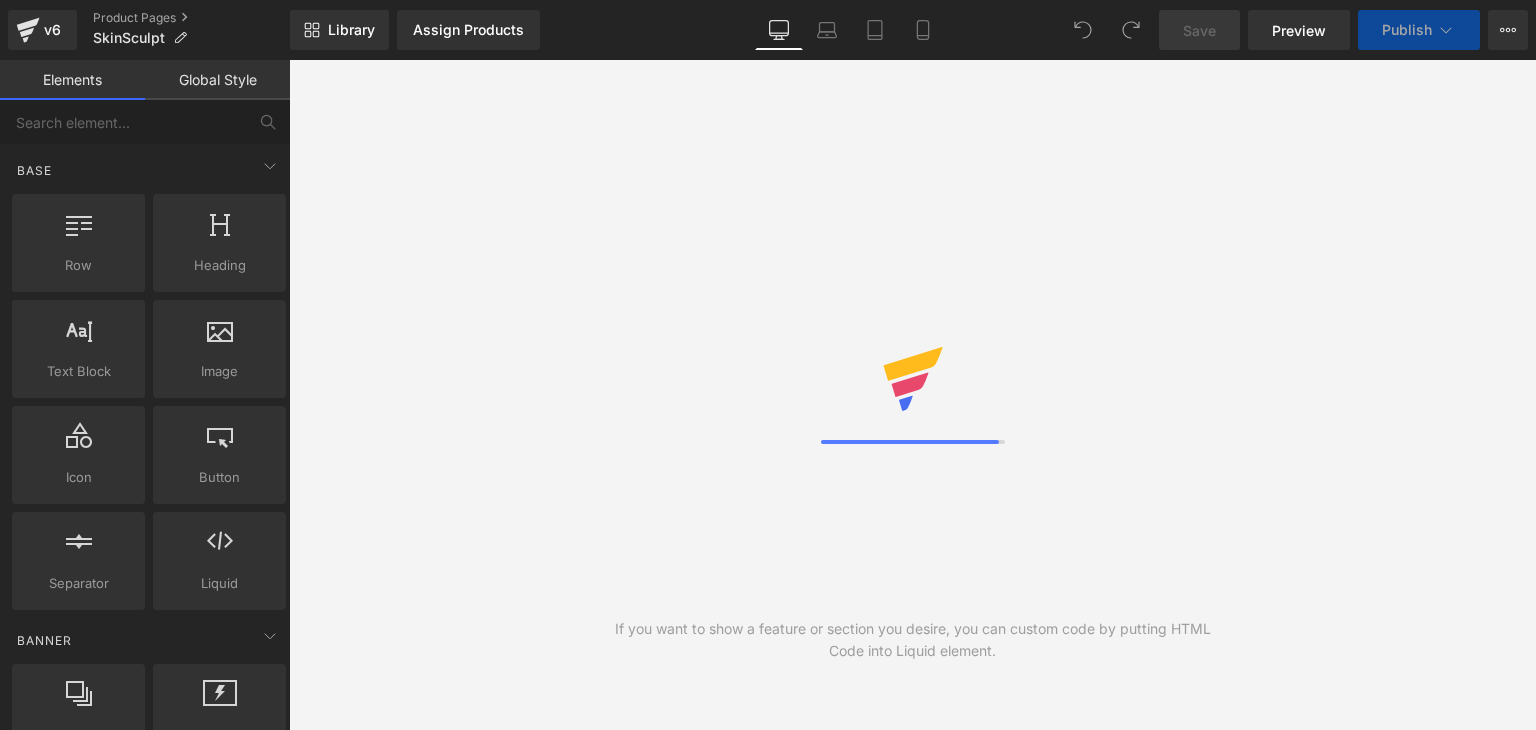 scroll, scrollTop: 0, scrollLeft: 0, axis: both 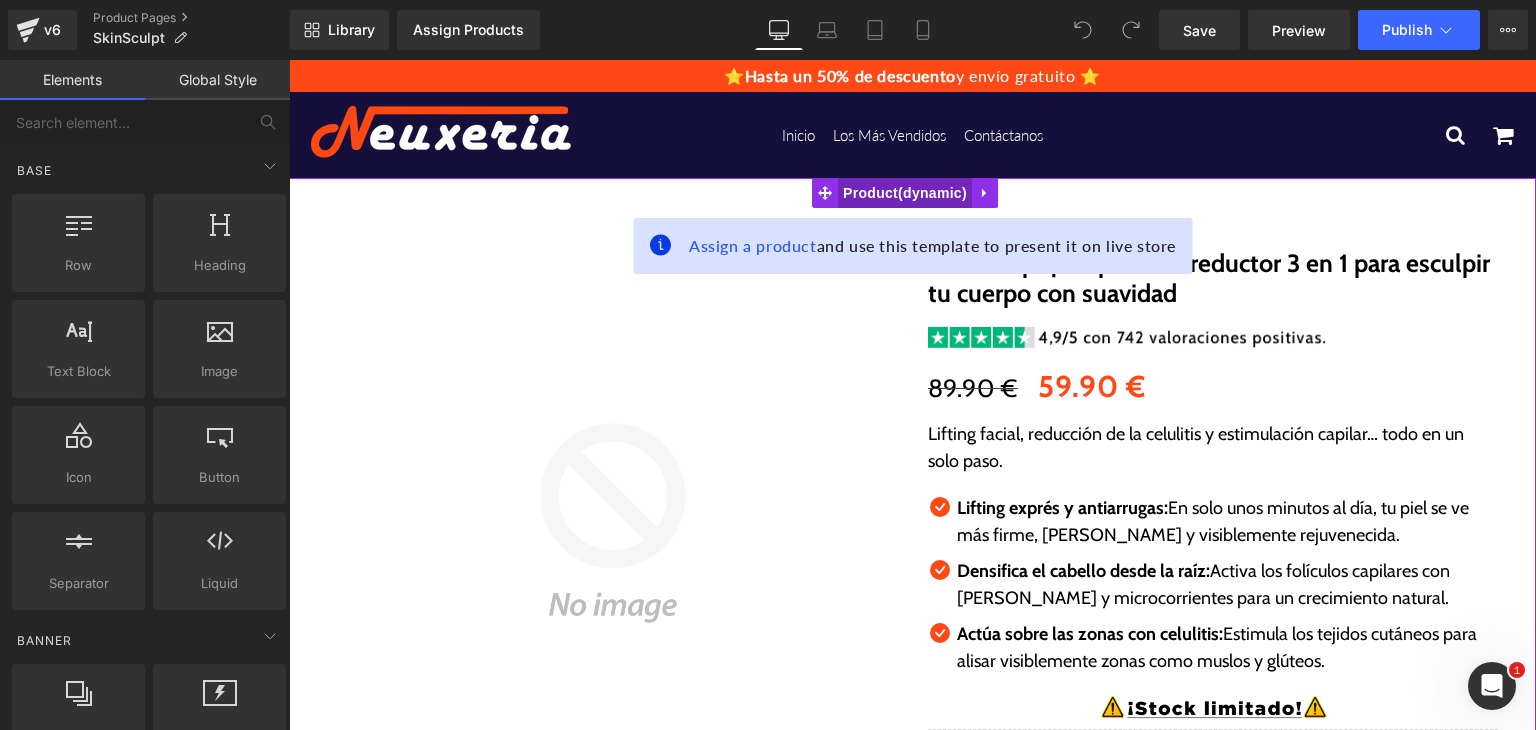 click on "Product" at bounding box center (905, 193) 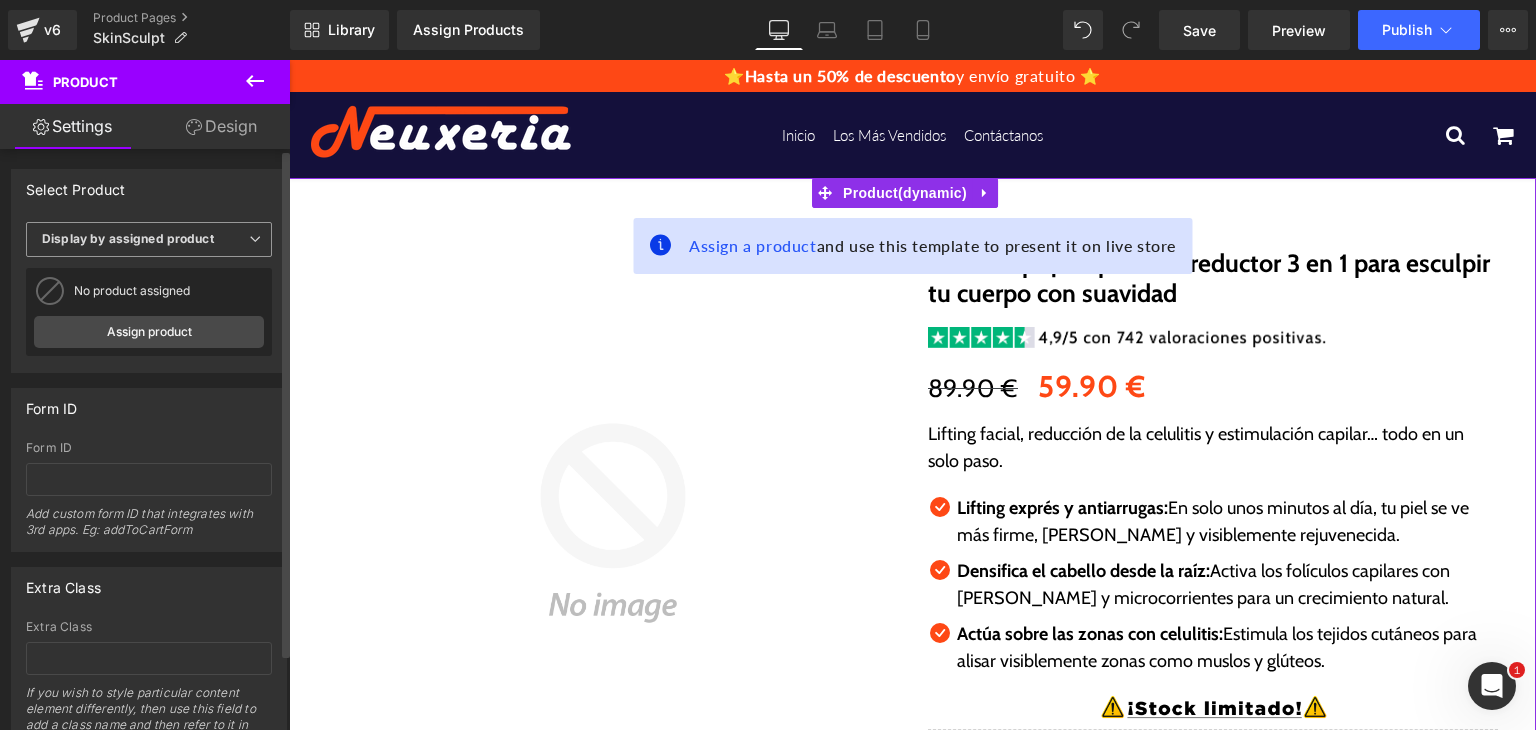 click on "Display by assigned product" at bounding box center (149, 239) 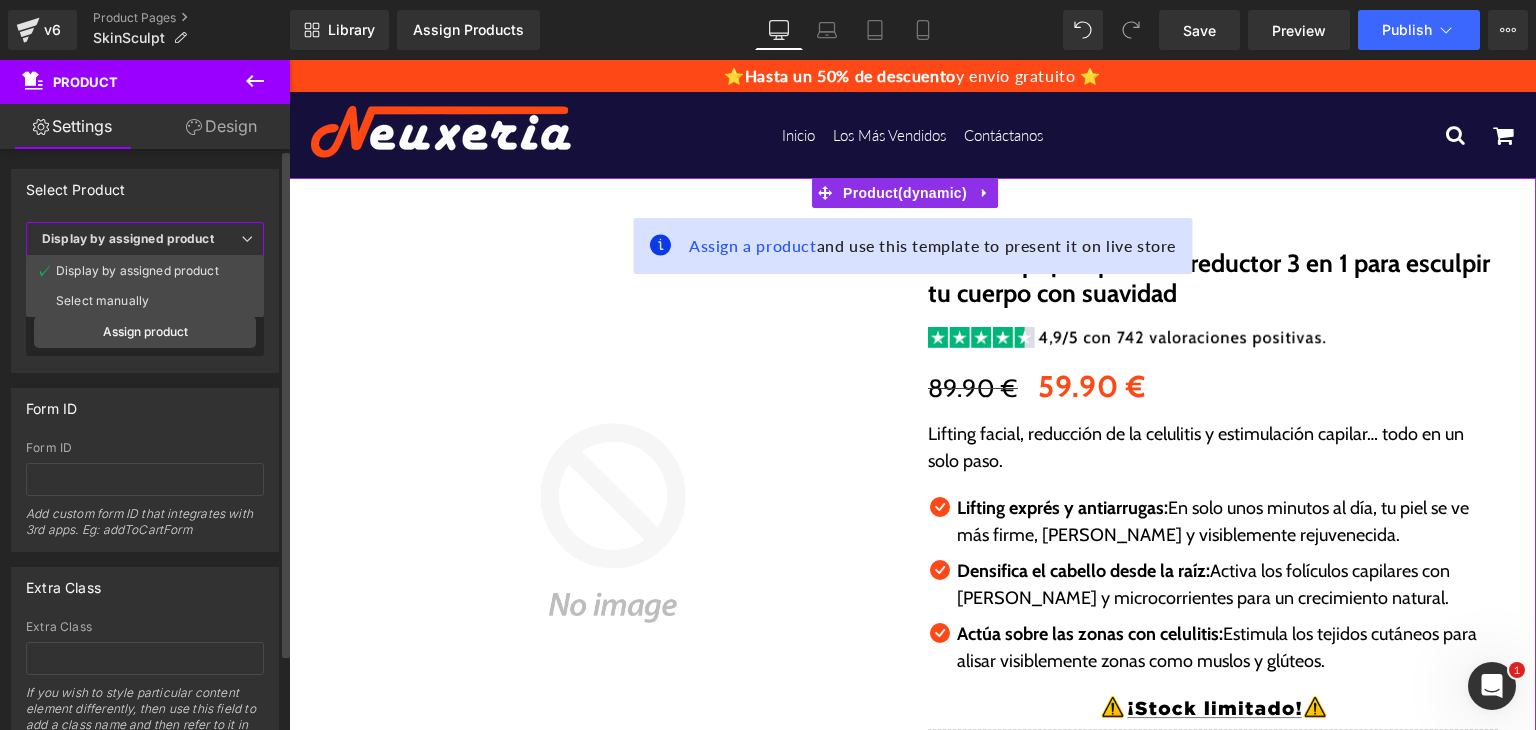 click on "Display by assigned product" at bounding box center [128, 238] 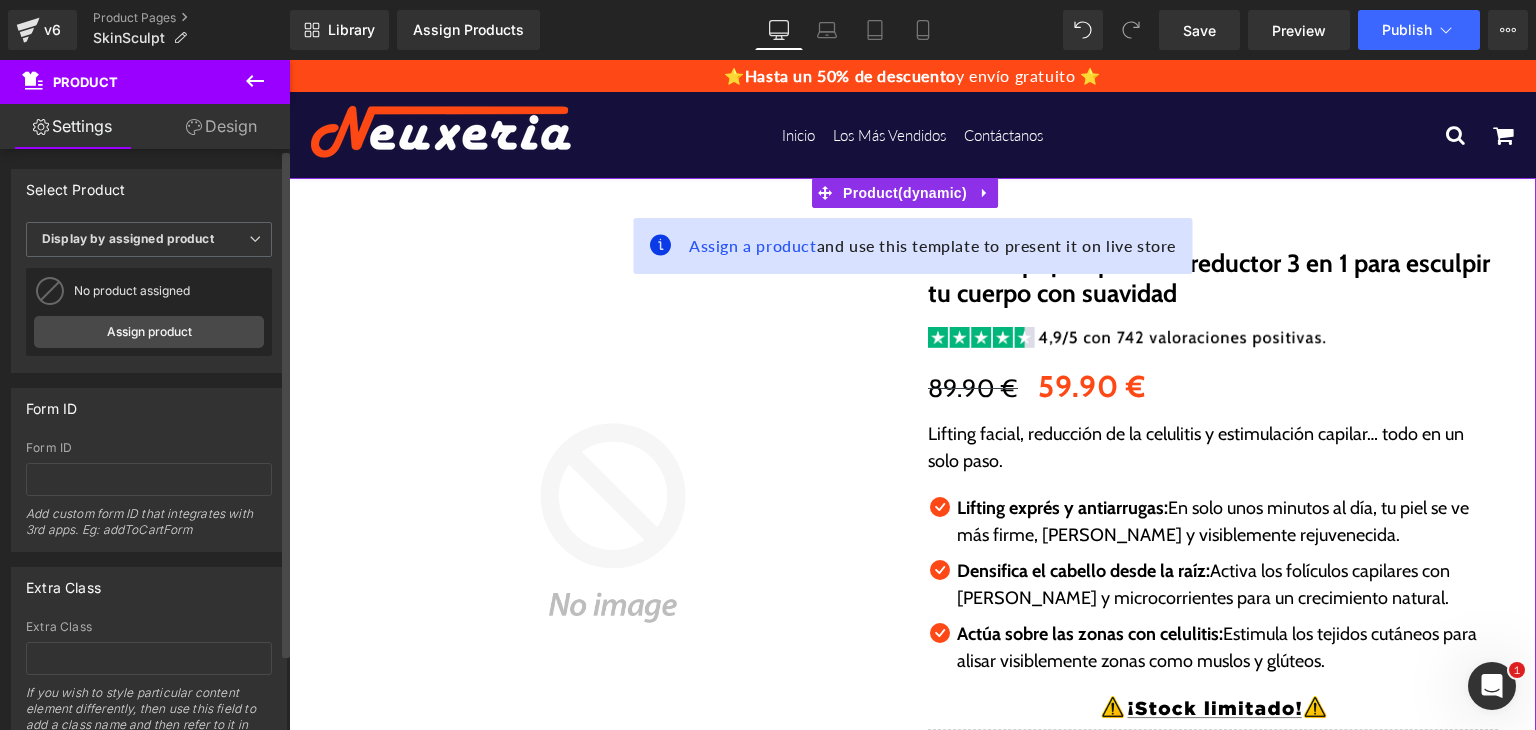 click on "No product assigned PoreRevive | Tecnología de micromasaje para una piel más firme, uniforme y luminosa Assign product" at bounding box center (149, 312) 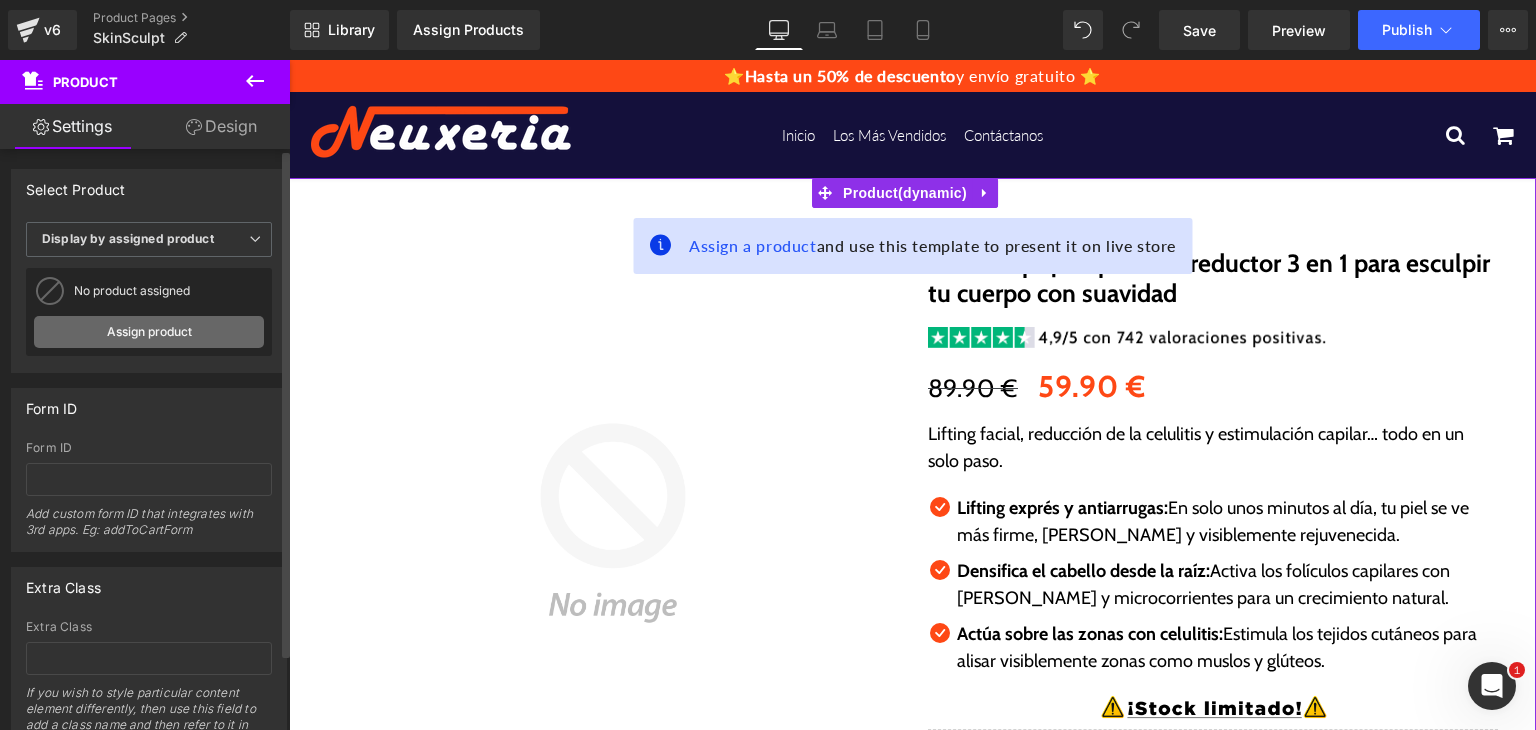 click on "Assign product" at bounding box center (149, 332) 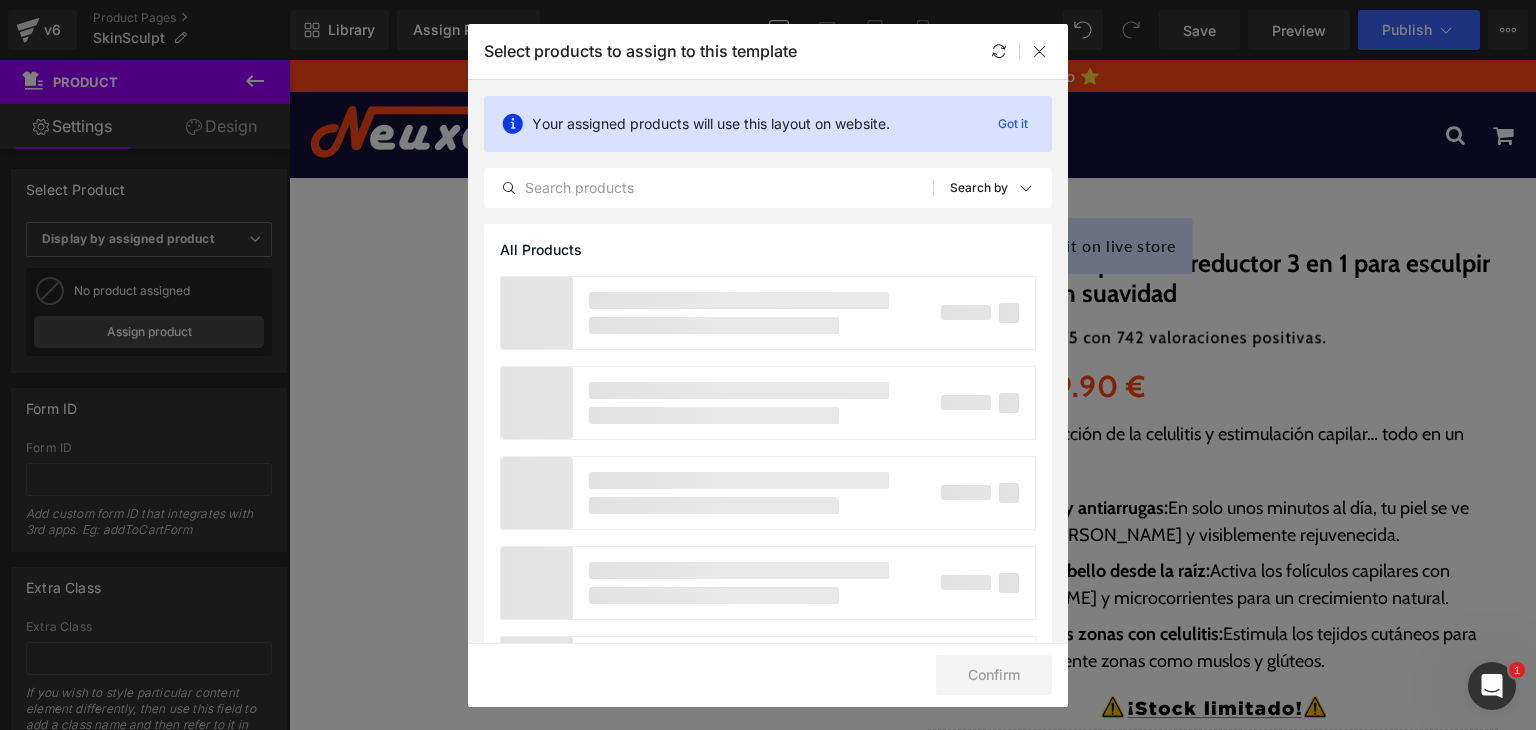 click on "Your assigned products will use this layout on website. Got it All Products Shopify Collections Product Templates Shopify Collections Sort:  Search by" 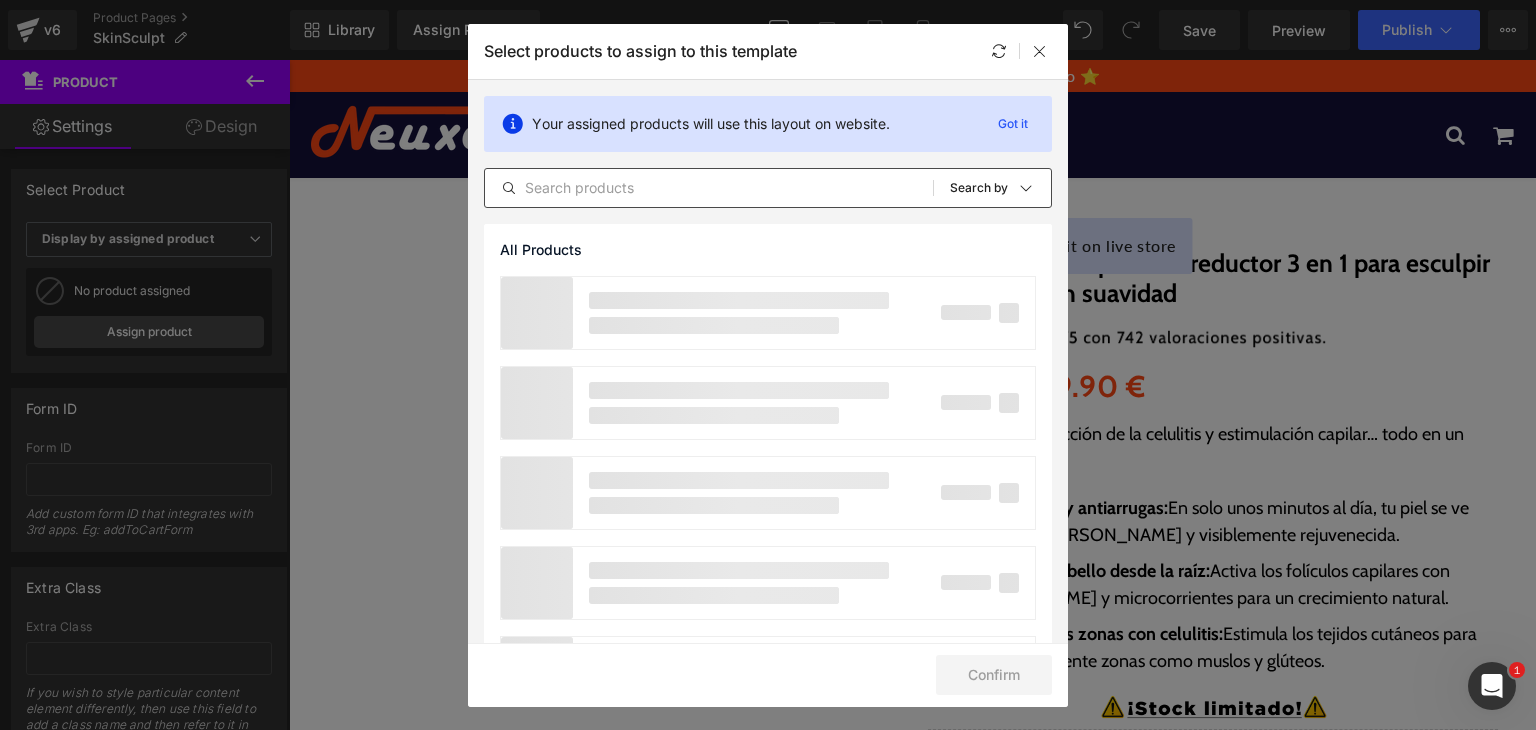 click at bounding box center [709, 188] 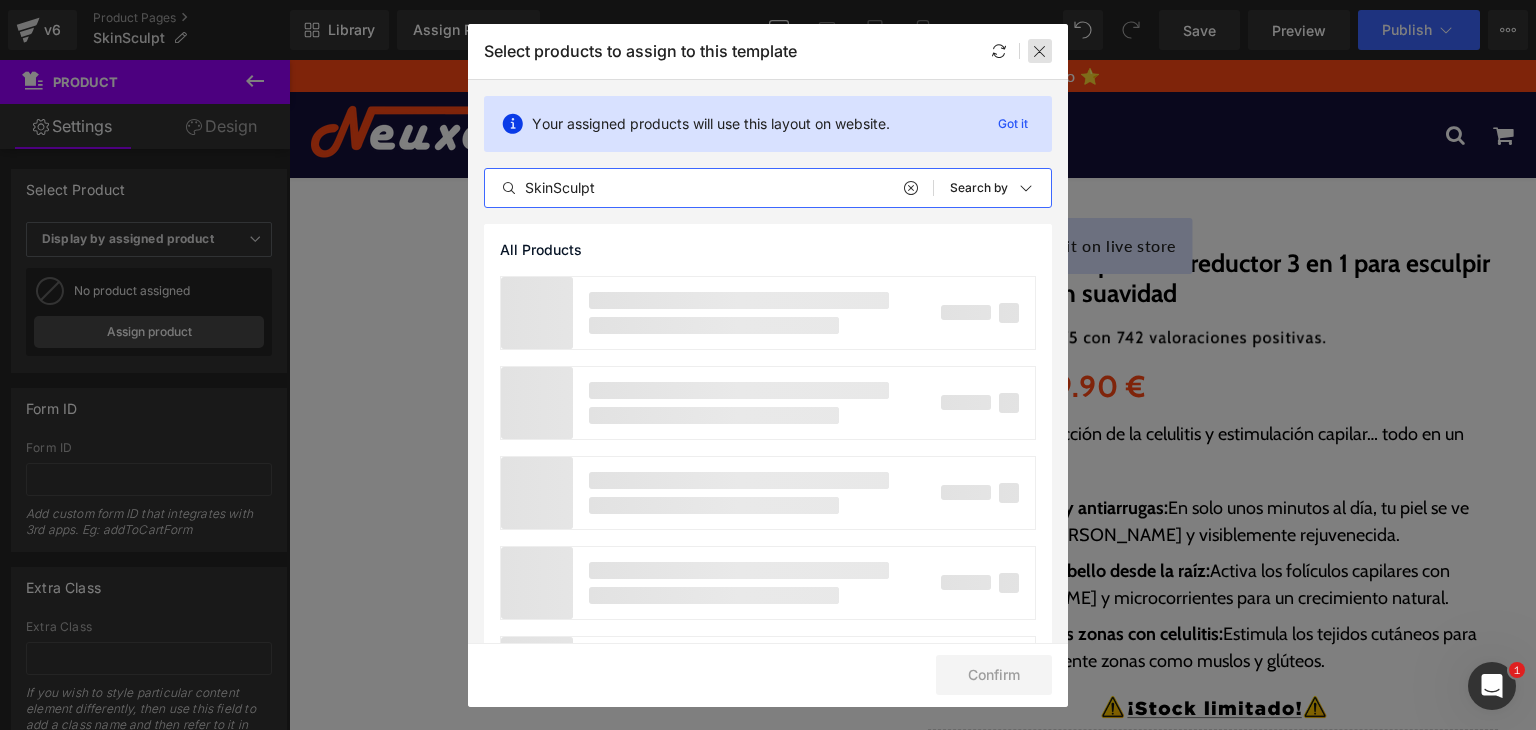 type on "SkinSculpt" 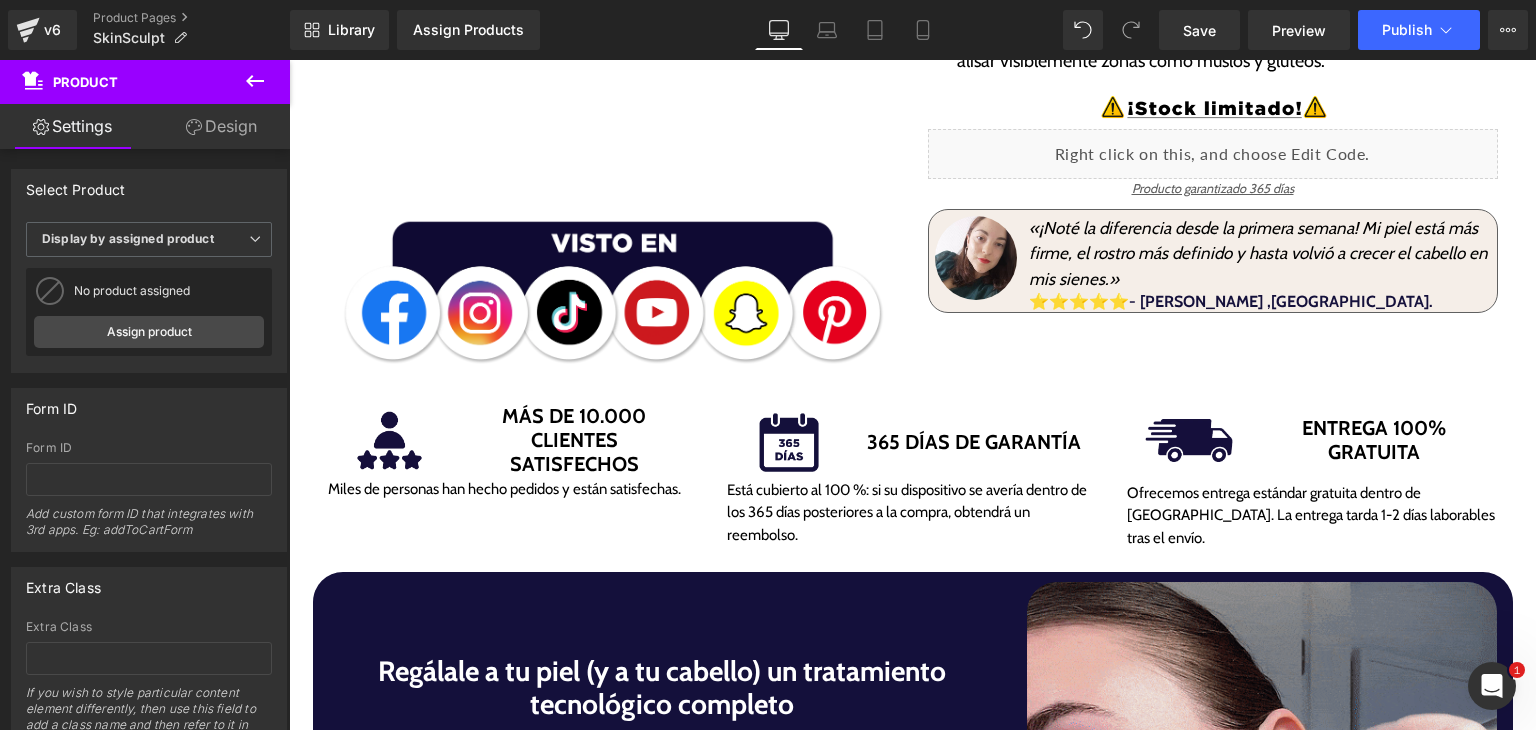scroll, scrollTop: 0, scrollLeft: 0, axis: both 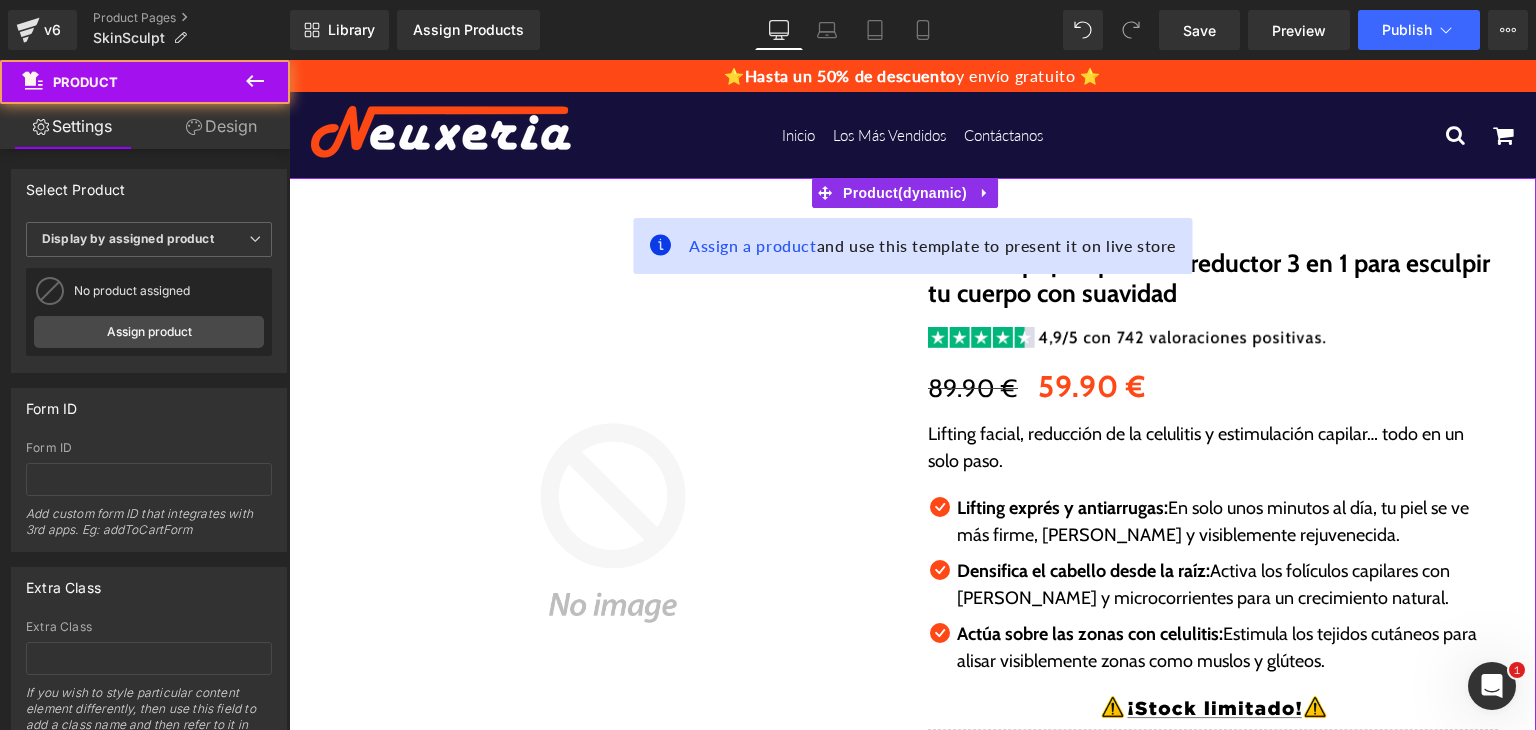 click on "Assign a product  and use this template to present it on live store
Sale Off
(P) Image Image
SkinSculpt | Dispositivo reductor 3 en 1 para esculpir tu cuerpo con suavidad
(P) Title
Image
89.90 €
59.90 €
(P) Price
Lifting facial, reducción de la celulitis y estimulación capilar… todo en un solo paso.
Text Block
Icon" at bounding box center (912, 573) 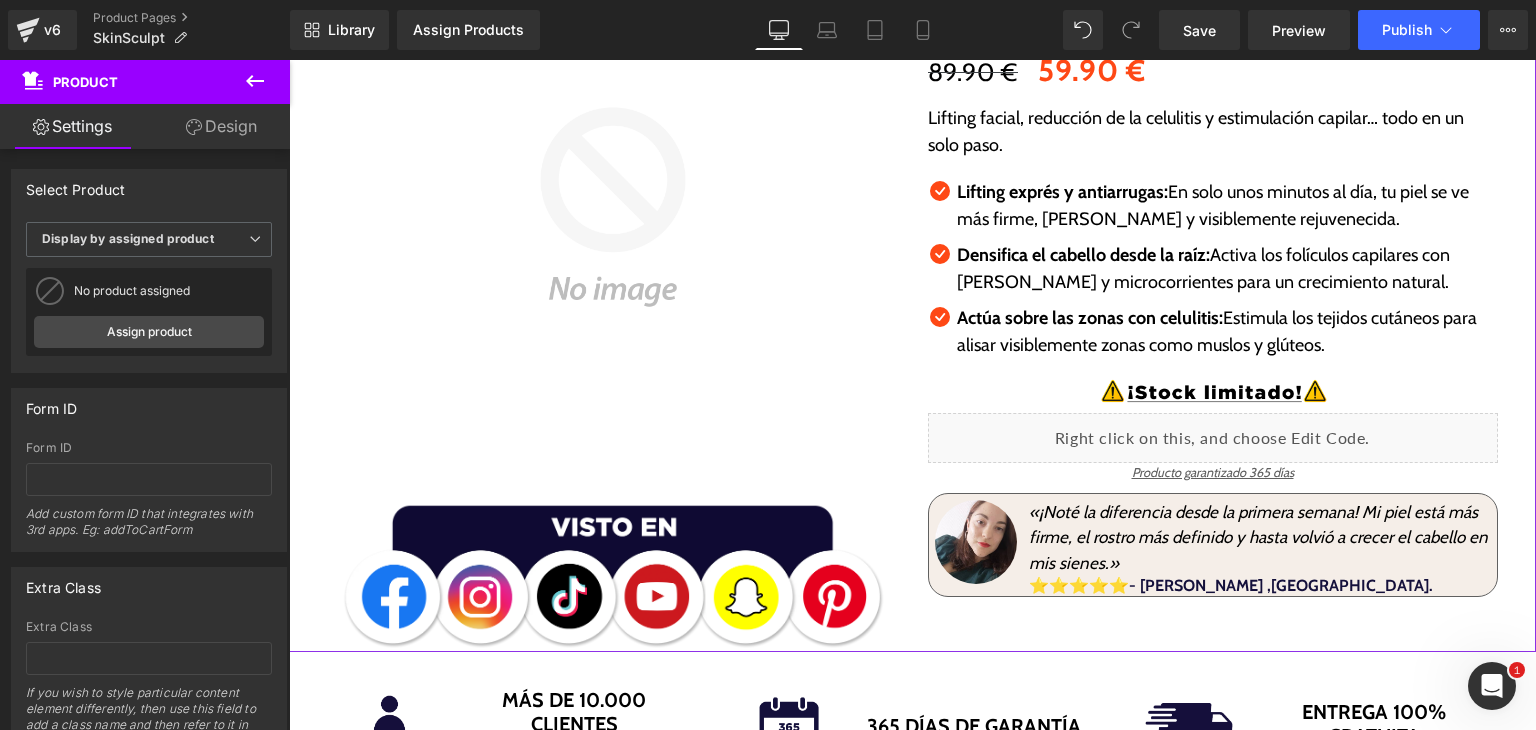 scroll, scrollTop: 0, scrollLeft: 0, axis: both 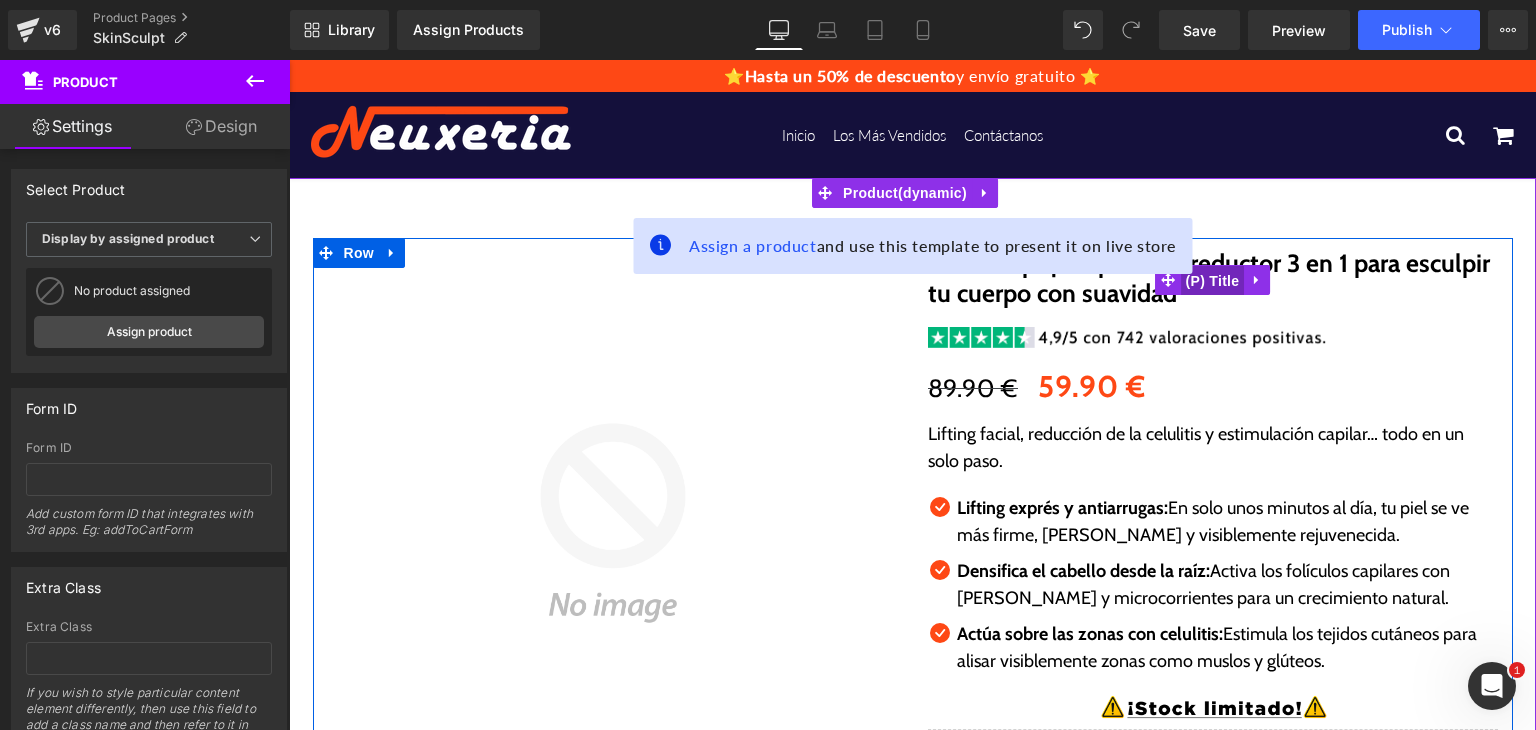 click on "(P) Title" at bounding box center (1213, 281) 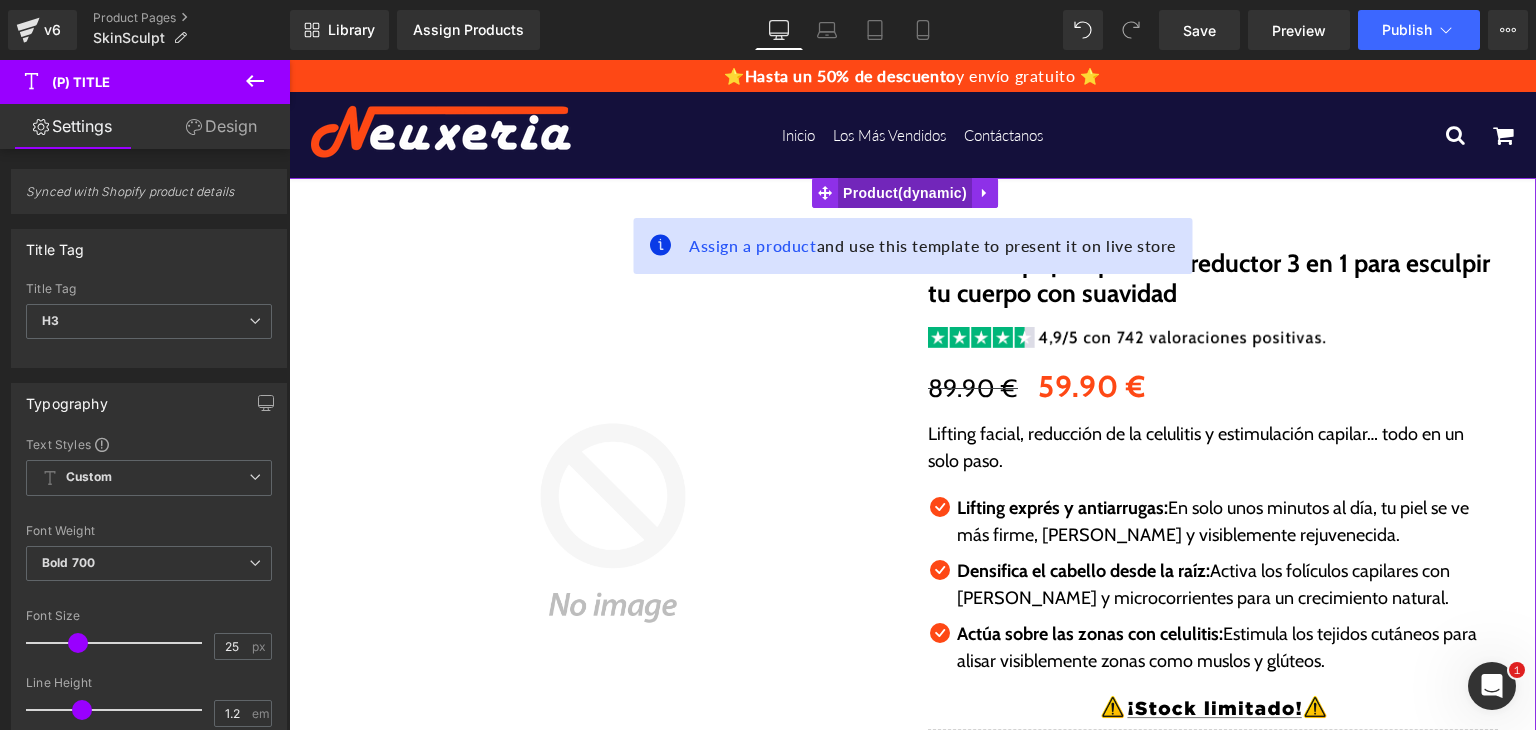 click on "Product" at bounding box center [905, 193] 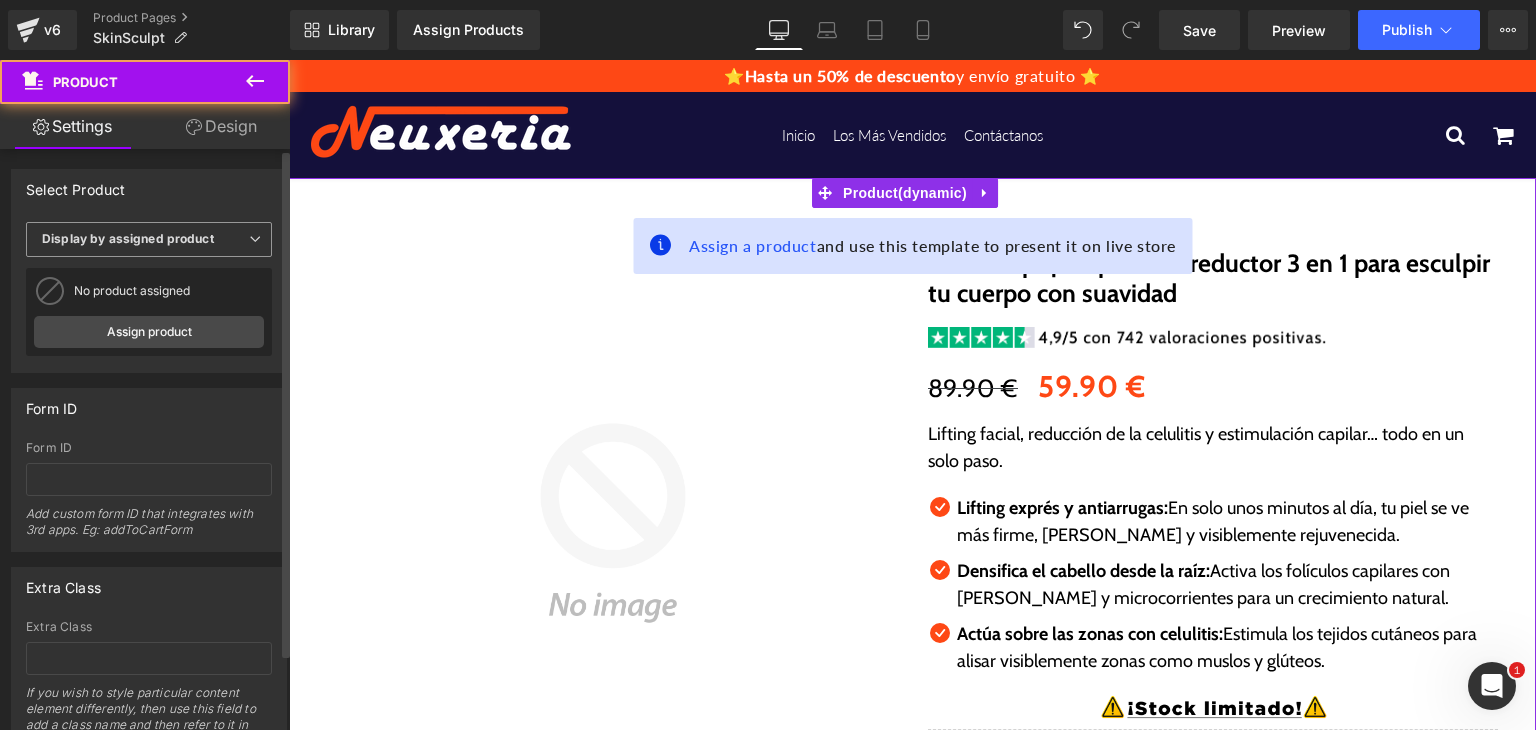 click on "Display by assigned product" at bounding box center [149, 239] 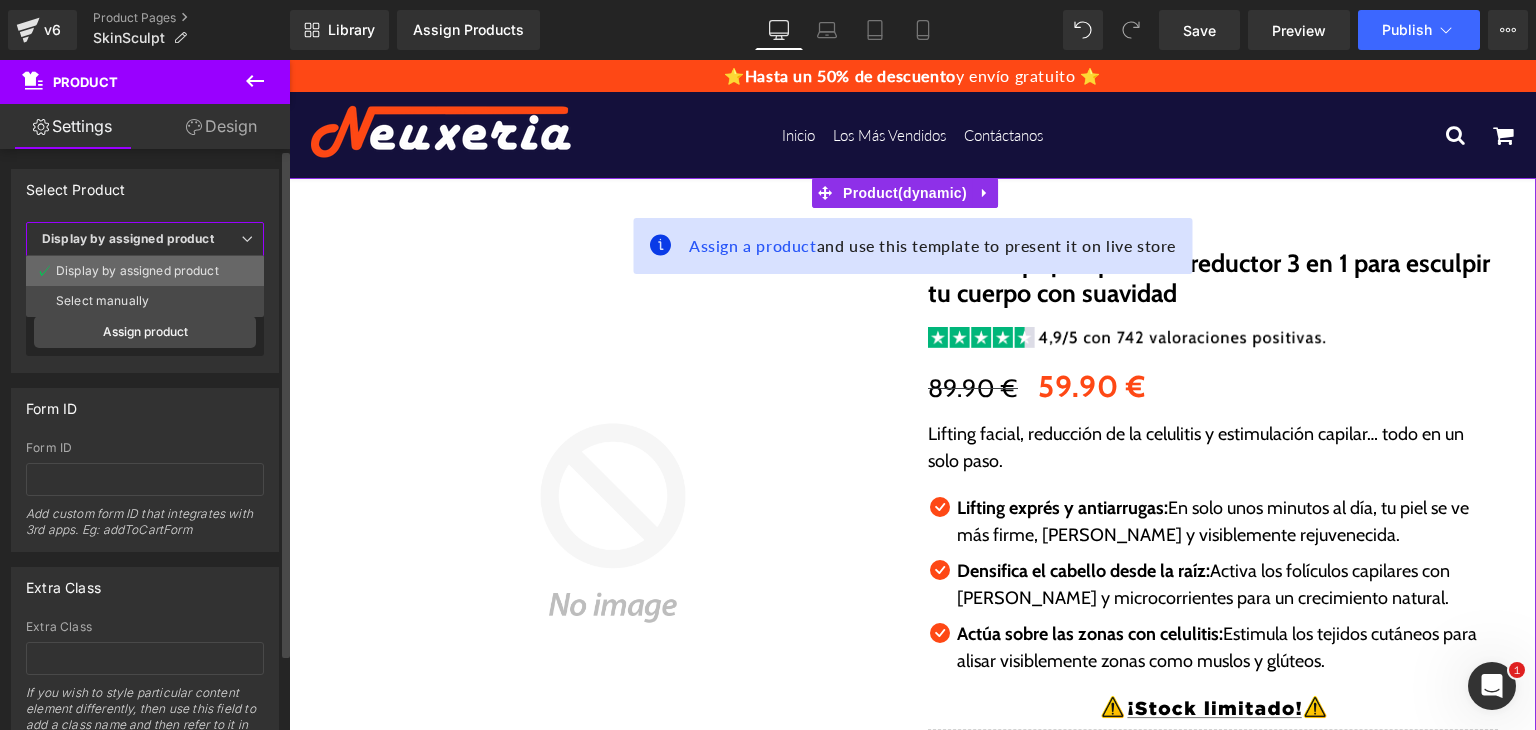 click on "Display by assigned product" at bounding box center (137, 271) 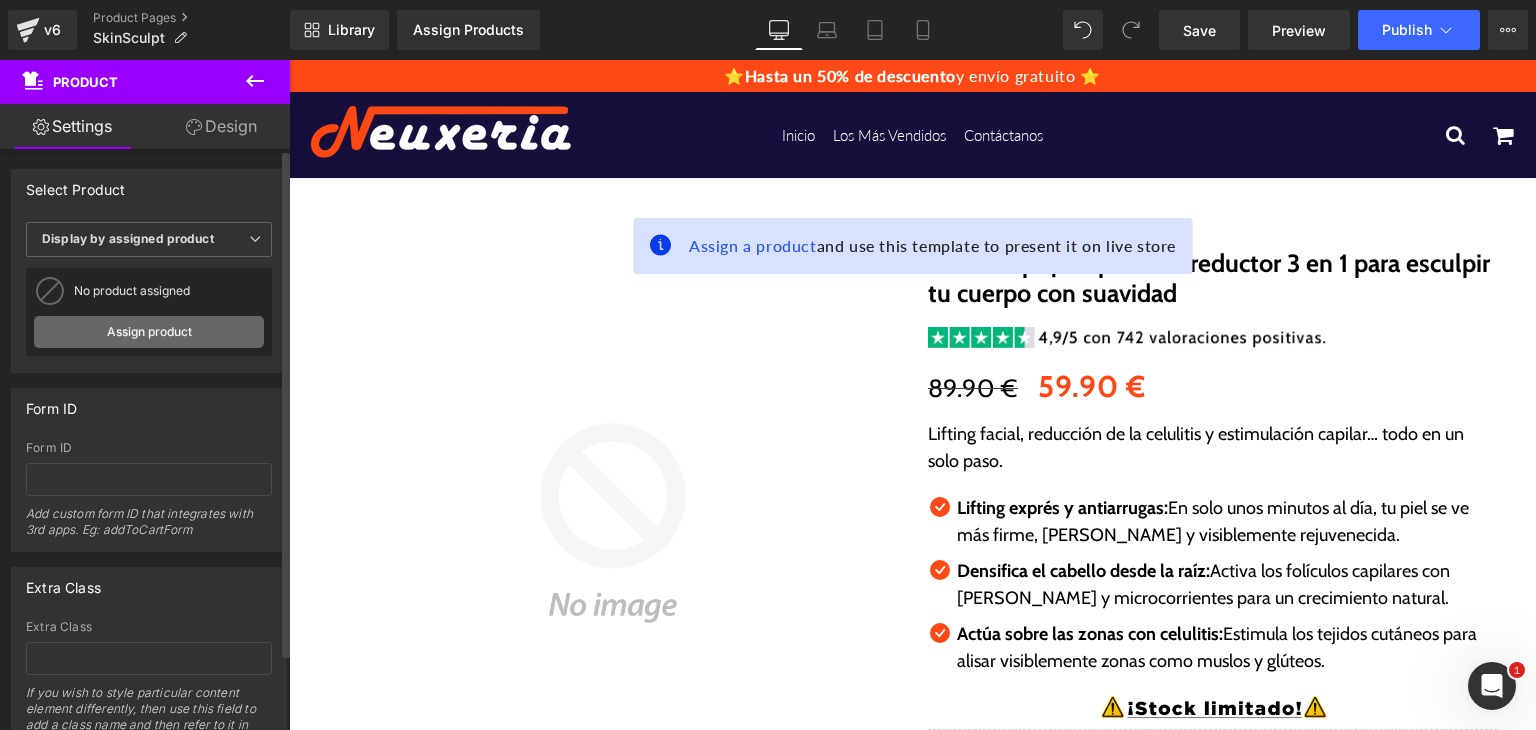 click on "Assign product" at bounding box center [149, 332] 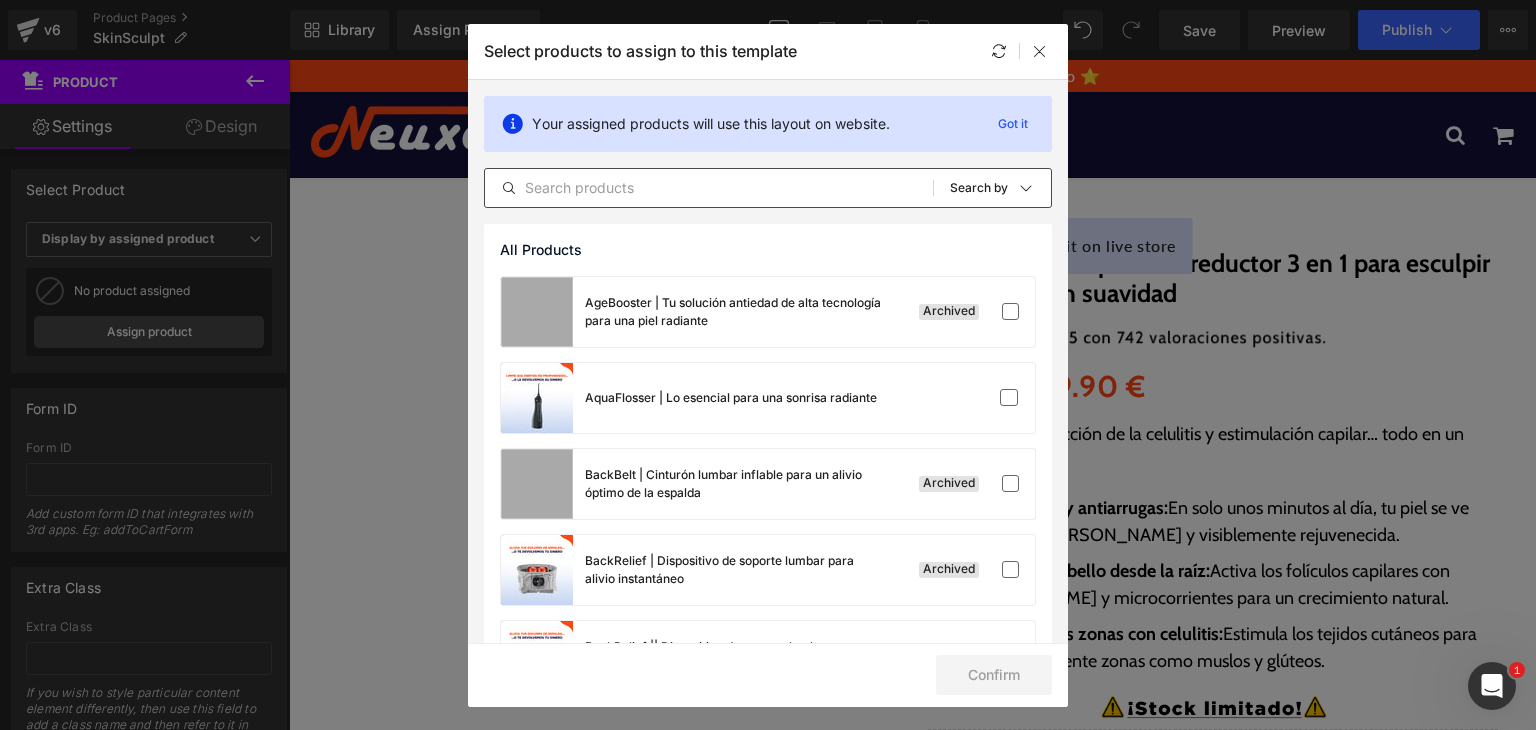 click at bounding box center (709, 188) 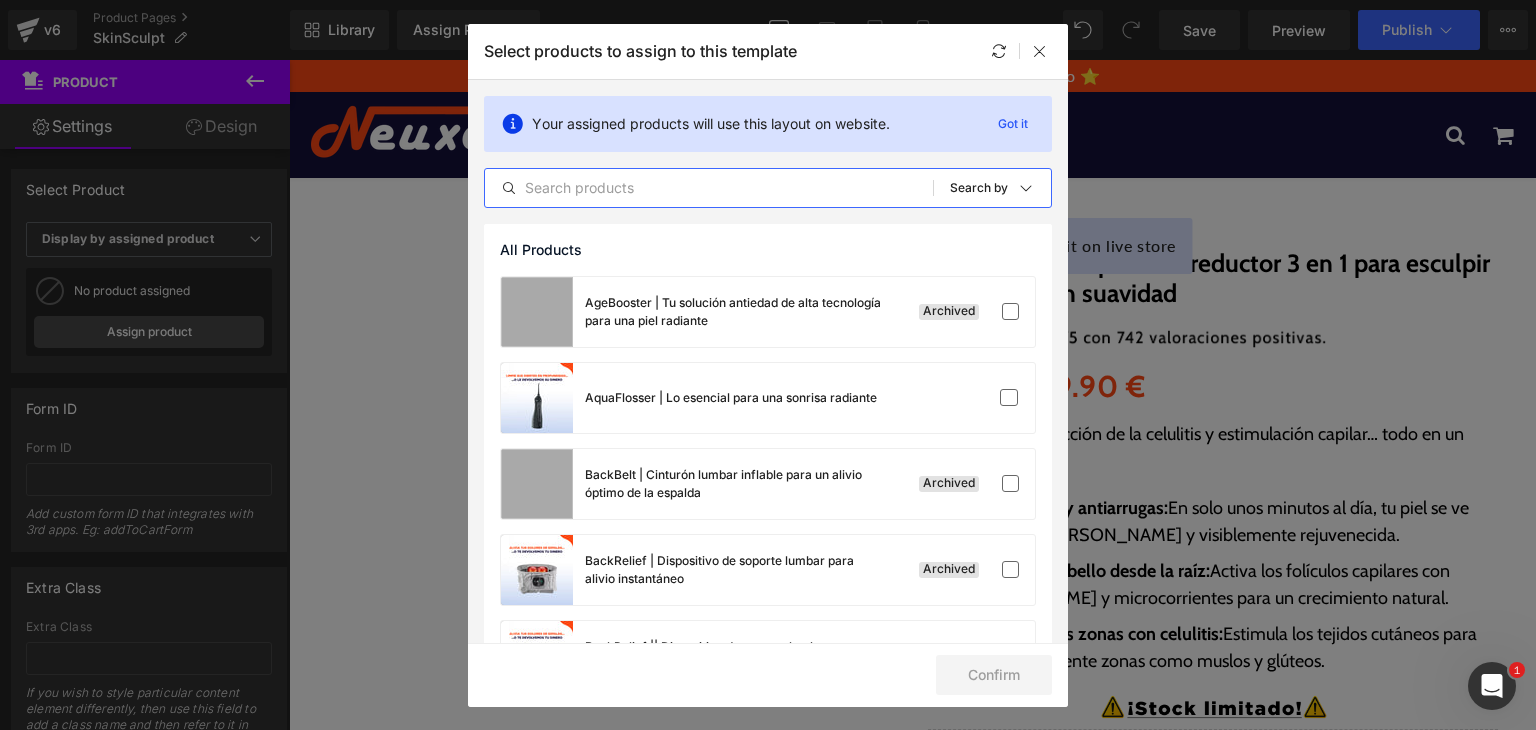 type on "v" 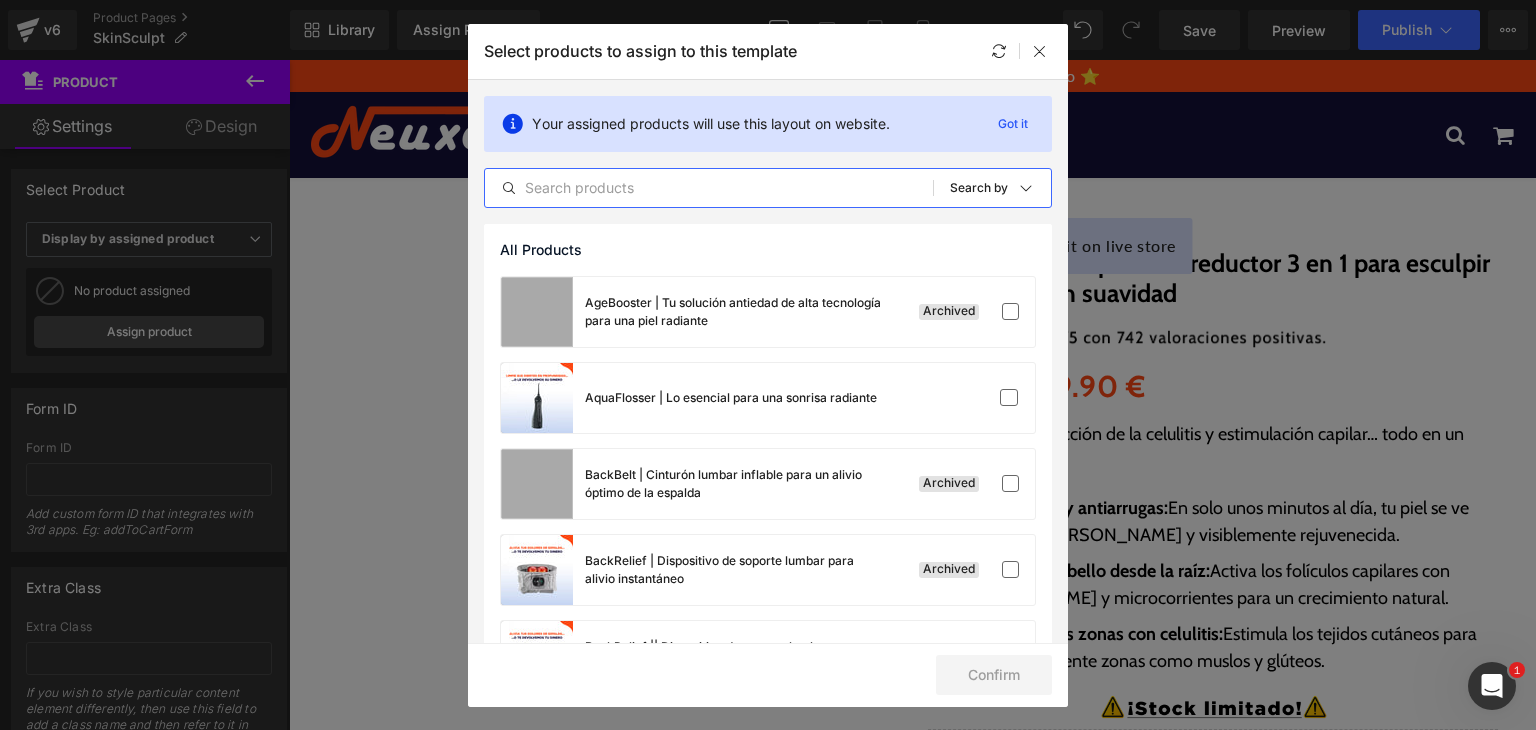 paste on "SkinSculpt" 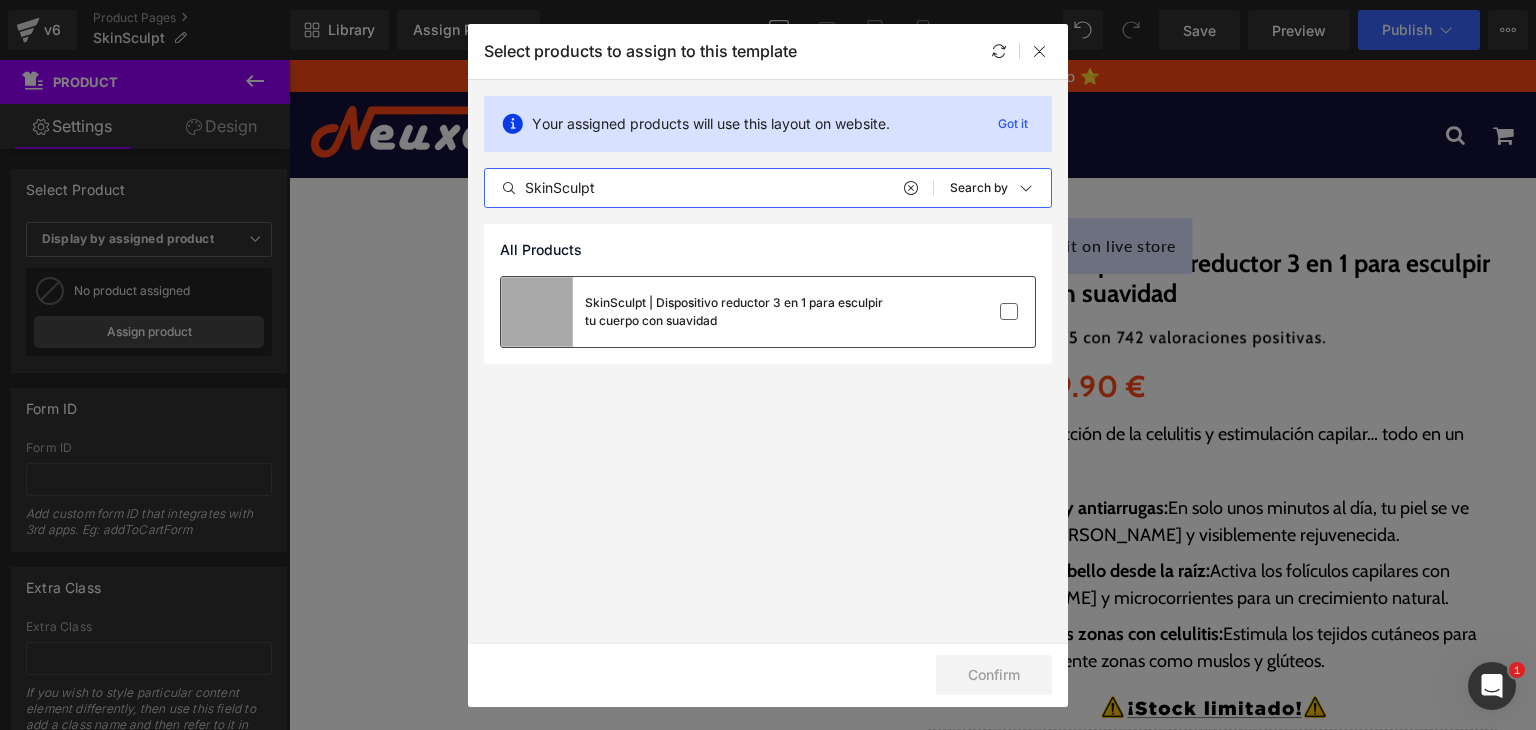 type on "SkinSculpt" 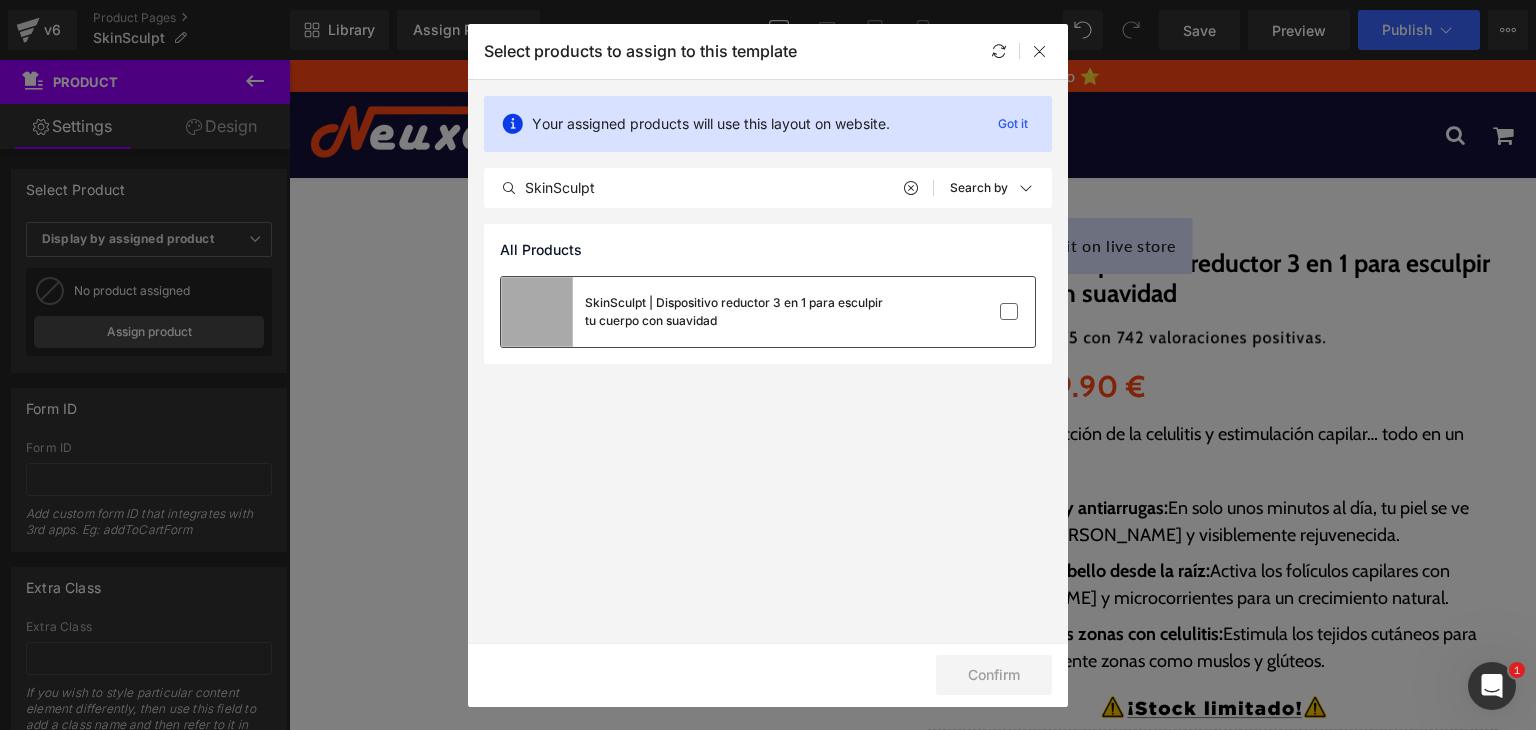 click at bounding box center [974, 312] 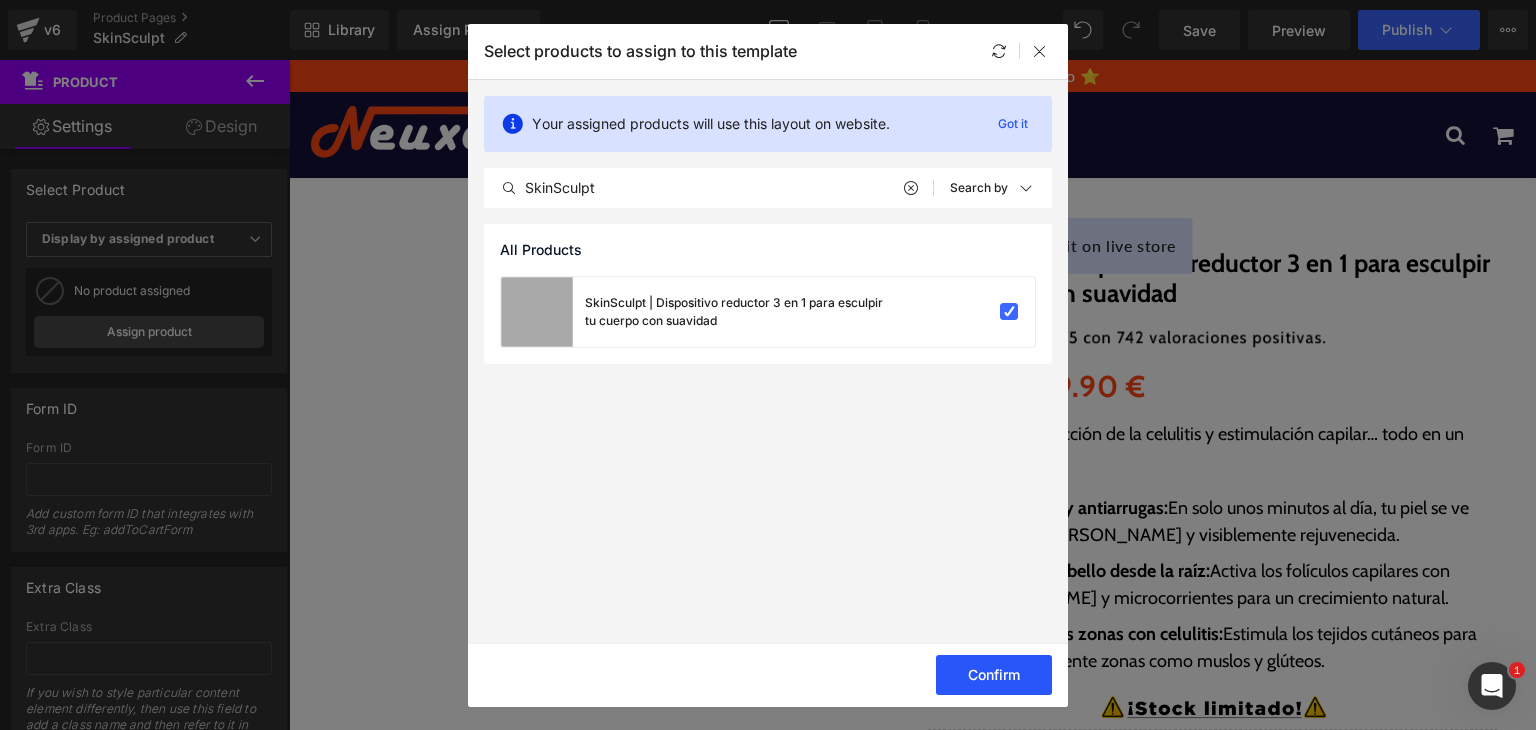 click on "Confirm" at bounding box center (994, 675) 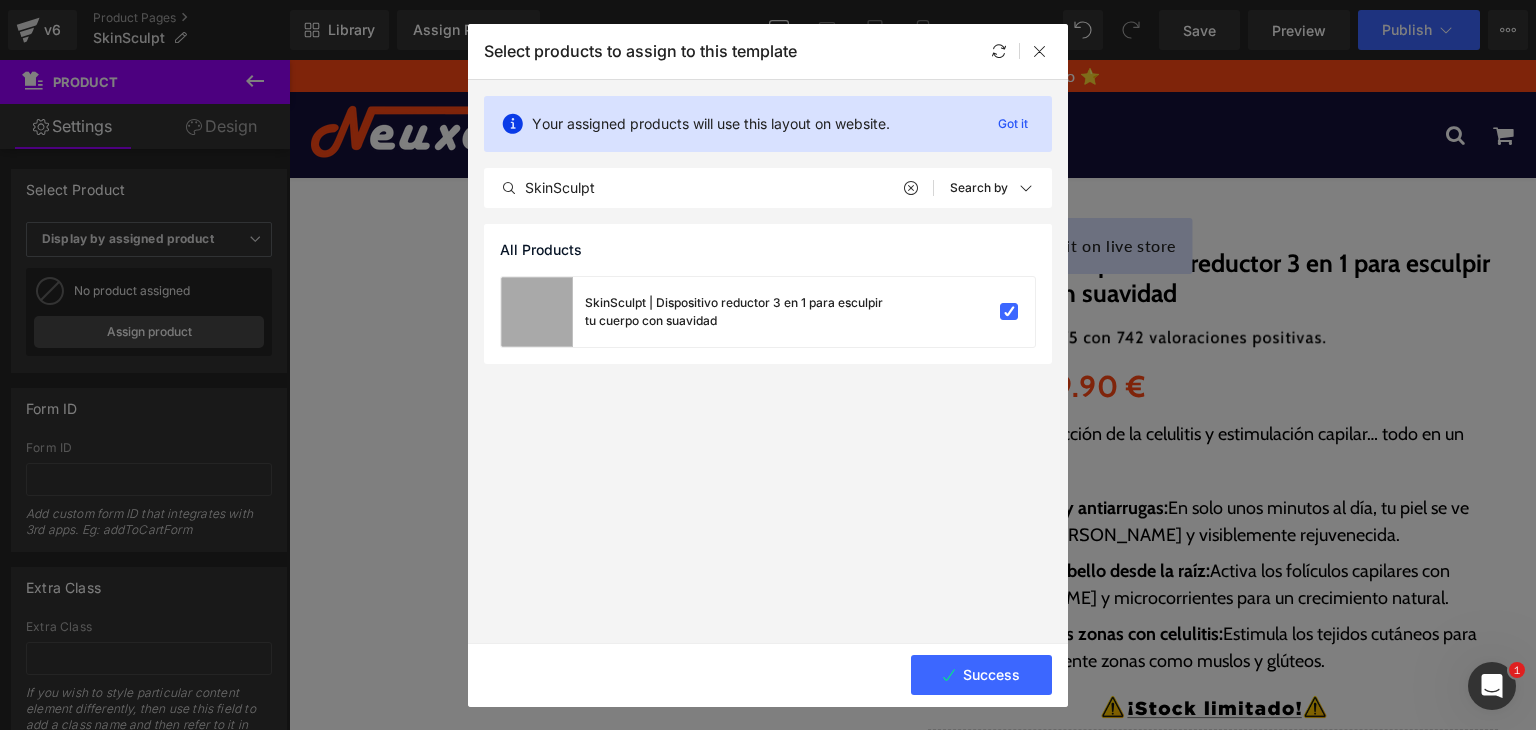 click on "Select products to assign to this template" 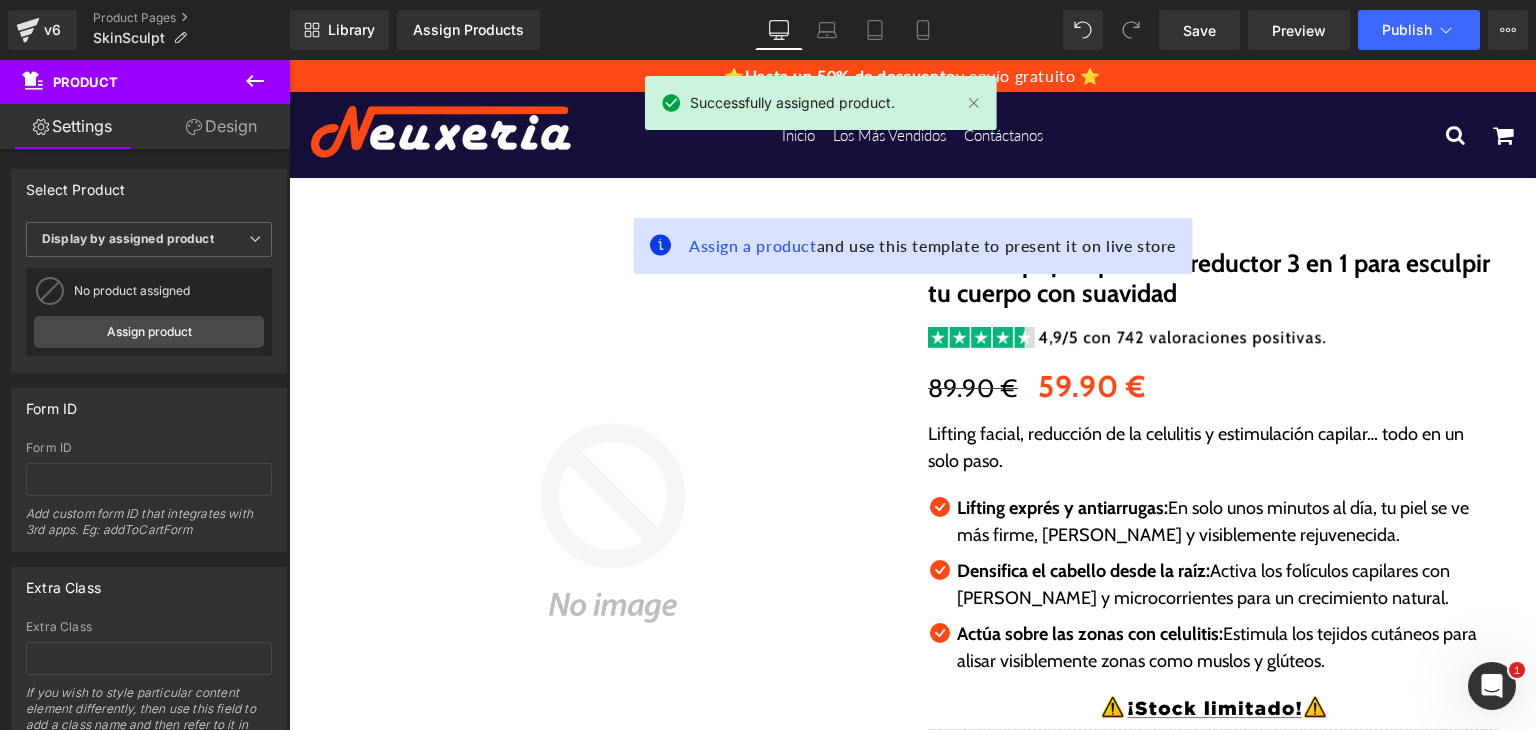 click on "Library Assign Products  Product Preview
Manage assigned products Desktop Desktop Laptop Tablet Mobile Save Preview Publish Scheduled View Live Page View with current Template Save Template to Library Schedule Publish  Optimize  Publish Settings Shortcuts  Your page can’t be published   You've reached the maximum number of published pages on your plan  (64/999999).  You need to upgrade your plan or unpublish all your pages to get 1 publish slot.   Unpublish pages   Upgrade plan" at bounding box center [913, 30] 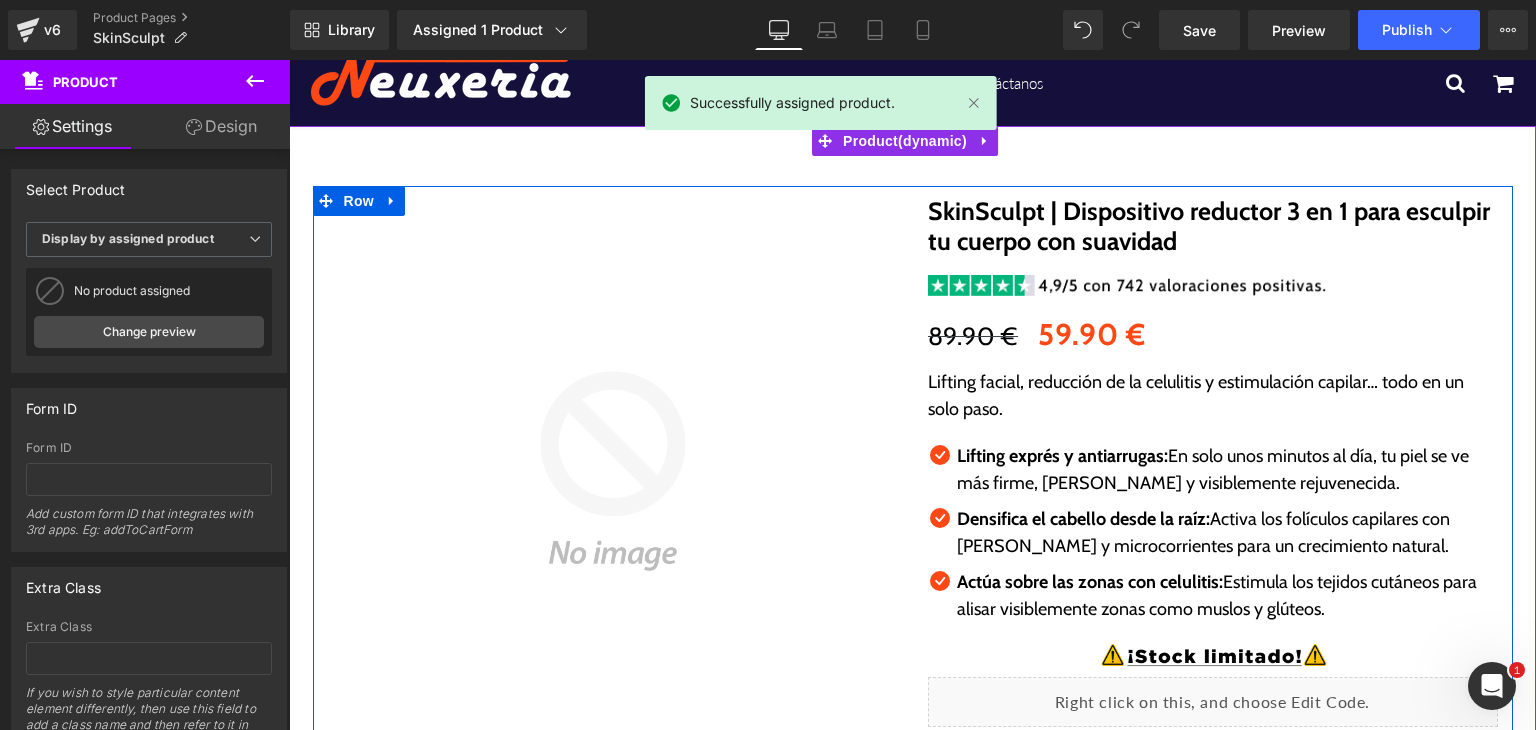 scroll, scrollTop: 100, scrollLeft: 0, axis: vertical 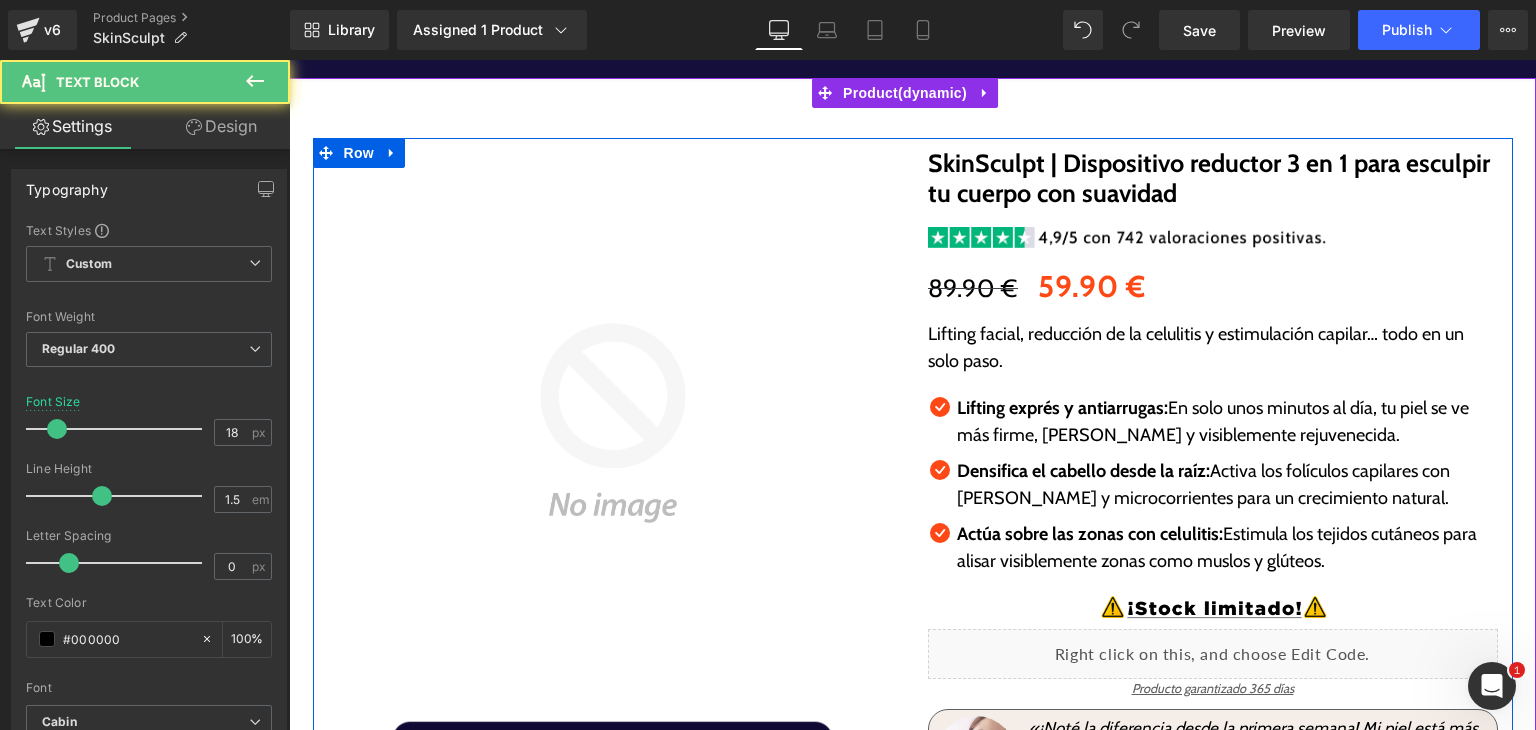 click on "Lifting facial, reducción de la celulitis y estimulación capilar… todo en un solo paso." at bounding box center [1213, 348] 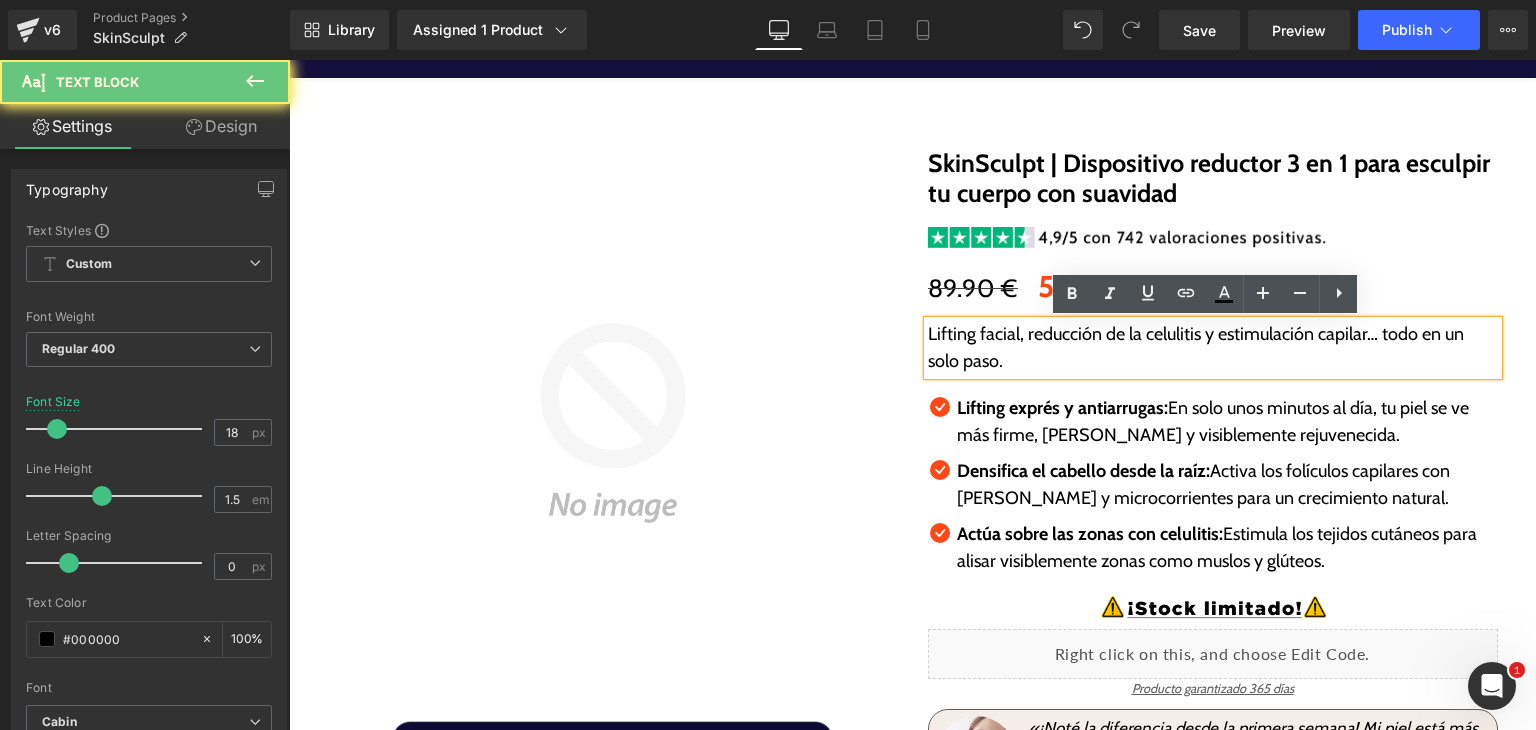 click on "Lifting facial, reducción de la celulitis y estimulación capilar… todo en un solo paso." at bounding box center [1213, 348] 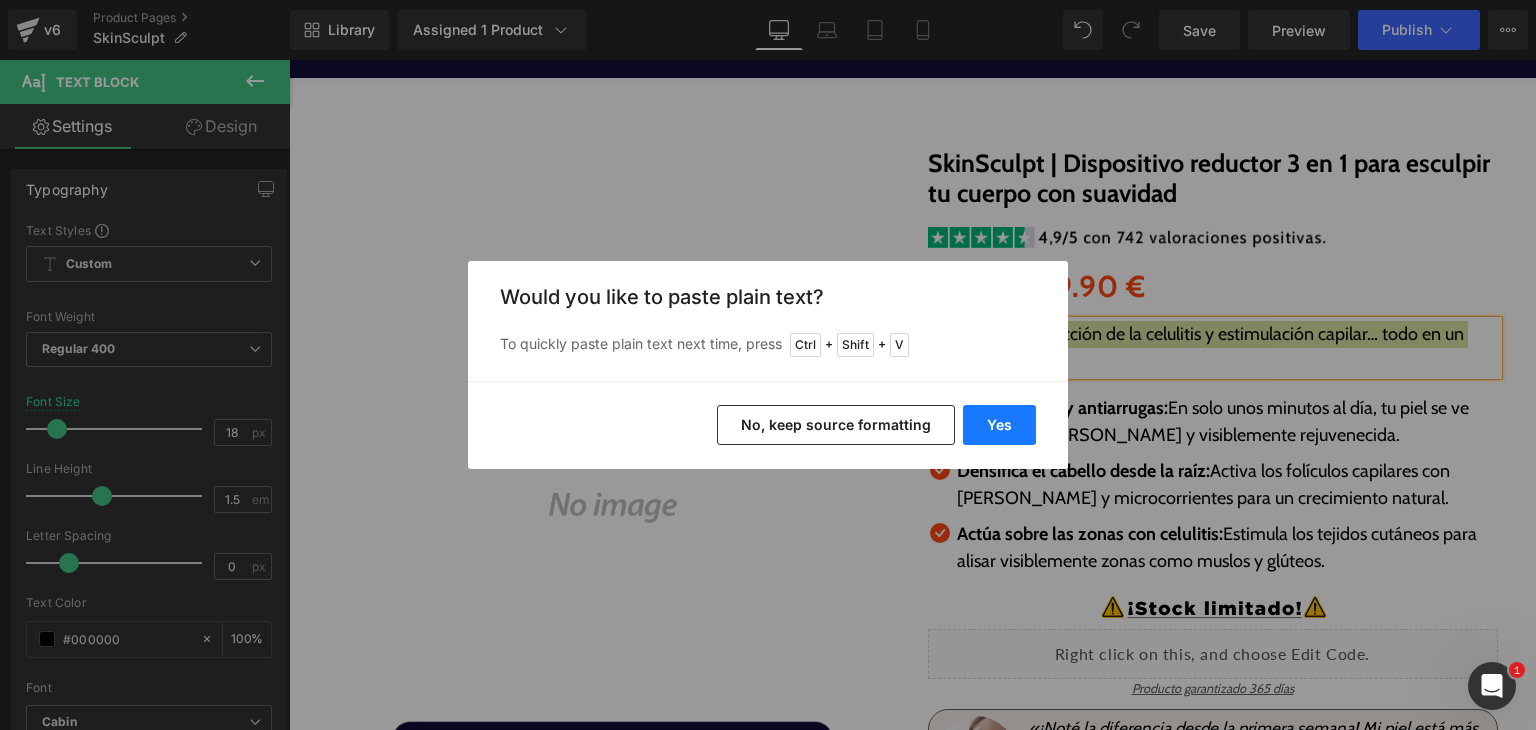 click on "Yes" at bounding box center (999, 425) 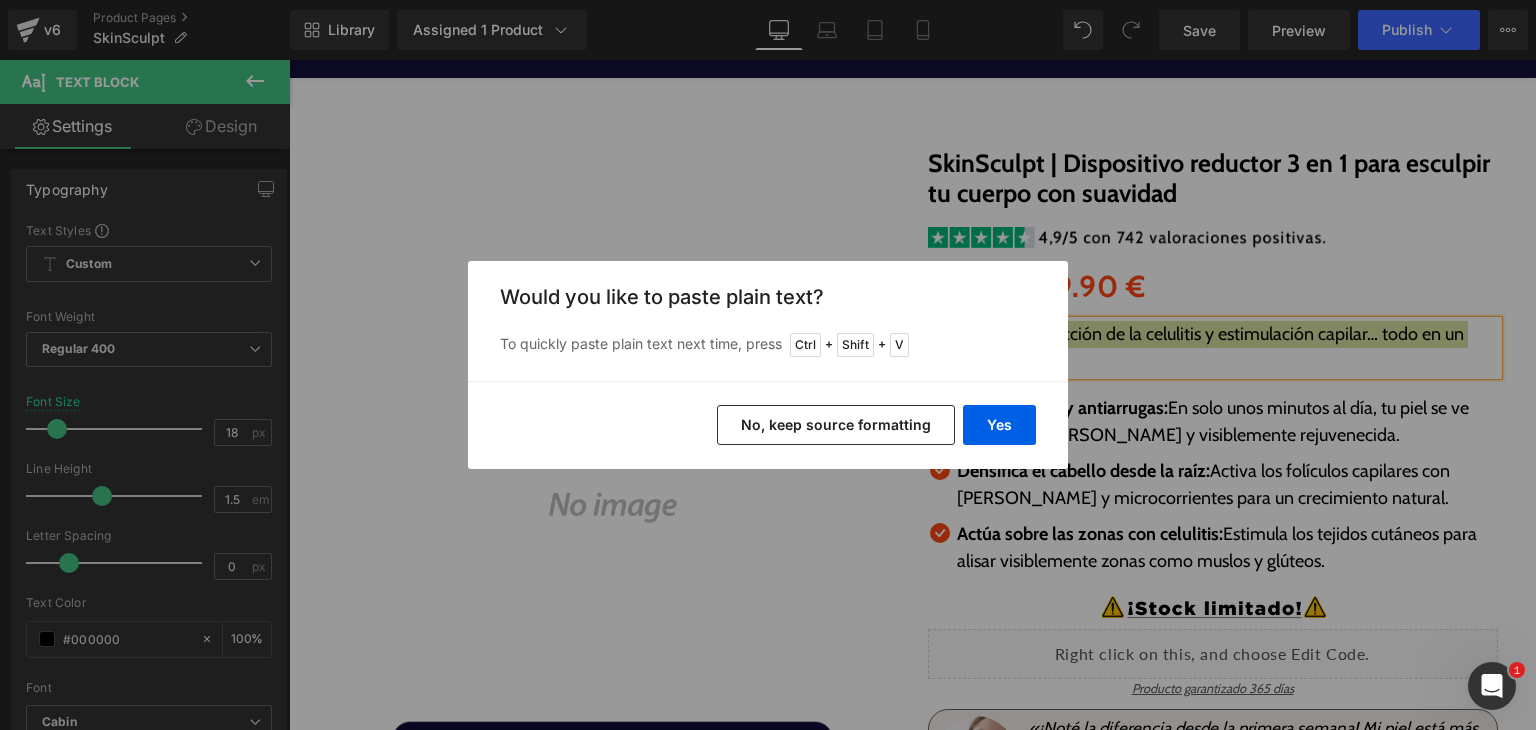 type 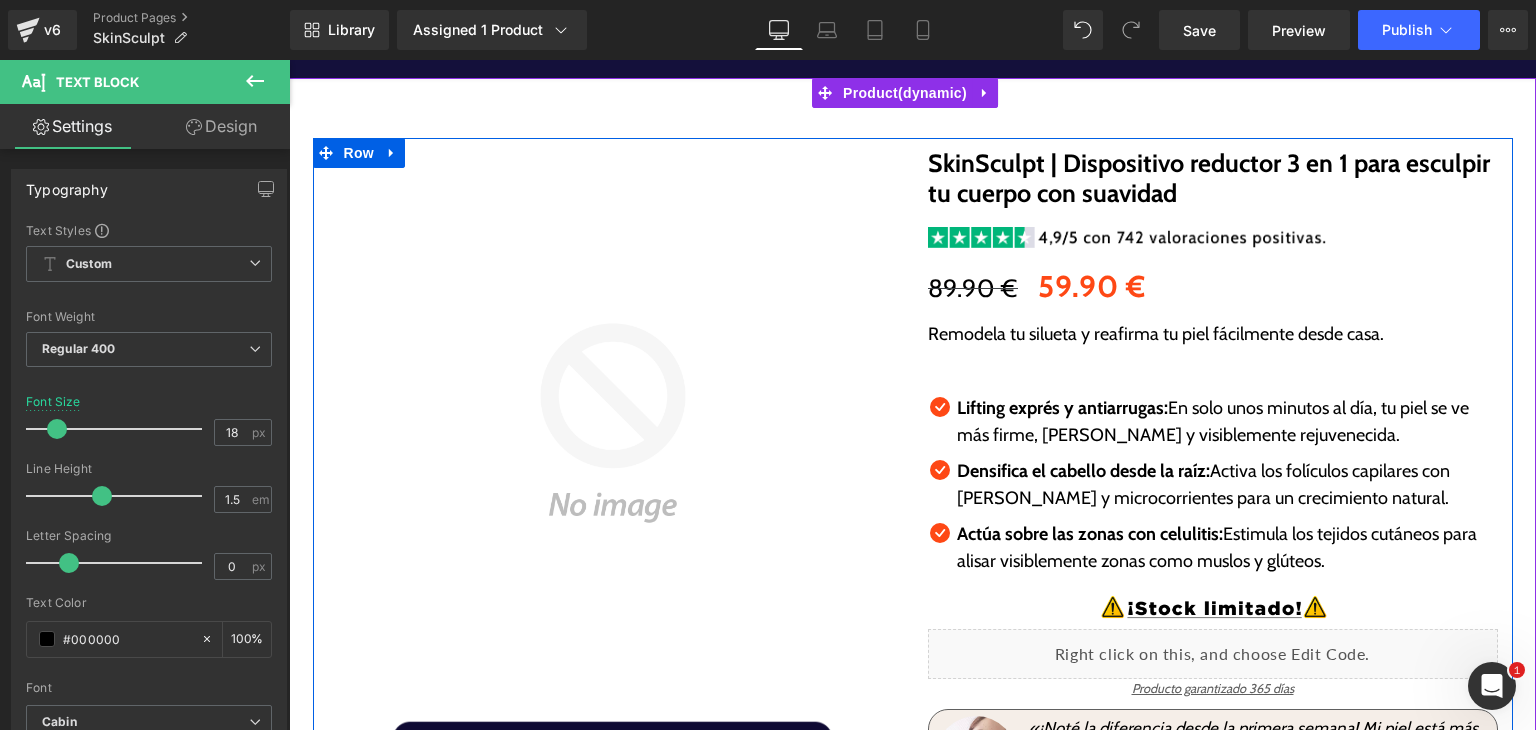 click on "Lifting exprés y antiarrugas:  En solo unos minutos al día, tu piel se ve más firme, lisa y visiblemente rejuvenecida." at bounding box center [1227, 422] 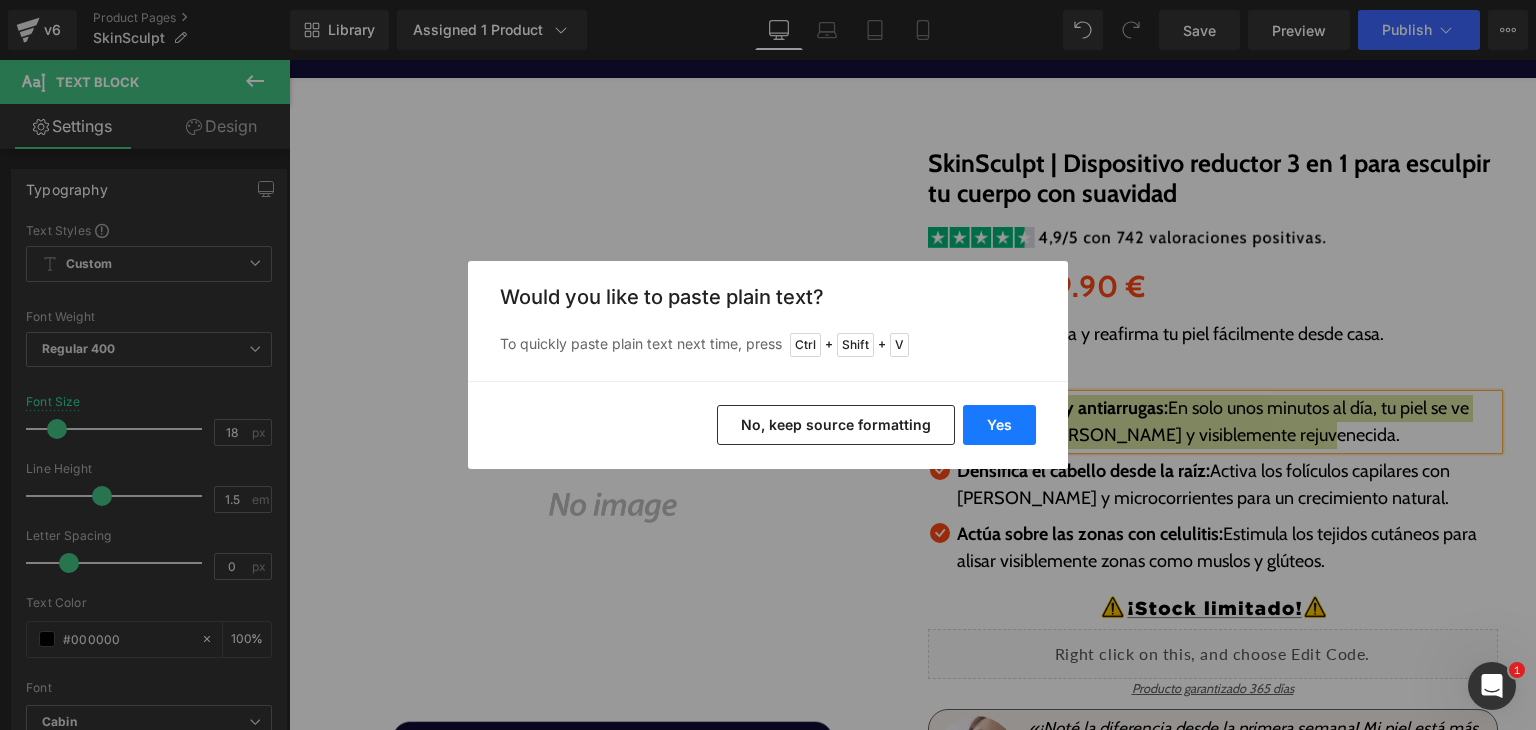click on "Yes" at bounding box center [999, 425] 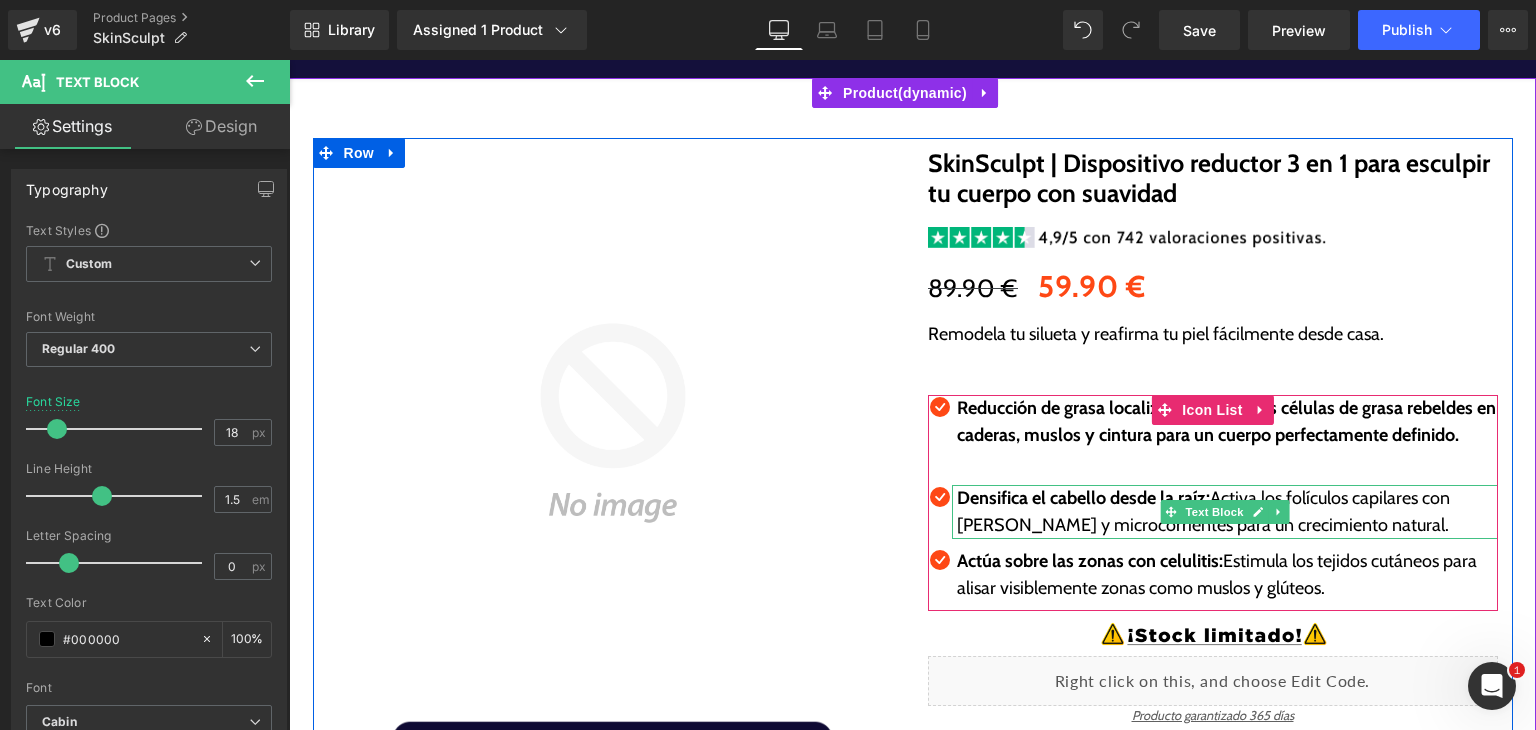 drag, startPoint x: 999, startPoint y: 513, endPoint x: 1023, endPoint y: 521, distance: 25.298222 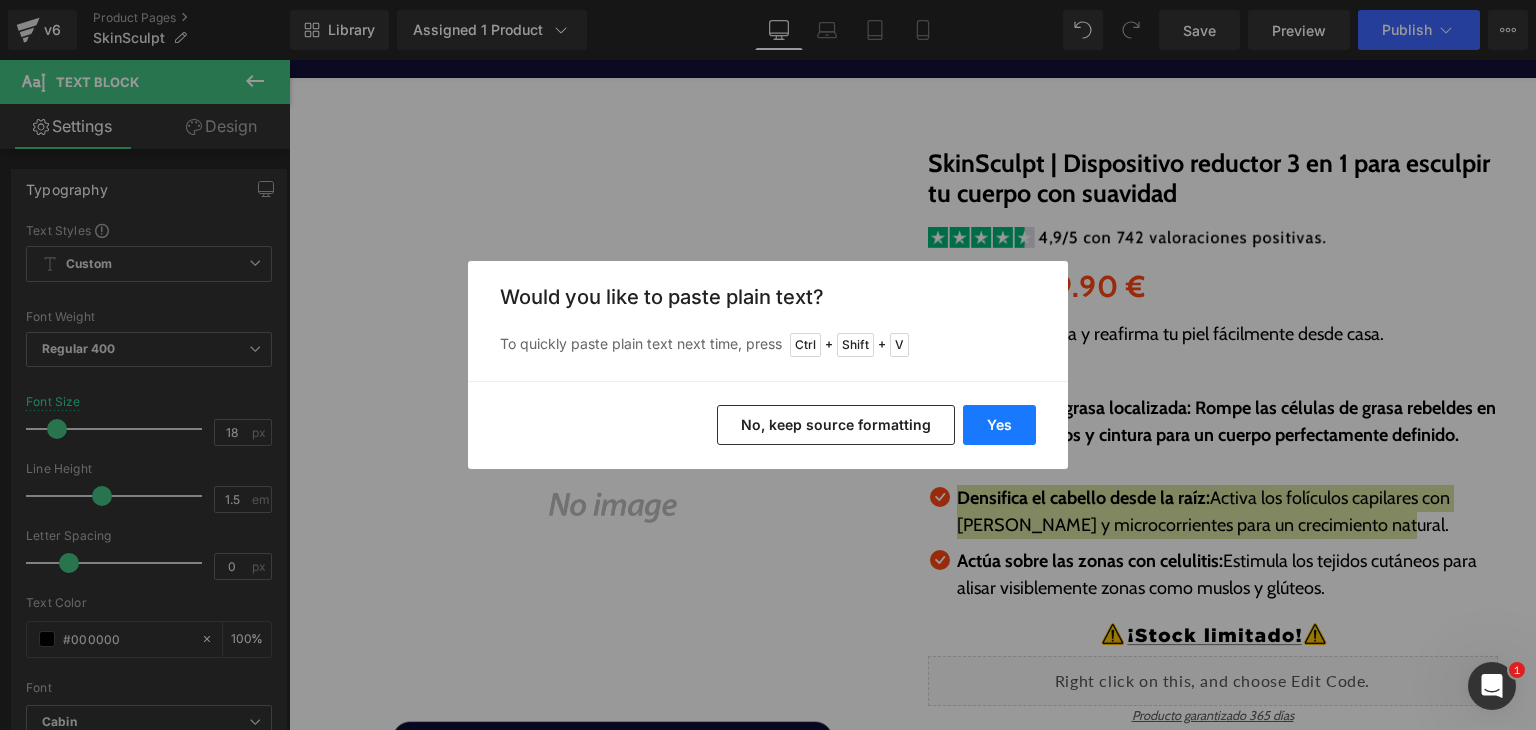 drag, startPoint x: 1016, startPoint y: 415, endPoint x: 725, endPoint y: 355, distance: 297.1212 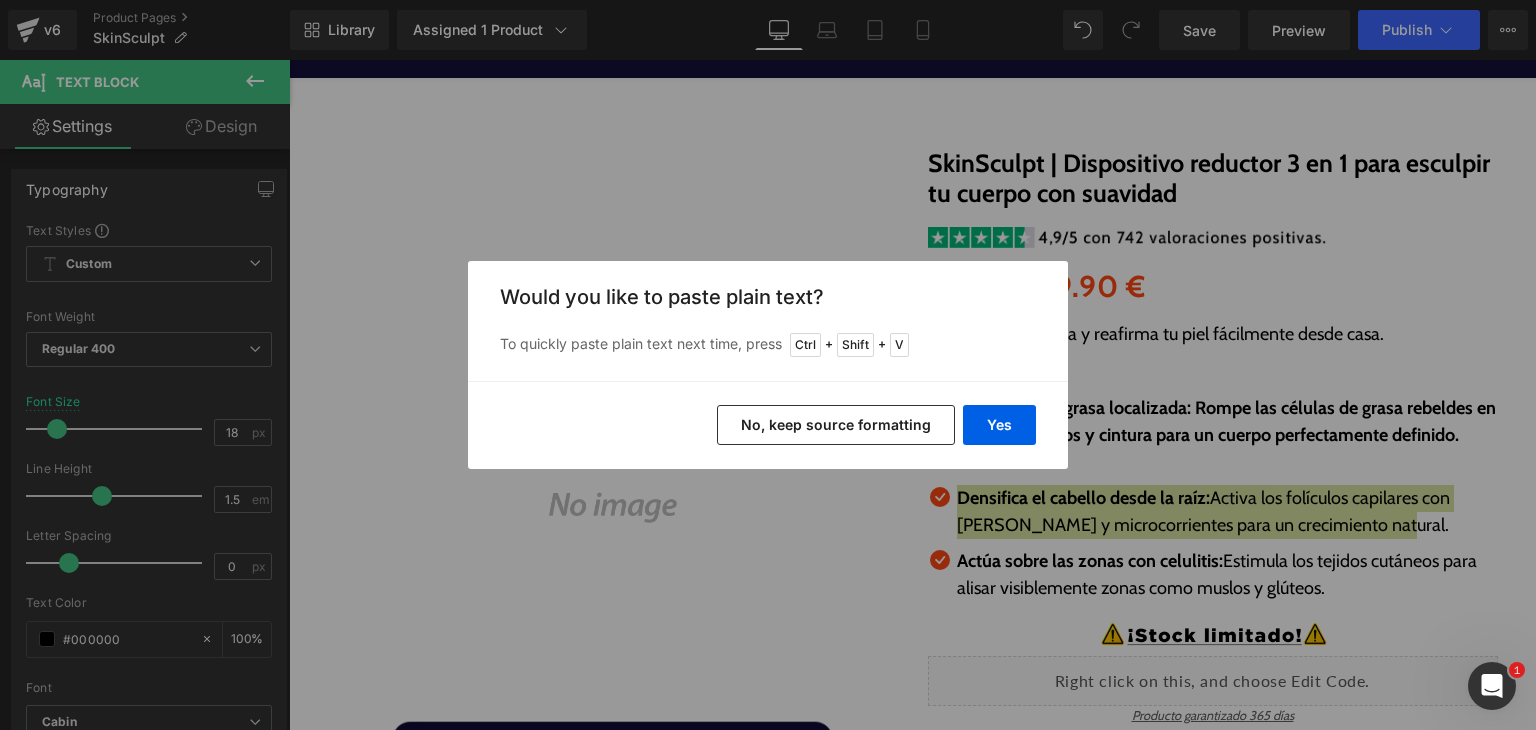 type 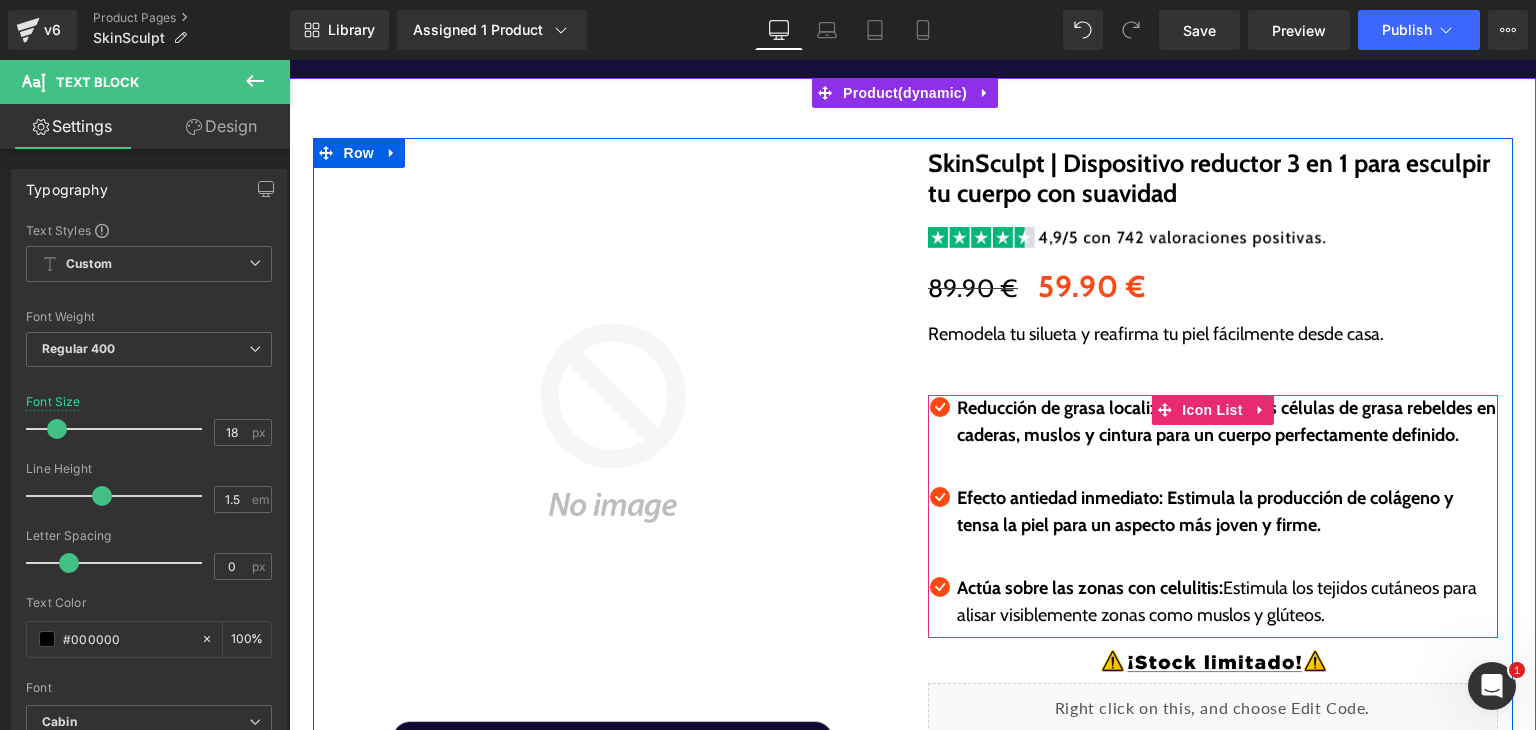 drag, startPoint x: 1004, startPoint y: 605, endPoint x: 1020, endPoint y: 620, distance: 21.931713 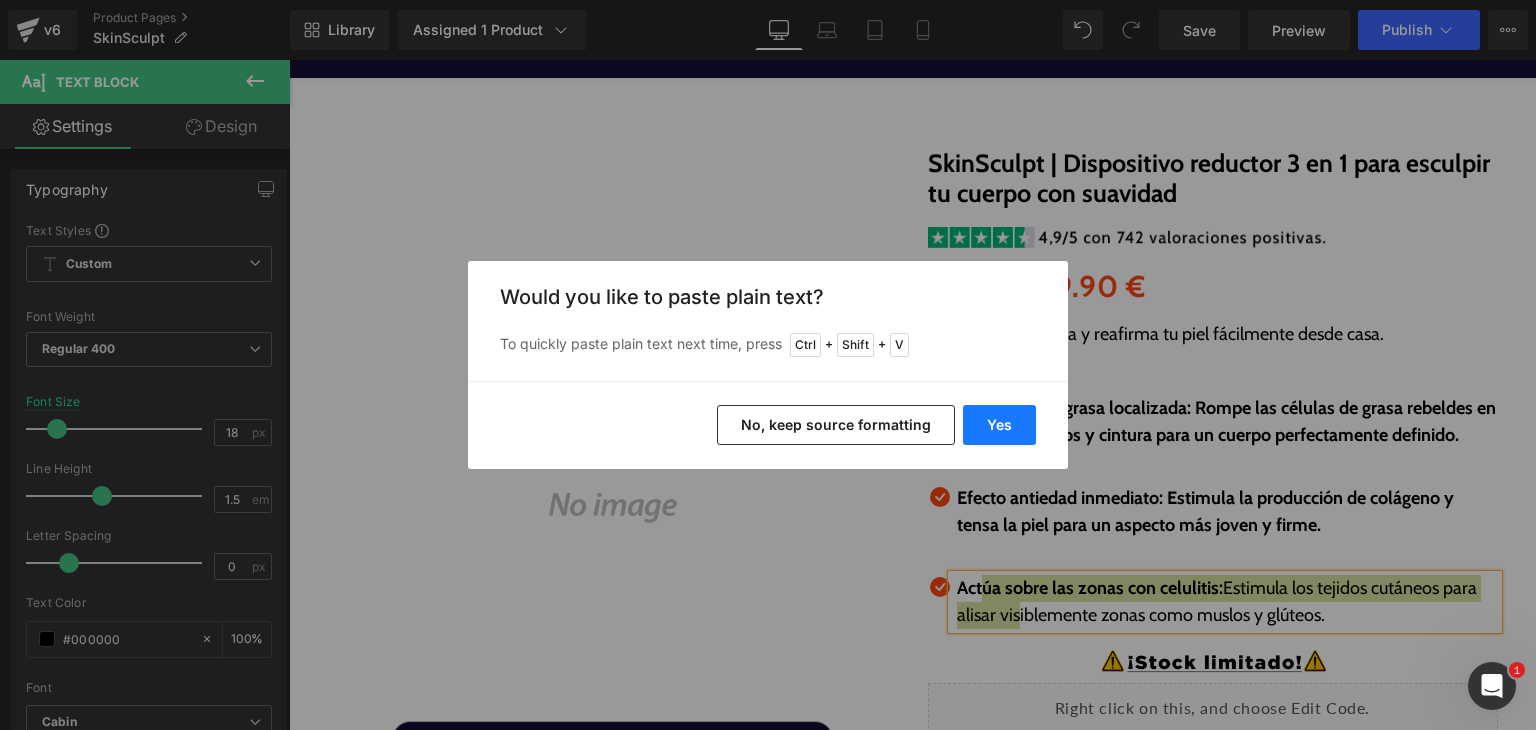 click on "Yes" at bounding box center [999, 425] 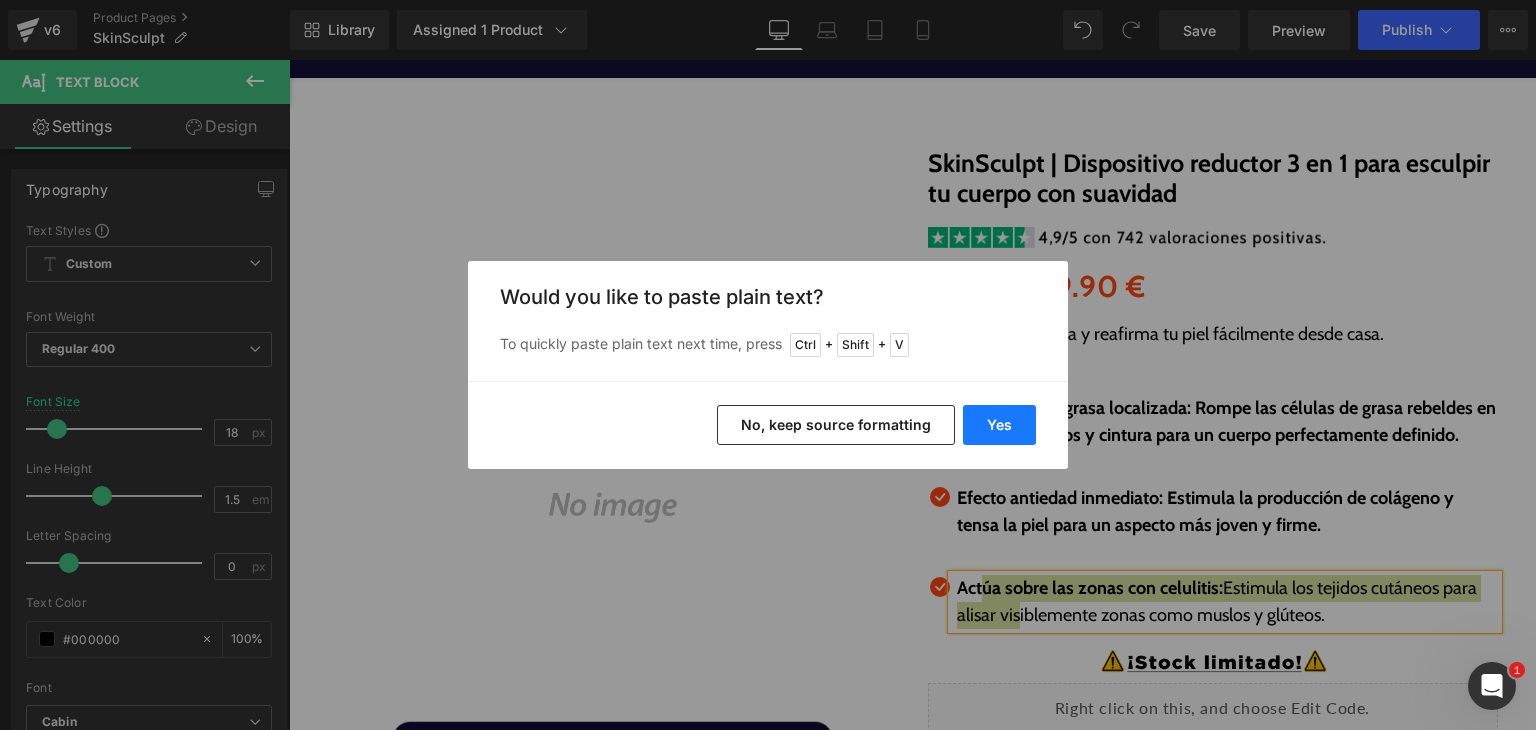 type 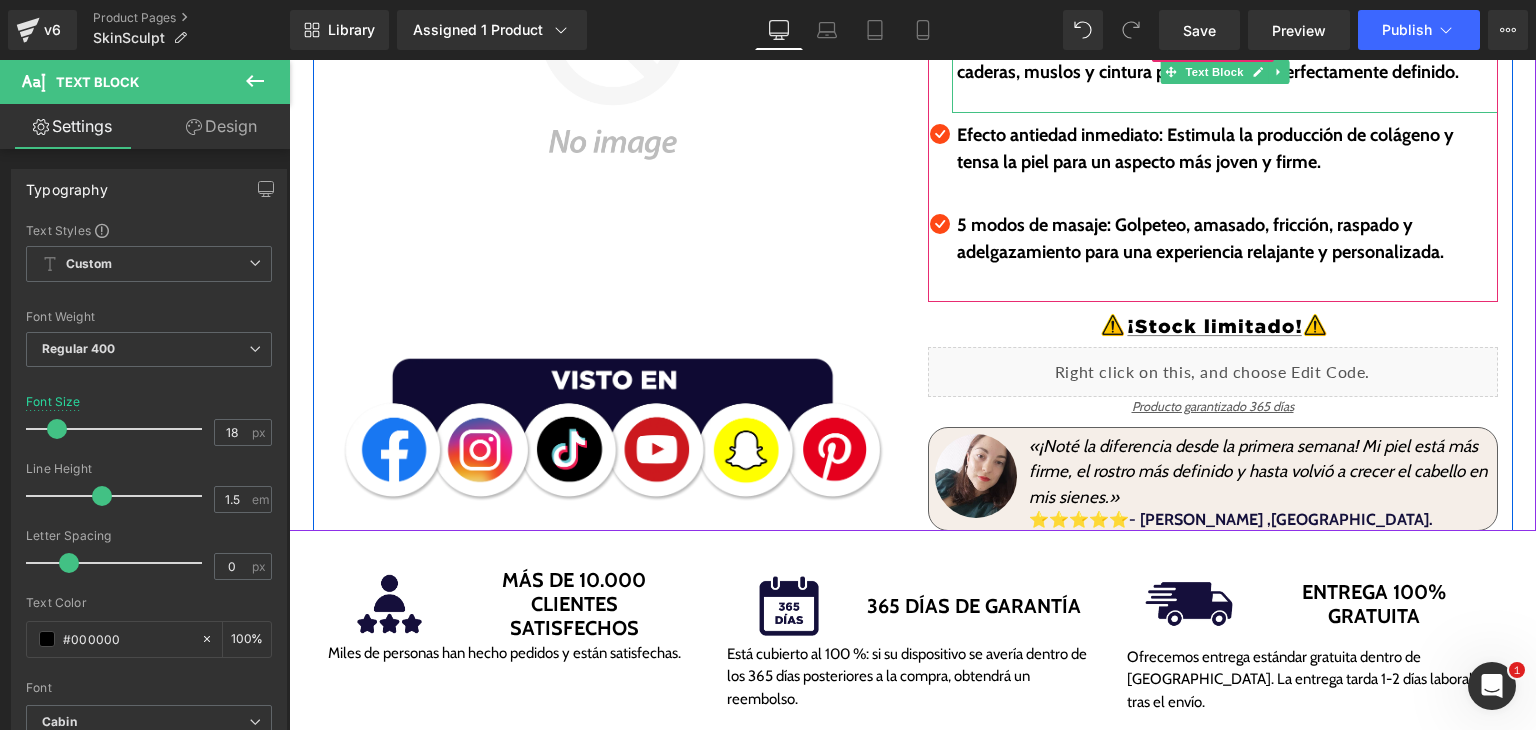 scroll, scrollTop: 500, scrollLeft: 0, axis: vertical 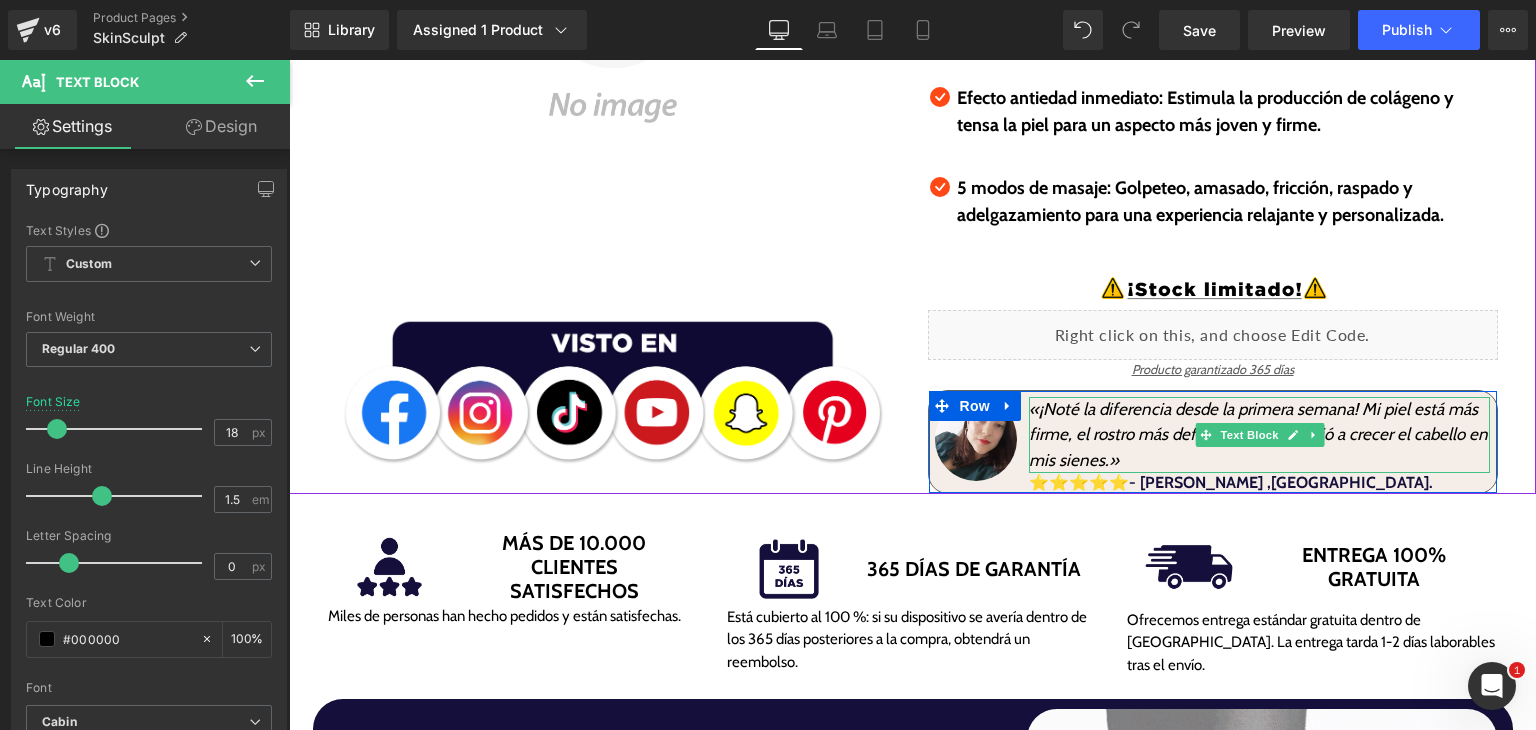 click on "«¡Noté la diferencia desde la primera semana! Mi piel está más firme, el rostro más definido y hasta volvió a crecer el cabello en mis sienes.»" at bounding box center (1258, 434) 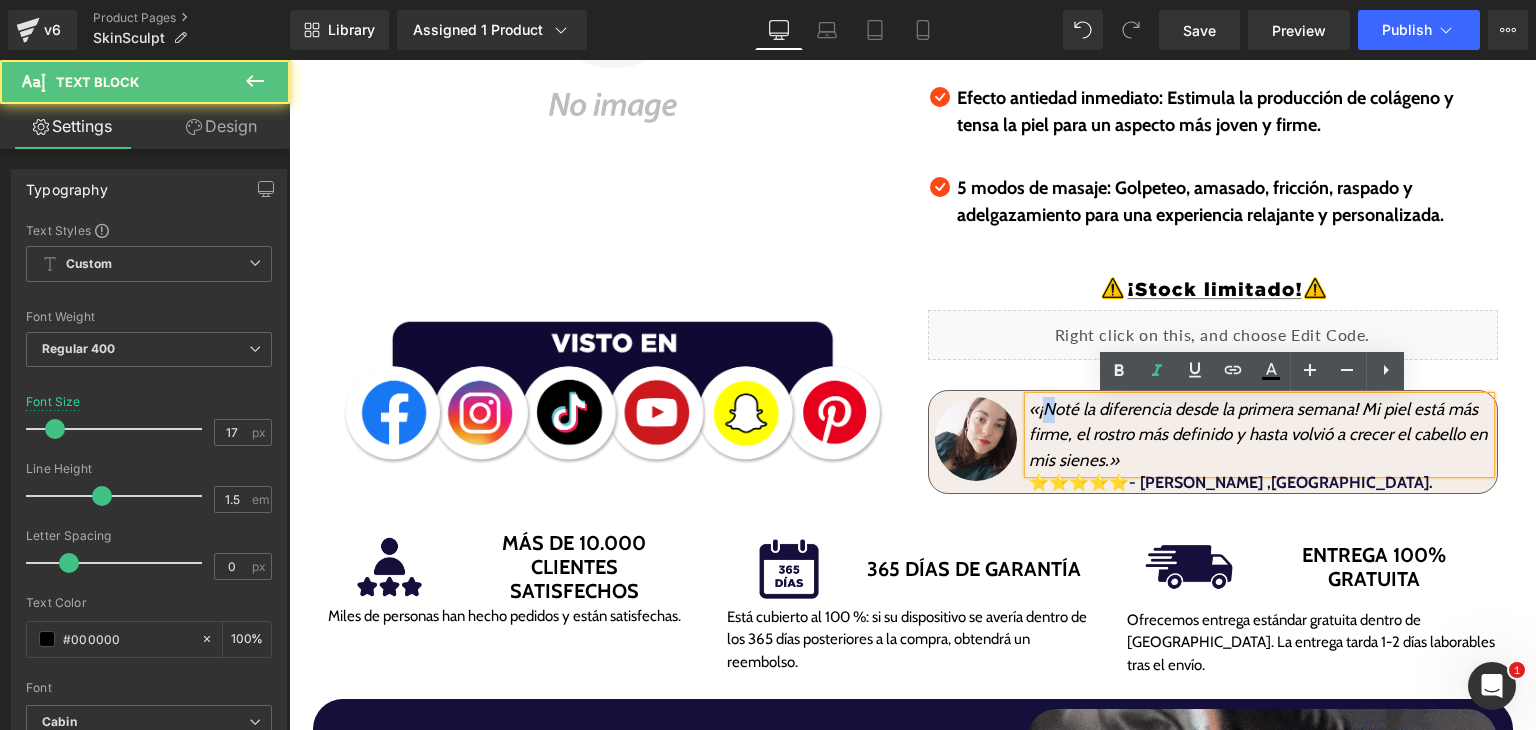 click on "«¡Noté la diferencia desde la primera semana! Mi piel está más firme, el rostro más definido y hasta volvió a crecer el cabello en mis sienes.»" at bounding box center (1258, 434) 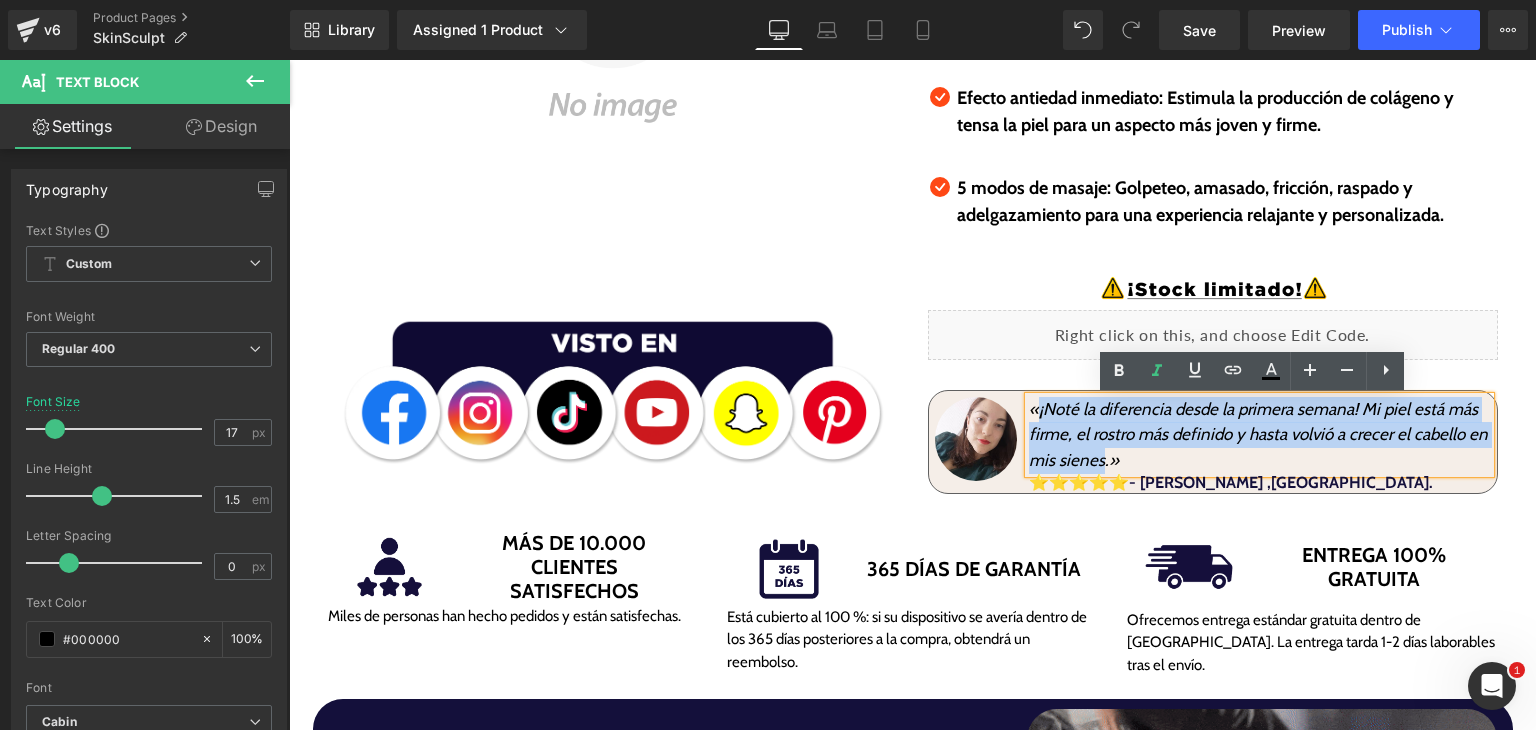drag, startPoint x: 1029, startPoint y: 413, endPoint x: 1096, endPoint y: 470, distance: 87.965904 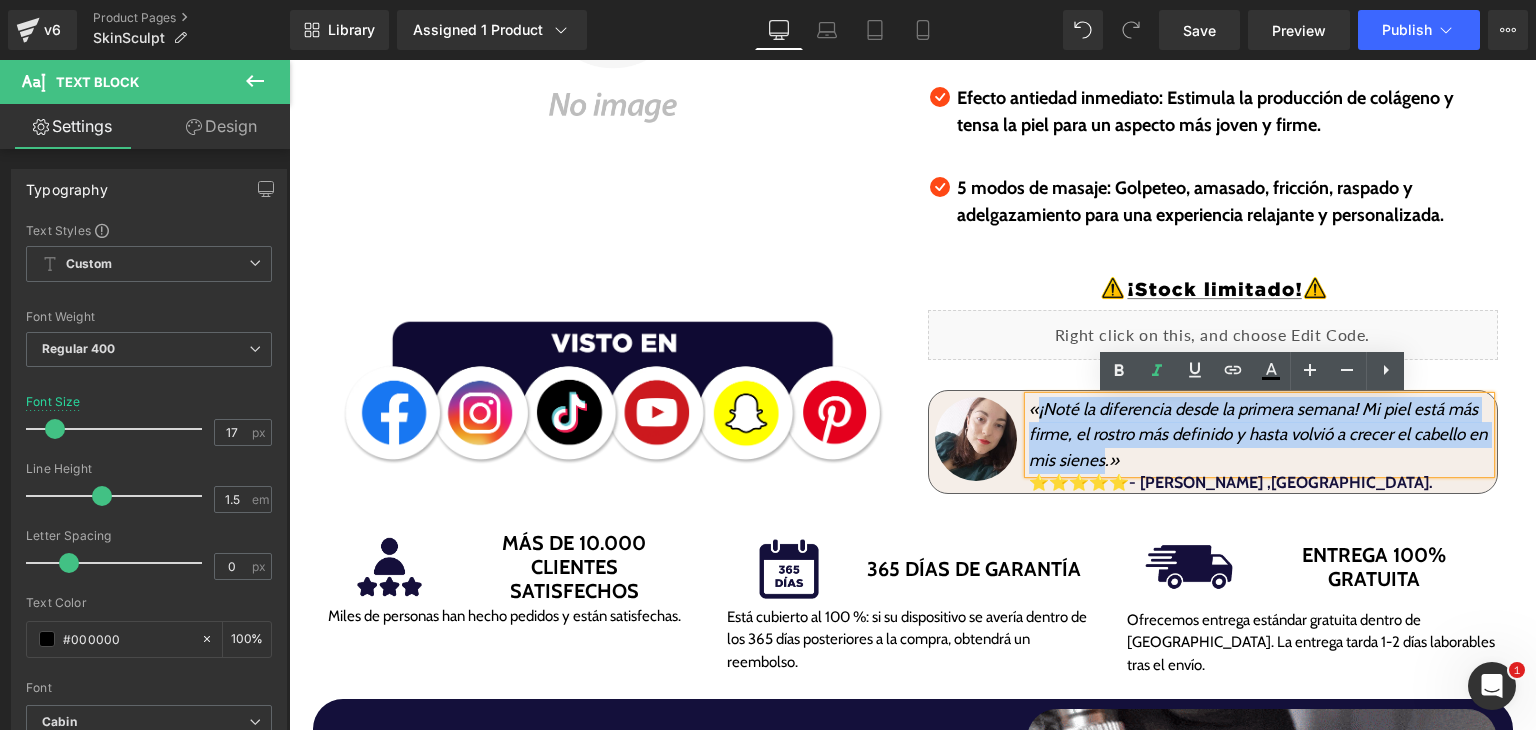 click on "«¡Noté la diferencia desde la primera semana! Mi piel está más firme, el rostro más definido y hasta volvió a crecer el cabello en mis sienes.»" at bounding box center [1258, 434] 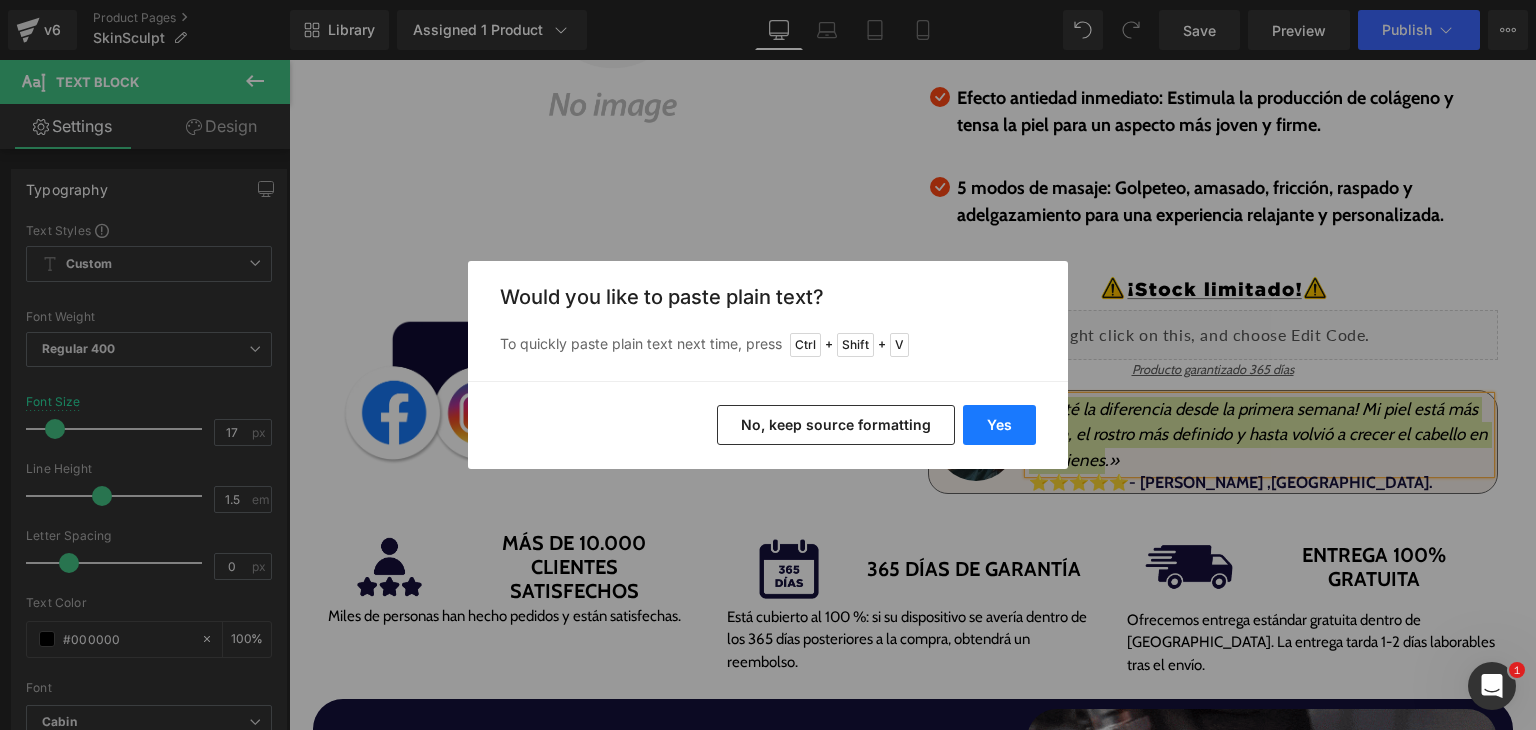 click on "Yes" at bounding box center [999, 425] 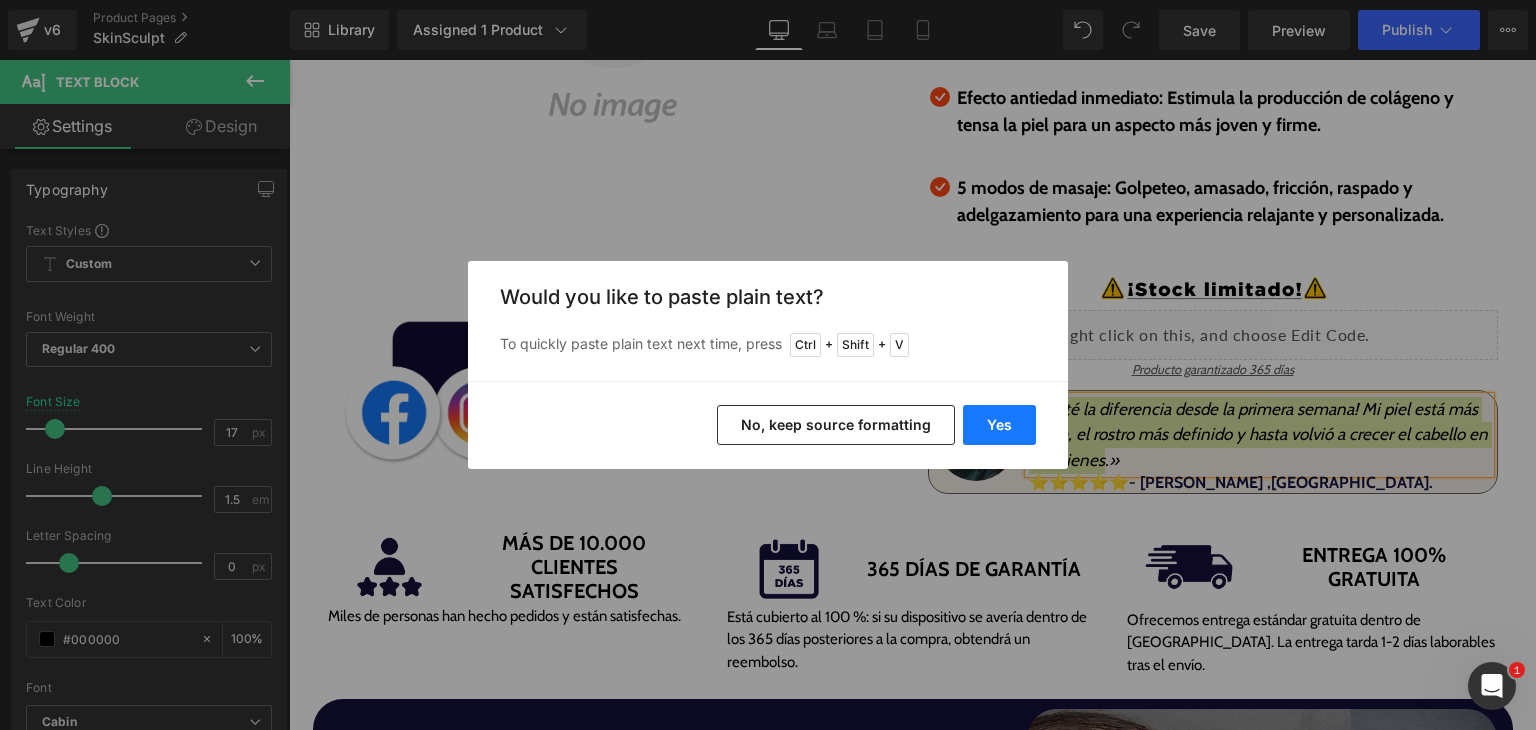 type 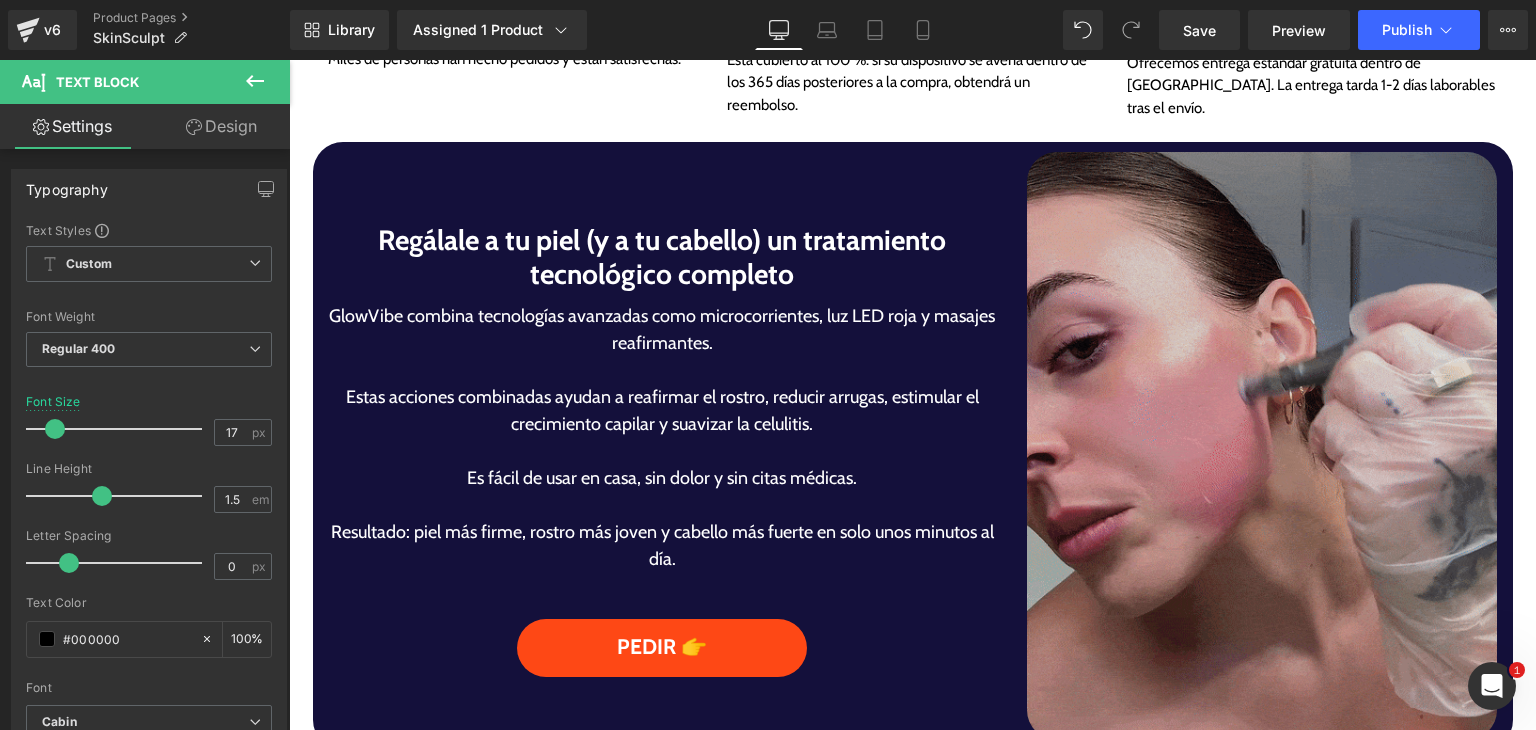 scroll, scrollTop: 1100, scrollLeft: 0, axis: vertical 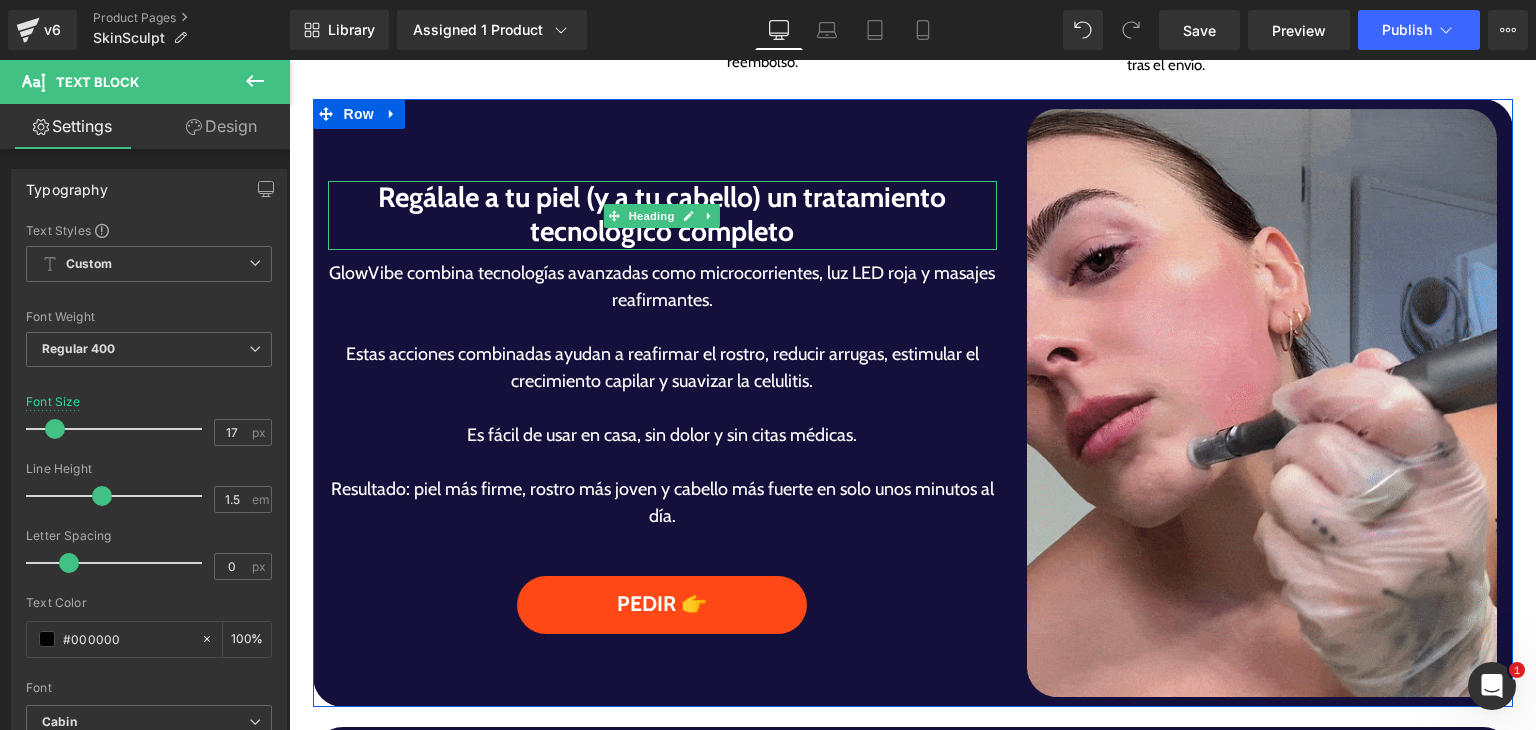 click at bounding box center [663, 183] 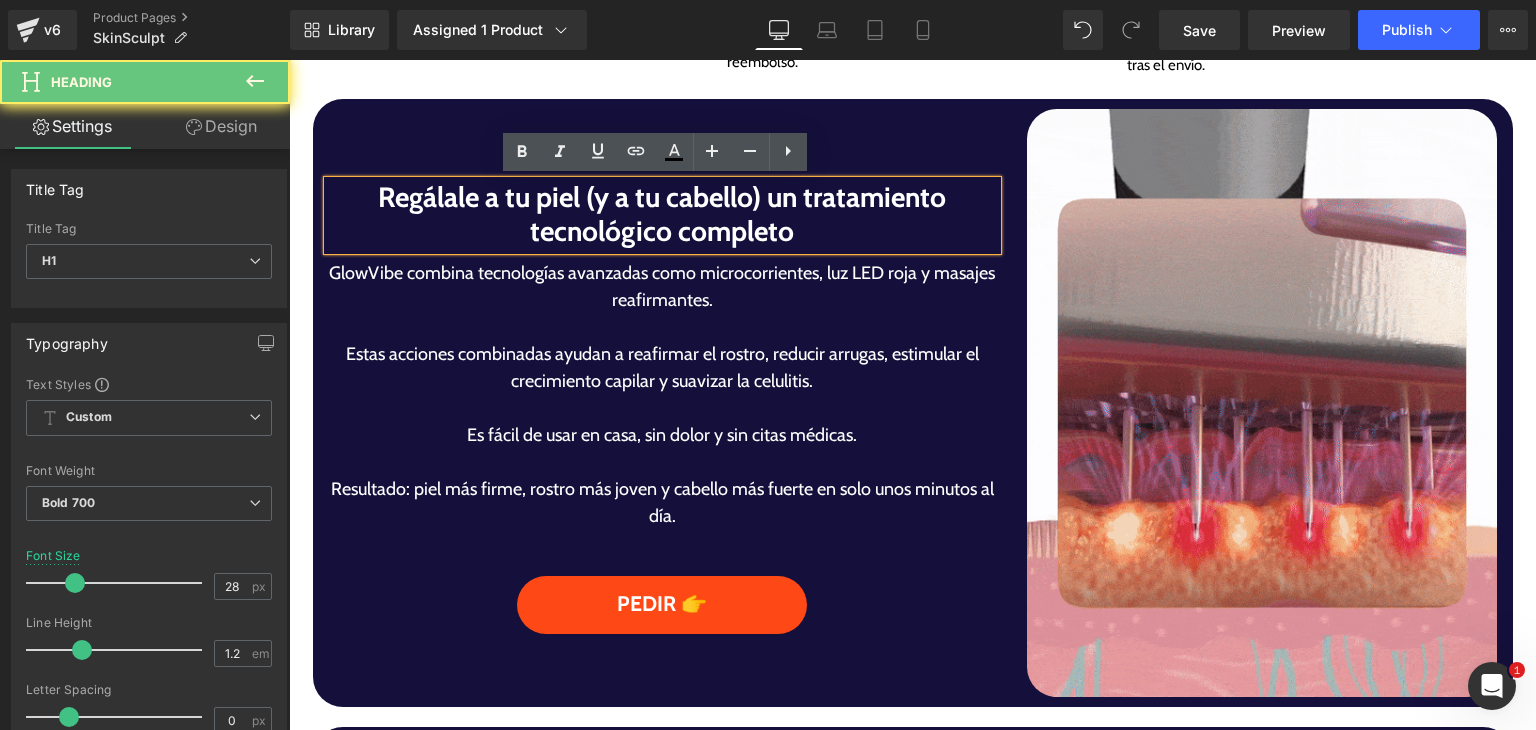 click on "Regálale a tu piel (y a tu cabello) un tratamiento tecnológico completo" at bounding box center [663, 214] 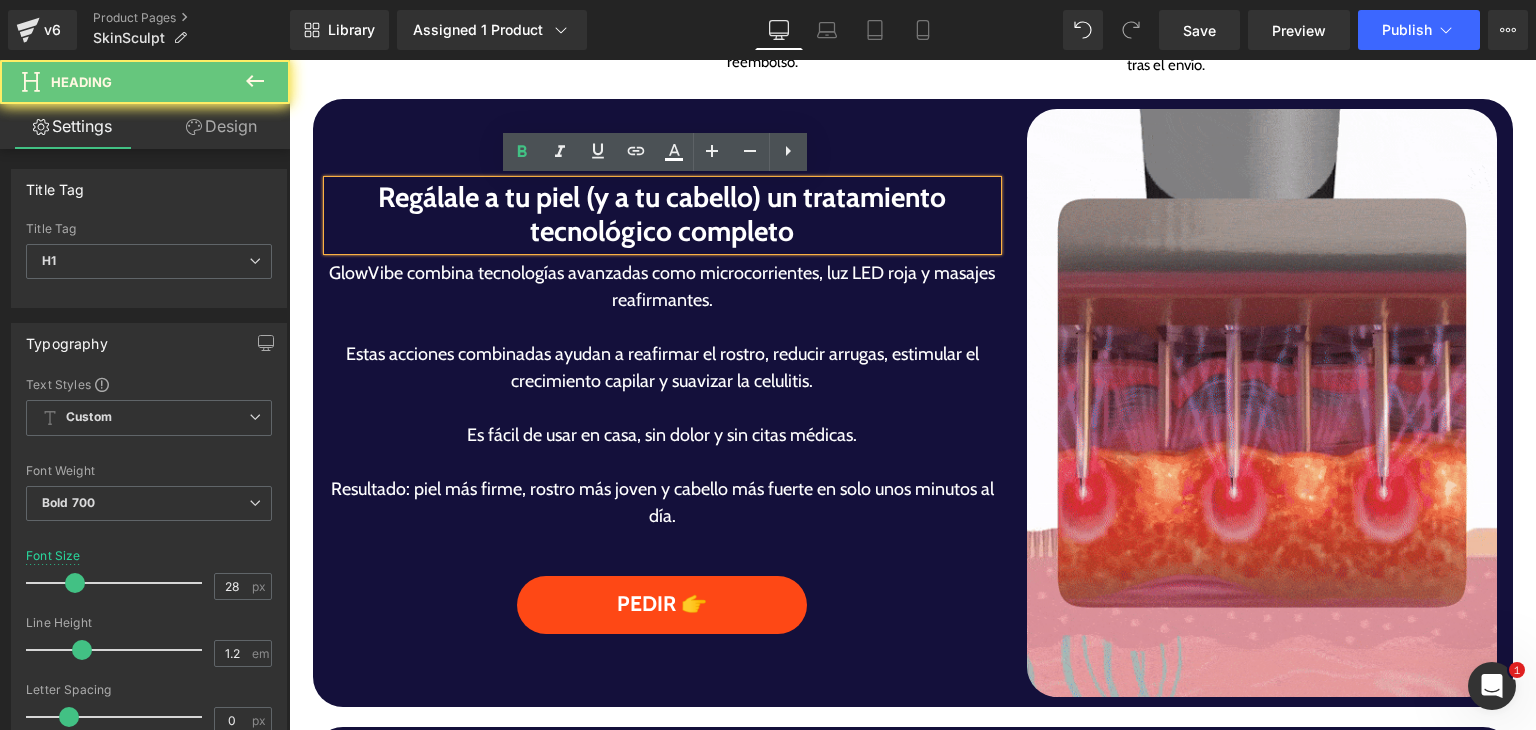 click on "Regálale a tu piel (y a tu cabello) un tratamiento tecnológico completo" at bounding box center (663, 214) 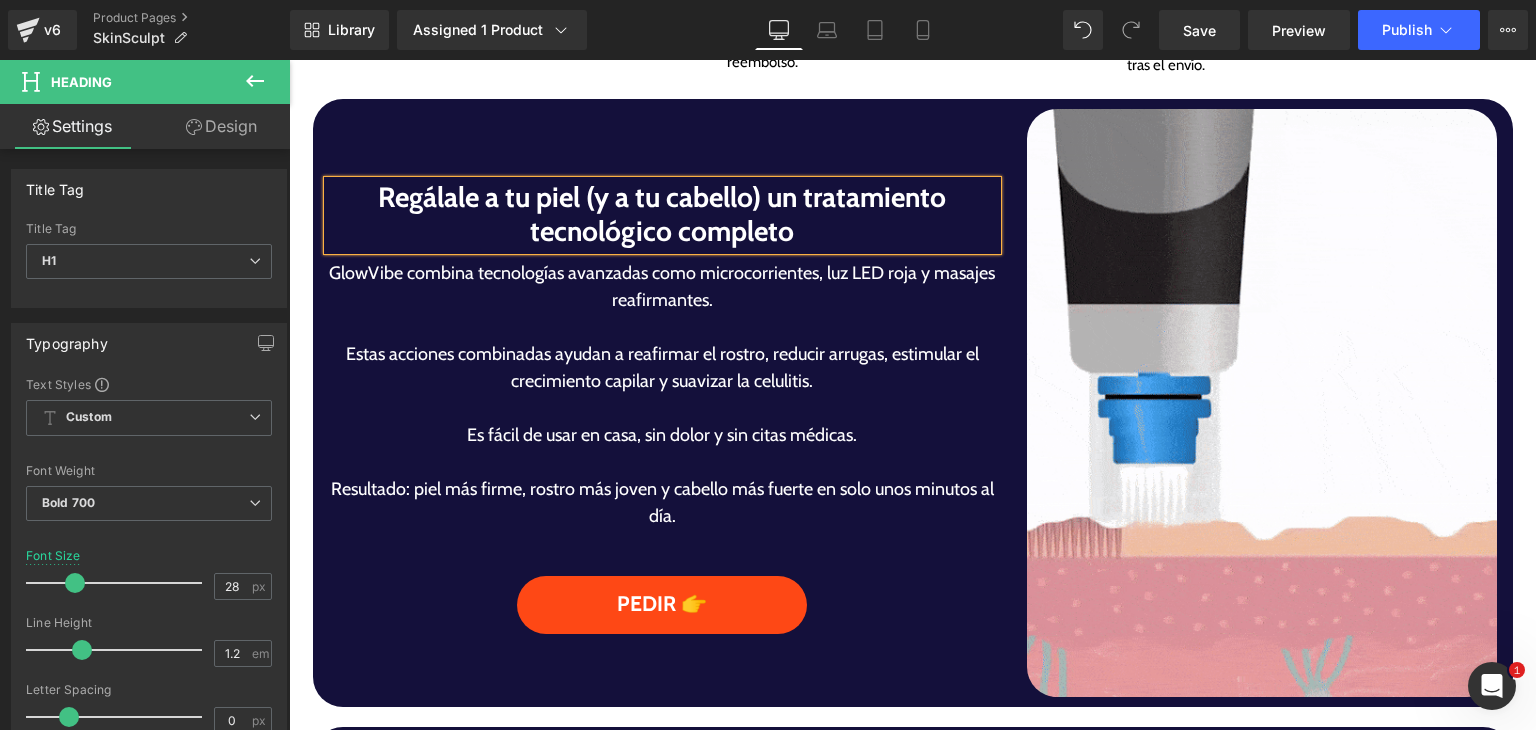 paste 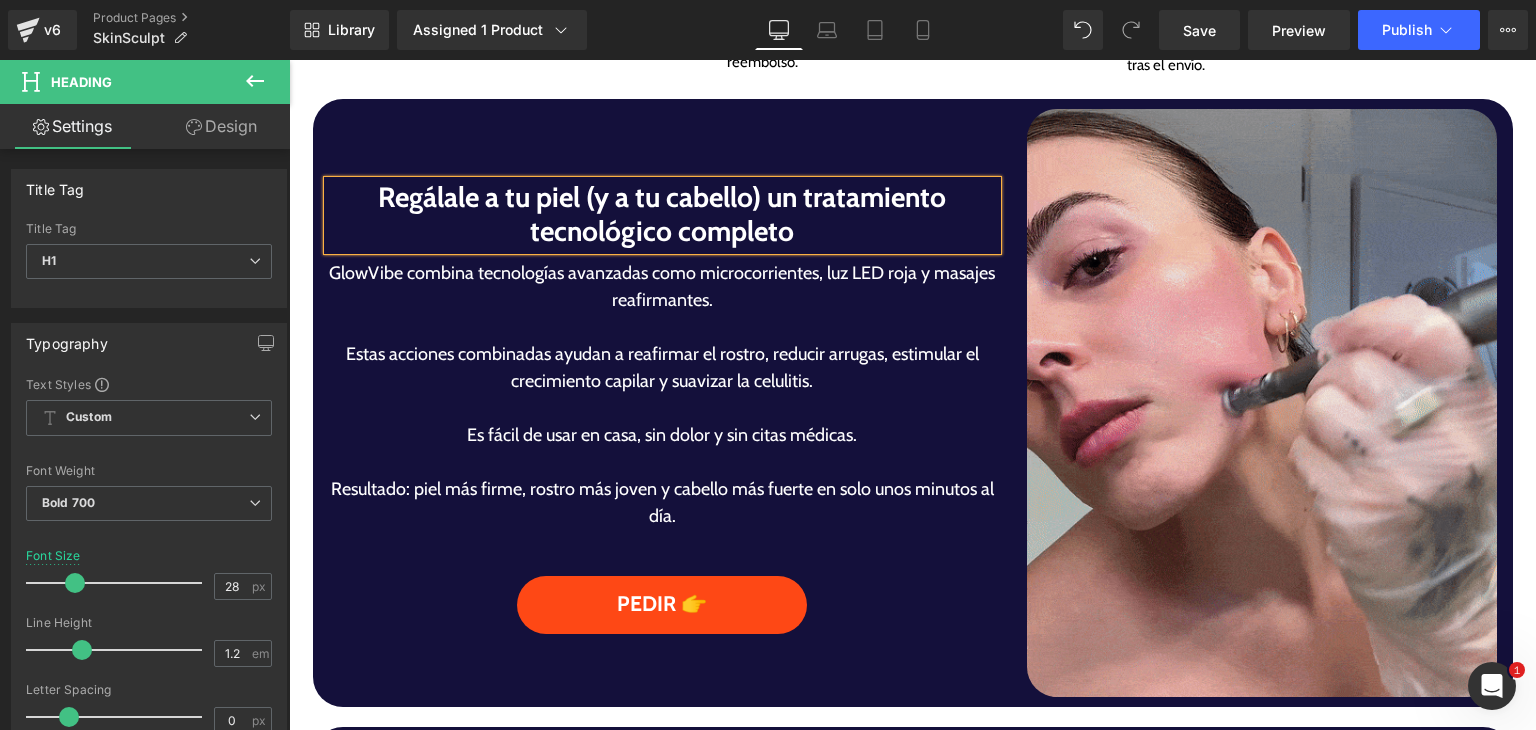type 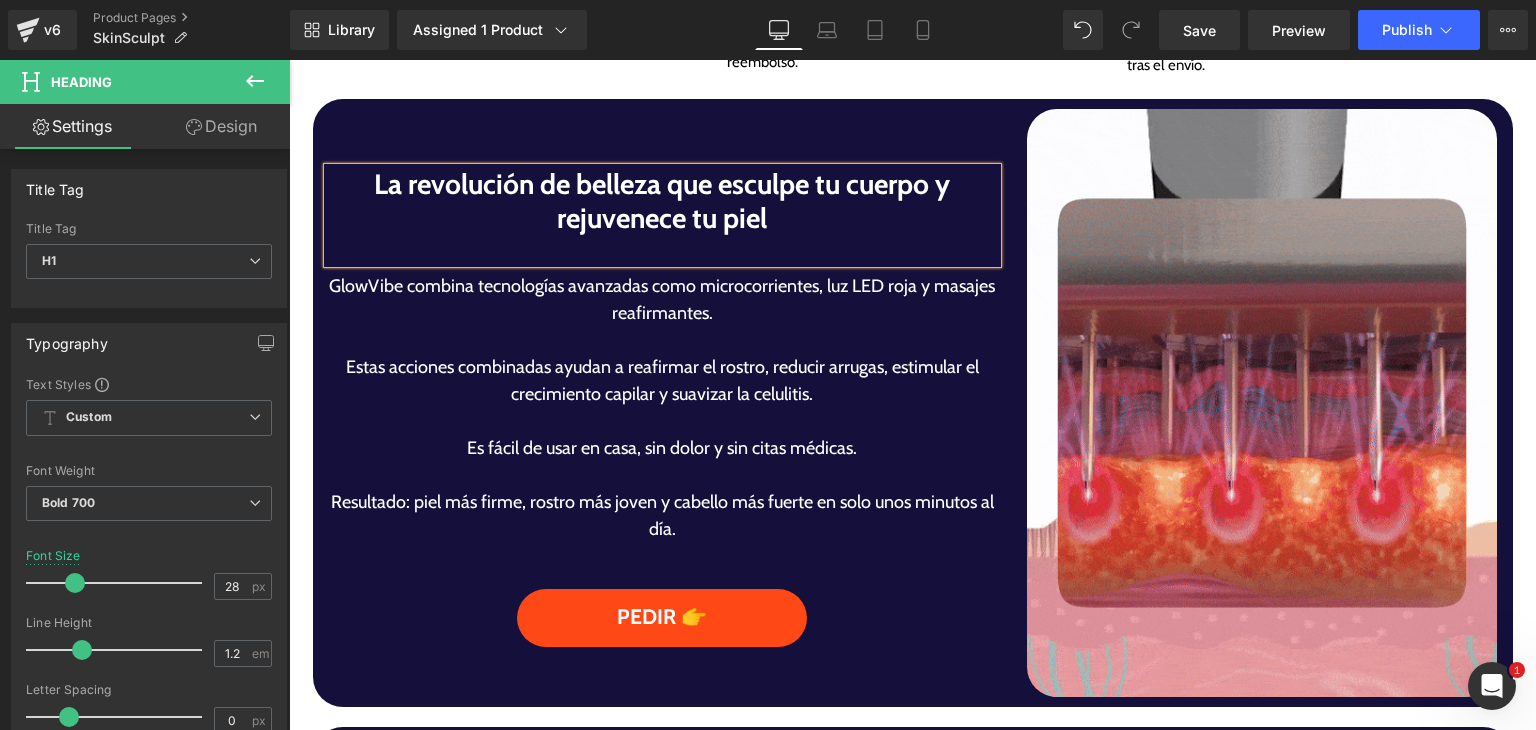 scroll, scrollTop: 1087, scrollLeft: 0, axis: vertical 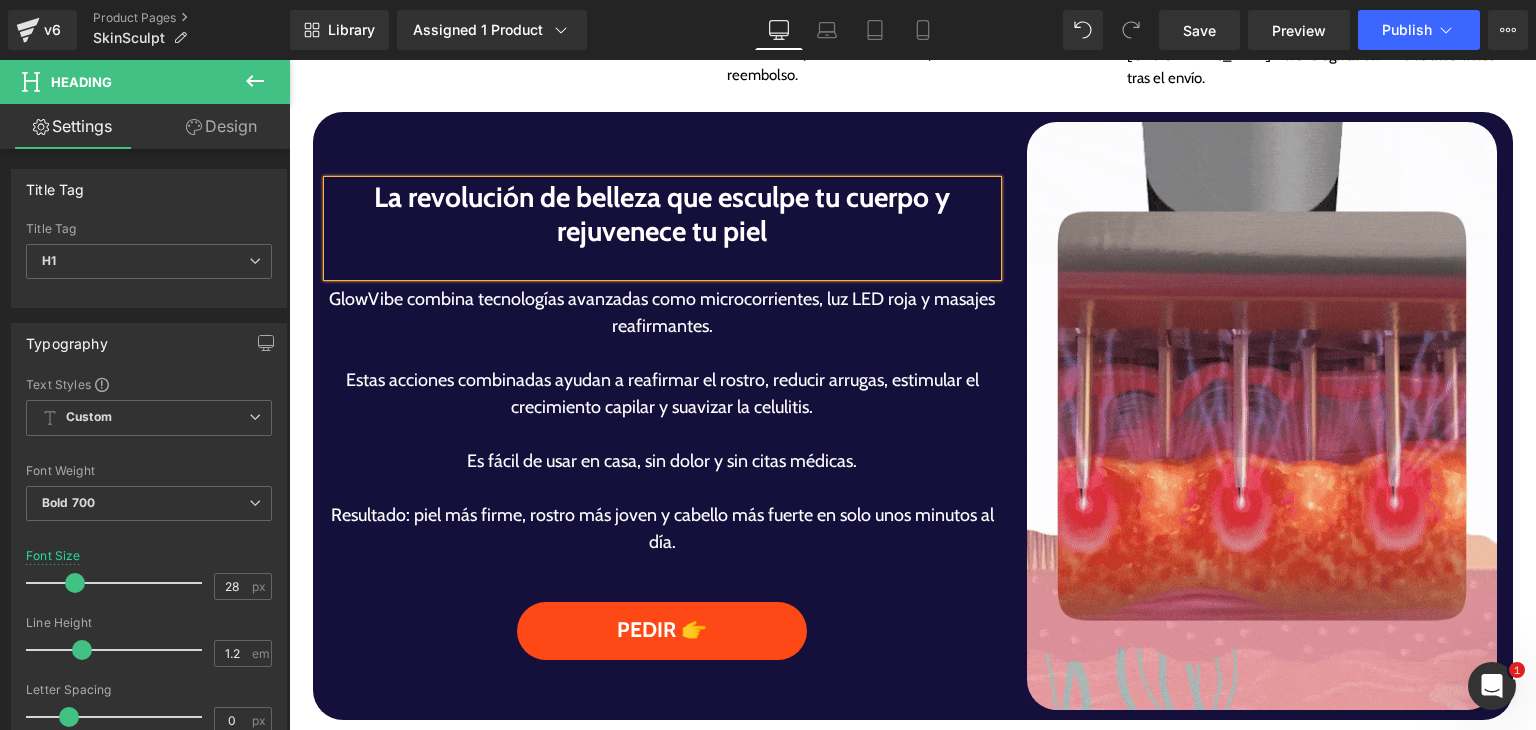 click at bounding box center [663, 262] 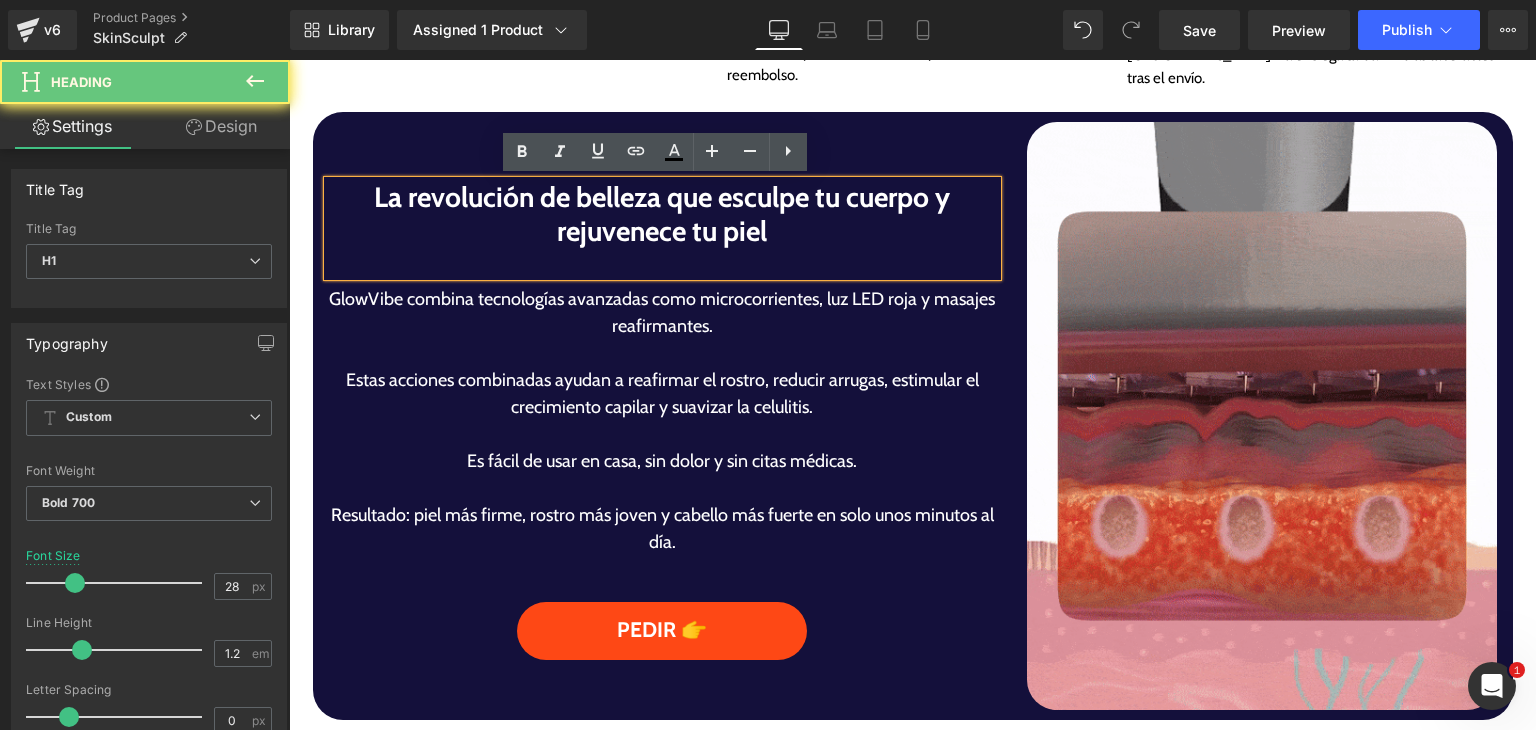 click at bounding box center (663, 262) 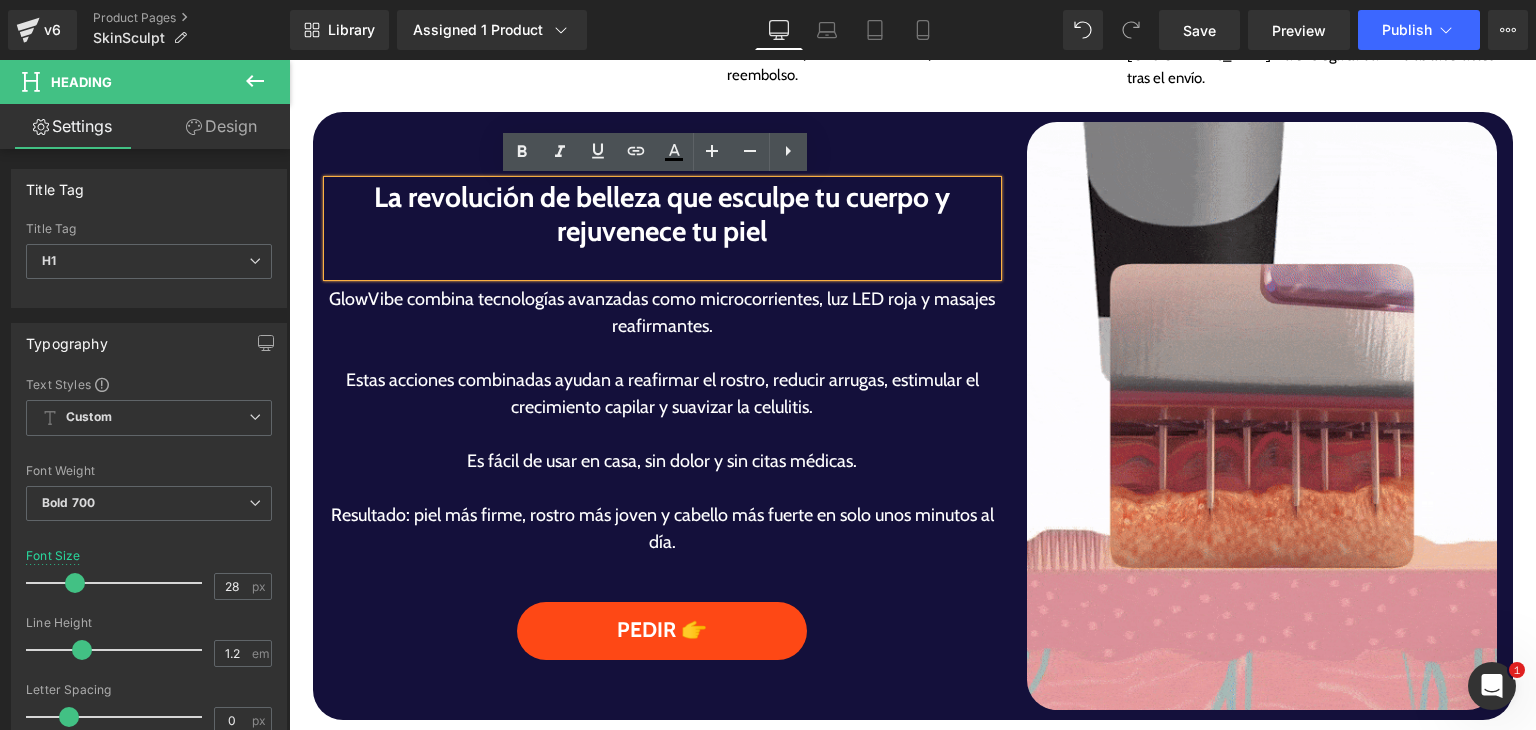 scroll, scrollTop: 1100, scrollLeft: 0, axis: vertical 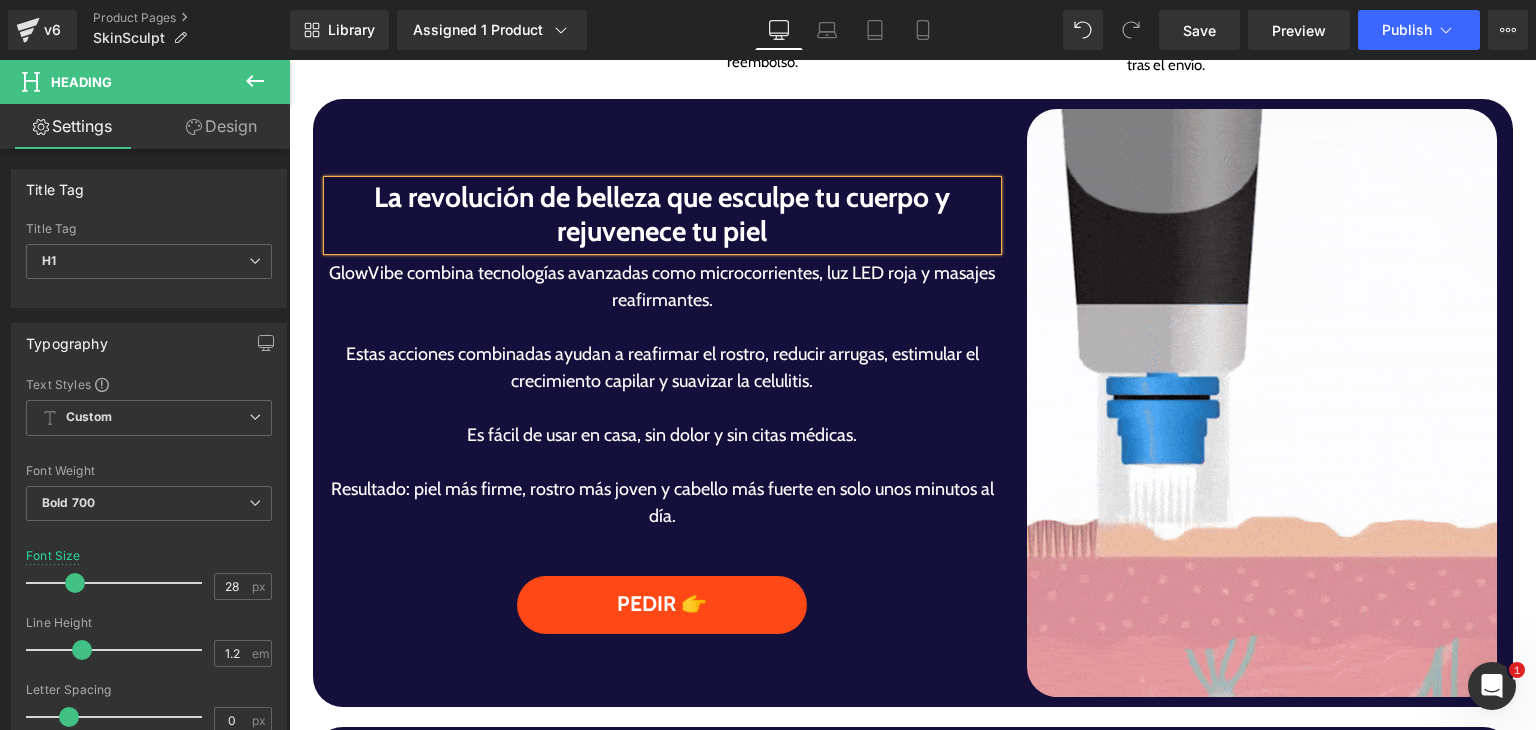 click on "GlowVibe combina tecnologías avanzadas como microcorrientes, luz LED roja y masajes reafirmantes.  Estas acciones combinadas ayudan a reafirmar el rostro, reducir arrugas, estimular el crecimiento capilar y suavizar la celulitis.  Es fácil de usar en casa, sin dolor y sin citas médicas.  Resultado: piel más firme, rostro más joven y cabello más fuerte en solo unos minutos al día. Text Block" at bounding box center [663, 413] 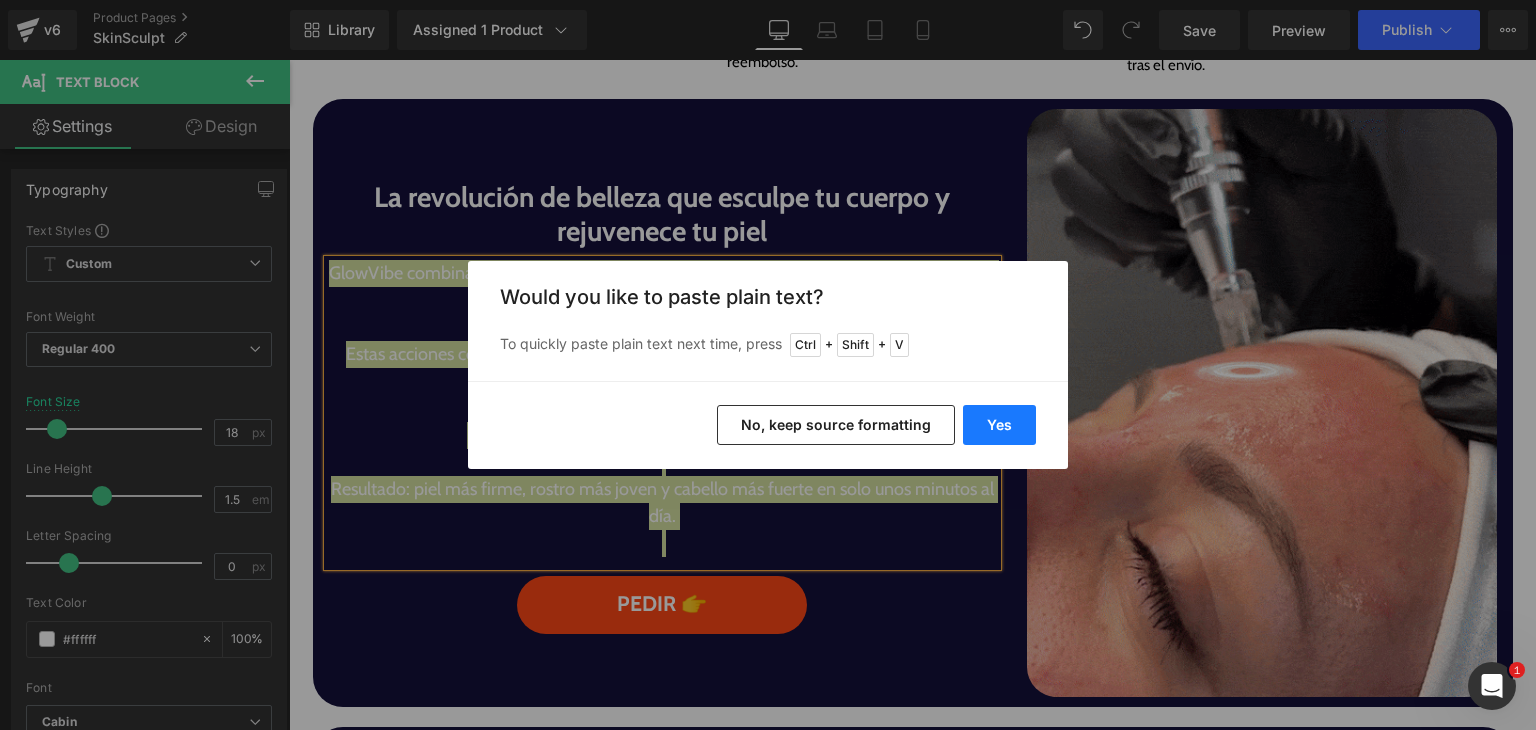click on "Yes" at bounding box center [999, 425] 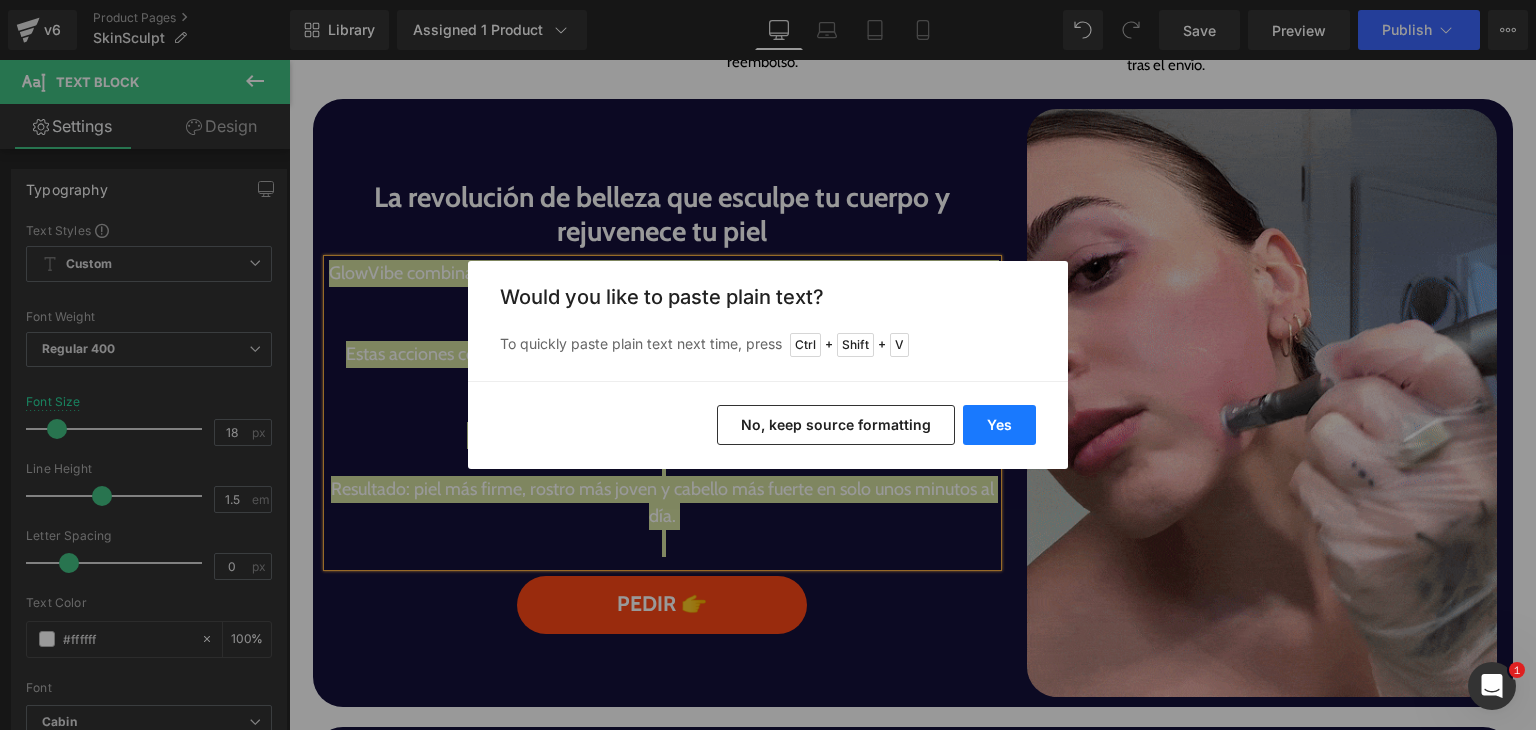 type 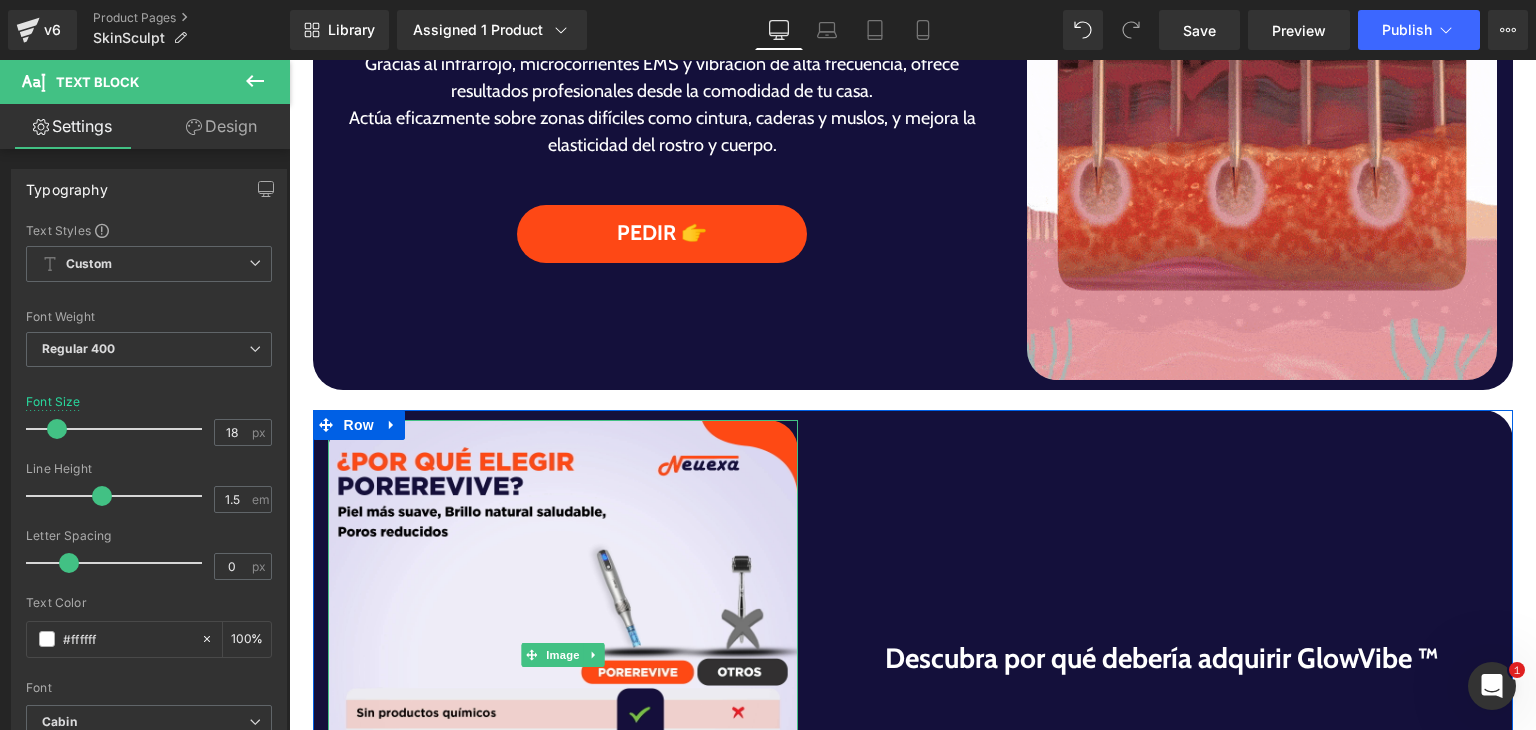 scroll, scrollTop: 1300, scrollLeft: 0, axis: vertical 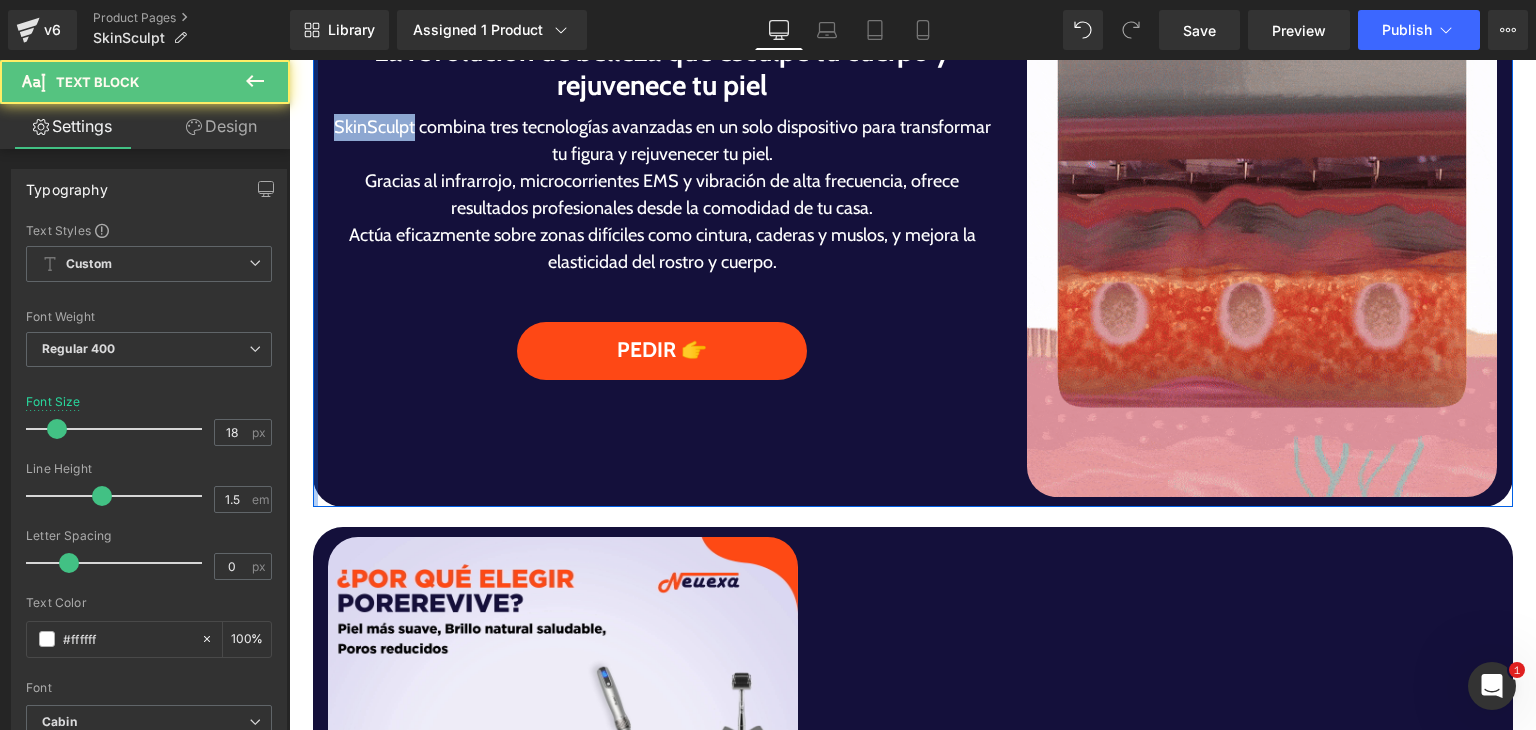 copy on "SkinSculpt" 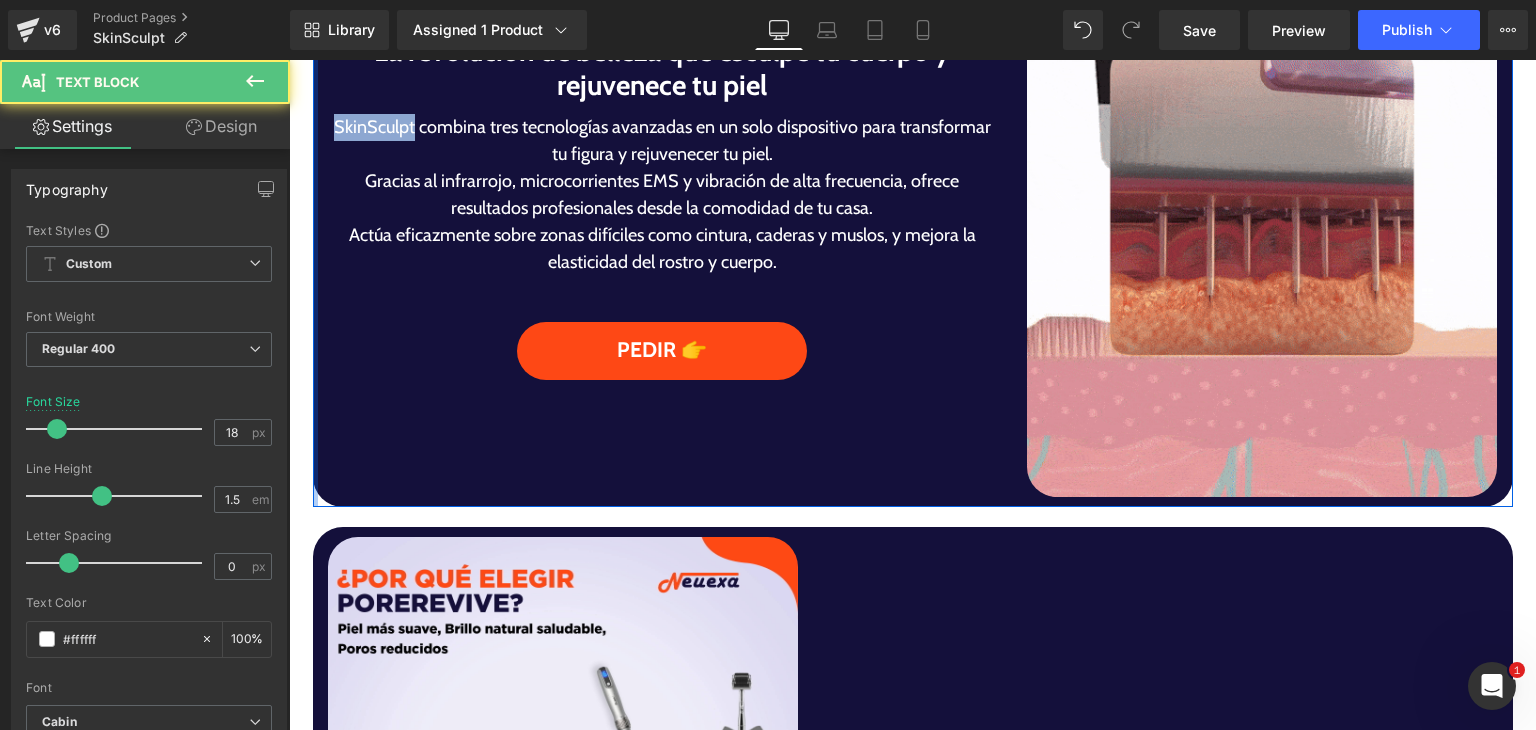 drag, startPoint x: 408, startPoint y: 127, endPoint x: 304, endPoint y: 127, distance: 104 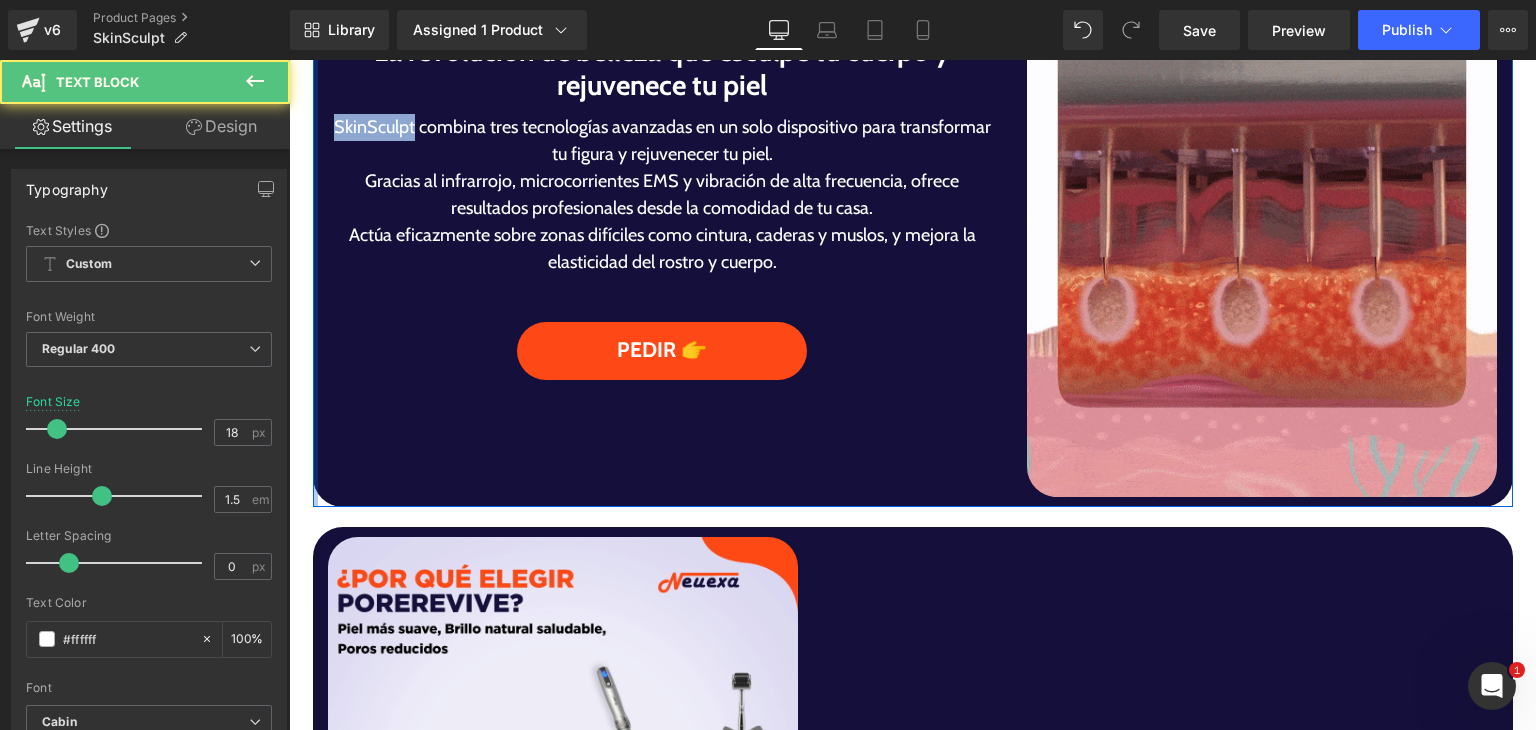 click on "La revolución de belleza que esculpe tu cuerpo y rejuvenece tu piel Heading         SkinSculpt combina tres tecnologías avanzadas en un solo dispositivo para transformar tu figura y rejuvenecer tu piel.  Gracias al infrarrojo, microcorrientes EMS y vibración de alta frecuencia, ofrece resultados profesionales desde la comodidad de tu casa.  Actúa eficazmente sobre zonas difíciles como cintura, caderas y muslos, y mejora la elasticidad del rostro y cuerpo. Text Block         PEDIR 👉 Button         Image         Row" at bounding box center [913, 203] 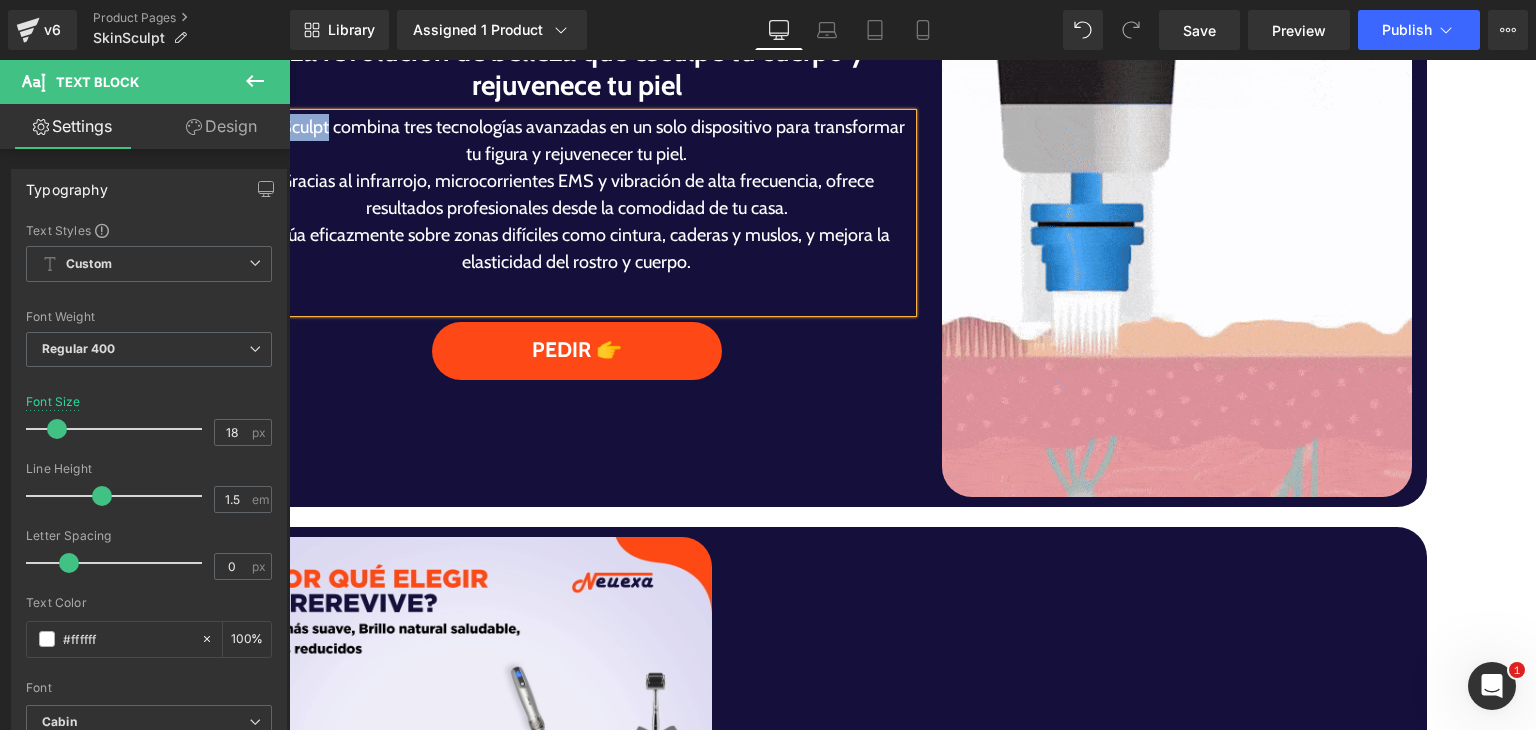 scroll, scrollTop: 1522, scrollLeft: 0, axis: vertical 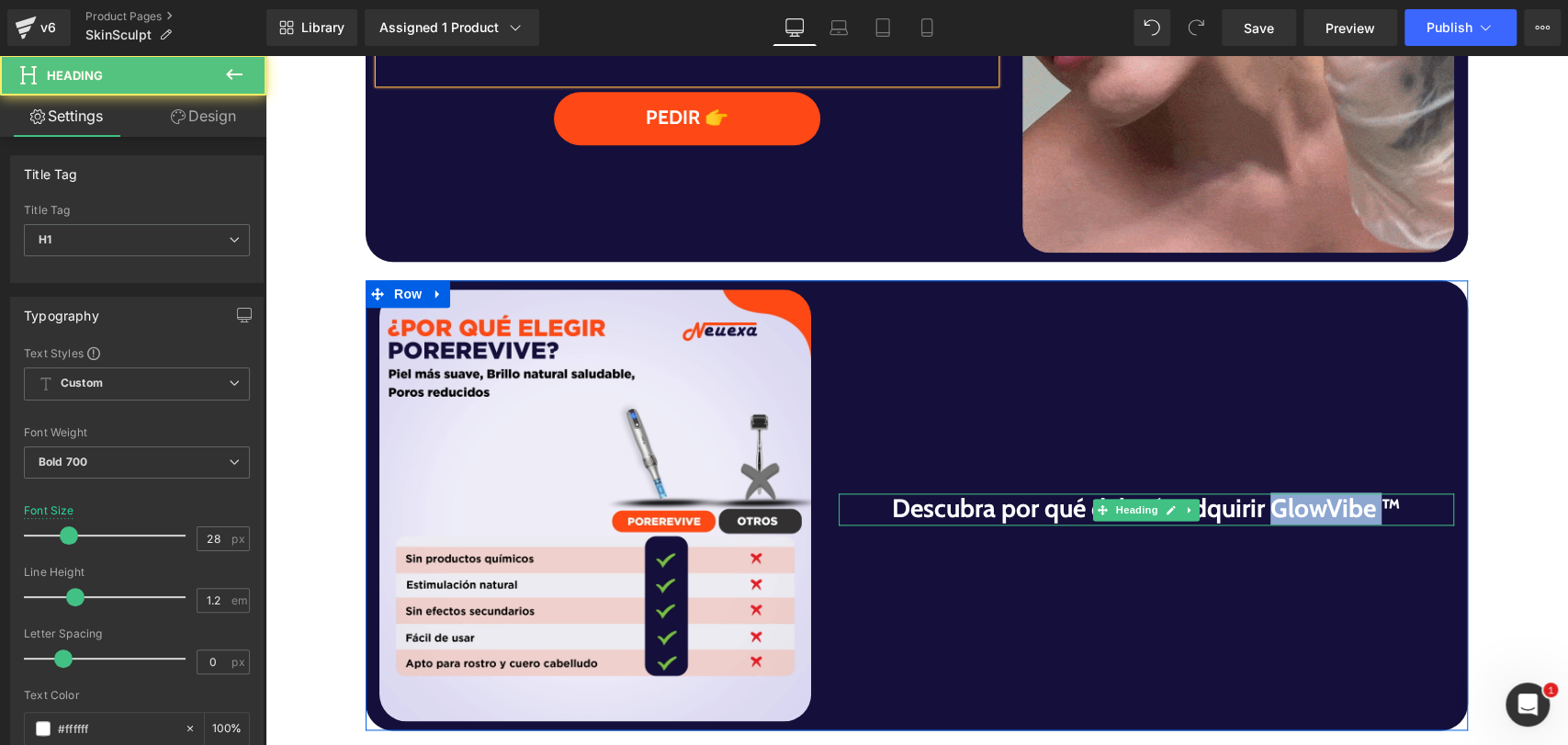 drag, startPoint x: 1346, startPoint y: 509, endPoint x: 1375, endPoint y: 512, distance: 29.154759 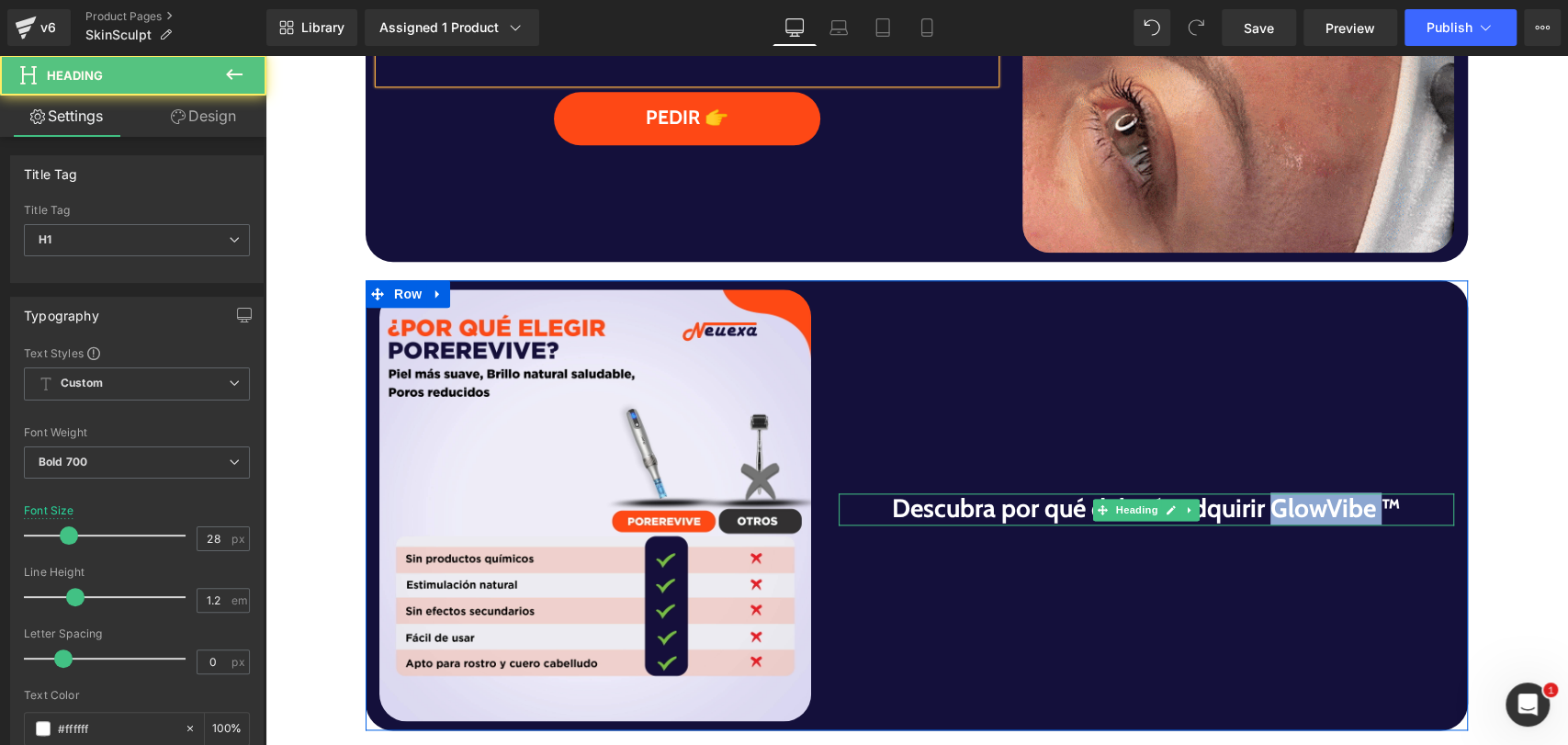click on "Descubra por qué debería adquirir GlowVibe ™" at bounding box center (1146, 509) 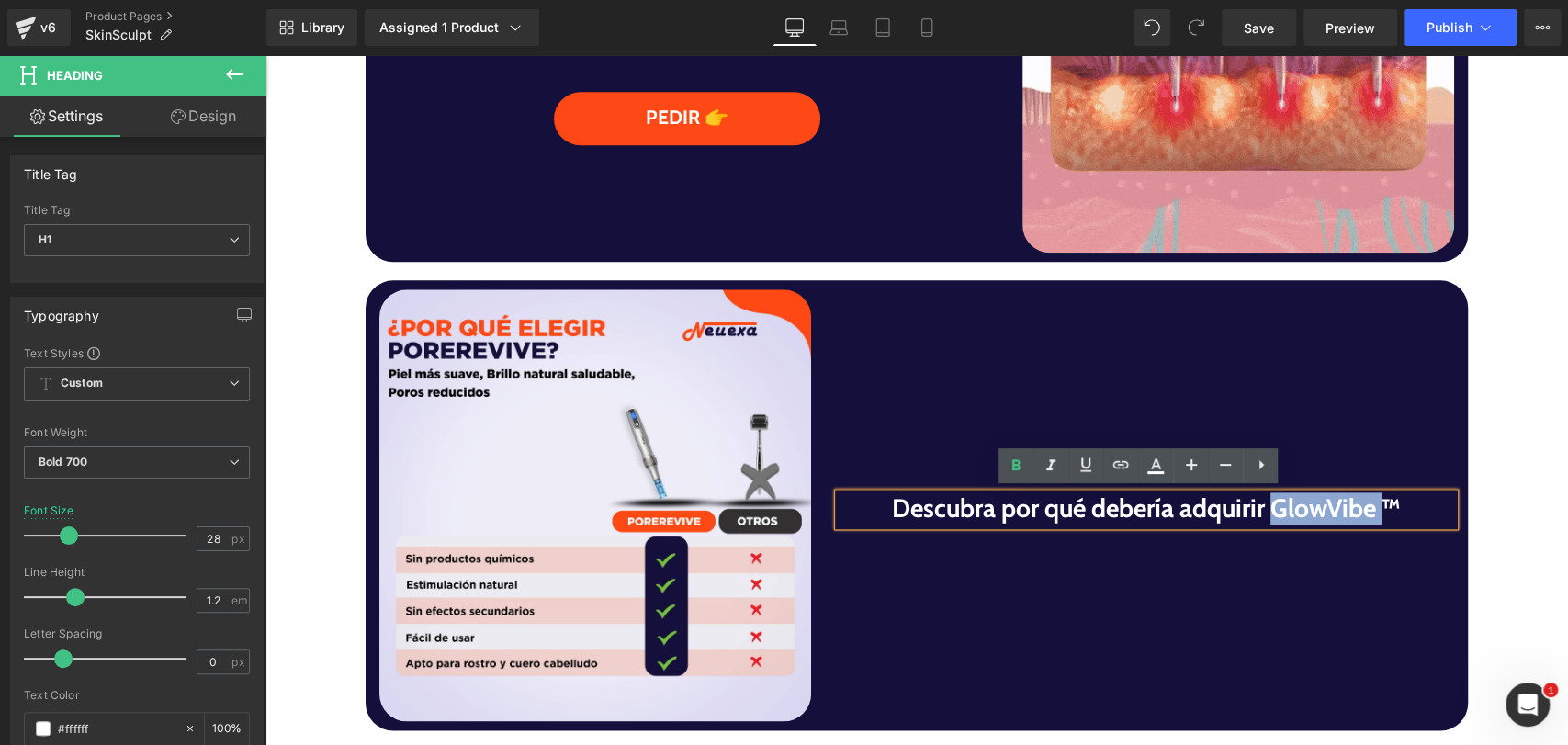 paste 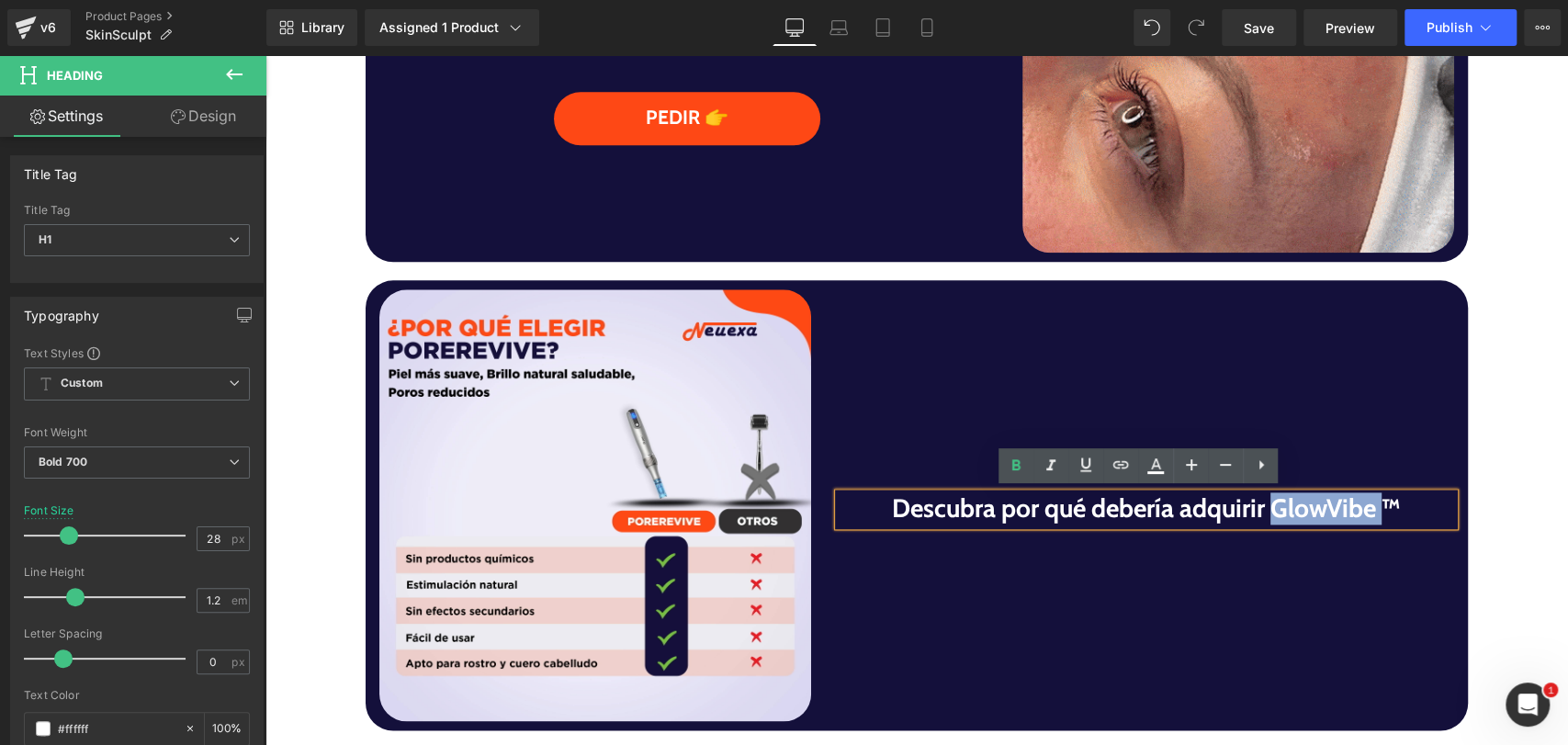type 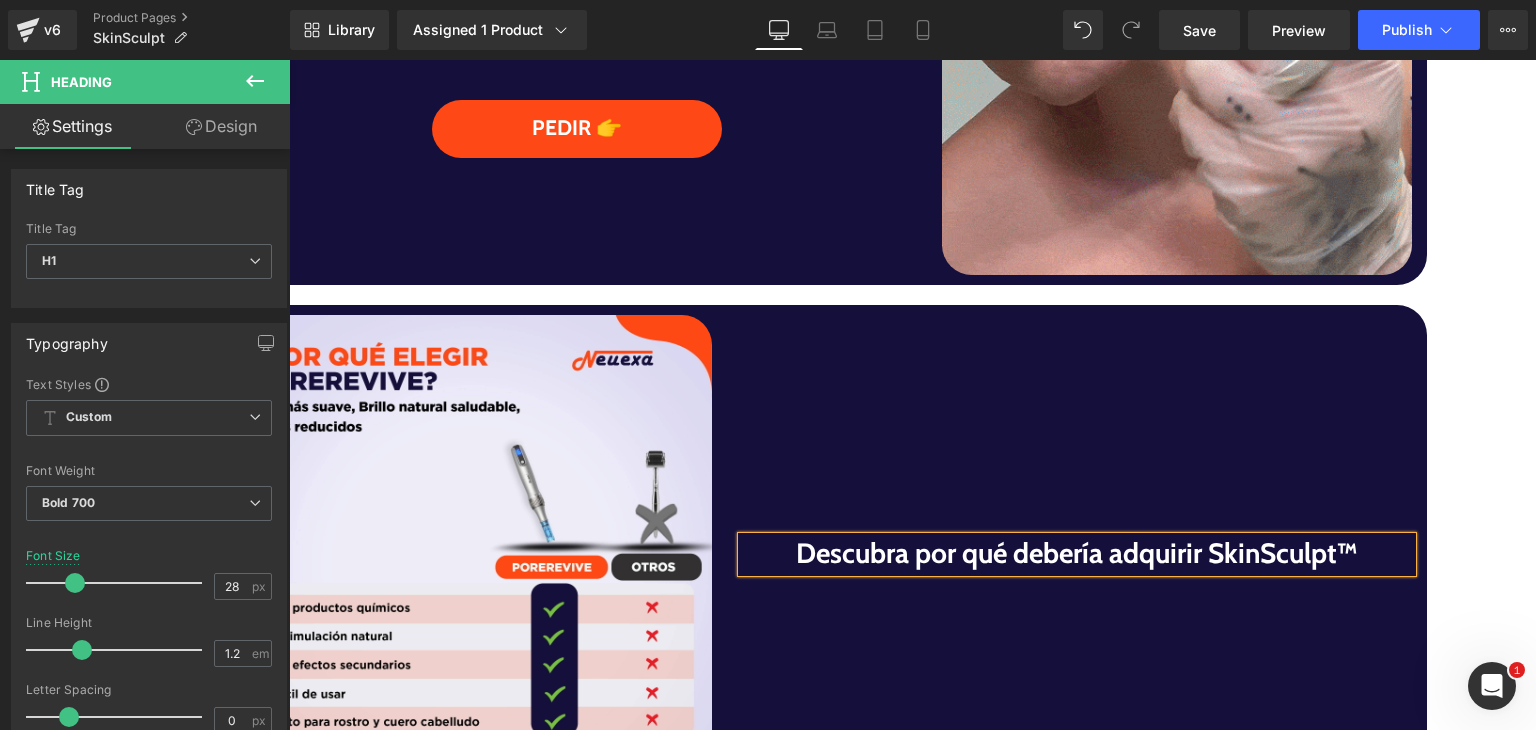 scroll, scrollTop: 1522, scrollLeft: 0, axis: vertical 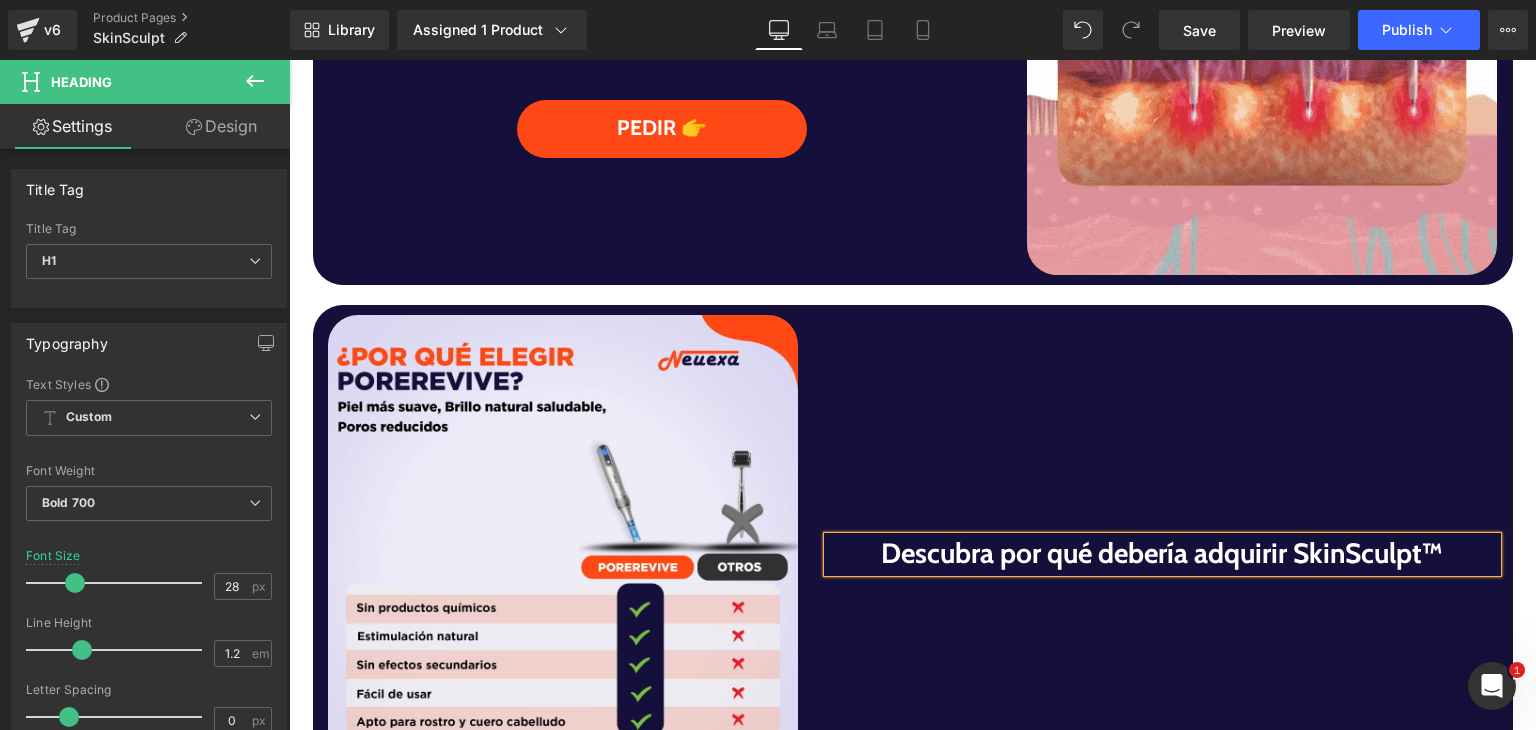 drag, startPoint x: 1821, startPoint y: 62, endPoint x: 1130, endPoint y: 403, distance: 770.5595 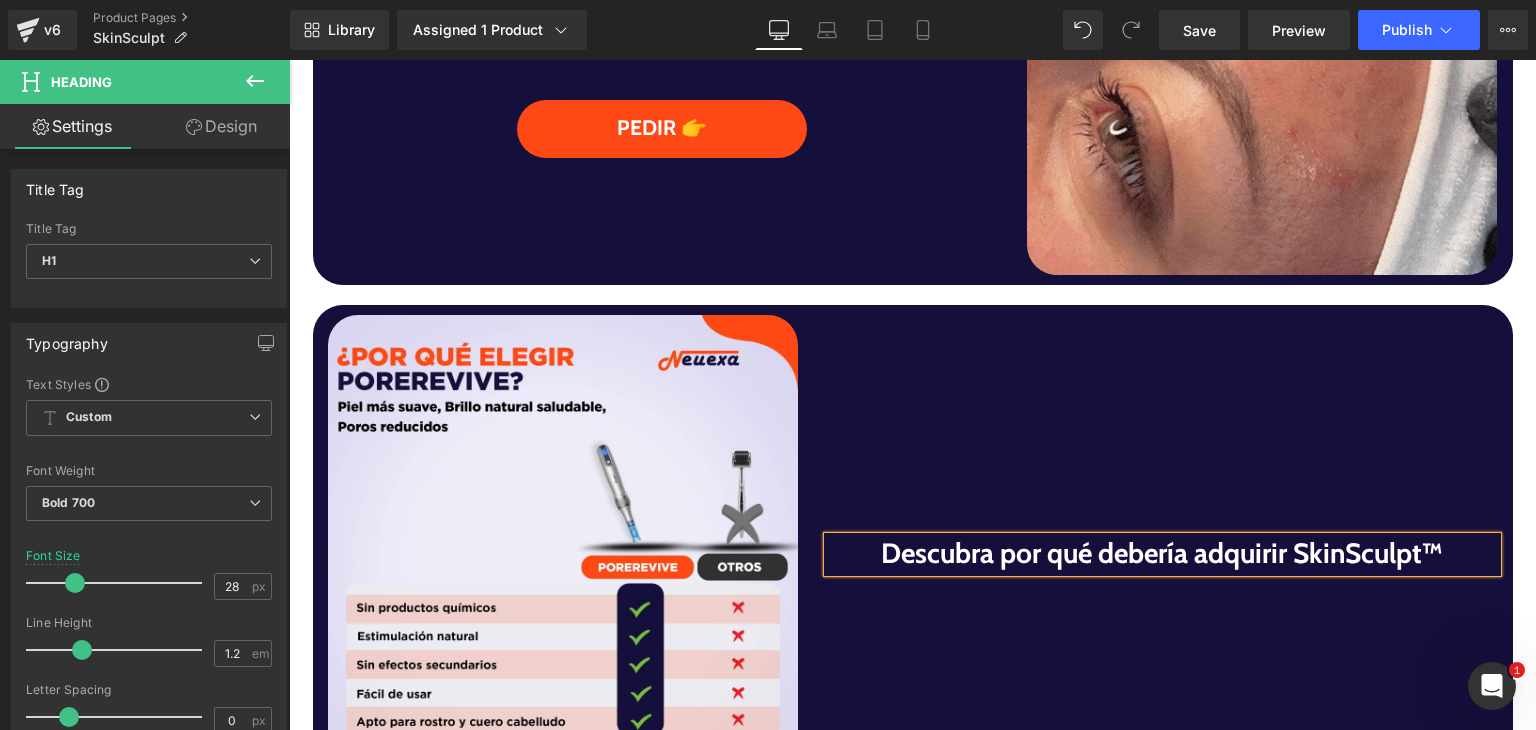 click on "Descubra por qué debería adquirir SkinSculpt™ Heading" at bounding box center [1163, 550] 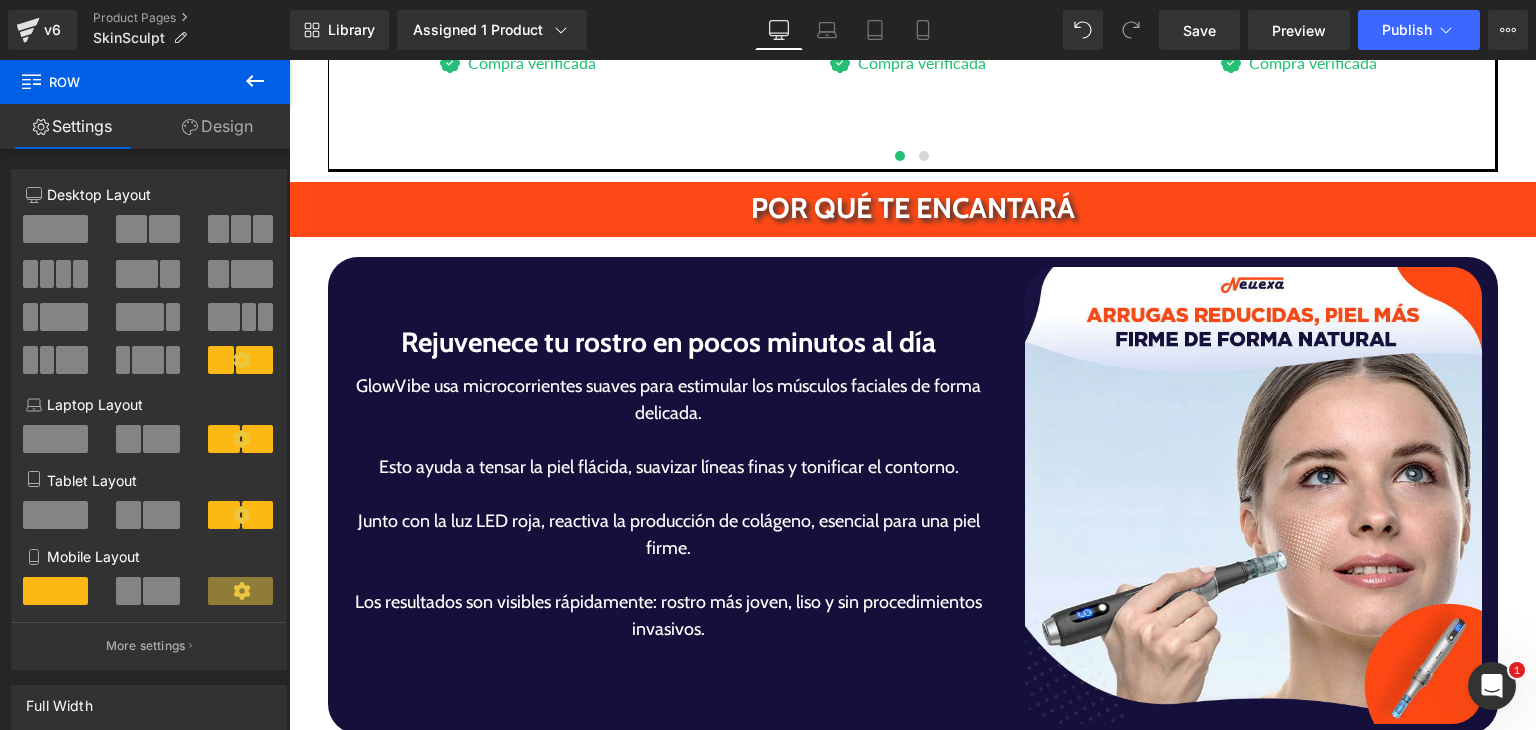 scroll, scrollTop: 3322, scrollLeft: 0, axis: vertical 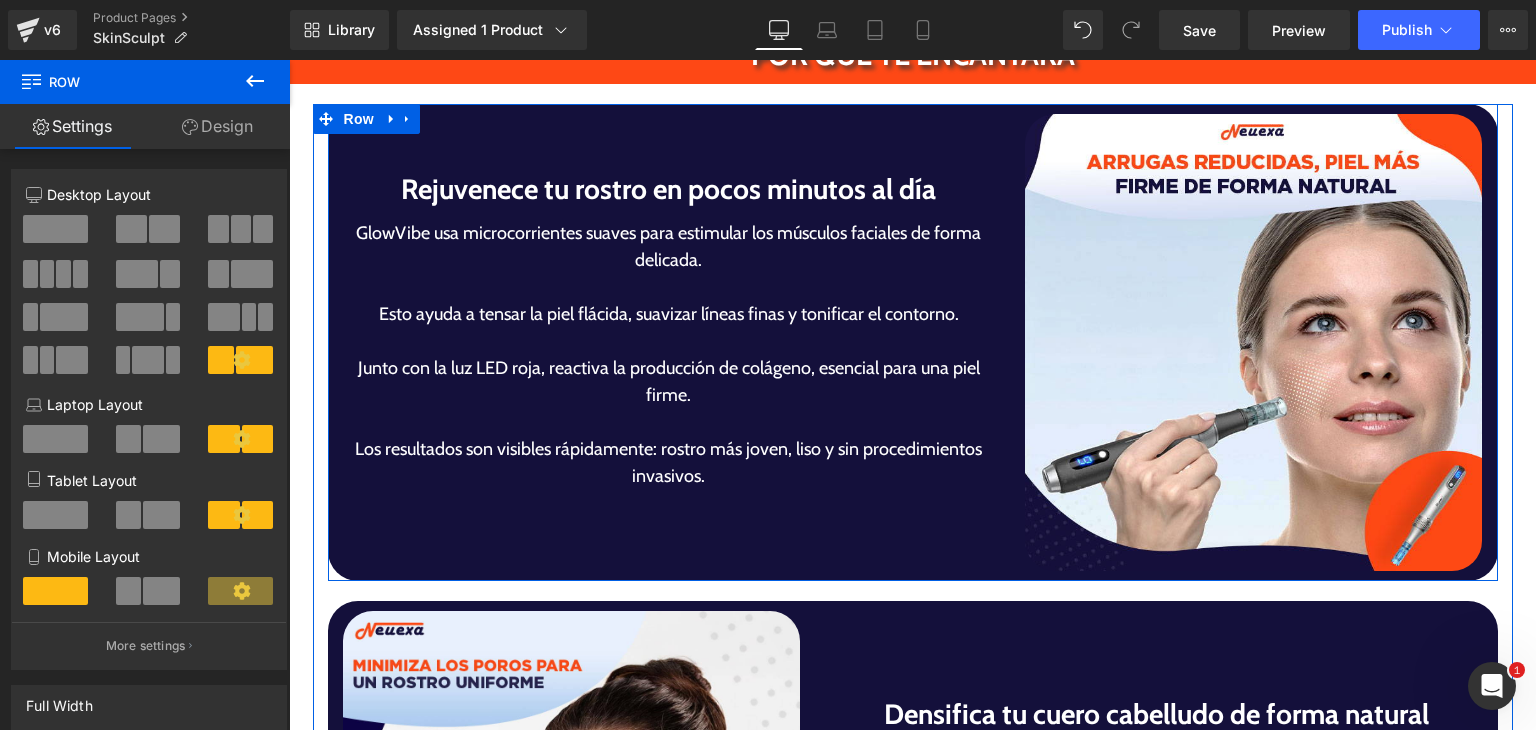 drag, startPoint x: 495, startPoint y: 193, endPoint x: 532, endPoint y: 193, distance: 37 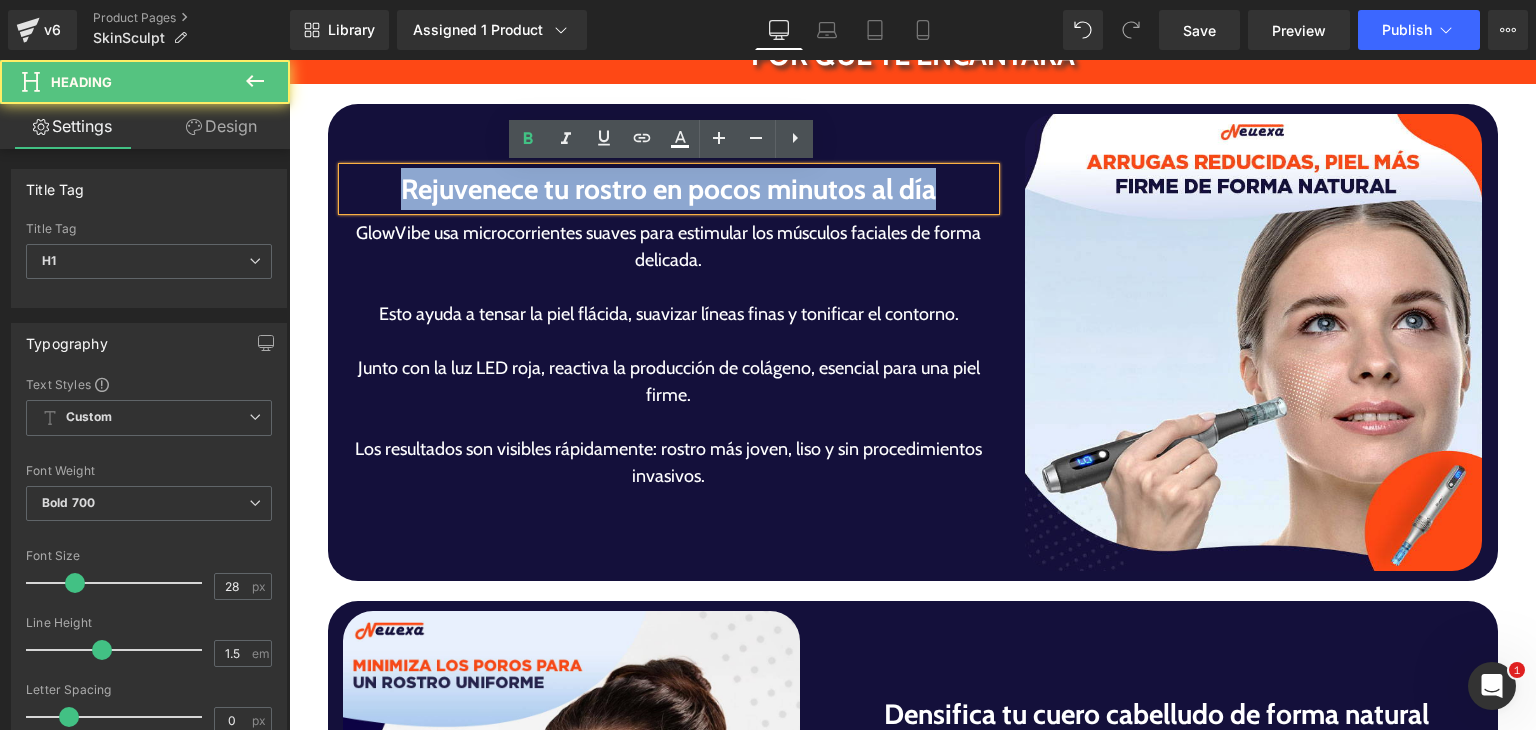paste 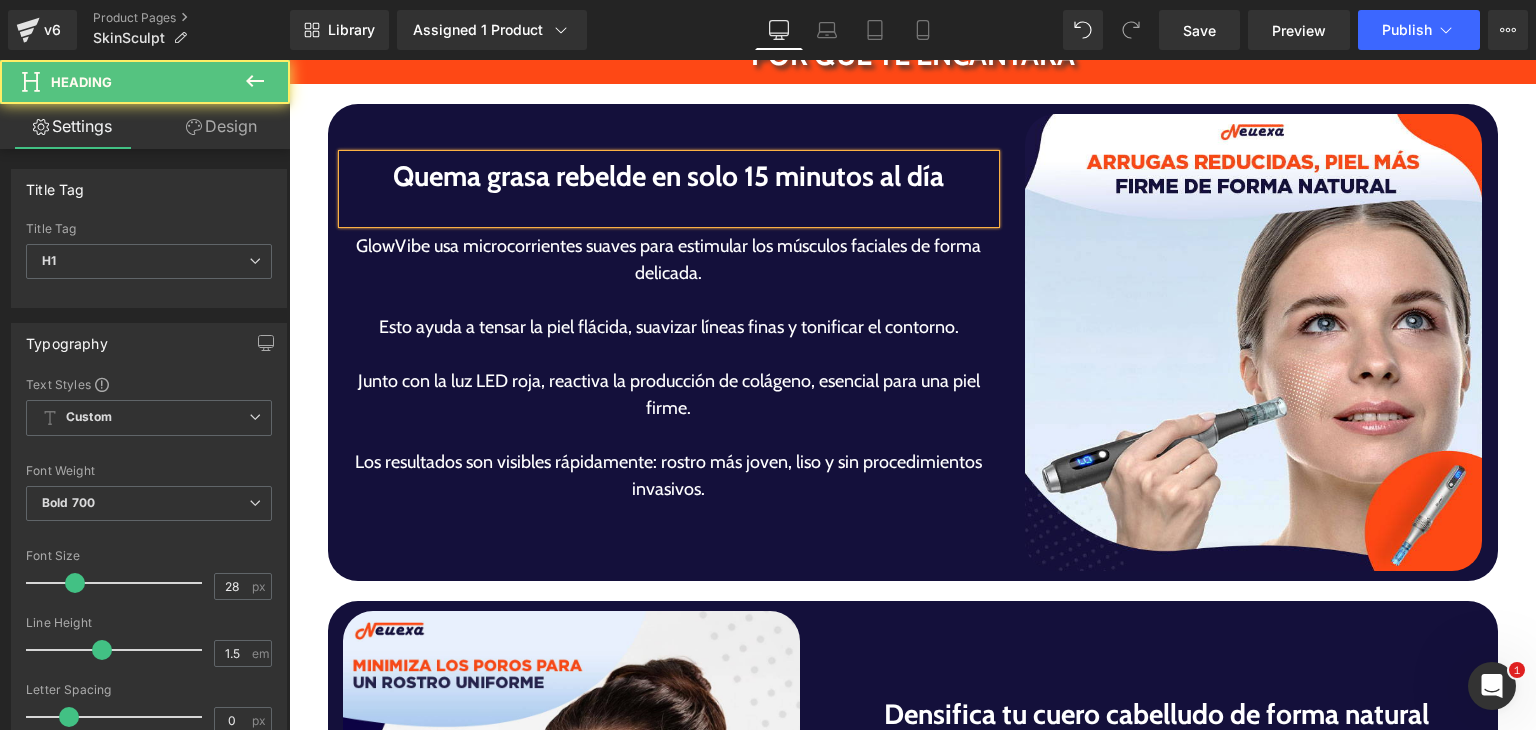 scroll, scrollTop: 3309, scrollLeft: 0, axis: vertical 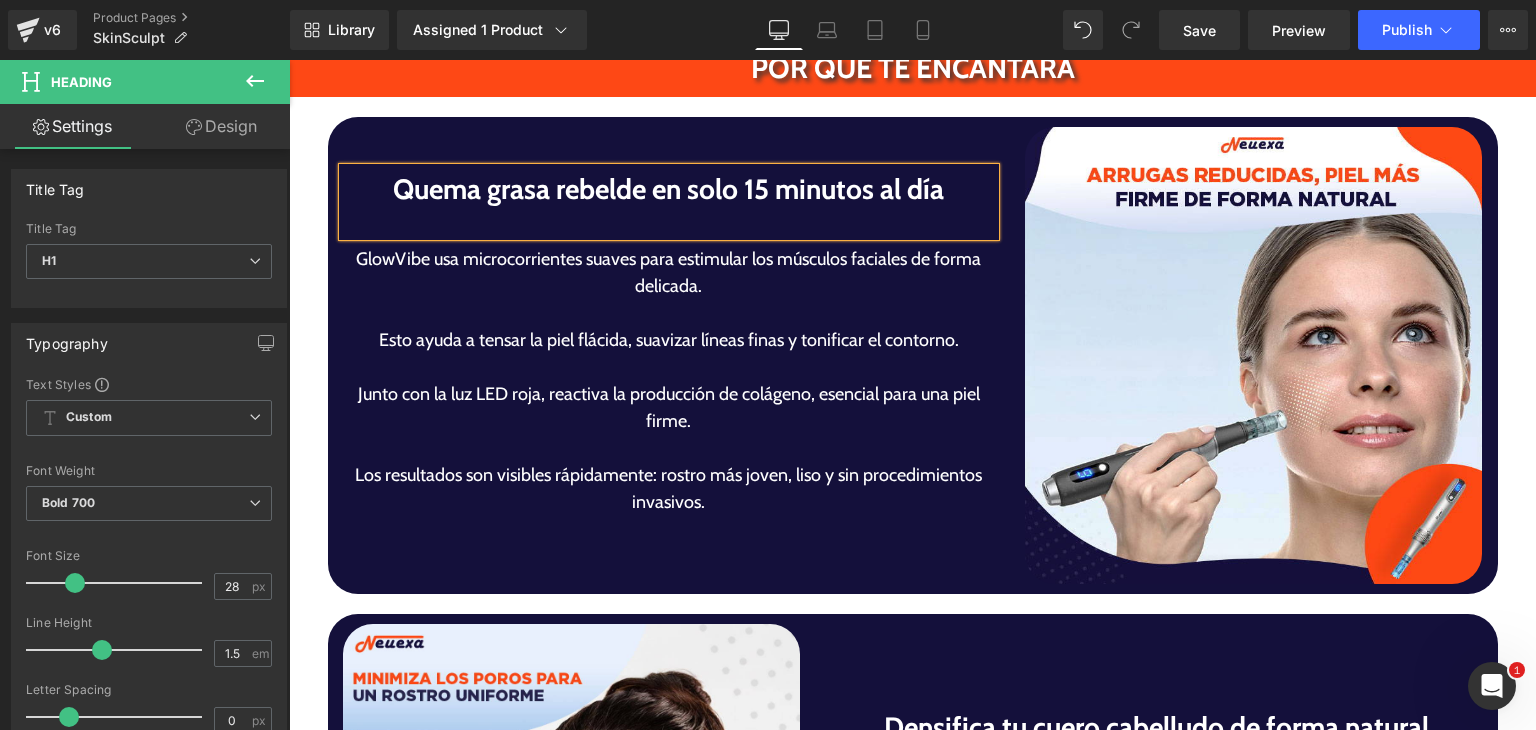 click at bounding box center [669, 223] 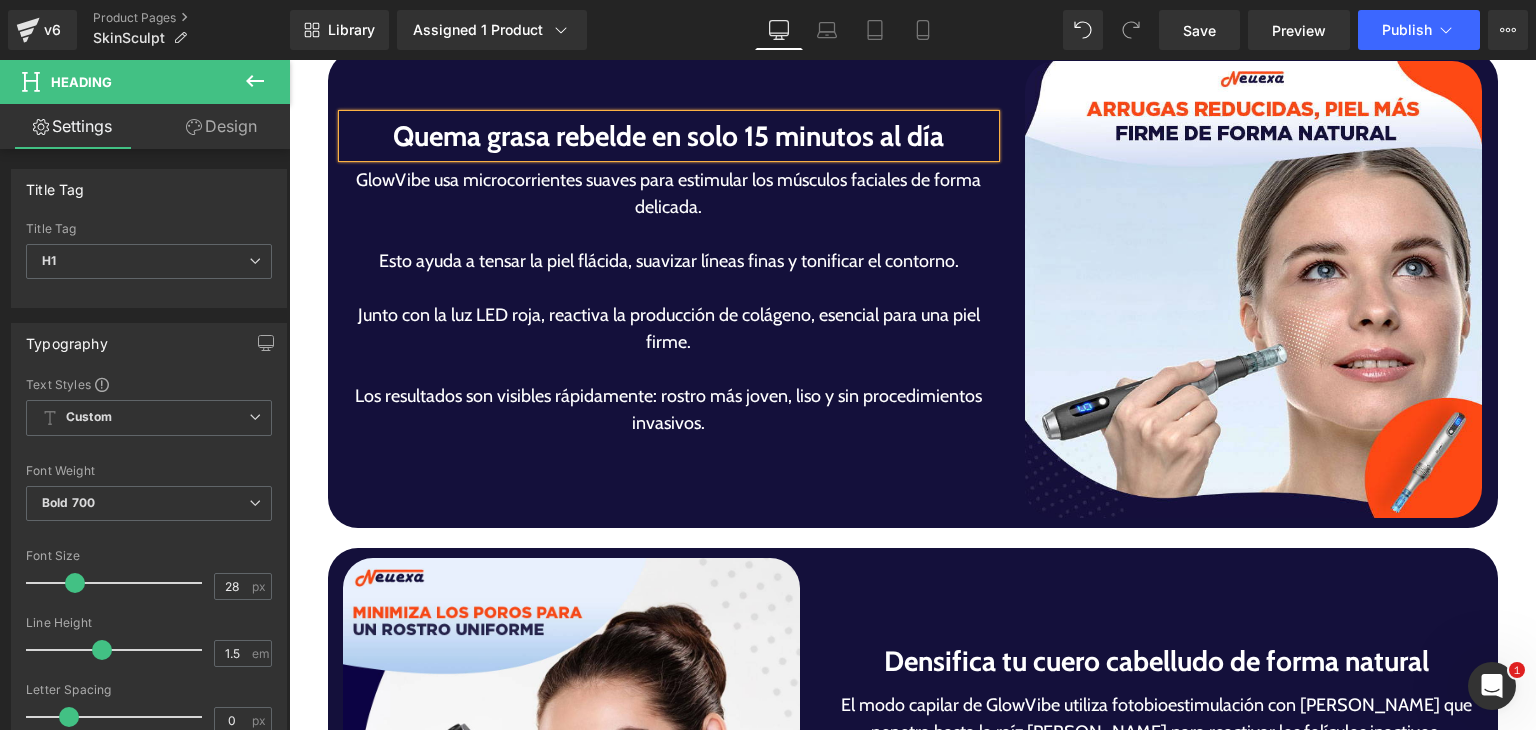 scroll, scrollTop: 3422, scrollLeft: 0, axis: vertical 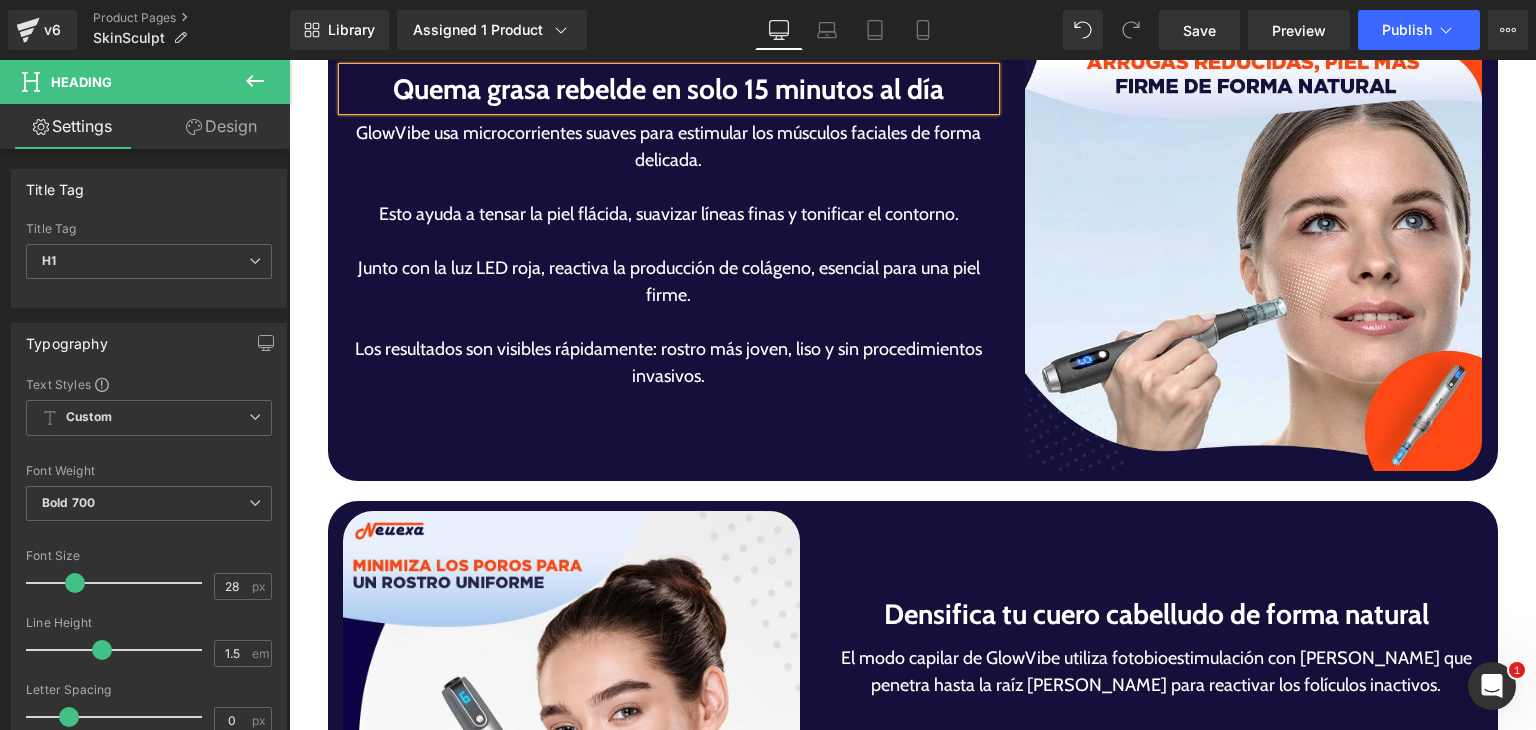 click on "Junto con la luz LED roja, reactiva la producción de colágeno, esencial para una piel firme." at bounding box center (669, 282) 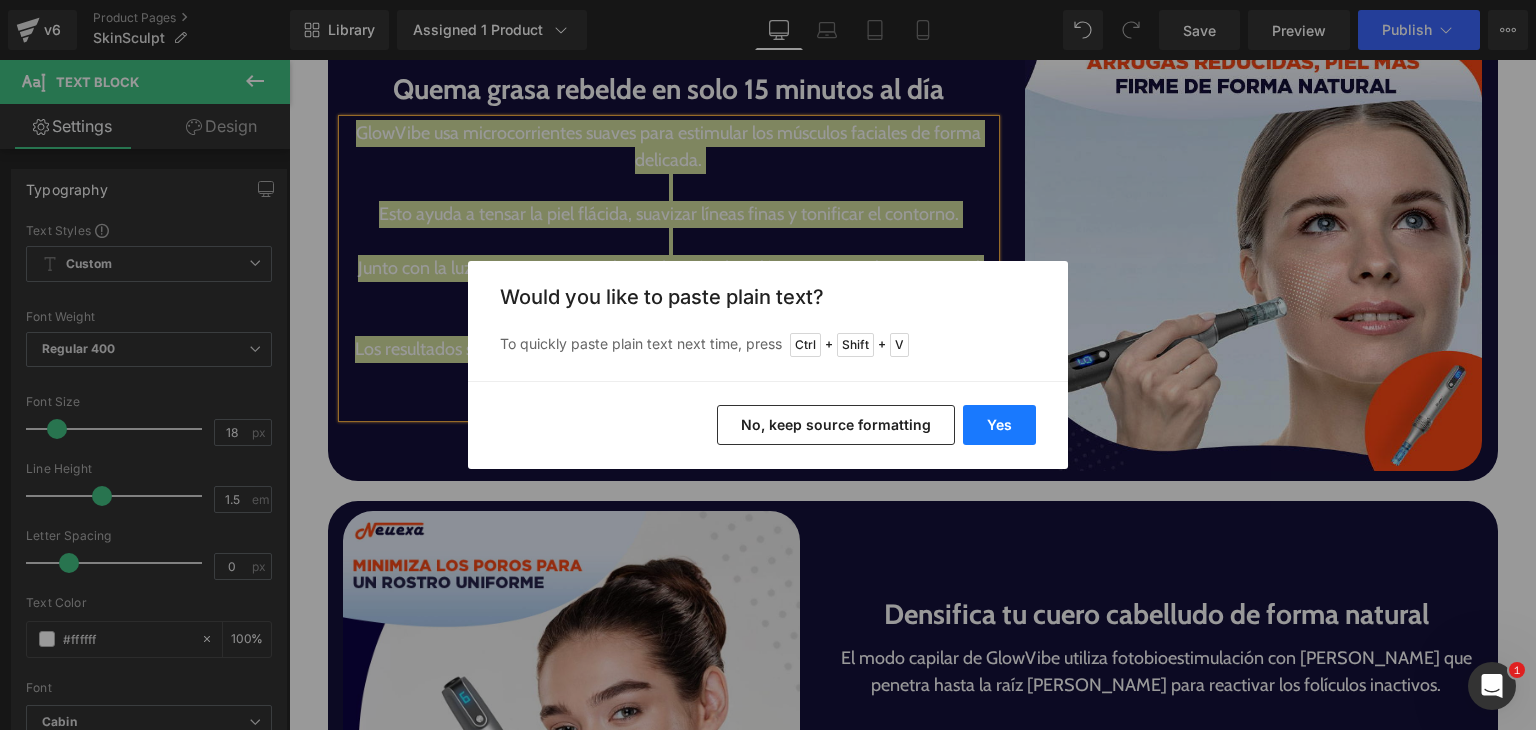 click on "Yes" at bounding box center (999, 425) 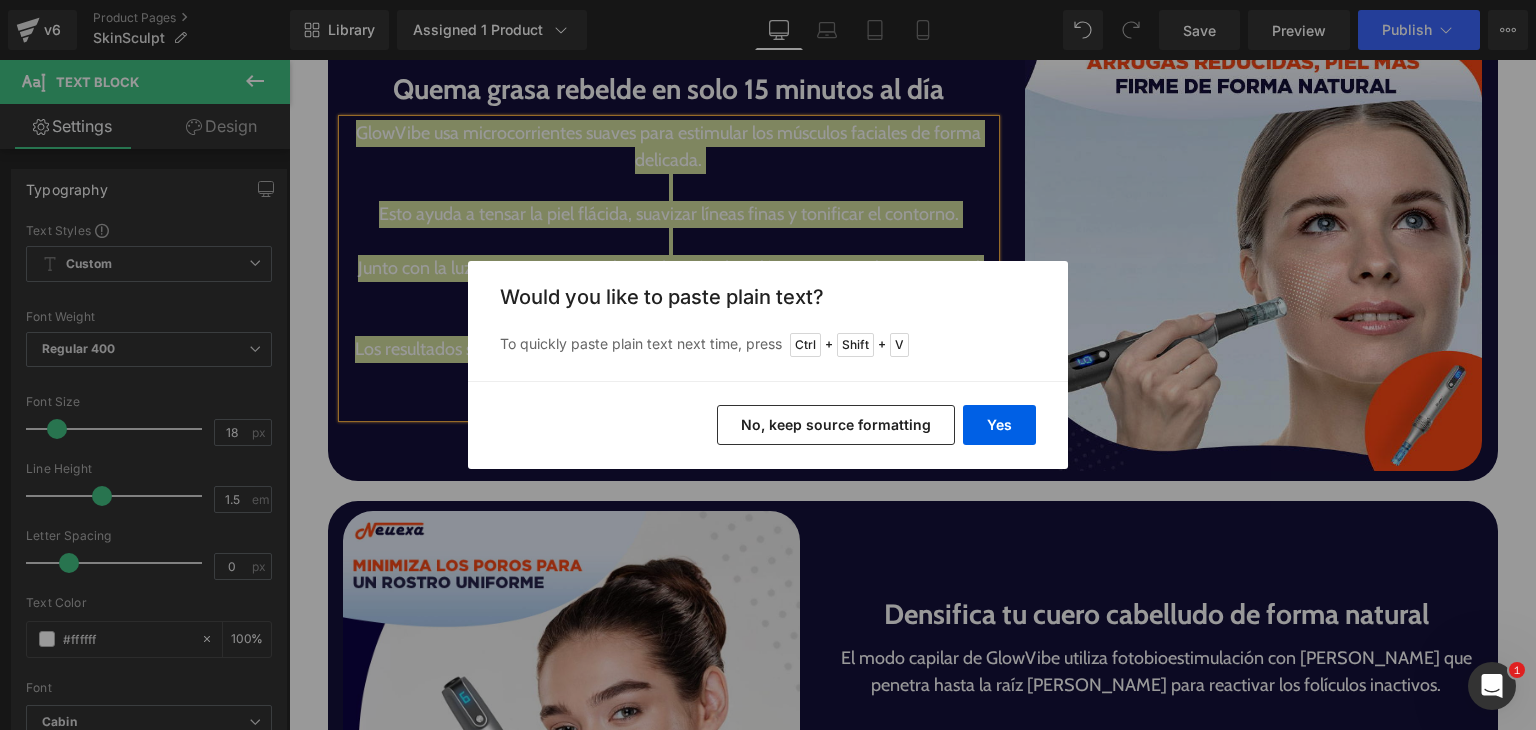 type 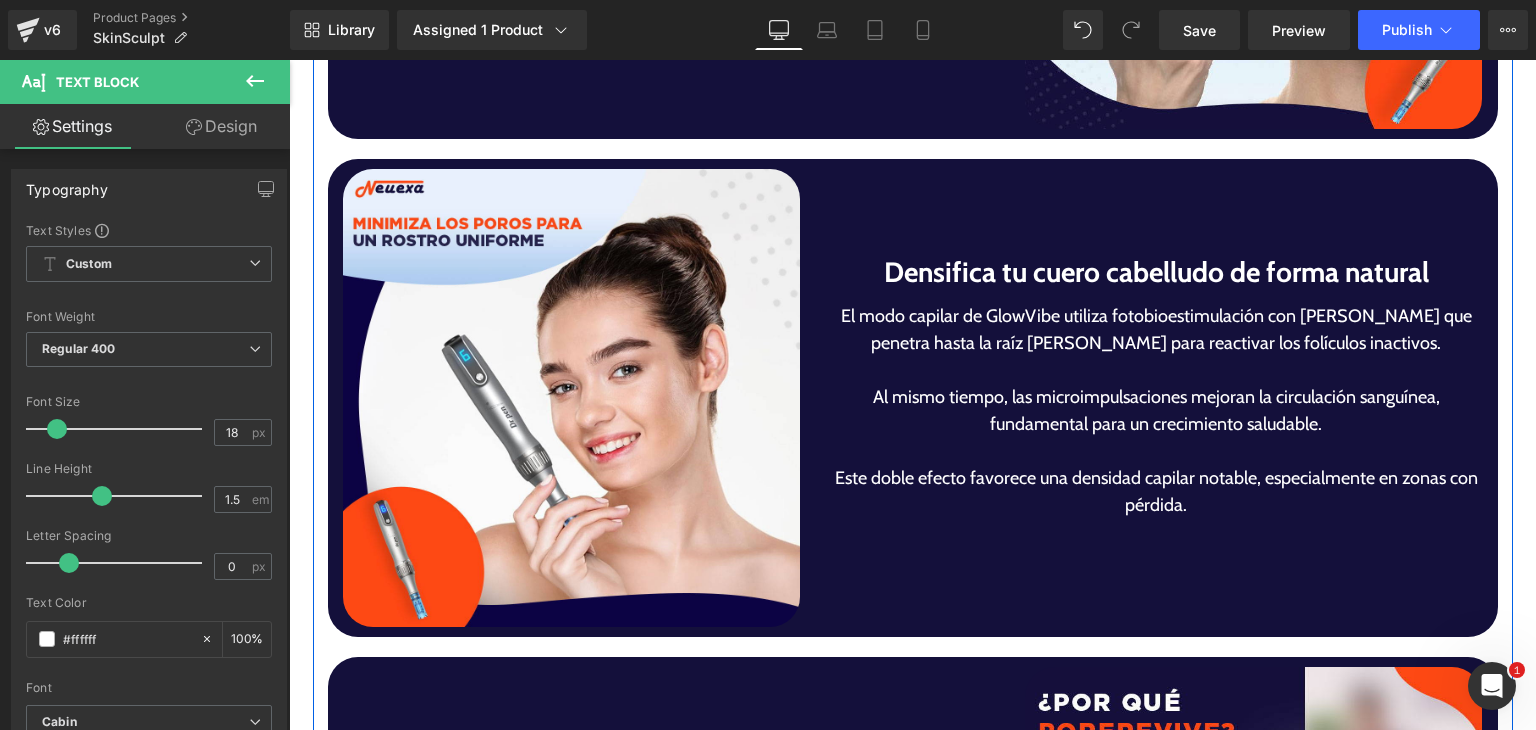 scroll, scrollTop: 3776, scrollLeft: 0, axis: vertical 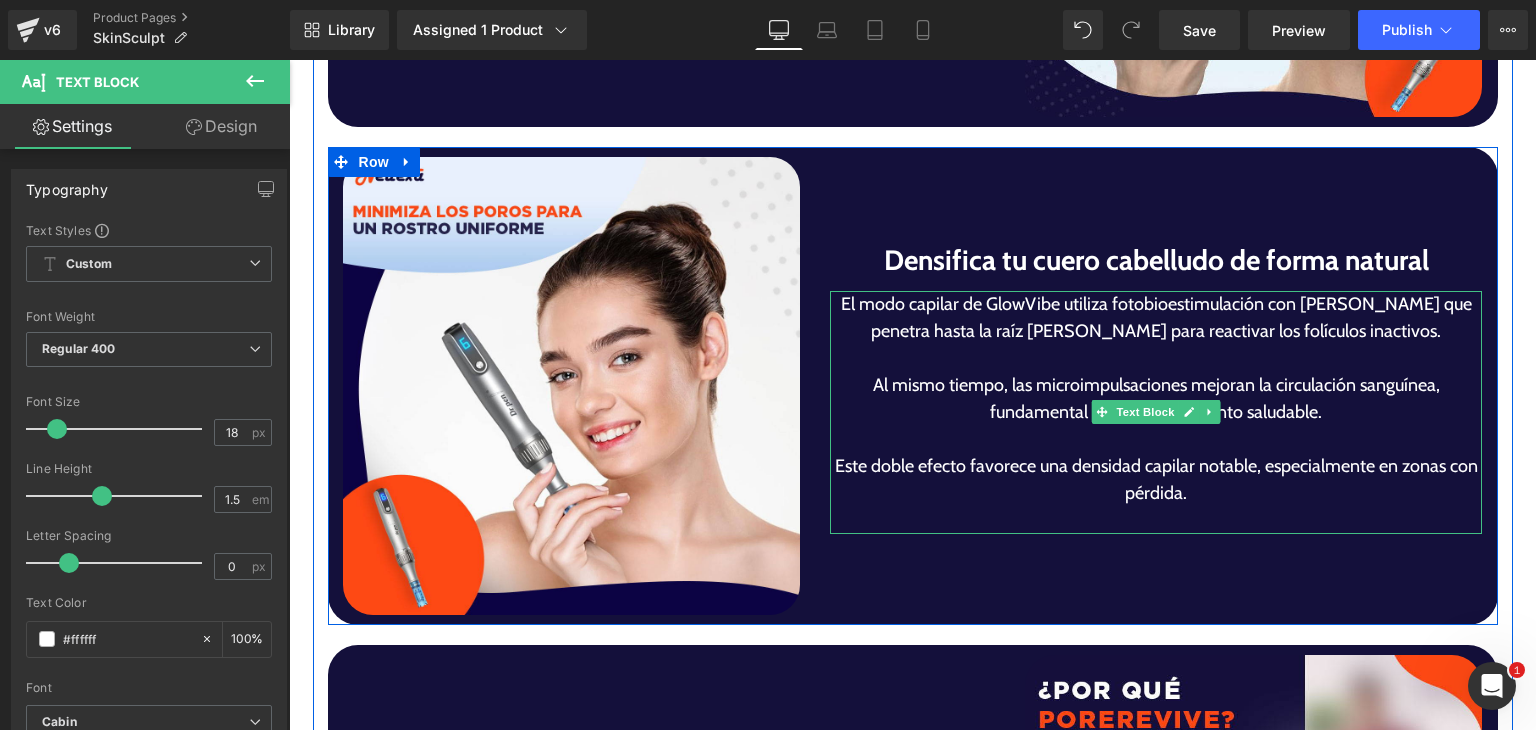 click on "El modo capilar de GlowVibe utiliza fotobioestimulación con luz roja que penetra hasta la raíz del cabello para reactivar los folículos inactivos.  Al mismo tiempo, las microimpulsaciones mejoran la circulación sanguínea, fundamental para un crecimiento saludable. Este doble efecto favorece una densidad capilar notable, especialmente en zonas con pérdida." at bounding box center (1156, 412) 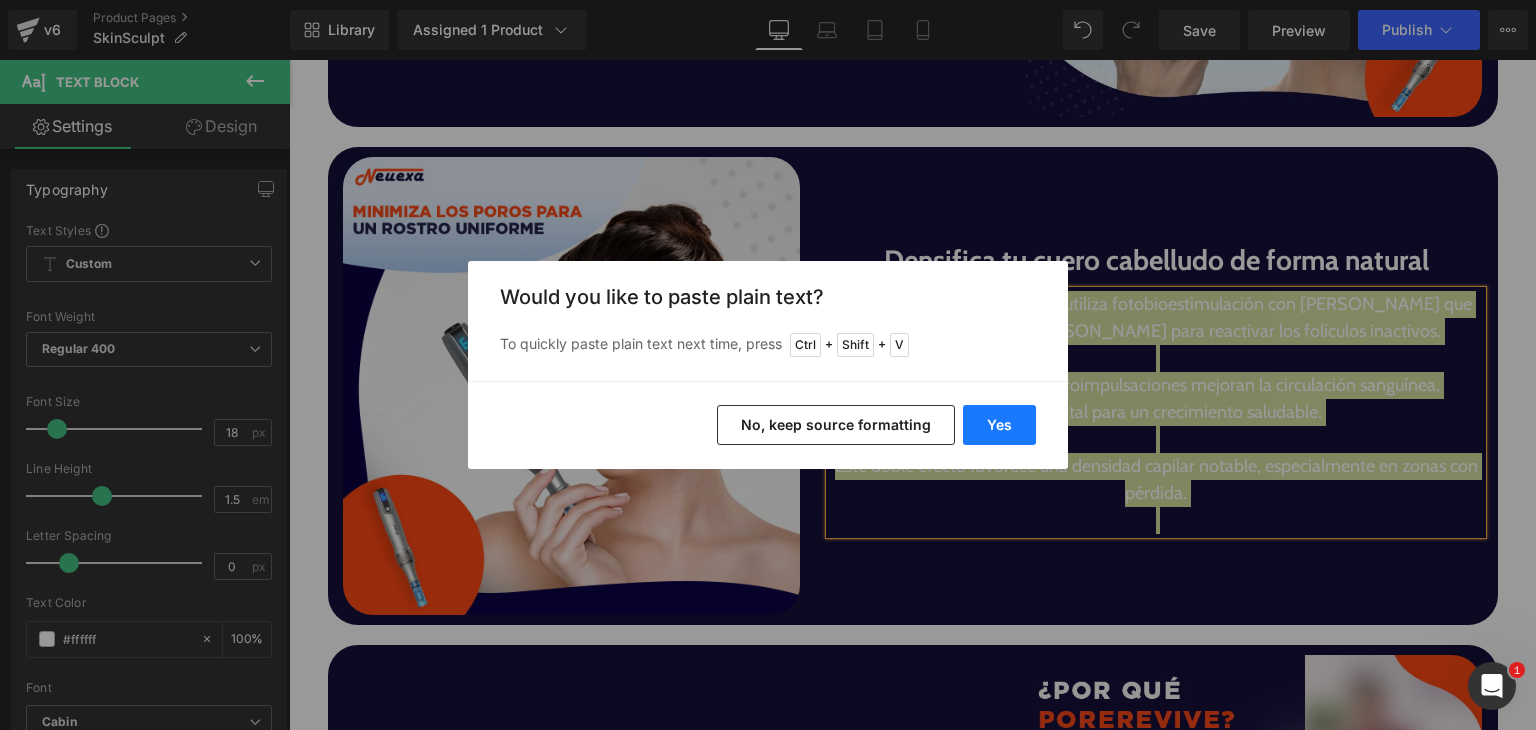 click on "Yes" at bounding box center (999, 425) 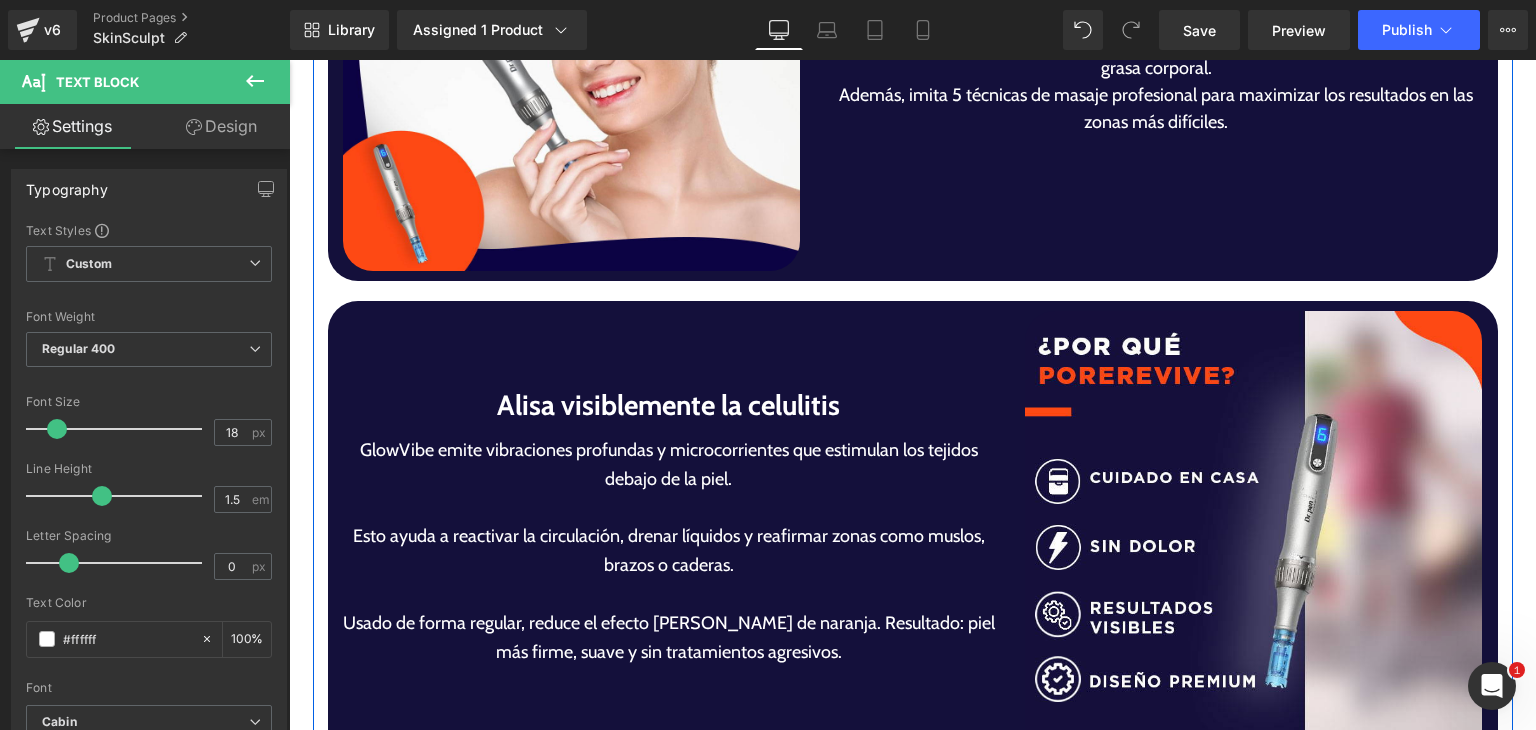 scroll, scrollTop: 4276, scrollLeft: 0, axis: vertical 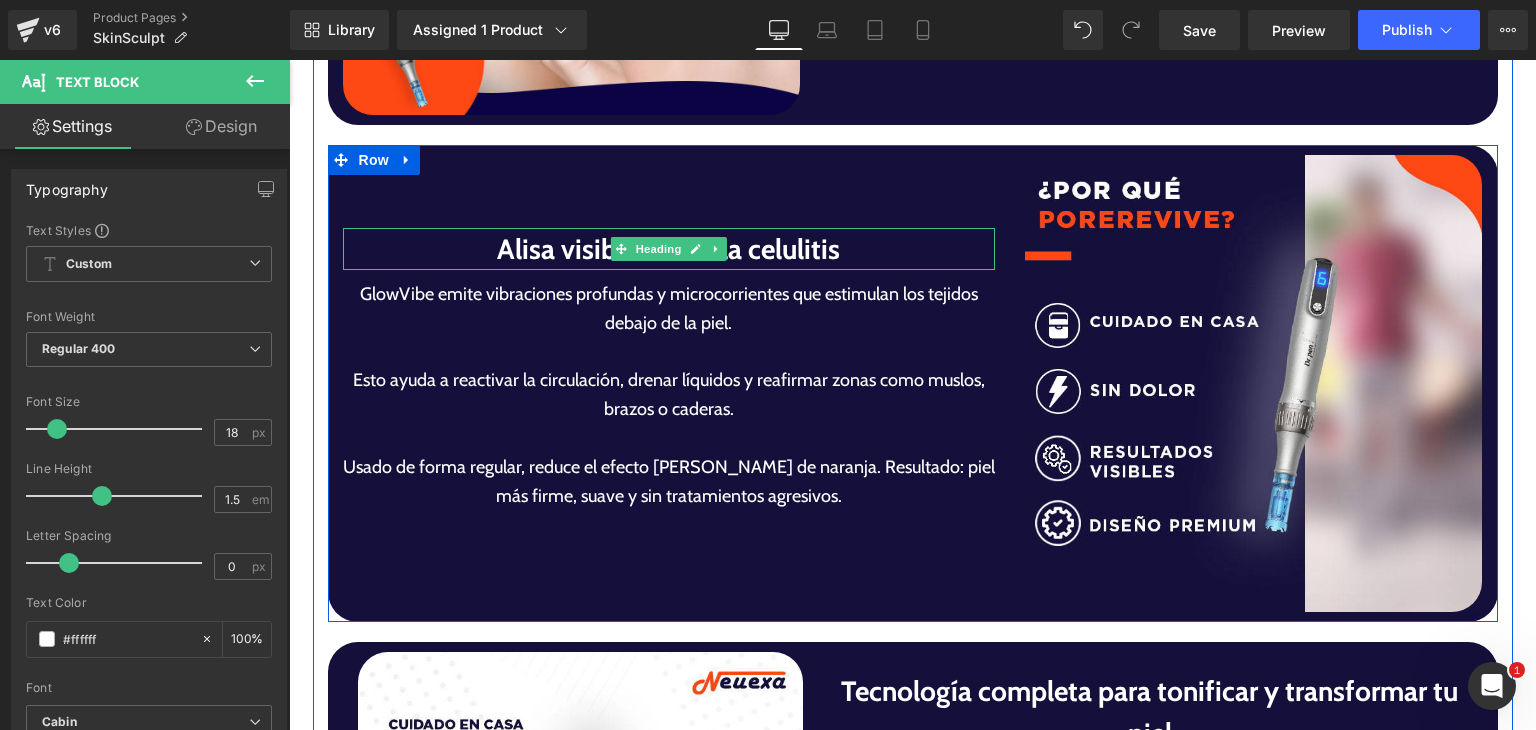 click on "Alisa visiblemente la celulitis" at bounding box center [669, 249] 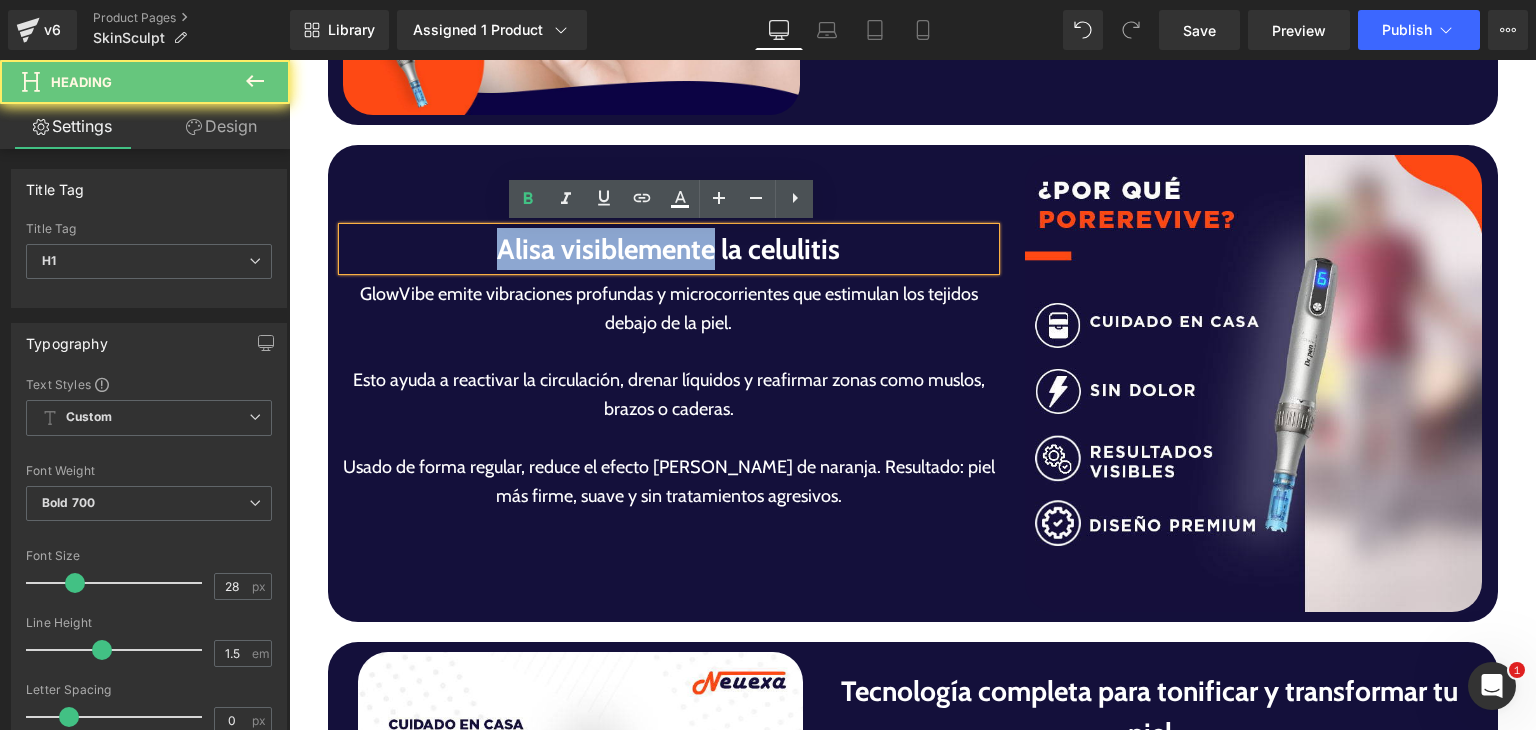 drag, startPoint x: 526, startPoint y: 249, endPoint x: 551, endPoint y: 243, distance: 25.70992 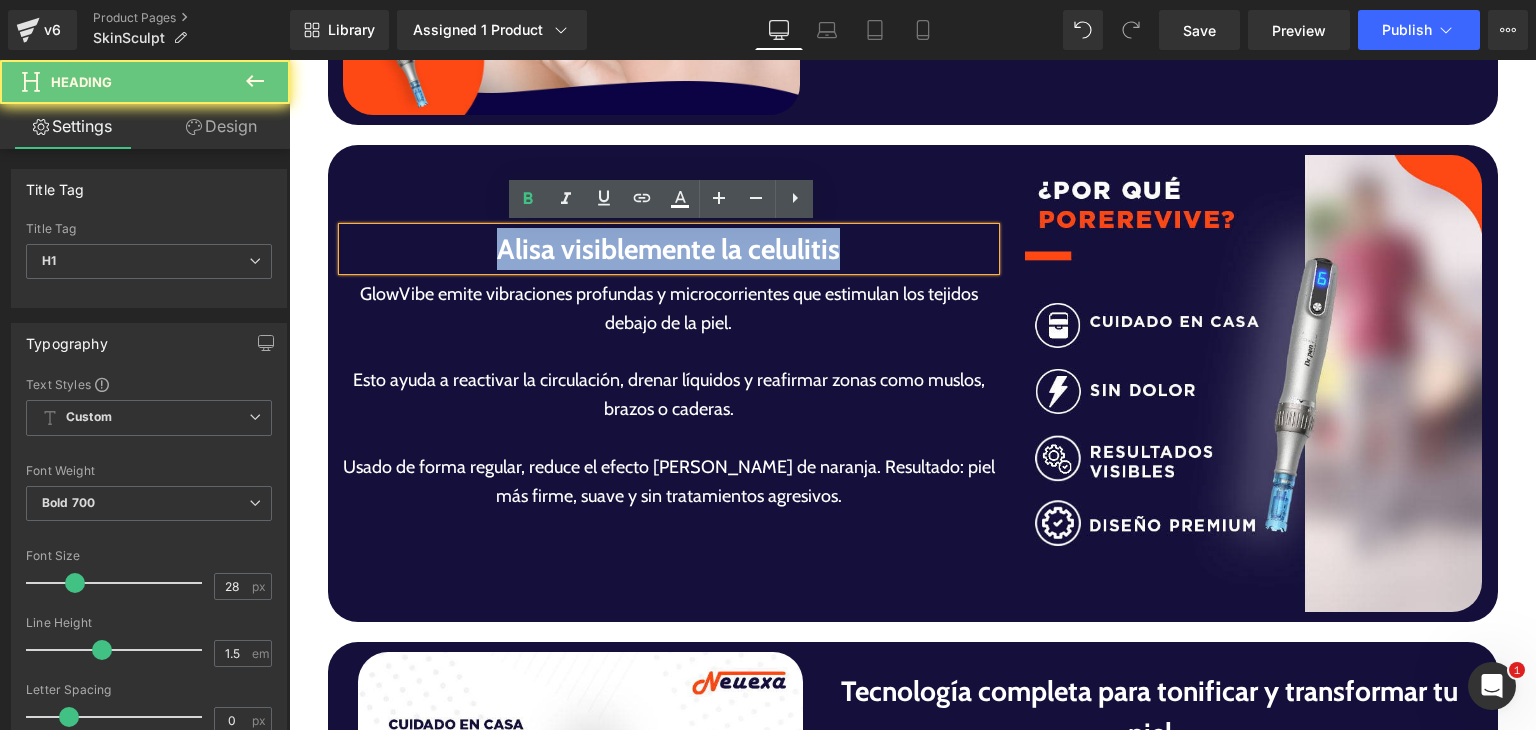 paste 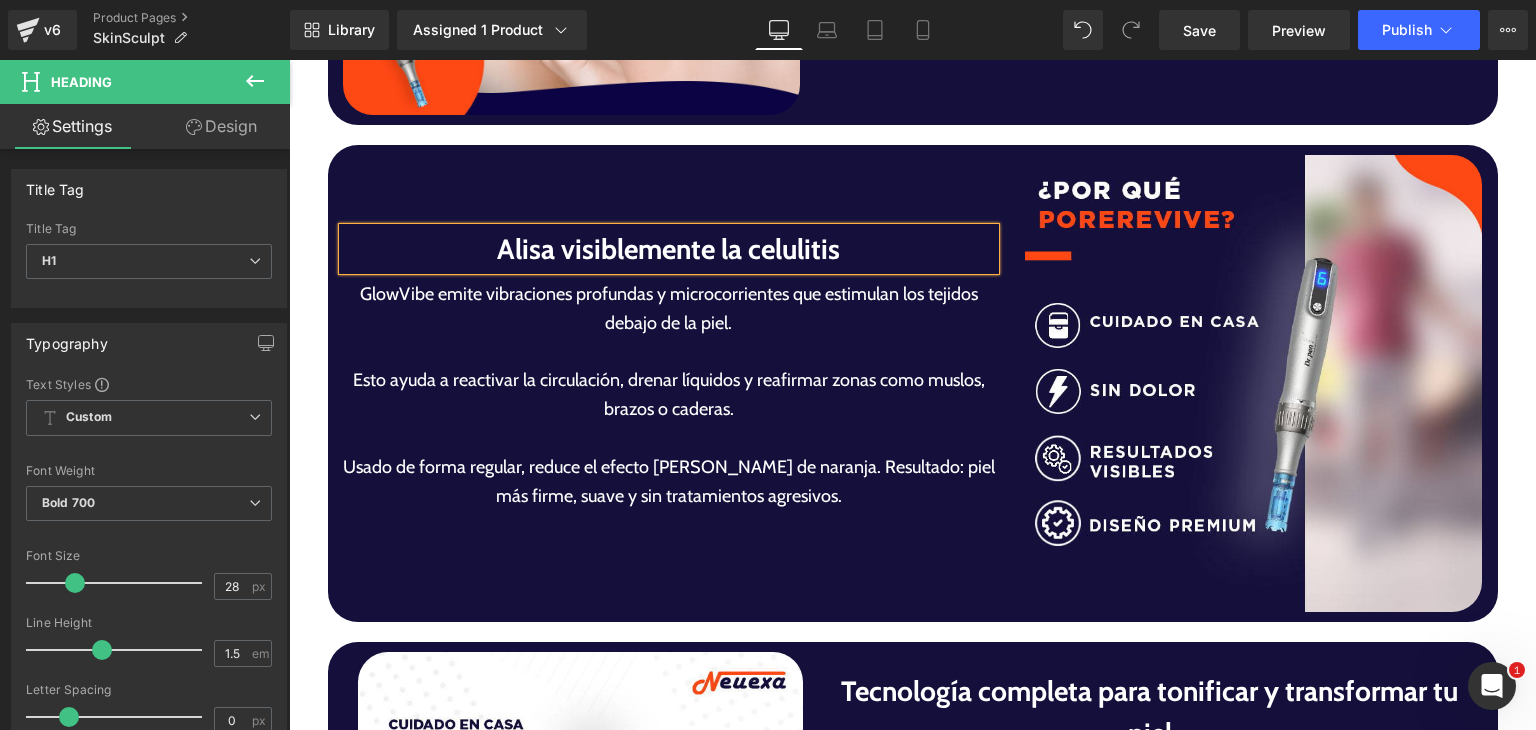 scroll, scrollTop: 4263, scrollLeft: 0, axis: vertical 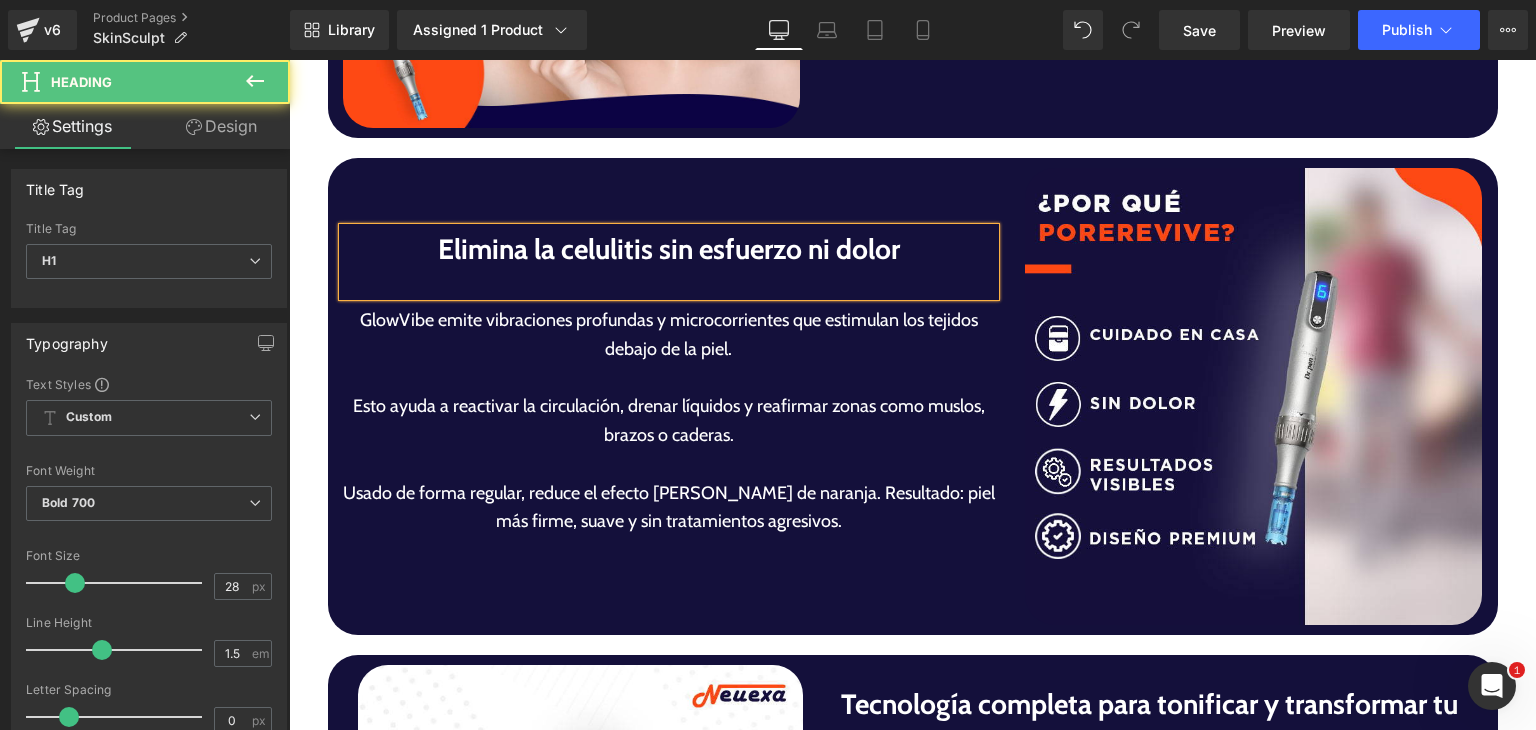 click on "Elimina la celulitis sin esfuerzo ni dolor" at bounding box center (669, 249) 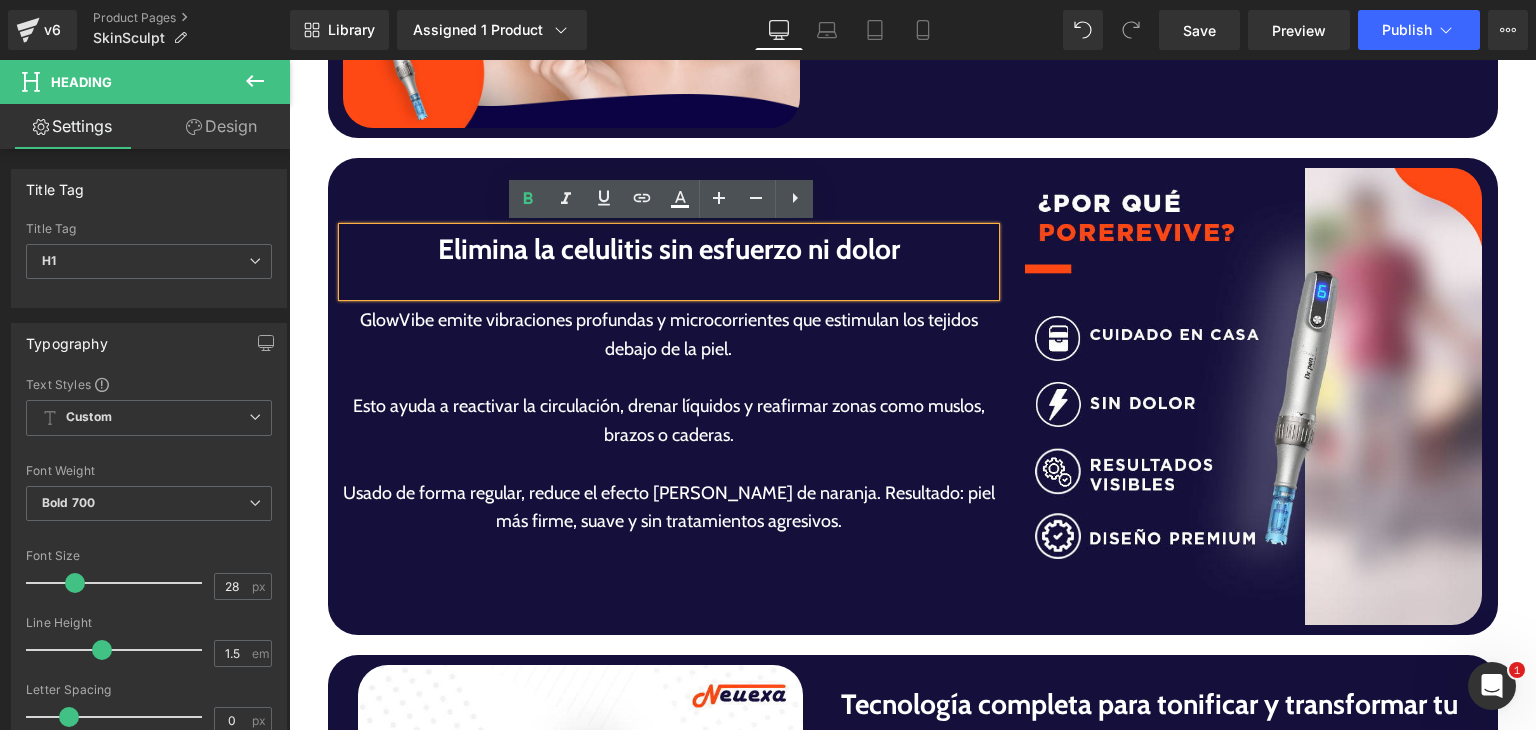 click on "GlowVibe emite vibraciones profundas y microcorrientes que estimulan los tejidos debajo de la piel.  Esto ayuda a reactivar la circulación, drenar líquidos y reafirmar zonas como muslos, brazos o caderas.  Usado de forma regular, reduce el efecto de piel de naranja. Resultado: piel más firme, suave y sin tratamientos agresivos." at bounding box center (669, 435) 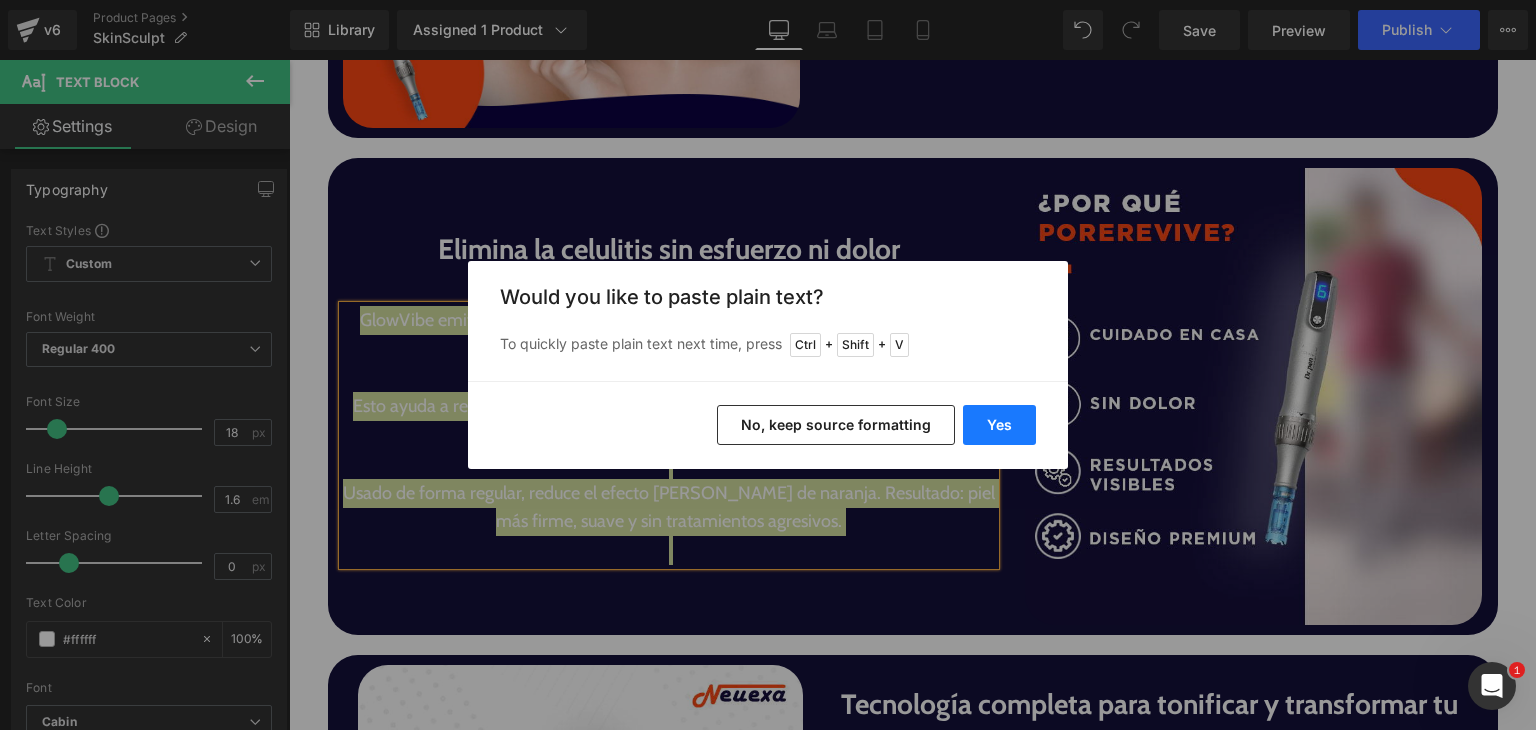 click on "Yes" at bounding box center (999, 425) 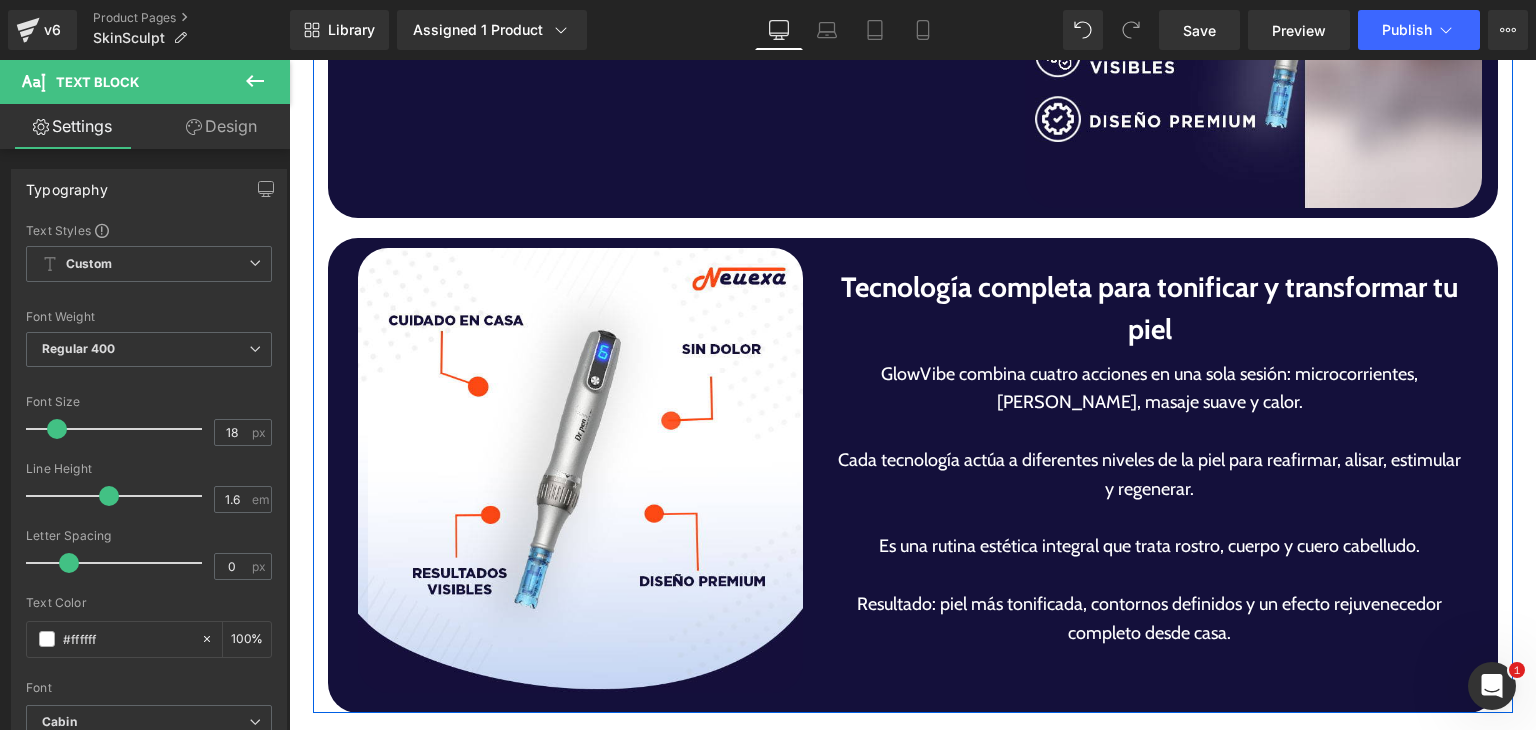 scroll, scrollTop: 4863, scrollLeft: 0, axis: vertical 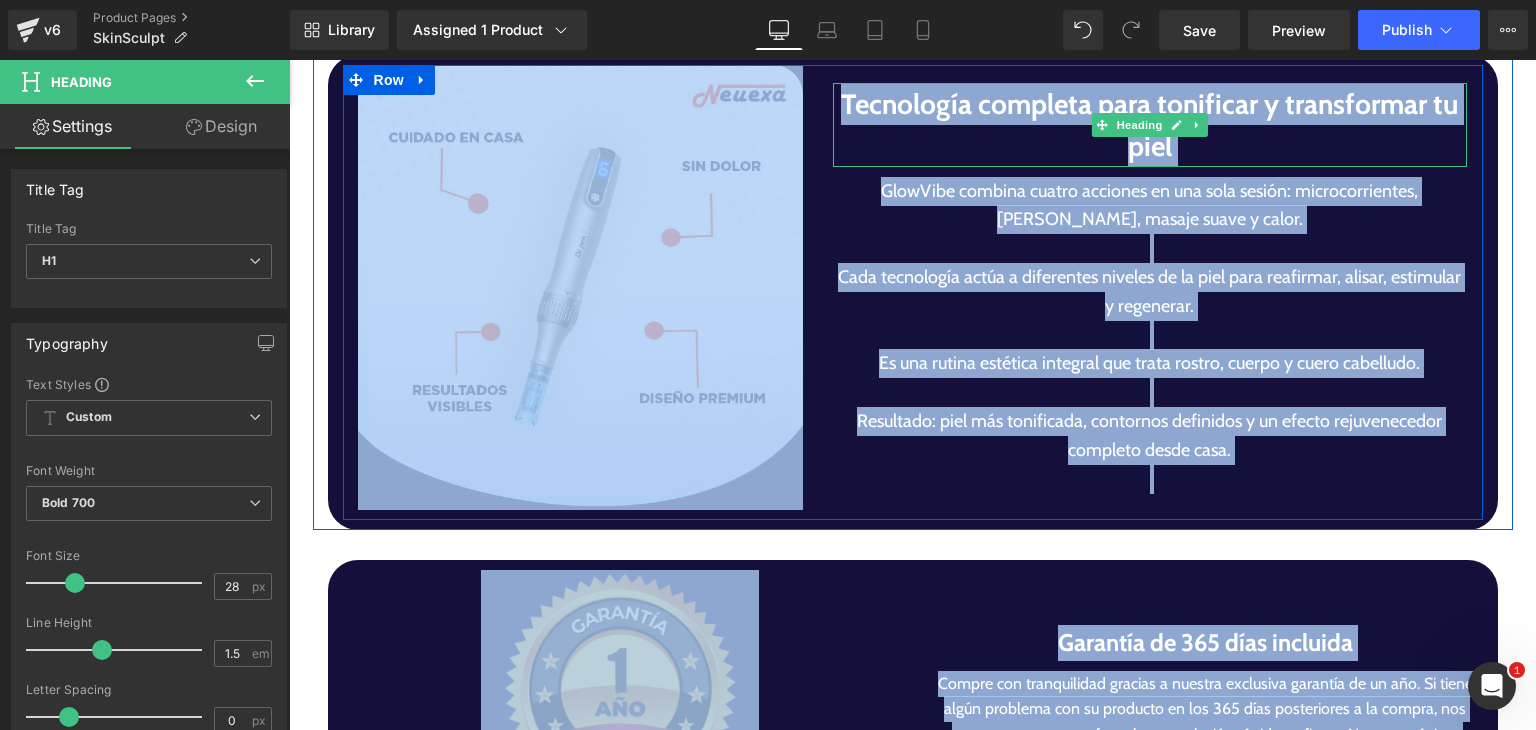 drag, startPoint x: 970, startPoint y: 126, endPoint x: 932, endPoint y: 105, distance: 43.416588 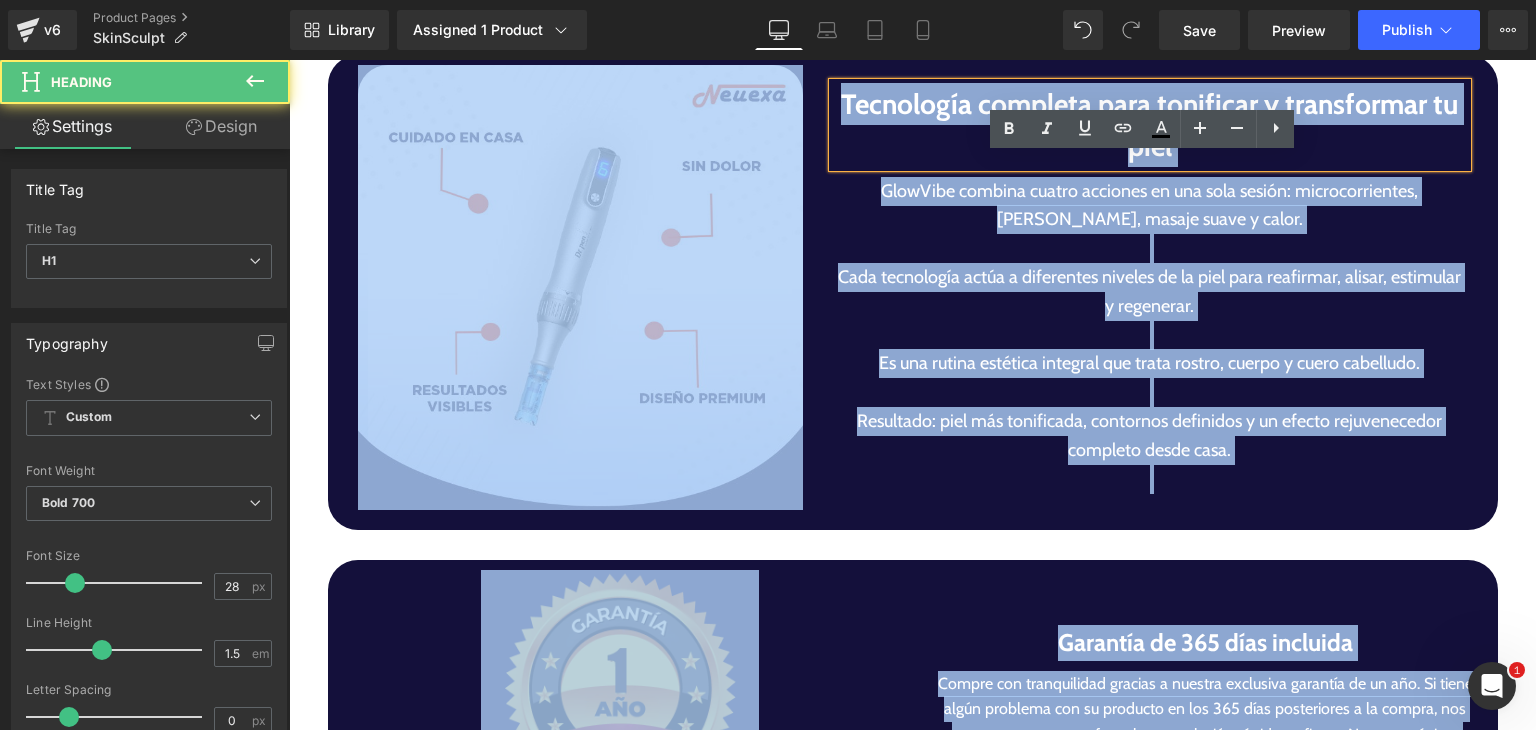 click on "Tecnología completa para tonificar y transformar tu piel" at bounding box center [1150, 125] 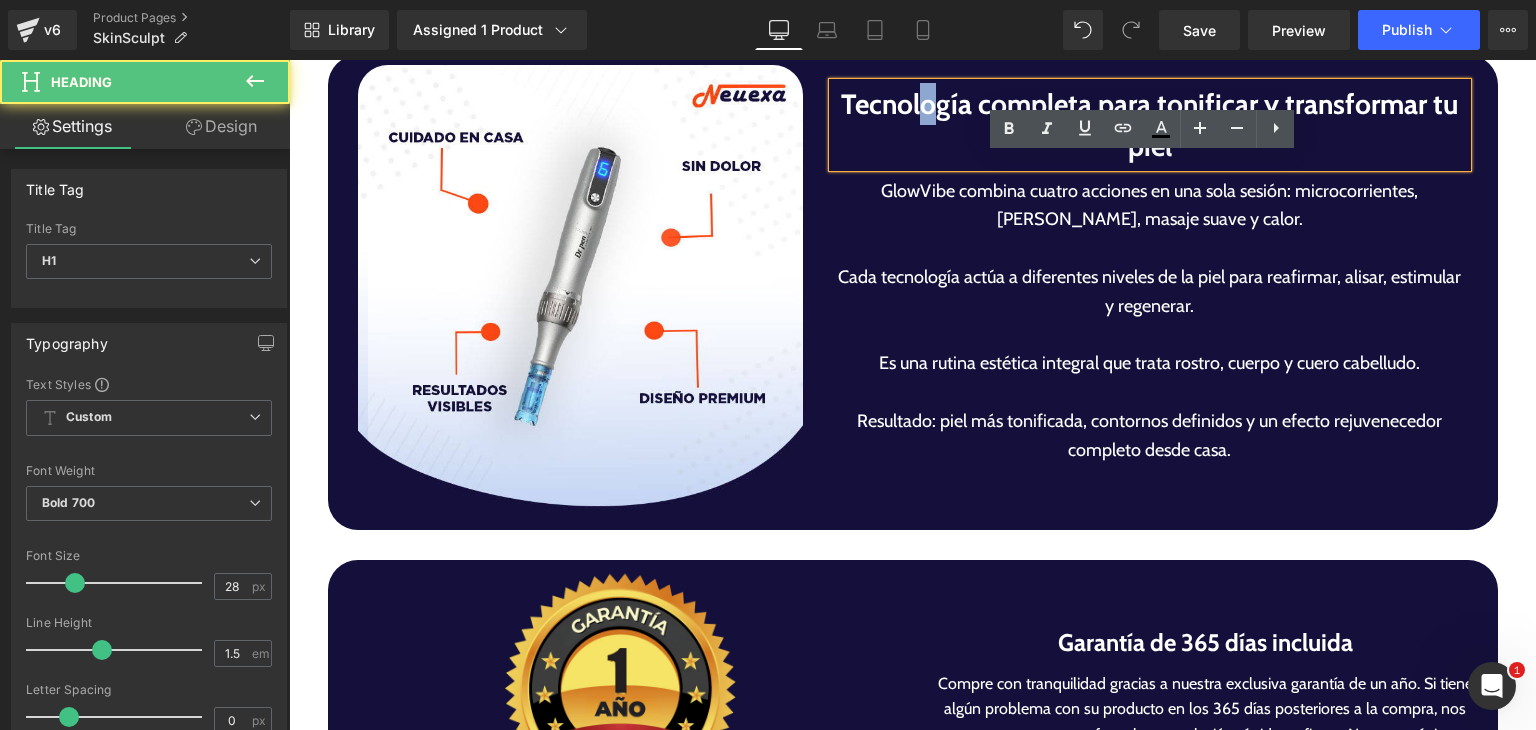 drag, startPoint x: 907, startPoint y: 115, endPoint x: 942, endPoint y: 114, distance: 35.014282 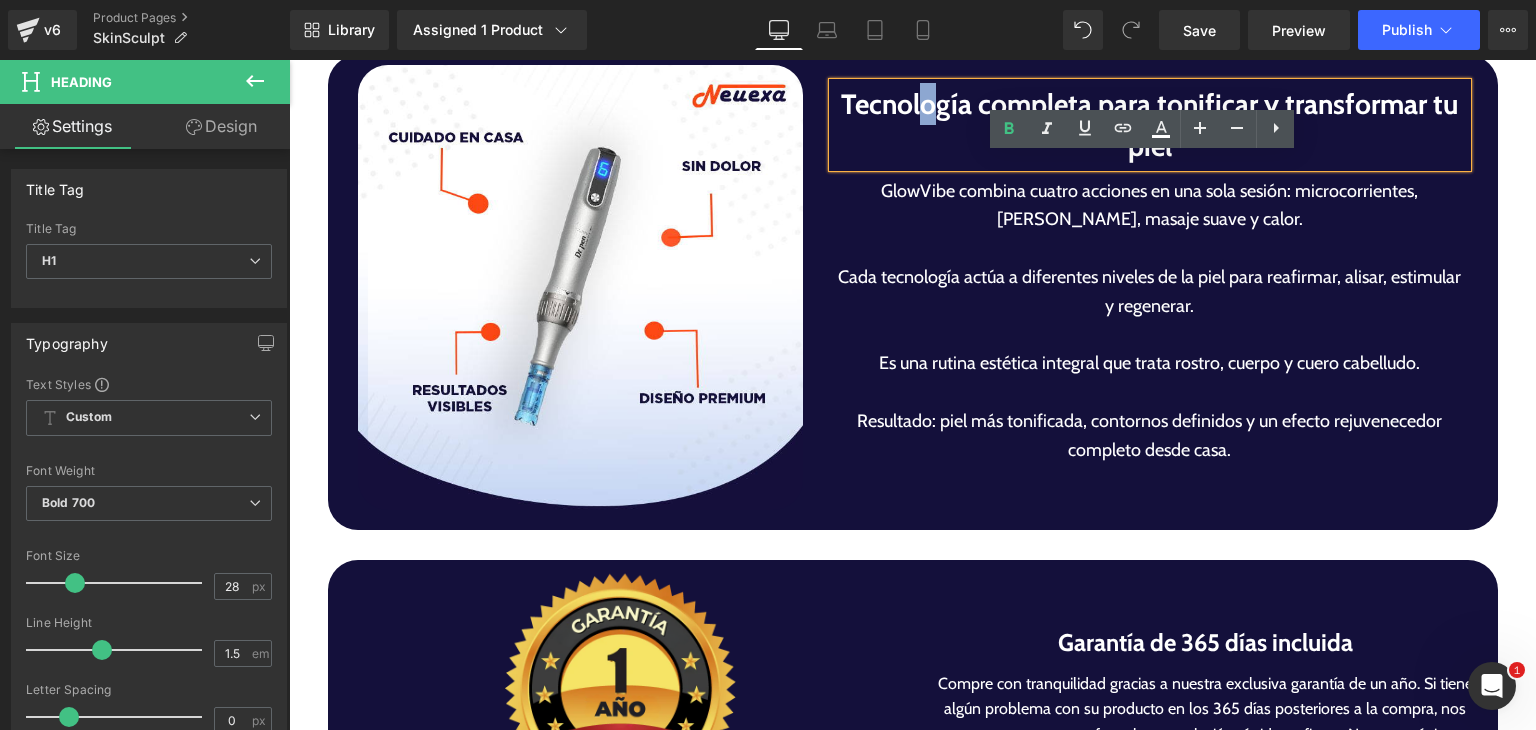 paste 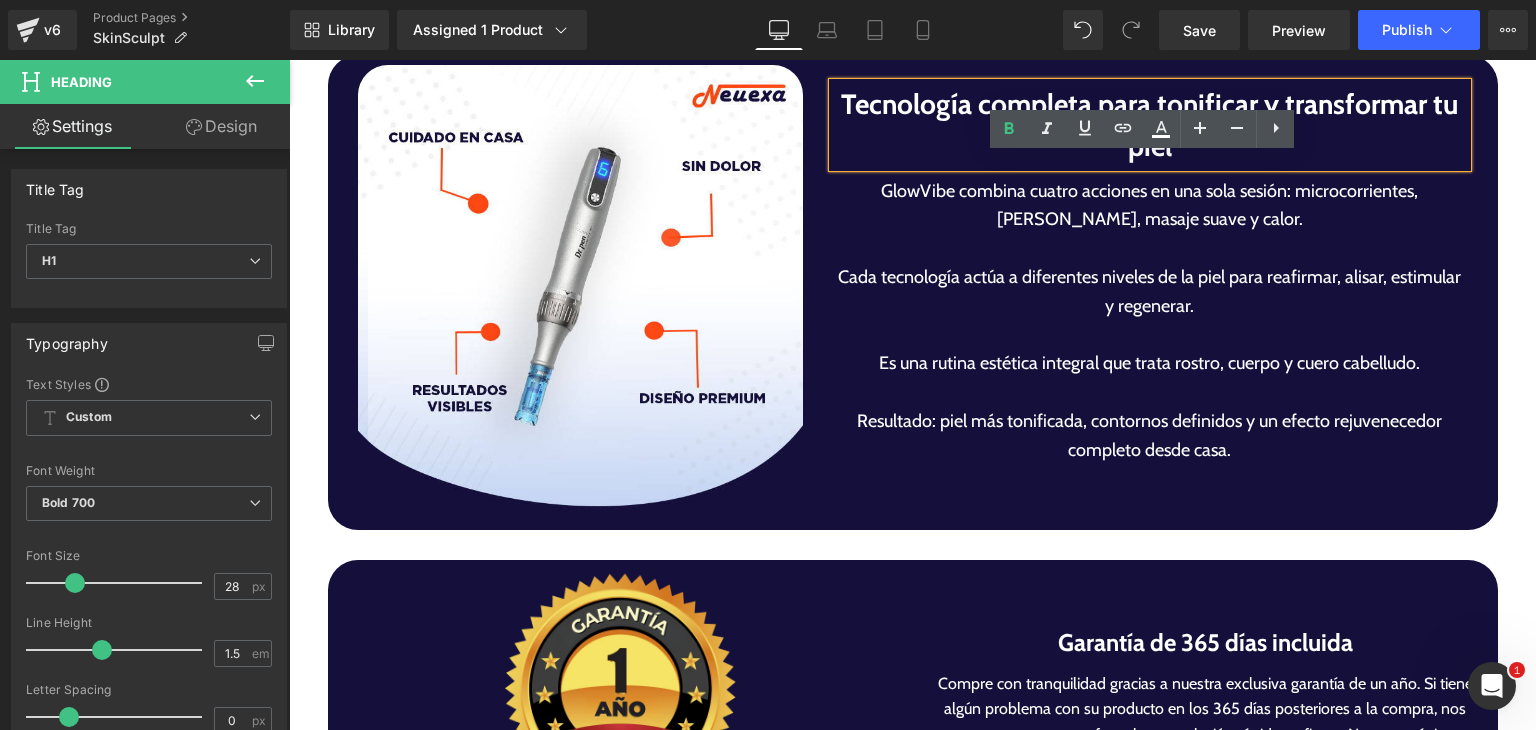 scroll, scrollTop: 4871, scrollLeft: 0, axis: vertical 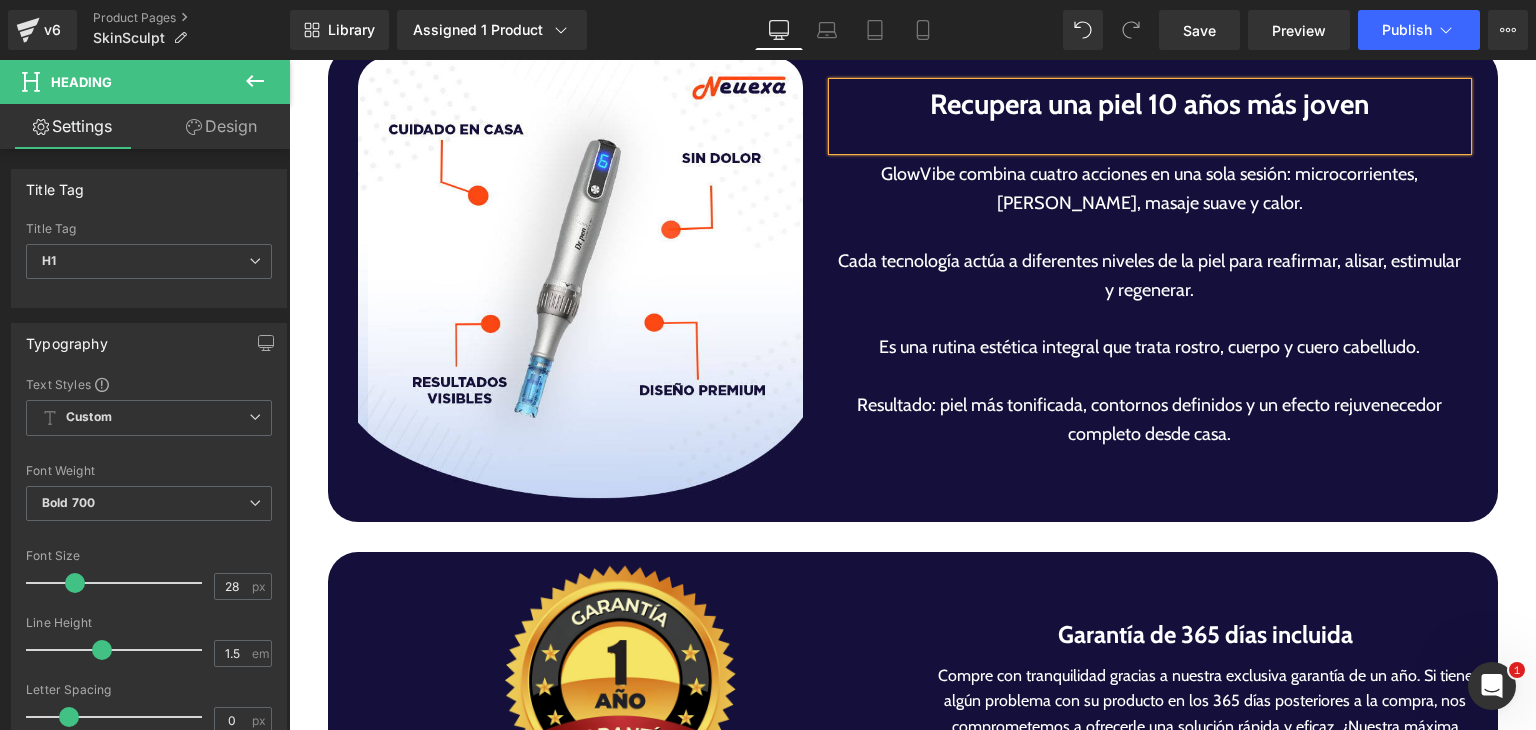 click on "GlowVibe combina cuatro acciones en una sola sesión: microcorrientes, luz roja, masaje suave y calor.  Cada tecnología actúa a diferentes niveles de la piel para reafirmar, alisar, estimular y regenerar.  Es una rutina estética integral que trata rostro, cuerpo y cuero cabelludo.  Resultado: piel más tonificada, contornos definidos y un efecto rejuvenecedor completo desde casa." at bounding box center (1150, 318) 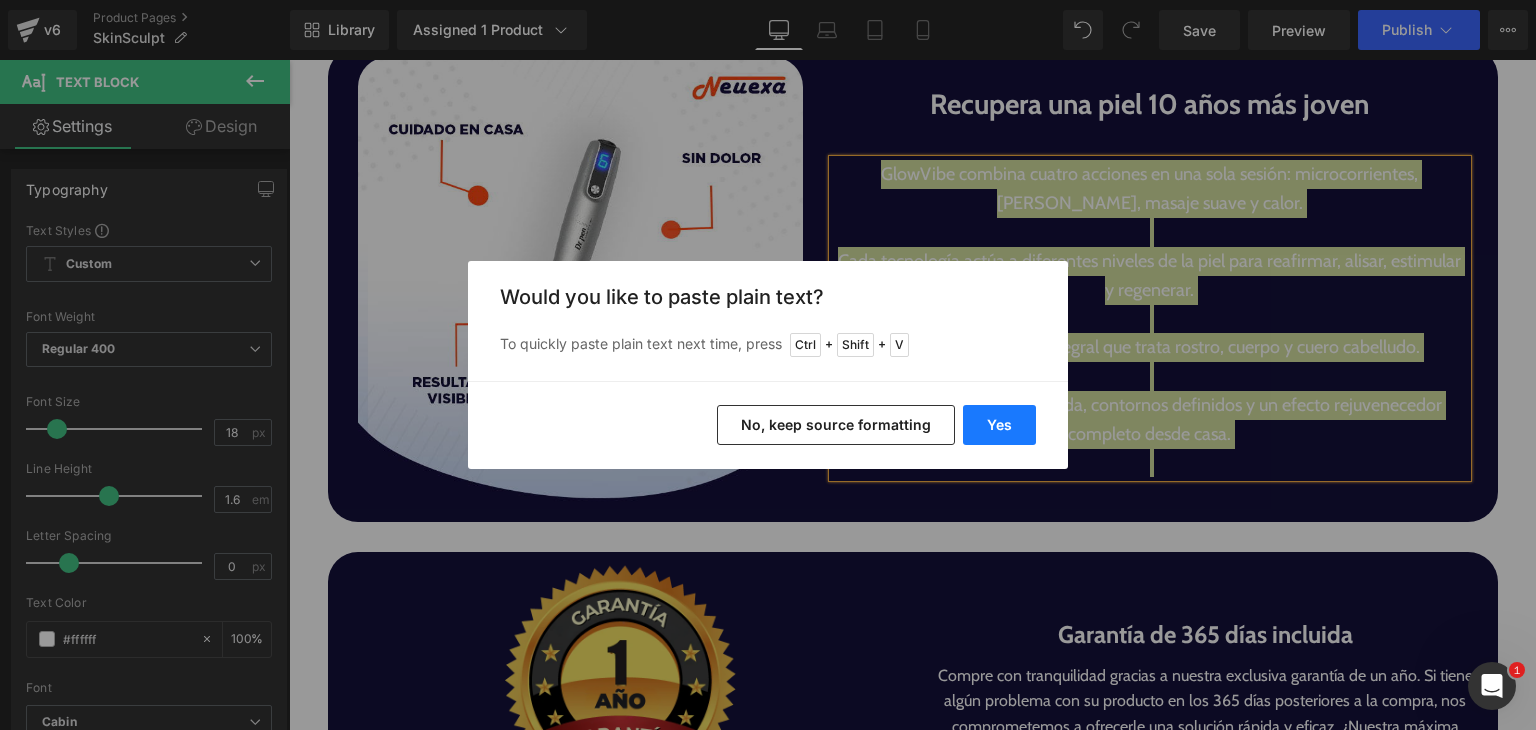 click on "Yes" at bounding box center [999, 425] 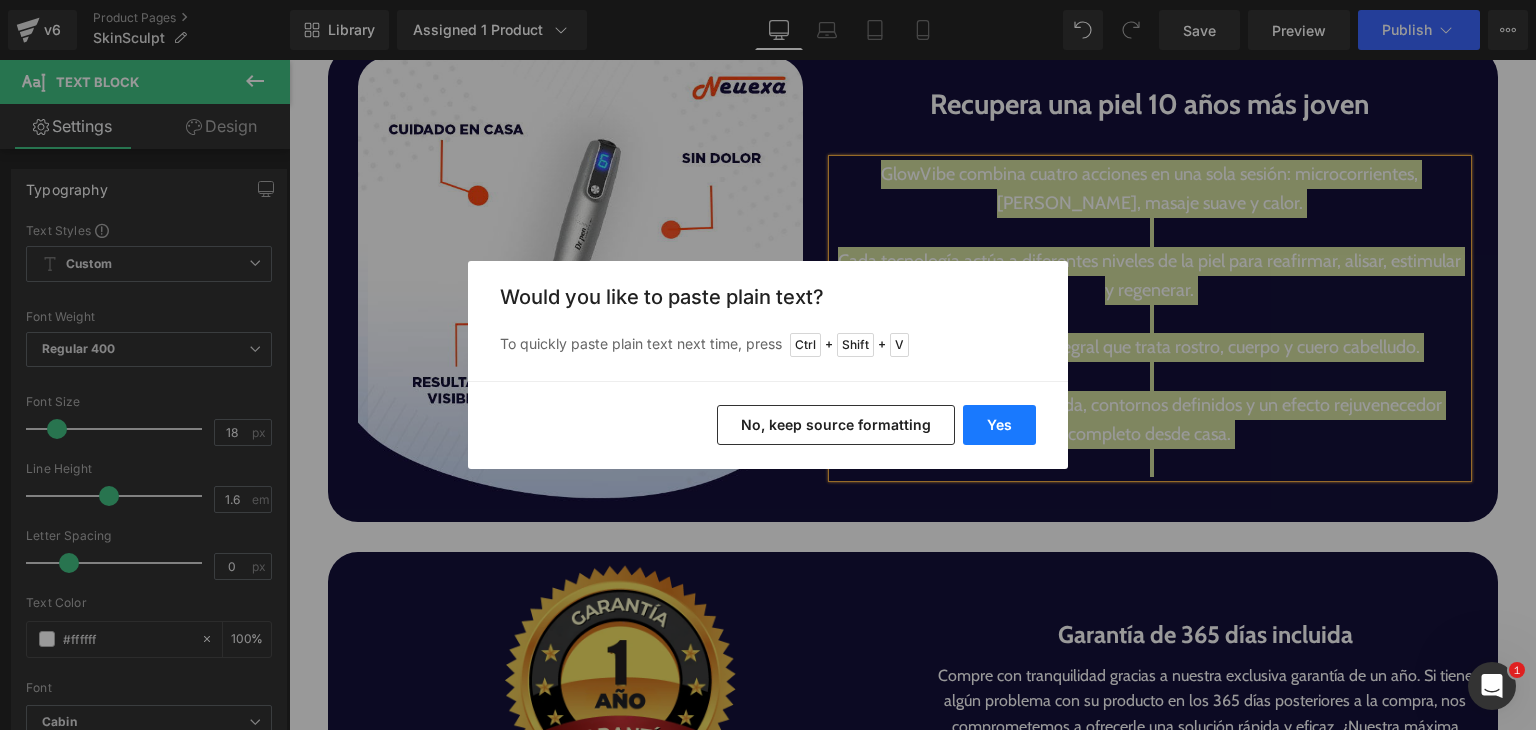 type 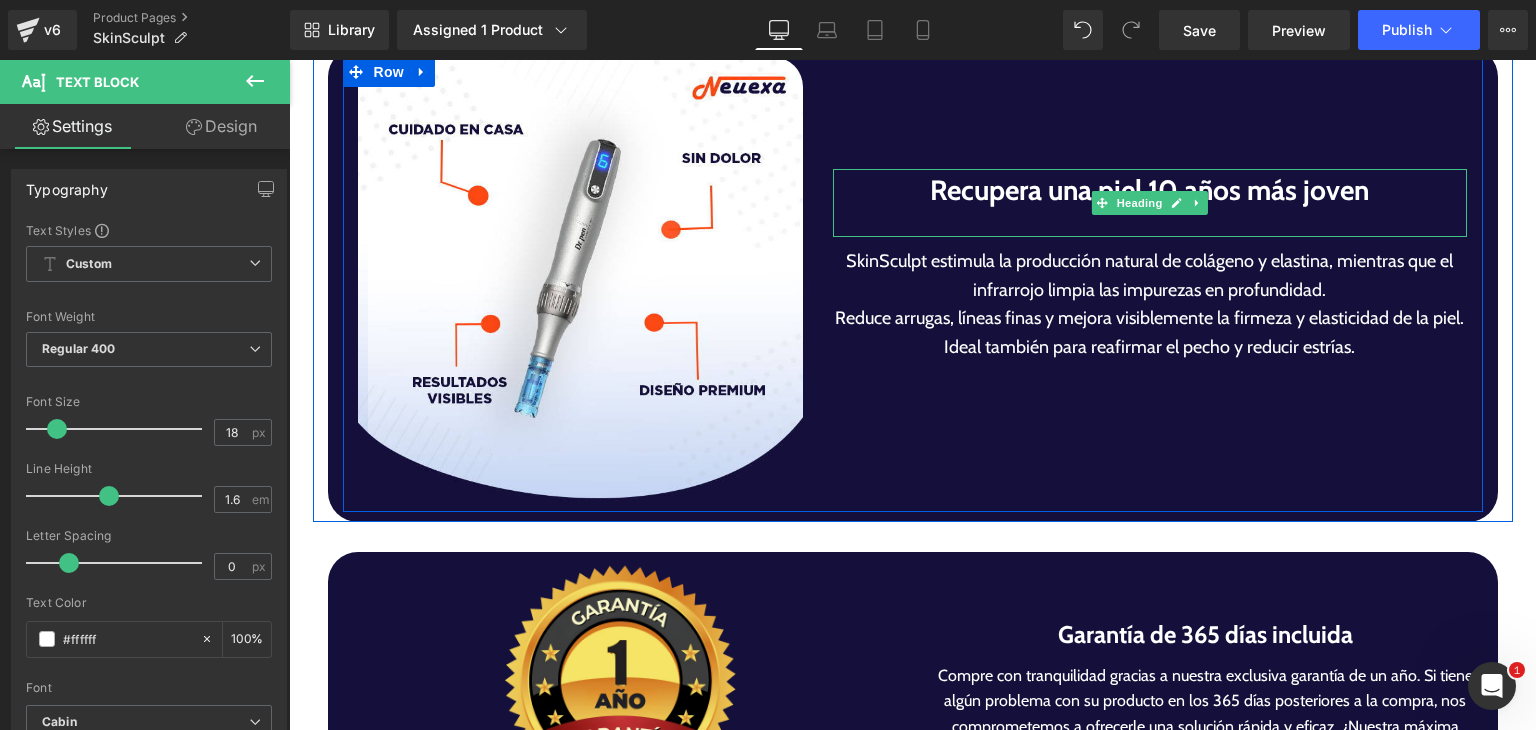 click on "Recupera una piel 10 años más joven" at bounding box center (1150, 190) 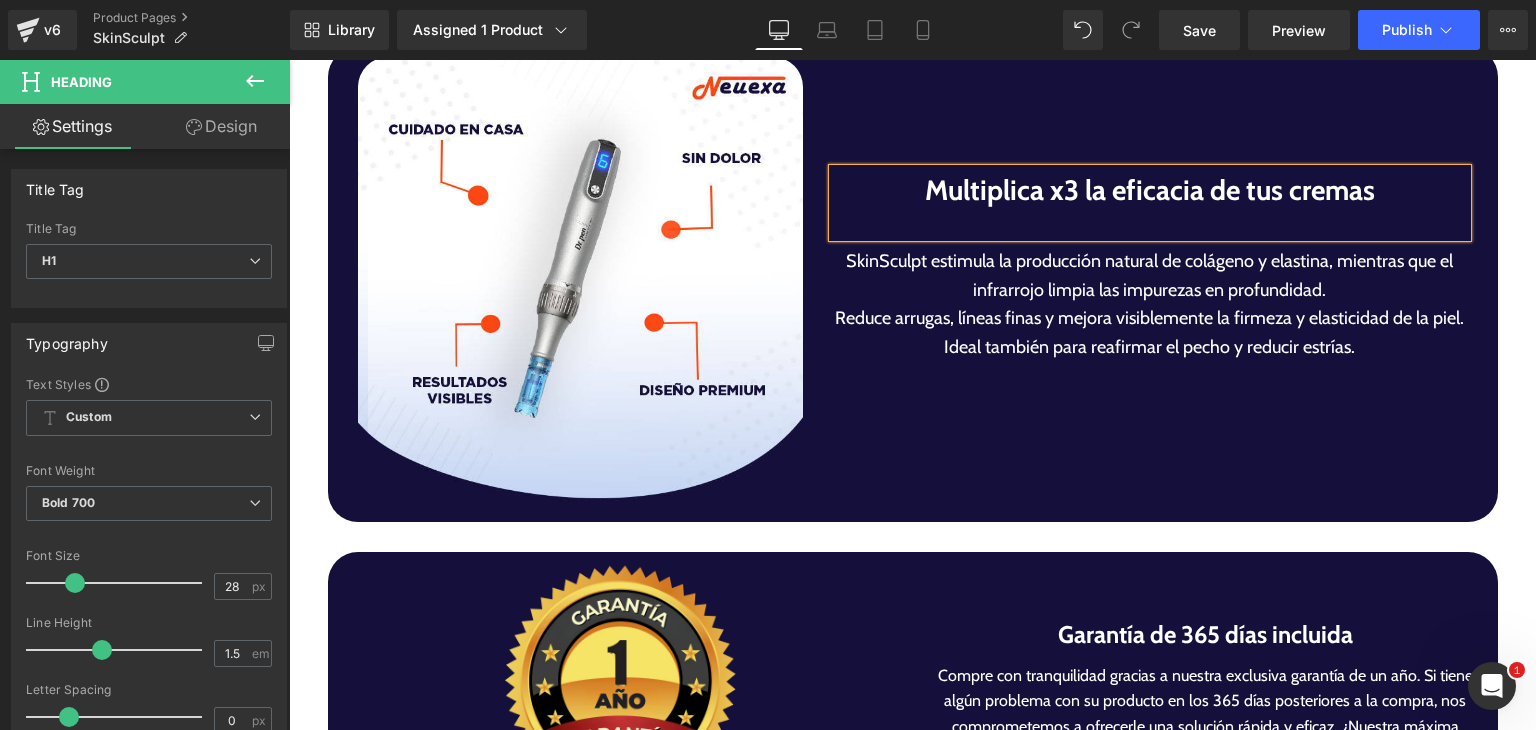 click on "SkinSculpt estimula la producción natural de colágeno y elastina, mientras que el infrarrojo limpia las impurezas en profundidad.  Reduce arrugas, líneas finas y mejora visiblemente la firmeza y elasticidad de la piel.  Ideal también para reafirmar el pecho y reducir estrías." at bounding box center (1150, 319) 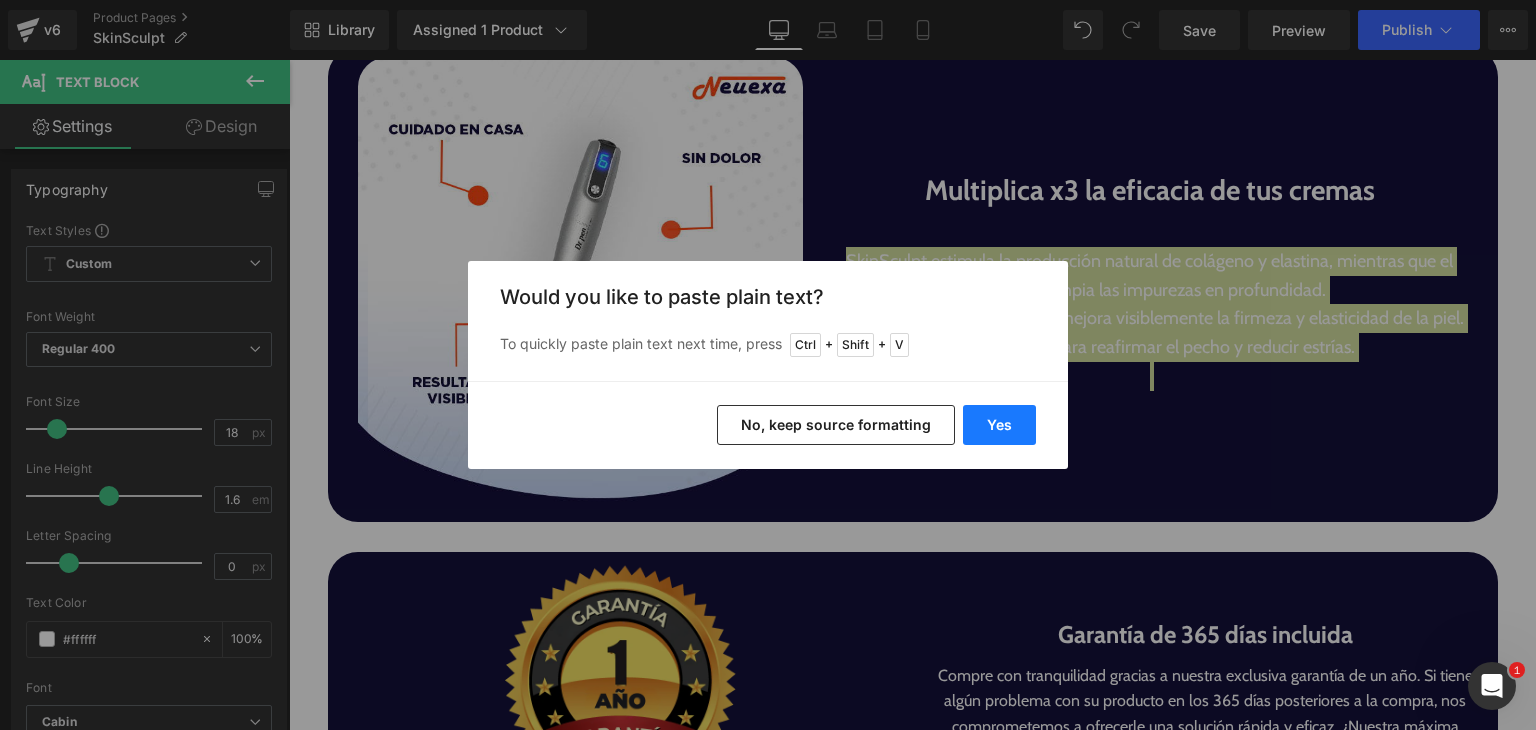 click on "Yes" at bounding box center [999, 425] 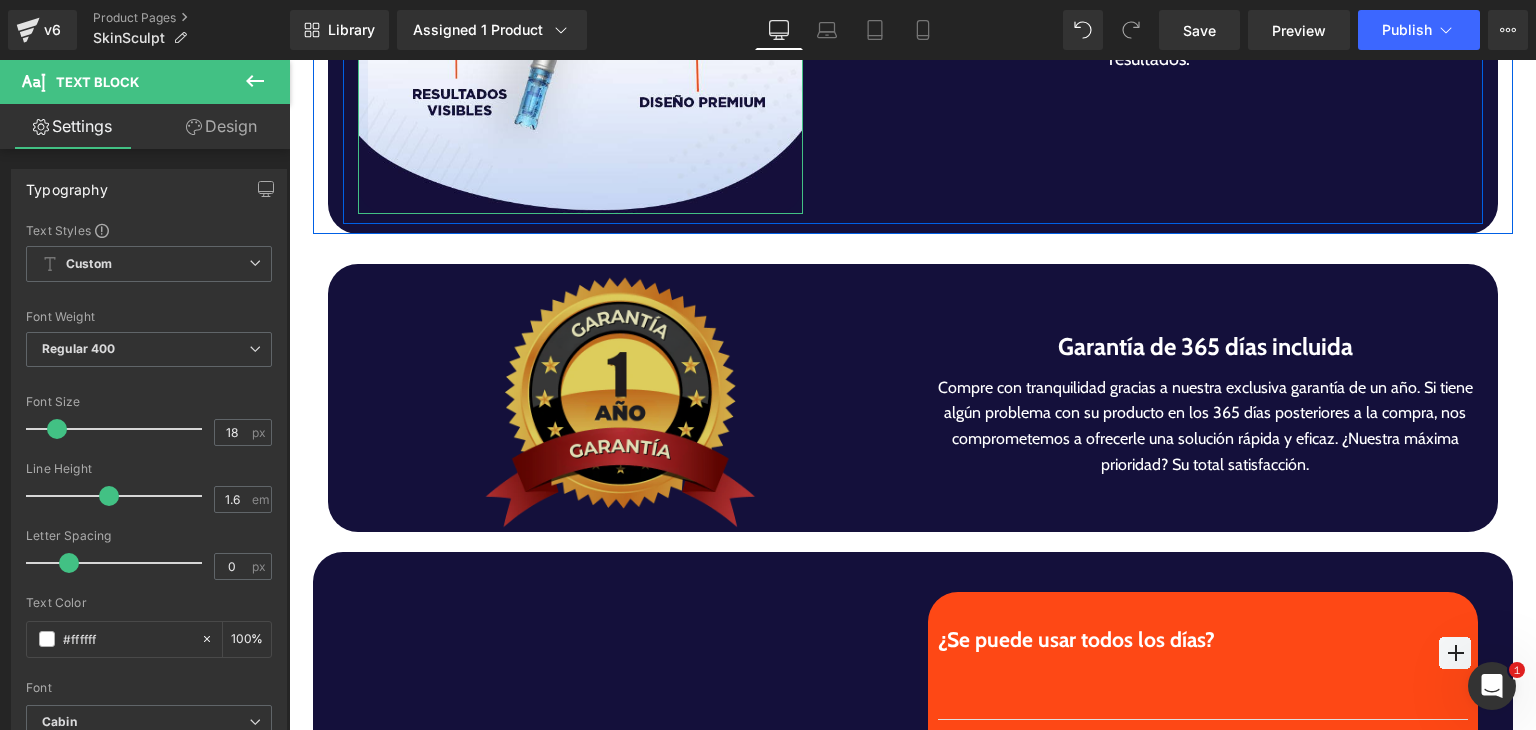 scroll, scrollTop: 5471, scrollLeft: 0, axis: vertical 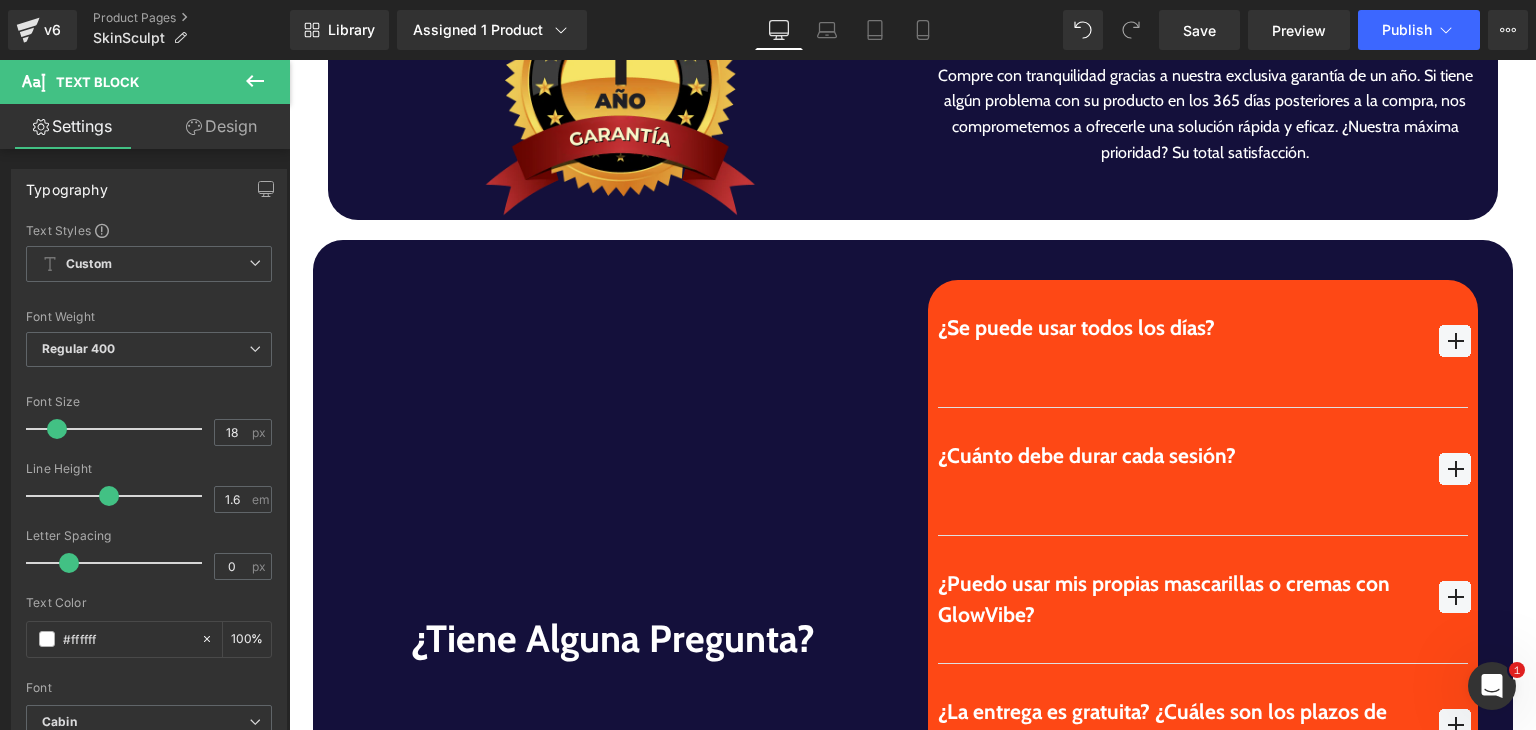 drag, startPoint x: 975, startPoint y: 337, endPoint x: 969, endPoint y: 328, distance: 10.816654 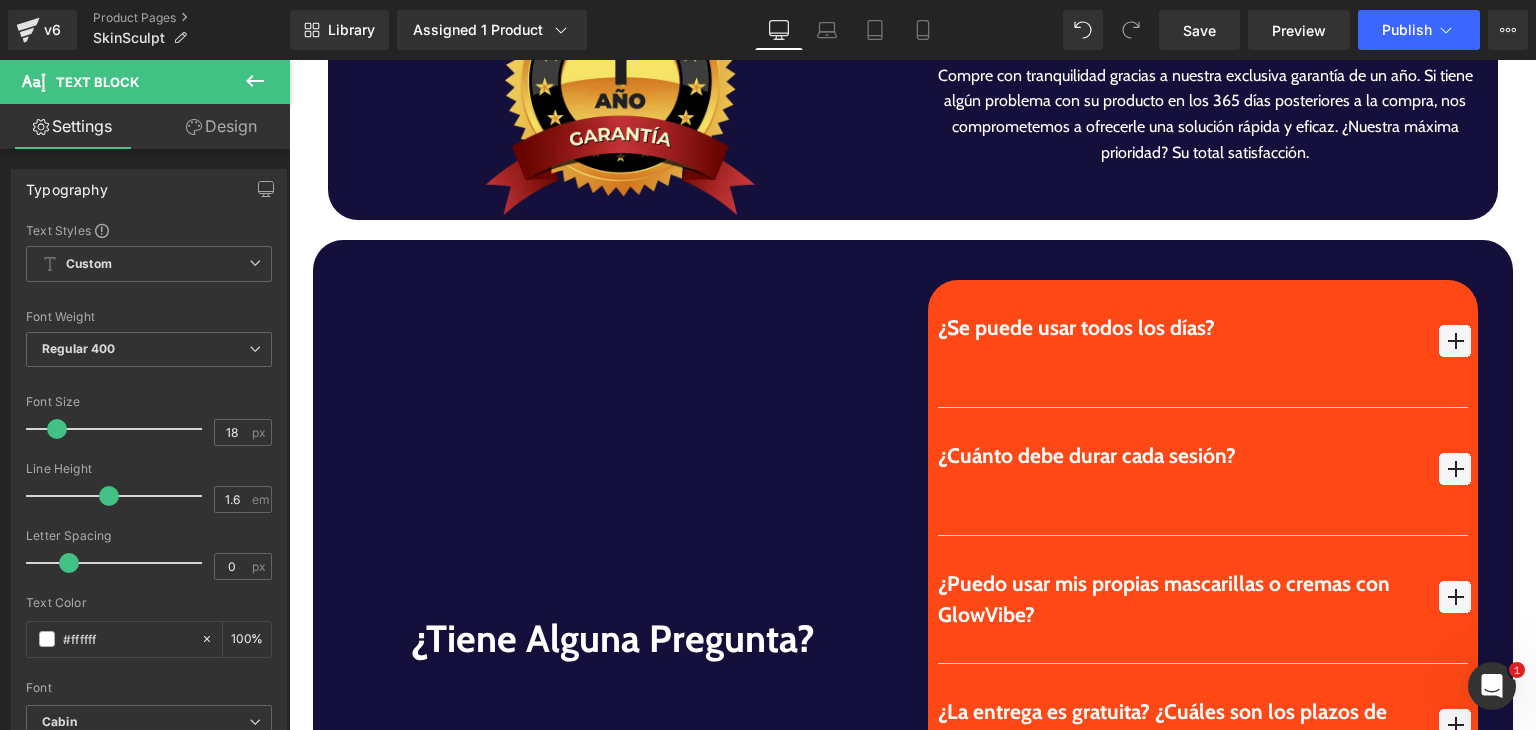 click on "¿Se puede usar todos los días?" at bounding box center (1179, 343) 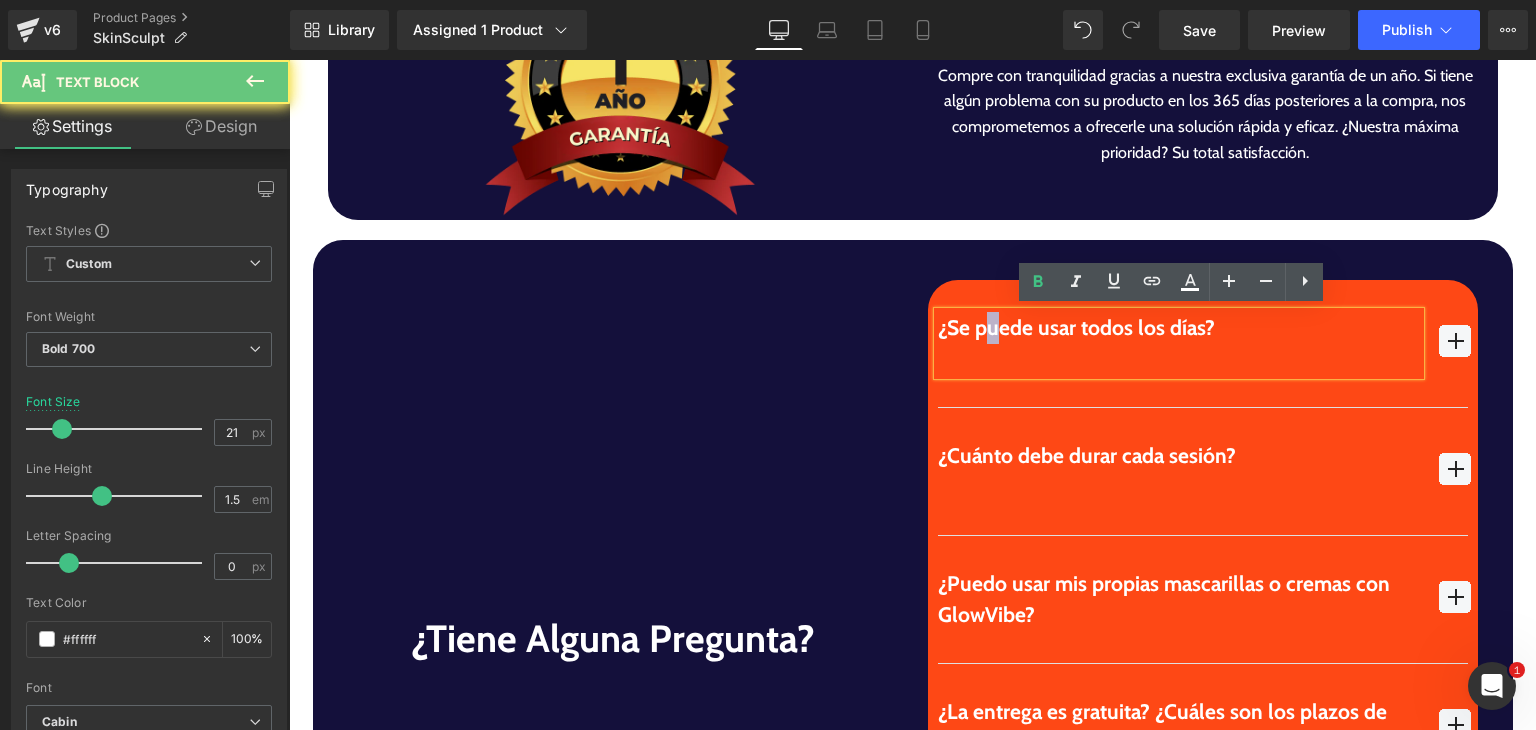 drag, startPoint x: 969, startPoint y: 328, endPoint x: 985, endPoint y: 329, distance: 16.03122 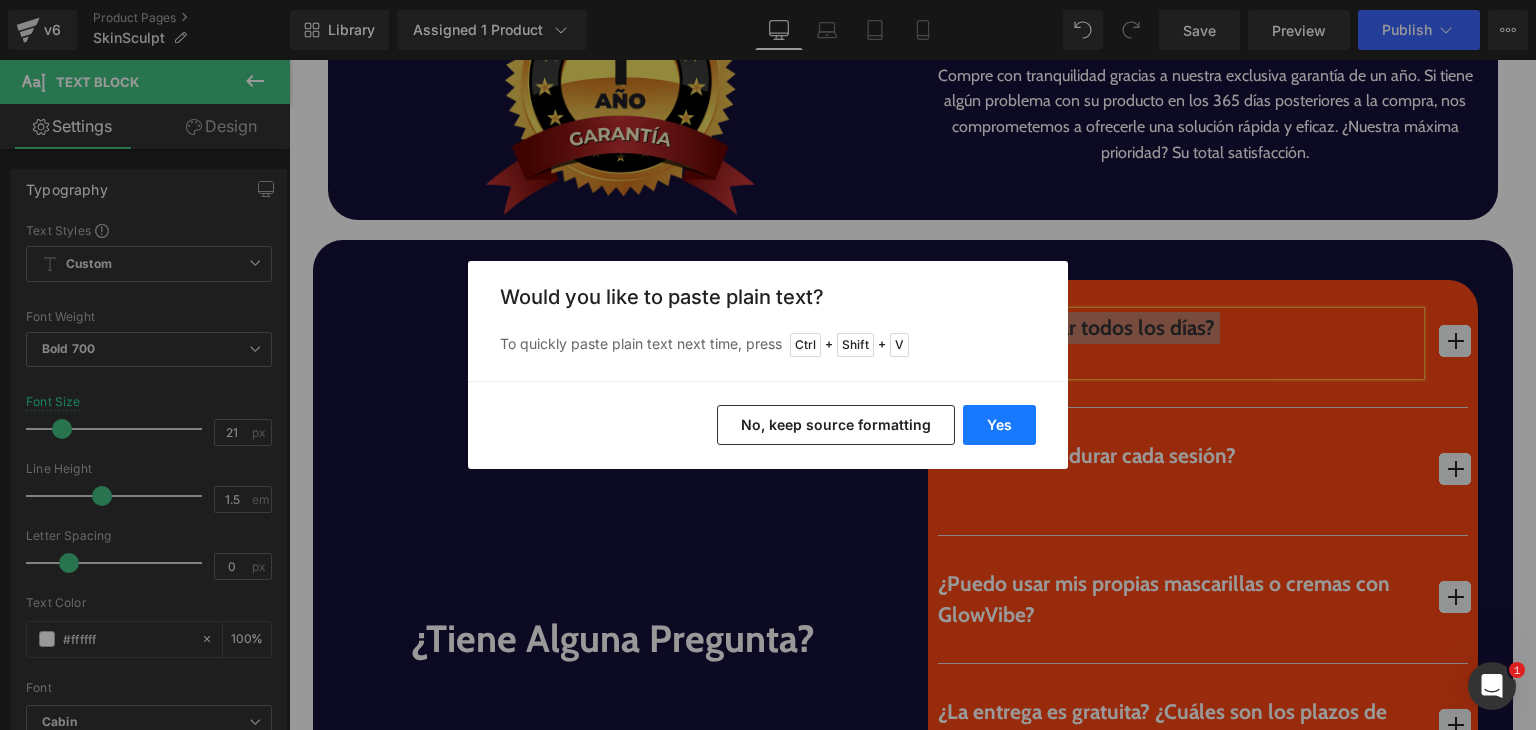 click on "Yes" at bounding box center [999, 425] 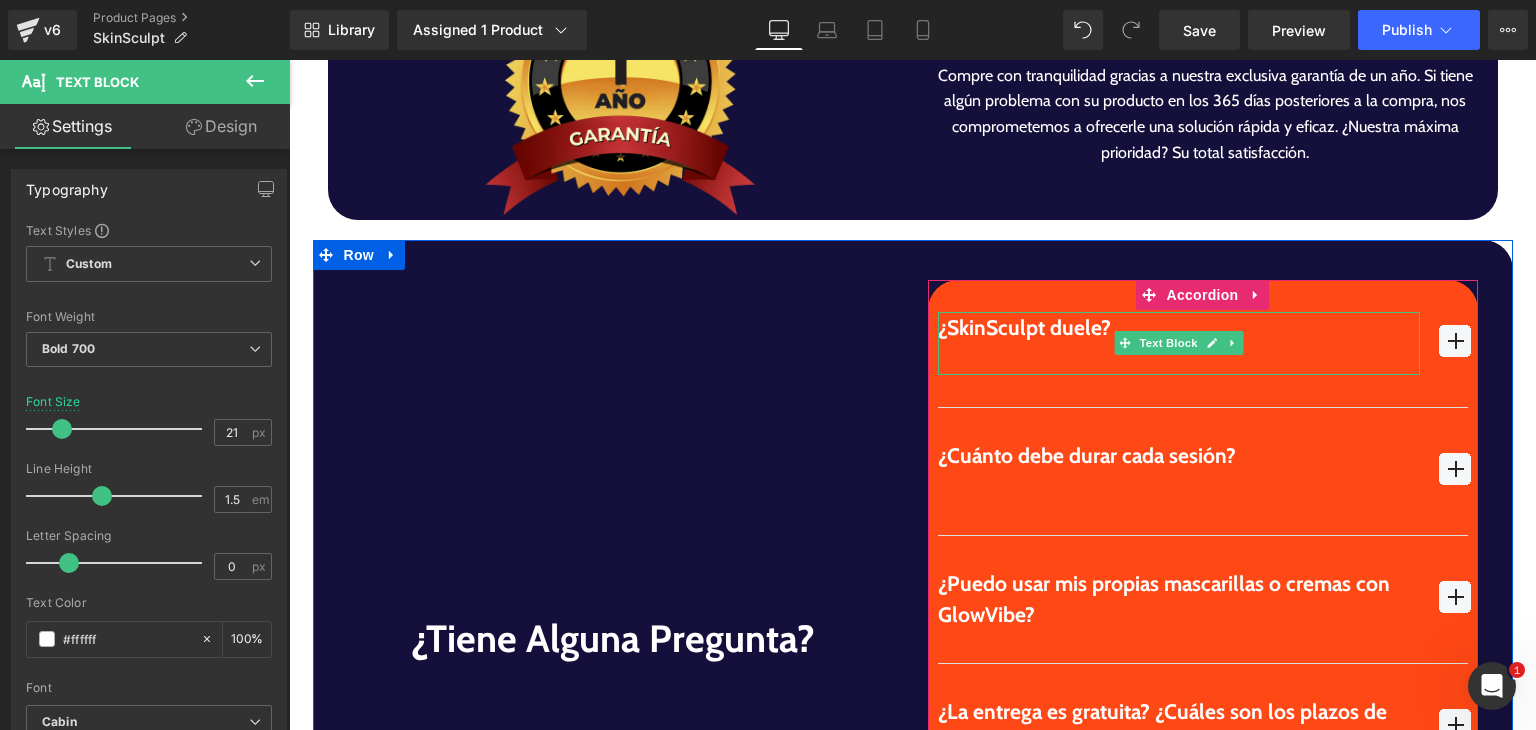 drag, startPoint x: 962, startPoint y: 352, endPoint x: 1012, endPoint y: 376, distance: 55.461697 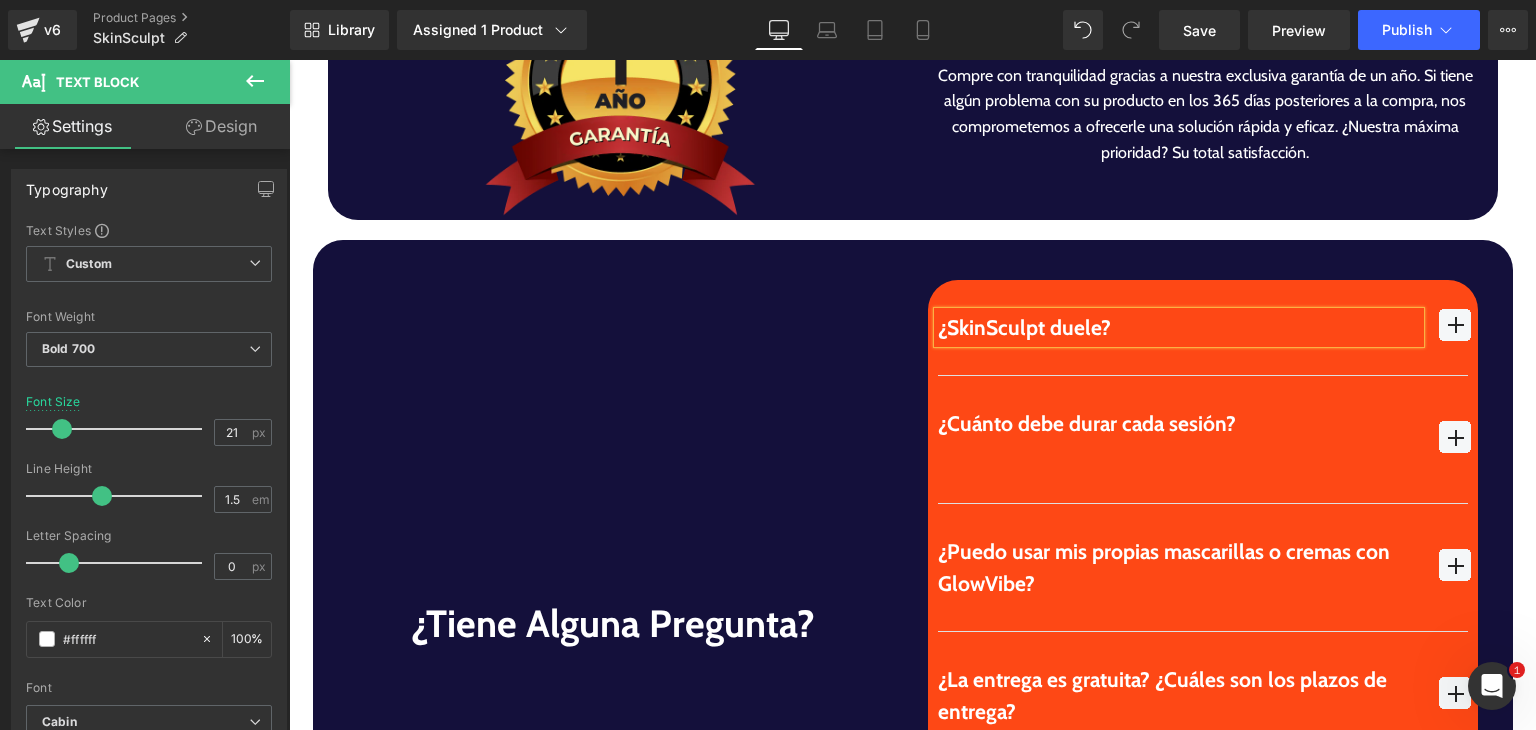 click on "¿SkinSculpt duele? Text Block" at bounding box center (1203, 624) 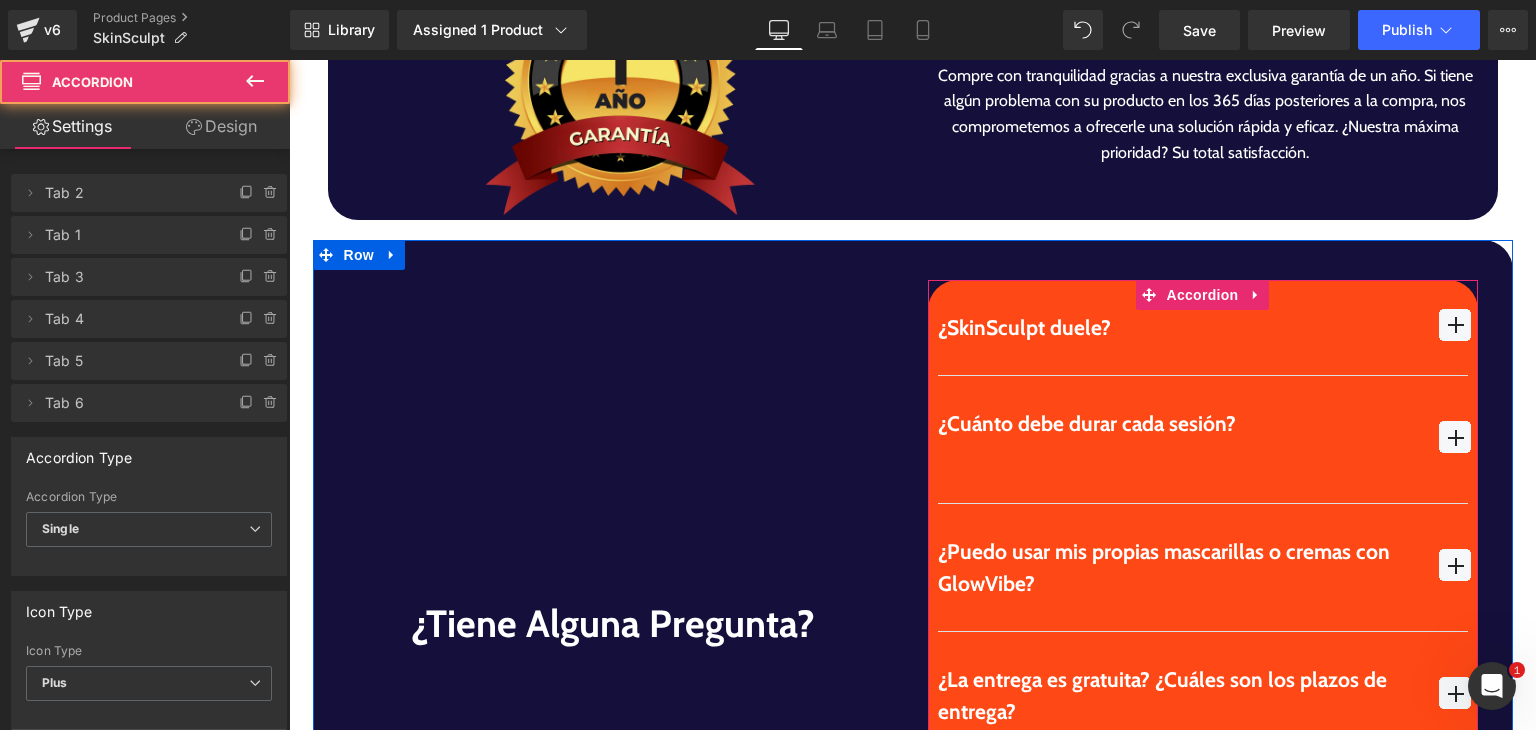 click at bounding box center [1455, 325] 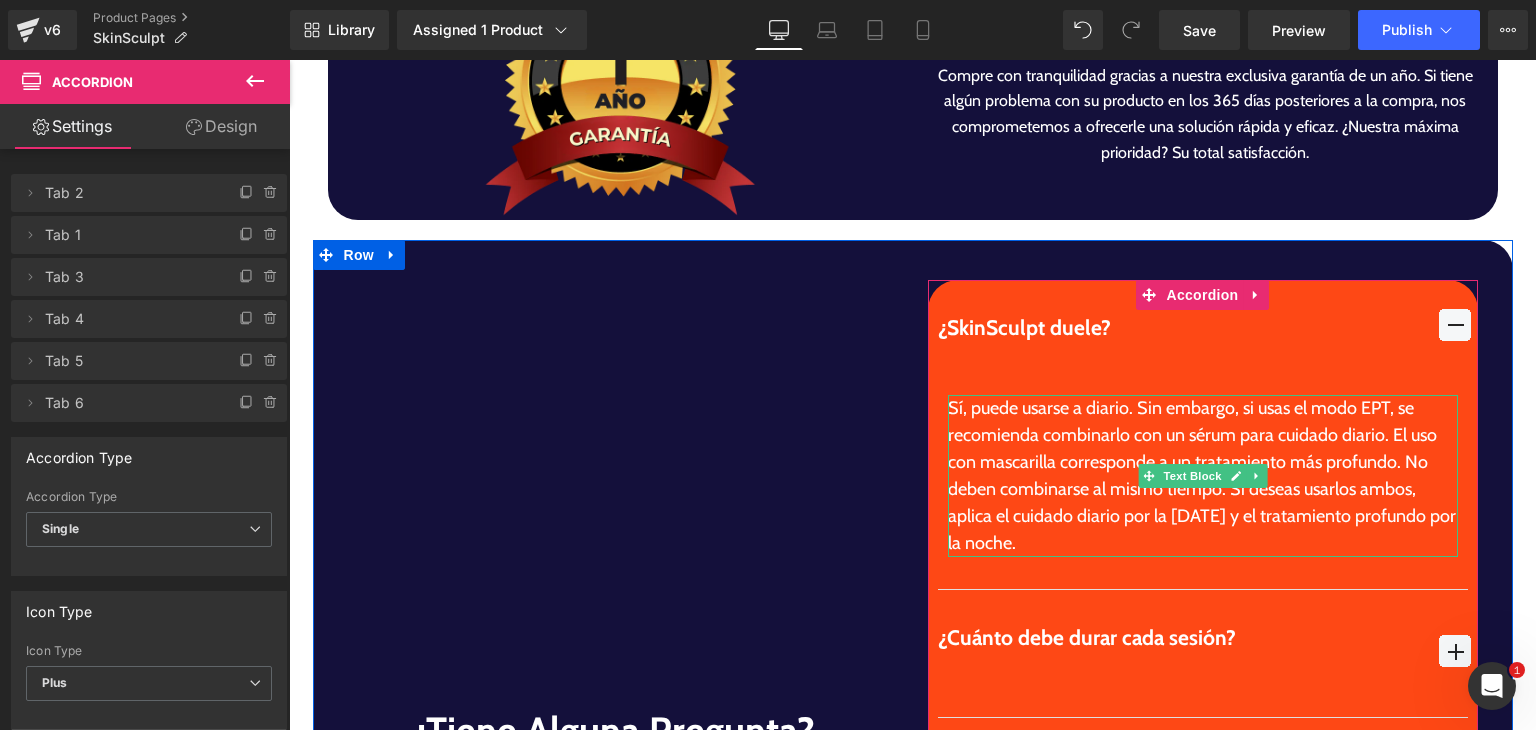 drag, startPoint x: 960, startPoint y: 419, endPoint x: 1003, endPoint y: 437, distance: 46.615448 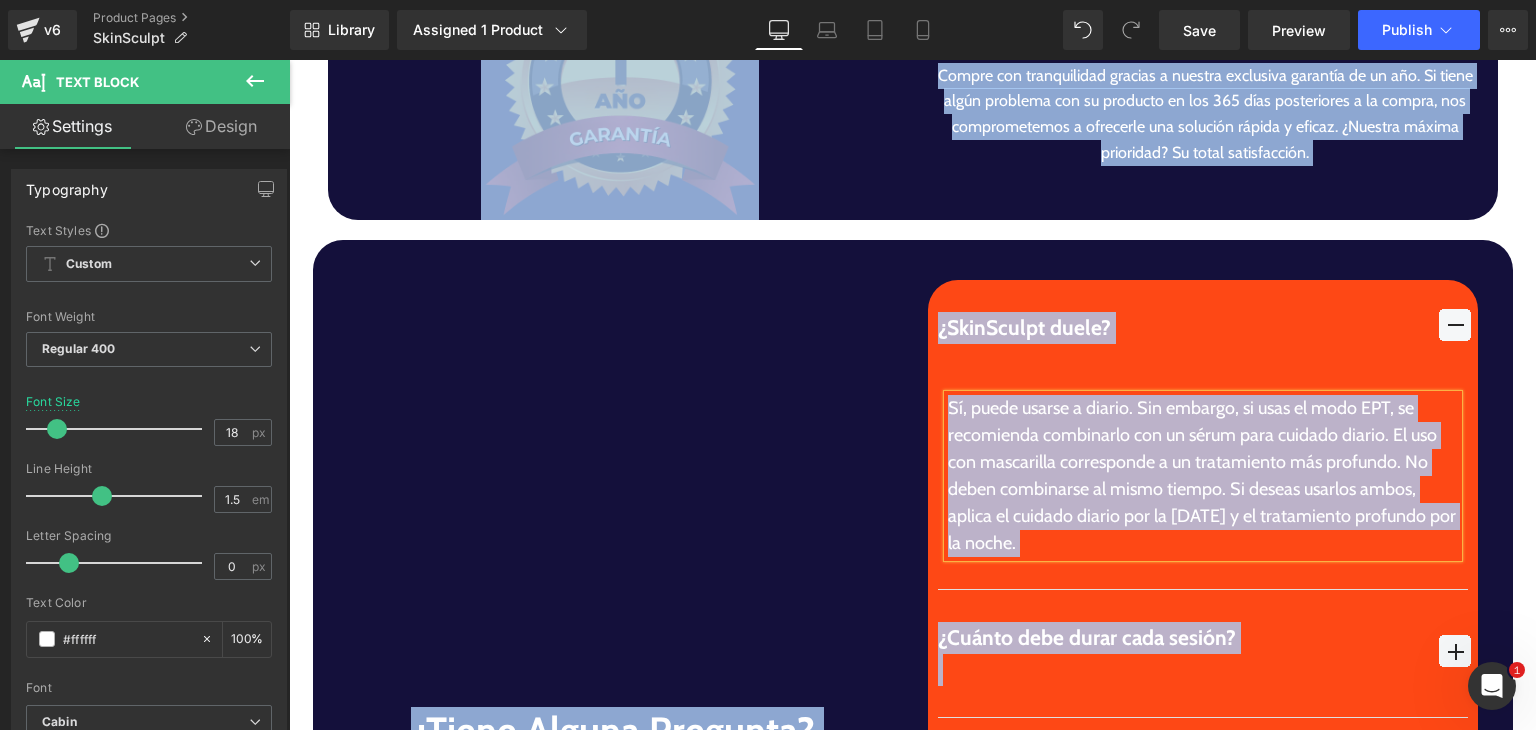 click on "Sí, puede usarse a diario. Sin embargo, si usas el modo EPT, se recomienda combinarlo con un sérum para cuidado diario. El uso con mascarilla corresponde a un tratamiento más profundo. No deben combinarse al mismo tiempo. Si deseas usarlos ambos, aplica el cuidado diario por la mañana y el tratamiento profundo por la noche." at bounding box center [1203, 476] 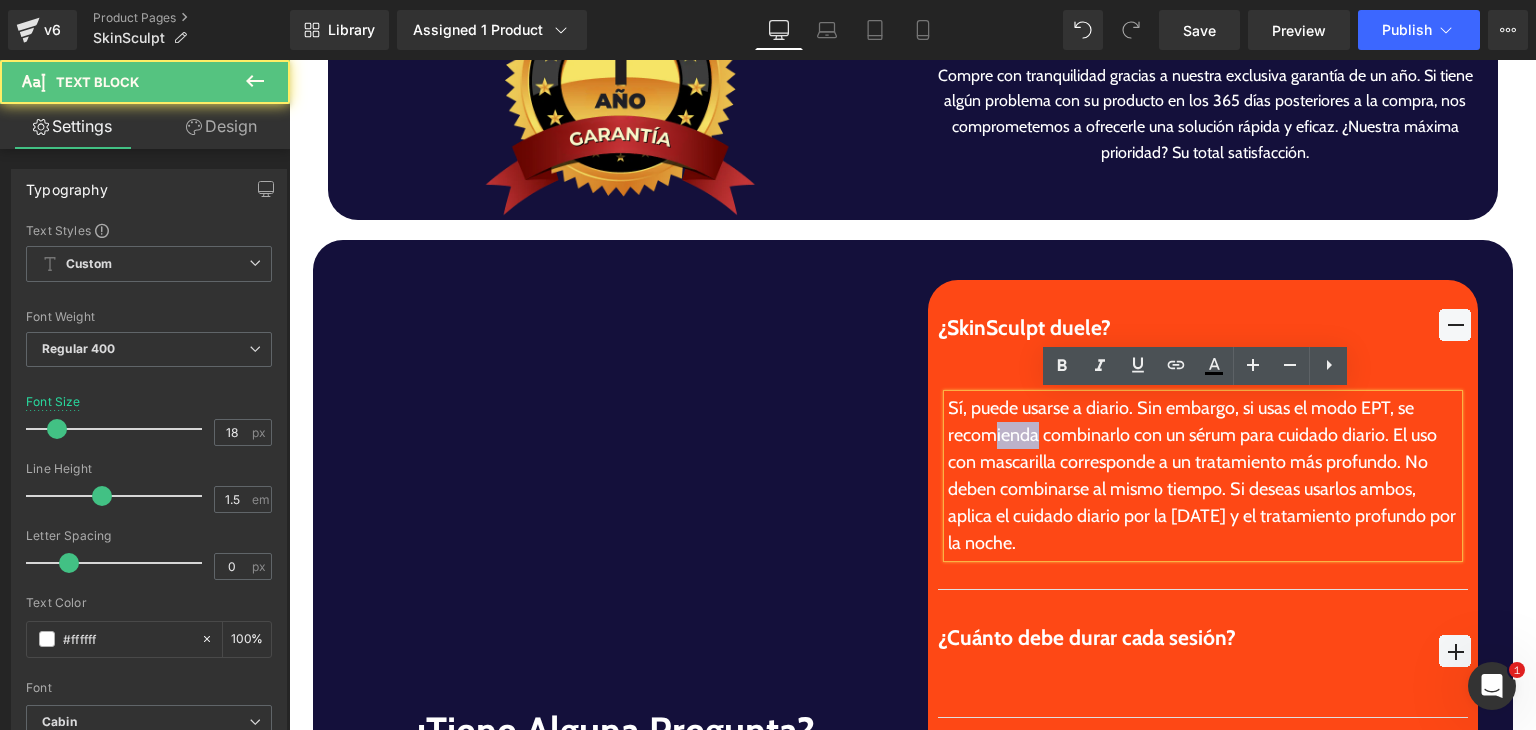 drag, startPoint x: 986, startPoint y: 437, endPoint x: 1036, endPoint y: 441, distance: 50.159744 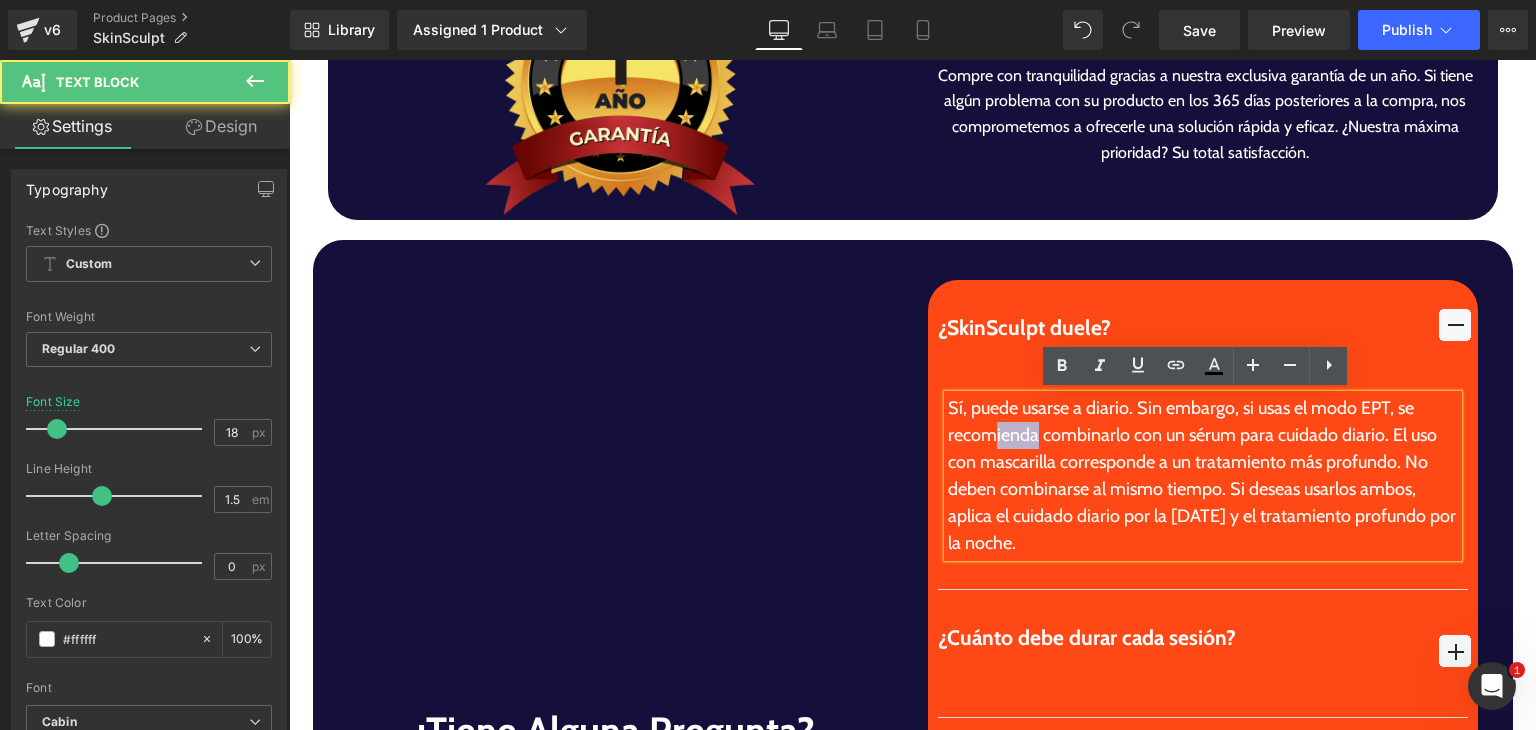 click on "Sí, puede usarse a diario. Sin embargo, si usas el modo EPT, se recomienda combinarlo con un sérum para cuidado diario. El uso con mascarilla corresponde a un tratamiento más profundo. No deben combinarse al mismo tiempo. Si deseas usarlos ambos, aplica el cuidado diario por la mañana y el tratamiento profundo por la noche." at bounding box center (1203, 476) 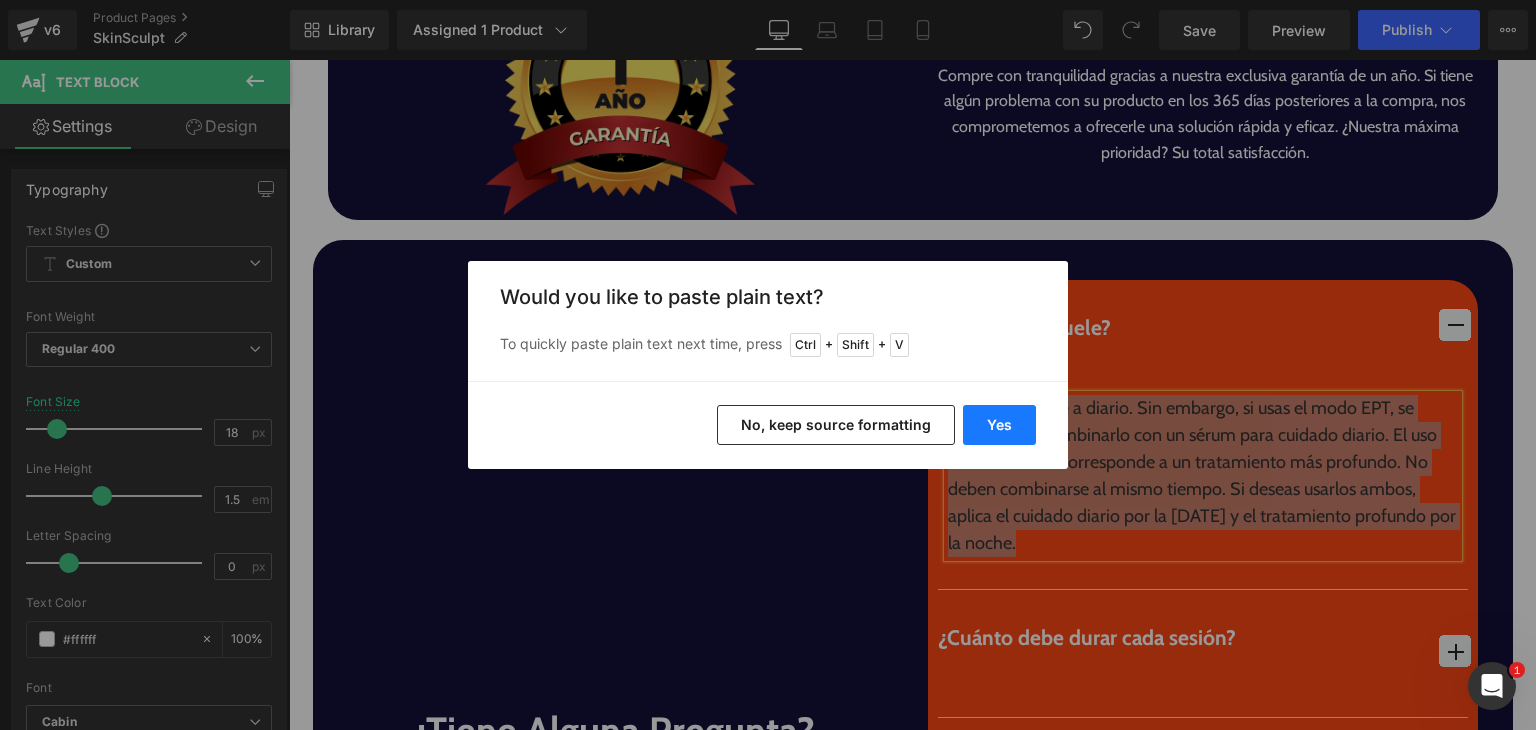 click on "Yes" at bounding box center (999, 425) 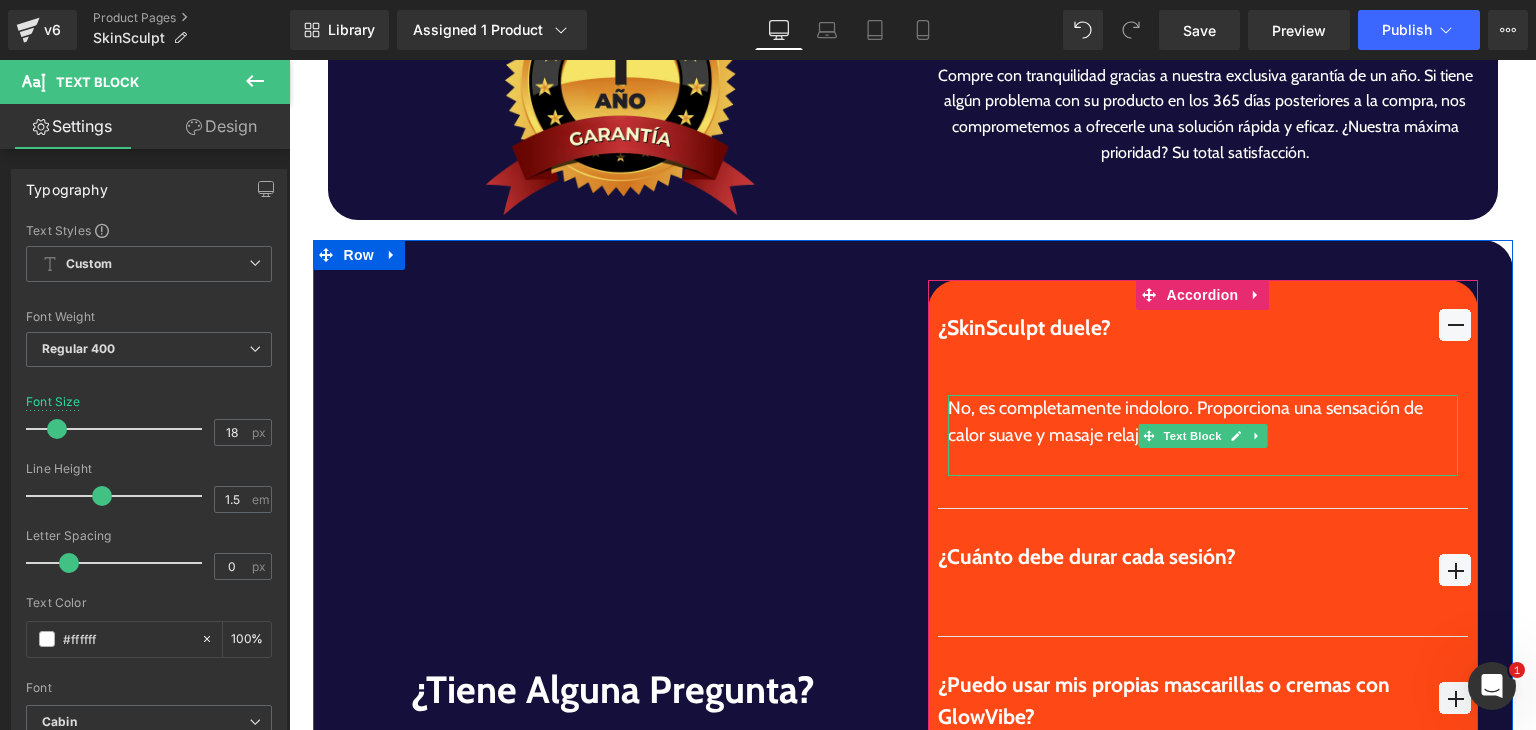 click at bounding box center (1203, 462) 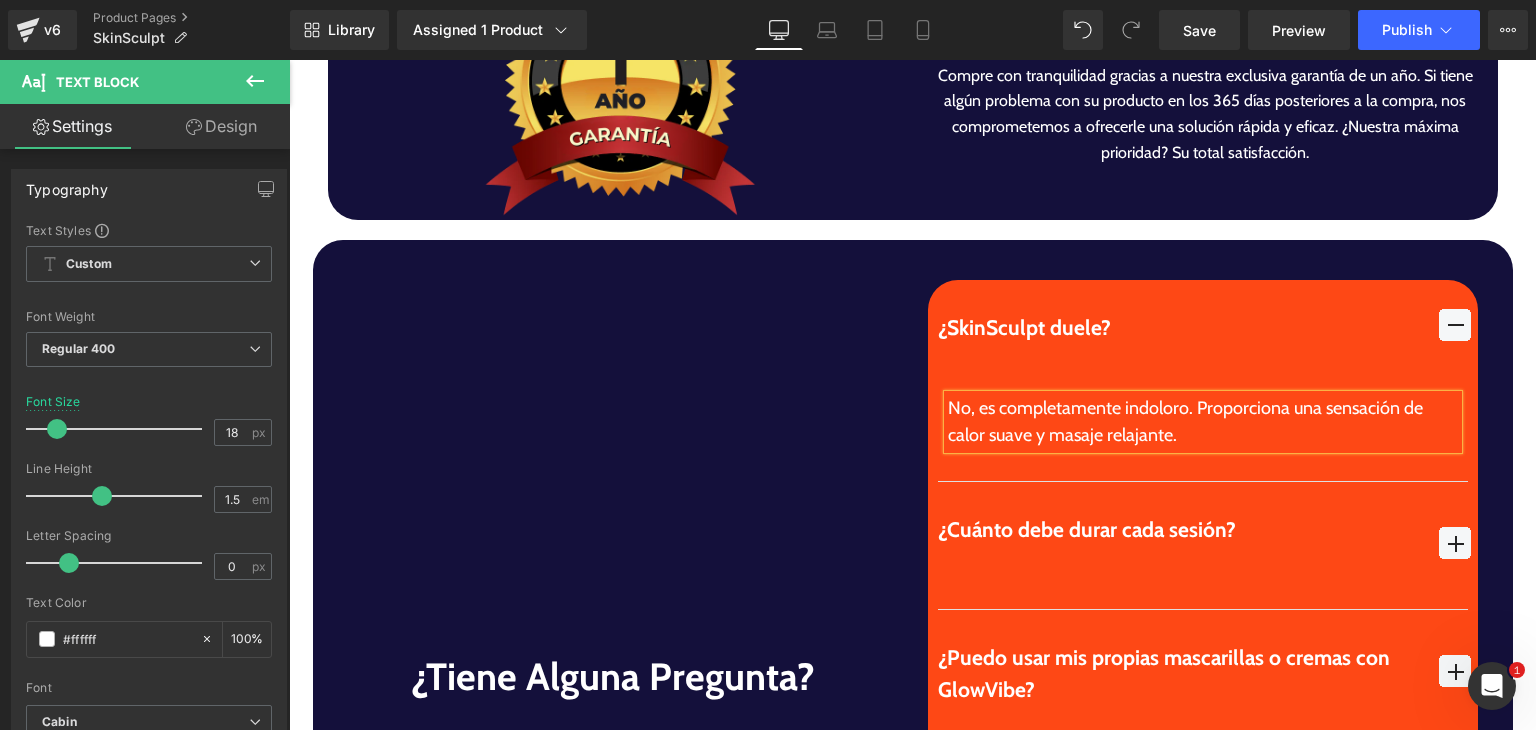 click at bounding box center [1455, 543] 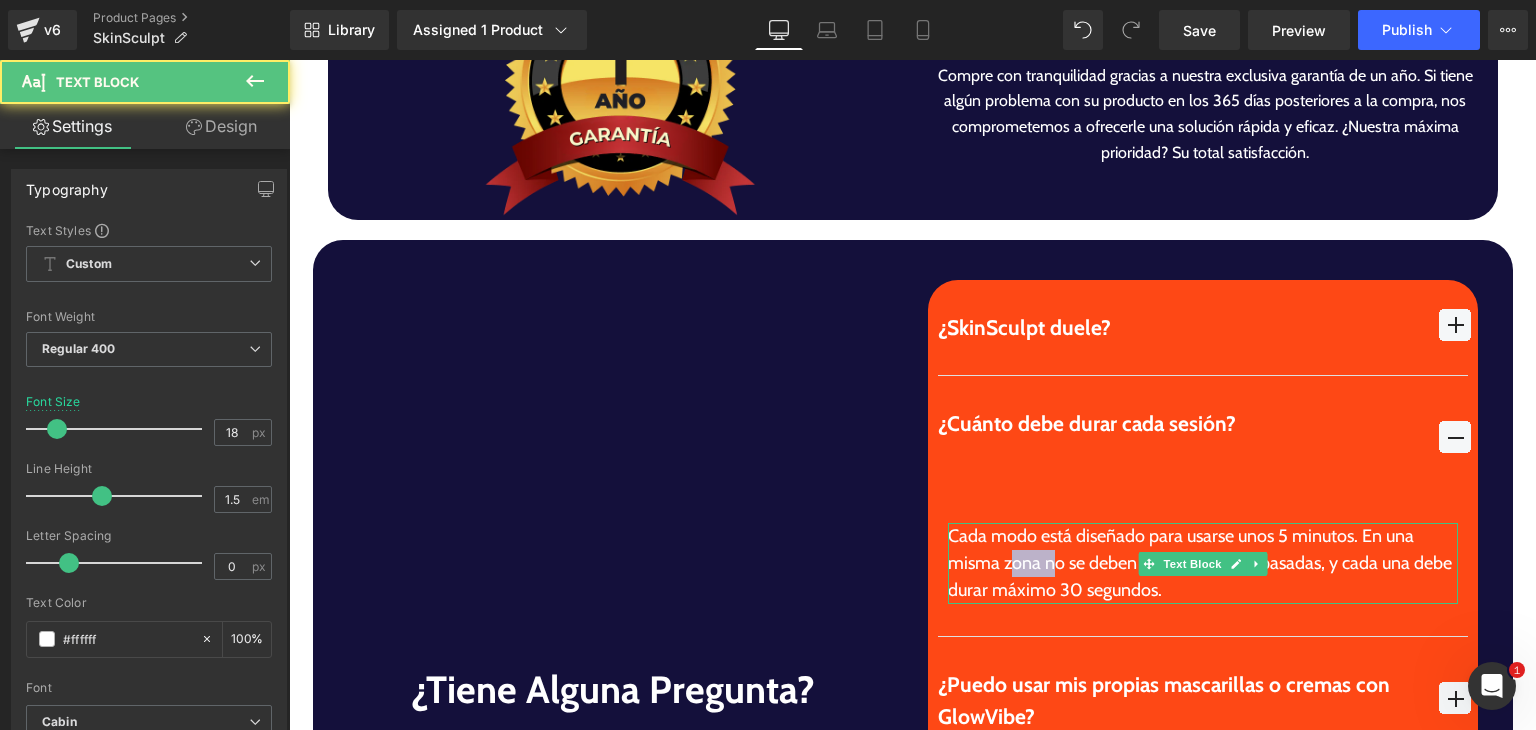 click on "Cada modo está diseñado para usarse unos 5 minutos. En una misma zona no se deben hacer más de 3 pasadas, y cada una debe durar máximo 30 segundos." at bounding box center [1203, 563] 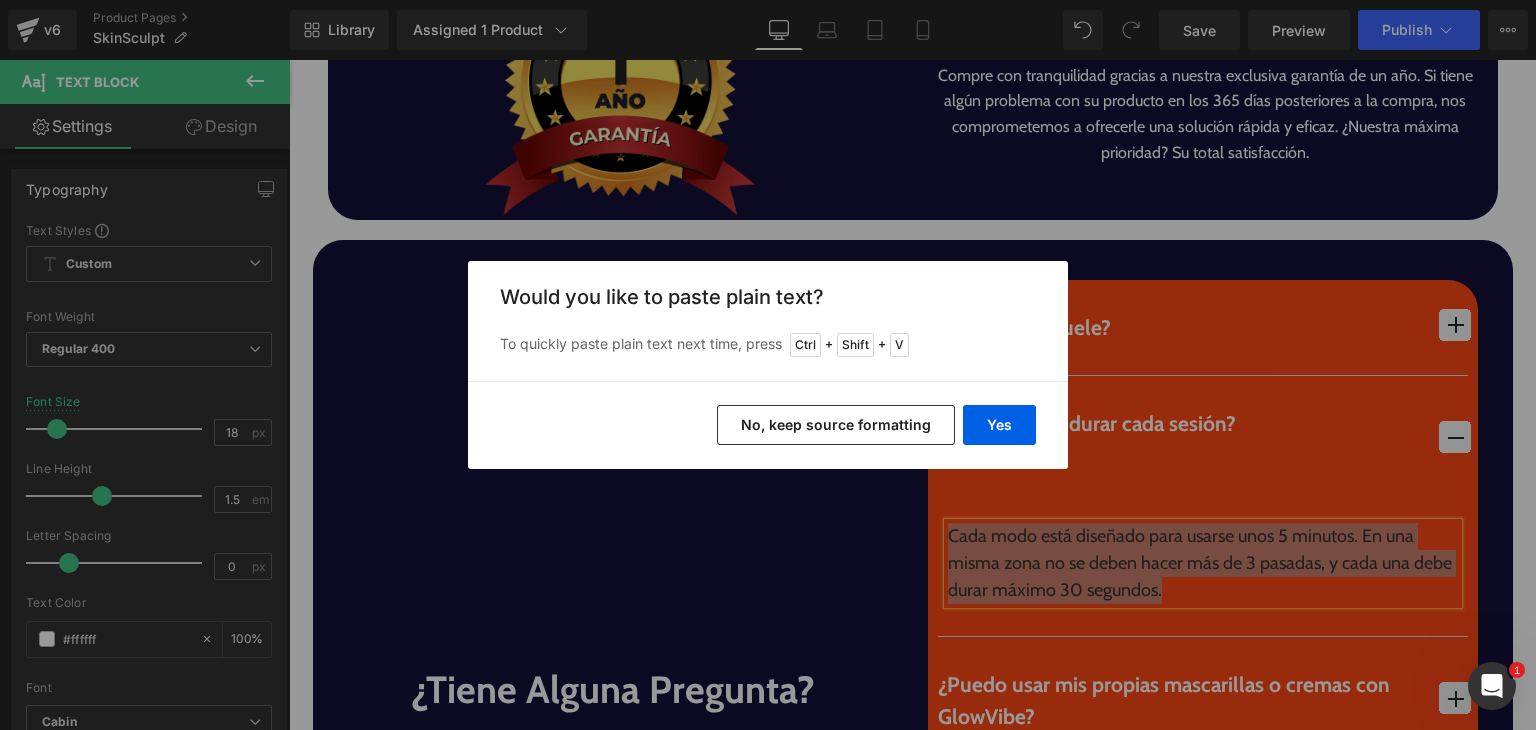 click on "Yes No, keep source formatting" at bounding box center [768, 425] 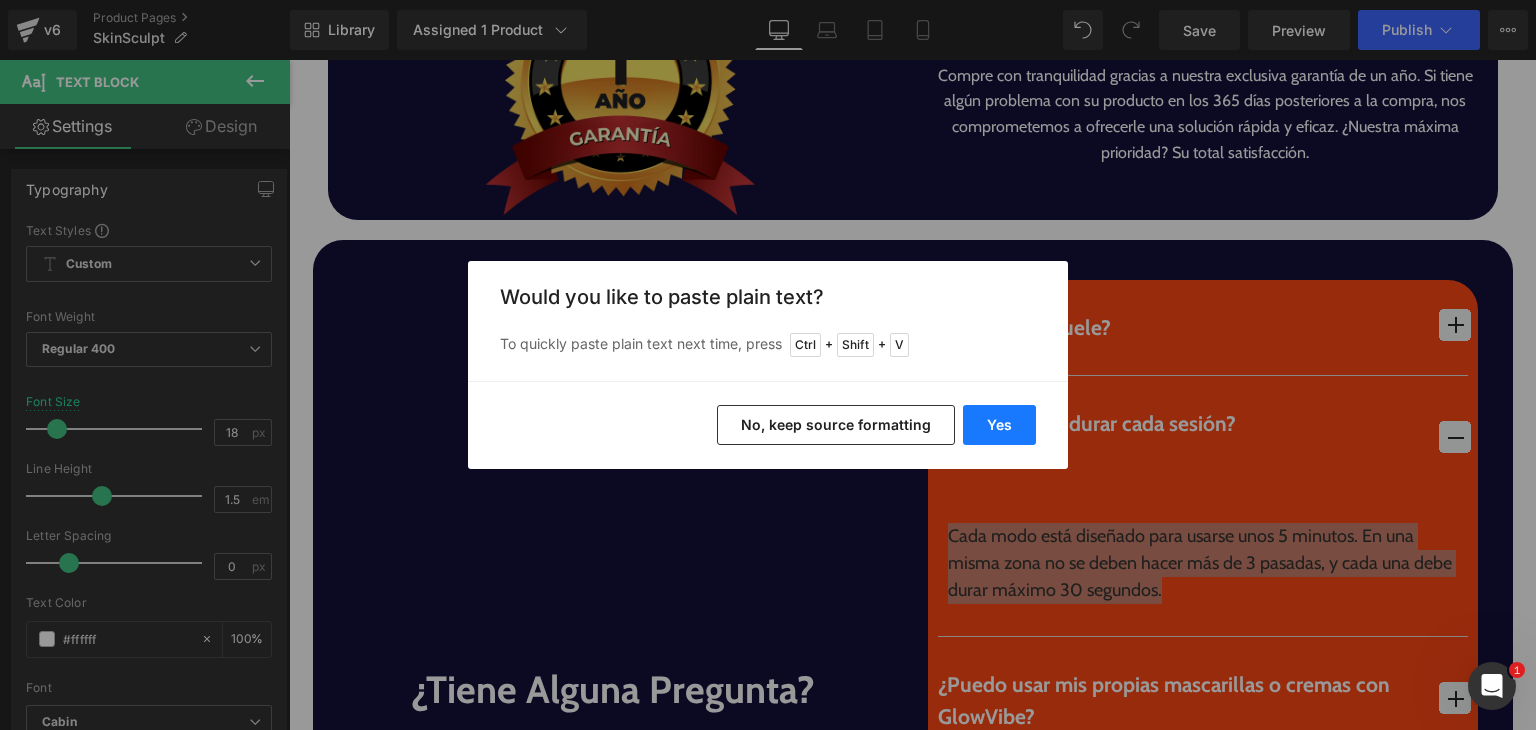 click on "Yes" at bounding box center (999, 425) 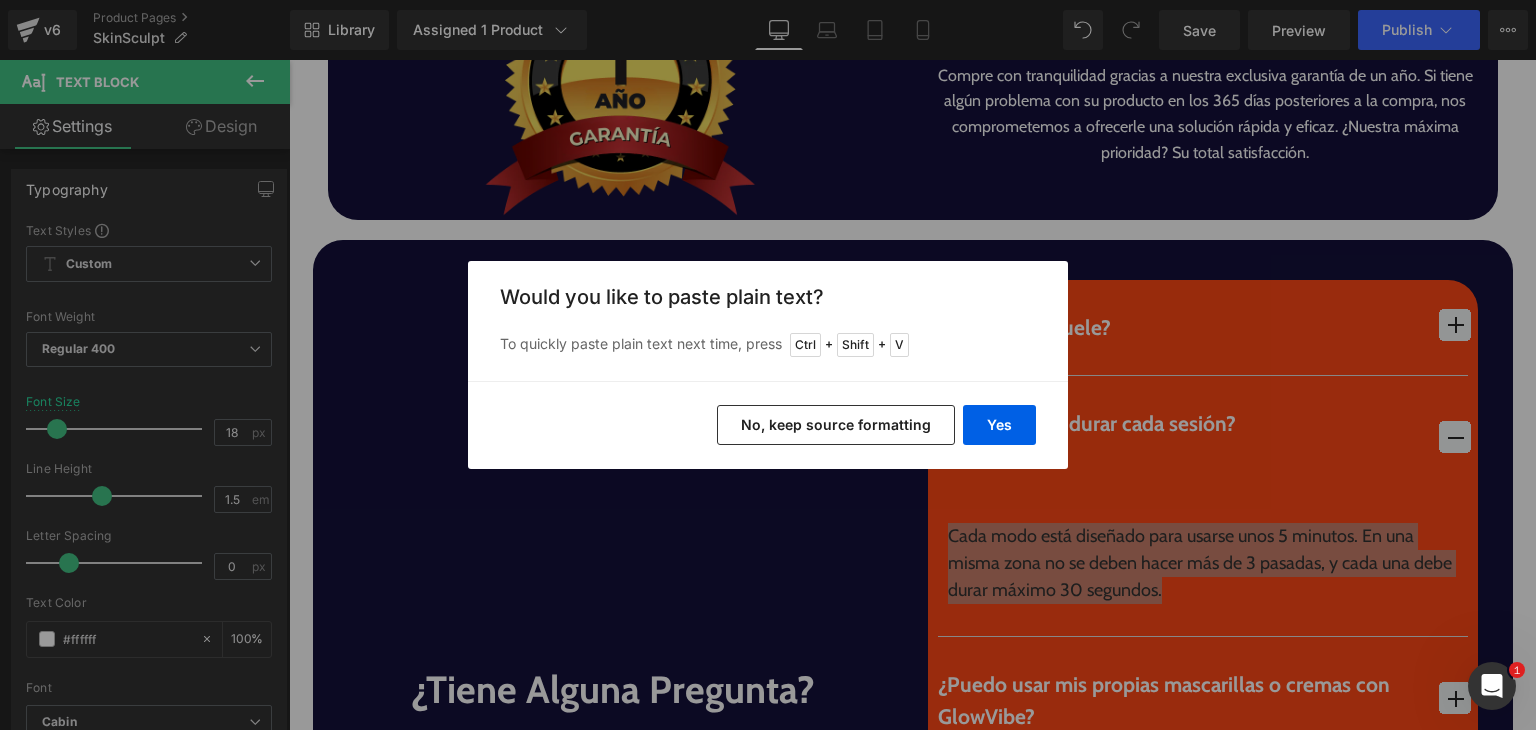 type 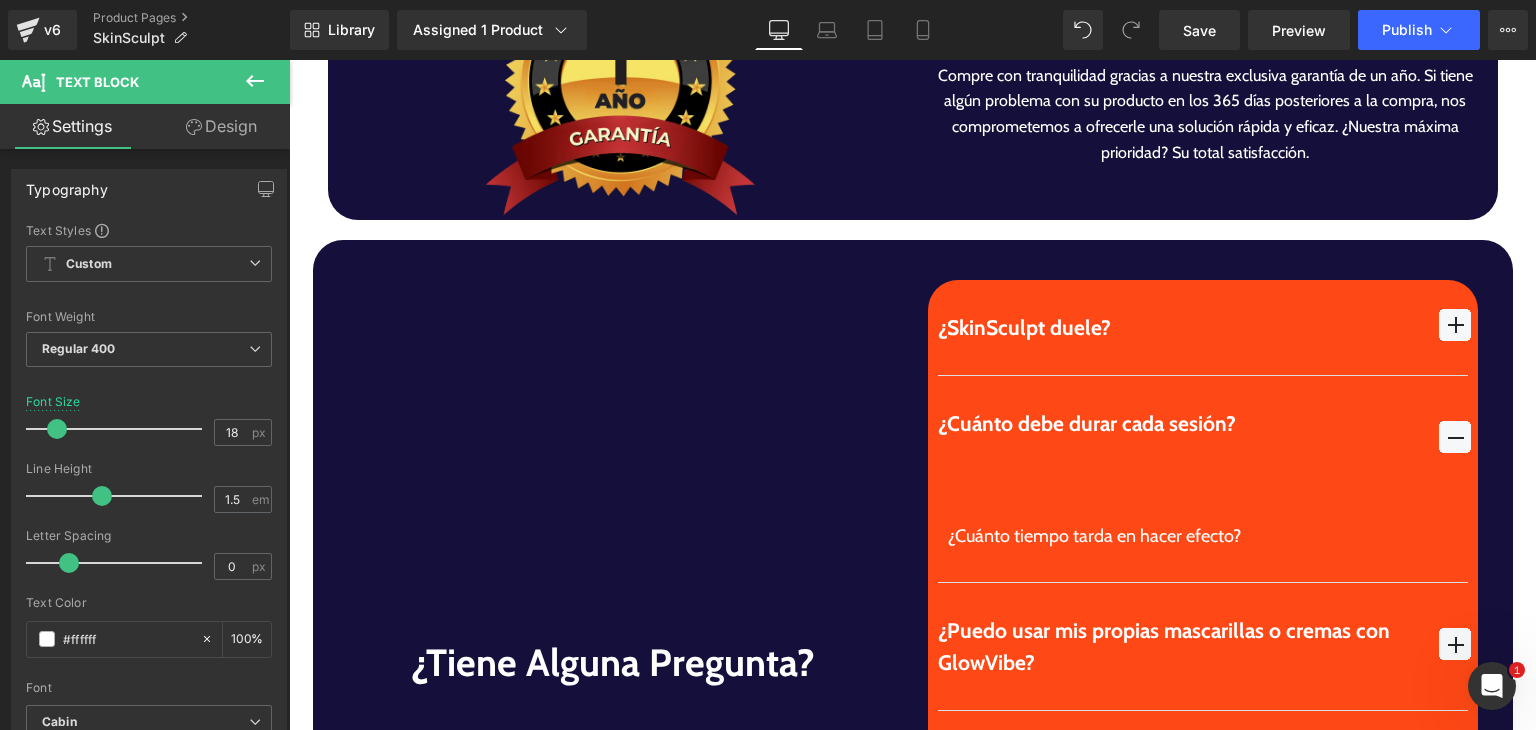 click on "¿Cuánto debe durar cada sesión?" at bounding box center (1179, 424) 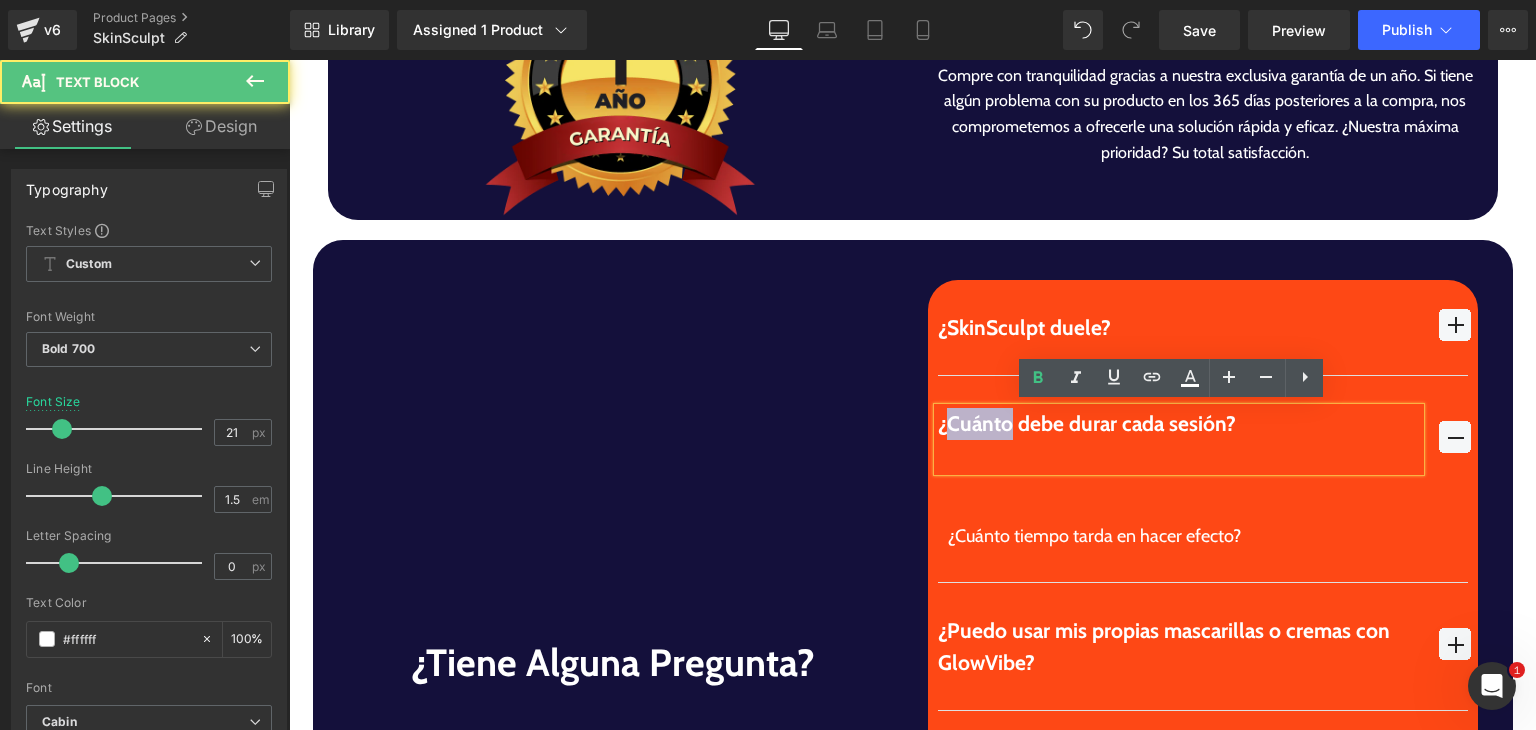 drag, startPoint x: 971, startPoint y: 417, endPoint x: 1003, endPoint y: 430, distance: 34.539833 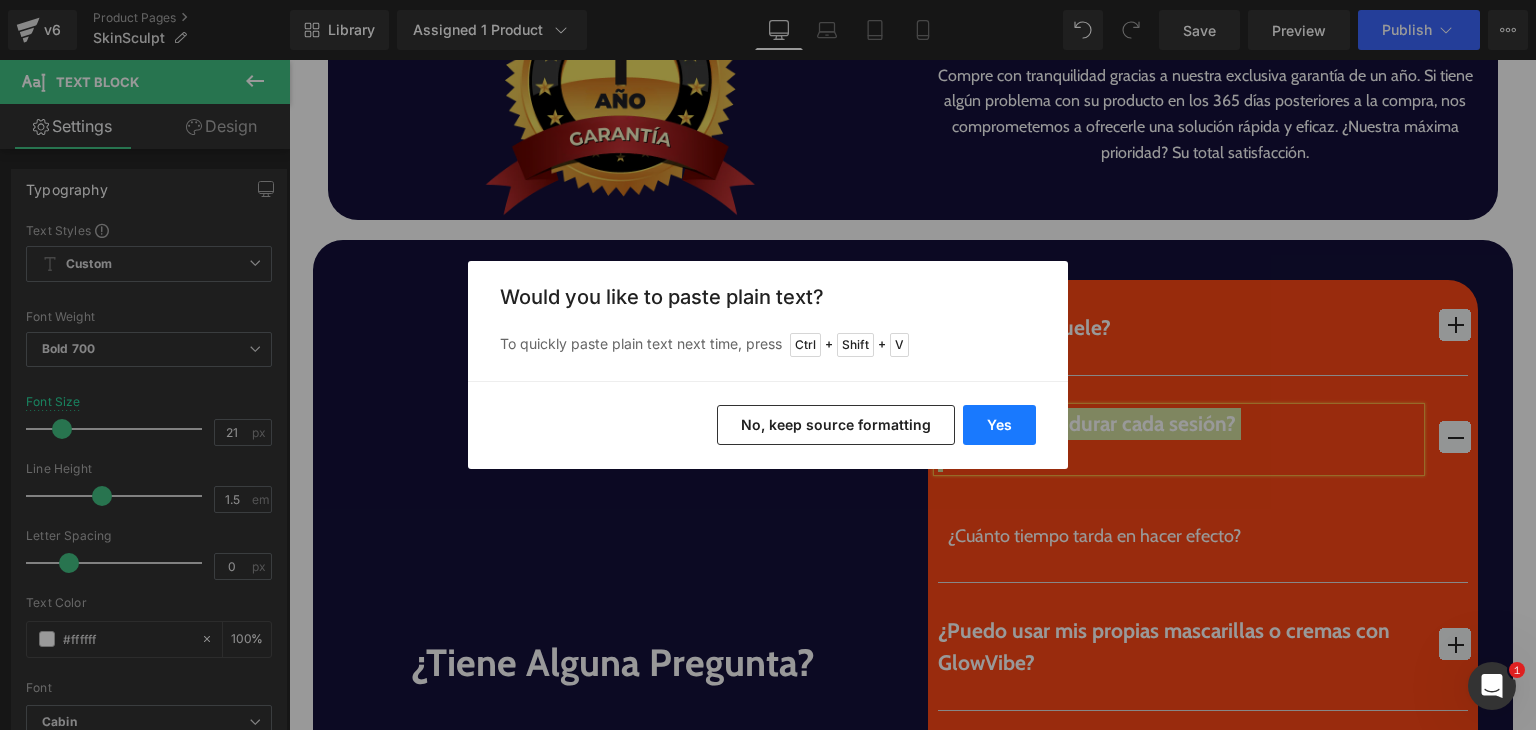 click on "Yes" at bounding box center [999, 425] 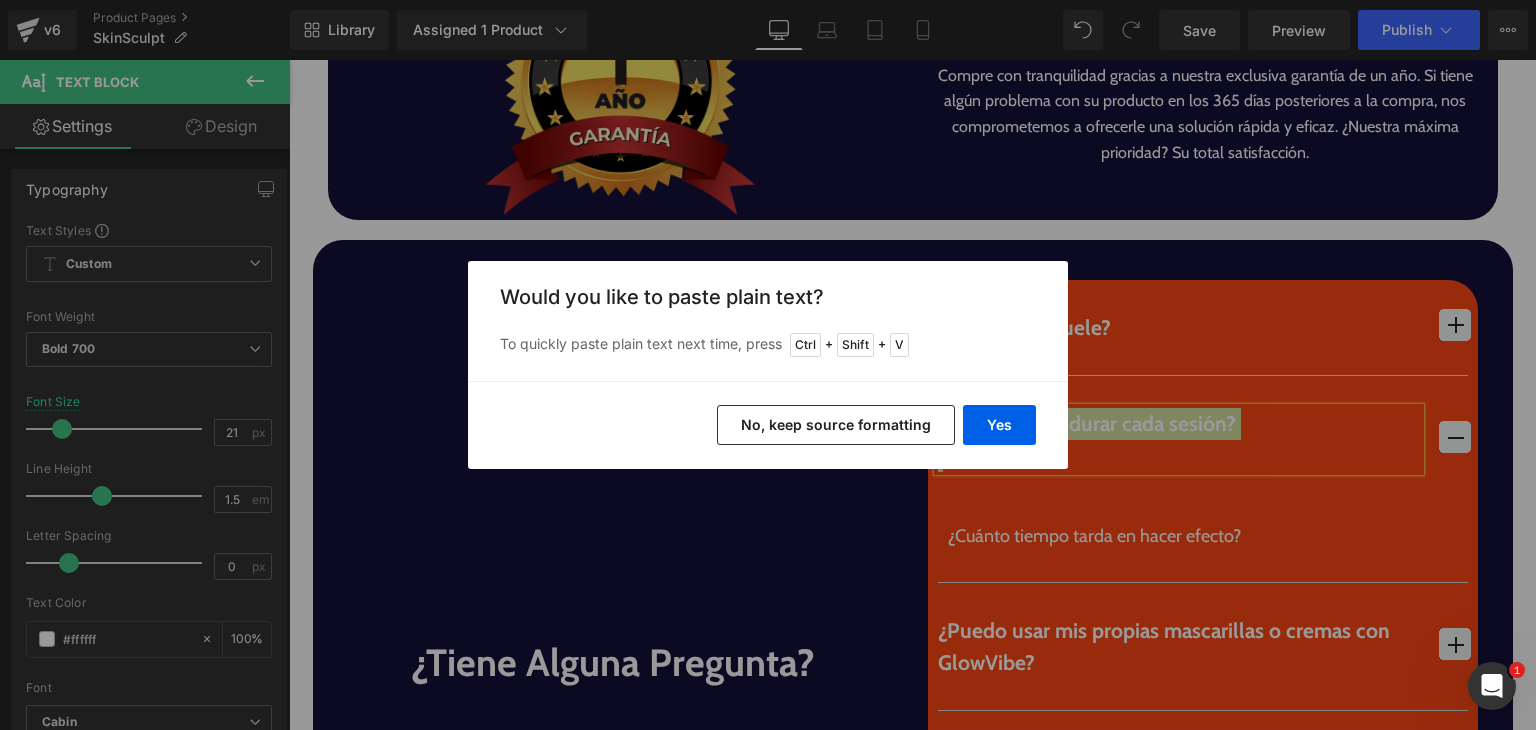 type 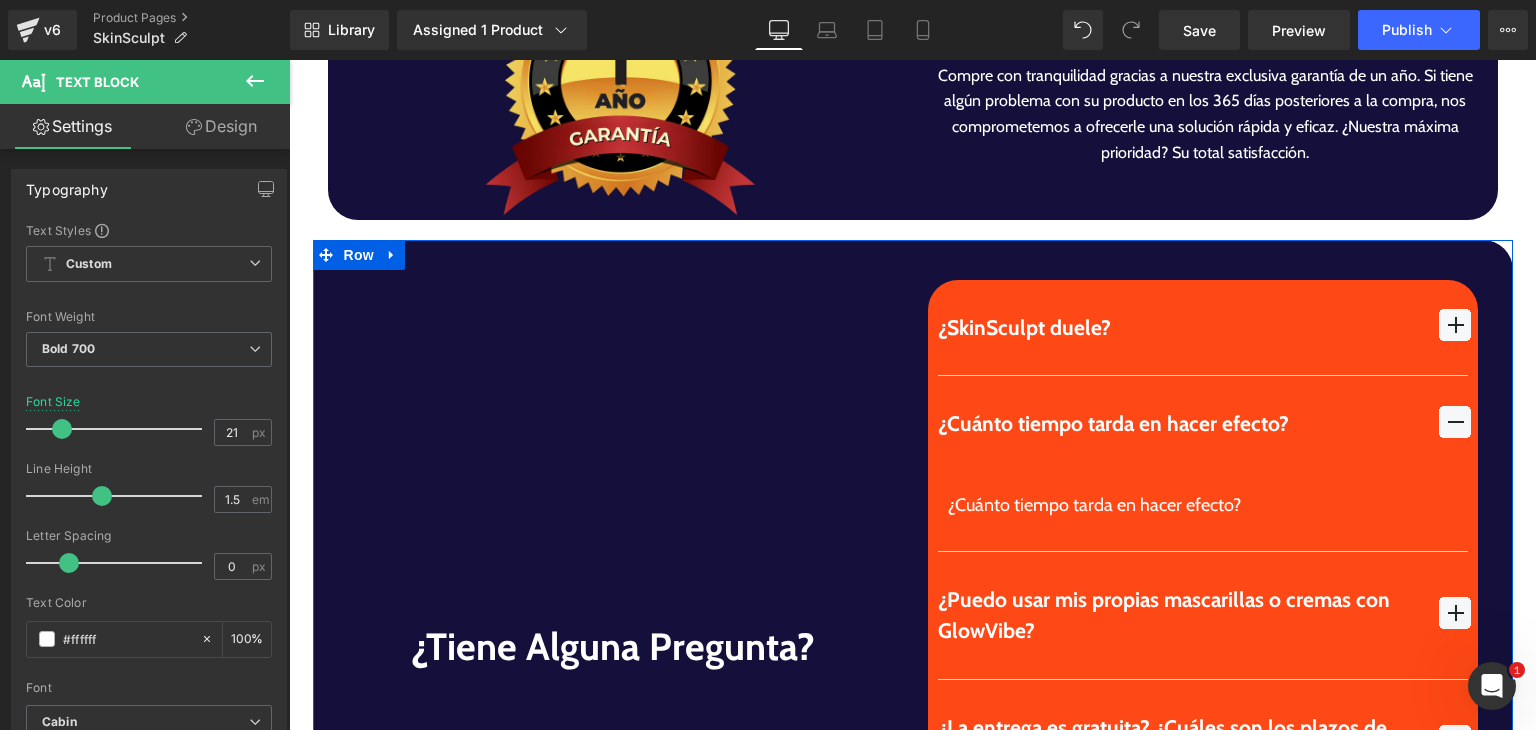 click on "¿Cuánto tiempo tarda en hacer efecto?" at bounding box center (1203, 505) 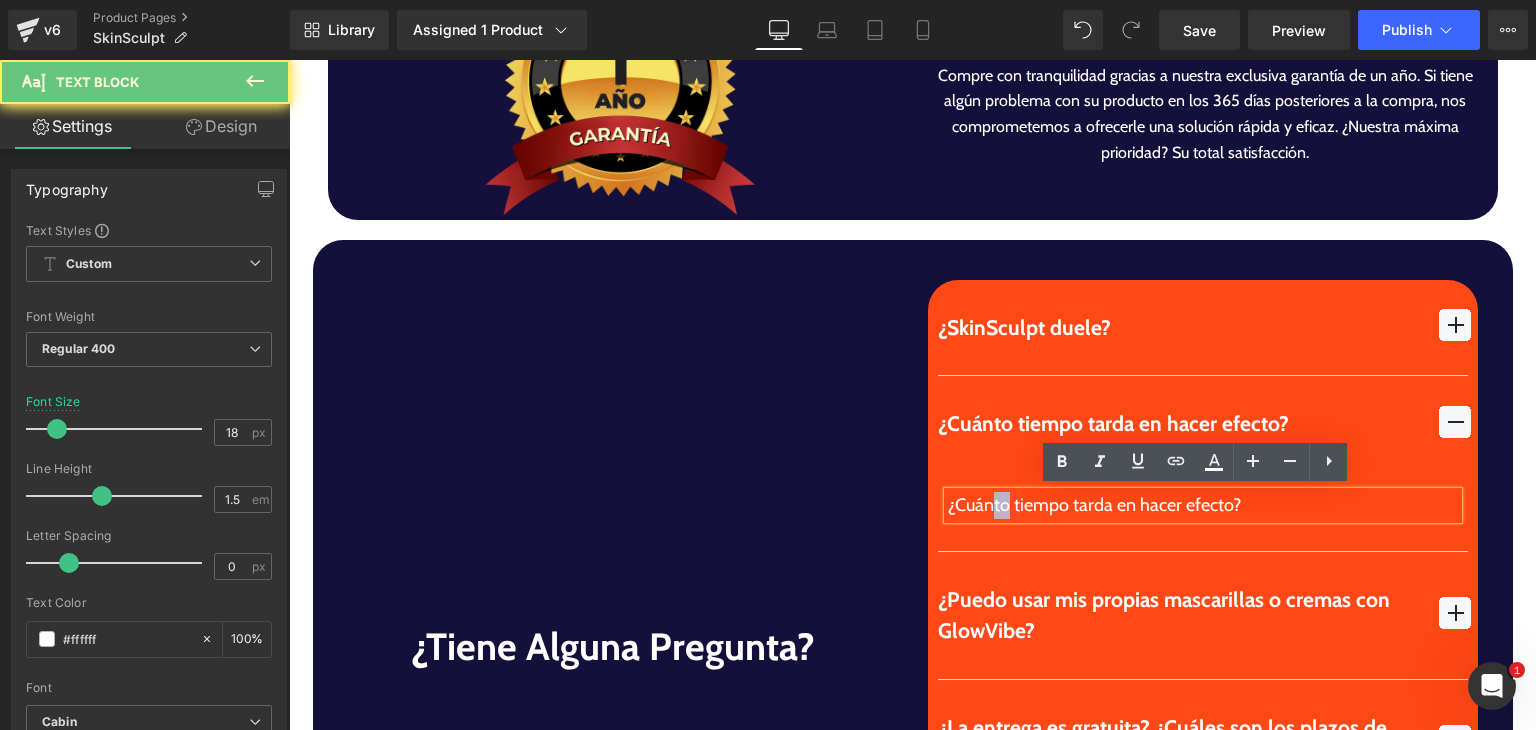 click on "¿Cuánto tiempo tarda en hacer efecto?" at bounding box center (1203, 505) 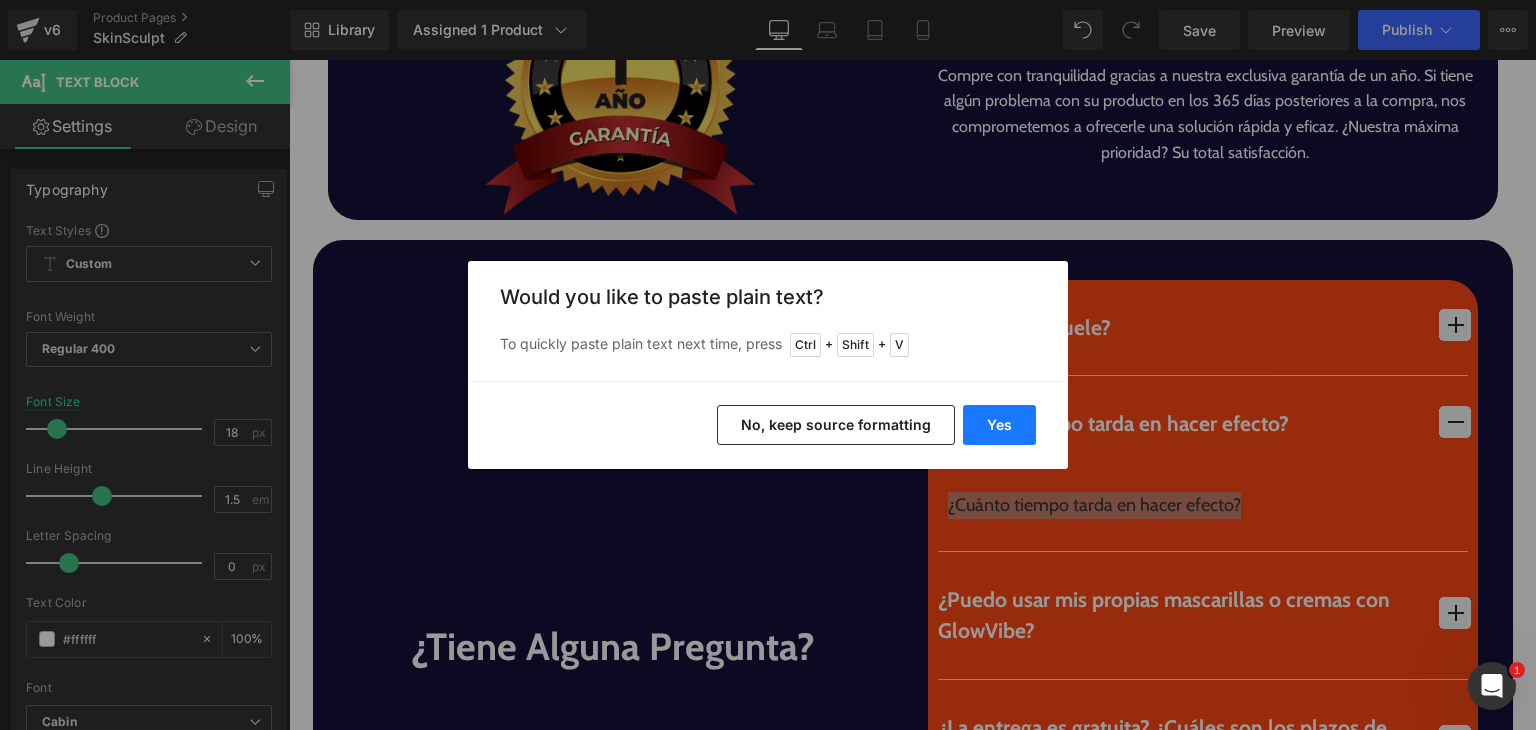 click on "Yes" at bounding box center (999, 425) 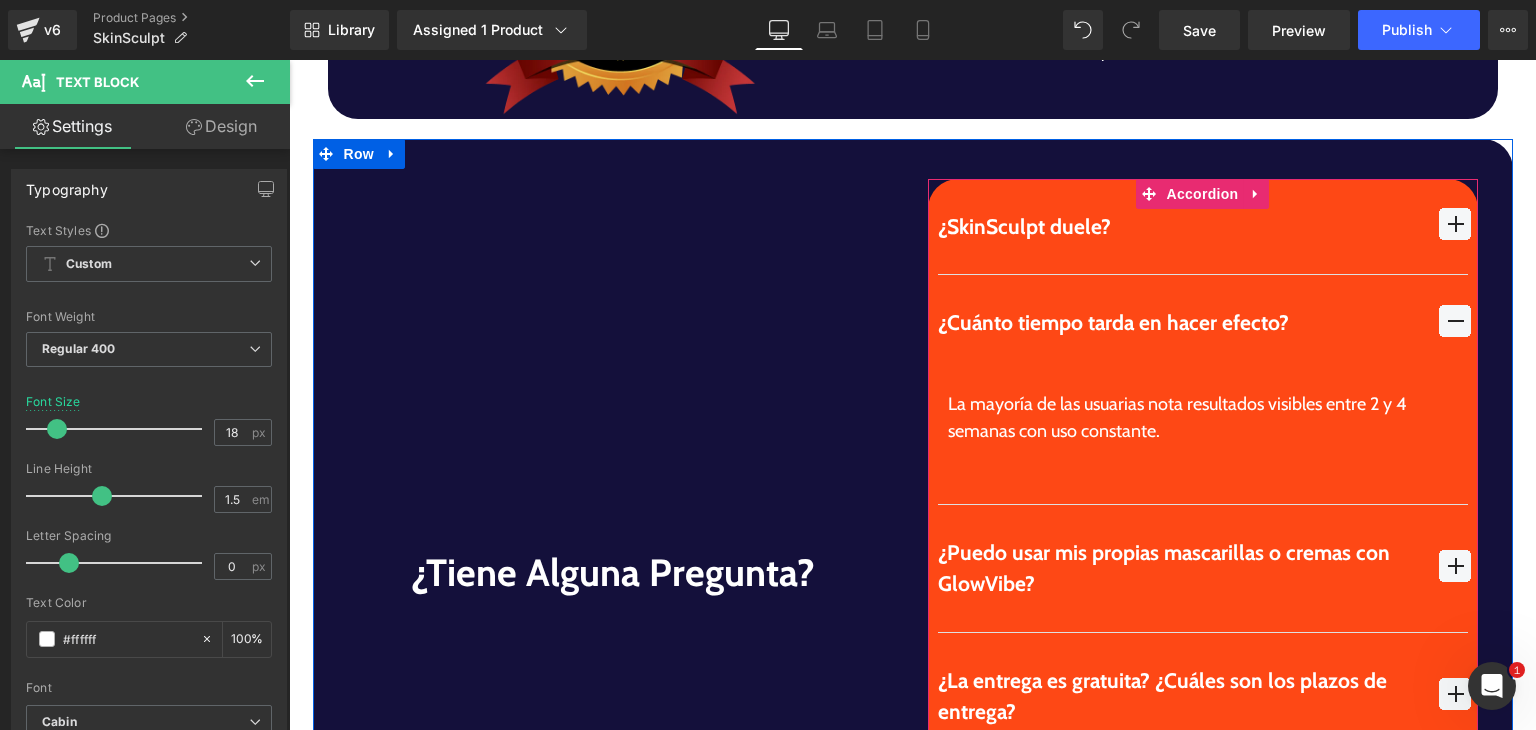 scroll, scrollTop: 5671, scrollLeft: 0, axis: vertical 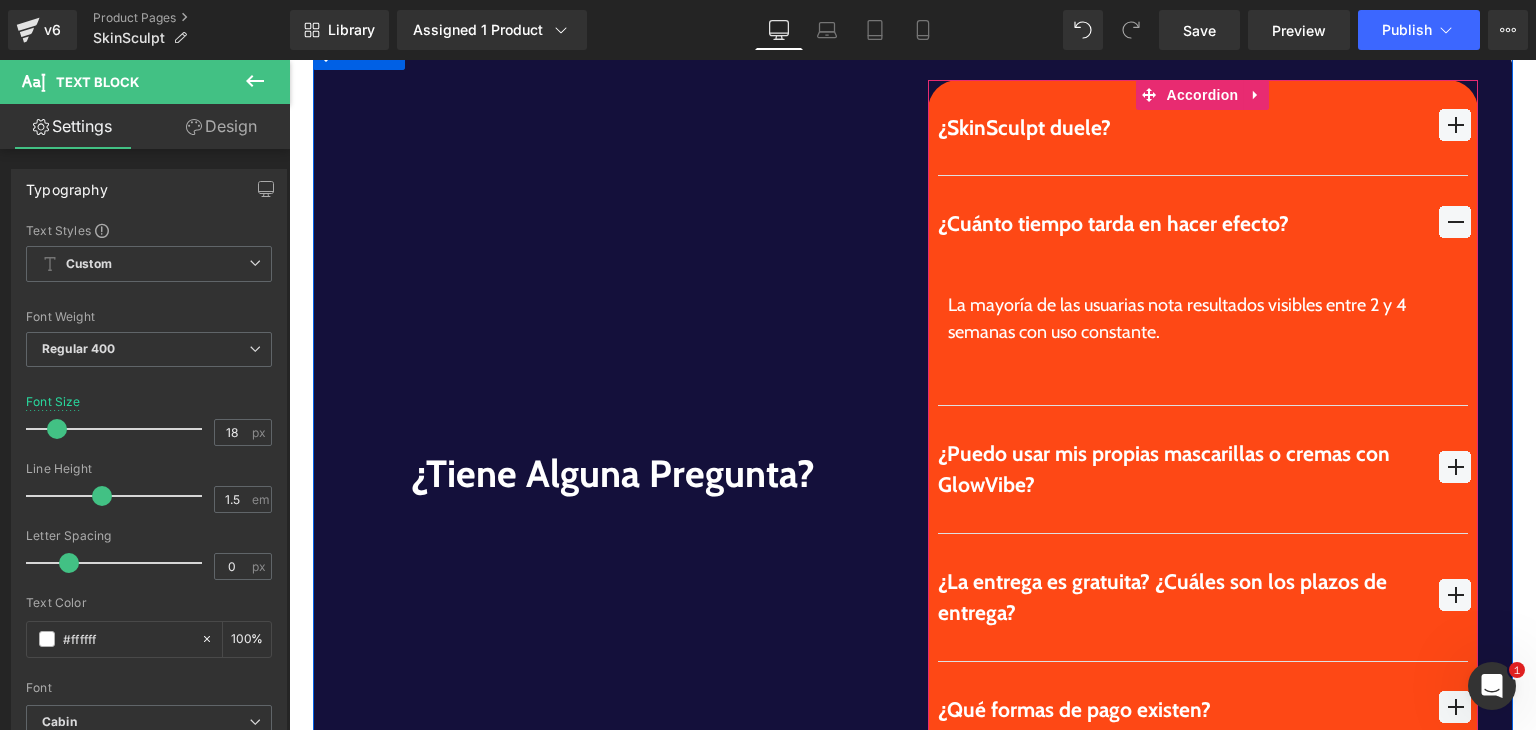 click on "La mayoría de las usuarias nota resultados visibles entre 2 y 4 semanas con uso constante.
Text Block" at bounding box center [1203, 338] 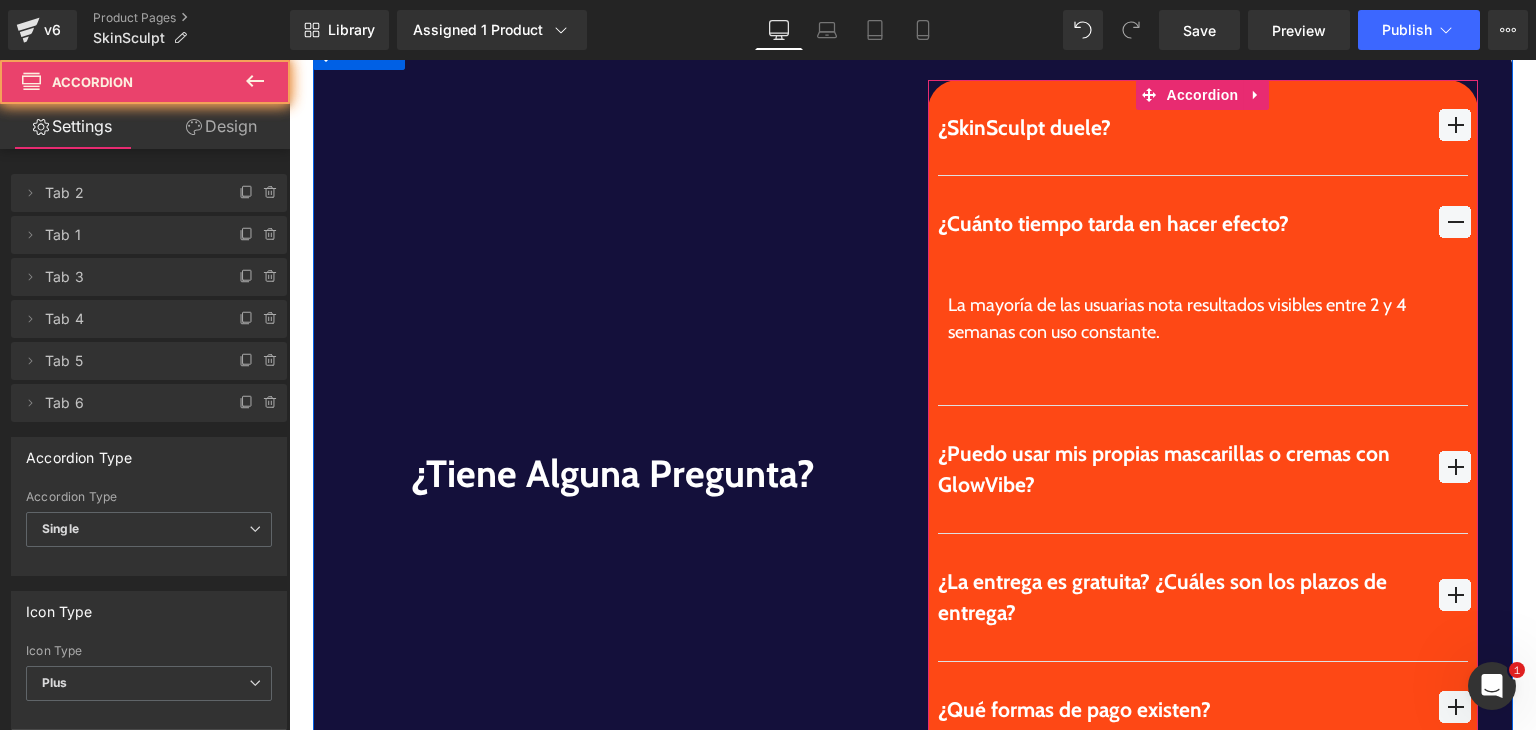 click on "La mayoría de las usuarias nota resultados visibles entre 2 y 4 semanas con uso constante.
Text Block" at bounding box center (1203, 338) 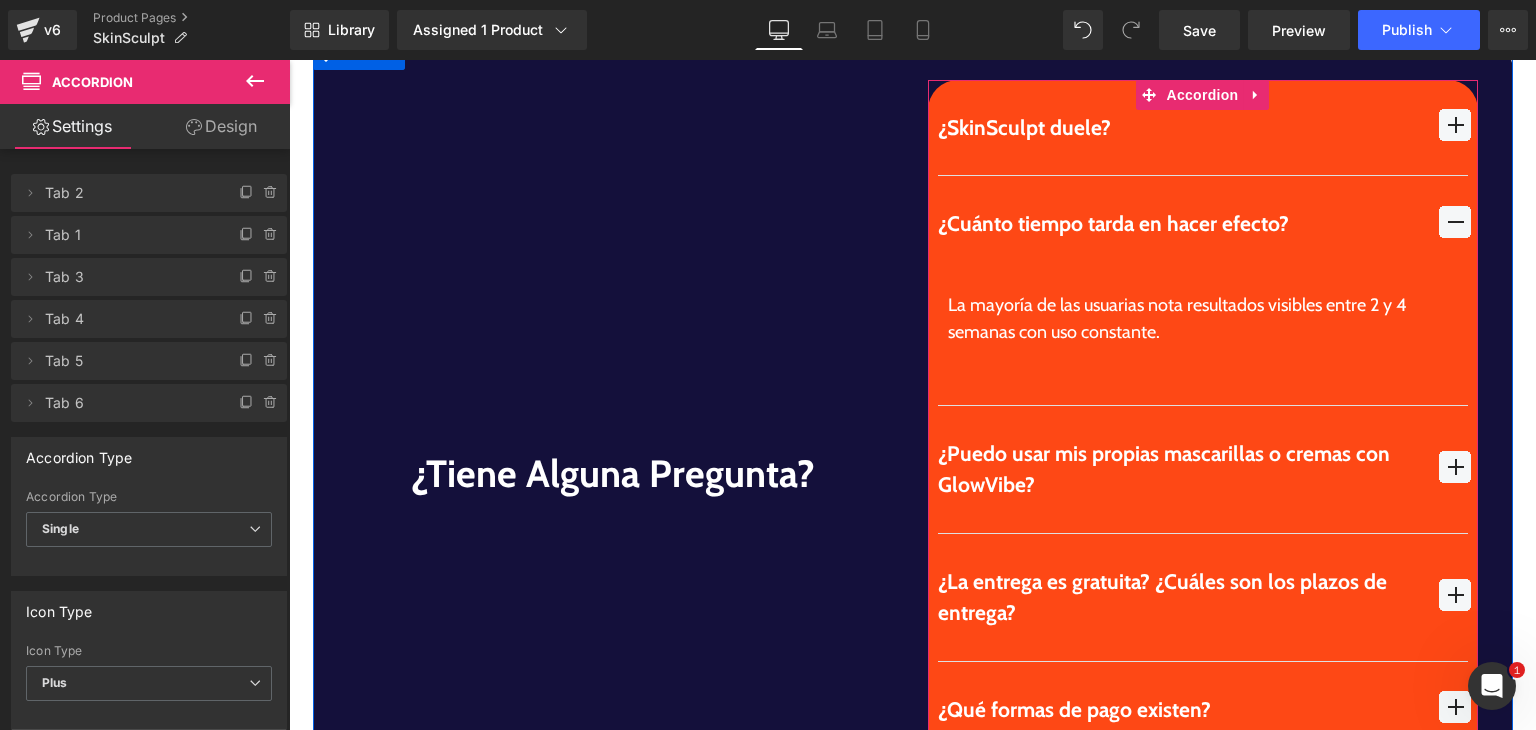 click on "La mayoría de las usuarias nota resultados visibles entre 2 y 4 semanas con uso constante.
Text Block" at bounding box center (1203, 332) 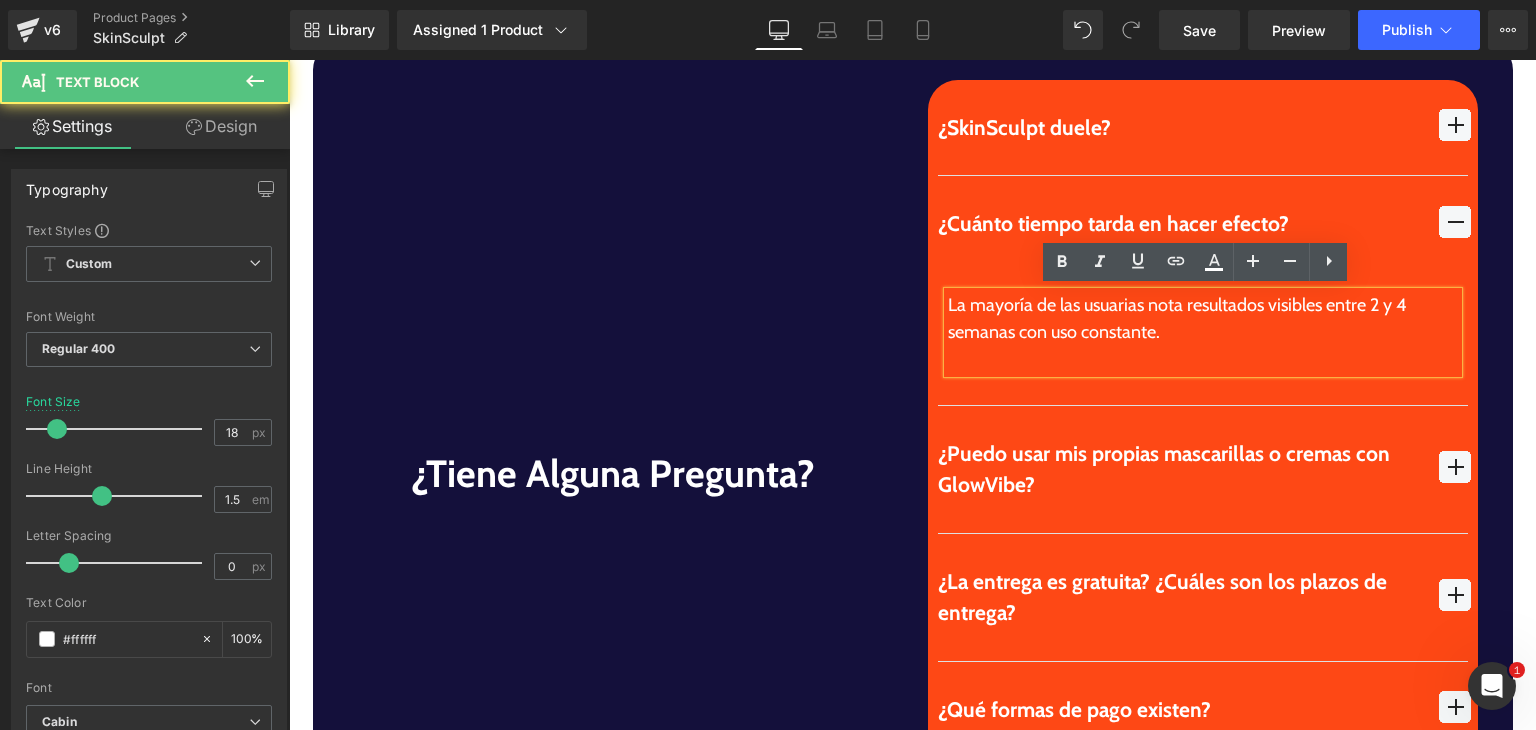 click at bounding box center [1203, 359] 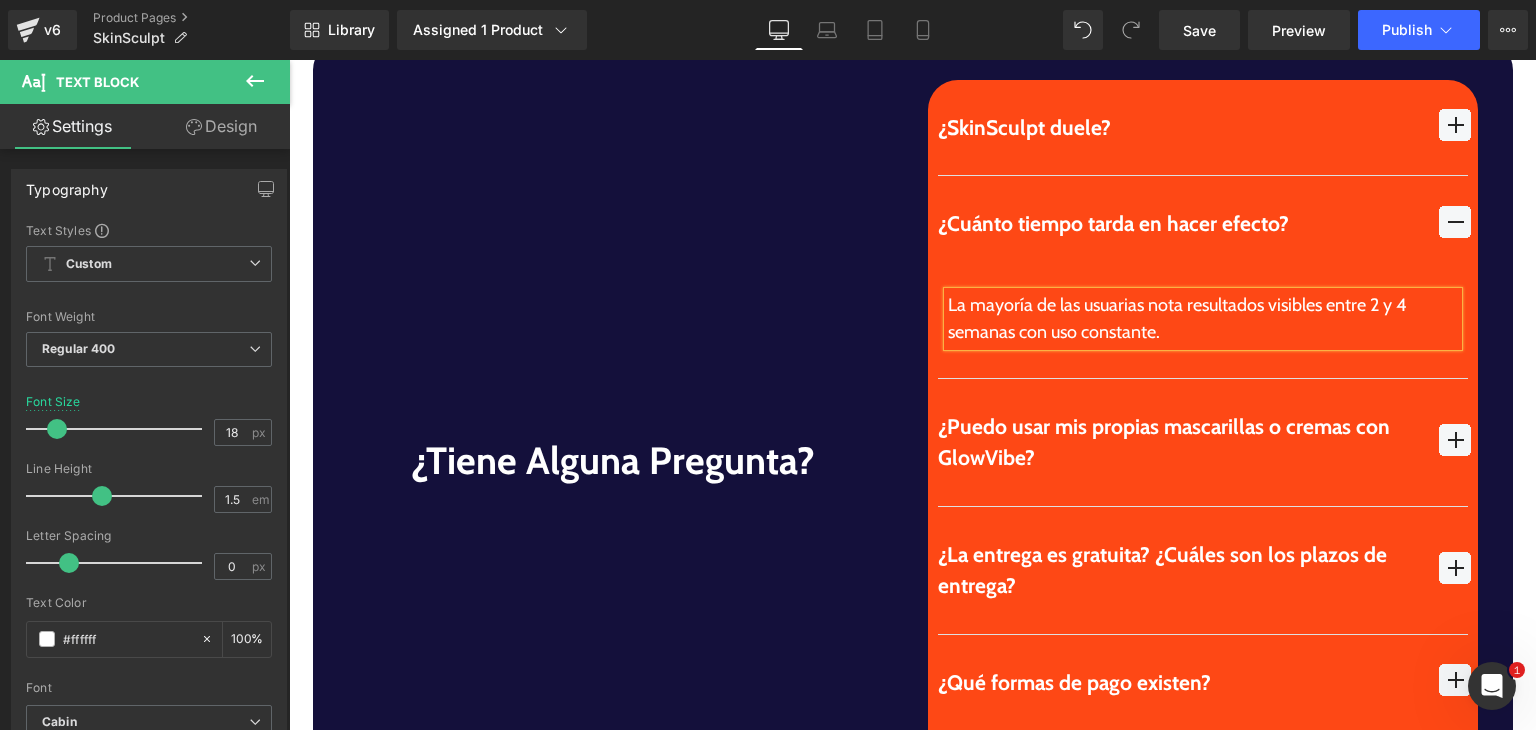 click on "¿Cuánto tiempo tarda en hacer efecto?
Text Block" at bounding box center [1203, 224] 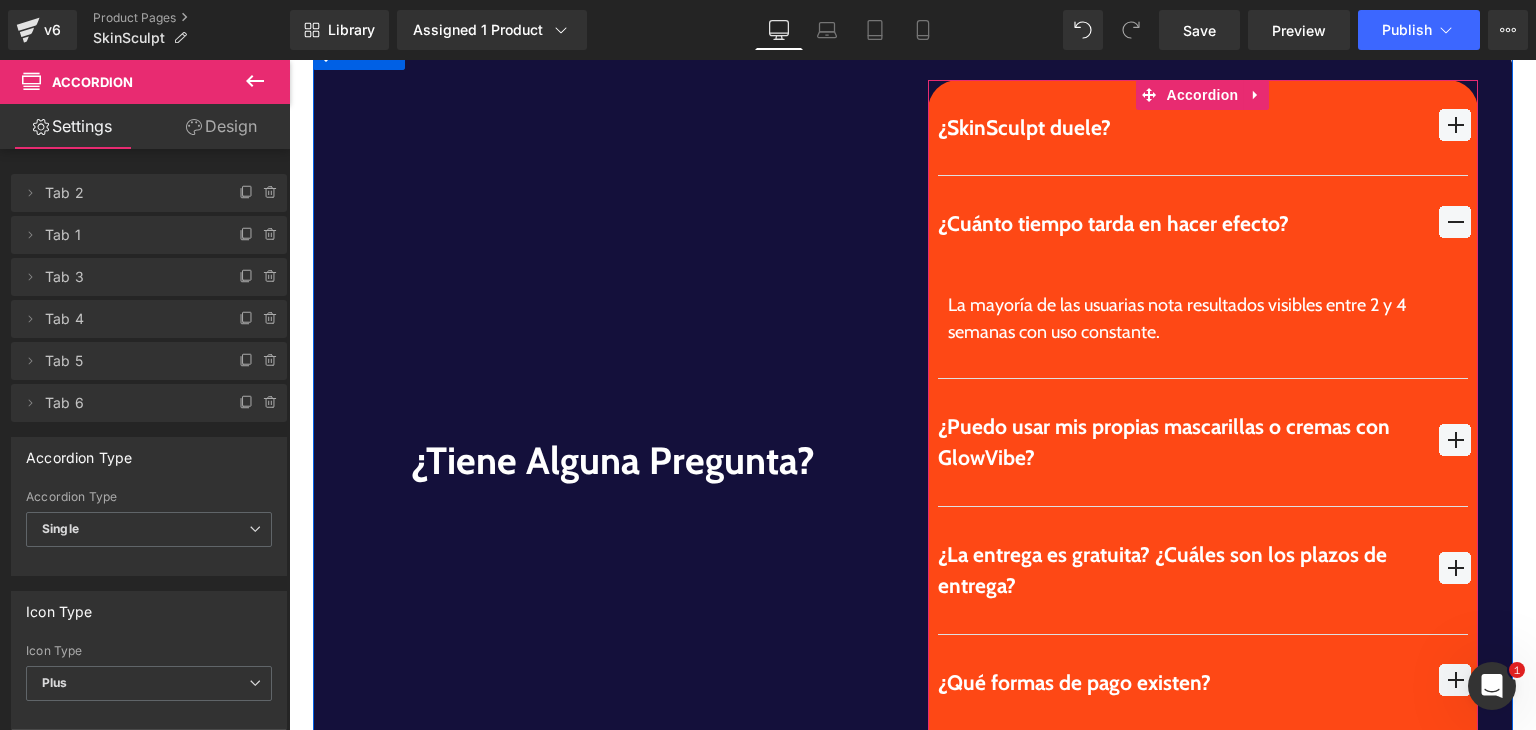 click on "¿Puedo usar mis propias mascarillas o cremas con GlowVibe?" at bounding box center (1179, 442) 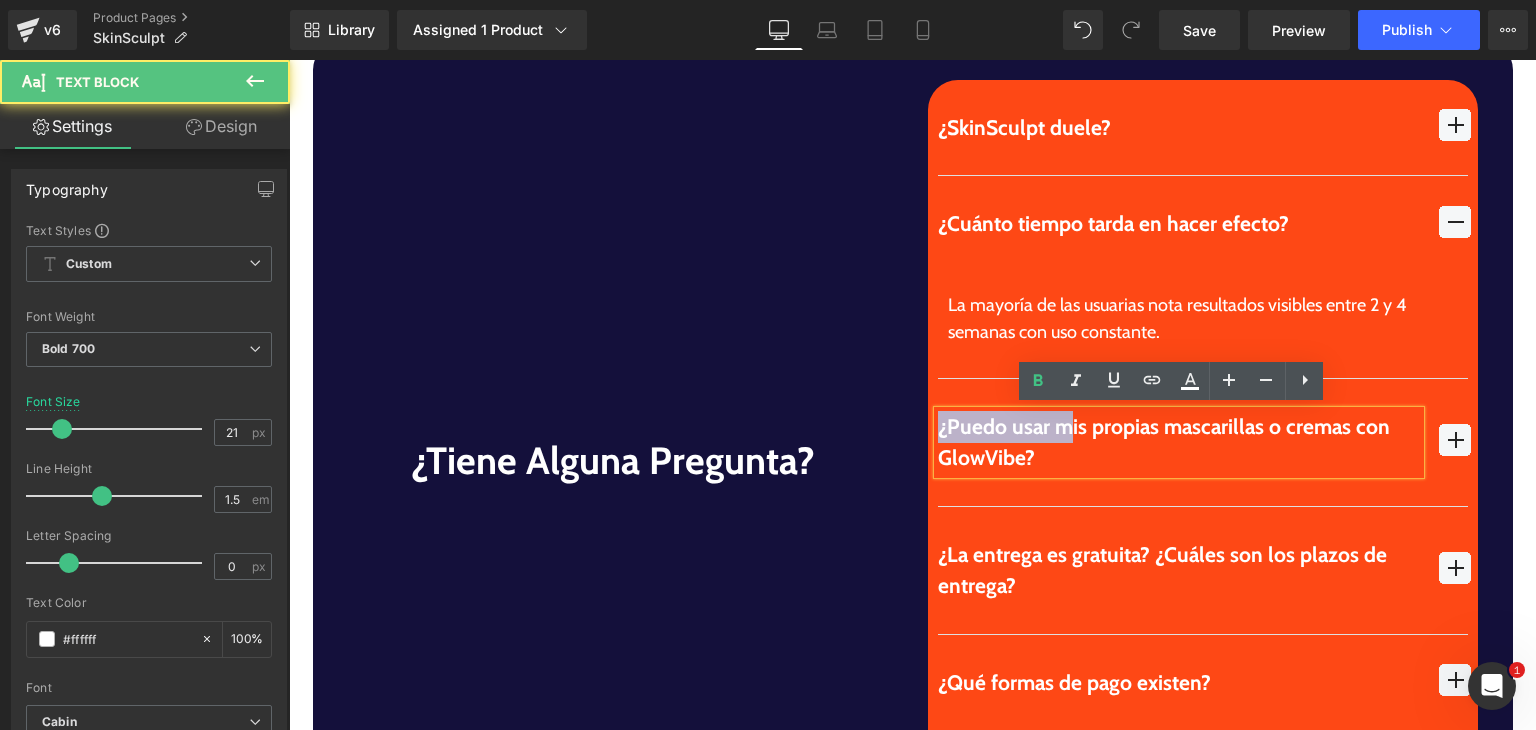 drag, startPoint x: 1051, startPoint y: 429, endPoint x: 1041, endPoint y: 457, distance: 29.732138 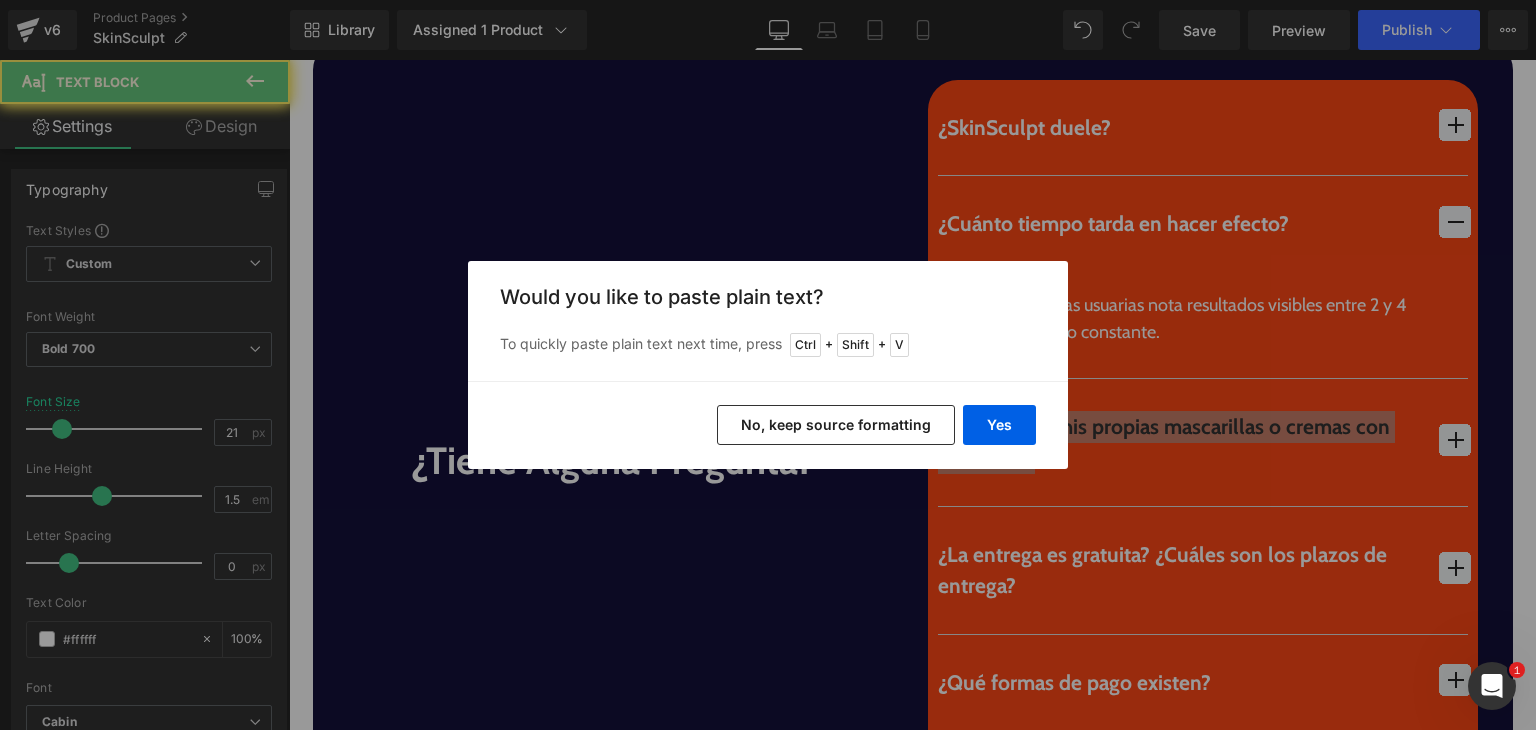 click on "Back to Library   Insert     Would you like to paste plain text? To quickly paste plain text next time, press  Ctrl   +   Shift   +   V     Yes No, keep source formatting" at bounding box center (768, 365) 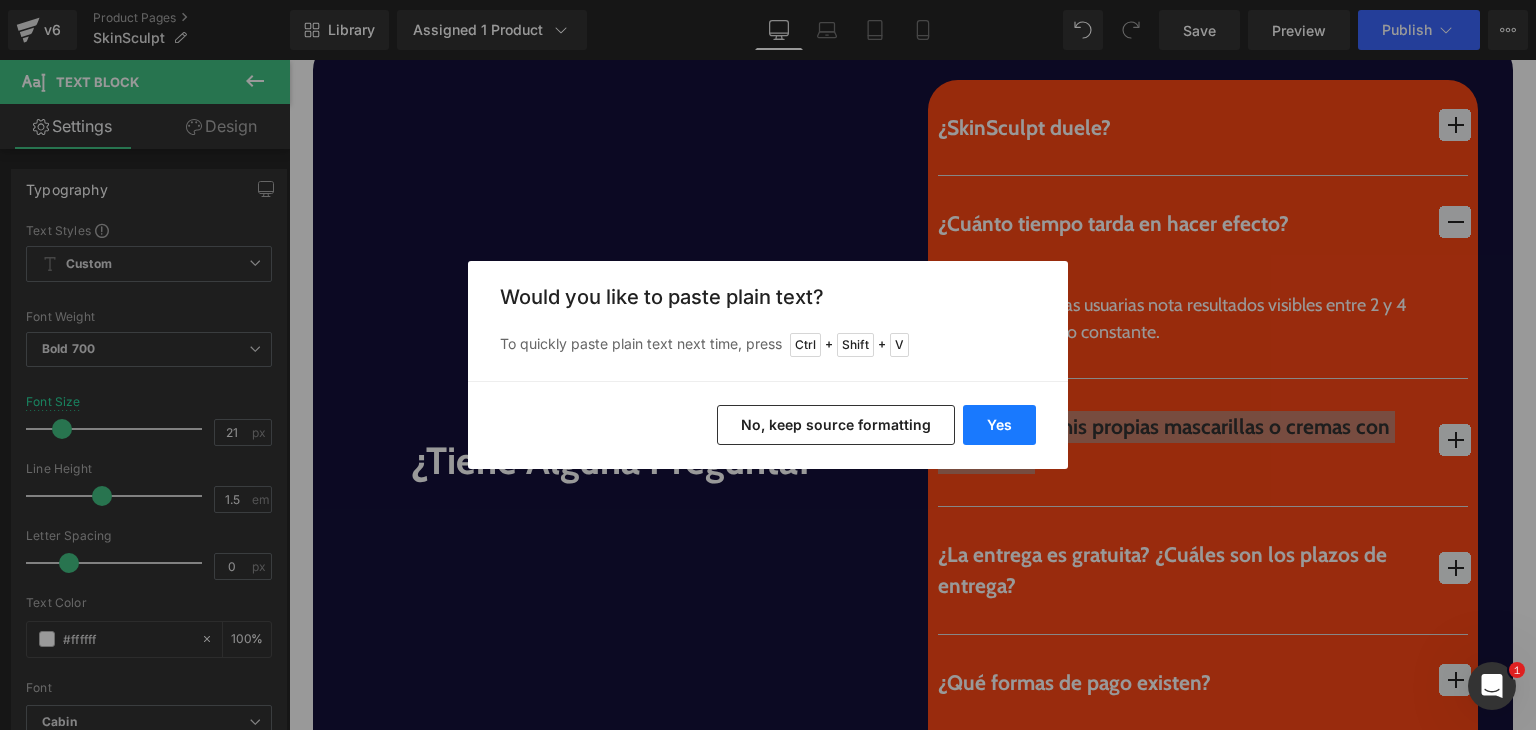 click on "Yes" at bounding box center [999, 425] 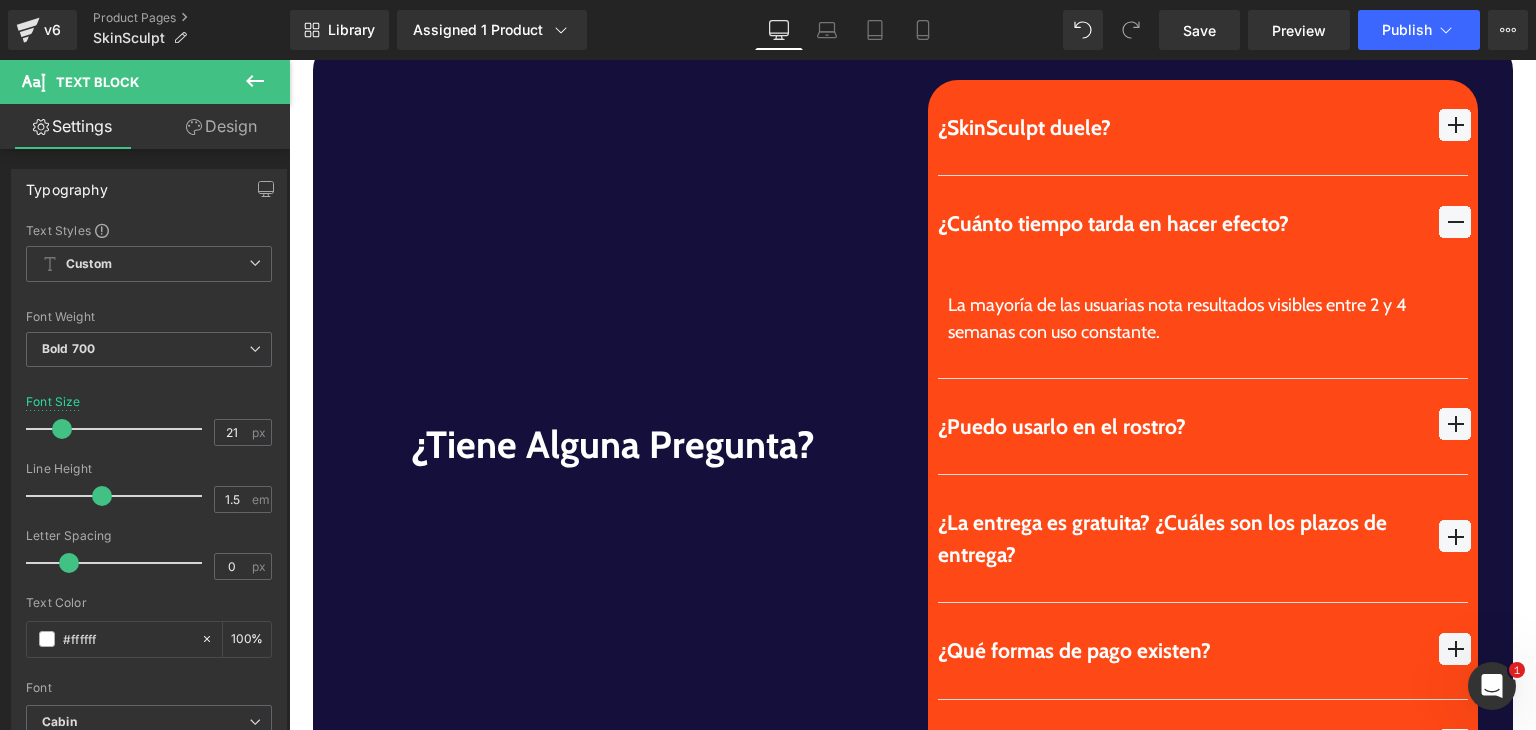 scroll, scrollTop: 5655, scrollLeft: 0, axis: vertical 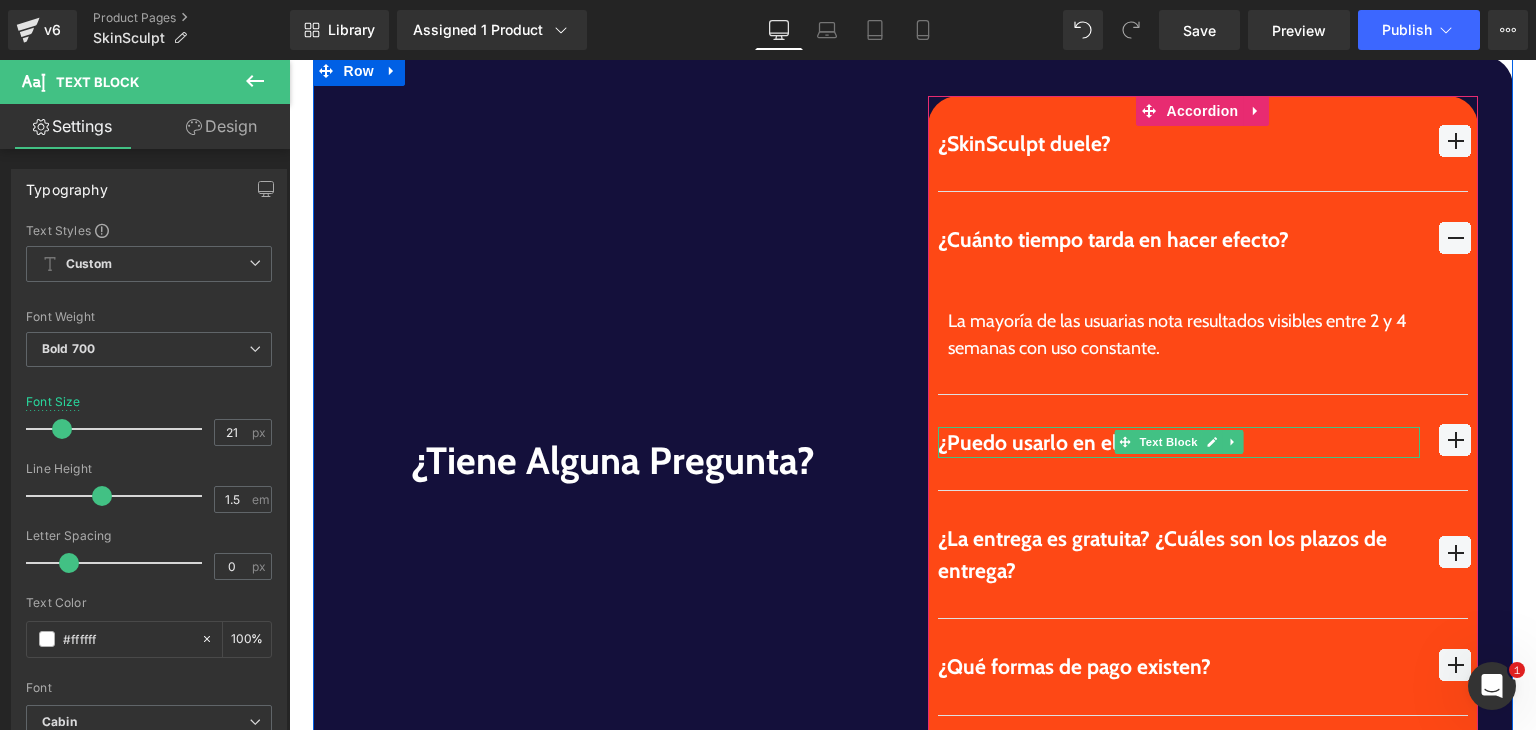 click on "¿Puedo usarlo en el rostro?" at bounding box center (1179, 443) 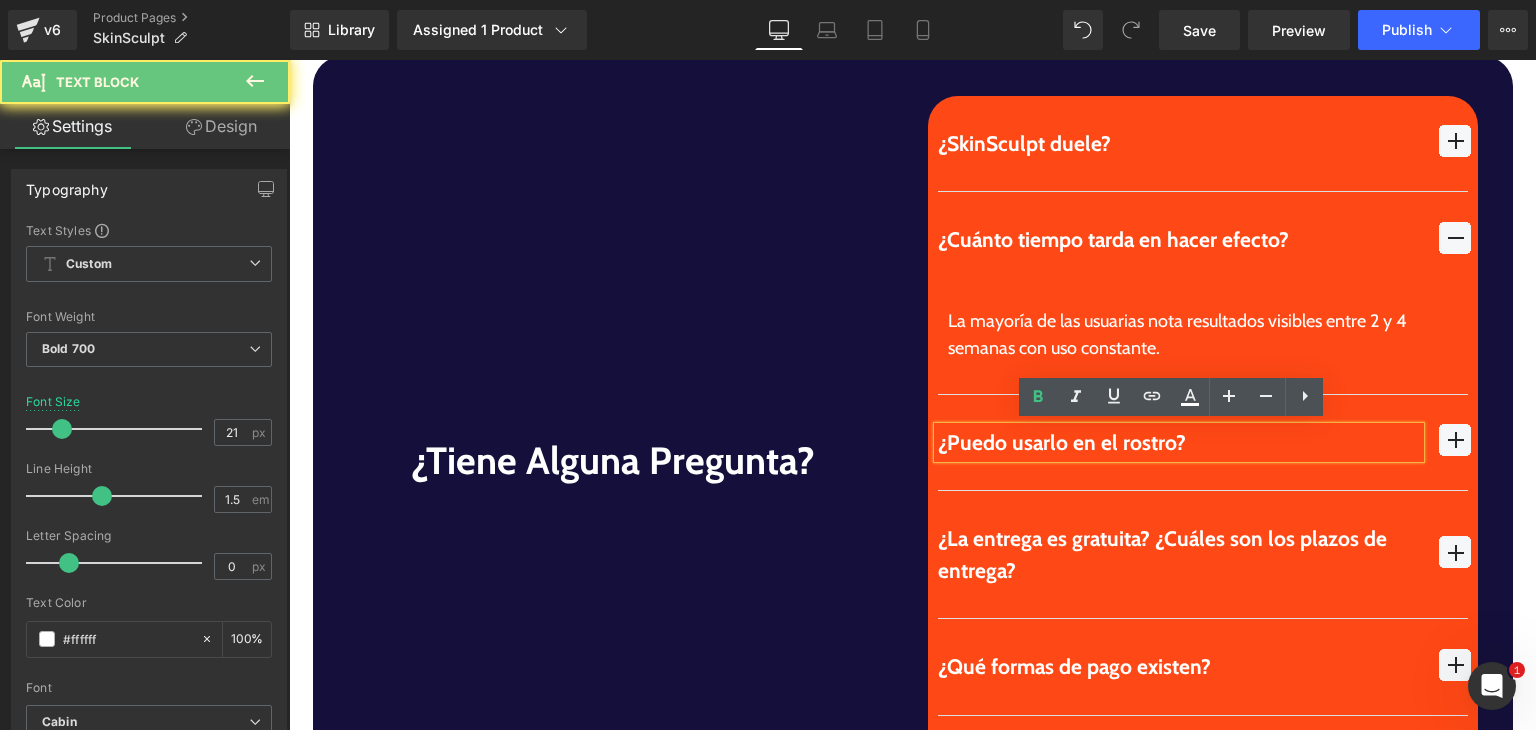 drag, startPoint x: 969, startPoint y: 437, endPoint x: 1000, endPoint y: 445, distance: 32.01562 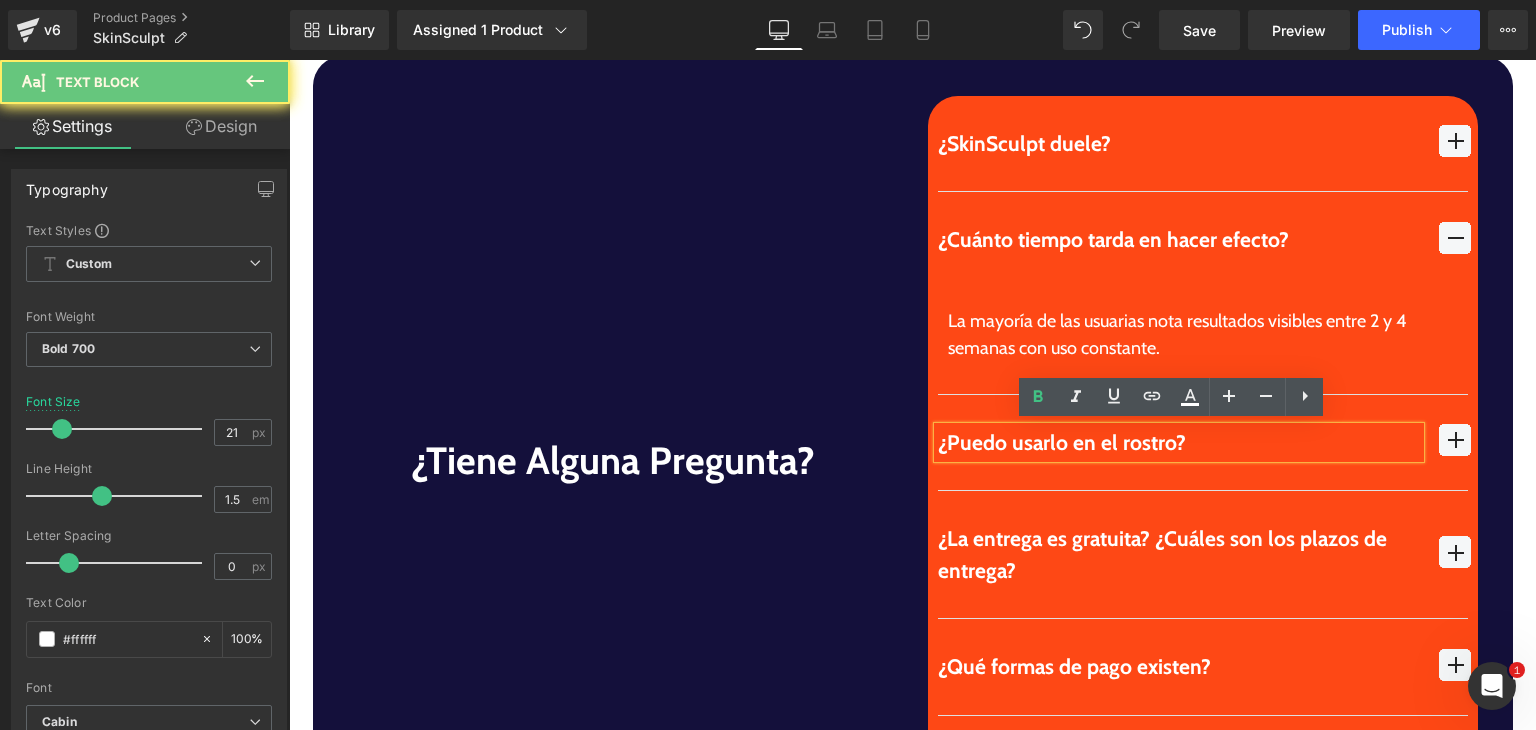 click on "¿Puedo usarlo en el rostro?" at bounding box center [1179, 443] 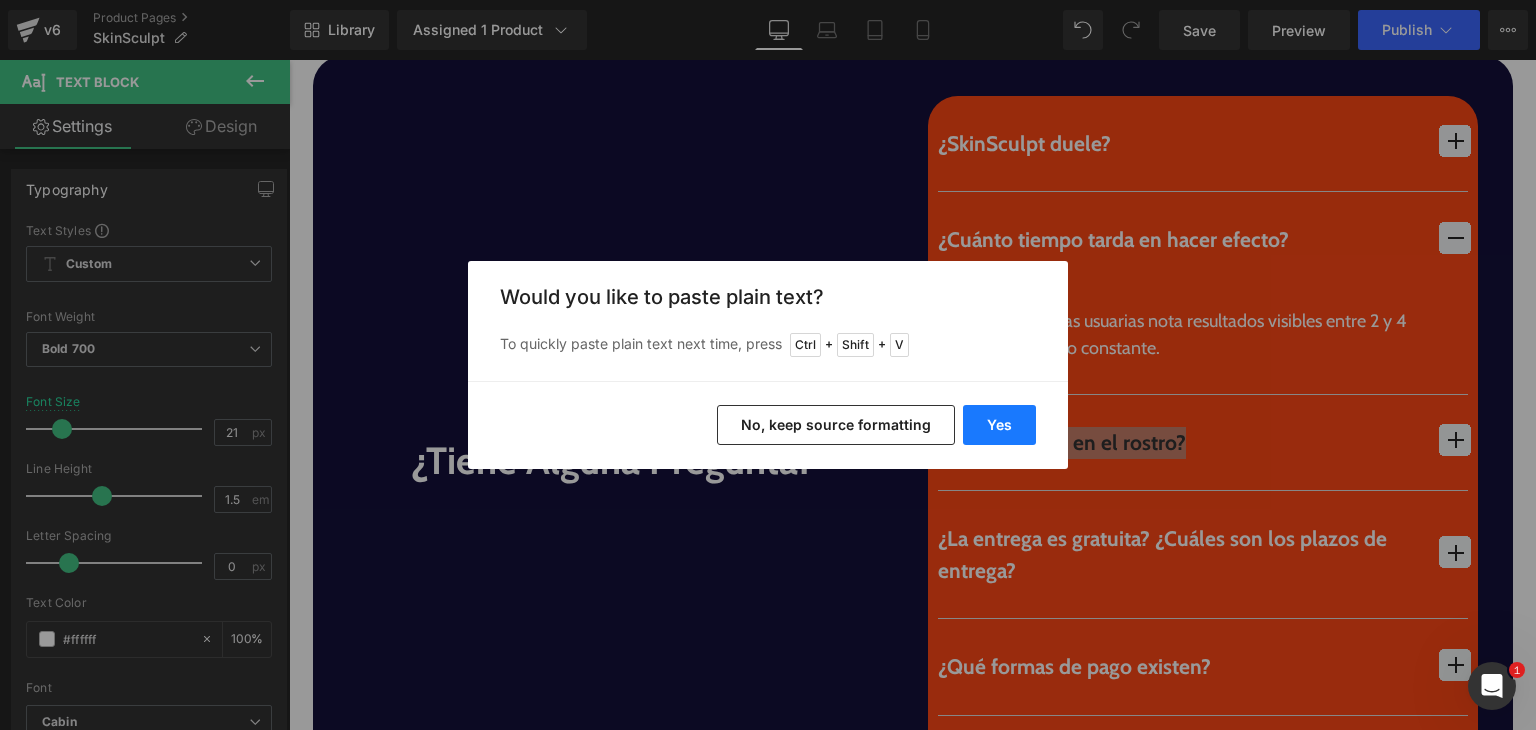 click on "Yes" at bounding box center (999, 425) 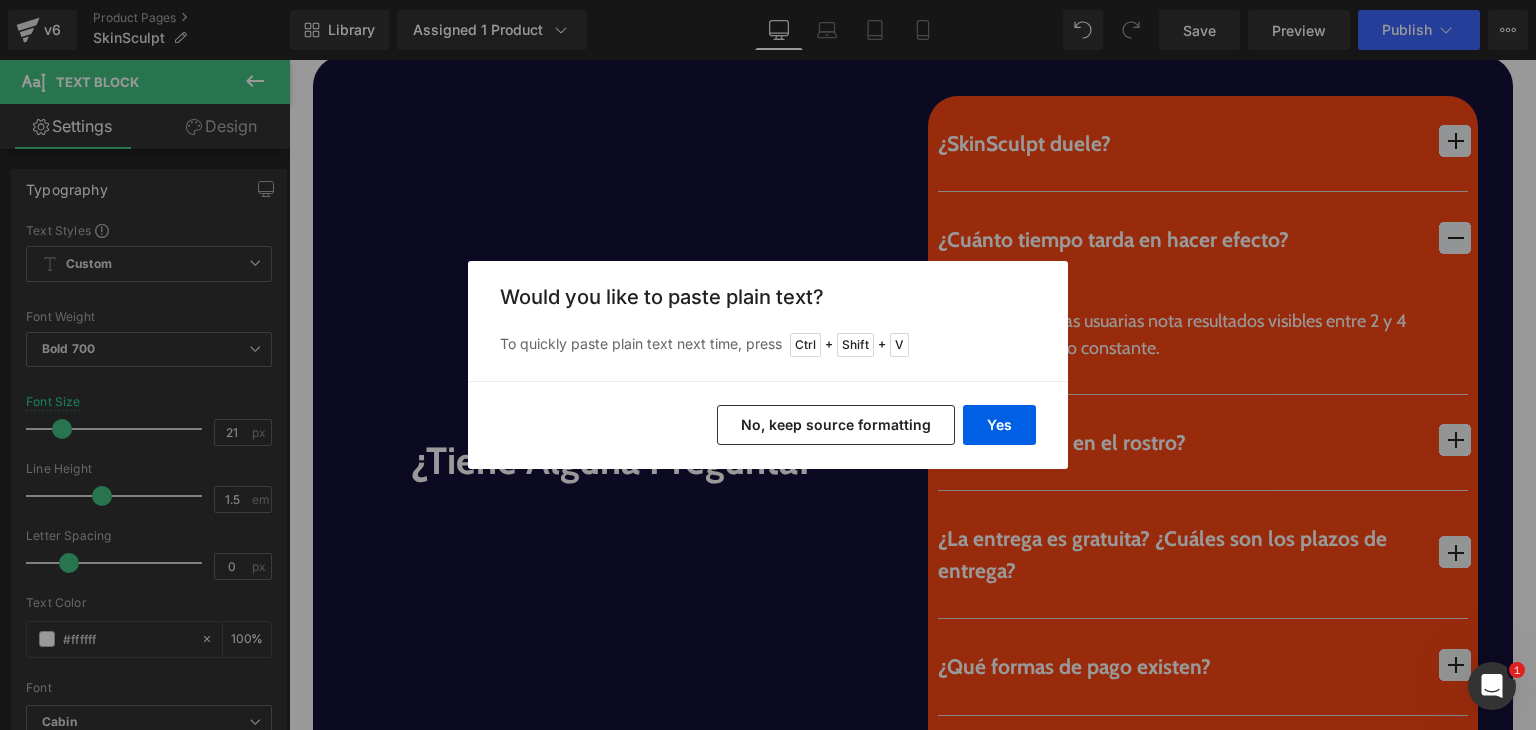 scroll, scrollTop: 5671, scrollLeft: 0, axis: vertical 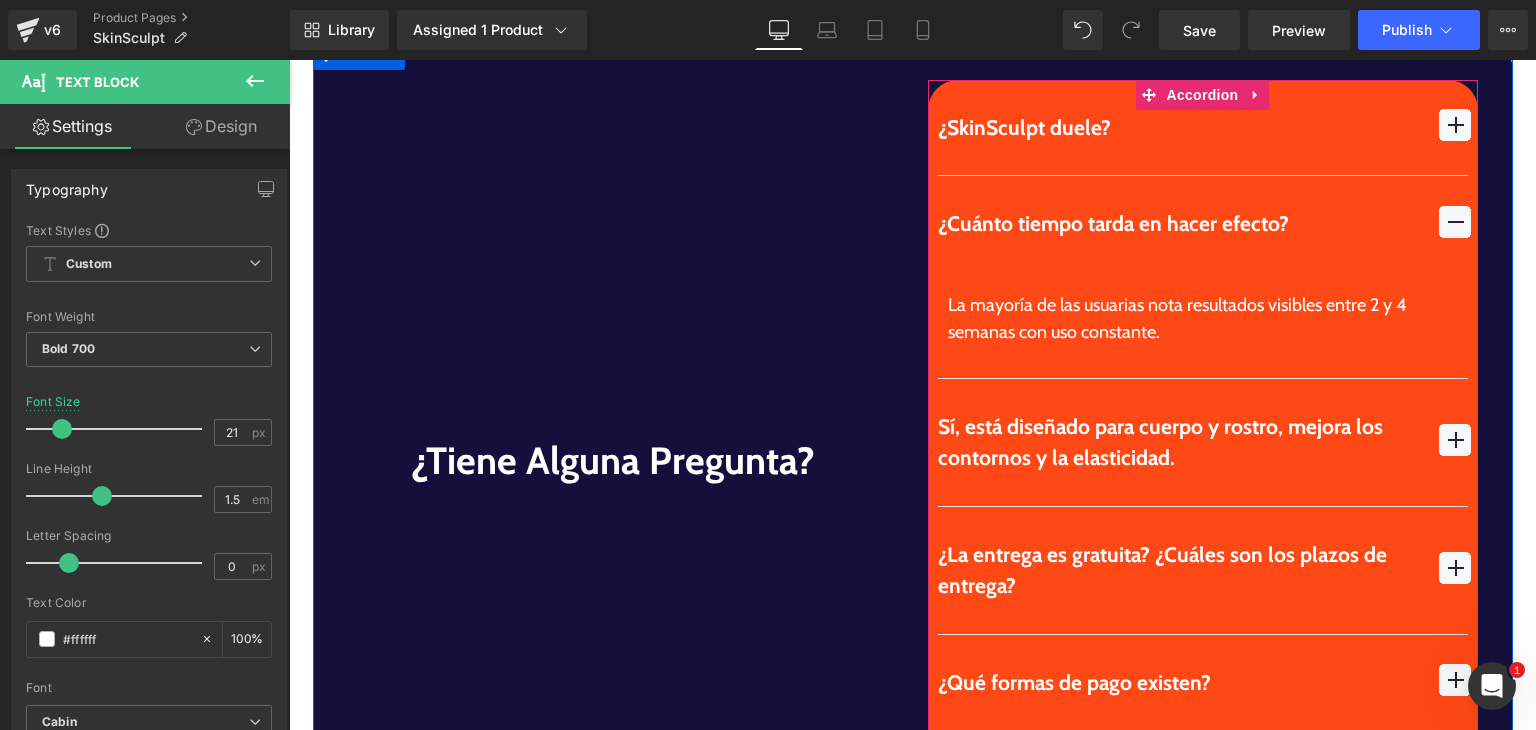 click at bounding box center [1455, 440] 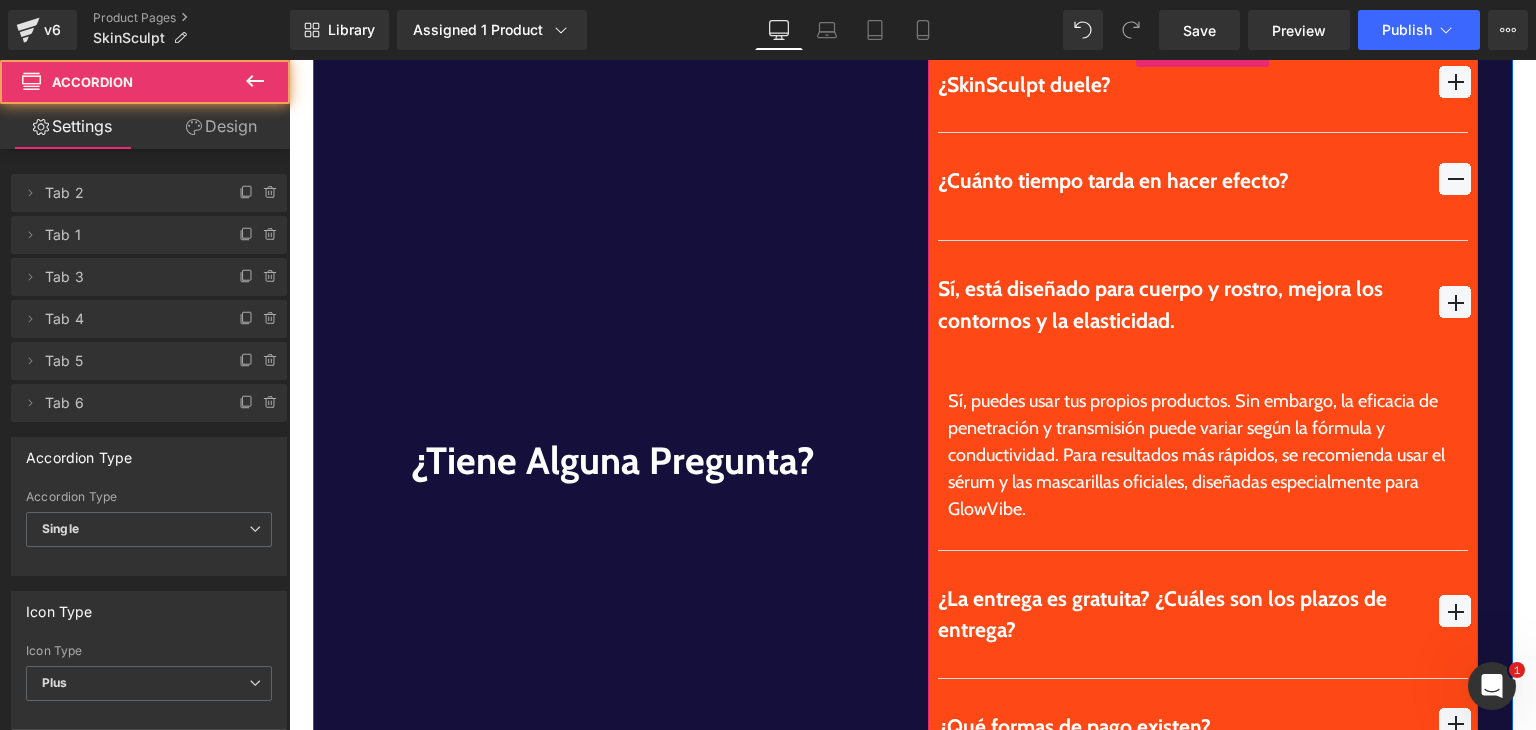 click on "Sí, puedes usar tus propios productos. Sin embargo, la eficacia de penetración y transmisión puede variar según la fórmula y conductividad. Para resultados más rápidos, se recomienda usar el sérum y las mascarillas oficiales, diseñadas especialmente para GlowVibe." at bounding box center [1203, 455] 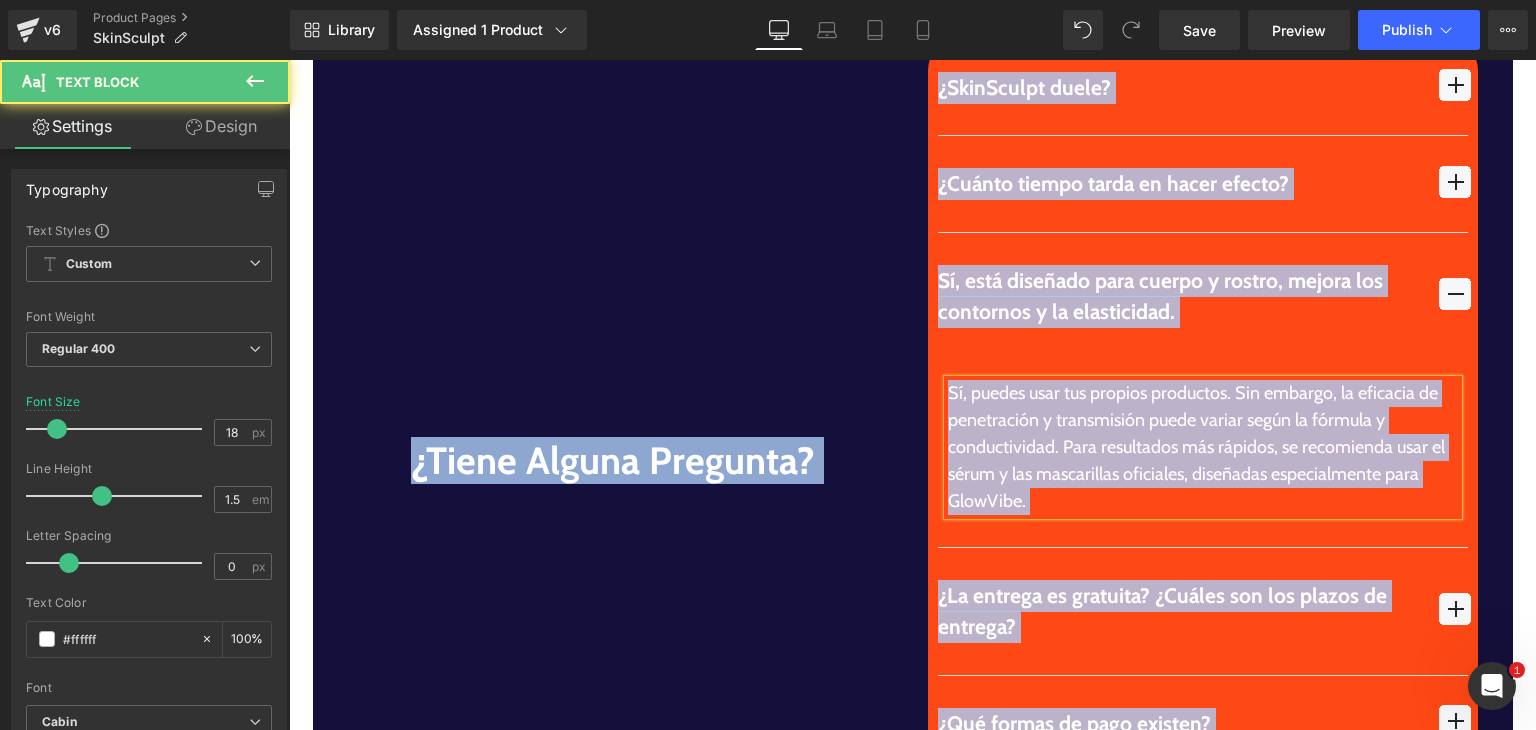 click on "Sí, puedes usar tus propios productos. Sin embargo, la eficacia de penetración y transmisión puede variar según la fórmula y conductividad. Para resultados más rápidos, se recomienda usar el sérum y las mascarillas oficiales, diseñadas especialmente para GlowVibe." at bounding box center (1203, 447) 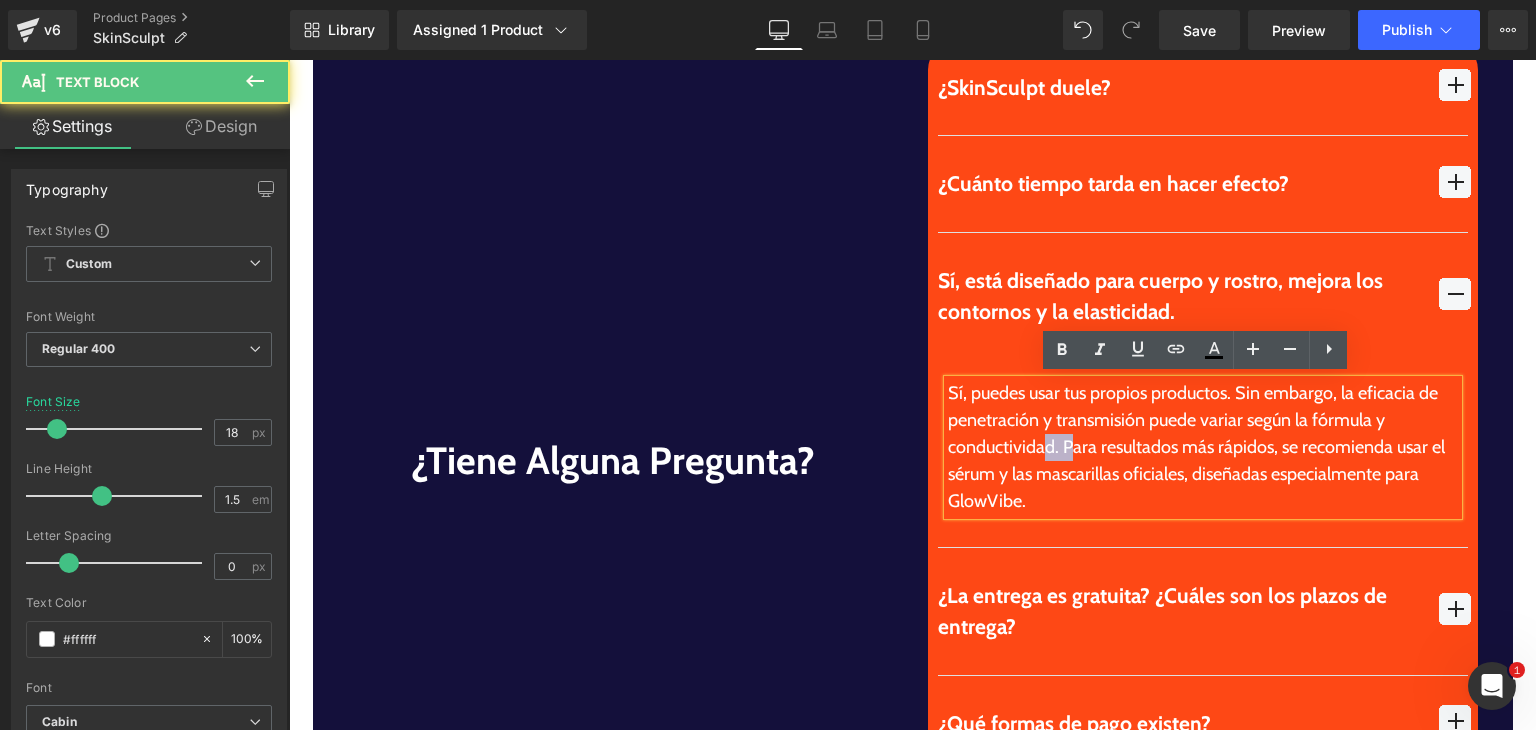 drag, startPoint x: 1040, startPoint y: 436, endPoint x: 1084, endPoint y: 444, distance: 44.72136 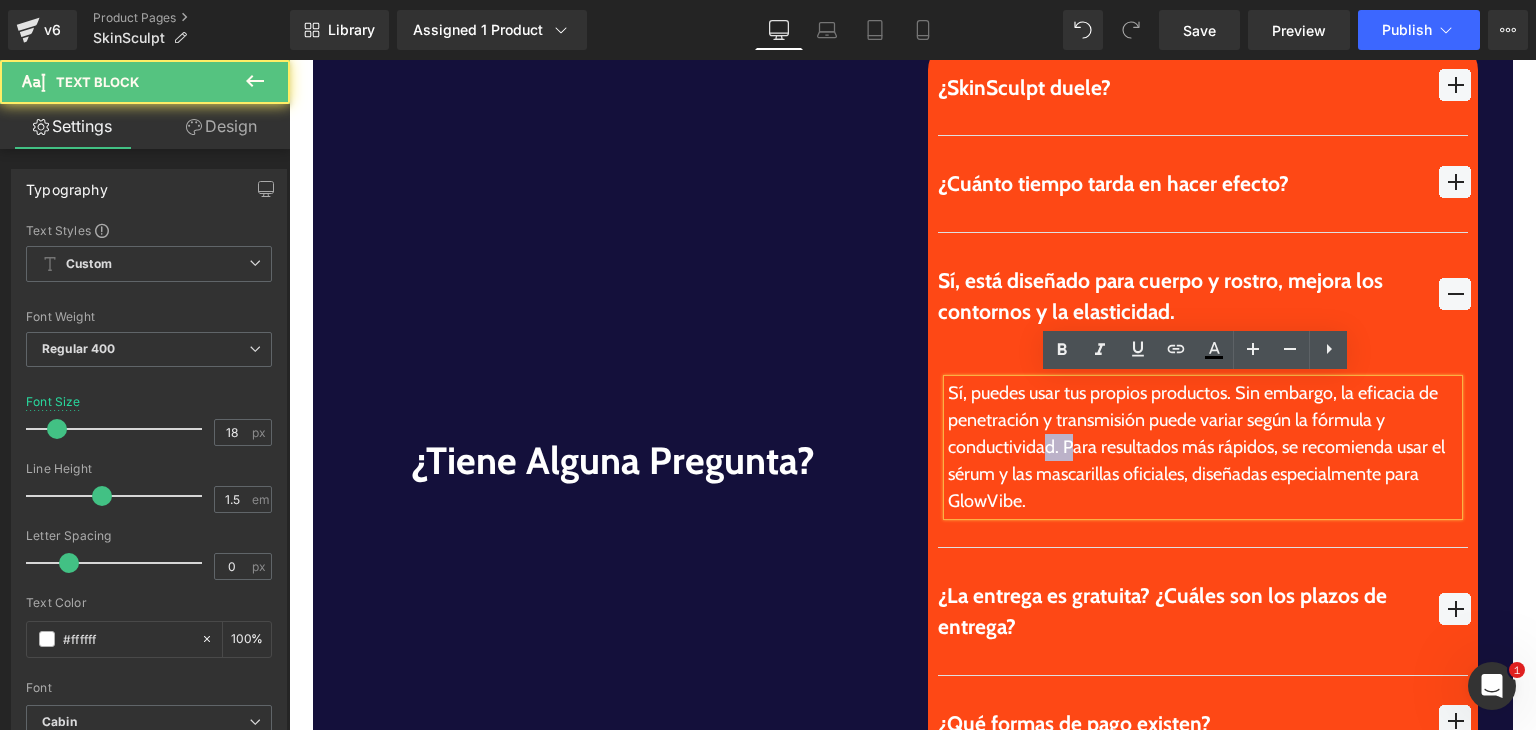 click on "Sí, puedes usar tus propios productos. Sin embargo, la eficacia de penetración y transmisión puede variar según la fórmula y conductividad. Para resultados más rápidos, se recomienda usar el sérum y las mascarillas oficiales, diseñadas especialmente para GlowVibe." at bounding box center (1203, 447) 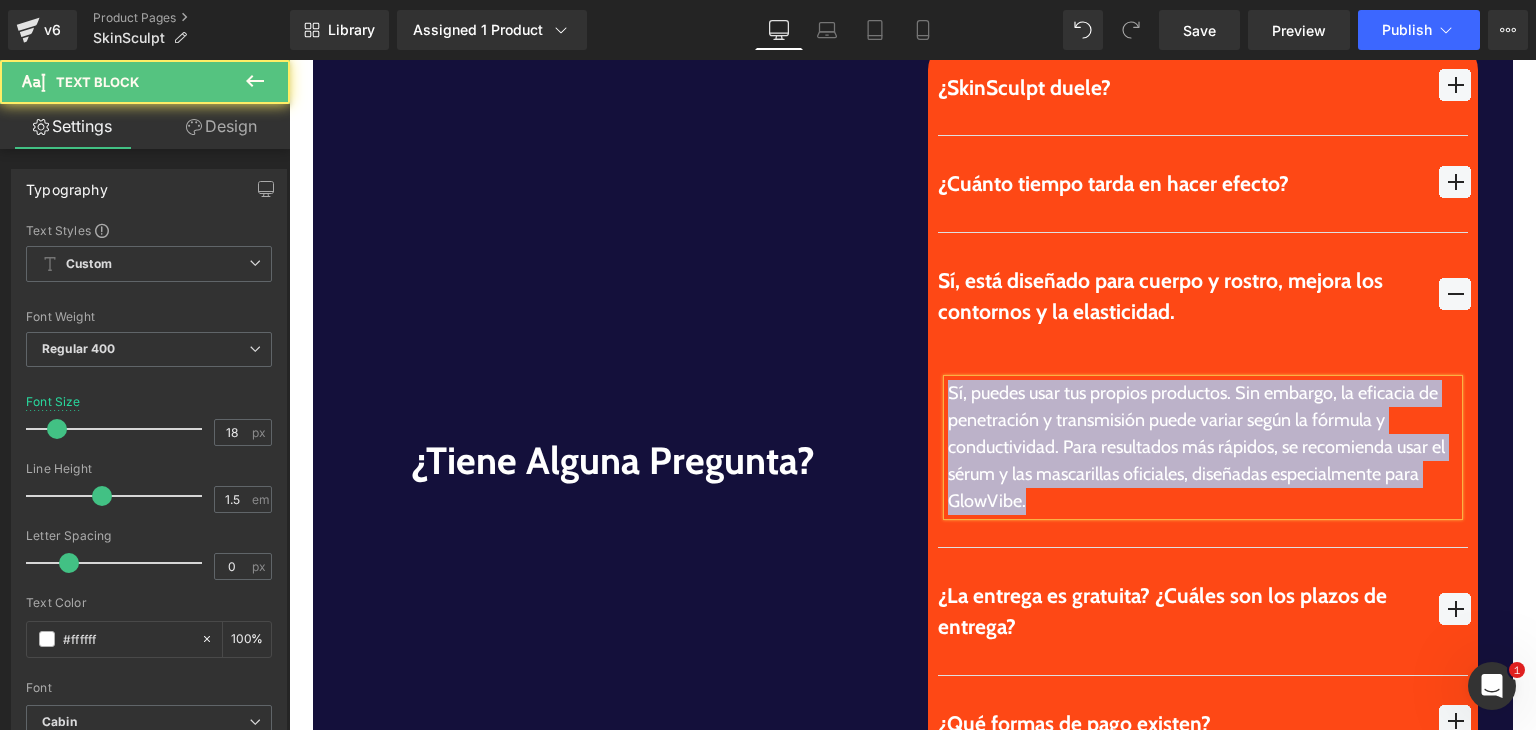 type 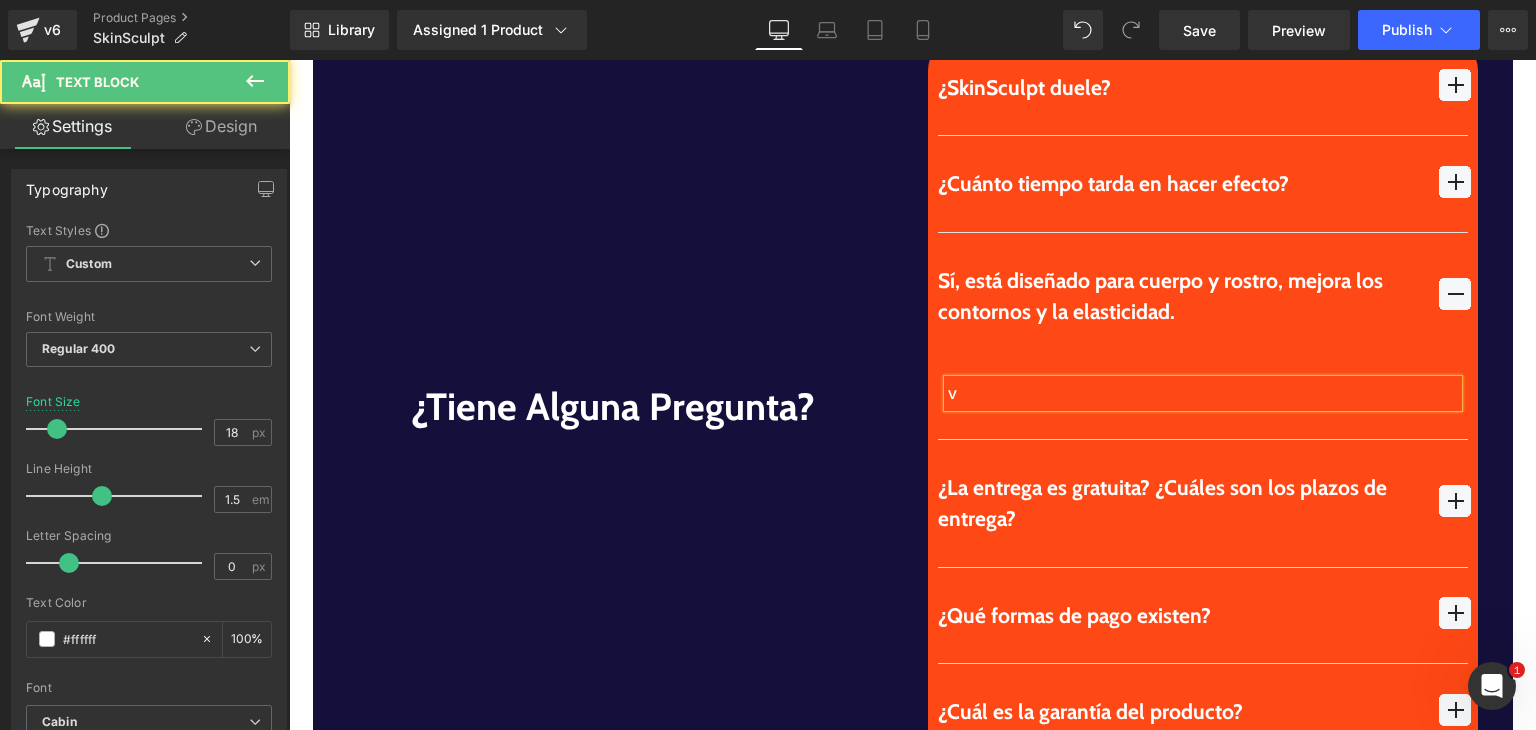 click on "v" at bounding box center (1203, 393) 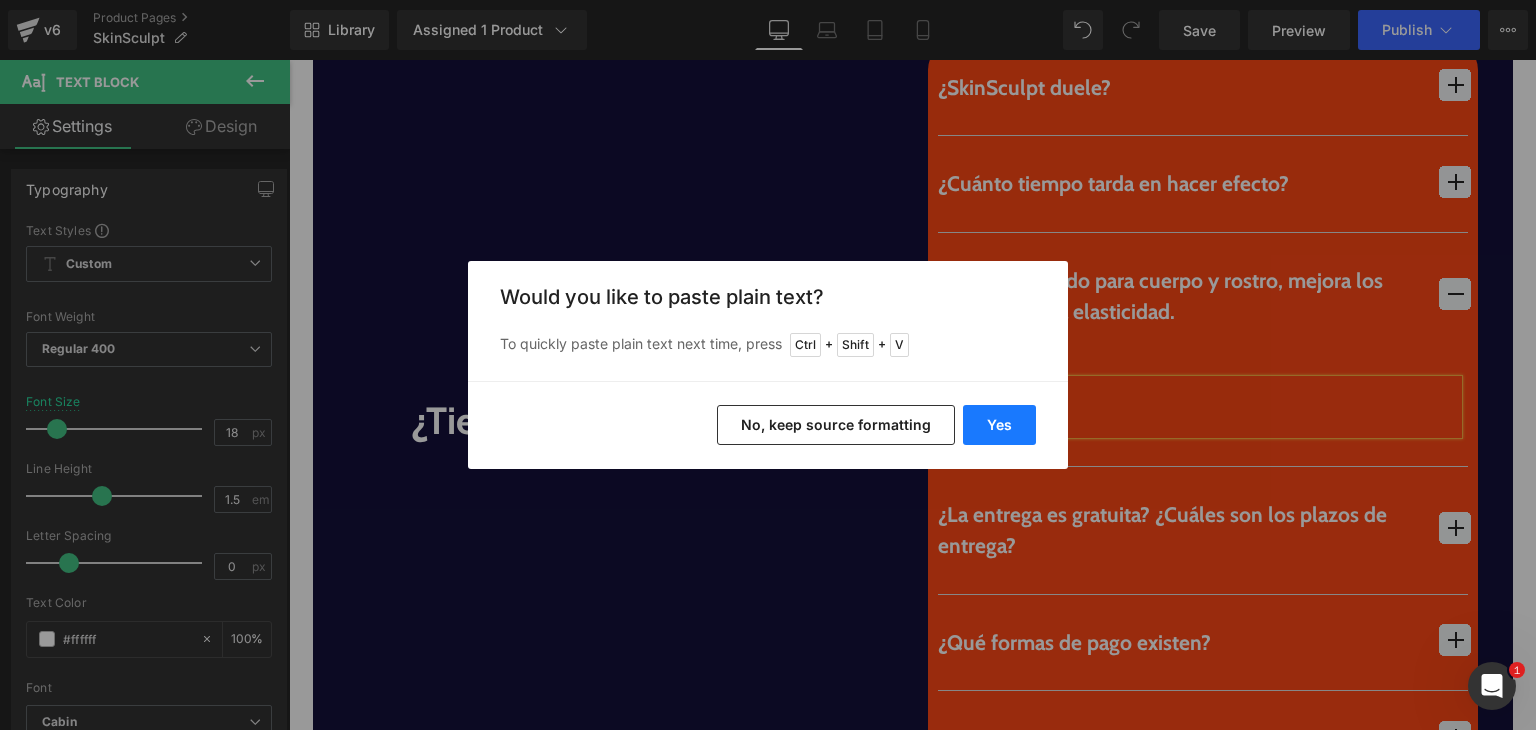 click on "Yes" at bounding box center (999, 425) 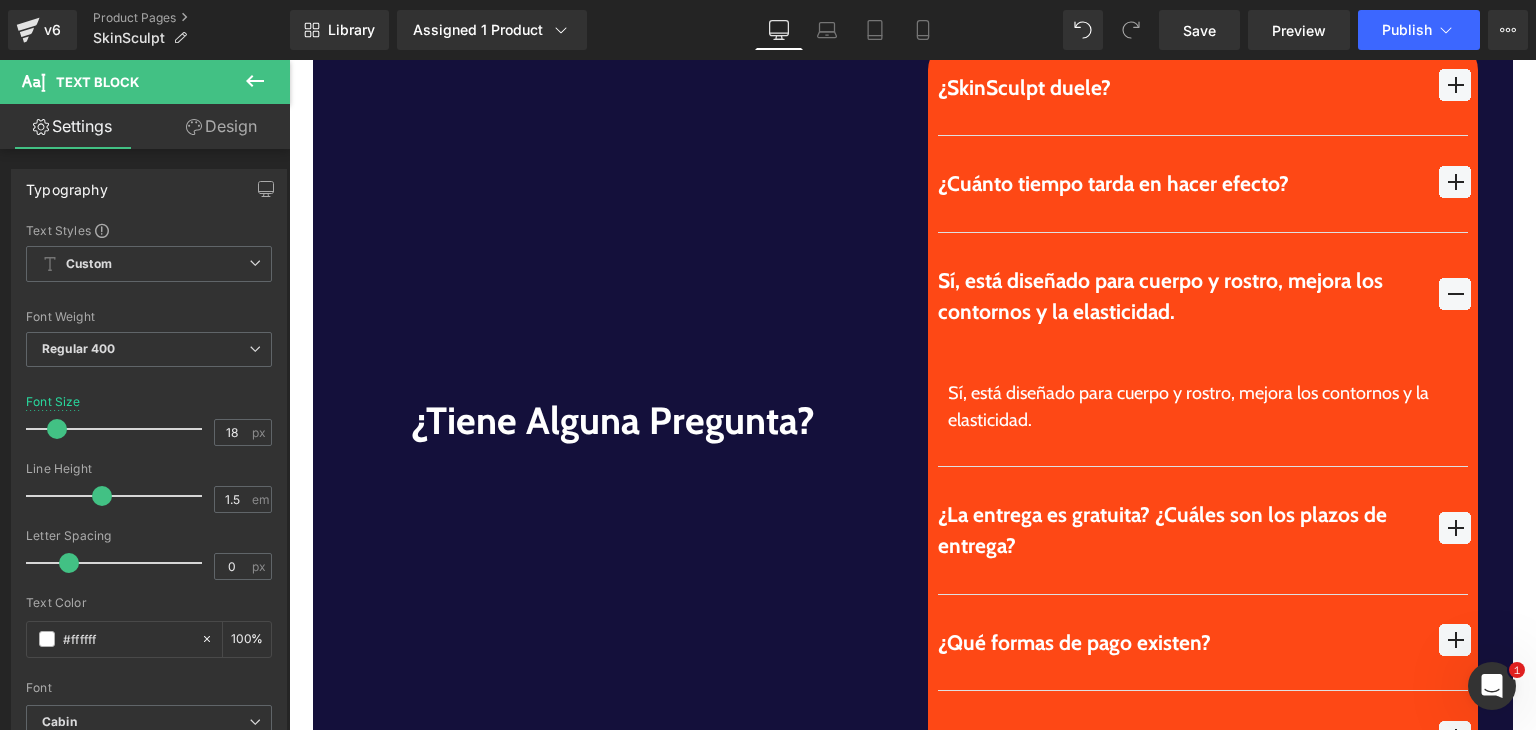 click on "Sí, está diseñado para cuerpo y rostro, mejora los contornos y la elasticidad. Text Block" at bounding box center [1203, 413] 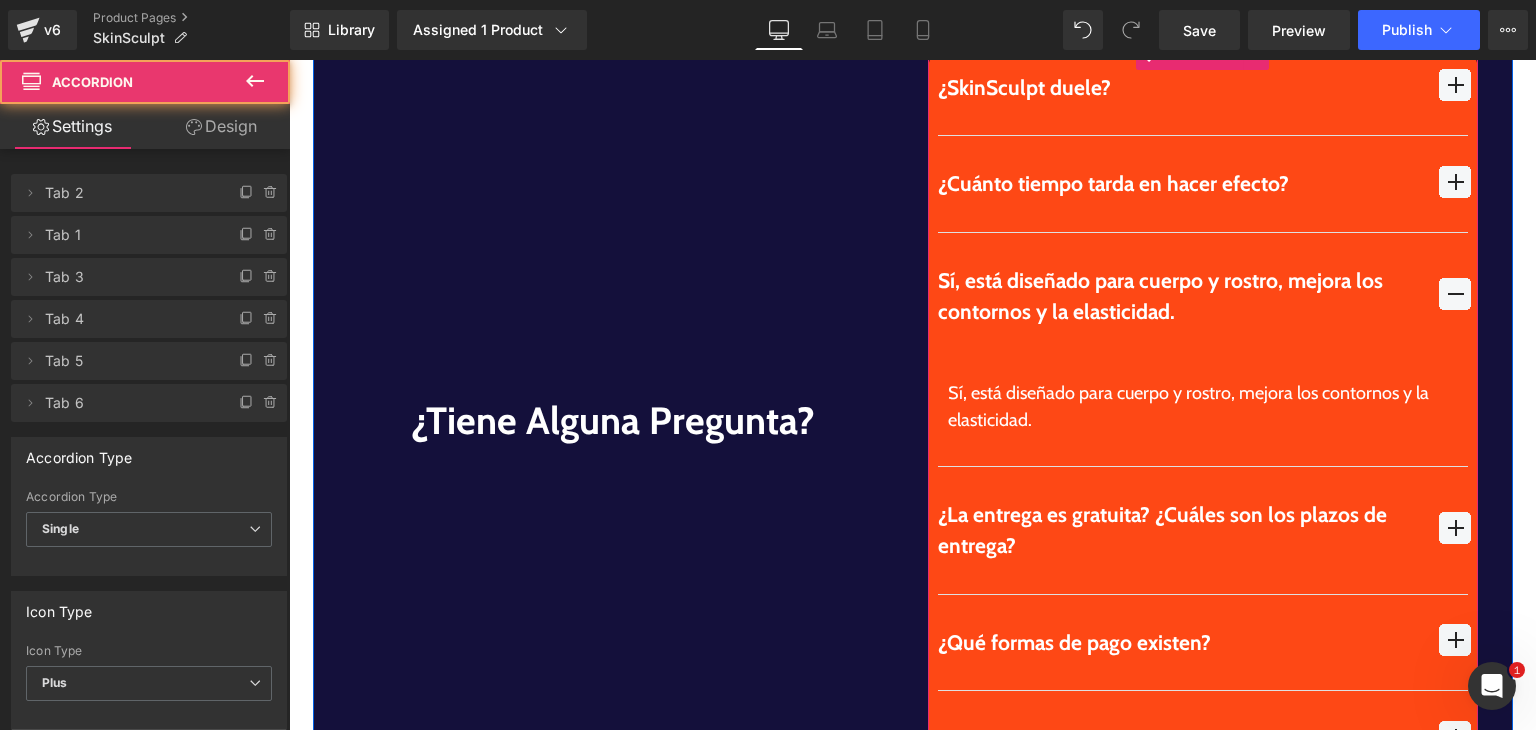 click on "Sí, está diseñado para cuerpo y rostro, mejora los contornos y la elasticidad. Text Block" at bounding box center (1203, 413) 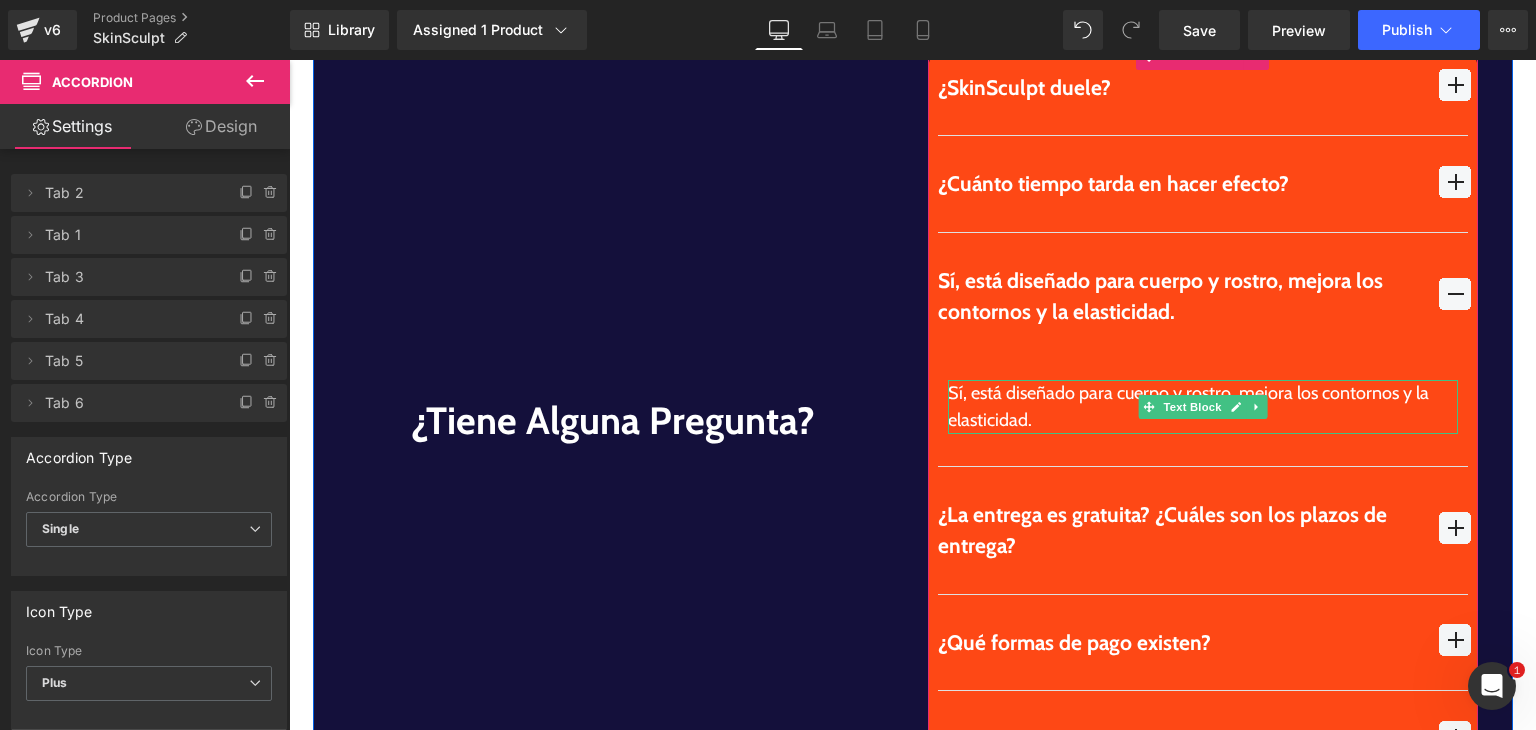 click on "Sí, está diseñado para cuerpo y rostro, mejora los contornos y la elasticidad." at bounding box center (1203, 407) 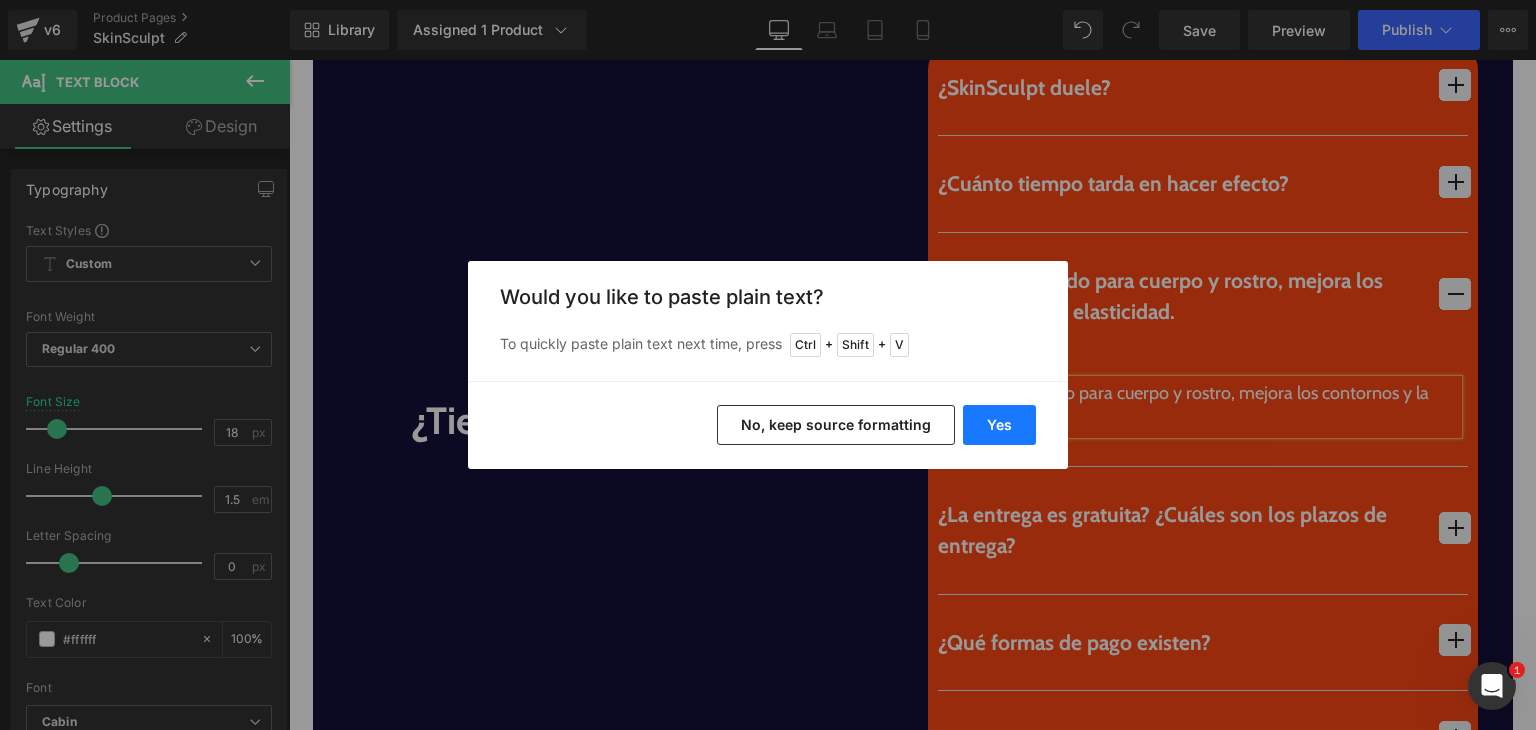 click on "Yes" at bounding box center (999, 425) 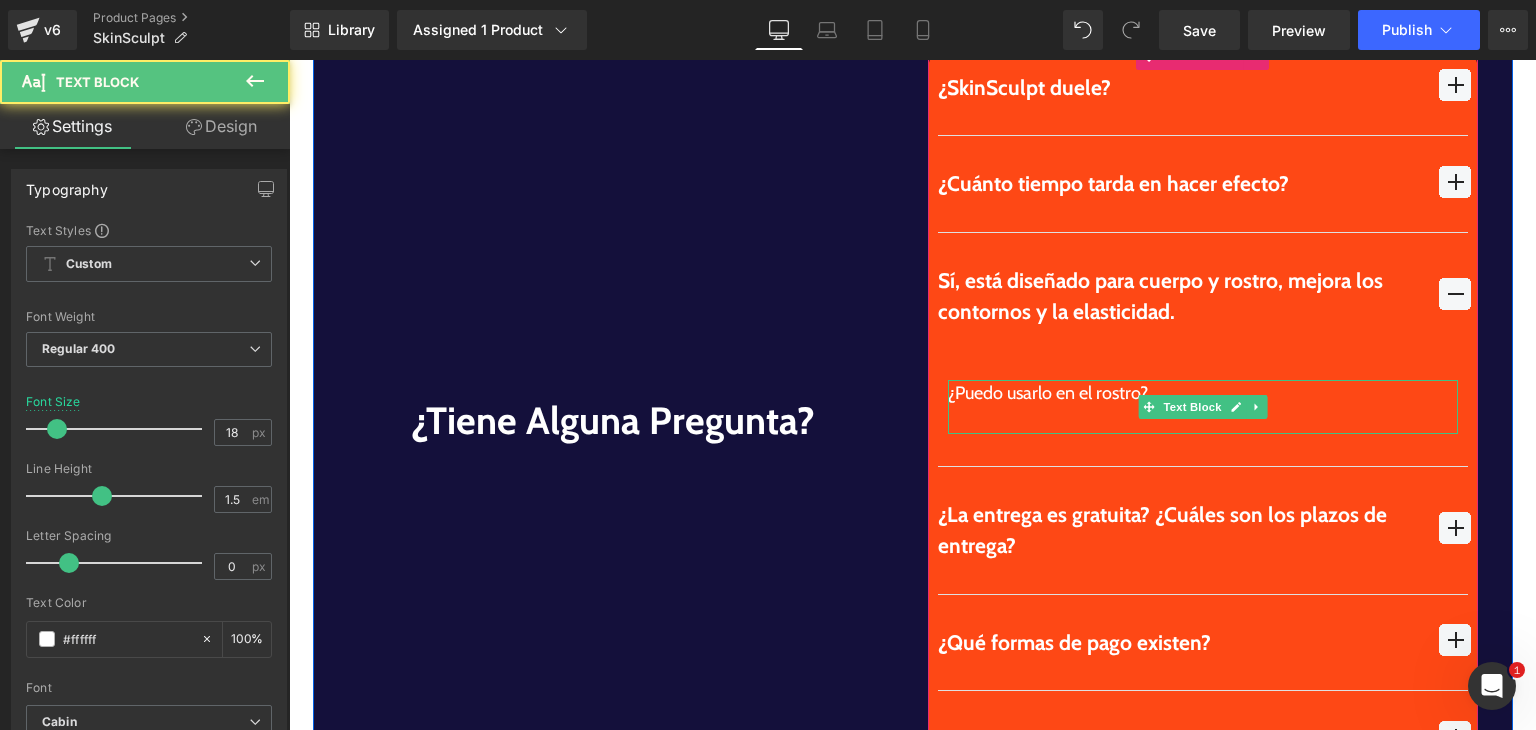 click at bounding box center (1203, 420) 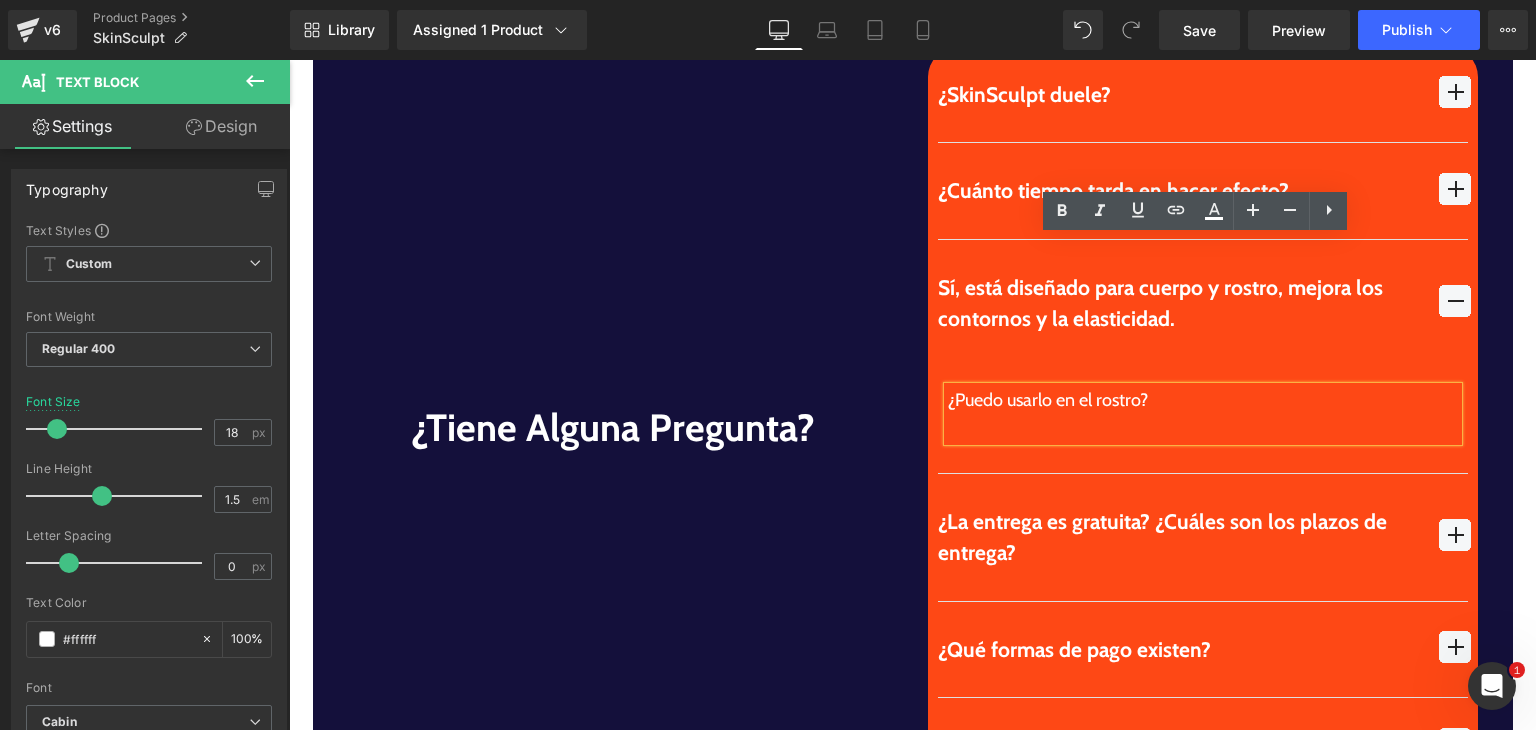 scroll, scrollTop: 5849, scrollLeft: 0, axis: vertical 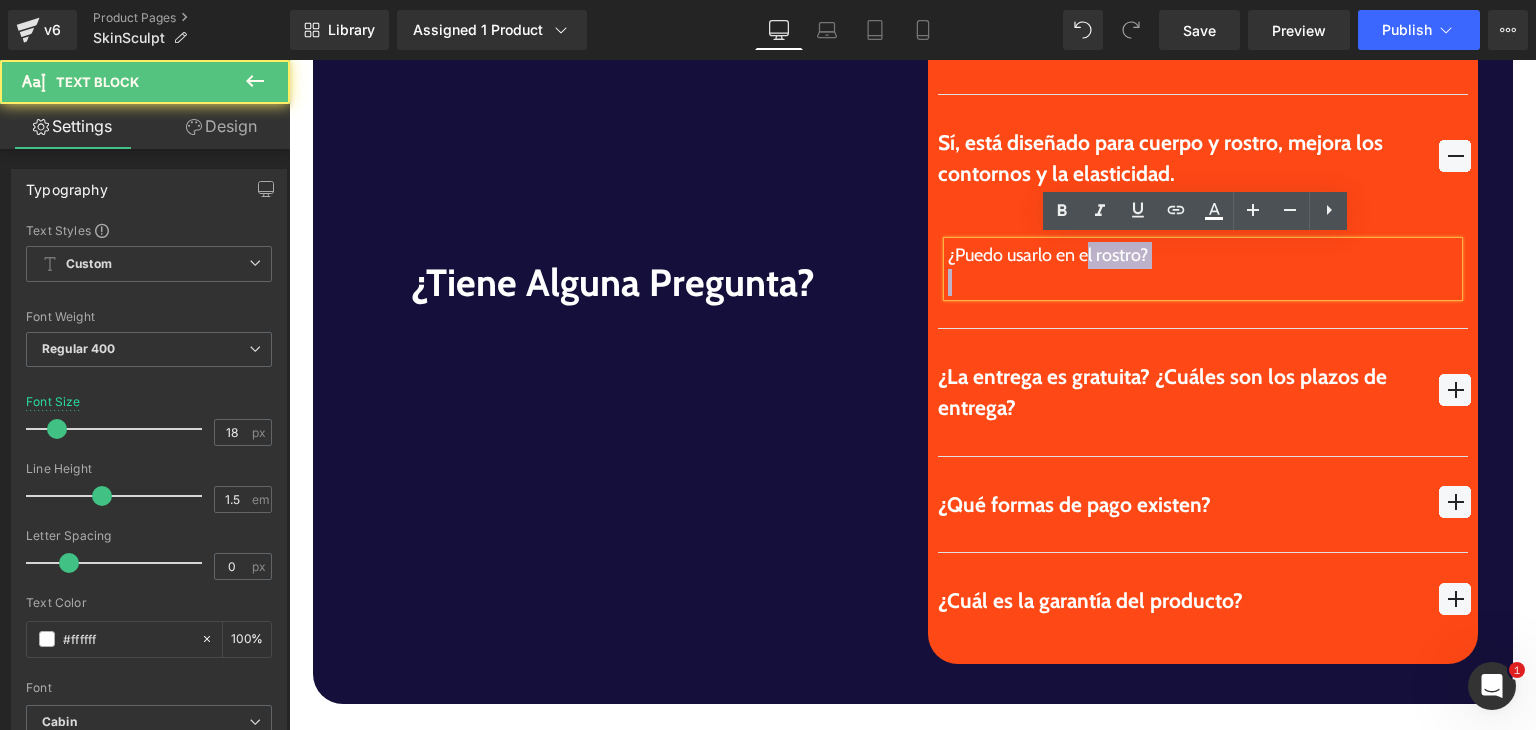 drag, startPoint x: 1098, startPoint y: 228, endPoint x: 1080, endPoint y: 219, distance: 20.12461 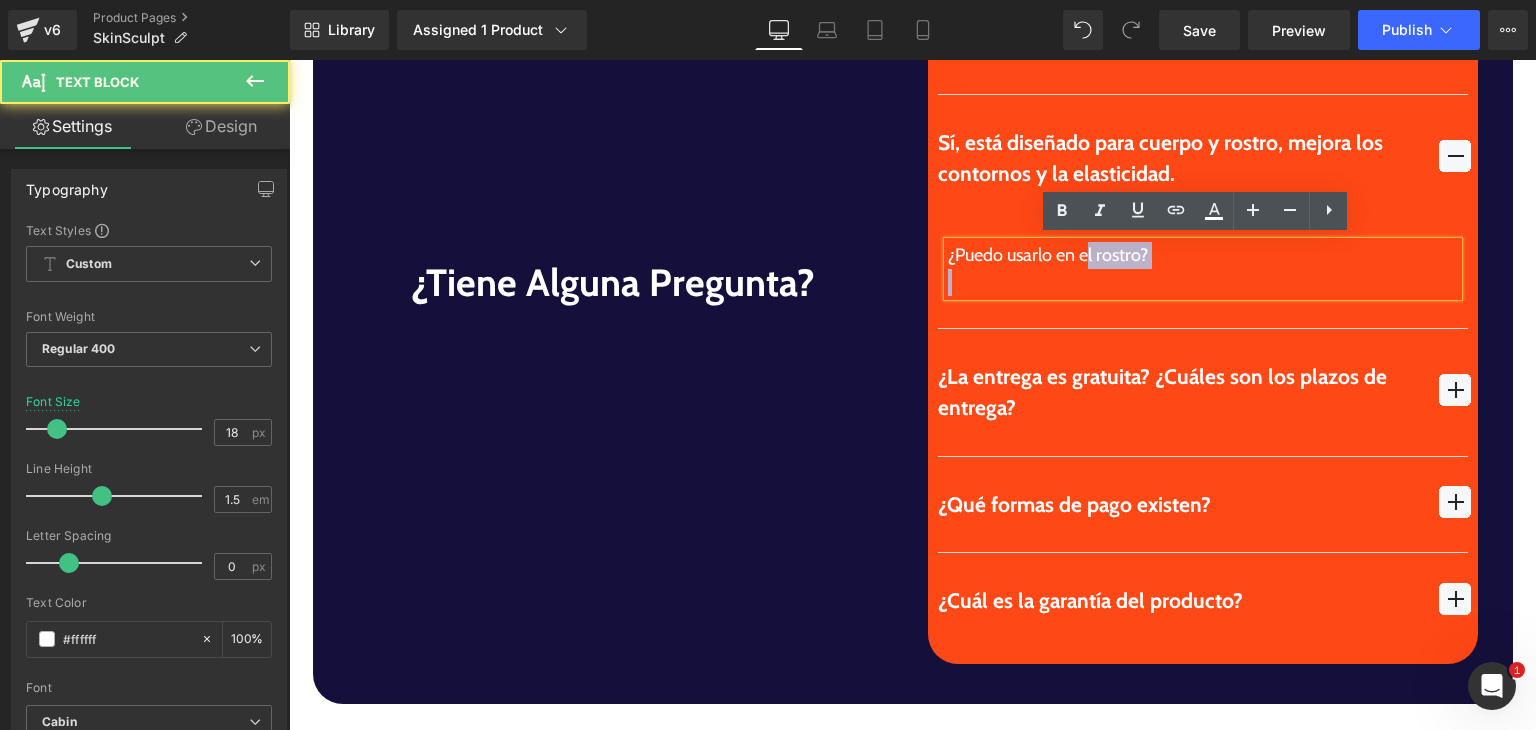 click on "¿Puedo usarlo en el rostro? Text Block" at bounding box center (1203, 275) 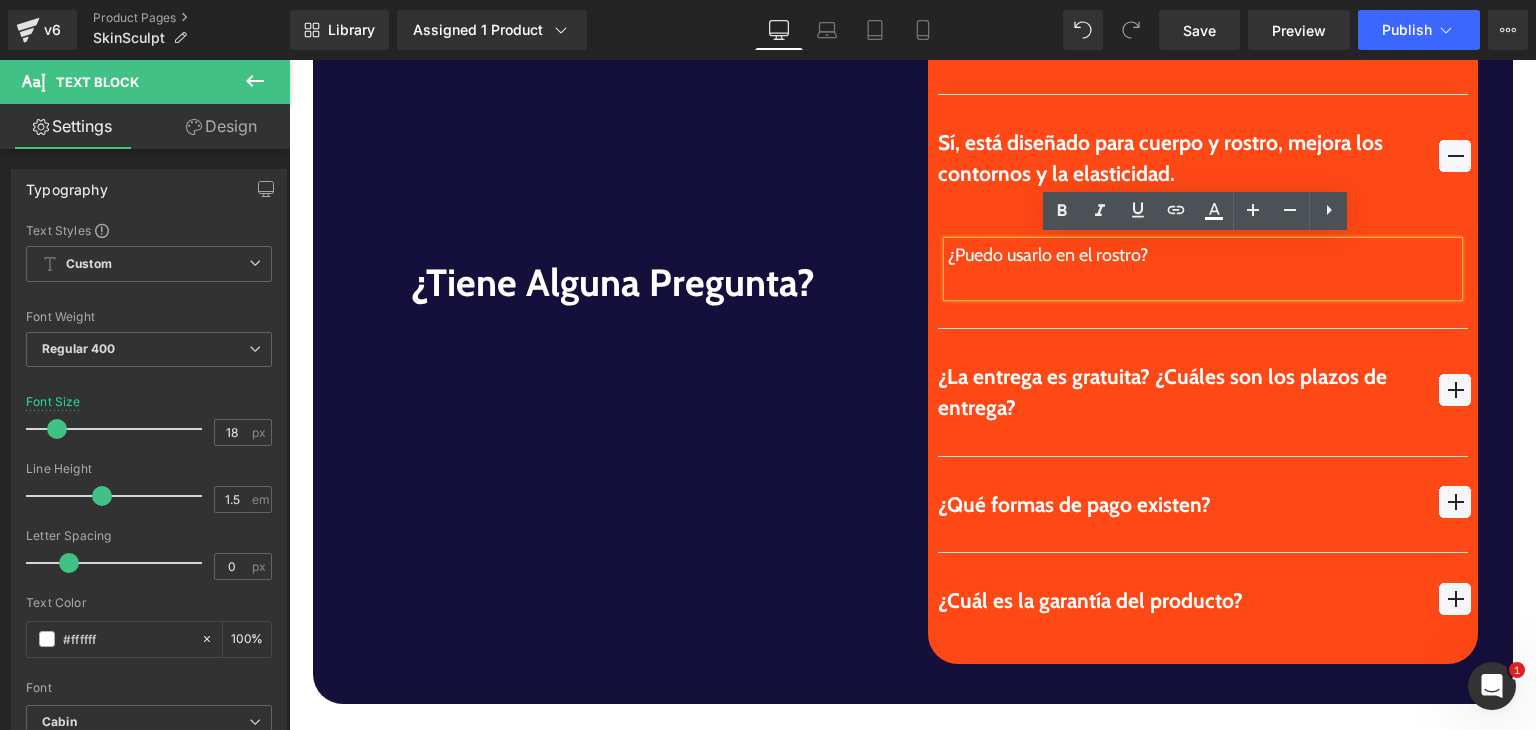 click on "¿Puedo usarlo en el rostro?" at bounding box center [1203, 269] 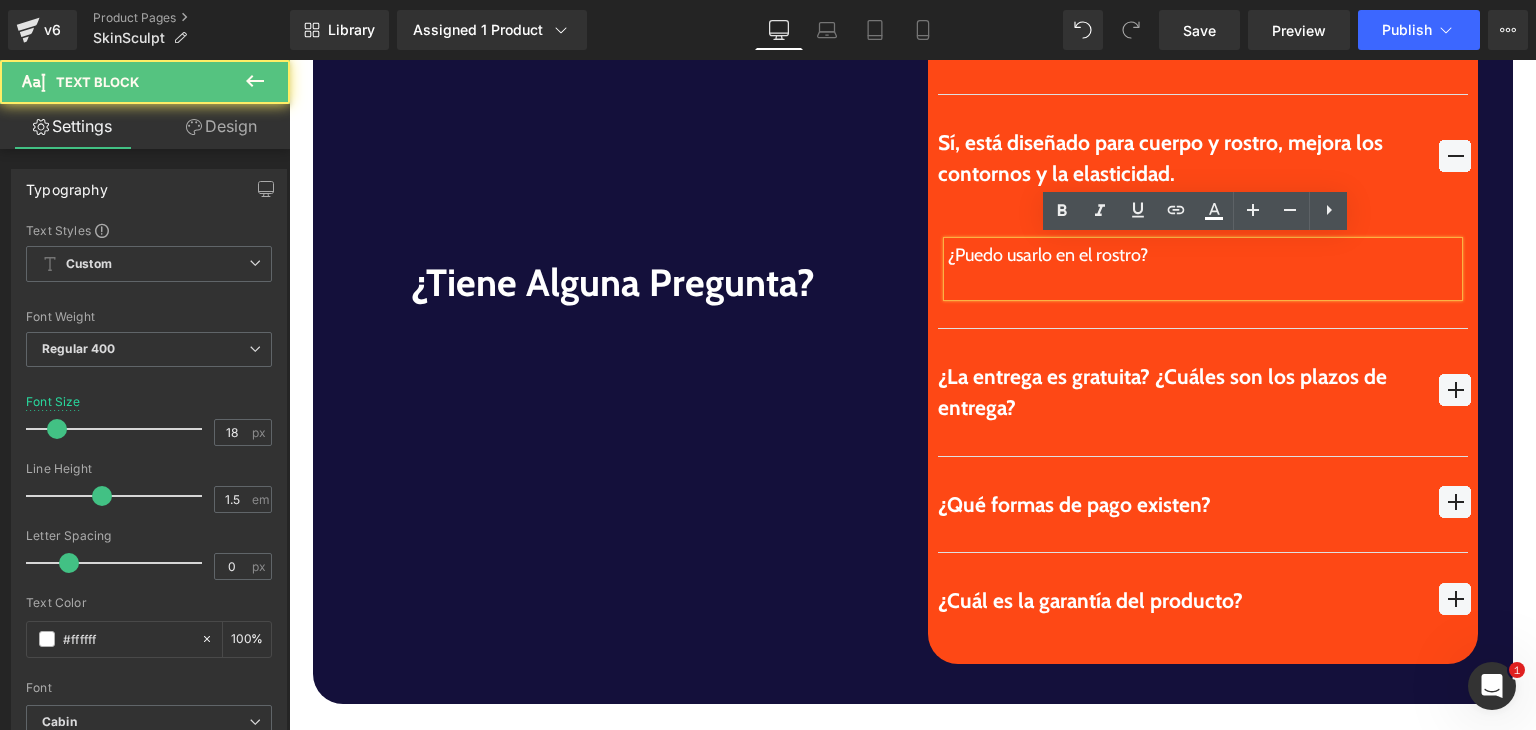 click on "¿Puedo usarlo en el rostro?" at bounding box center (1203, 269) 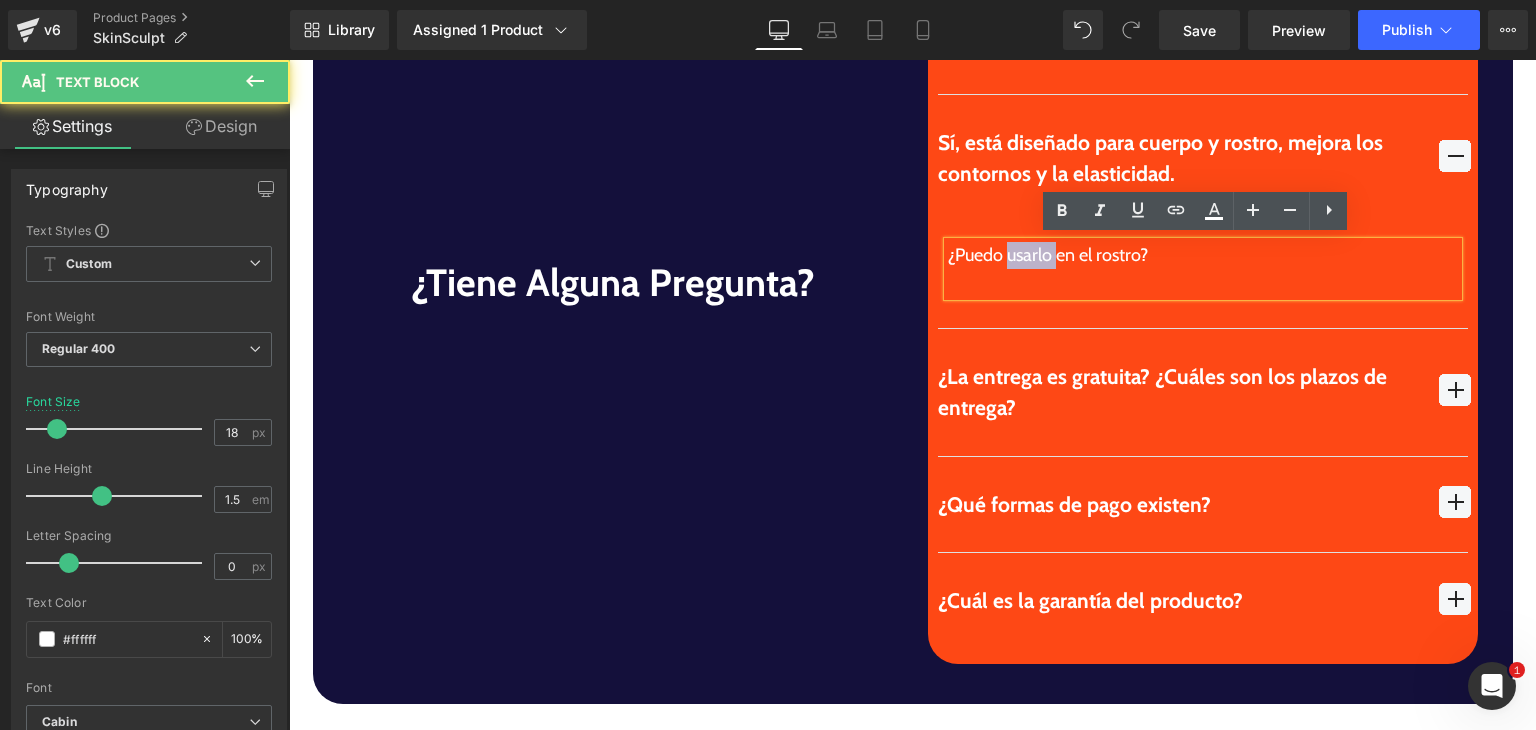 click on "¿Puedo usarlo en el rostro?" at bounding box center [1203, 269] 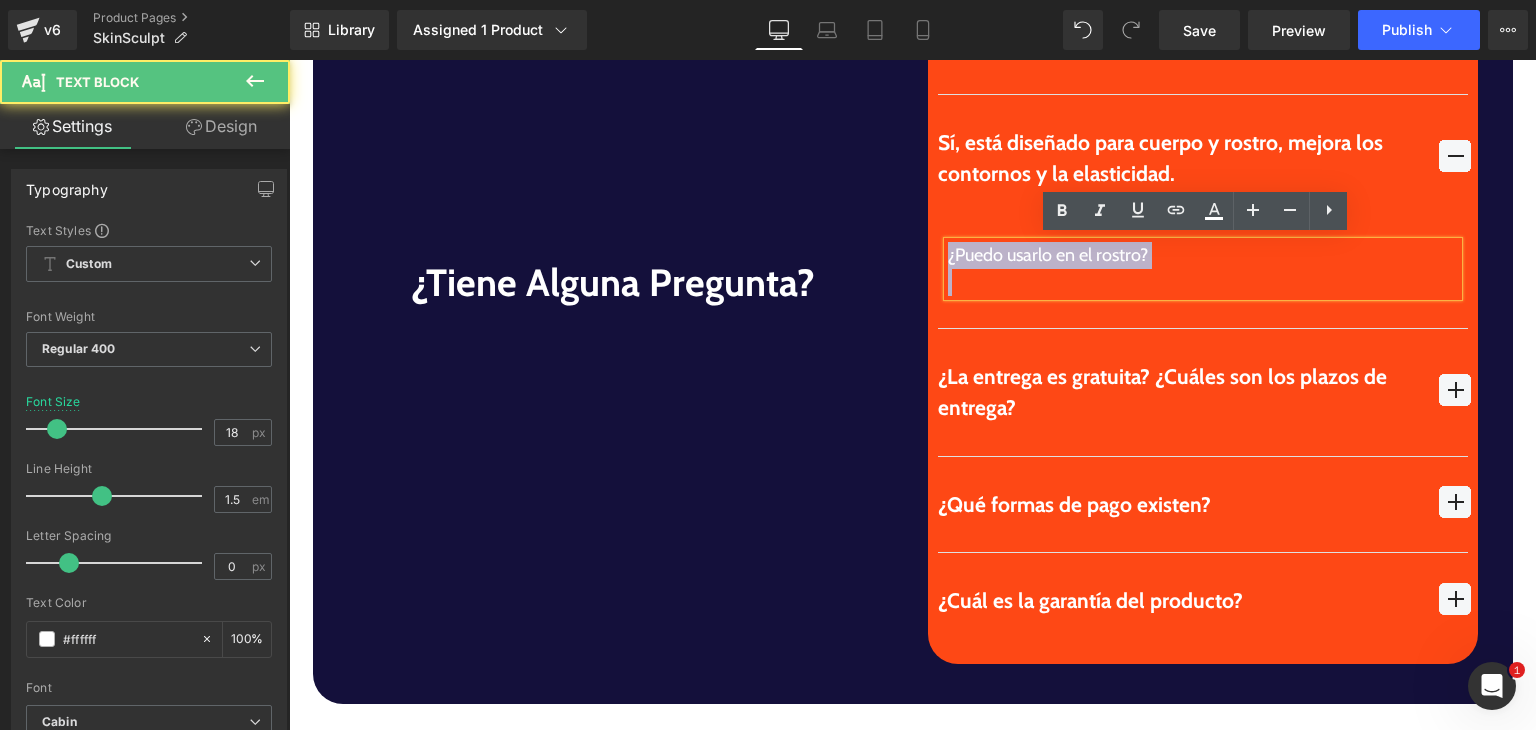 click on "¿Puedo usarlo en el rostro?" at bounding box center [1203, 269] 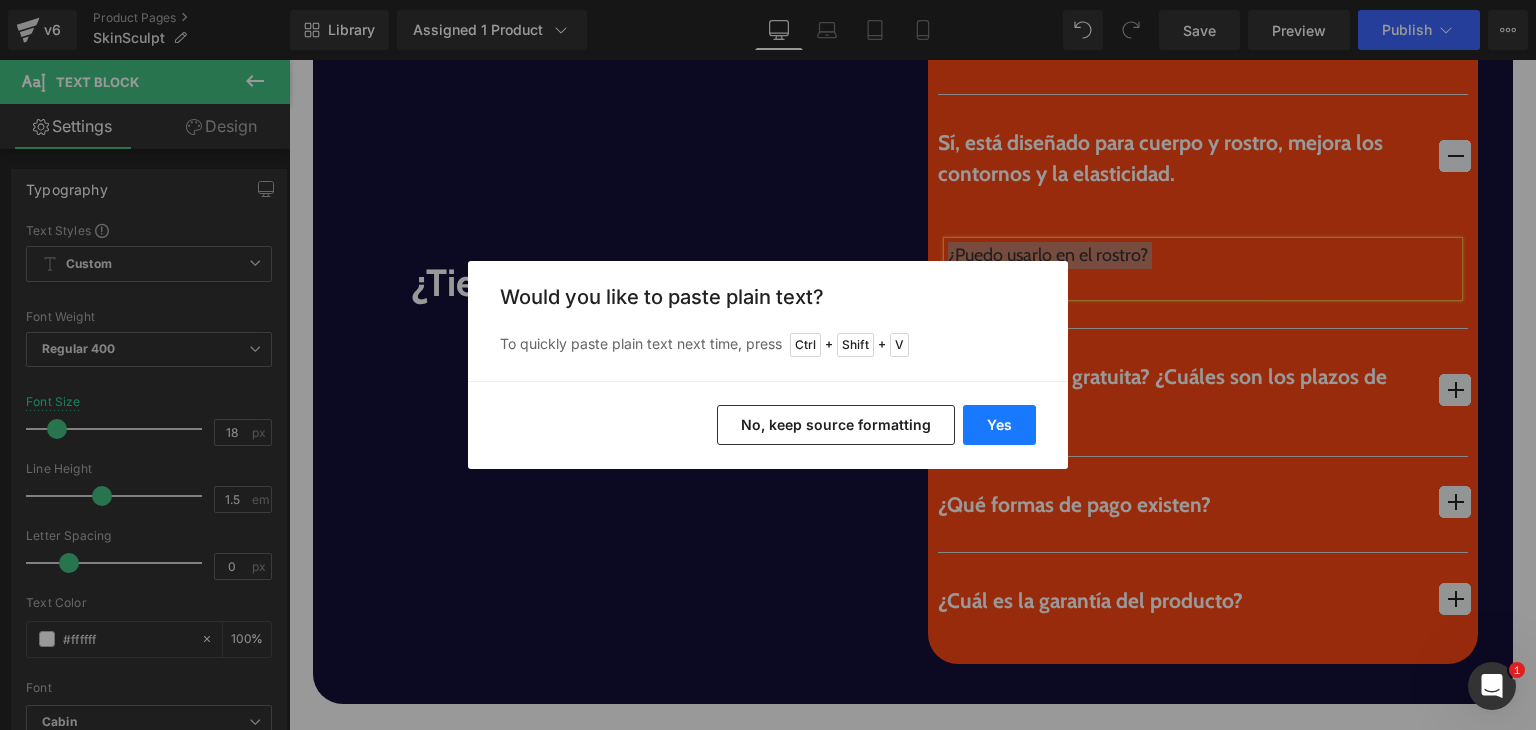 click on "Yes" at bounding box center (999, 425) 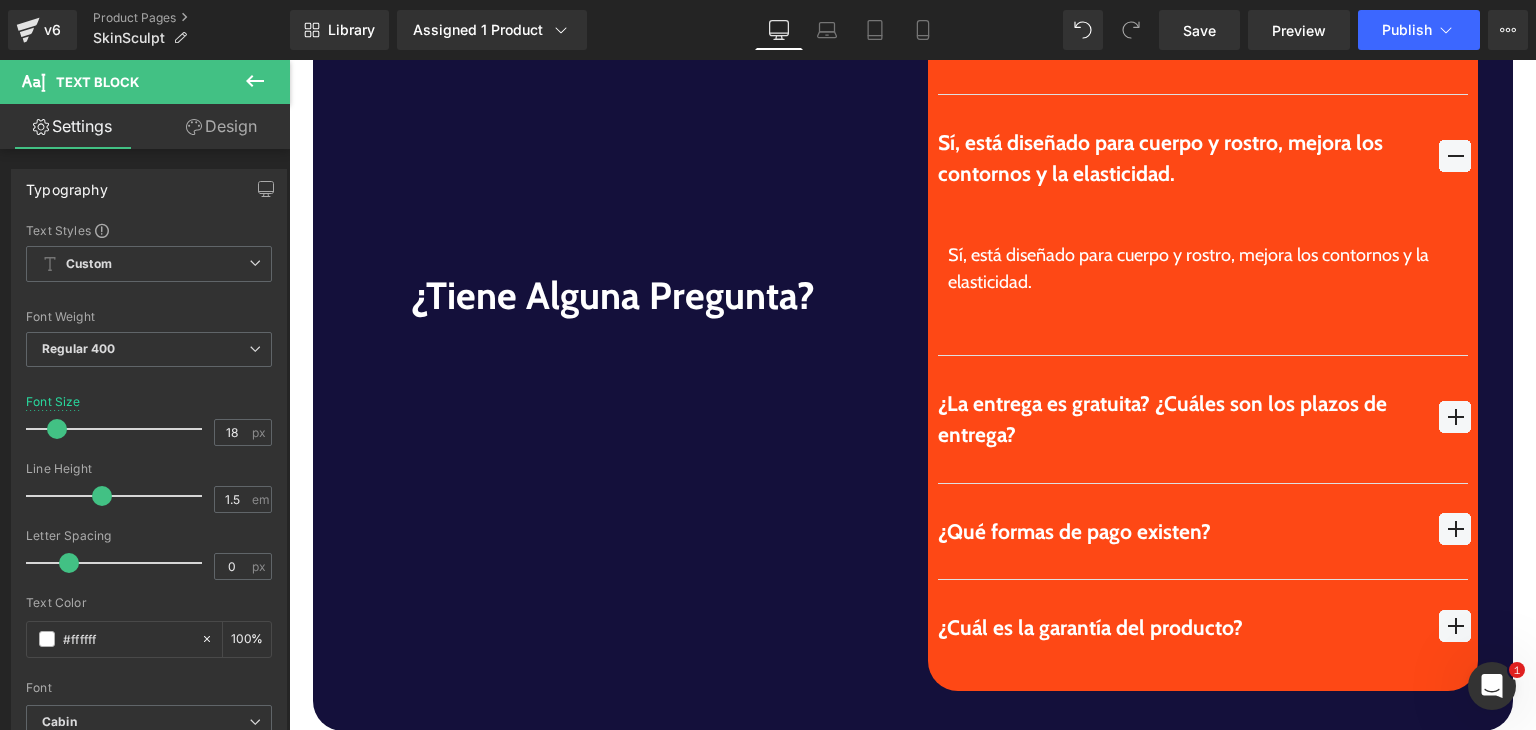 scroll, scrollTop: 5862, scrollLeft: 0, axis: vertical 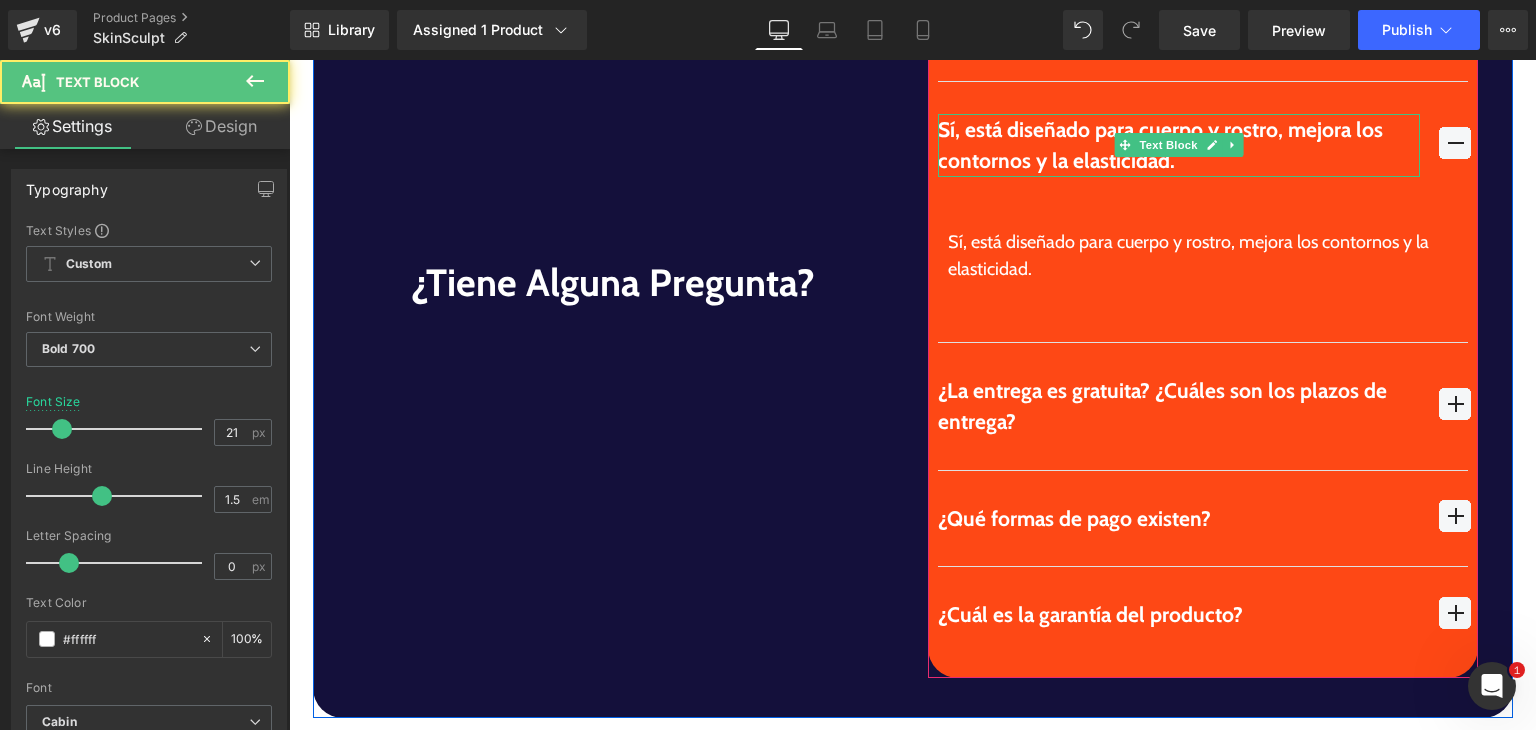 click on "Sí, está diseñado para cuerpo y rostro, mejora los contornos y la elasticidad." at bounding box center (1179, 145) 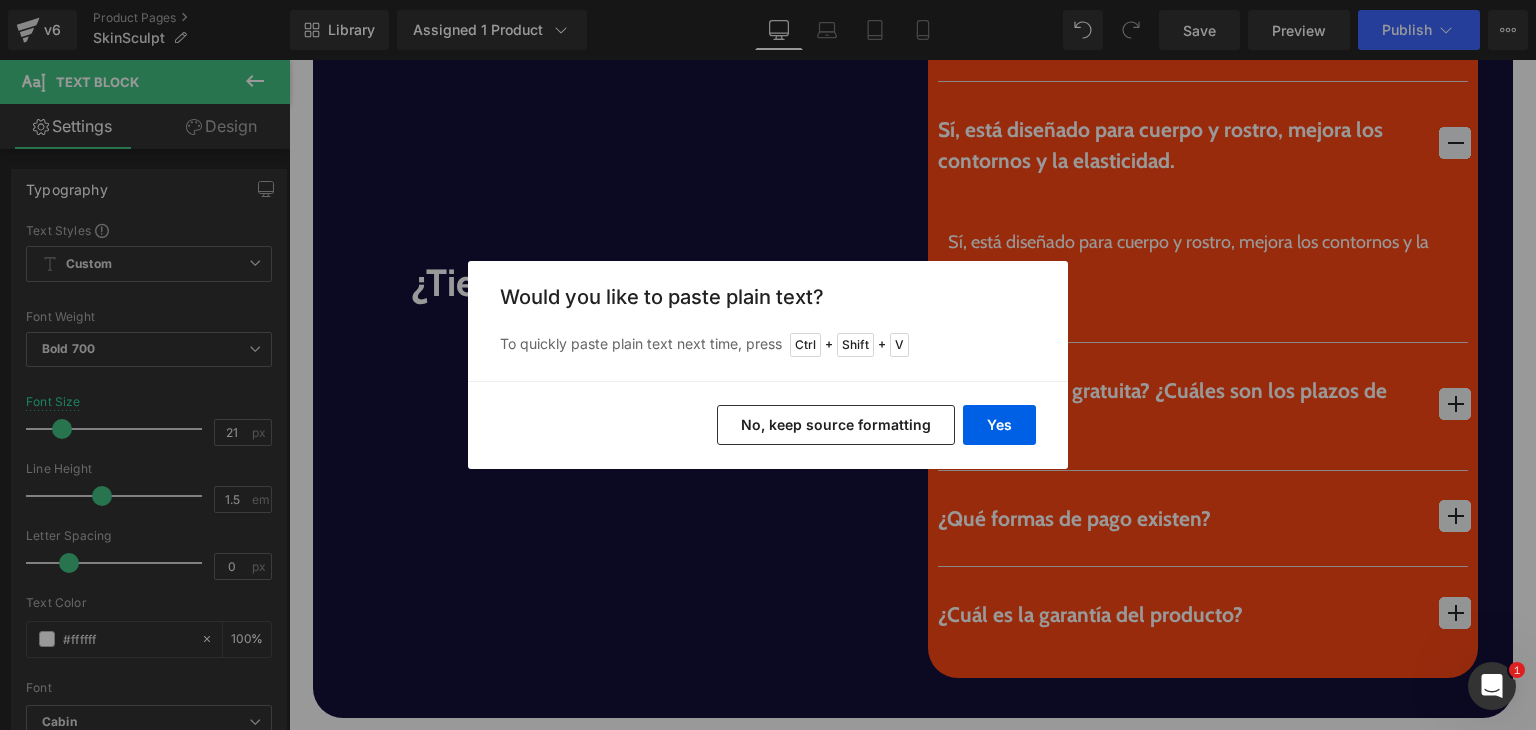 drag, startPoint x: 686, startPoint y: 82, endPoint x: 997, endPoint y: 165, distance: 321.88507 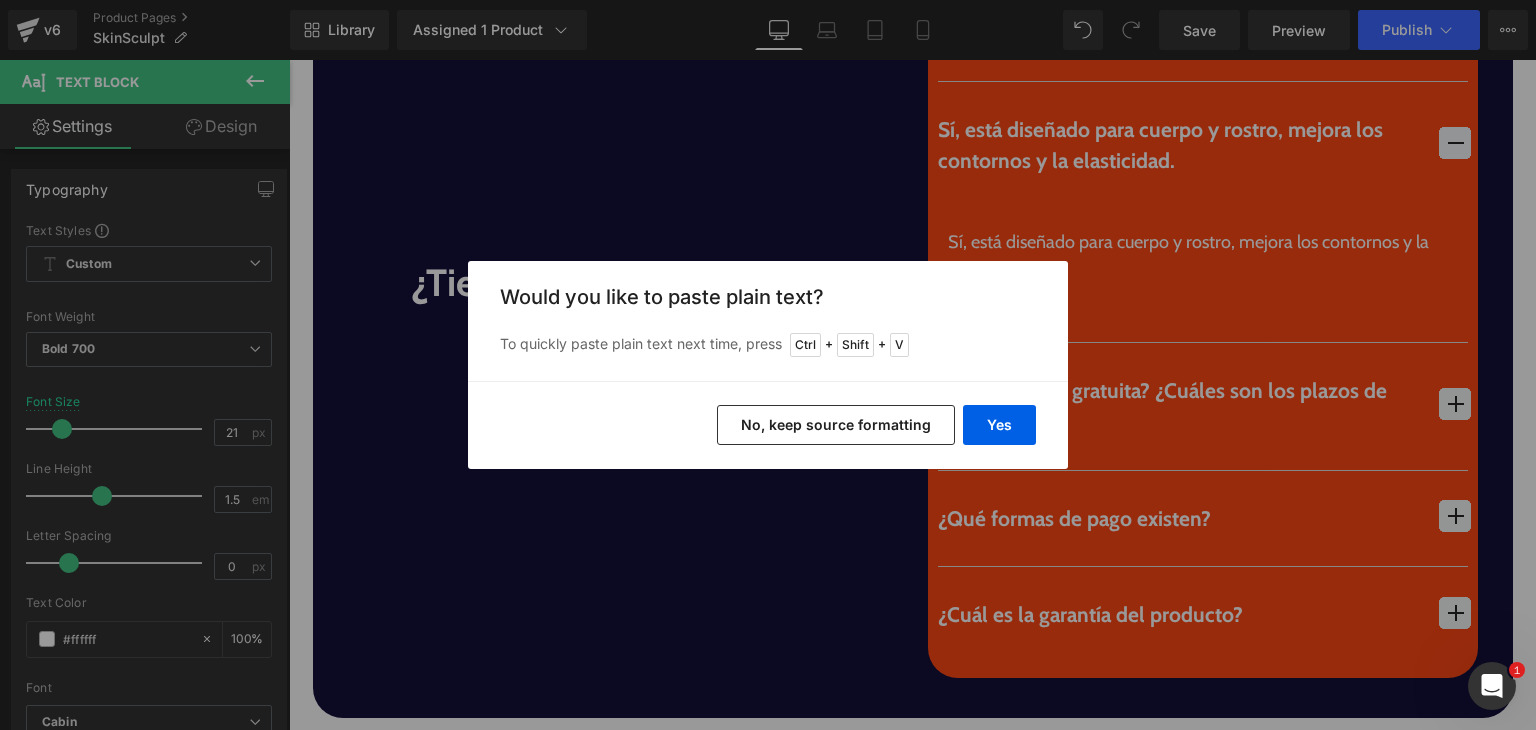 click on "Back to Library   Insert     Would you like to paste plain text? To quickly paste plain text next time, press  Ctrl   +   Shift   +   V     Yes No, keep source formatting" at bounding box center (768, 365) 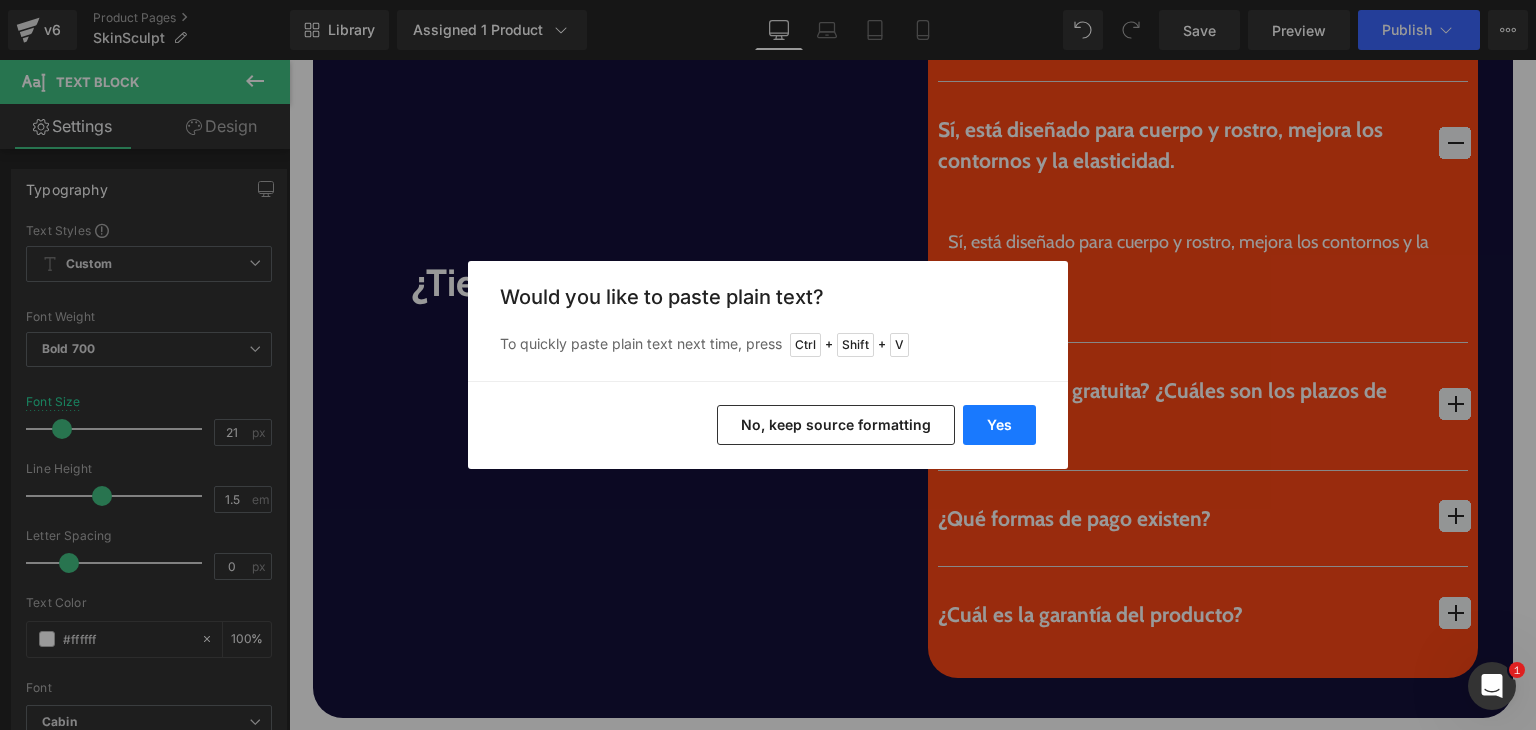click on "Yes" at bounding box center (999, 425) 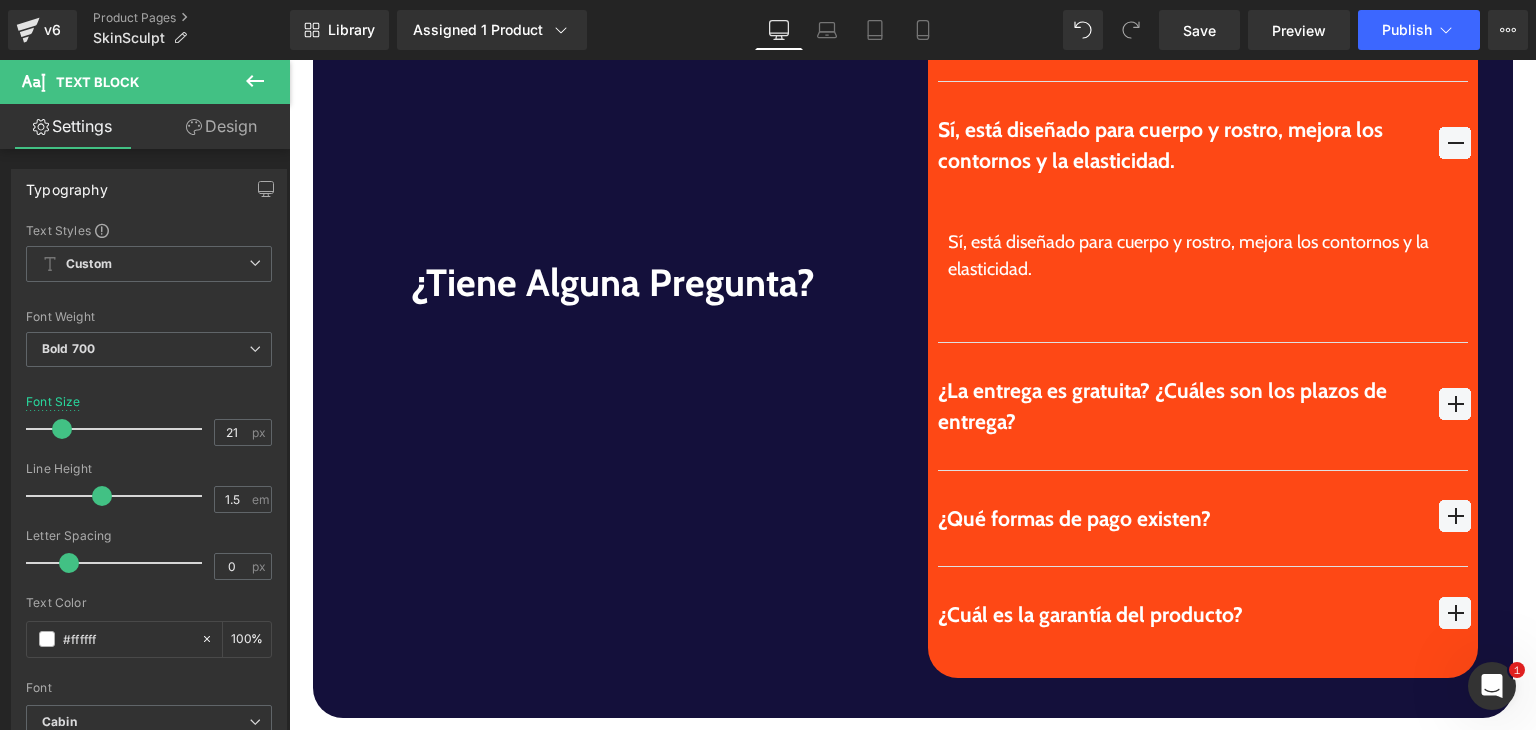 scroll, scrollTop: 5847, scrollLeft: 0, axis: vertical 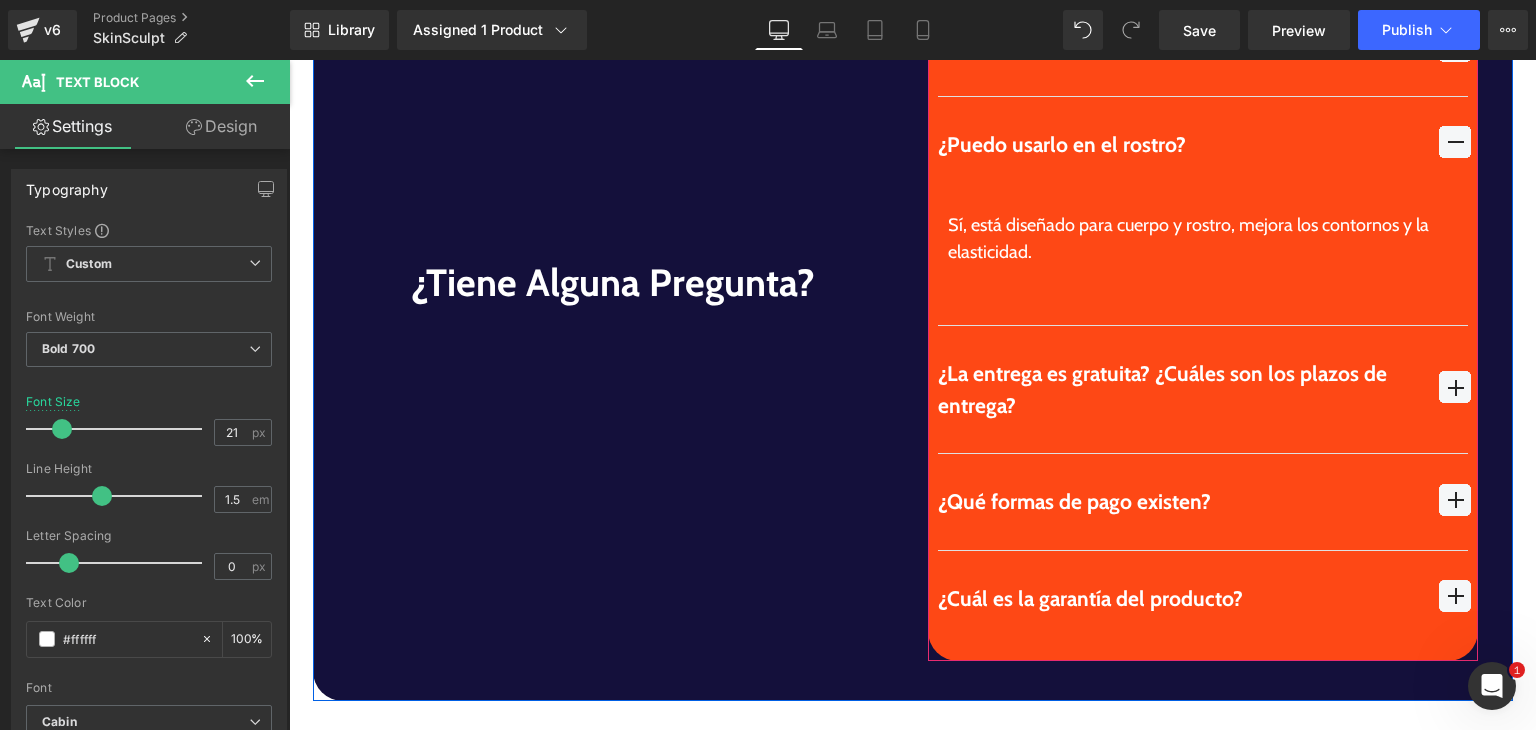 click on "¿Puedo usarlo en el rostro? Text Block" at bounding box center [1203, 145] 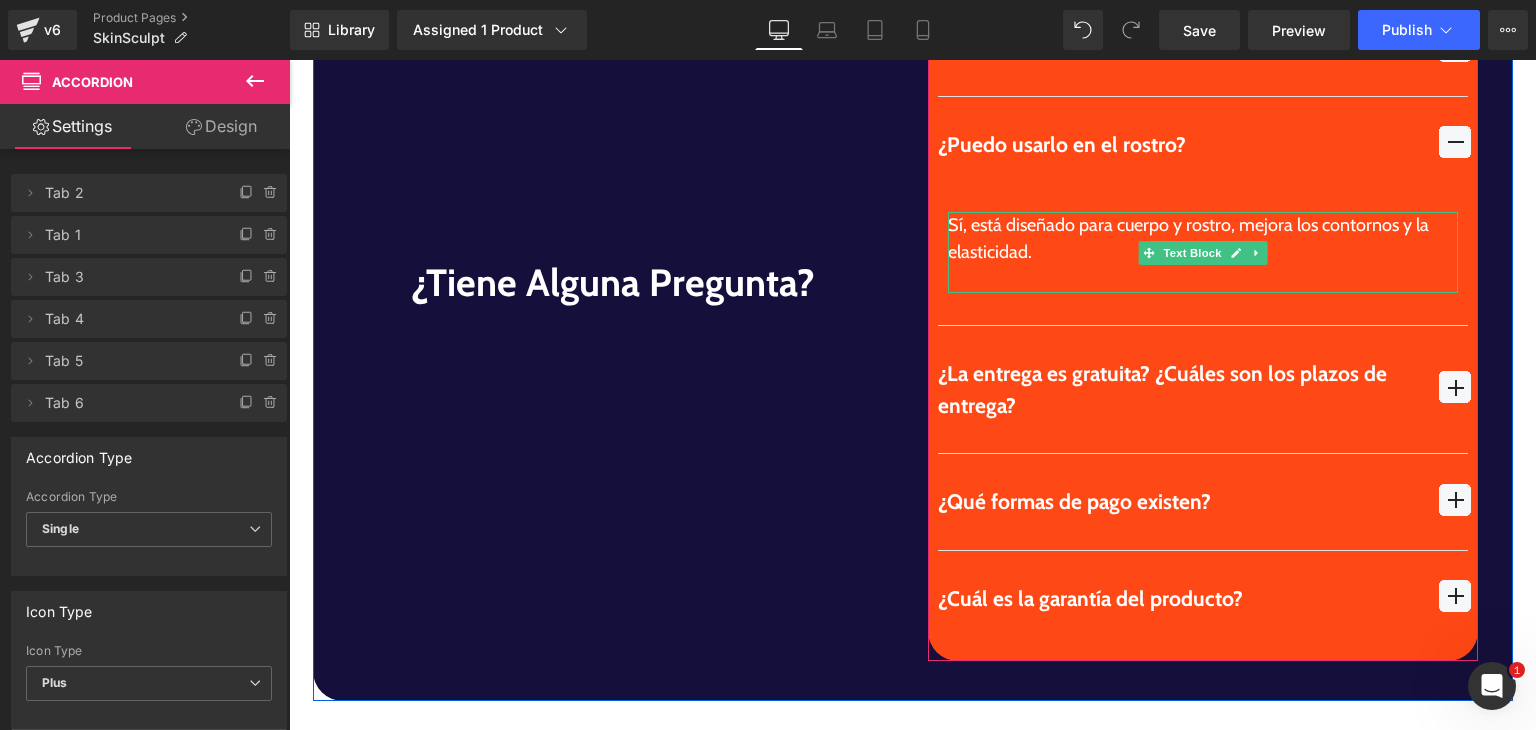 click at bounding box center [1203, 279] 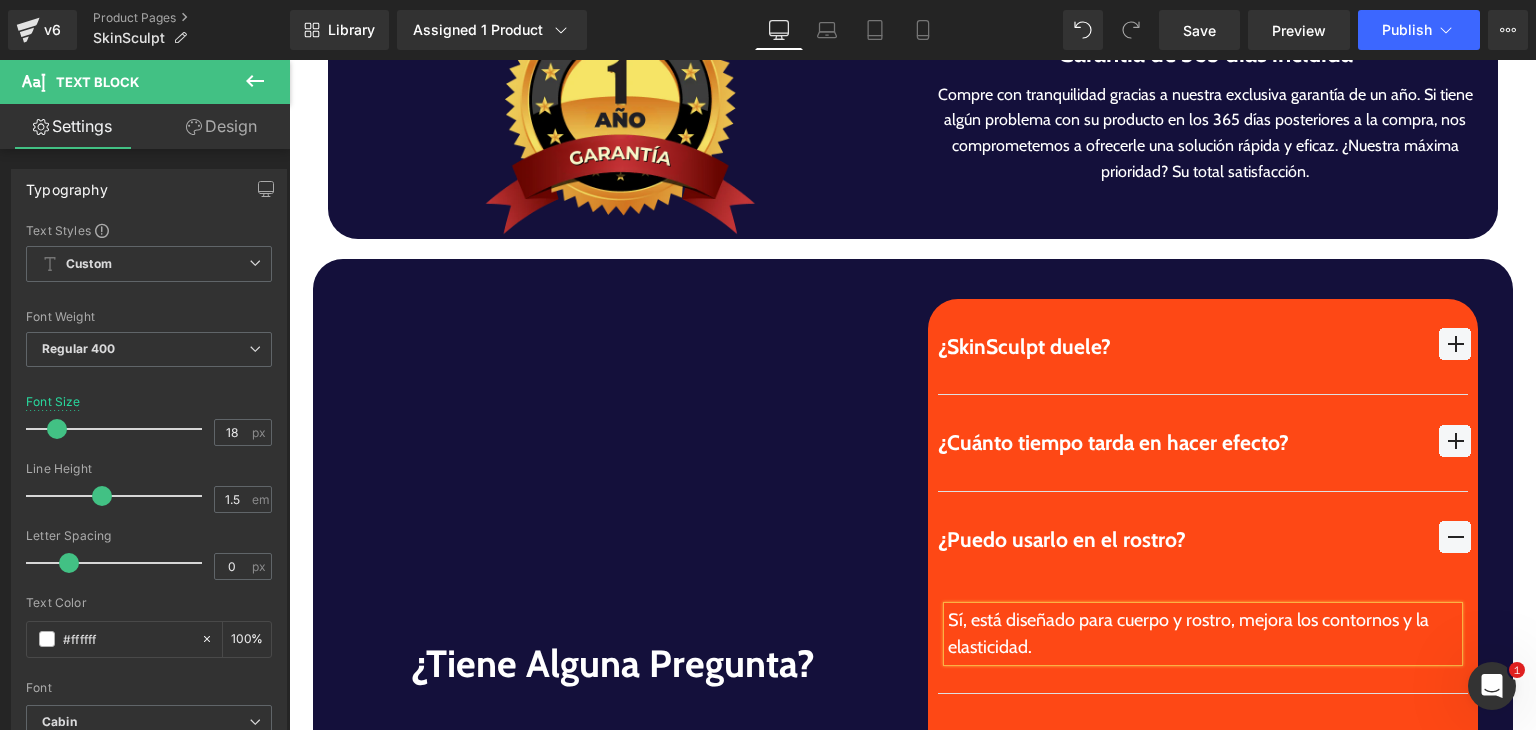 scroll, scrollTop: 5447, scrollLeft: 0, axis: vertical 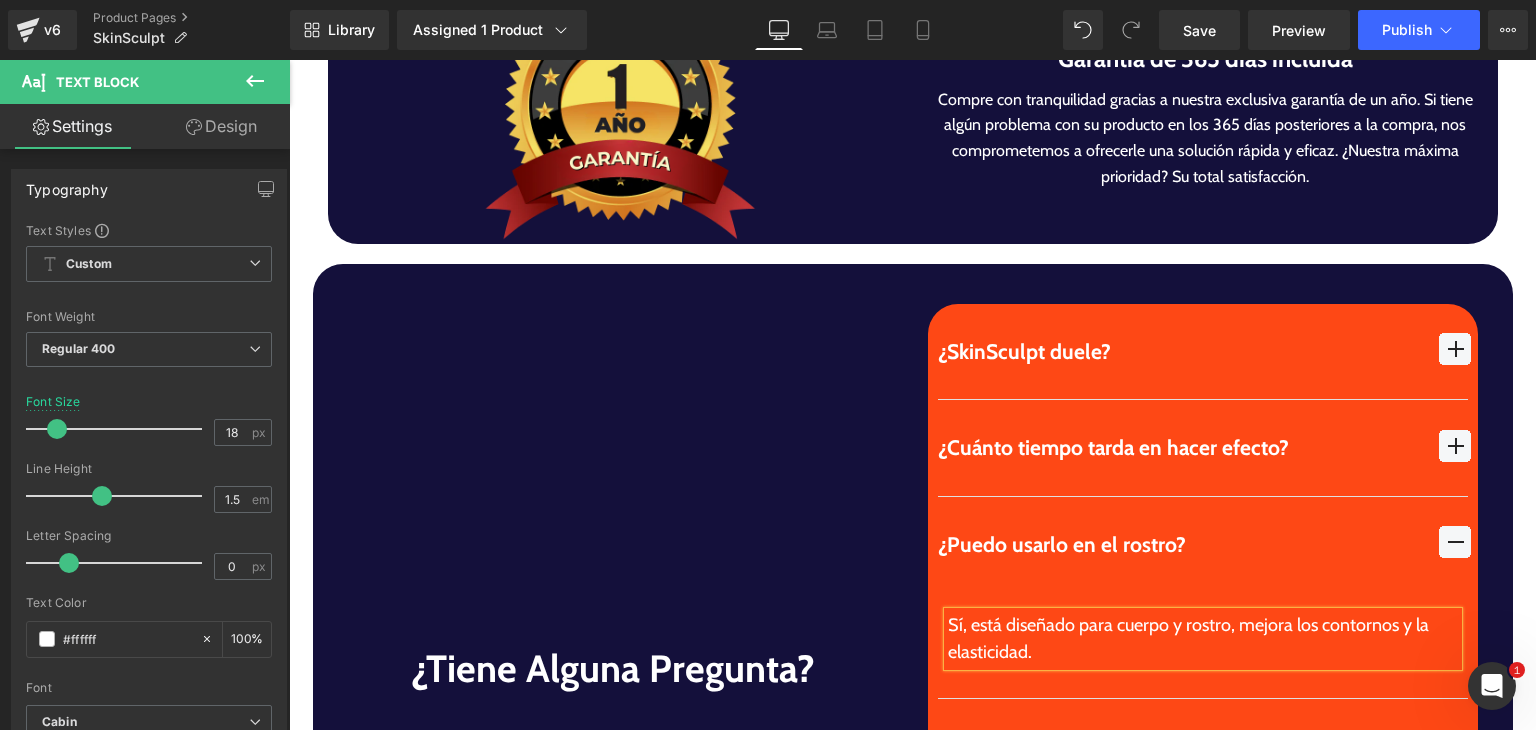 click on "¿SkinSculpt duele? Text Block" at bounding box center (1203, 669) 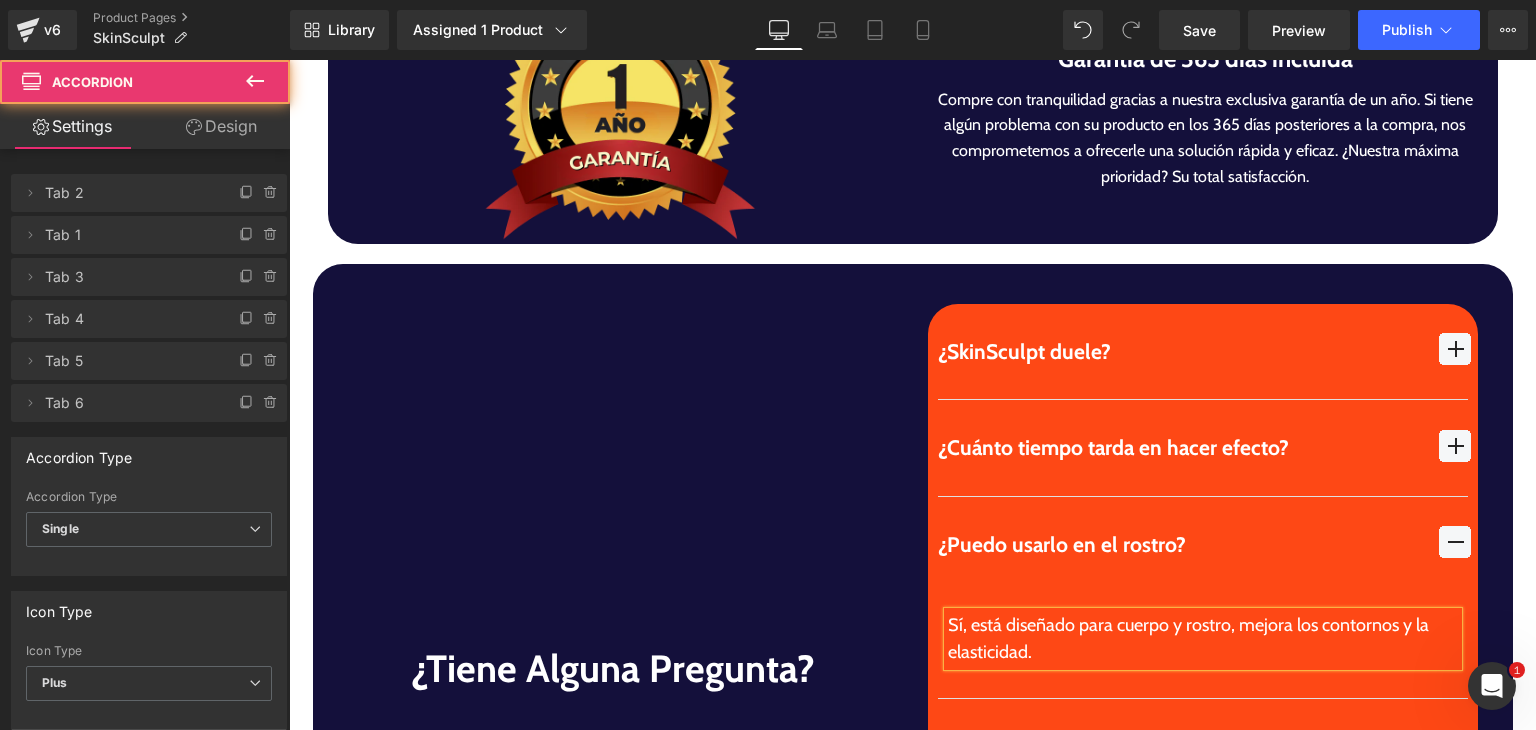 click at bounding box center (1455, 542) 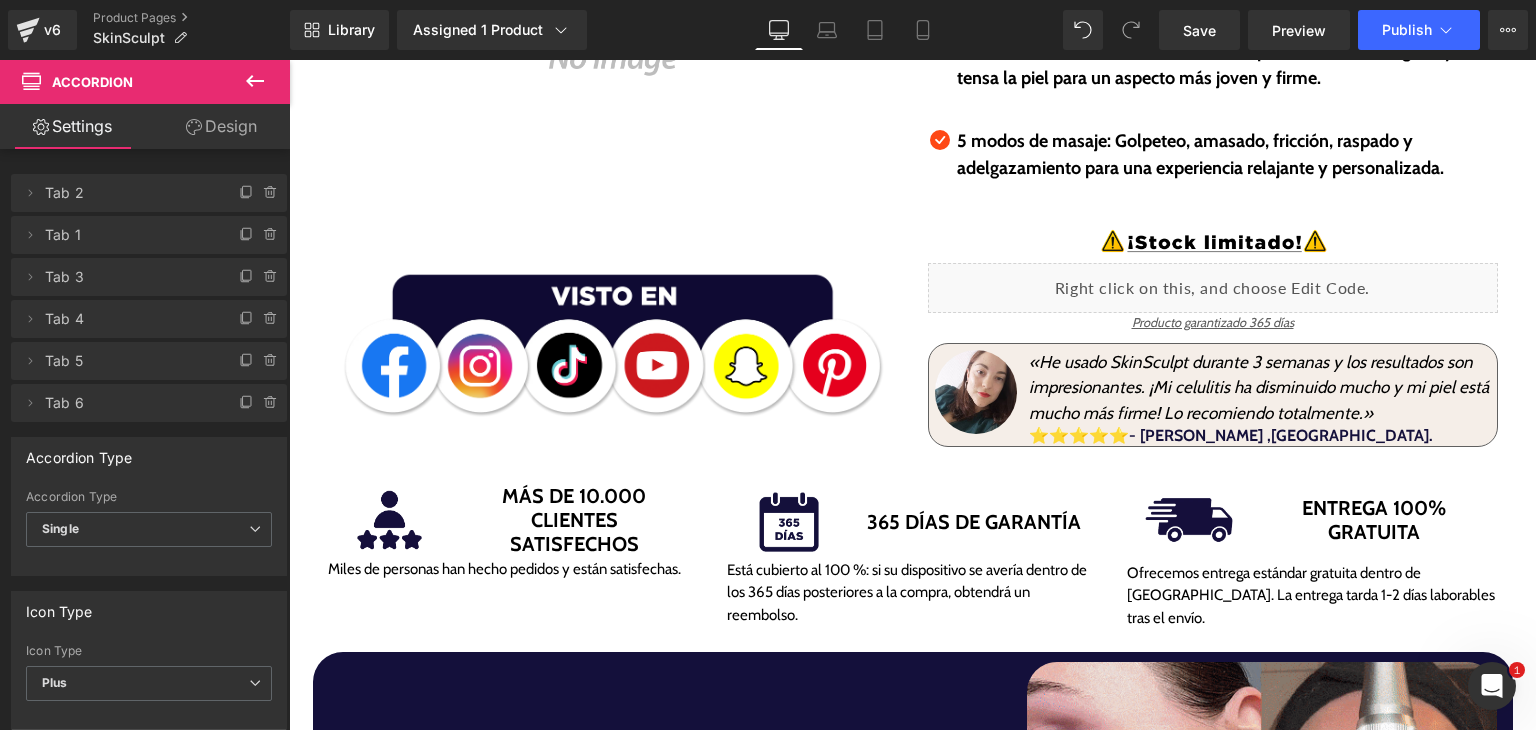 scroll, scrollTop: 47, scrollLeft: 0, axis: vertical 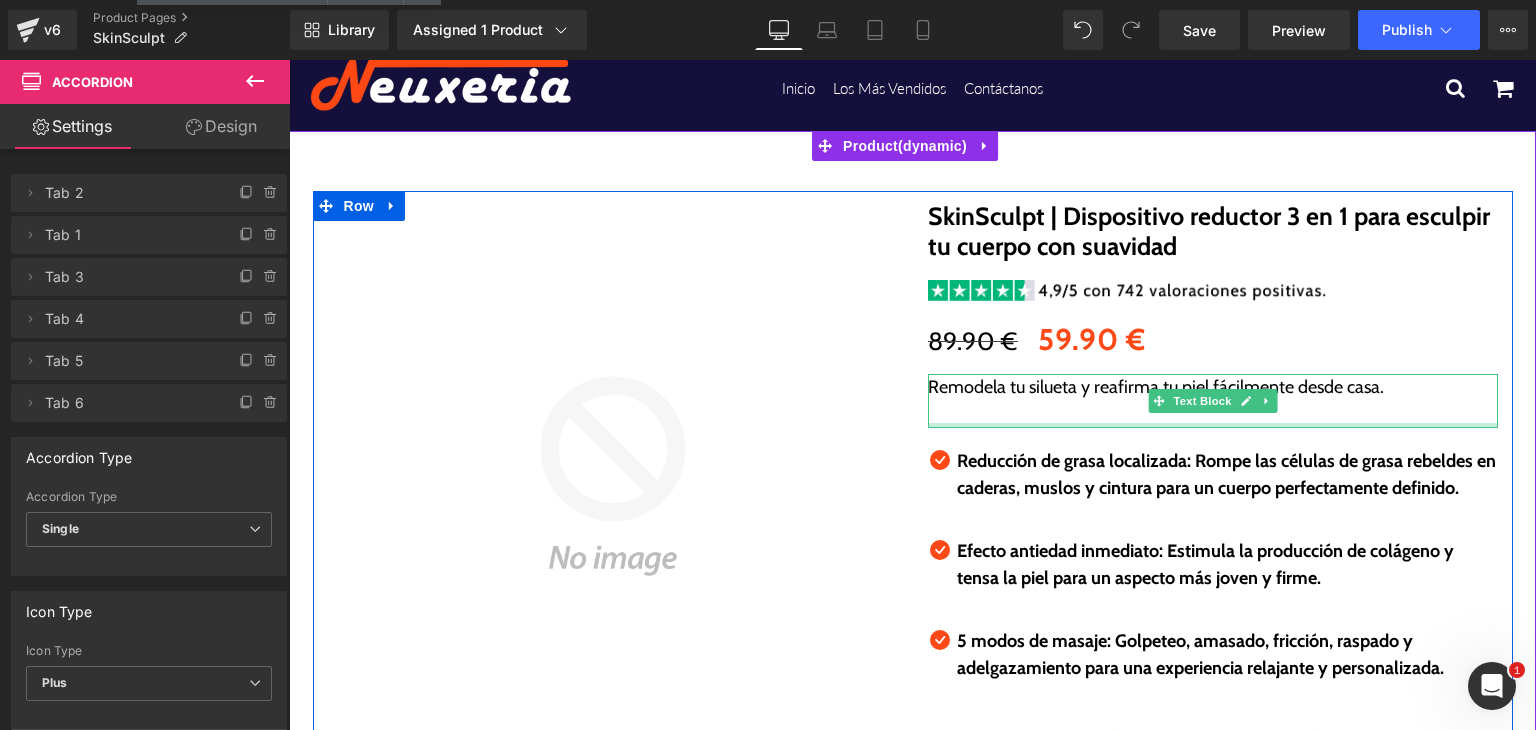 click at bounding box center [1213, 414] 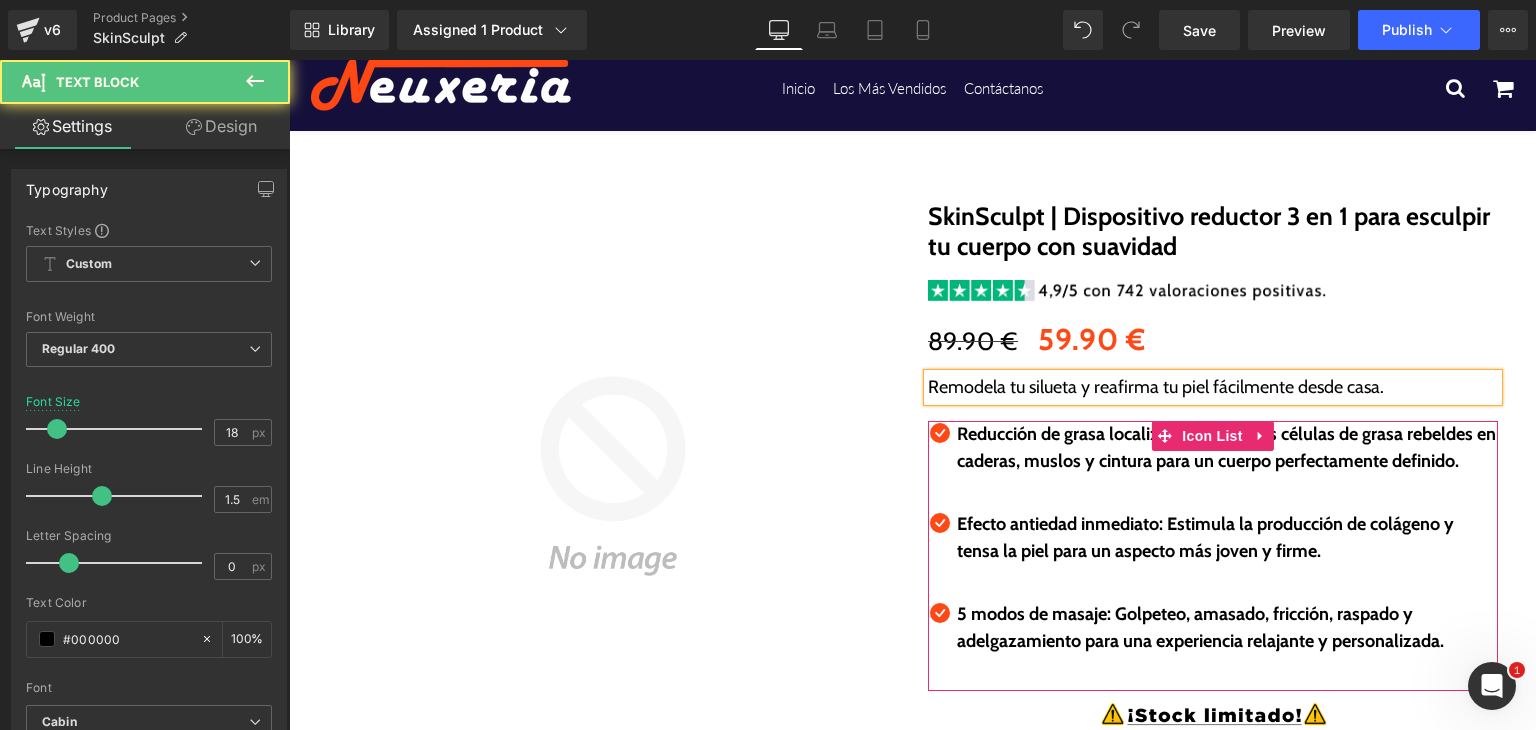 click at bounding box center [1227, 488] 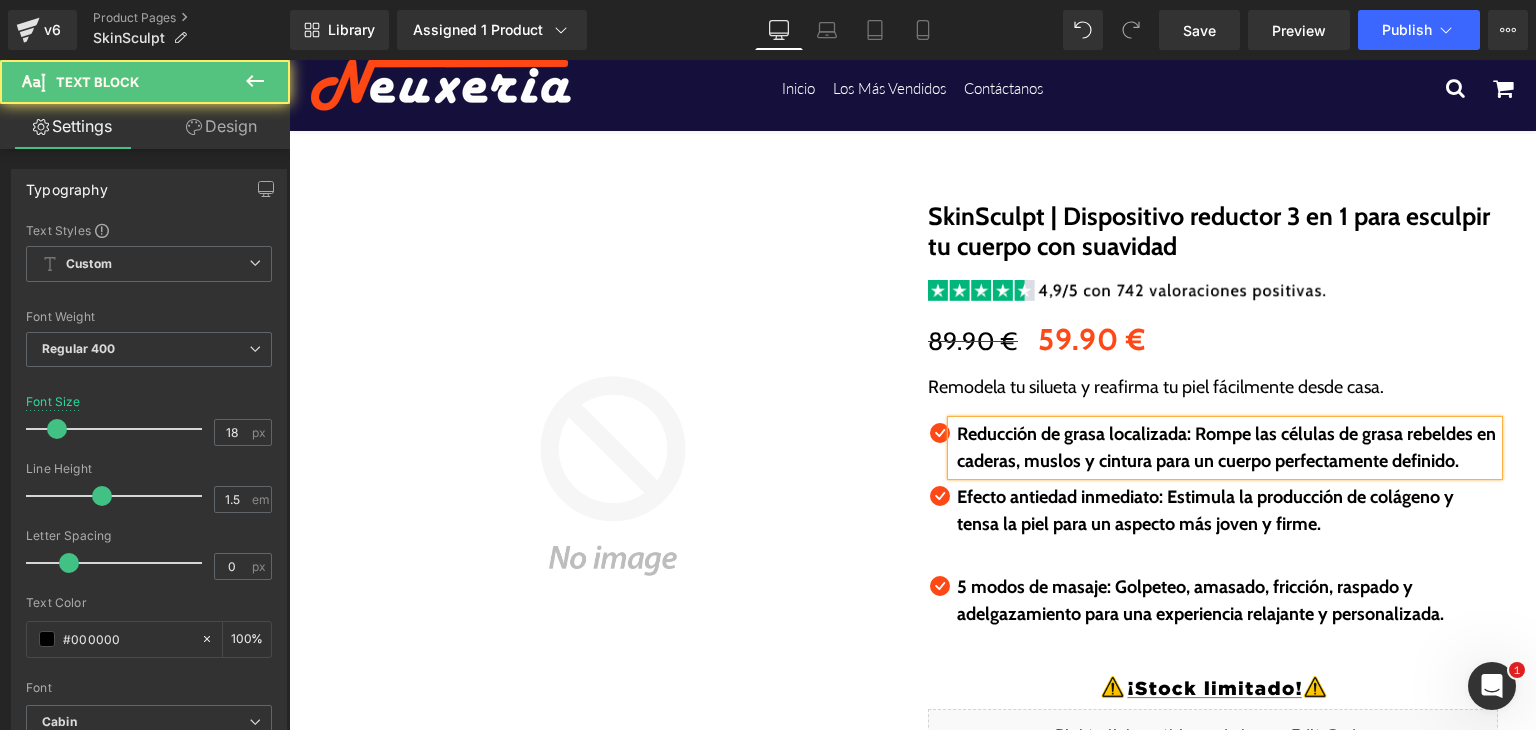 click on "Icon
Reducción de grasa localizada: Rompe las células de grasa rebeldes en caderas, muslos y cintura para un cuerpo perfectamente definido.
Text Block
Icon" at bounding box center [1213, 542] 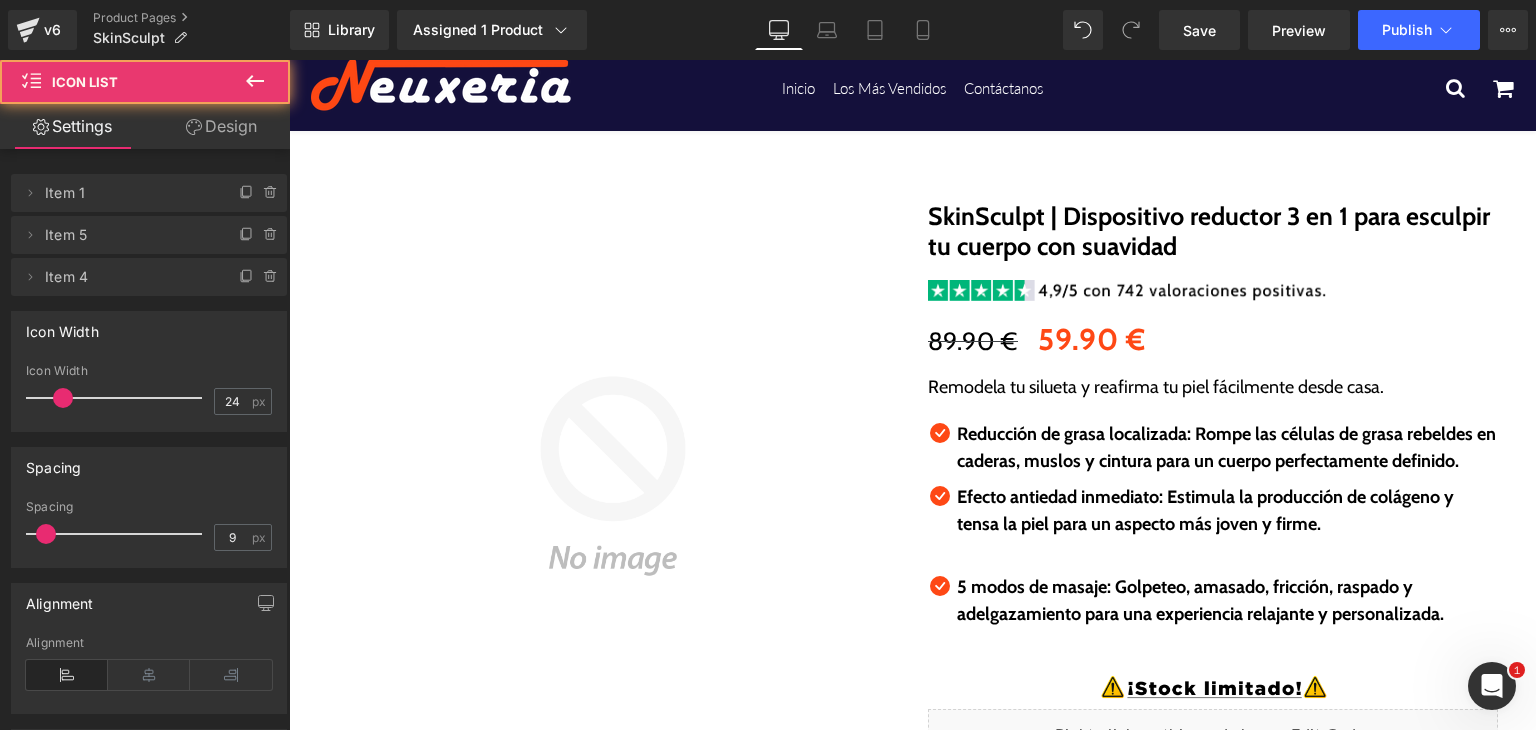 click at bounding box center (1227, 551) 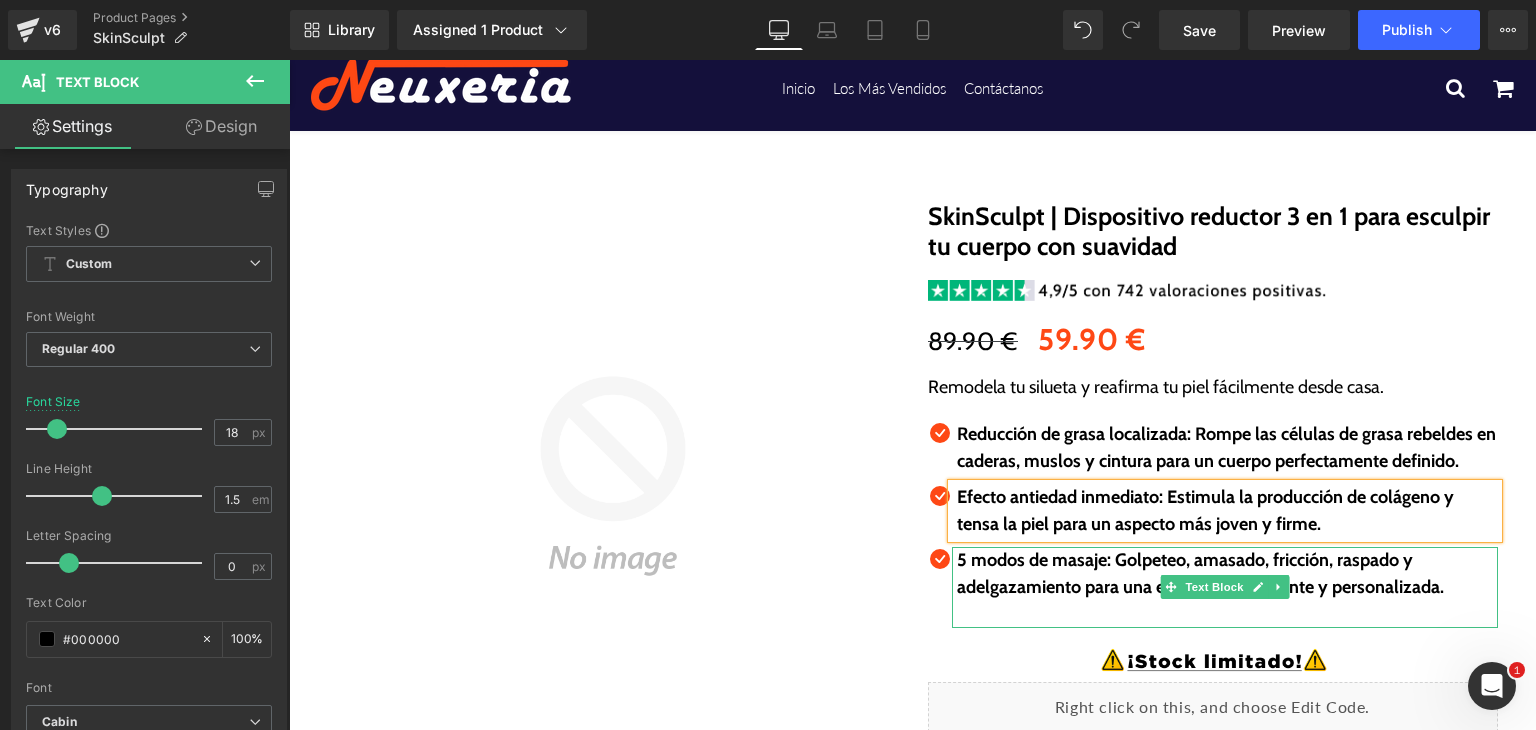click at bounding box center (1227, 614) 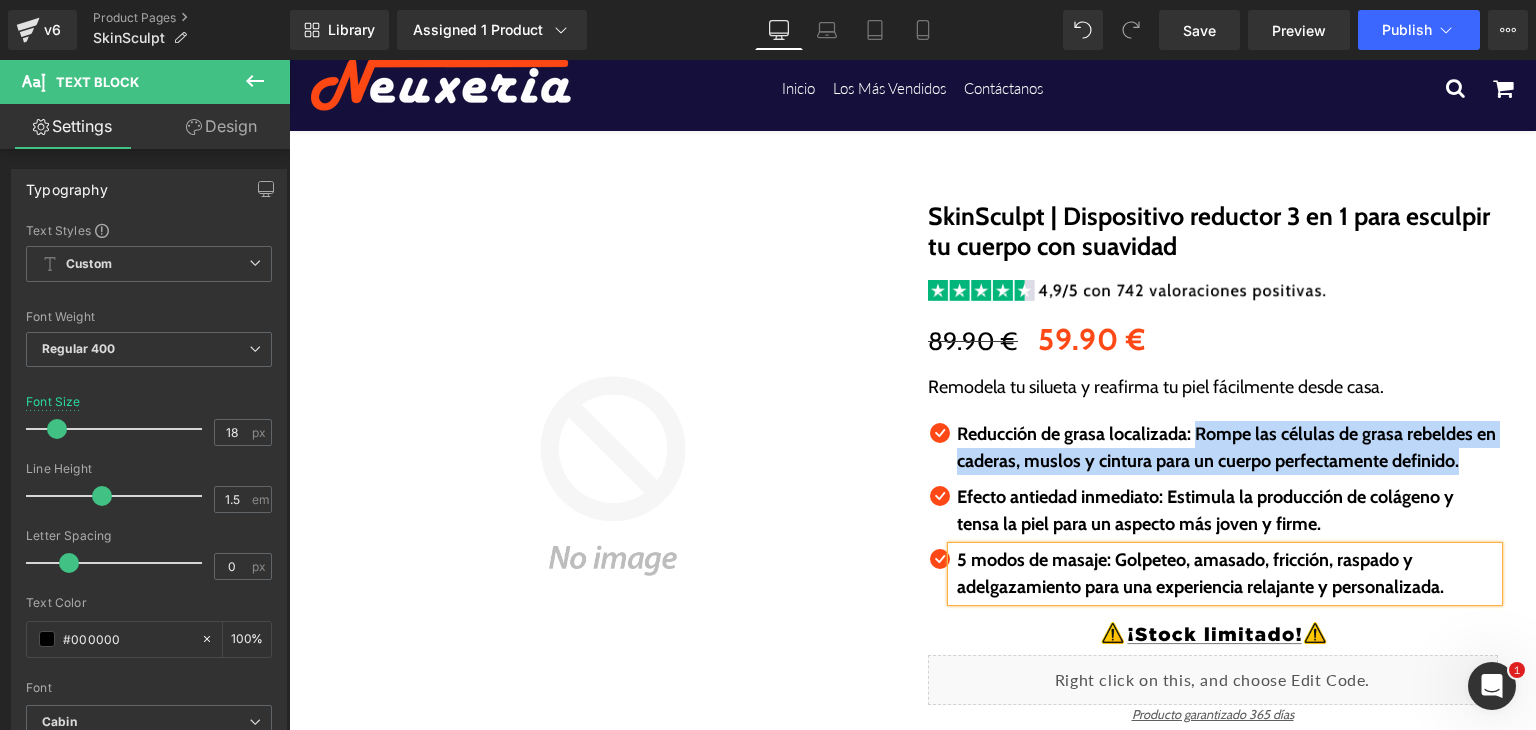 drag, startPoint x: 1187, startPoint y: 429, endPoint x: 1459, endPoint y: 477, distance: 276.20282 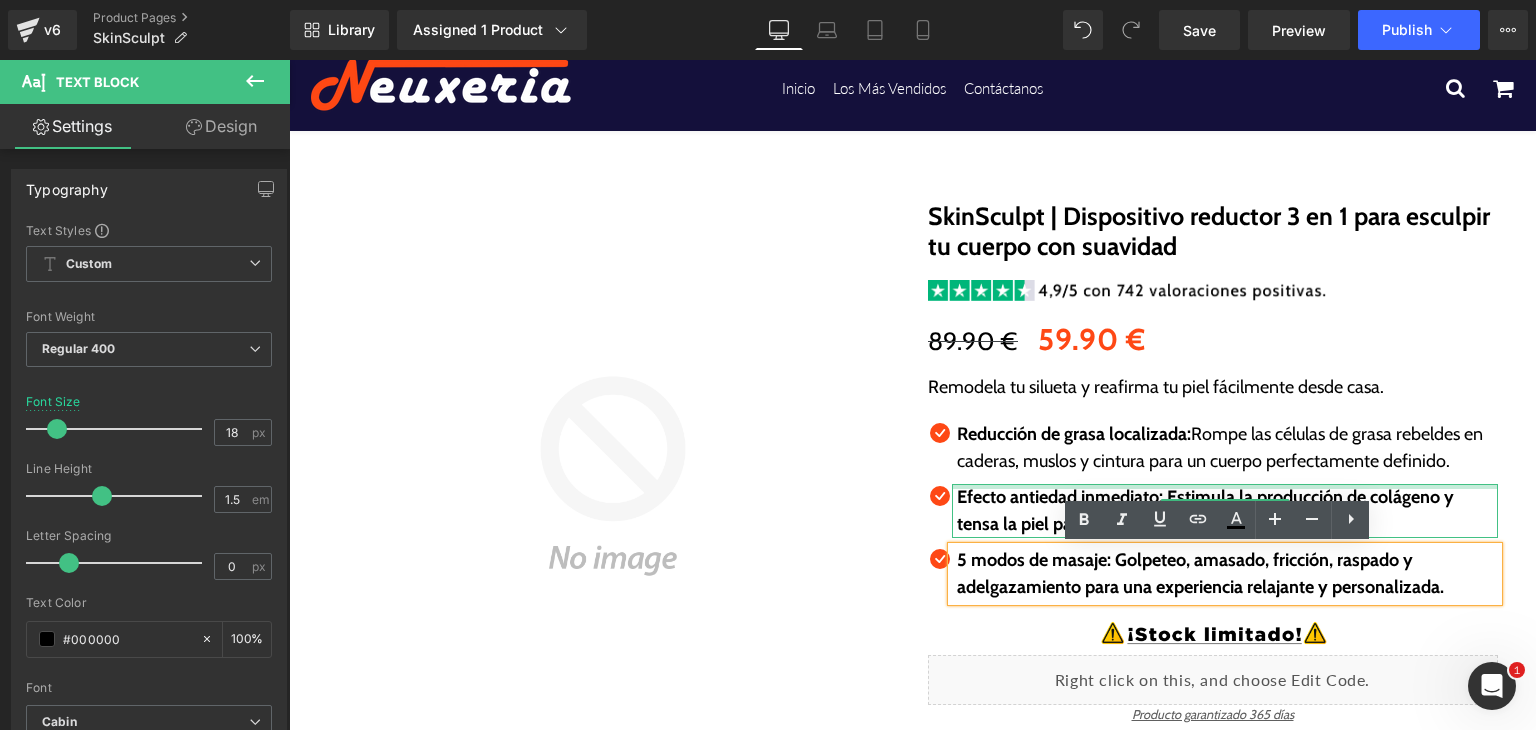 click at bounding box center [1225, 486] 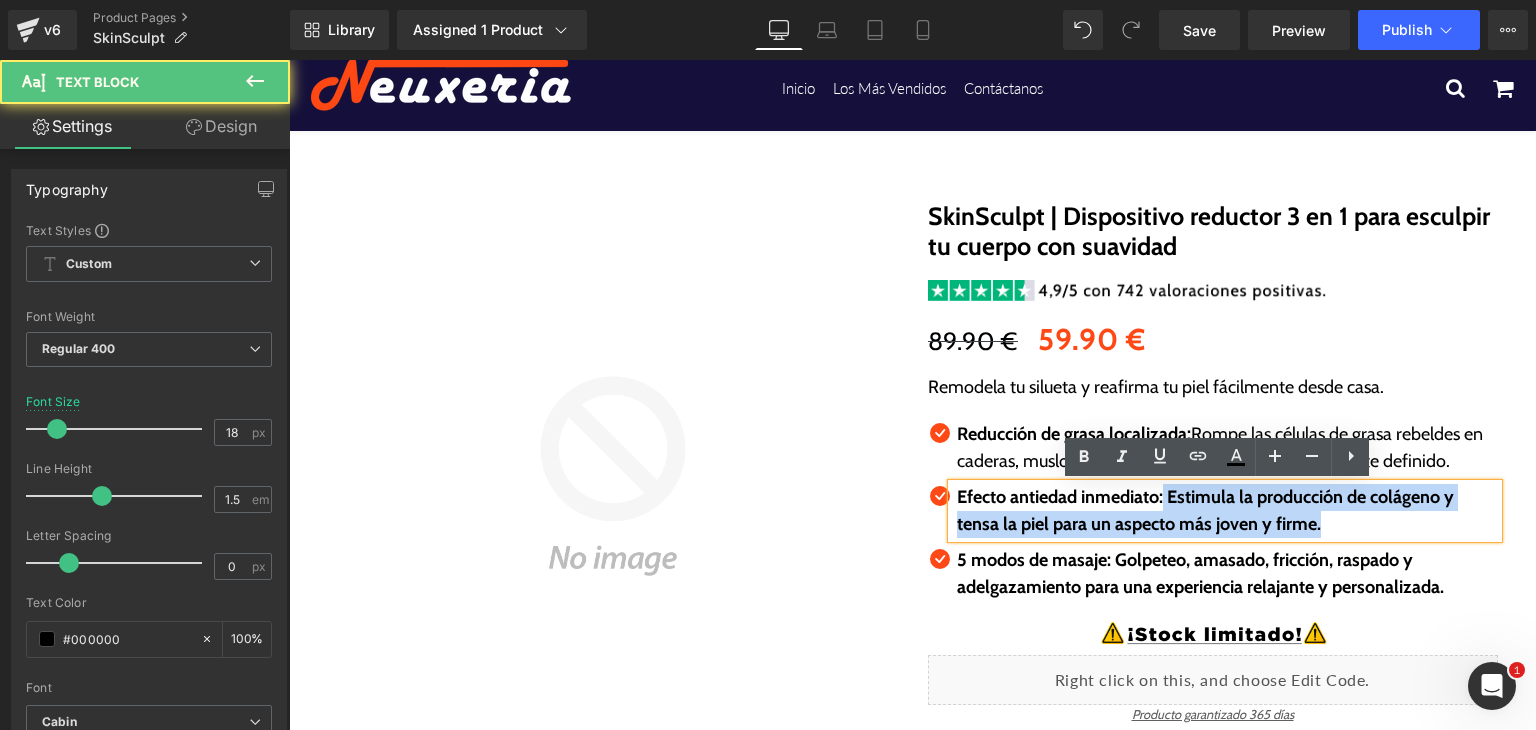 drag, startPoint x: 1157, startPoint y: 493, endPoint x: 1319, endPoint y: 538, distance: 168.13388 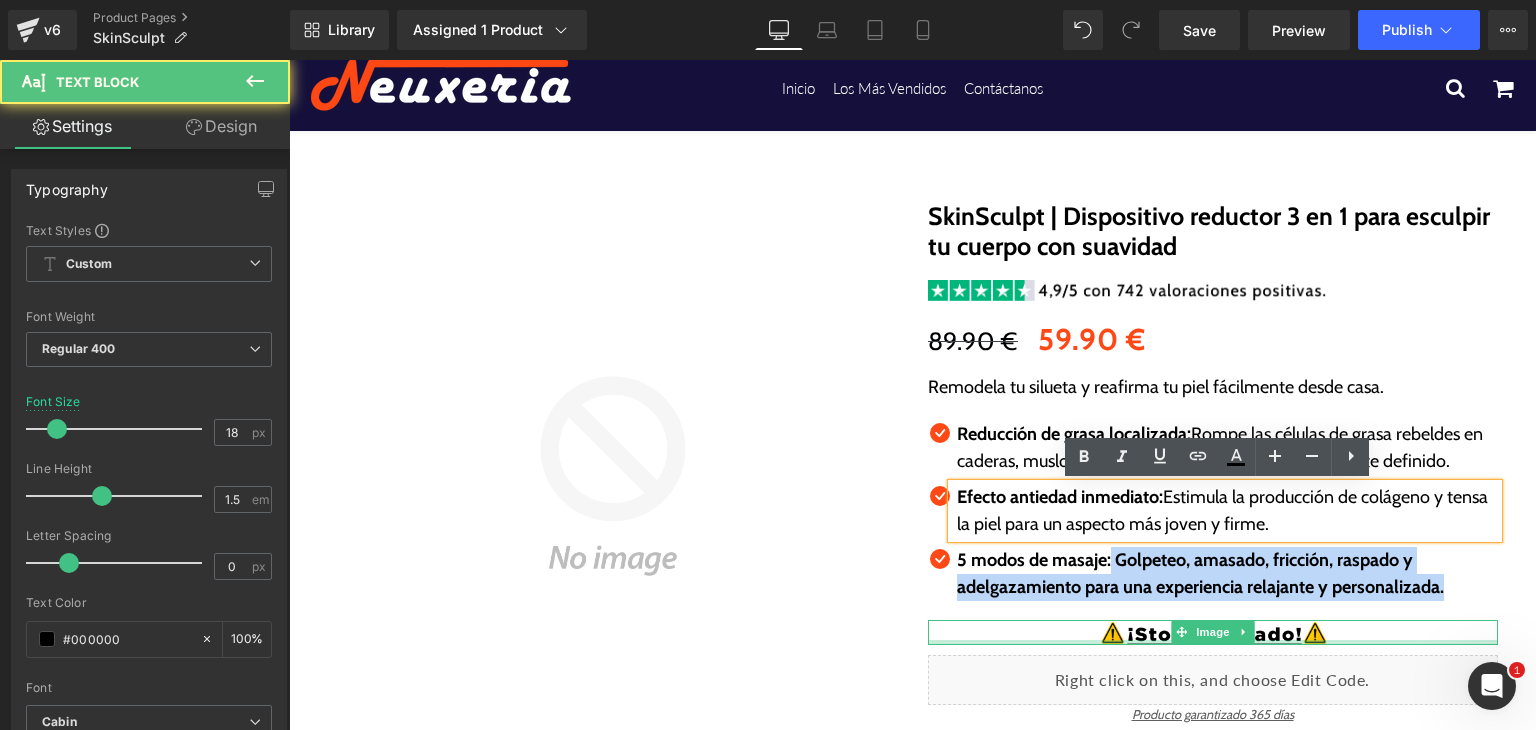 drag, startPoint x: 1104, startPoint y: 561, endPoint x: 1478, endPoint y: 640, distance: 382.25253 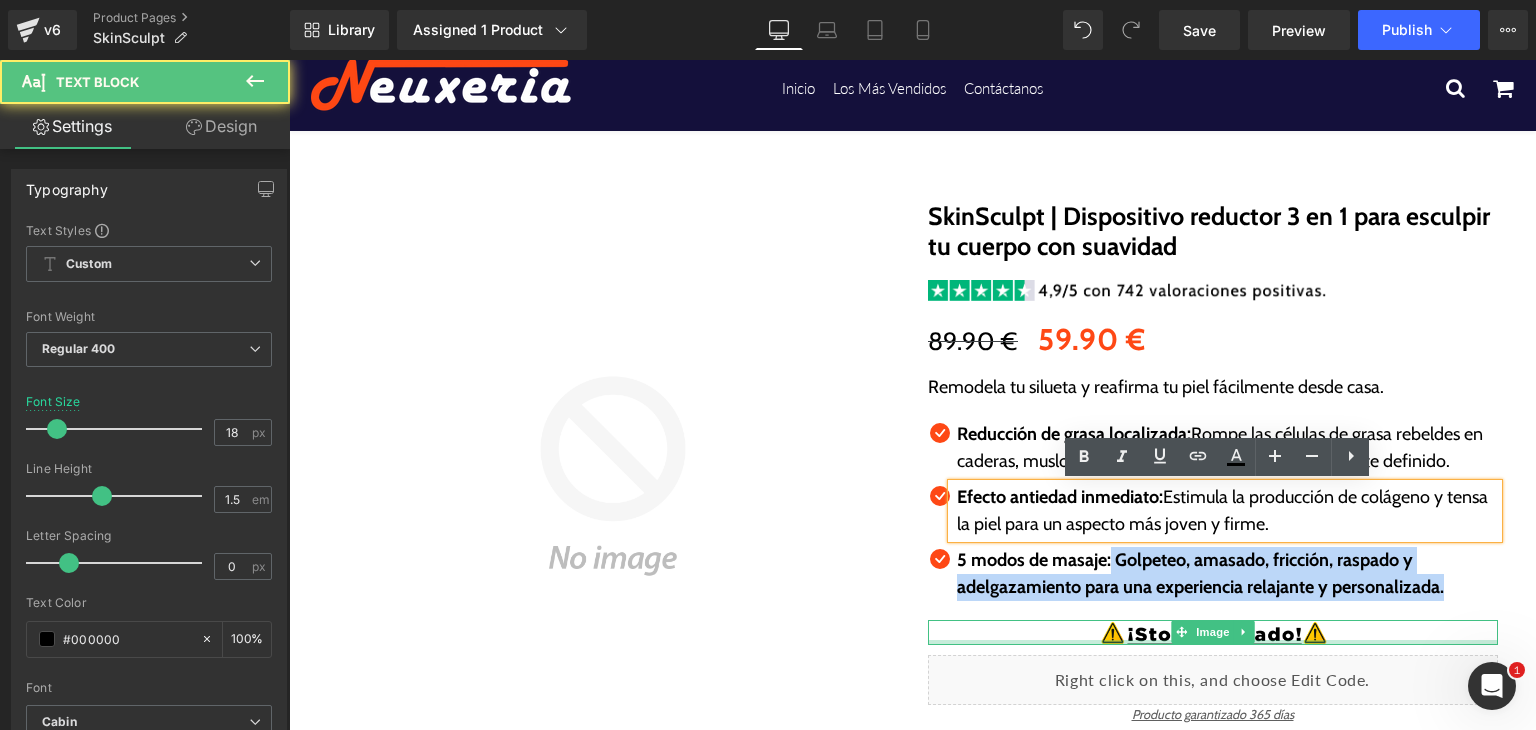 click on "SkinSculpt | Dispositivo reductor 3 en 1 para esculpir tu cuerpo con suavidad
(P) Title
Image
89.90 €
59.90 €
(P) Price
Remodela tu silueta y reafirma tu piel fácilmente desde casa.
Text Block
Icon
Reducción de grasa localizada:  Rompe las células de grasa rebeldes en caderas, muslos y cintura para un cuerpo perfectamente definido.
Text Block
Icon
Efecto antiedad inmediato:  Estimula la producción de colágeno y tensa la piel para un aspecto más joven y firme." at bounding box center (1213, 515) 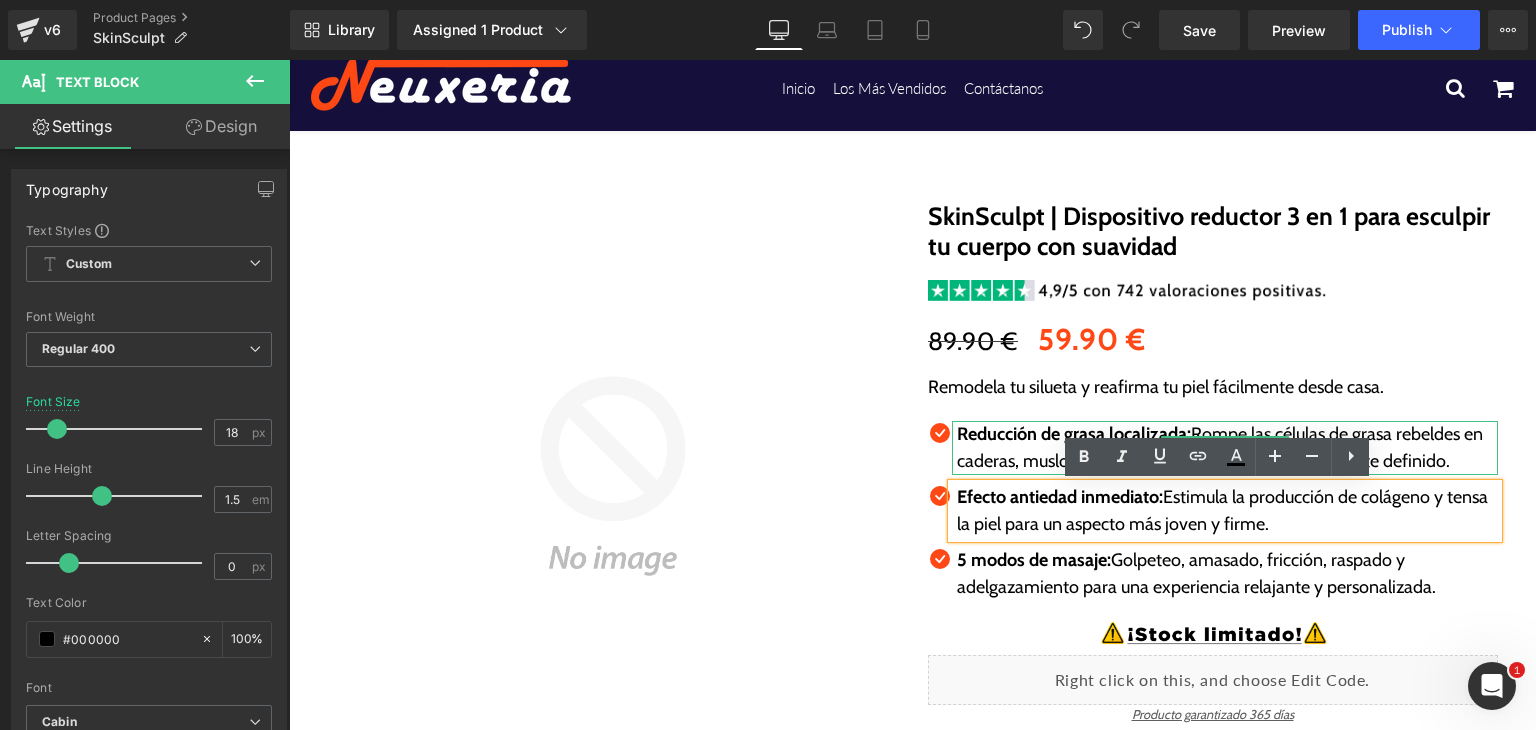 click on "Reducción de grasa localizada:" at bounding box center [1074, 434] 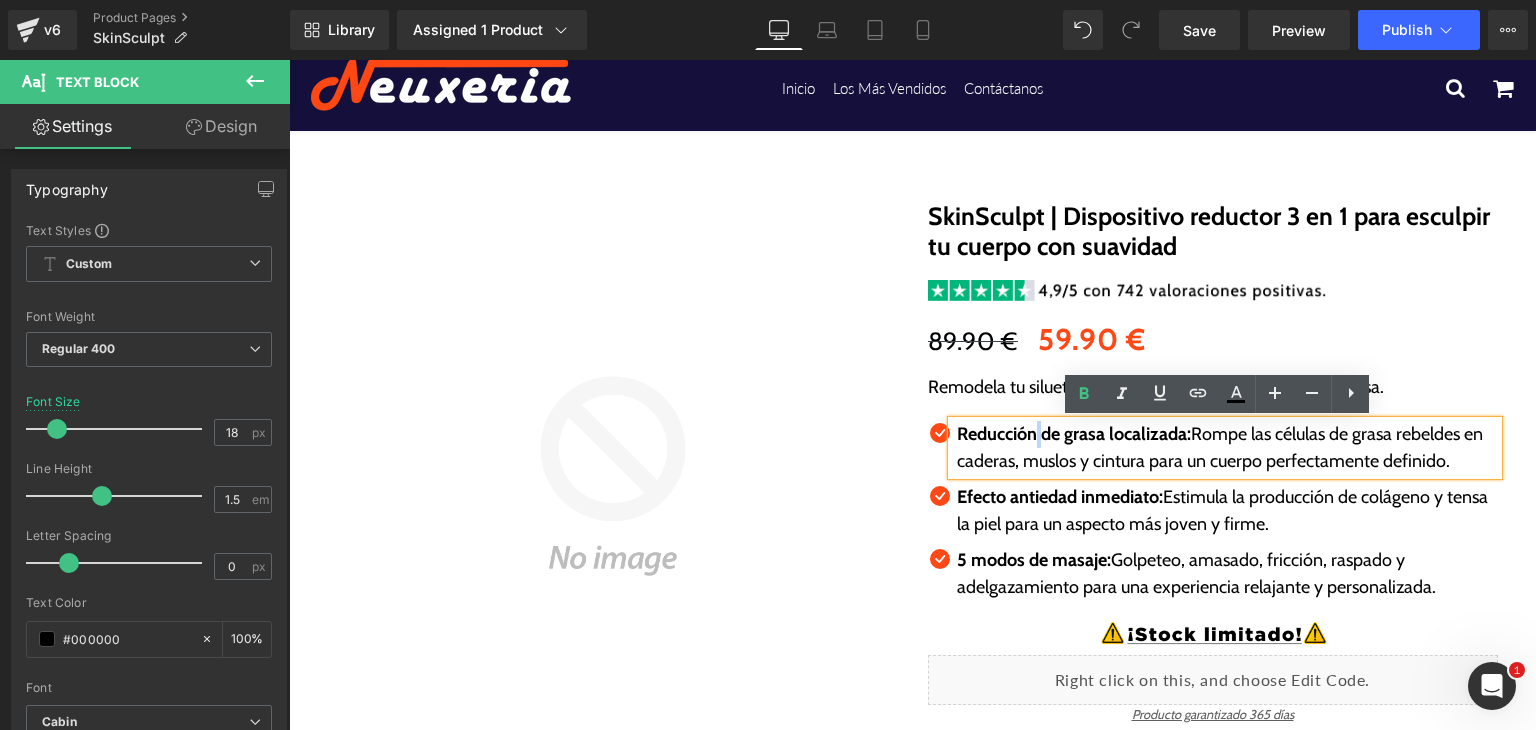 click on "Reducción de grasa localizada:  Rompe las células de grasa rebeldes en caderas, muslos y cintura para un cuerpo perfectamente definido." at bounding box center (1227, 448) 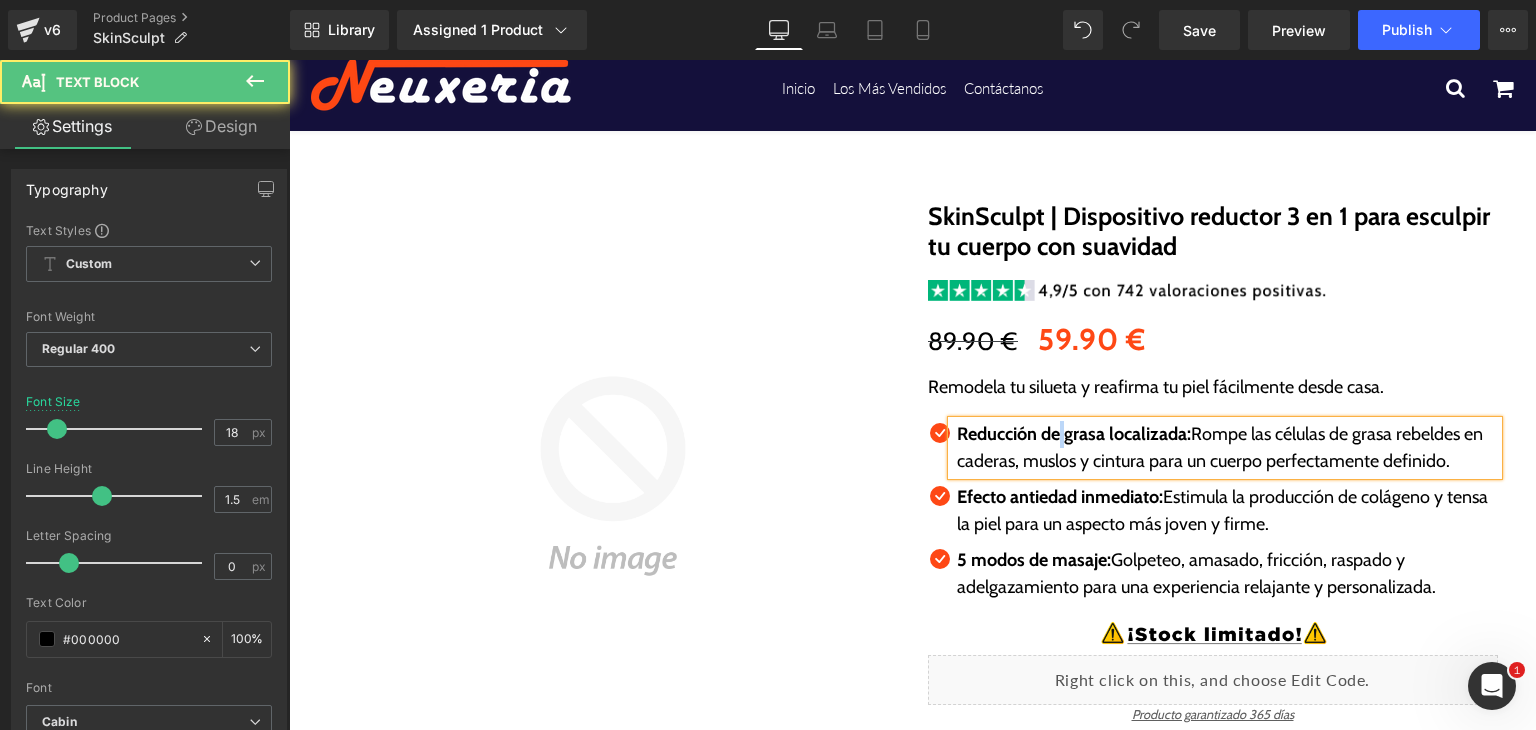 click on "Reducción de grasa localizada:  Rompe las células de grasa rebeldes en caderas, muslos y cintura para un cuerpo perfectamente definido." at bounding box center (1227, 448) 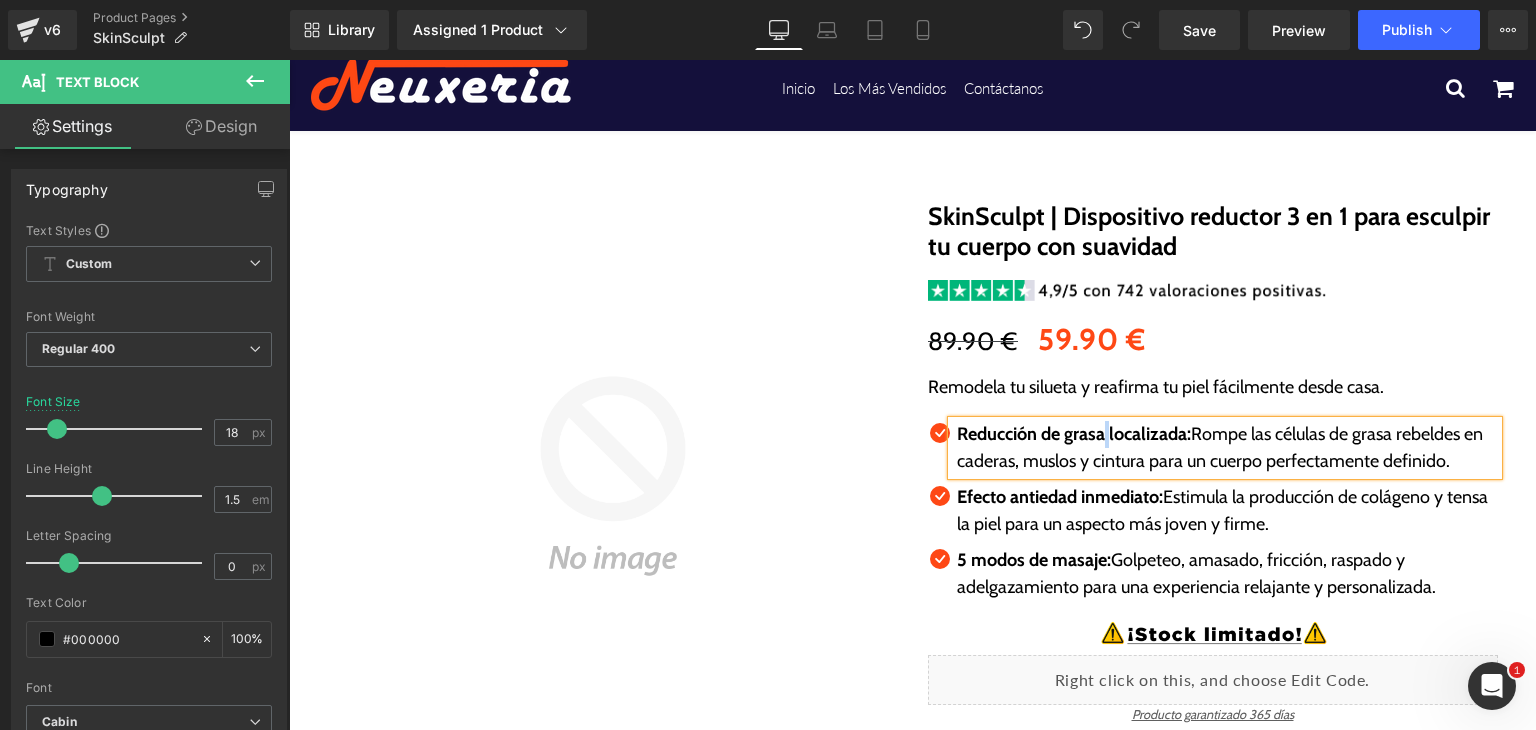 drag, startPoint x: 1095, startPoint y: 438, endPoint x: 1107, endPoint y: 442, distance: 12.649111 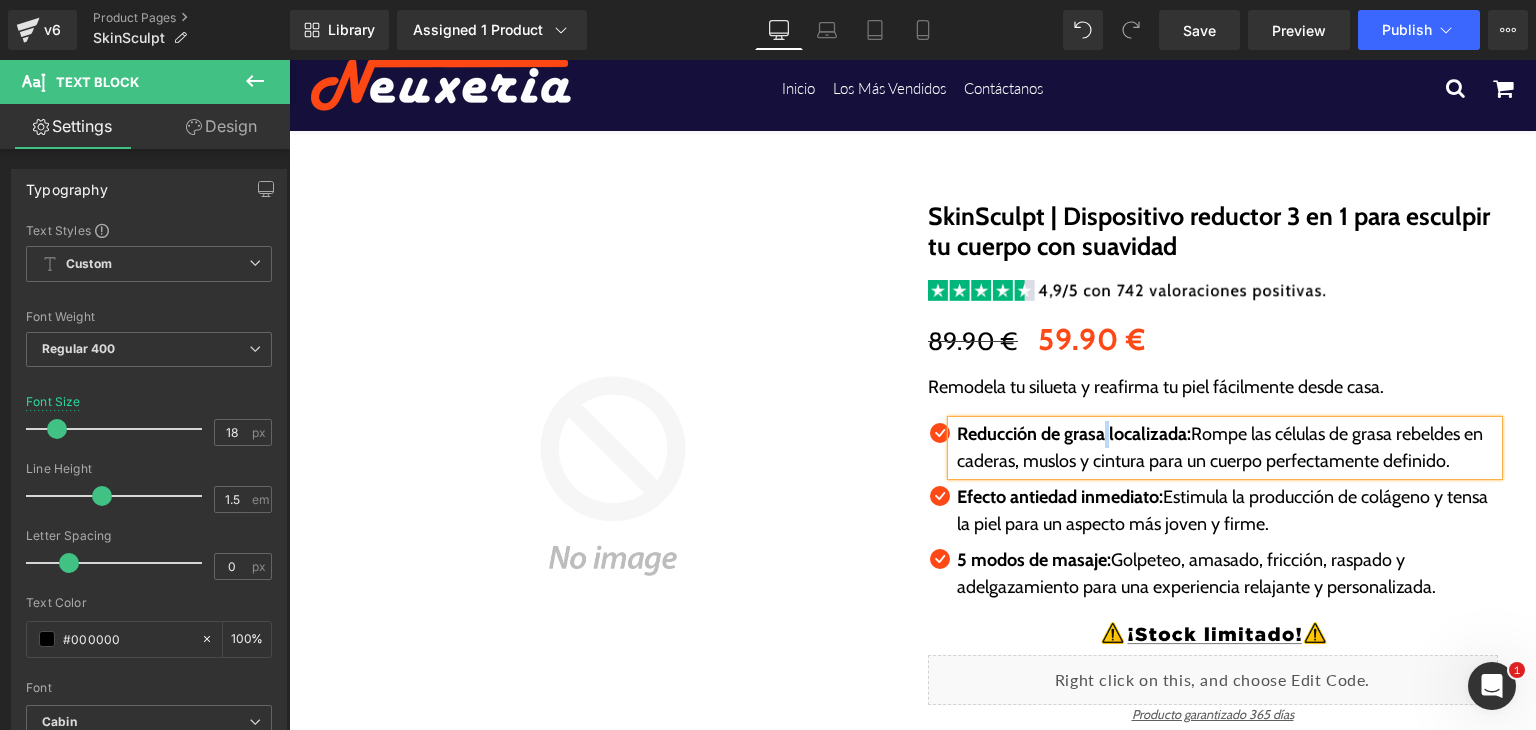 click on "Reducción de grasa localizada:" at bounding box center [1074, 434] 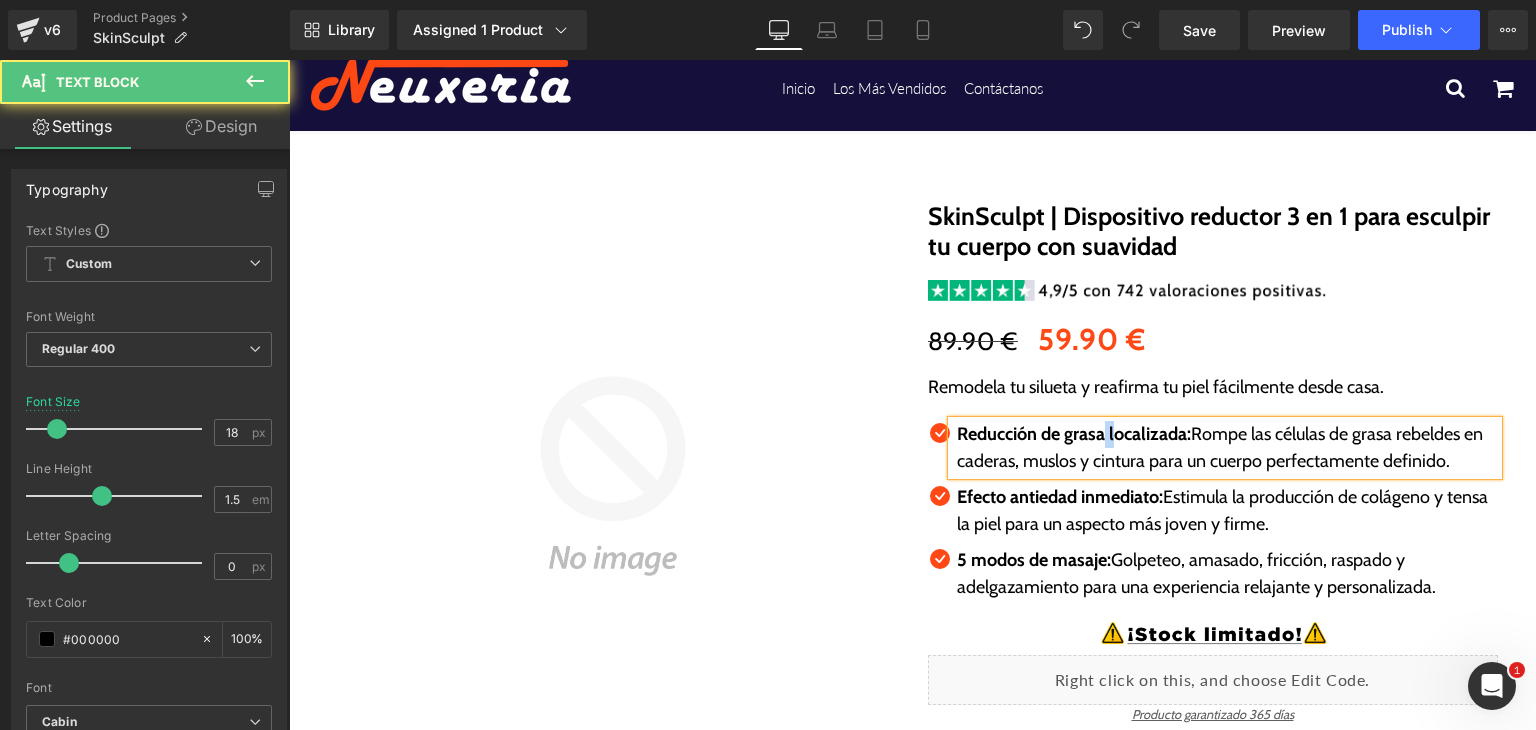 click on "Reducción de grasa localizada:" at bounding box center (1074, 434) 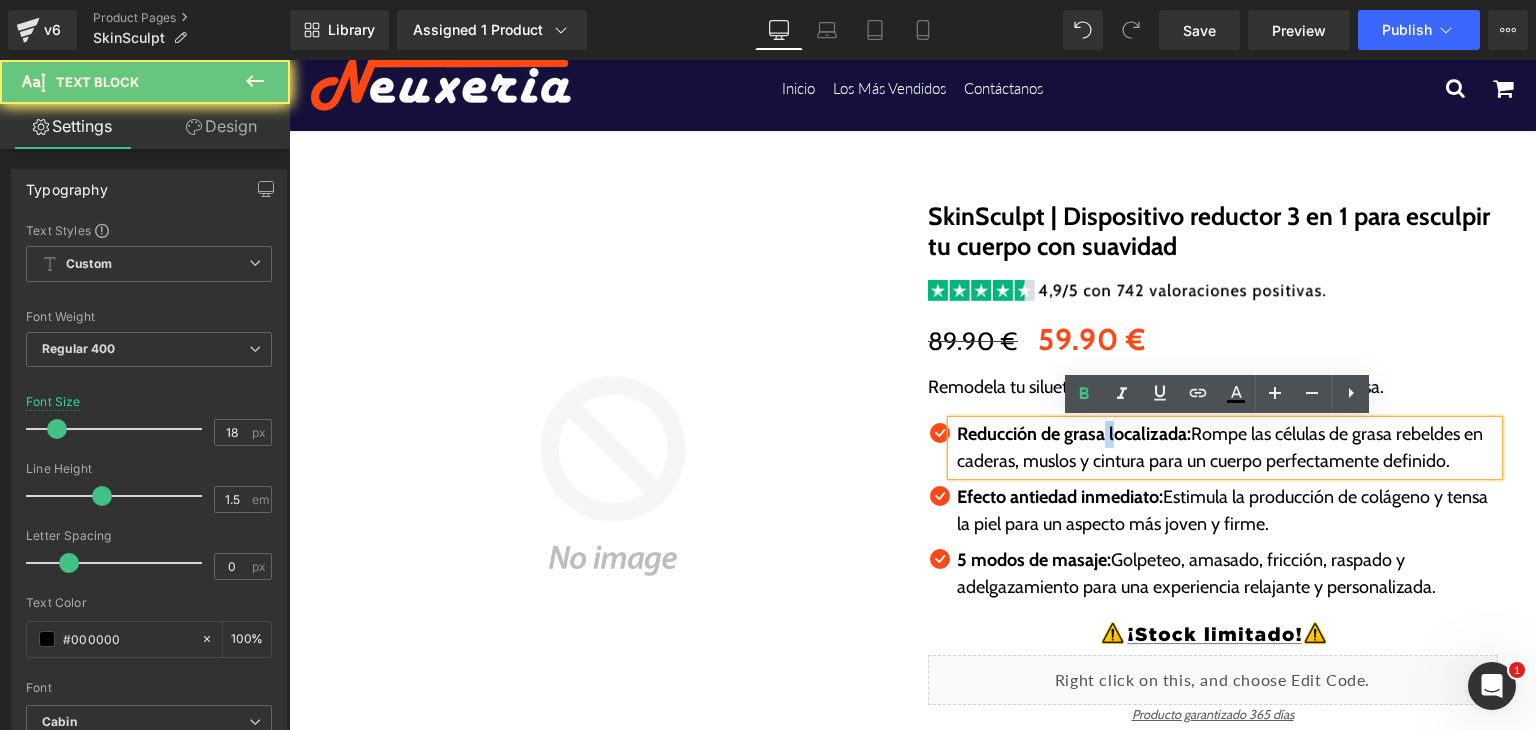 click on "Reducción de grasa localizada:" at bounding box center (1074, 434) 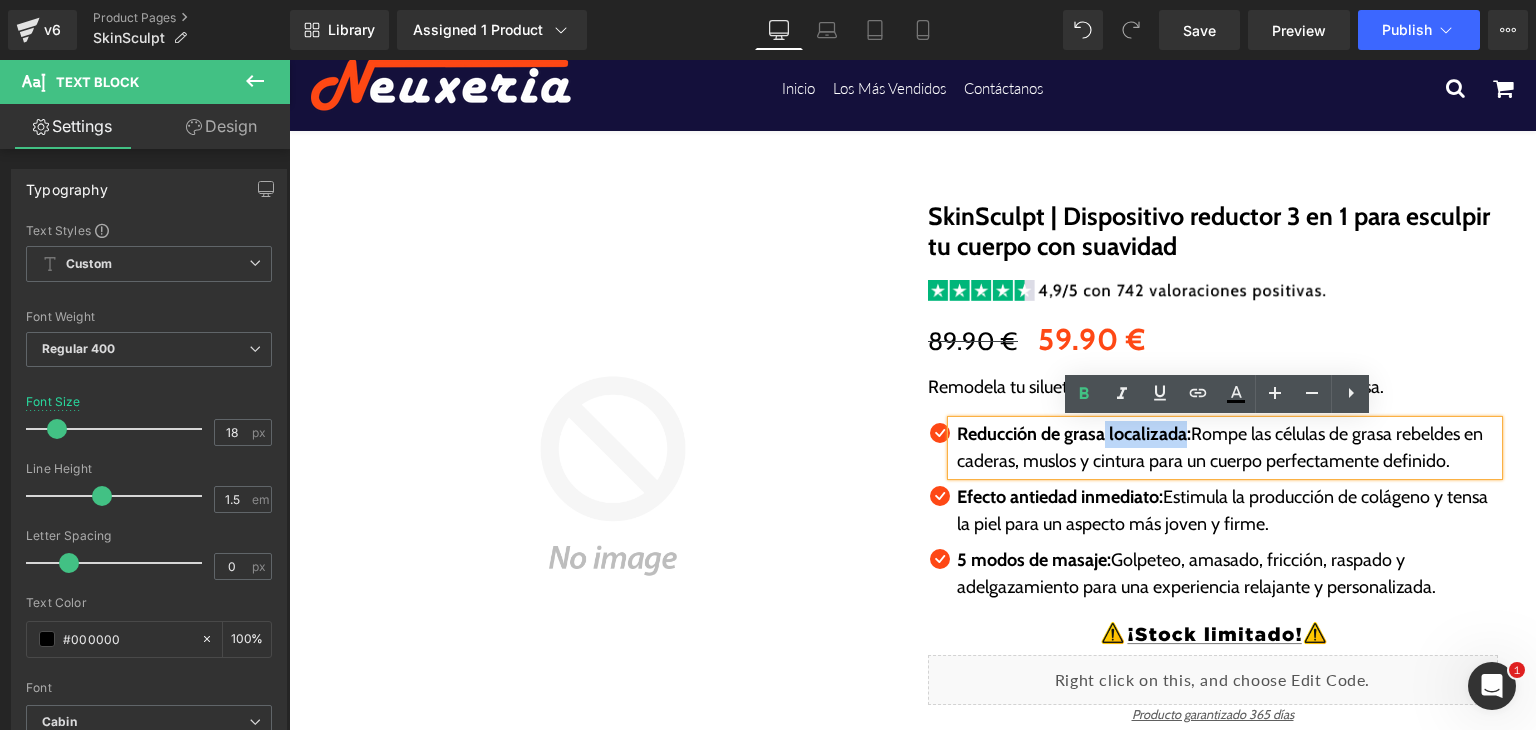 click on "Reducción de grasa localizada:" at bounding box center [1074, 434] 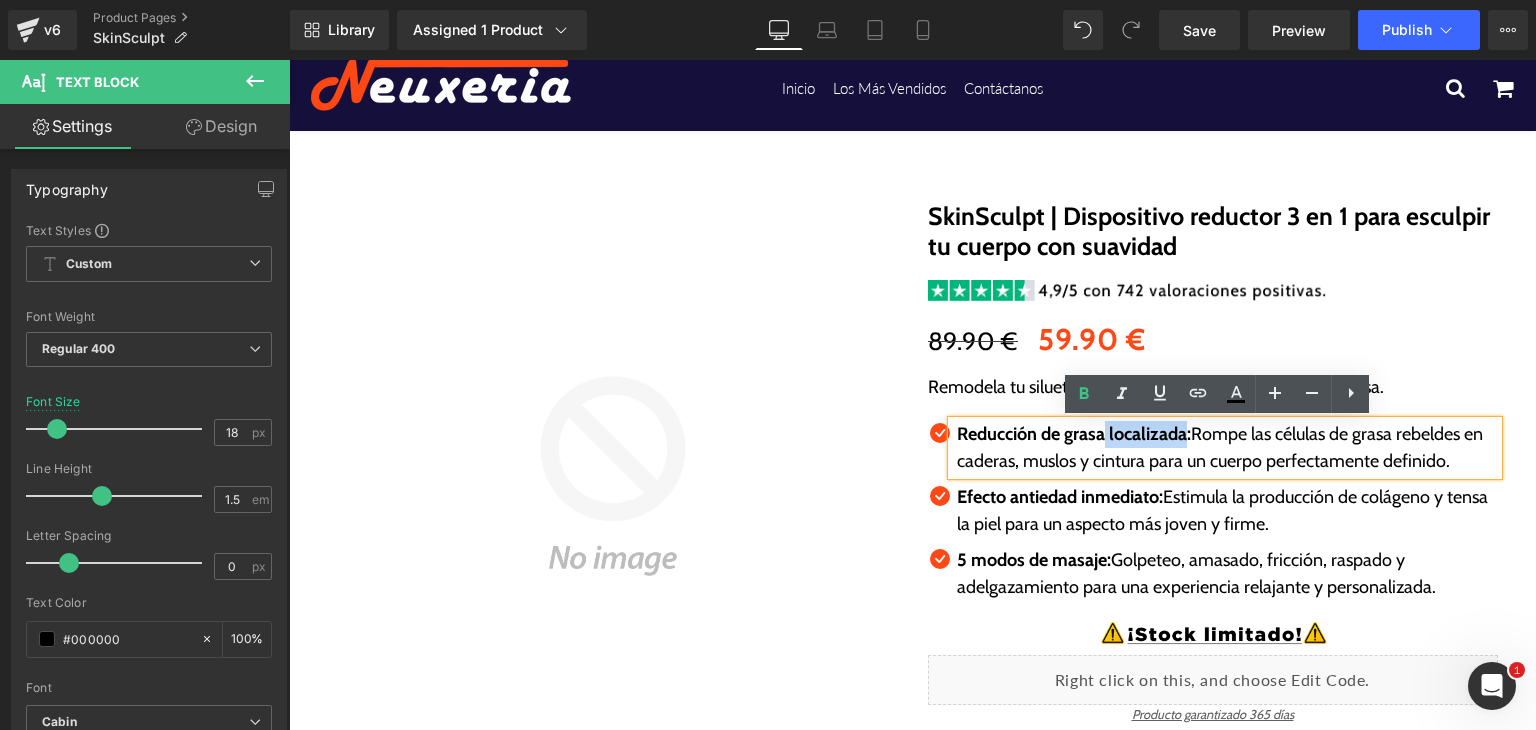 click on "Reducción de grasa localizada:" at bounding box center [1074, 434] 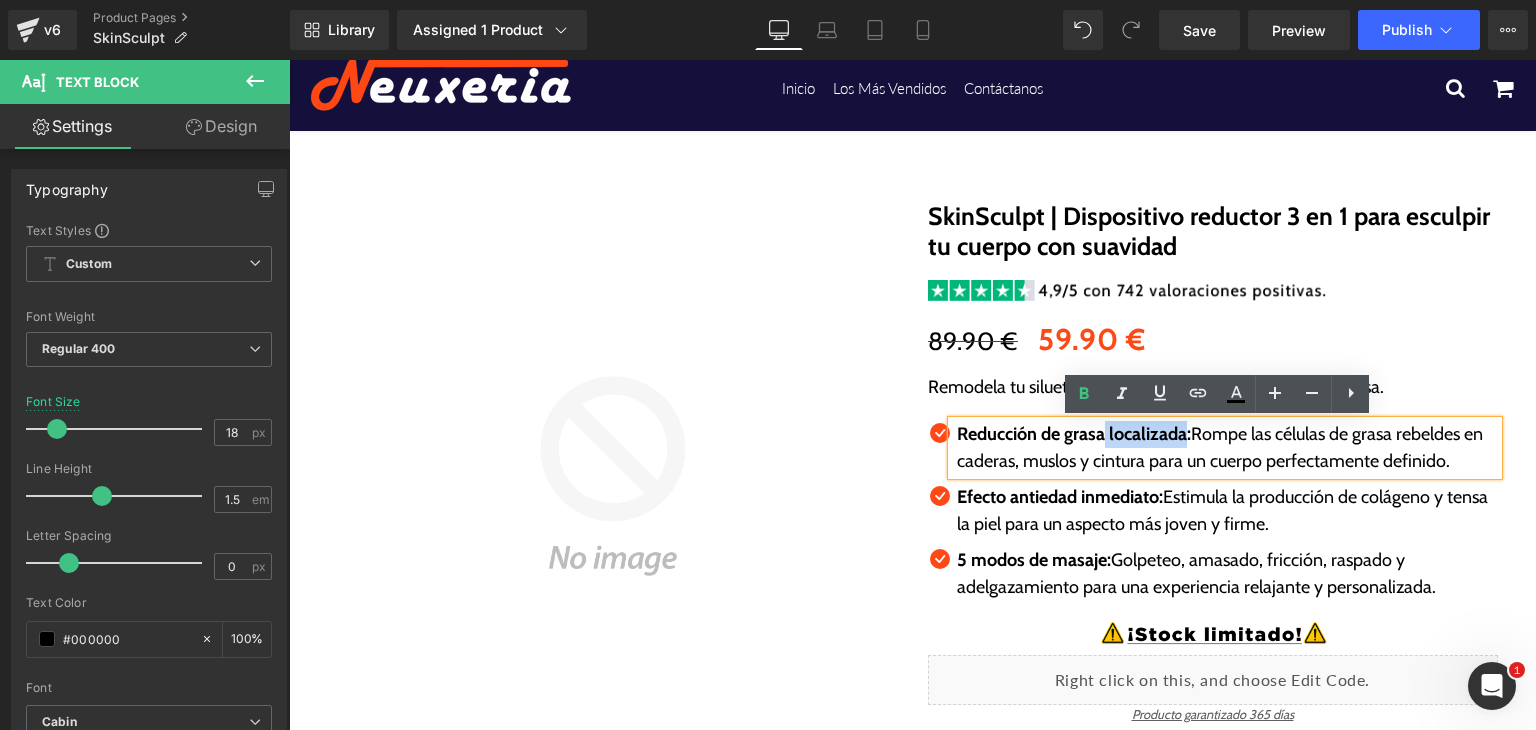 click on "Reducción de grasa localizada:" at bounding box center (1074, 434) 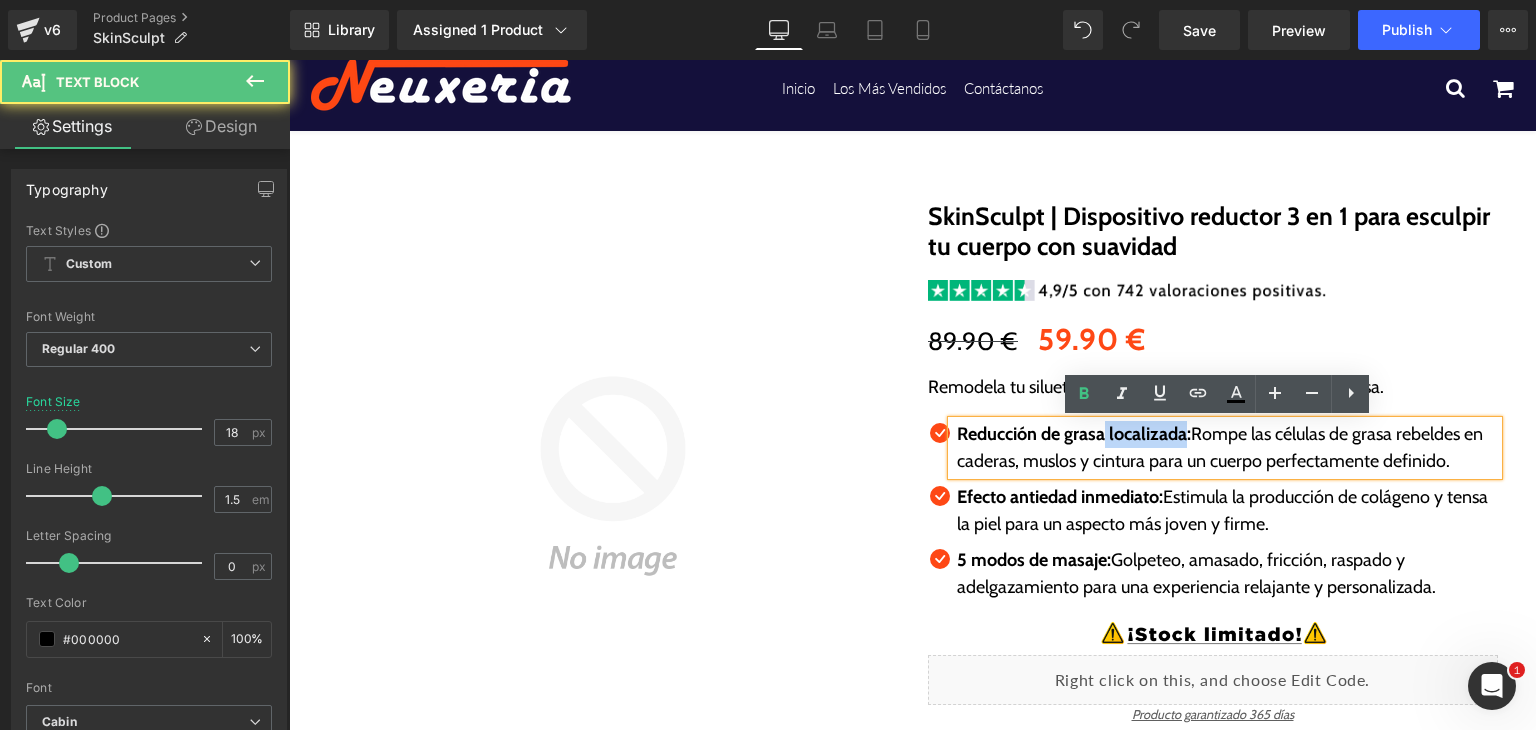 click on "Reducción de grasa localizada:" at bounding box center (1074, 434) 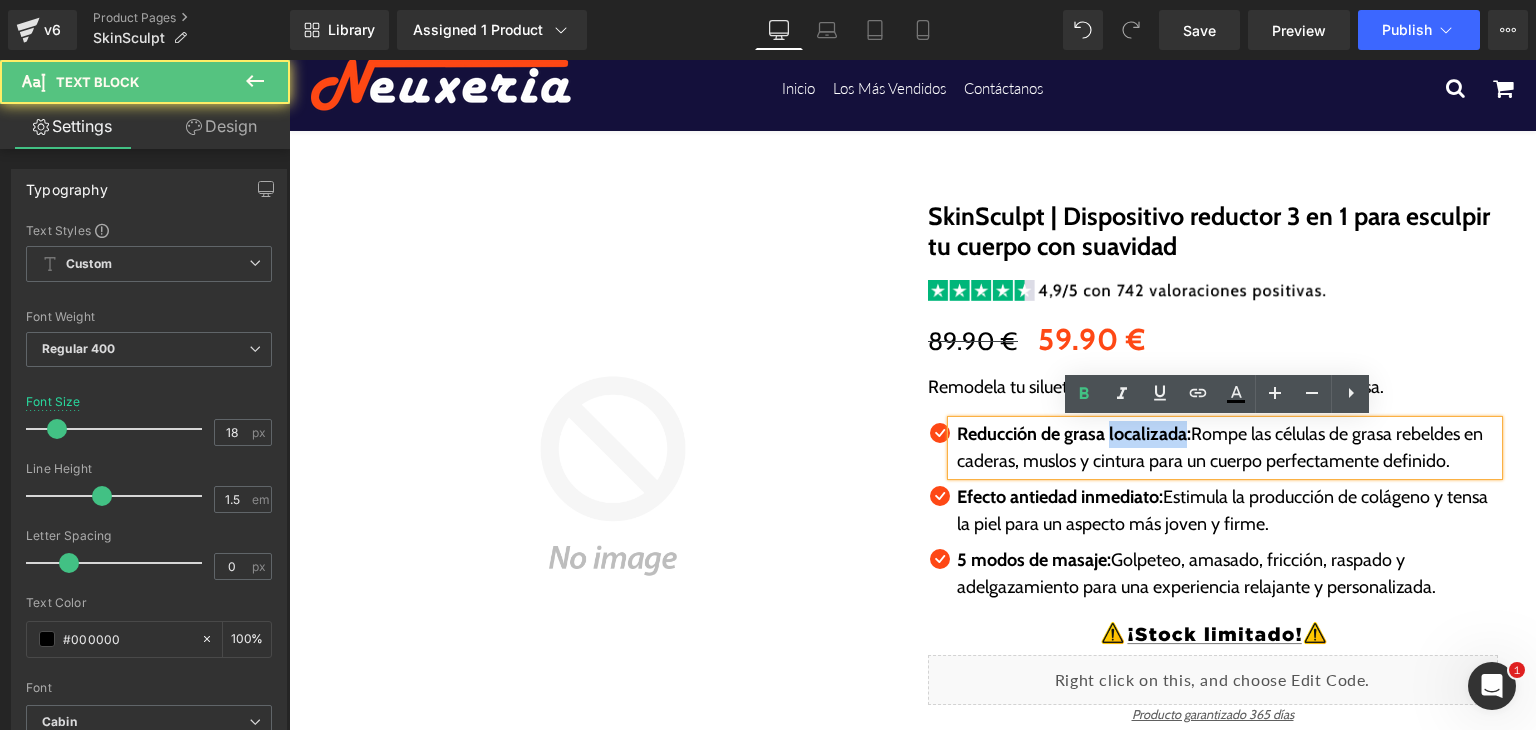 click on "Reducción de grasa localizada:" at bounding box center (1074, 434) 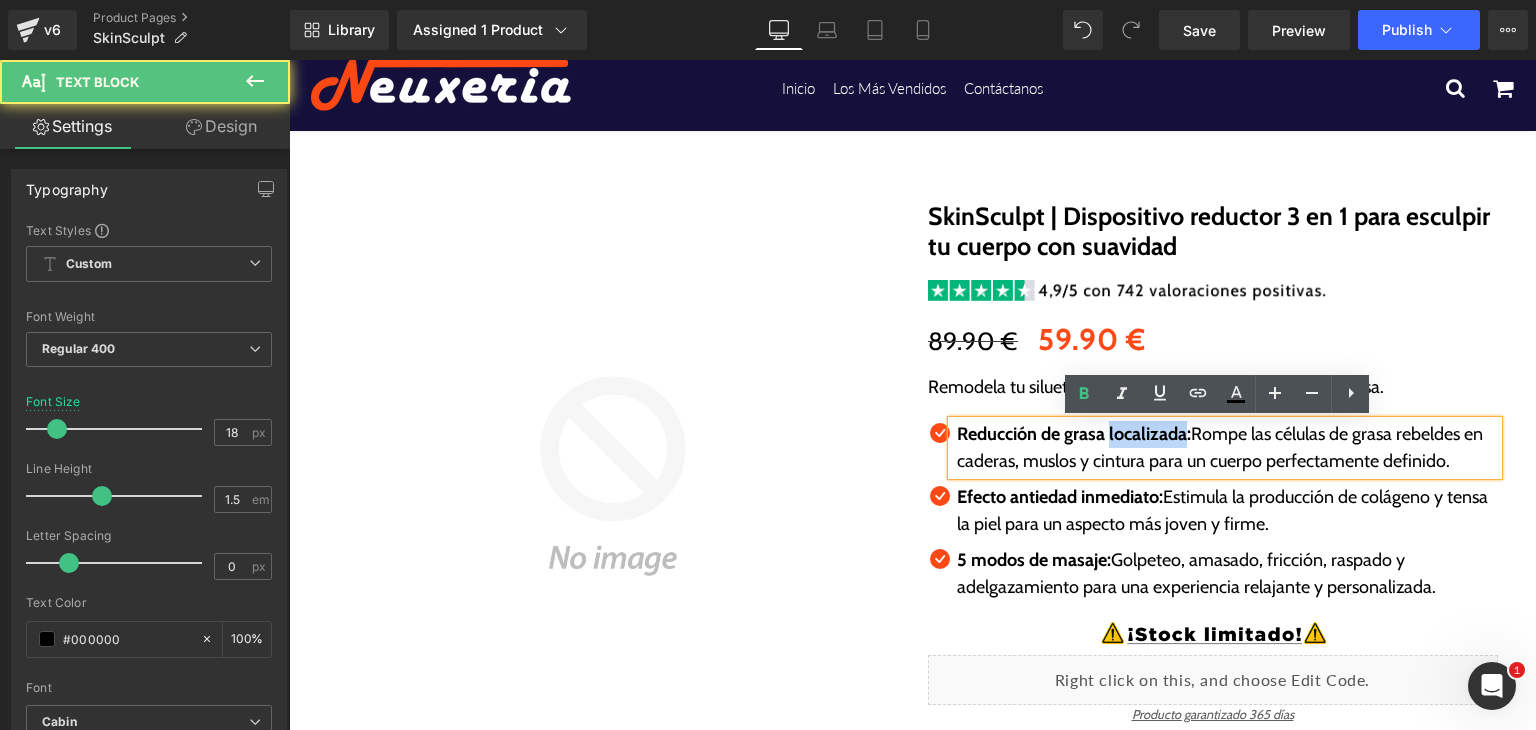 click on "Reducción de grasa localizada:" at bounding box center [1074, 434] 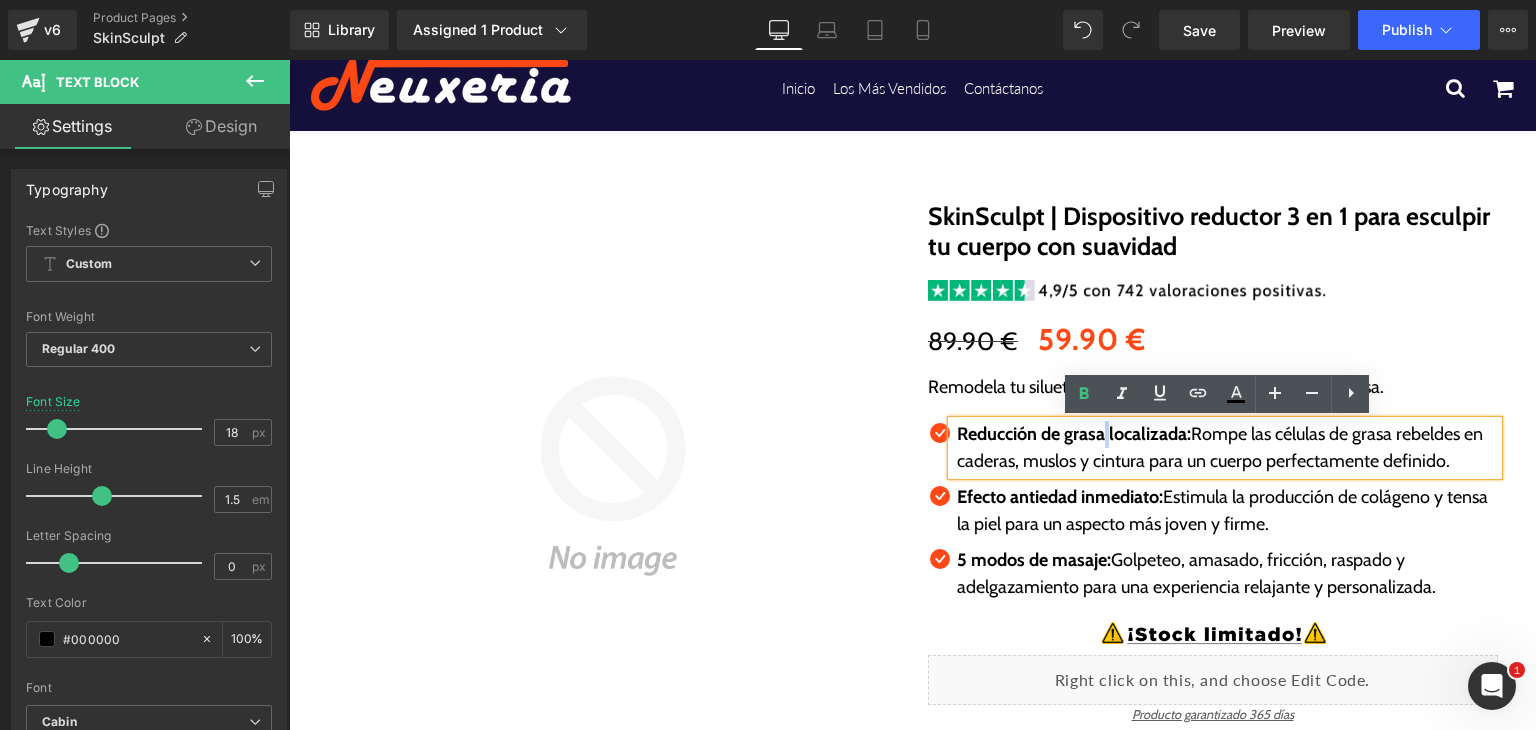 click on "Reducción de grasa localizada:" at bounding box center (1074, 434) 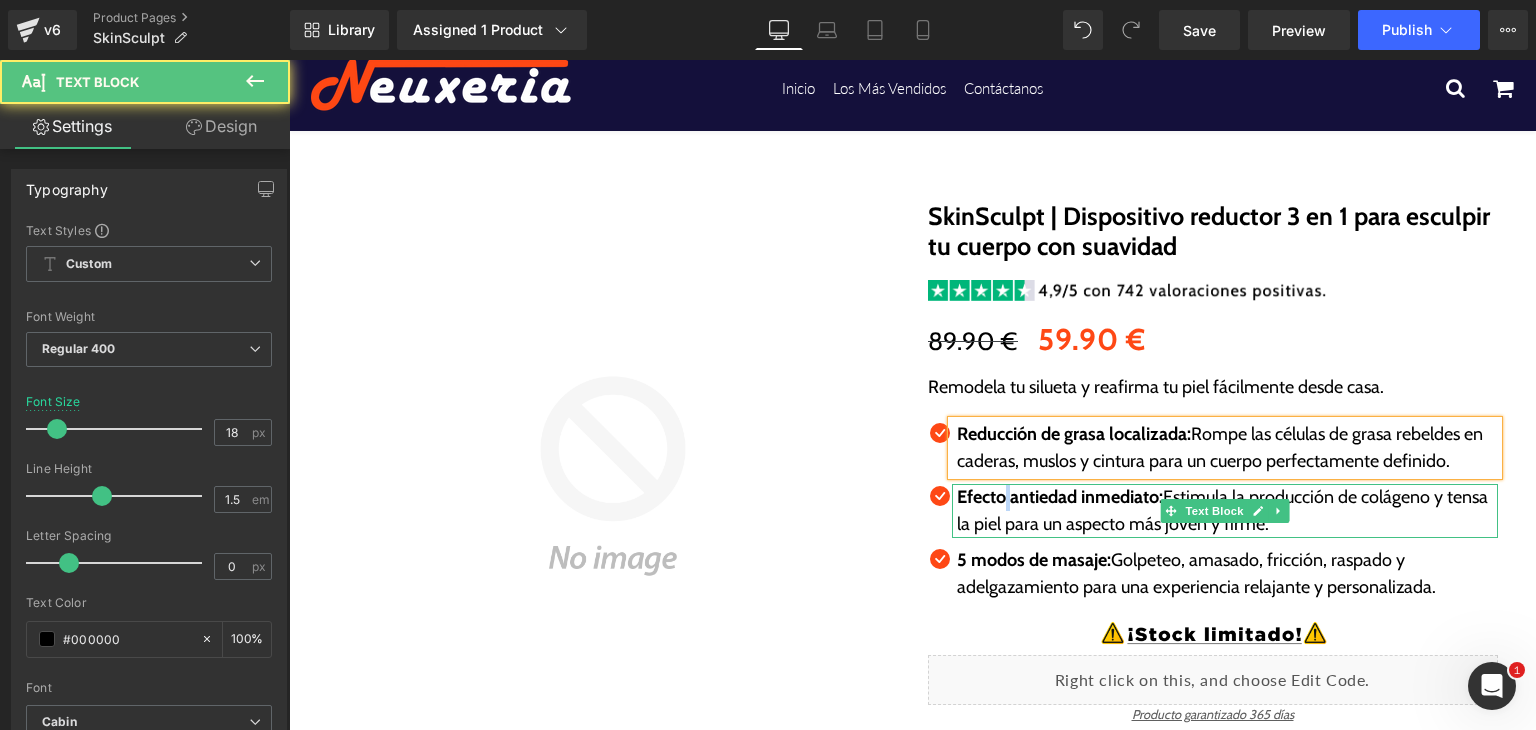 click on "Efecto antiedad inmediato:  Estimula la producción de colágeno y tensa la piel para un aspecto más joven y firme." at bounding box center [1227, 511] 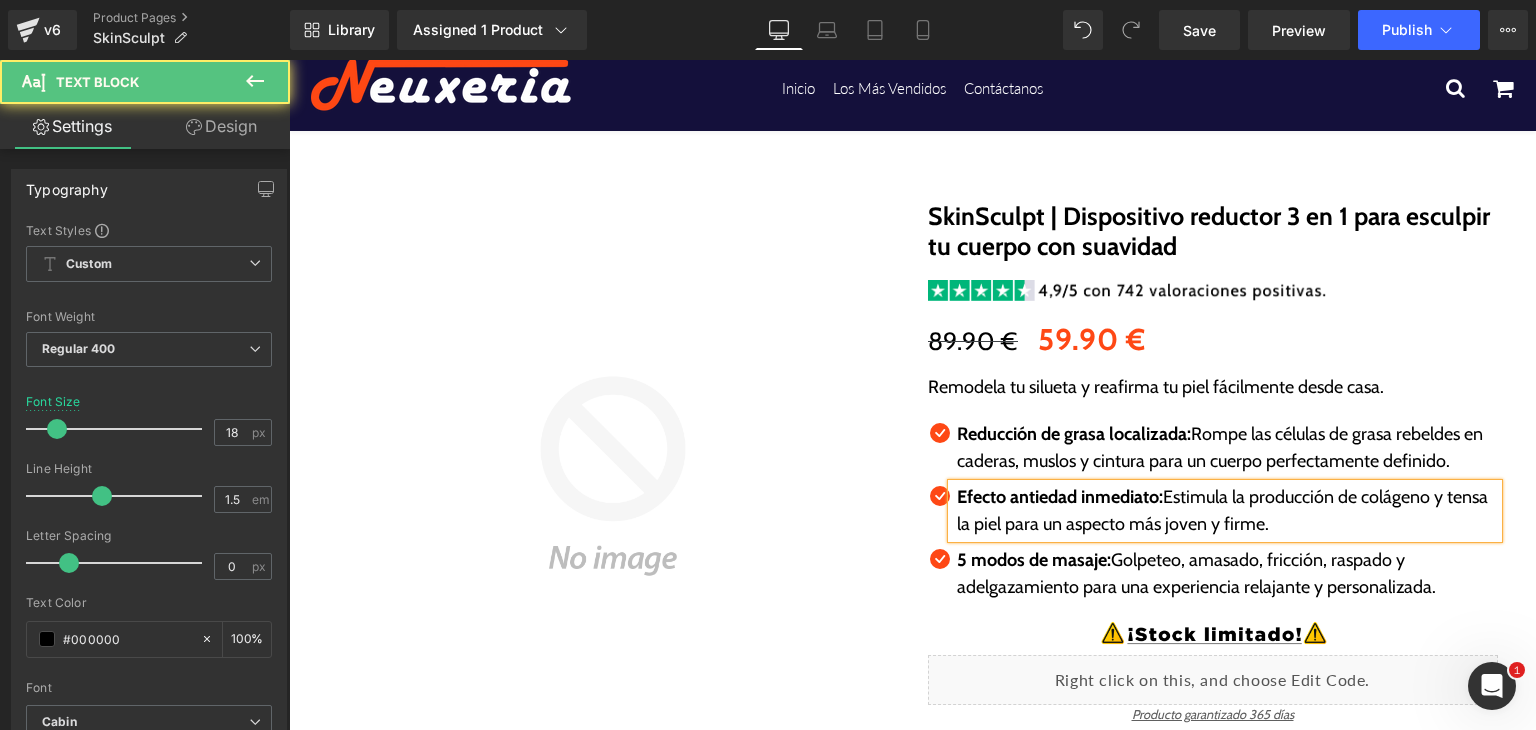 click on "Efecto antiedad inmediato:" at bounding box center (1060, 497) 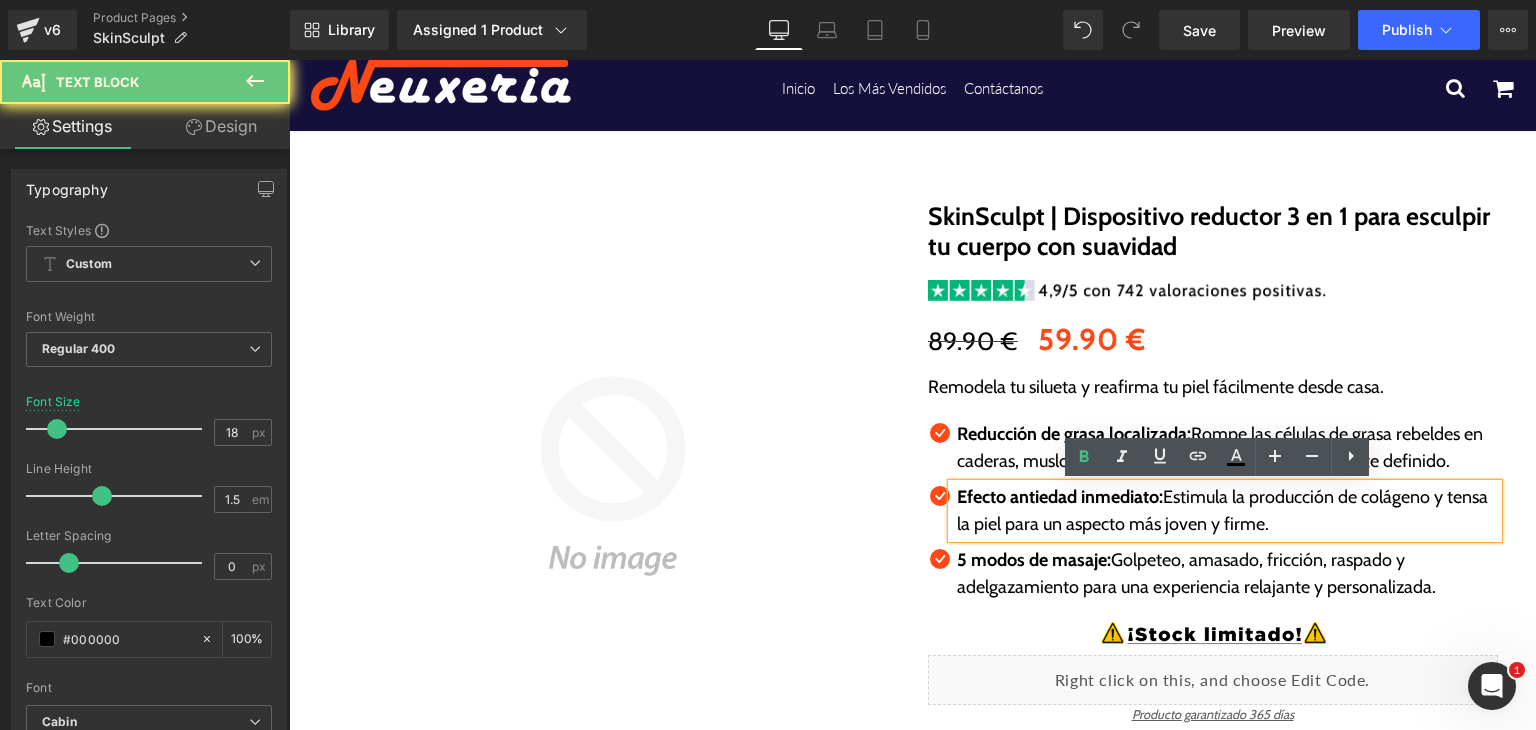 click on "Efecto antiedad inmediato:" at bounding box center [1060, 497] 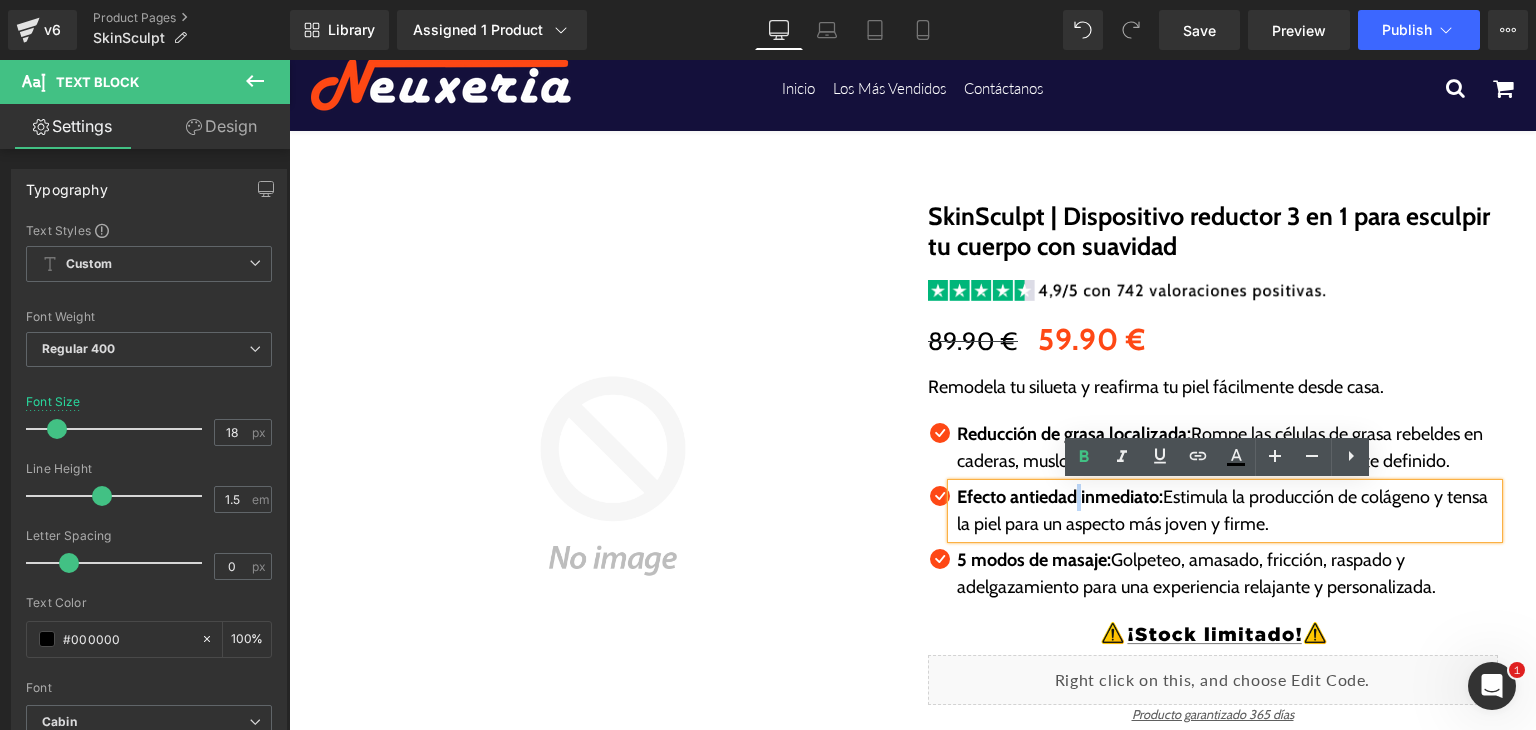 click on "Efecto antiedad inmediato:" at bounding box center (1060, 497) 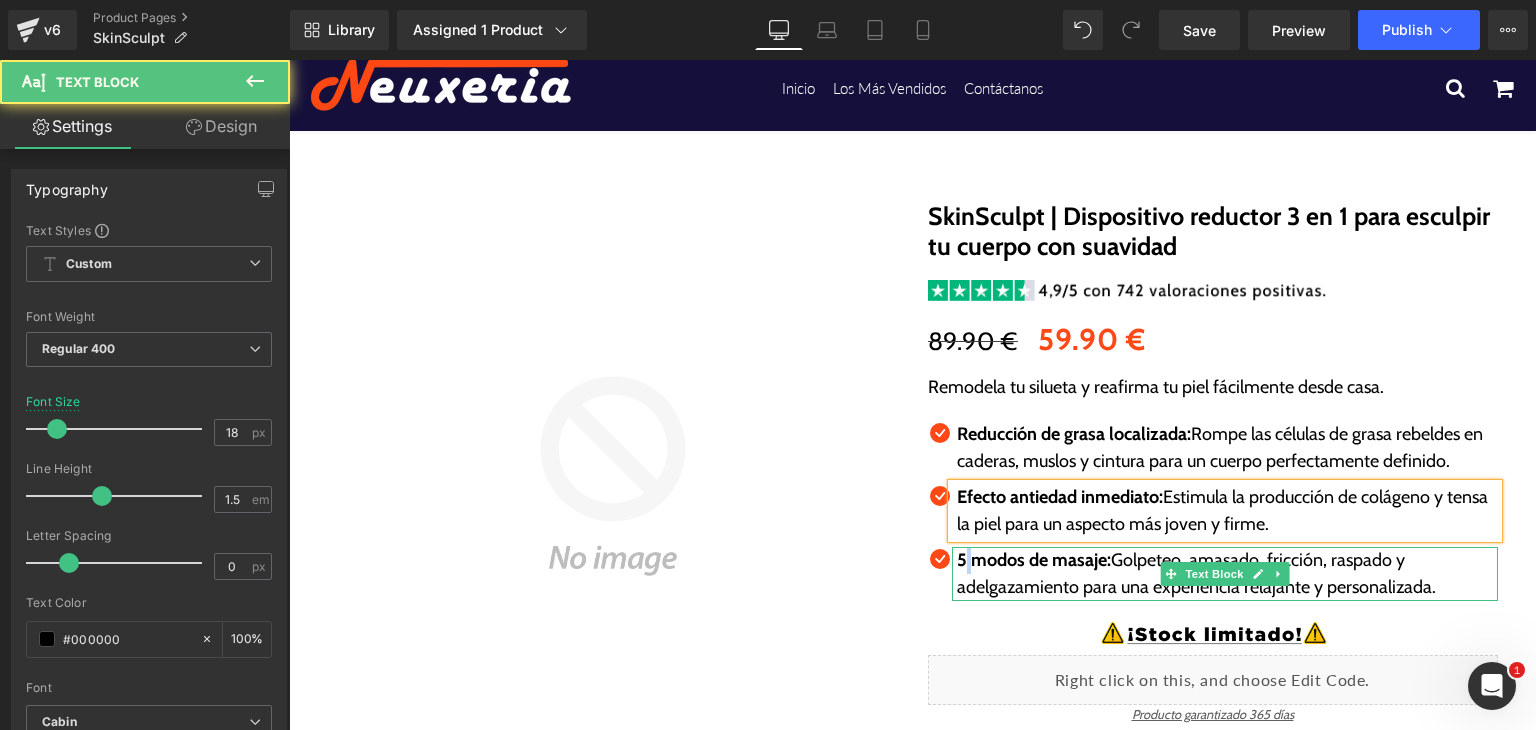 click on "5 modos de masaje:" at bounding box center (1034, 560) 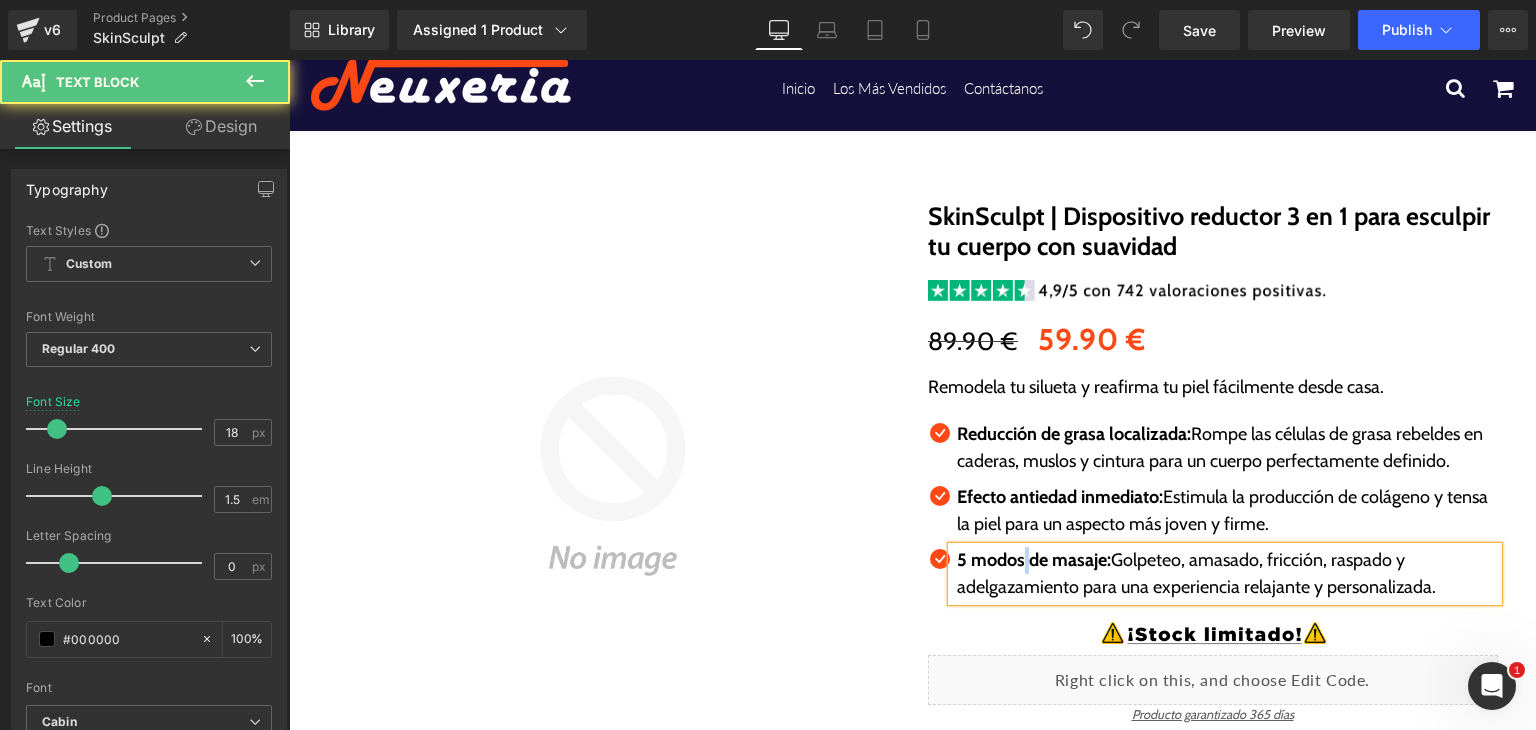 click on "5 modos de masaje:" at bounding box center [1034, 560] 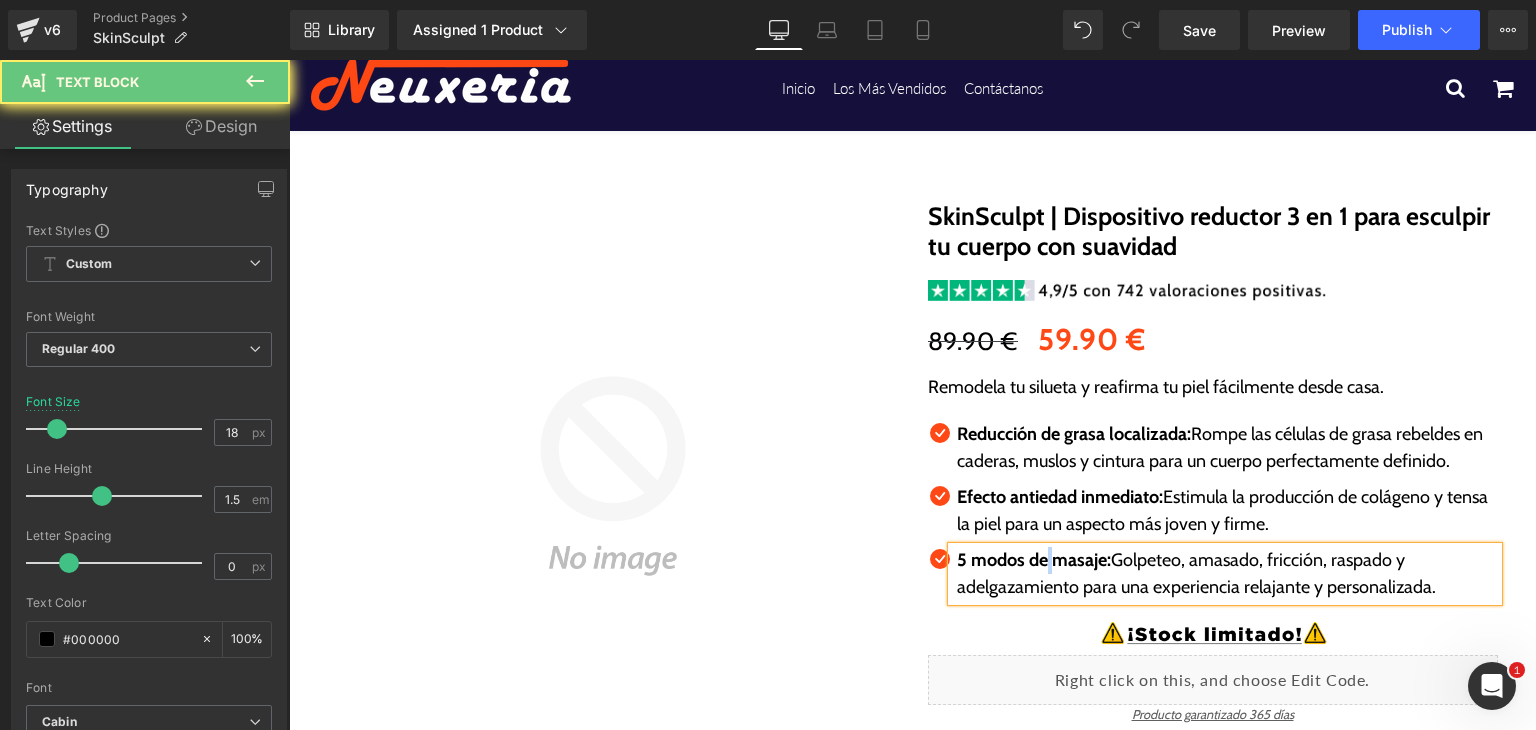 click on "5 modos de masaje:" at bounding box center (1034, 560) 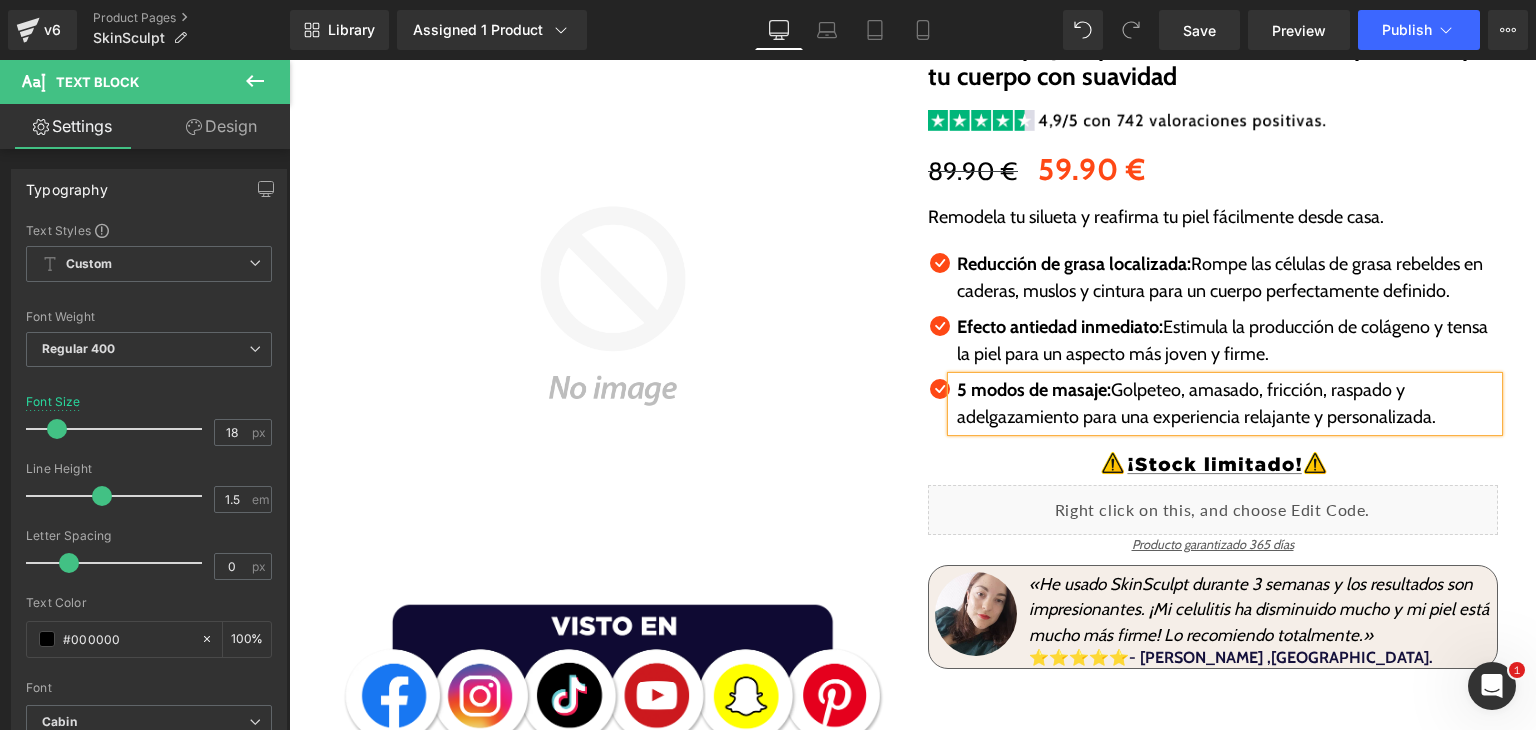 scroll, scrollTop: 247, scrollLeft: 0, axis: vertical 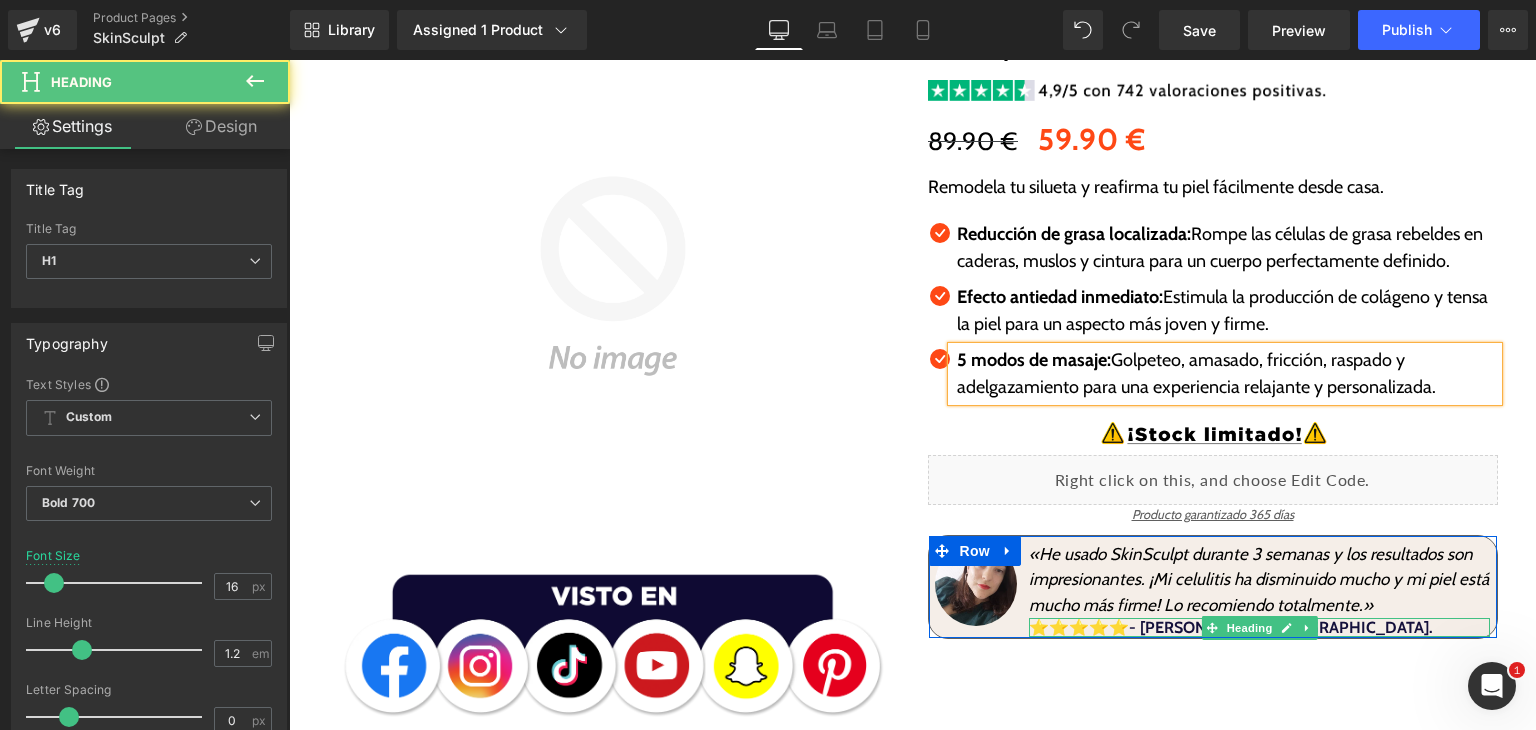 drag, startPoint x: 1131, startPoint y: 637, endPoint x: 1152, endPoint y: 629, distance: 22.472204 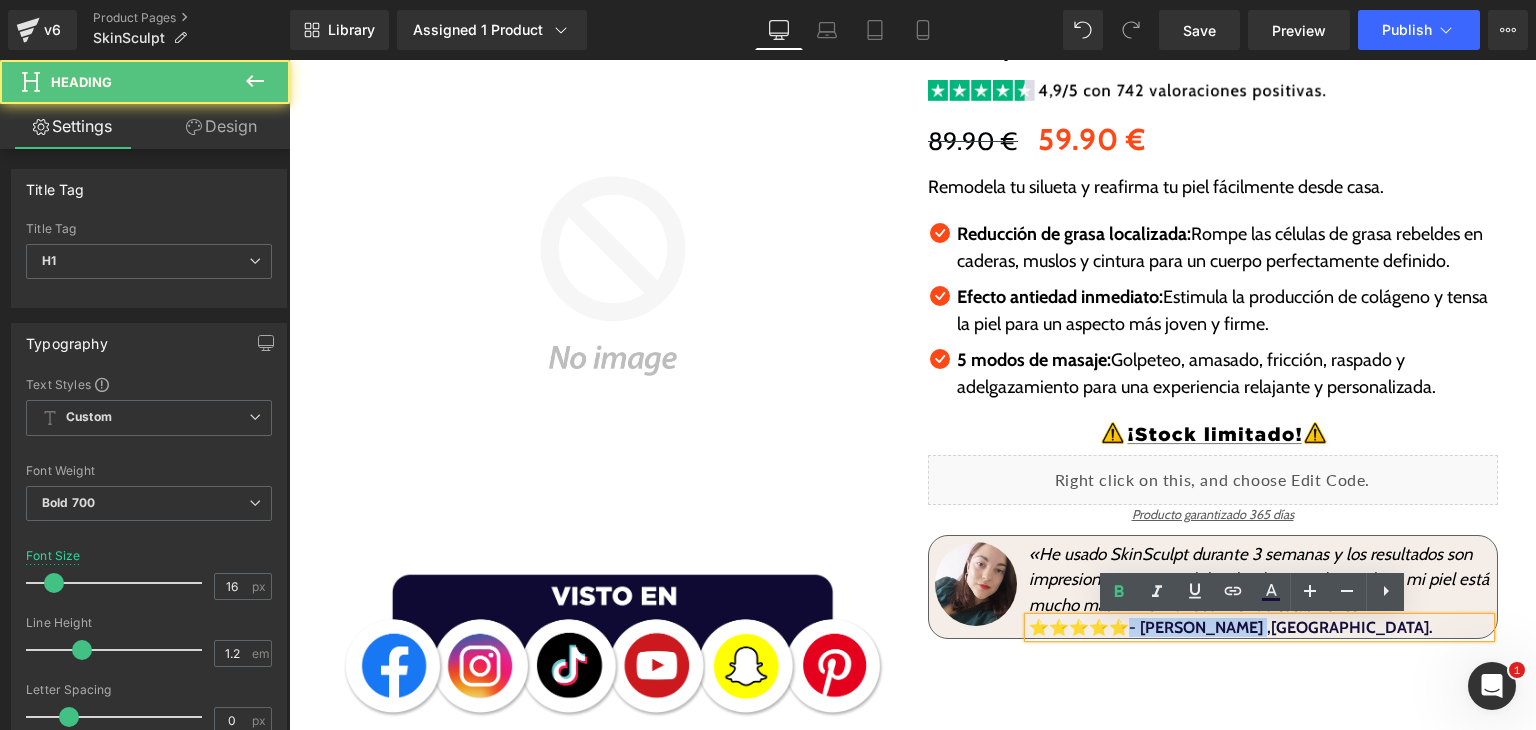 drag, startPoint x: 1131, startPoint y: 629, endPoint x: 1239, endPoint y: 640, distance: 108.55874 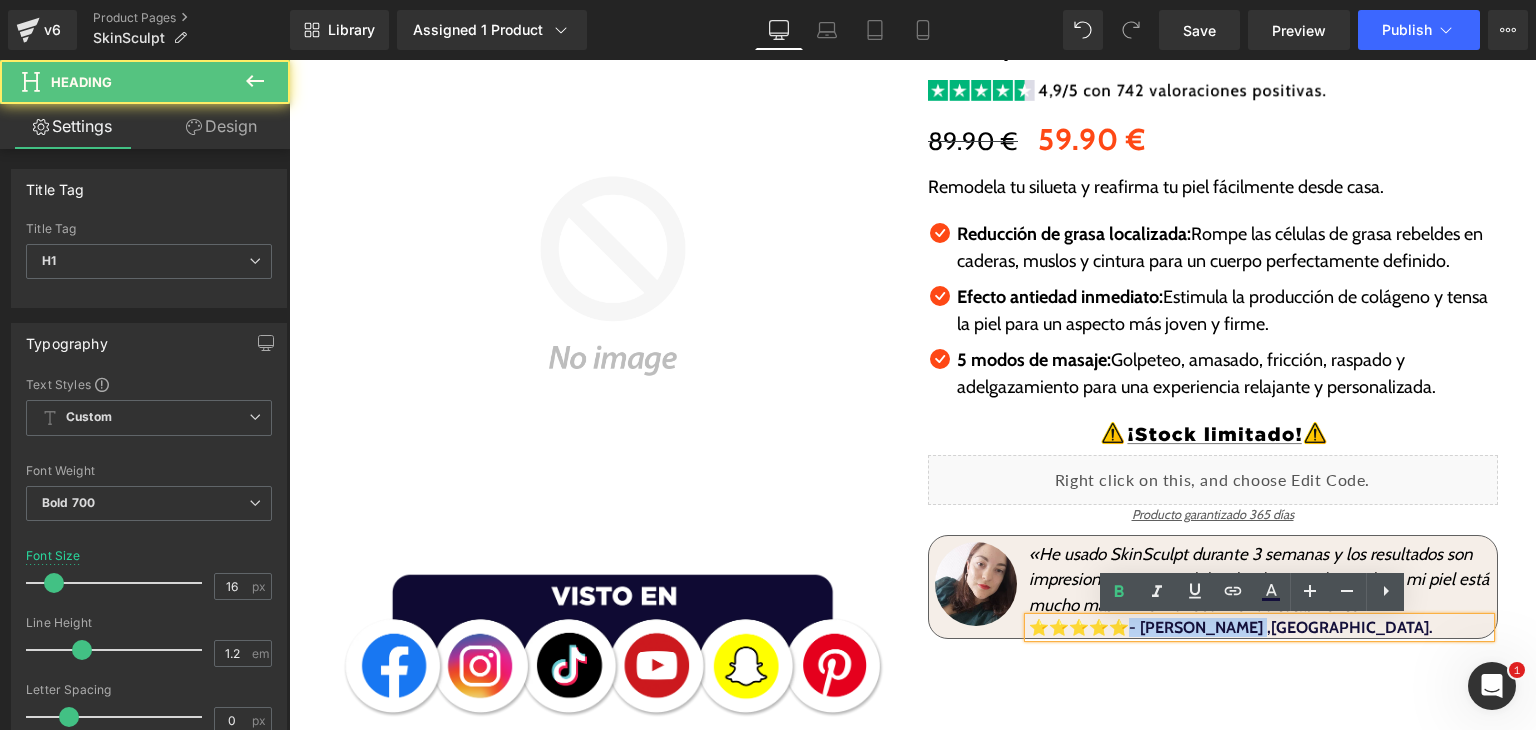 click on "⭐⭐⭐⭐⭐- carla ,Madrid." at bounding box center (1259, 627) 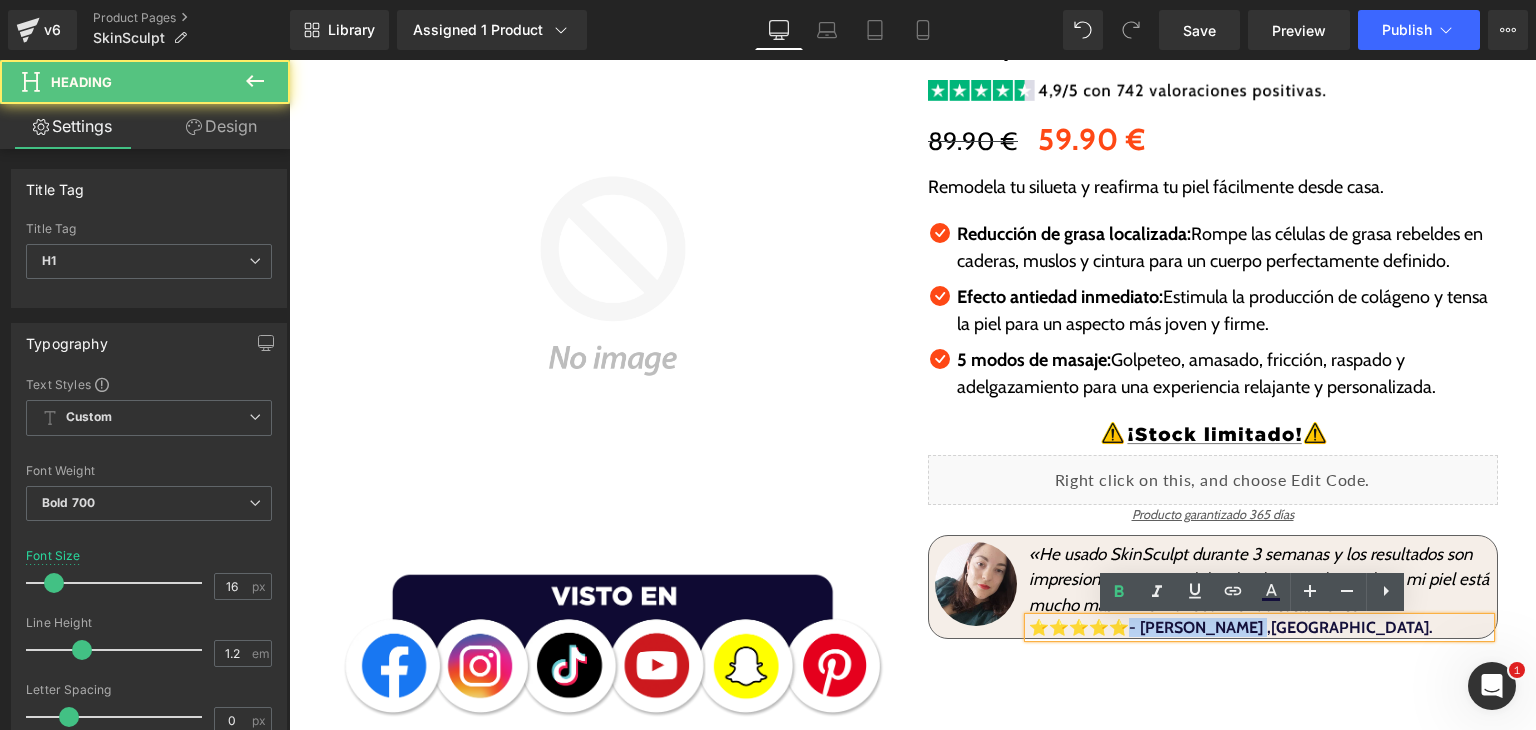 paste 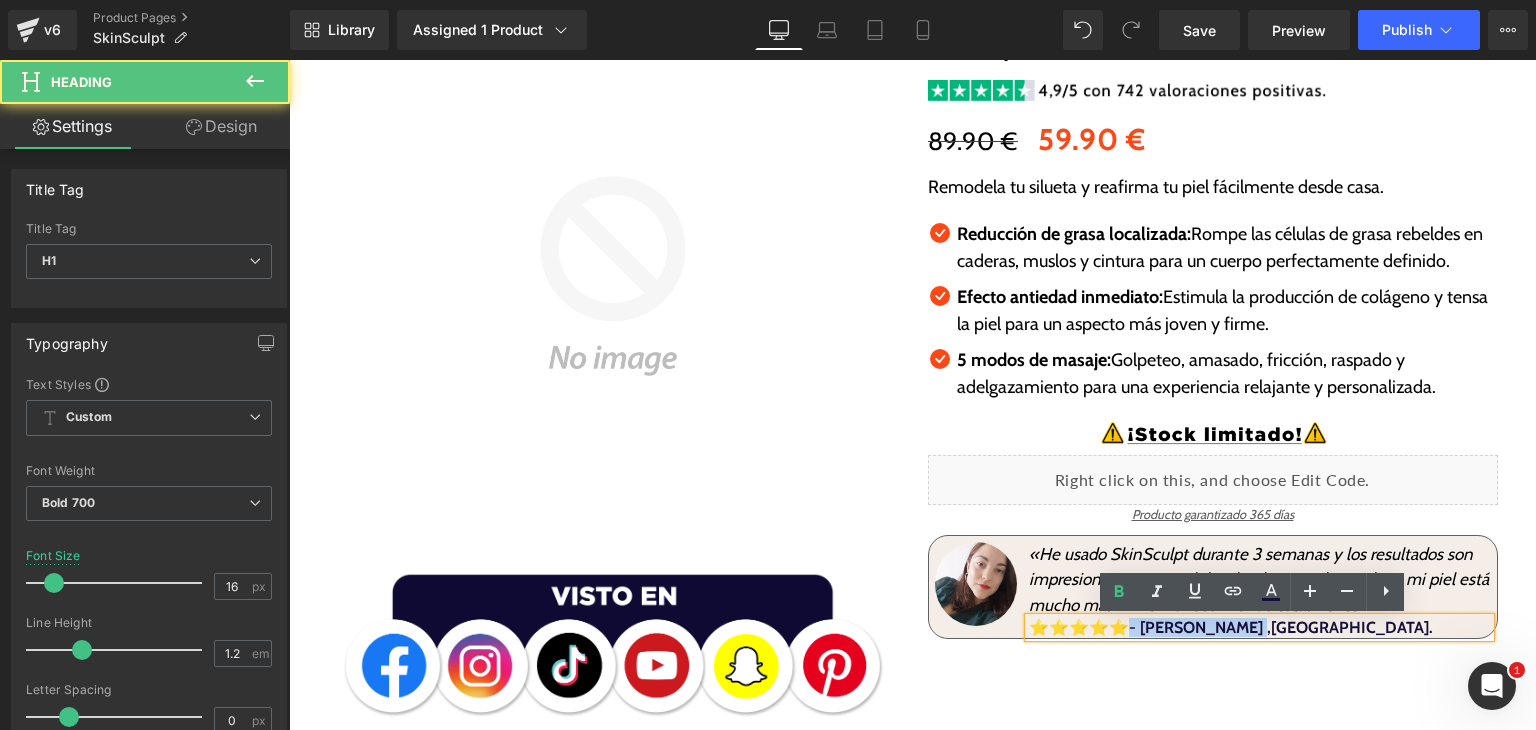 type 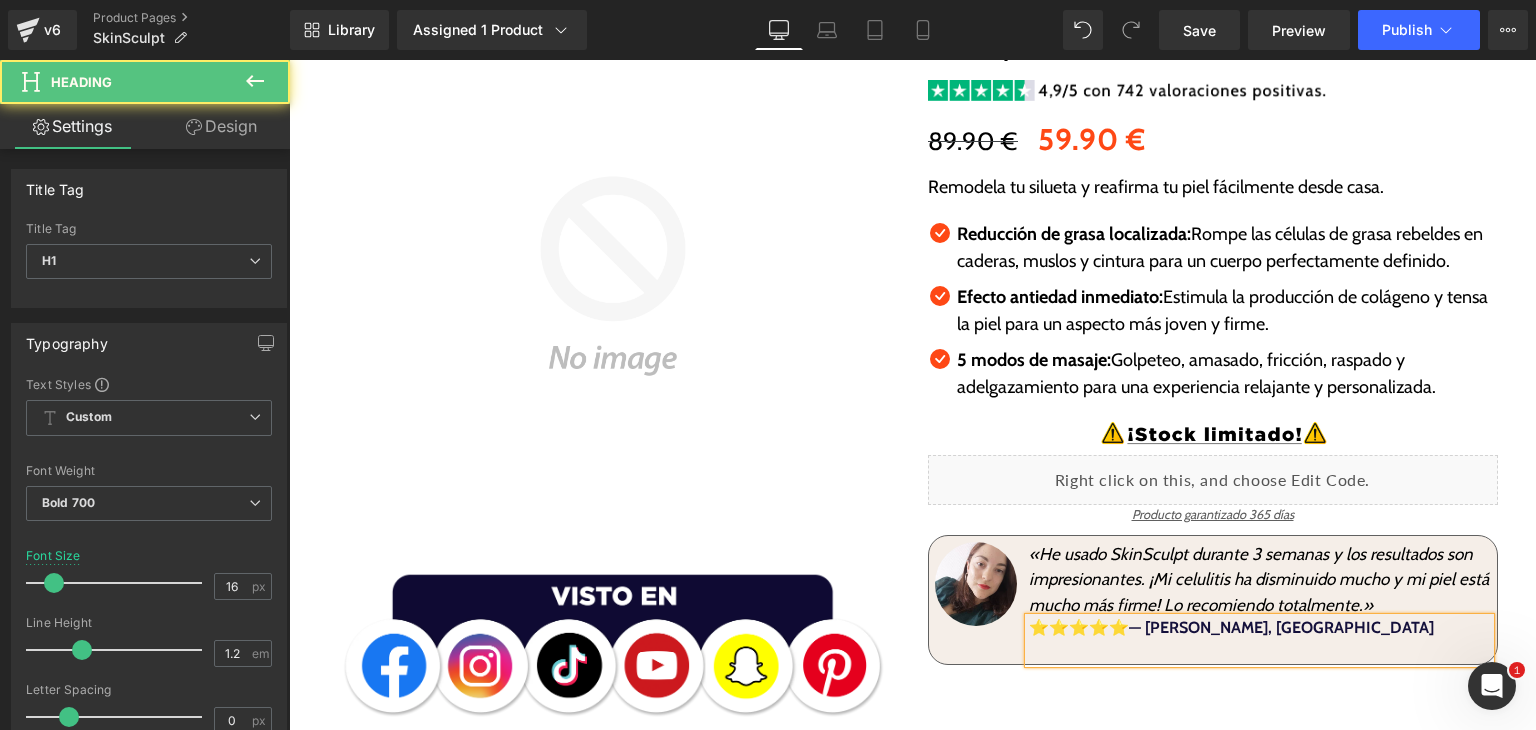 click at bounding box center (1259, 650) 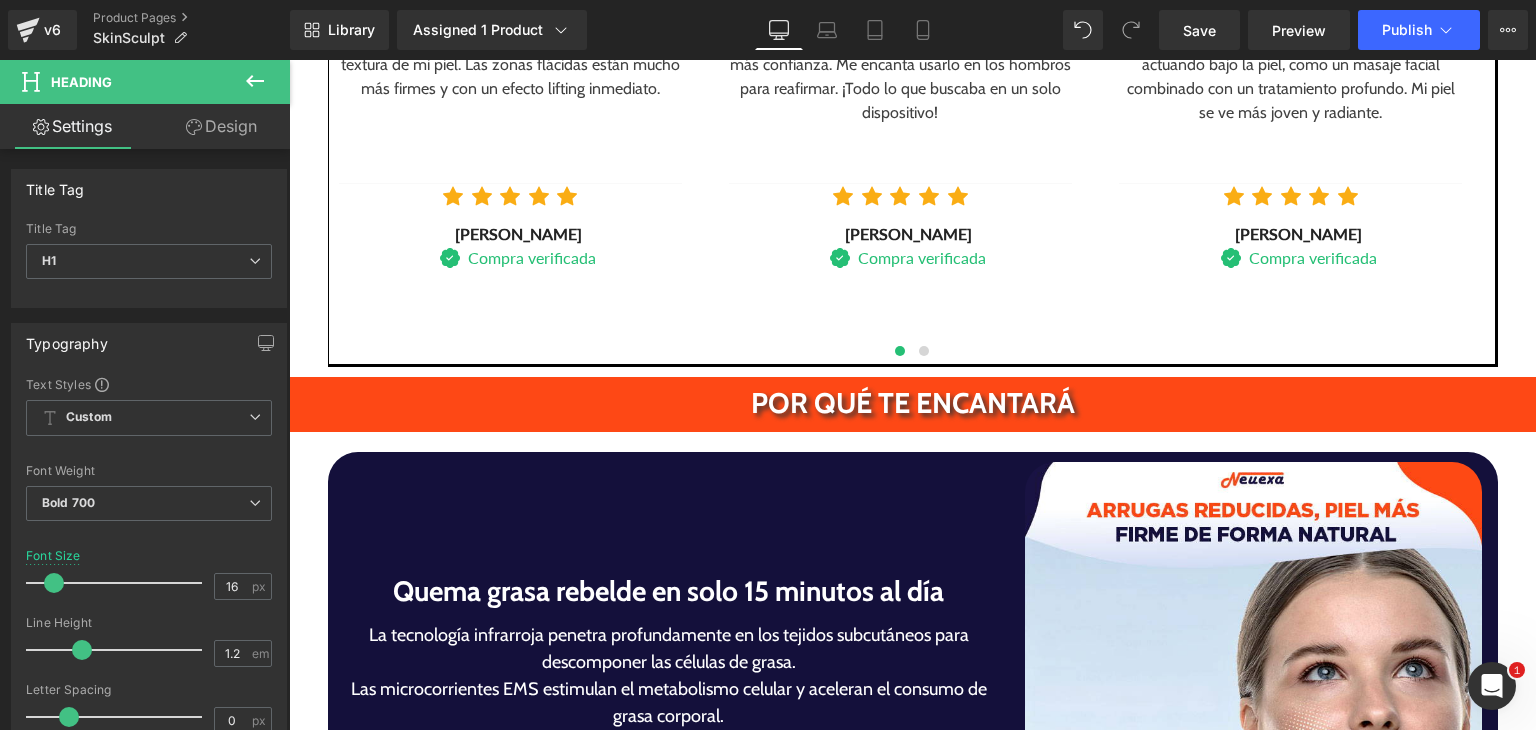 scroll, scrollTop: 2447, scrollLeft: 0, axis: vertical 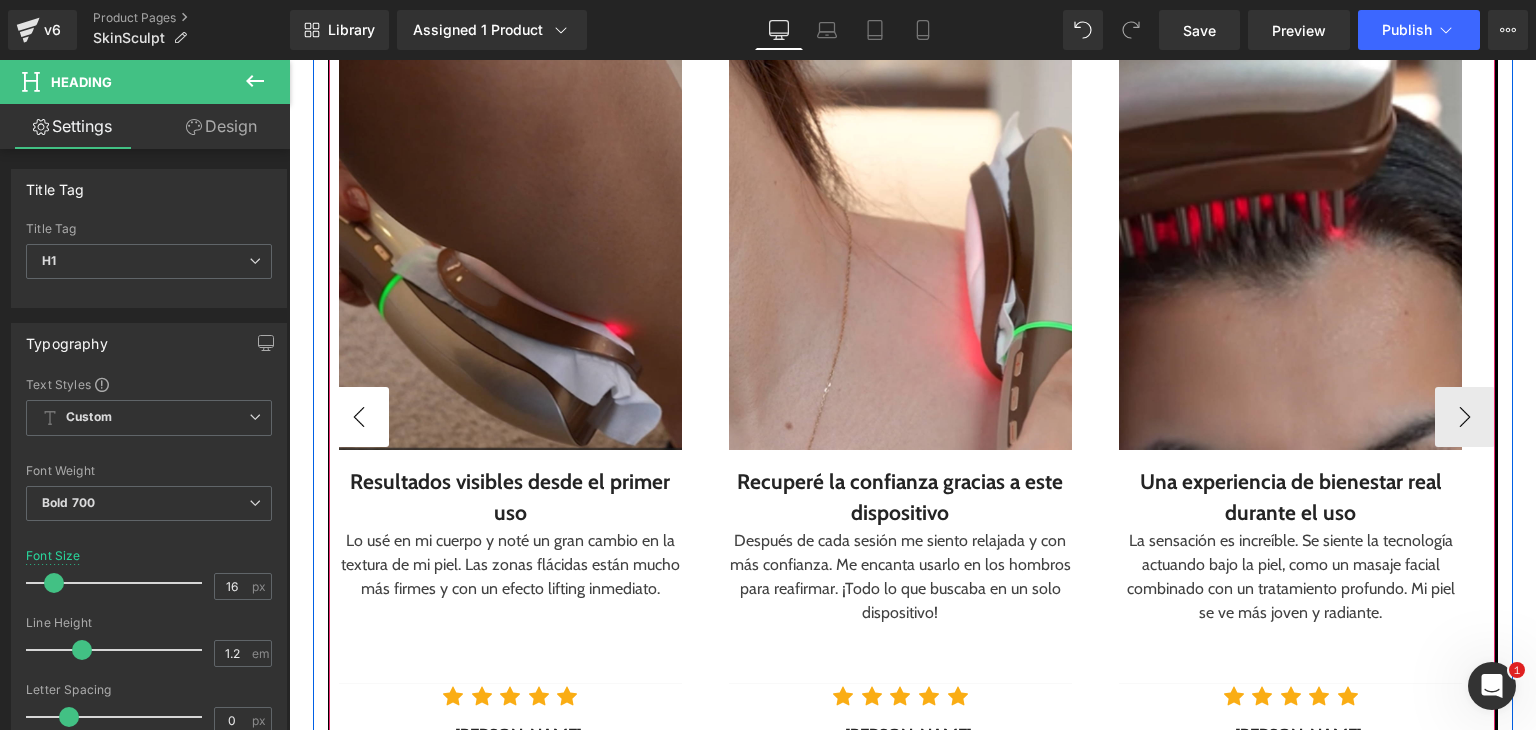 click on "‹" at bounding box center (359, 417) 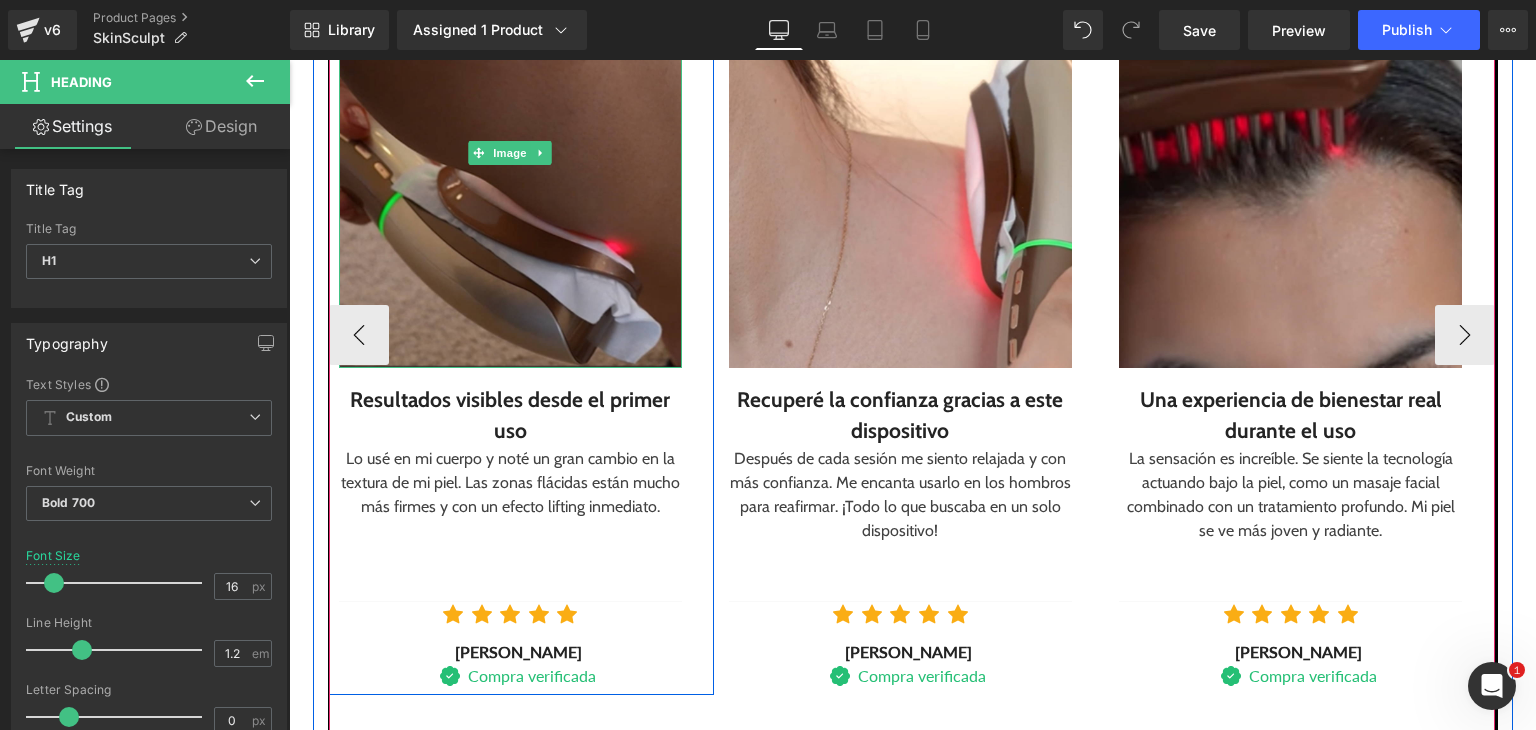 scroll, scrollTop: 2647, scrollLeft: 0, axis: vertical 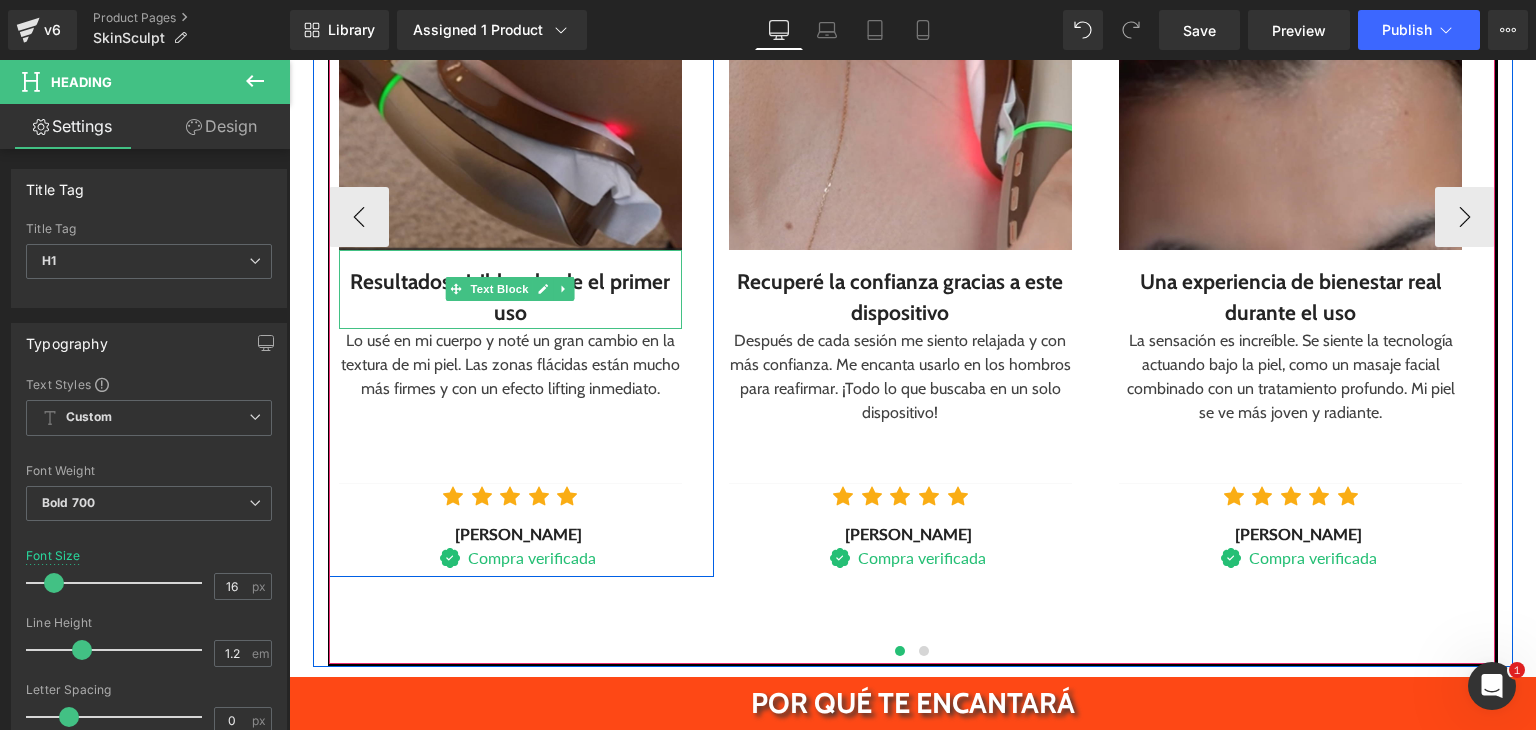 click on "Resultados visibles desde el primer uso" at bounding box center [510, 297] 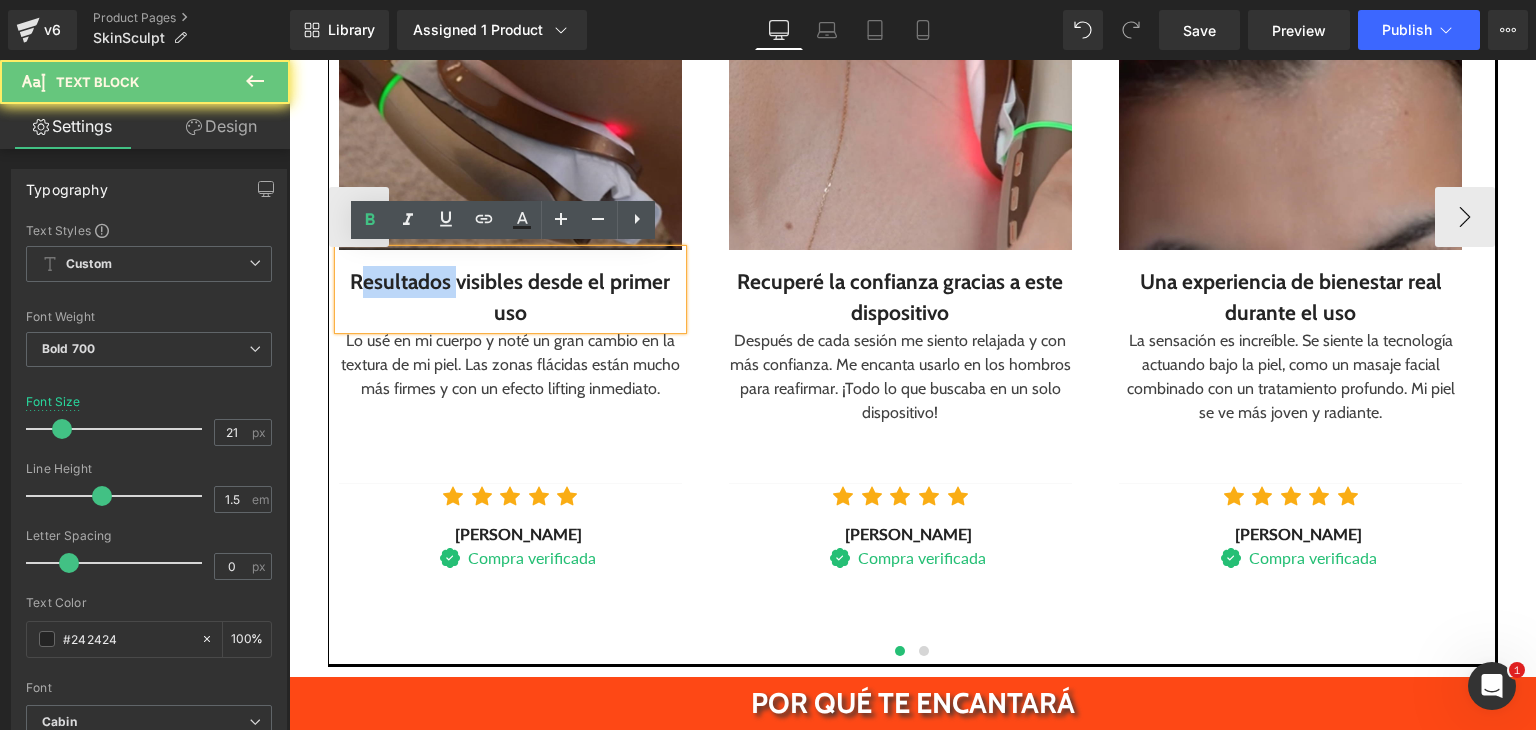 drag, startPoint x: 350, startPoint y: 273, endPoint x: 366, endPoint y: 277, distance: 16.492422 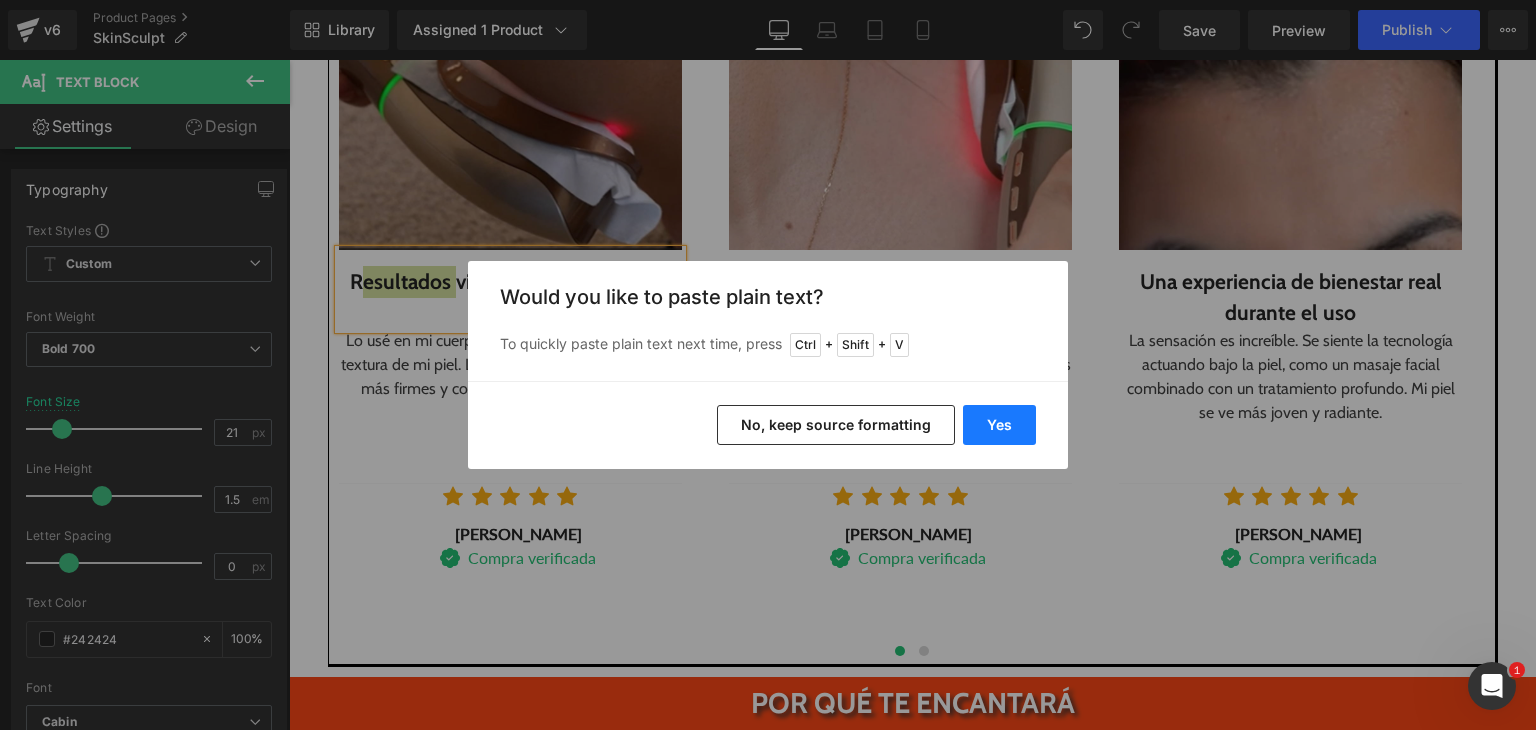 click on "Yes" at bounding box center (999, 425) 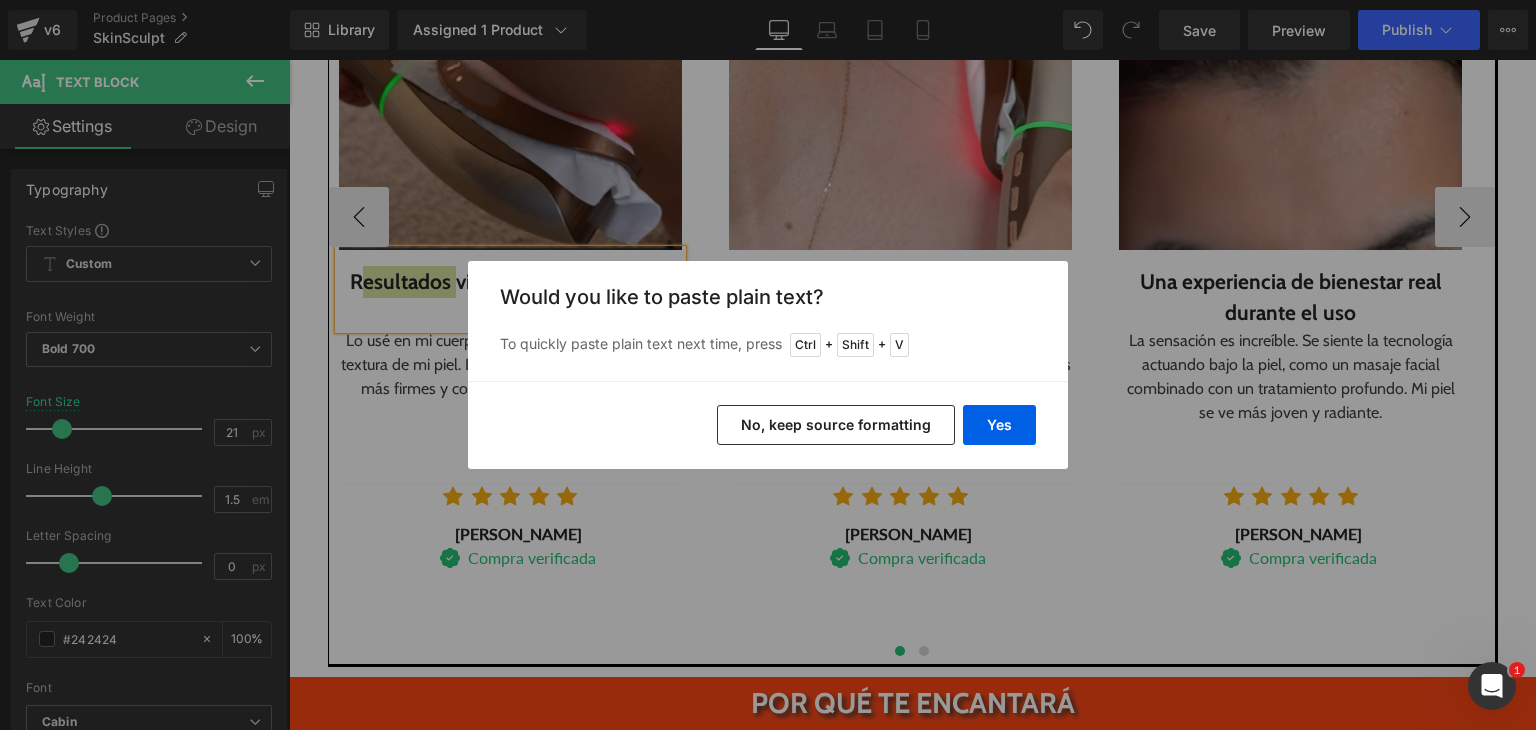 type 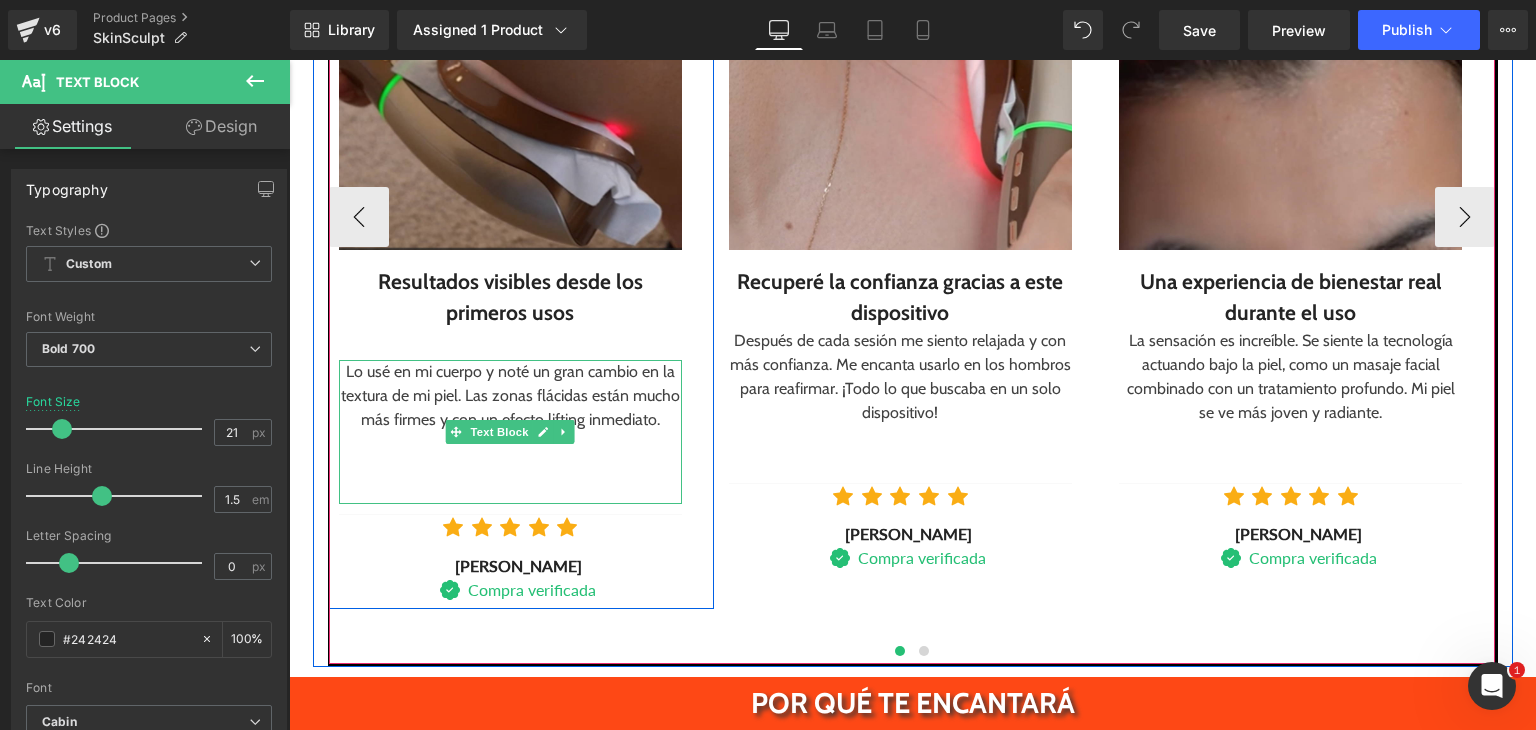 click on "Lo usé en mi cuerpo y noté un gran cambio en la textura de mi piel. Las zonas flácidas están mucho más firmes y con un efecto lifting inmediato." at bounding box center [510, 396] 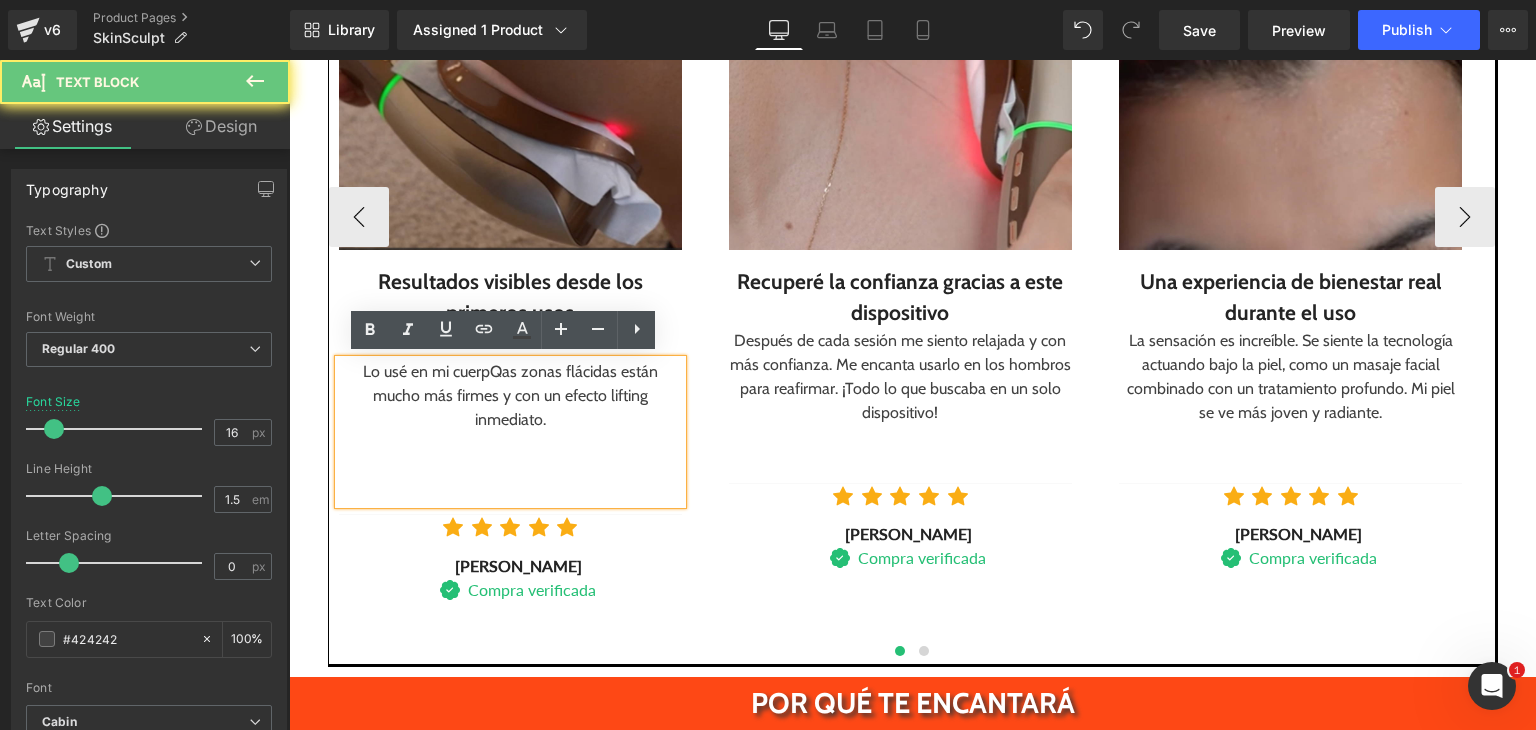 type 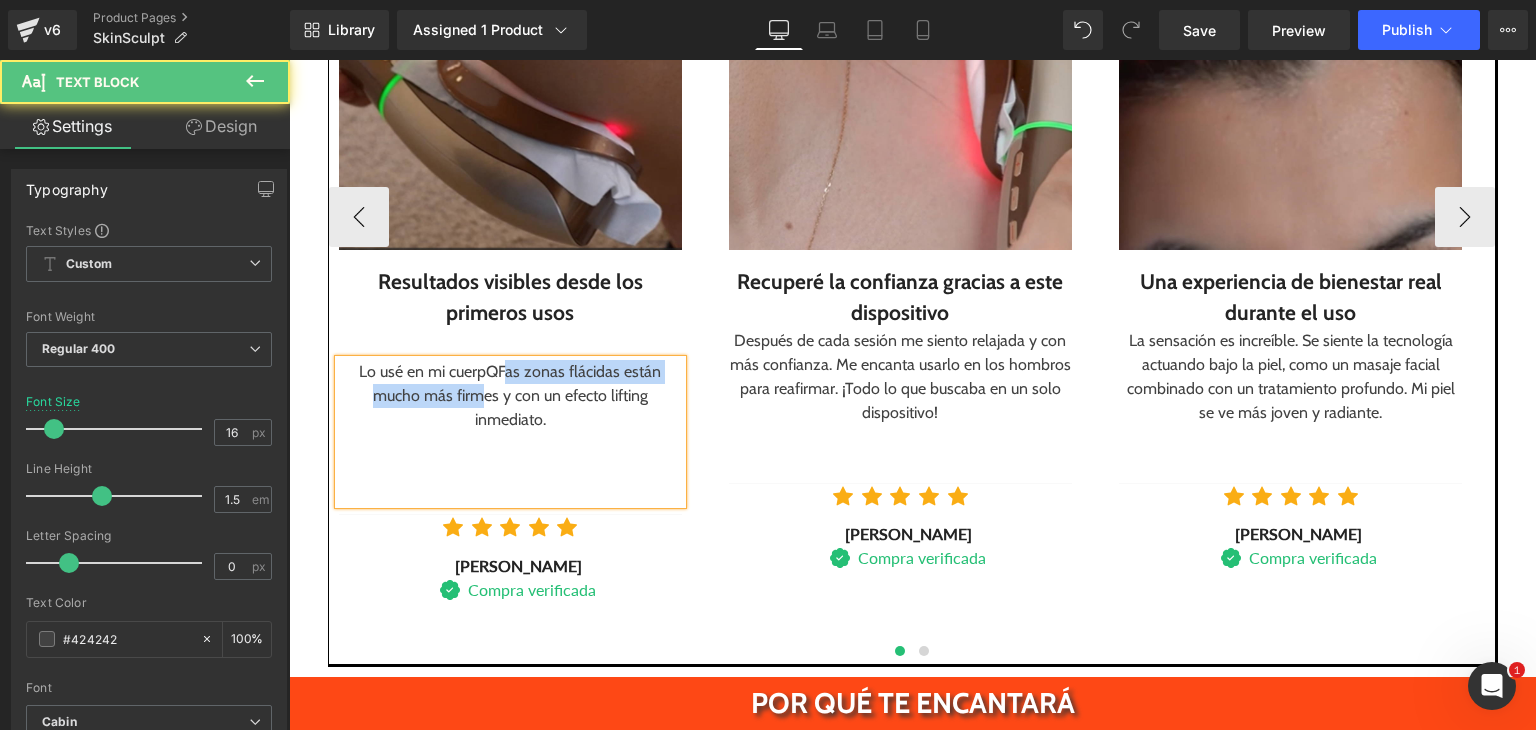 click on "Lo usé en mi cuerpQFas zonas flácidas están mucho más firmes y con un efecto lifting inmediato." at bounding box center (510, 396) 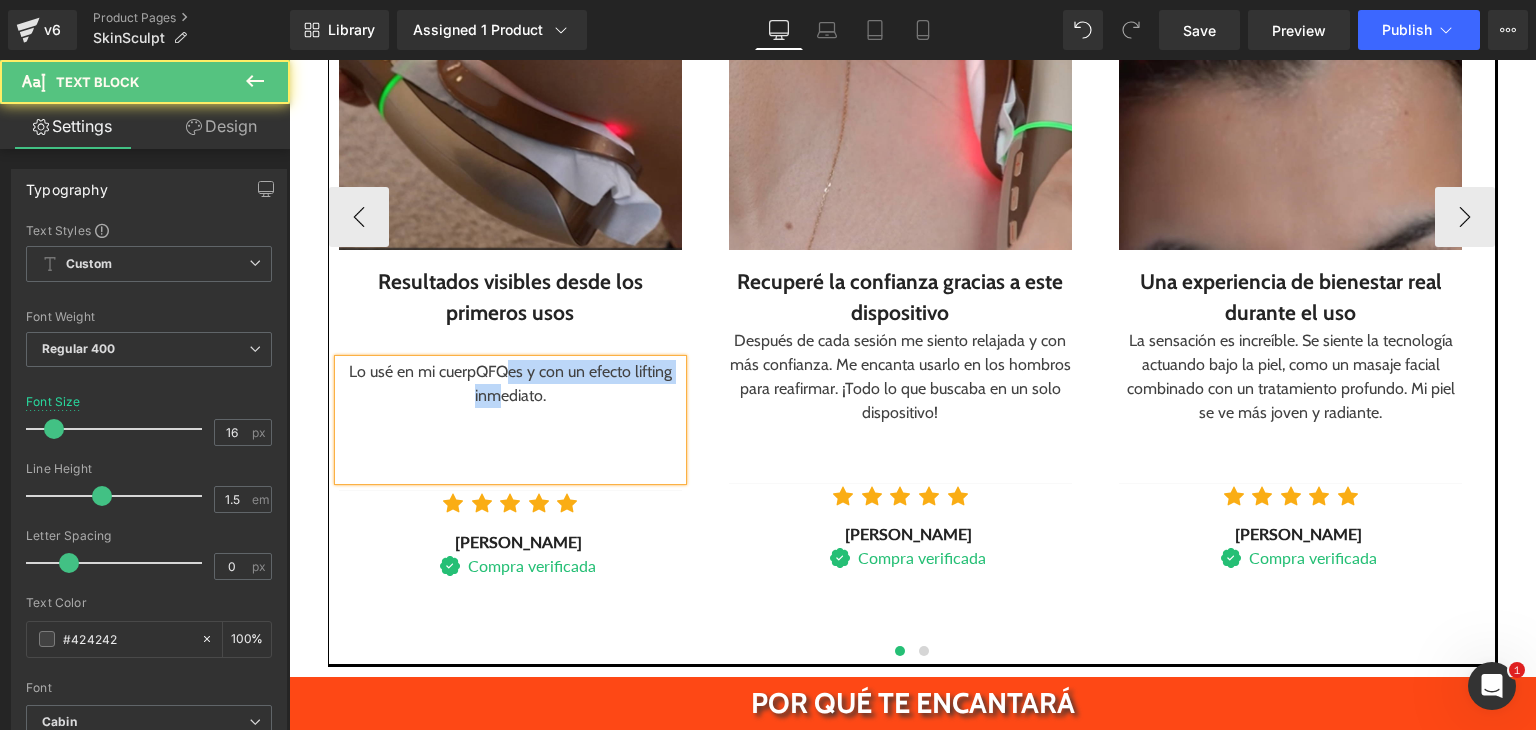 drag, startPoint x: 482, startPoint y: 389, endPoint x: 506, endPoint y: 393, distance: 24.33105 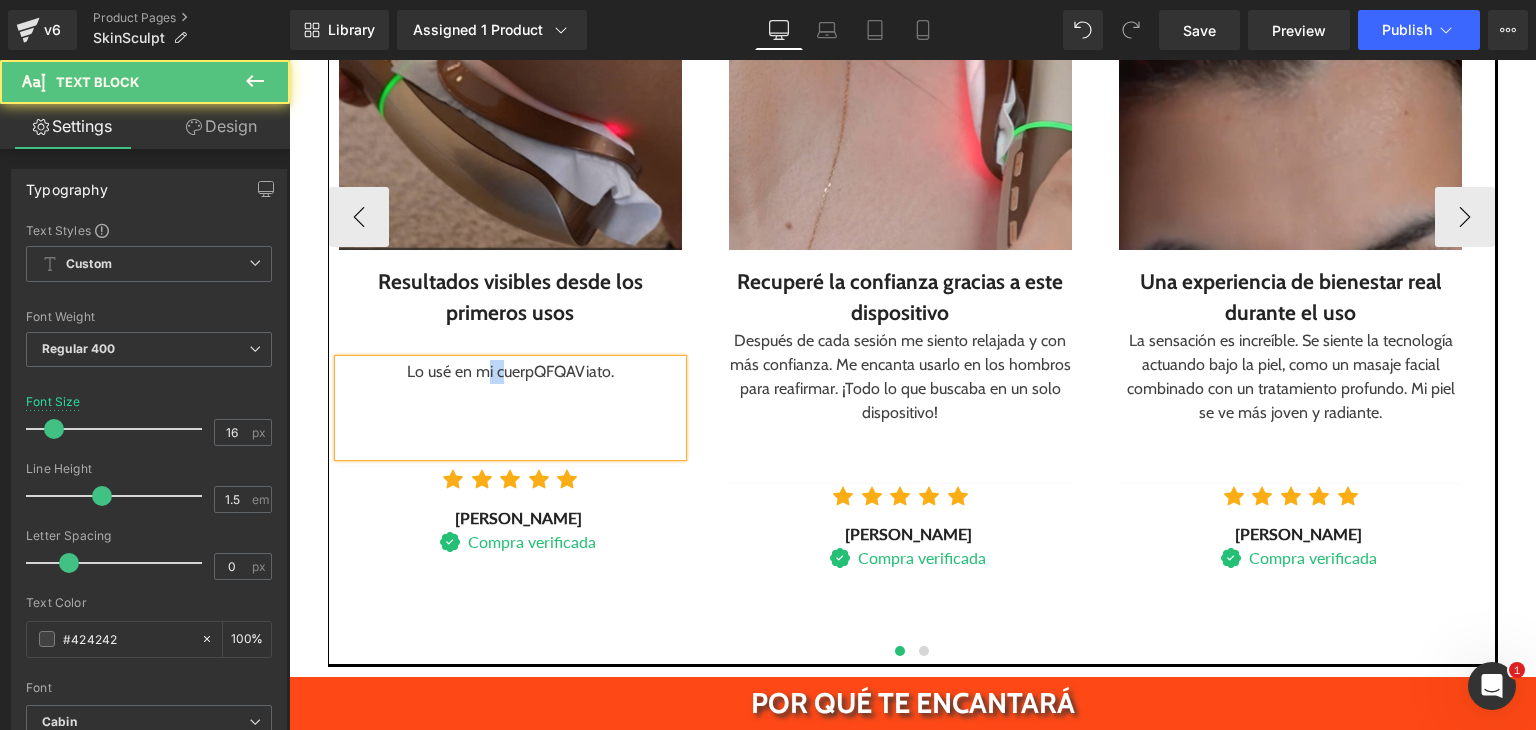 drag, startPoint x: 494, startPoint y: 367, endPoint x: 513, endPoint y: 369, distance: 19.104973 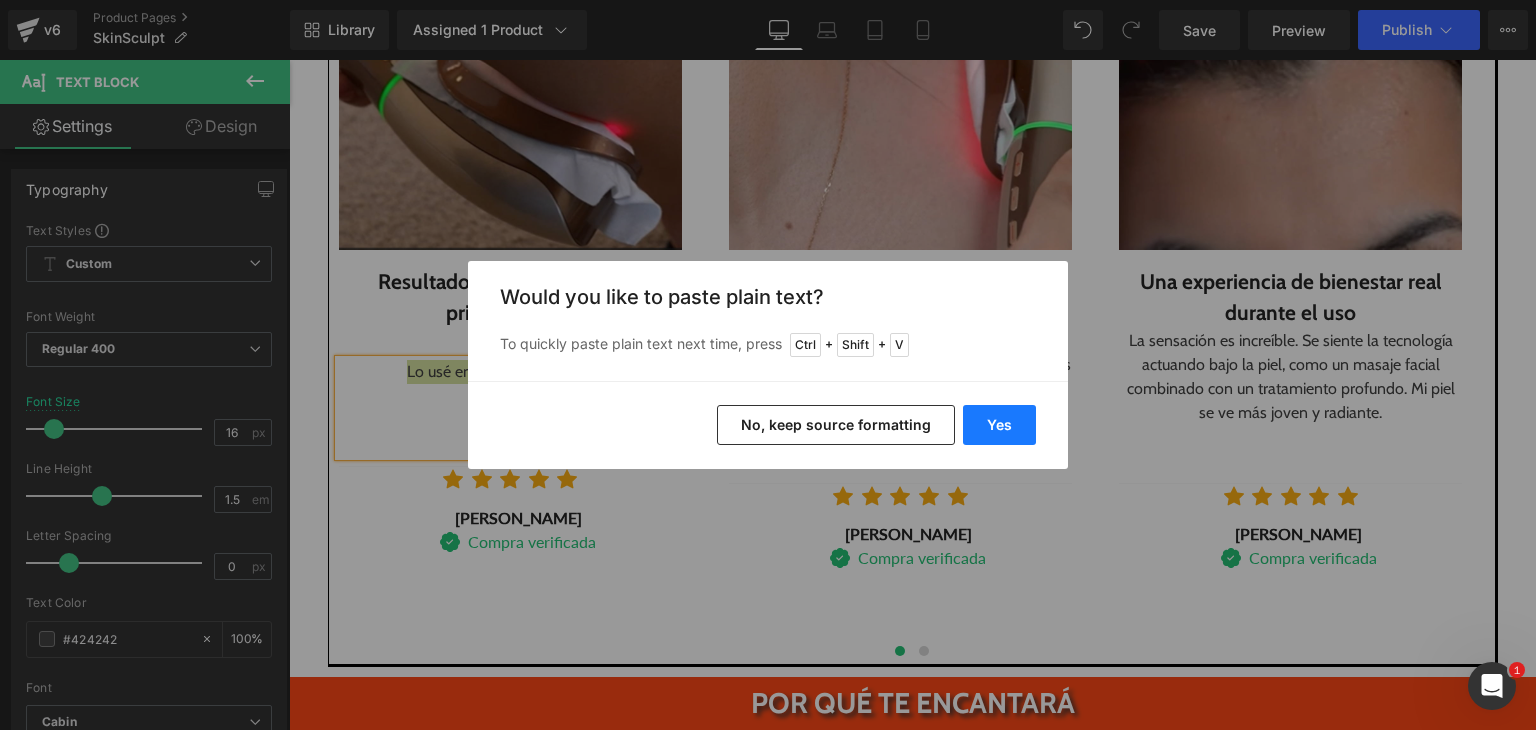 click on "Yes" at bounding box center [999, 425] 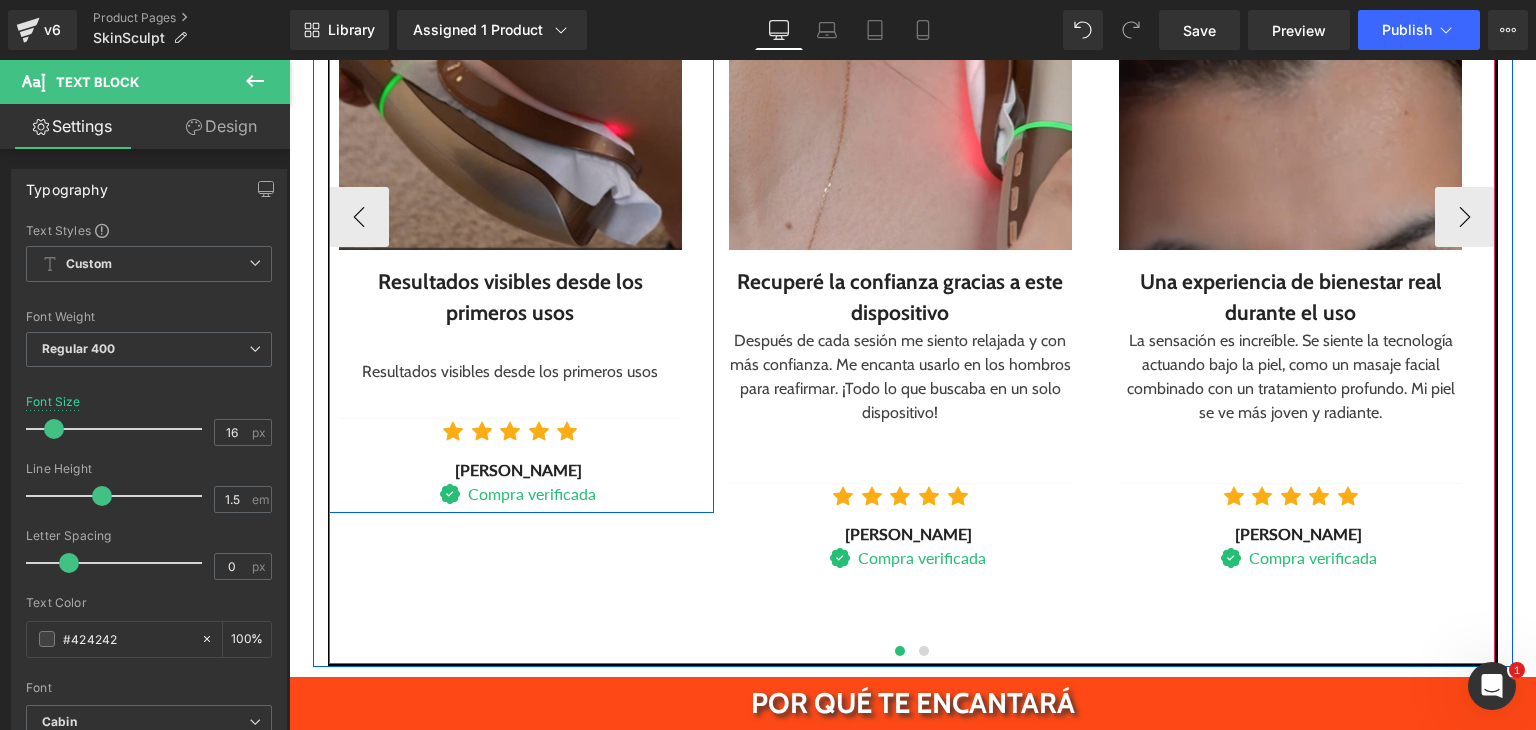 click on "Resultados visibles desde los primeros usos" at bounding box center (510, 372) 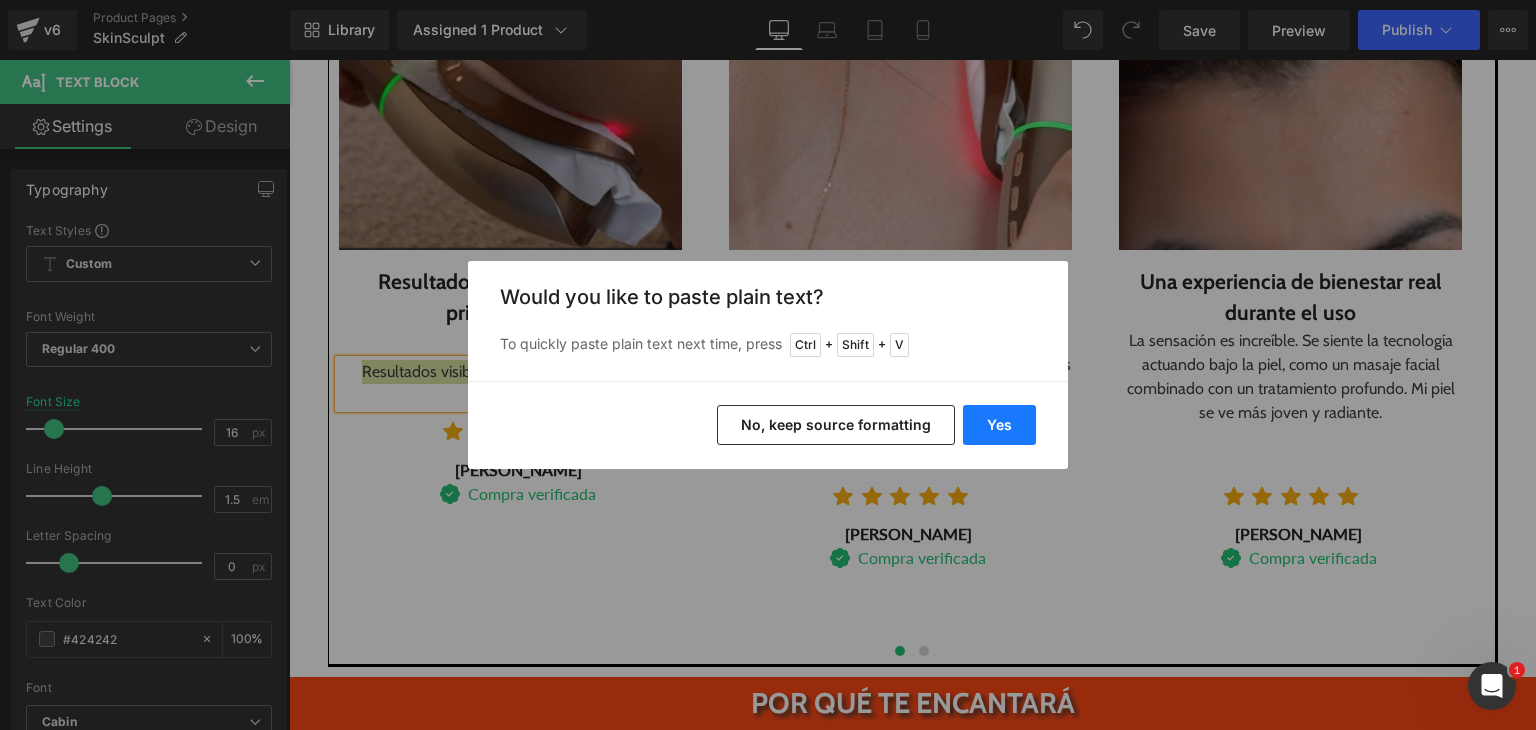 drag, startPoint x: 1003, startPoint y: 418, endPoint x: 630, endPoint y: 298, distance: 391.82776 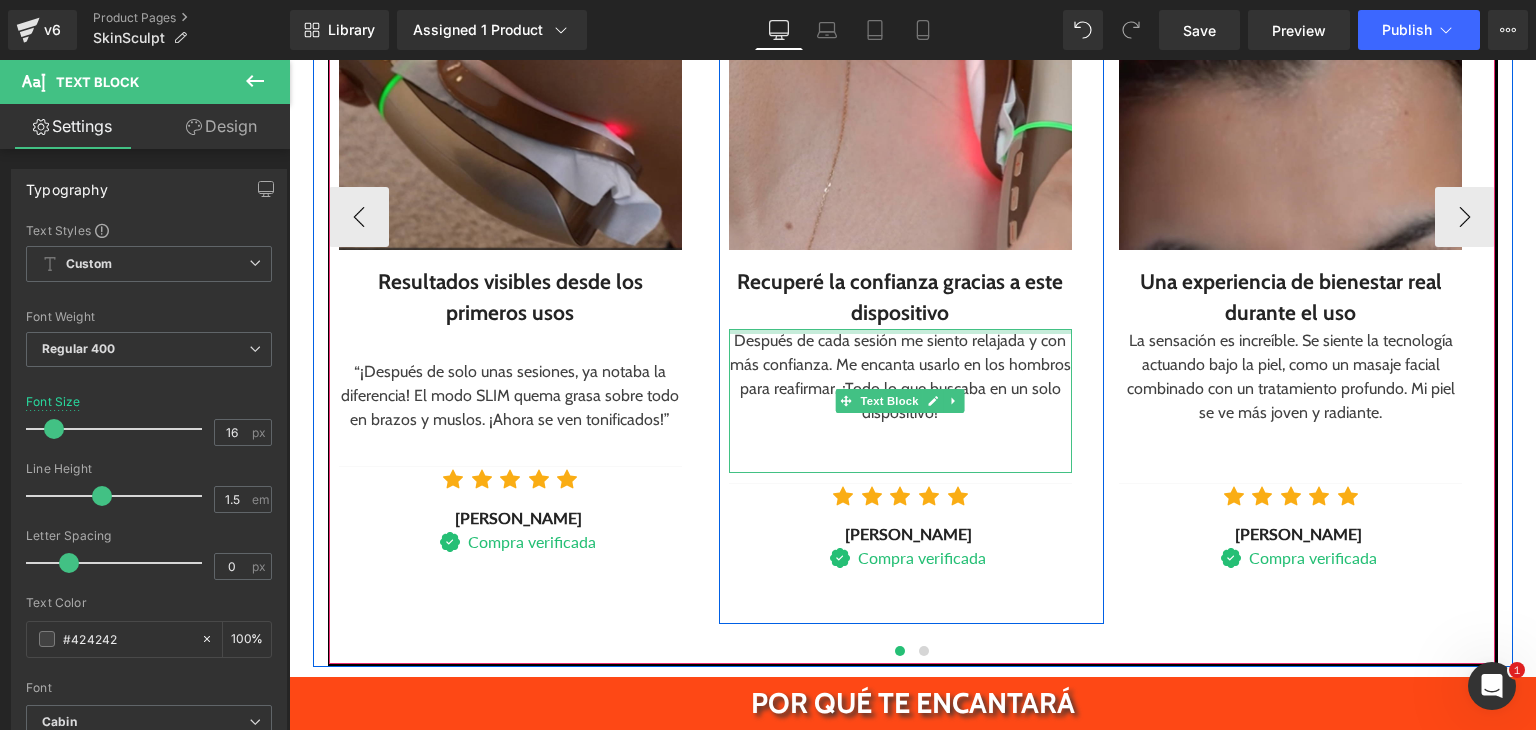 click on "Recuperé la confianza gracias a este dispositivo" at bounding box center [900, 297] 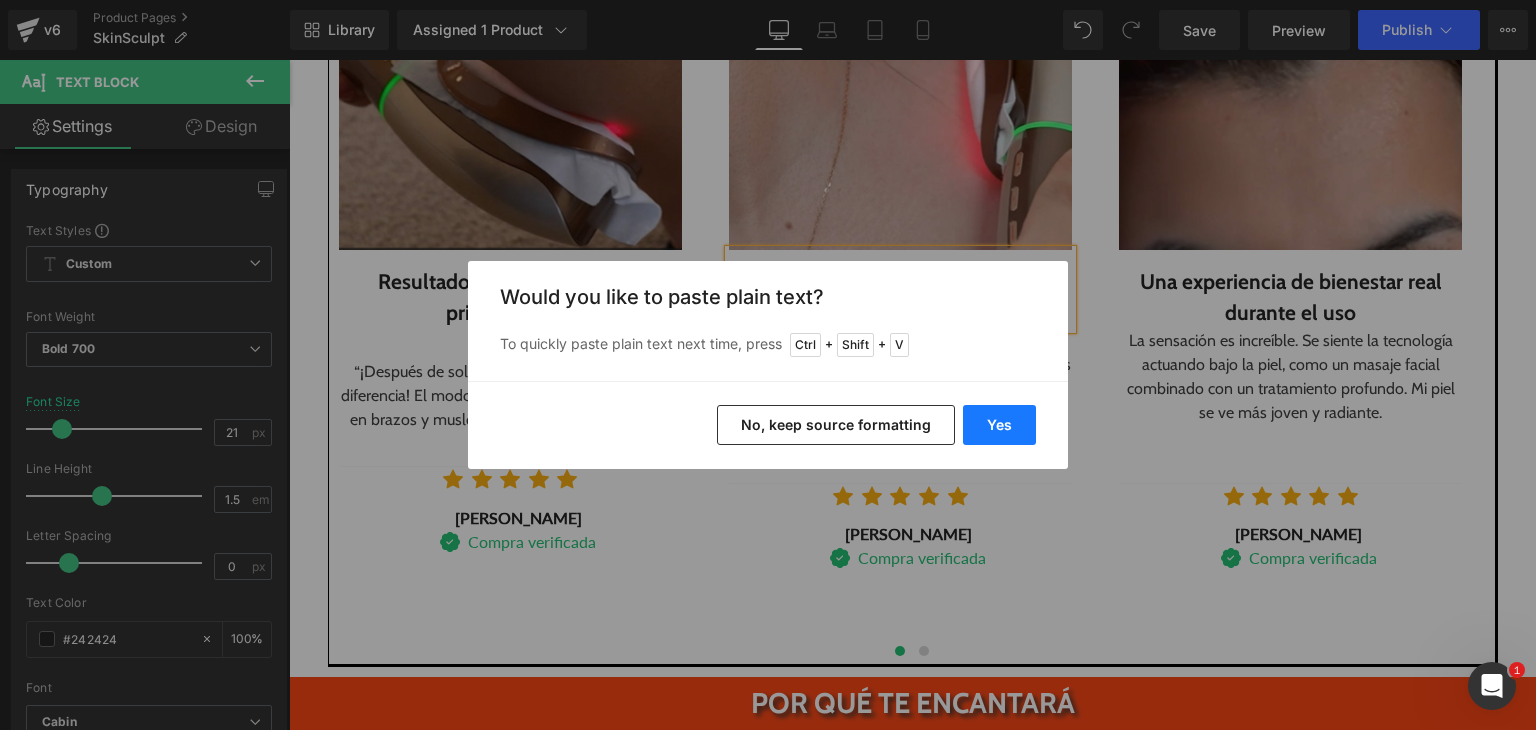 click on "Yes" at bounding box center [999, 425] 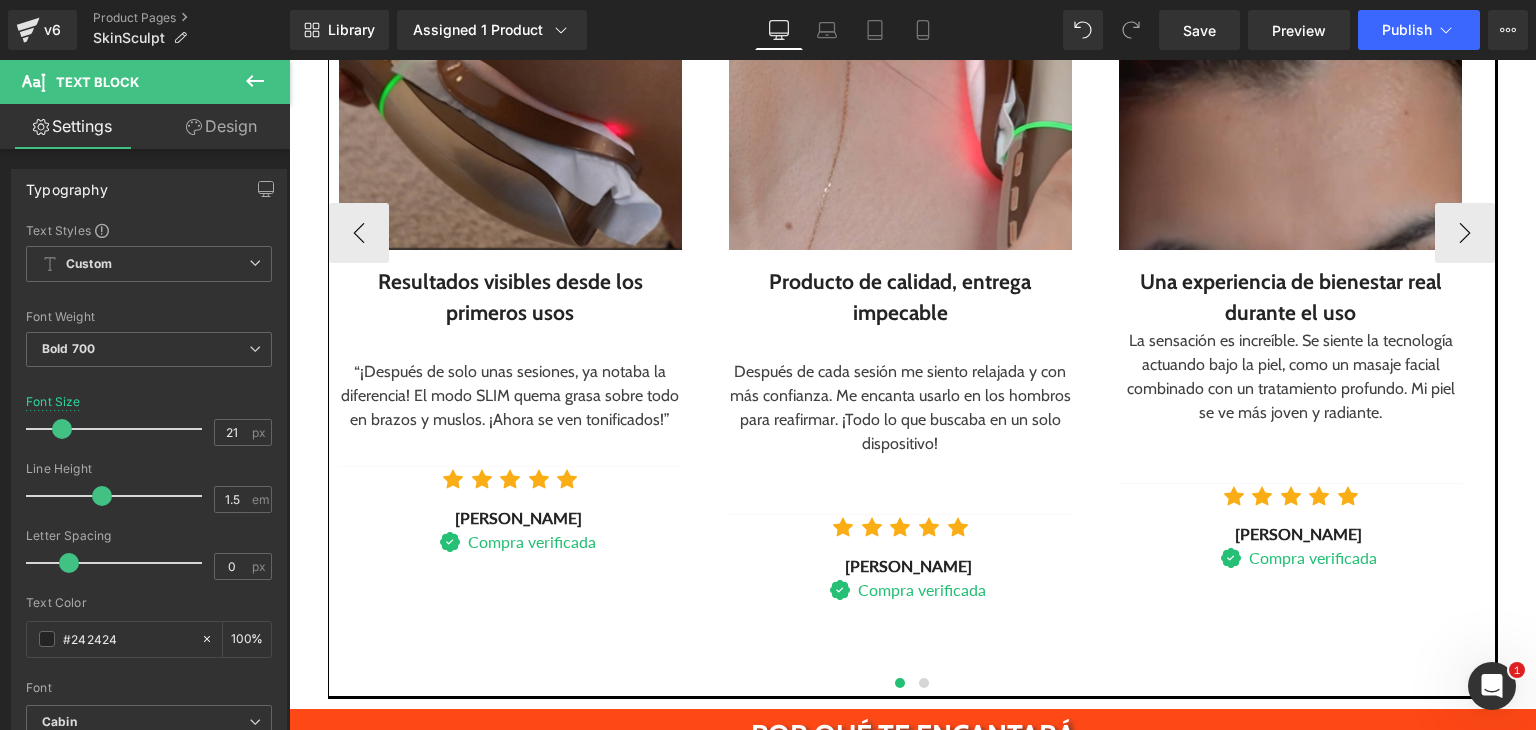 click on "Después de cada sesión me siento relajada y con más confianza. Me encanta usarlo en los hombros para reafirmar. ¡Todo lo que buscaba en un solo dispositivo!" at bounding box center [900, 408] 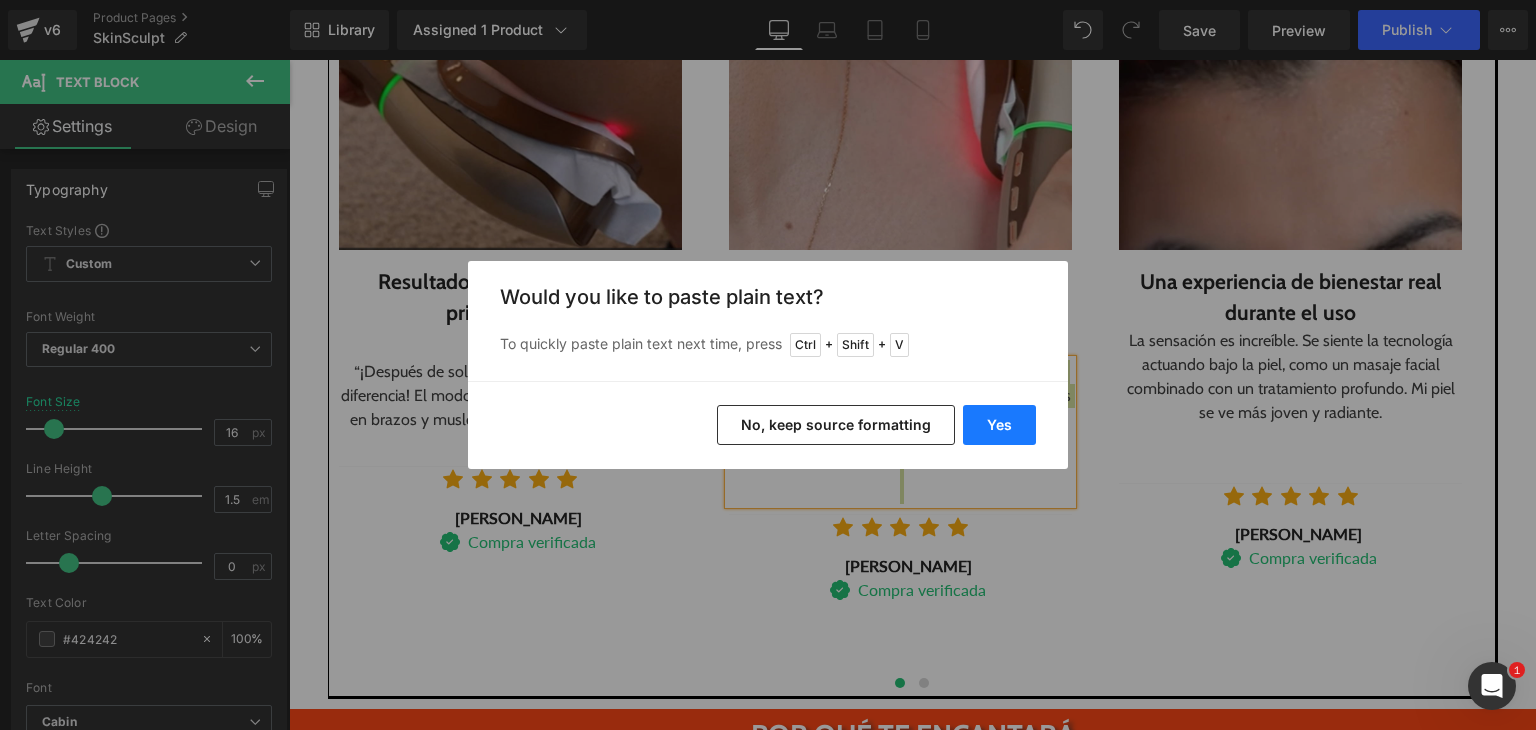 drag, startPoint x: 1003, startPoint y: 429, endPoint x: 710, endPoint y: 366, distance: 299.6965 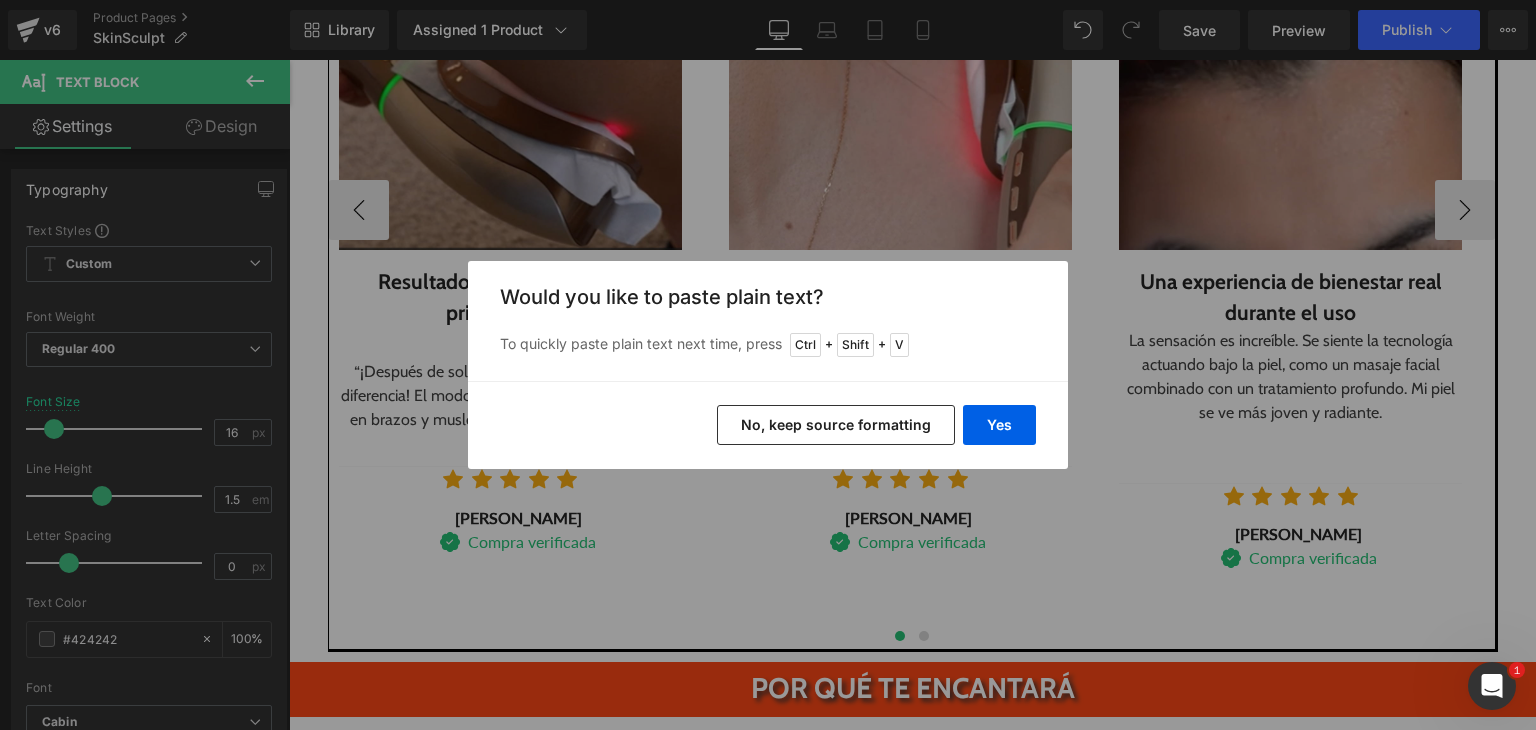 type 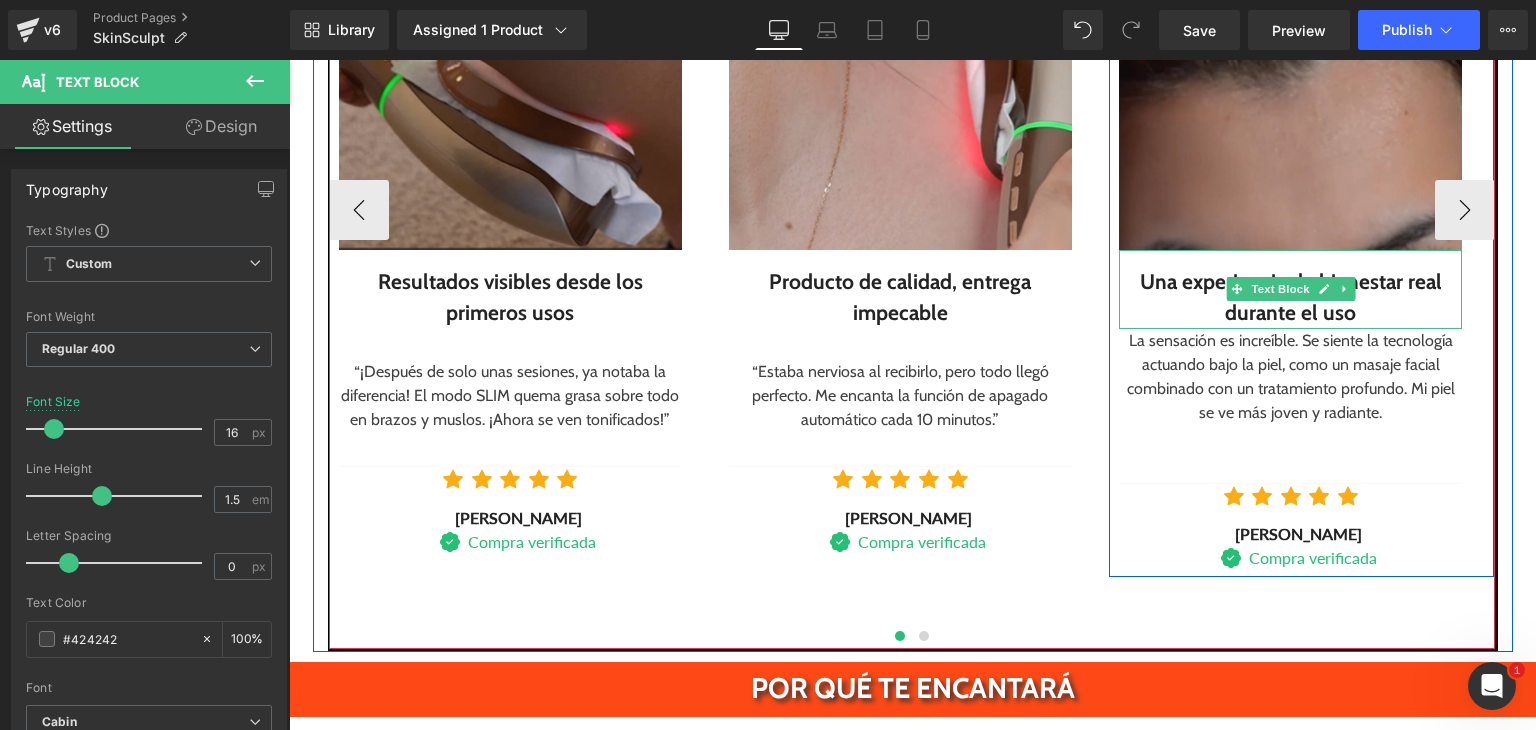 click on "Una experiencia de bienestar real durante el uso" at bounding box center [1290, 297] 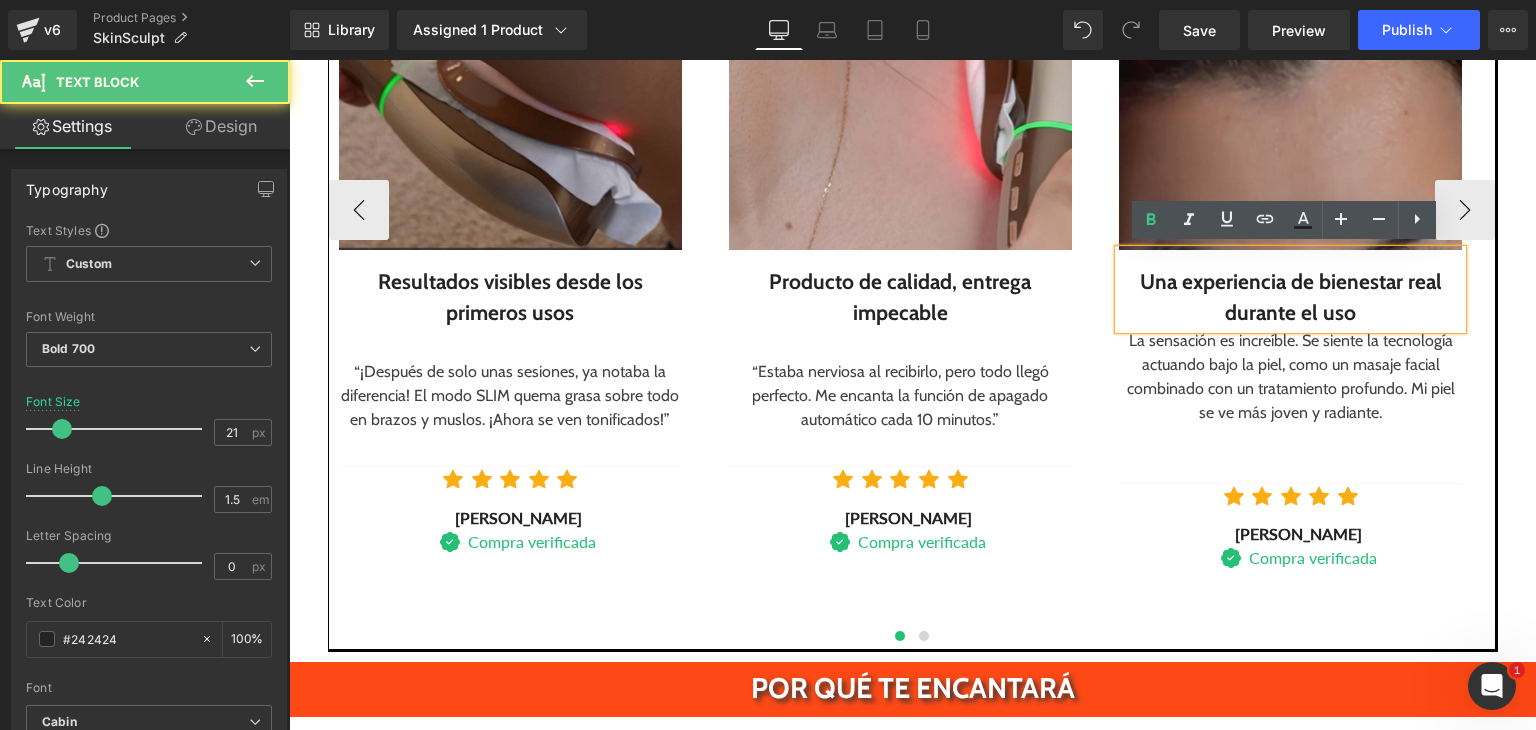 click on "Una experiencia de bienestar real durante el uso" at bounding box center [1290, 297] 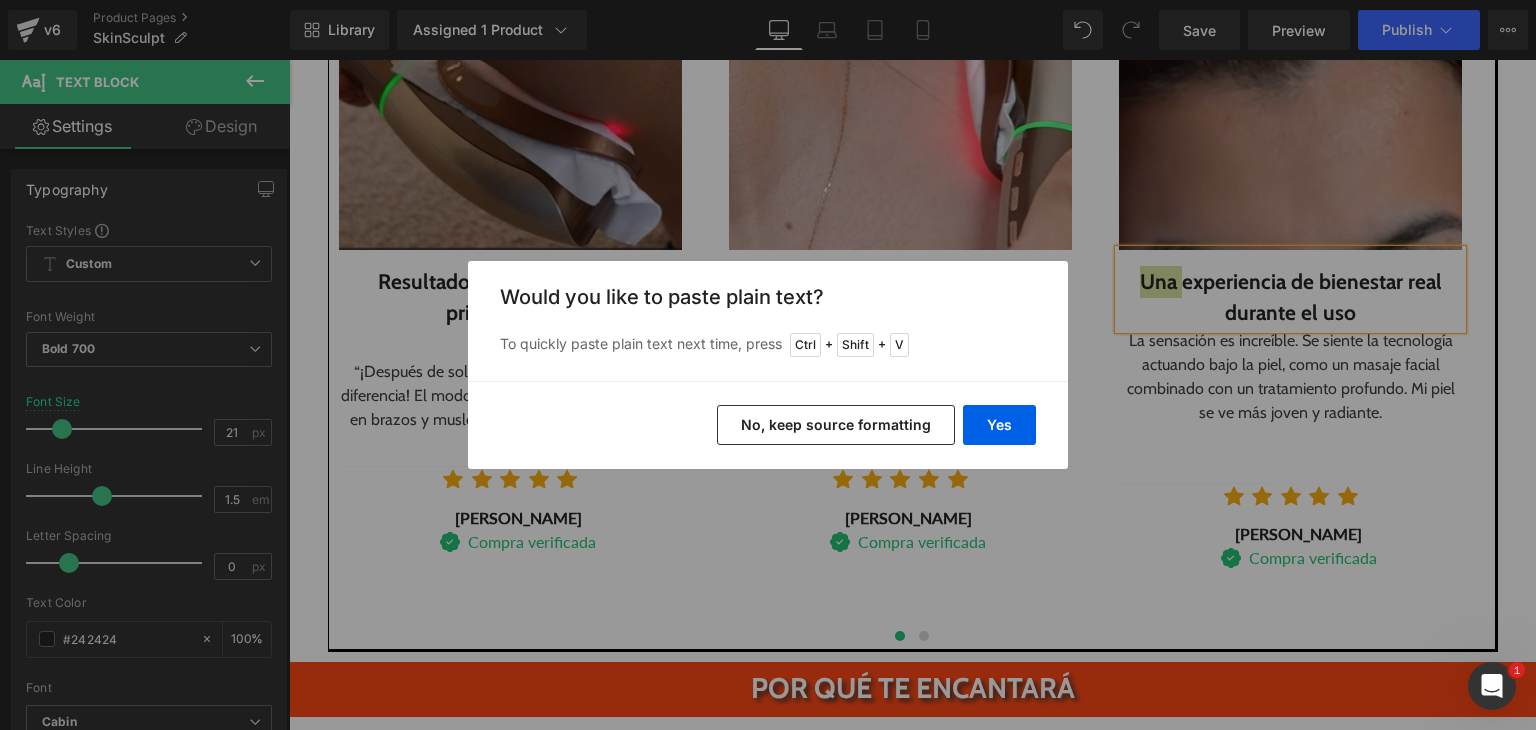click on "Back to Library   Insert     Would you like to paste plain text? To quickly paste plain text next time, press  Ctrl   +   Shift   +   V     Yes No, keep source formatting" at bounding box center [768, 365] 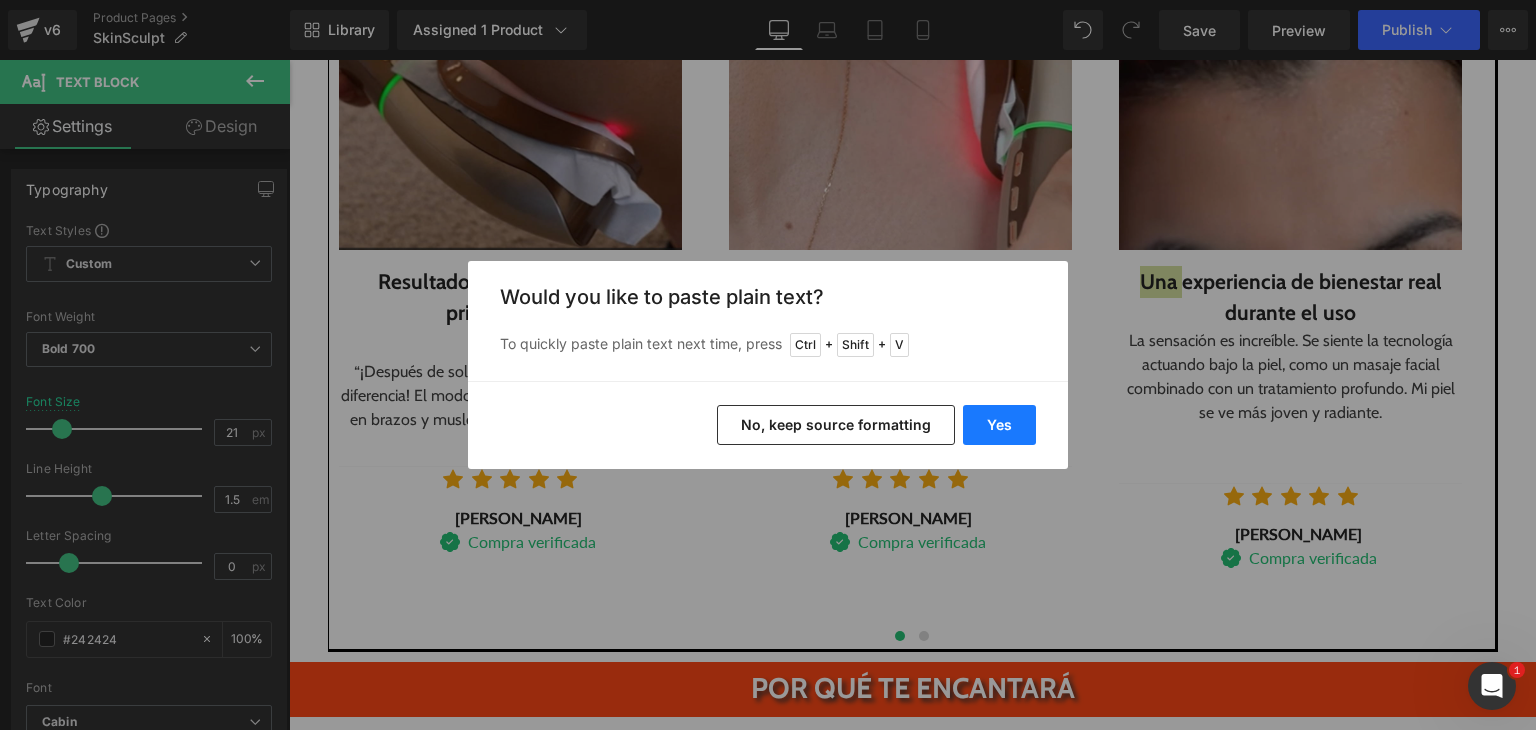 click on "Yes" at bounding box center [999, 425] 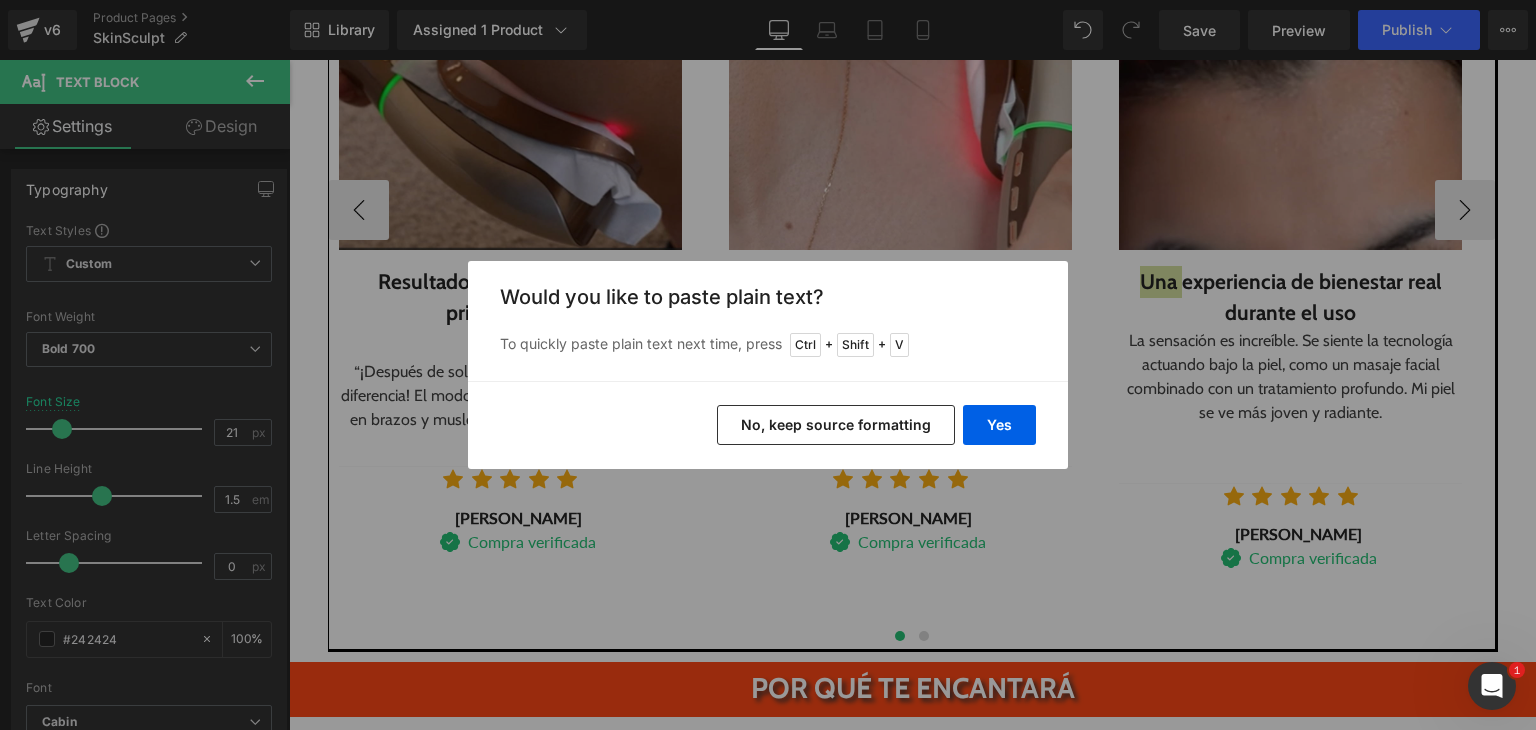 type 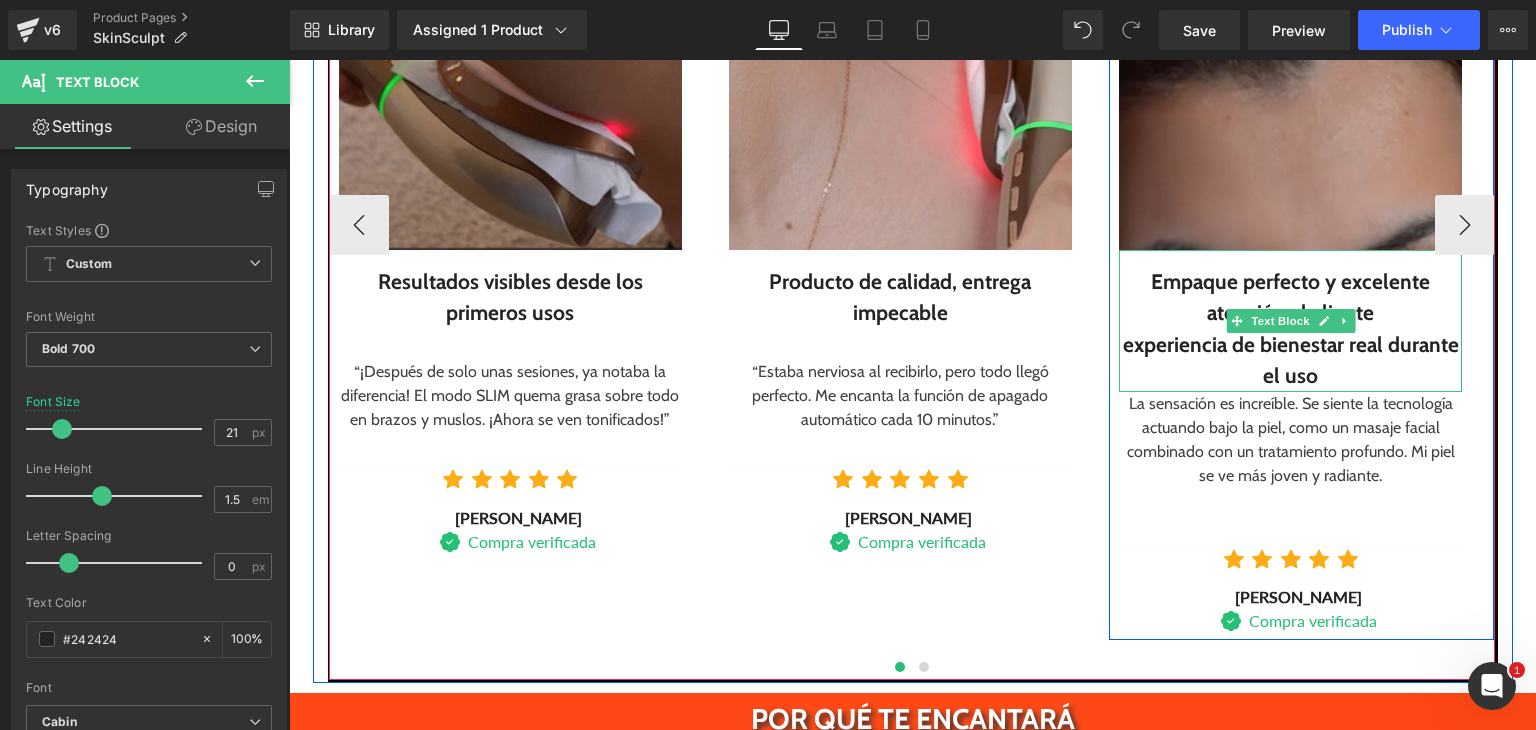 click on "Empaque perfecto y excelente atención al cliente" at bounding box center (1290, 297) 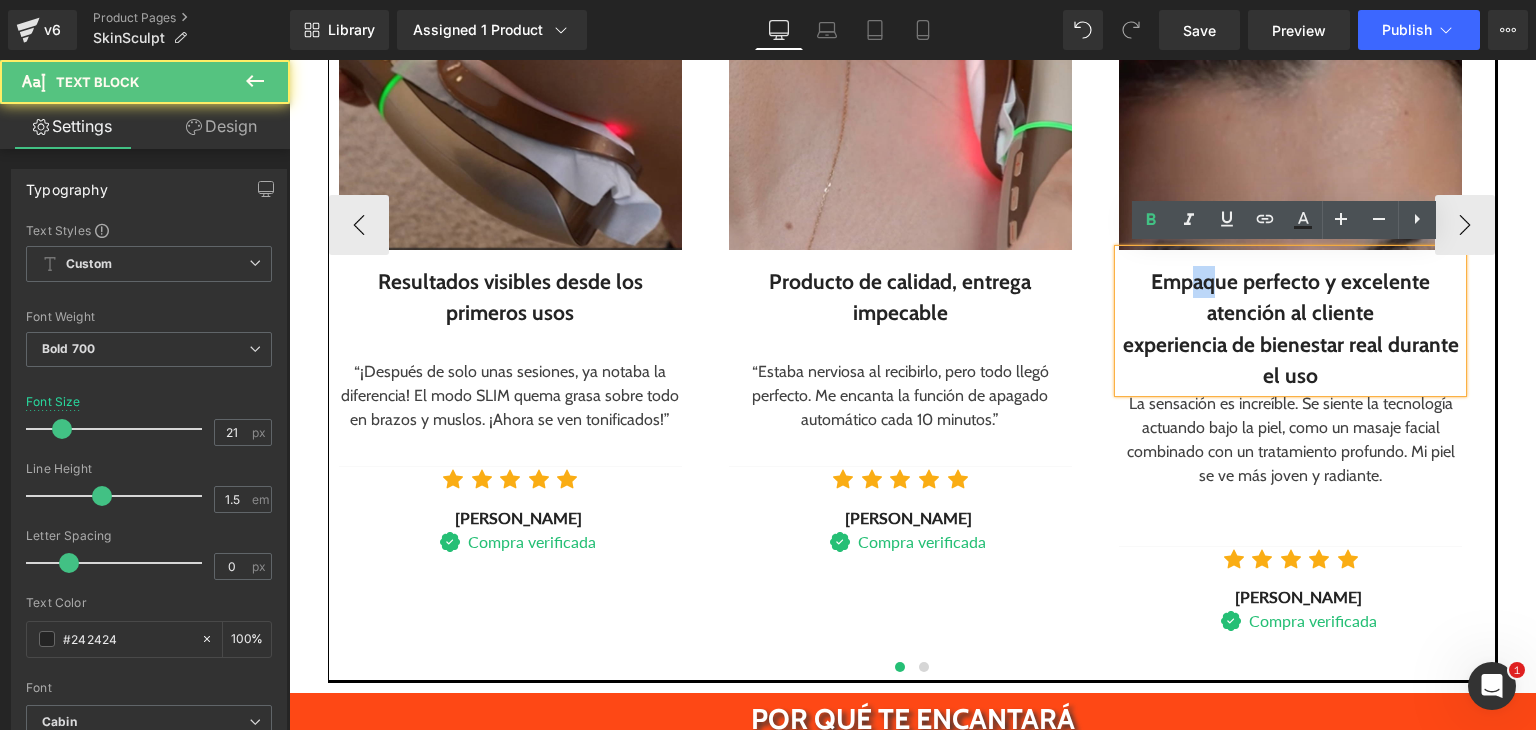 drag, startPoint x: 1188, startPoint y: 282, endPoint x: 1204, endPoint y: 293, distance: 19.416489 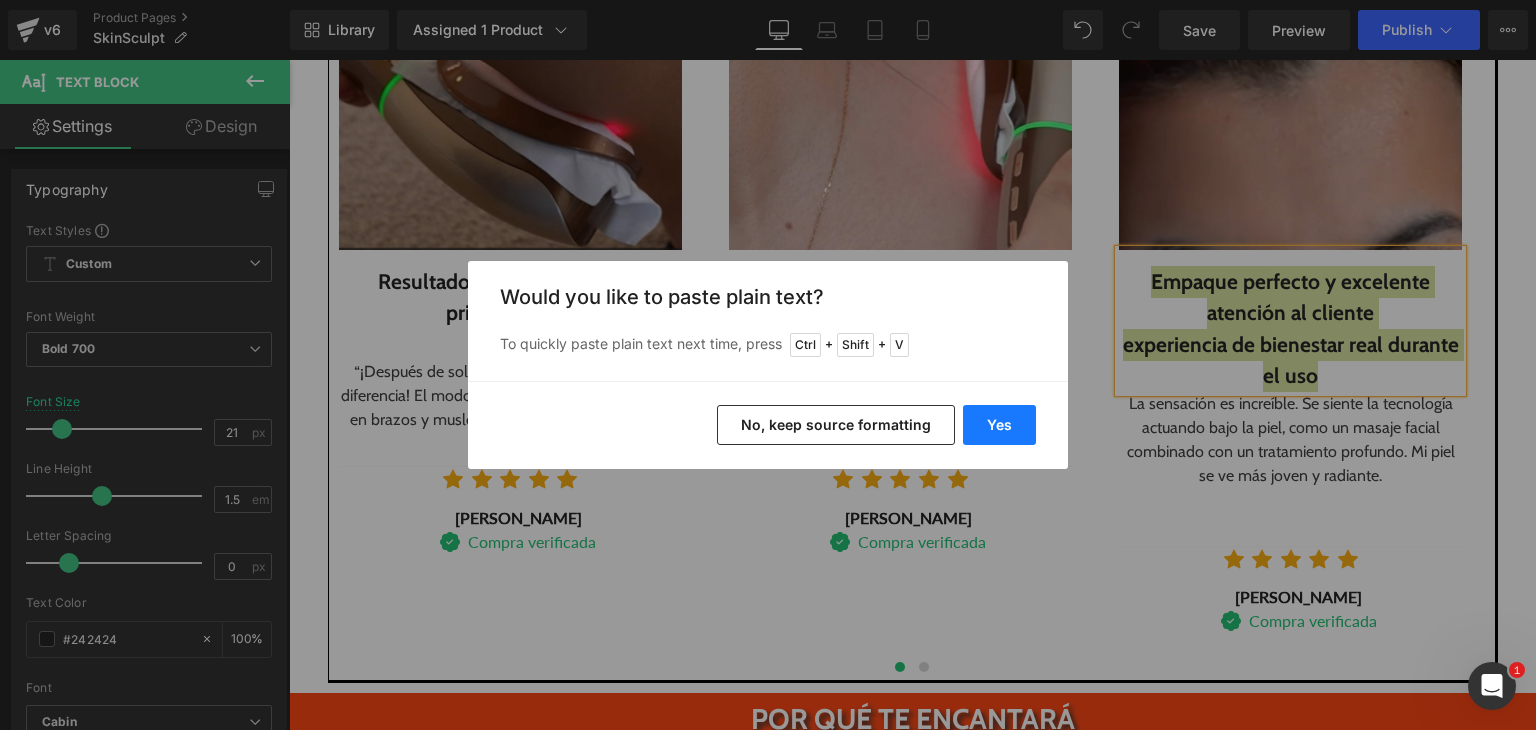 click on "Yes" at bounding box center (999, 425) 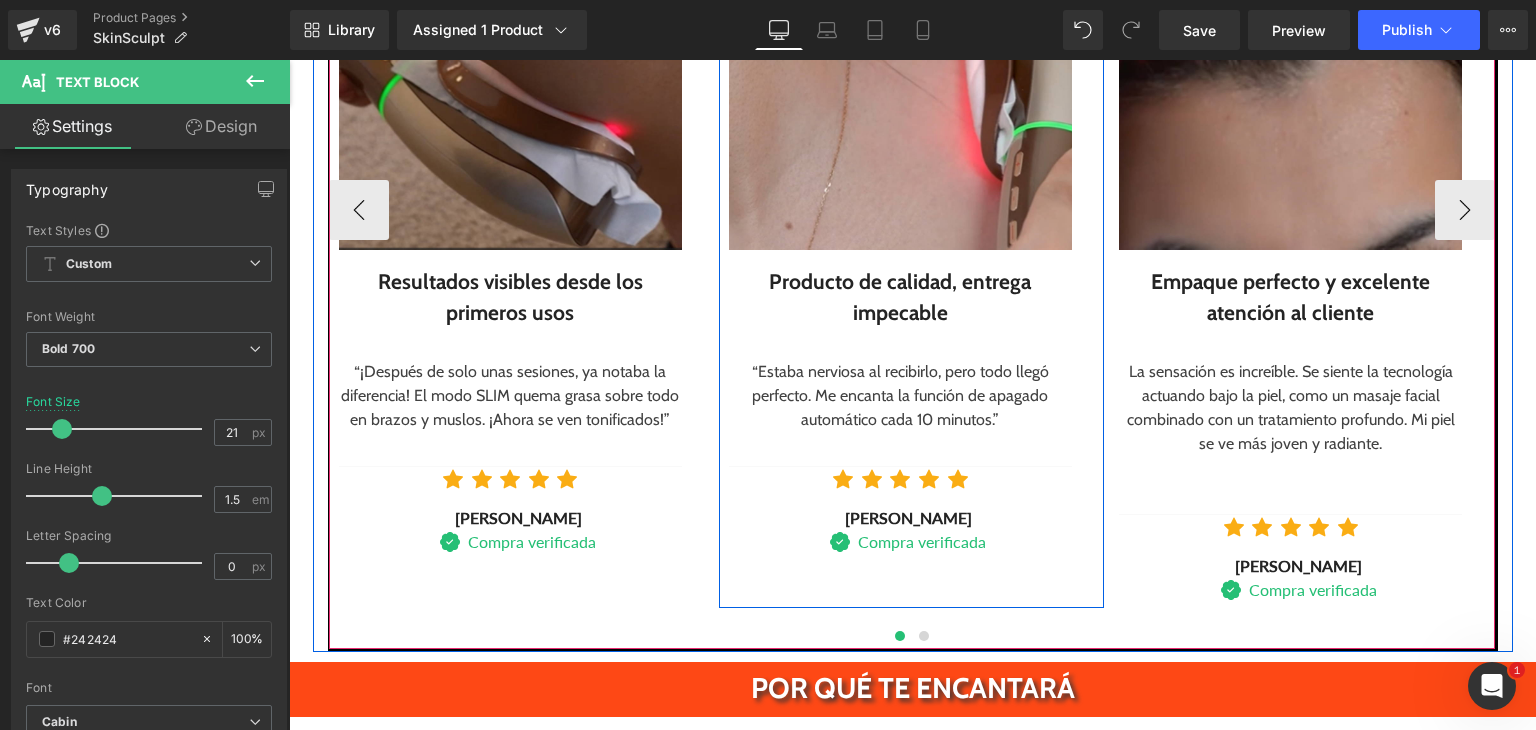 click on "La sensación es increíble. Se siente la tecnología actuando bajo la piel, como un masaje facial combinado con un tratamiento profundo. Mi piel se ve más joven y radiante." at bounding box center [1290, 408] 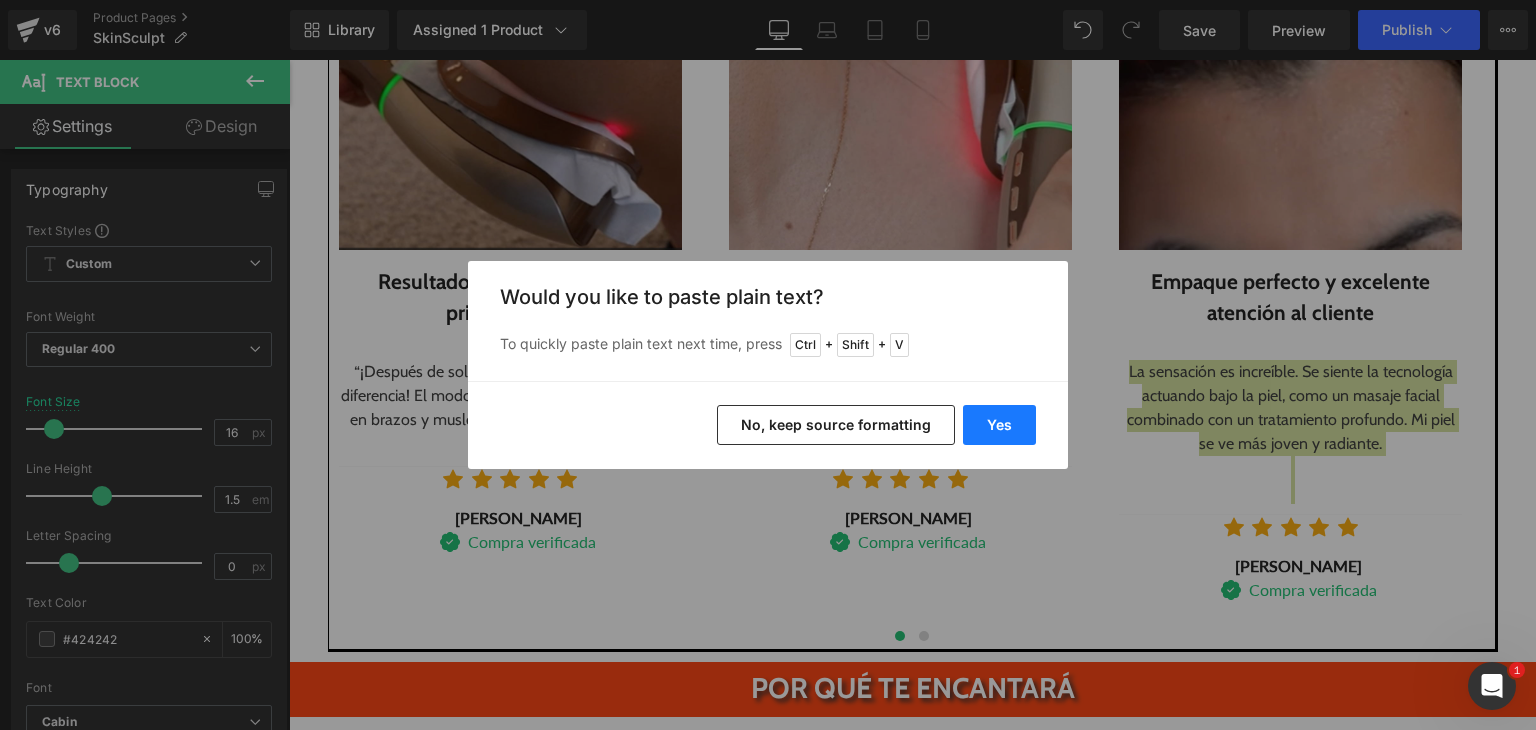 click on "Yes" at bounding box center [999, 425] 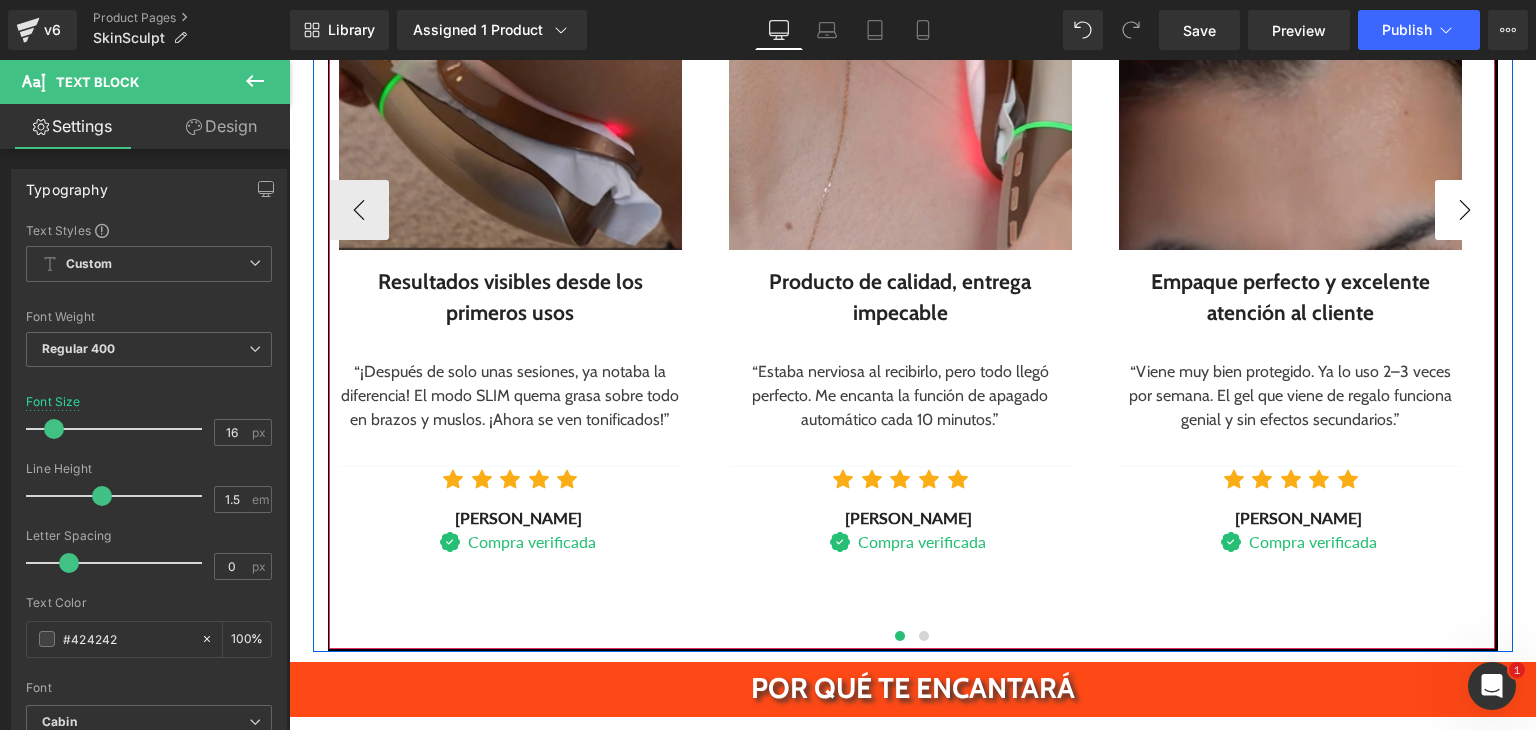 click on "›" at bounding box center [1465, 210] 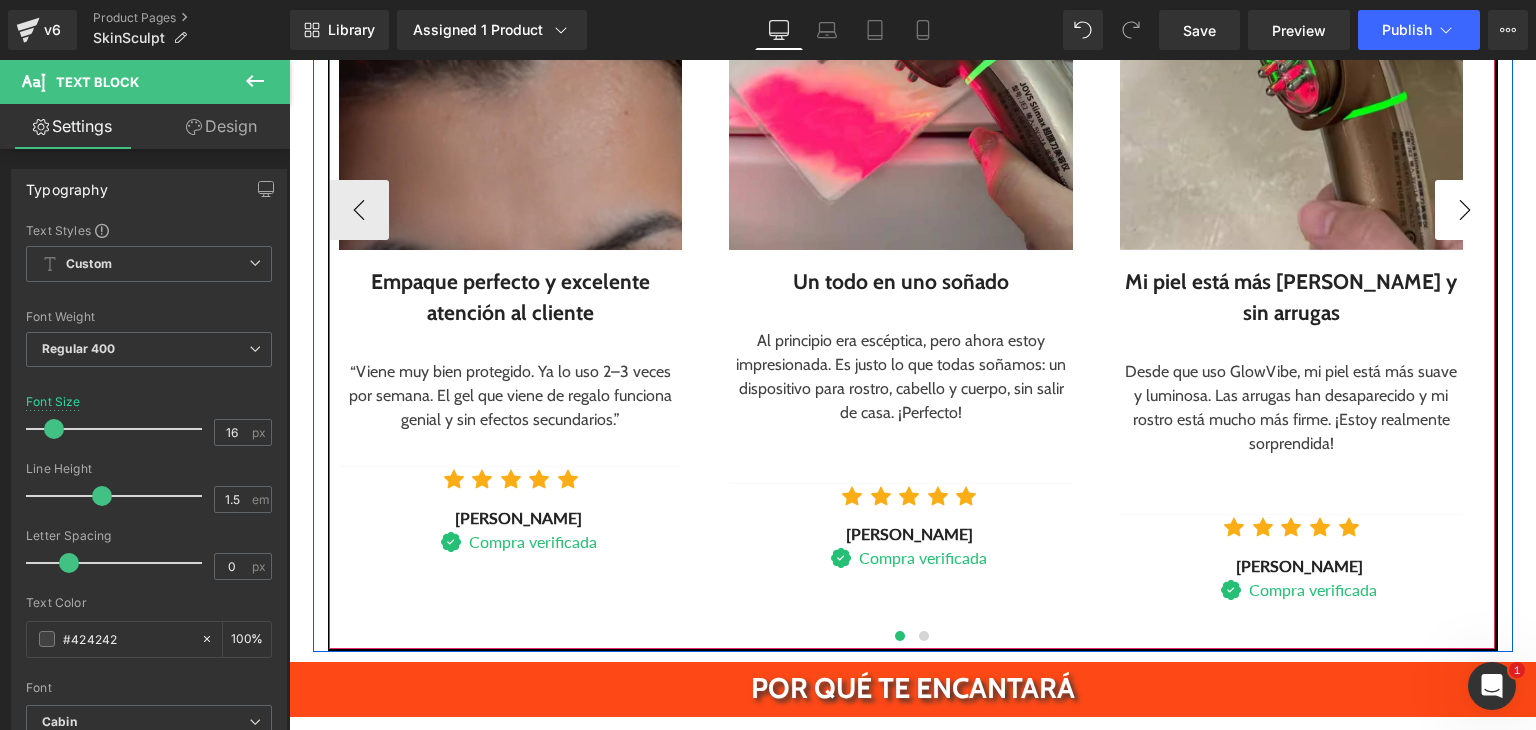 click on "›" at bounding box center [1465, 210] 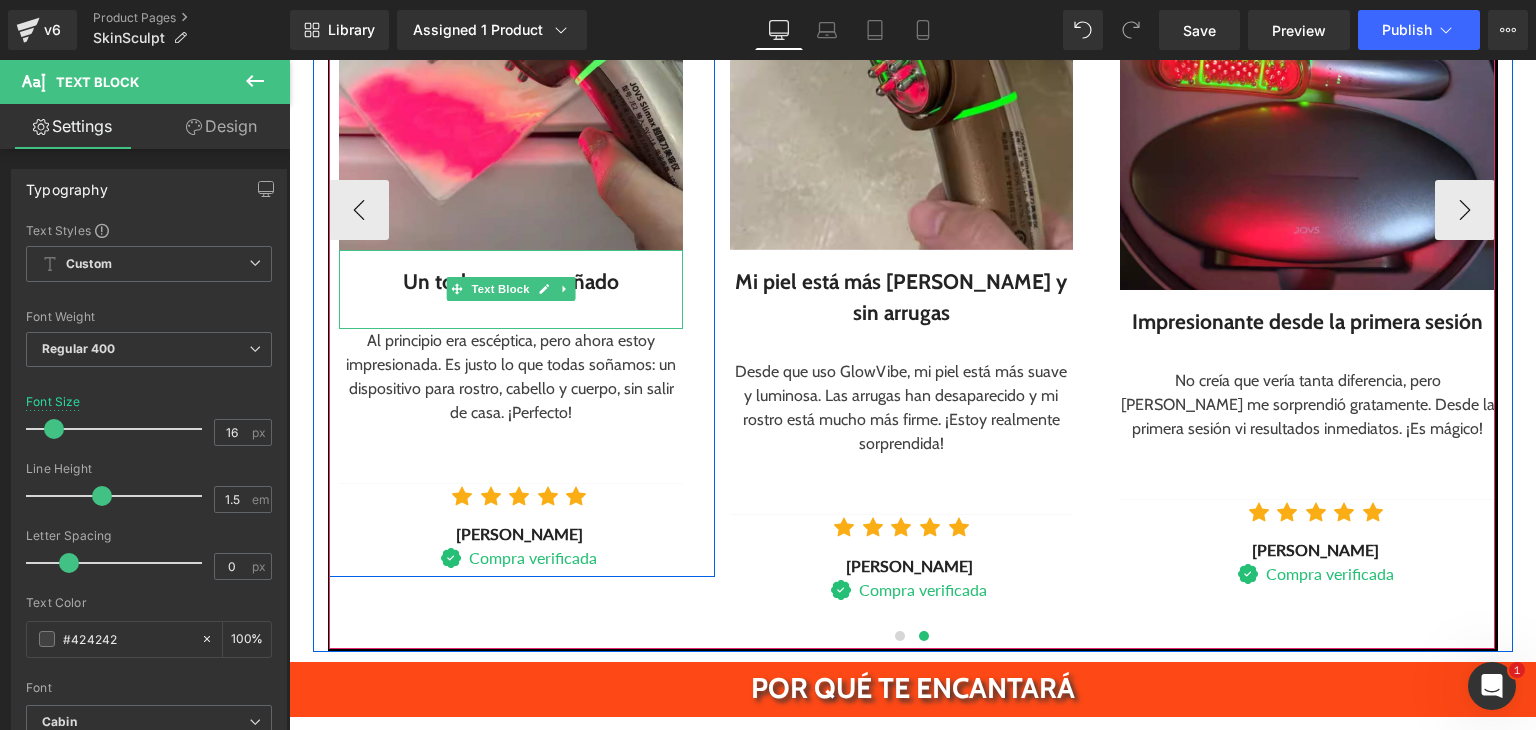 click on "Un todo en uno soñado" at bounding box center [510, 282] 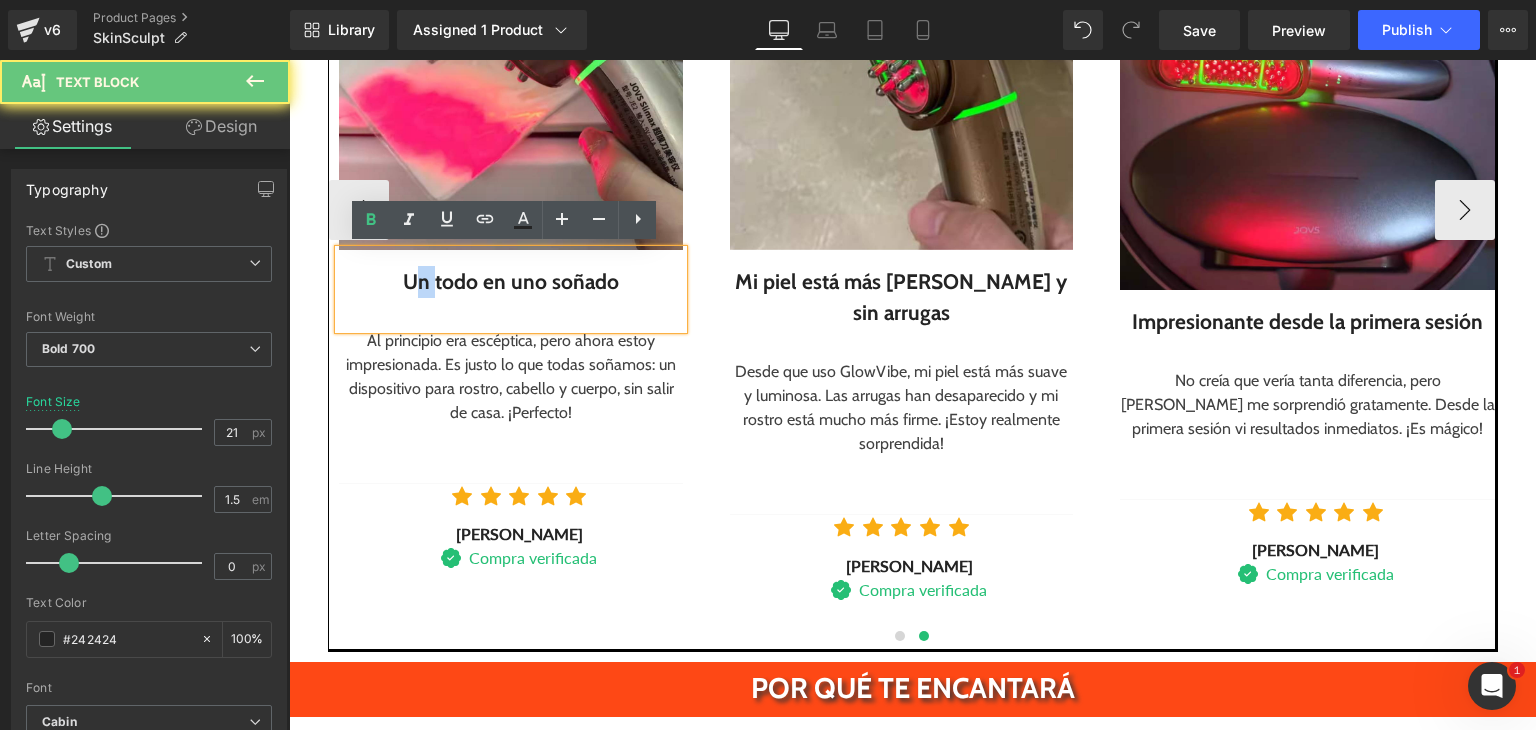 click on "Un todo en uno soñado" at bounding box center (510, 282) 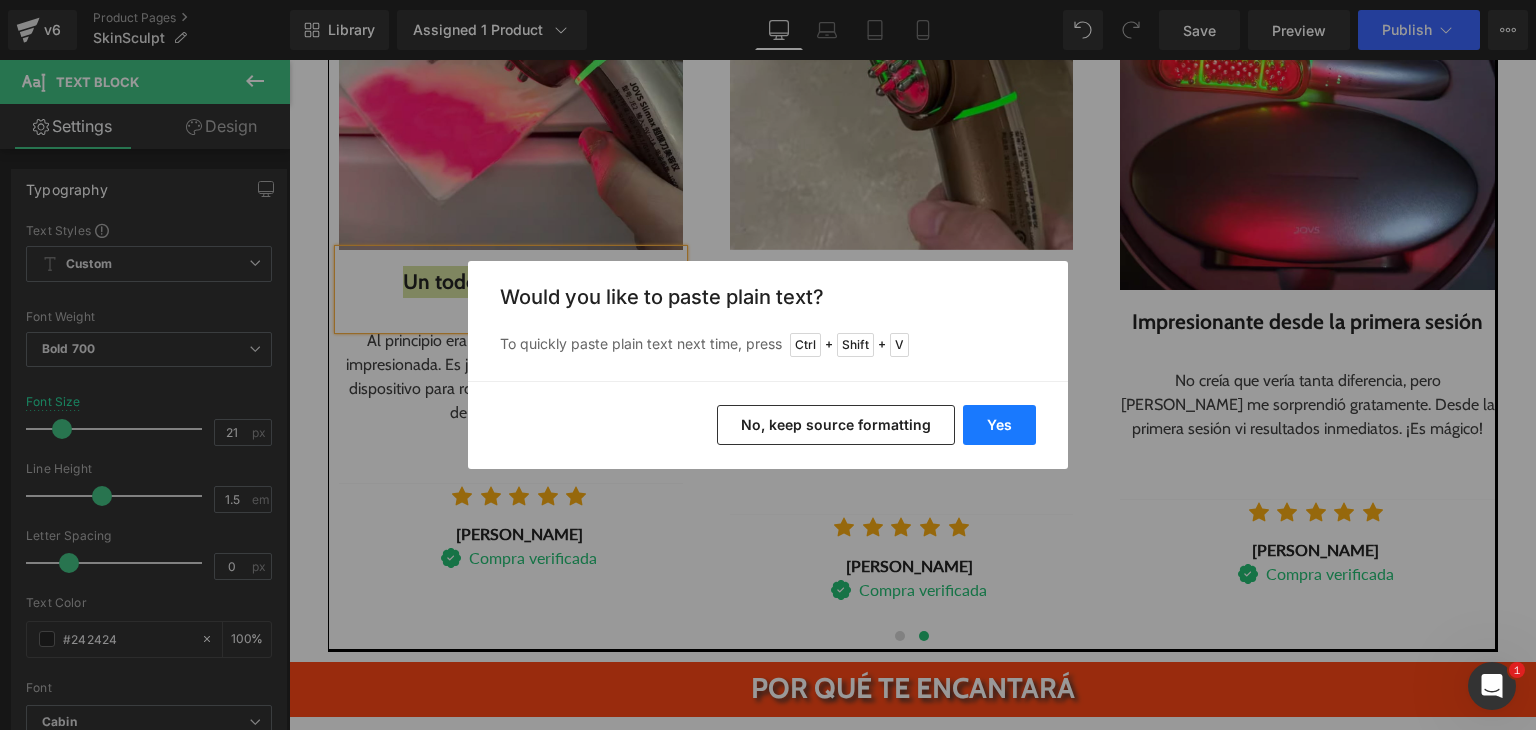 click on "Yes" at bounding box center (999, 425) 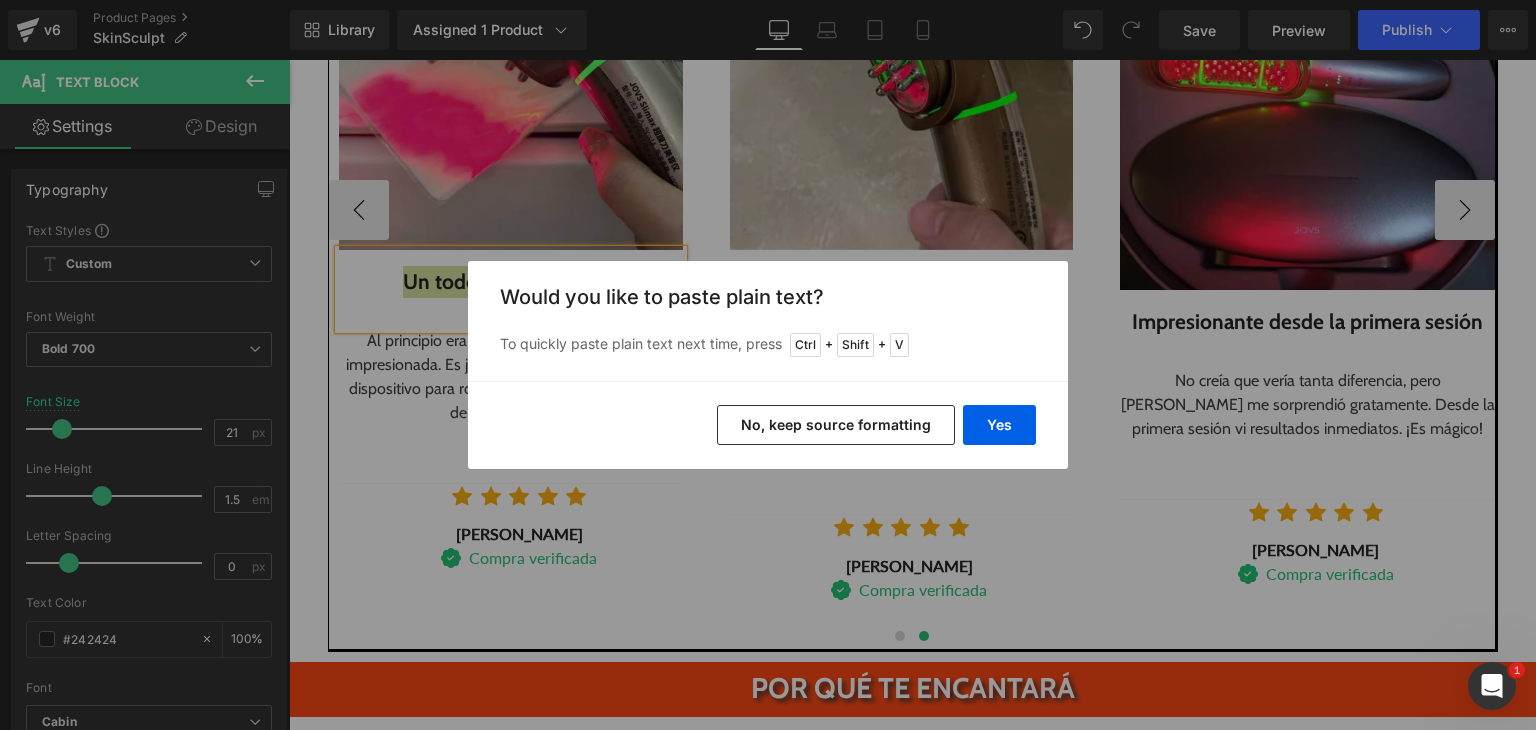 type 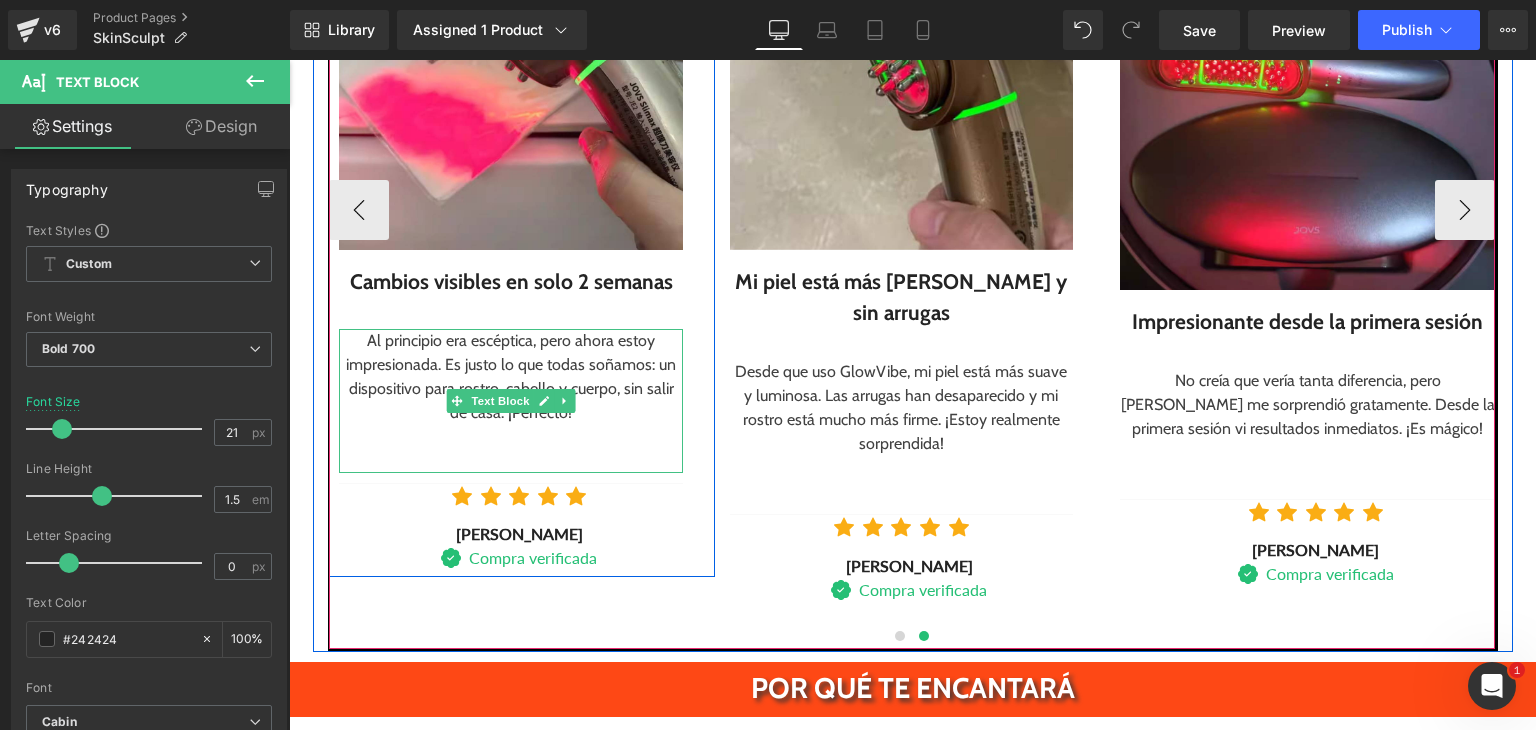 drag, startPoint x: 417, startPoint y: 350, endPoint x: 452, endPoint y: 350, distance: 35 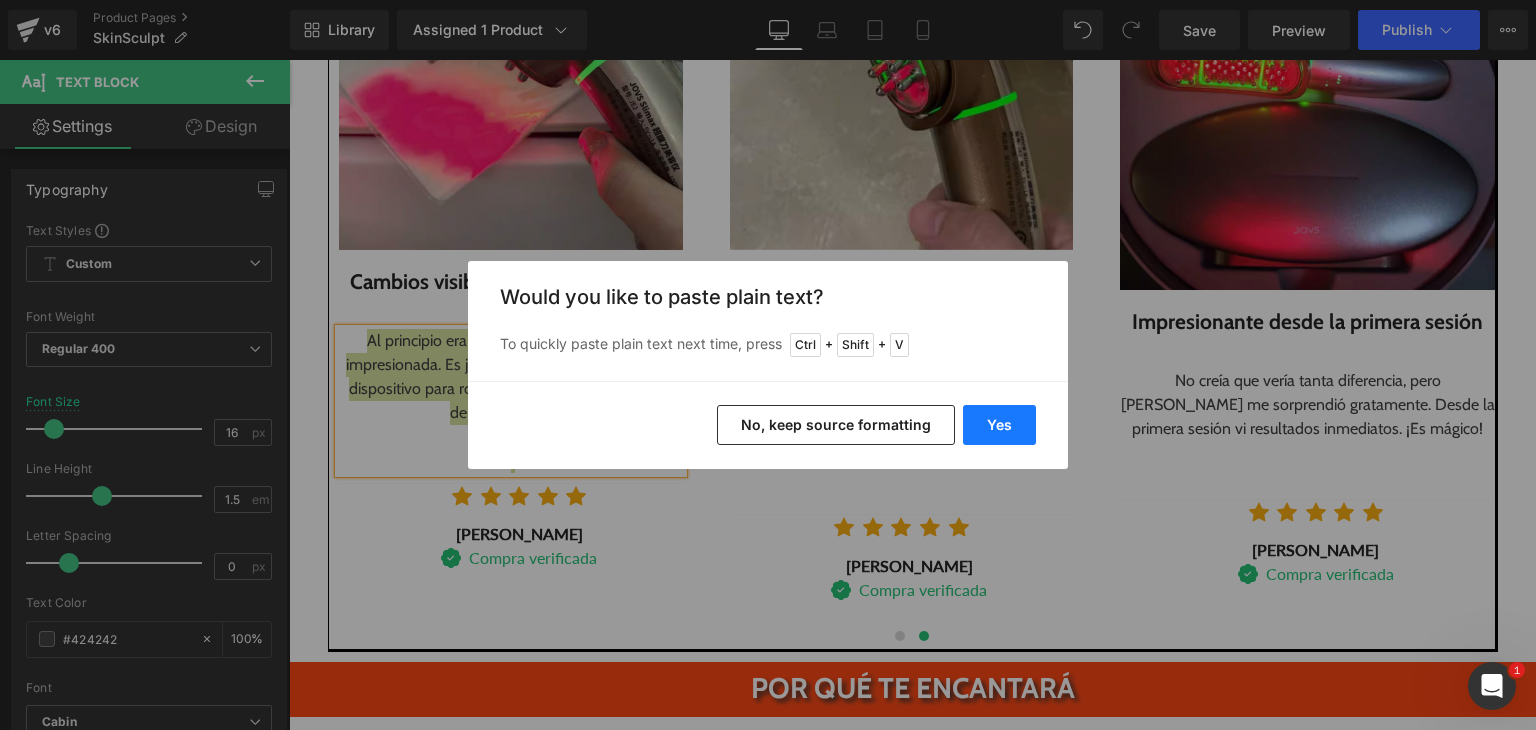 click on "Yes" at bounding box center [999, 425] 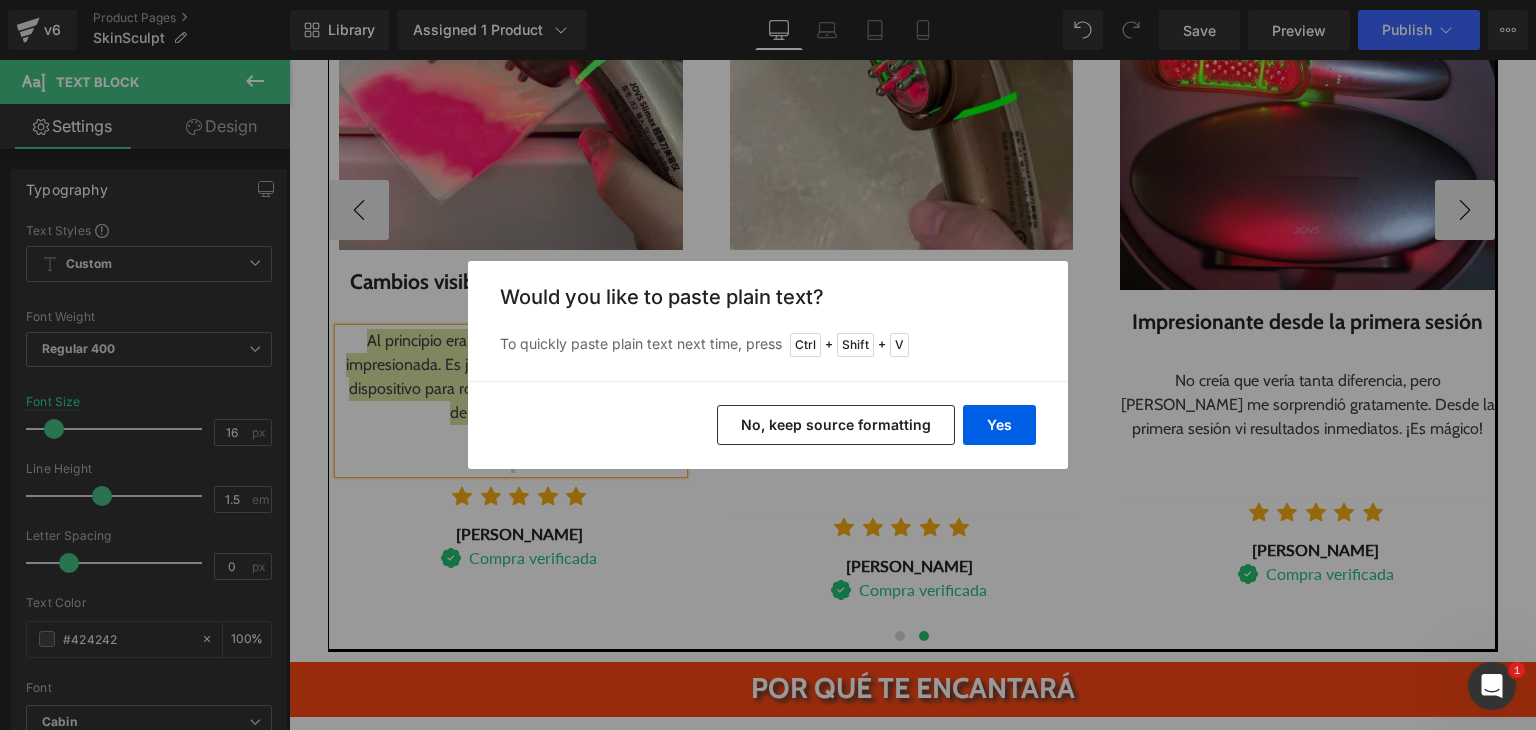 type 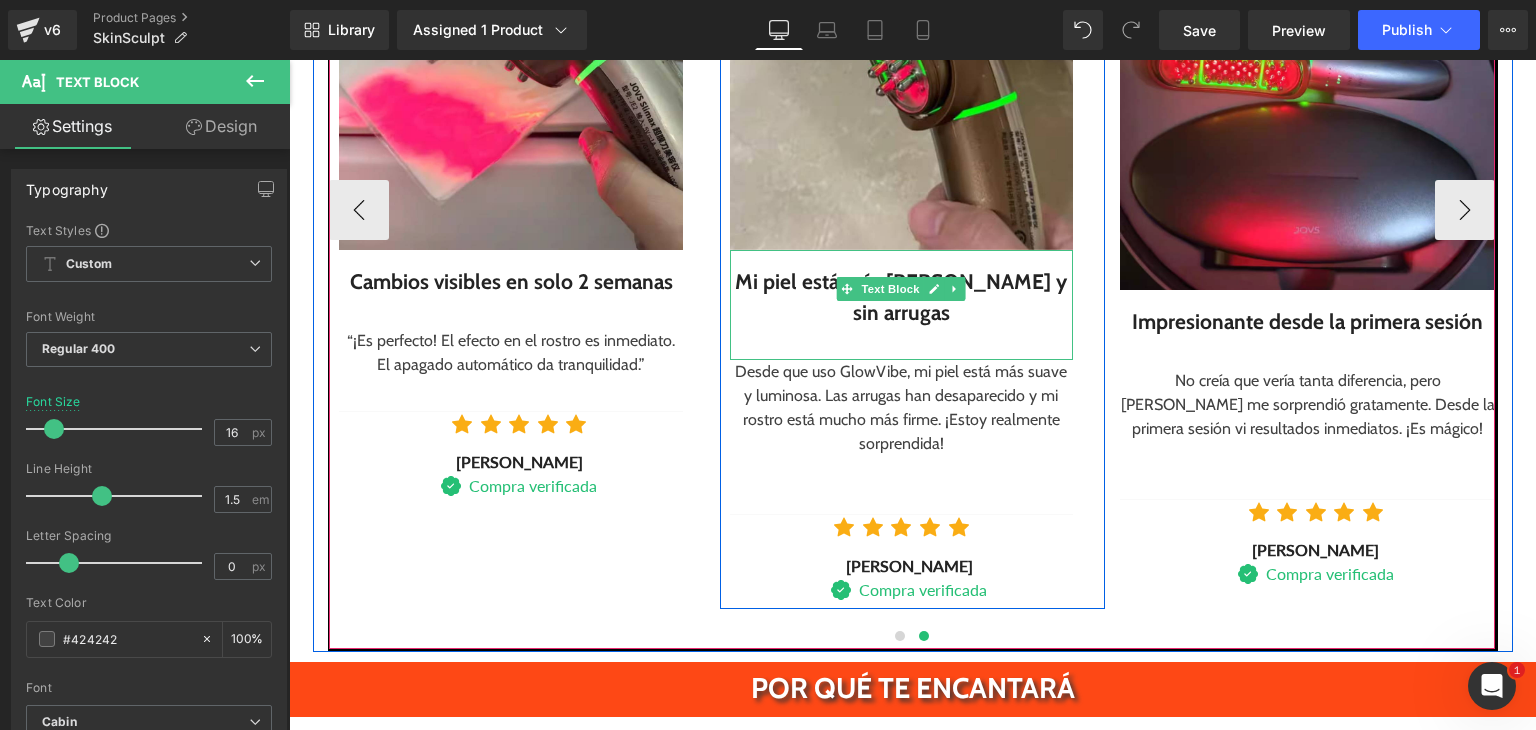 drag, startPoint x: 756, startPoint y: 284, endPoint x: 797, endPoint y: 284, distance: 41 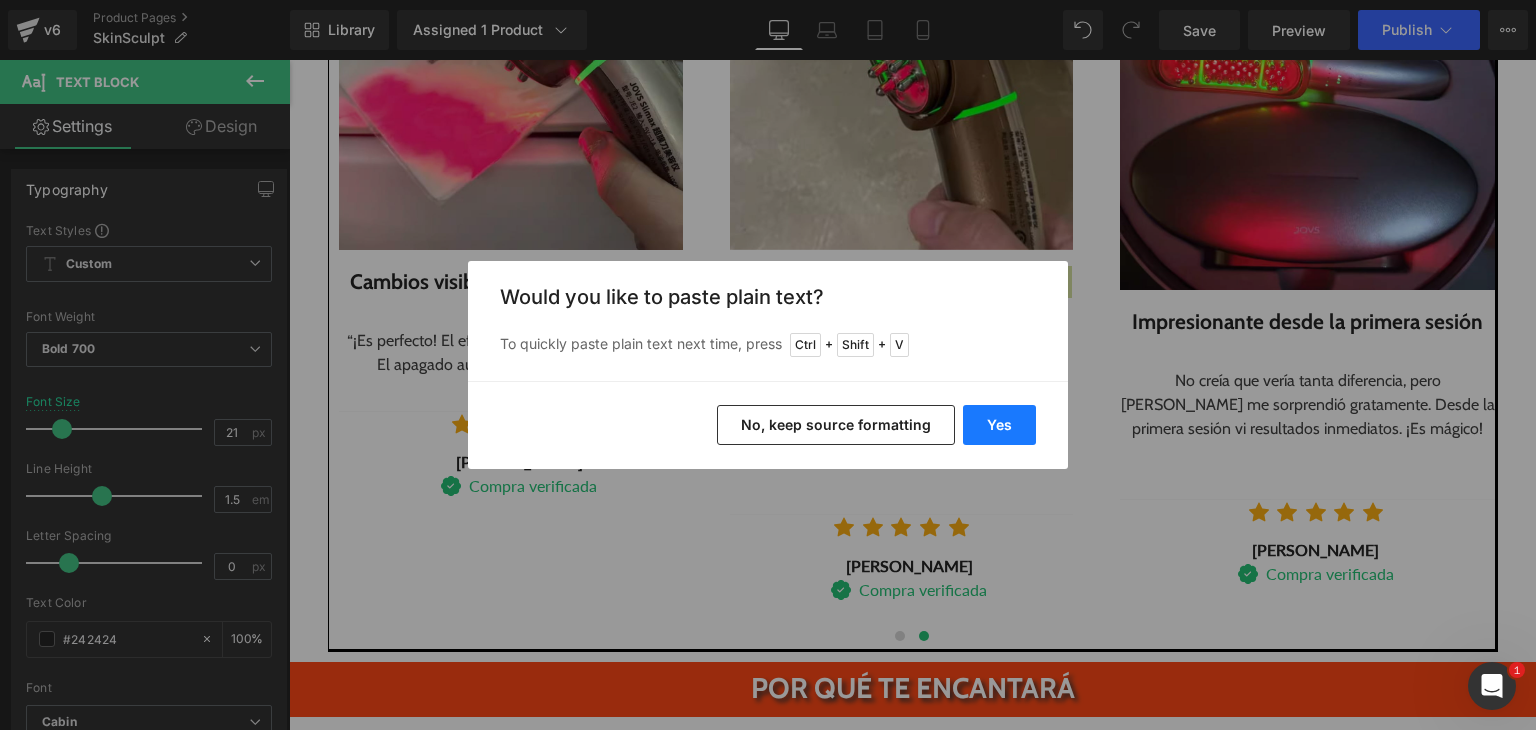 drag, startPoint x: 988, startPoint y: 417, endPoint x: 486, endPoint y: 144, distance: 571.43066 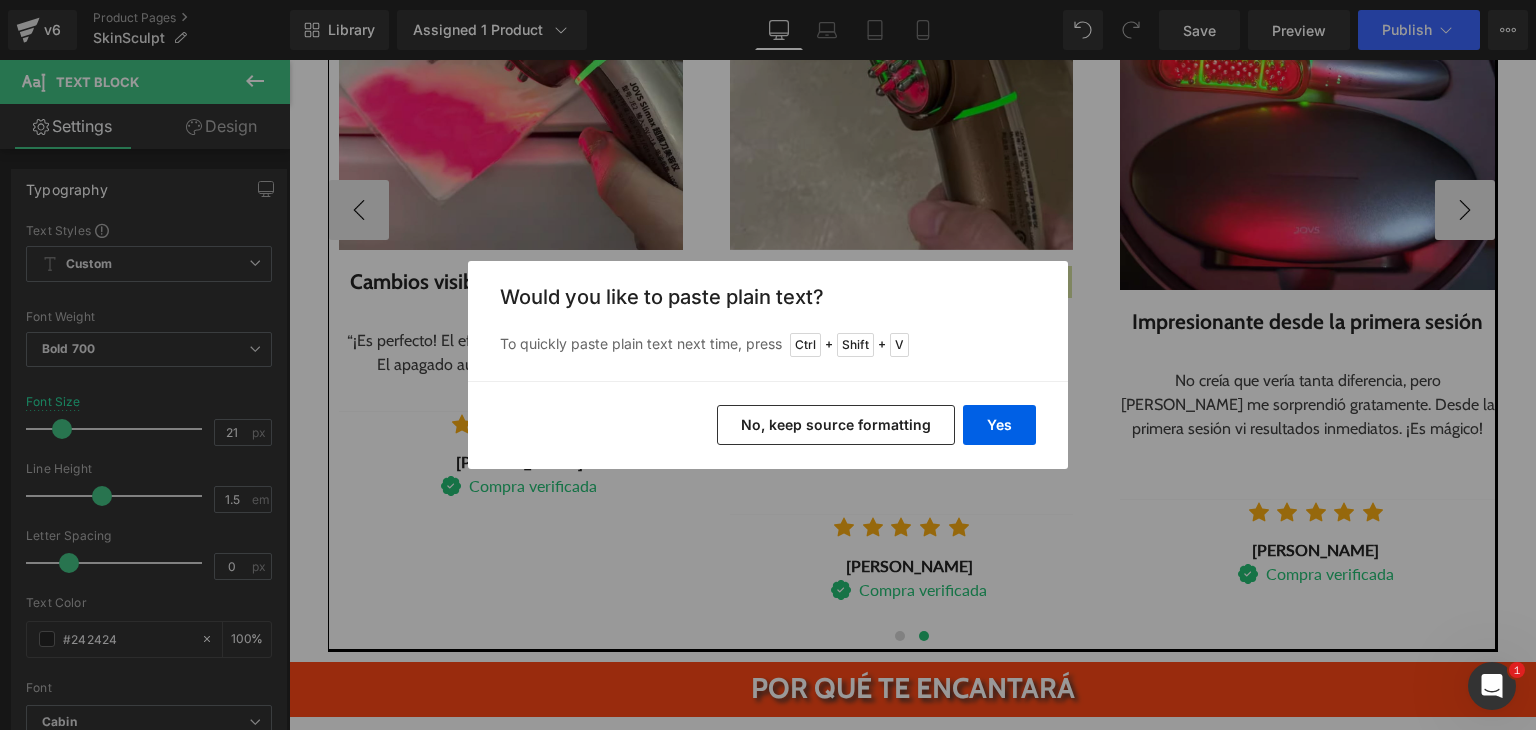 type 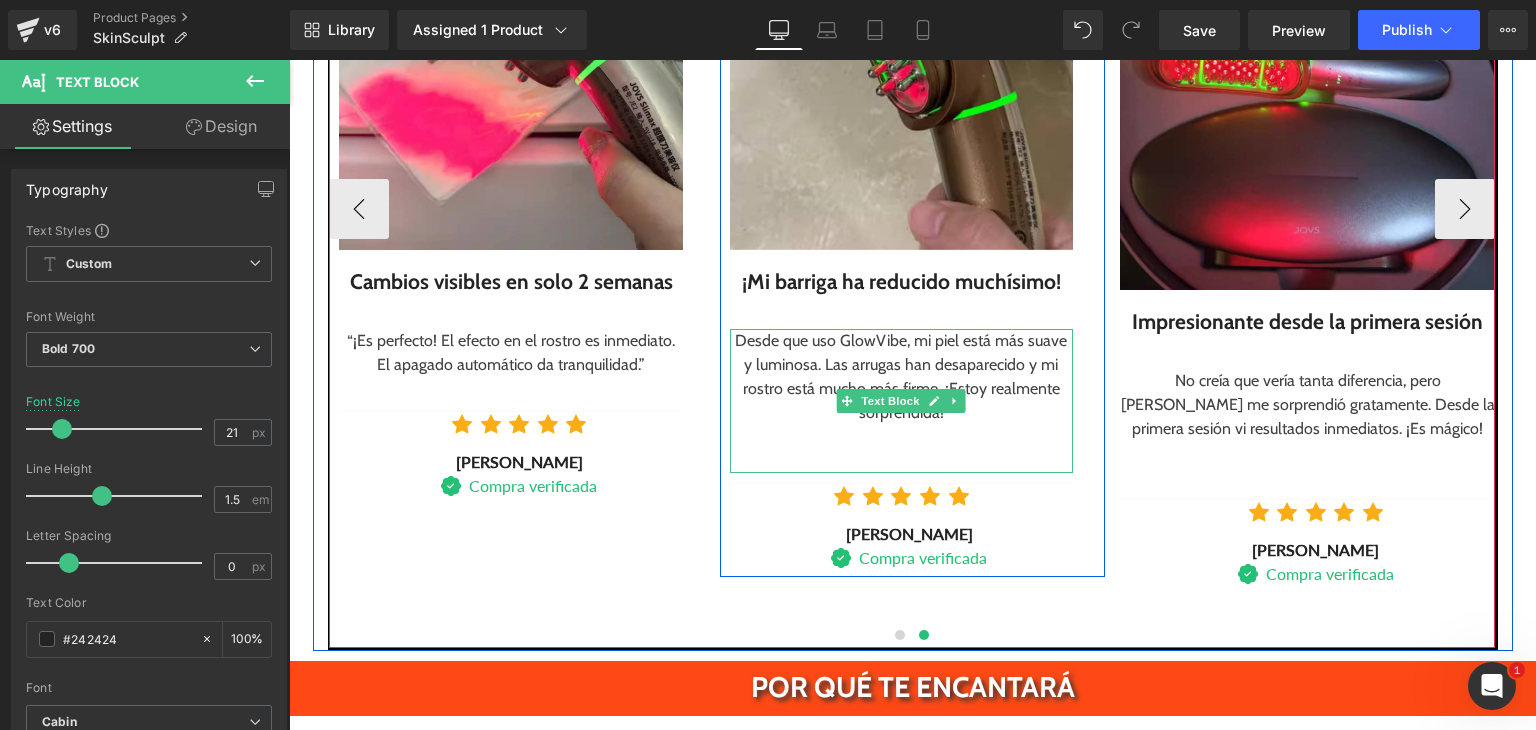 click on "Desde que uso GlowVibe, mi piel está más suave y luminosa. Las arrugas han desaparecido y mi rostro está mucho más firme. ¡Estoy realmente sorprendida!" at bounding box center (901, 377) 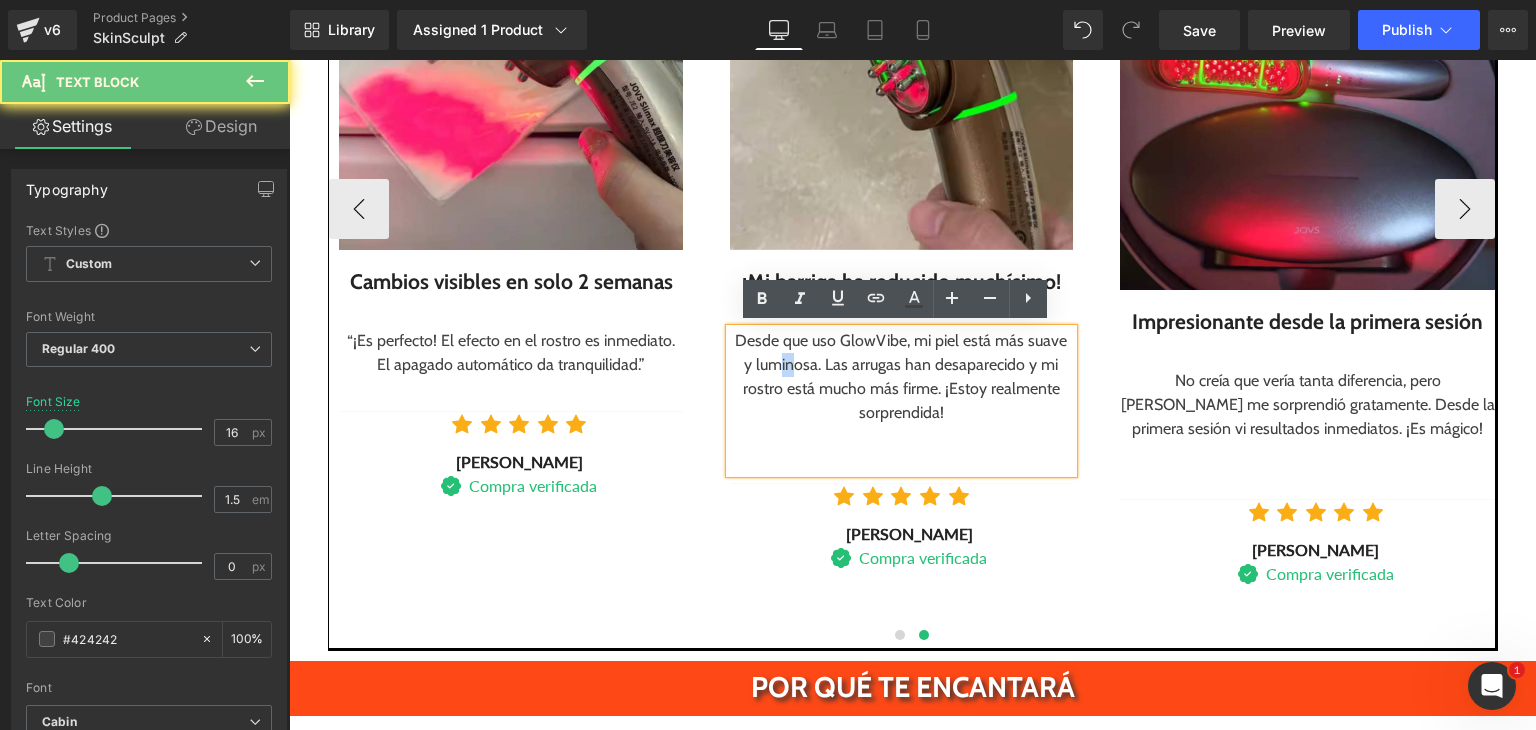 click on "Desde que uso GlowVibe, mi piel está más suave y luminosa. Las arrugas han desaparecido y mi rostro está mucho más firme. ¡Estoy realmente sorprendida!" at bounding box center [901, 377] 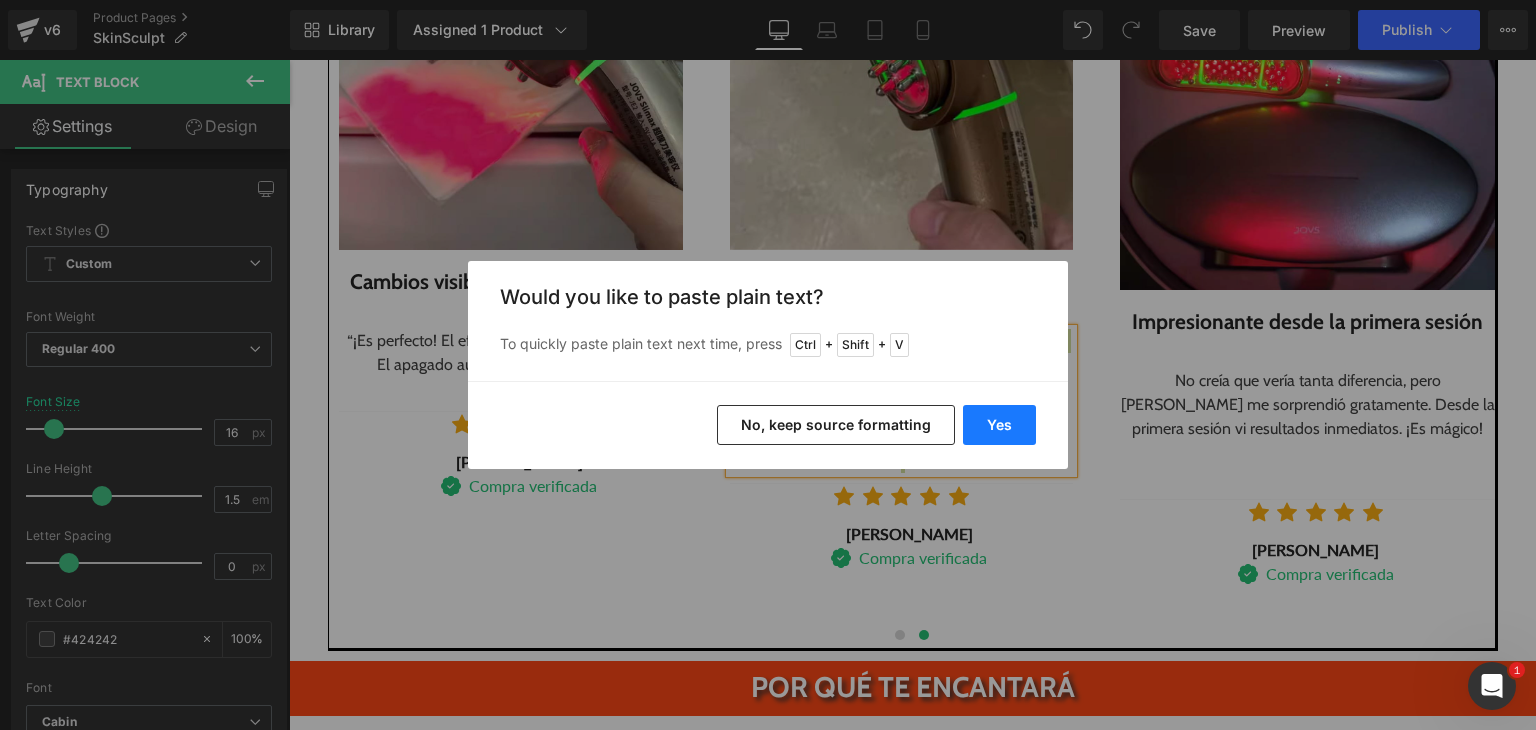 click on "Yes" at bounding box center [999, 425] 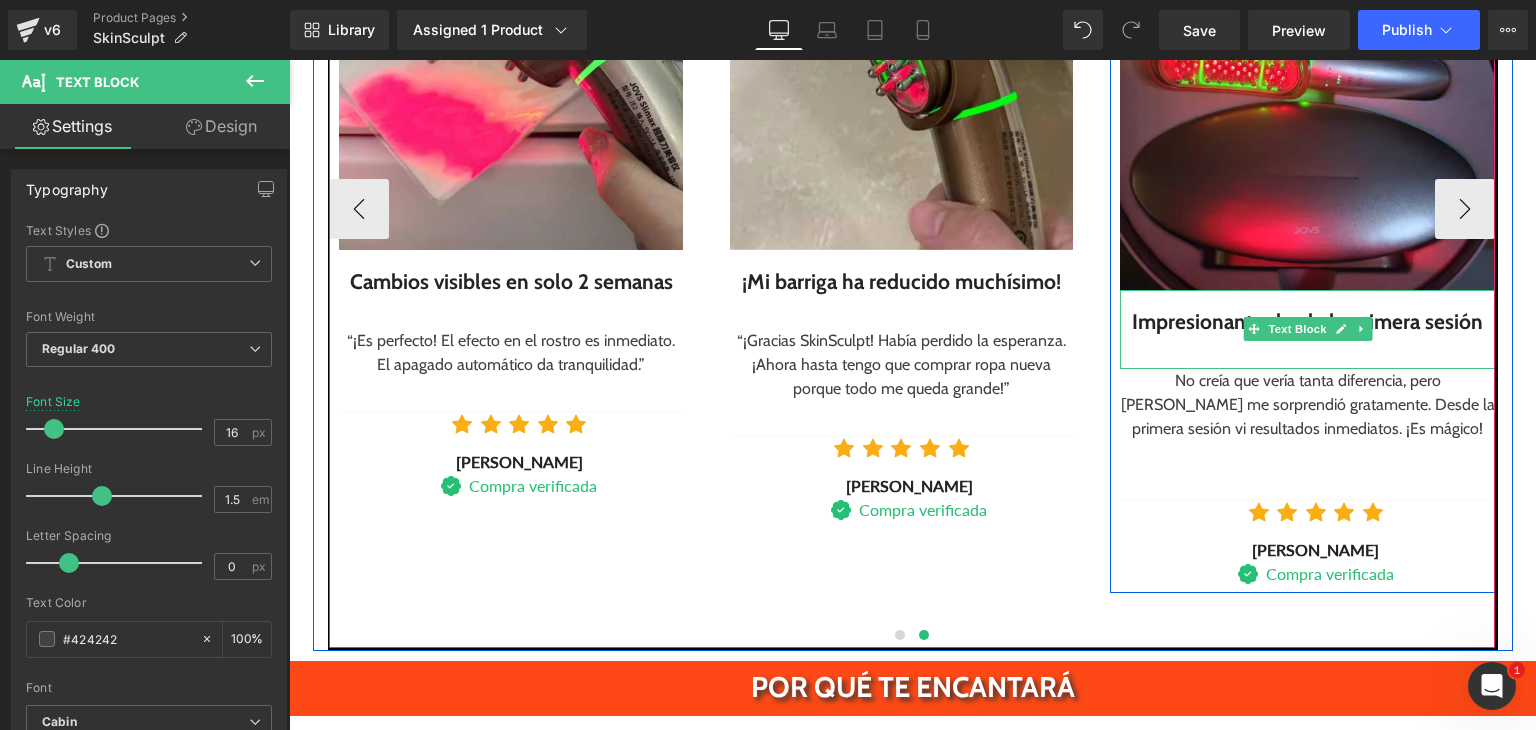 click on "Impresionante desde la primera sesión" at bounding box center (1307, 322) 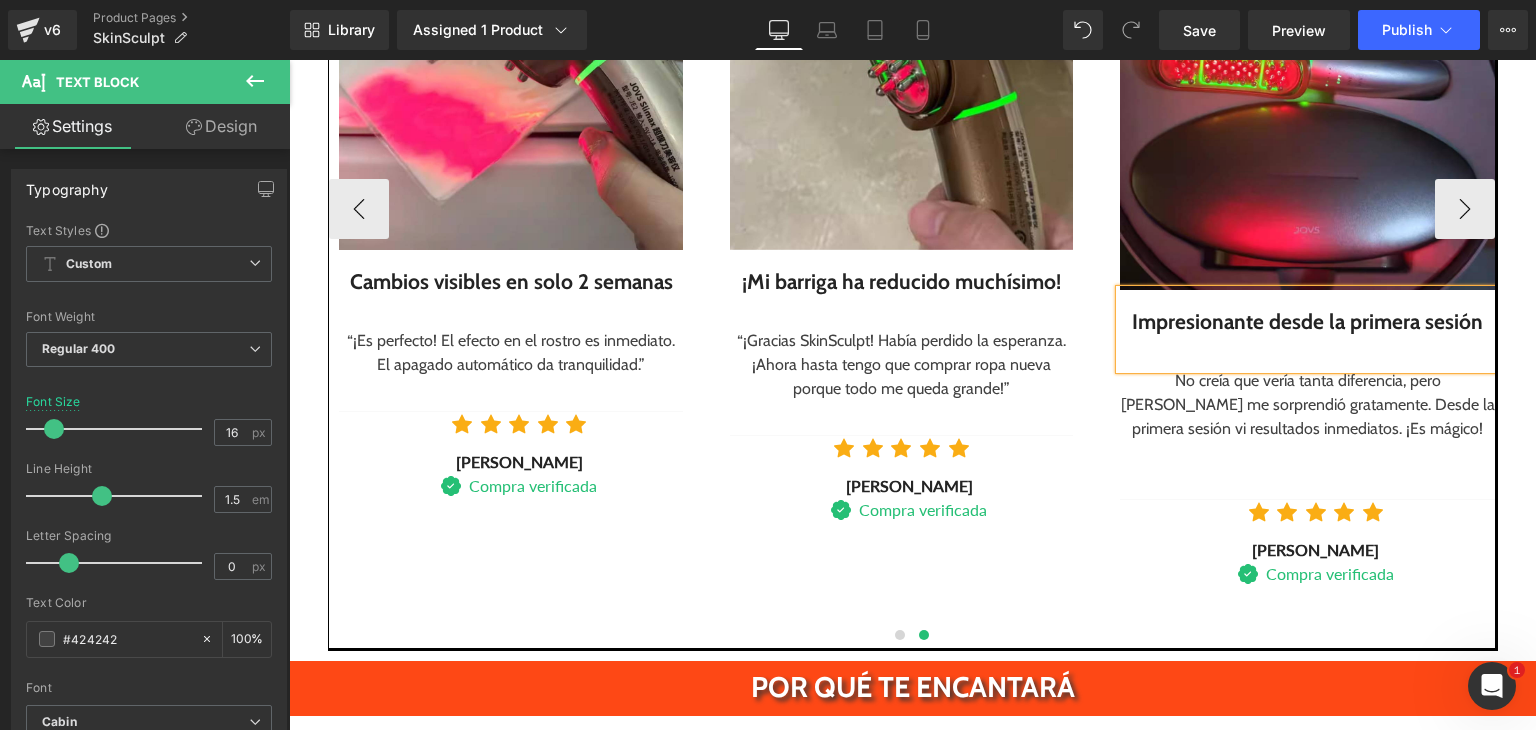 drag, startPoint x: 1179, startPoint y: 323, endPoint x: 1194, endPoint y: 323, distance: 15 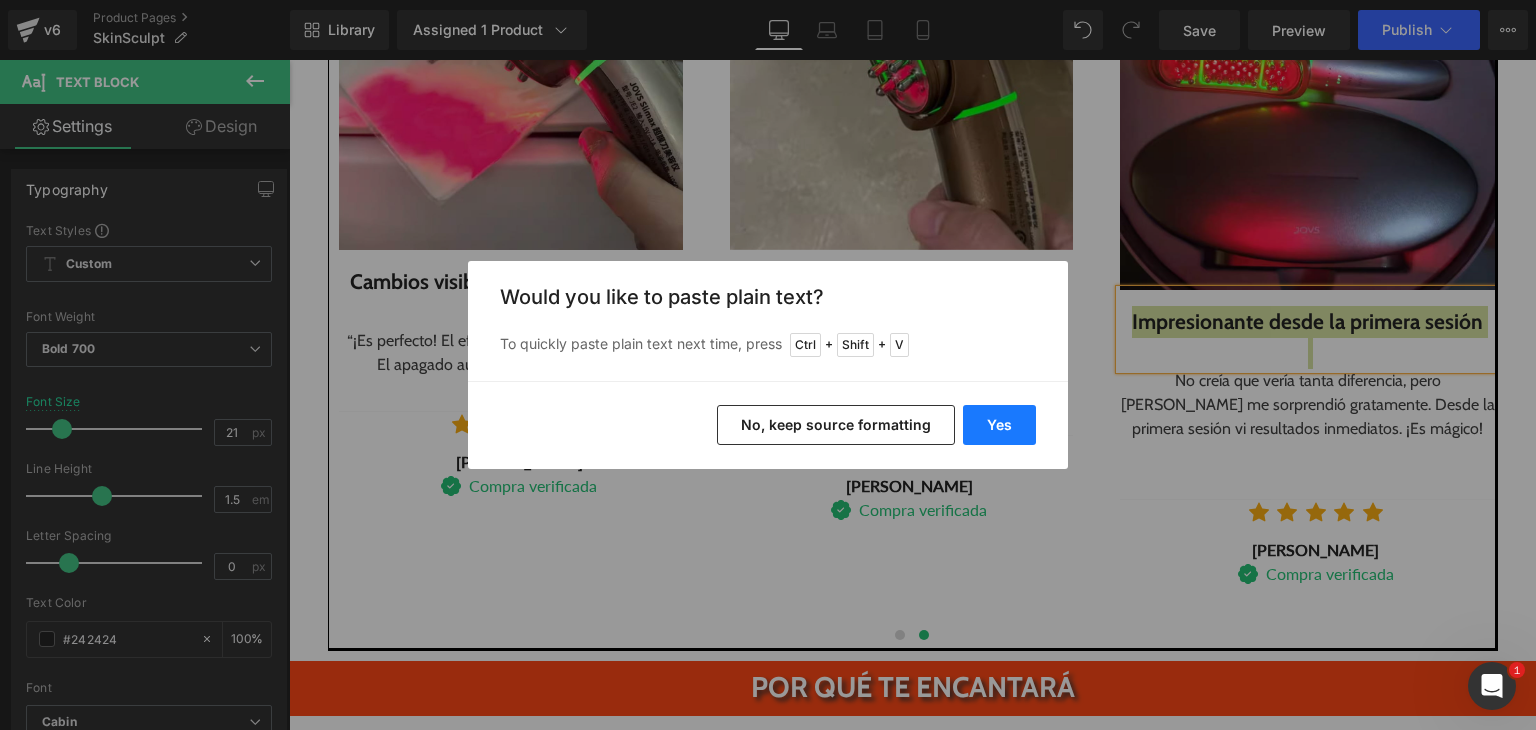 click on "Yes" at bounding box center (999, 425) 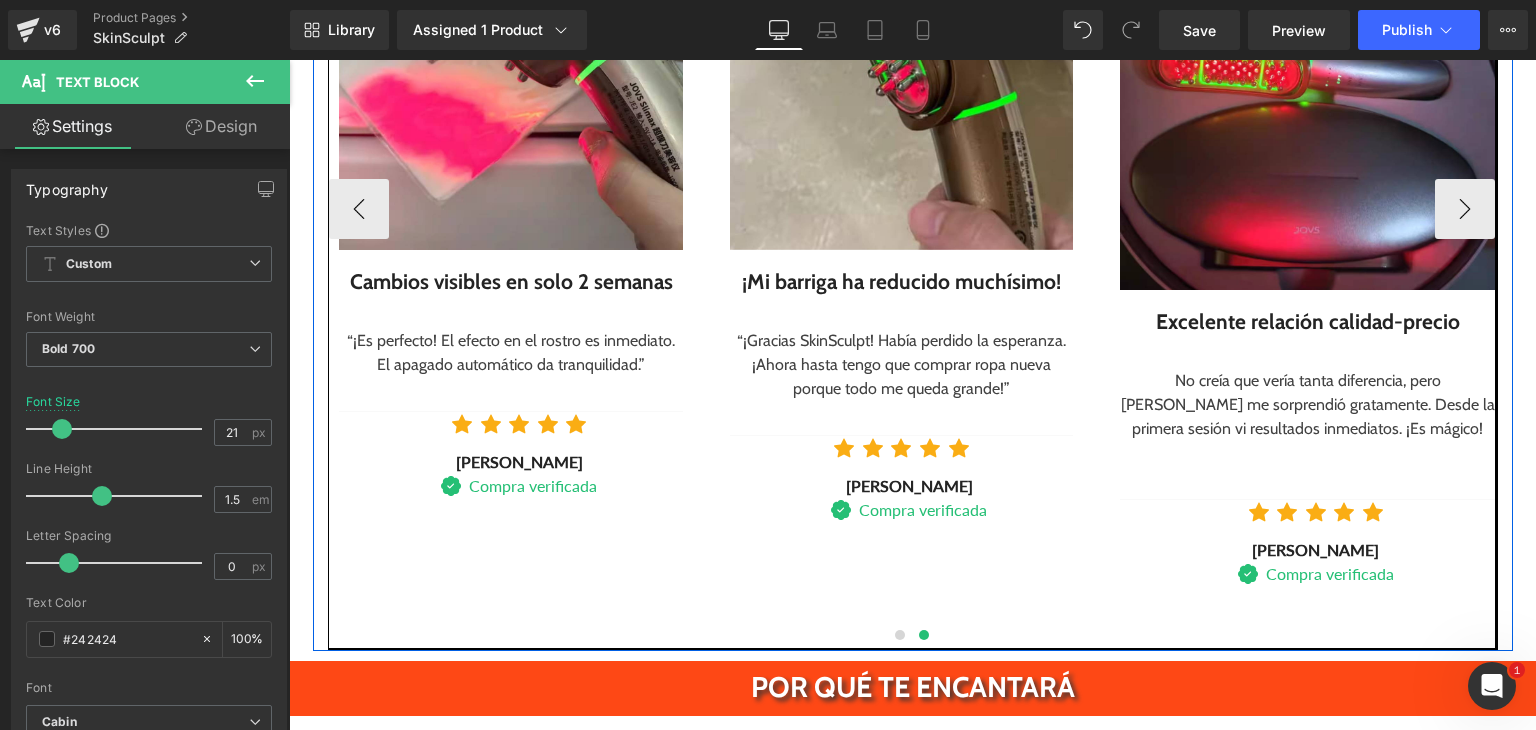 click on "No creía que vería tanta diferencia, pero GlowVibe me sorprendió gratamente. Desde la primera sesión vi resultados inmediatos. ¡Es mágico!
Text Block" at bounding box center (1307, 429) 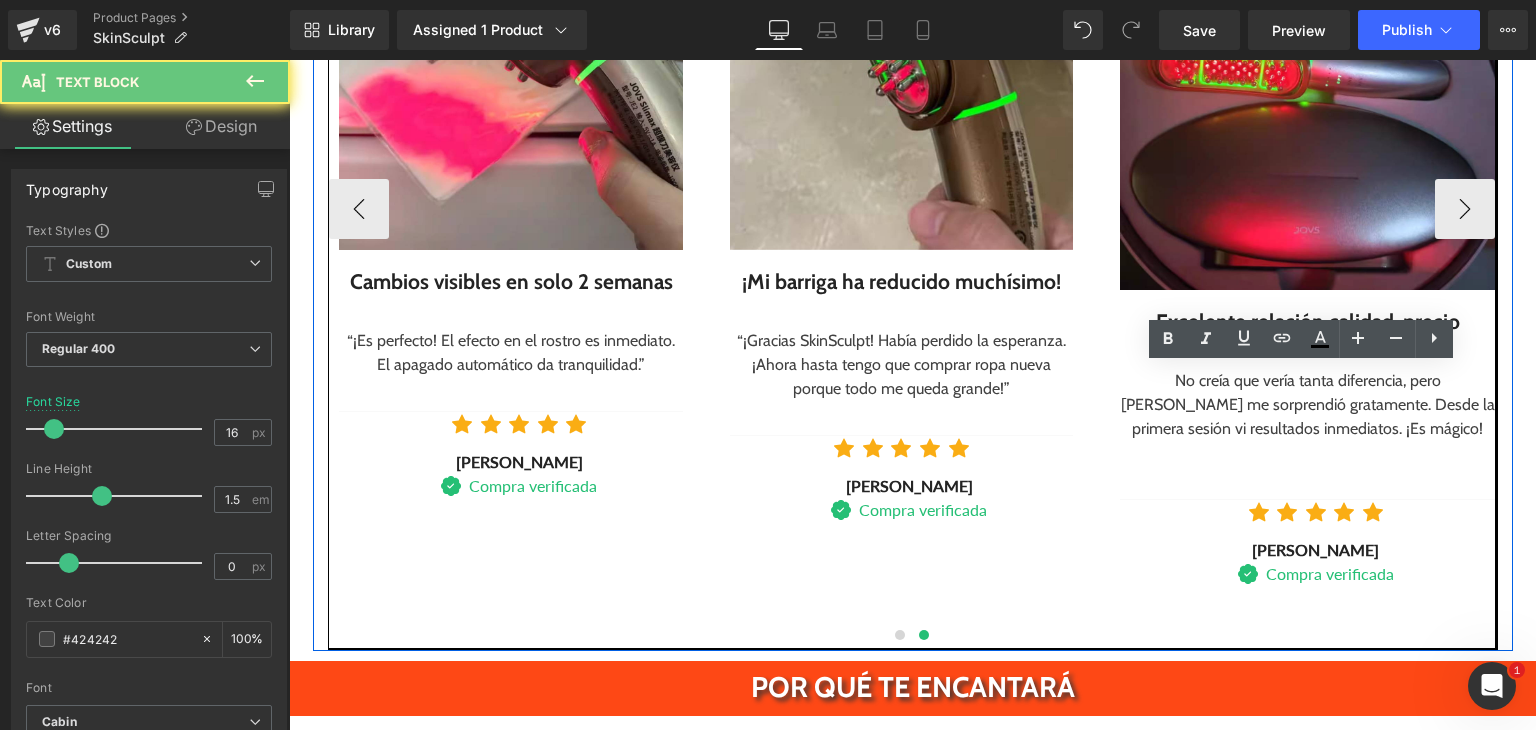 click on "No creía que vería tanta diferencia, pero GlowVibe me sorprendió gratamente. Desde la primera sesión vi resultados inmediatos. ¡Es mágico!" at bounding box center [1307, 405] 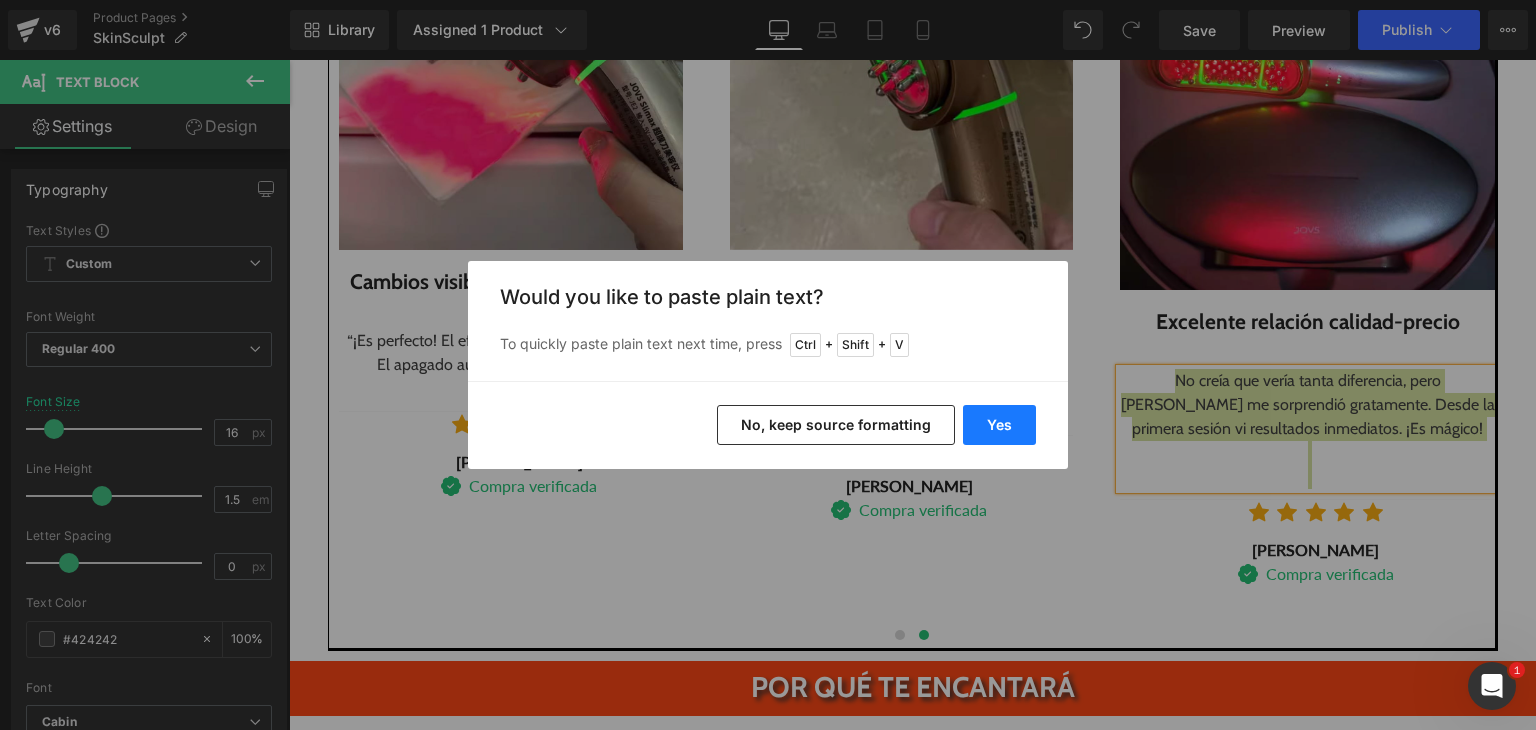 click on "Yes" at bounding box center (999, 425) 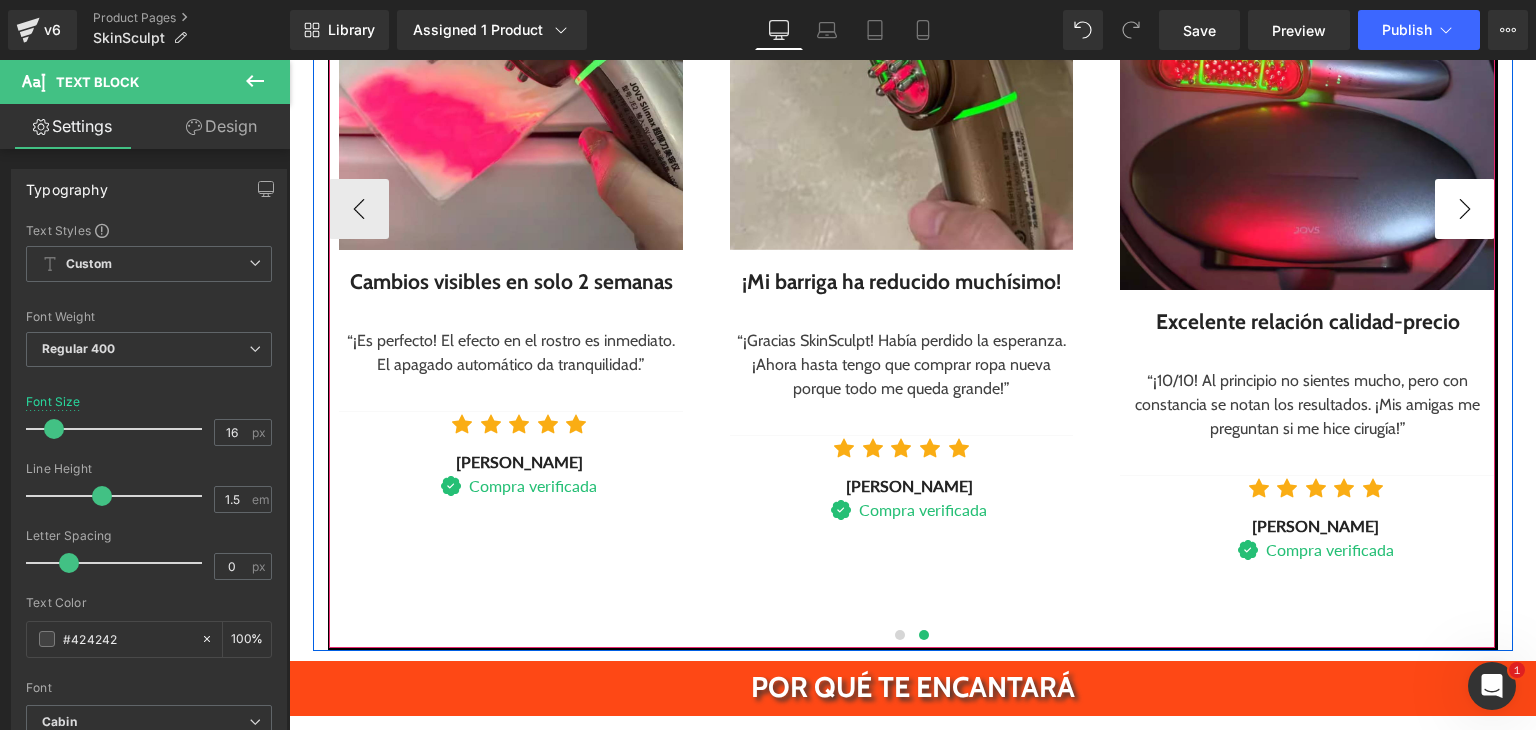 click on "›" at bounding box center [1465, 209] 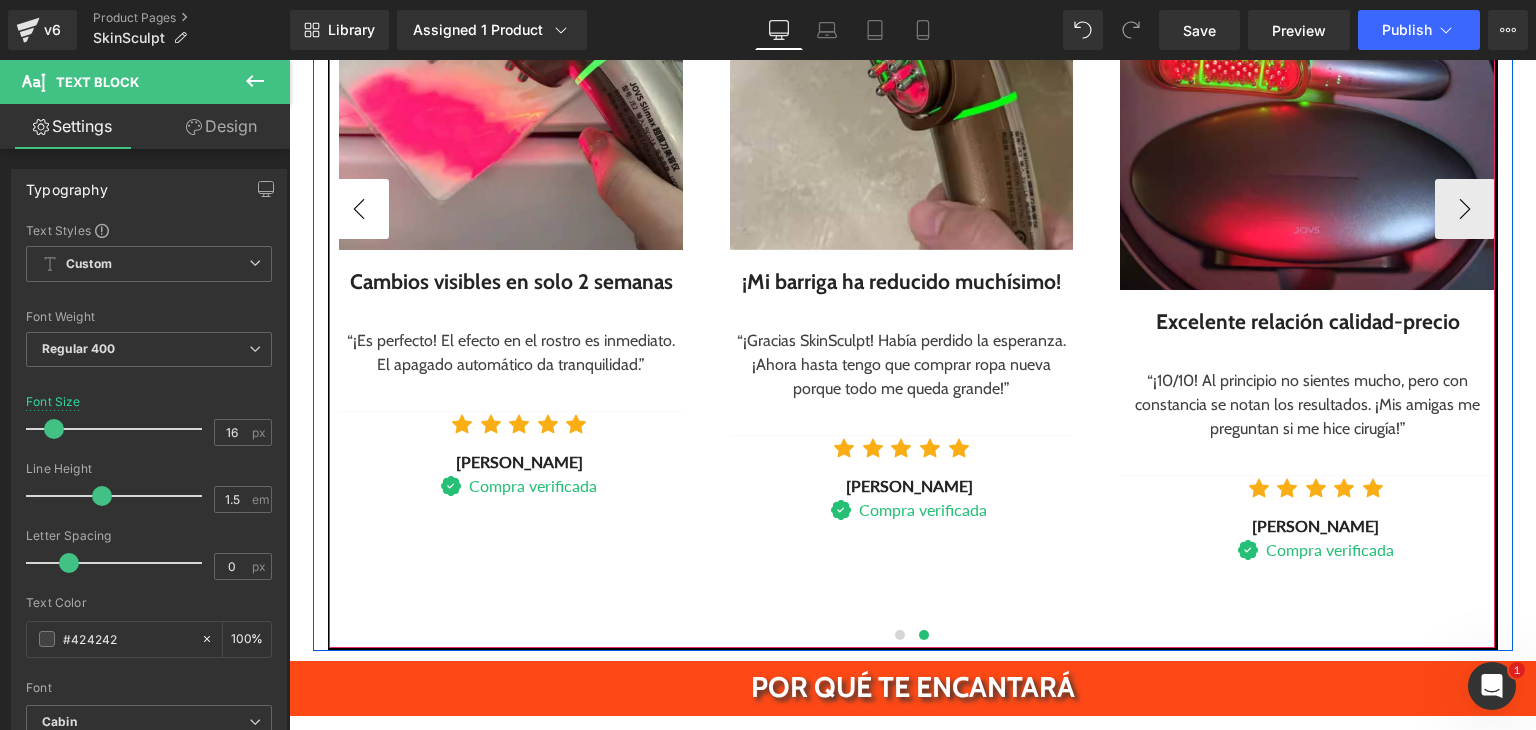 click on "‹" at bounding box center (359, 209) 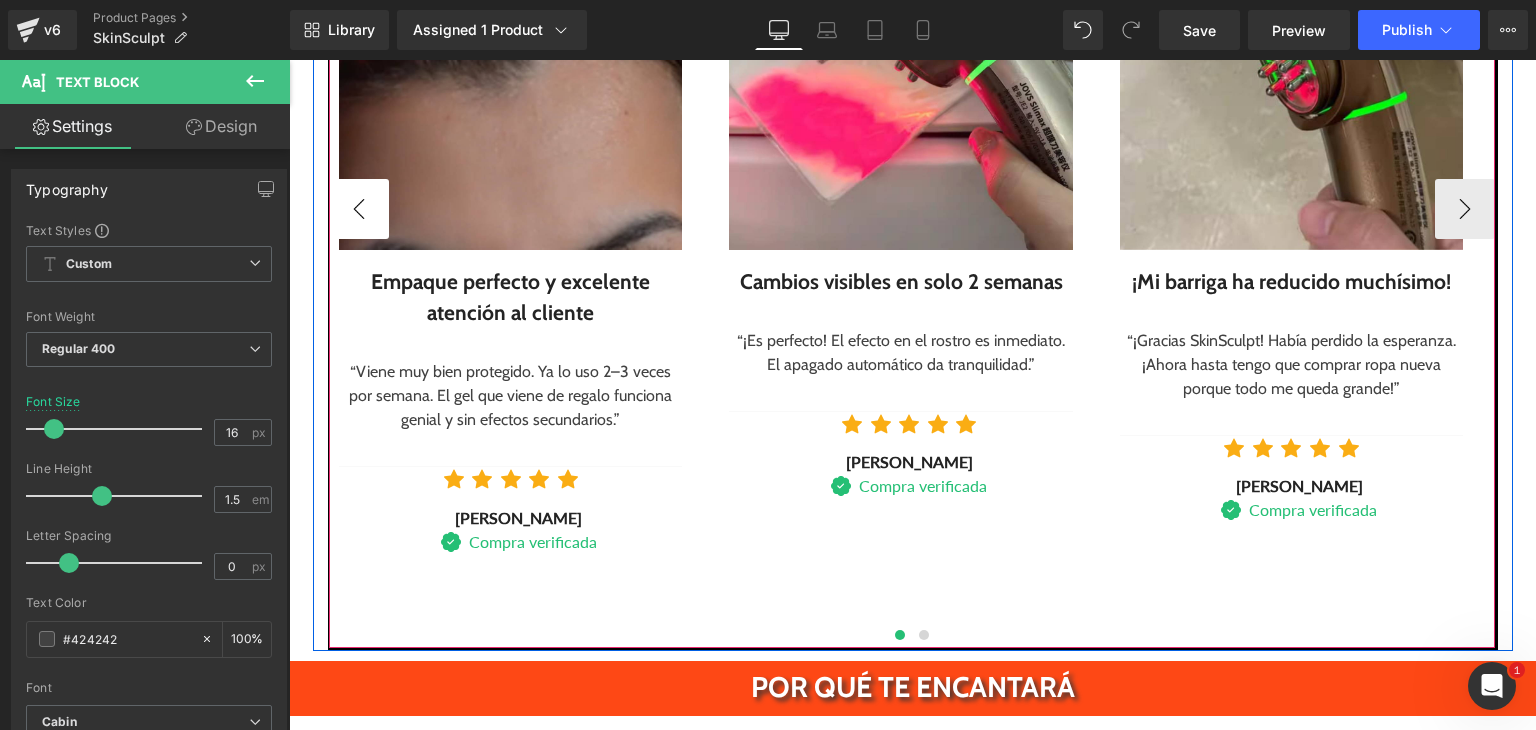 click on "‹" at bounding box center (359, 209) 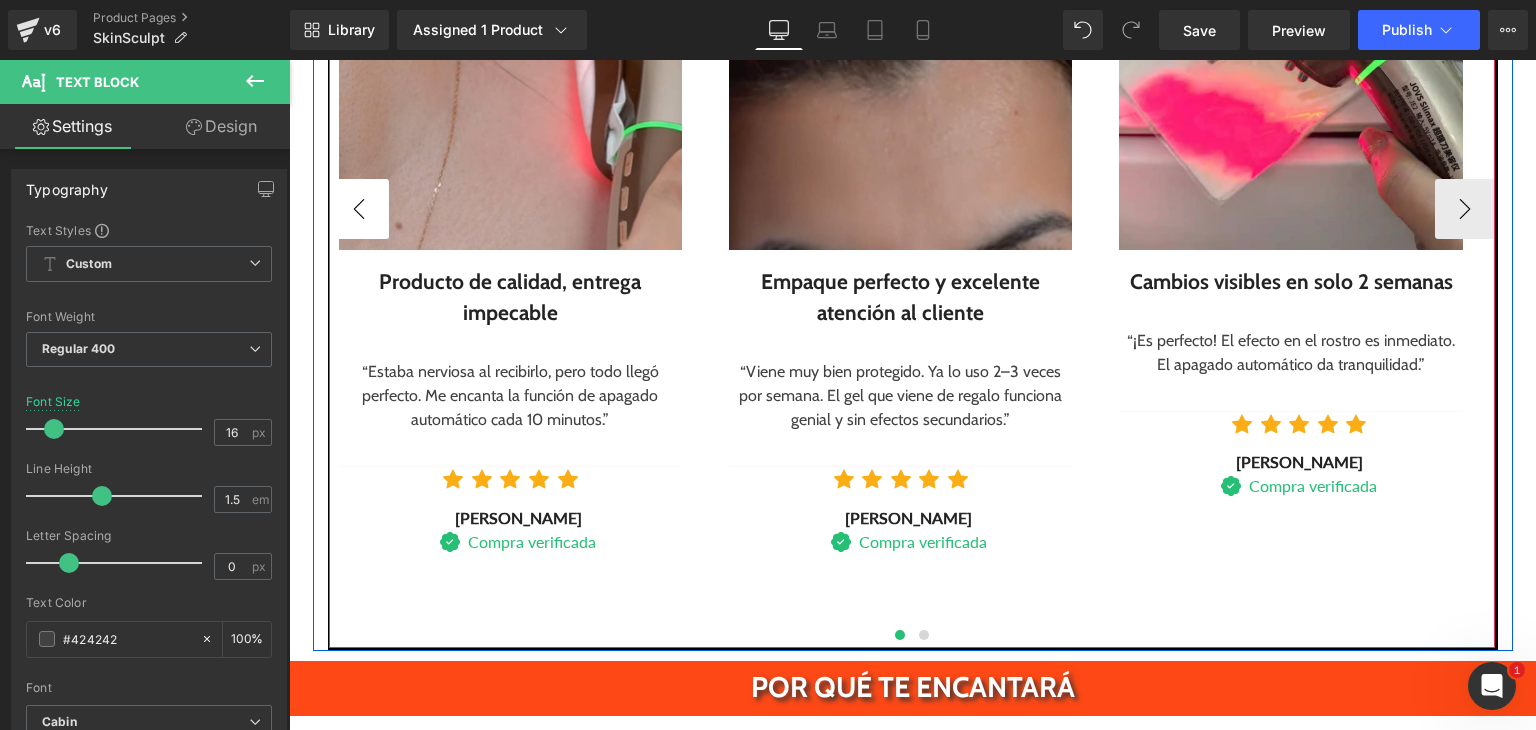 click on "‹" at bounding box center [359, 209] 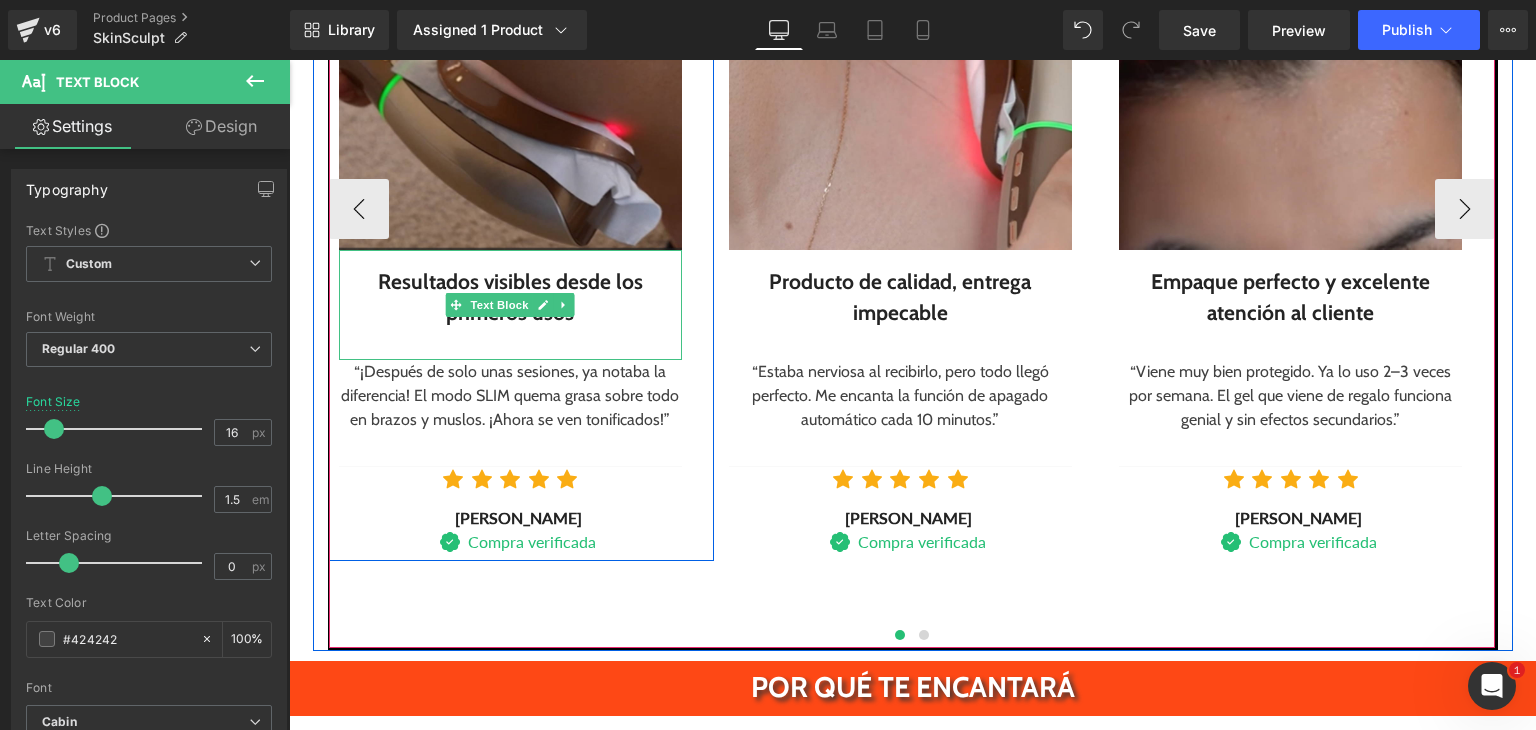 click at bounding box center [510, 345] 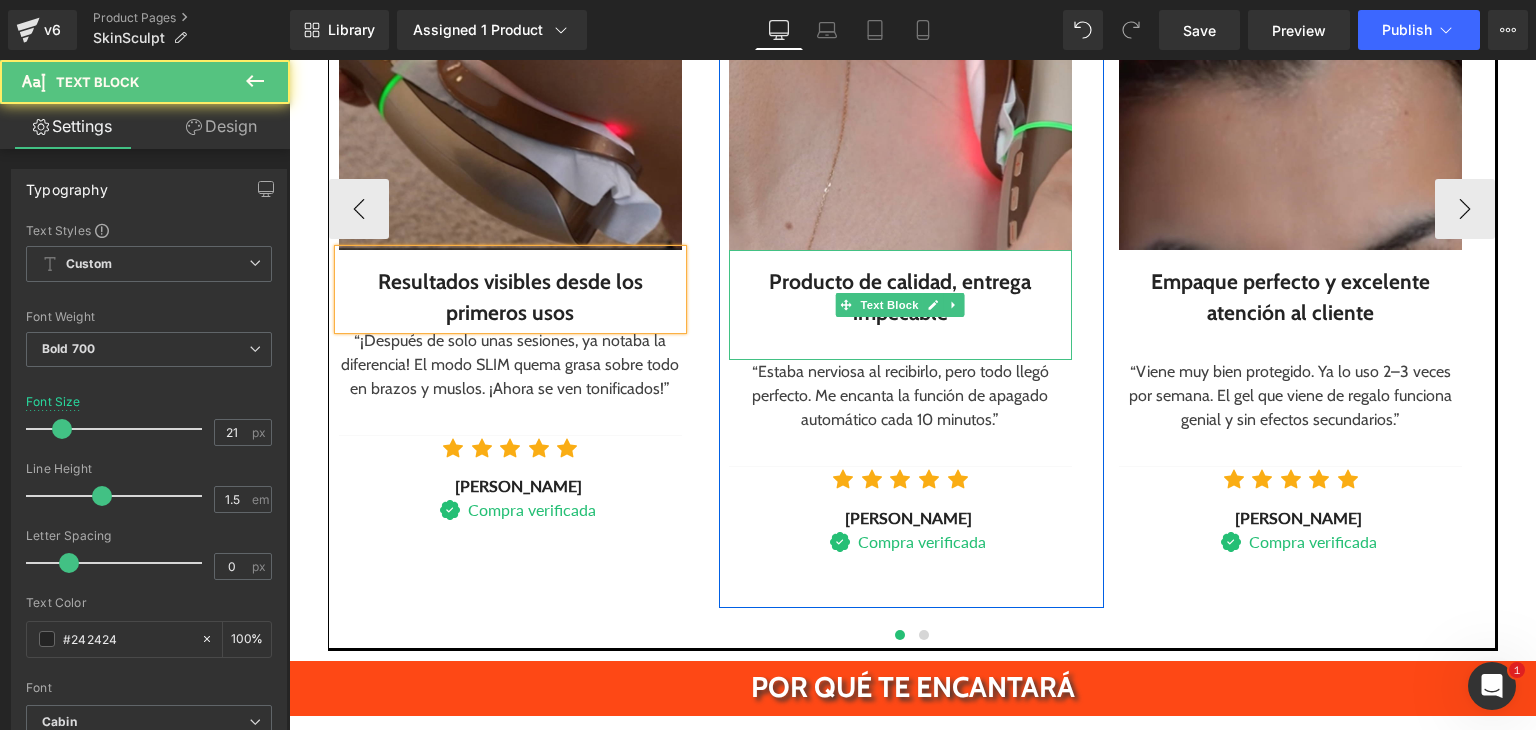 click at bounding box center [900, 345] 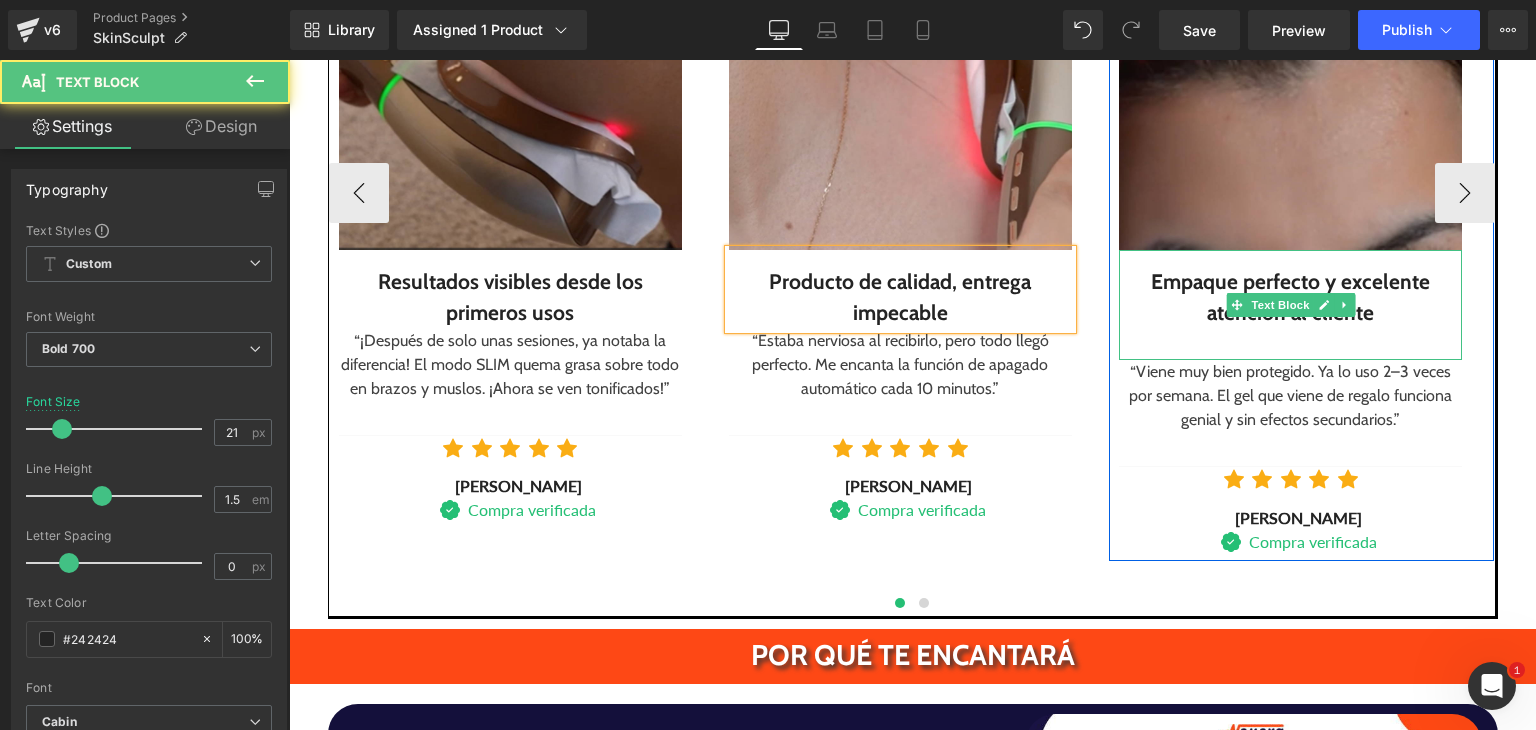 click at bounding box center (1290, 345) 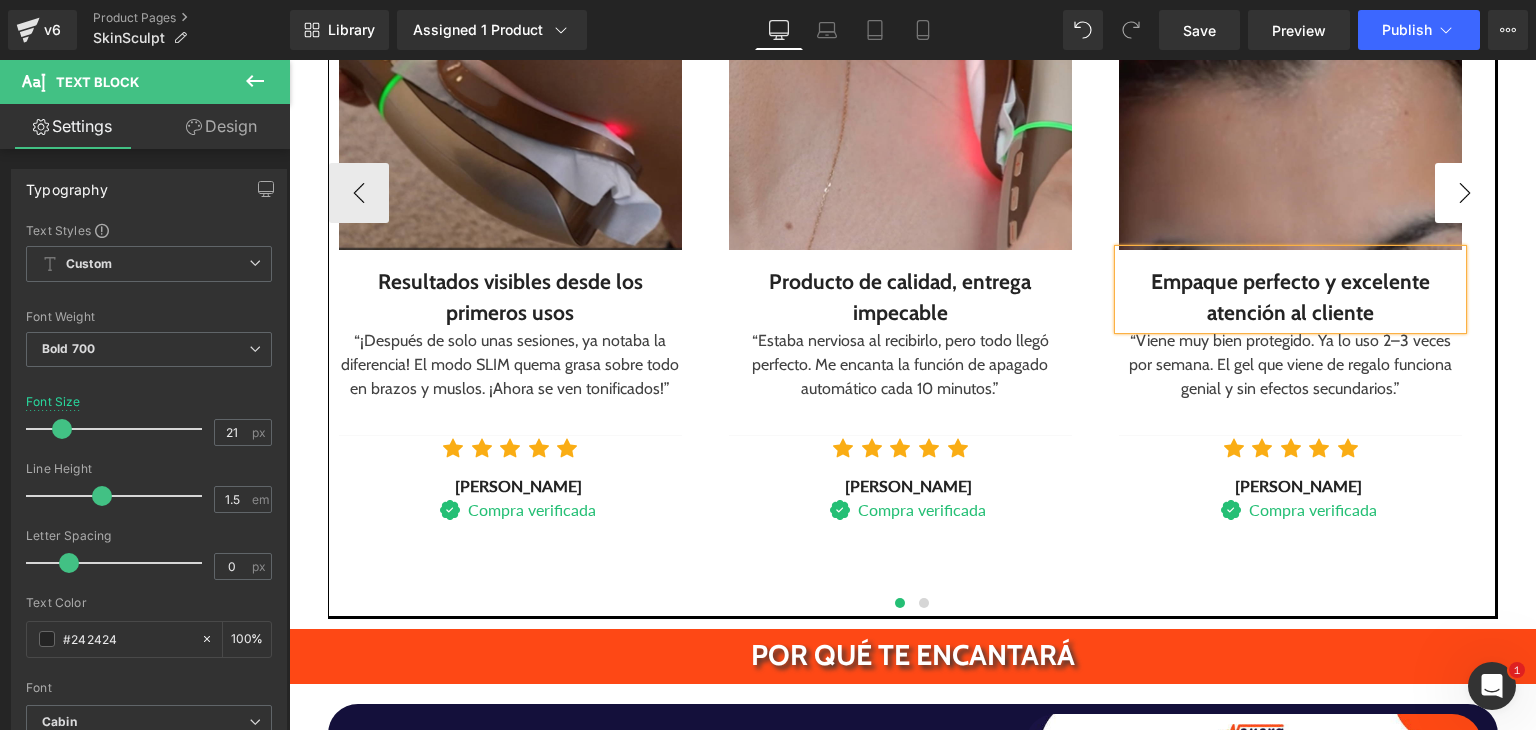 click on "›" at bounding box center (1465, 193) 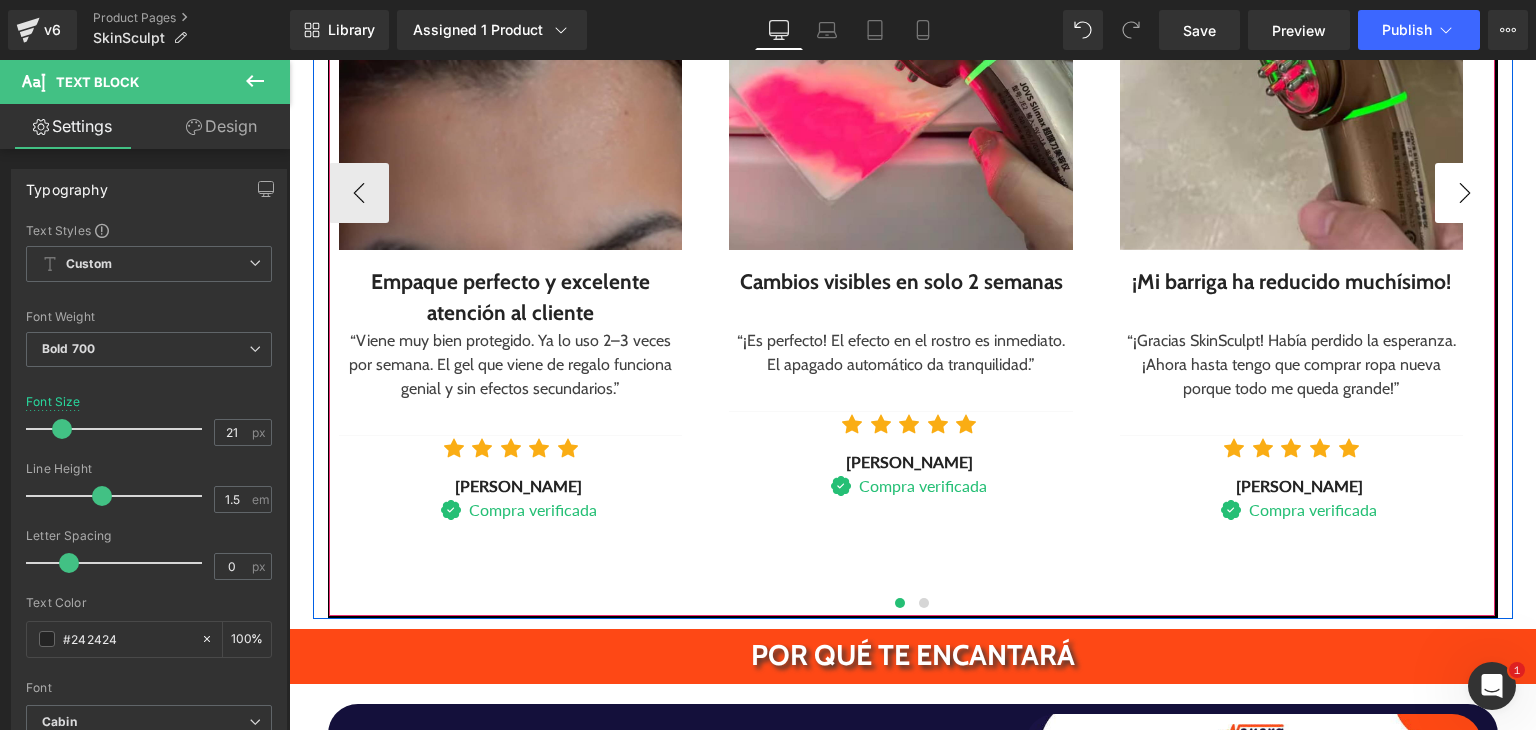 click on "›" at bounding box center (1465, 193) 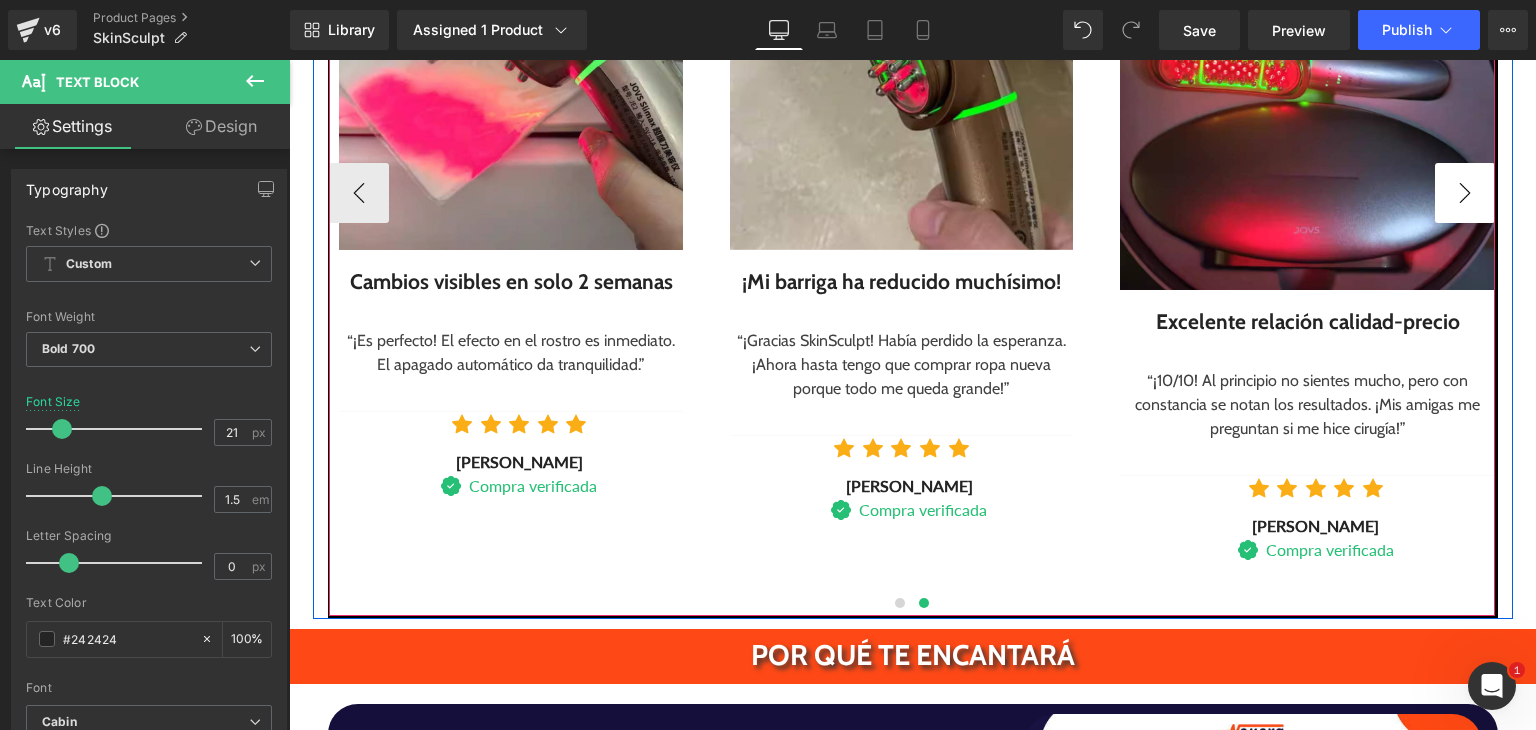 click on "›" at bounding box center [1465, 193] 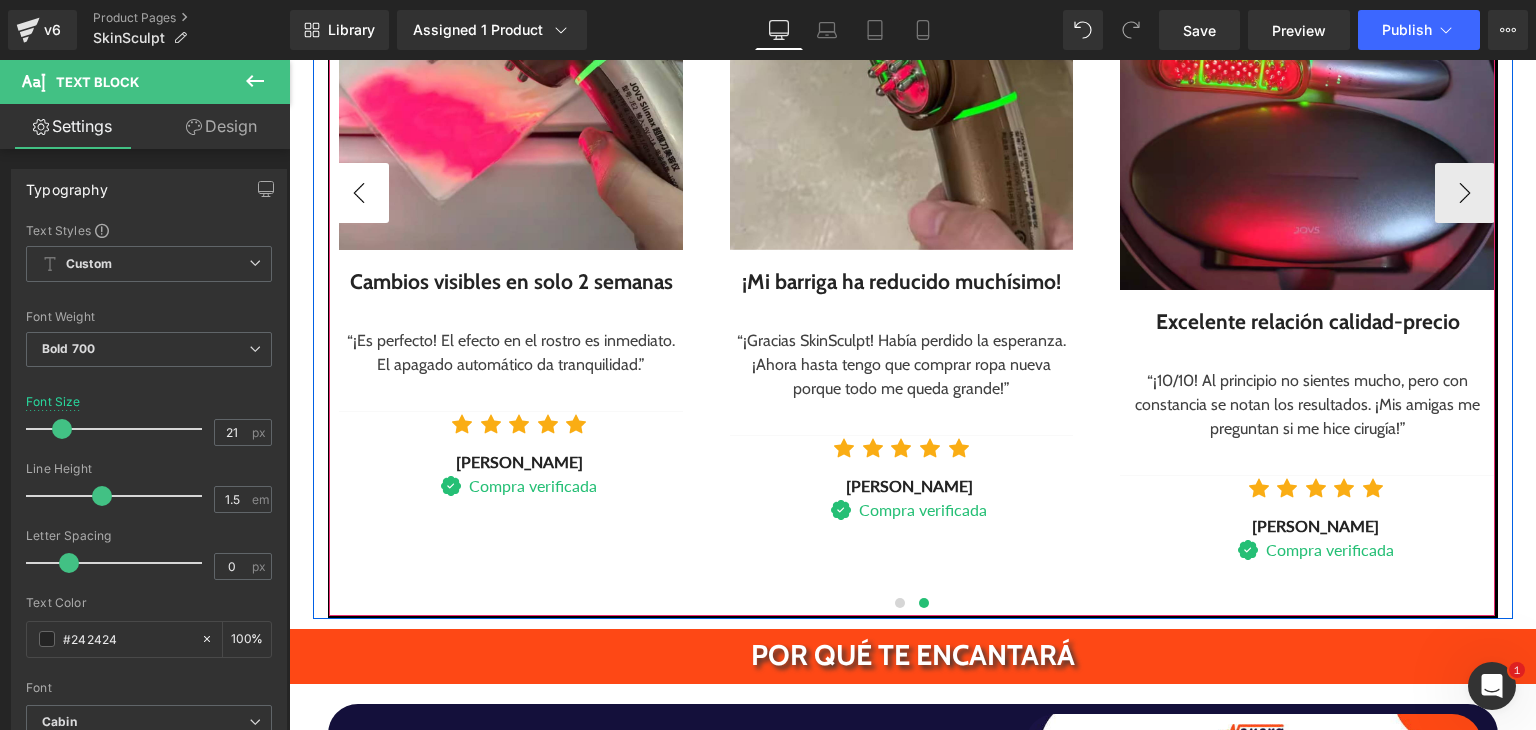 click on "‹" at bounding box center (359, 193) 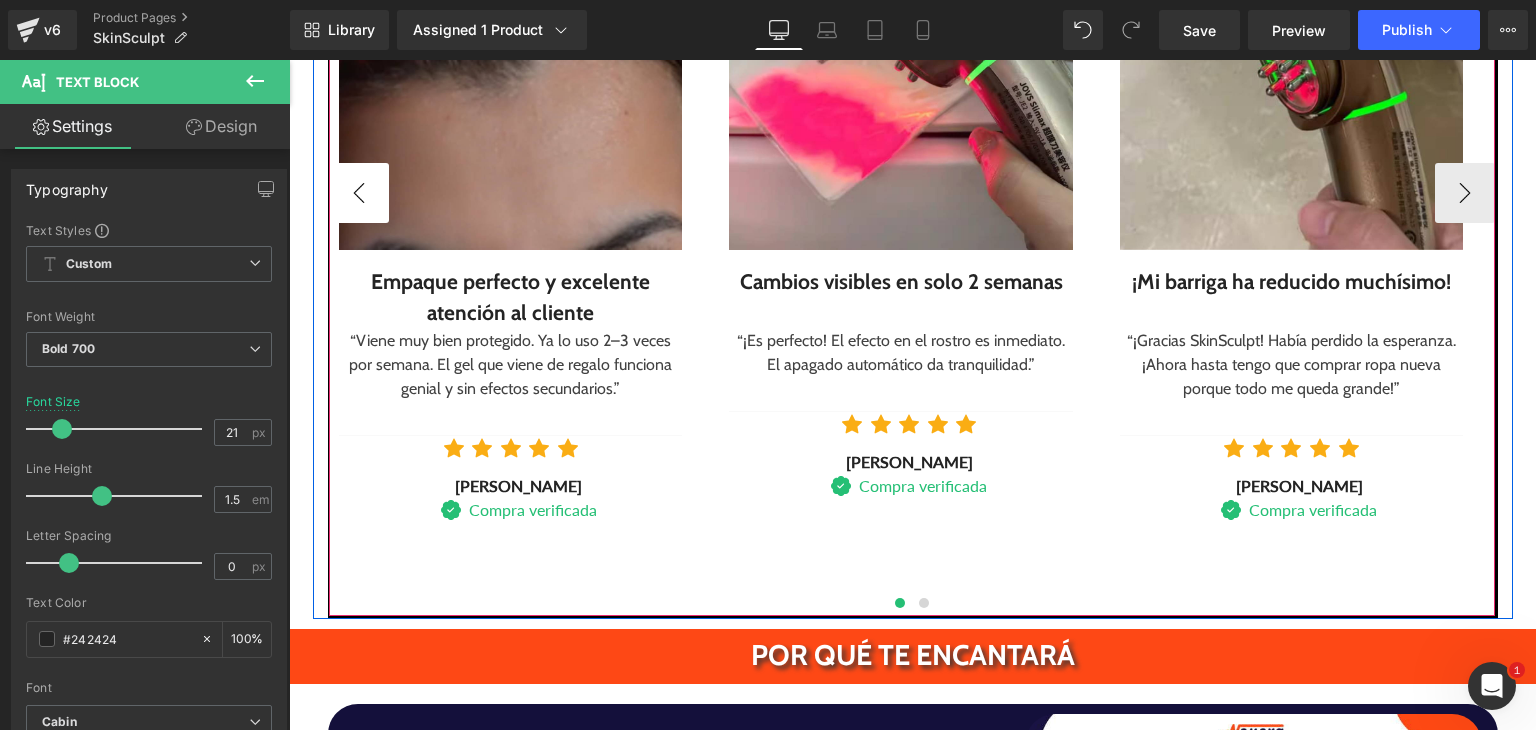 click on "‹" at bounding box center [359, 193] 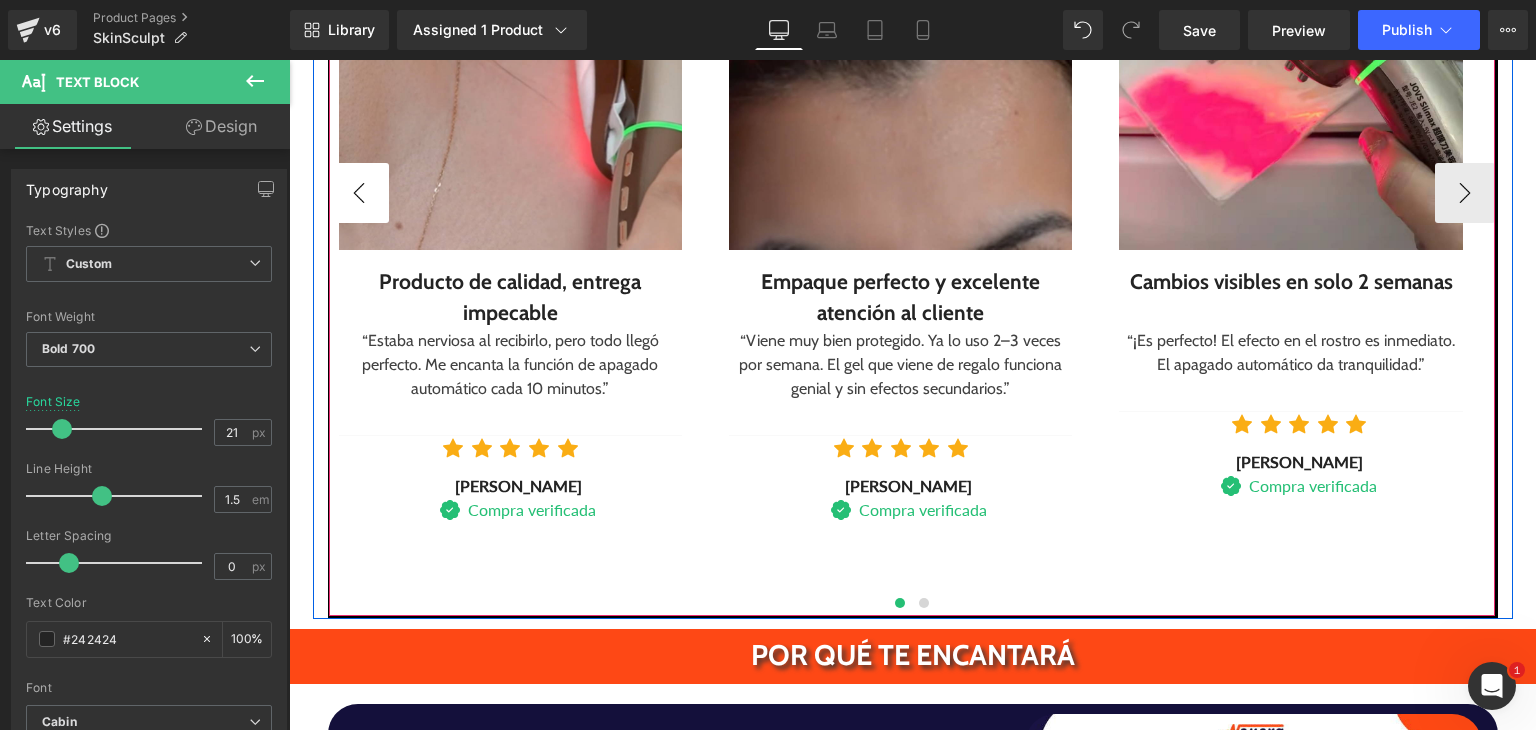 click on "‹" at bounding box center (359, 193) 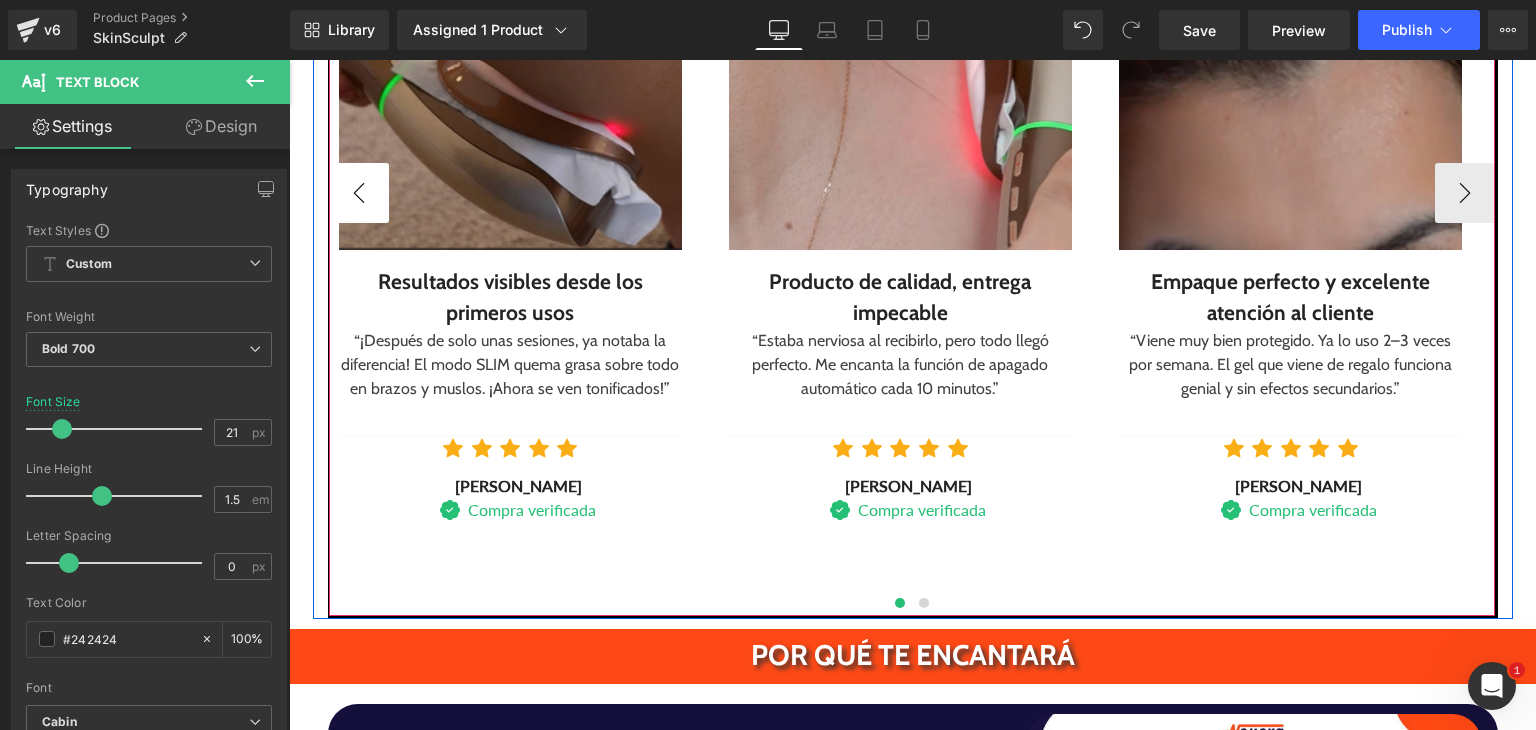 click on "‹" at bounding box center (359, 193) 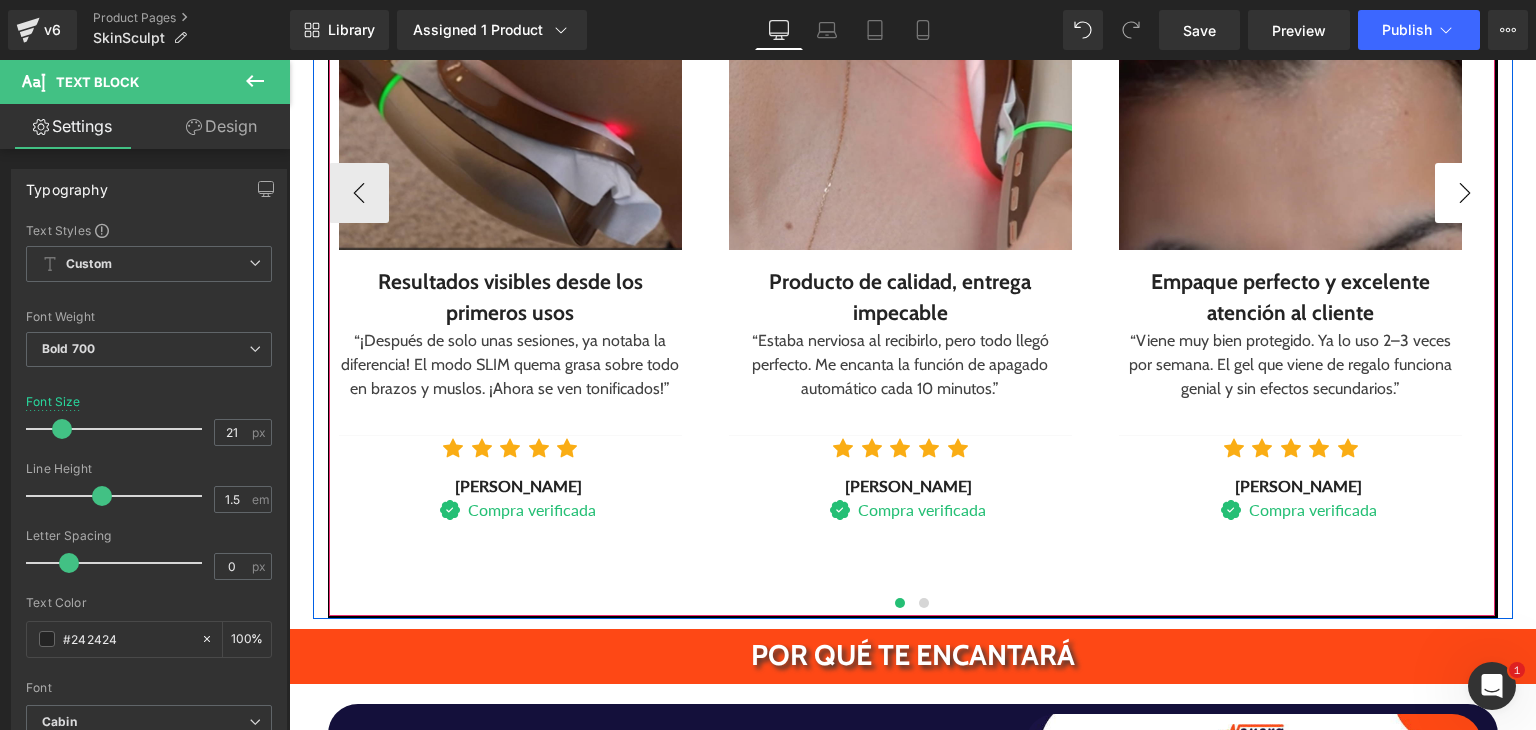 click on "›" at bounding box center [1465, 193] 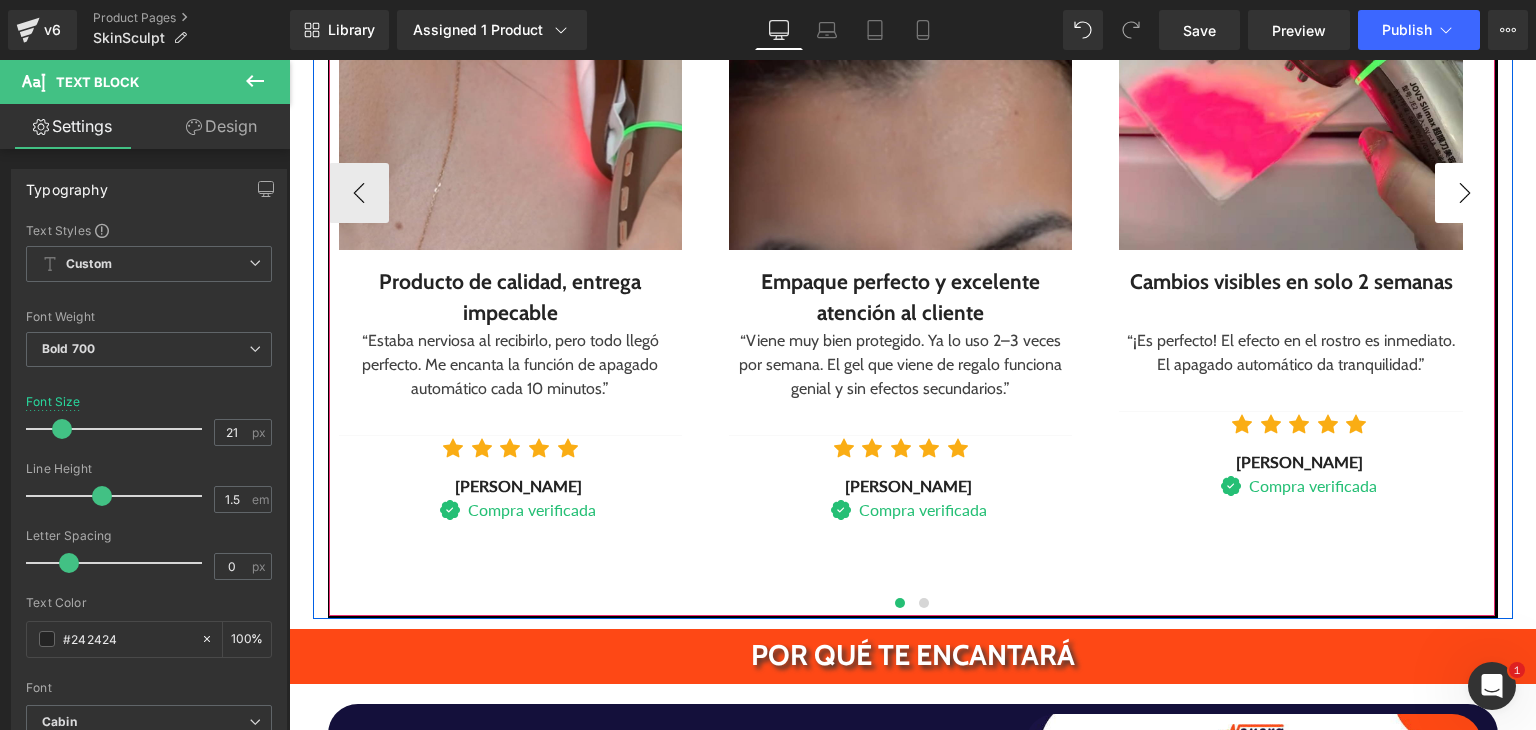 click on "›" at bounding box center [1465, 193] 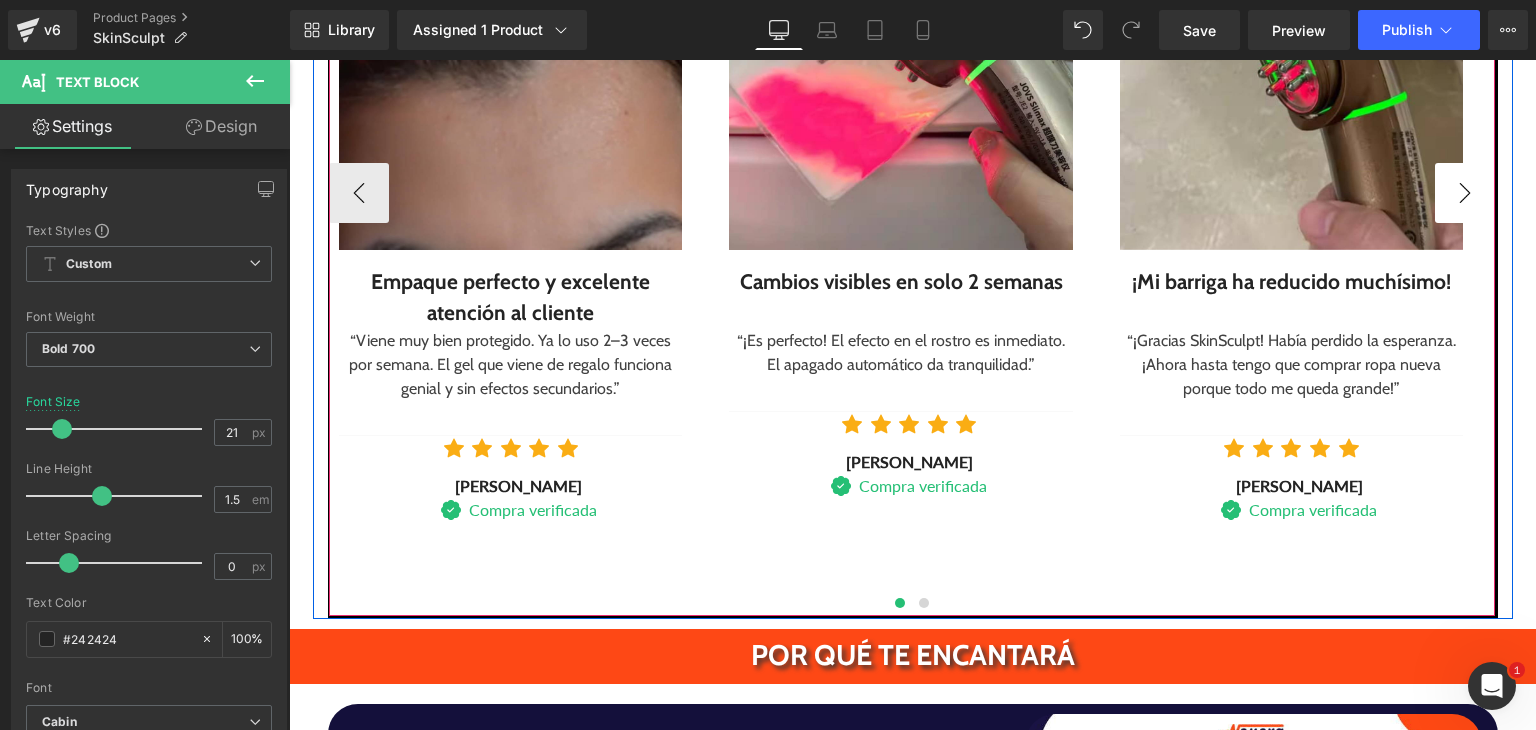 click on "›" at bounding box center [1465, 193] 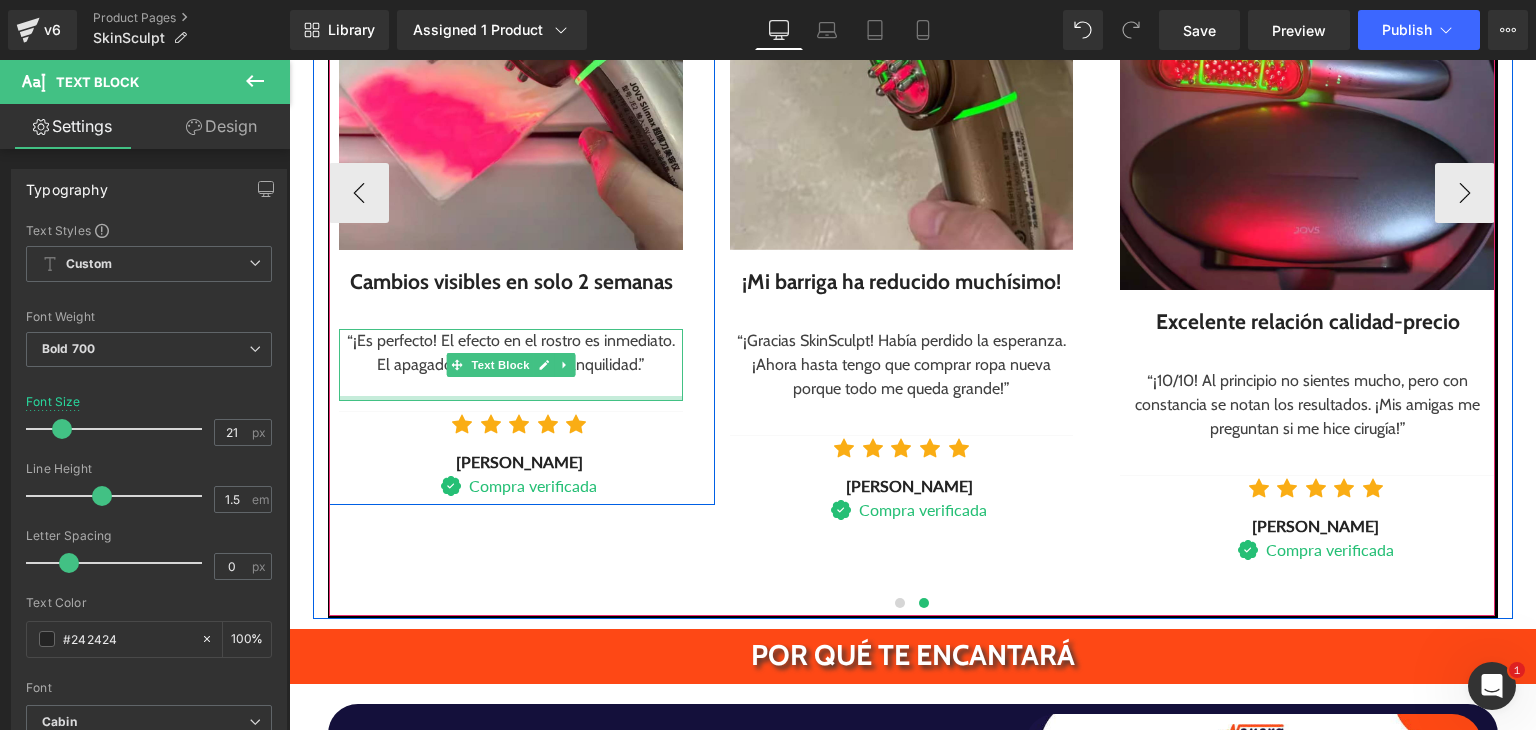 click at bounding box center (510, 398) 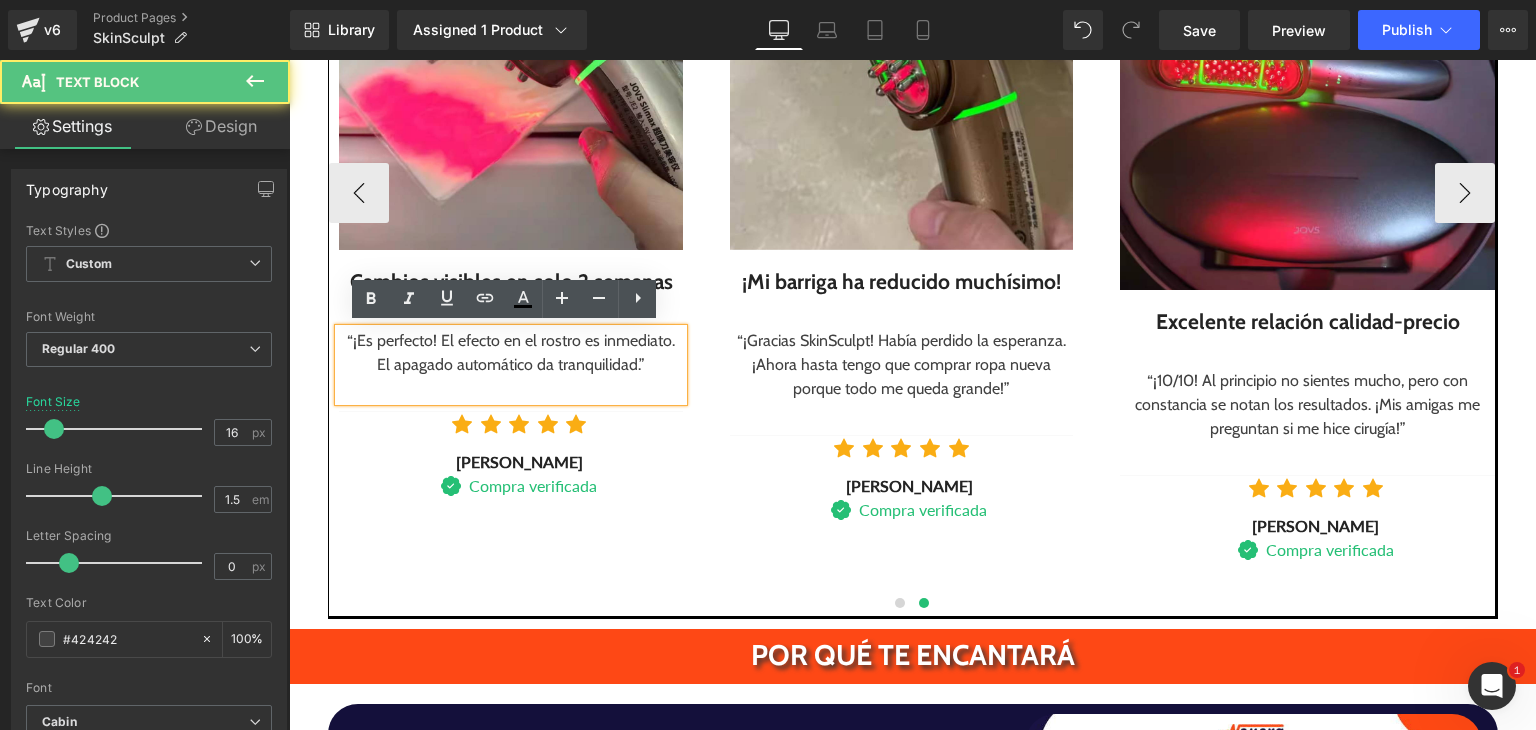 click at bounding box center (510, 389) 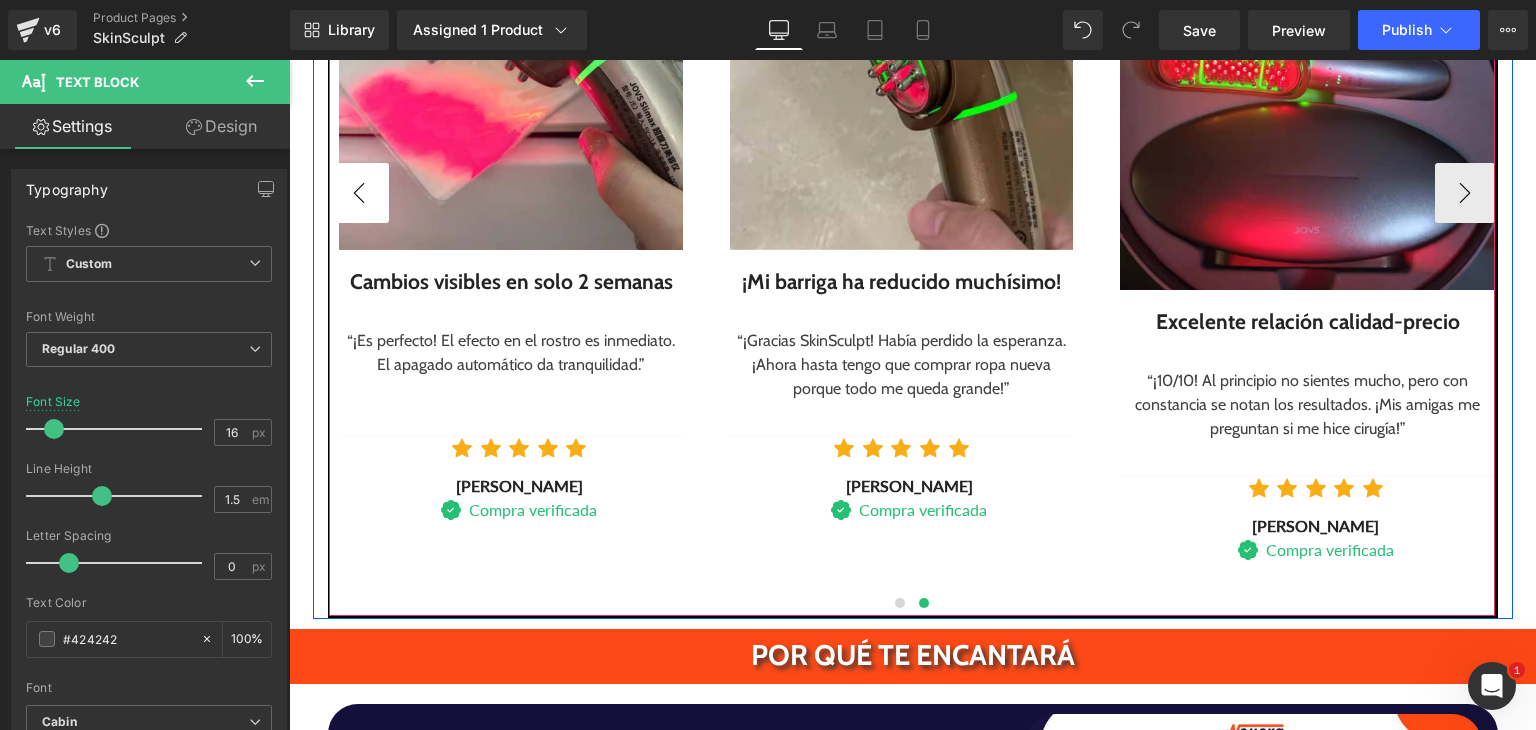 click on "‹" at bounding box center (359, 193) 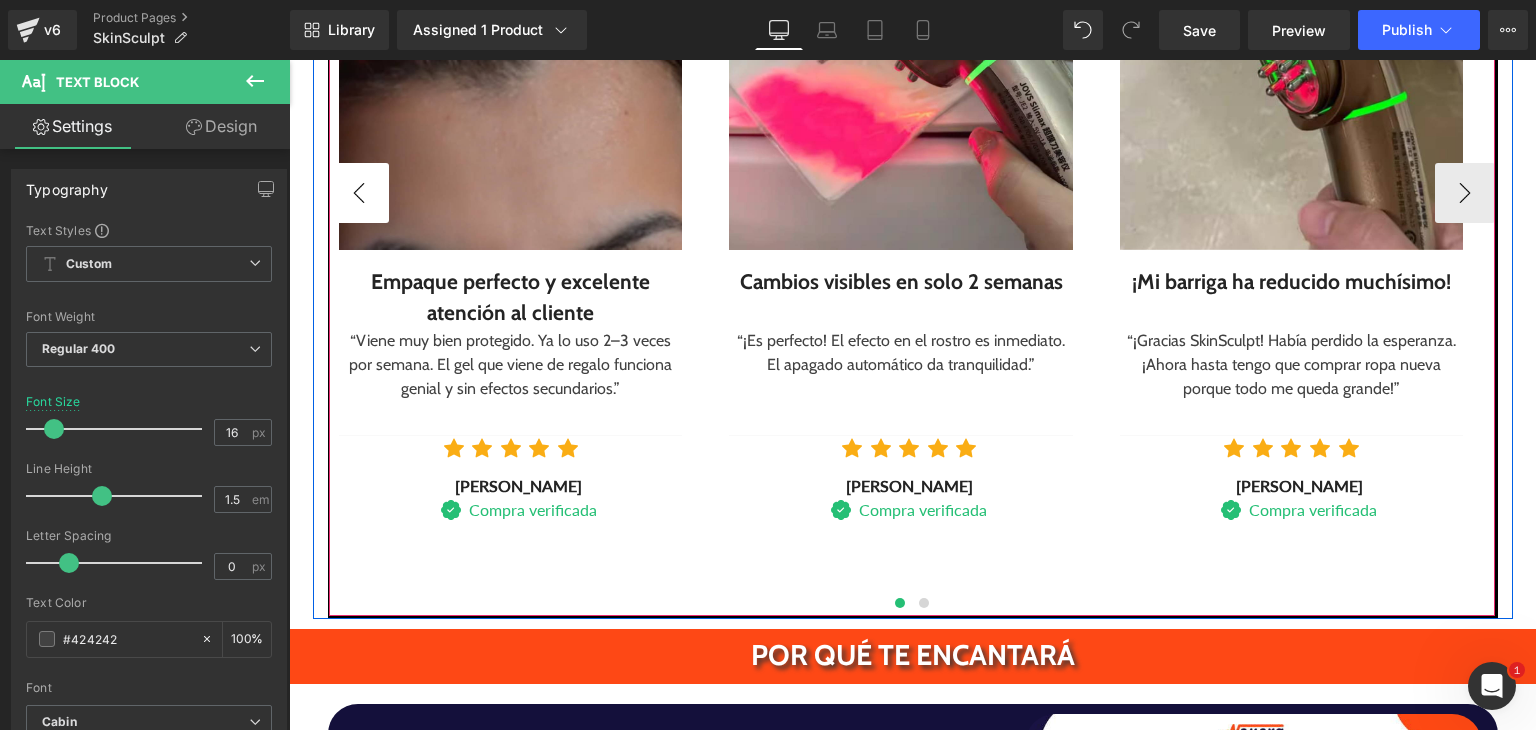click on "‹" at bounding box center [359, 193] 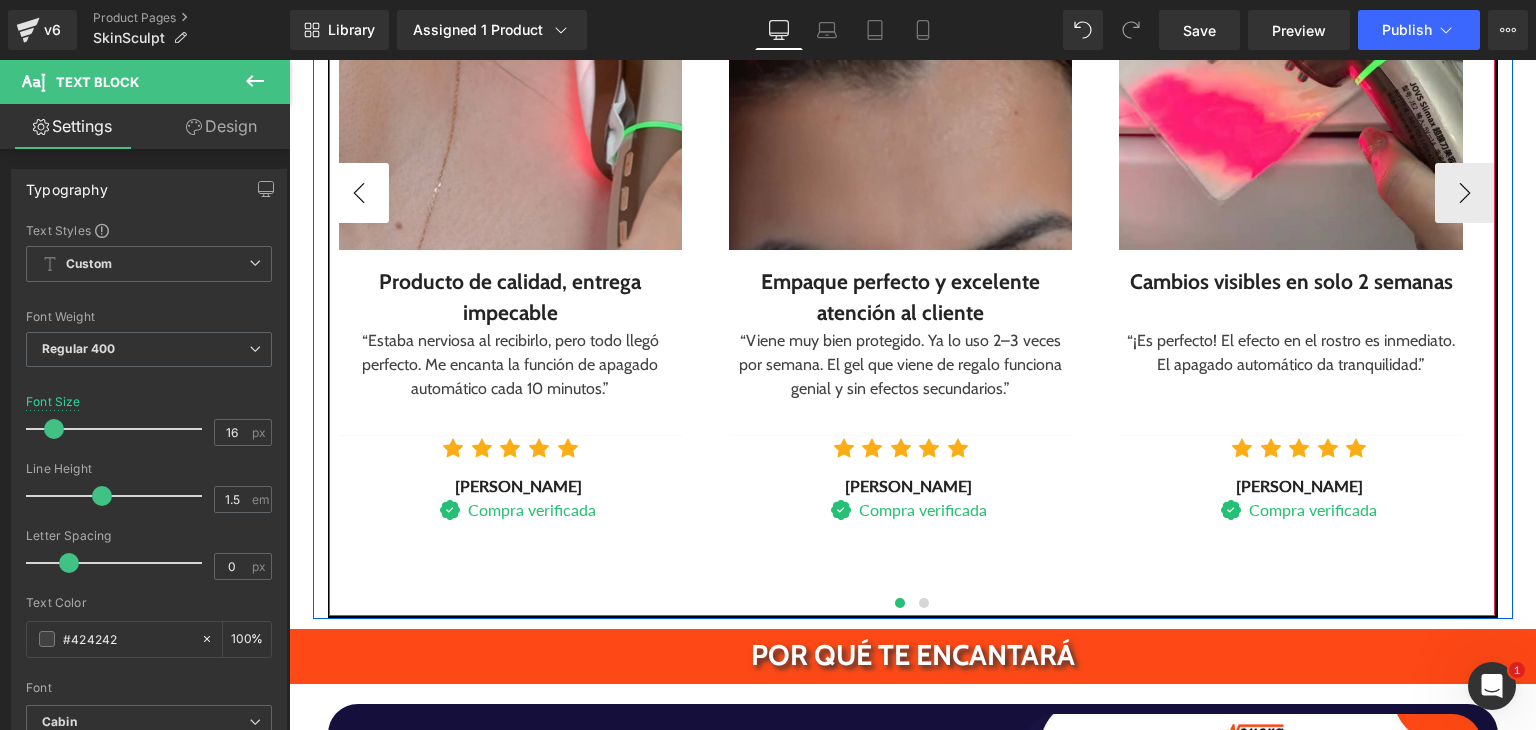 click on "‹" at bounding box center [359, 193] 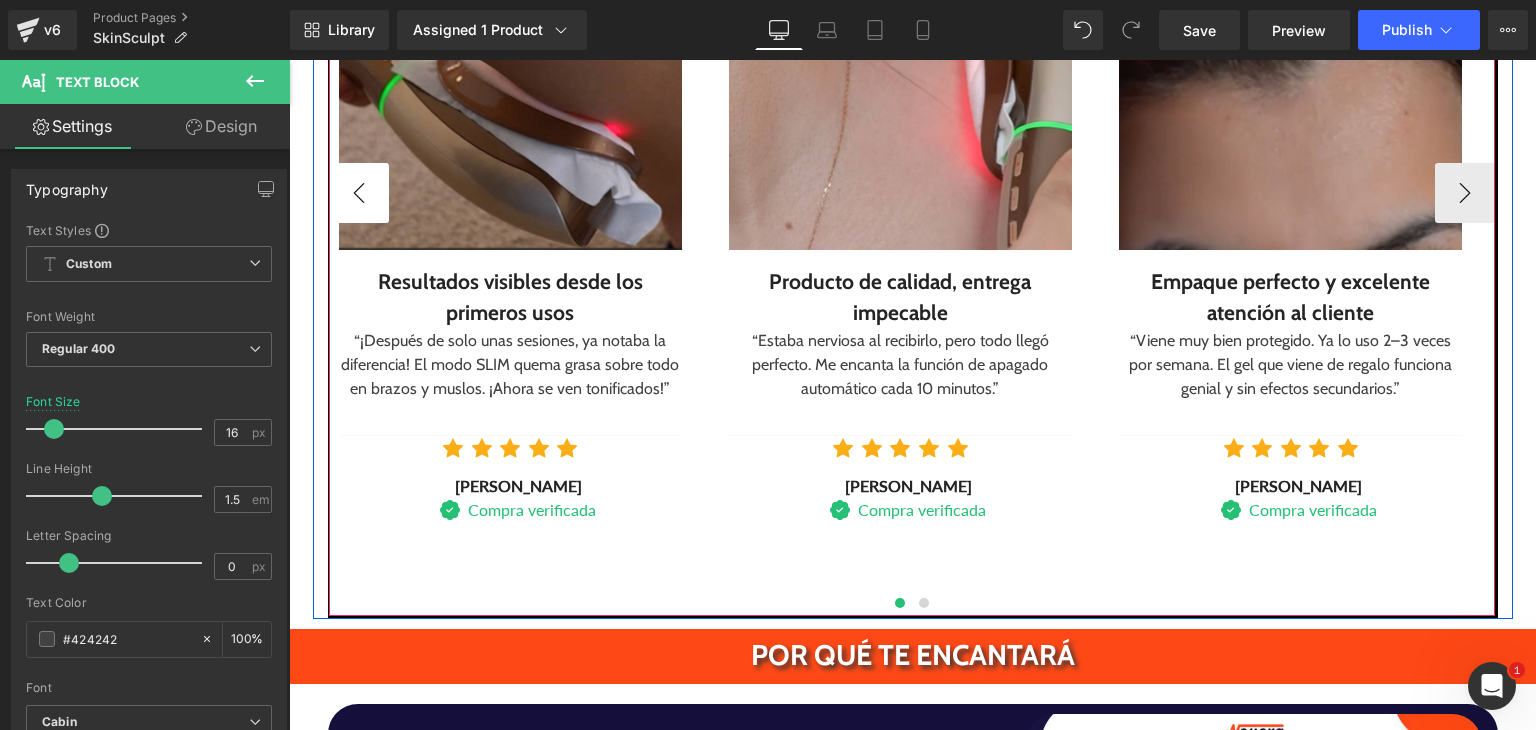 click on "‹" at bounding box center (359, 193) 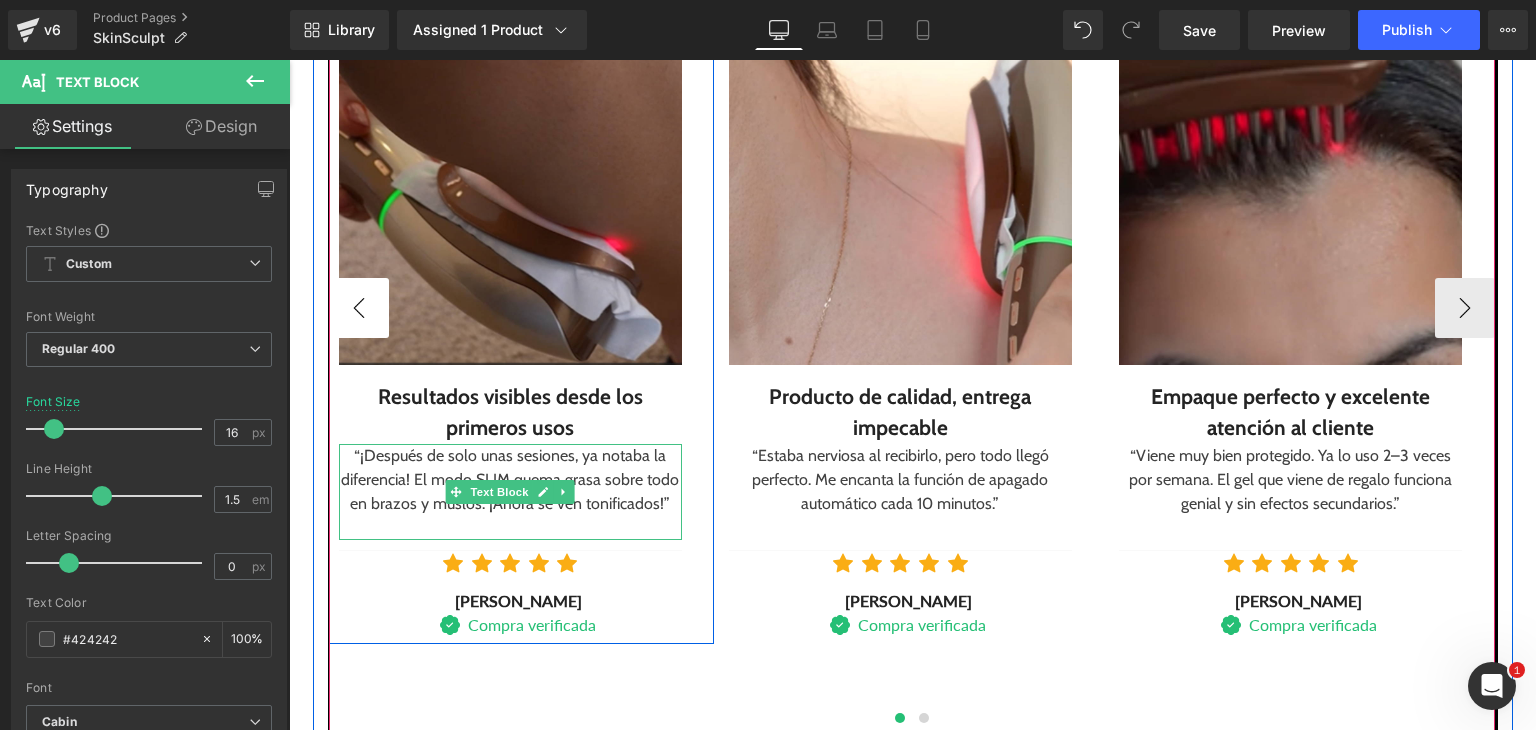 scroll, scrollTop: 2447, scrollLeft: 0, axis: vertical 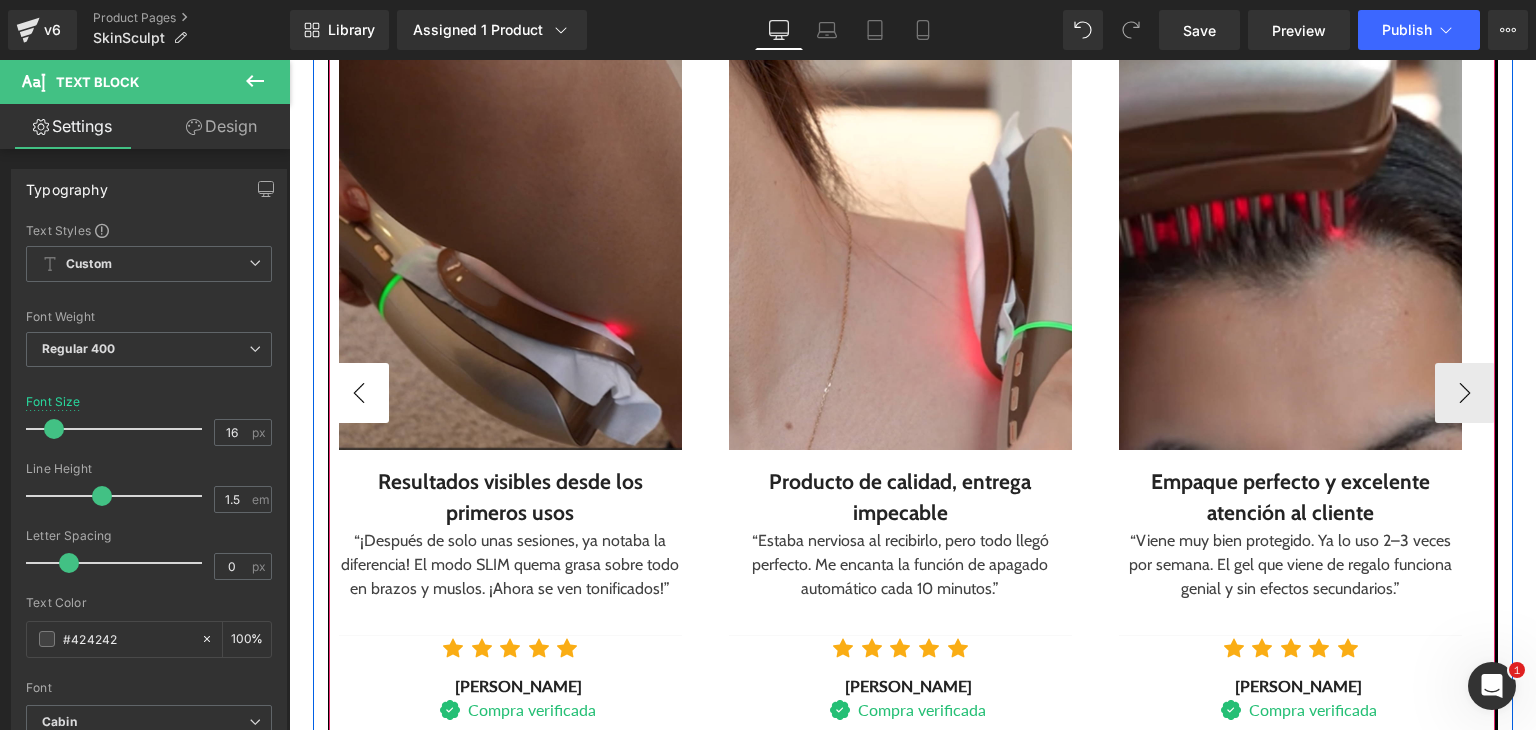 click on "‹" at bounding box center (359, 393) 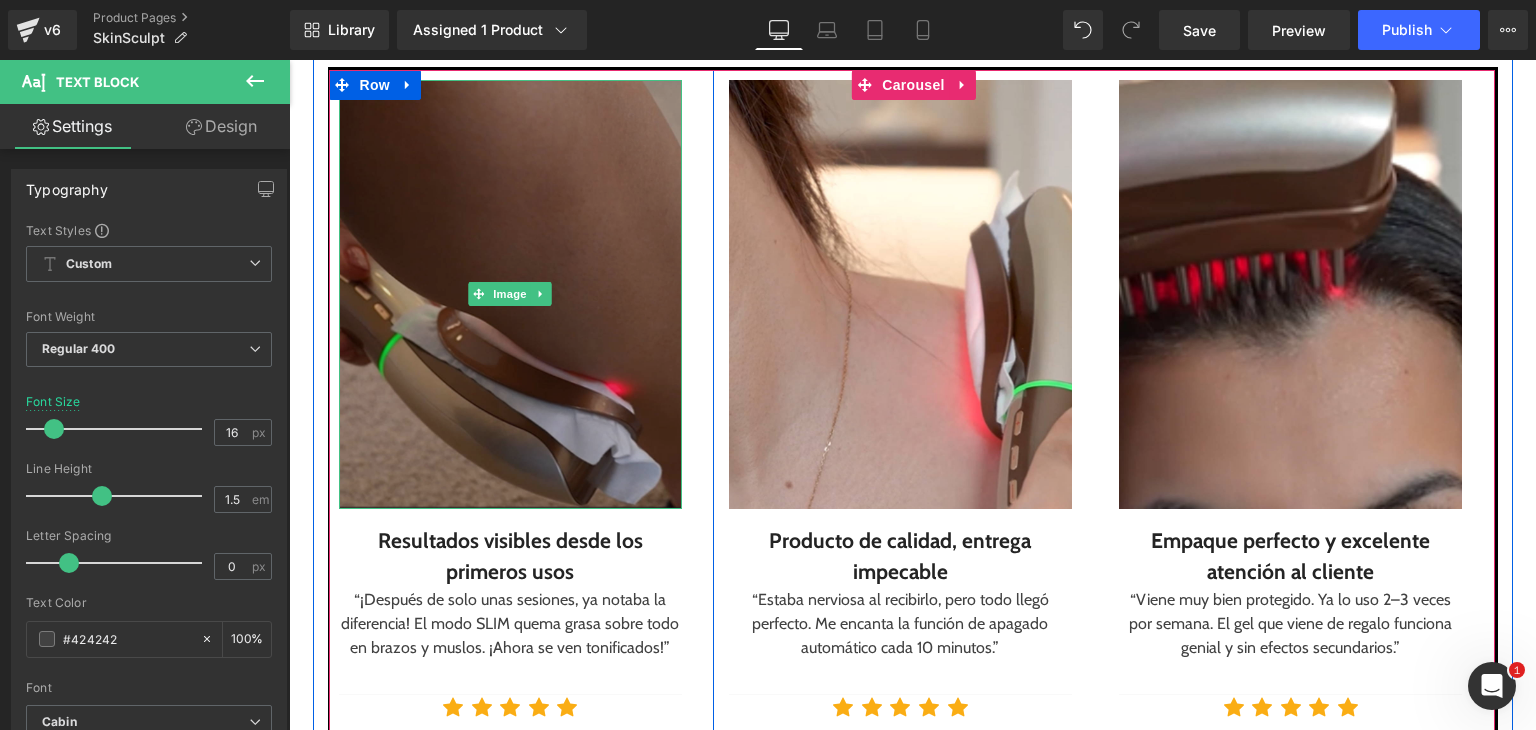 scroll, scrollTop: 2347, scrollLeft: 0, axis: vertical 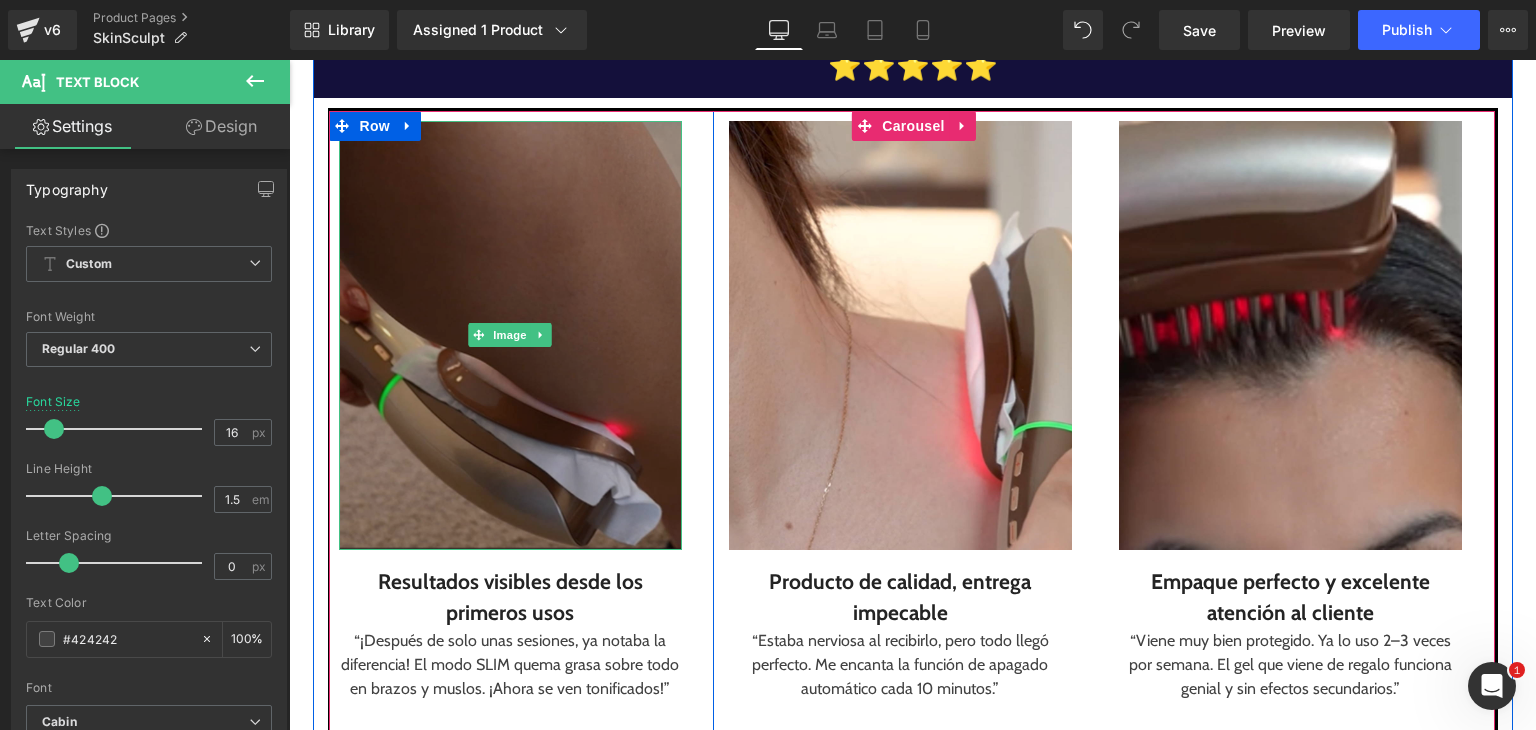 drag, startPoint x: 420, startPoint y: 307, endPoint x: 380, endPoint y: 314, distance: 40.60788 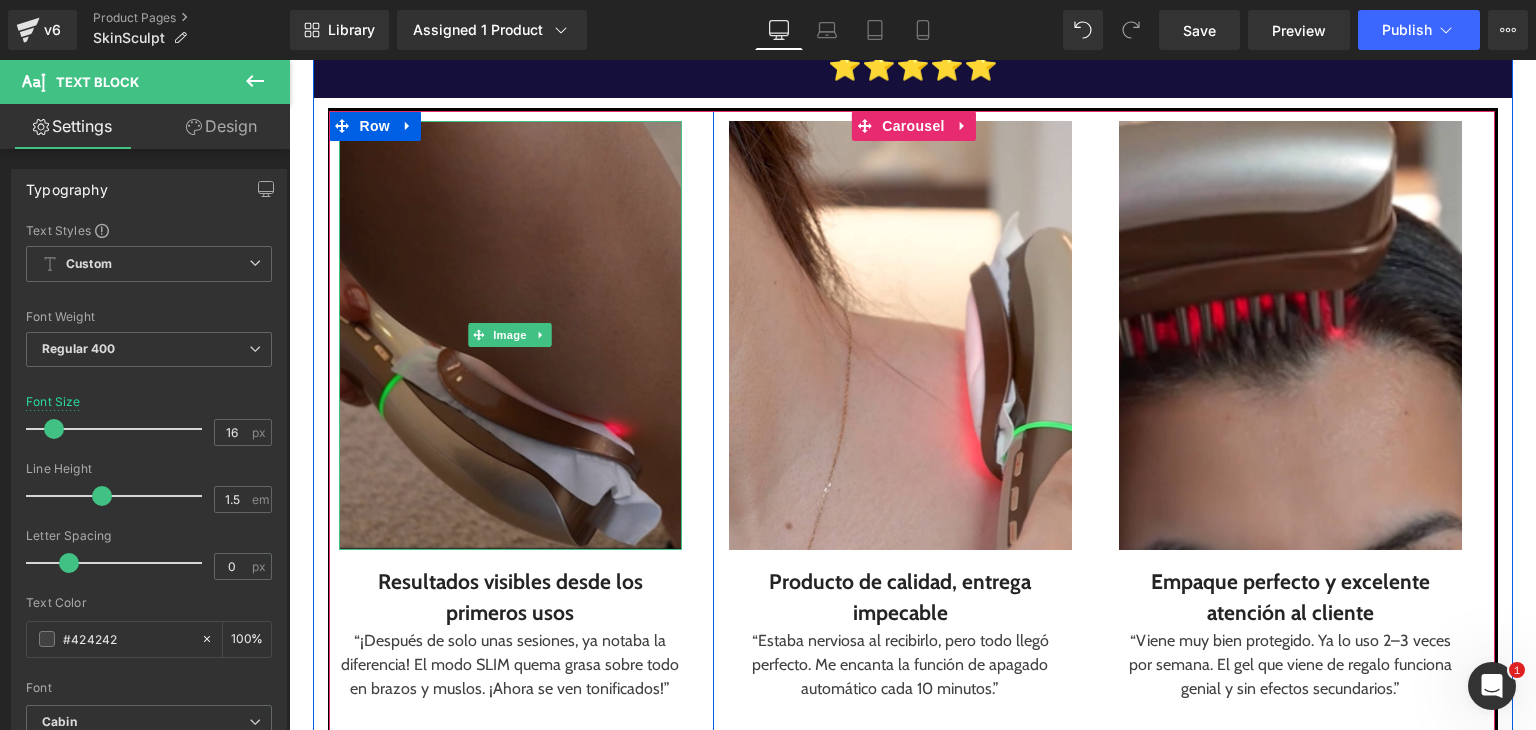 click at bounding box center [510, 335] 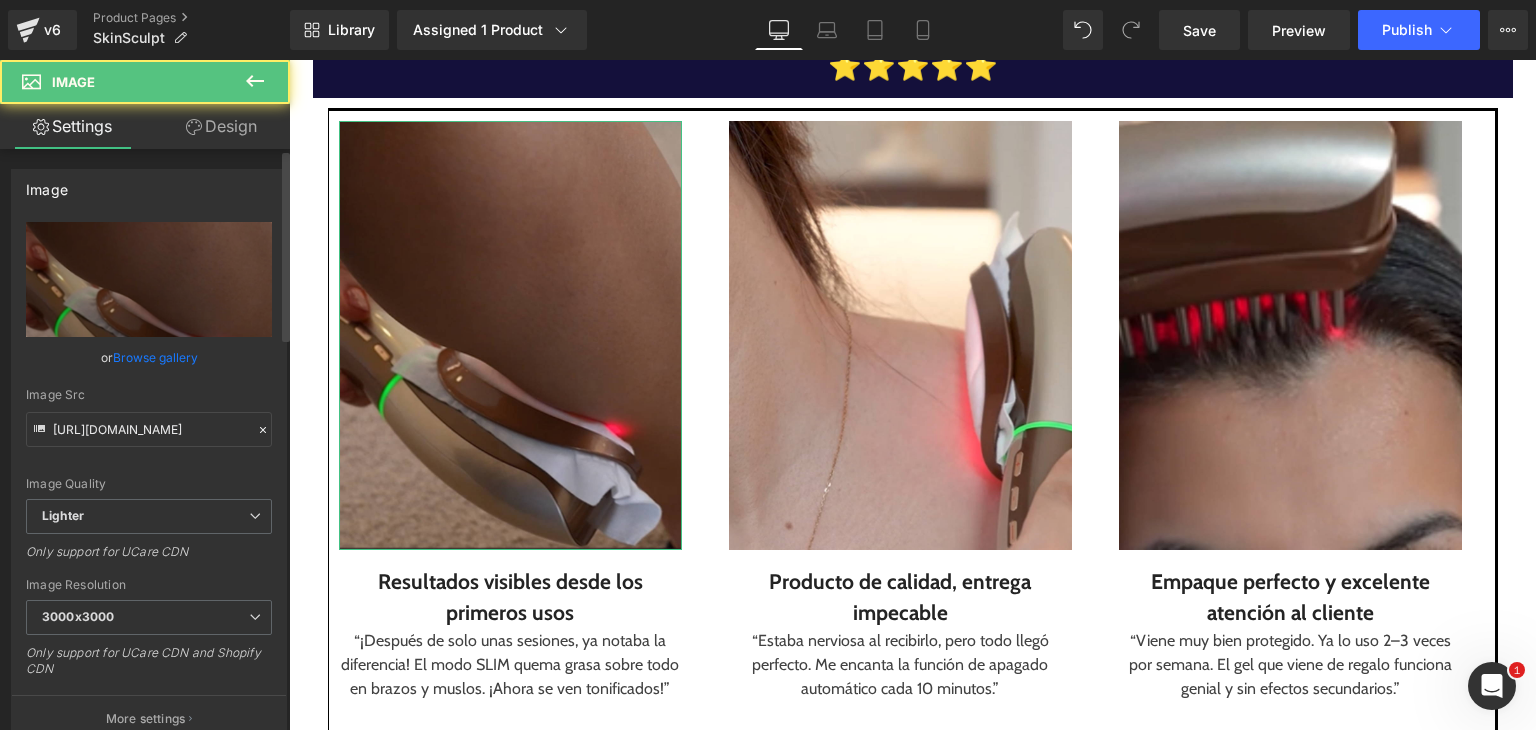 click on "Browse gallery" at bounding box center [155, 357] 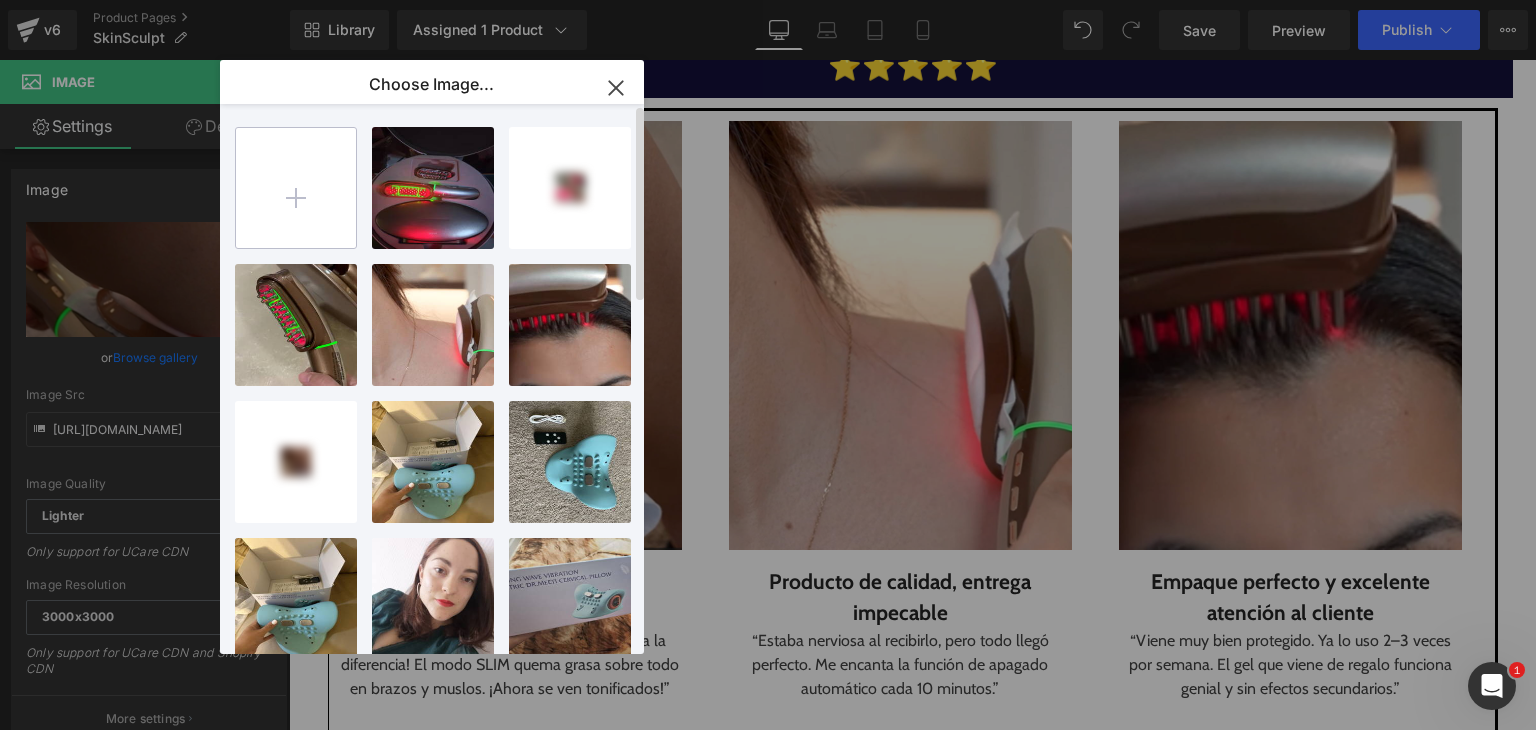 click at bounding box center [296, 188] 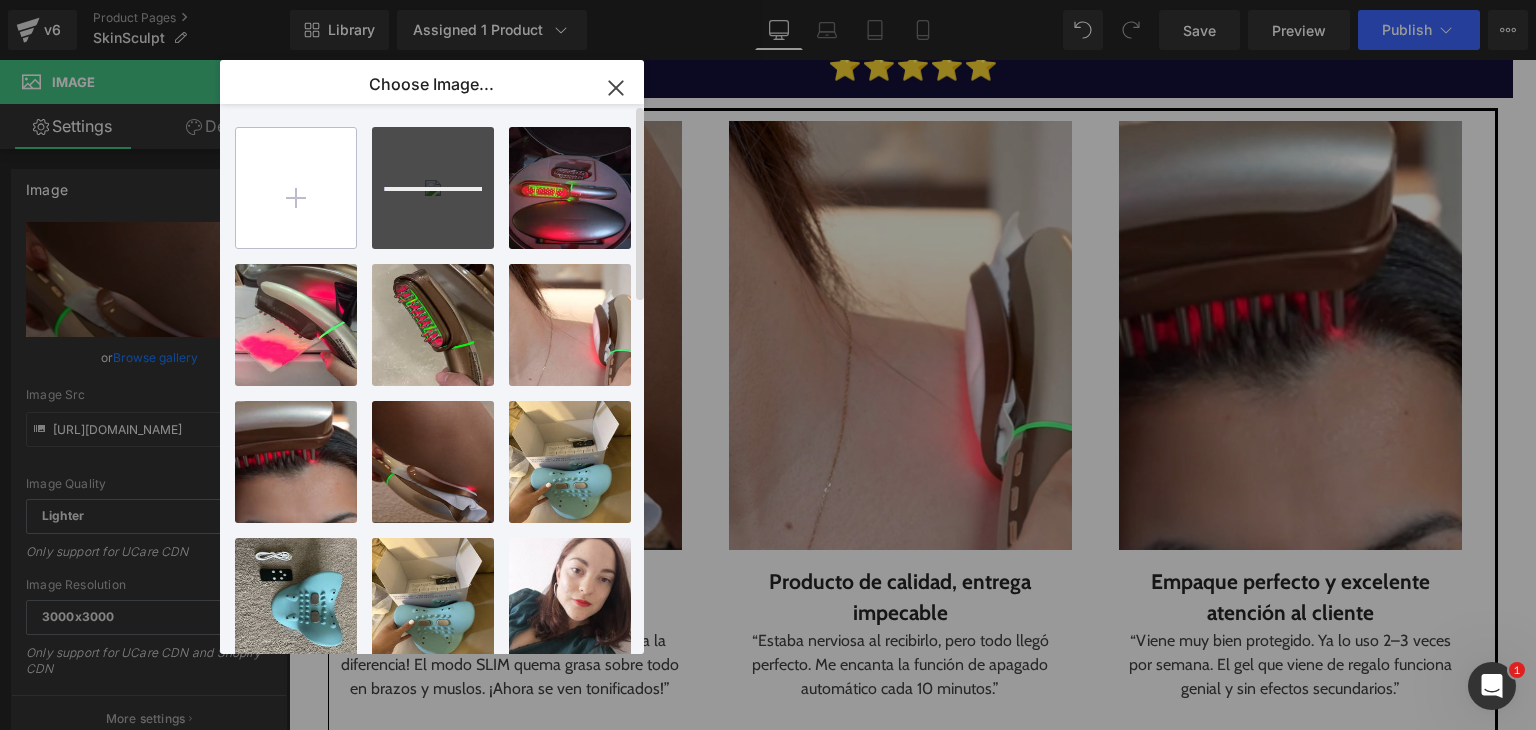 click at bounding box center [296, 188] 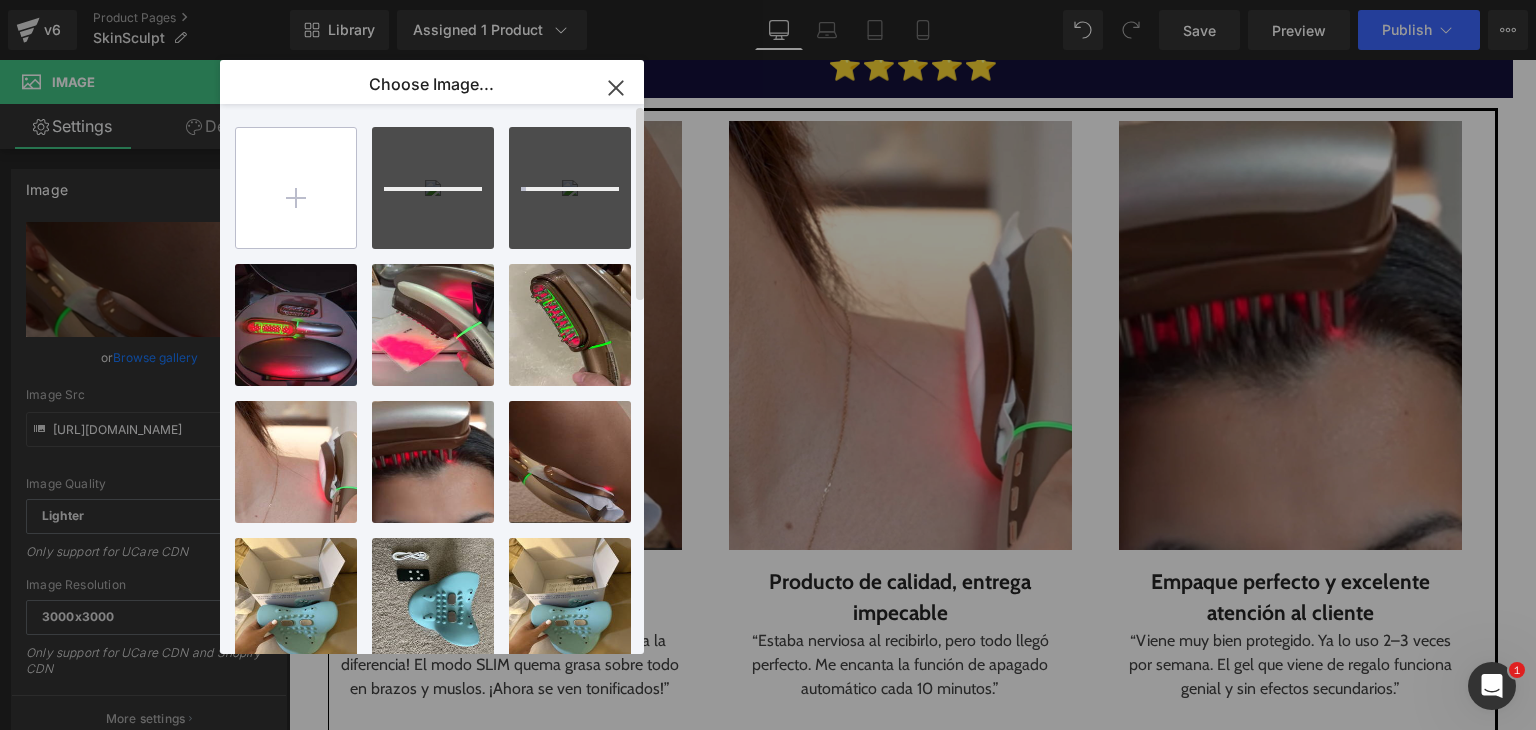 click at bounding box center (296, 188) 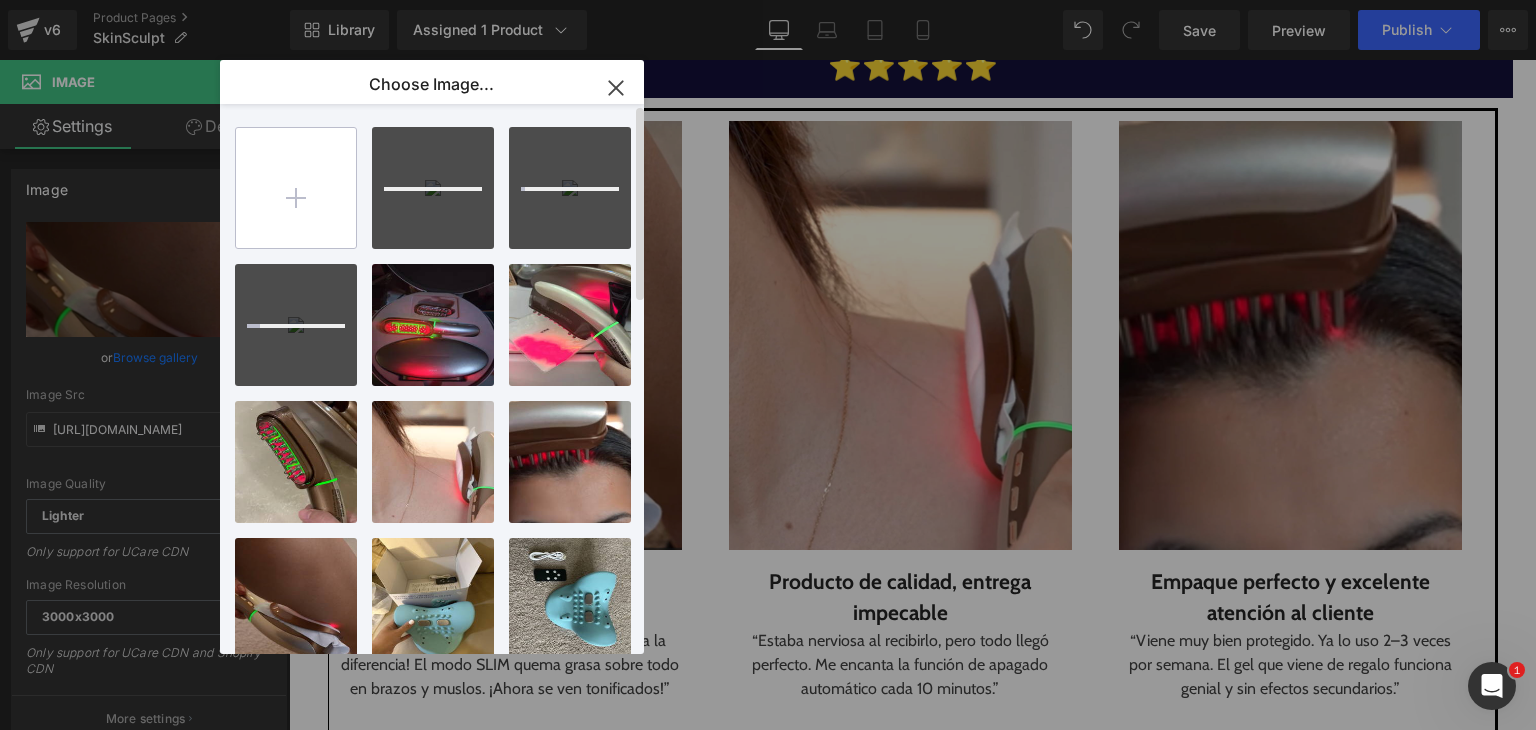 click at bounding box center [296, 188] 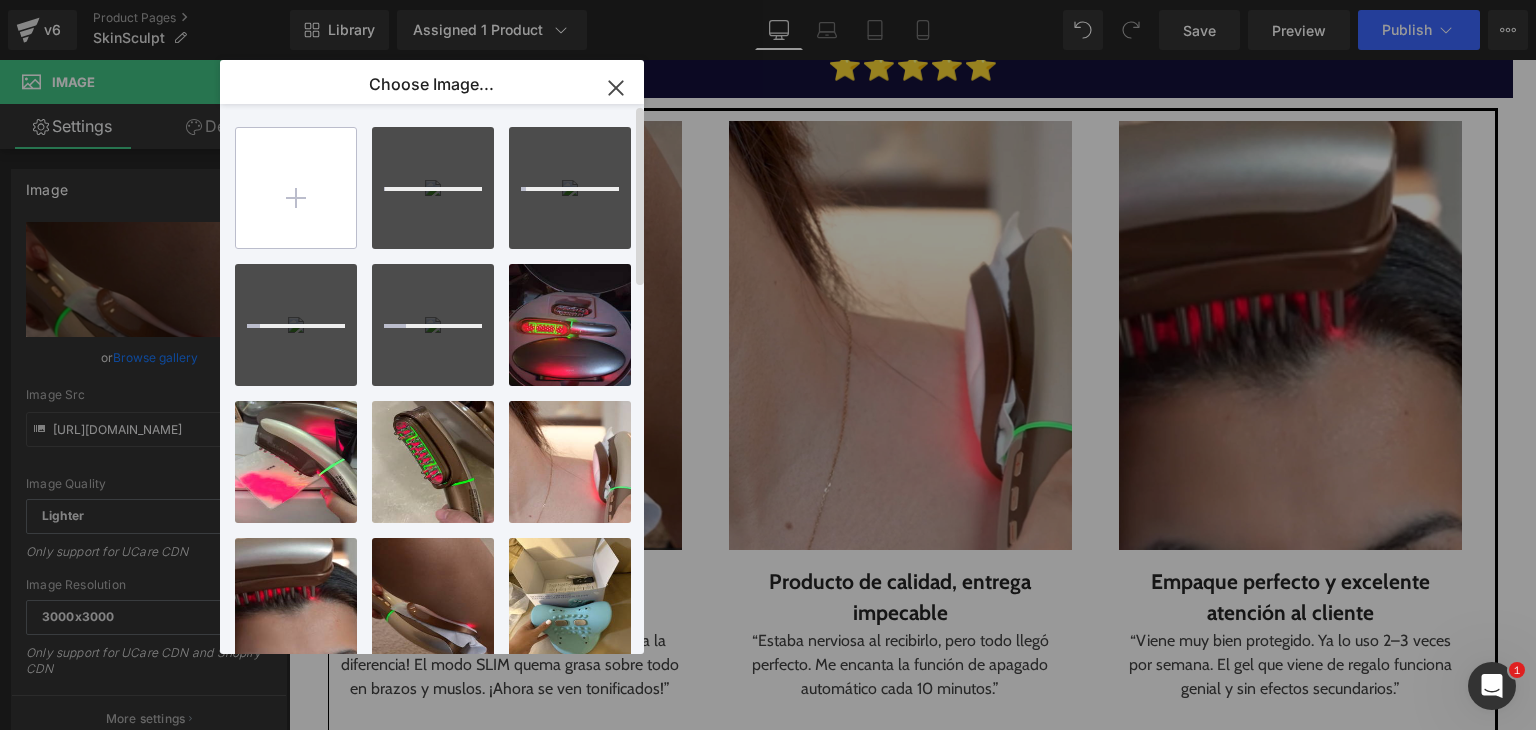 click at bounding box center [296, 188] 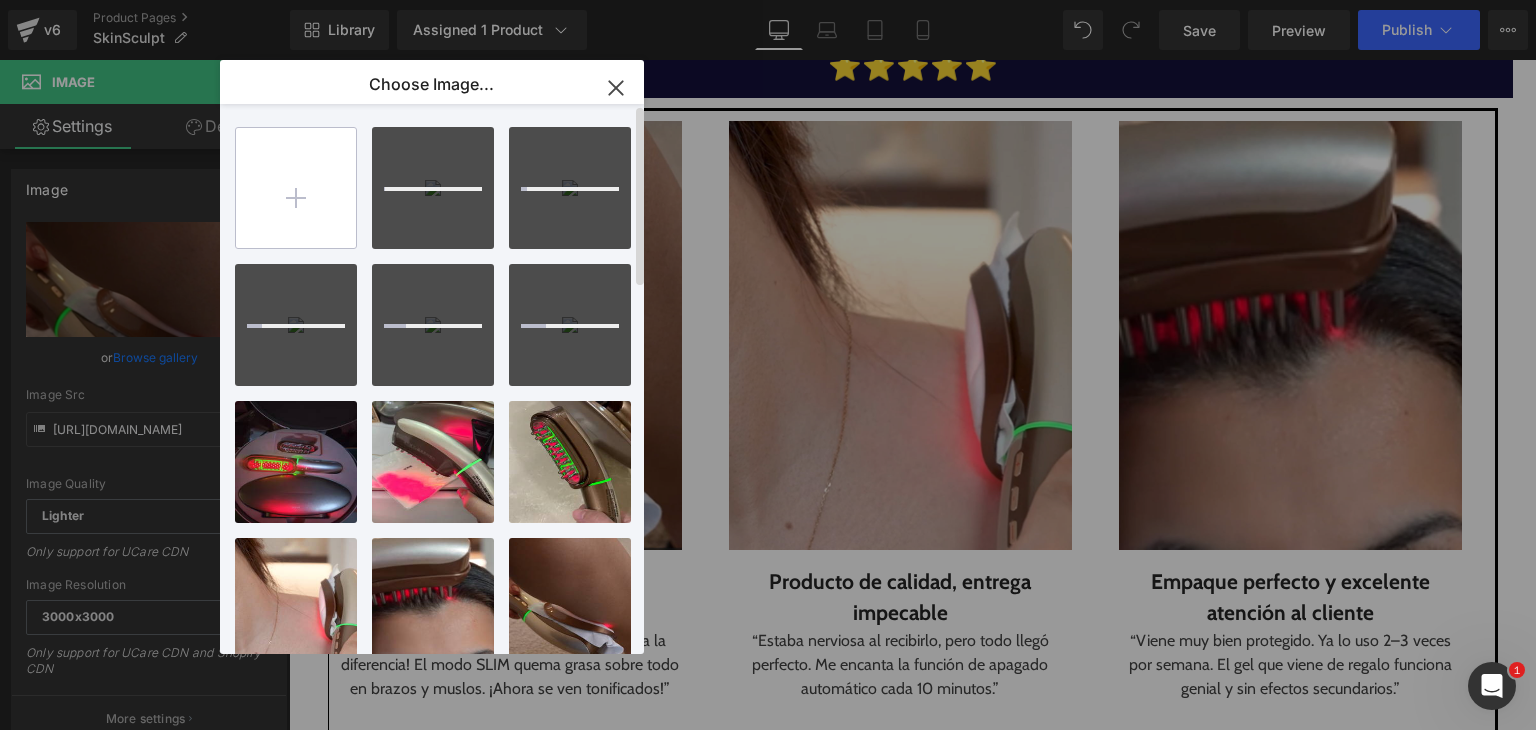 click at bounding box center [296, 188] 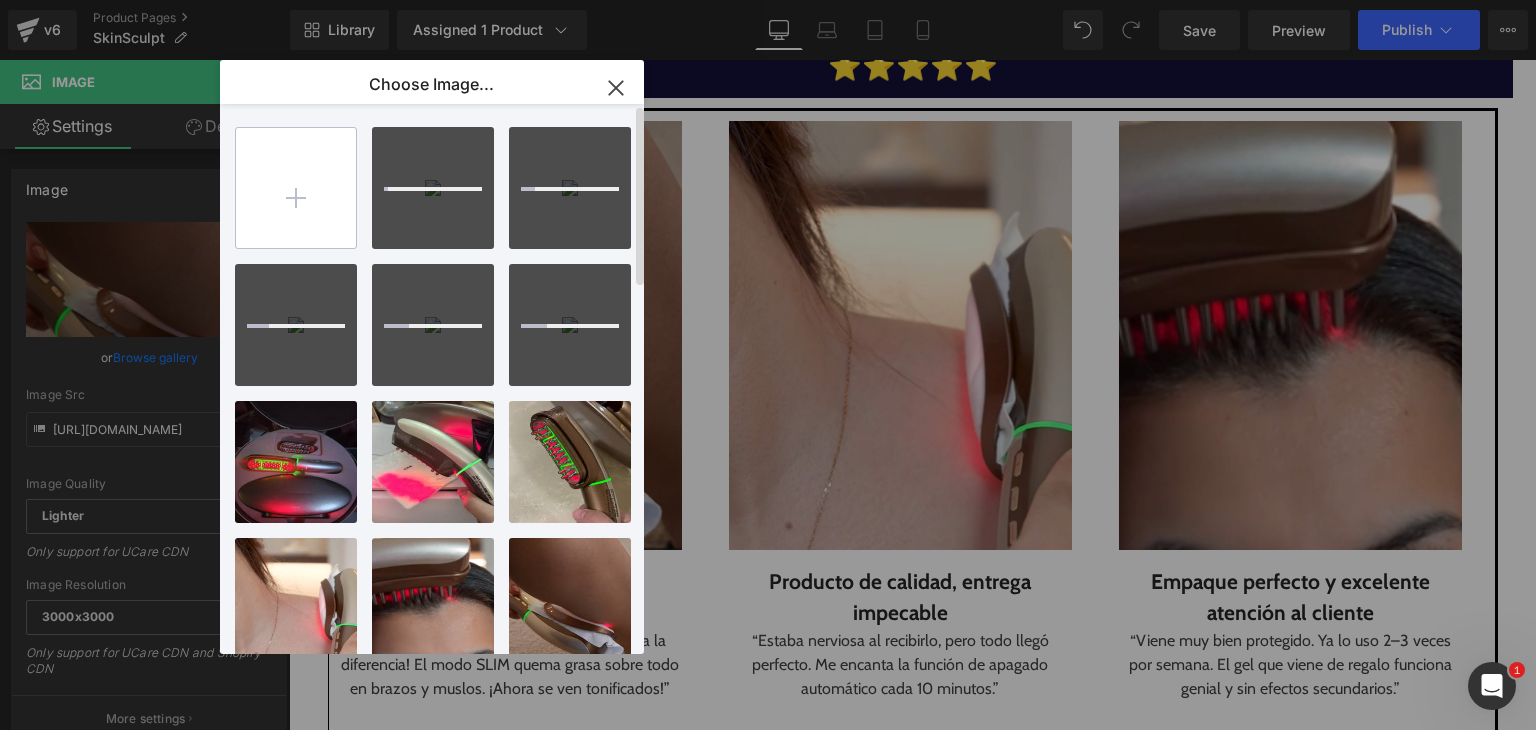 type on "C:\fakepath\6.png" 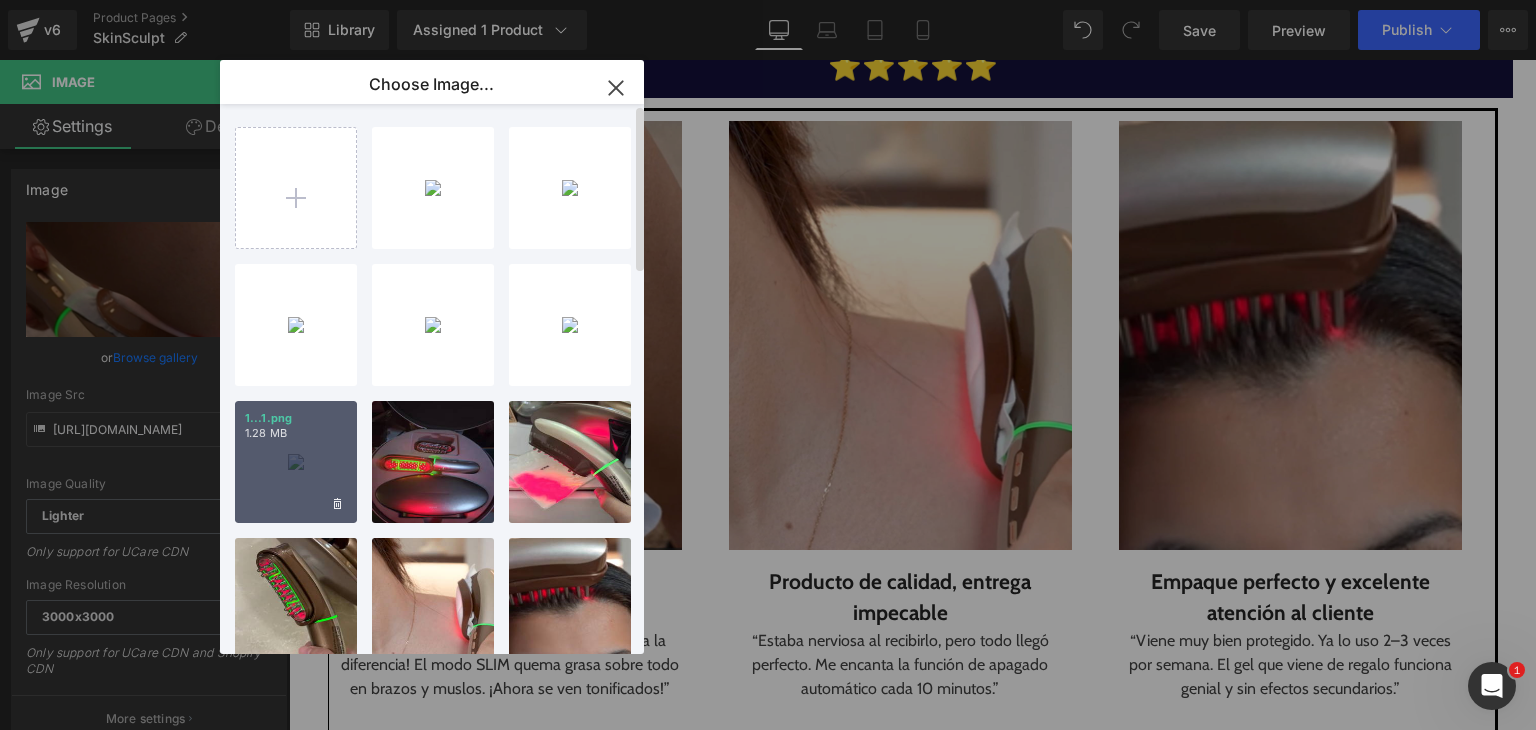 click on "1...1.png 1.28 MB" at bounding box center (296, 462) 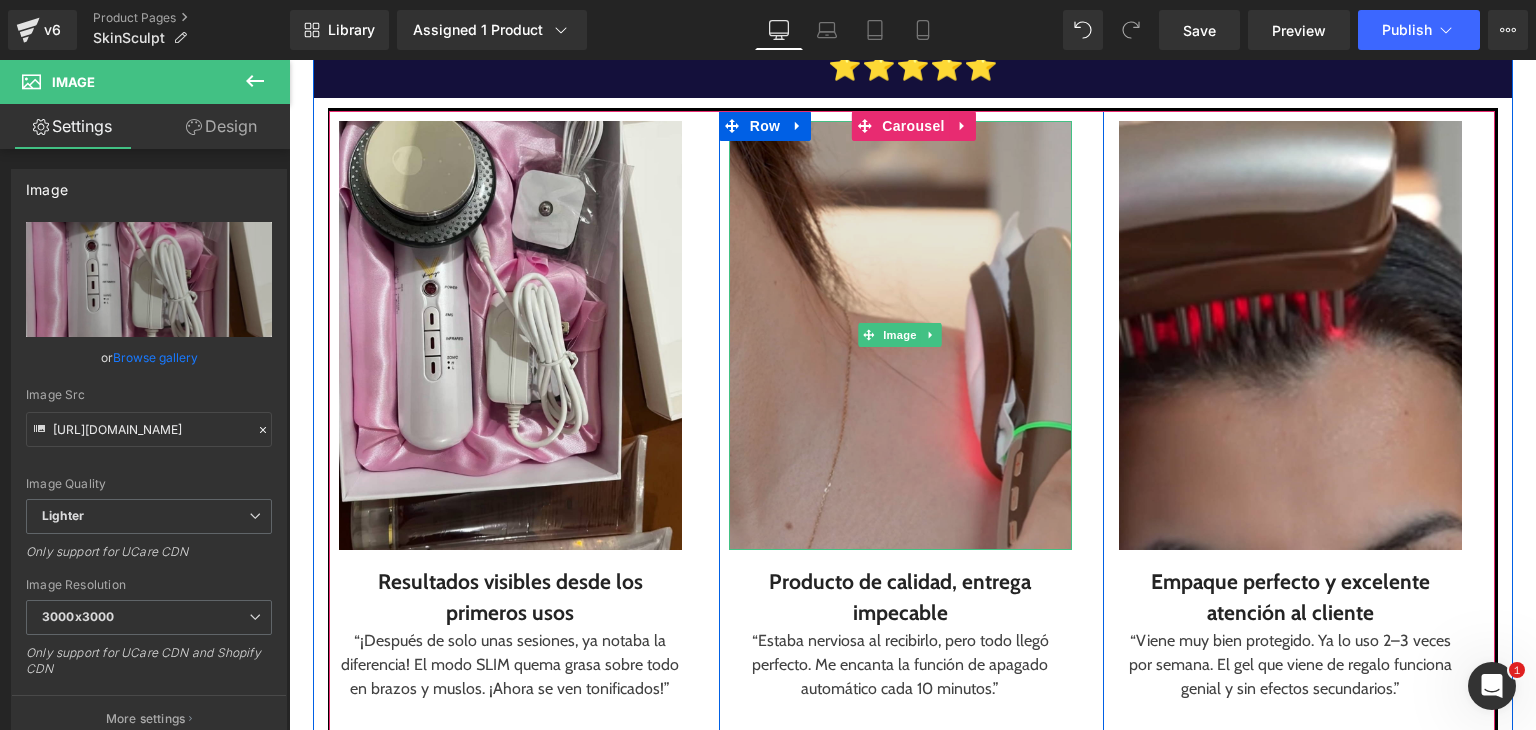 click at bounding box center (900, 335) 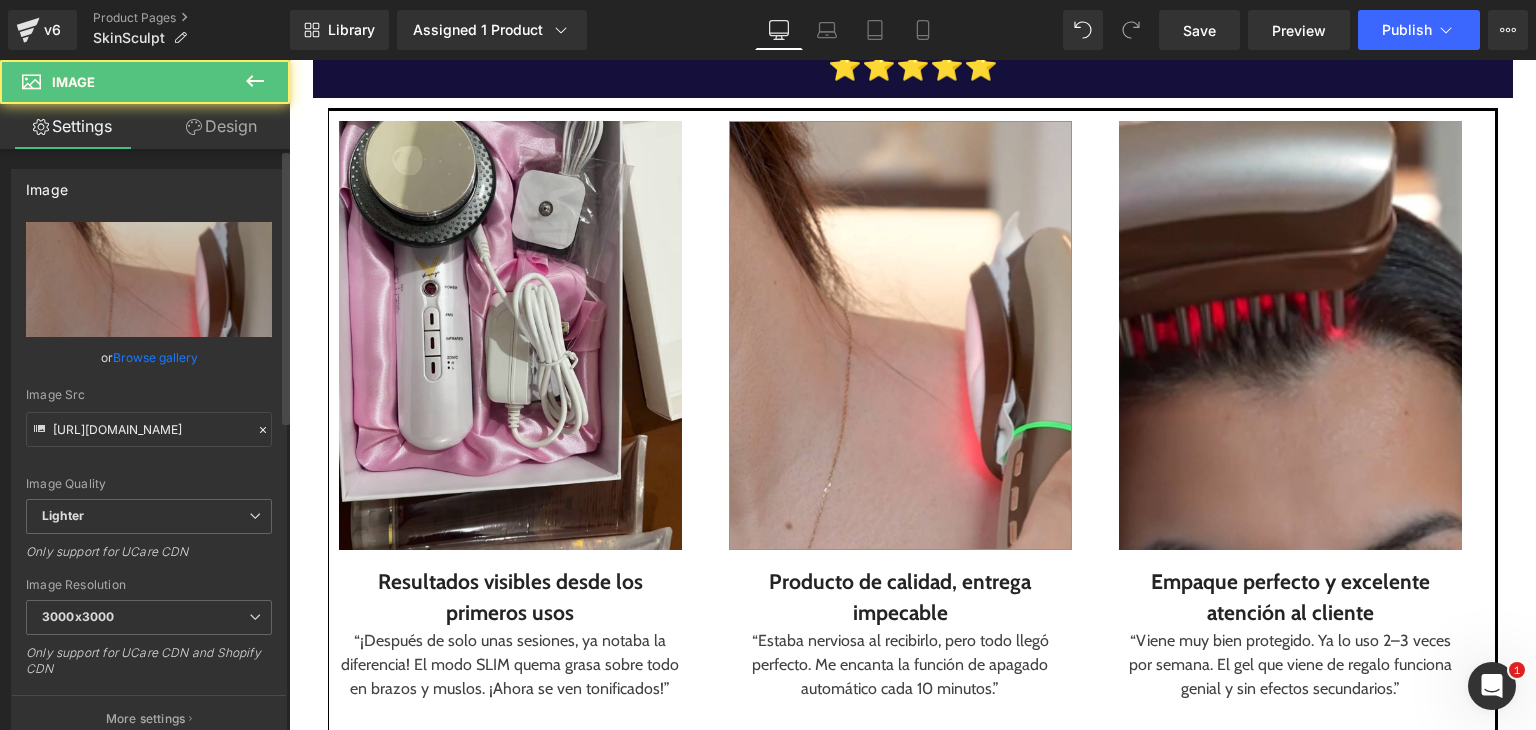 click on "Browse gallery" at bounding box center [155, 357] 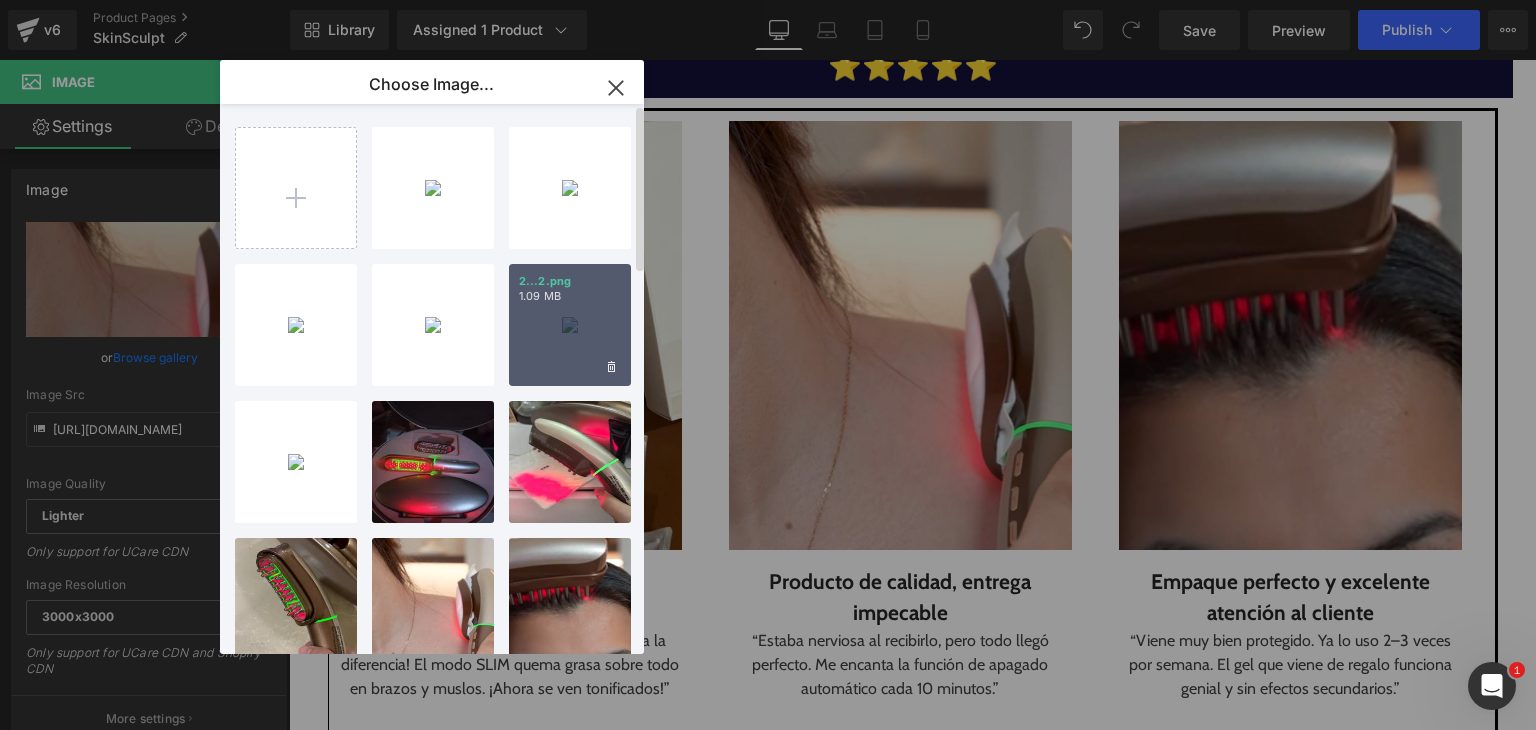 click on "2...2.png 1.09 MB" at bounding box center [570, 325] 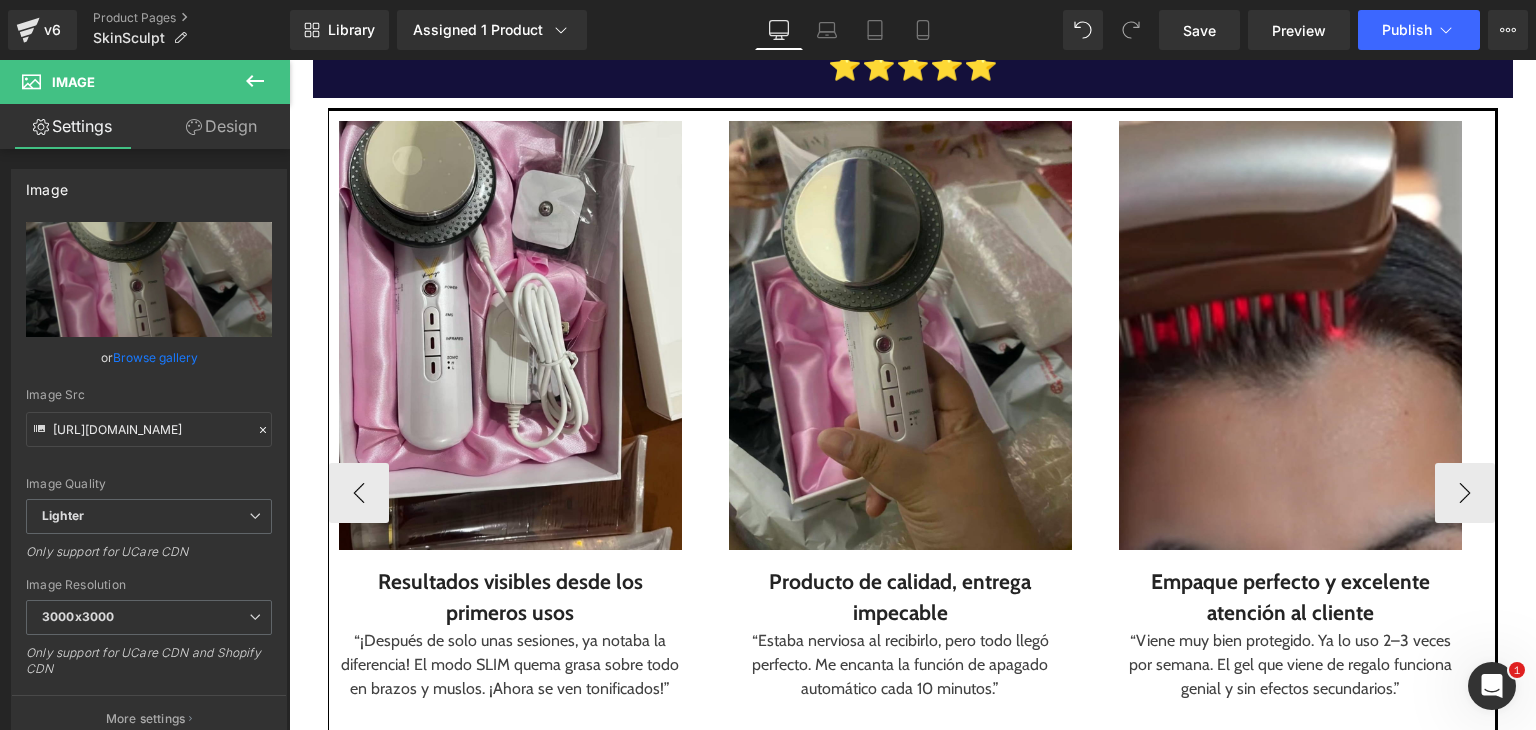 click on "32px" at bounding box center [289, 60] 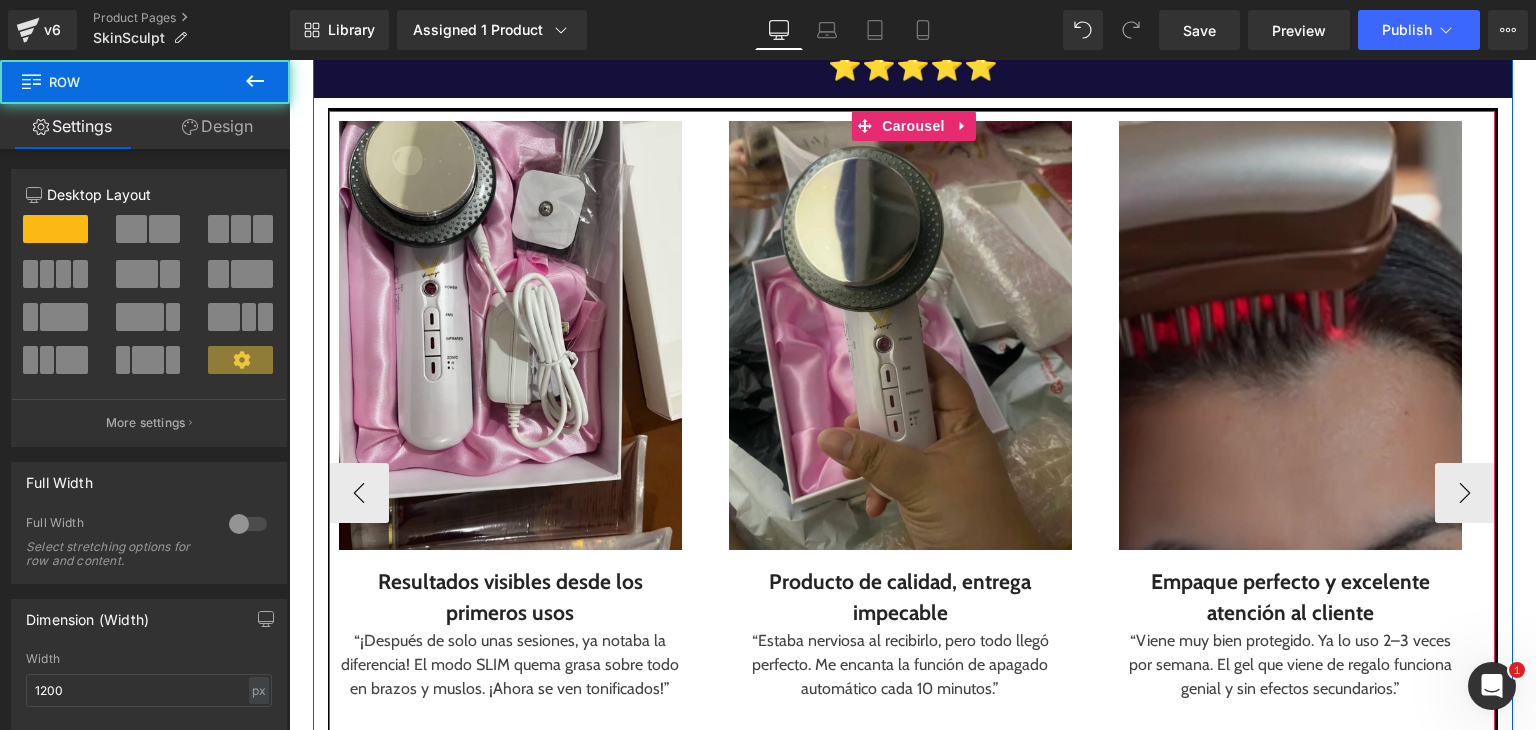 click at bounding box center [1290, 335] 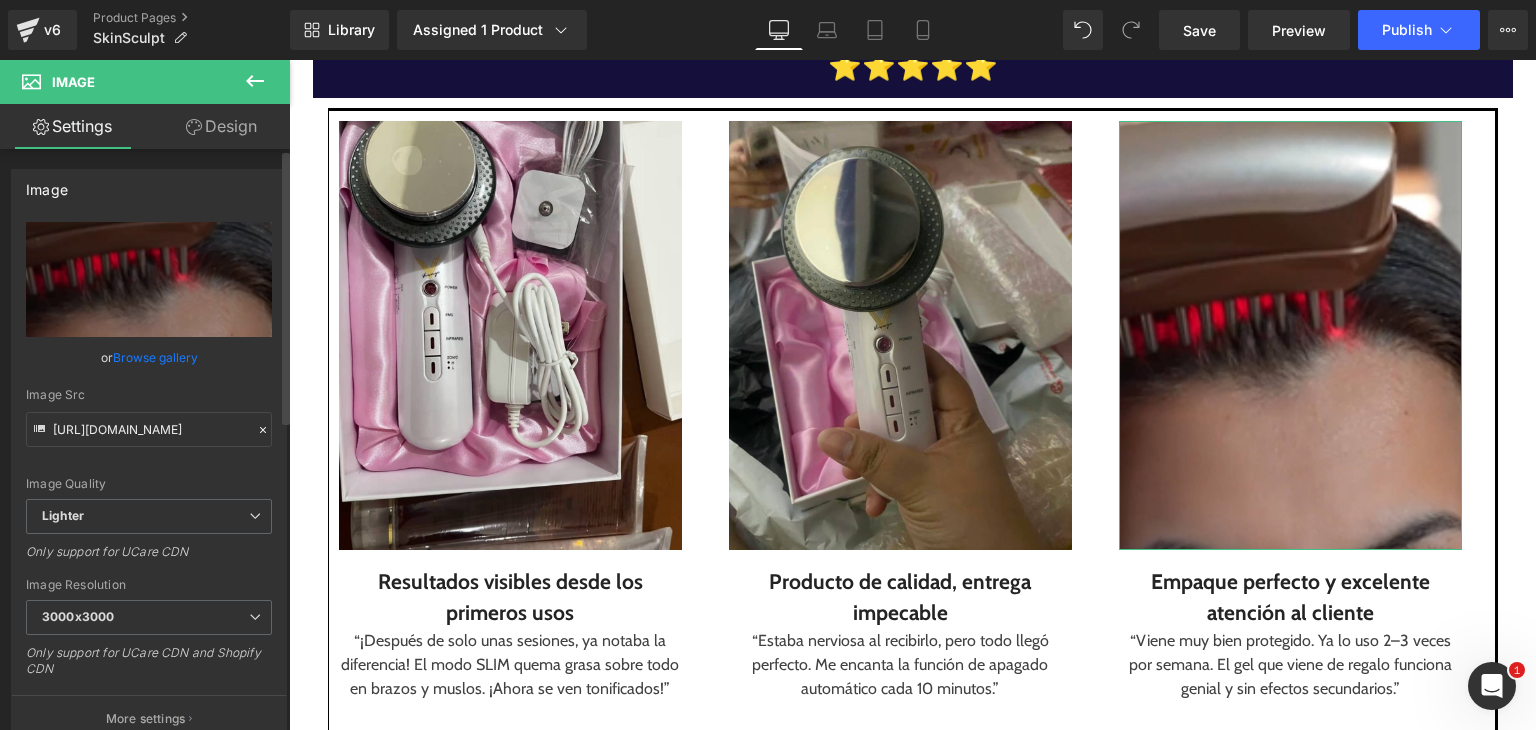 click on "Browse gallery" at bounding box center [155, 357] 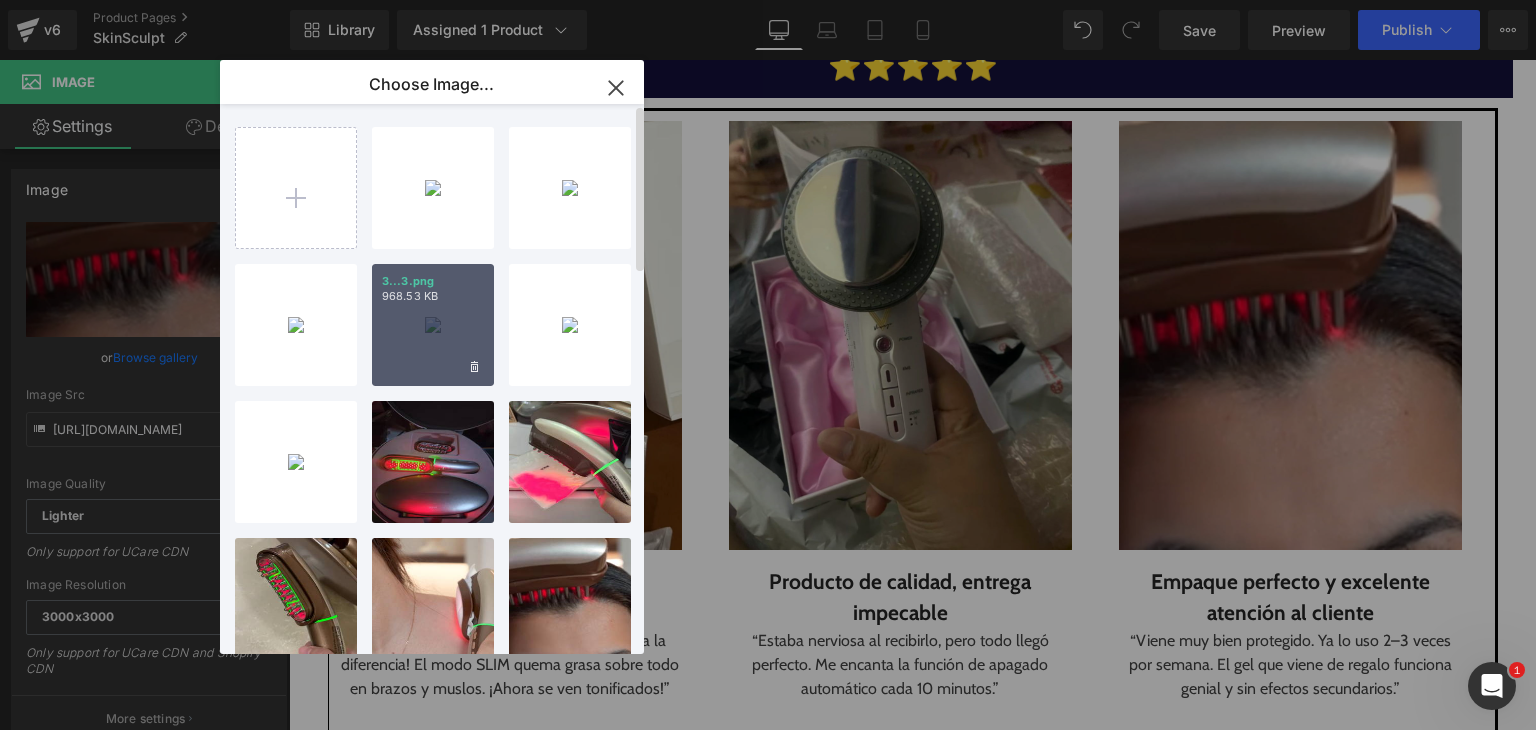 click on "3...3.png 968.53 KB" at bounding box center (433, 325) 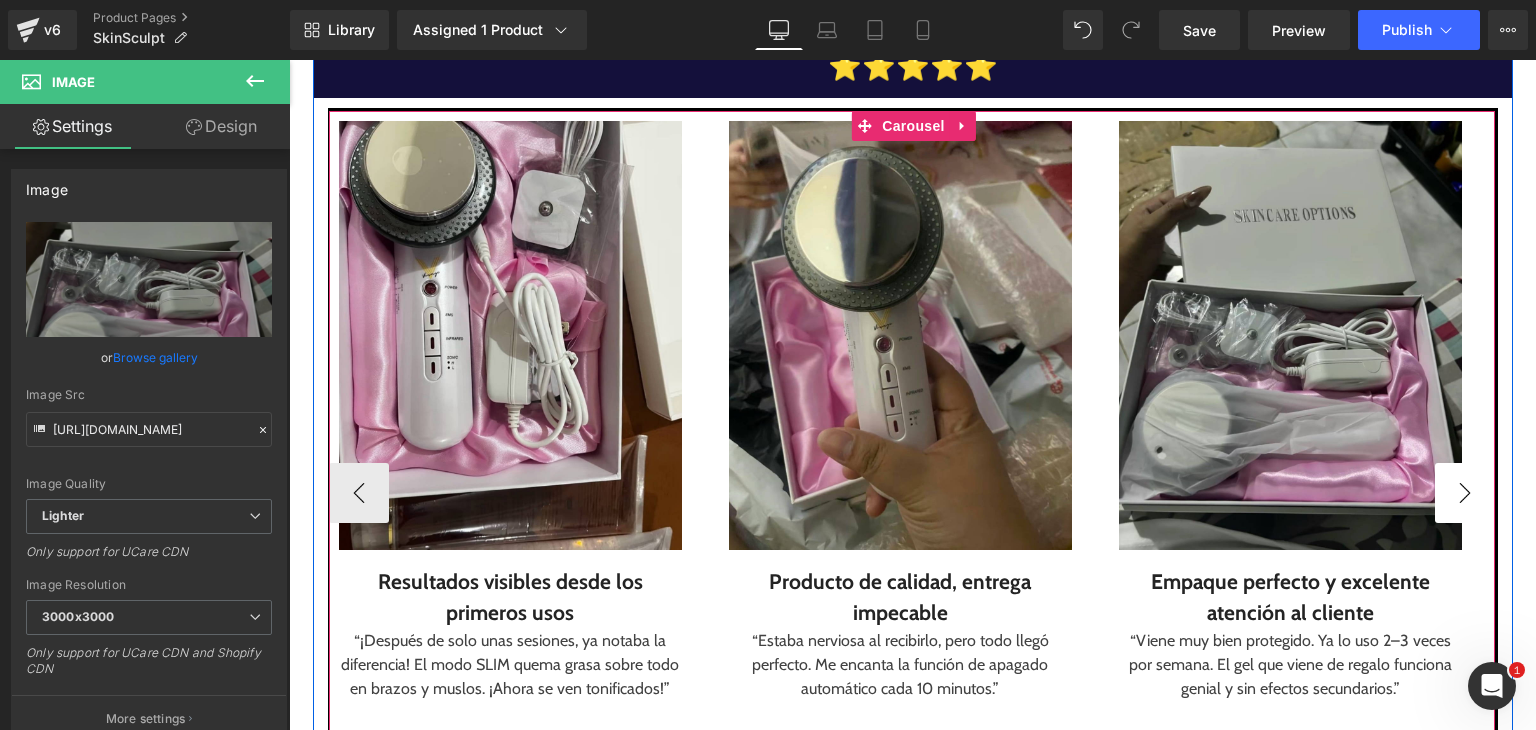 click on "›" at bounding box center (1465, 493) 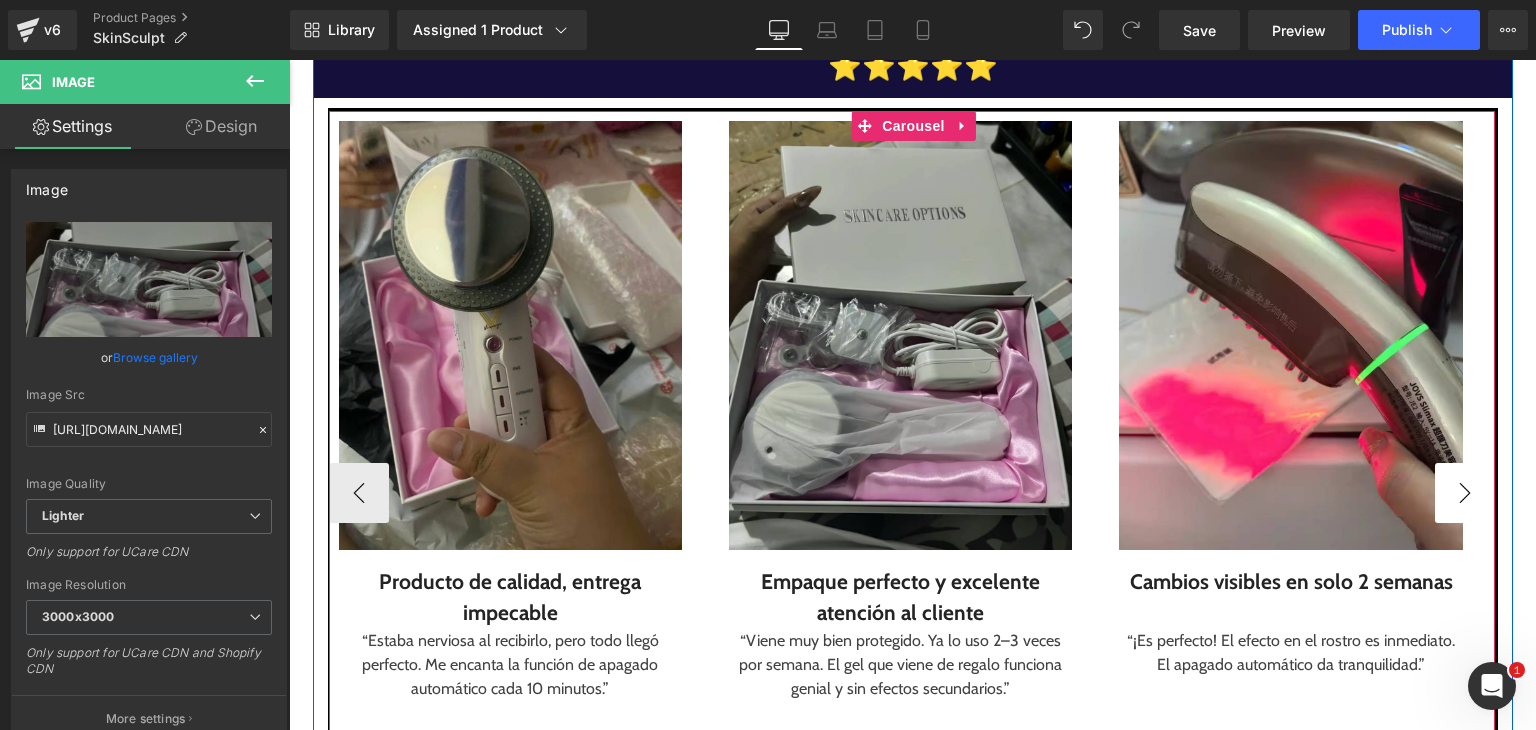 click on "›" at bounding box center (1465, 493) 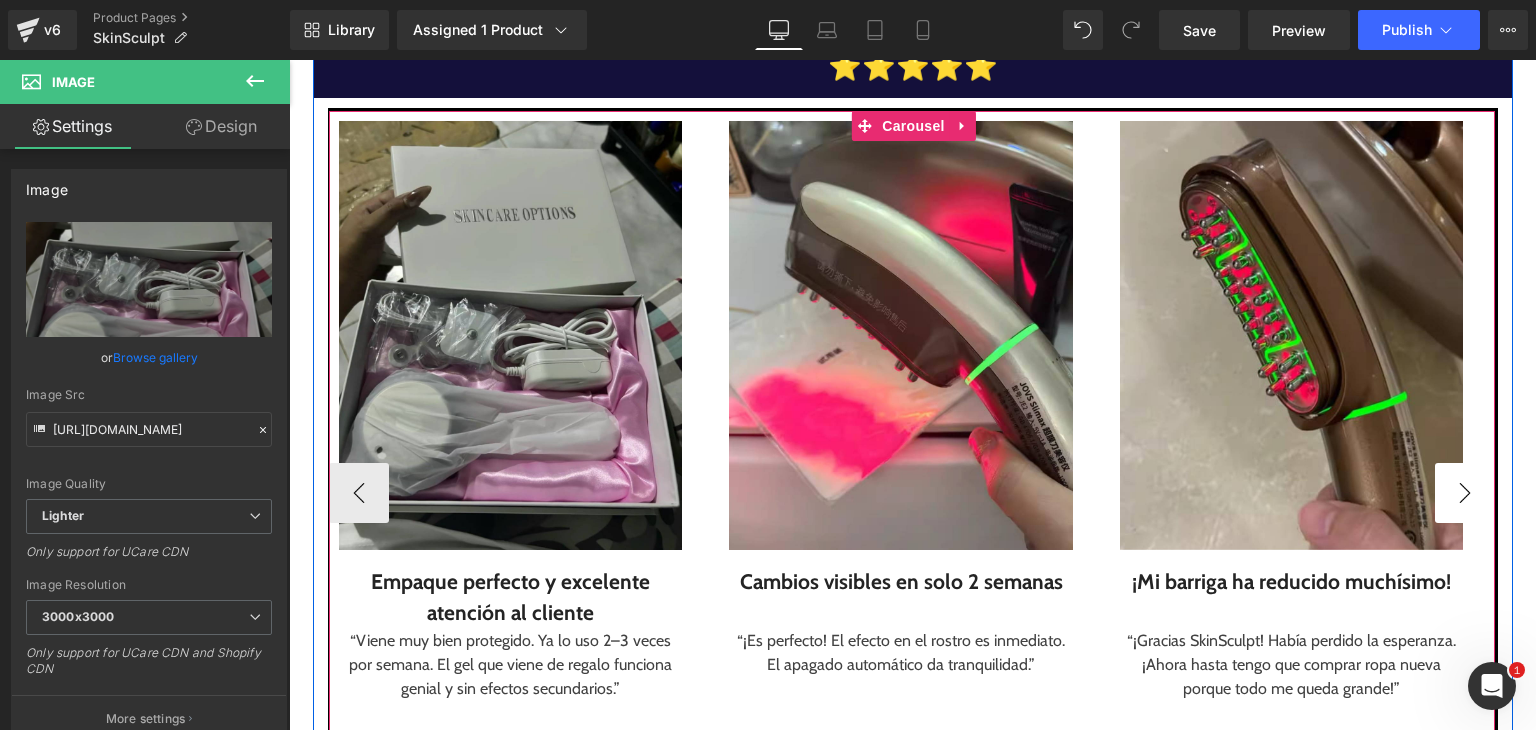 click on "›" at bounding box center [1465, 493] 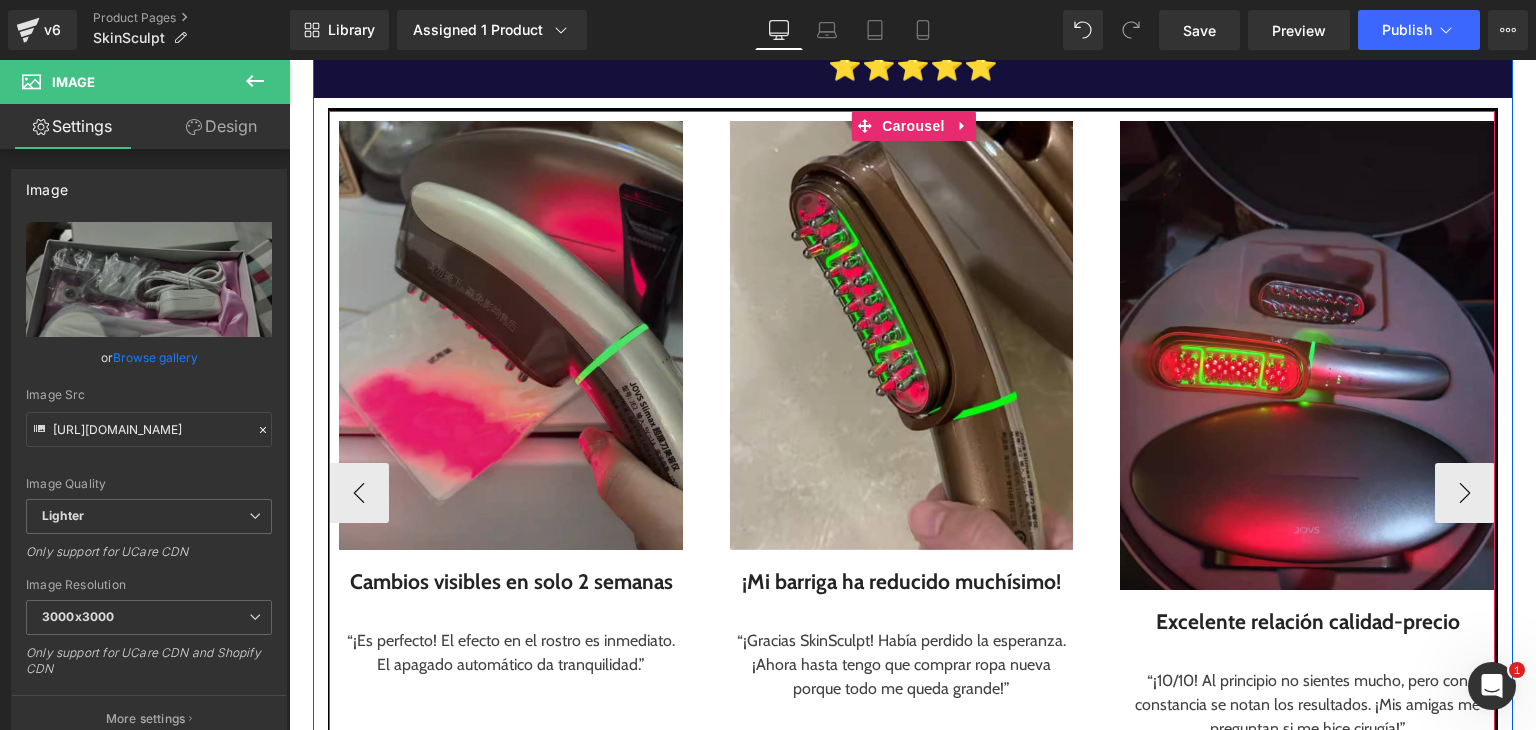 click at bounding box center (510, 335) 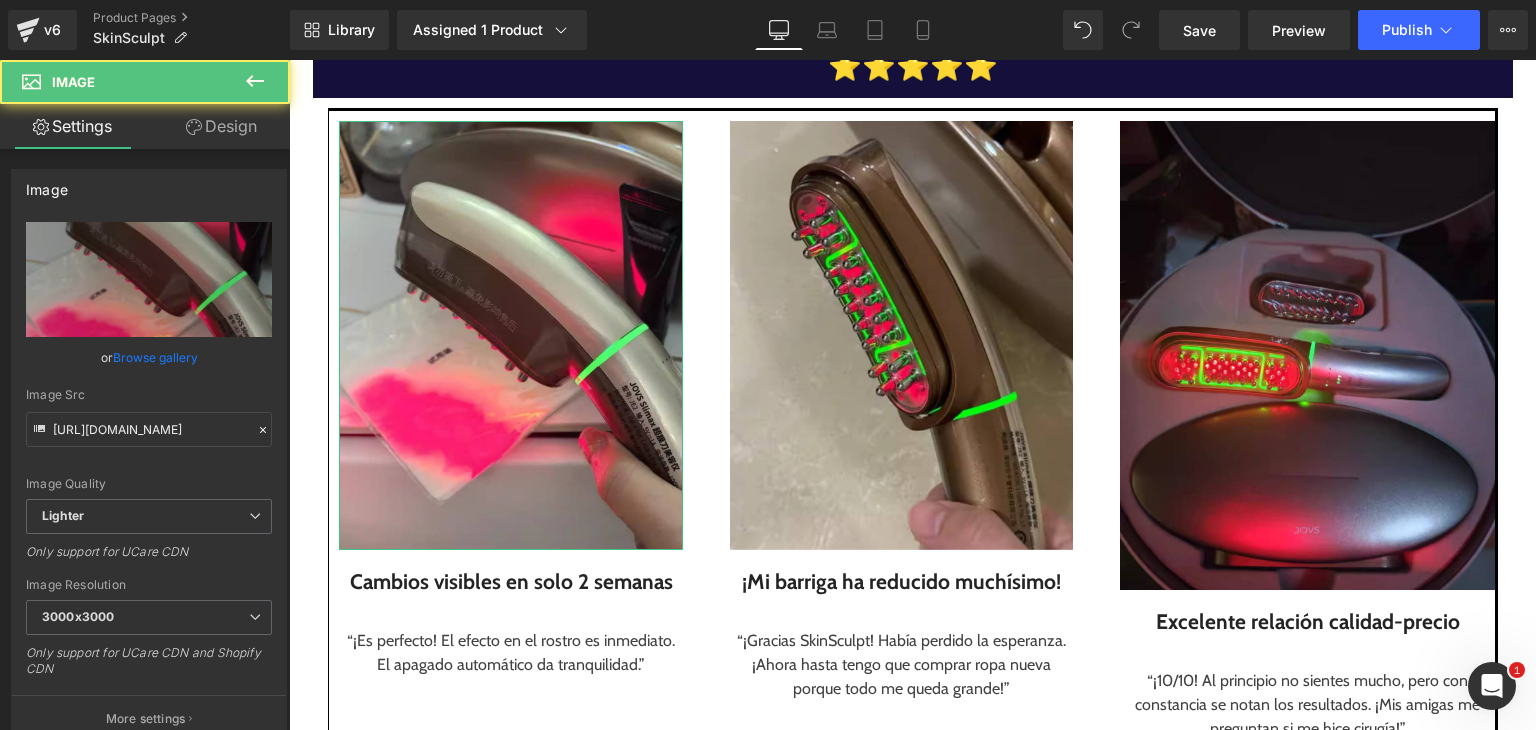 drag, startPoint x: 151, startPoint y: 371, endPoint x: 151, endPoint y: 356, distance: 15 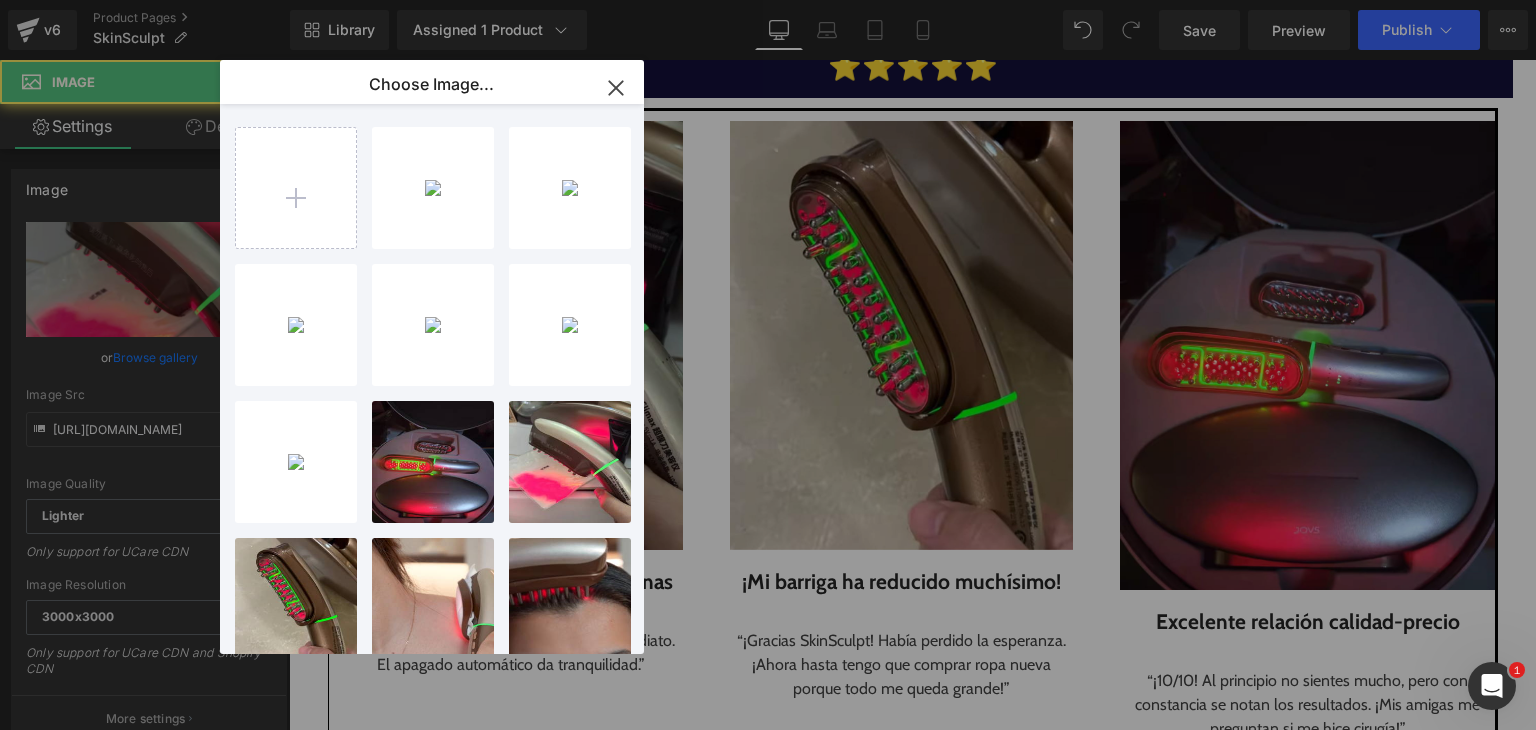 click on "Product  You are previewing how the   will restyle your page. You can not edit Elements in Preset Preview Mode.  v6 Product Pages SkinSculpt Library Assigned 1 Product  Product Preview
SkinSculpt | Dispositivo reductor 3 en 1 para esculpir tu cuerpo con suavidad Manage assigned products Desktop Desktop Laptop Tablet Mobile Save Preview Publish Scheduled View Live Page View with current Template Save Template to Library Schedule Publish  Optimize  Publish Settings Shortcuts  Your page can’t be published   You've reached the maximum number of published pages on your plan  (64/999999).  You need to upgrade your plan or unpublish all your pages to get 1 publish slot.   Unpublish pages   Upgrade plan  Elements Global Style Base Row  rows, columns, layouts, div Heading  headings, titles, h1,h2,h3,h4,h5,h6 Text Block  texts, paragraphs, contents, blocks Image  images, photos, alts, uploads Icon  icons, symbols Button  button, call to action, cta Separator  separators, dividers, horizontal lines Liquid" at bounding box center [768, 0] 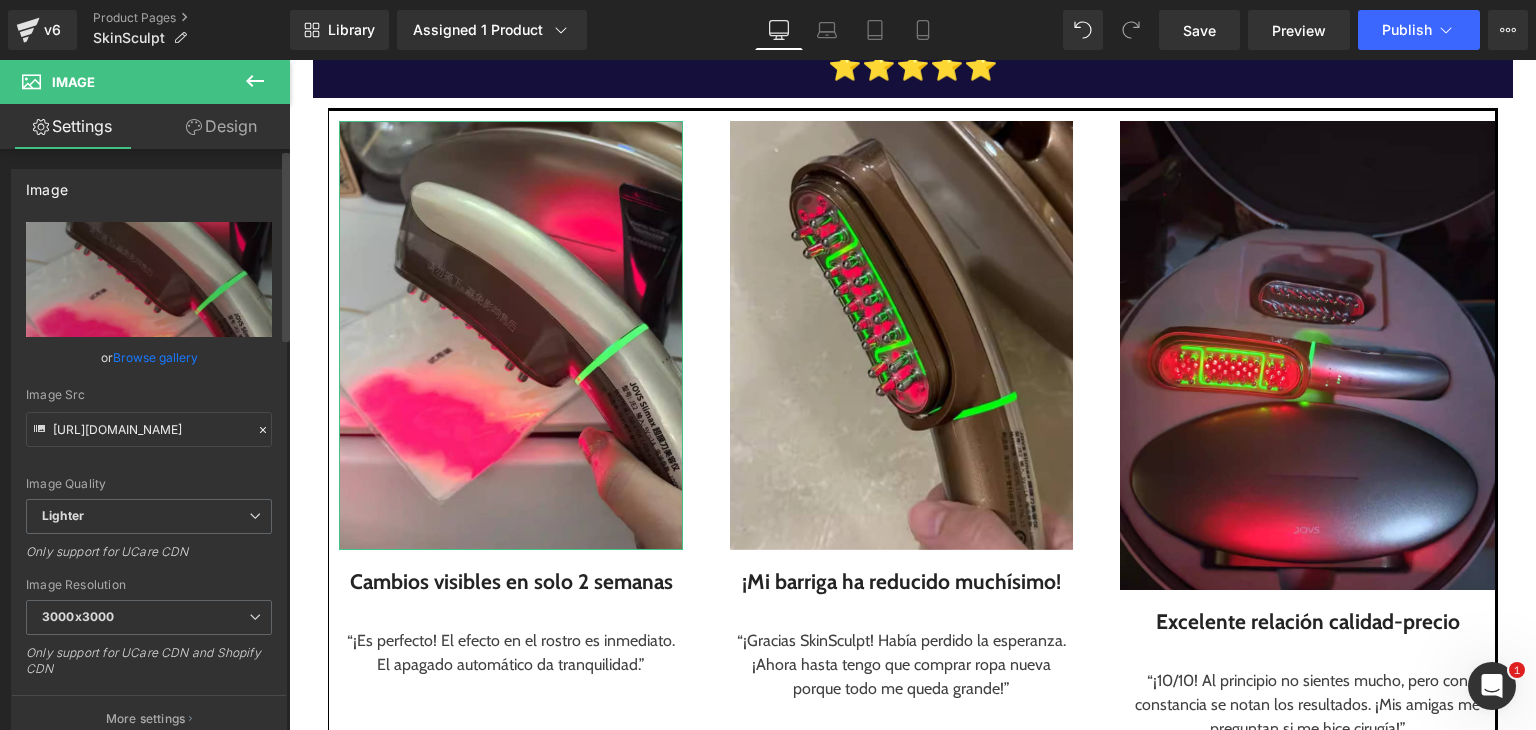 click on "or  Browse gallery" at bounding box center (149, 357) 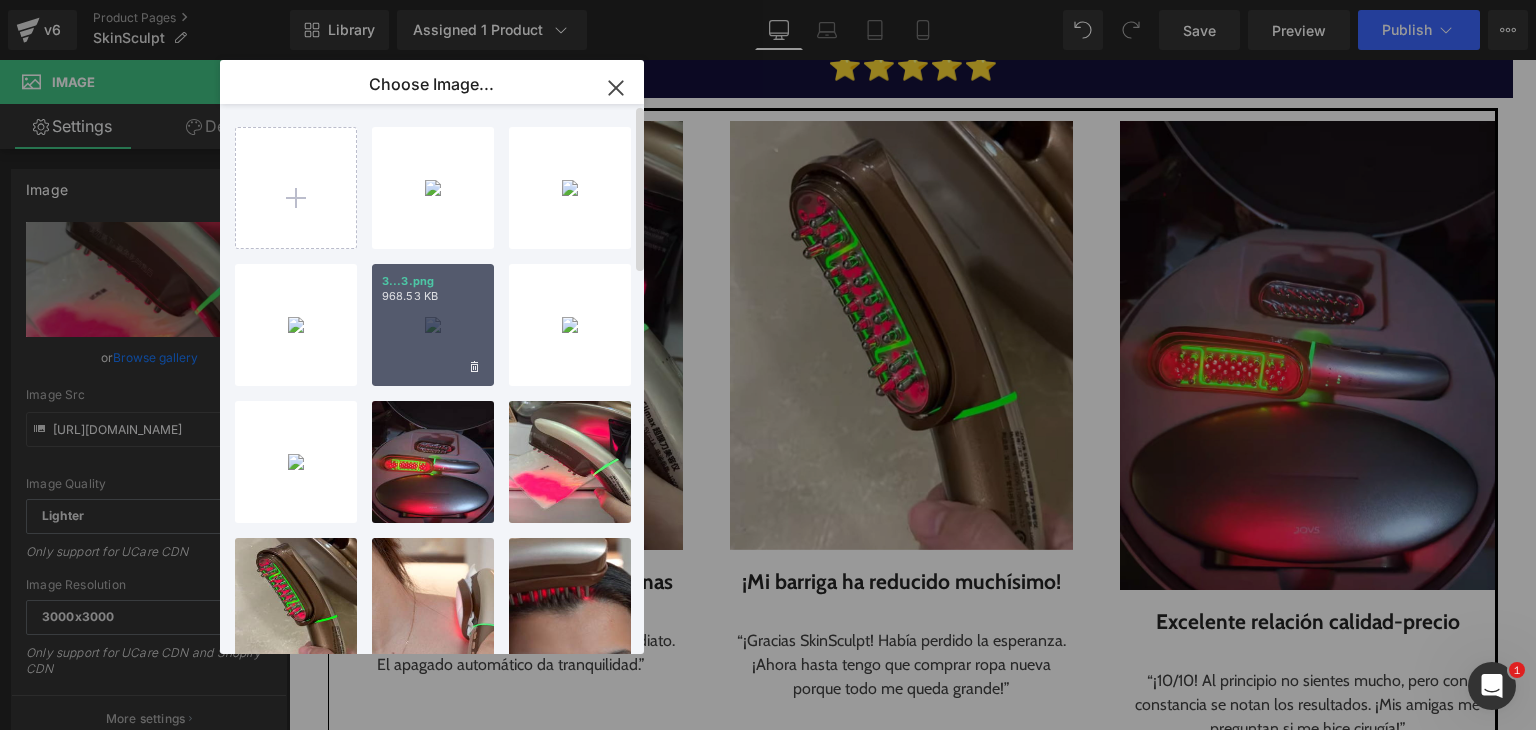 click on "3...3.png 968.53 KB" at bounding box center (433, 325) 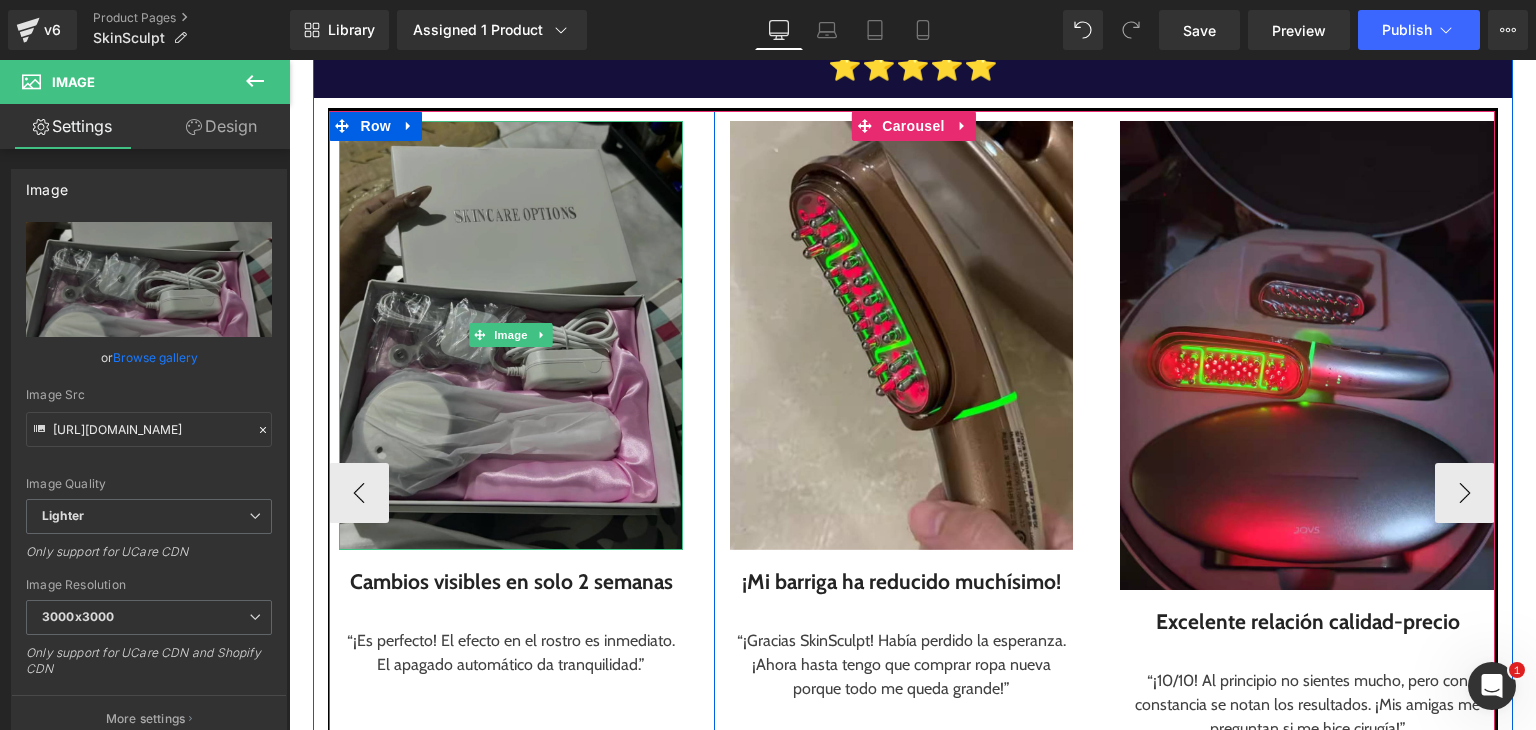 click at bounding box center (510, 335) 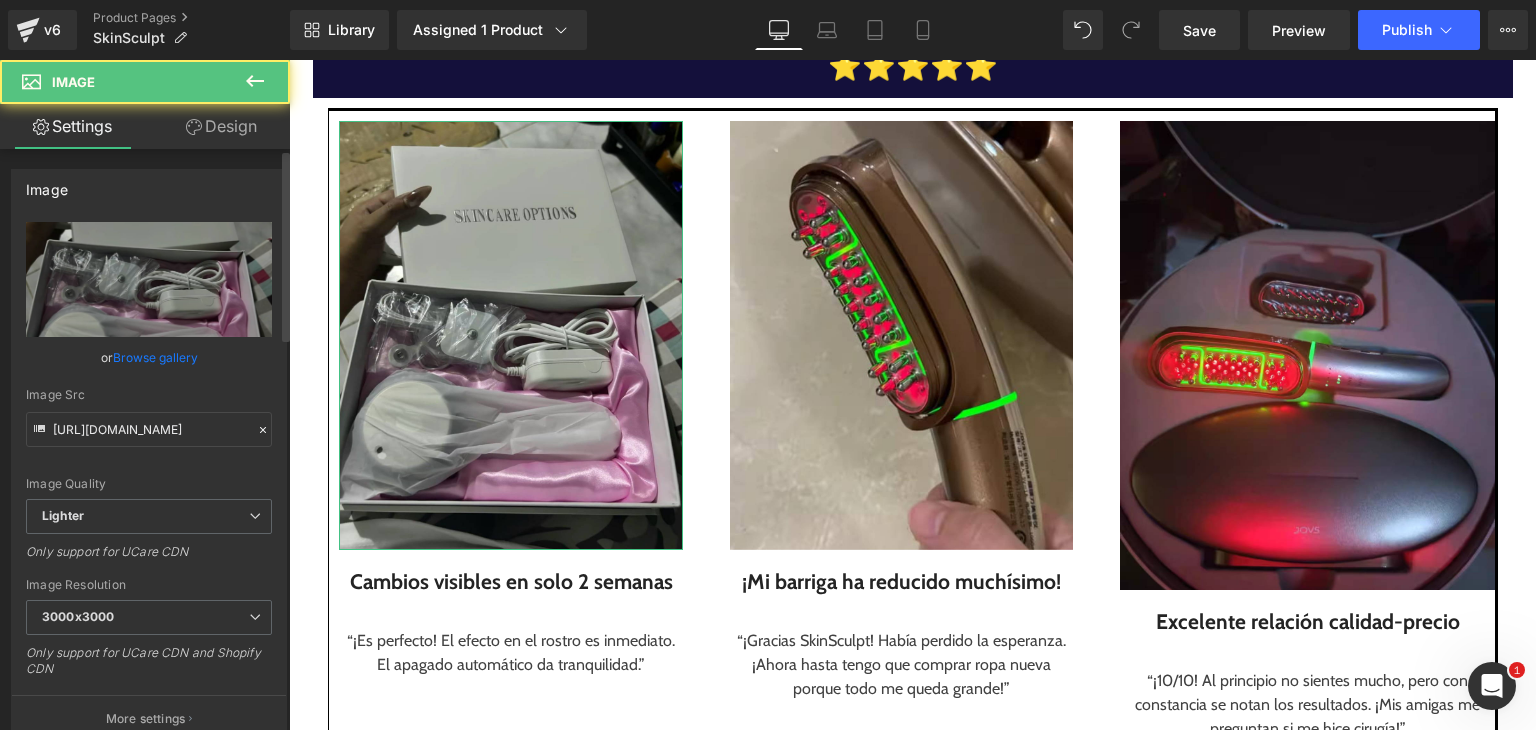 click on "Browse gallery" at bounding box center (155, 357) 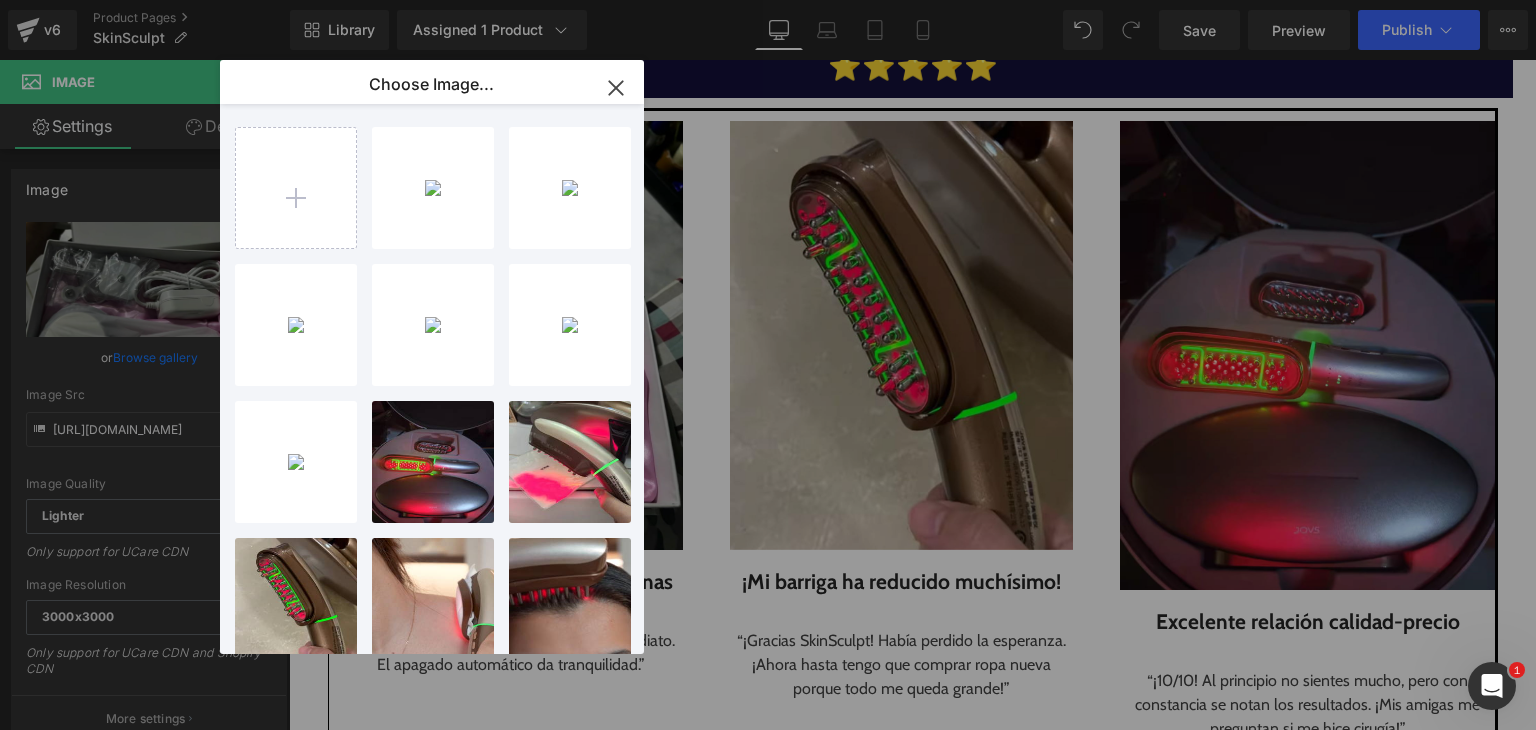 click on "4...4.png 1018.04 KB" at bounding box center (0, 0) 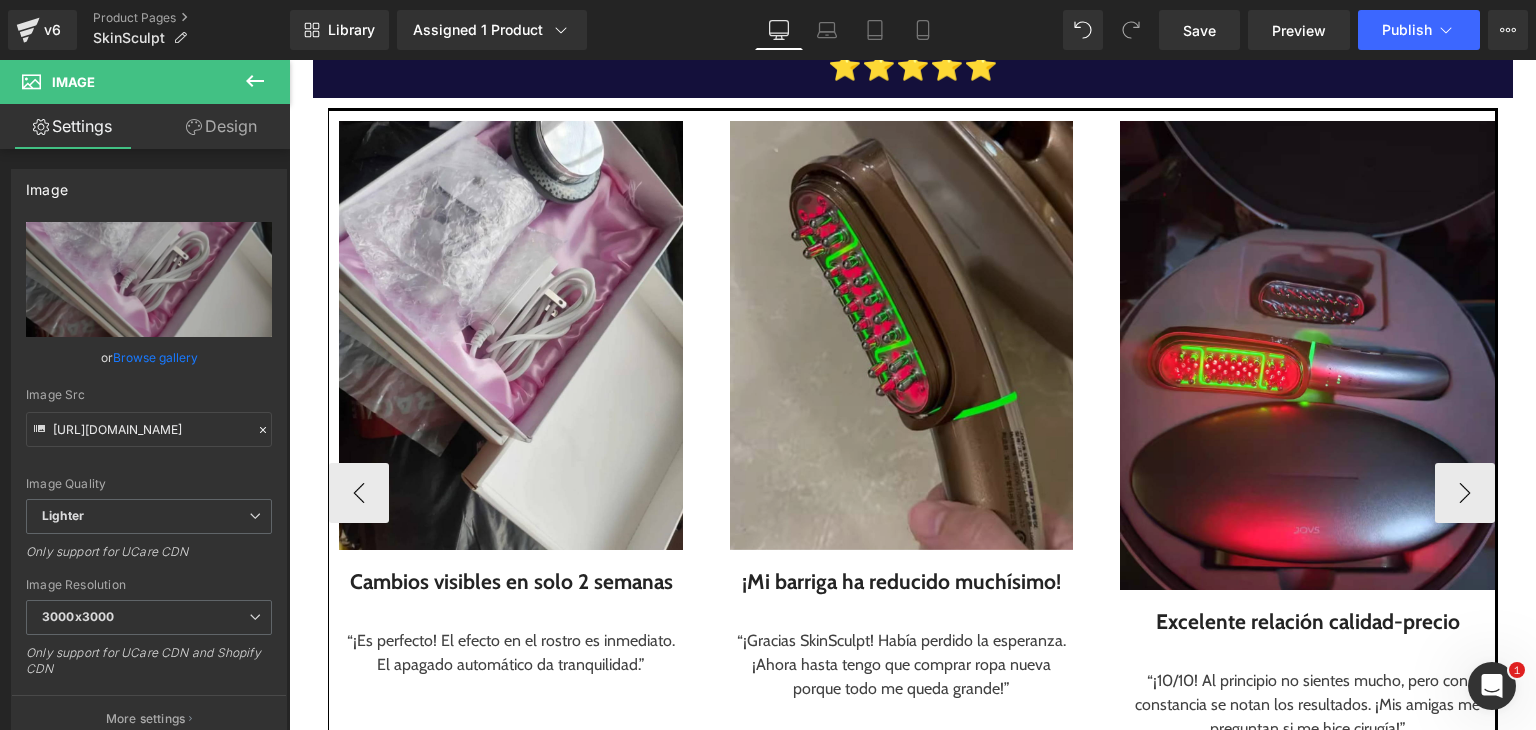 click at bounding box center [901, 335] 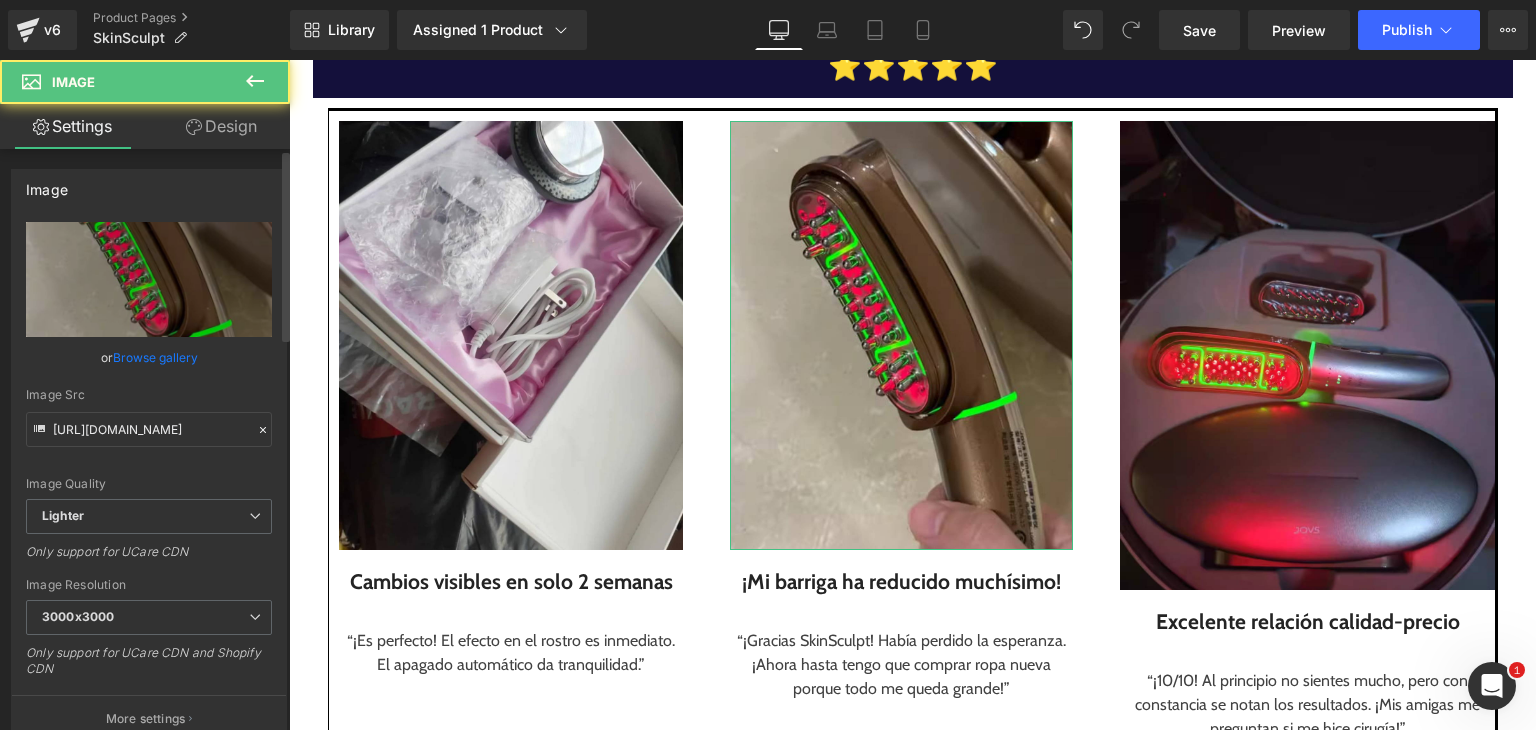 click on "Browse gallery" at bounding box center (155, 357) 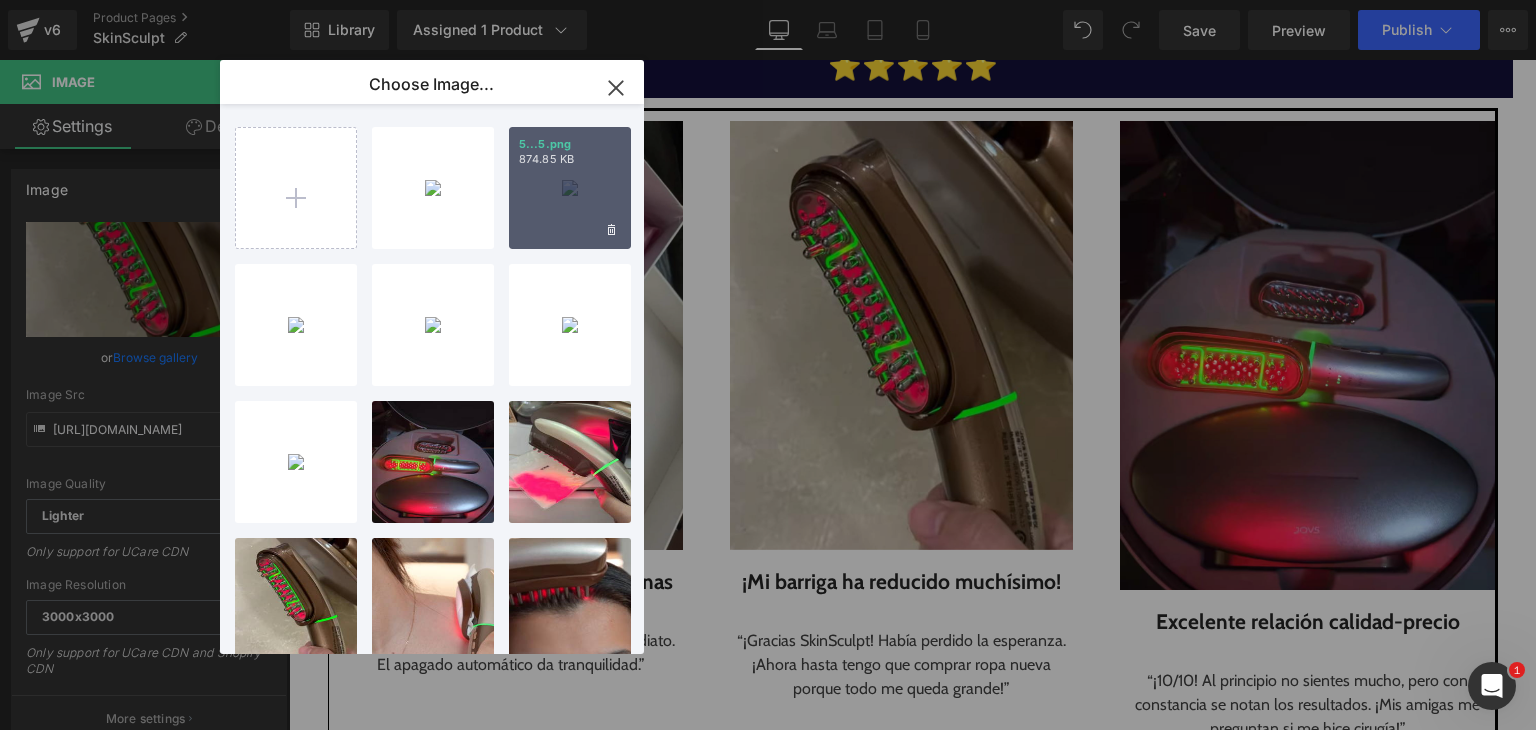 click on "5...5.png 874.85 KB" at bounding box center (570, 188) 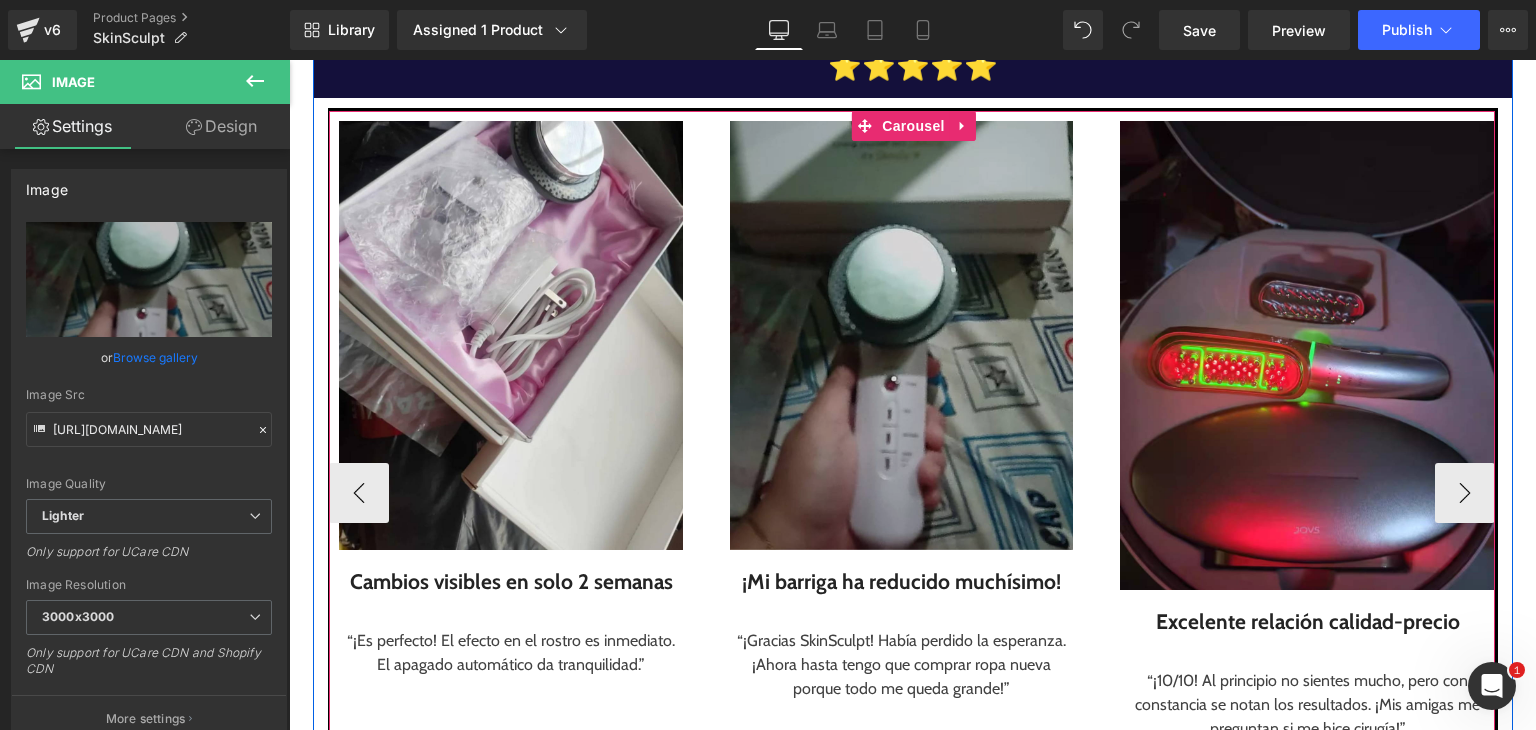 click at bounding box center [901, 335] 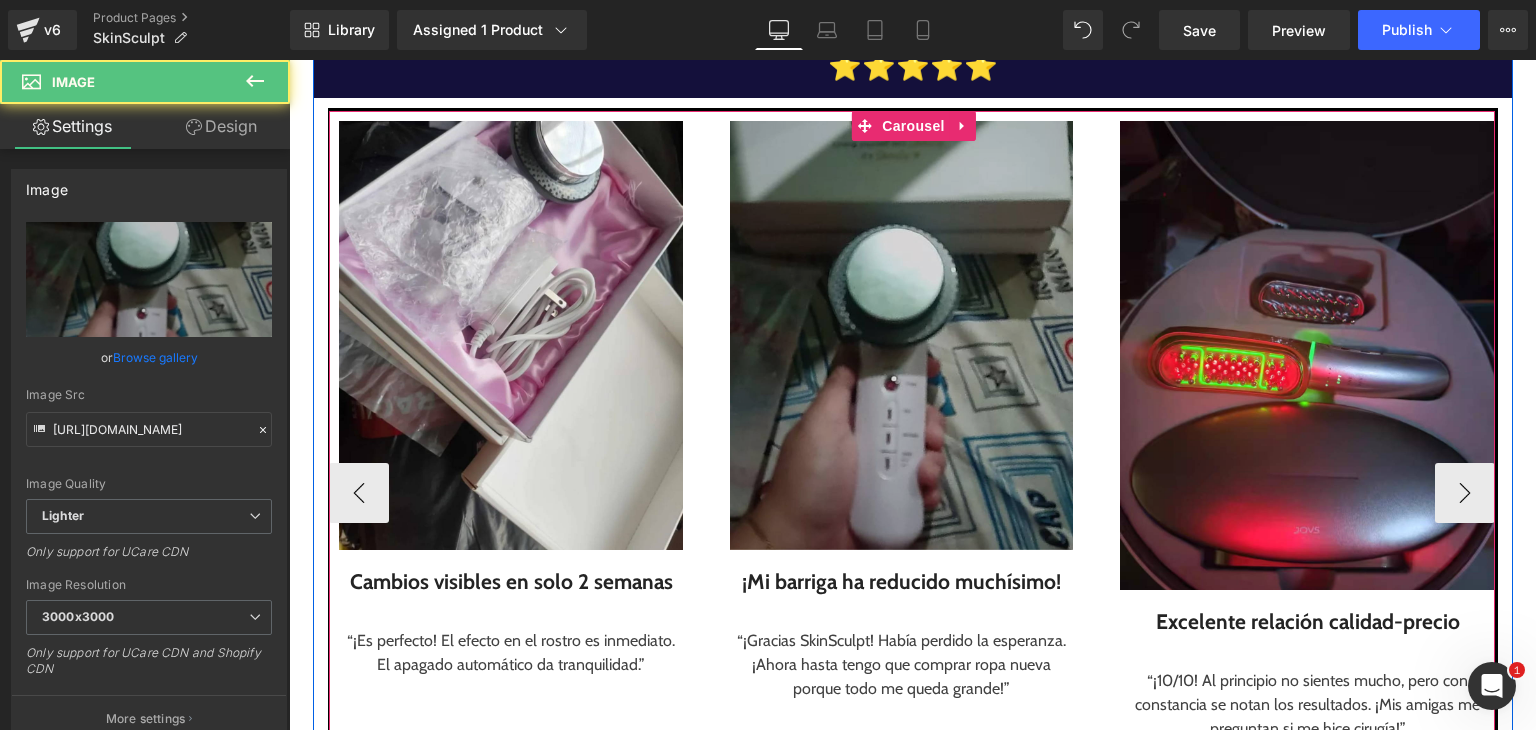 click at bounding box center [1307, 355] 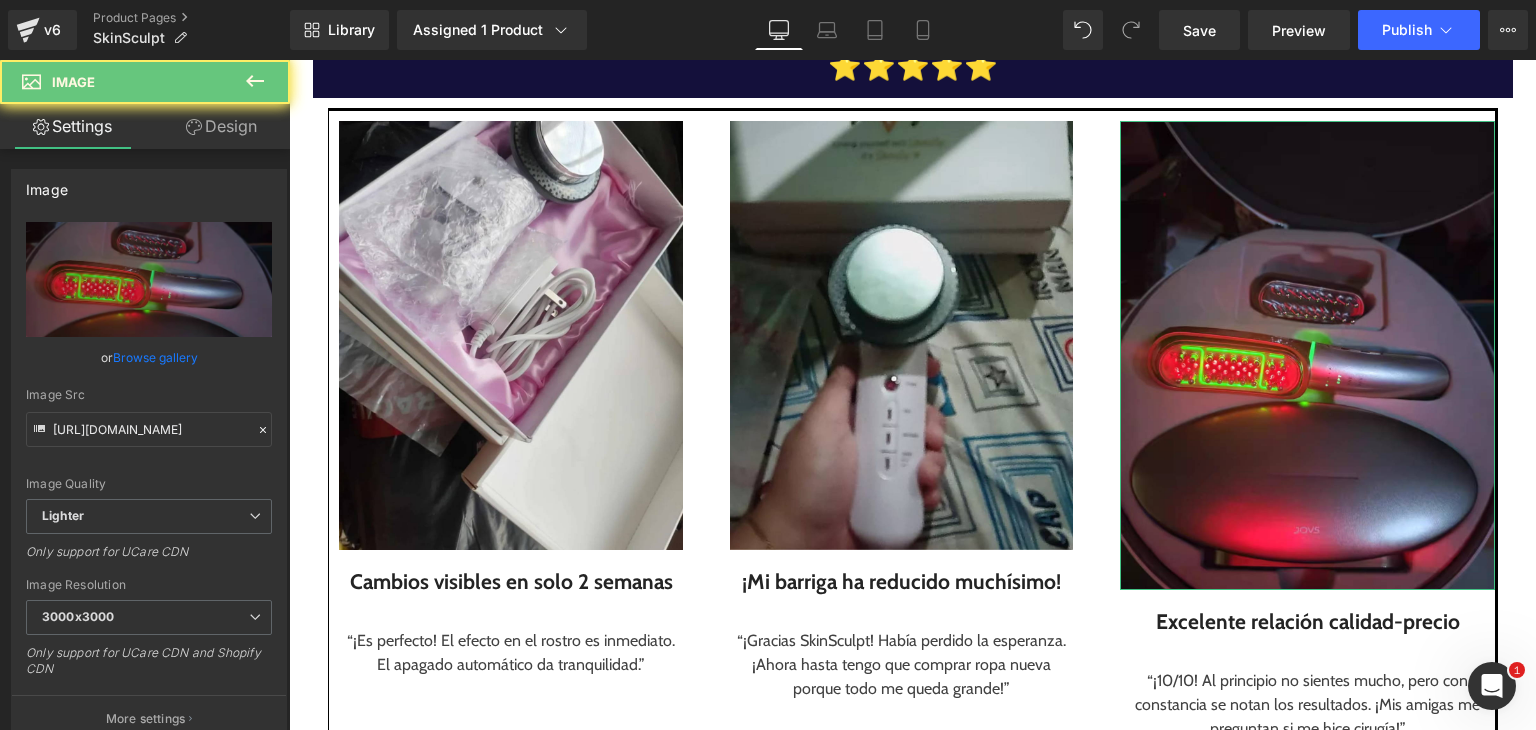 click on "Browse gallery" at bounding box center [155, 357] 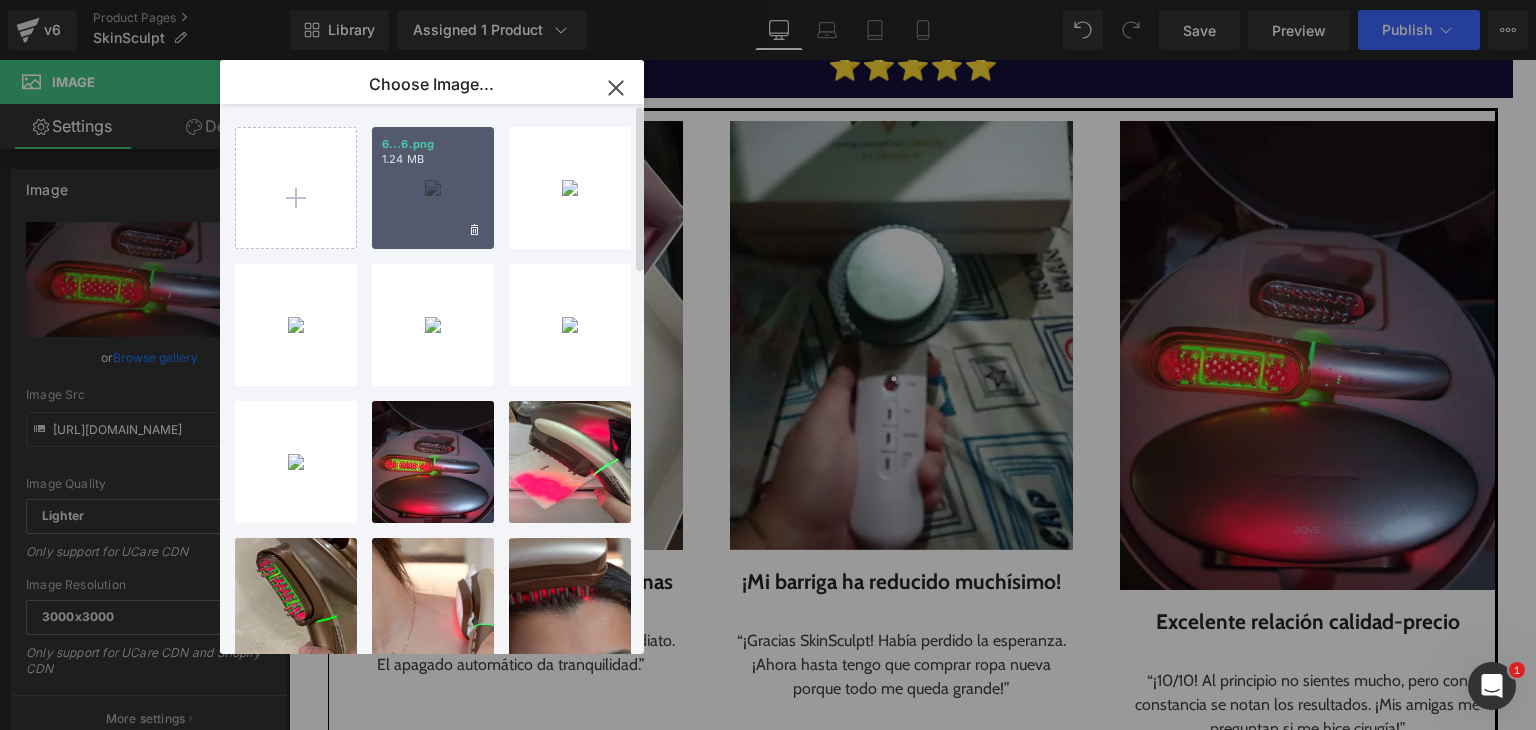 click on "6...6.png 1.24 MB" at bounding box center [433, 188] 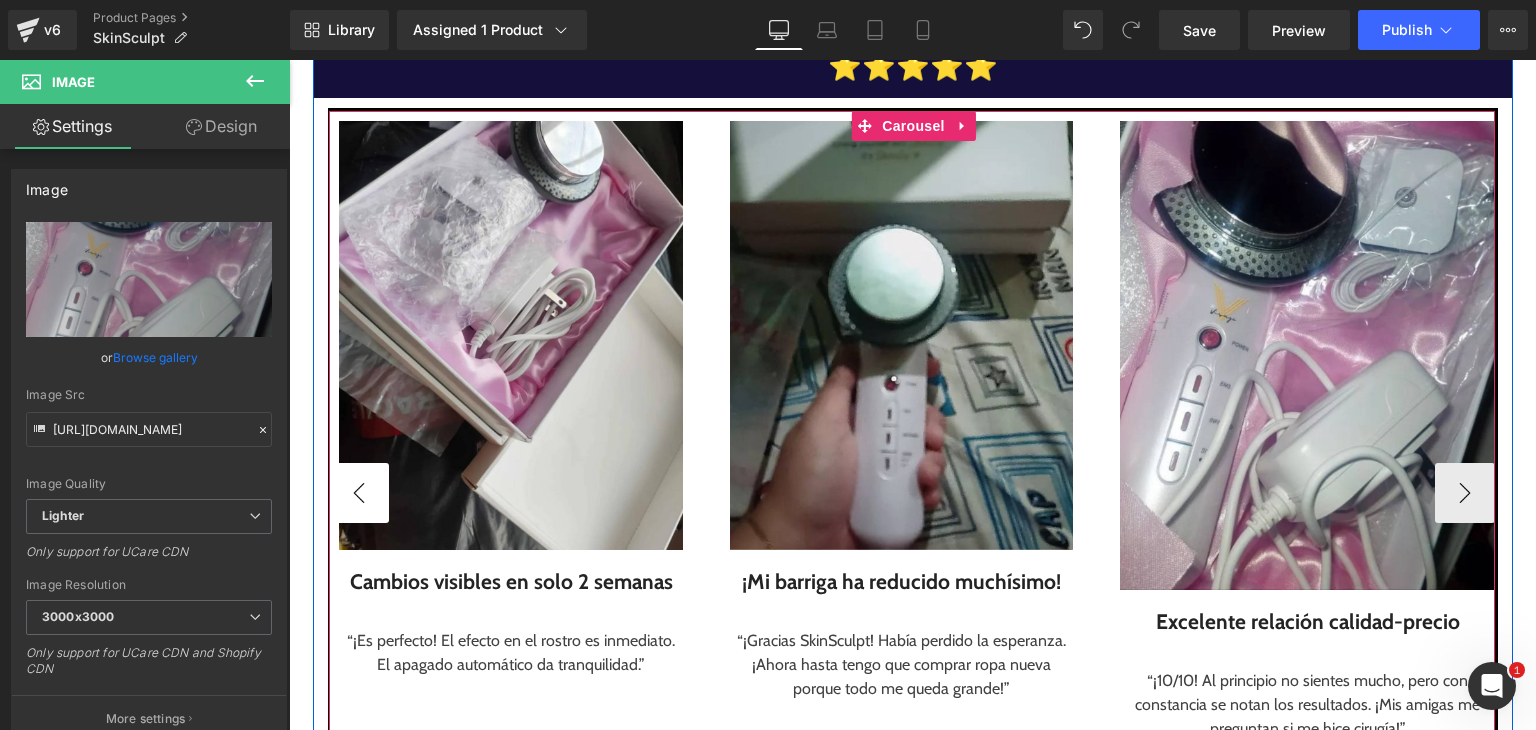 click on "‹" at bounding box center [359, 493] 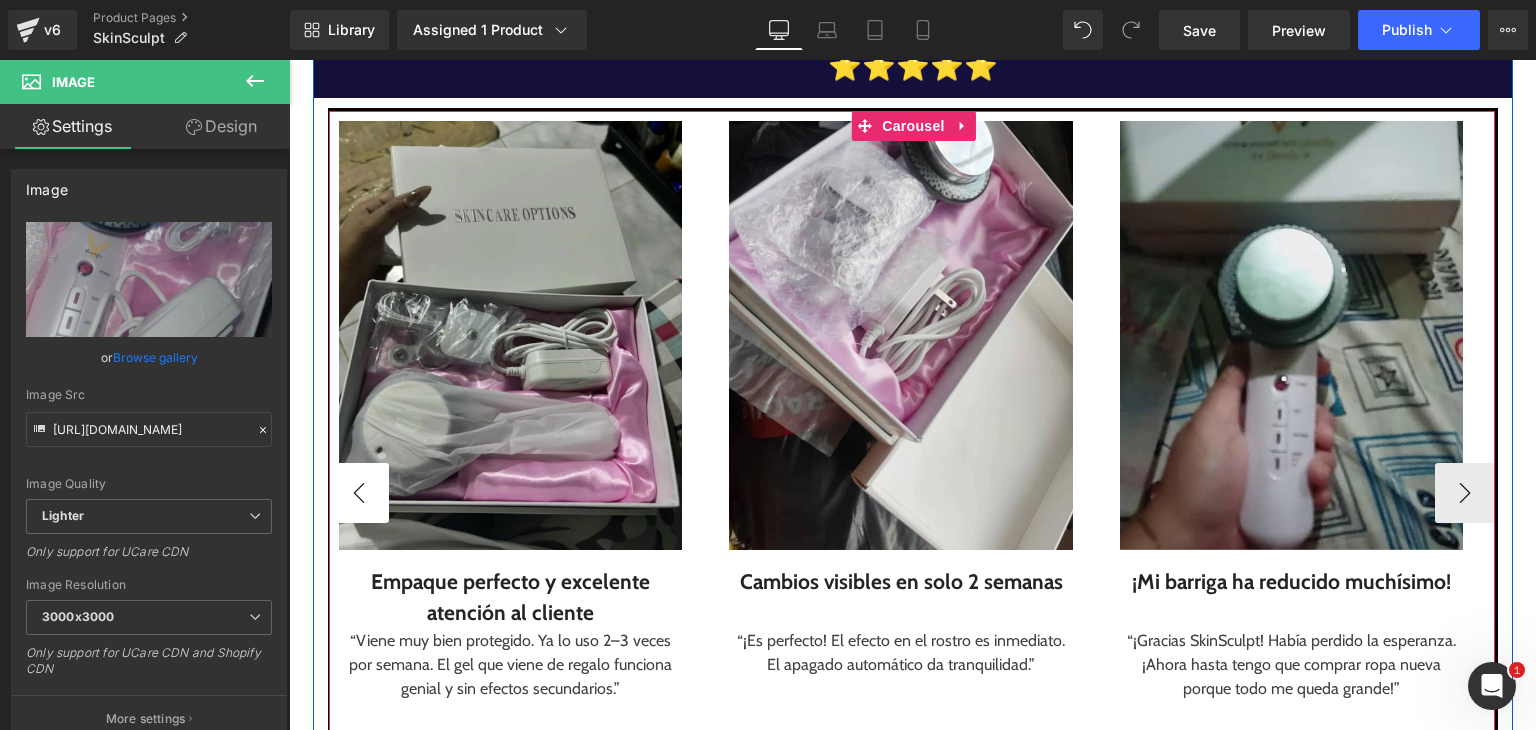 click on "‹" at bounding box center (359, 493) 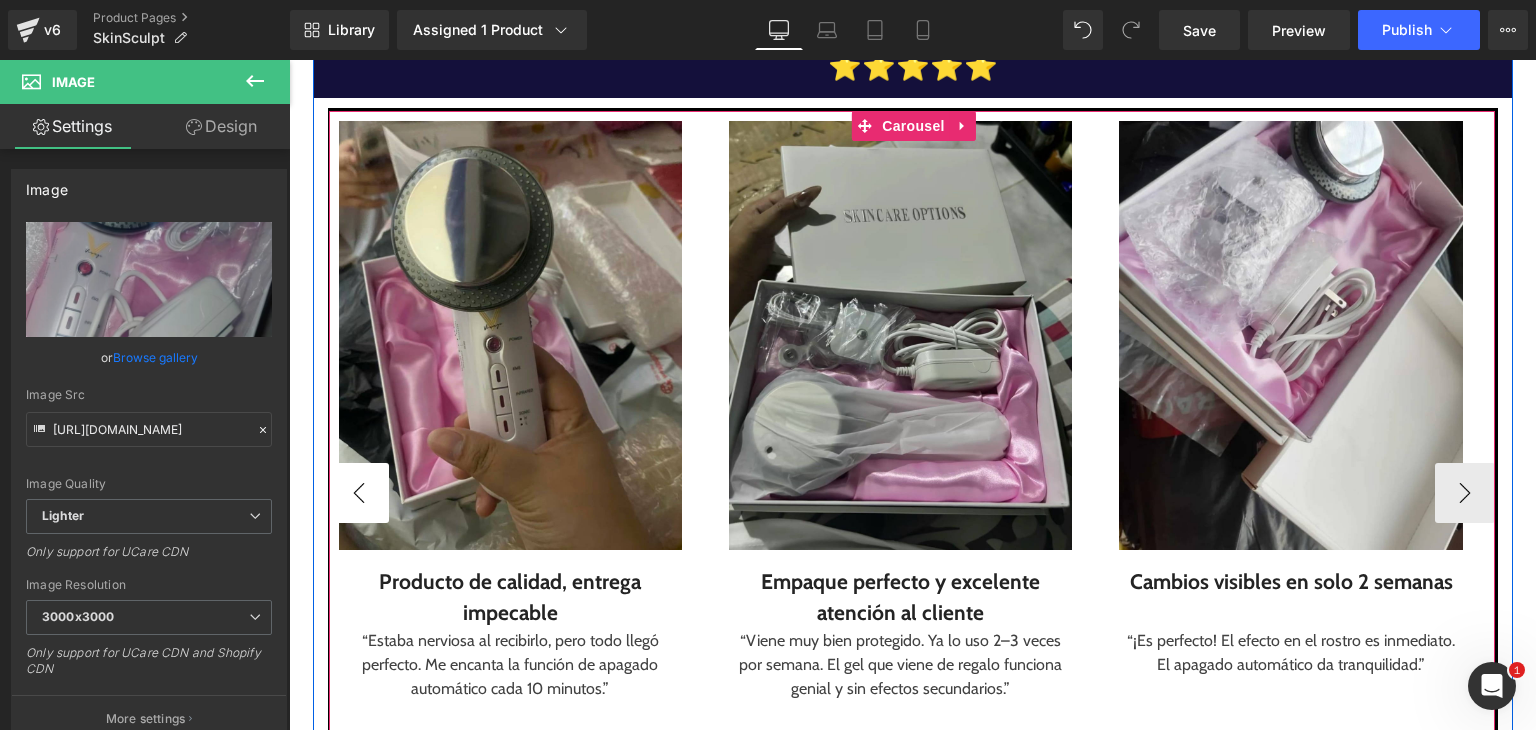 click on "‹" at bounding box center (359, 493) 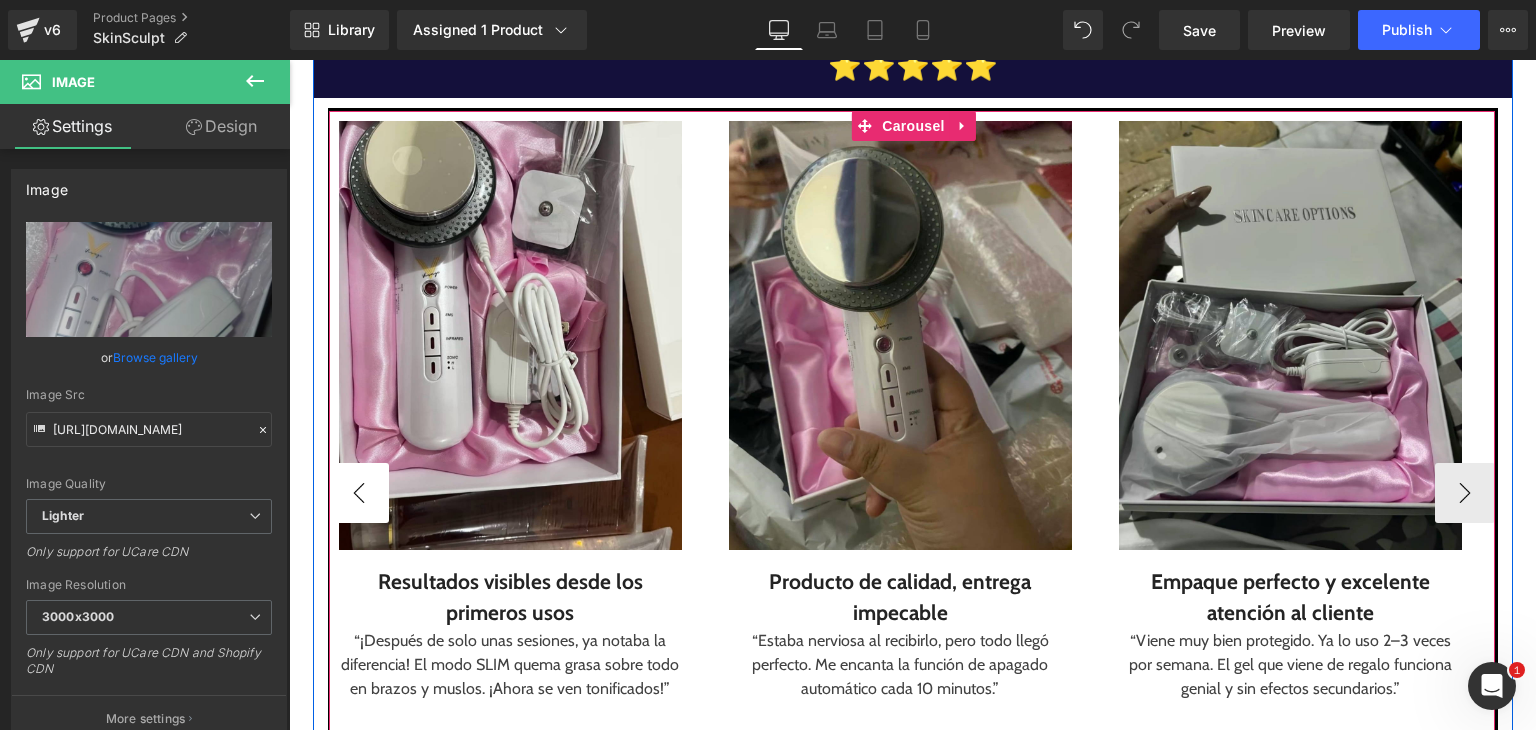 click on "‹" at bounding box center (359, 493) 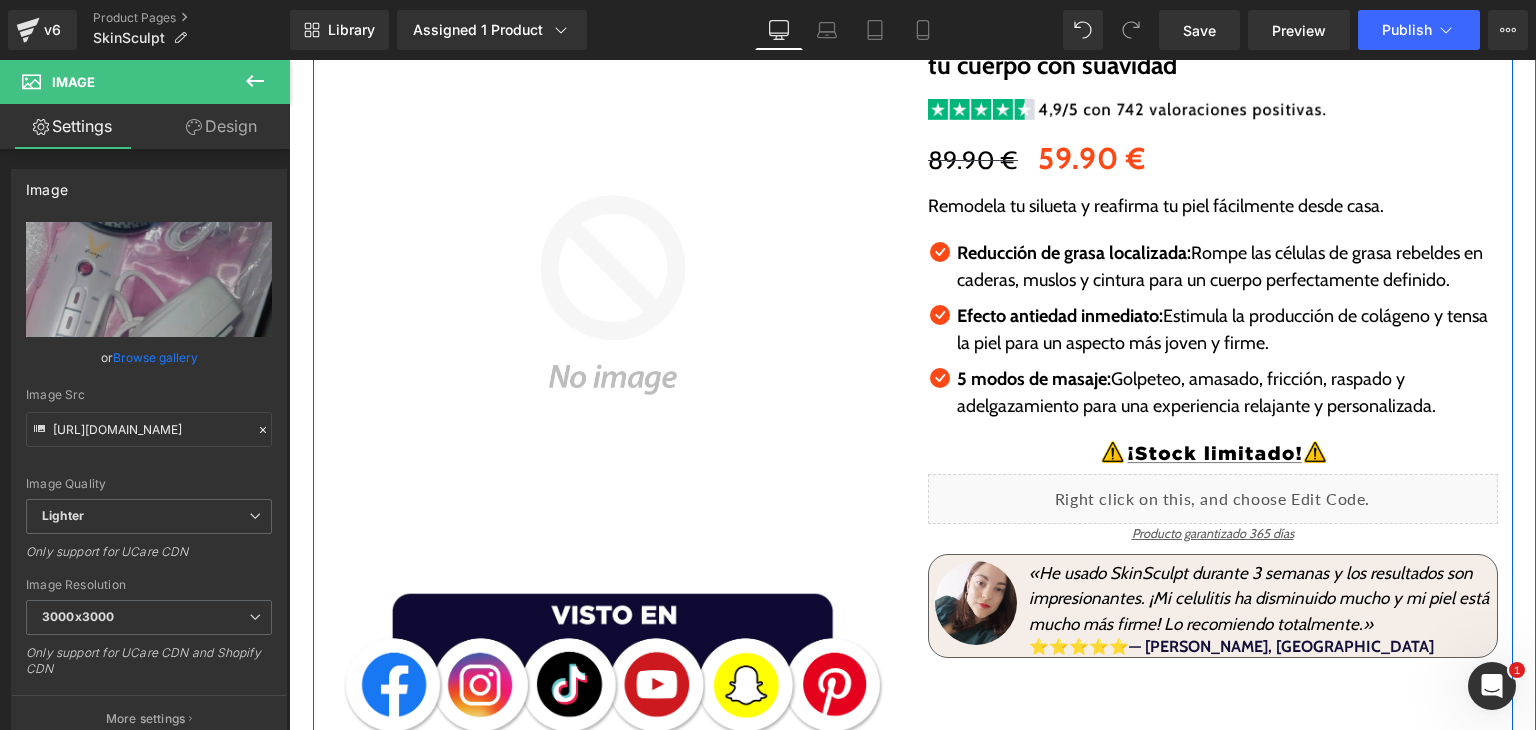 scroll, scrollTop: 300, scrollLeft: 0, axis: vertical 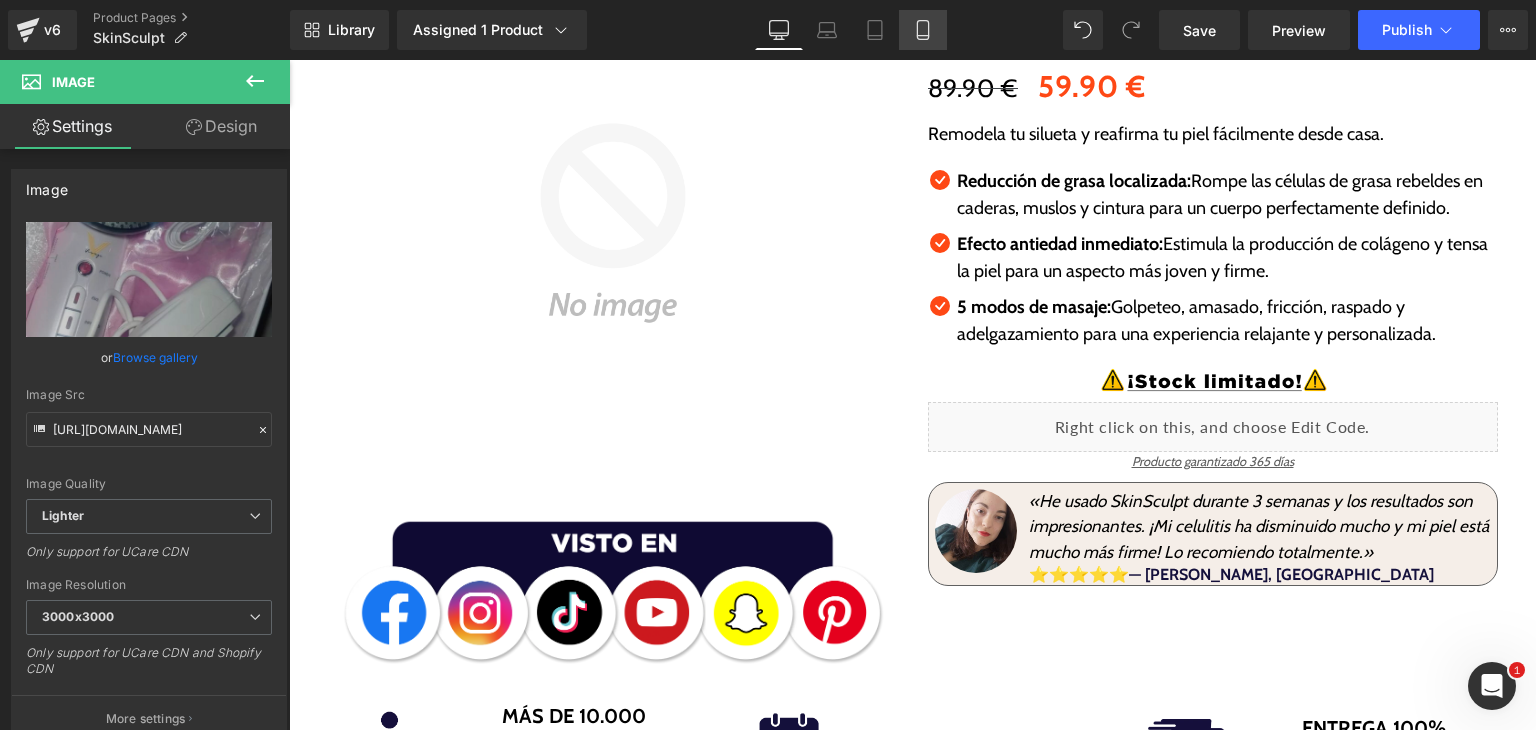click 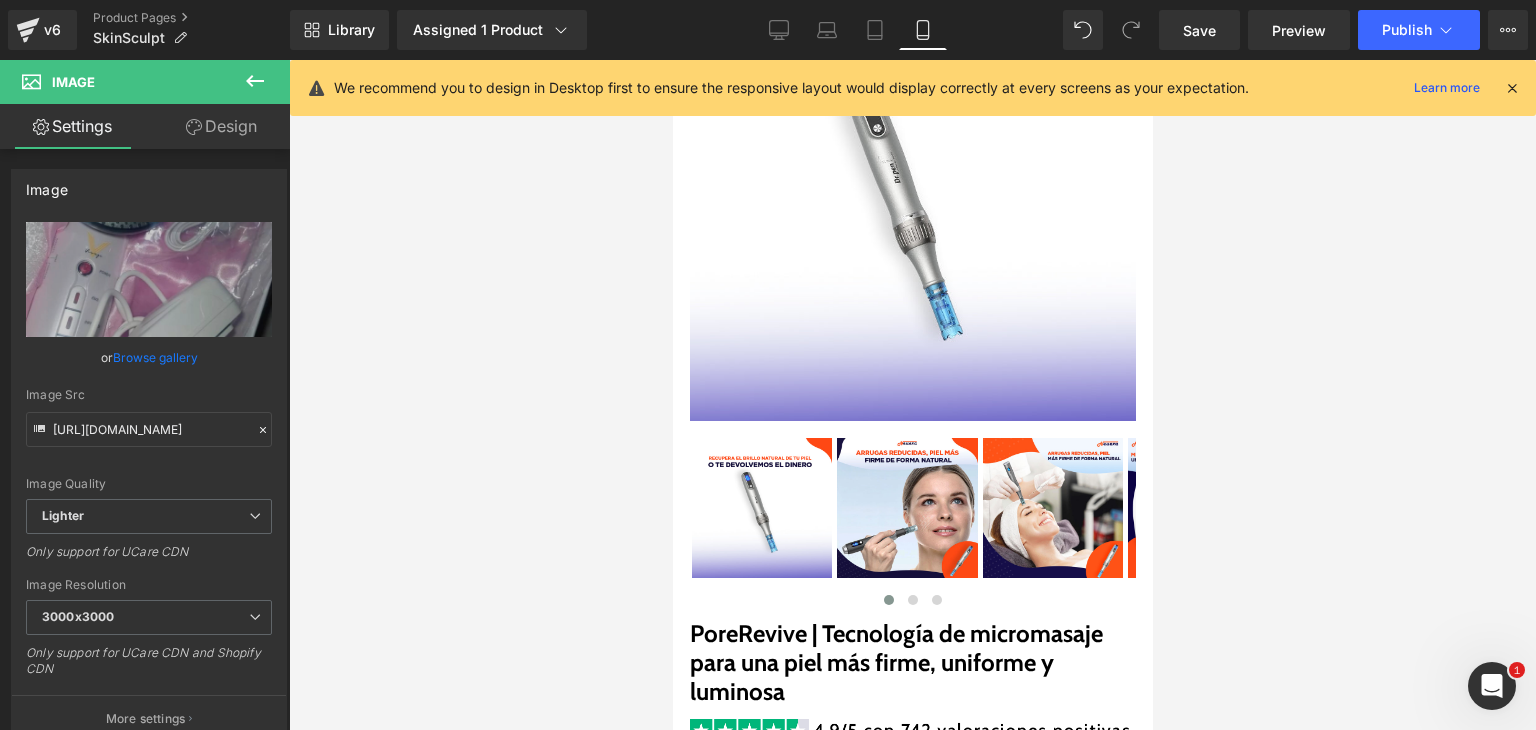 scroll, scrollTop: 0, scrollLeft: 0, axis: both 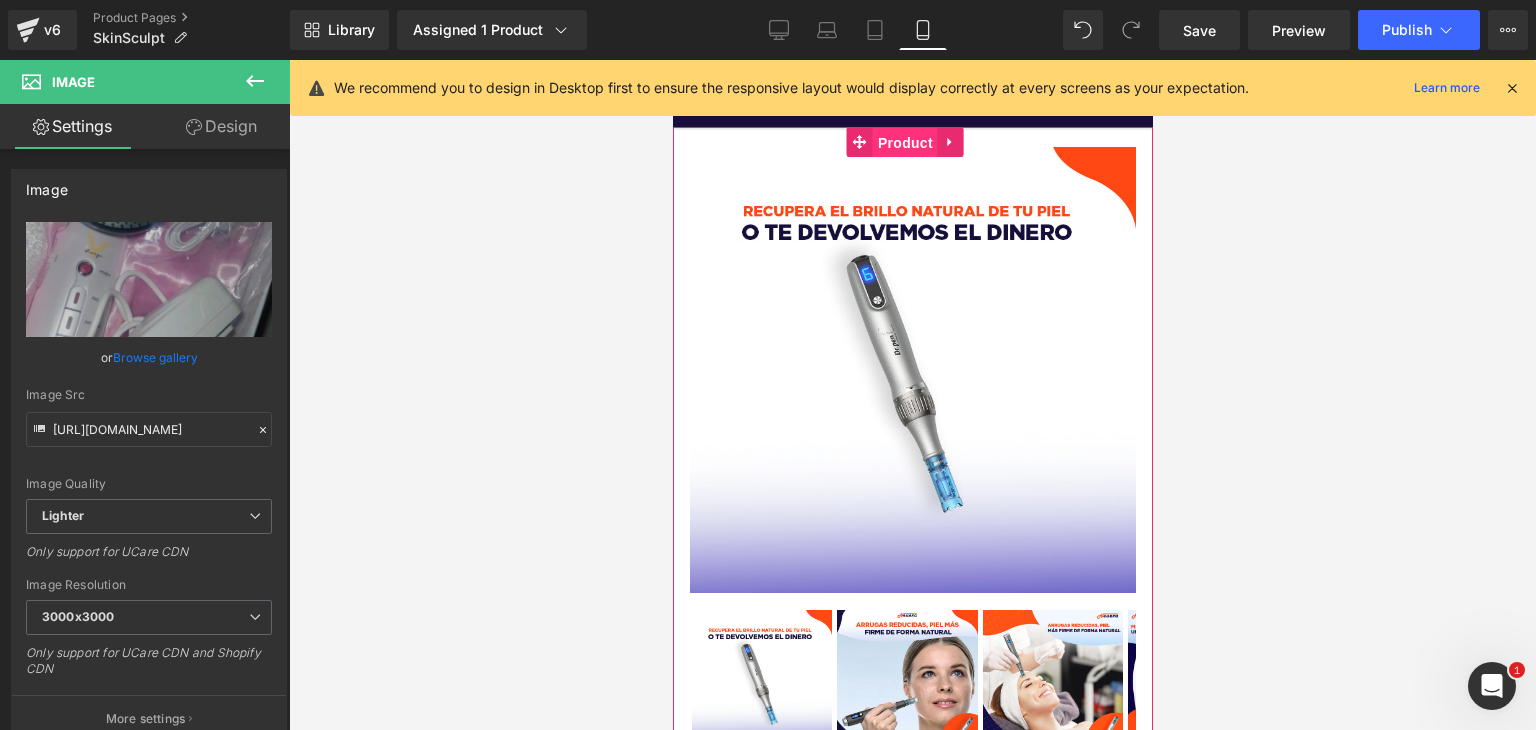 click on "Product" at bounding box center (904, 155) 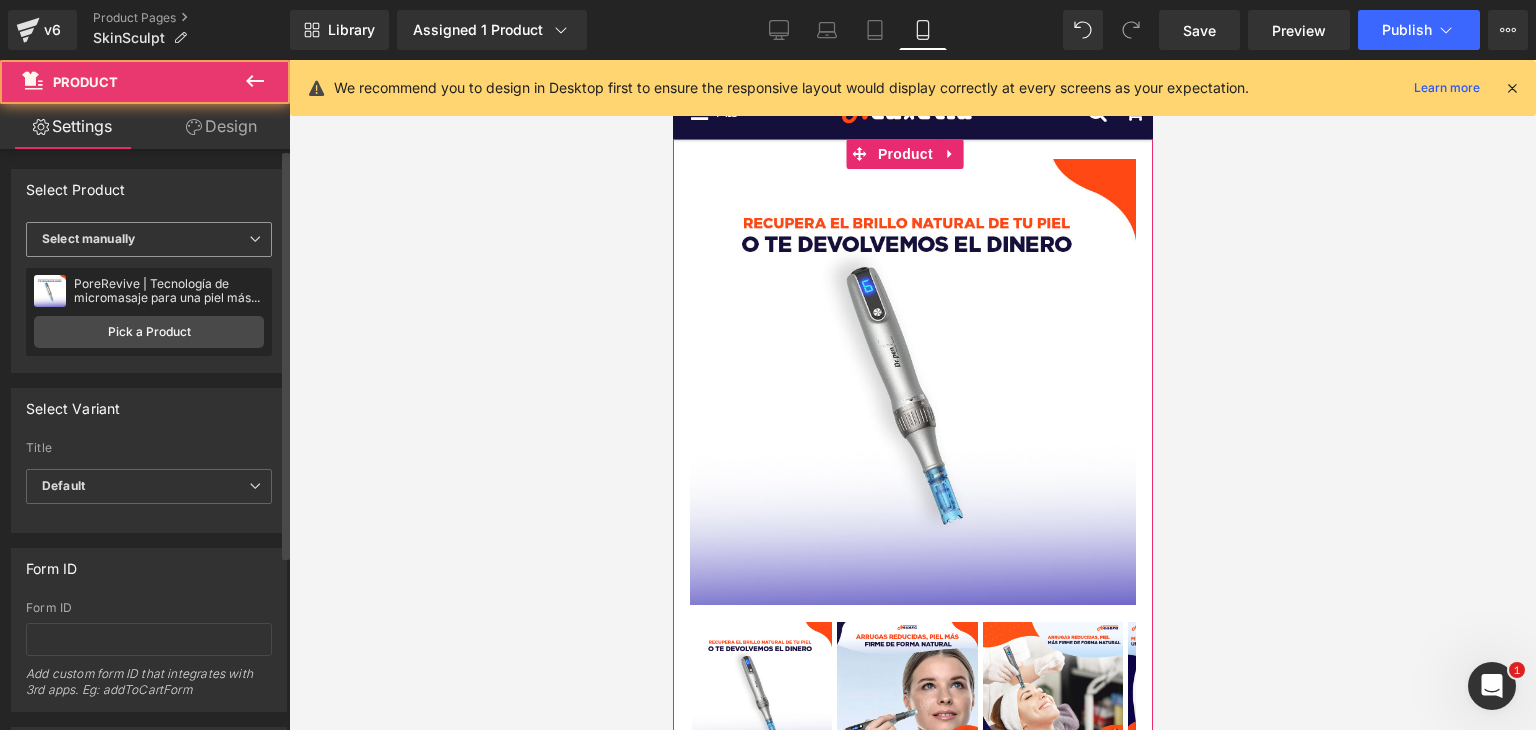 click on "Select manually" at bounding box center (149, 239) 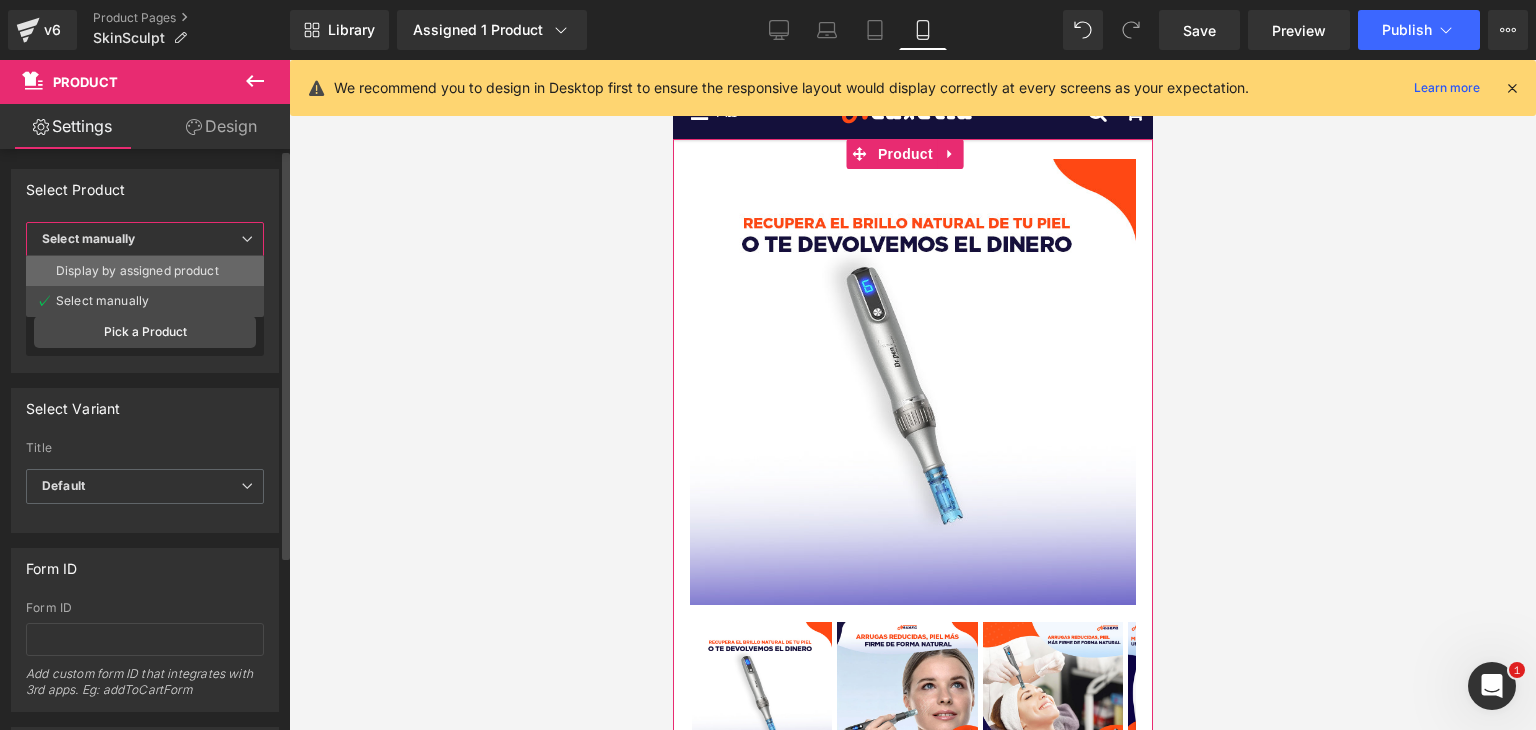 click on "Display by assigned product" at bounding box center [137, 271] 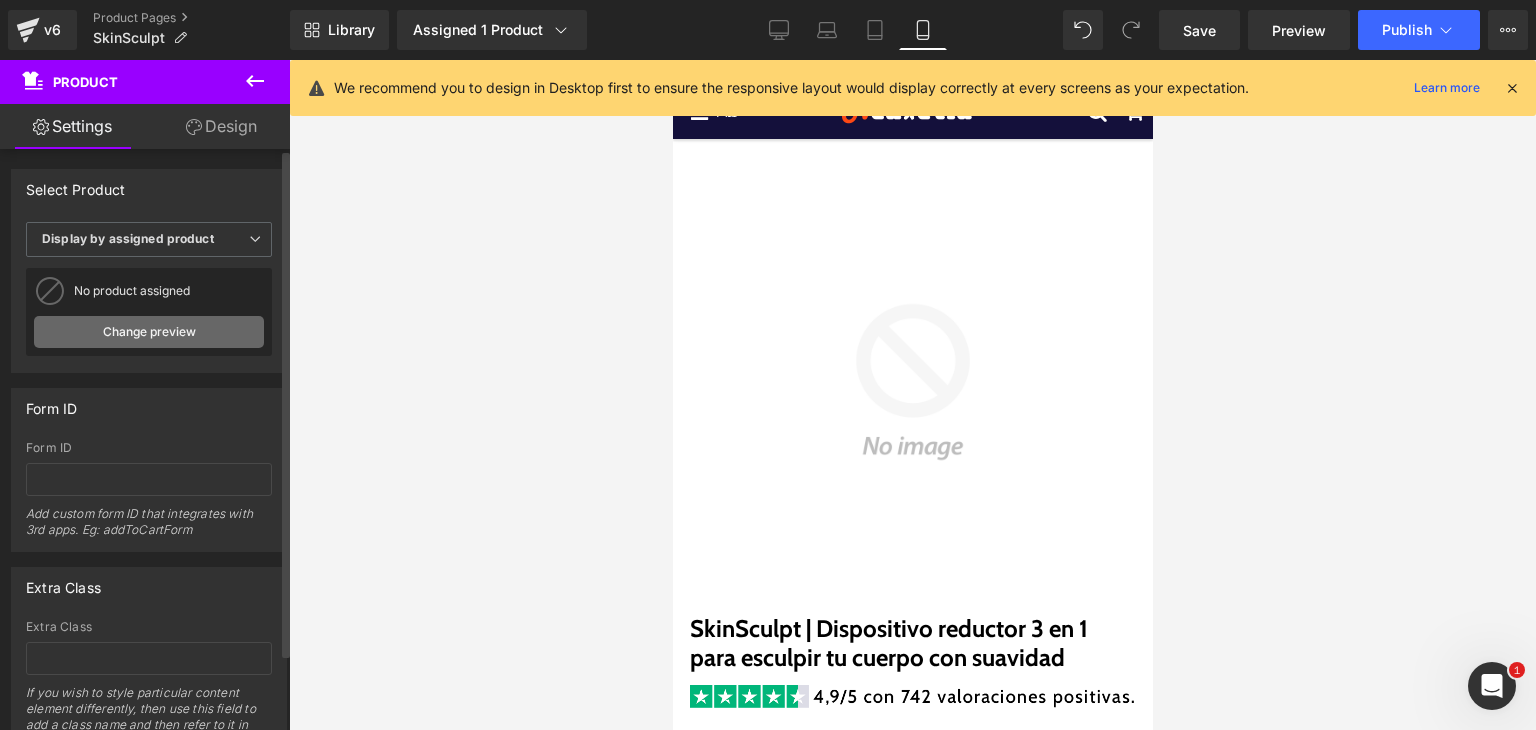 click on "Change preview" at bounding box center [149, 332] 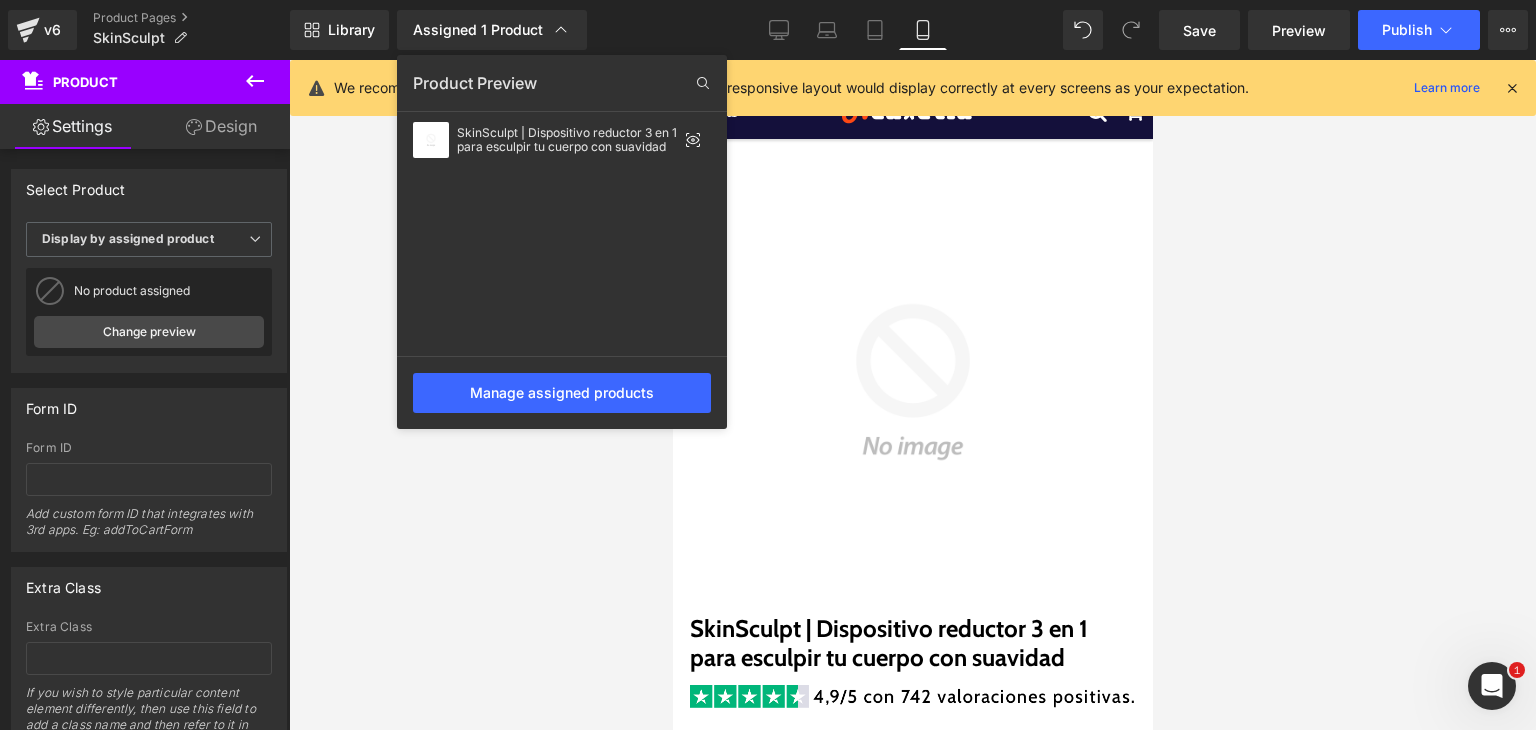 click on "SkinSculpt | Dispositivo reductor 3 en 1 para esculpir tu cuerpo con suavidad" at bounding box center [562, 236] 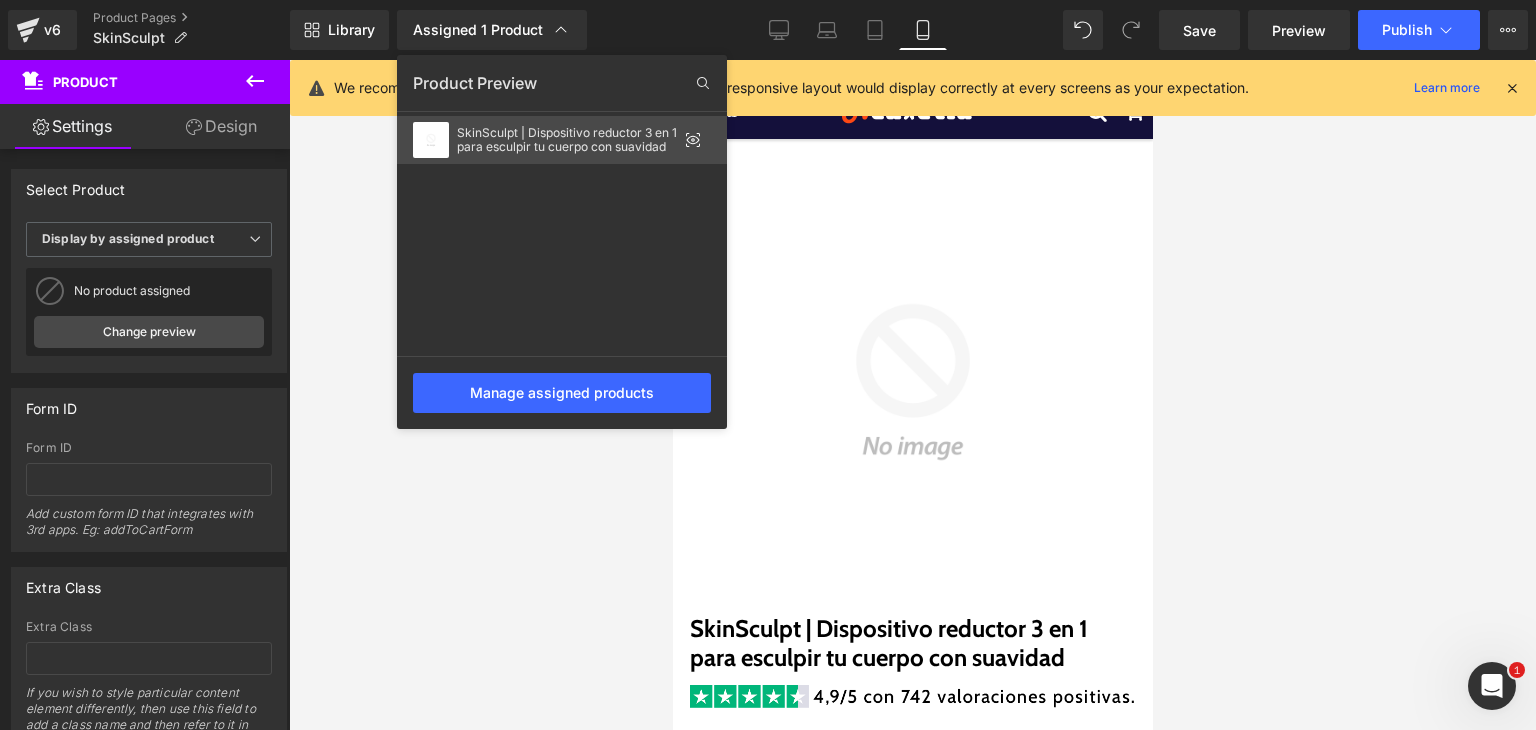 click on "SkinSculpt | Dispositivo reductor 3 en 1 para esculpir tu cuerpo con suavidad" at bounding box center (567, 140) 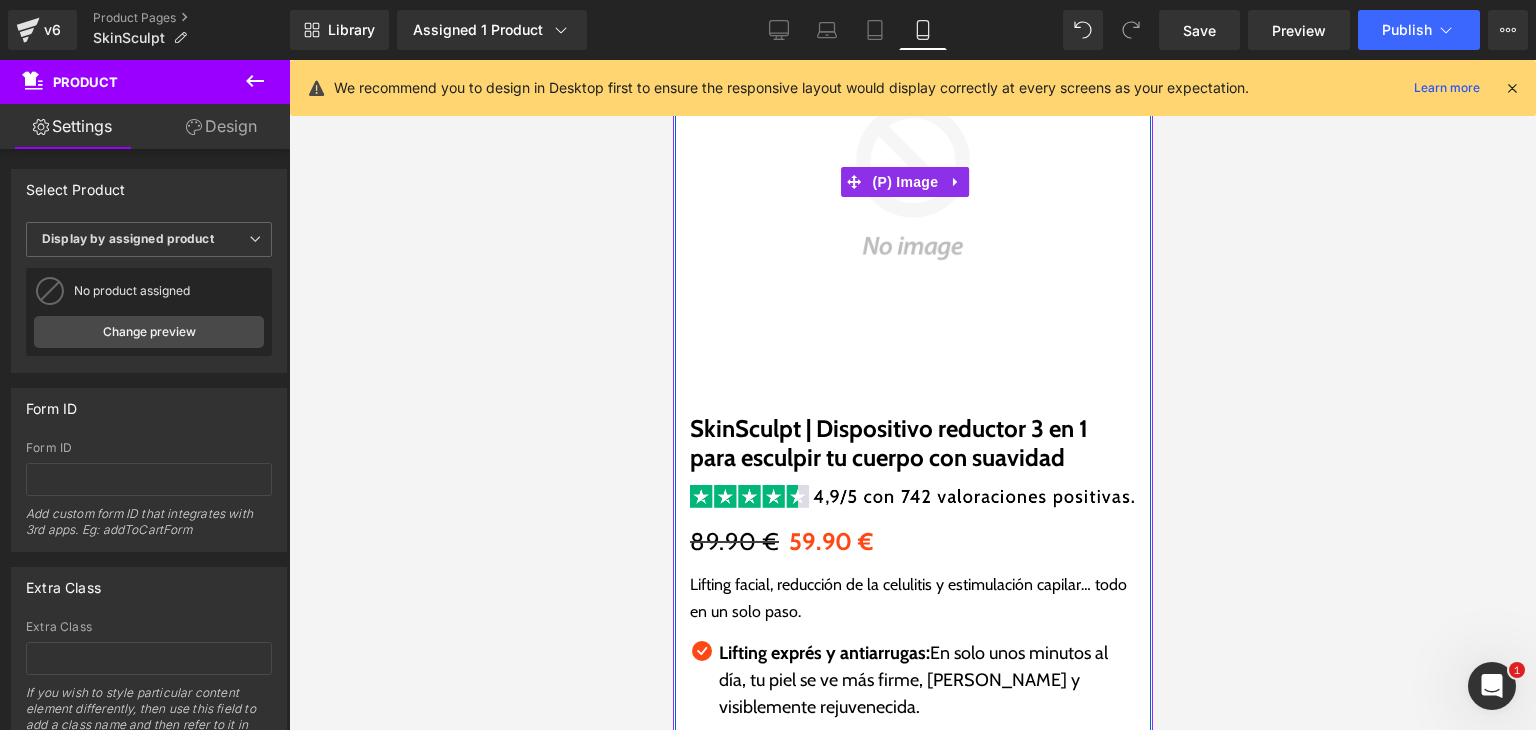 scroll, scrollTop: 300, scrollLeft: 0, axis: vertical 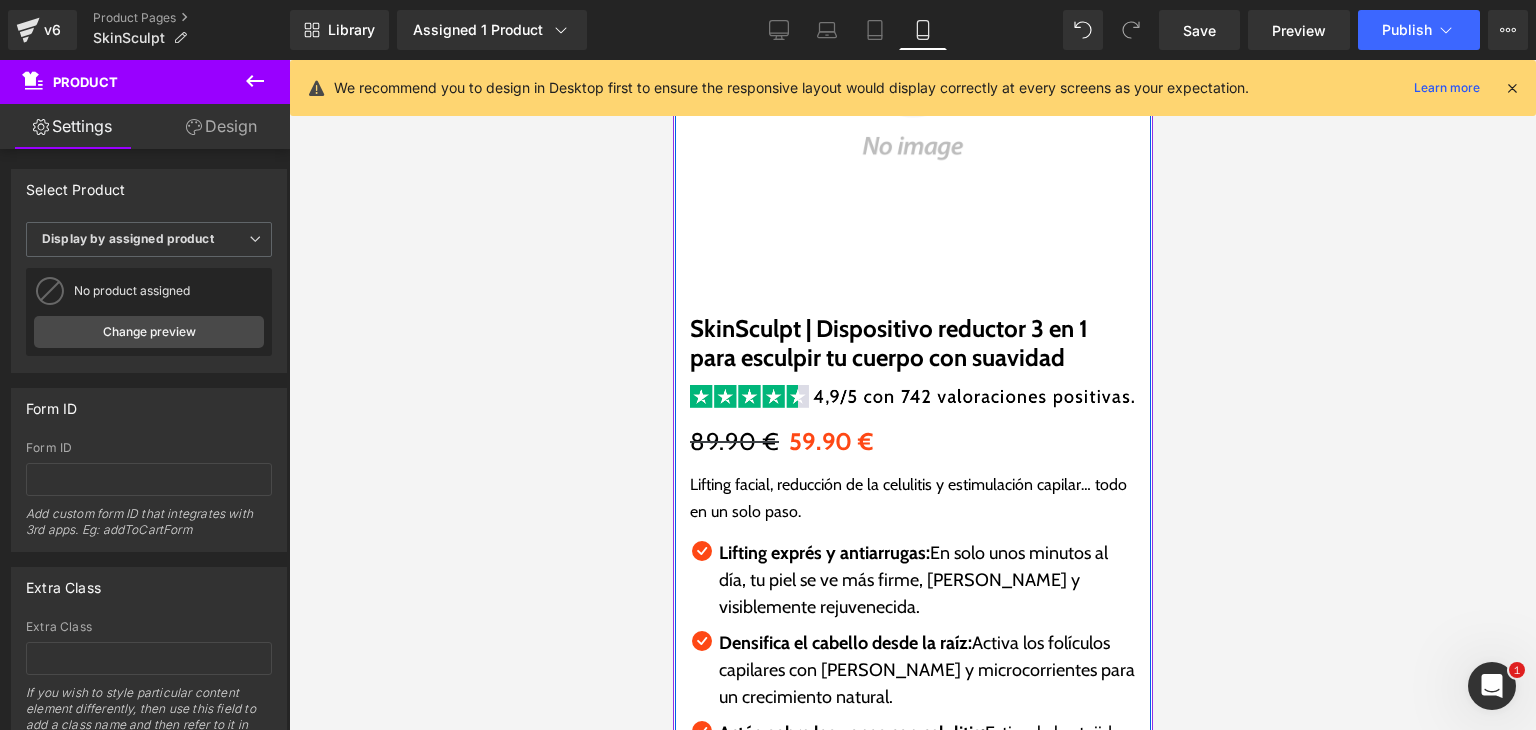 click on "Lifting facial, reducción de la celulitis y estimulación capilar… todo en un solo paso." at bounding box center [907, 498] 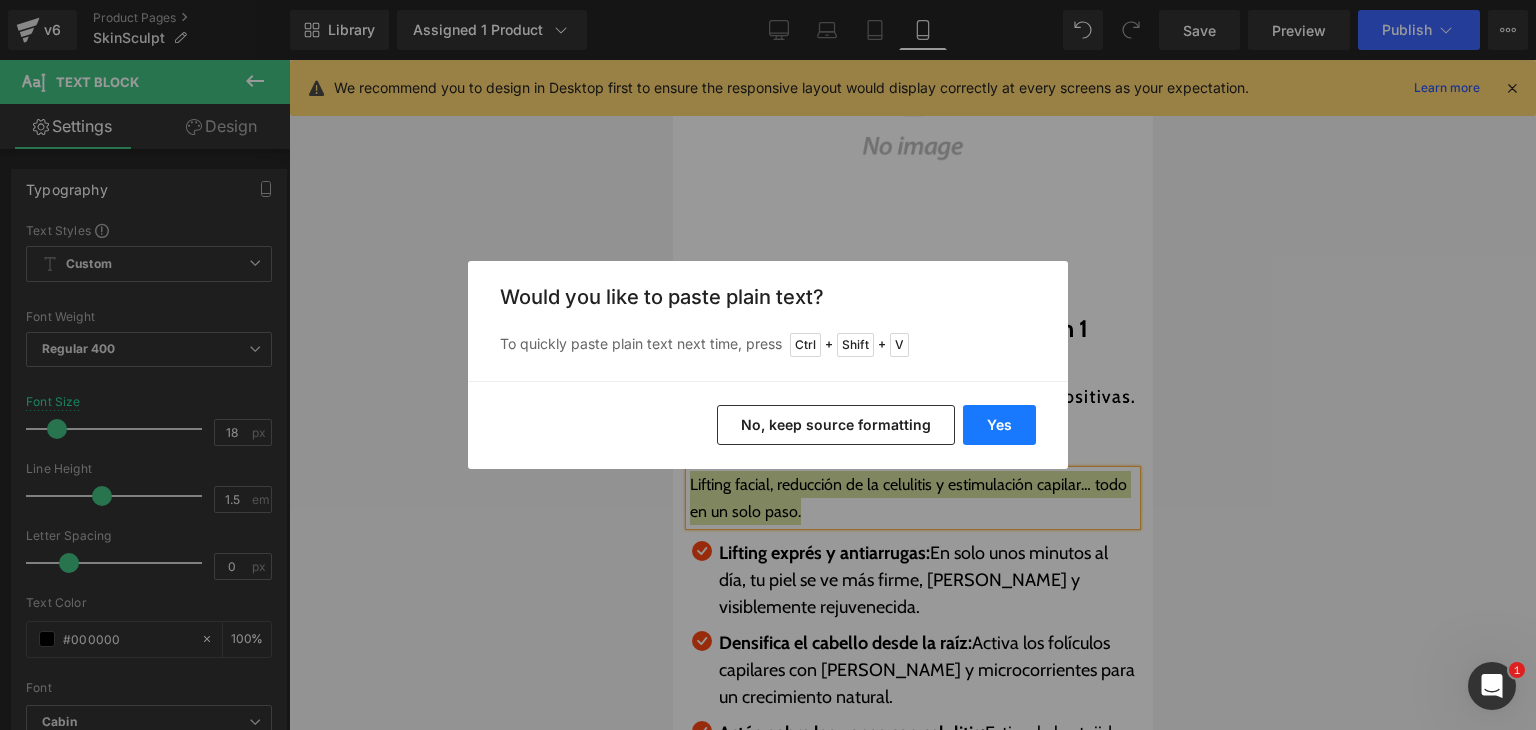 click on "Yes" at bounding box center [999, 425] 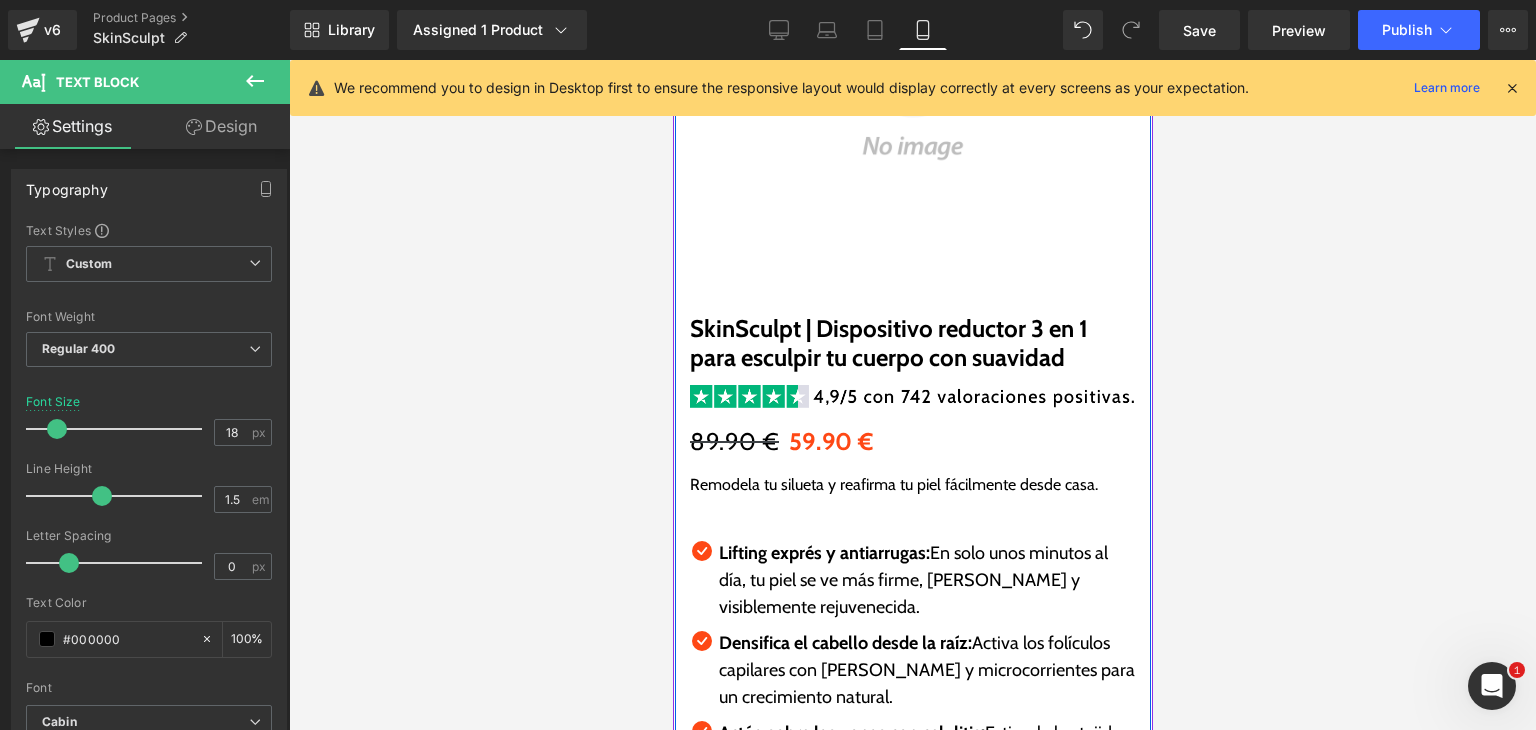scroll, scrollTop: 600, scrollLeft: 0, axis: vertical 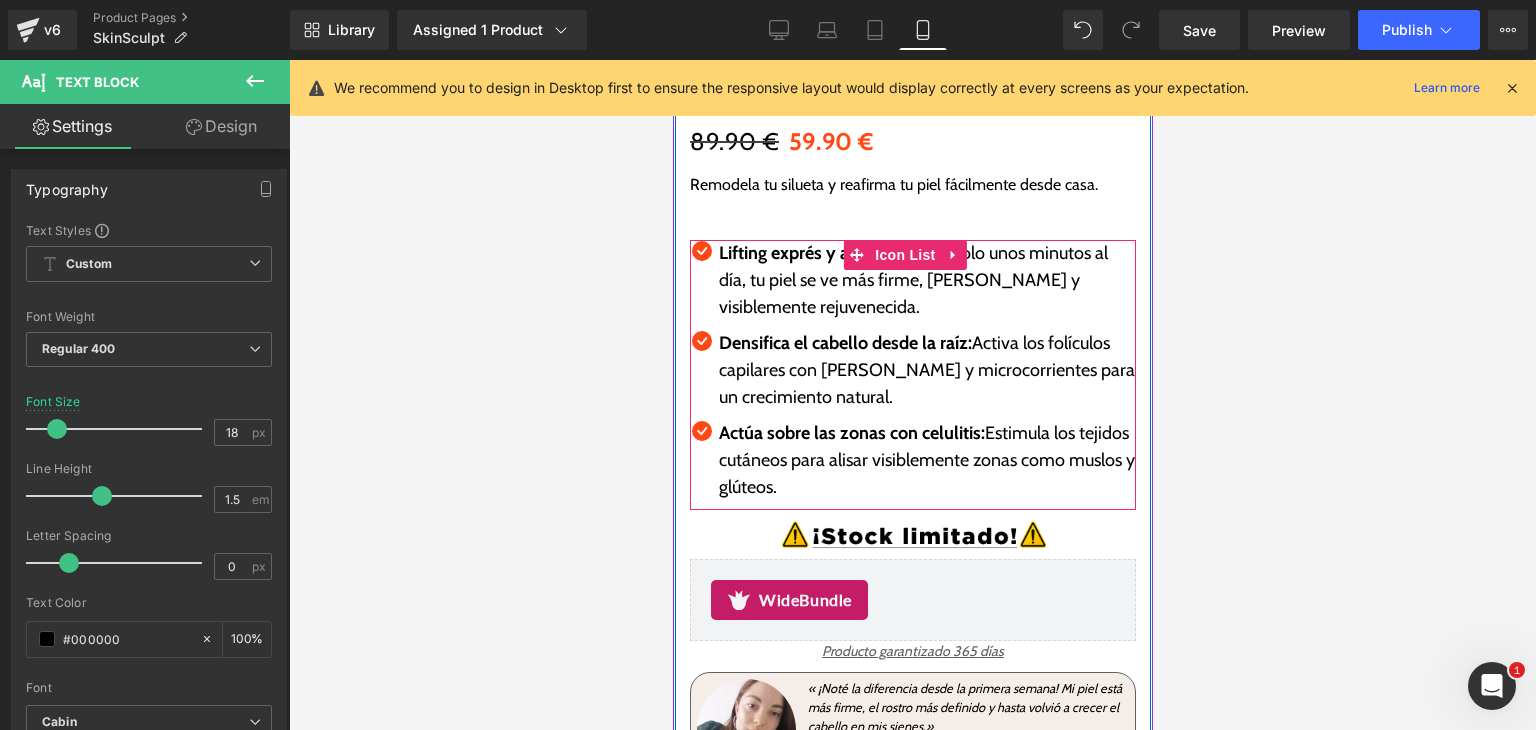click on "Lifting exprés y antiarrugas:  En solo unos minutos al día, tu piel se ve más firme, lisa y visiblemente rejuvenecida." at bounding box center [926, 280] 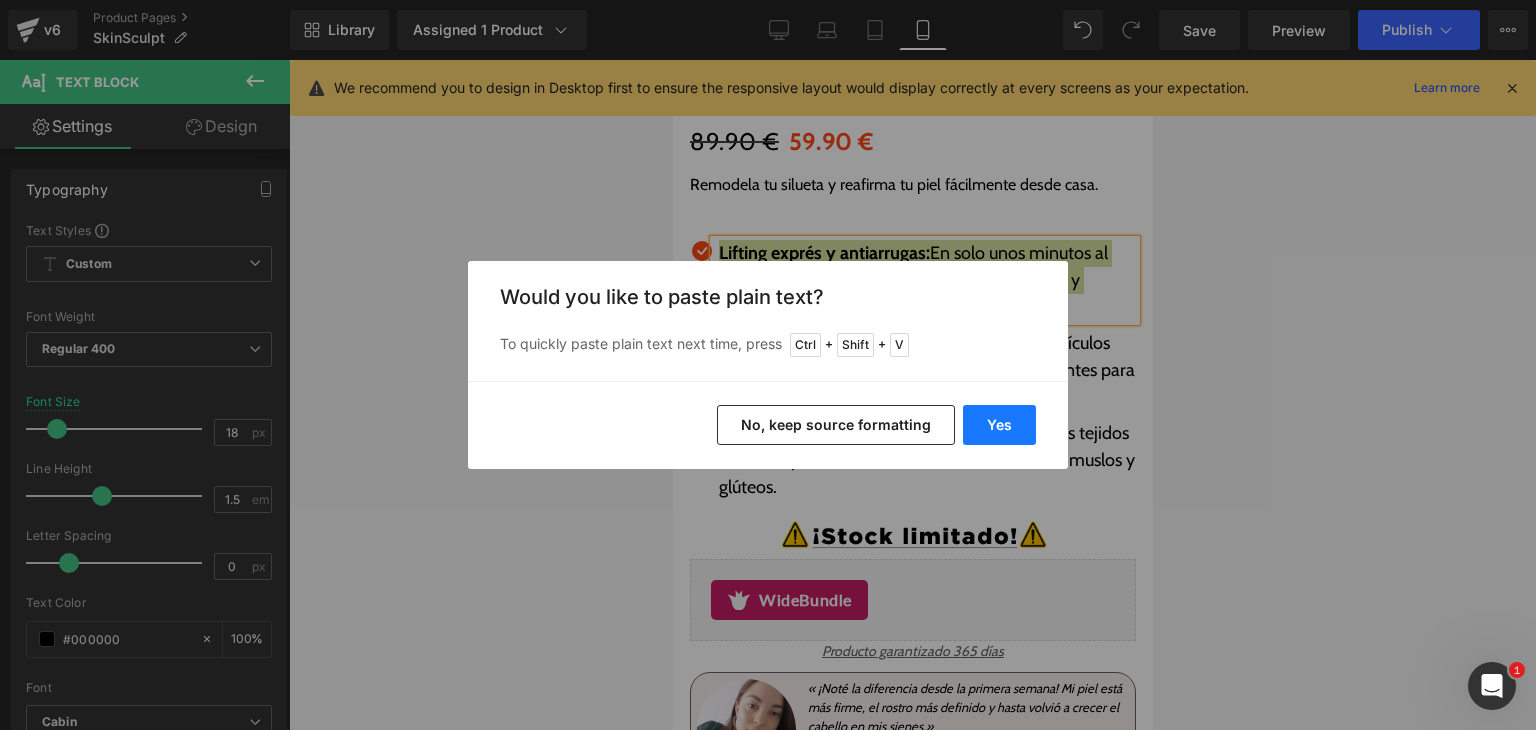 click on "Yes" at bounding box center [999, 425] 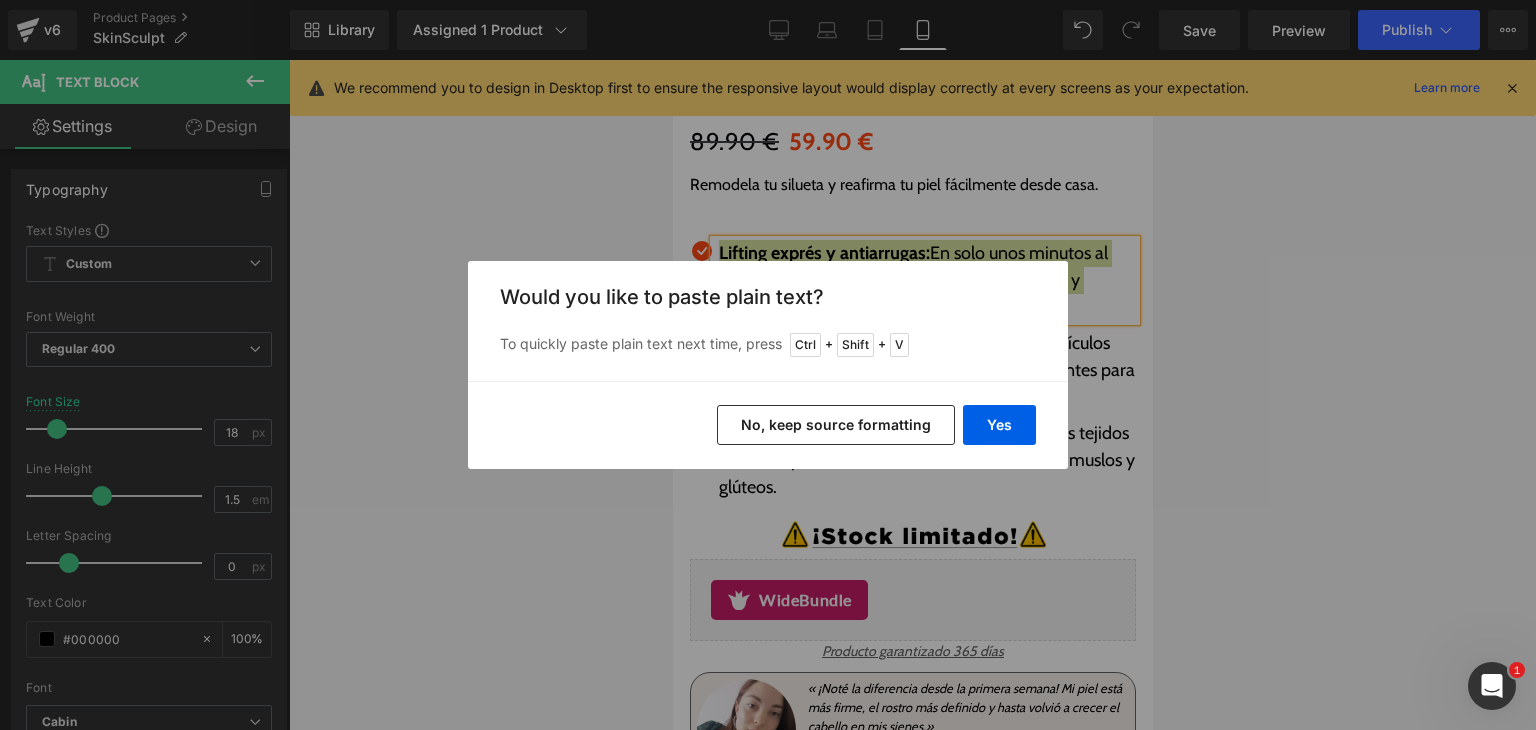 type 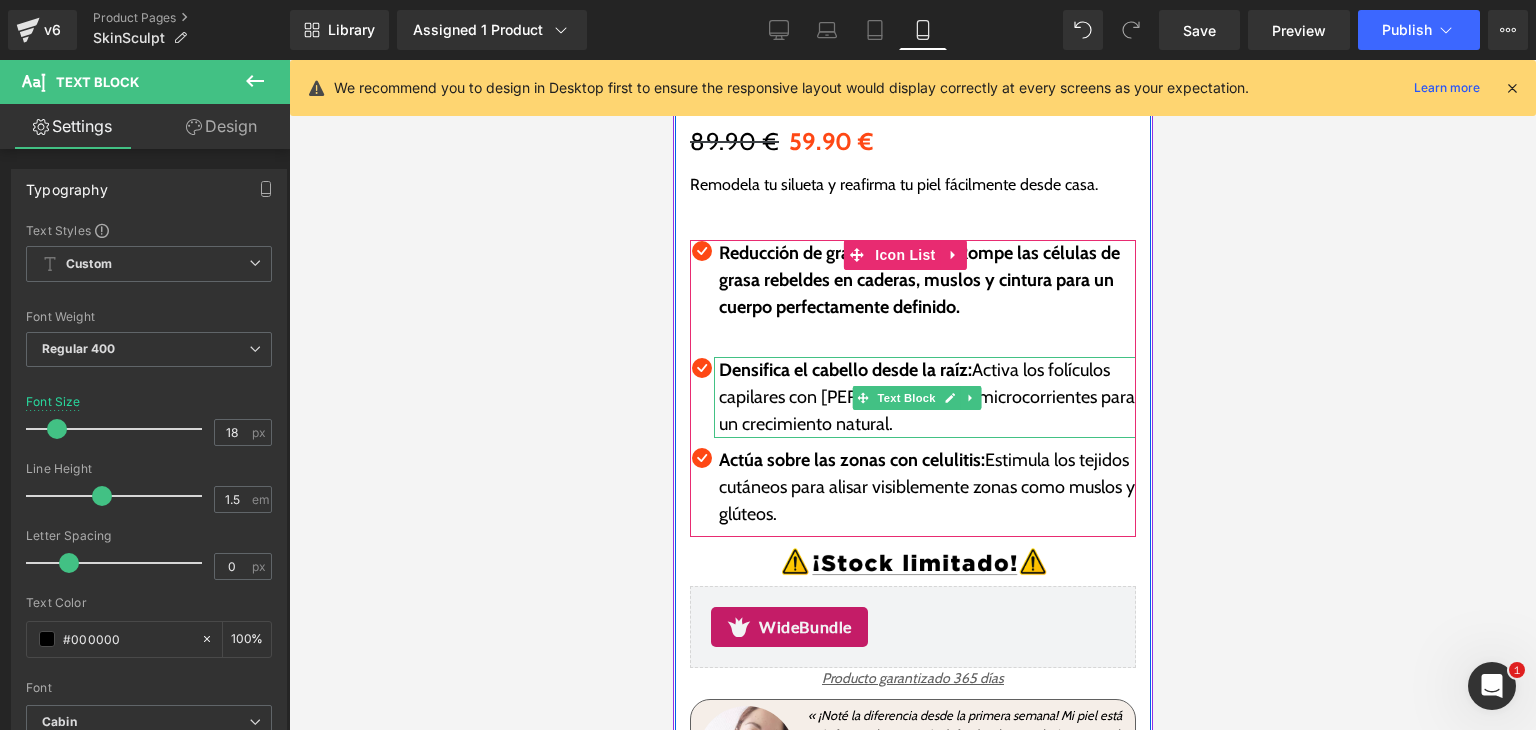 drag, startPoint x: 741, startPoint y: 366, endPoint x: 776, endPoint y: 388, distance: 41.340054 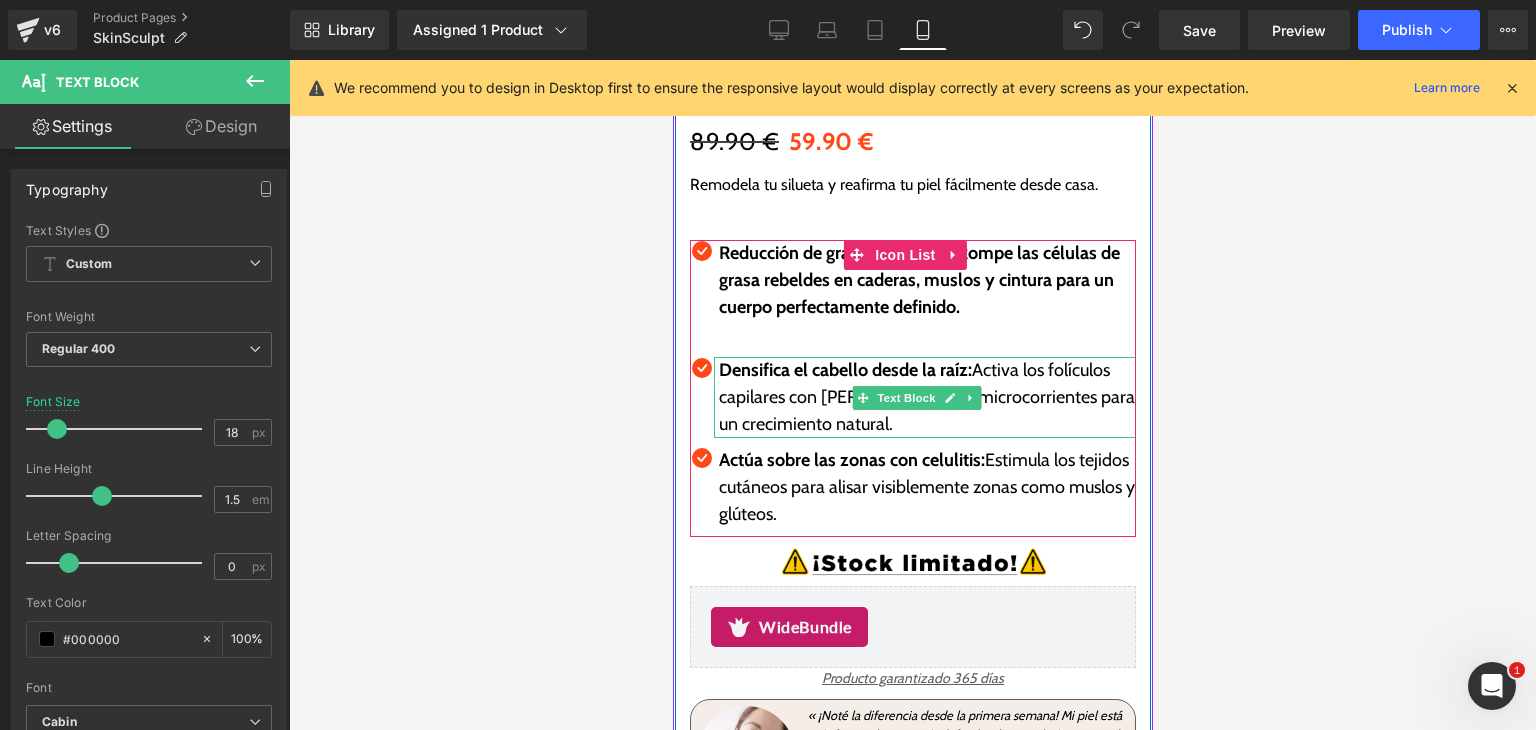 click on "Densifica el cabello desde la raíz:  Activa los folículos capilares con luz roja y microcorrientes para un crecimiento natural." at bounding box center [926, 397] 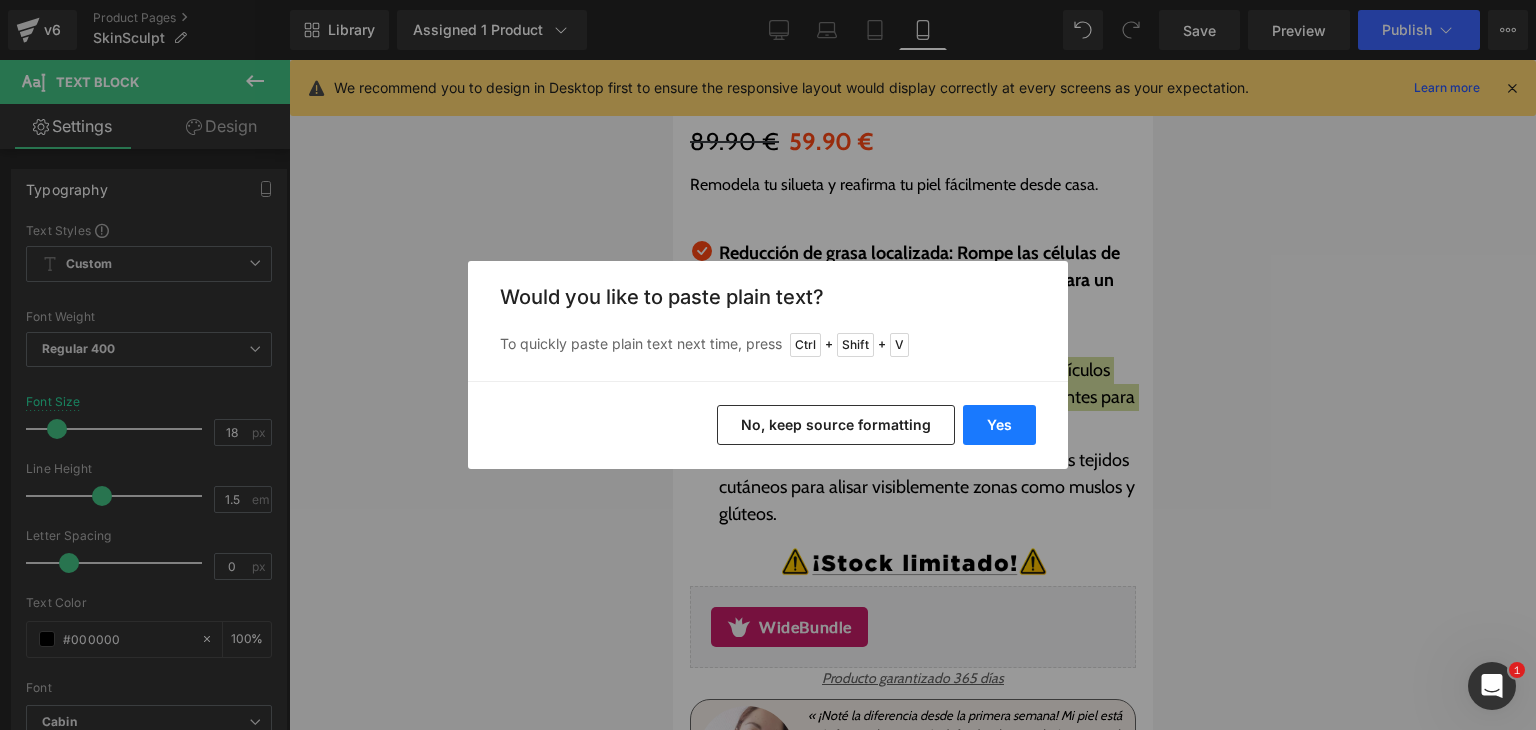 click on "Yes" at bounding box center [999, 425] 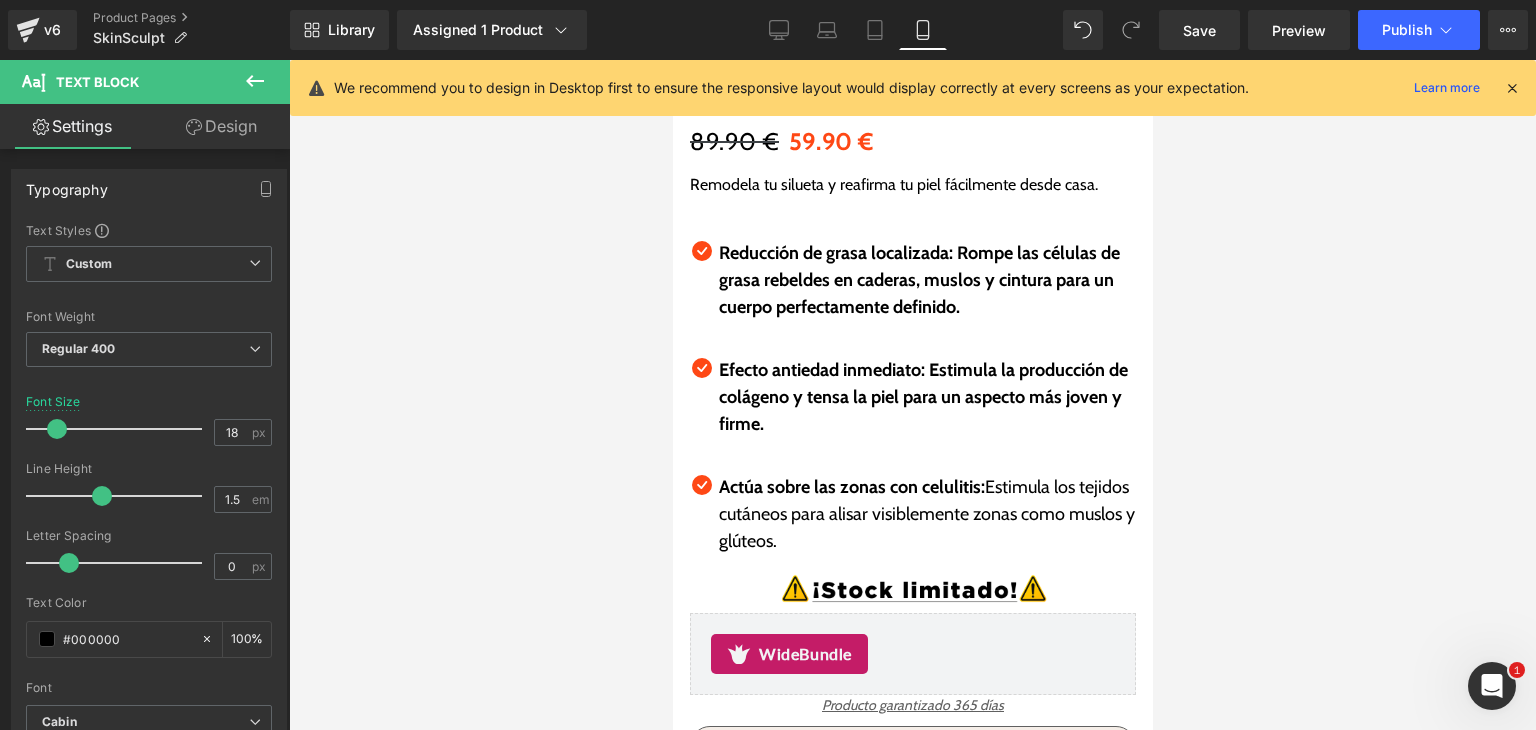 click on "We recommend you to design in Desktop first to ensure the responsive layout would display correctly at every screens as your expectation." at bounding box center [791, 88] 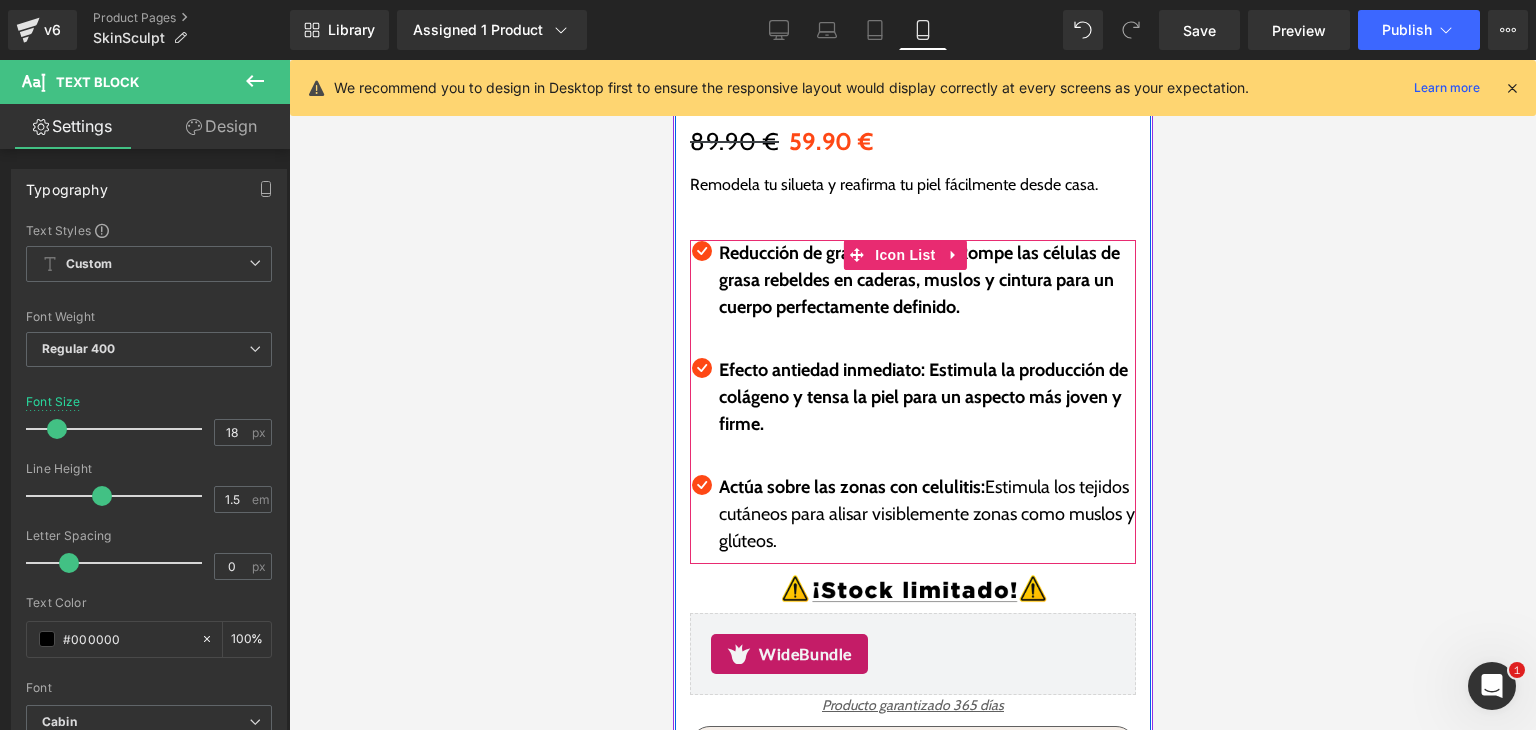 click on "Actúa sobre las zonas con celulitis:" at bounding box center (851, 487) 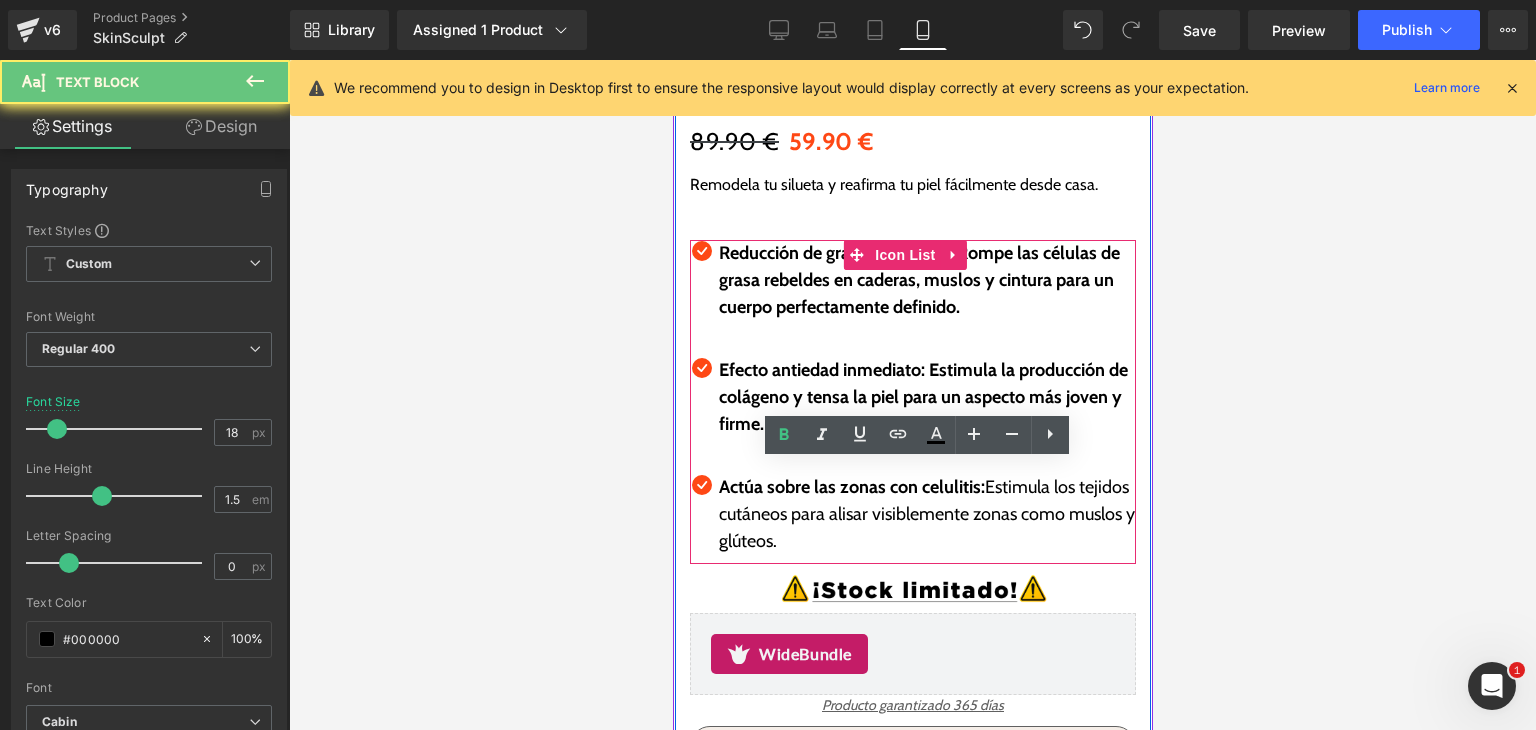 click on "Actúa sobre las zonas con celulitis:" at bounding box center (851, 487) 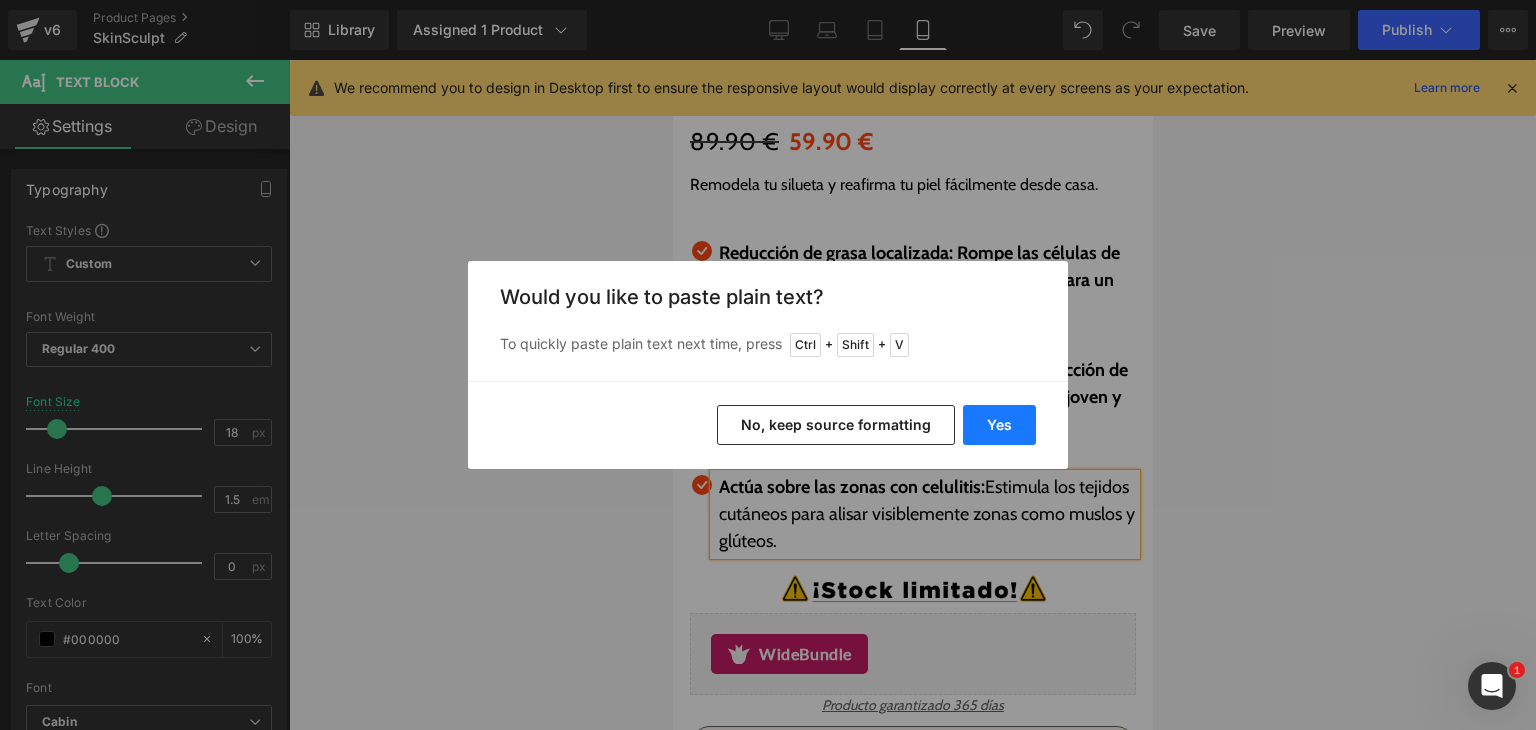 click on "Yes" at bounding box center [999, 425] 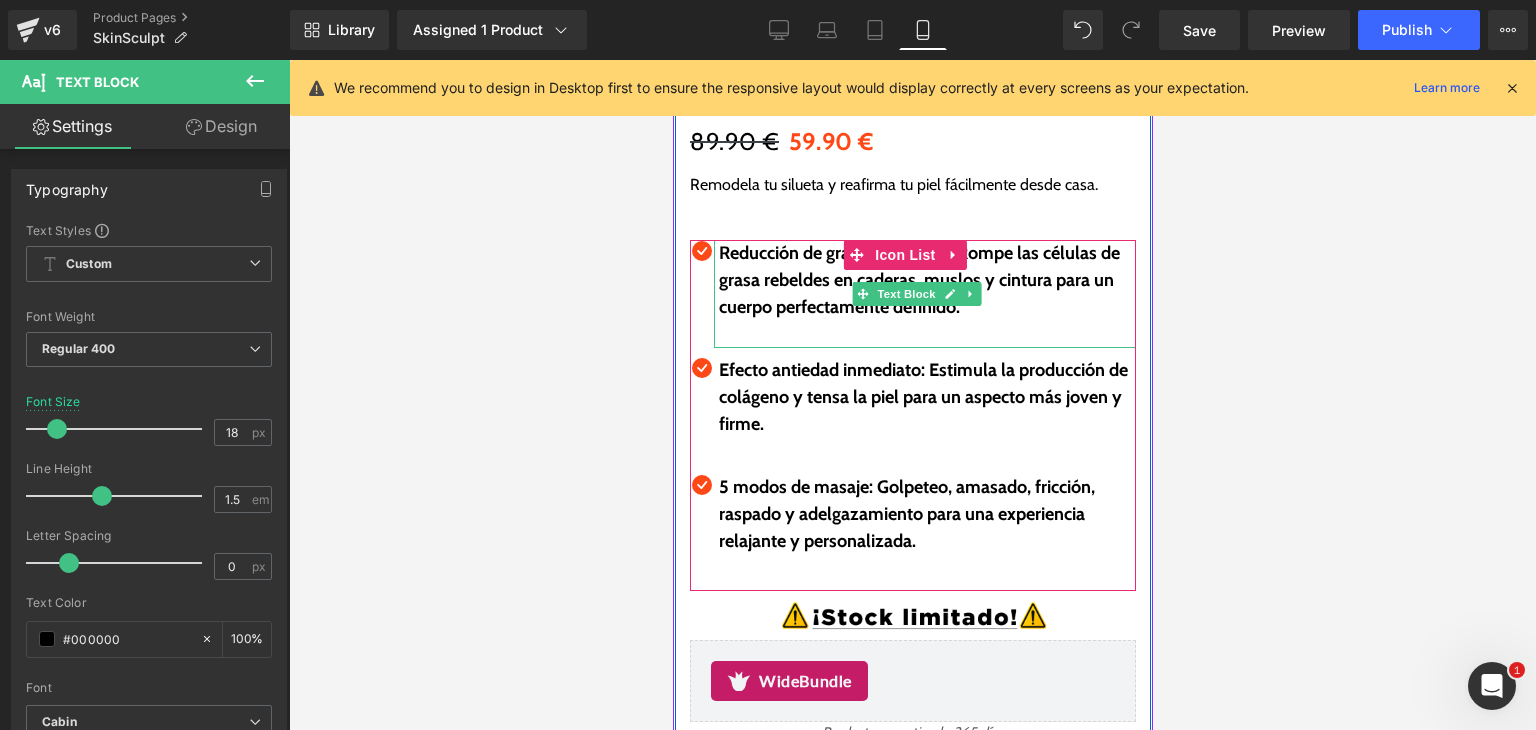 click on "Reducción de grasa localizada: Rompe las células de grasa rebeldes en caderas, muslos y cintura para un cuerpo perfectamente definido." at bounding box center [918, 280] 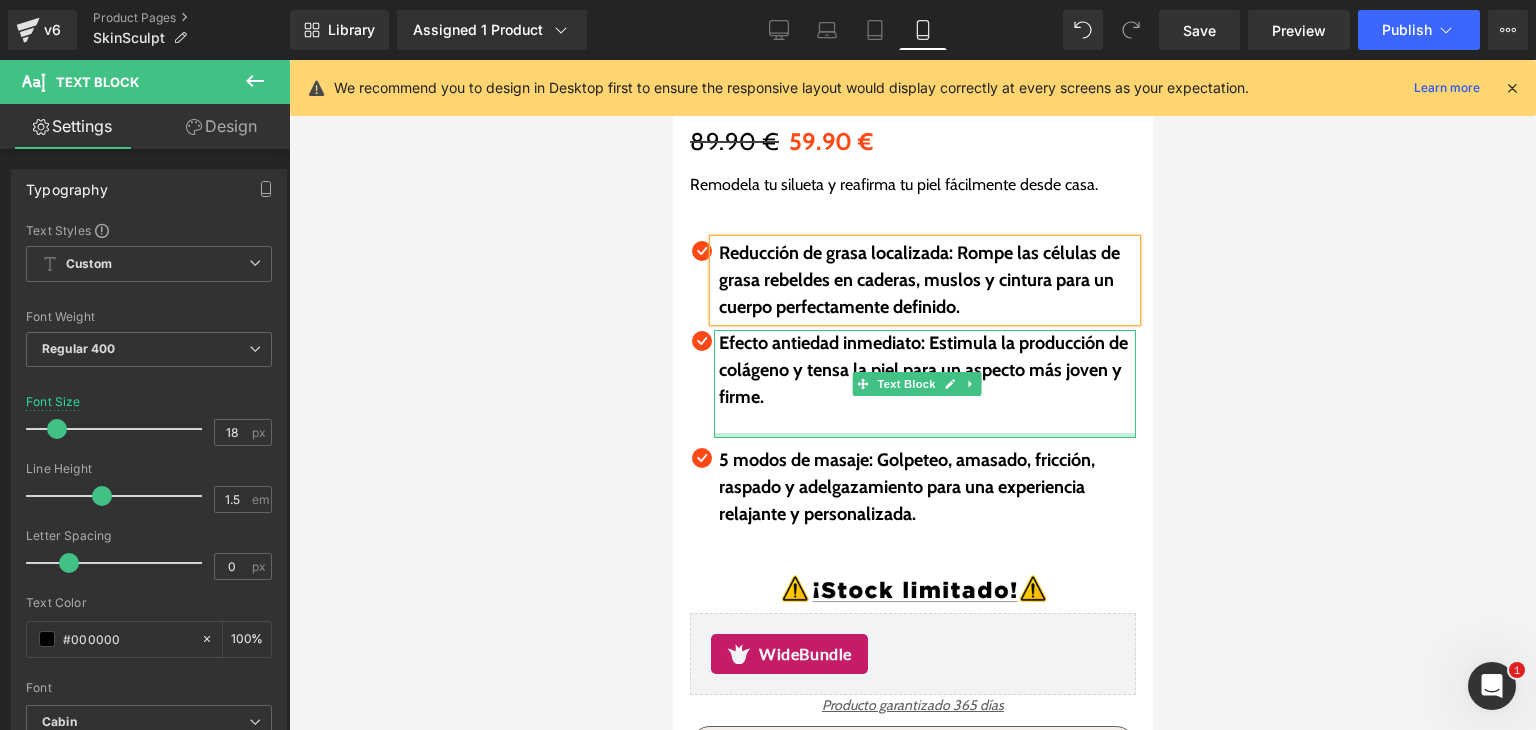 click at bounding box center [924, 435] 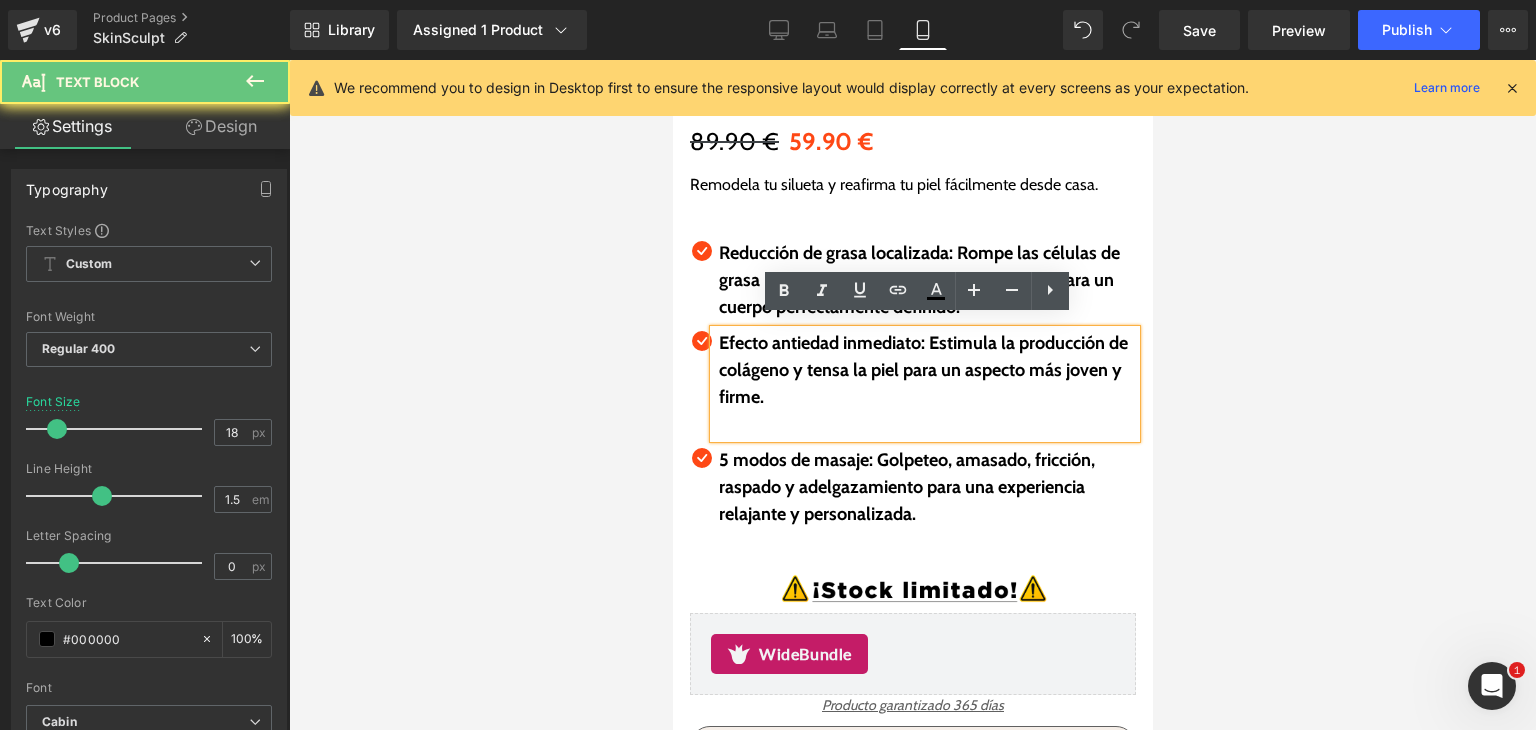 click at bounding box center (926, 424) 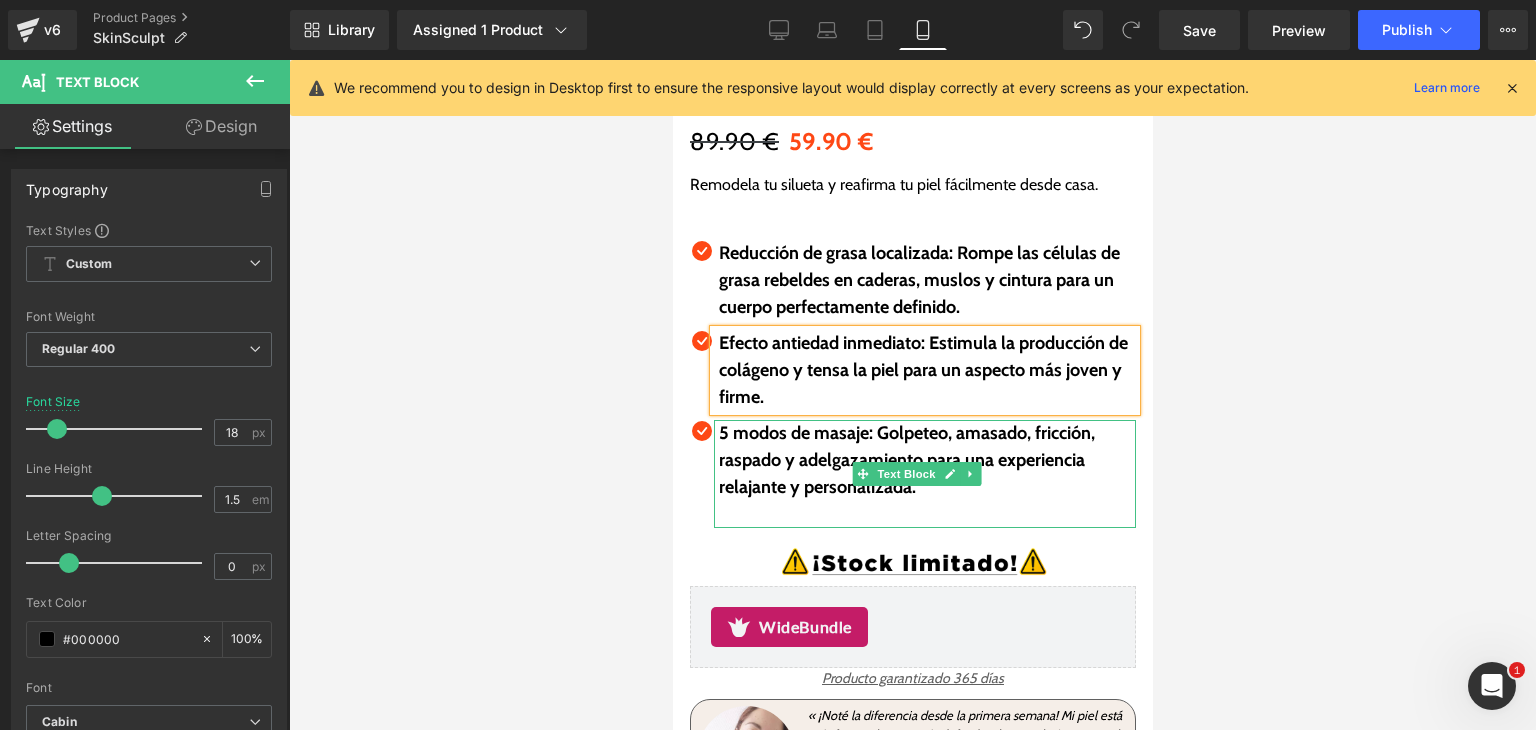 click at bounding box center (926, 514) 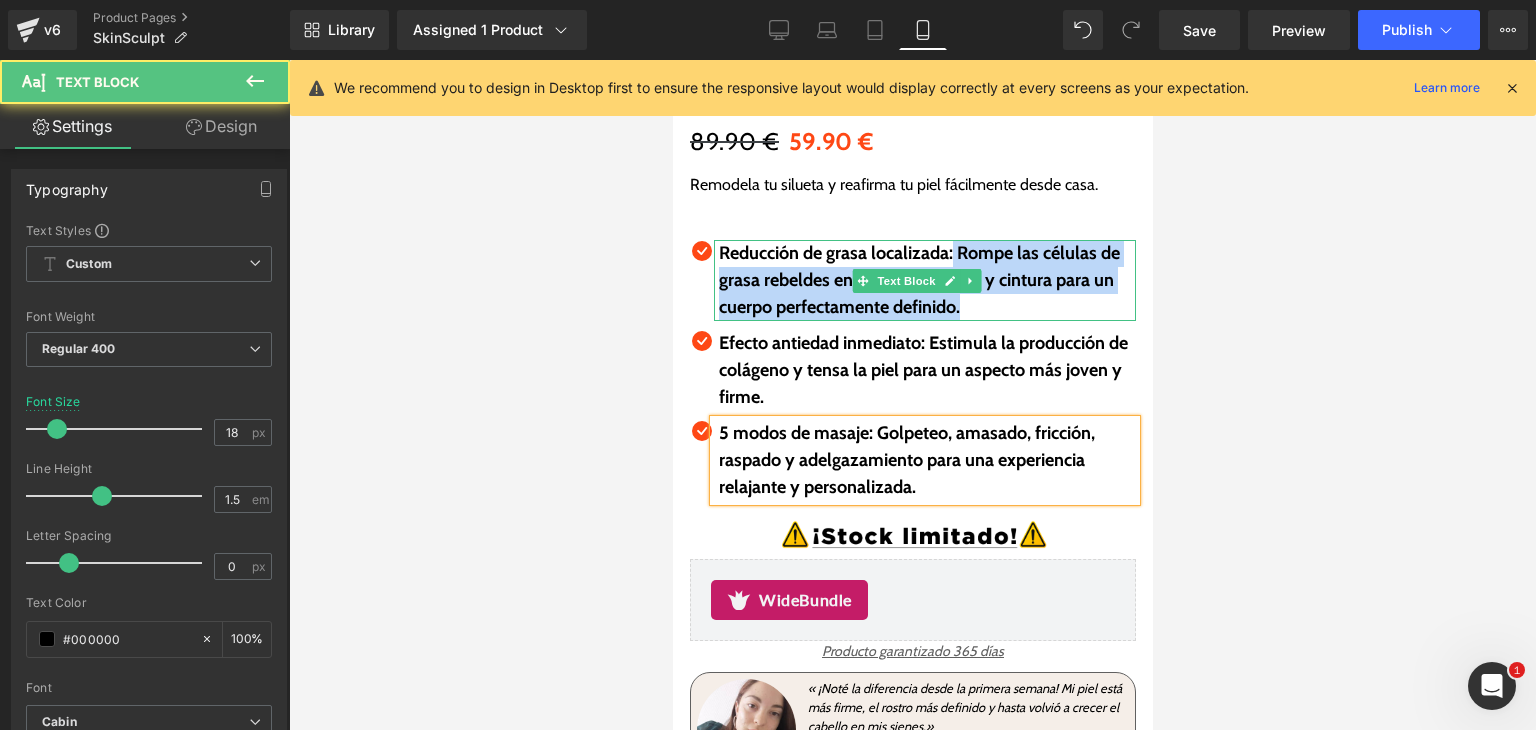 drag, startPoint x: 952, startPoint y: 237, endPoint x: 1105, endPoint y: 299, distance: 165.08482 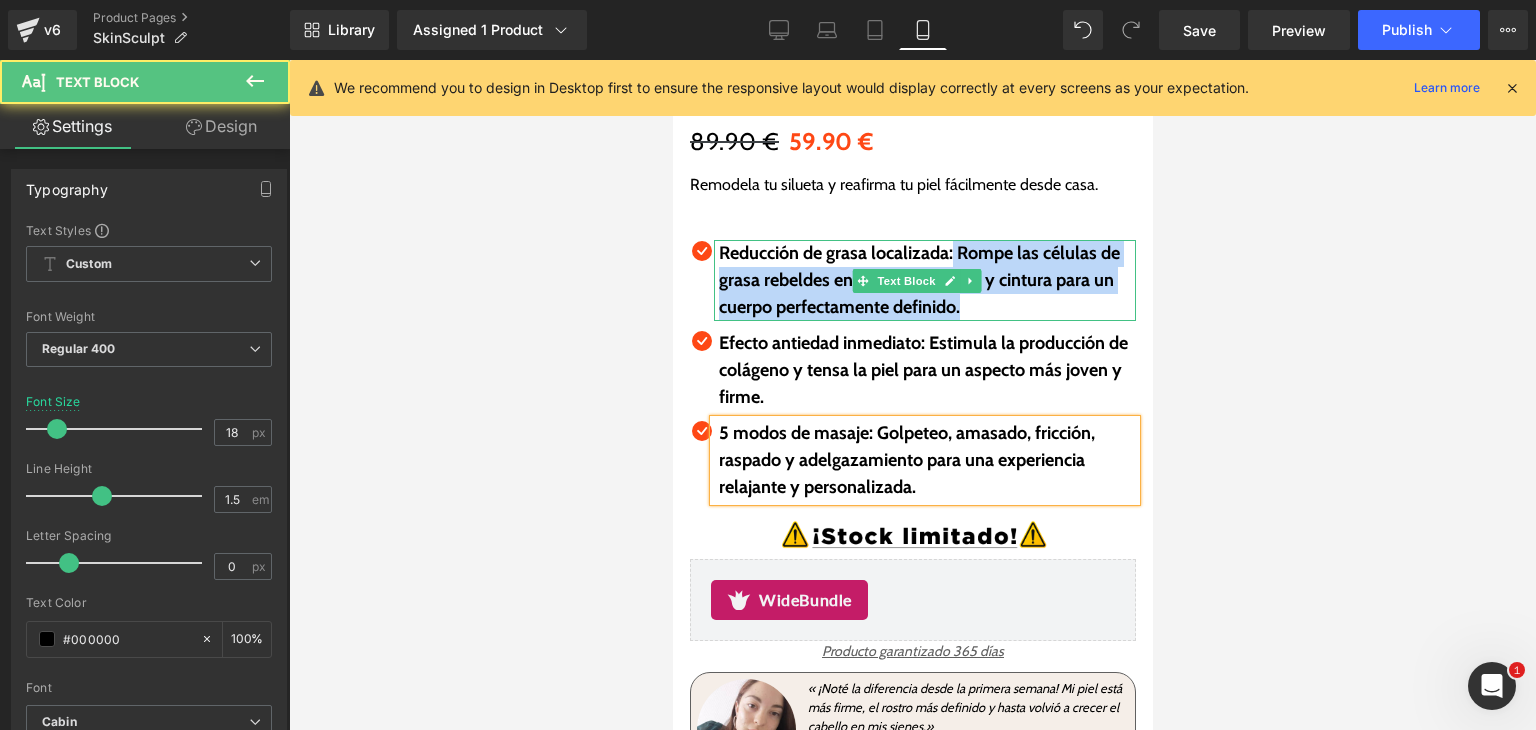 click on "Reducción de grasa localizada: Rompe las células de grasa rebeldes en caderas, muslos y cintura para un cuerpo perfectamente definido." at bounding box center [926, 280] 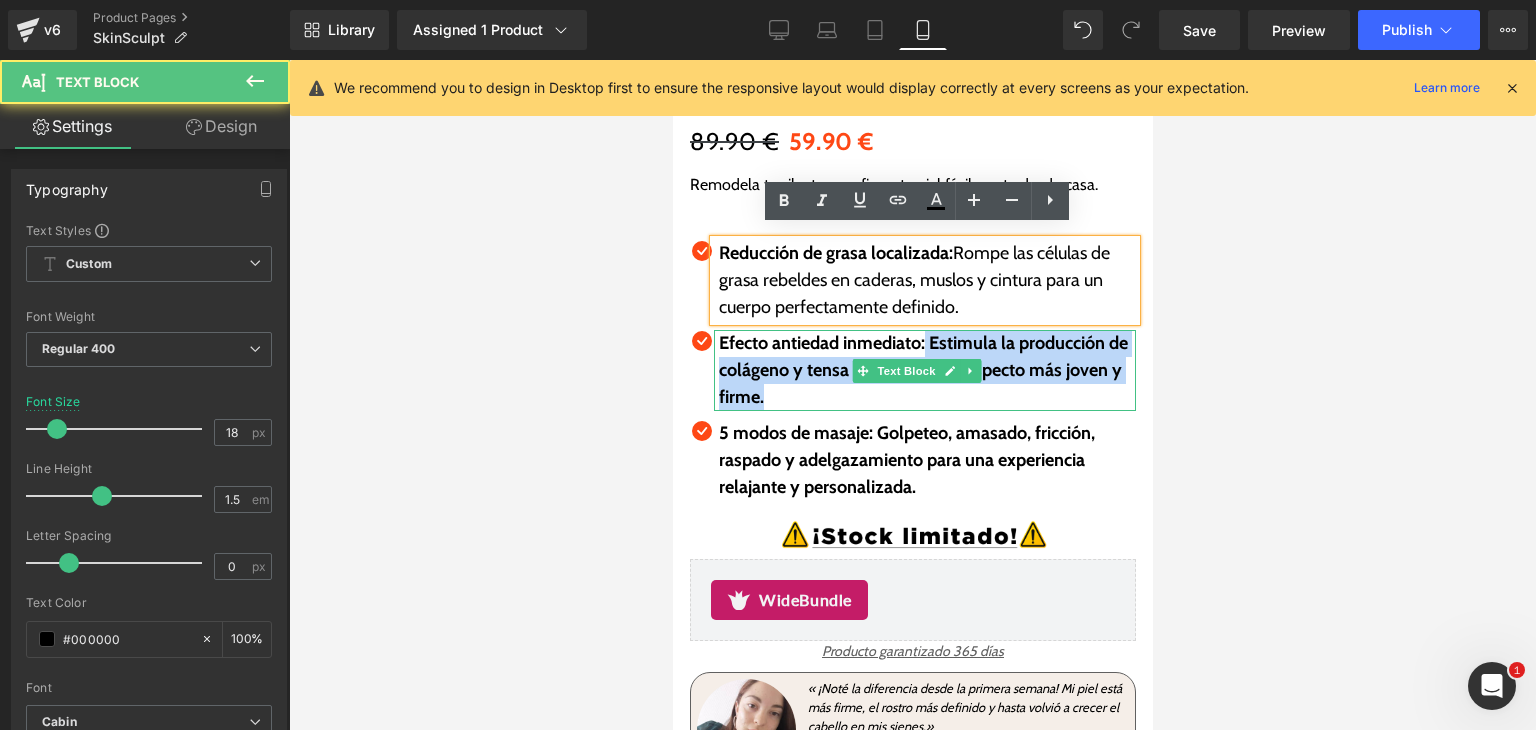 drag, startPoint x: 1081, startPoint y: 368, endPoint x: 1102, endPoint y: 381, distance: 24.698177 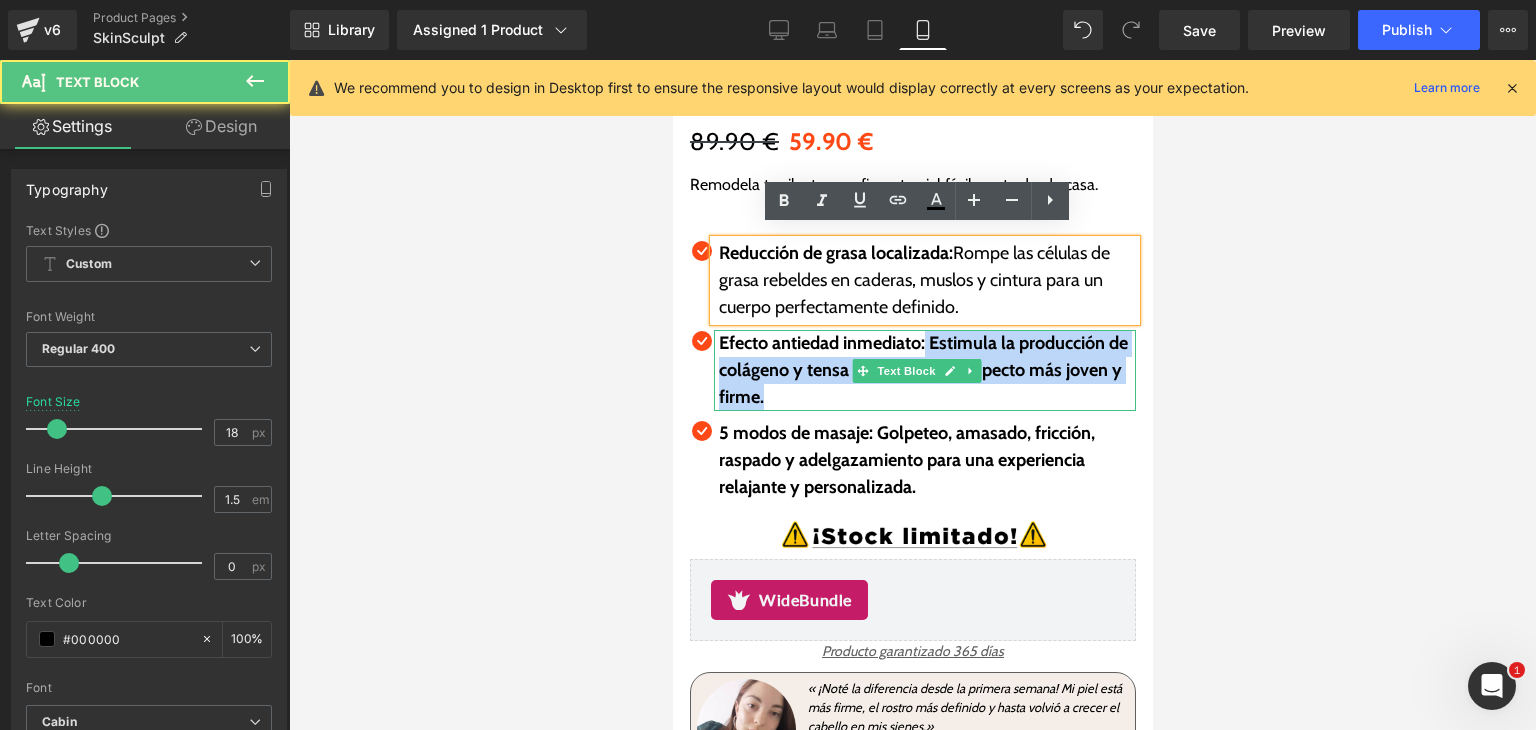 click on "Efecto antiedad inmediato: Estimula la producción de colágeno y tensa la piel para un aspecto más joven y firme." at bounding box center (926, 370) 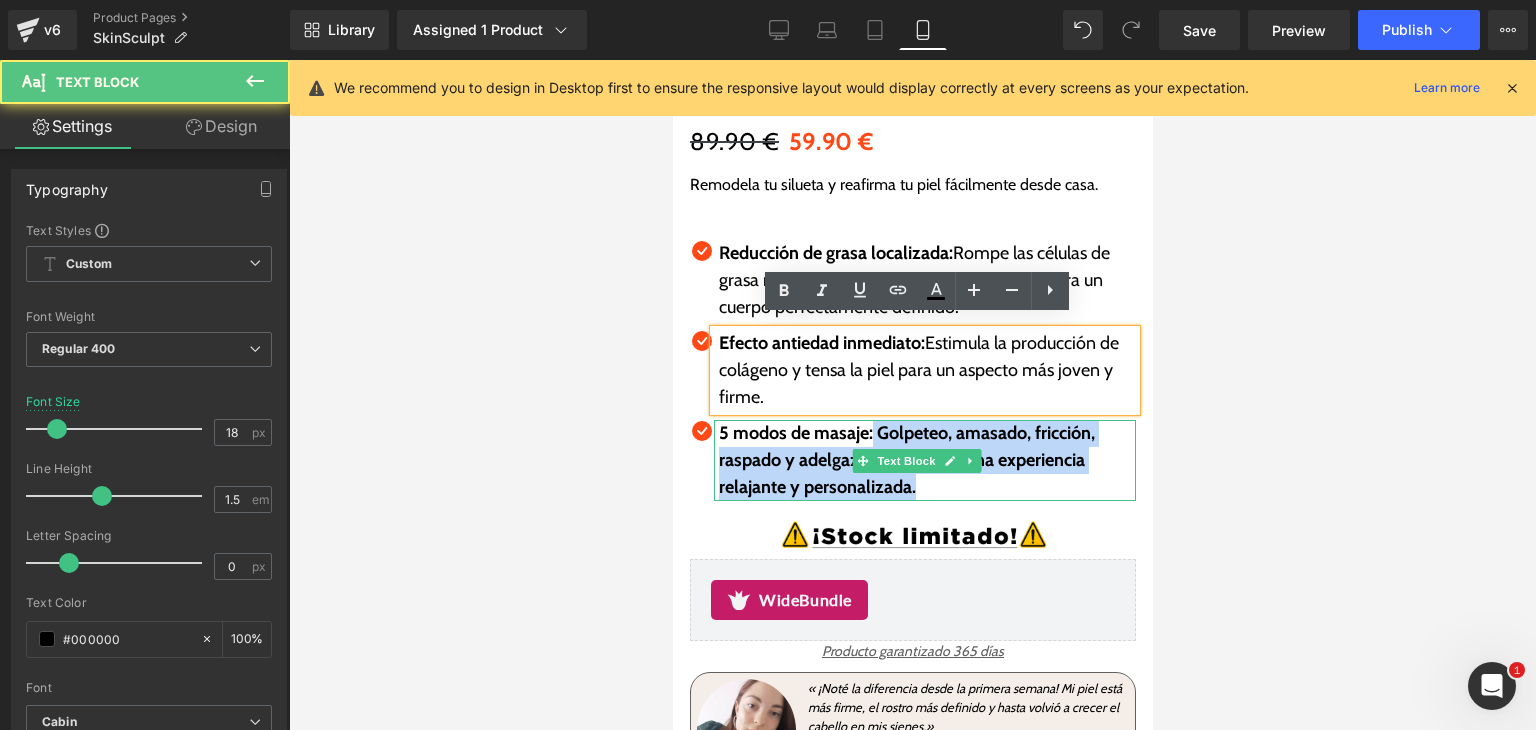 drag, startPoint x: 1097, startPoint y: 442, endPoint x: 1105, endPoint y: 475, distance: 33.955853 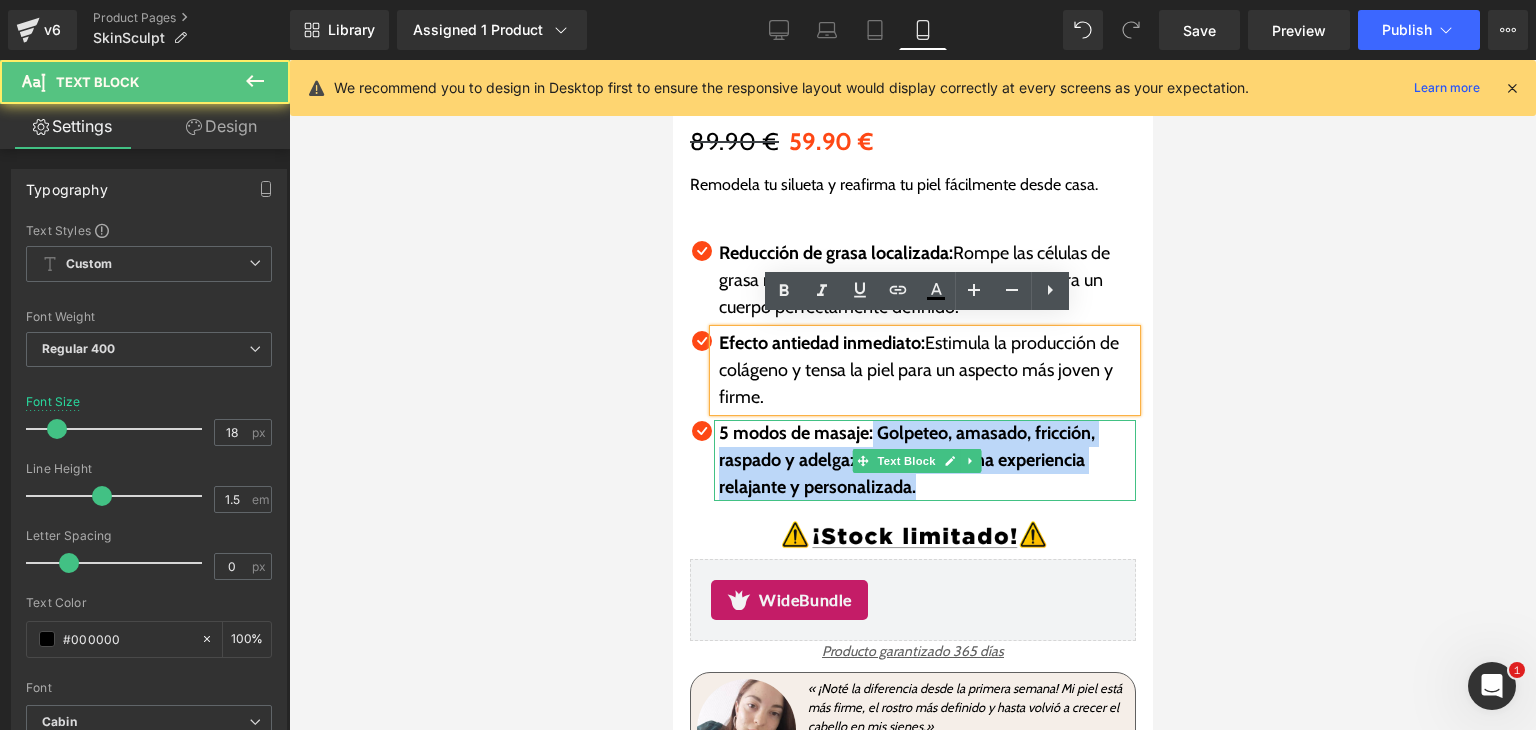 click on "5 modos de masaje: Golpeteo, amasado, fricción, raspado y adelgazamiento para una experiencia relajante y personalizada." at bounding box center [926, 460] 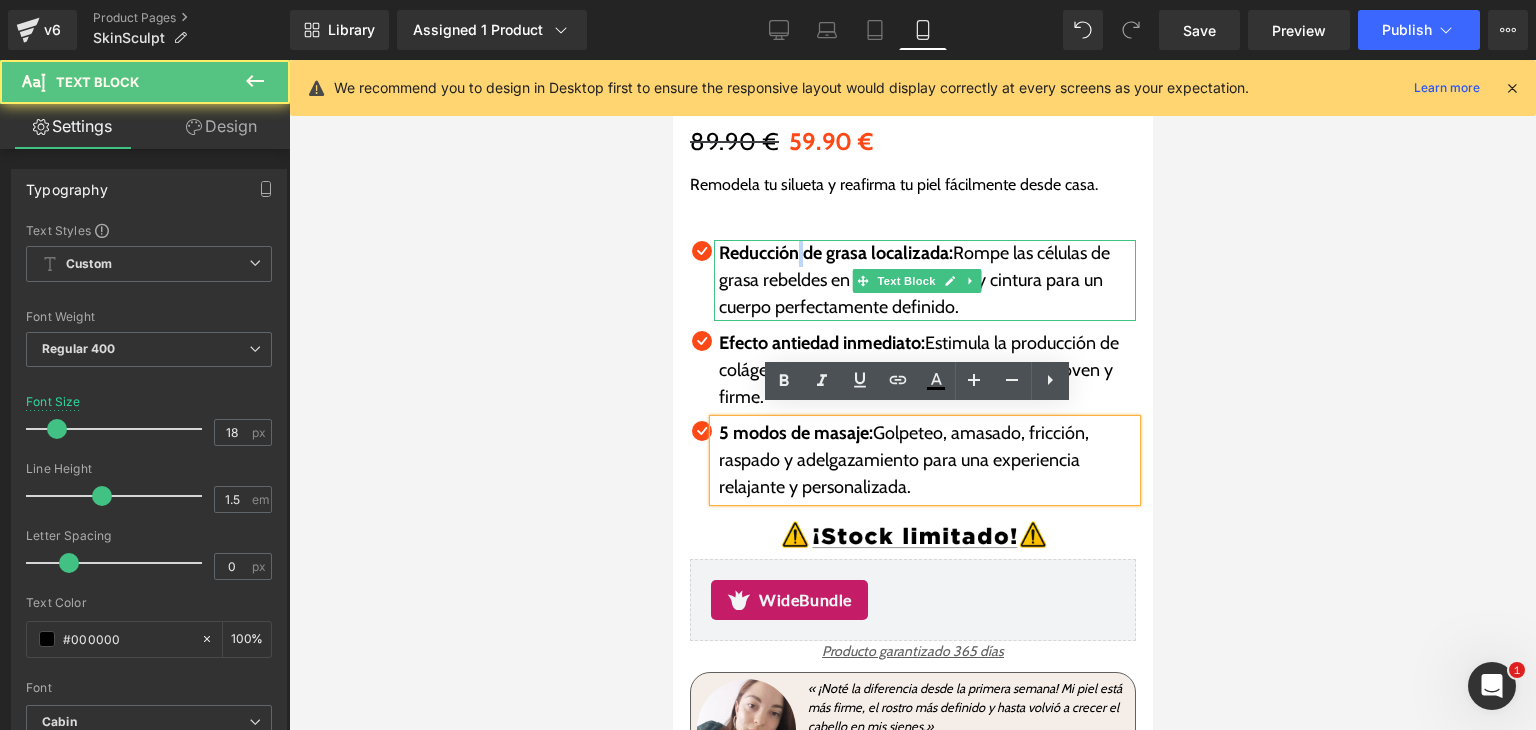 click on "Reducción de grasa localizada:" at bounding box center [835, 253] 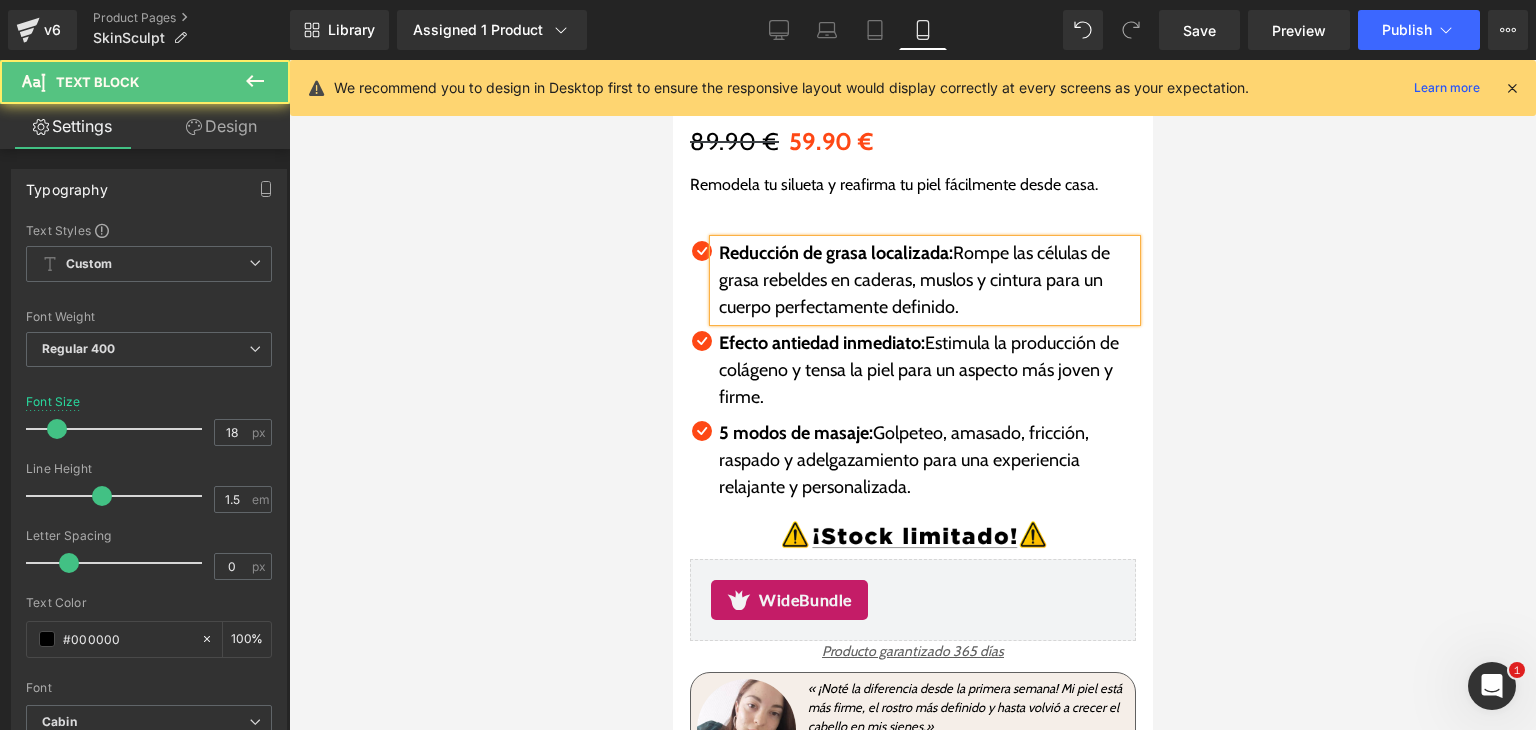 click on "Reducción de grasa localizada:" at bounding box center (835, 253) 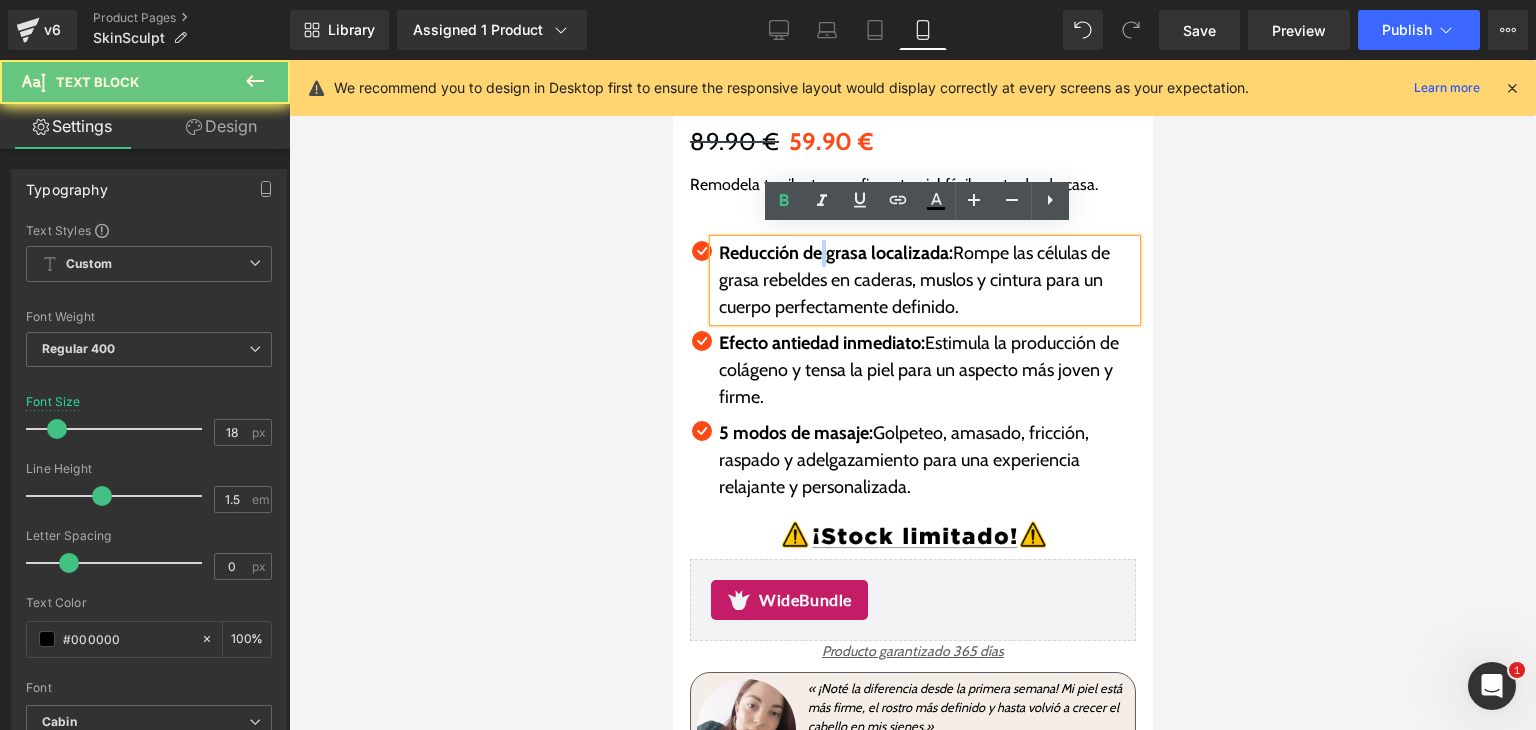 click on "Reducción de grasa localizada:" at bounding box center (835, 253) 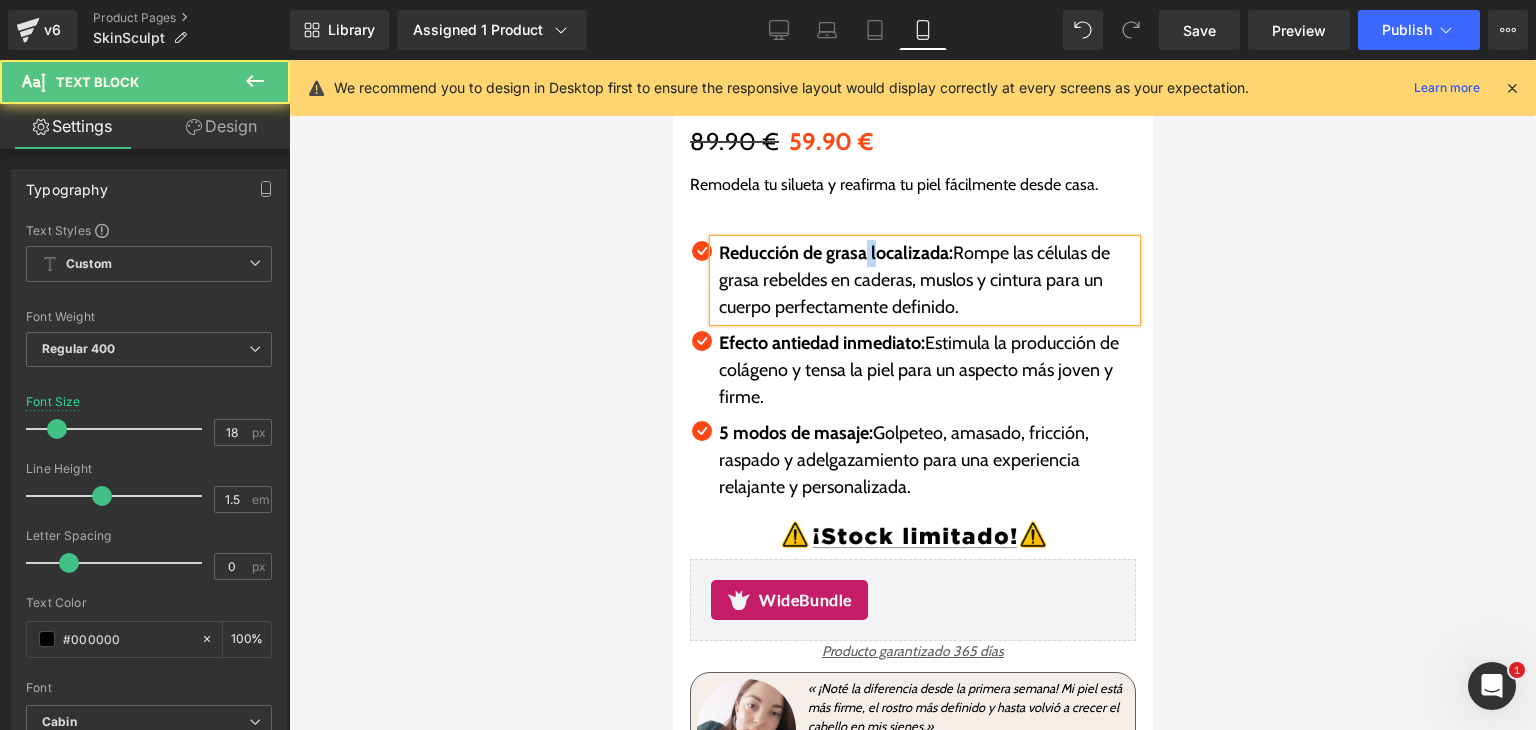 drag, startPoint x: 877, startPoint y: 248, endPoint x: 864, endPoint y: 248, distance: 13 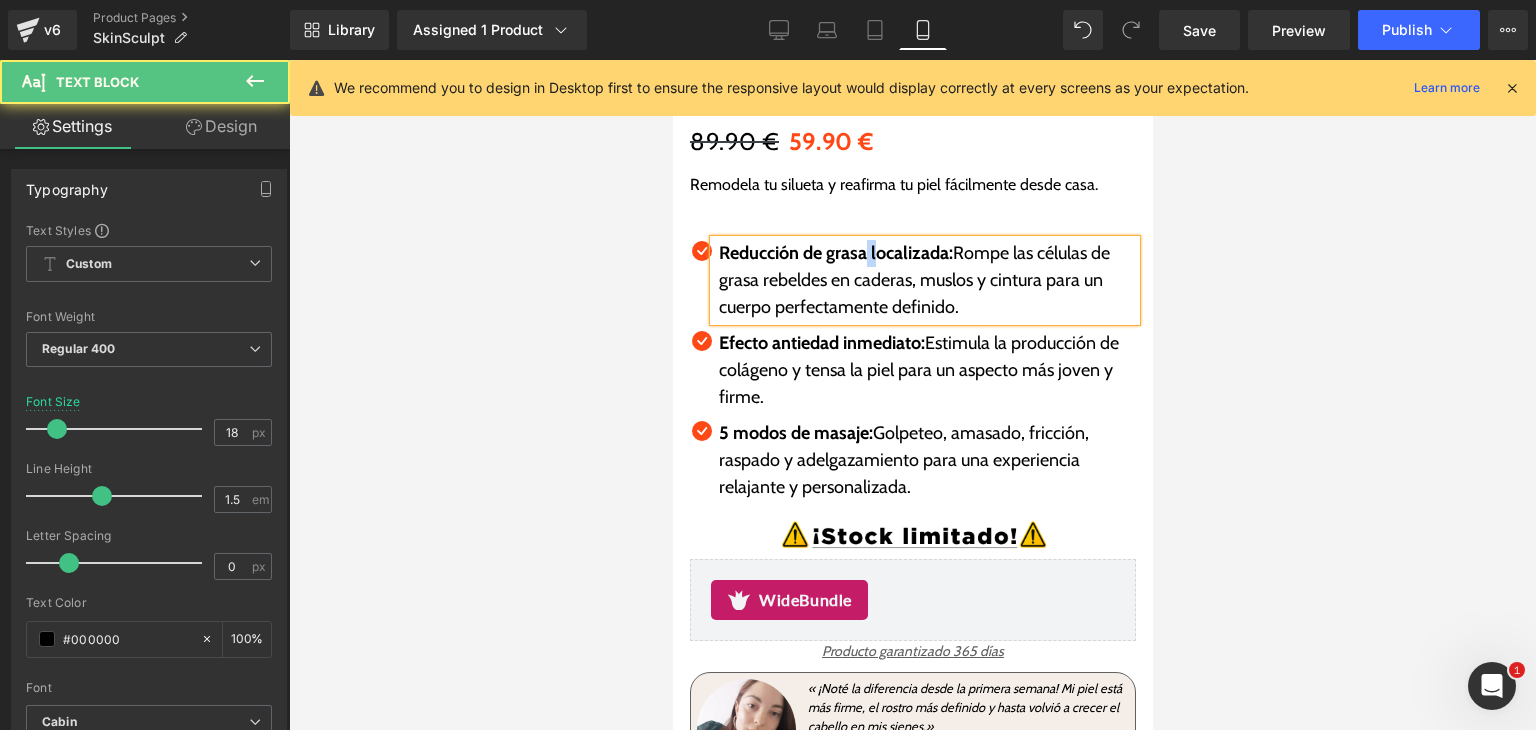 click on "Reducción de grasa localizada:" at bounding box center [835, 253] 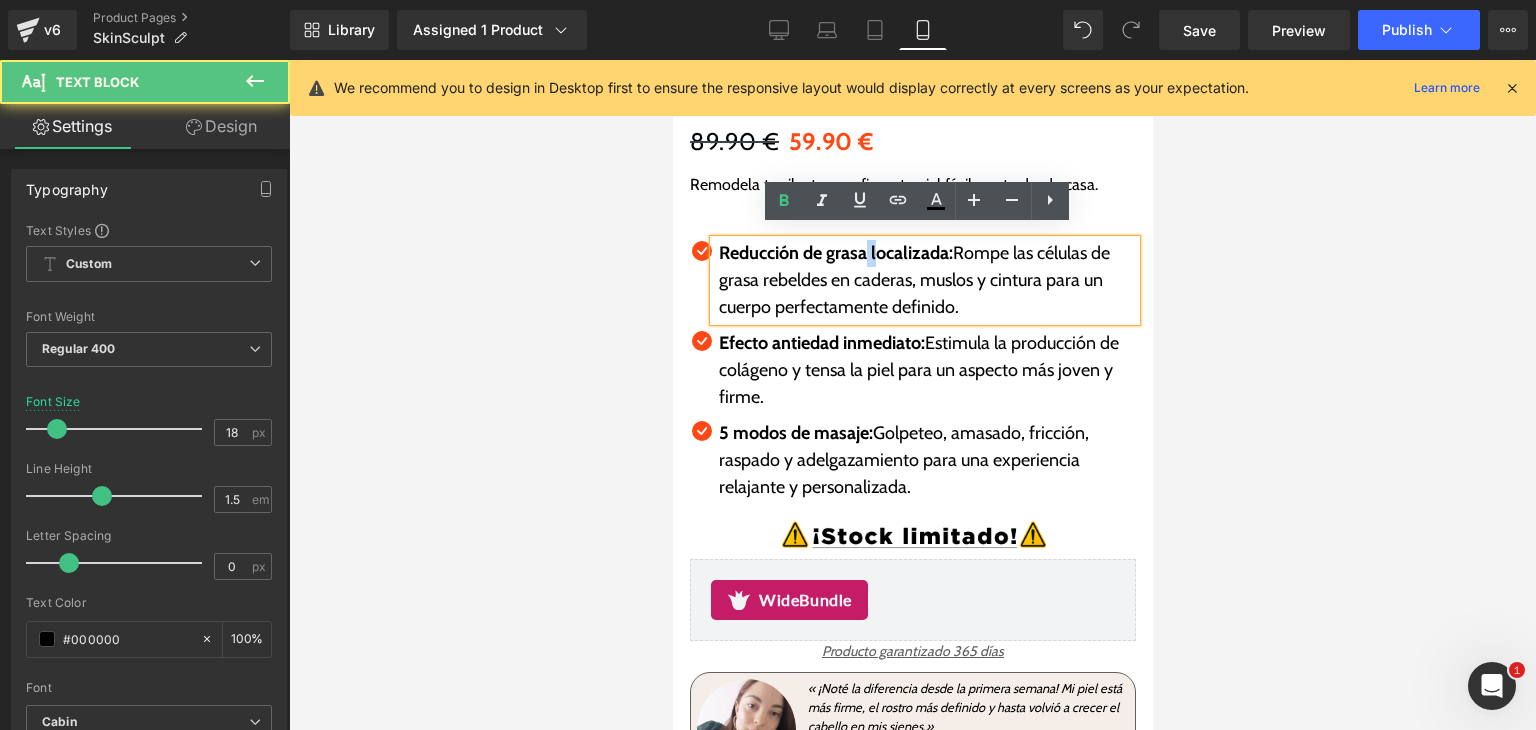 click on "Reducción de grasa localizada:" at bounding box center [835, 253] 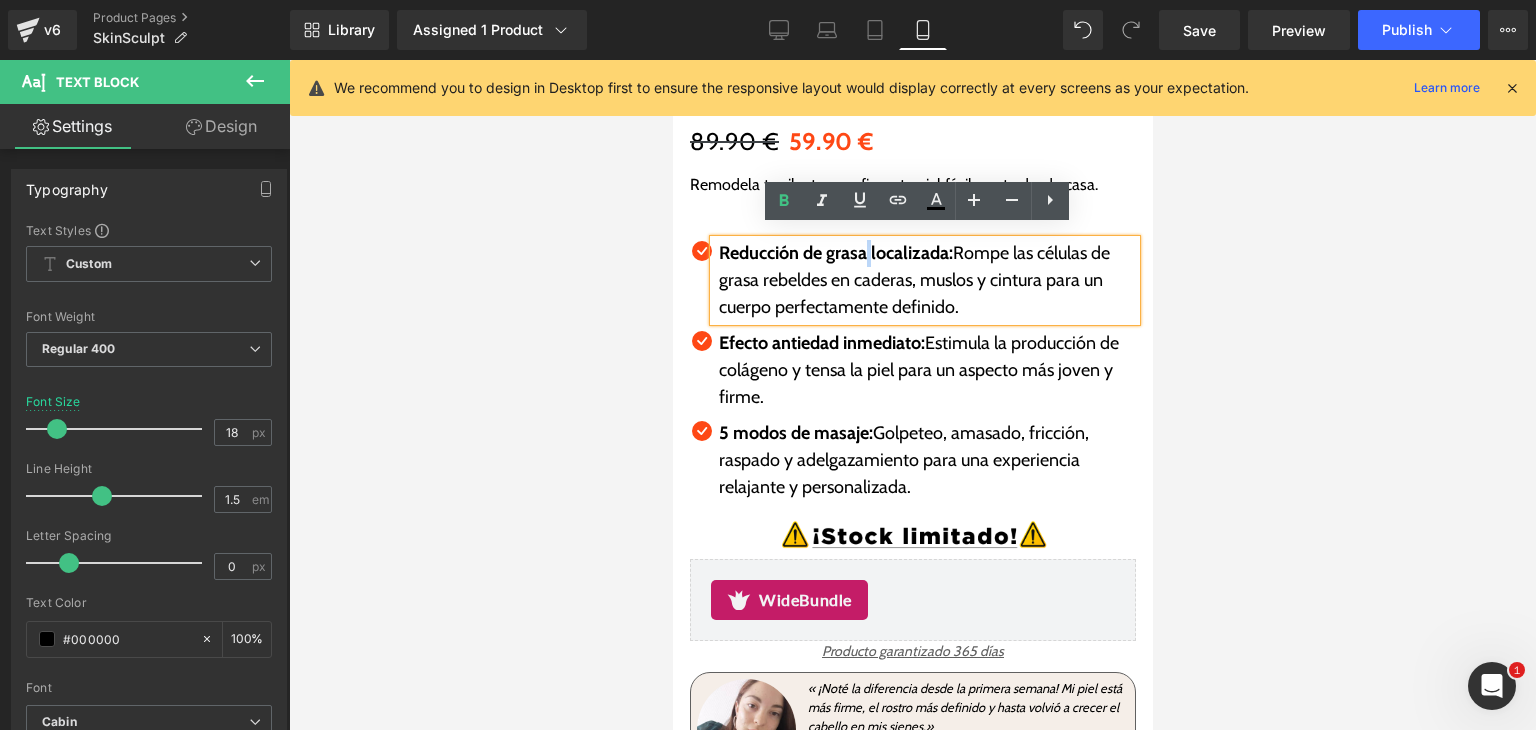 click on "Reducción de grasa localizada:" at bounding box center (835, 253) 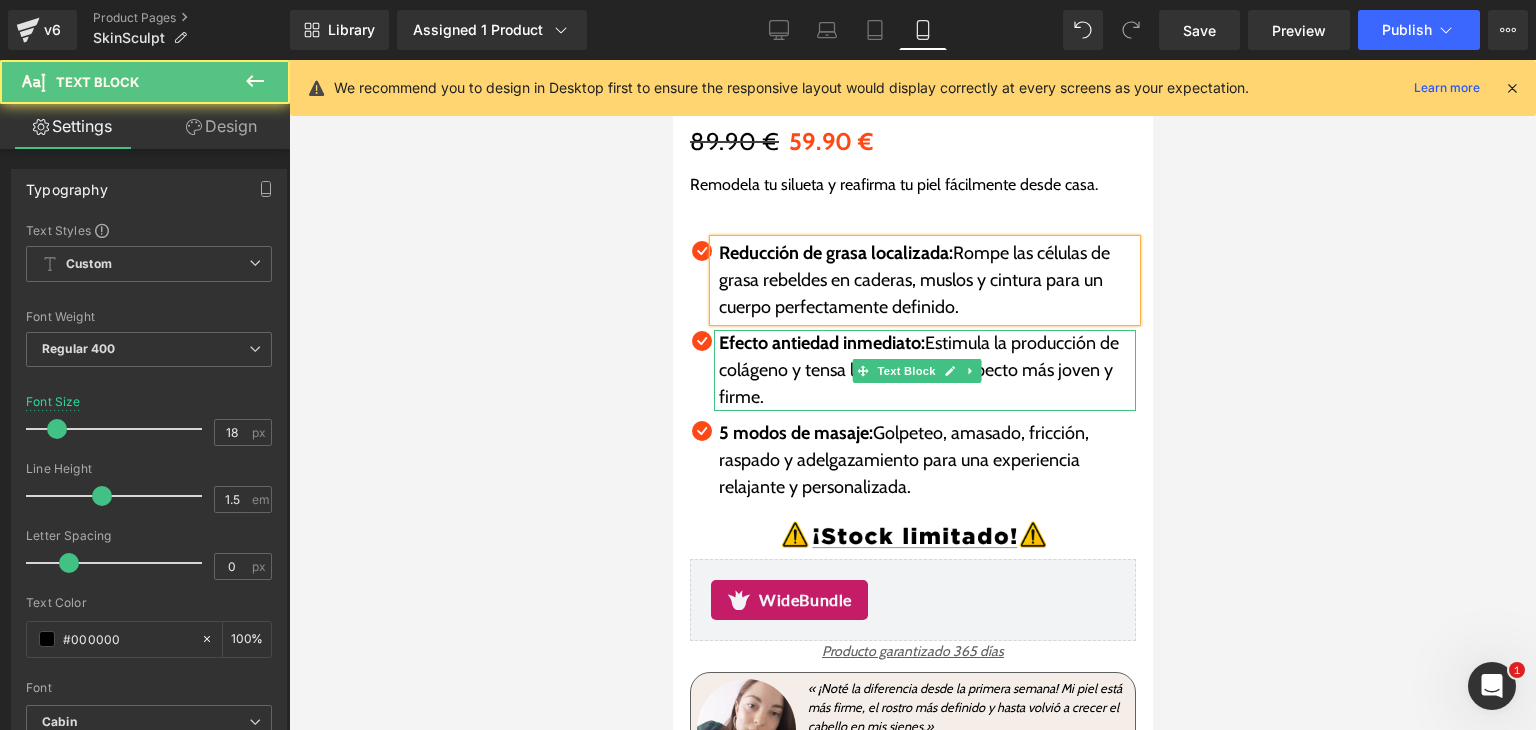 click on "Efecto antiedad inmediato:" at bounding box center [821, 343] 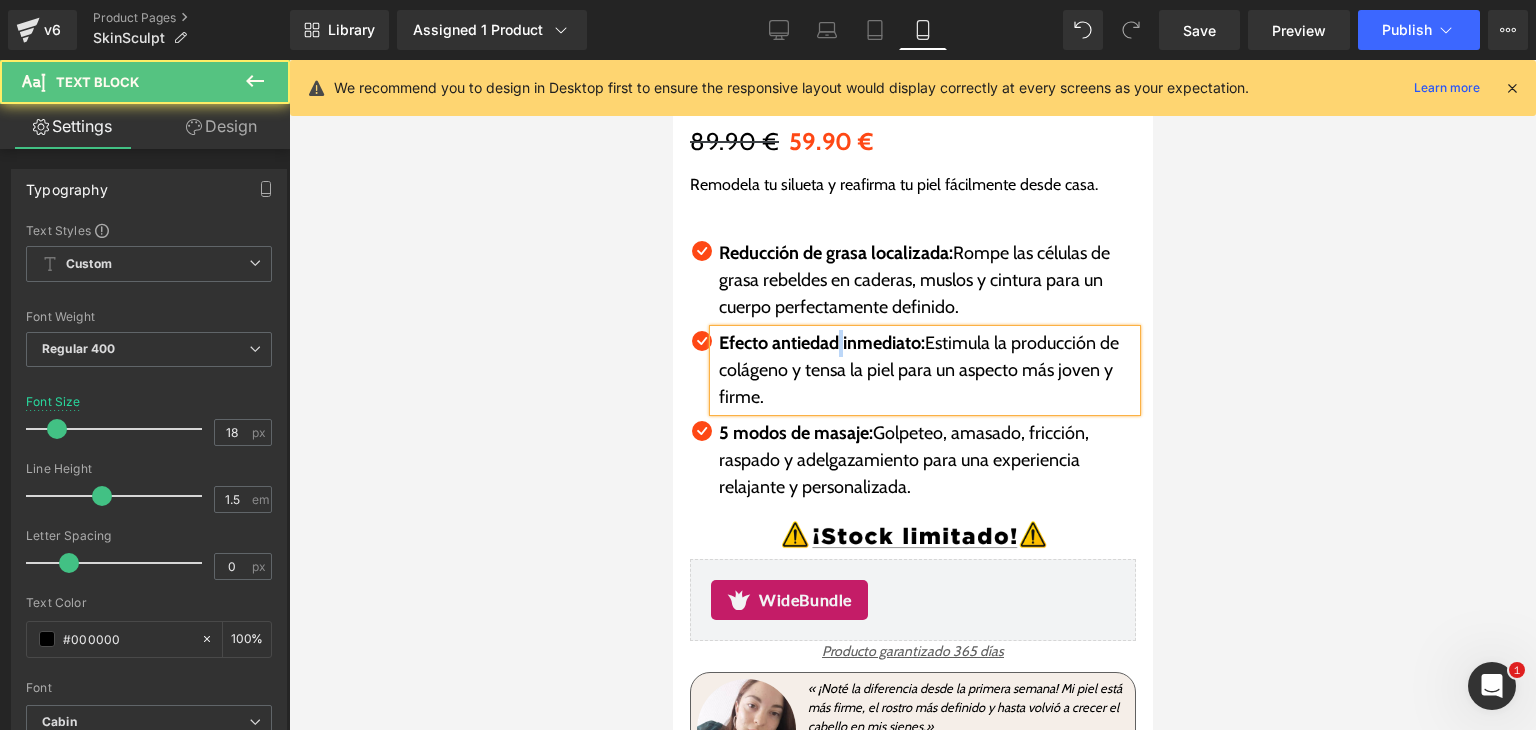 click on "Efecto antiedad inmediato:" at bounding box center [821, 343] 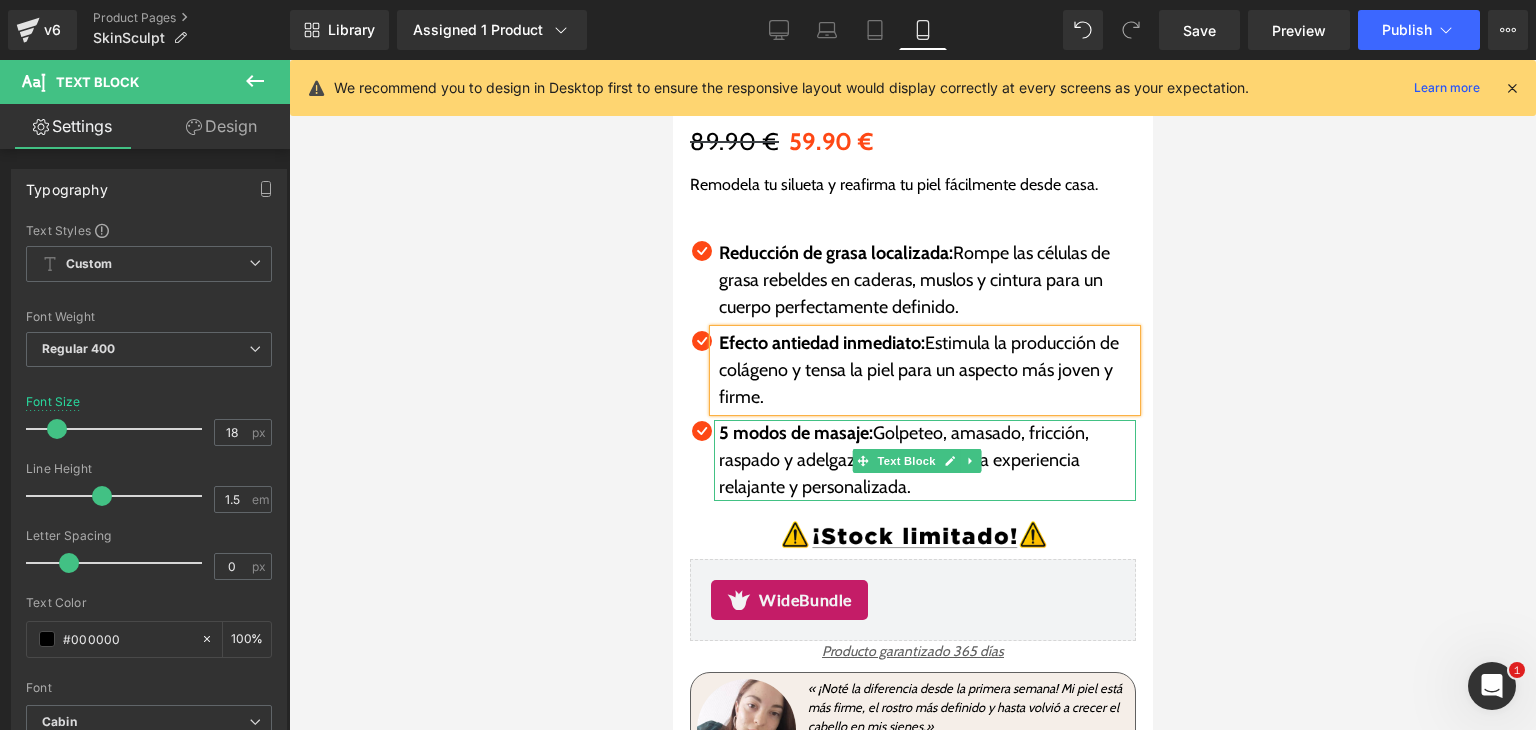 click on "5 modos de masaje:" at bounding box center (795, 433) 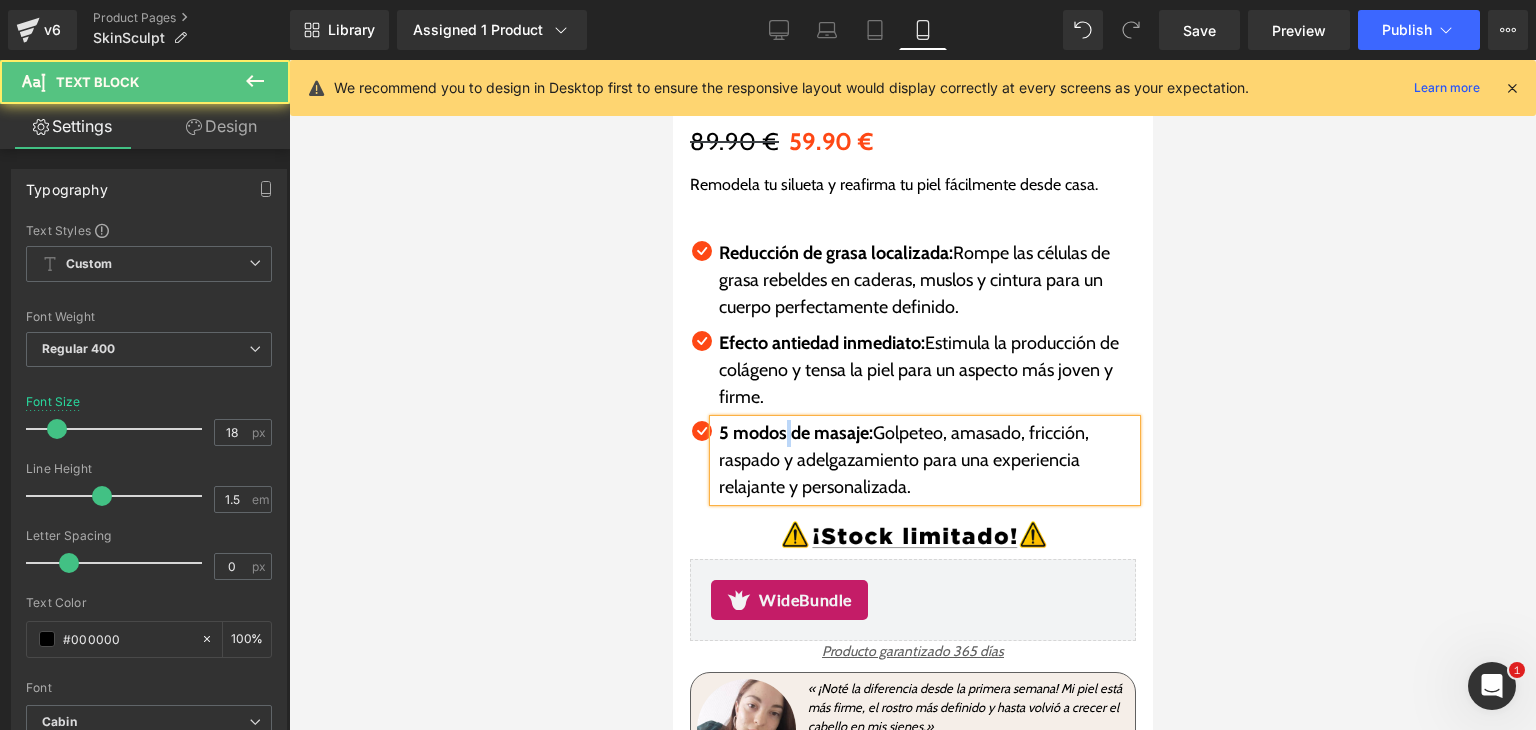 click on "5 modos de masaje:  Golpeteo, amasado, fricción, raspado y adelgazamiento para una experiencia relajante y personalizada." at bounding box center [926, 460] 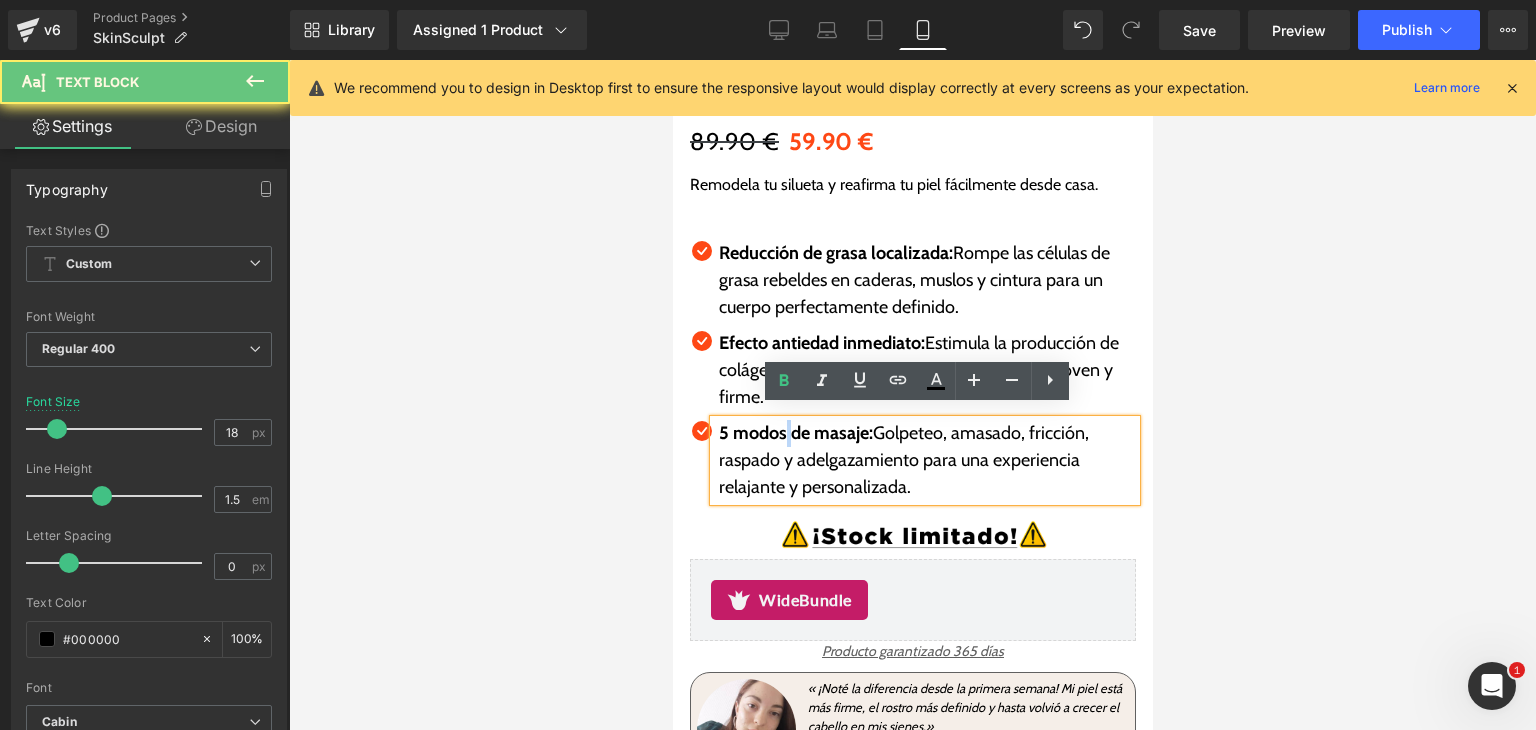 click on "5 modos de masaje:  Golpeteo, amasado, fricción, raspado y adelgazamiento para una experiencia relajante y personalizada." at bounding box center [926, 460] 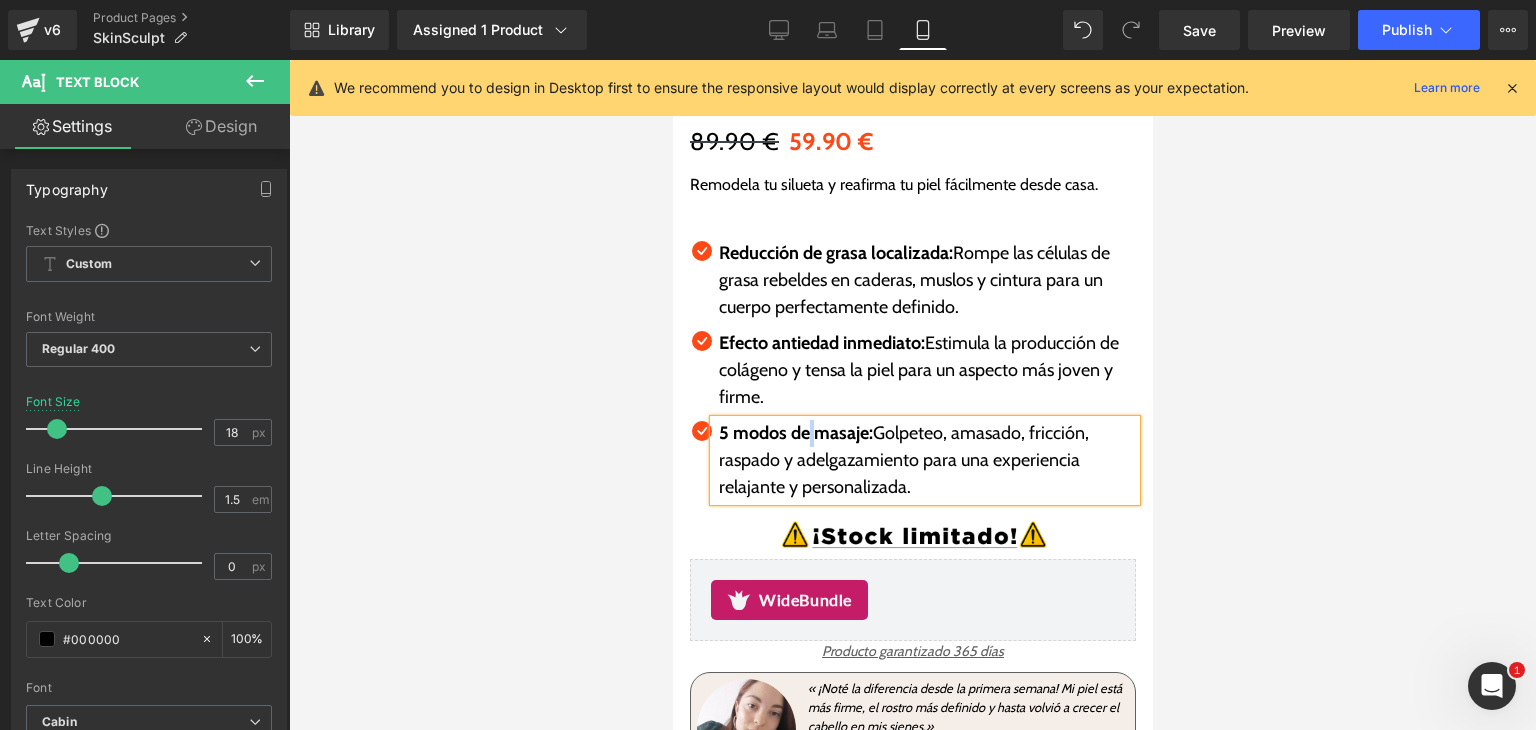 click on "5 modos de masaje:" at bounding box center (795, 433) 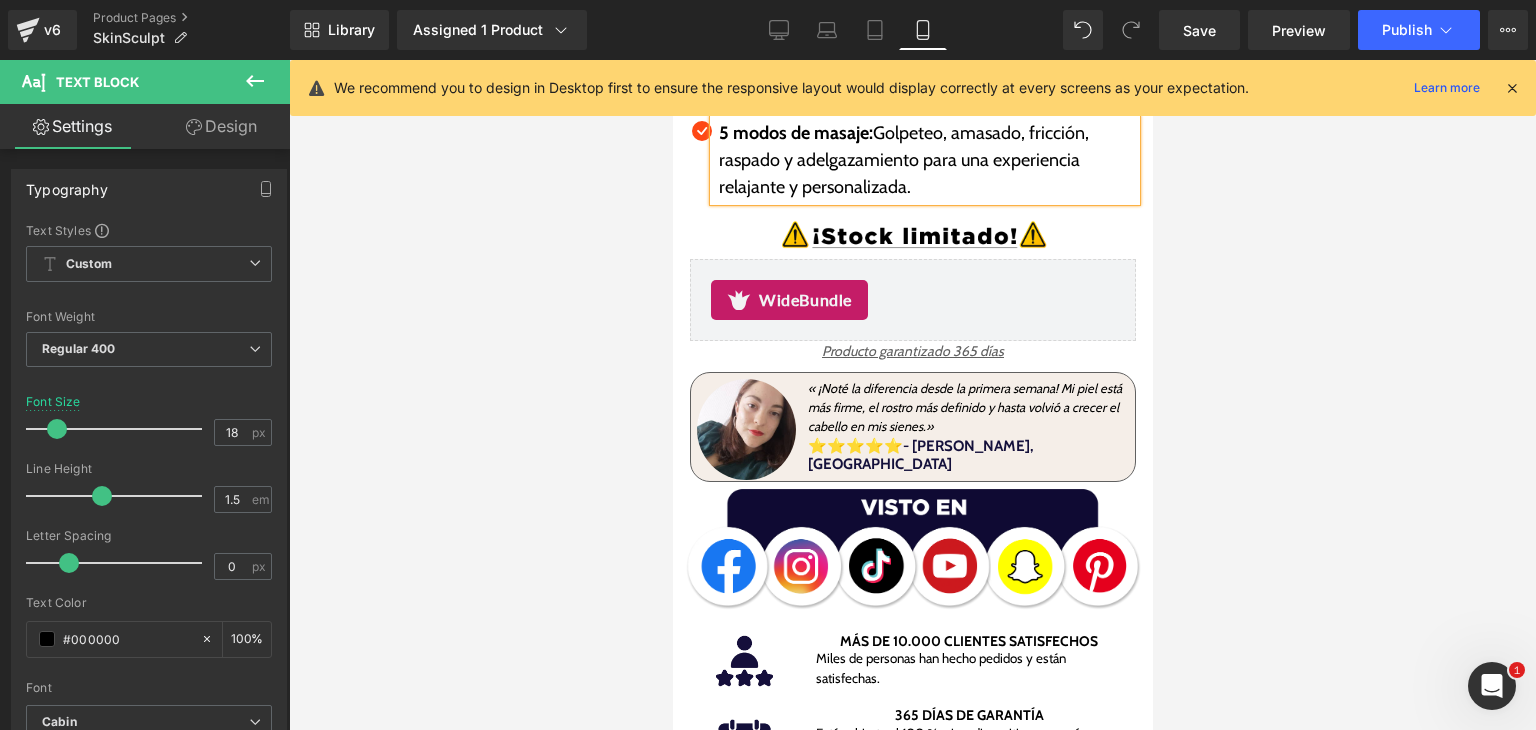 scroll, scrollTop: 600, scrollLeft: 0, axis: vertical 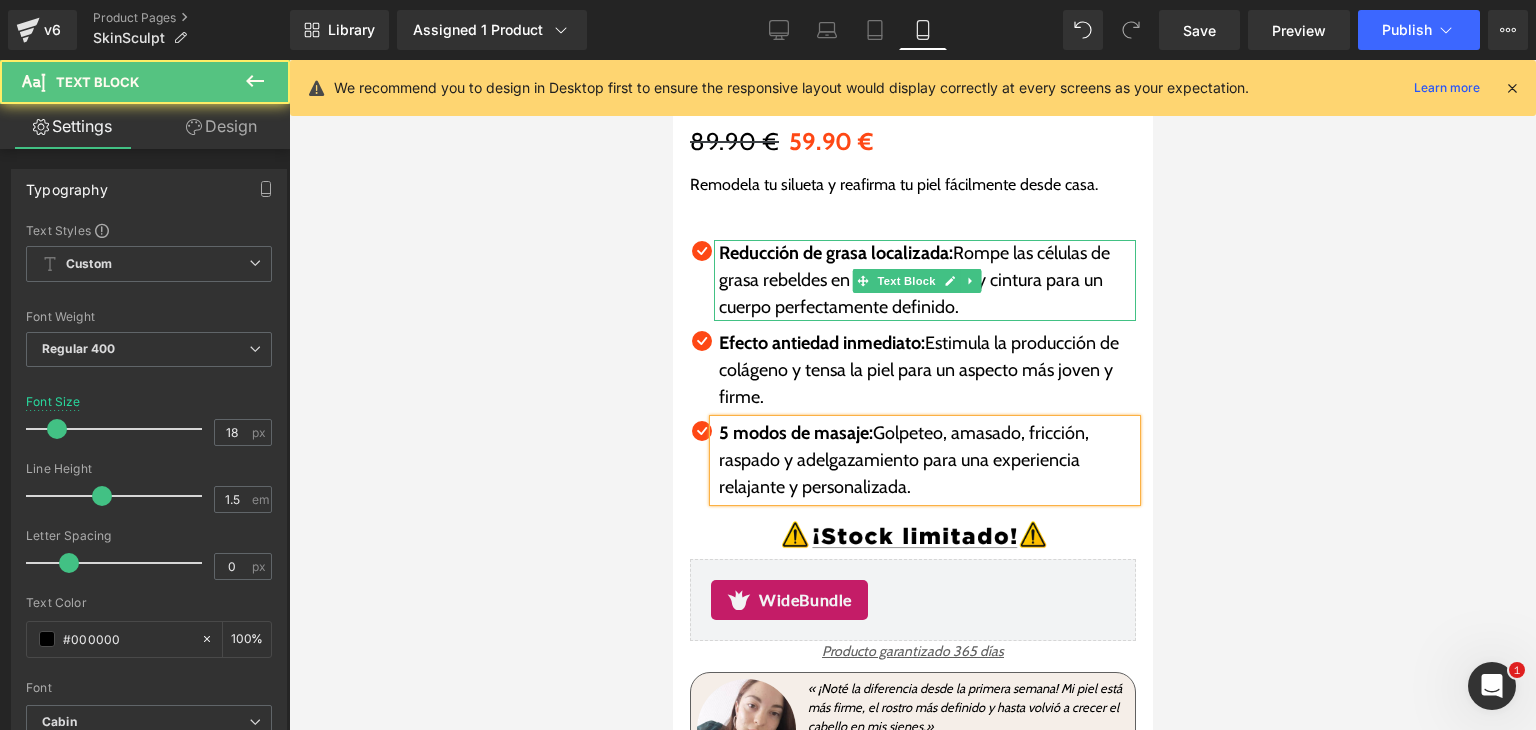 click on "Reducción de grasa localizada:" at bounding box center (835, 253) 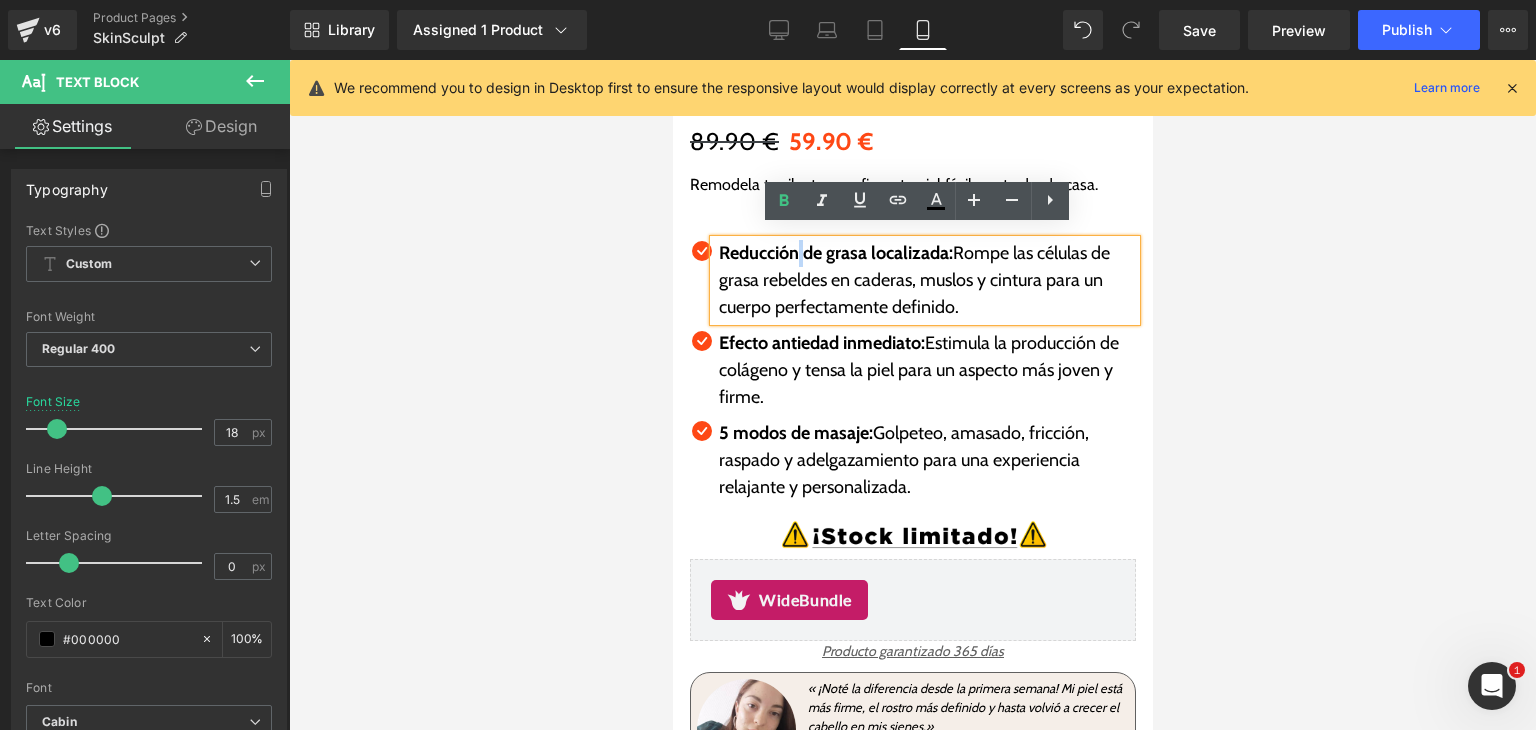 click on "Reducción de grasa localizada:" at bounding box center (835, 253) 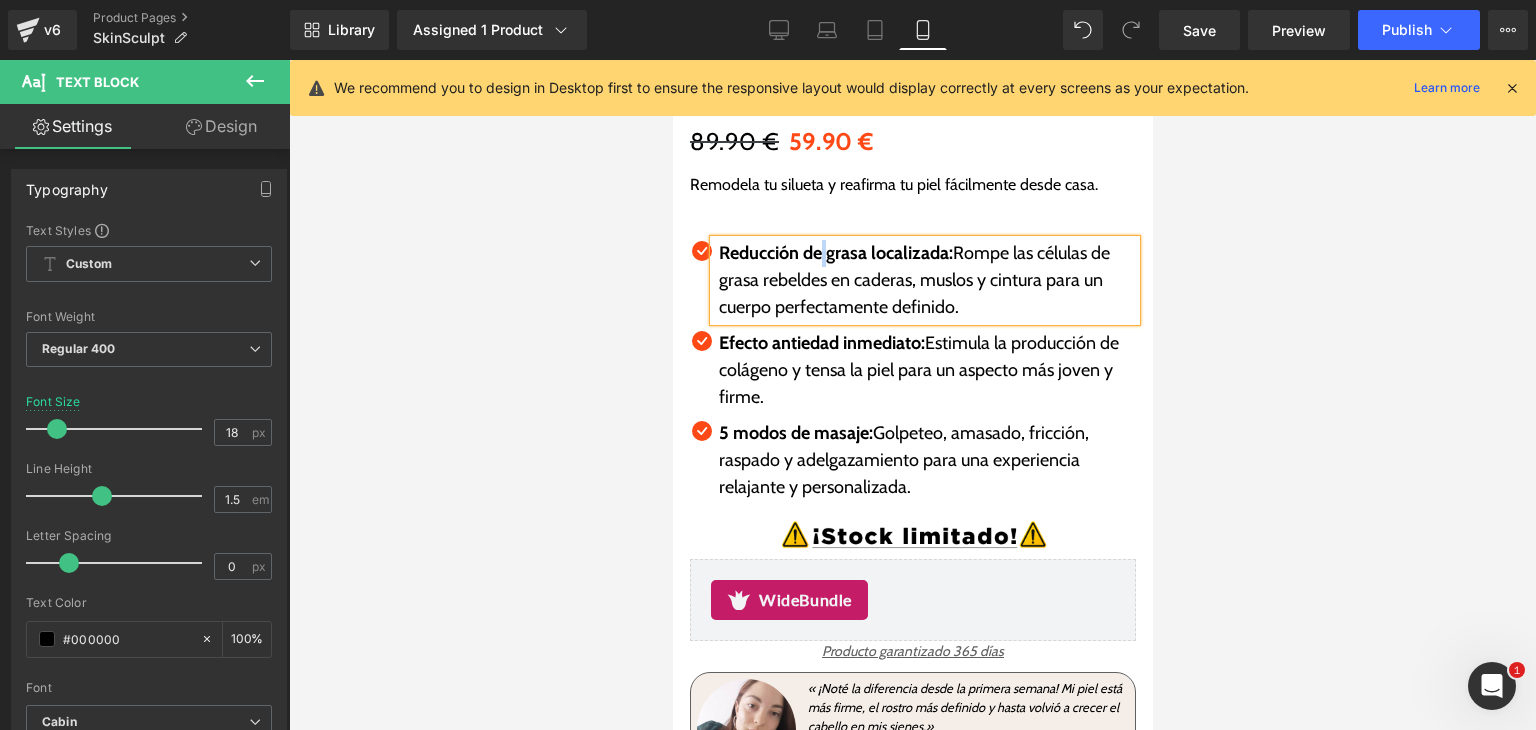 click on "Reducción de grasa localizada:" at bounding box center (835, 253) 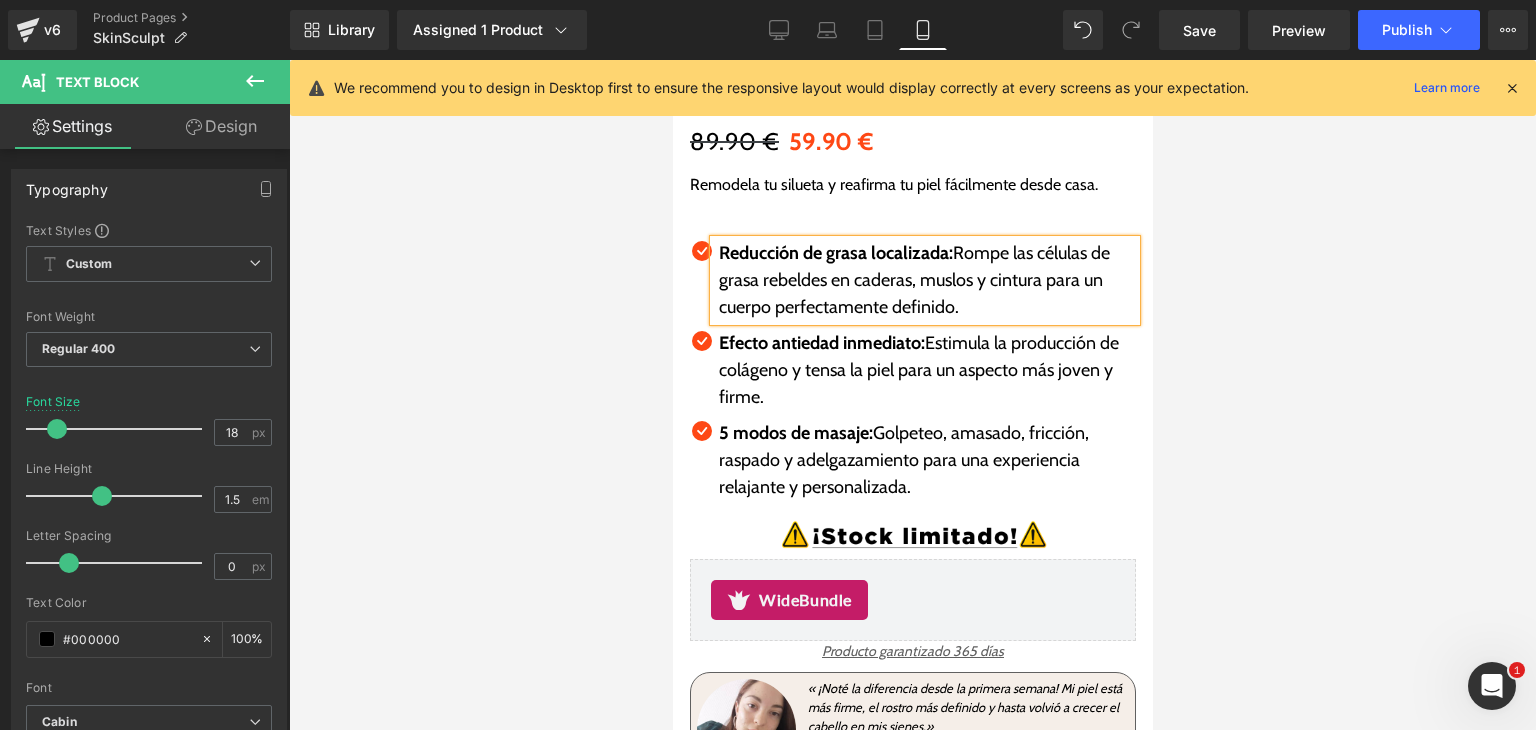 click on "Reducción de grasa localizada:" at bounding box center (835, 253) 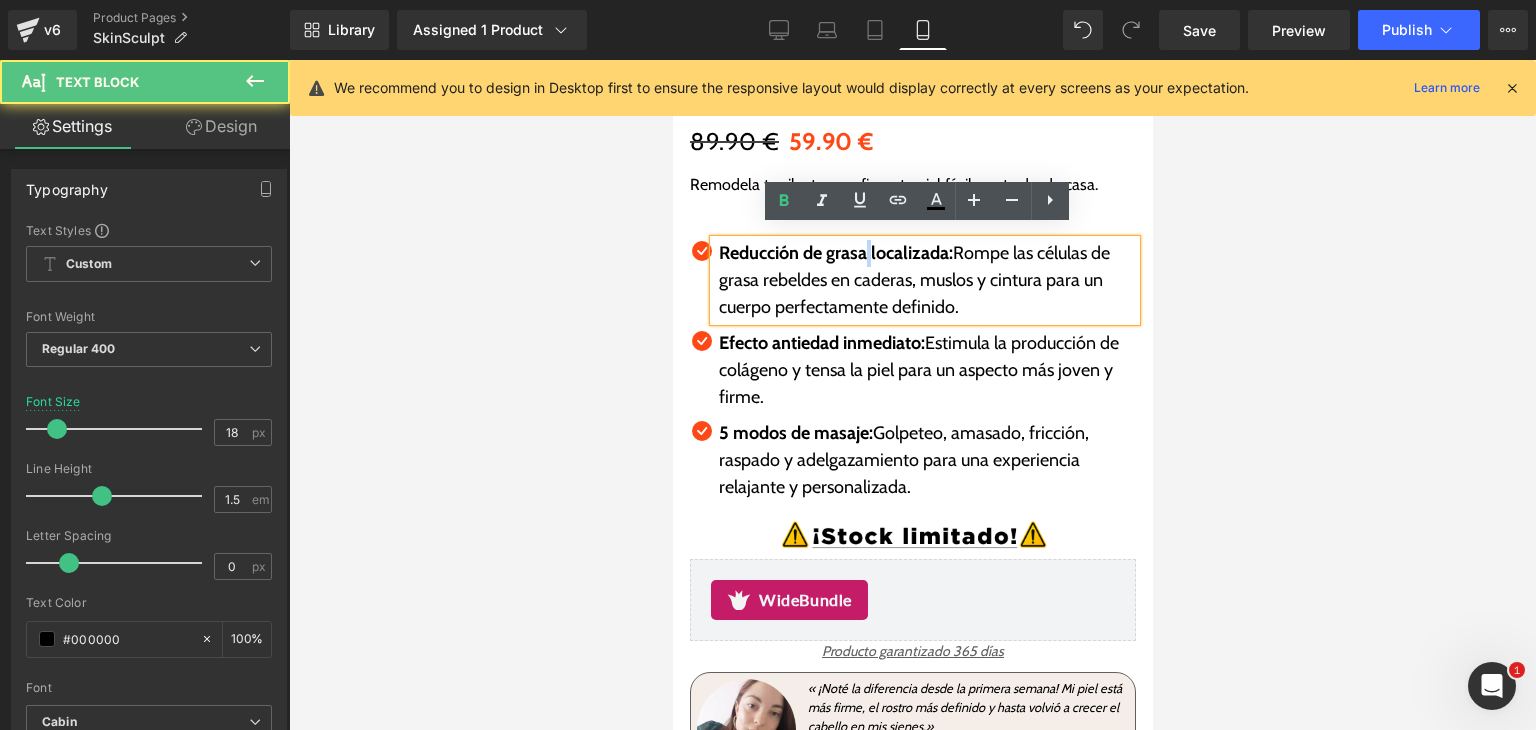 click on "Reducción de grasa localizada:" at bounding box center [835, 253] 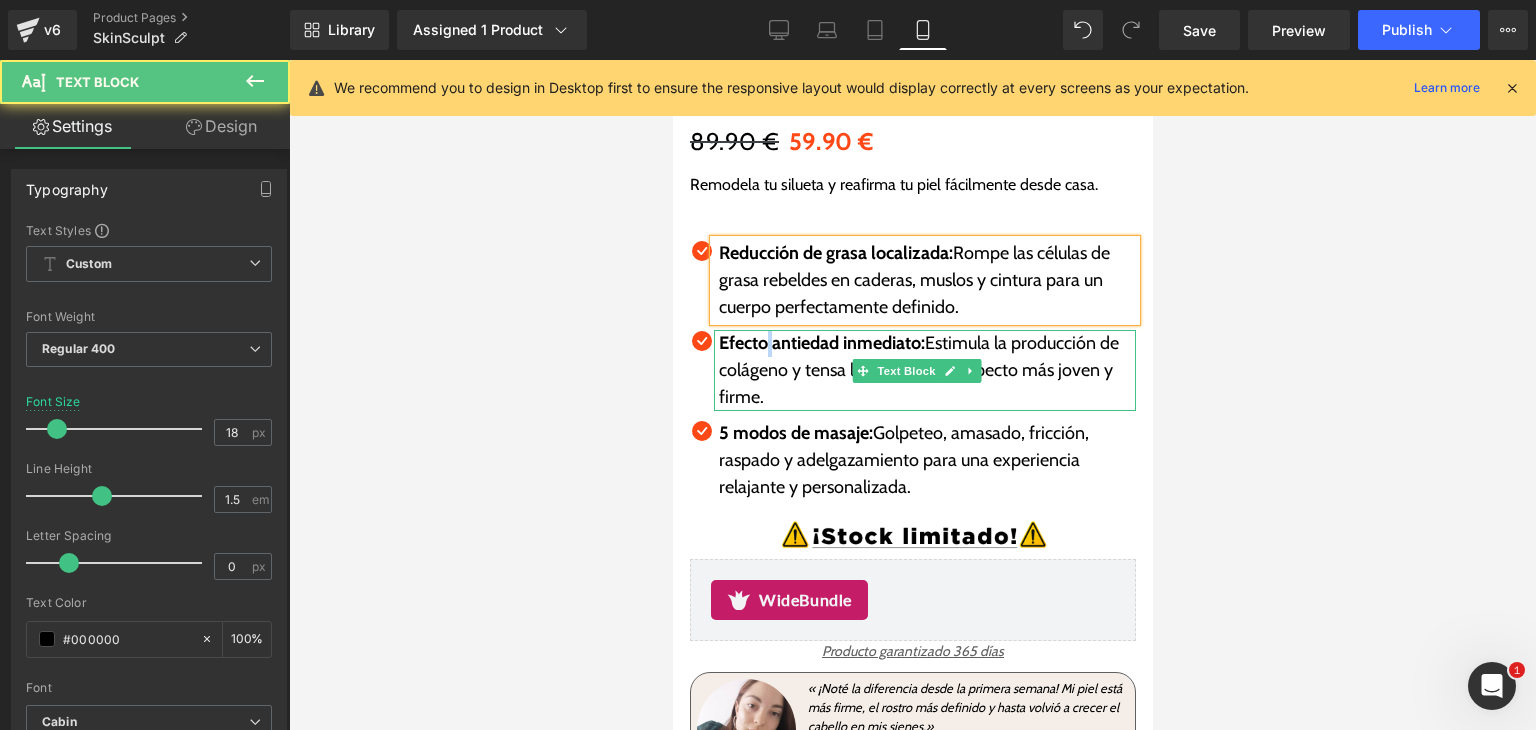 click on "Efecto antiedad inmediato:" at bounding box center (821, 343) 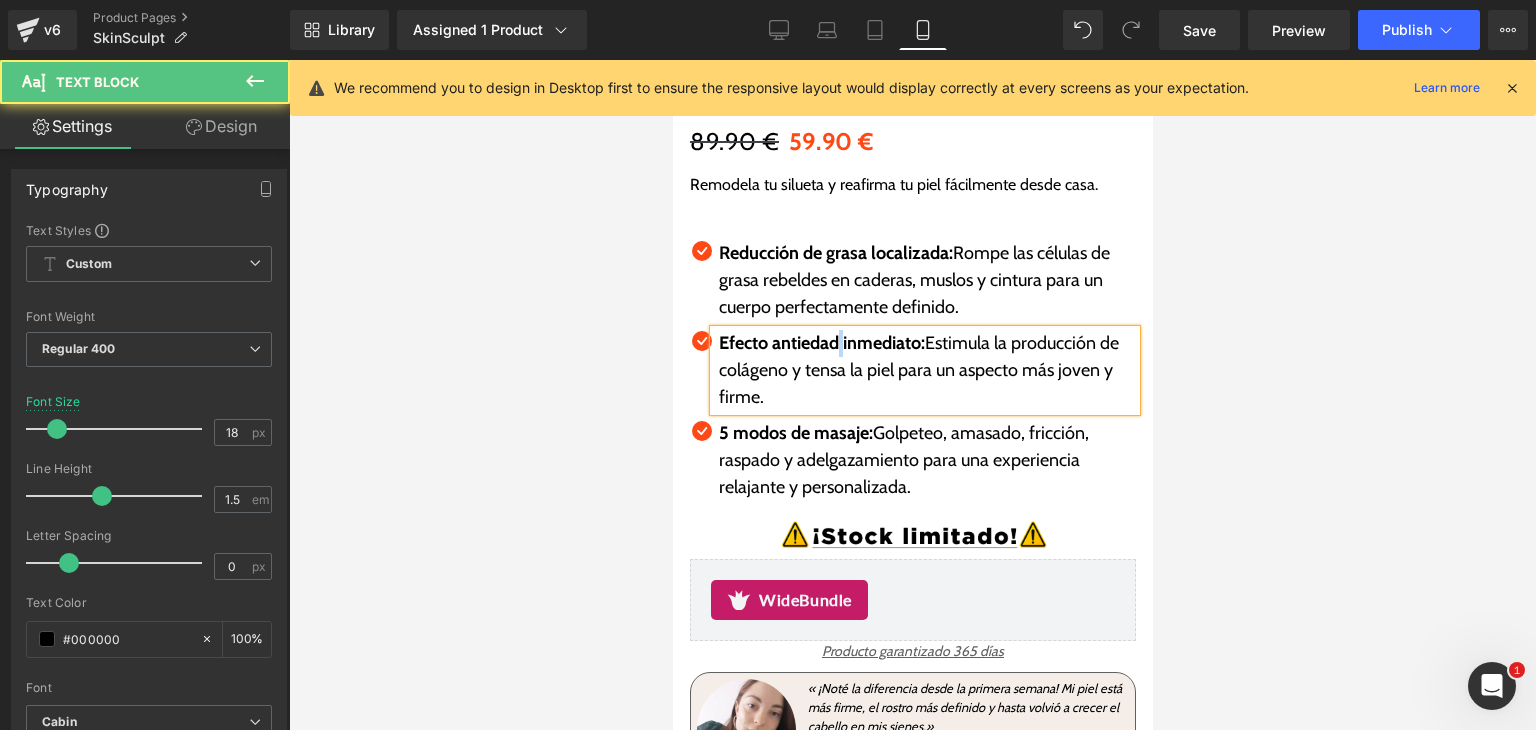 click on "Efecto antiedad inmediato:" at bounding box center [821, 343] 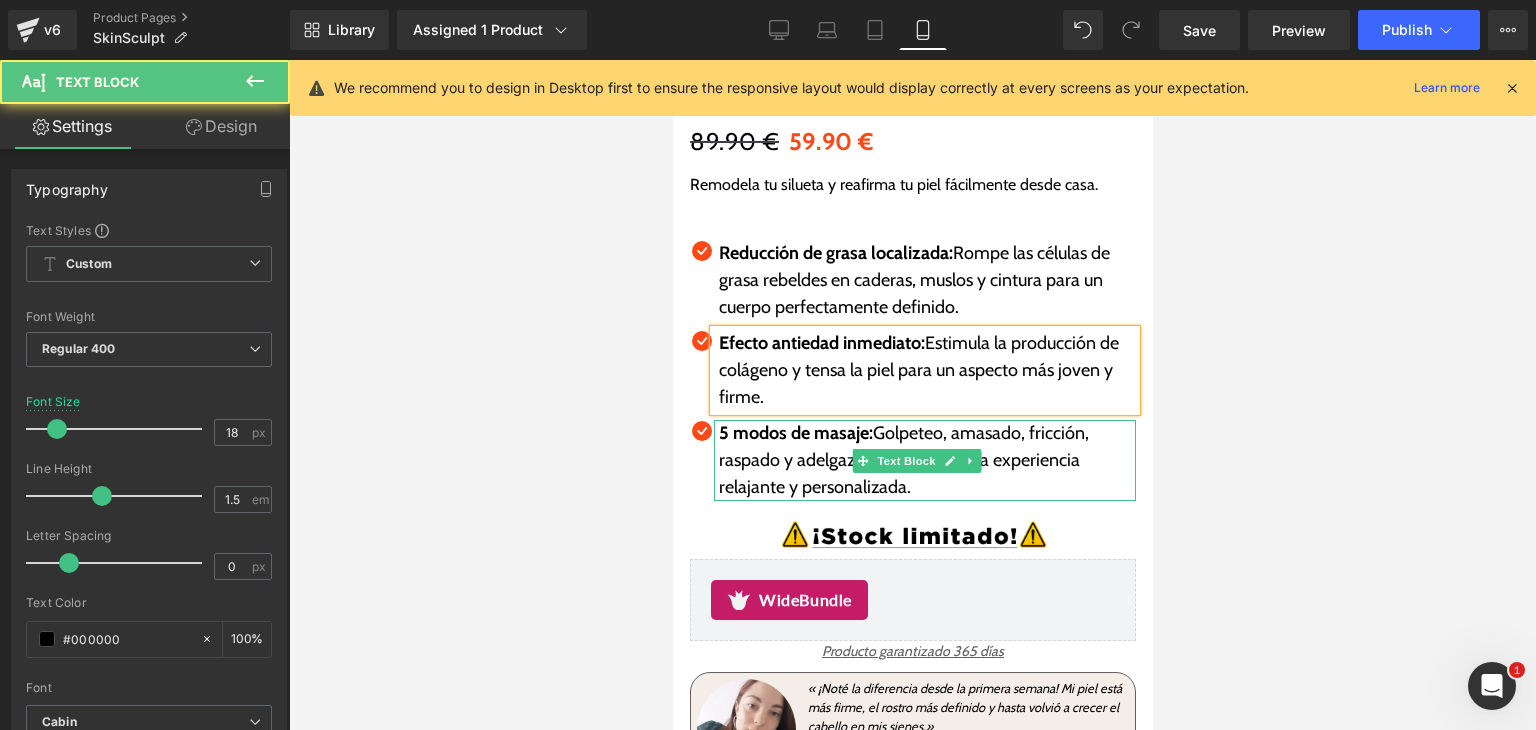 click on "5 modos de masaje:  Golpeteo, amasado, fricción, raspado y adelgazamiento para una experiencia relajante y personalizada." at bounding box center [926, 460] 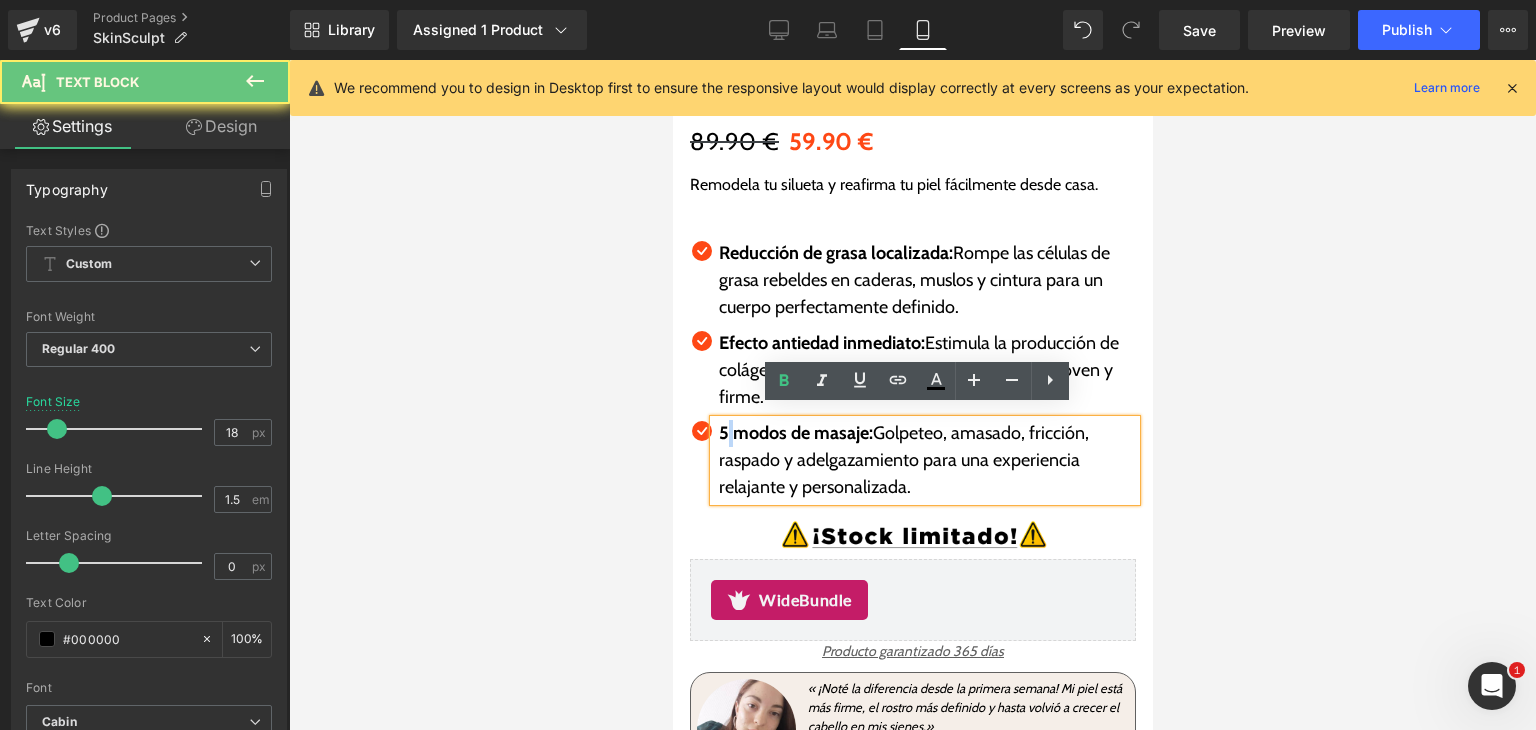 click on "5 modos de masaje:" at bounding box center (795, 433) 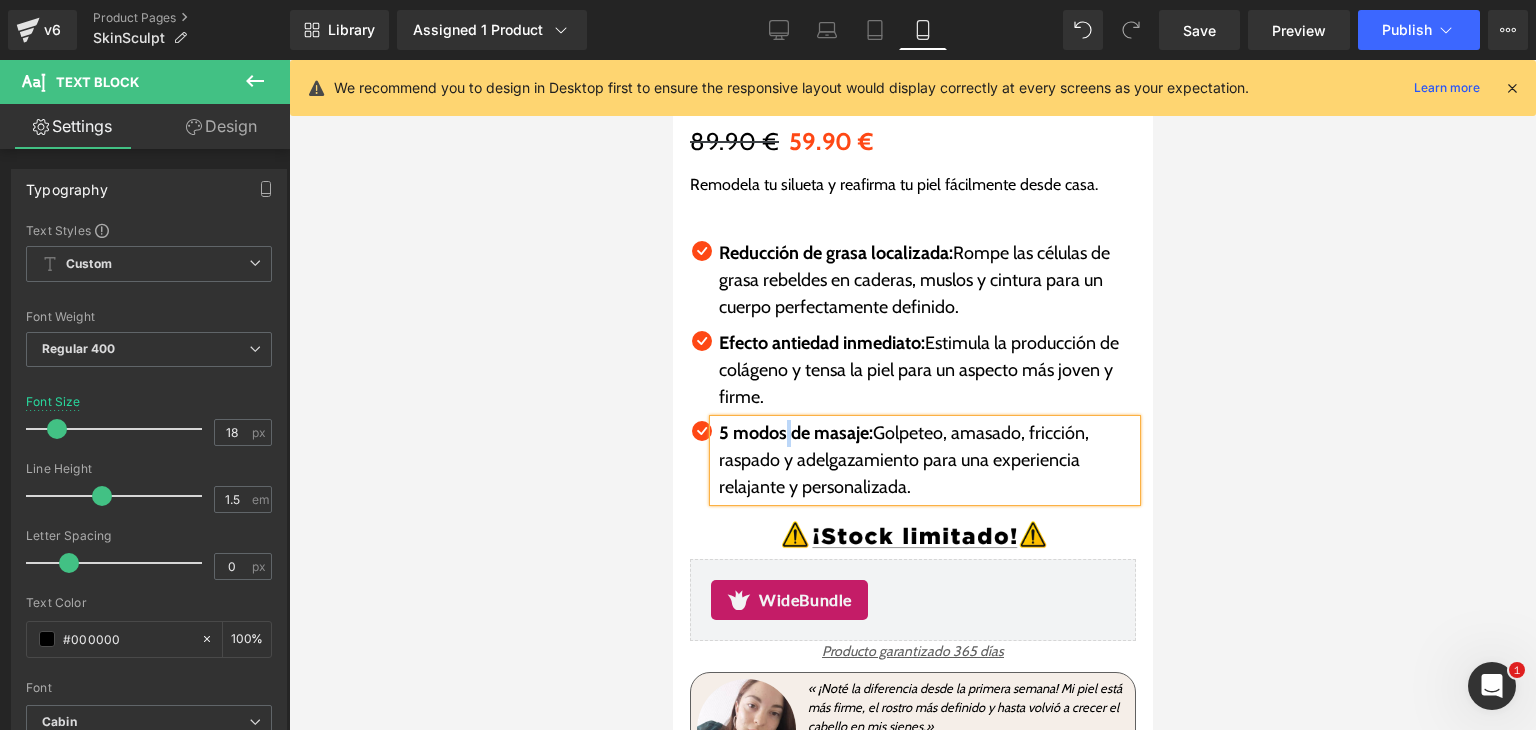 click on "5 modos de masaje:" at bounding box center (795, 433) 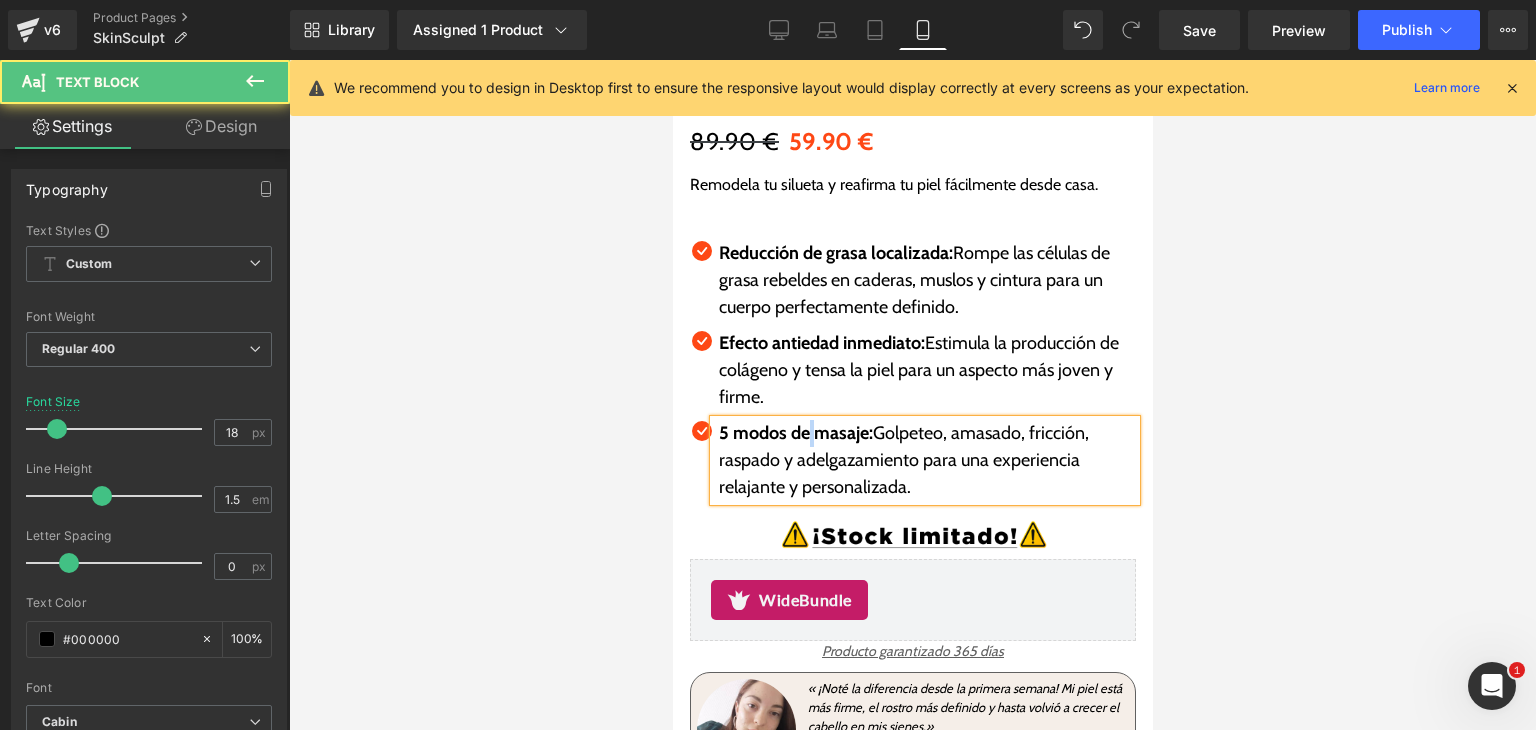 click on "5 modos de masaje:" at bounding box center [795, 433] 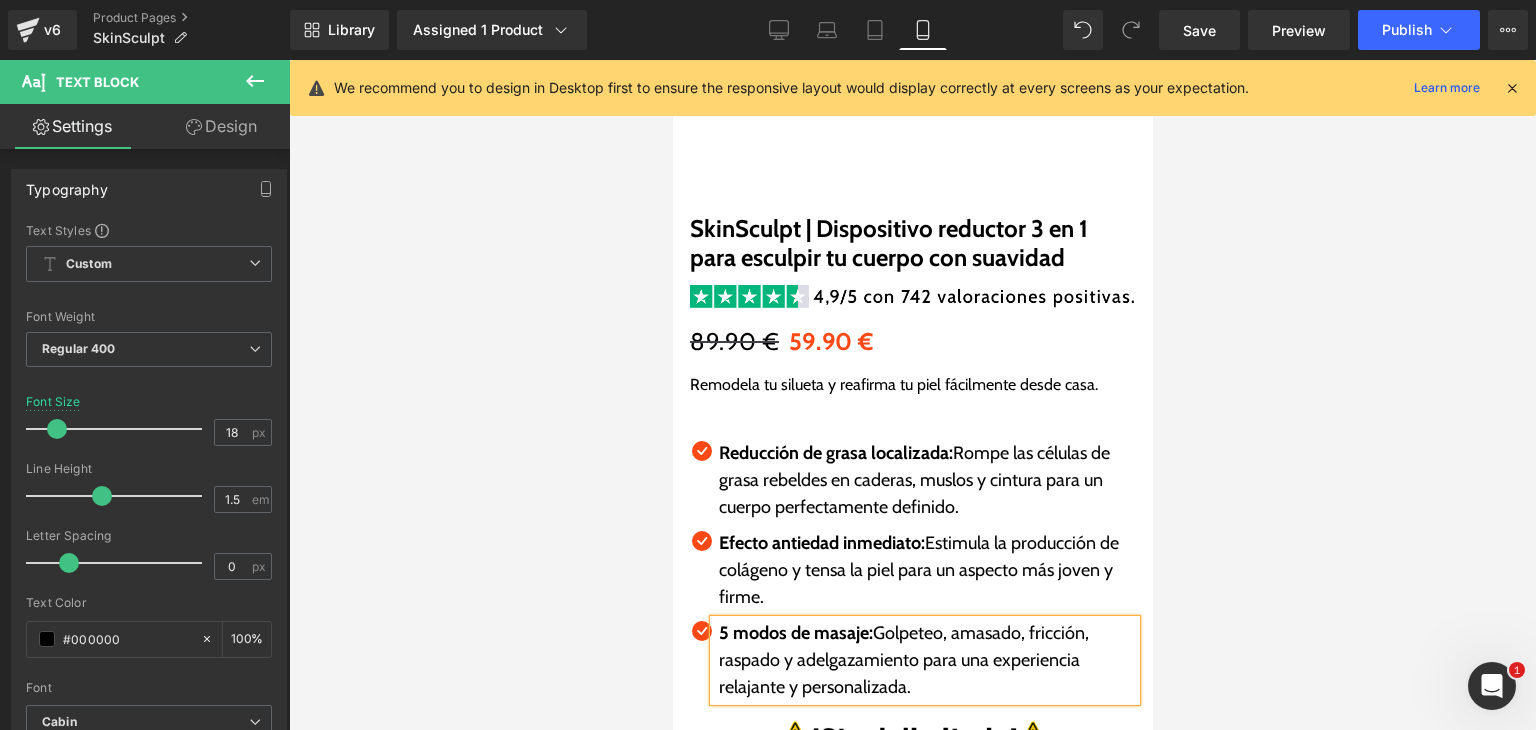 scroll, scrollTop: 400, scrollLeft: 0, axis: vertical 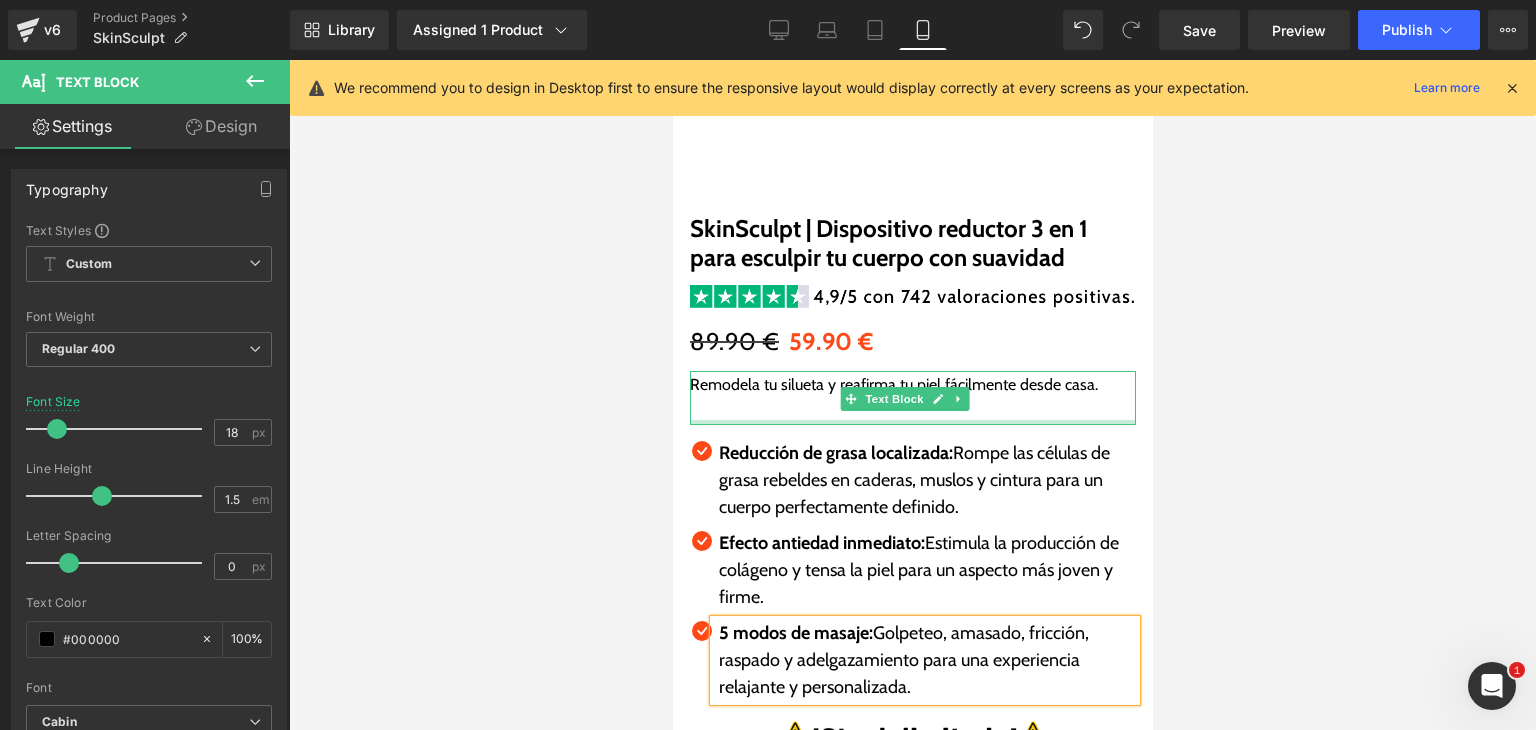 drag, startPoint x: 760, startPoint y: 410, endPoint x: 756, endPoint y: 396, distance: 14.56022 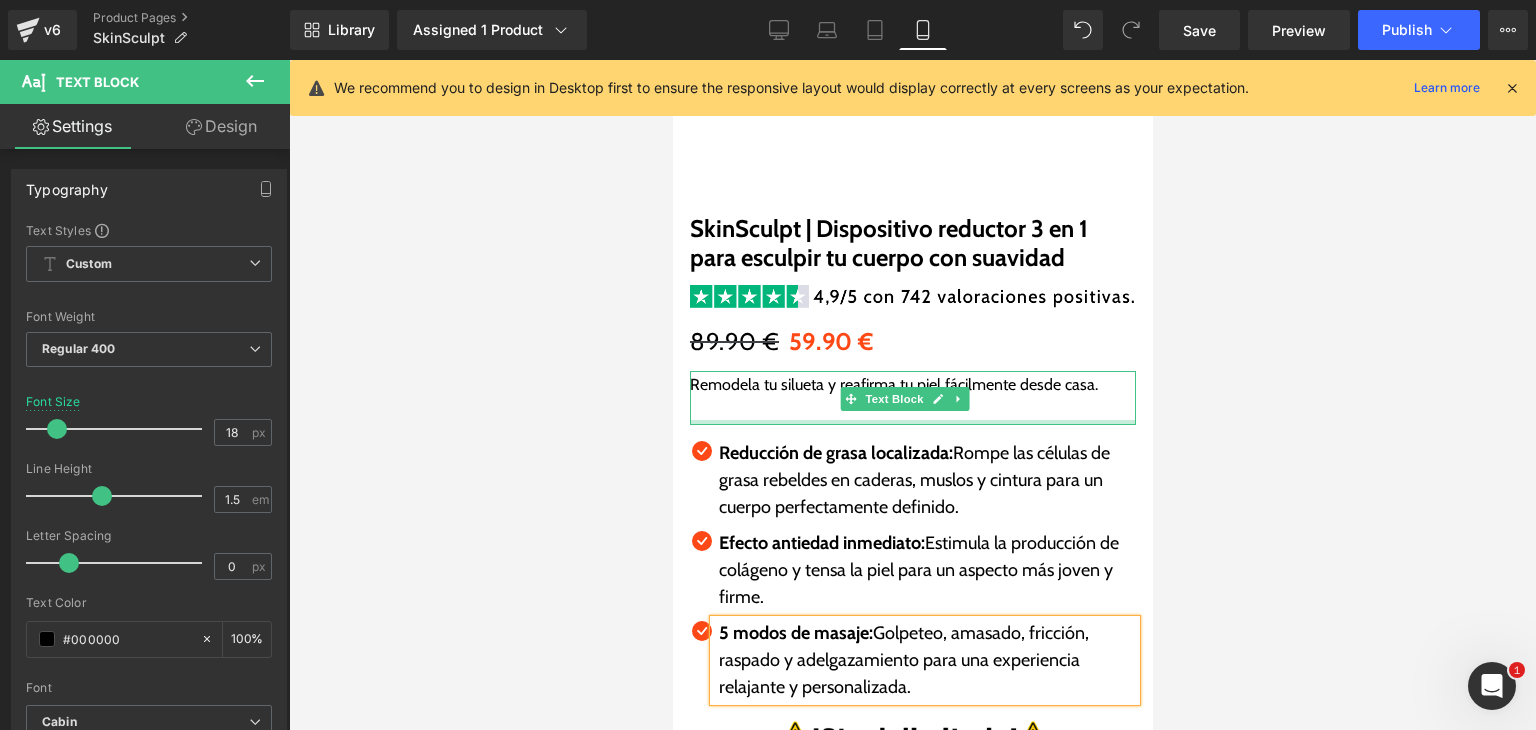 click on "Remodela tu silueta y reafirma tu piel fácilmente desde casa.
Text Block" at bounding box center (912, 398) 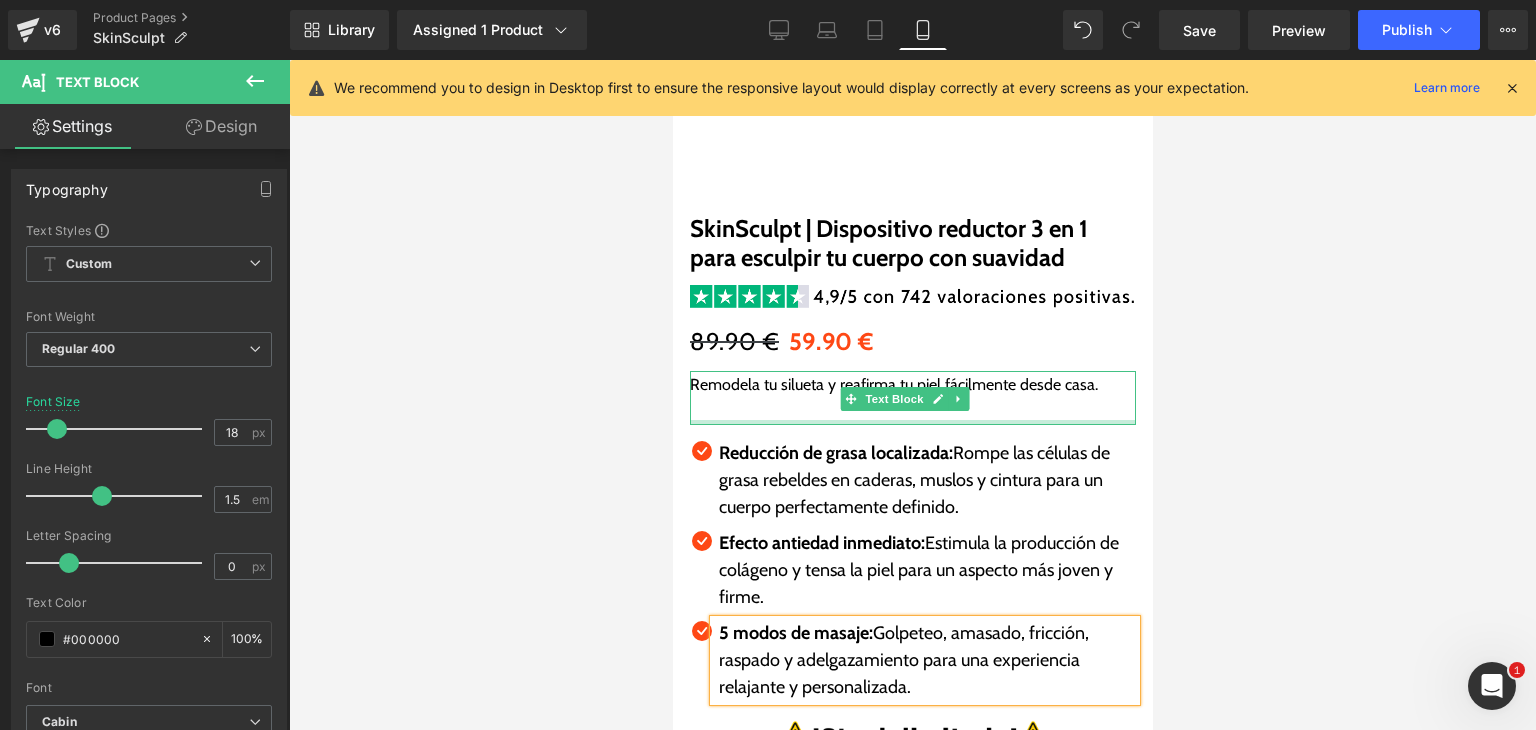 click at bounding box center (912, 411) 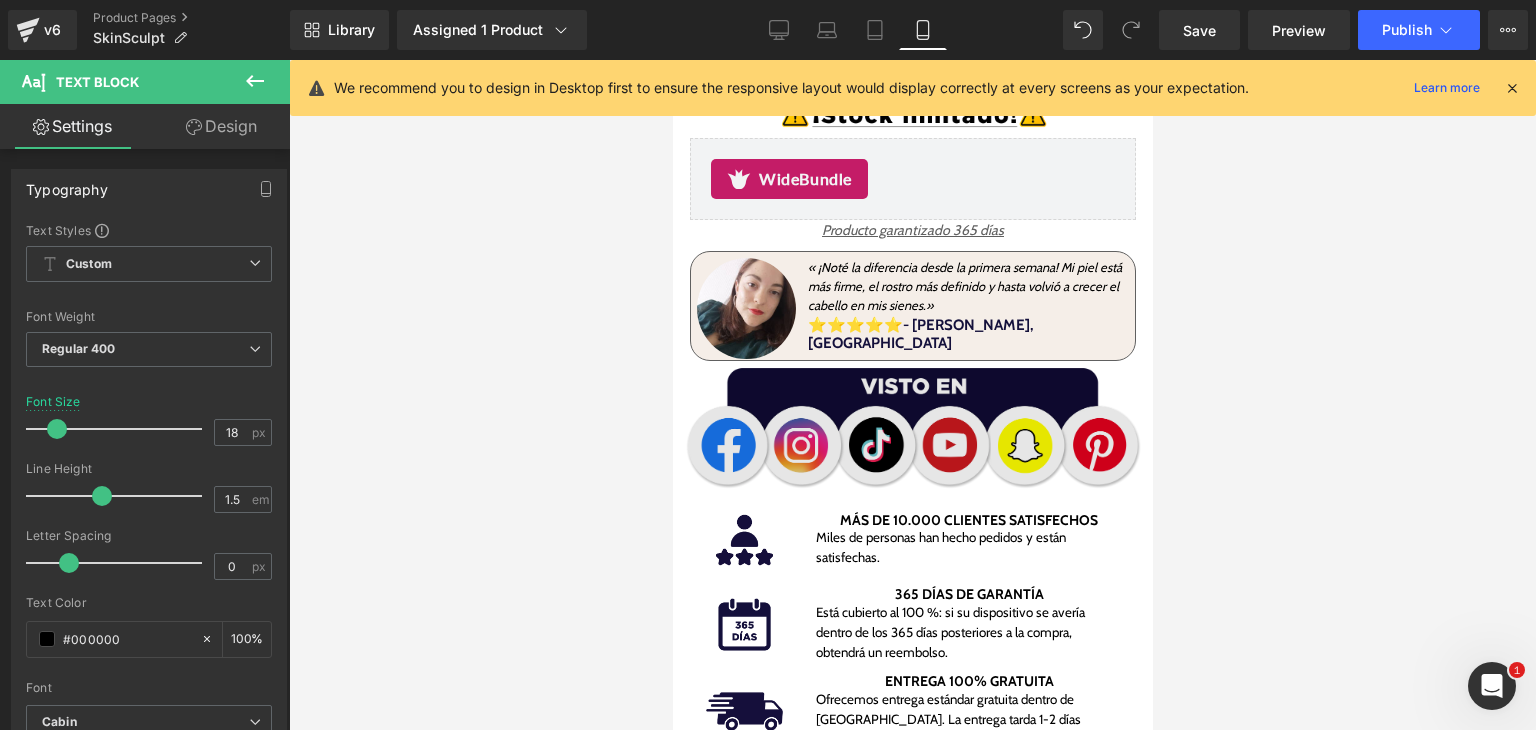 scroll, scrollTop: 1000, scrollLeft: 0, axis: vertical 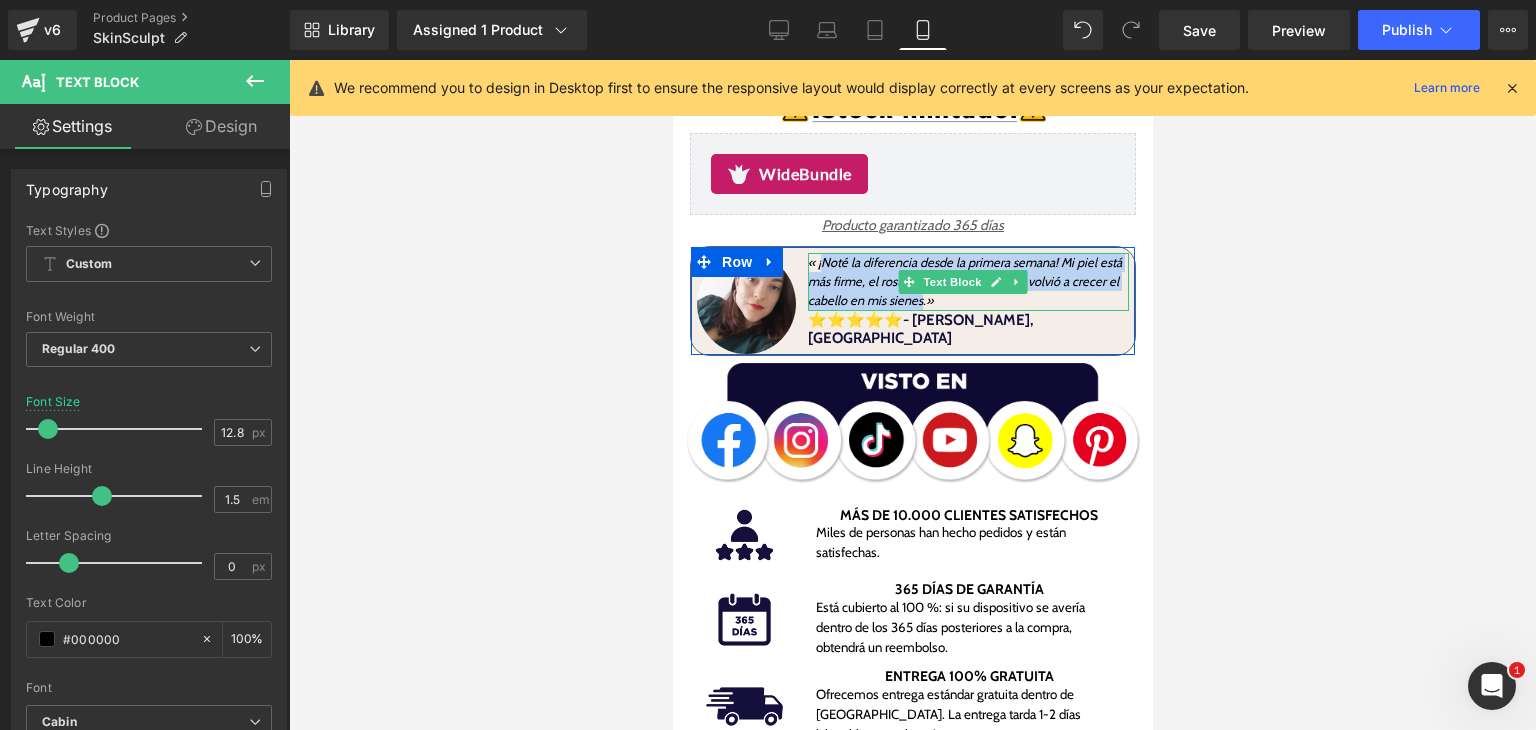 drag, startPoint x: 815, startPoint y: 249, endPoint x: 965, endPoint y: 284, distance: 154.02922 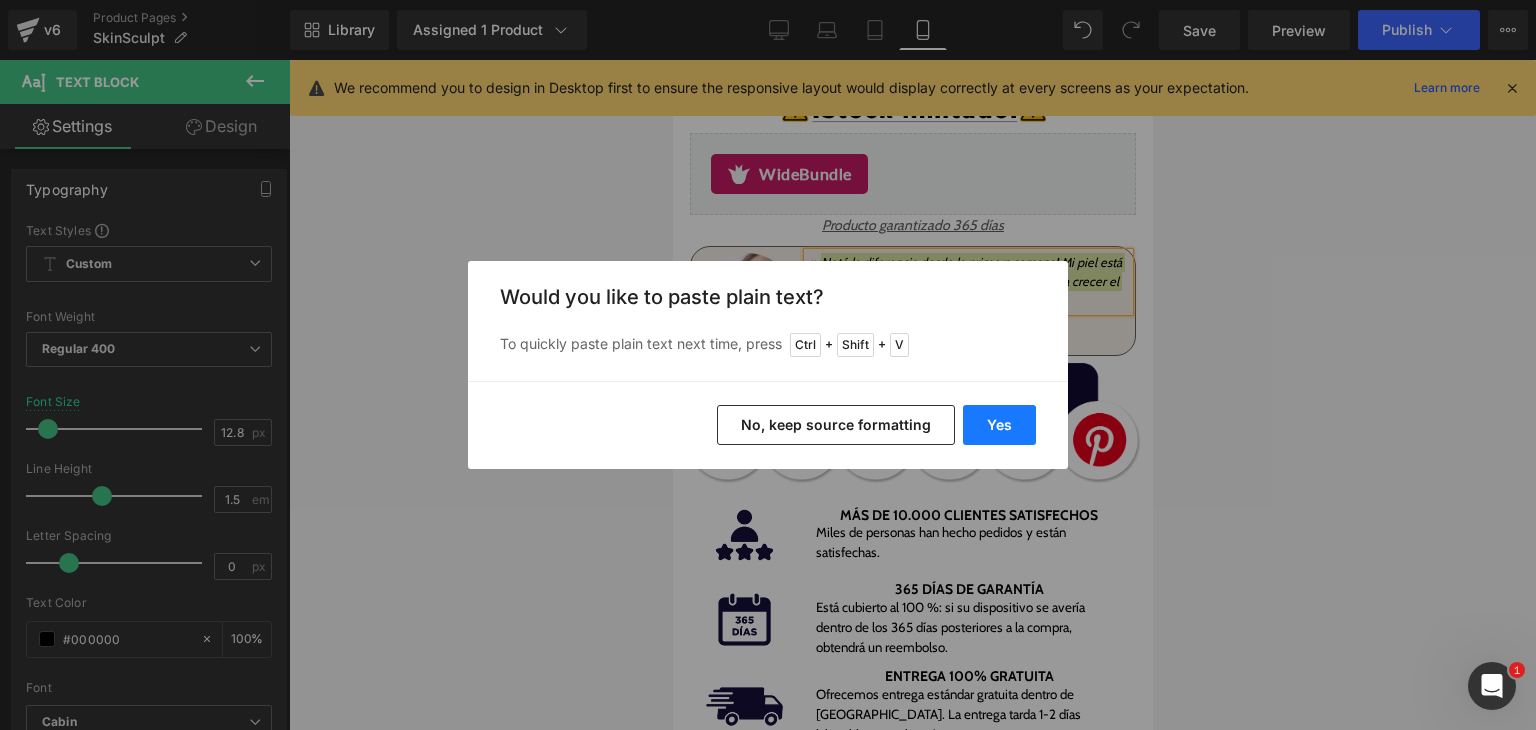 click on "Yes" at bounding box center (999, 425) 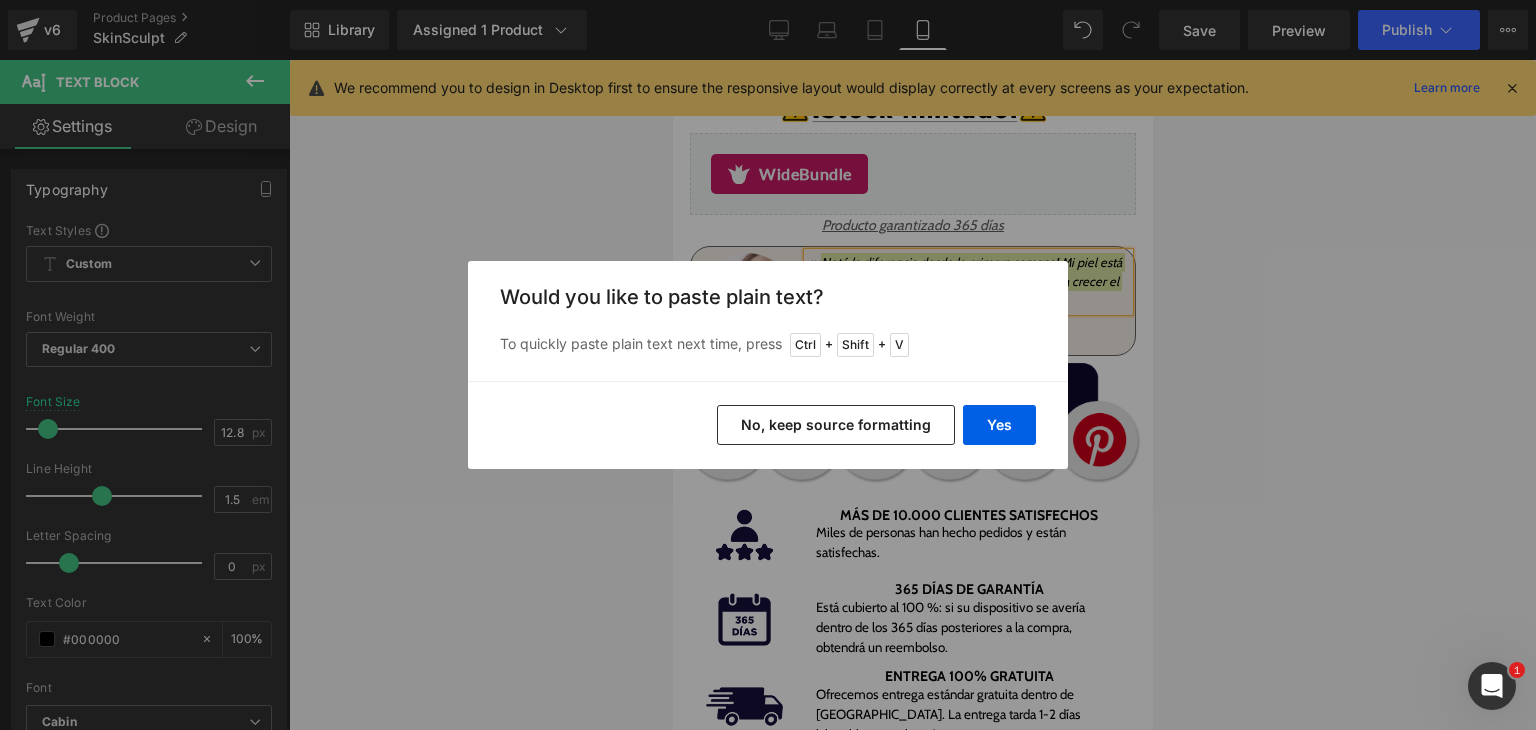 type 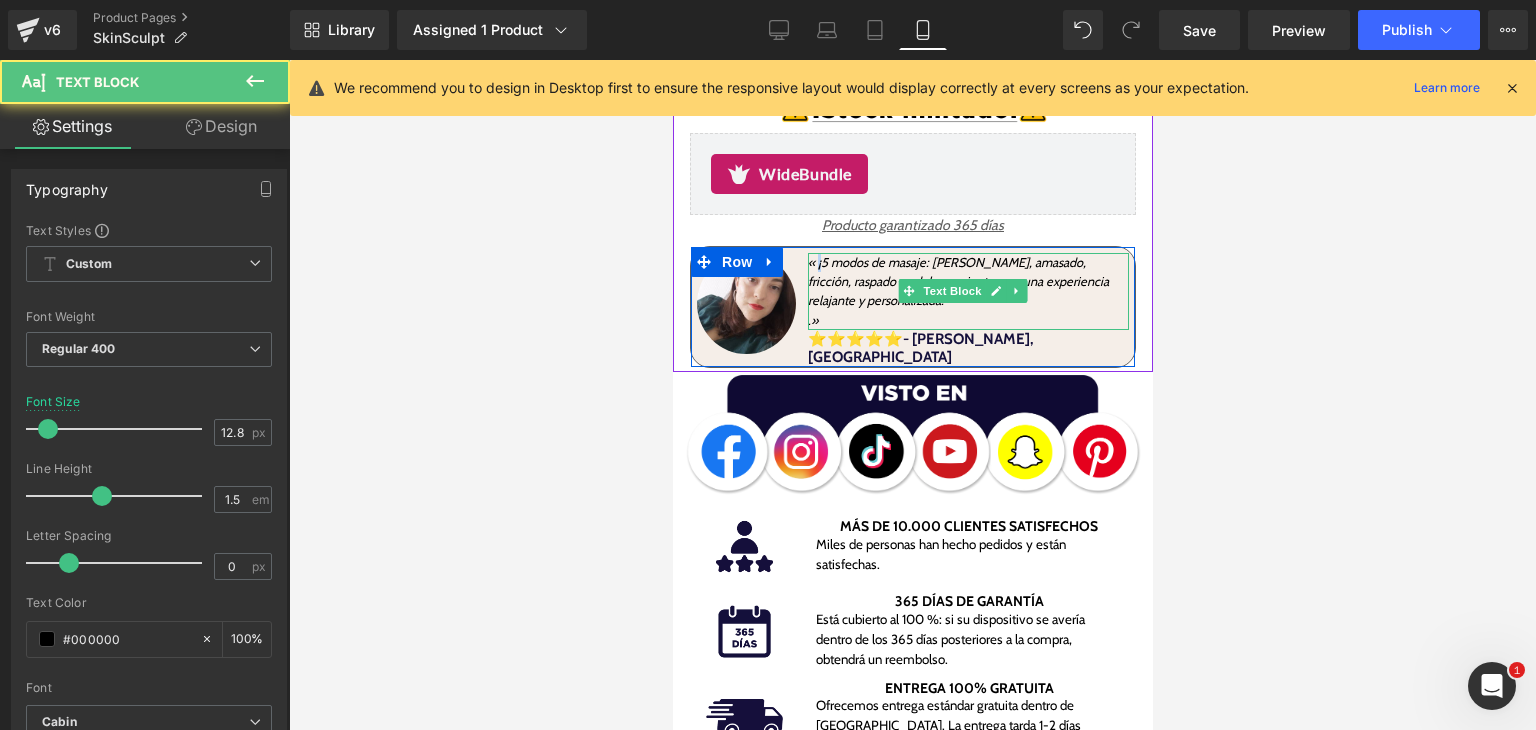 click on "« ¡5 modos de masaje: Golpeteo, amasado, fricción, raspado y adelgazamiento para una experiencia relajante y personalizada." at bounding box center (957, 281) 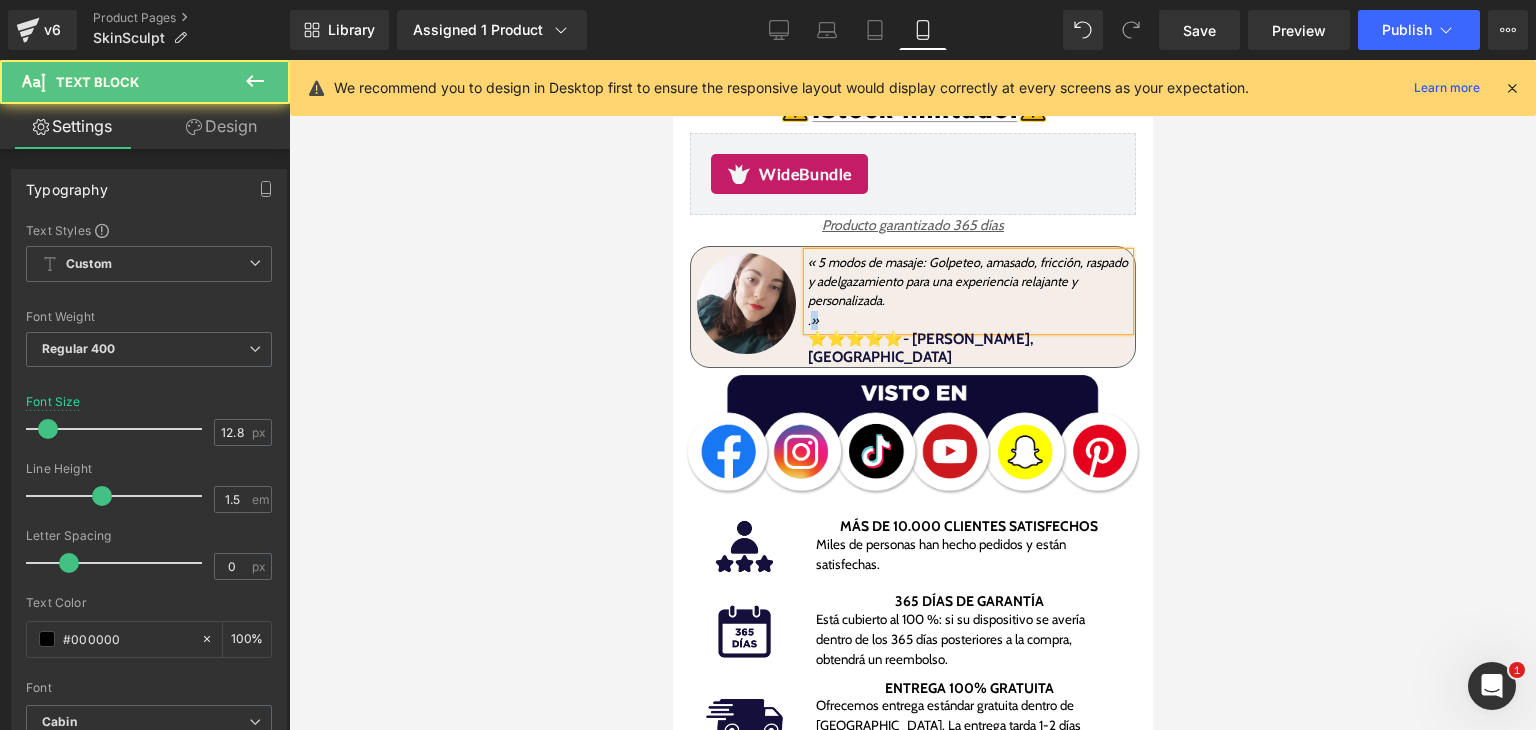 drag, startPoint x: 829, startPoint y: 305, endPoint x: 809, endPoint y: 301, distance: 20.396078 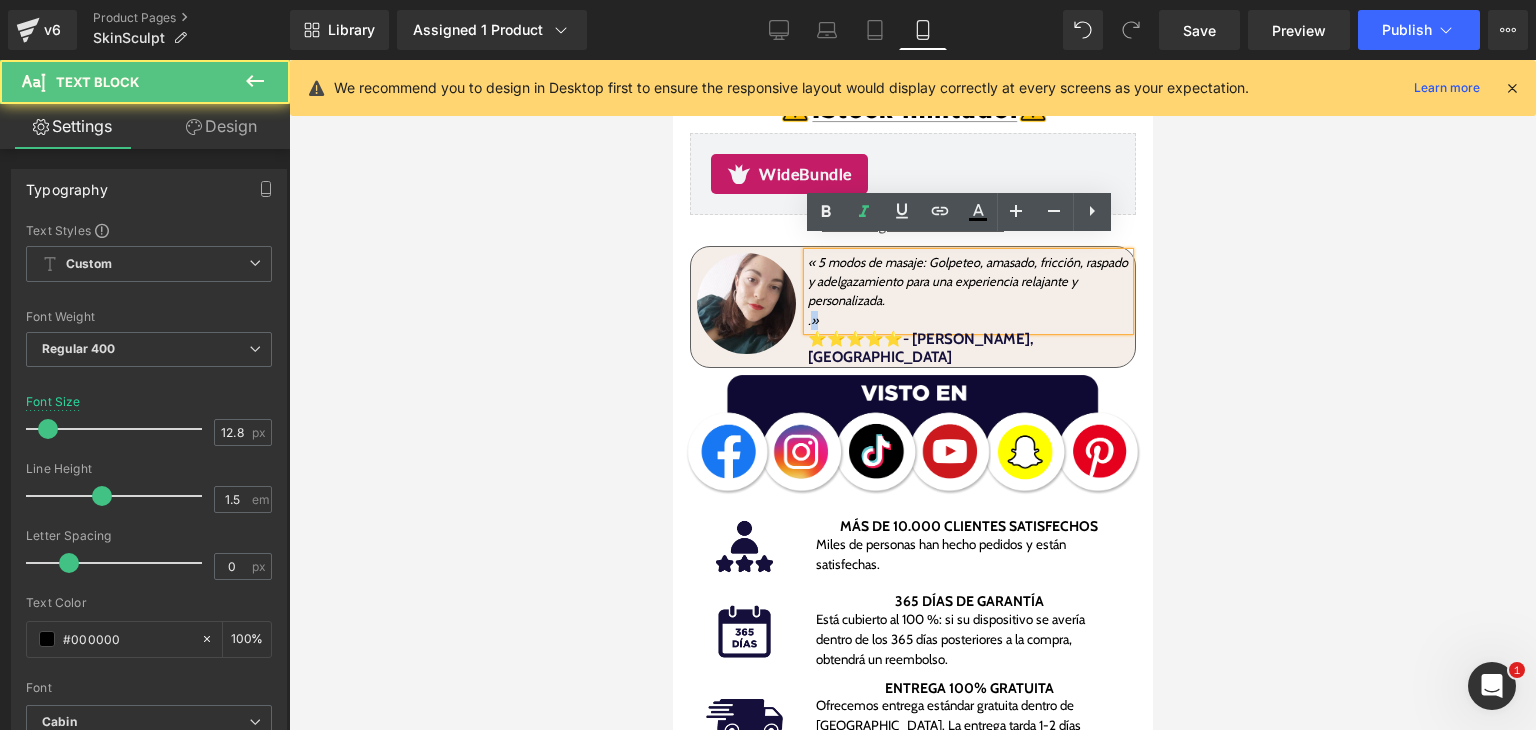 copy on "»" 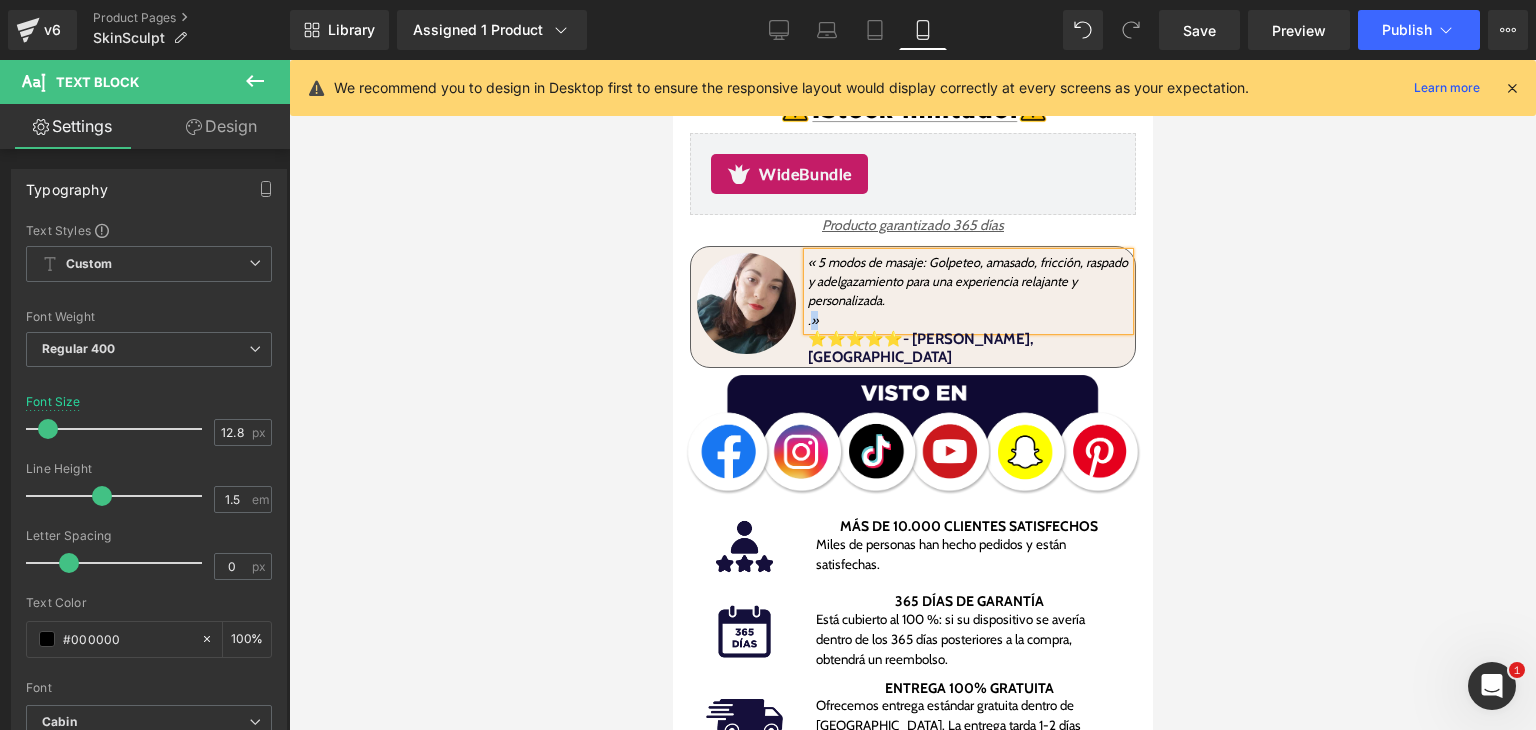click on "« 5 modos de masaje: Golpeteo, amasado, fricción, raspado y adelgazamiento para una experiencia relajante y personalizada." at bounding box center (967, 281) 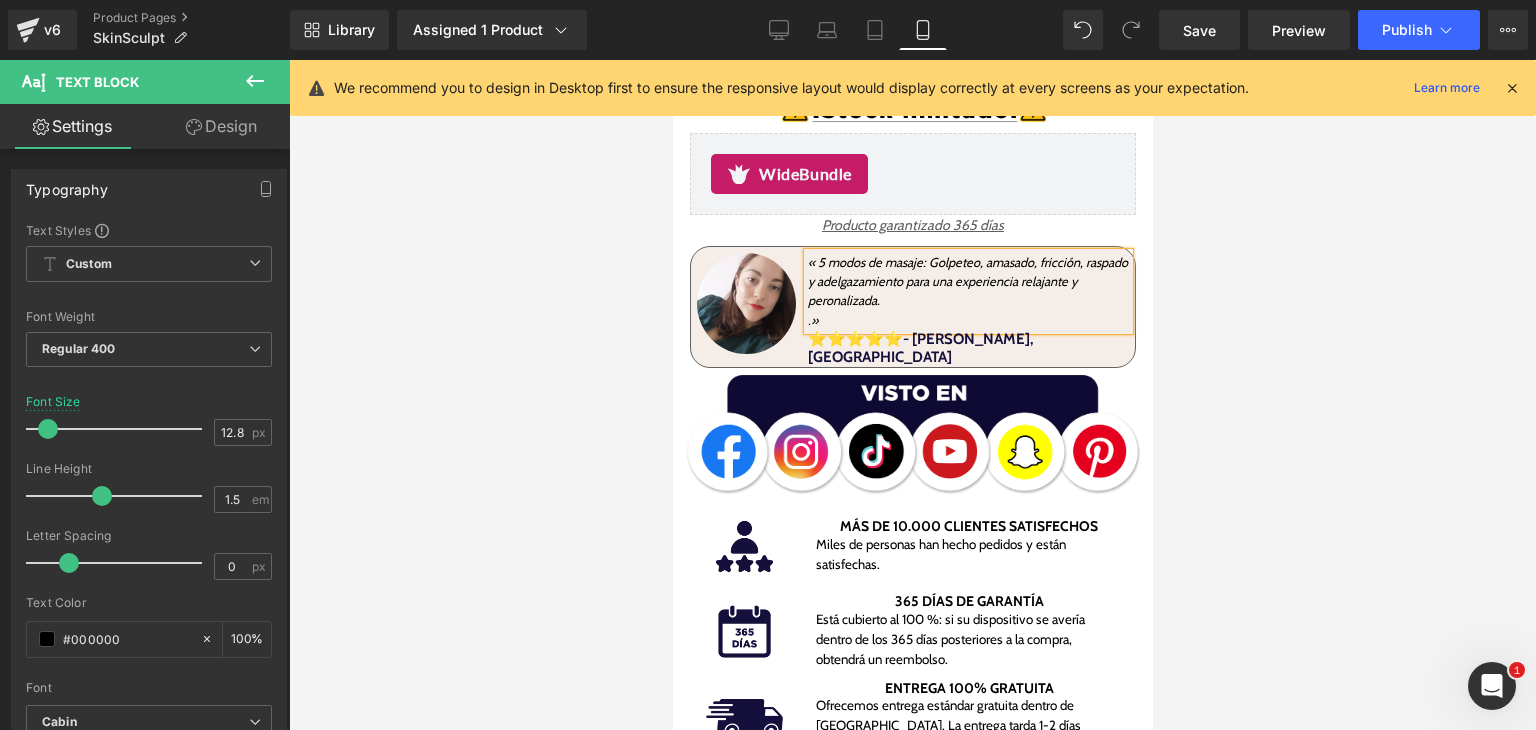 click on "⭐⭐⭐⭐⭐- Carla, Madrid Heading" at bounding box center [967, 348] 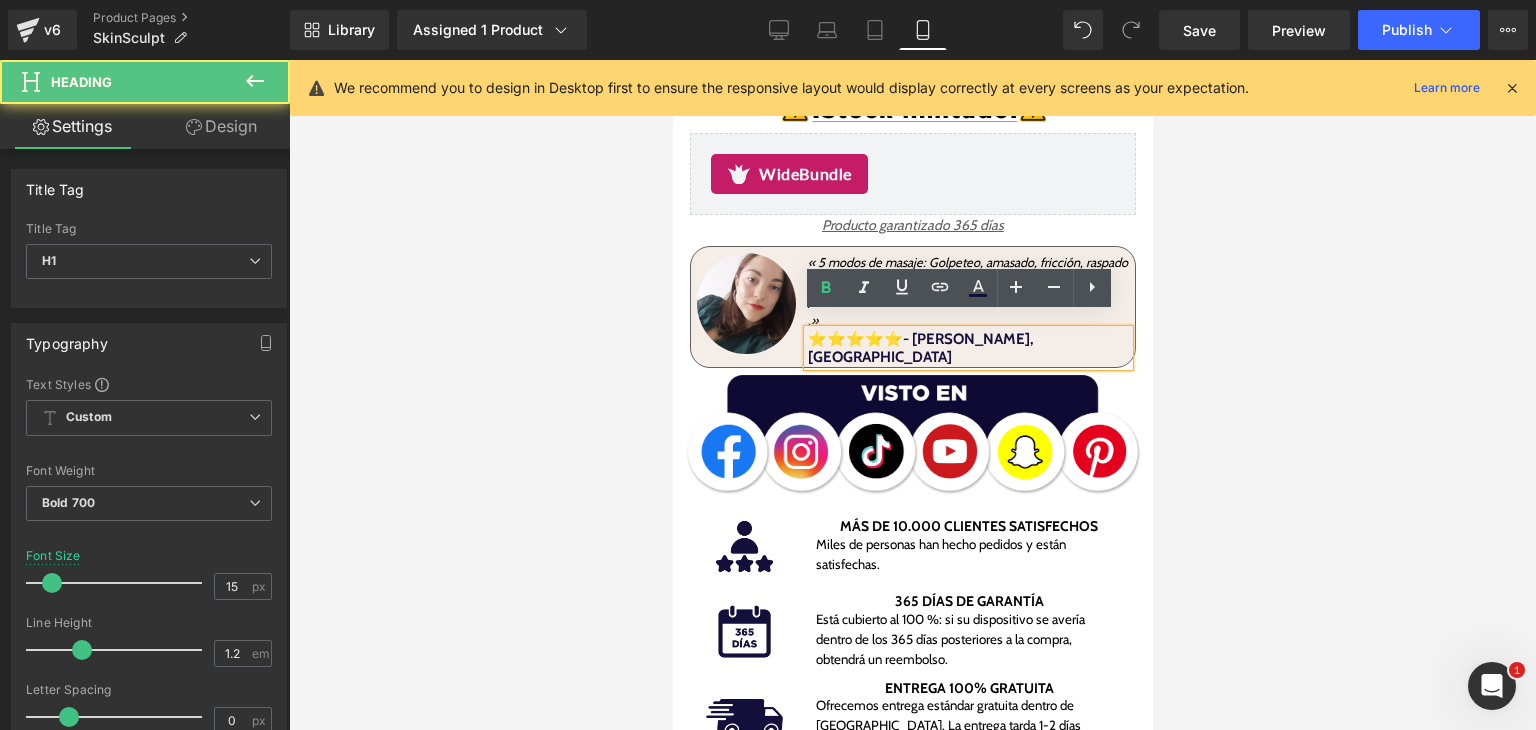 click on ".»" at bounding box center [967, 320] 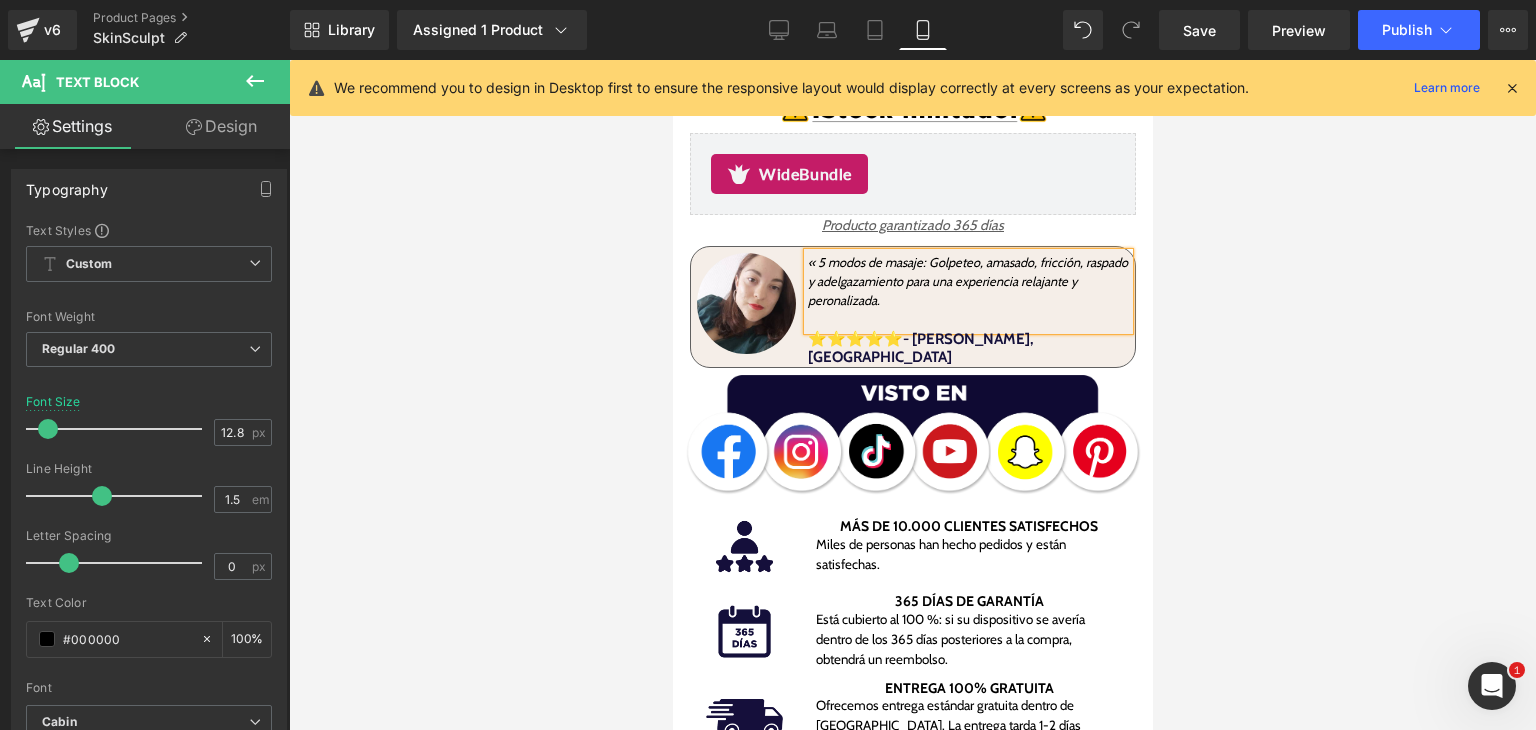 click on "« 5 modos de masaje: Golpeteo, amasado, fricción, raspado y adelgazamiento para una experiencia relajante y peronalizada." at bounding box center (967, 282) 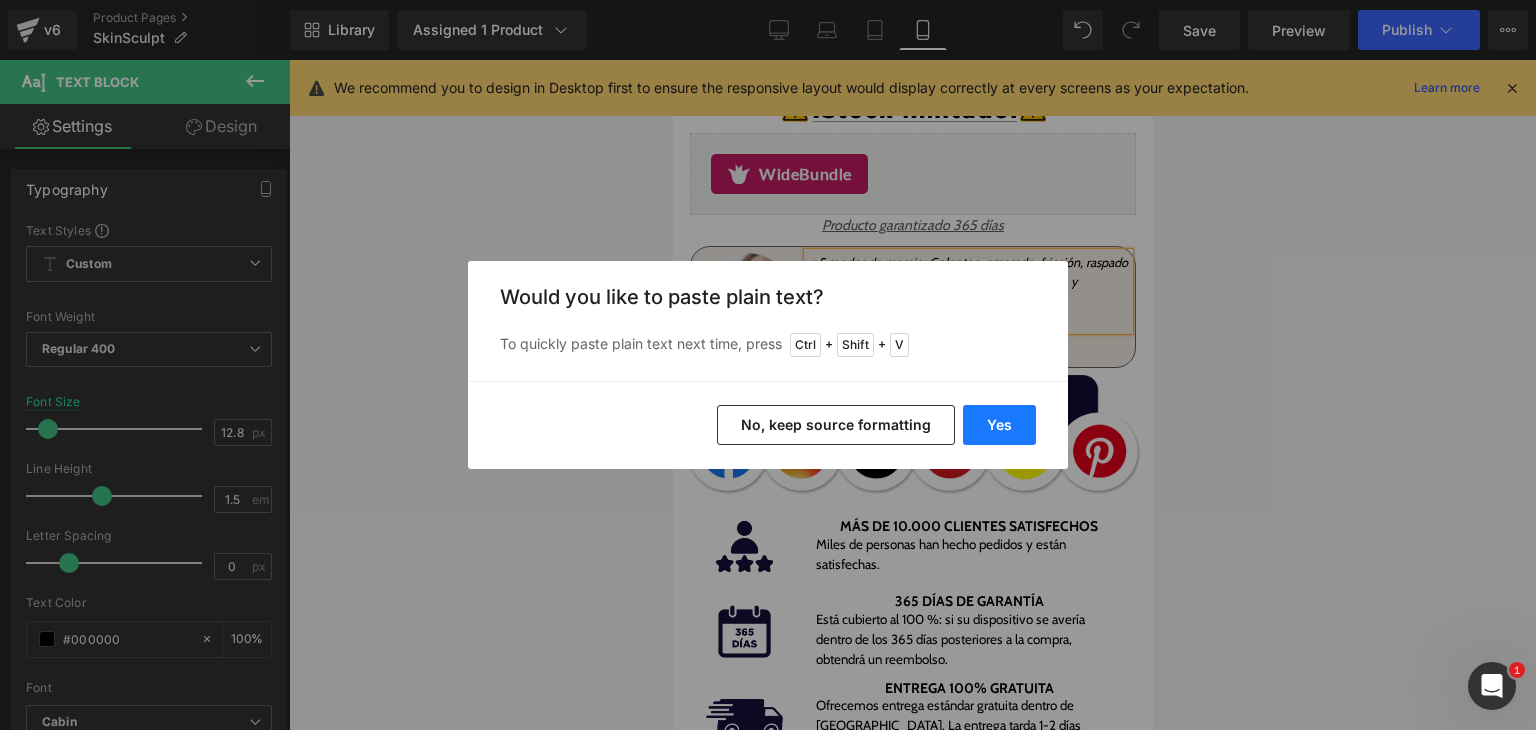 click on "Yes" at bounding box center [999, 425] 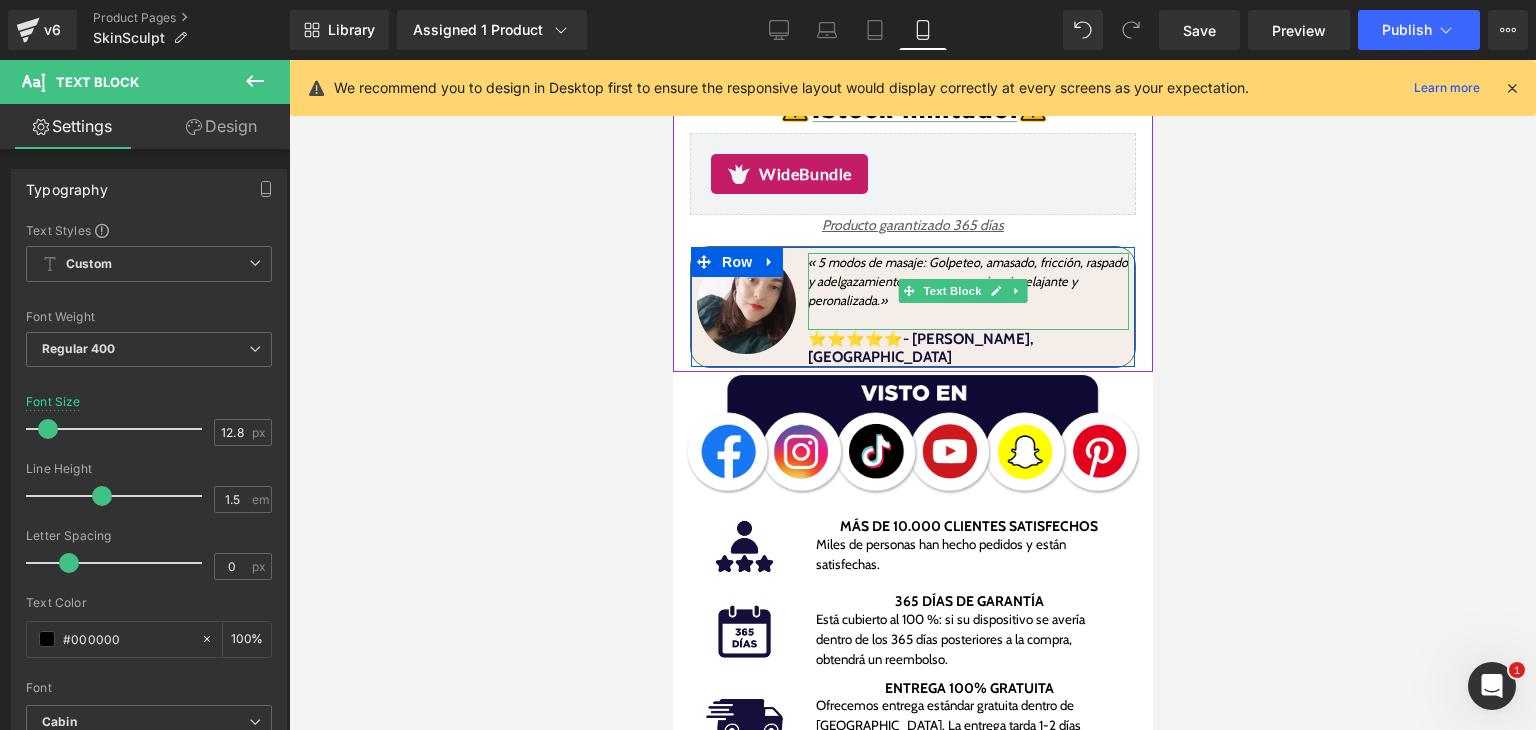 click at bounding box center [967, 320] 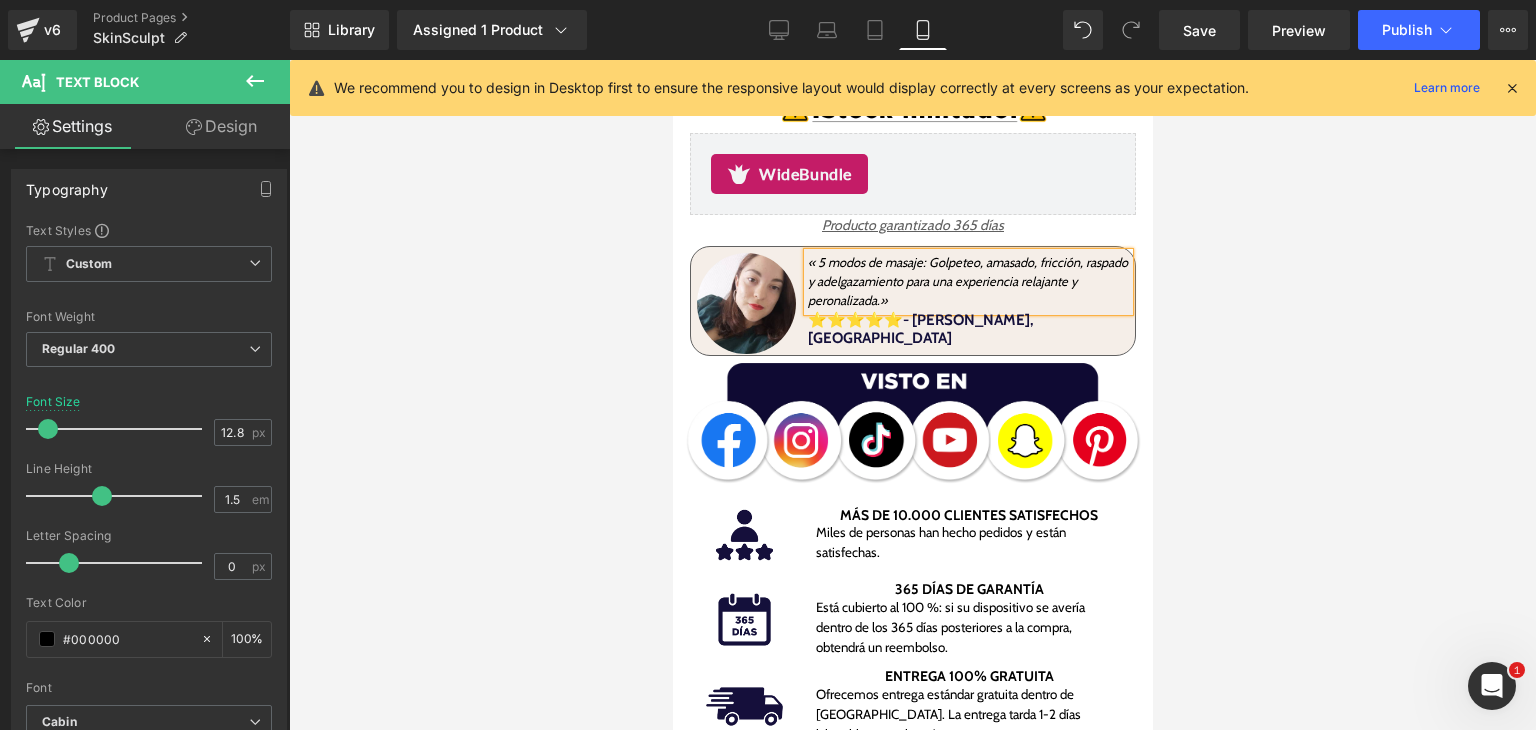 scroll, scrollTop: 900, scrollLeft: 0, axis: vertical 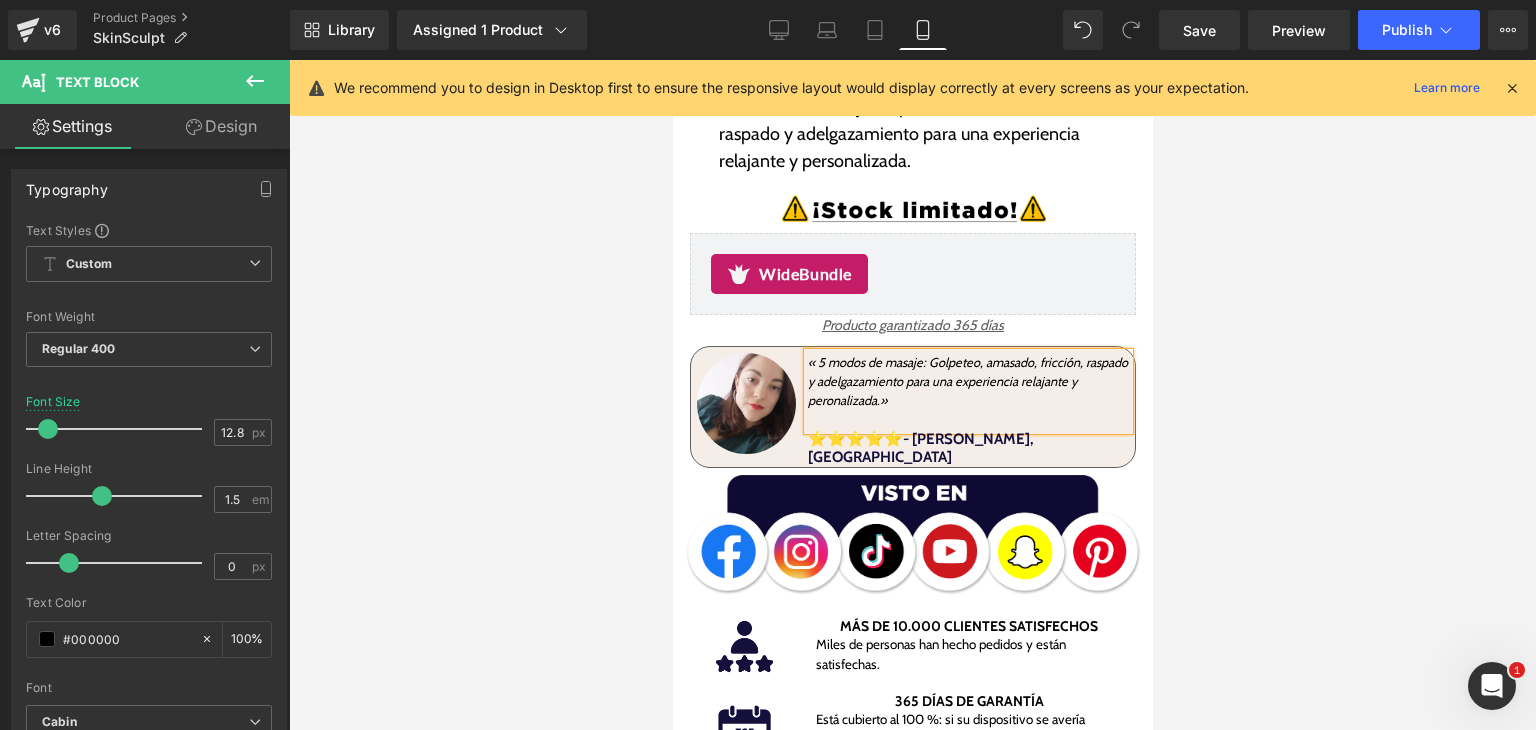 click at bounding box center (912, 395) 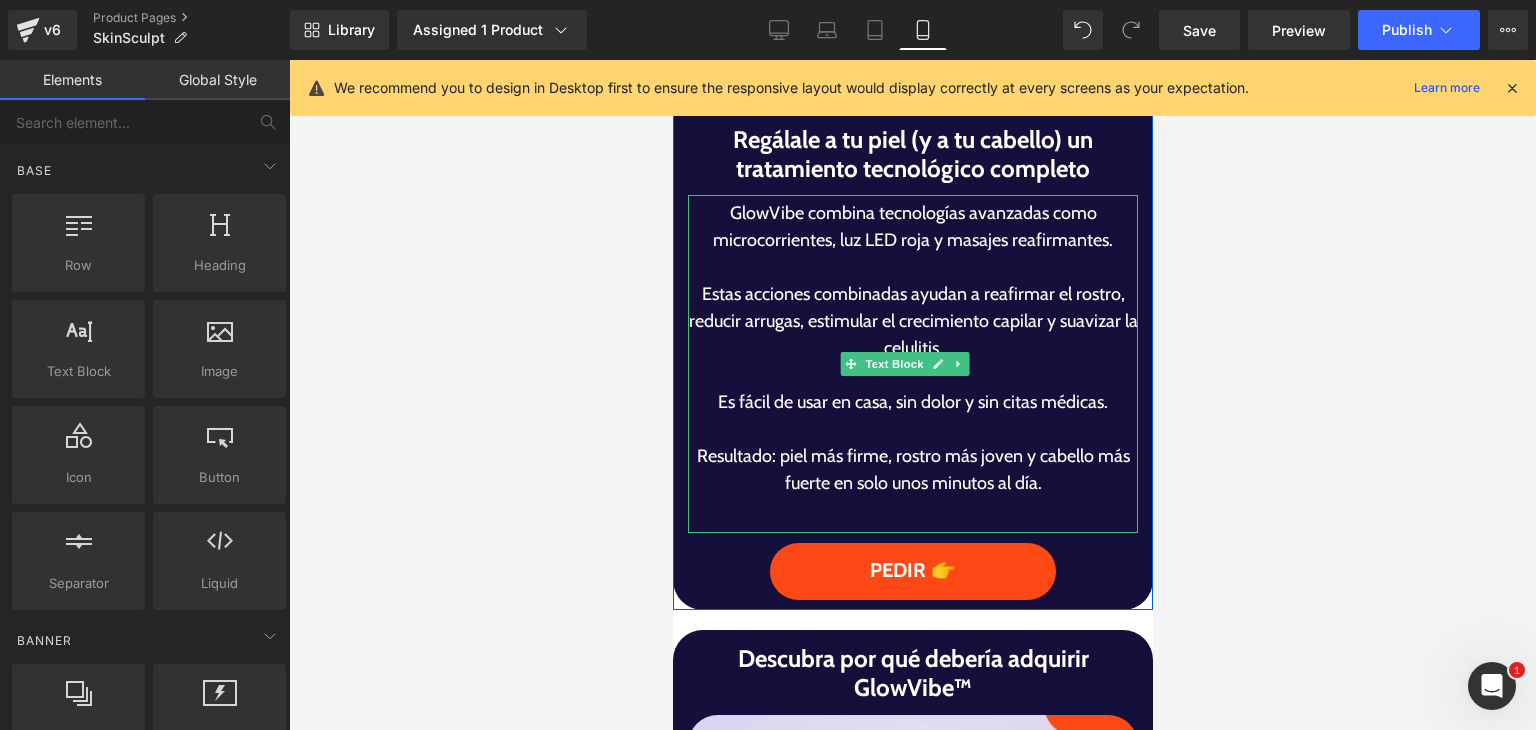 scroll, scrollTop: 2000, scrollLeft: 0, axis: vertical 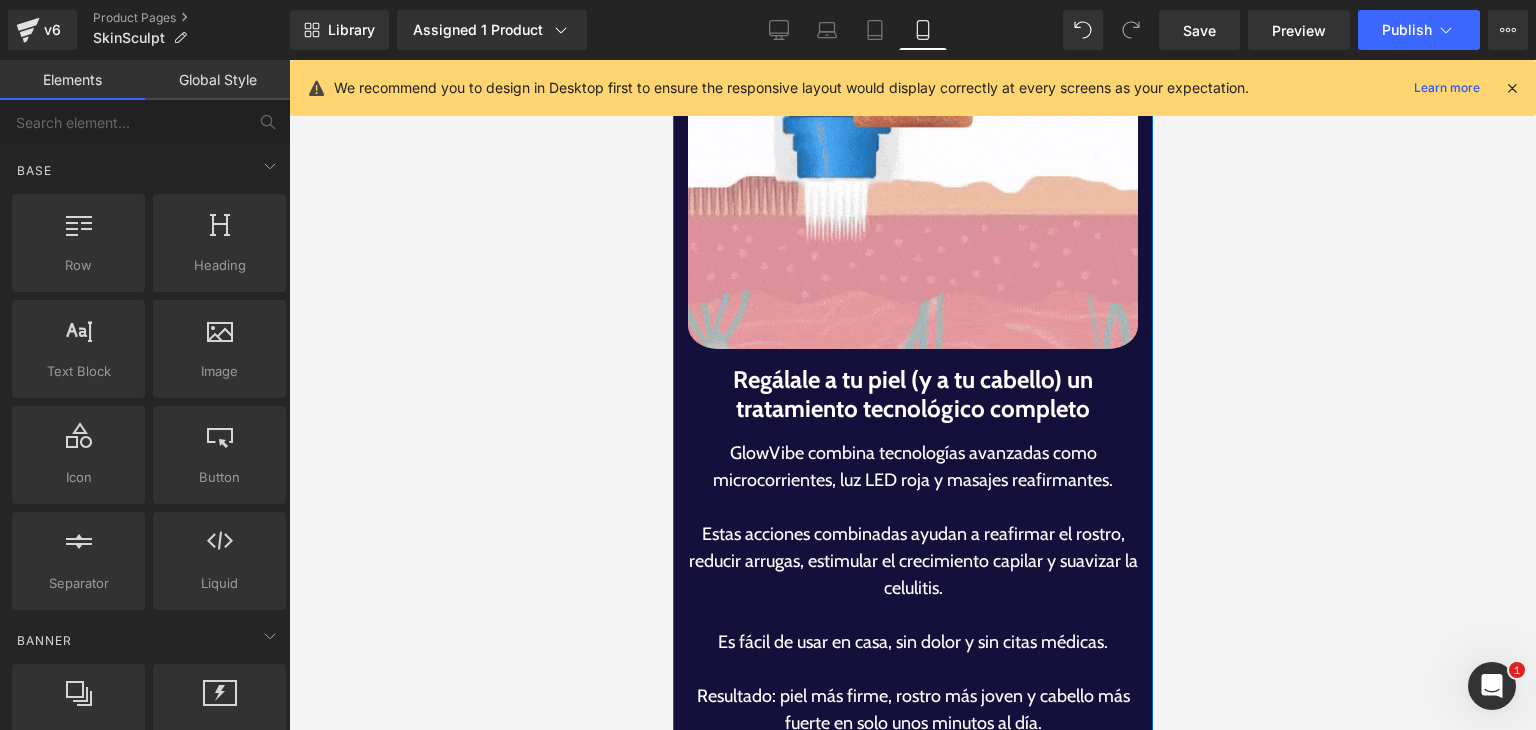 click on "Regálale a tu piel (y a tu cabello) un tratamiento tecnológico completo" at bounding box center [912, 395] 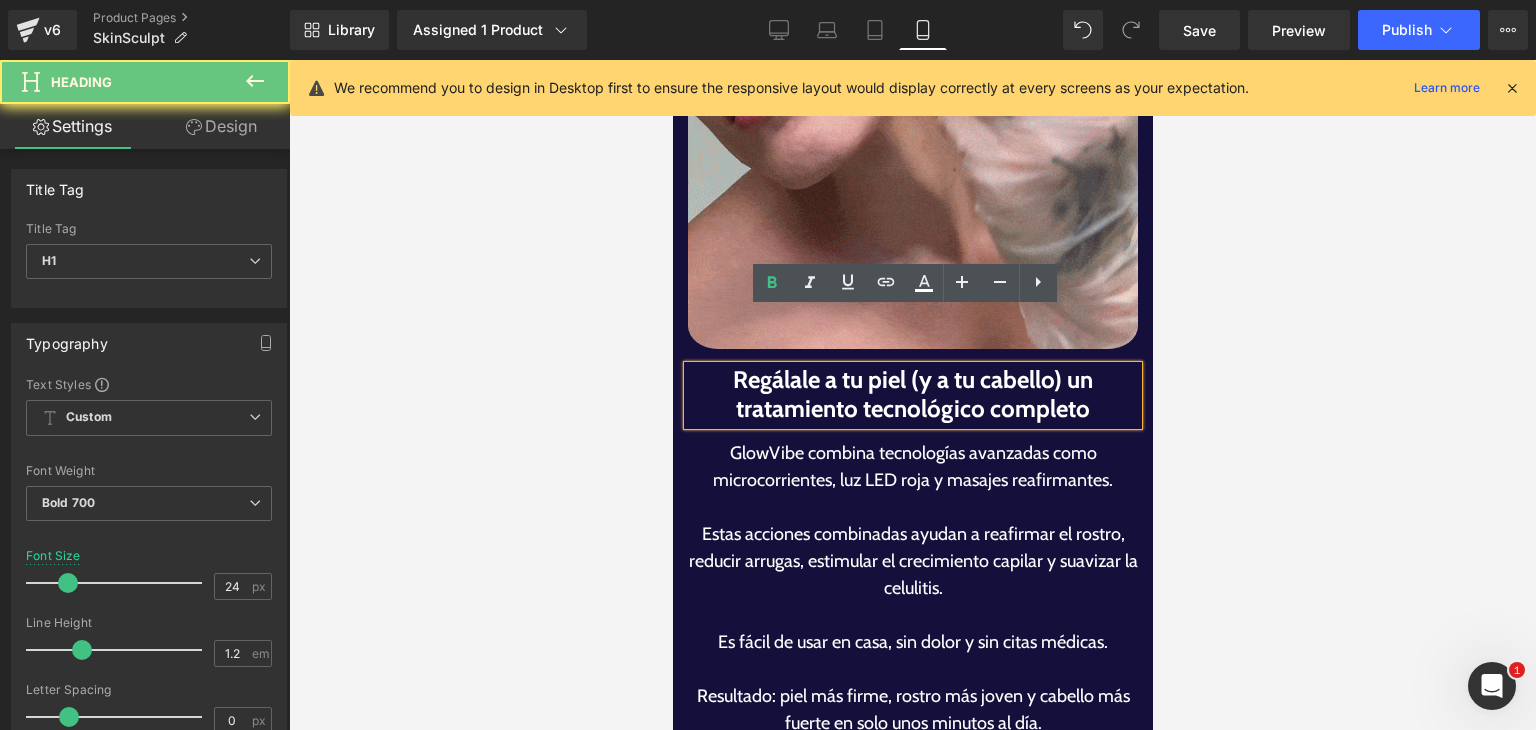 click on "Regálale a tu piel (y a tu cabello) un tratamiento tecnológico completo" at bounding box center (912, 395) 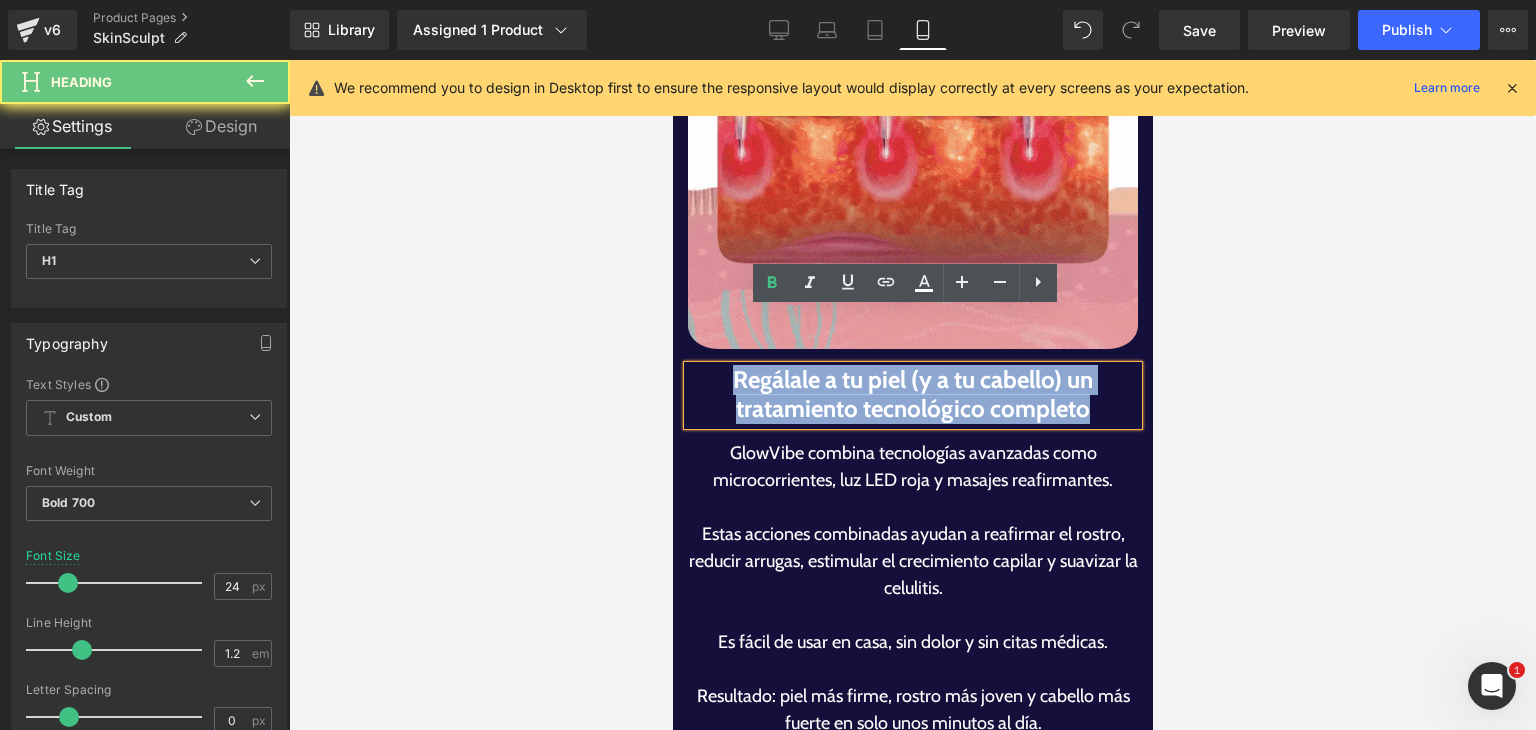 paste 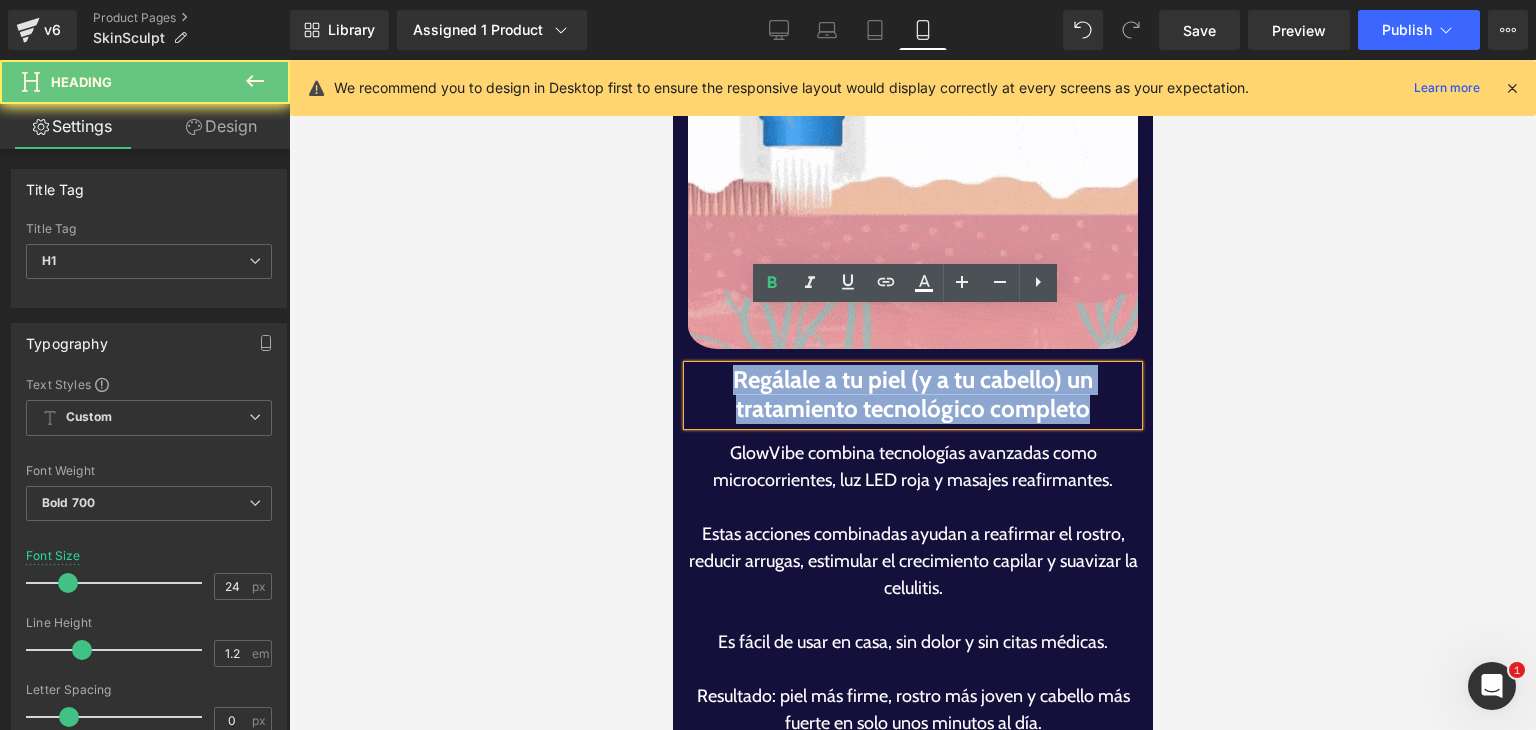 type 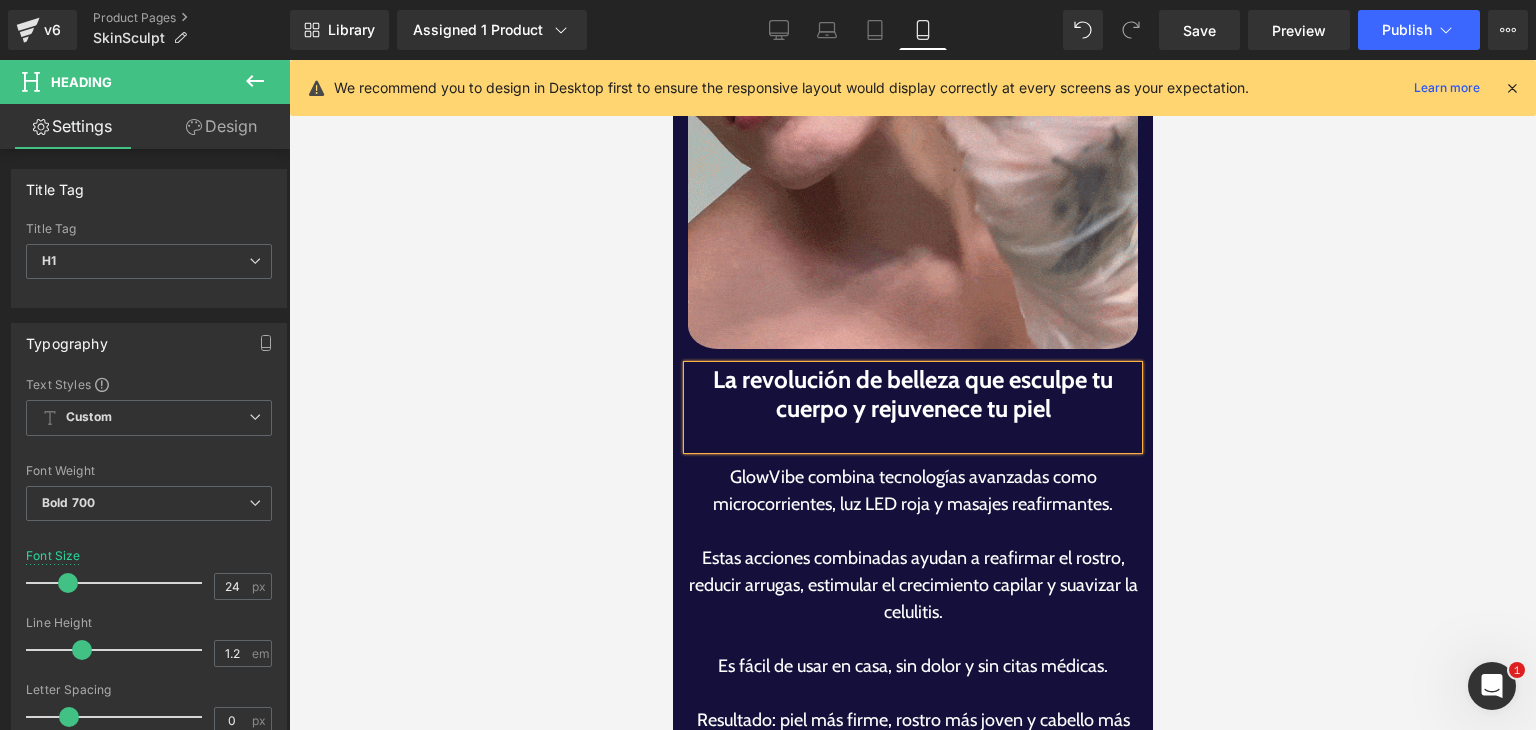 click at bounding box center (912, 435) 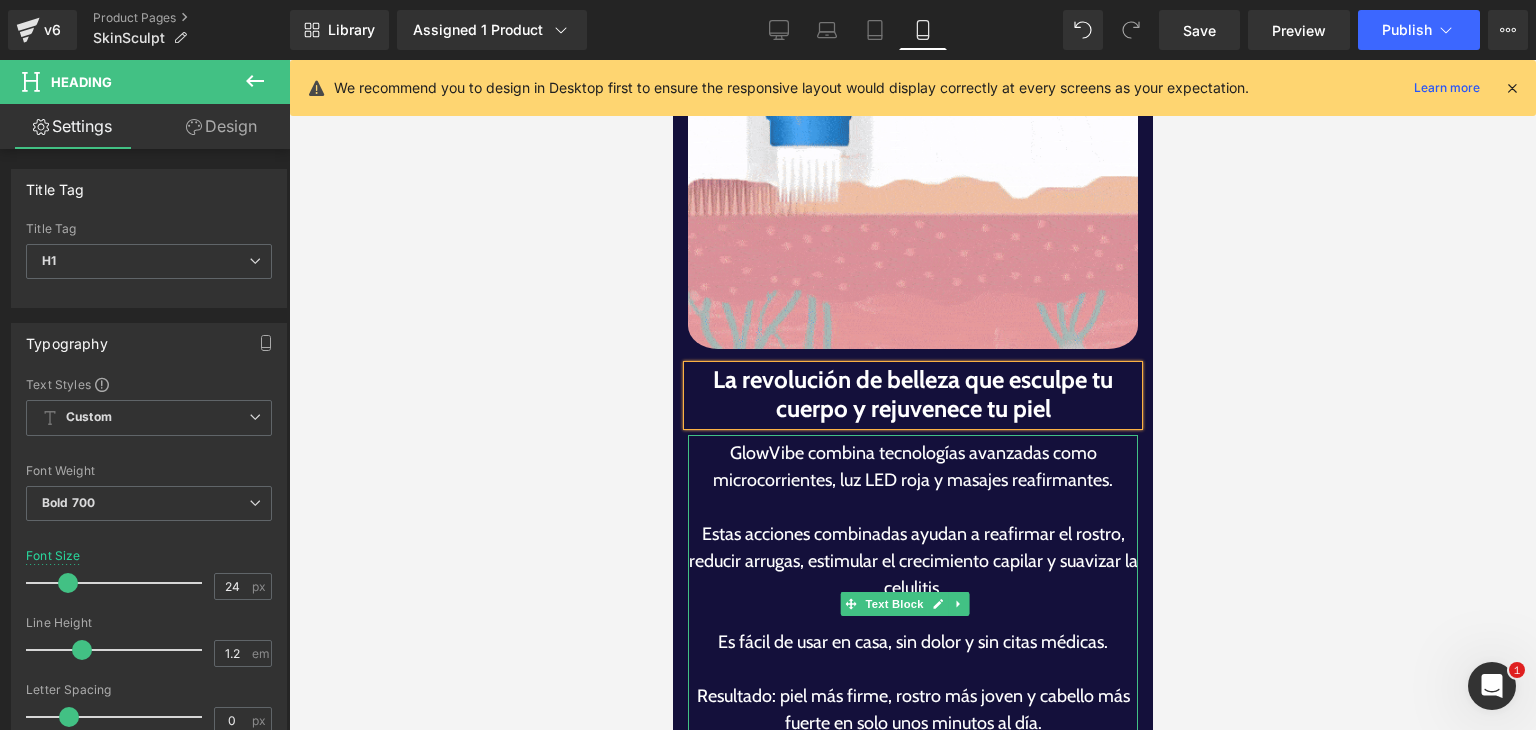 drag, startPoint x: 784, startPoint y: 425, endPoint x: 816, endPoint y: 457, distance: 45.254833 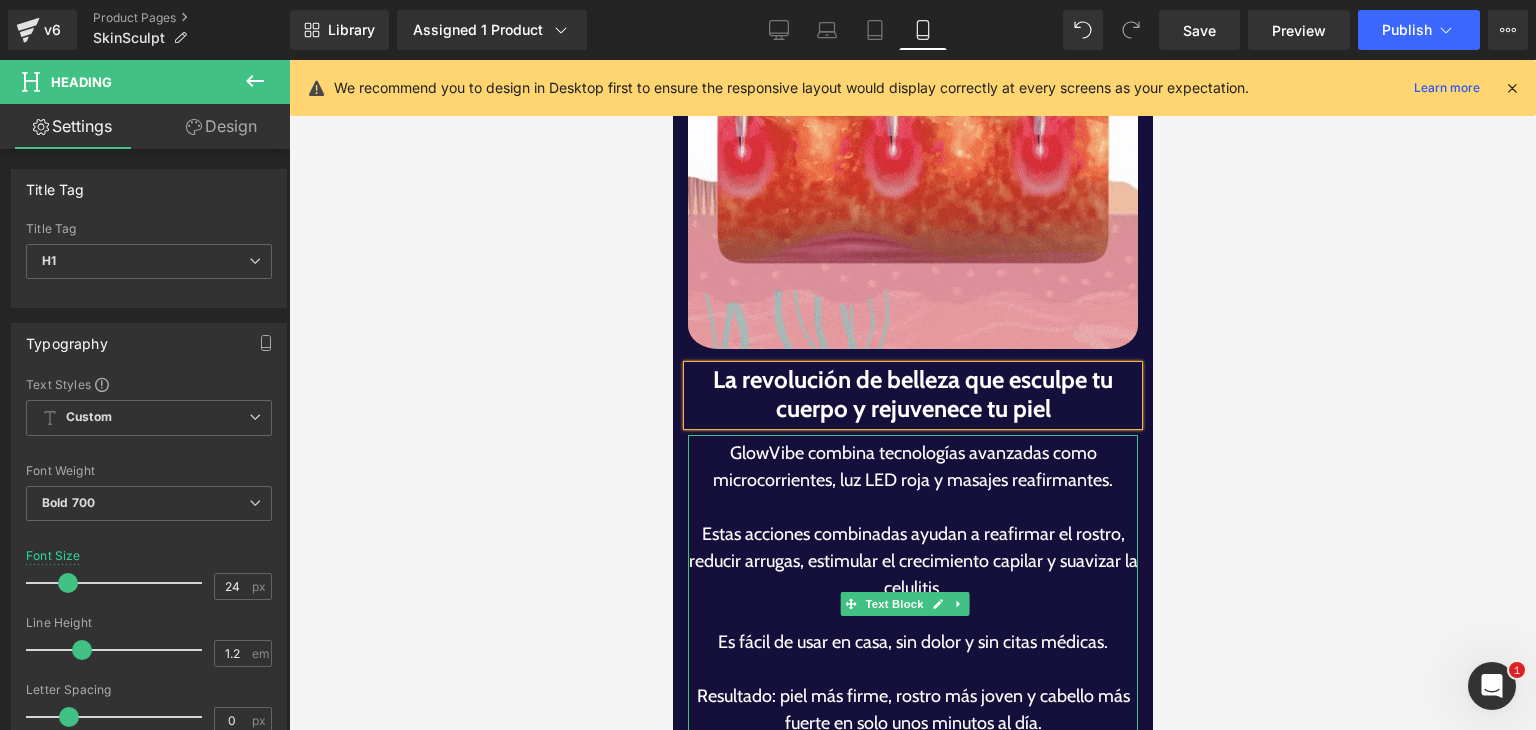 click on "GlowVibe combina tecnologías avanzadas como microcorrientes, luz LED roja y masajes reafirmantes.  Estas acciones combinadas ayudan a reafirmar el rostro, reducir arrugas, estimular el crecimiento capilar y suavizar la celulitis.  Es fácil de usar en casa, sin dolor y sin citas médicas.  Resultado: piel más firme, rostro más joven y cabello más fuerte en solo unos minutos al día." at bounding box center (912, 604) 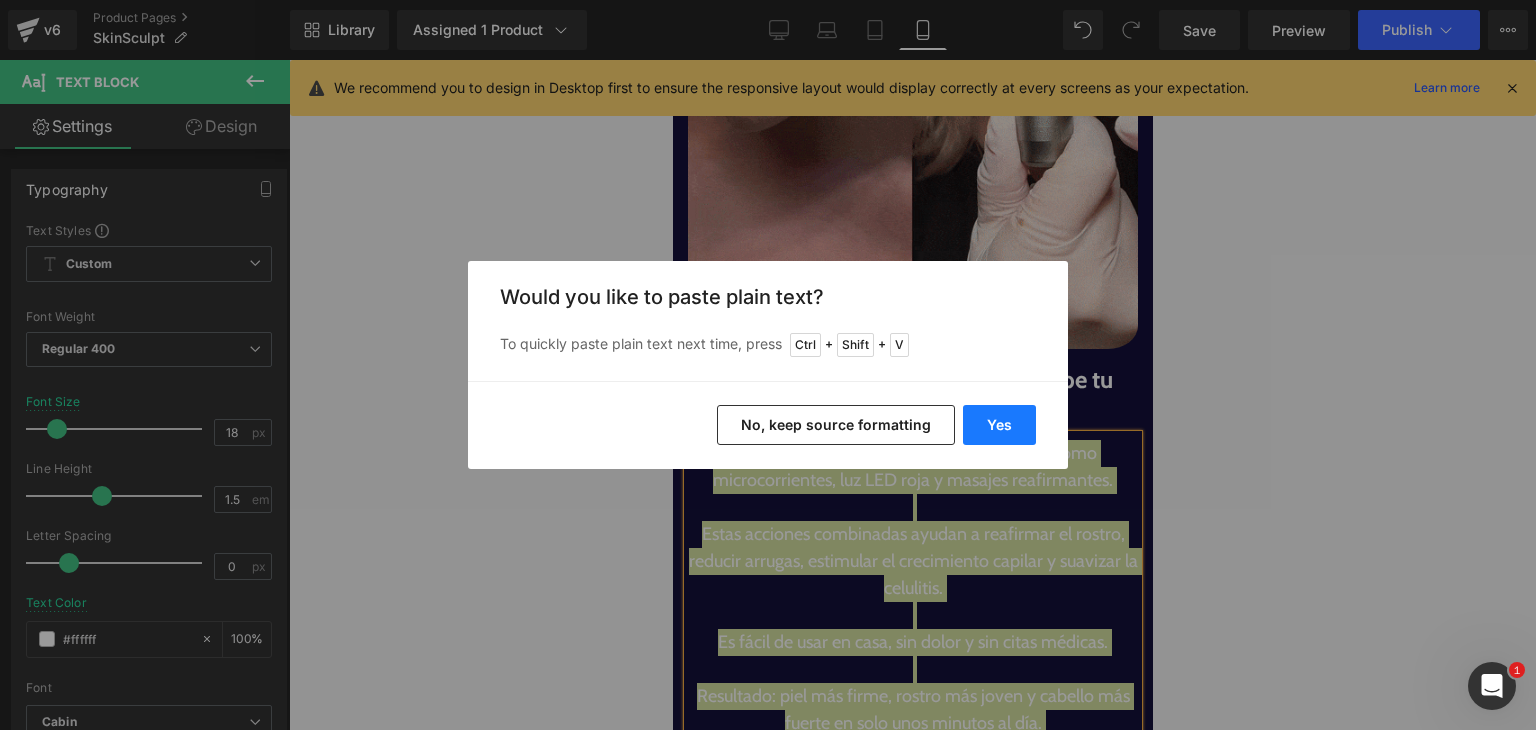 click on "Yes" at bounding box center [999, 425] 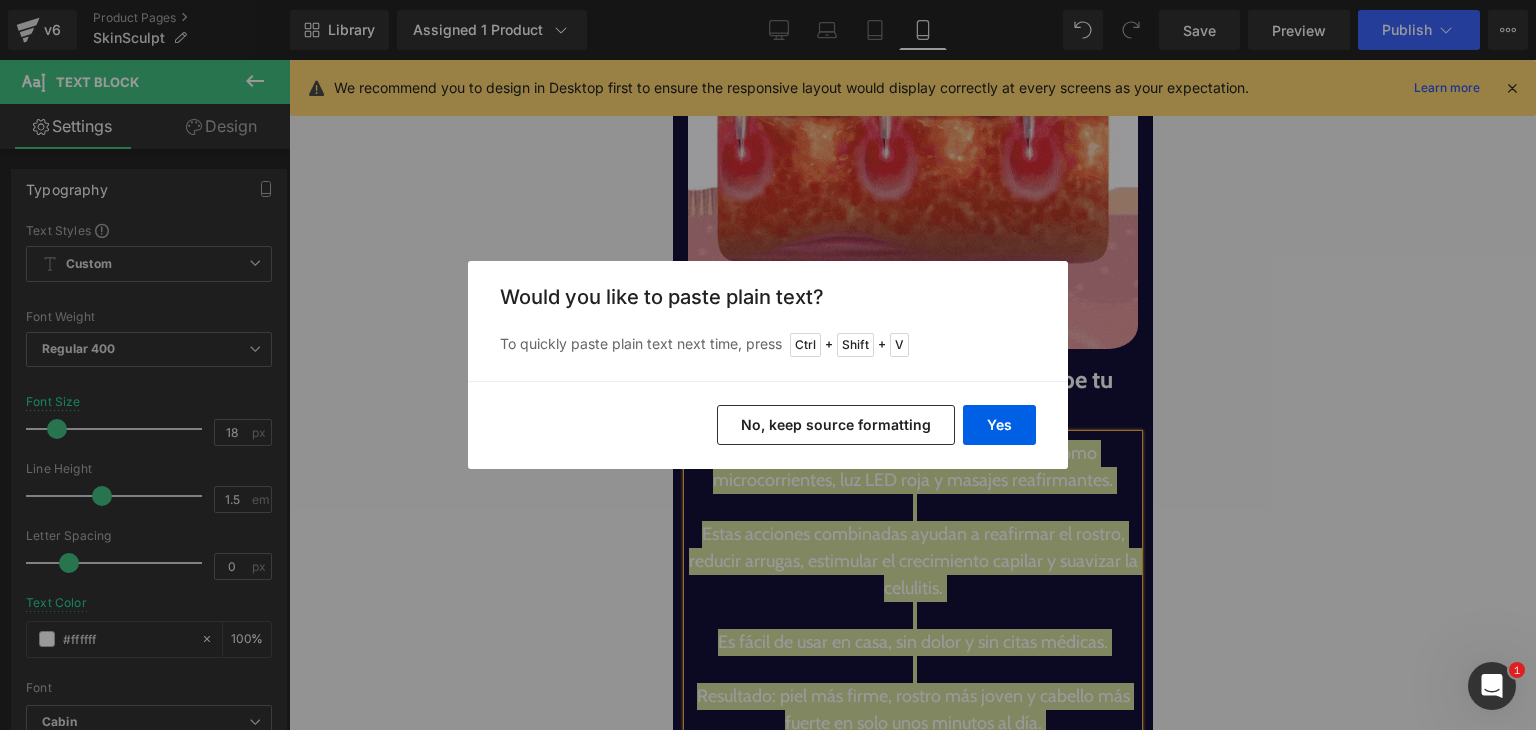 type 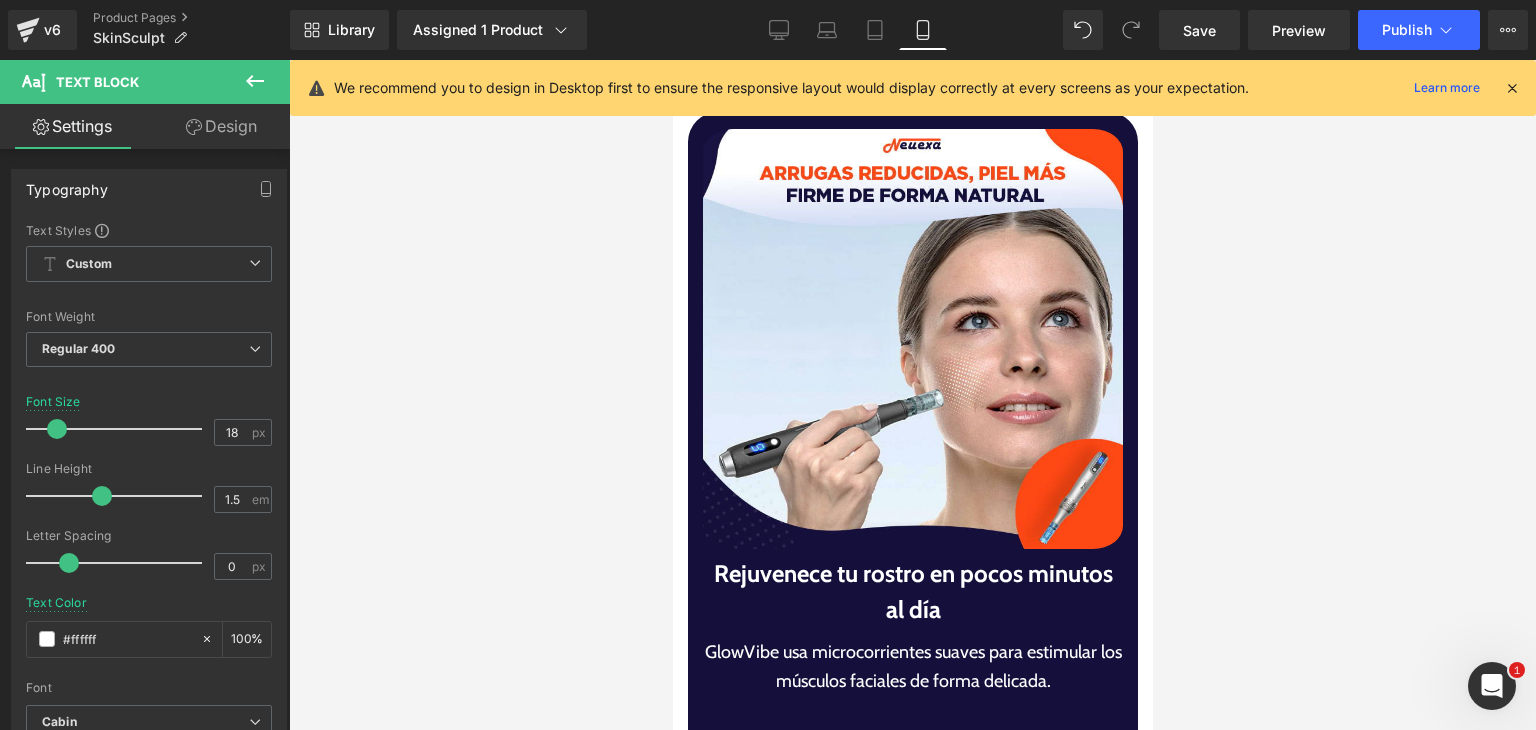 scroll, scrollTop: 4100, scrollLeft: 0, axis: vertical 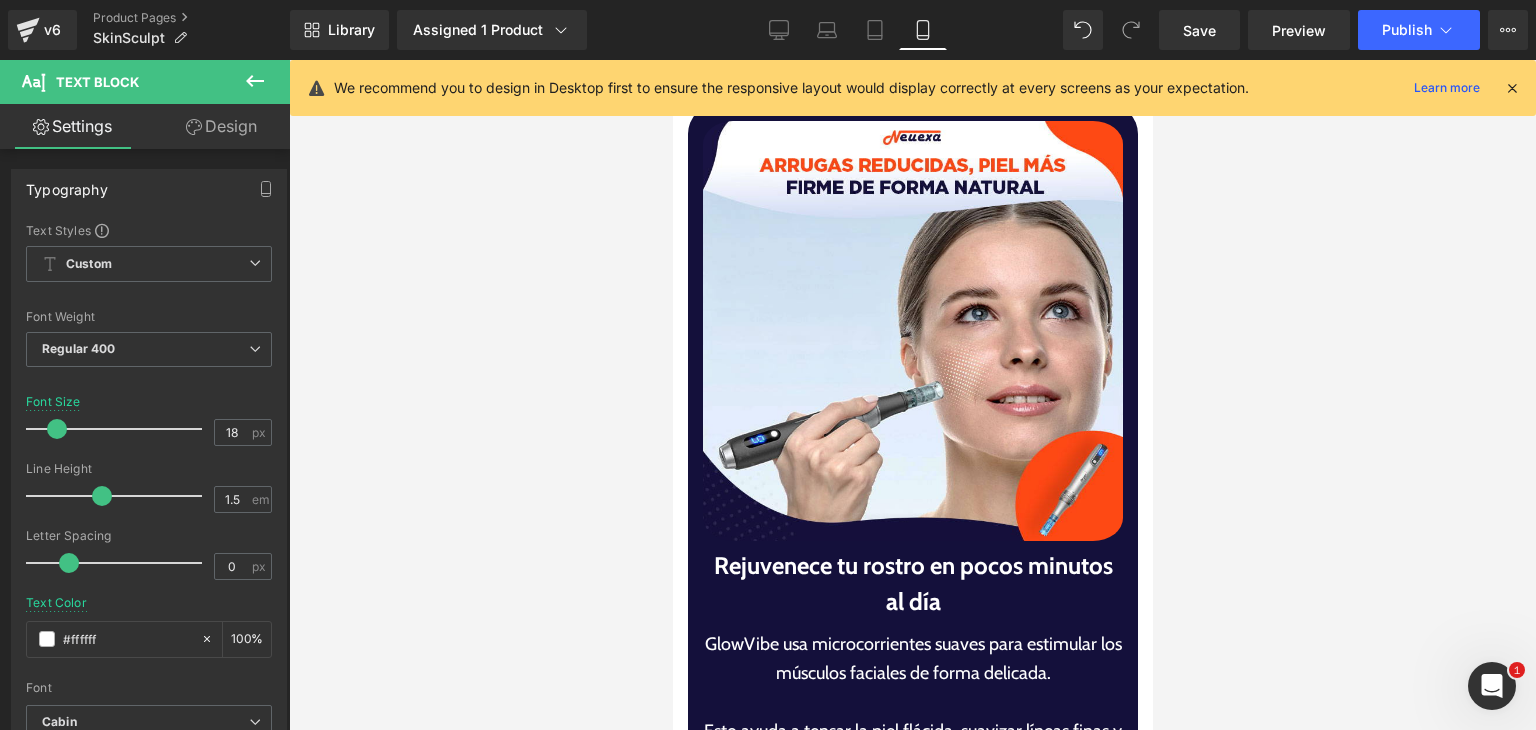 click on "Rejuvenece tu rostro en pocos minutos al día" at bounding box center [912, 584] 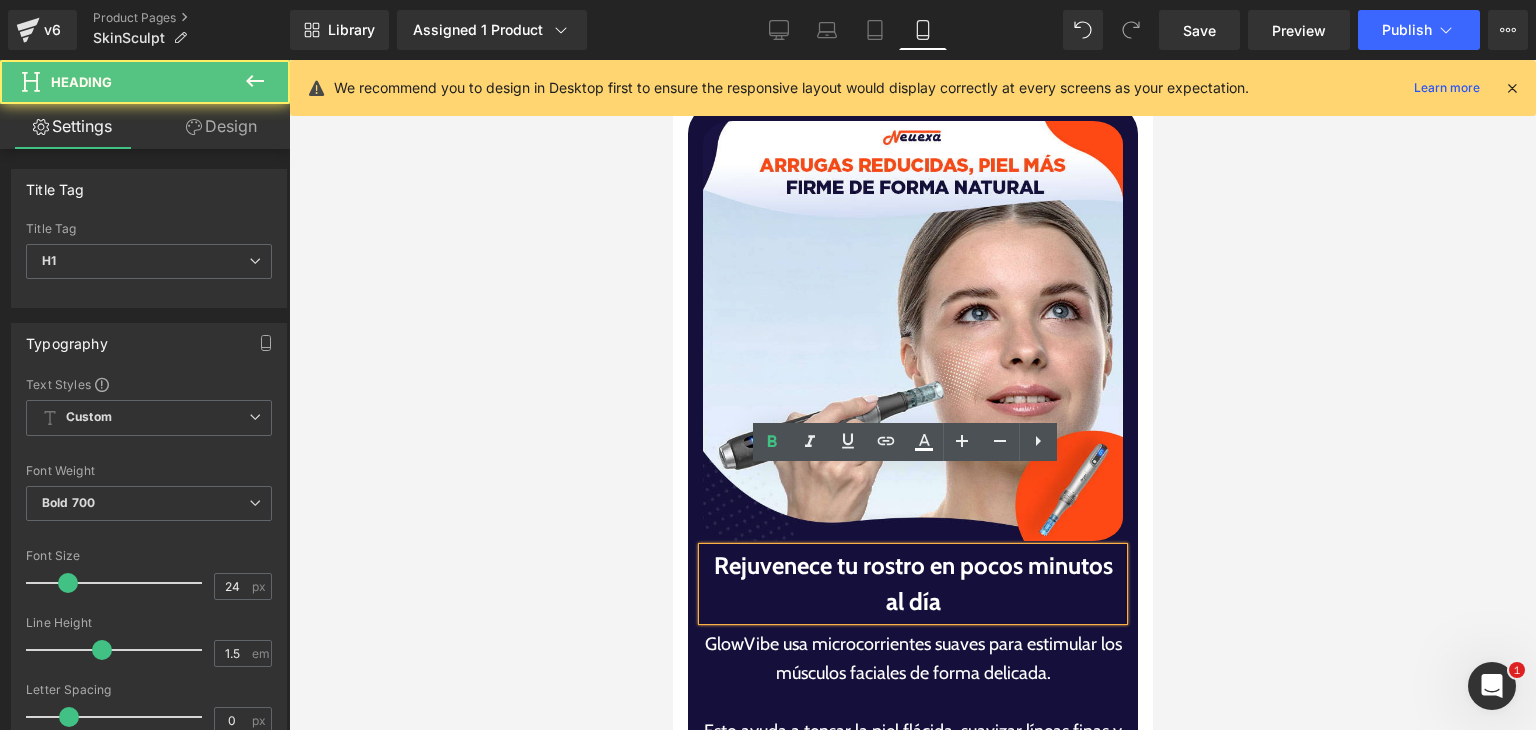 drag, startPoint x: 793, startPoint y: 495, endPoint x: 822, endPoint y: 495, distance: 29 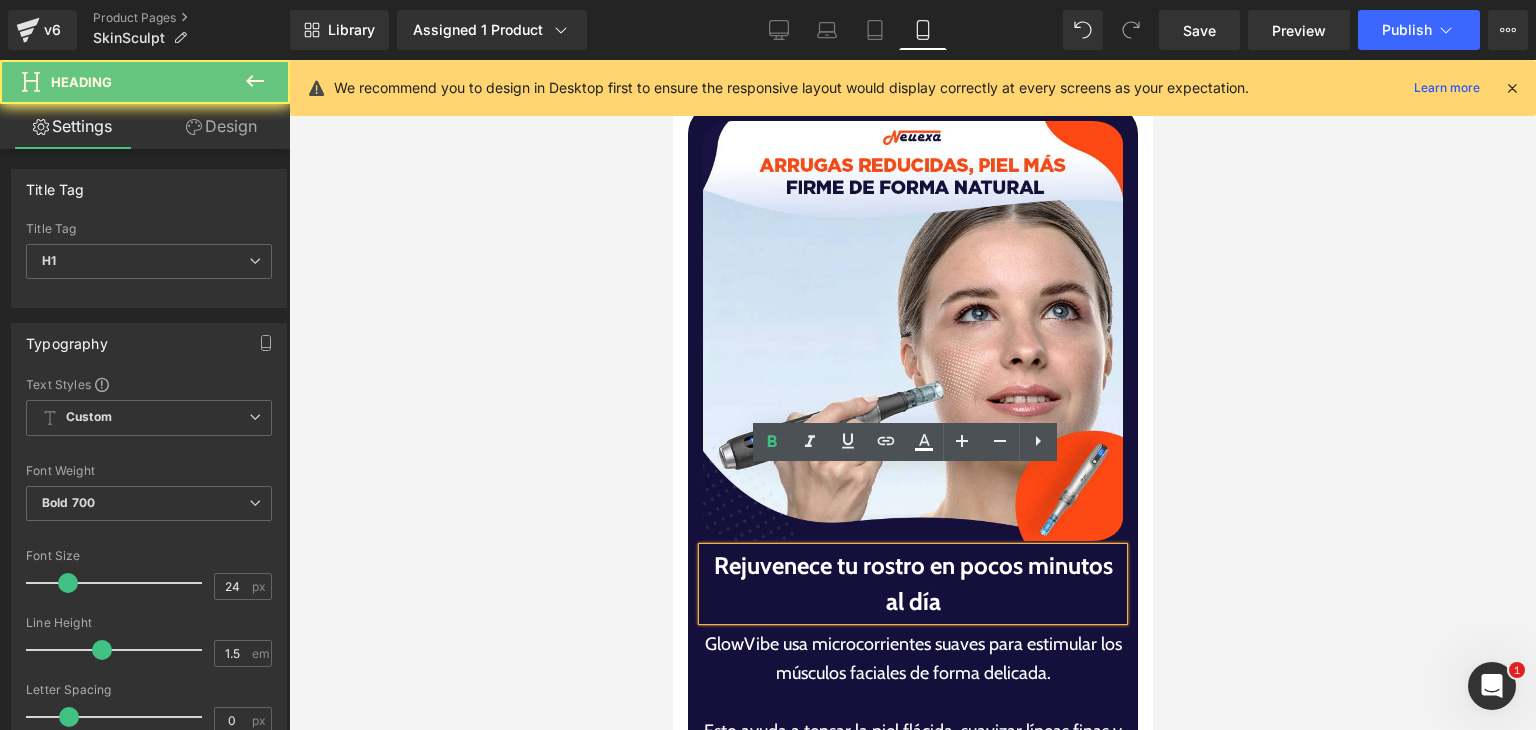 paste 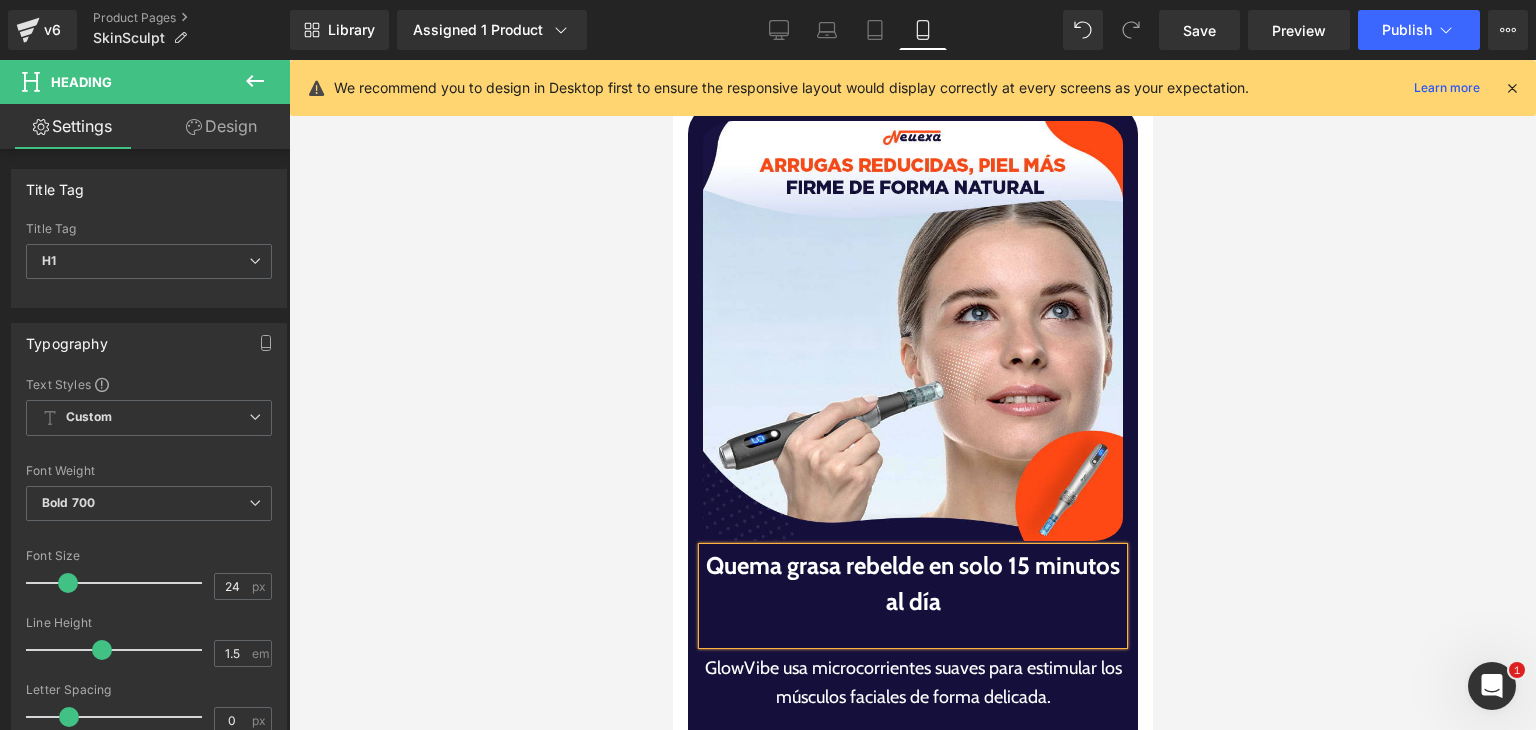scroll, scrollTop: 4500, scrollLeft: 0, axis: vertical 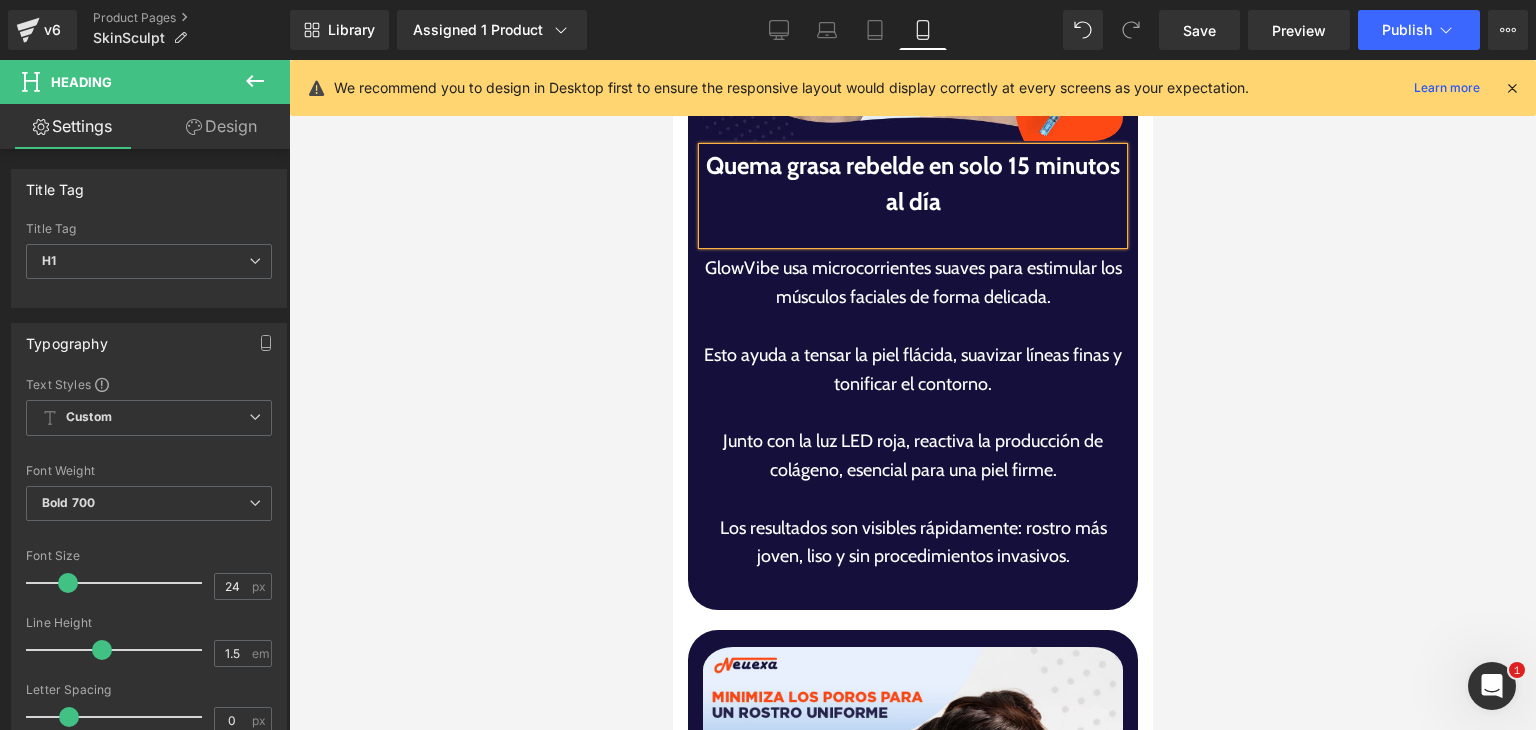 click on "Esto ayuda a tensar la piel flácida, suavizar líneas finas y tonificar el contorno." at bounding box center (912, 370) 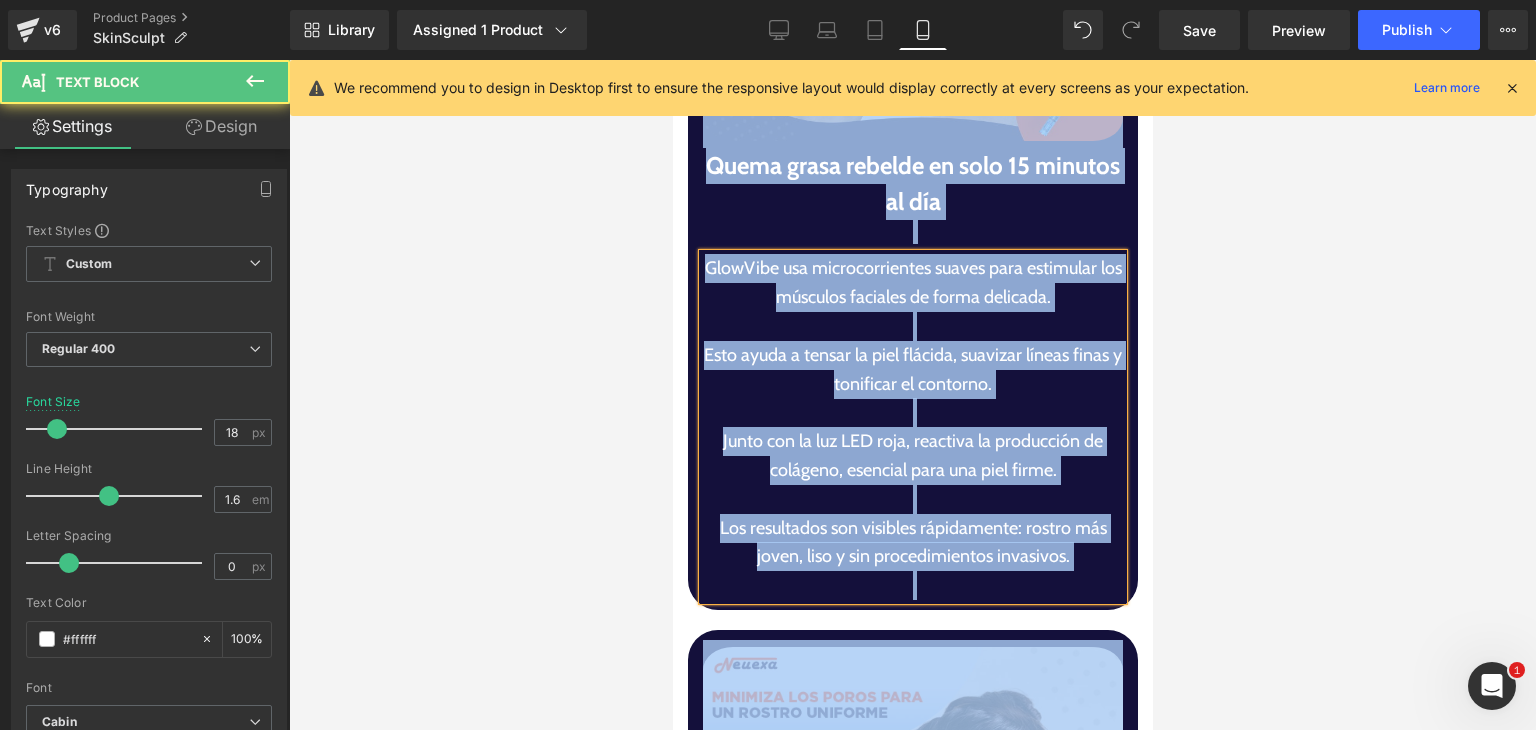 click at bounding box center (912, 412) 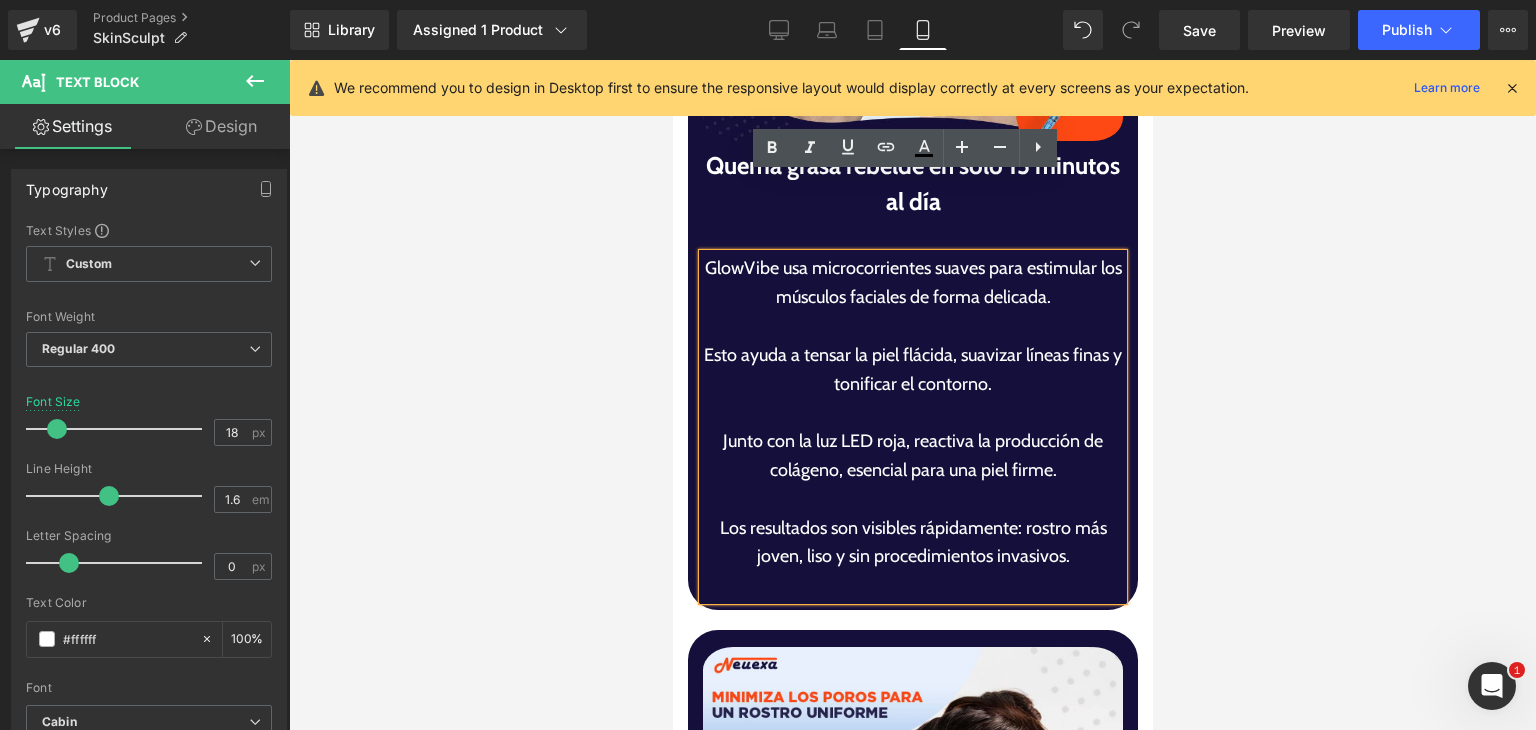 click on "Esto ayuda a tensar la piel flácida, suavizar líneas finas y tonificar el contorno." at bounding box center (912, 370) 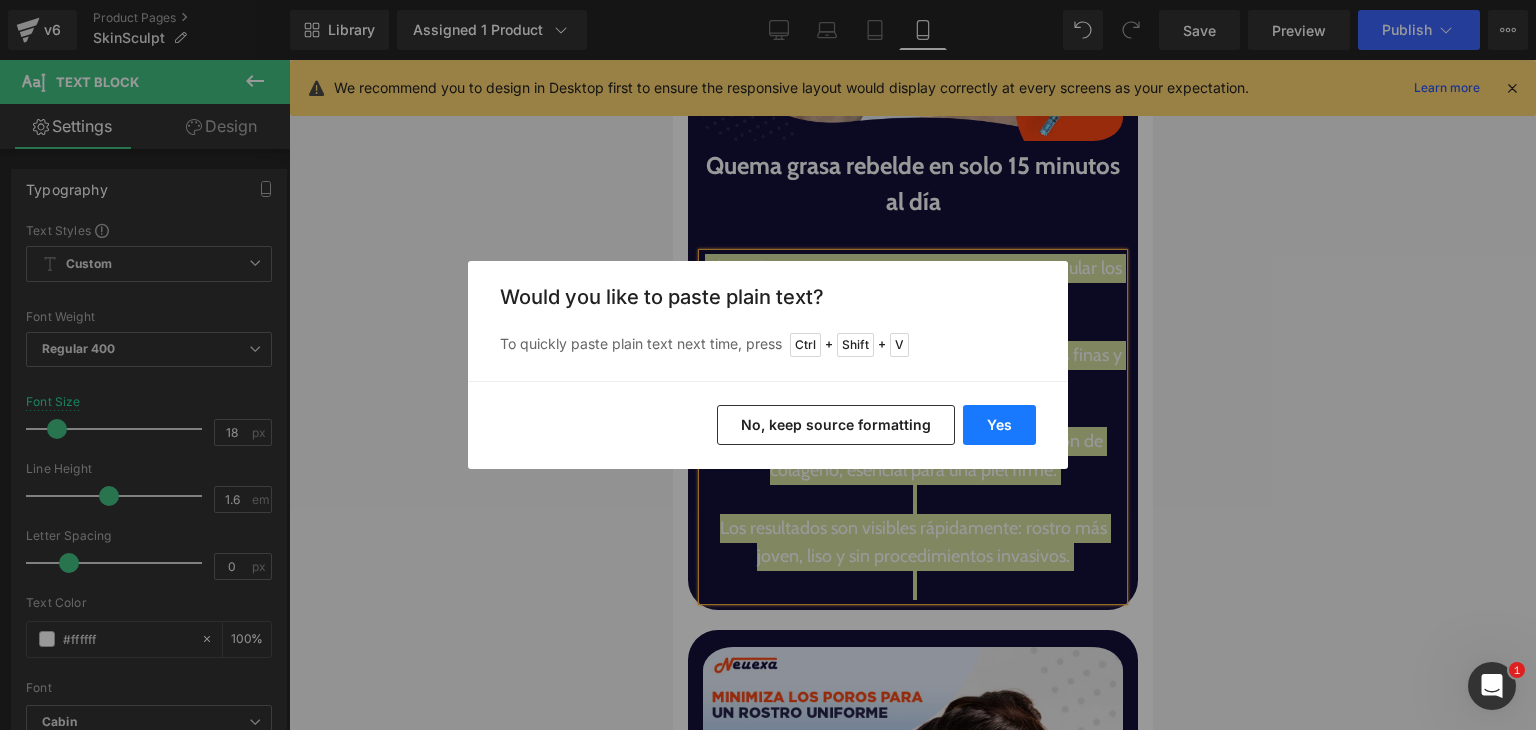 click on "Yes" at bounding box center (999, 425) 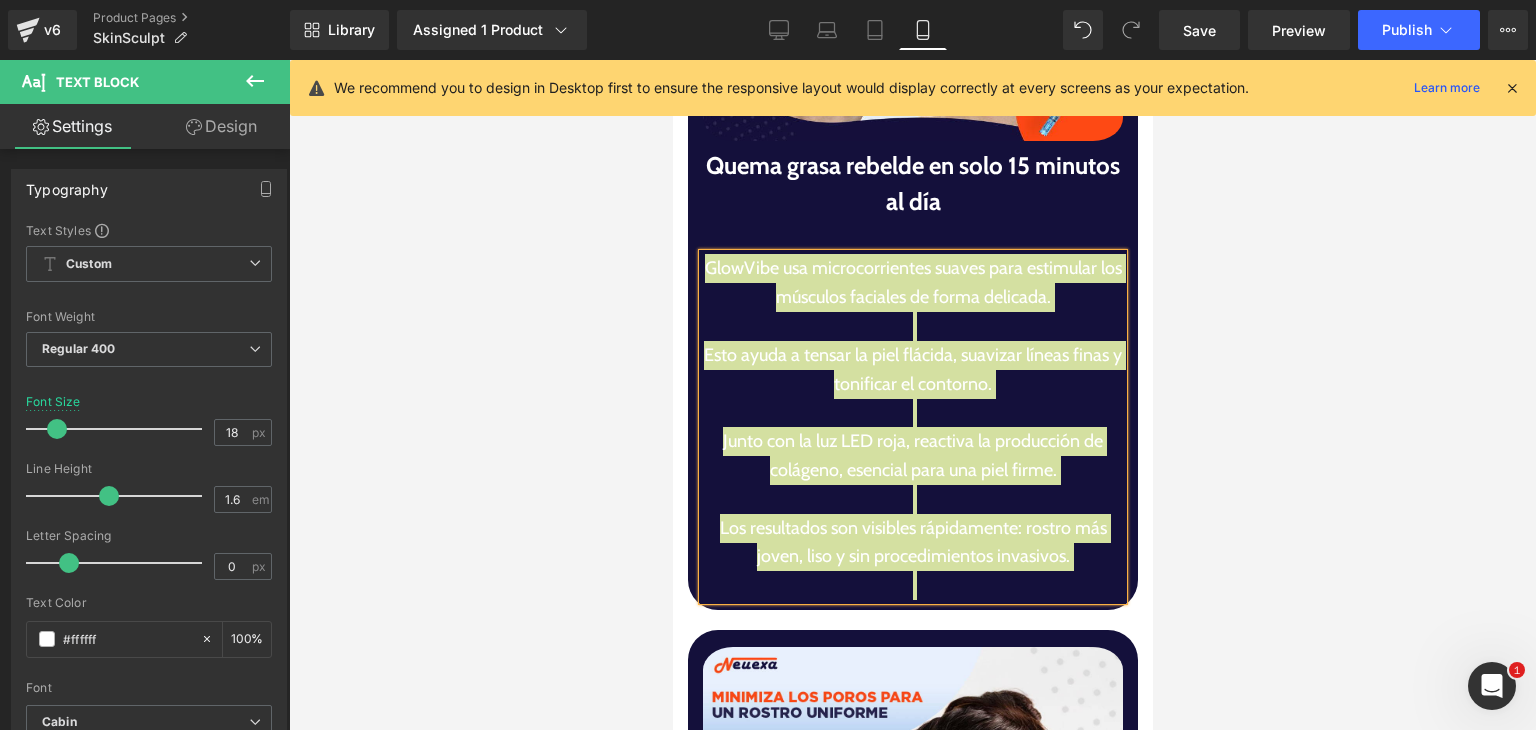 type 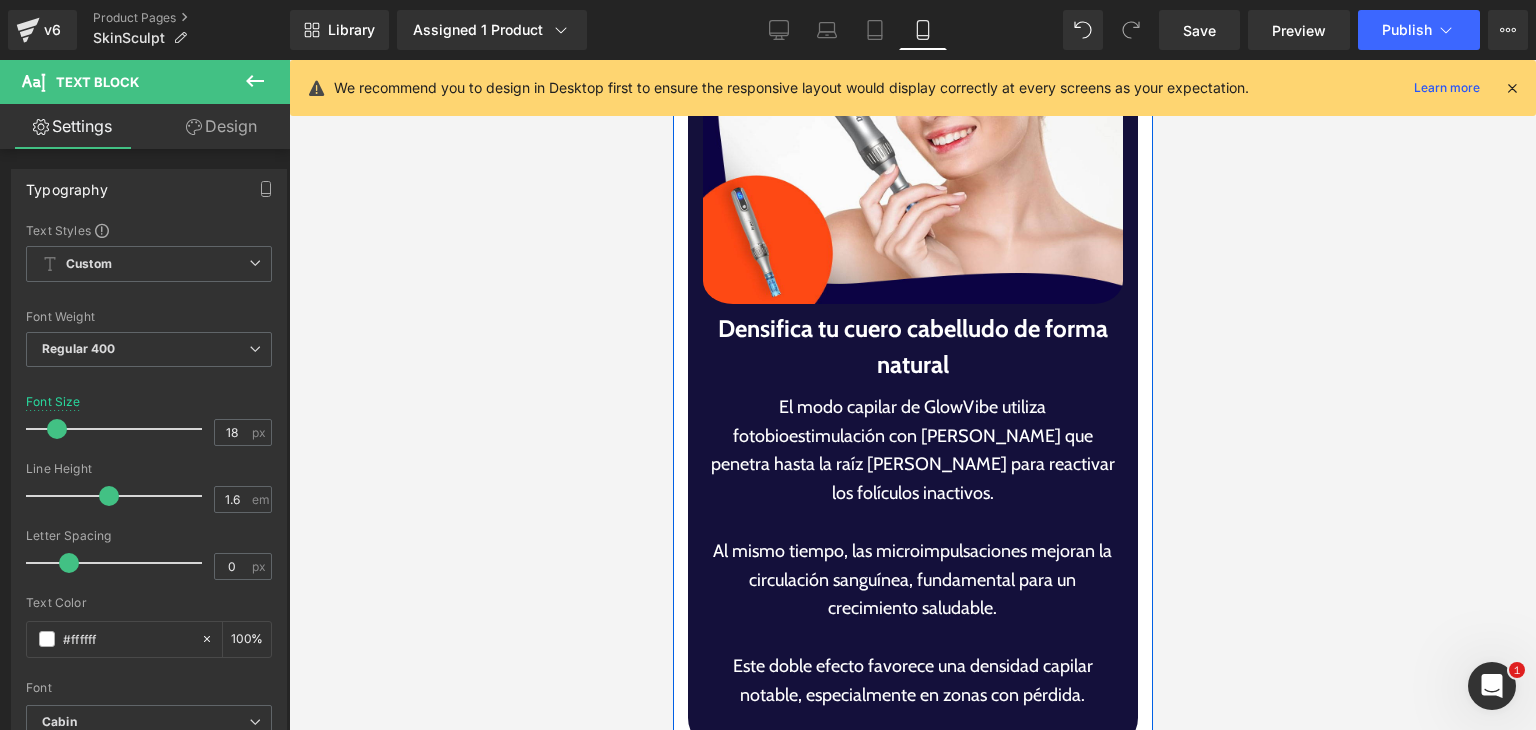 scroll, scrollTop: 5200, scrollLeft: 0, axis: vertical 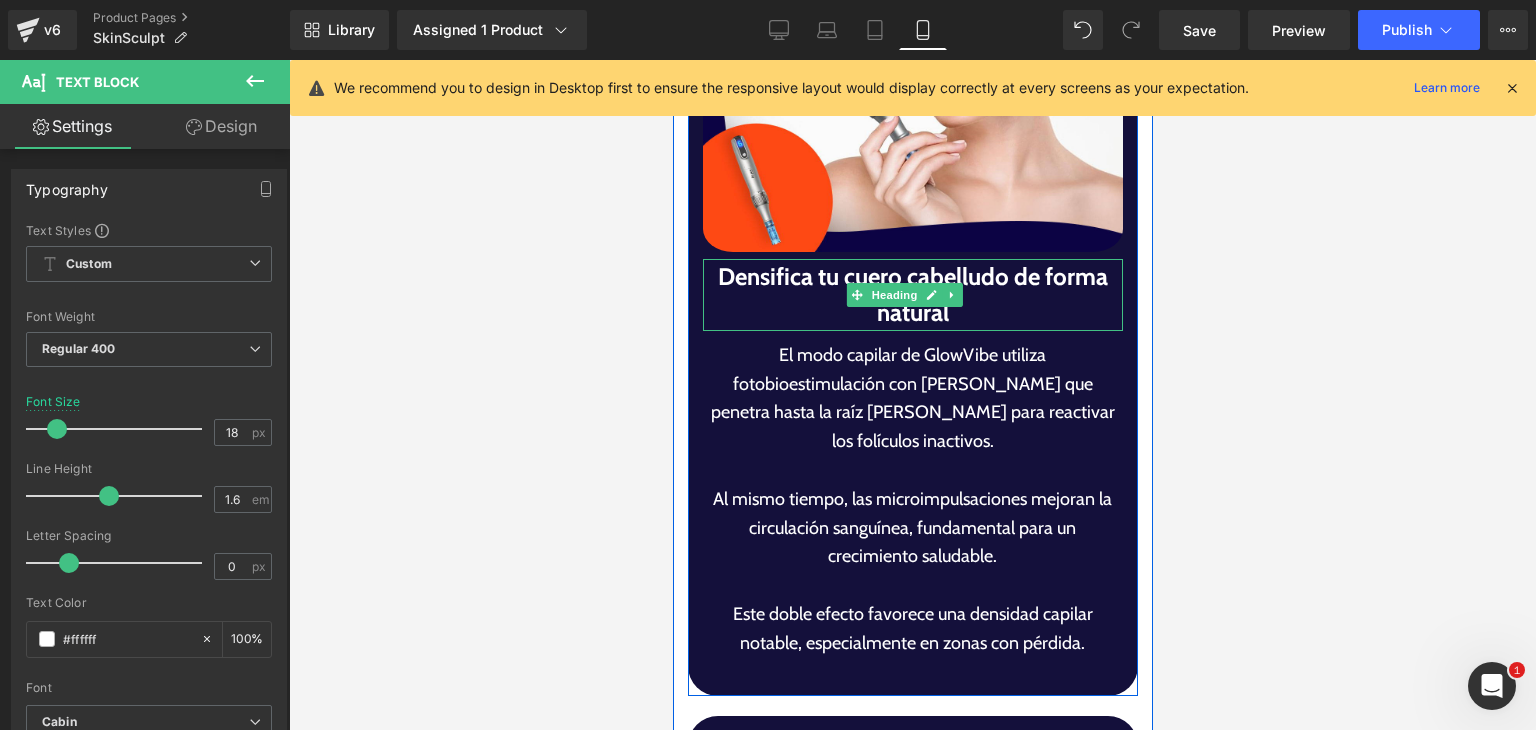drag, startPoint x: 774, startPoint y: 186, endPoint x: 791, endPoint y: 185, distance: 17.029387 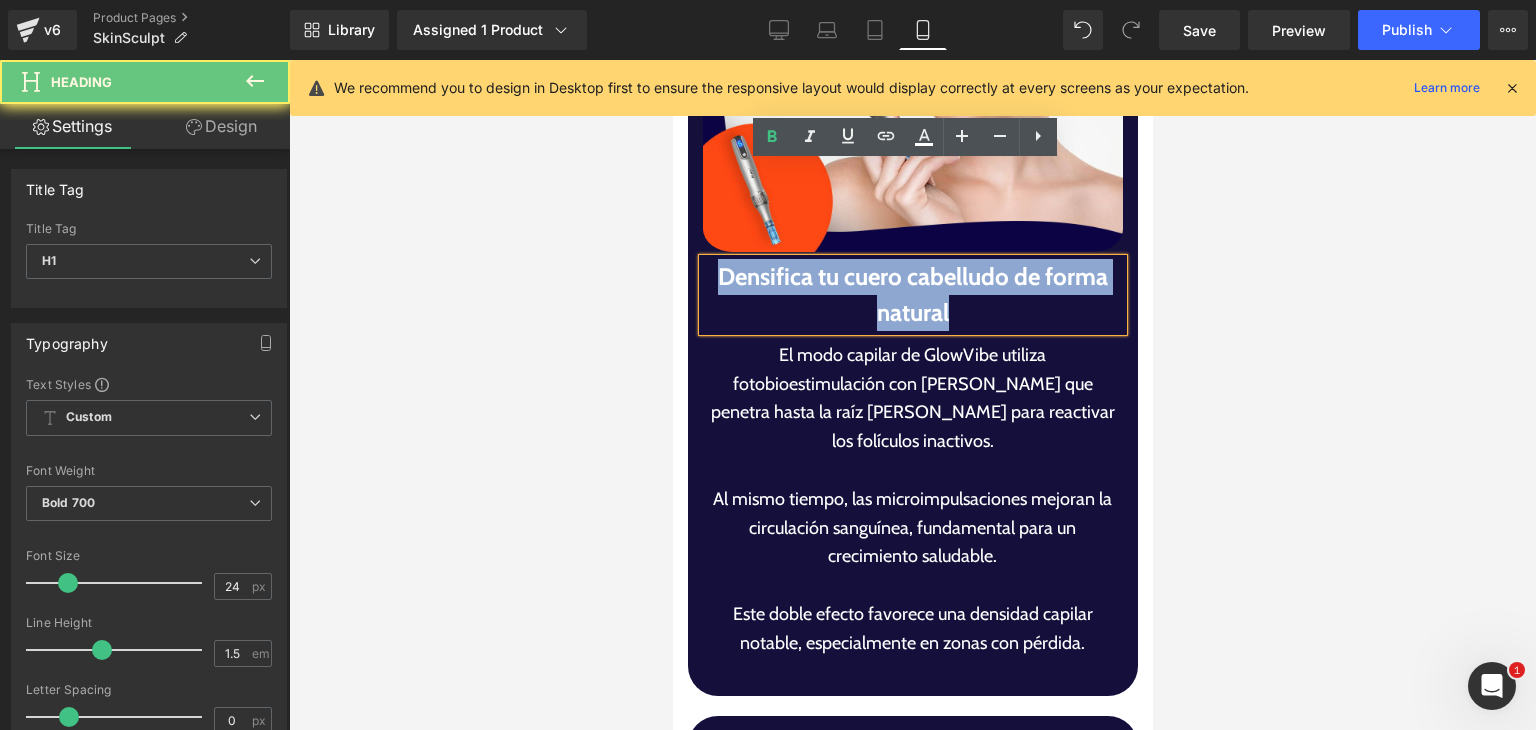 paste 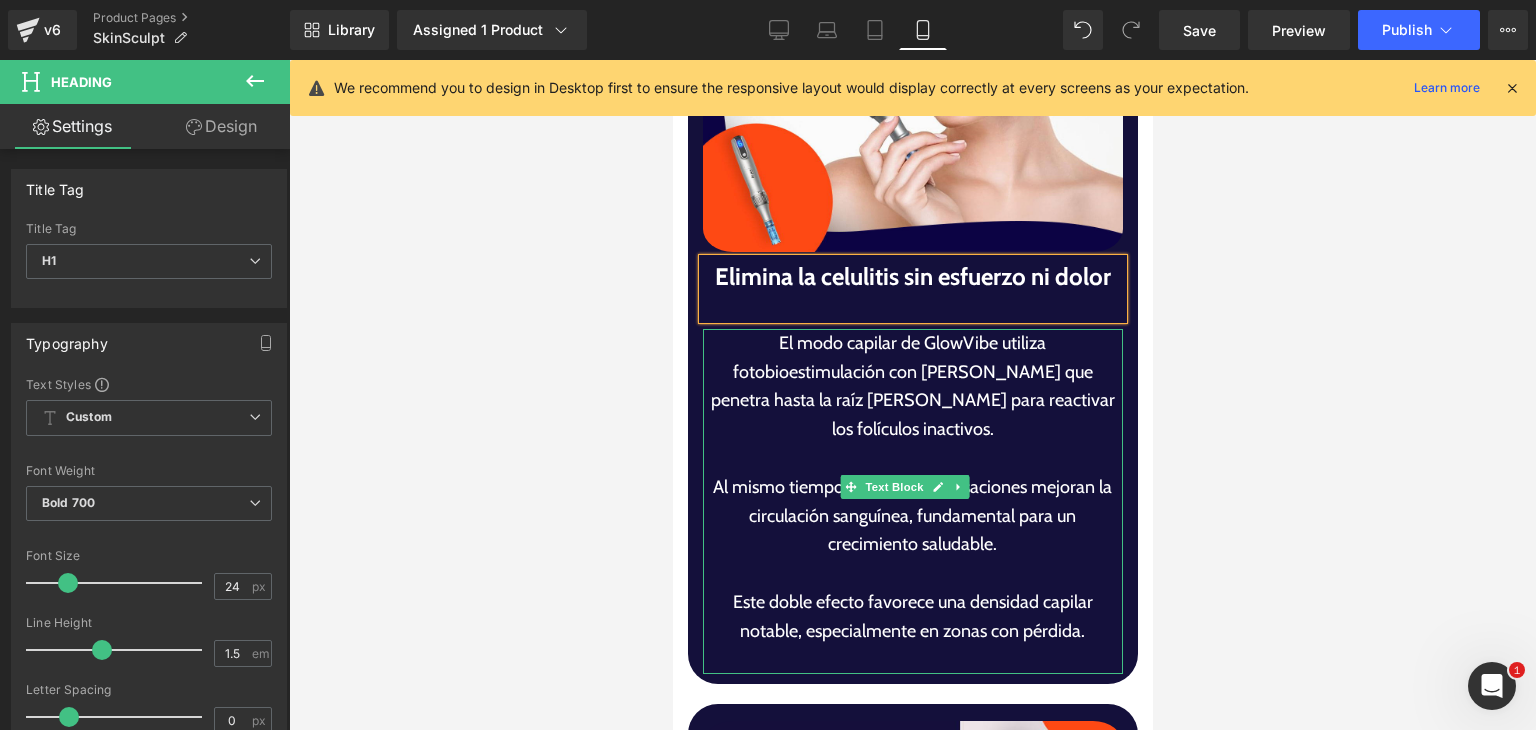 click on "El modo capilar de GlowVibe utiliza fotobioestimulación con luz roja que penetra hasta la raíz del cabello para reactivar los folículos inactivos." at bounding box center (911, 386) 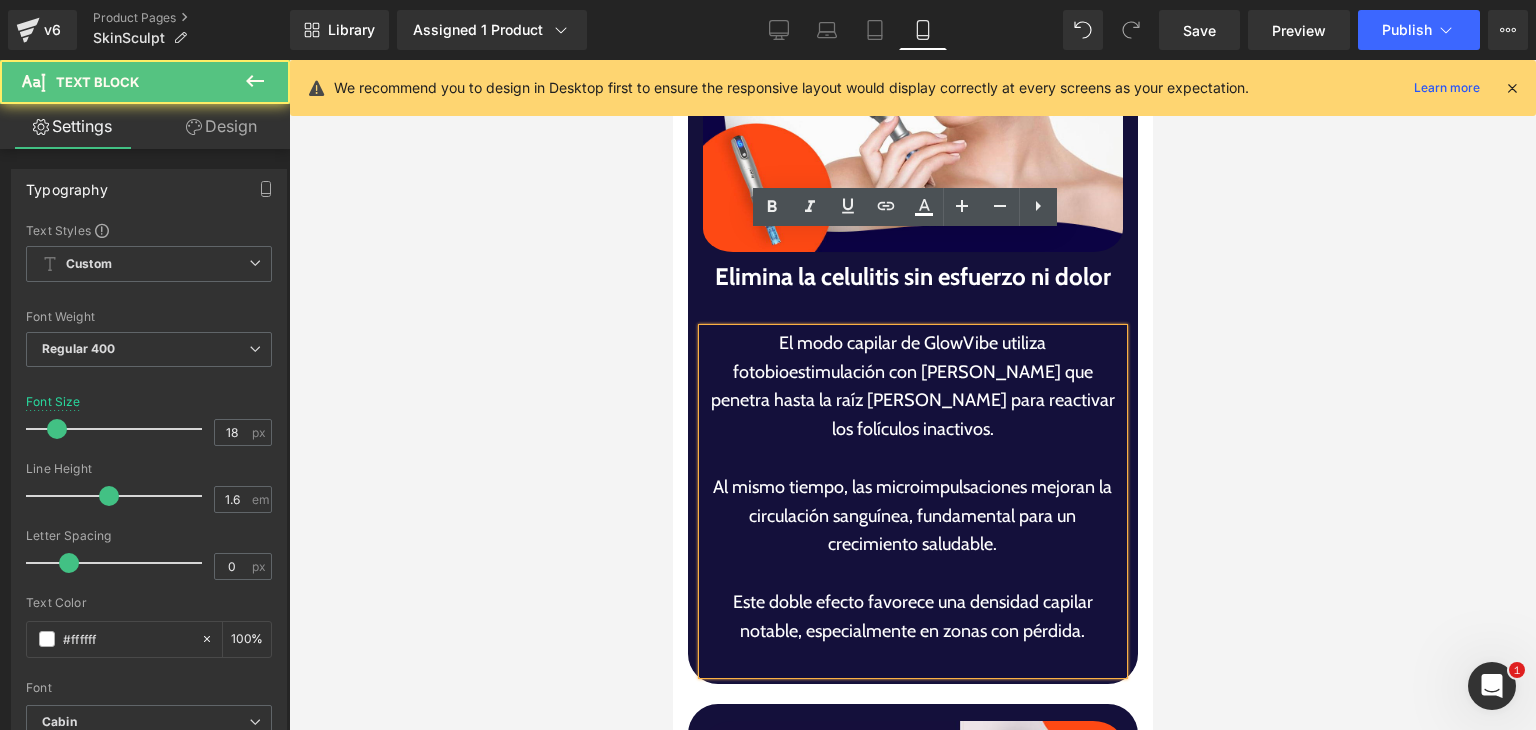 click on "El modo capilar de GlowVibe utiliza fotobioestimulación con luz roja que penetra hasta la raíz del cabello para reactivar los folículos inactivos." at bounding box center [911, 386] 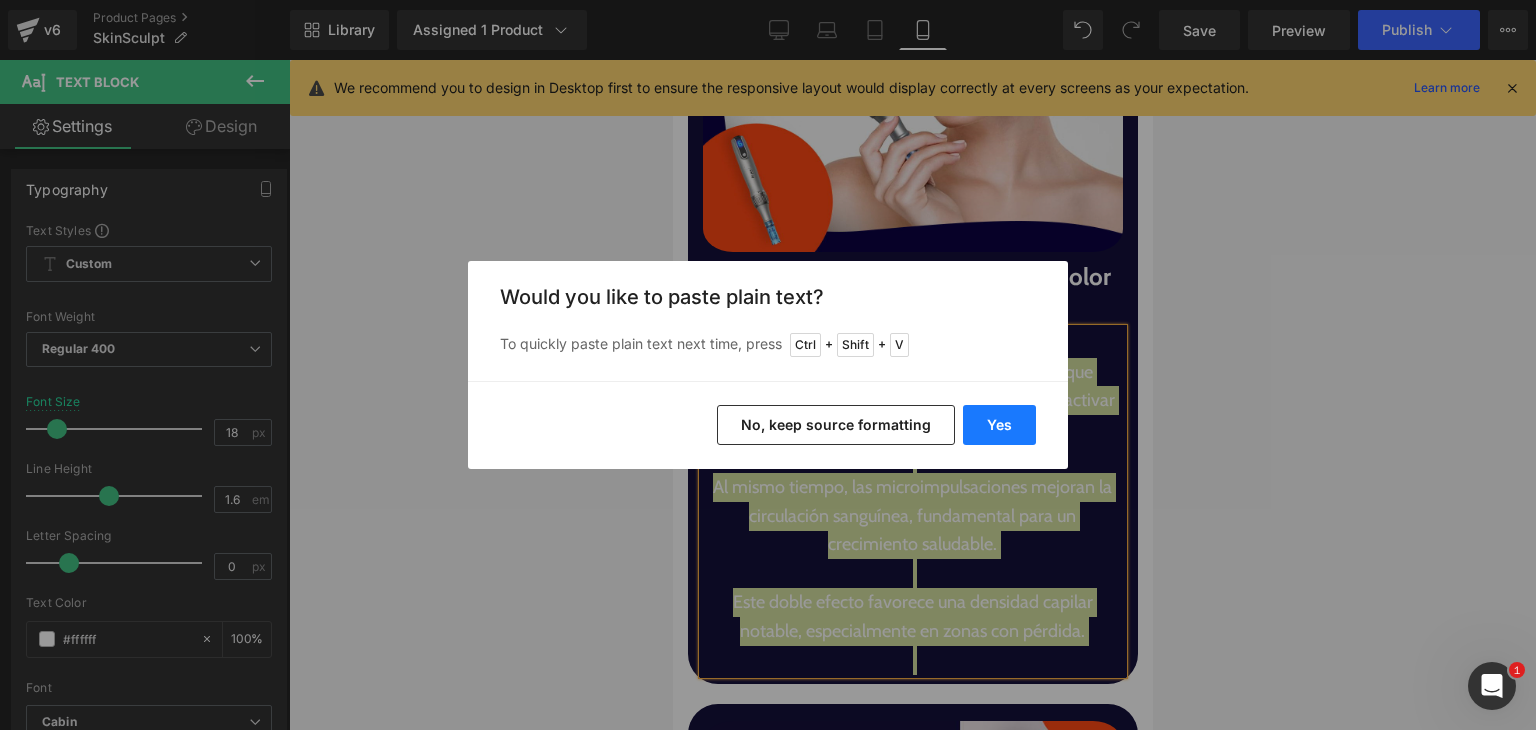 click on "Yes" at bounding box center [999, 425] 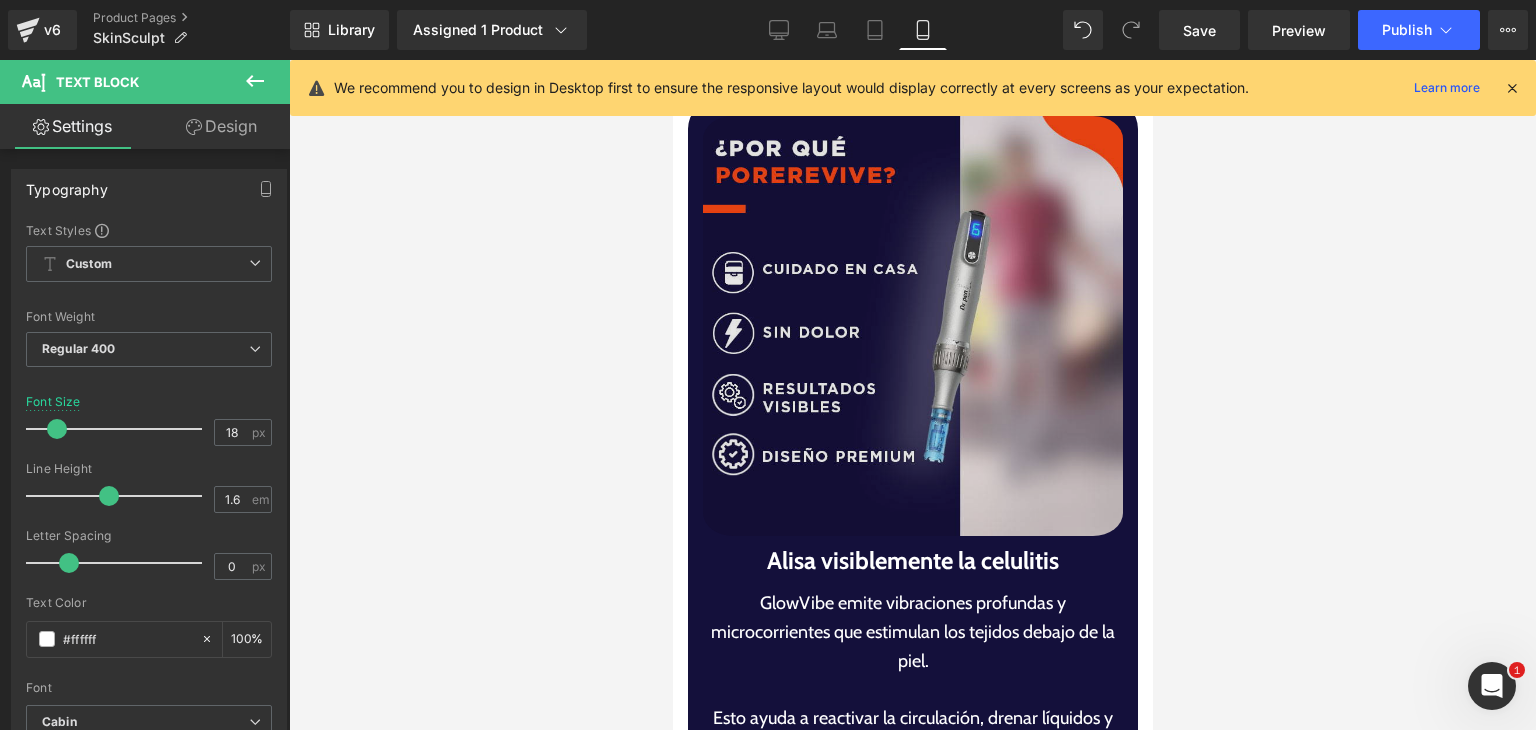 scroll, scrollTop: 5700, scrollLeft: 0, axis: vertical 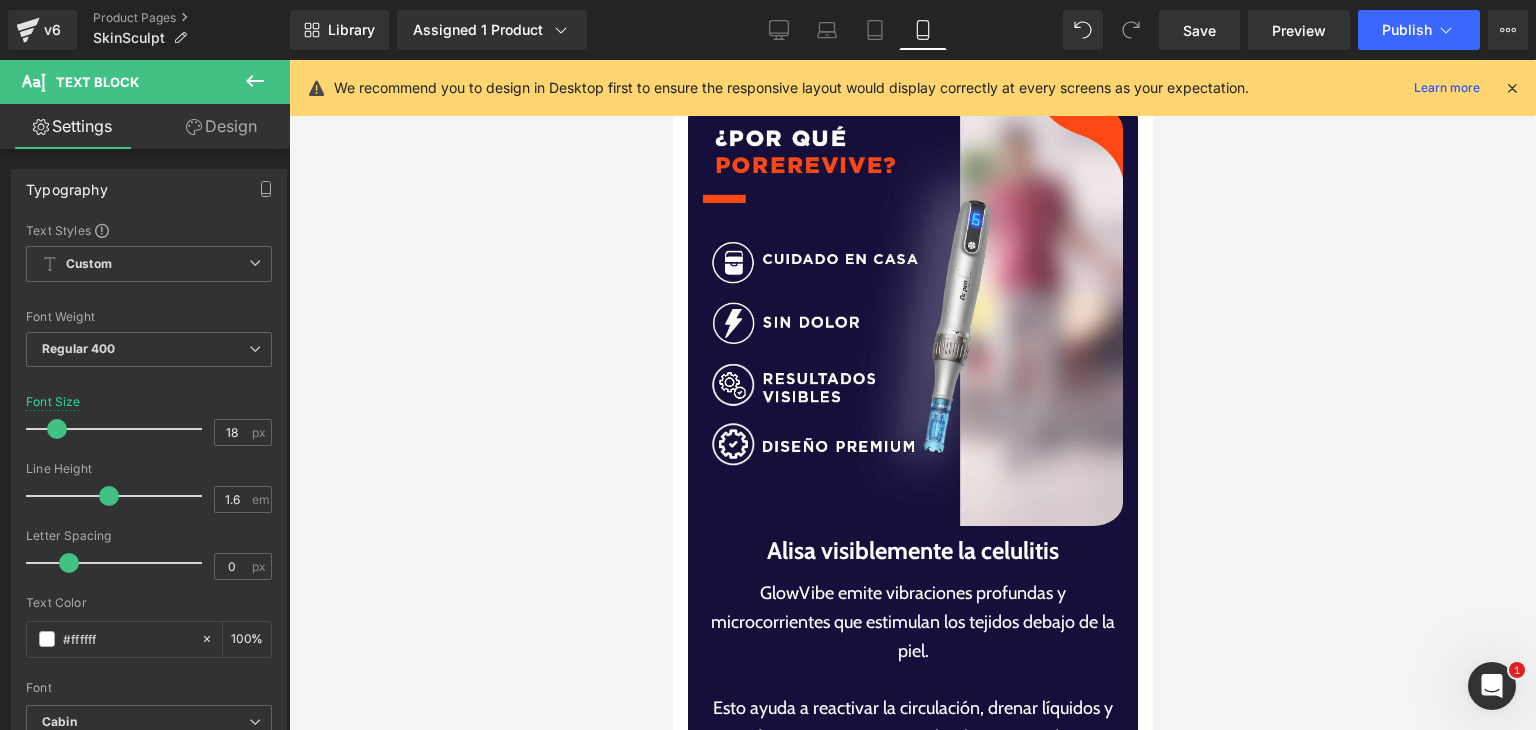 click on "Alisa visiblemente la celulitis" at bounding box center (912, 551) 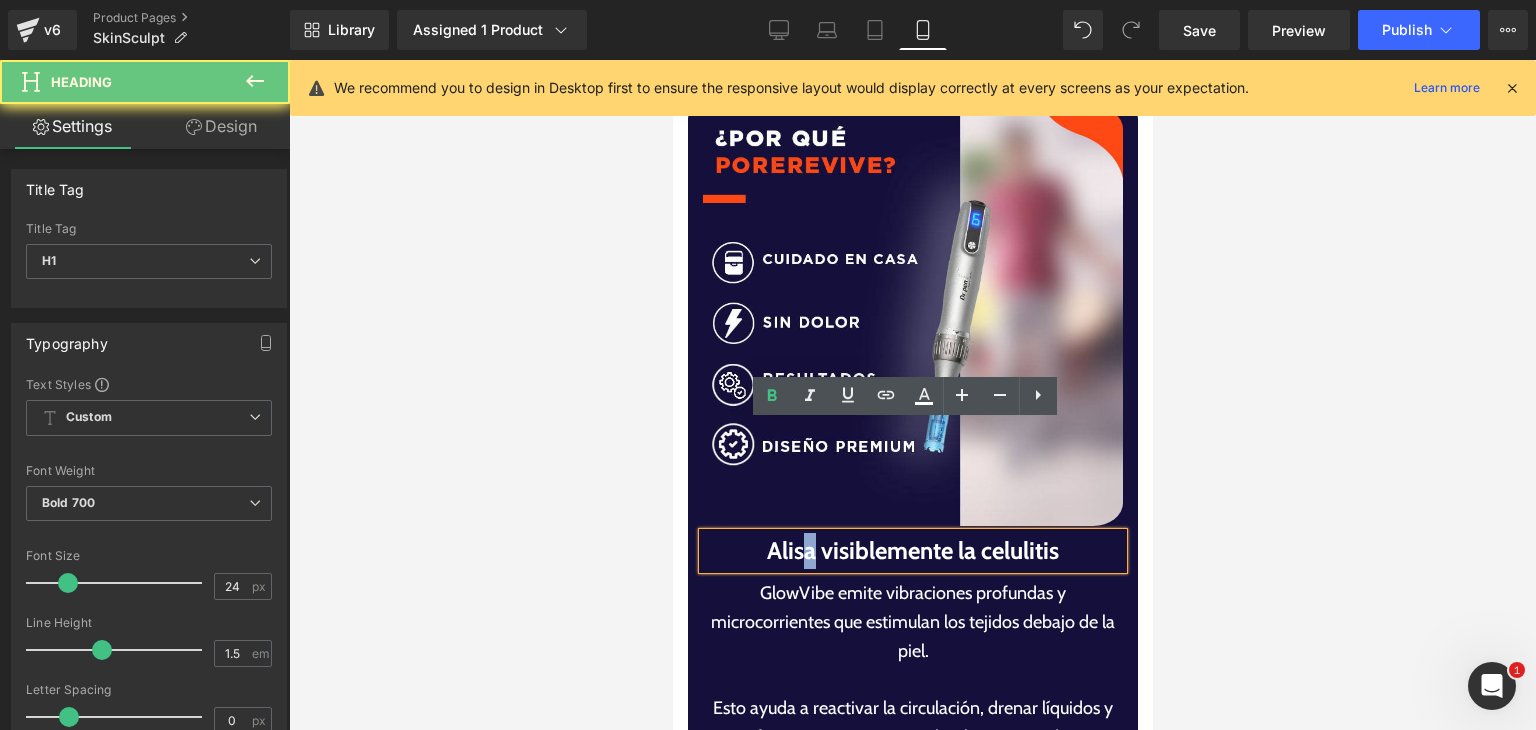 drag, startPoint x: 790, startPoint y: 440, endPoint x: 805, endPoint y: 479, distance: 41.785164 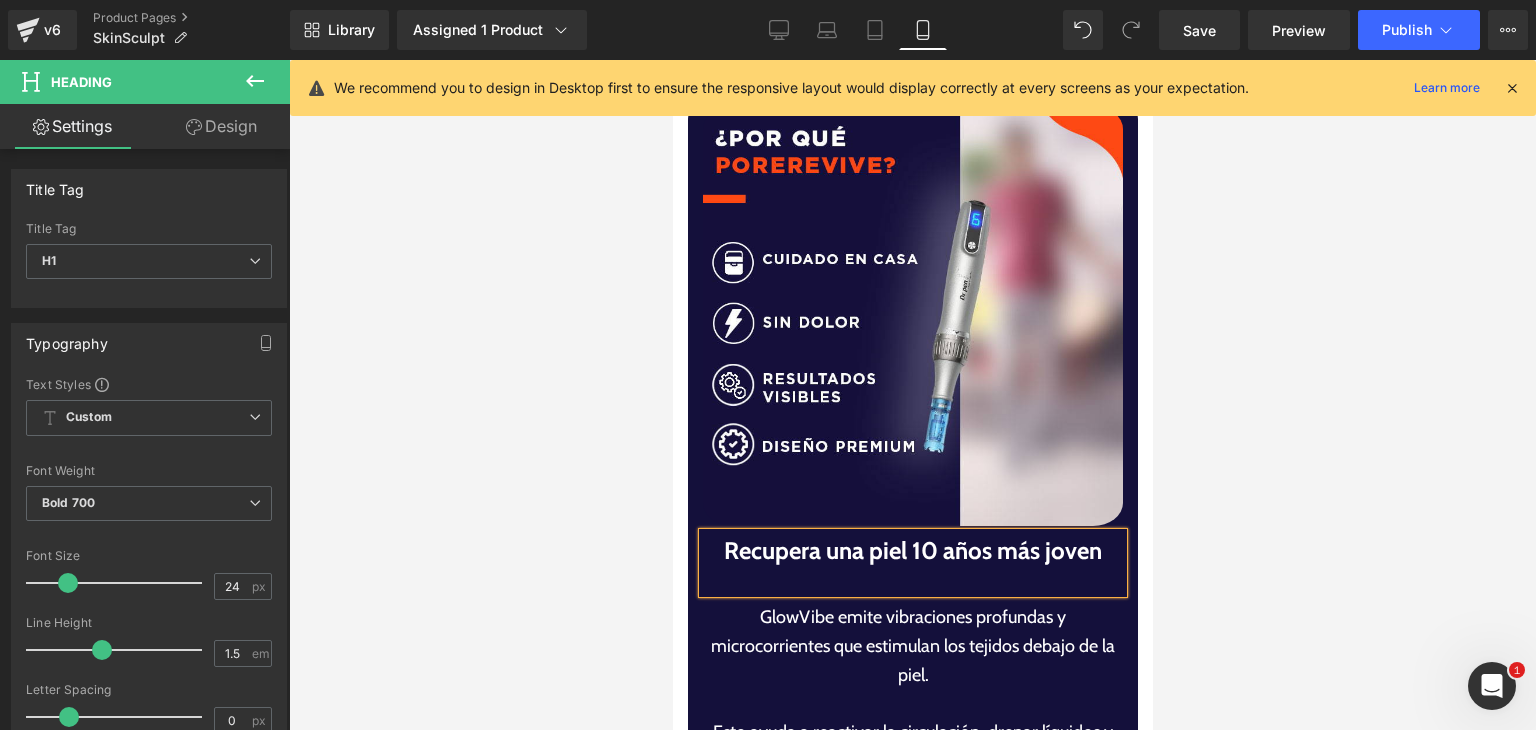 click on "GlowVibe emite vibraciones profundas y microcorrientes que estimulan los tejidos debajo de la piel." at bounding box center [912, 646] 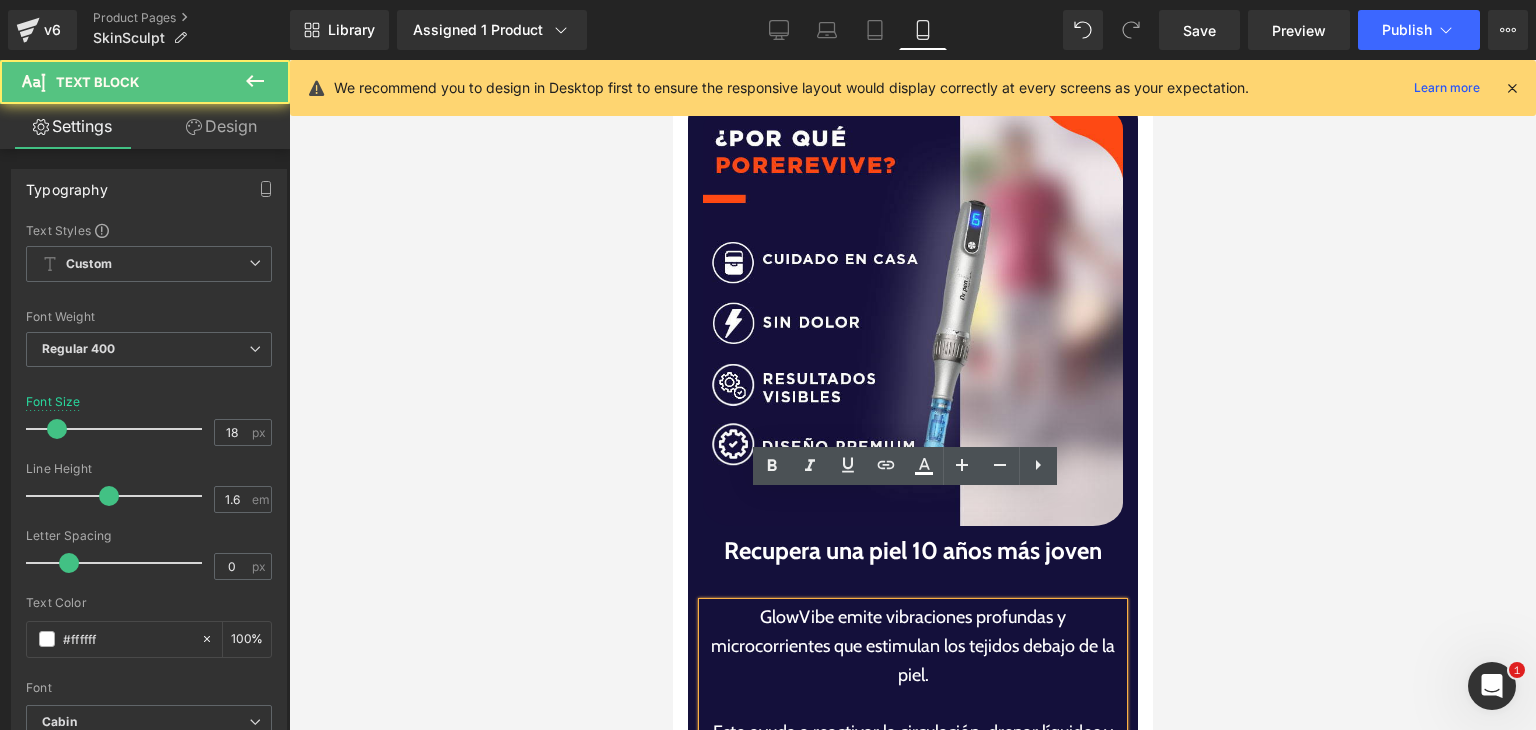 drag, startPoint x: 861, startPoint y: 535, endPoint x: 885, endPoint y: 549, distance: 27.784887 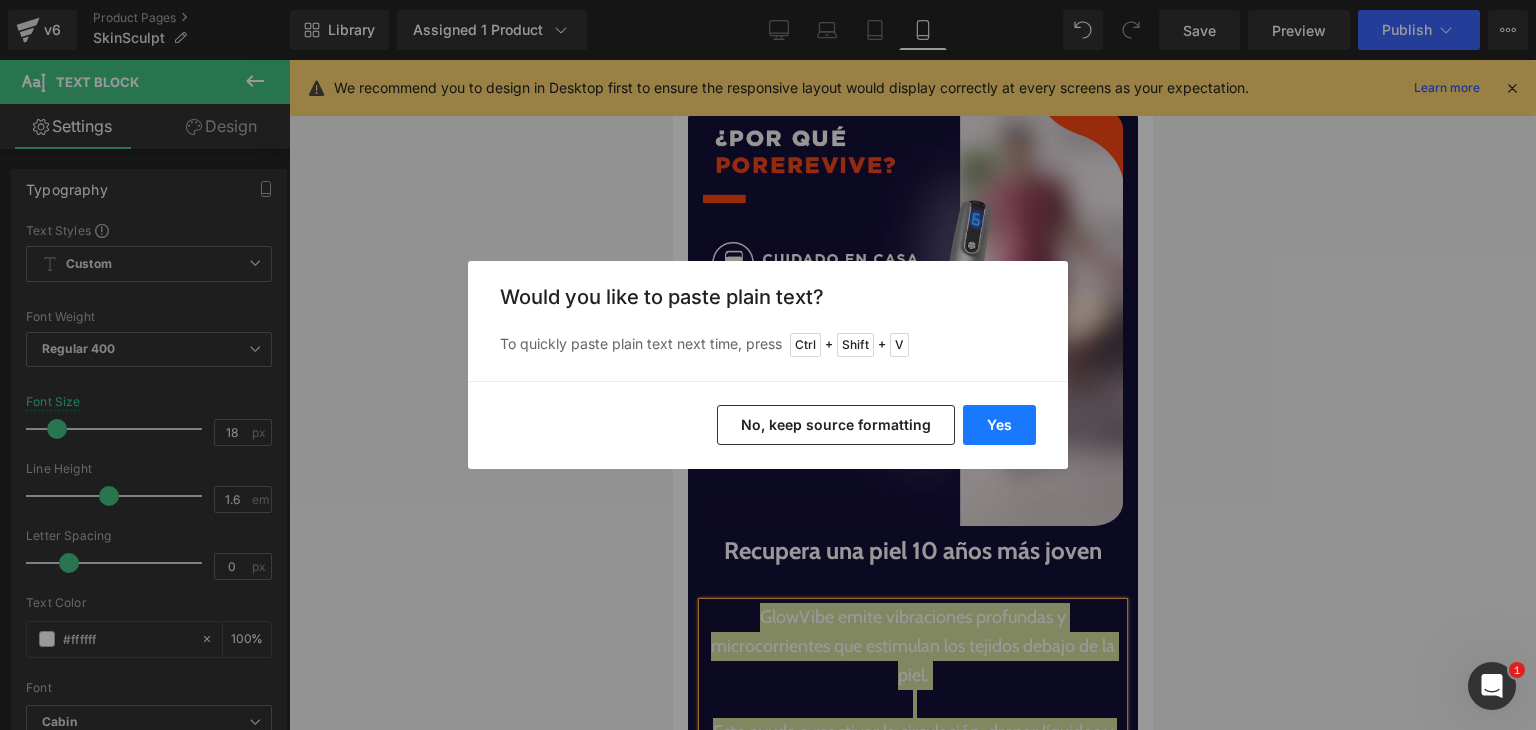 click on "Yes" at bounding box center [999, 425] 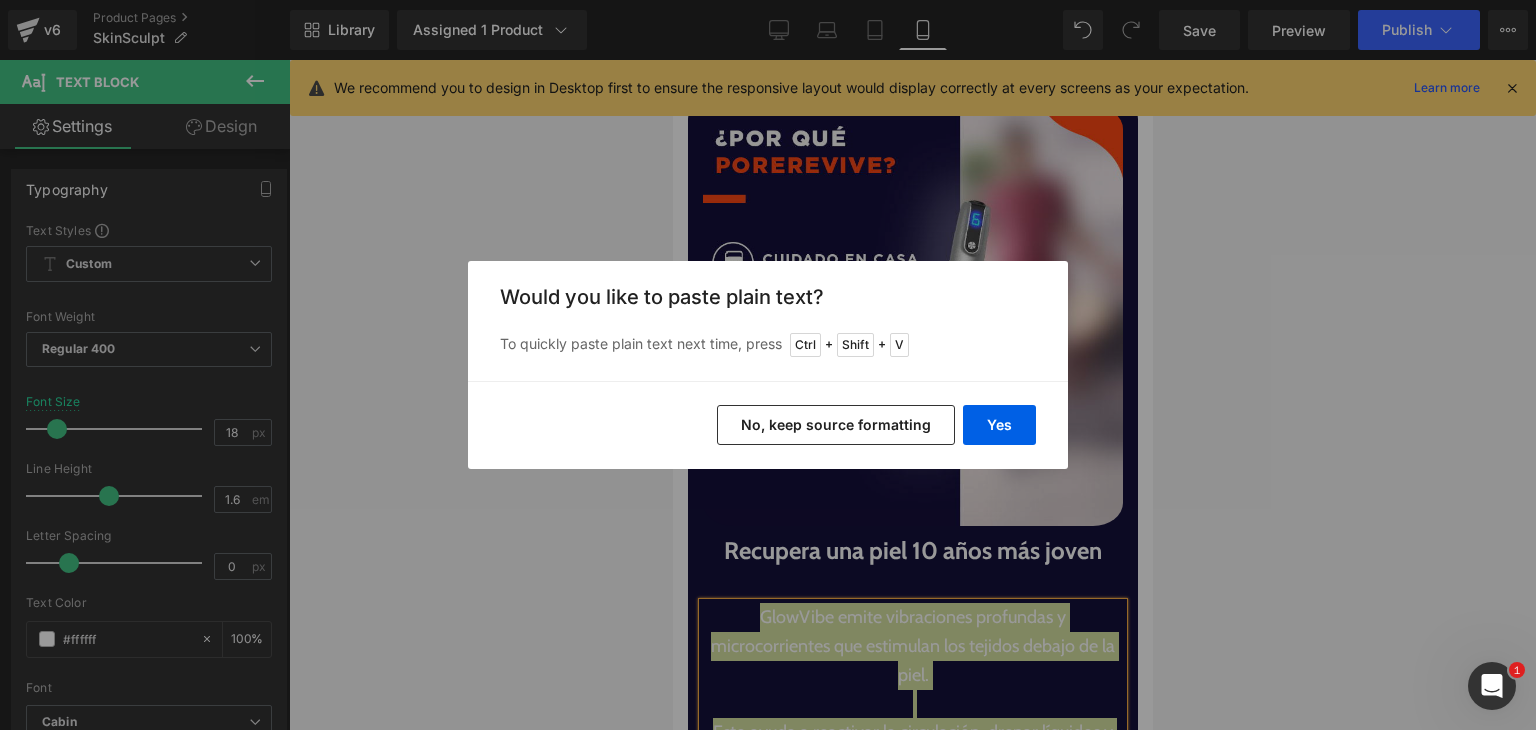 type 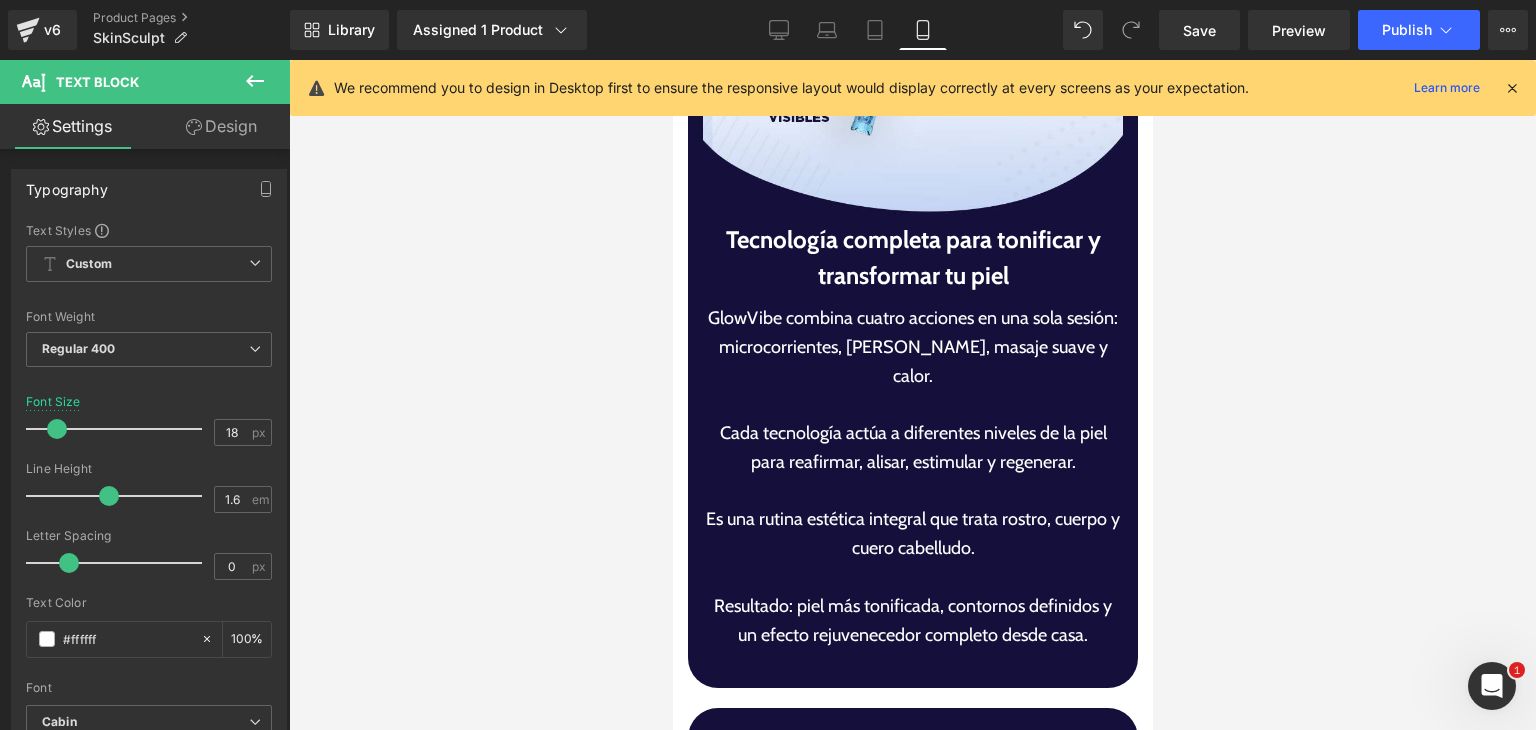 scroll, scrollTop: 6700, scrollLeft: 0, axis: vertical 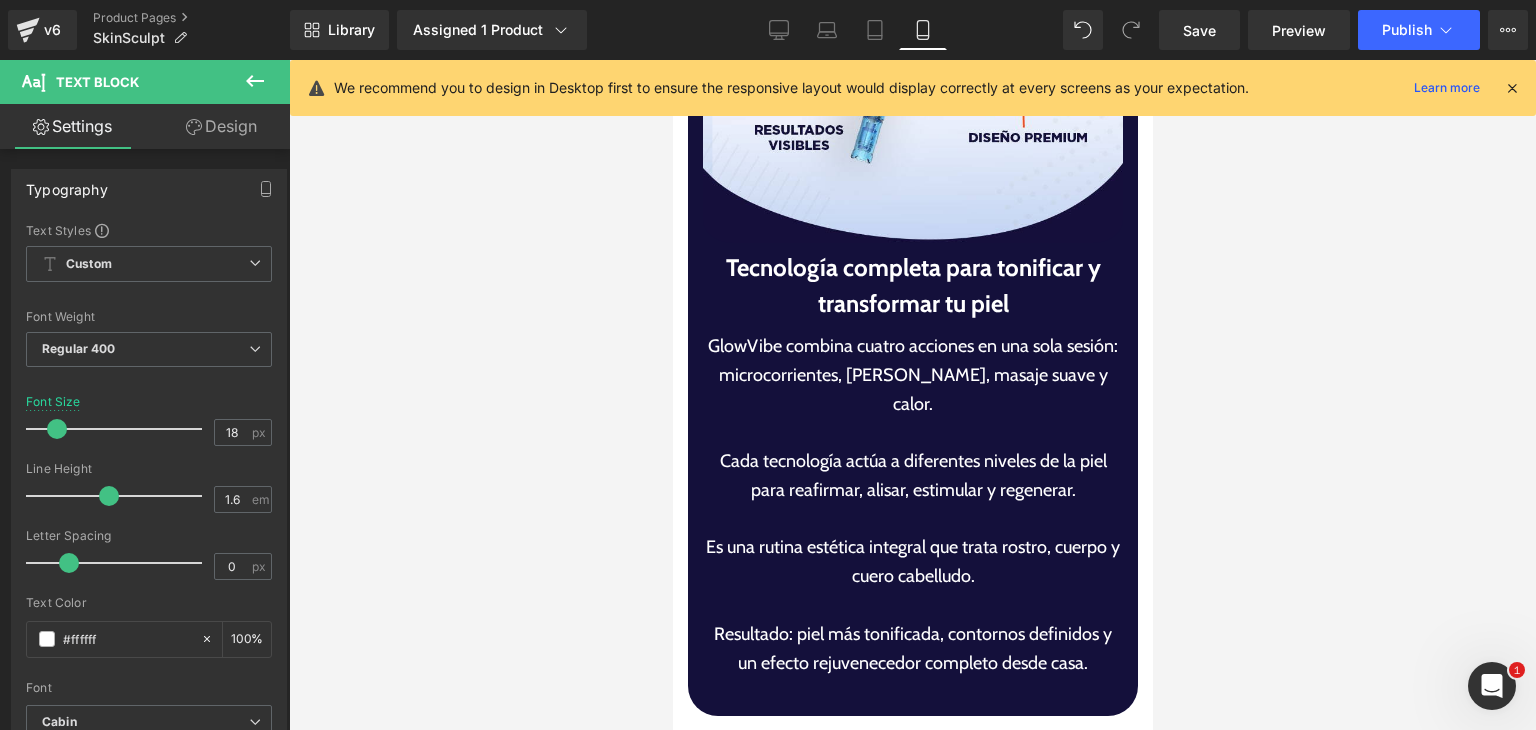 click on "Tecnología completa para tonificar y transformar tu piel" at bounding box center (912, 286) 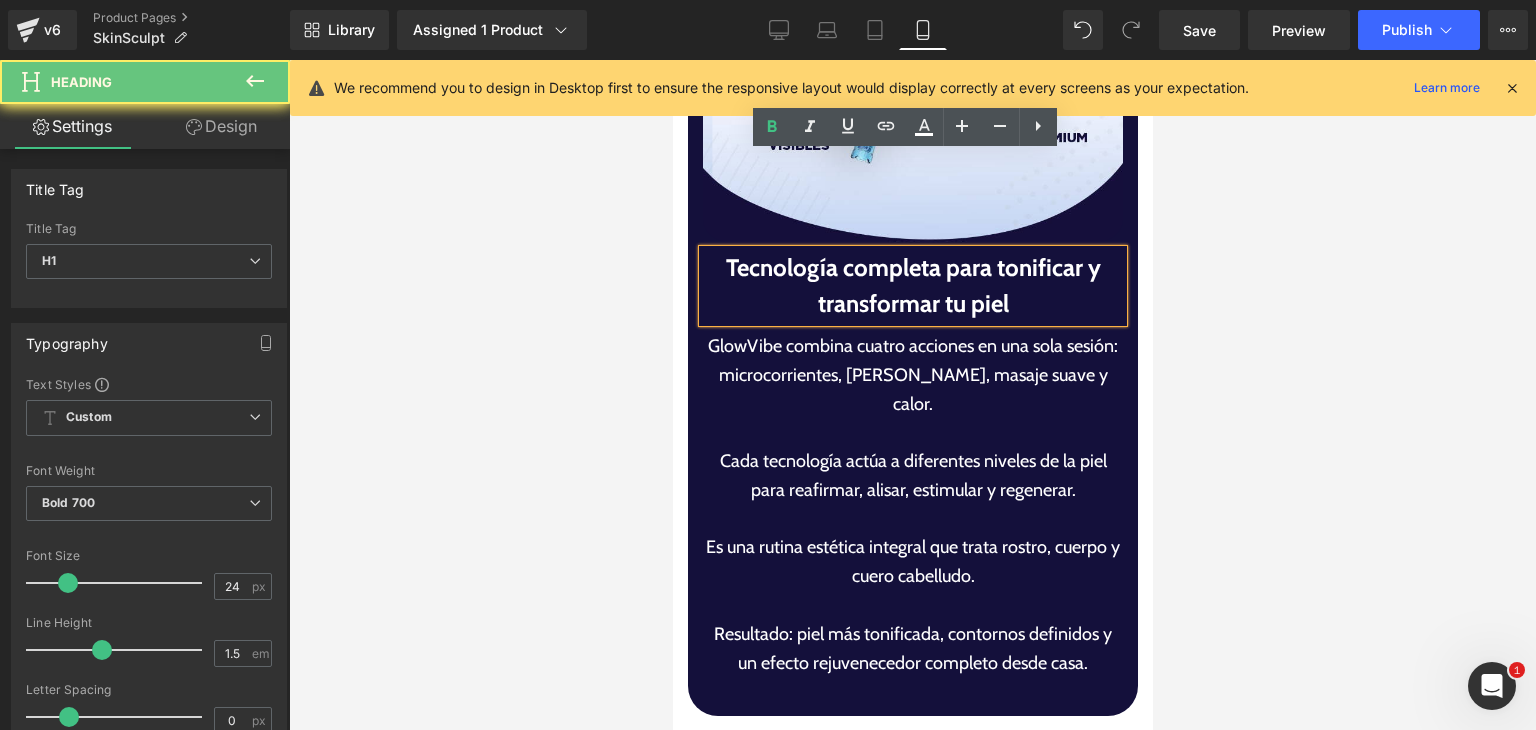 click on "Tecnología completa para tonificar y transformar tu piel" at bounding box center (912, 286) 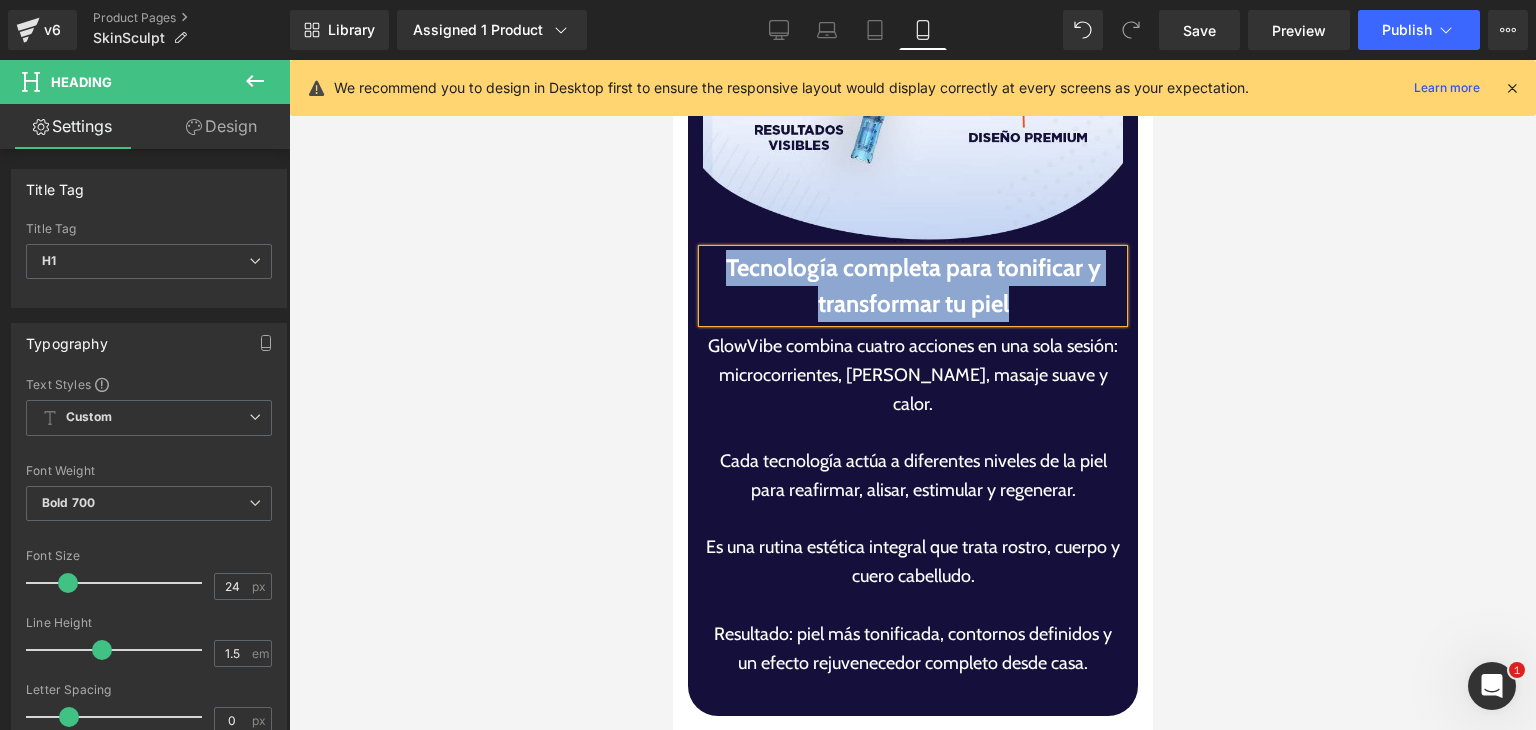 paste 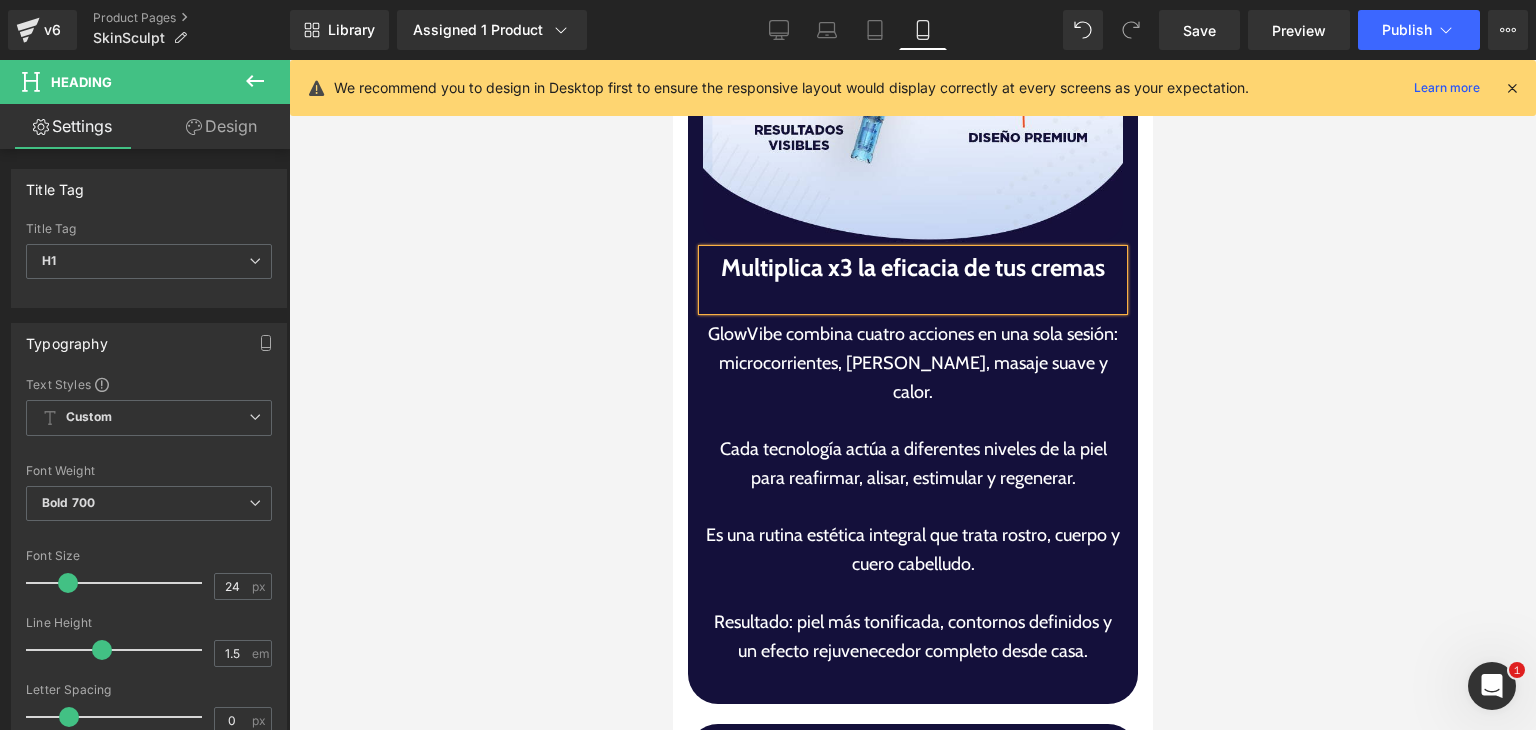 click on "GlowVibe combina cuatro acciones en una sola sesión: microcorrientes, luz roja, masaje suave y calor." at bounding box center (912, 363) 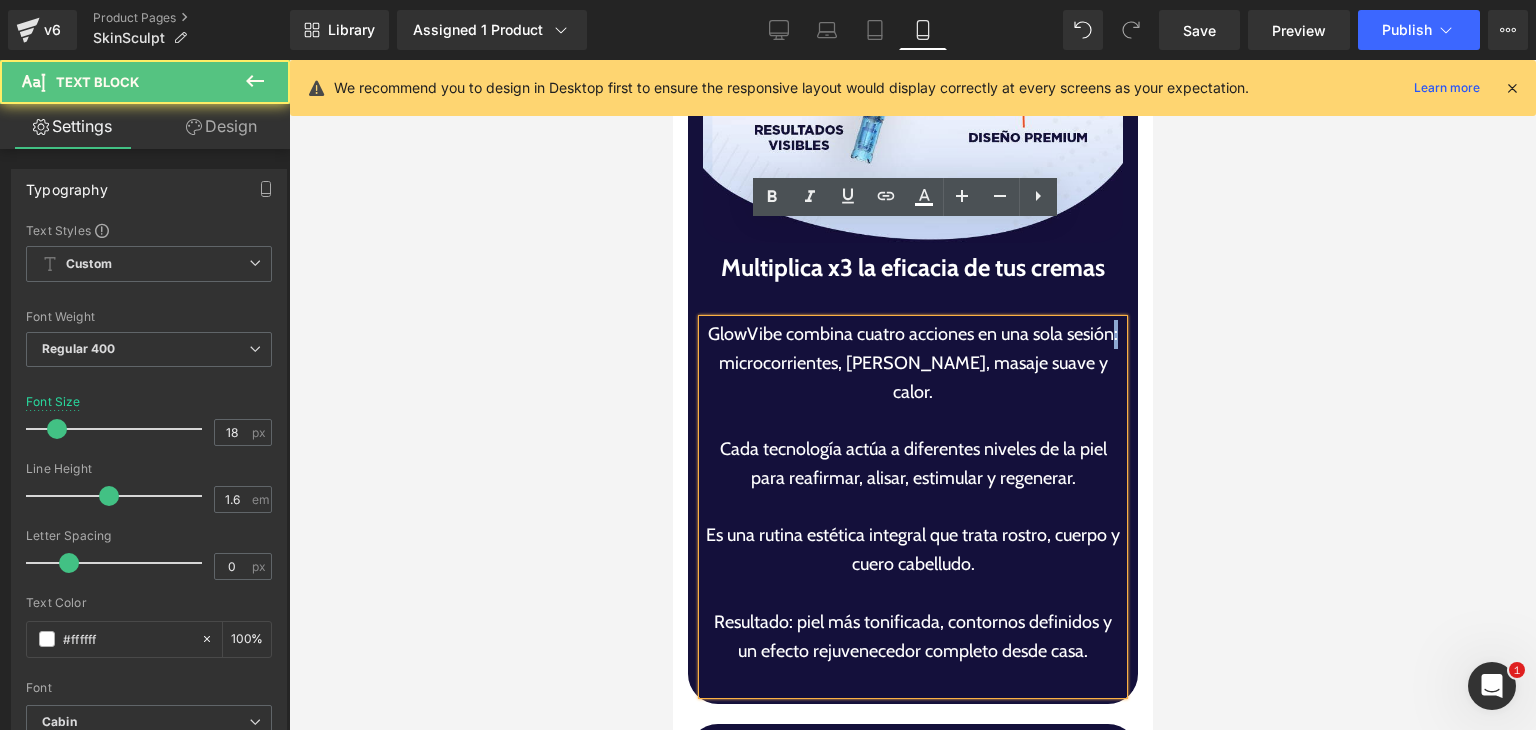 click on "GlowVibe combina cuatro acciones en una sola sesión: microcorrientes, luz roja, masaje suave y calor." at bounding box center [912, 363] 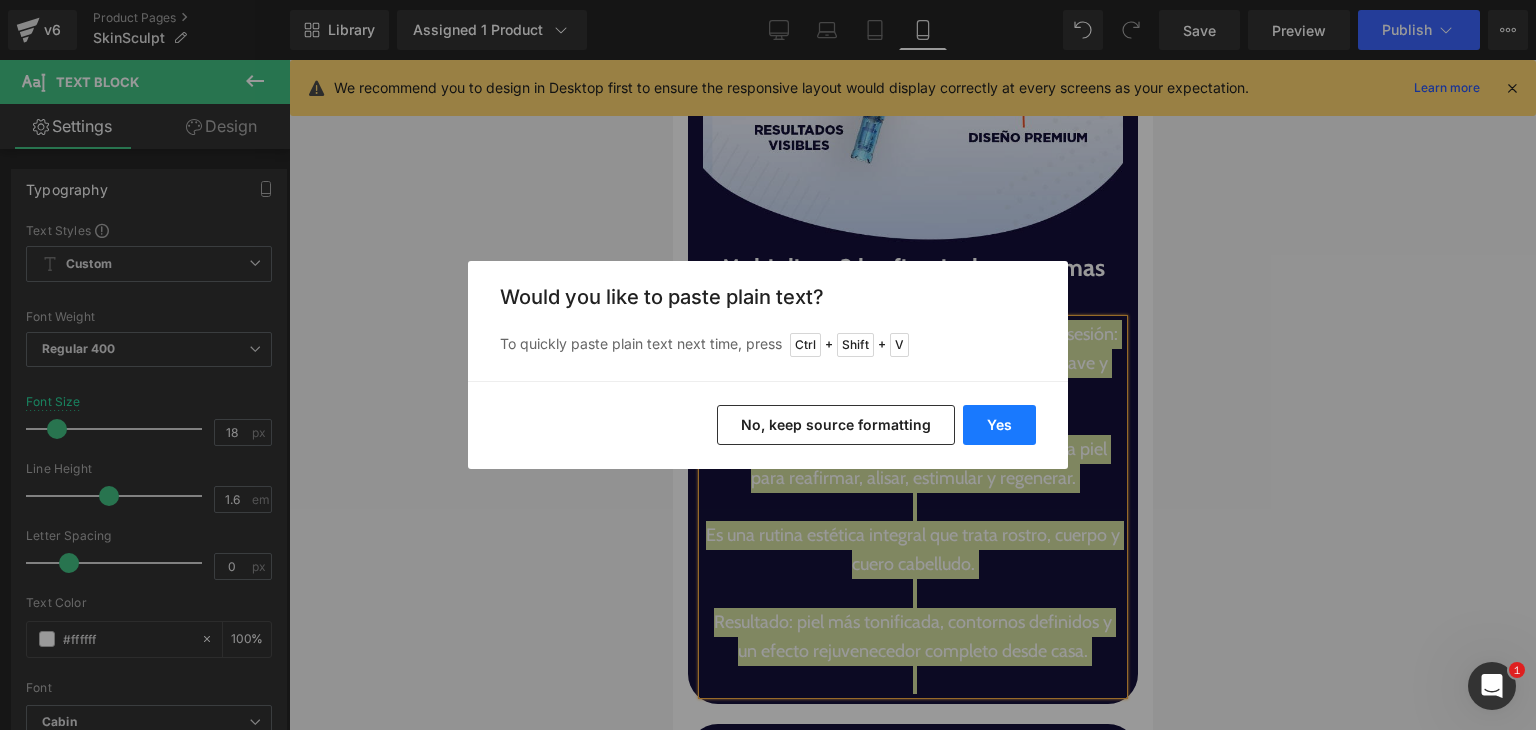click on "Yes" at bounding box center [999, 425] 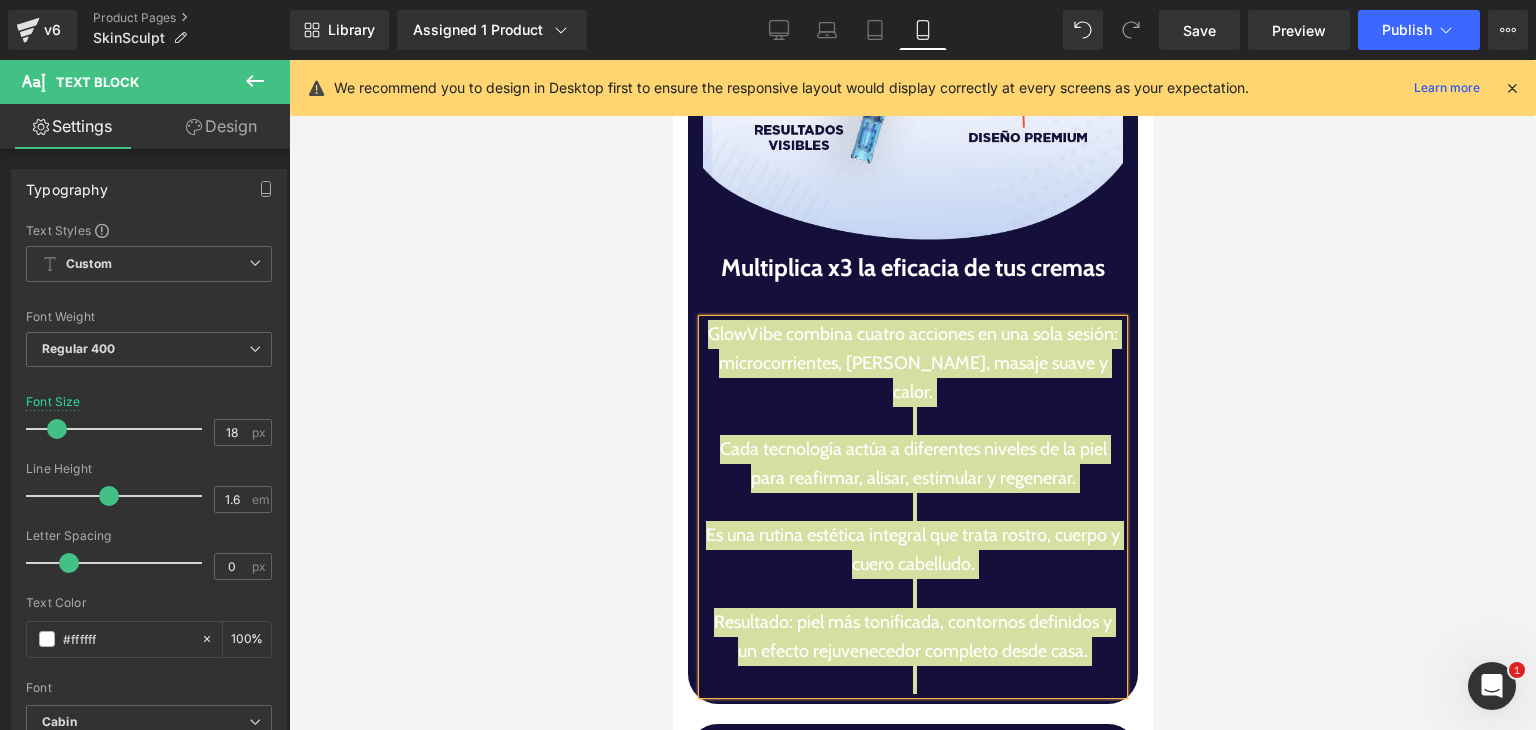 type 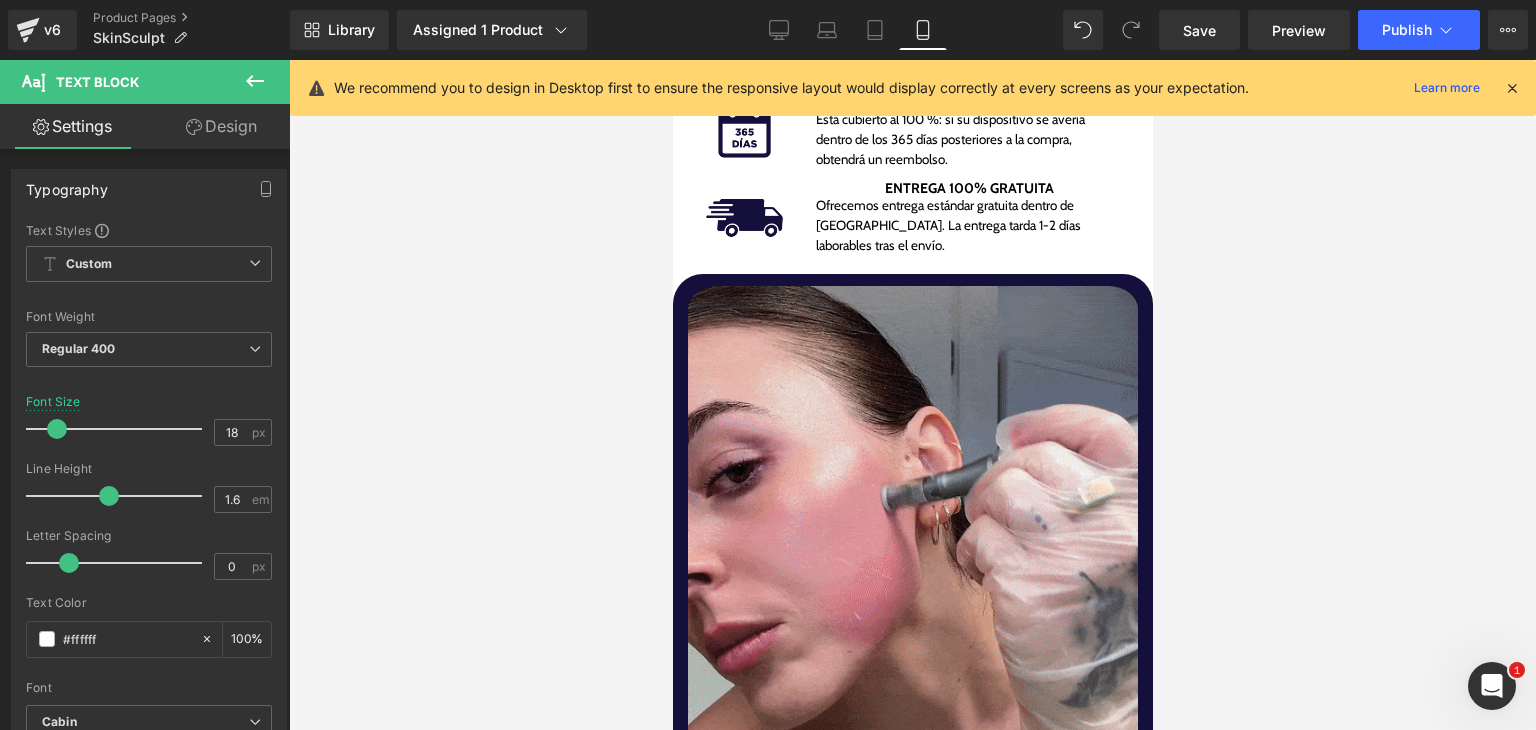 scroll, scrollTop: 2000, scrollLeft: 0, axis: vertical 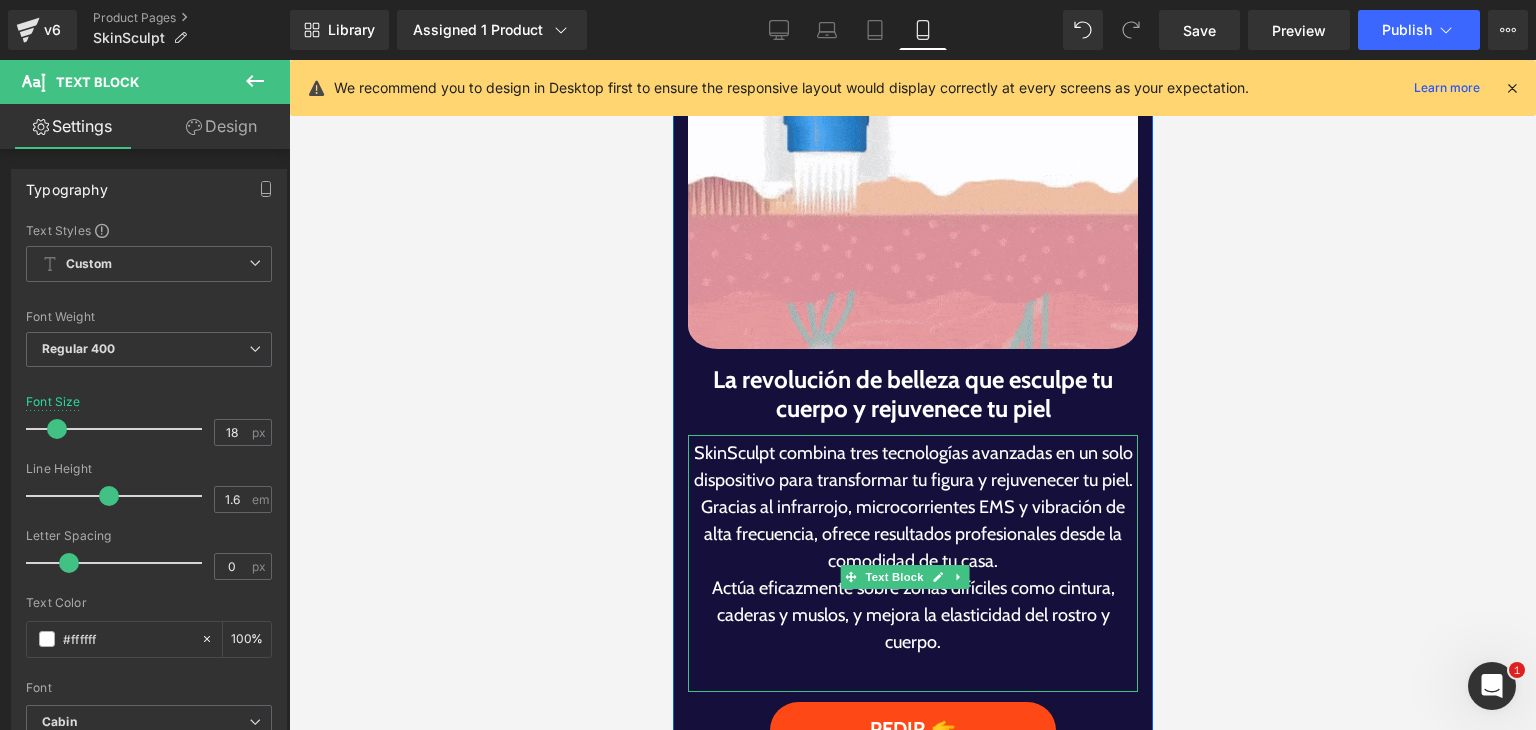 click on "SkinSculpt combina tres tecnologías avanzadas en un solo dispositivo para transformar tu figura y rejuvenecer tu piel." at bounding box center (912, 467) 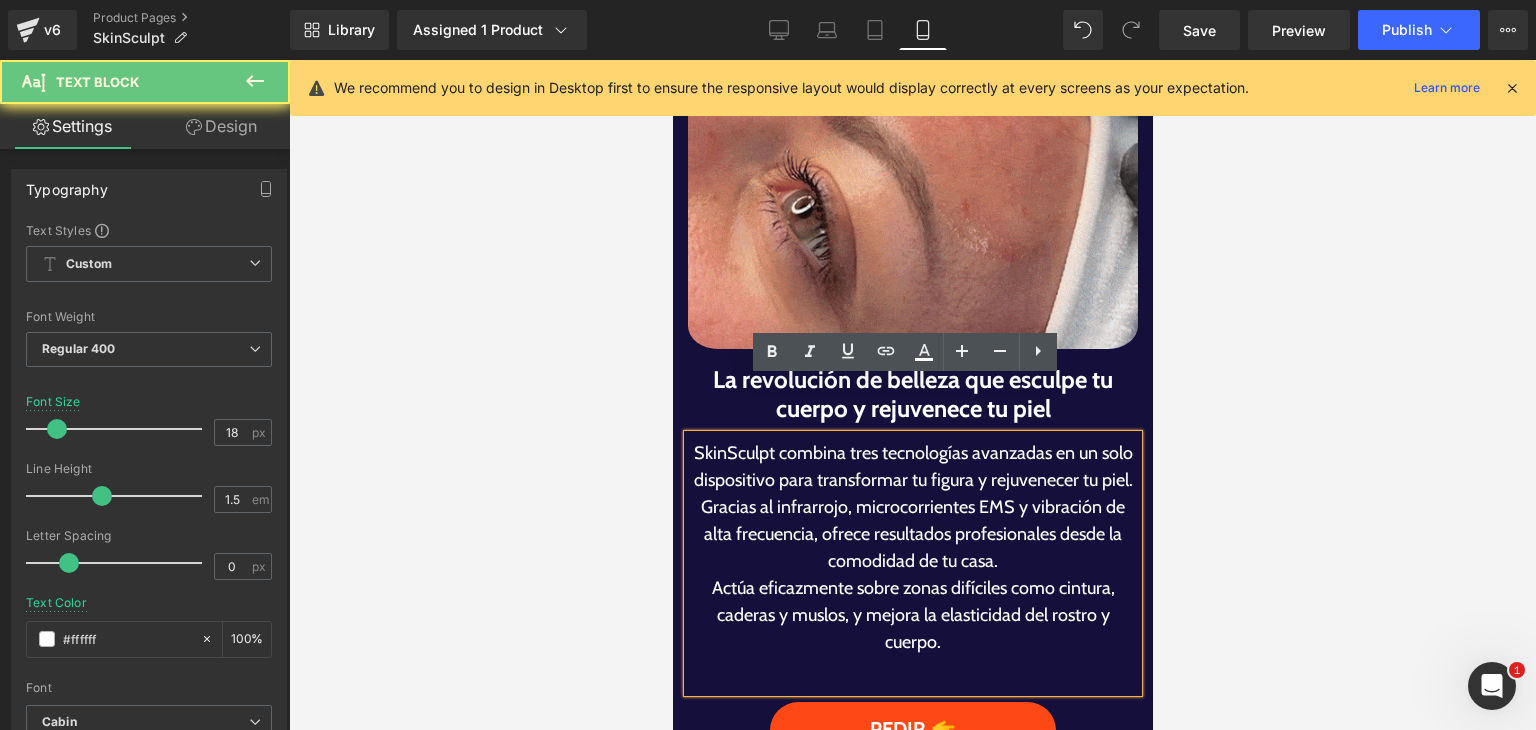 drag, startPoint x: 938, startPoint y: 445, endPoint x: 942, endPoint y: 481, distance: 36.221542 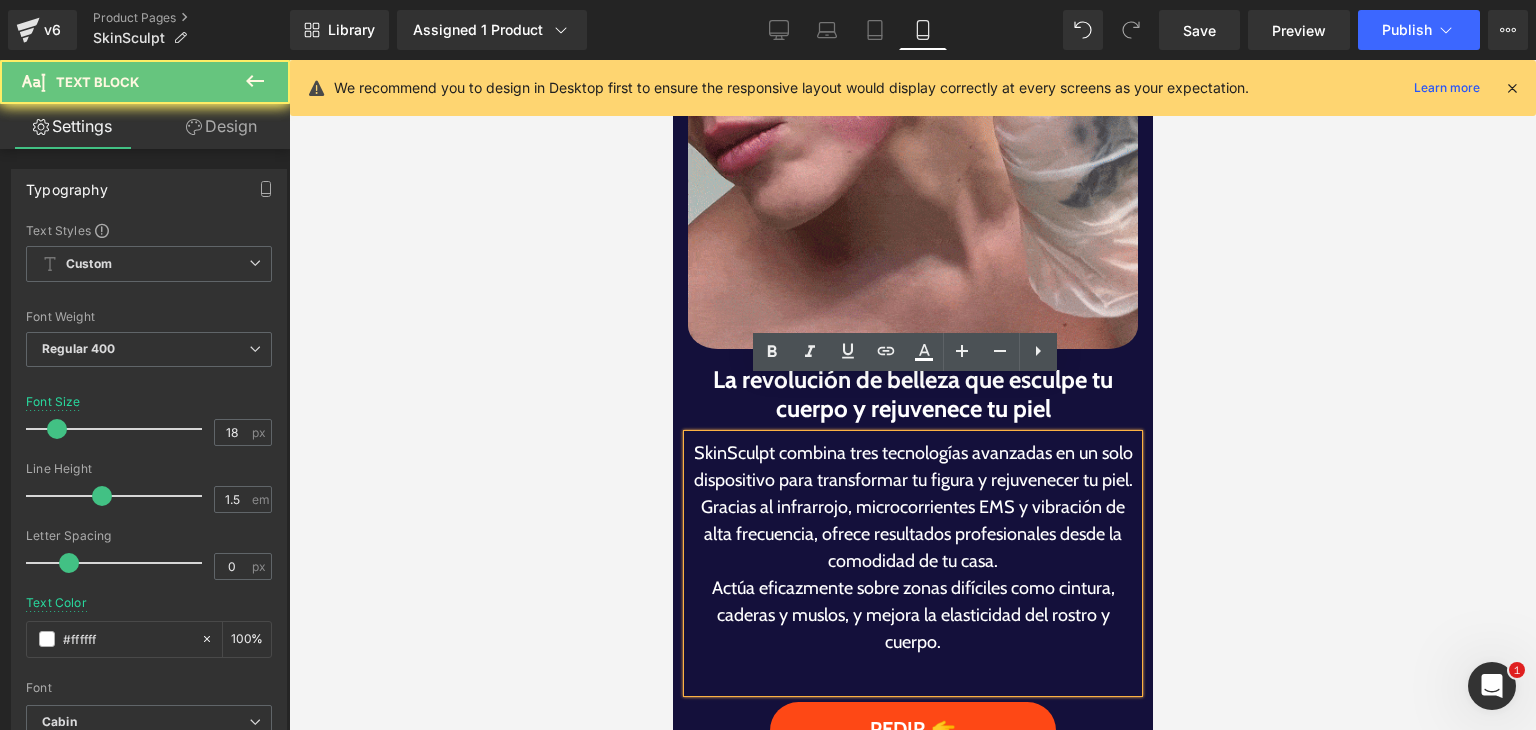 click on "SkinSculpt combina tres tecnologías avanzadas en un solo dispositivo para transformar tu figura y rejuvenecer tu piel." at bounding box center [912, 467] 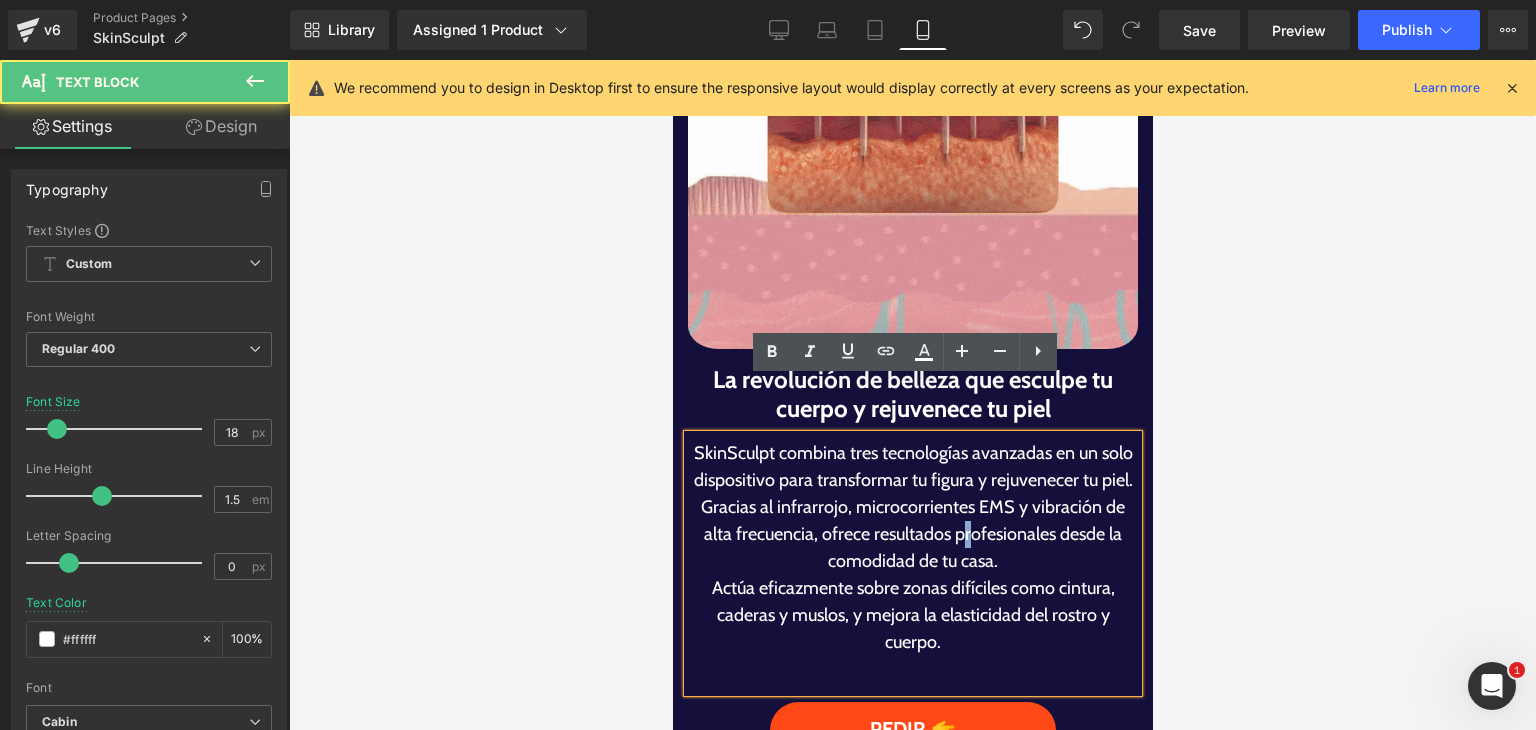 click on "Gracias al infrarrojo, microcorrientes EMS y vibración de alta frecuencia, ofrece resultados profesionales desde la comodidad de tu casa." at bounding box center [912, 534] 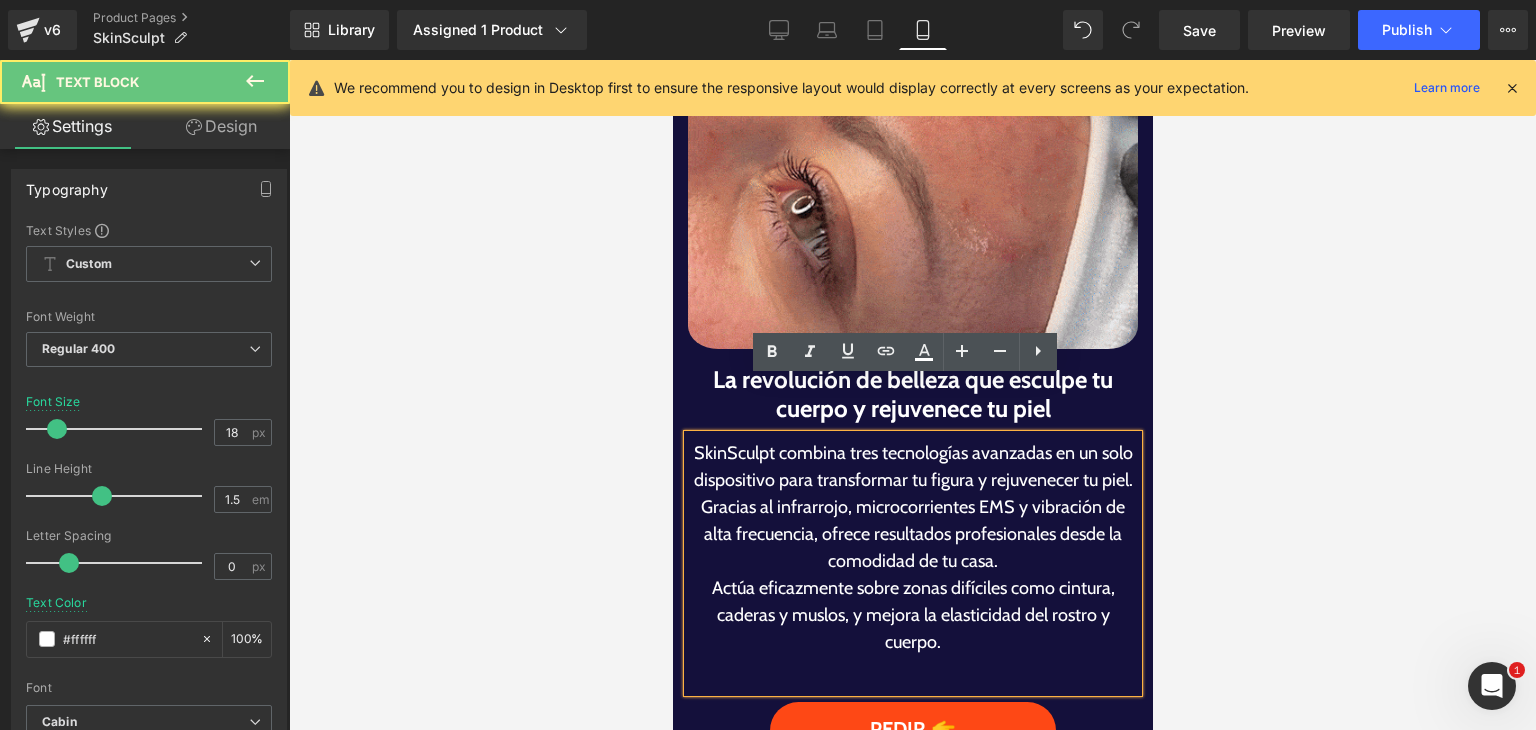 drag, startPoint x: 993, startPoint y: 535, endPoint x: 933, endPoint y: 418, distance: 131.48764 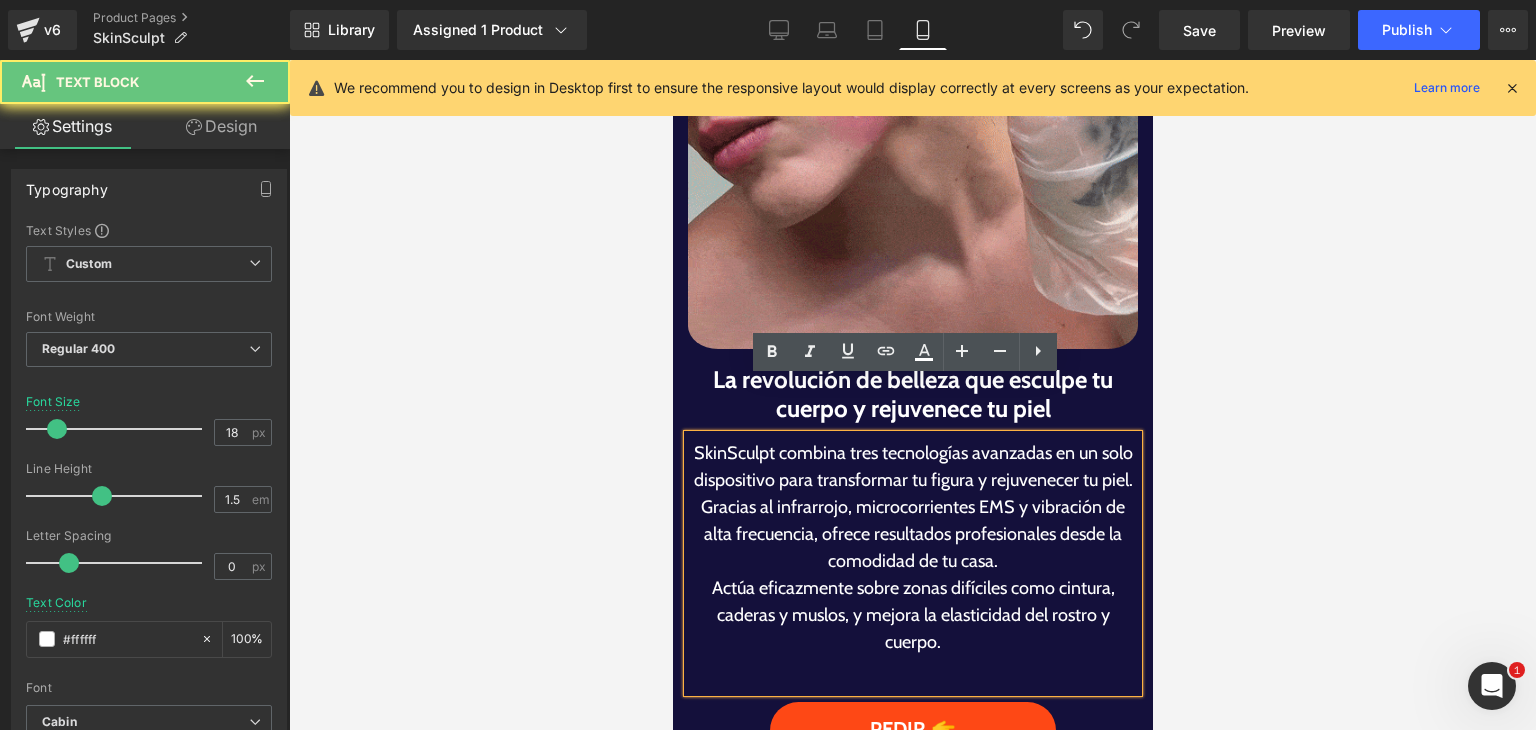 click on "Gracias al infrarrojo, microcorrientes EMS y vibración de alta frecuencia, ofrece resultados profesionales desde la comodidad de tu casa." at bounding box center (912, 534) 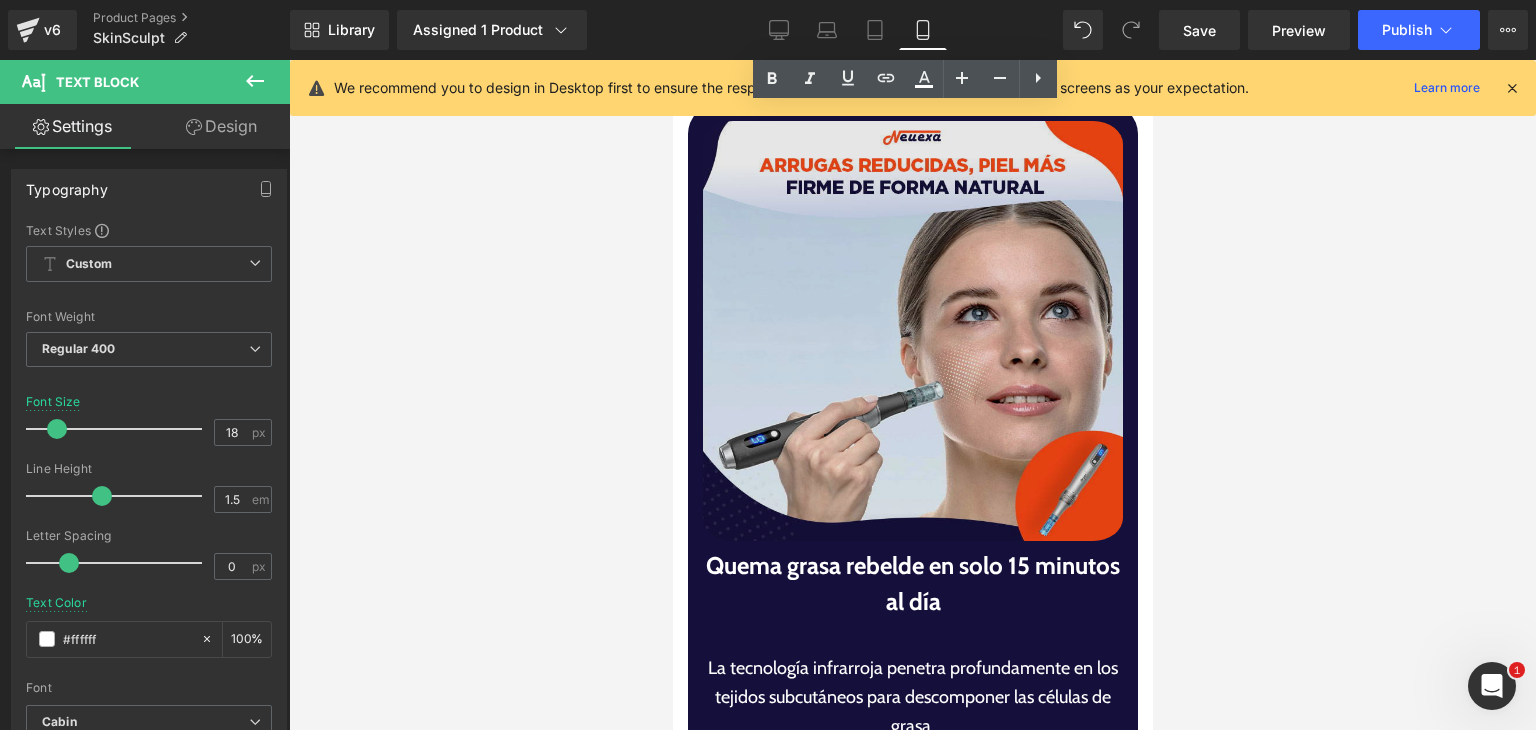 scroll, scrollTop: 4500, scrollLeft: 0, axis: vertical 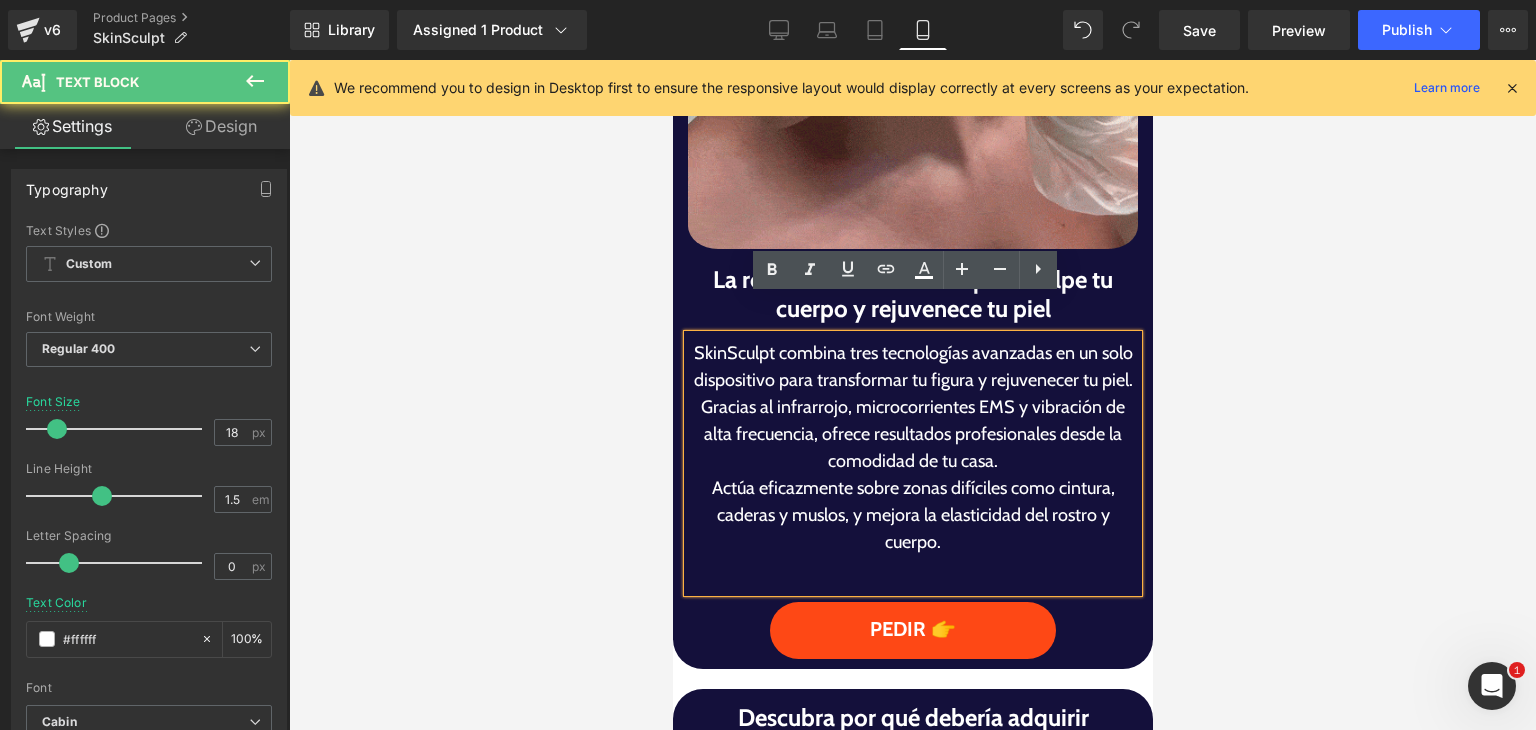 click on "SkinSculpt combina tres tecnologías avanzadas en un solo dispositivo para transformar tu figura y rejuvenecer tu piel.  Gracias al infrarrojo, microcorrientes EMS y vibración de alta frecuencia, ofrece resultados profesionales desde la comodidad de tu casa.  Actúa eficazmente sobre zonas difíciles como cintura, caderas y muslos, y mejora la elasticidad del rostro y cuerpo." at bounding box center [912, 463] 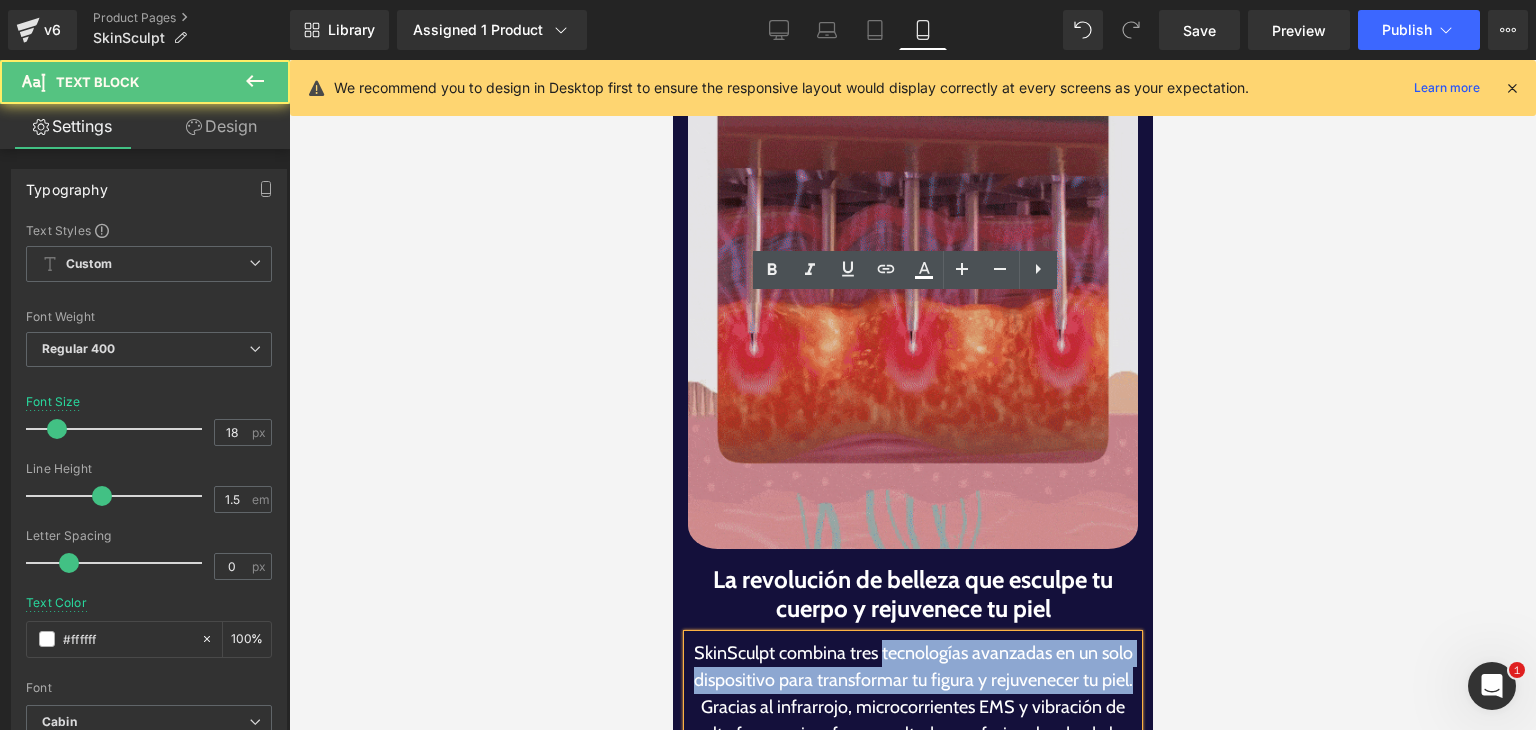 click on "Image         La revolución de belleza que esculpe tu cuerpo y rejuvenece tu piel Heading         SkinSculpt combina tres tecnologías avanzadas en un solo dispositivo para transformar tu figura y rejuvenecer tu piel.  Gracias al infrarrojo, microcorrientes EMS y vibración de alta frecuencia, ofrece resultados profesionales desde la comodidad de tu casa.  Actúa eficazmente sobre zonas difíciles como cintura, caderas y muslos, y mejora la elasticidad del rostro y cuerpo. Text Block         PEDIR 👉 Button" at bounding box center (912, 469) 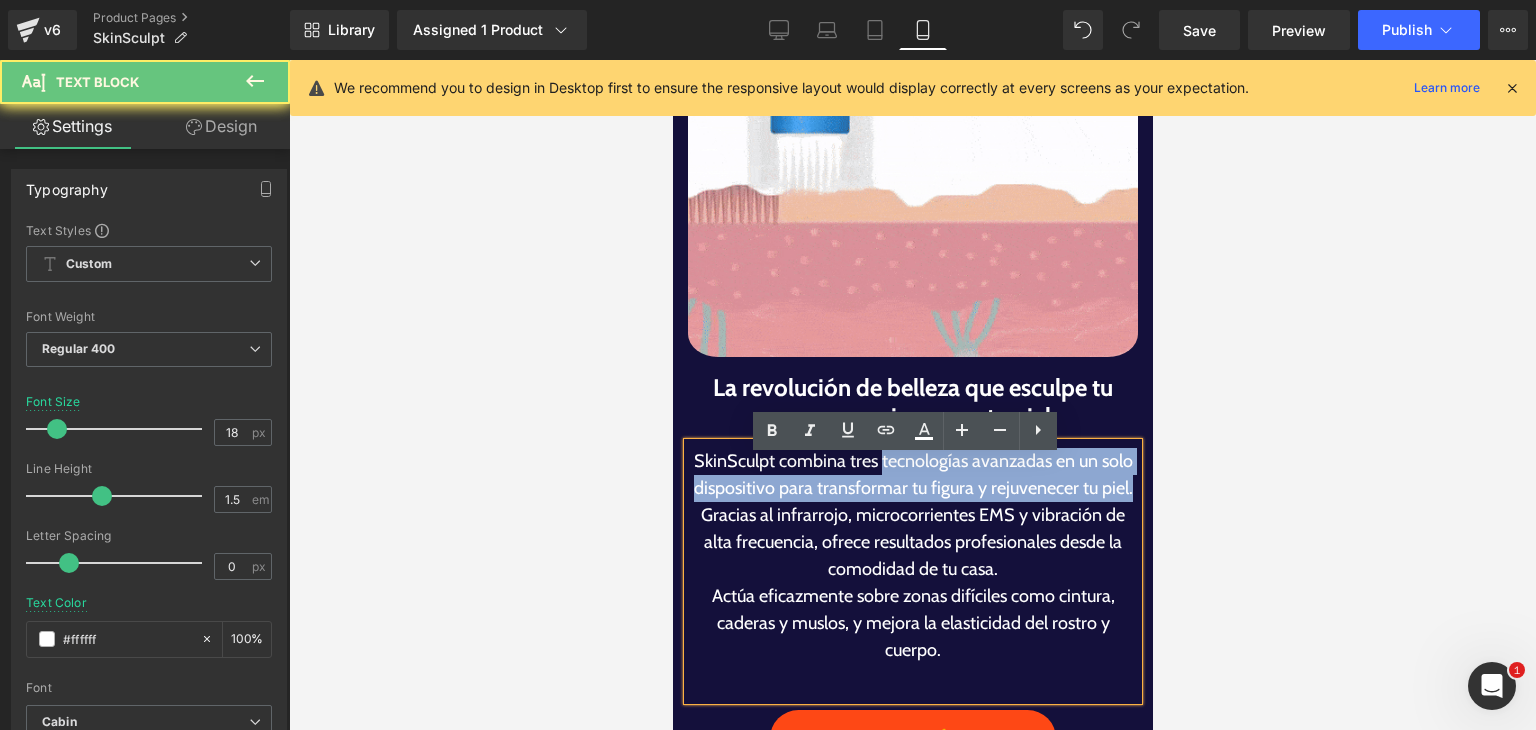 scroll, scrollTop: 2000, scrollLeft: 0, axis: vertical 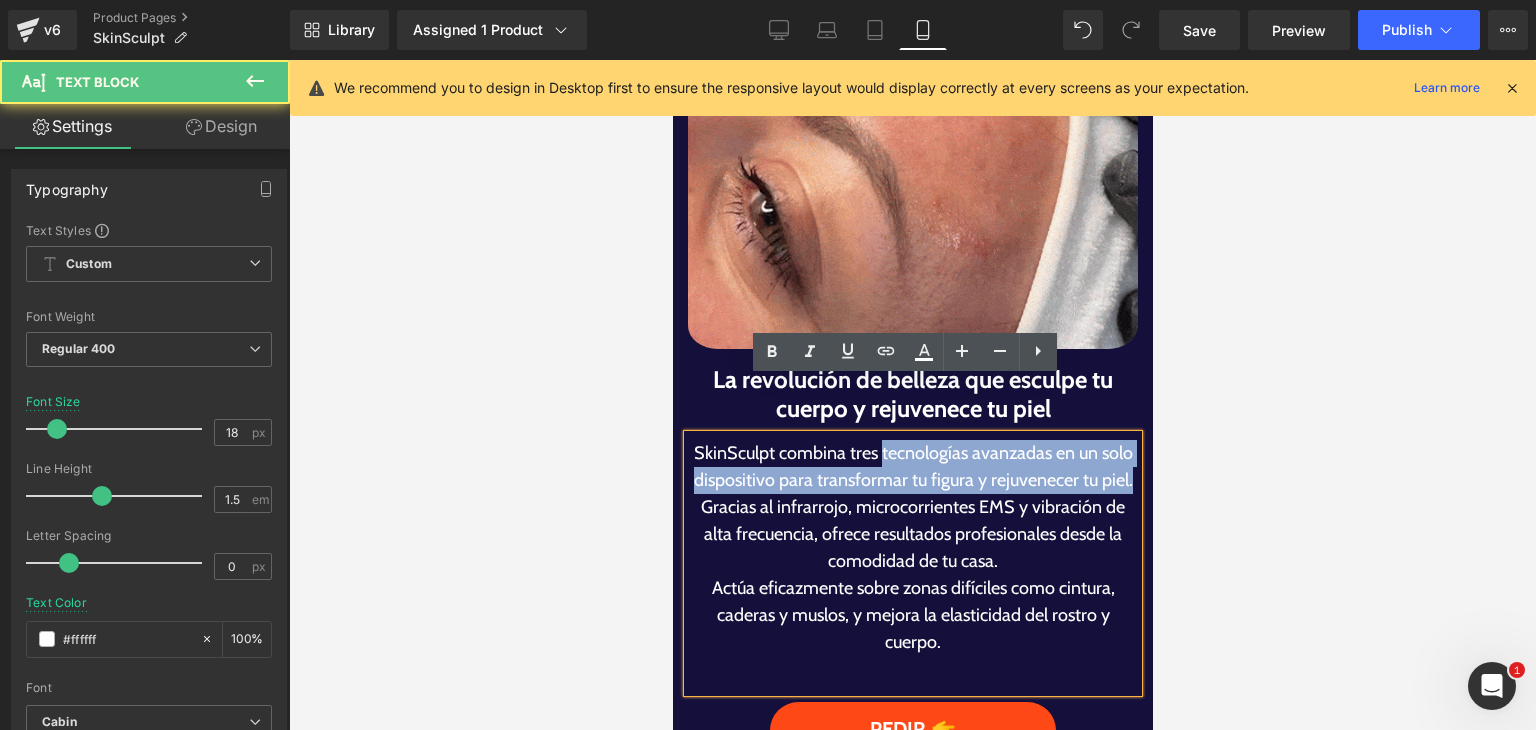 click on "SkinSculpt combina tres tecnologías avanzadas en un solo dispositivo para transformar tu figura y rejuvenecer tu piel." at bounding box center (912, 467) 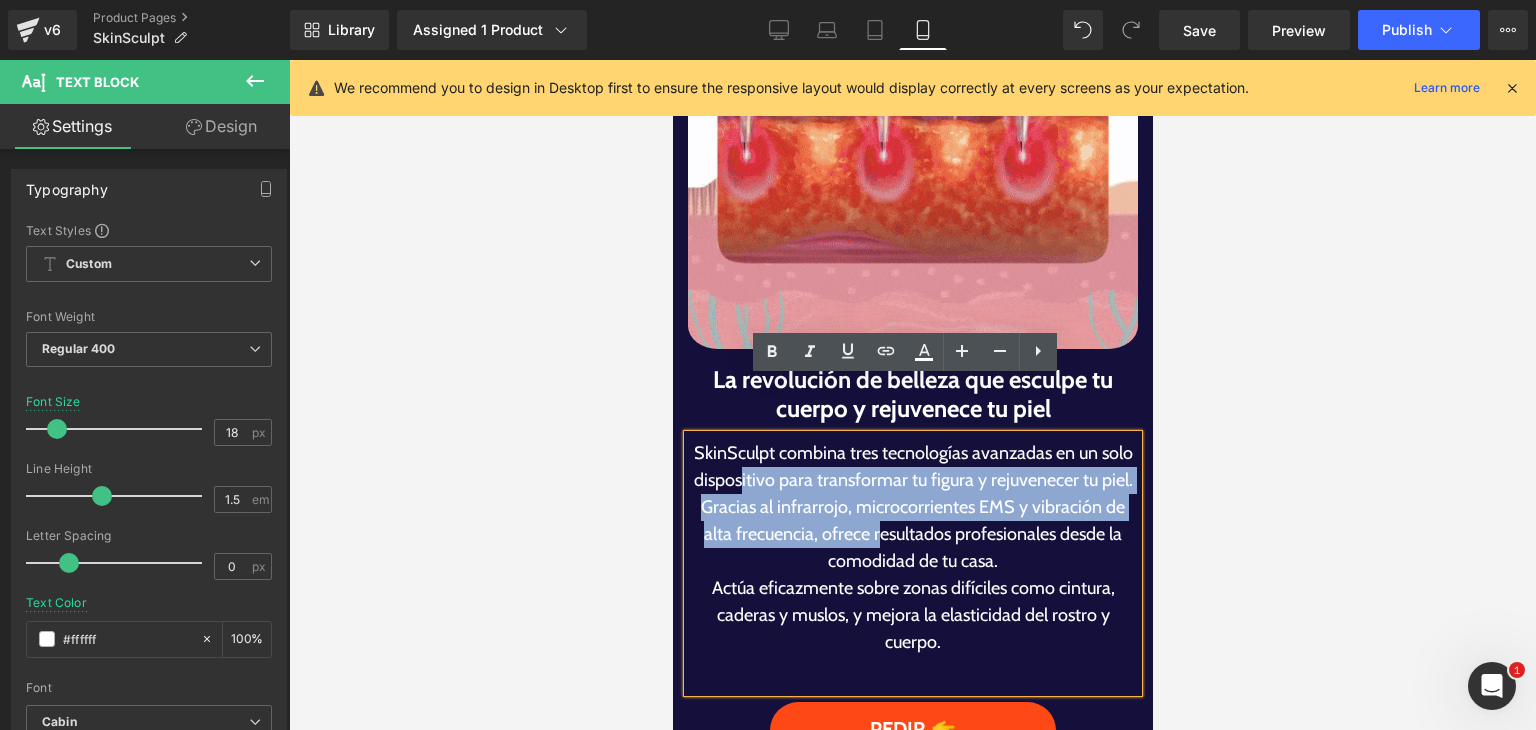 drag, startPoint x: 866, startPoint y: 498, endPoint x: 732, endPoint y: 375, distance: 181.89282 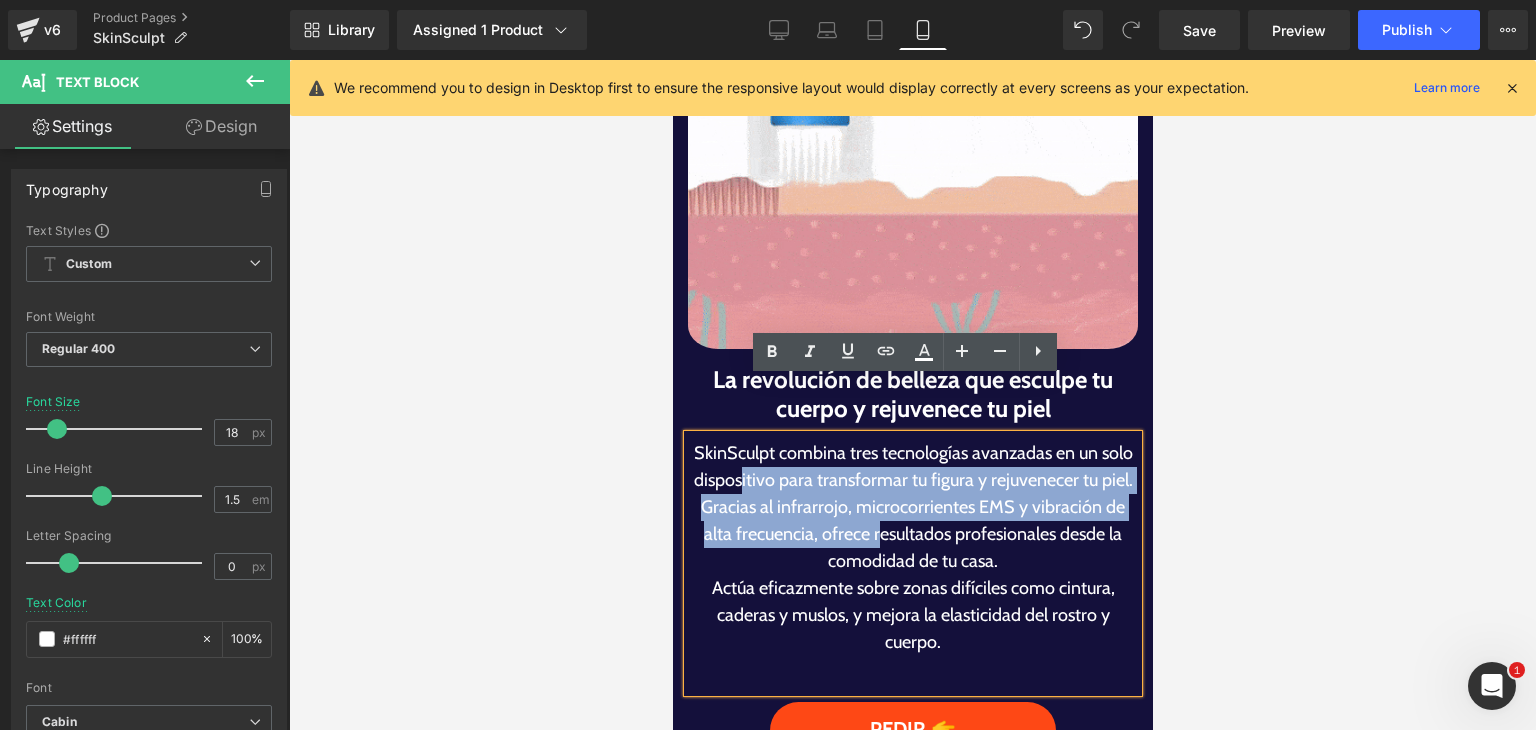 click on "SkinSculpt combina tres tecnologías avanzadas en un solo dispositivo para transformar tu figura y rejuvenecer tu piel.  Gracias al infrarrojo, microcorrientes EMS y vibración de alta frecuencia, ofrece resultados profesionales desde la comodidad de tu casa.  Actúa eficazmente sobre zonas difíciles como cintura, caderas y muslos, y mejora la elasticidad del rostro y cuerpo." at bounding box center (912, 563) 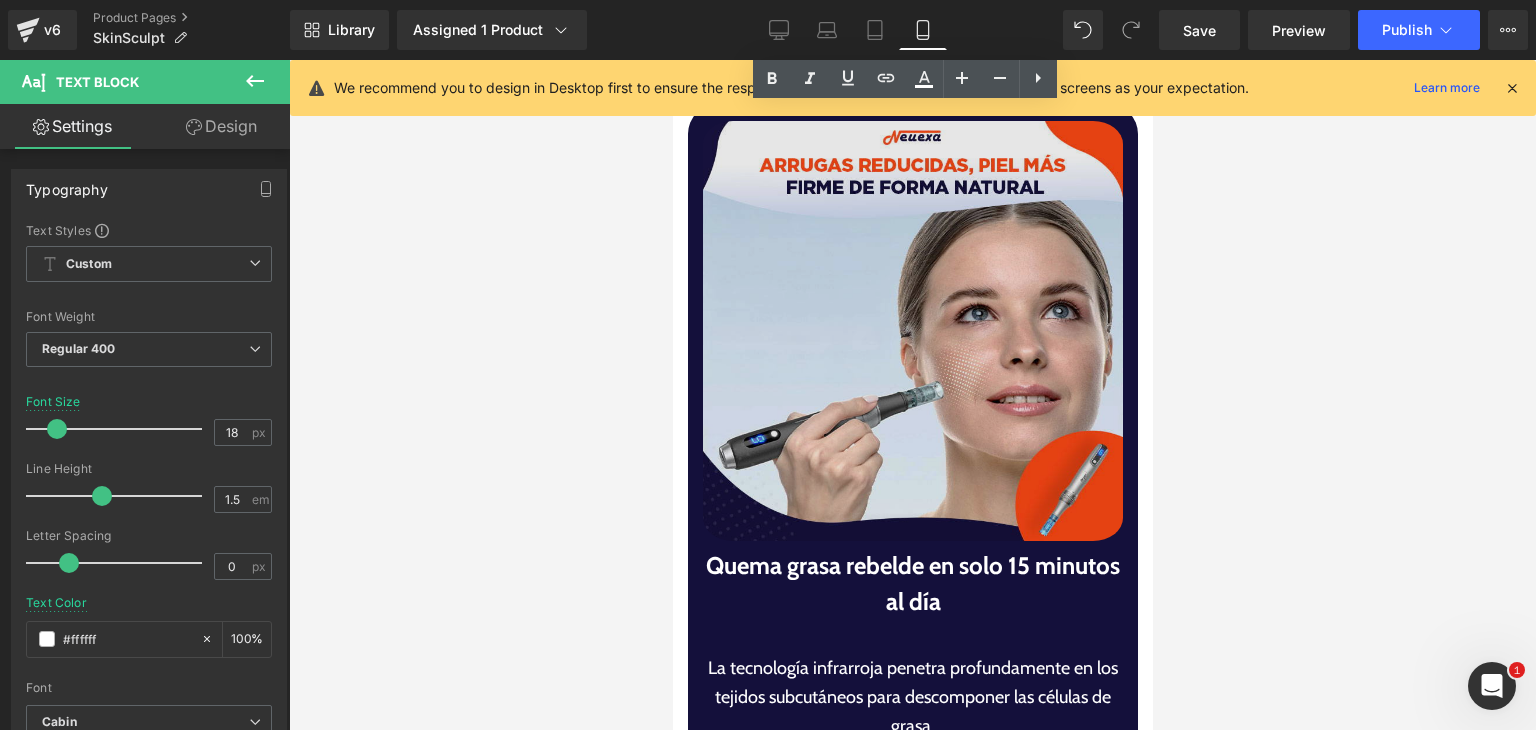 scroll, scrollTop: 4500, scrollLeft: 0, axis: vertical 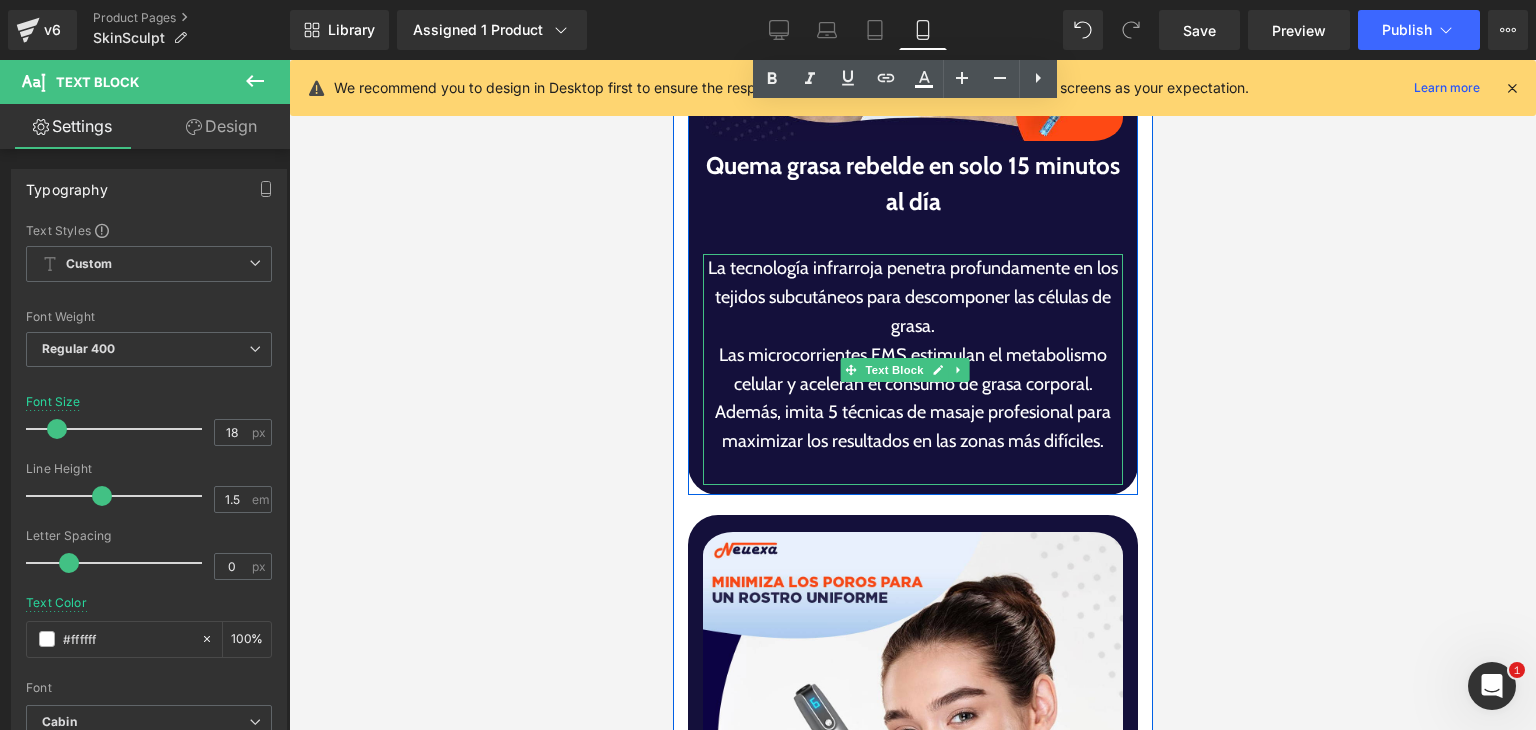 click on "Además, imita 5 técnicas de masaje profesional para maximizar los resultados en las zonas más difíciles." at bounding box center [912, 427] 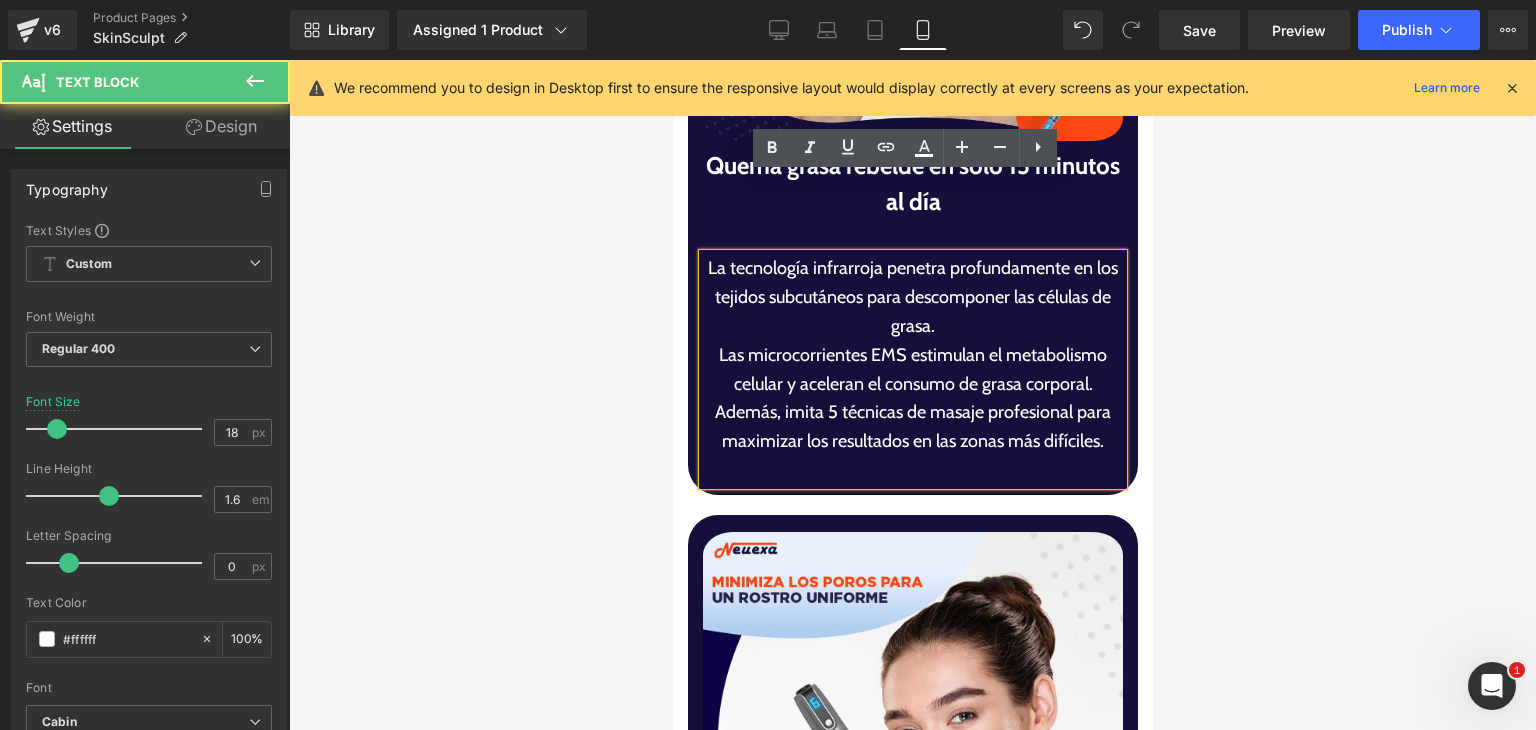 click on "Las microcorrientes EMS estimulan el metabolismo celular y aceleran el consumo de grasa corporal." at bounding box center (912, 370) 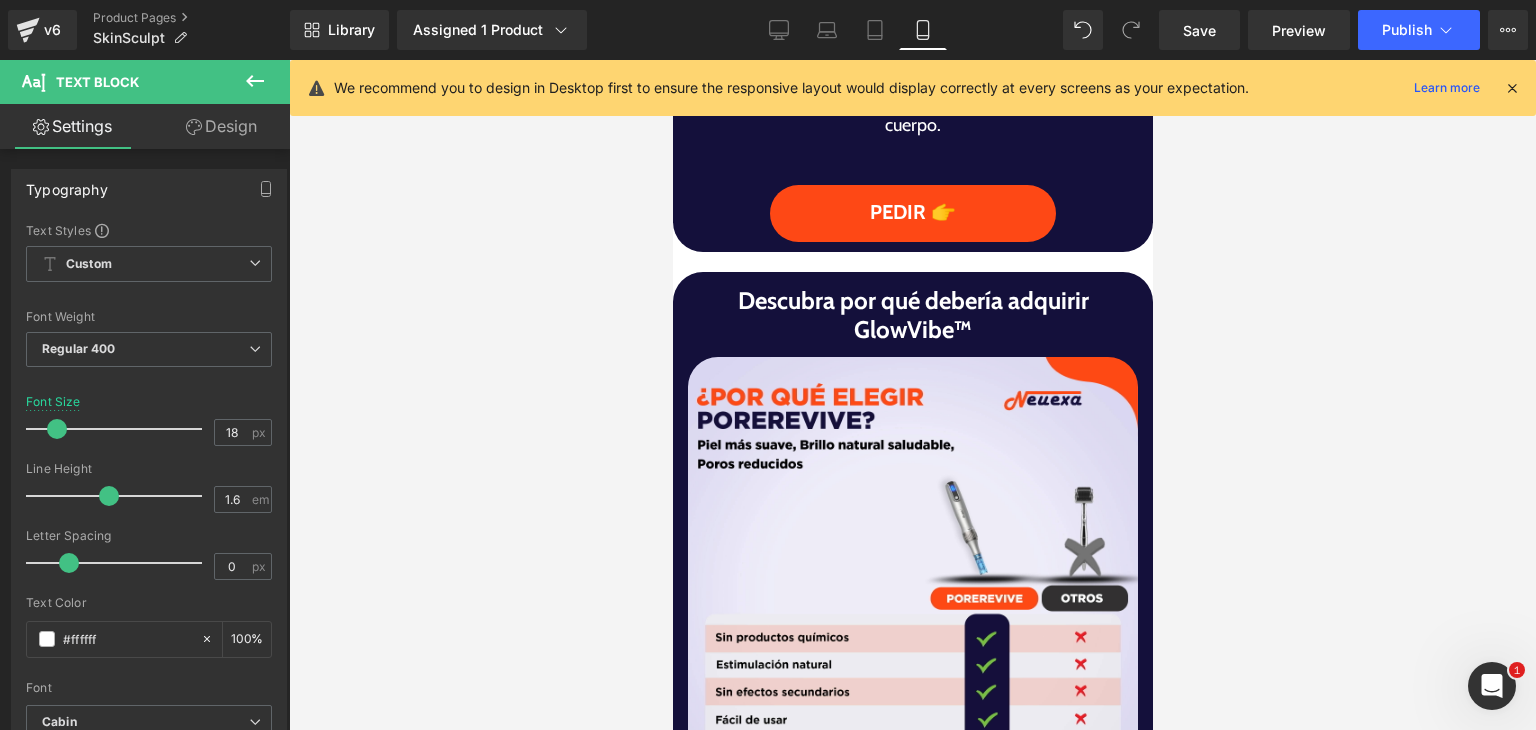 scroll, scrollTop: 2500, scrollLeft: 0, axis: vertical 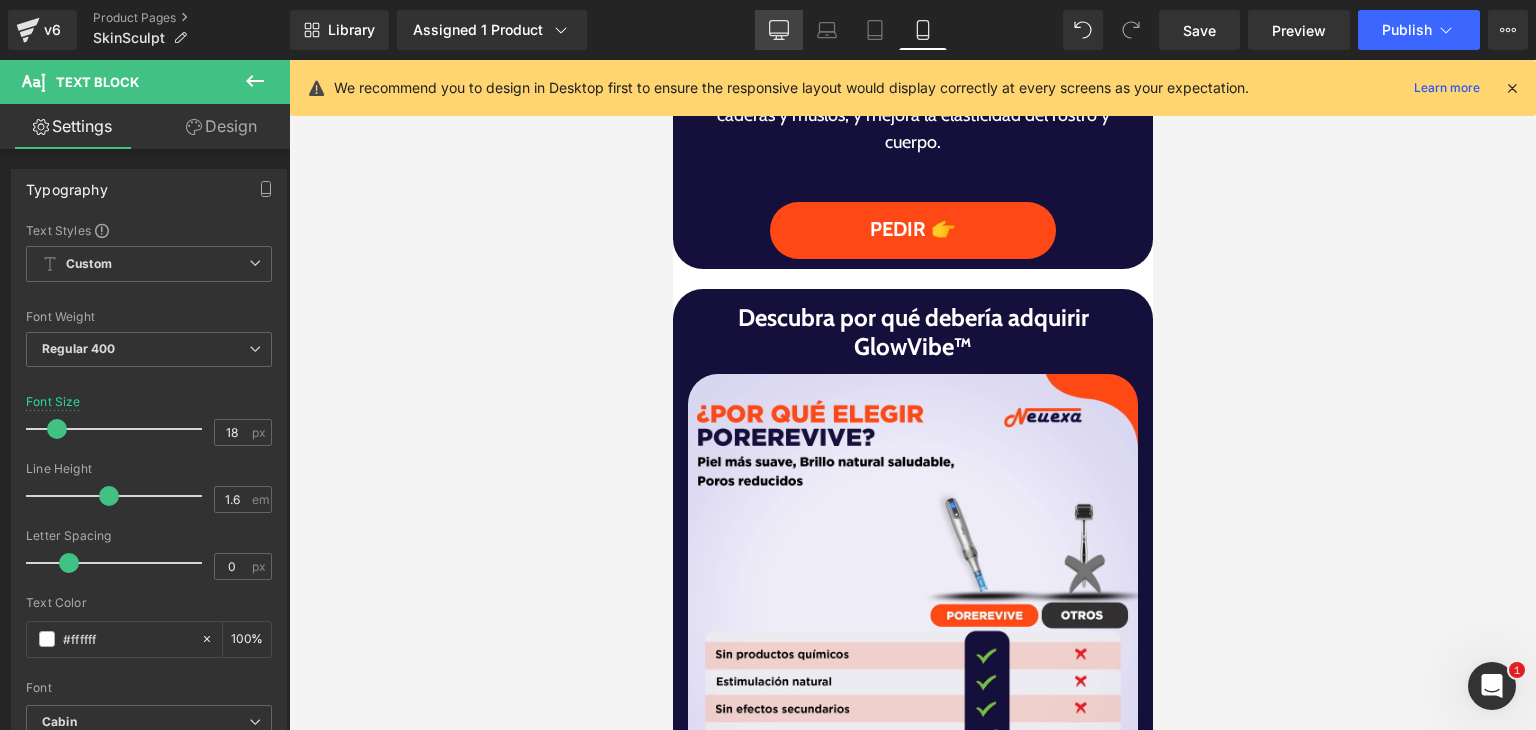 click on "Desktop" at bounding box center (779, 30) 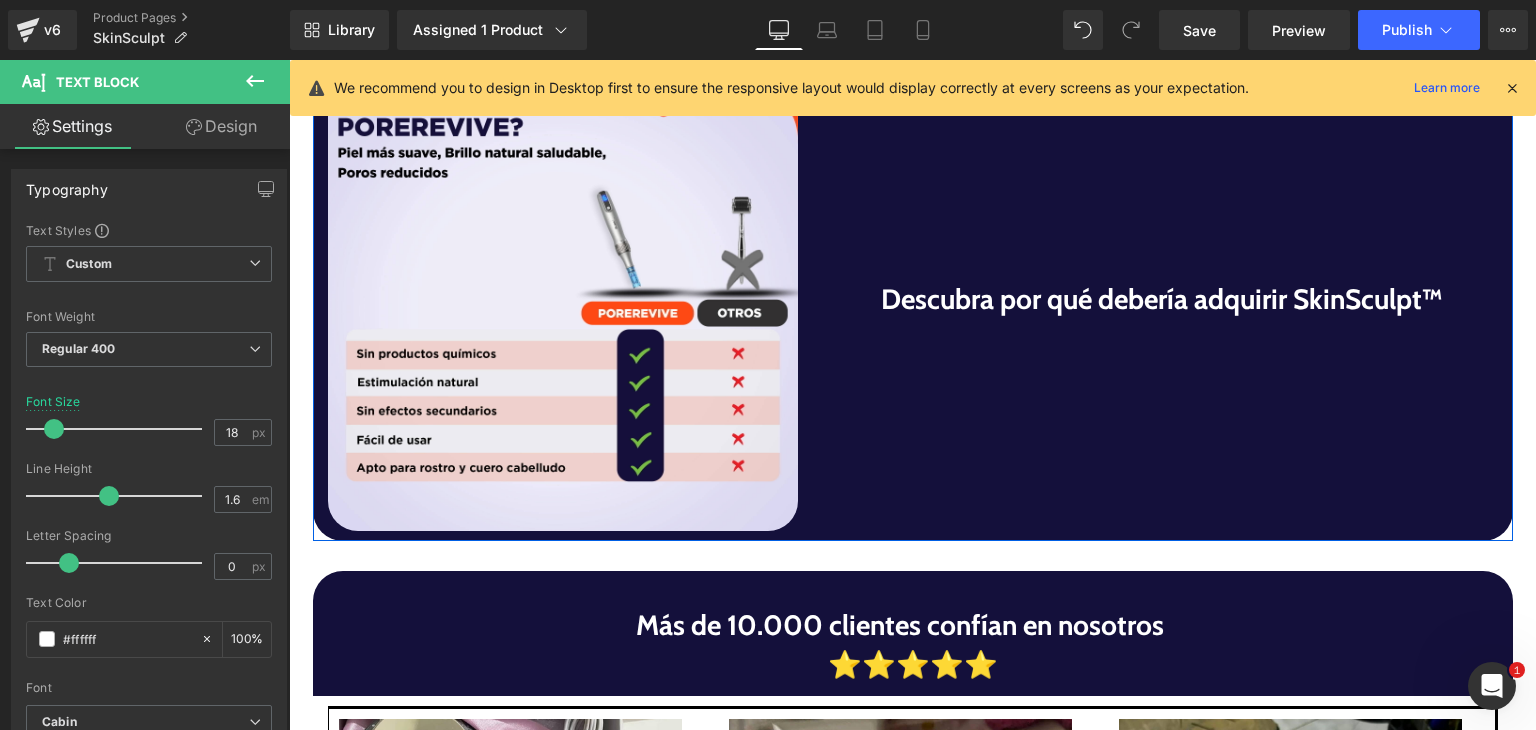 scroll, scrollTop: 1600, scrollLeft: 0, axis: vertical 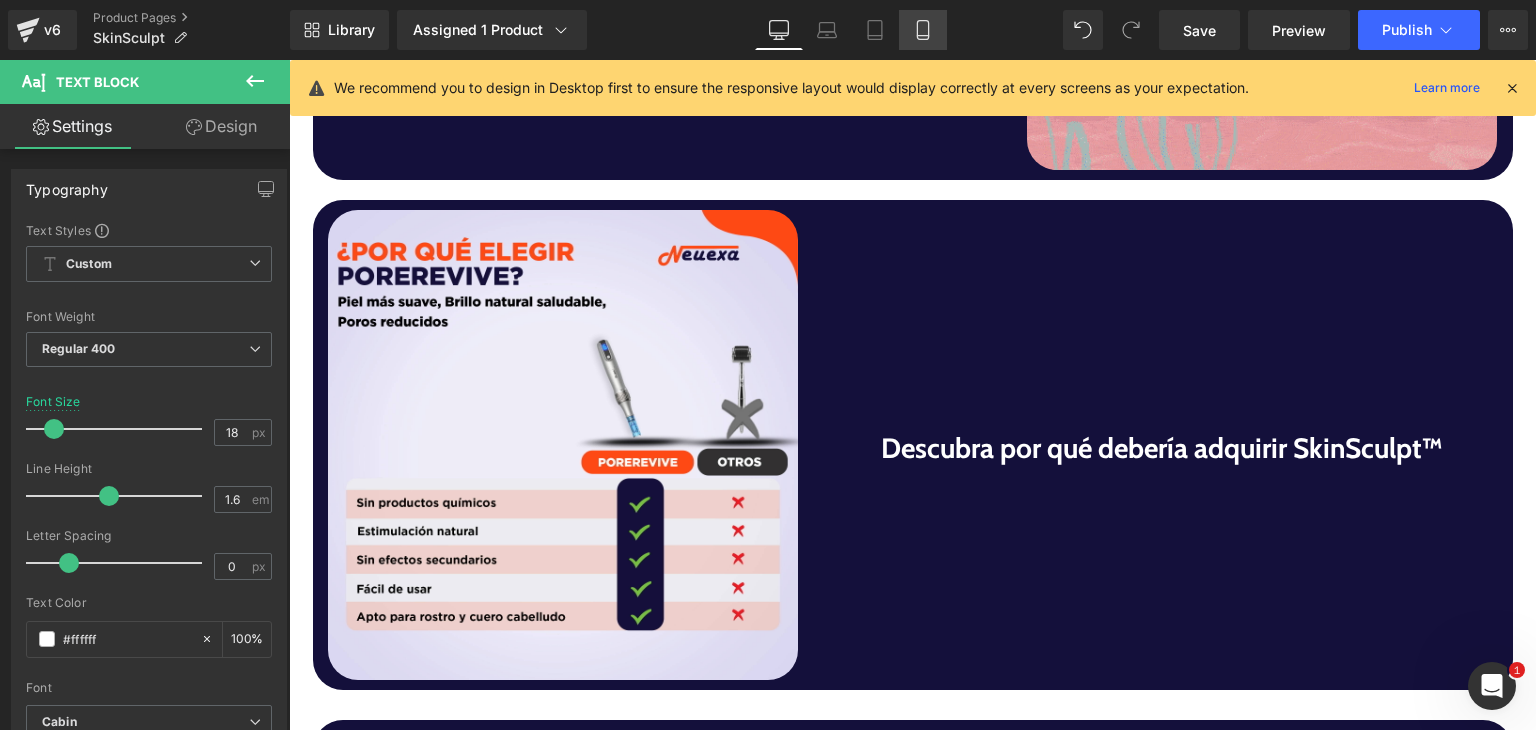 click on "Mobile" at bounding box center (923, 30) 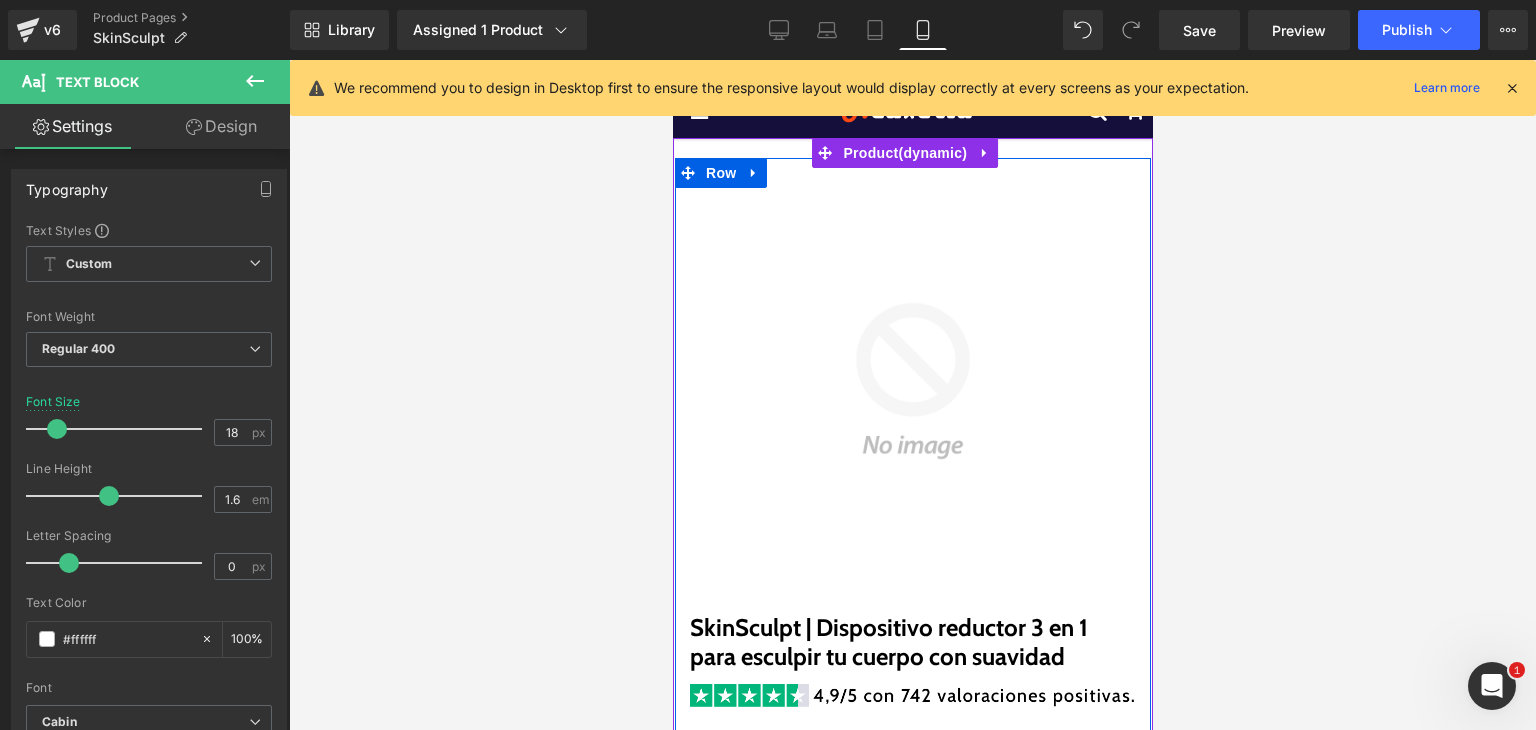 scroll, scrollTop: 0, scrollLeft: 0, axis: both 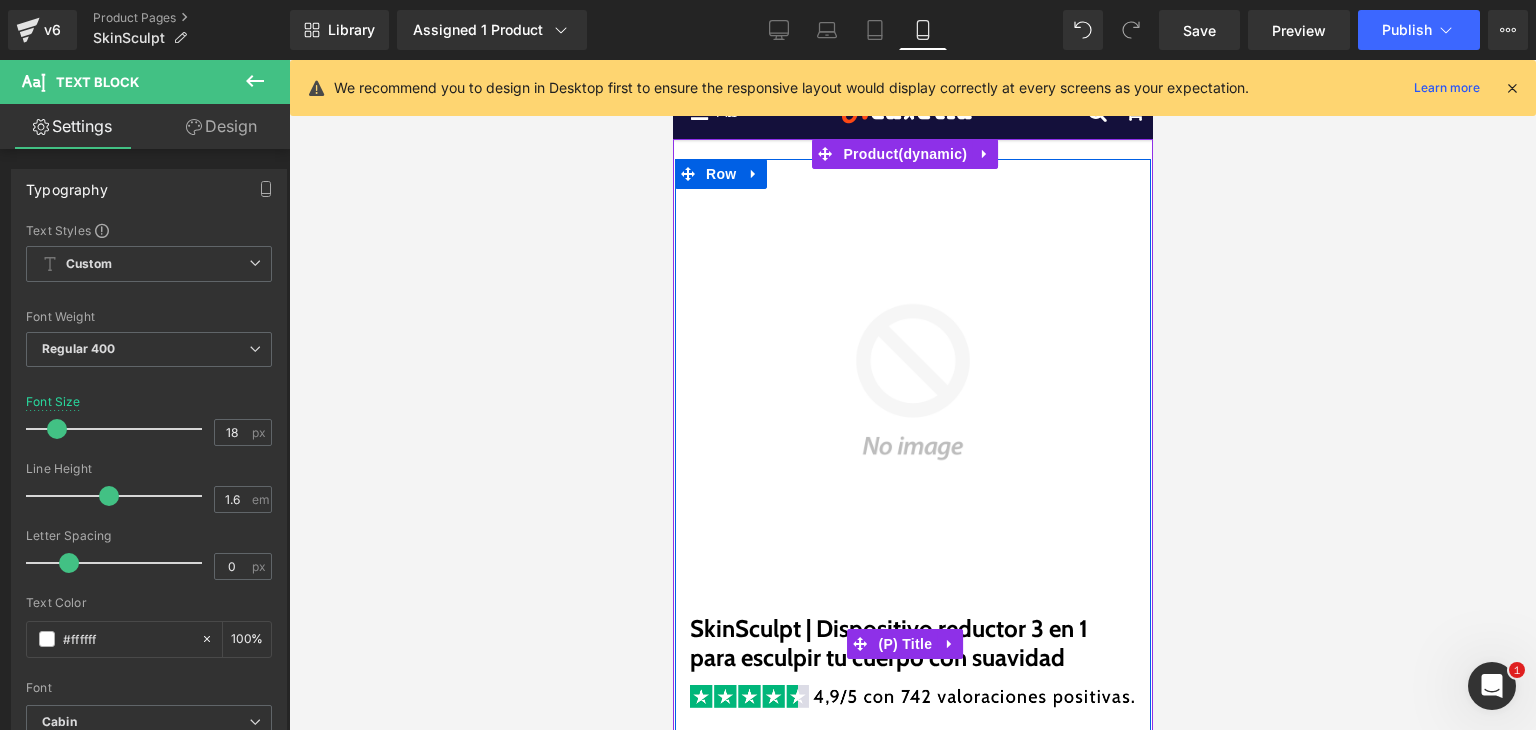 click on "SkinSculpt | Dispositivo reductor 3 en 1 para esculpir tu cuerpo con suavidad" at bounding box center [912, 644] 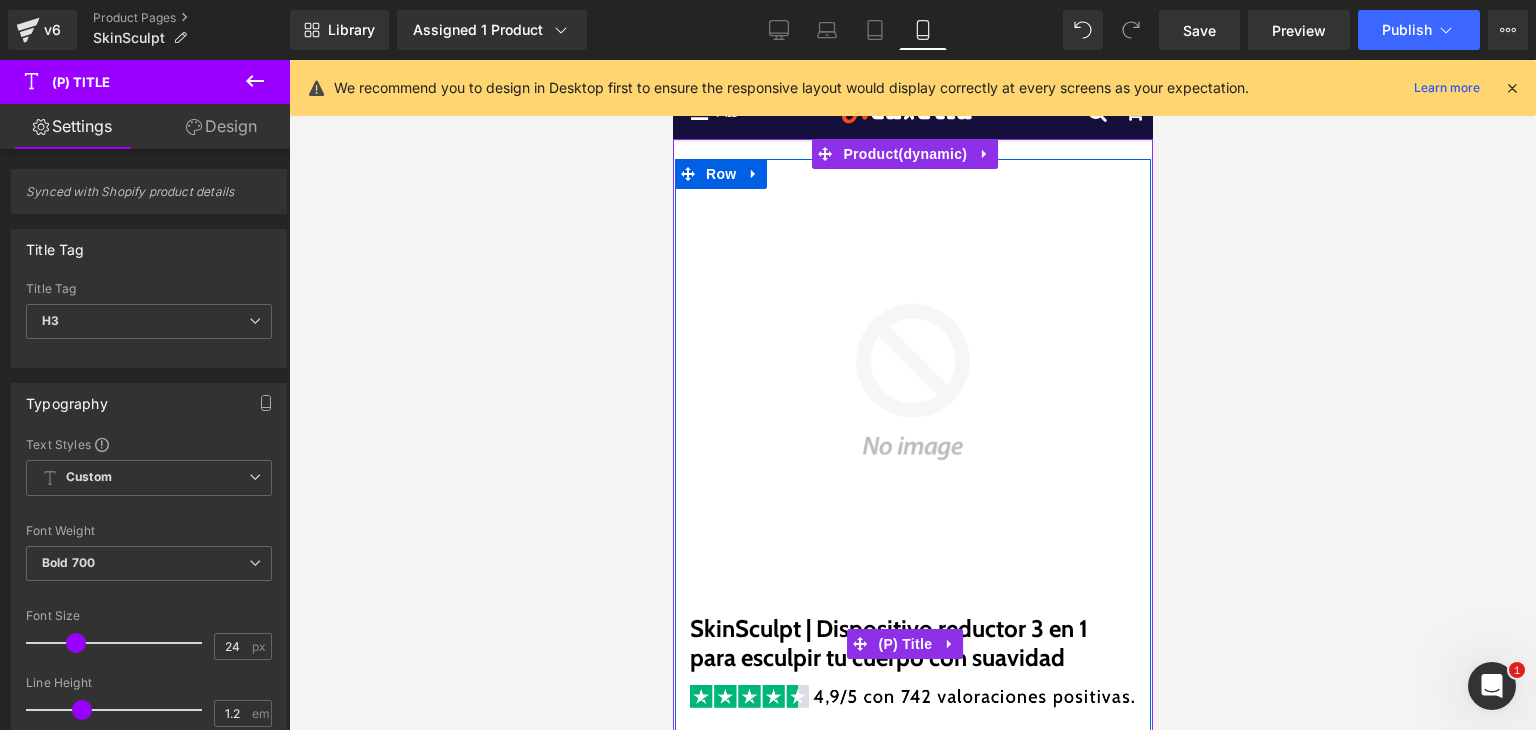 click on "SkinSculpt | Dispositivo reductor 3 en 1 para esculpir tu cuerpo con suavidad" at bounding box center (912, 644) 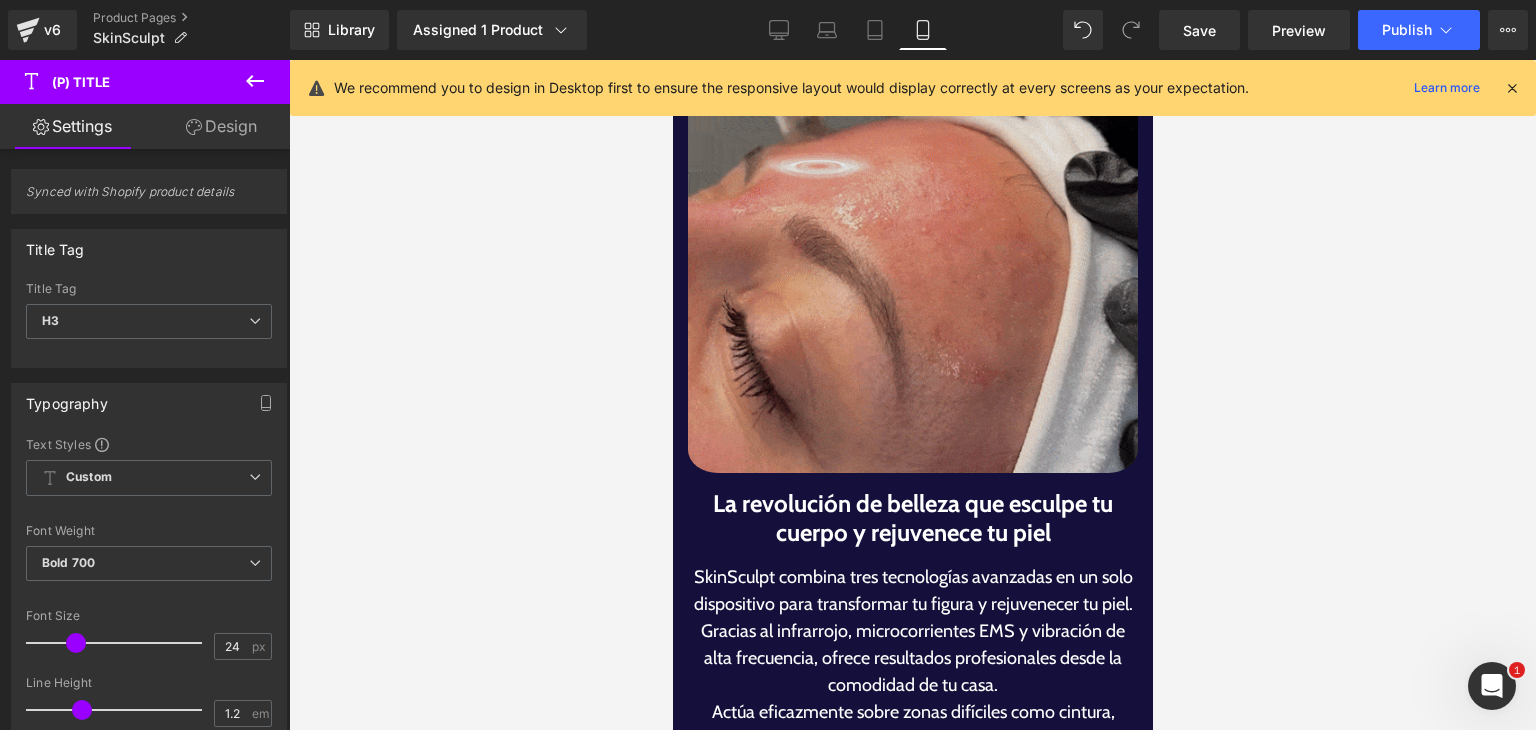 scroll, scrollTop: 2000, scrollLeft: 0, axis: vertical 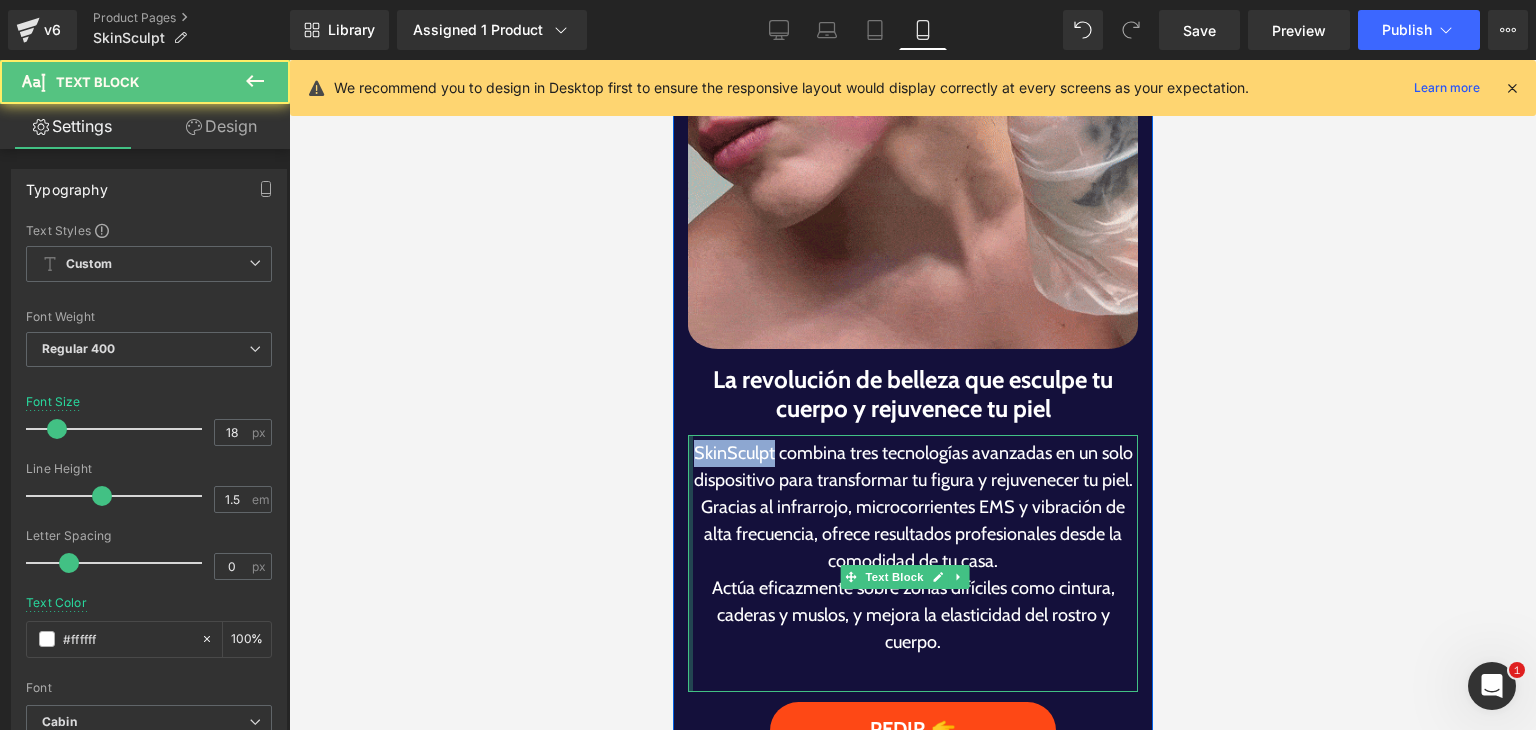 click on "SkinSculpt combina tres tecnologías avanzadas en un solo dispositivo para transformar tu figura y rejuvenecer tu piel.  Gracias al infrarrojo, microcorrientes EMS y vibración de alta frecuencia, ofrece resultados profesionales desde la comodidad de tu casa.  Actúa eficazmente sobre zonas difíciles como cintura, caderas y muslos, y mejora la elasticidad del rostro y cuerpo. Text Block" at bounding box center (912, 563) 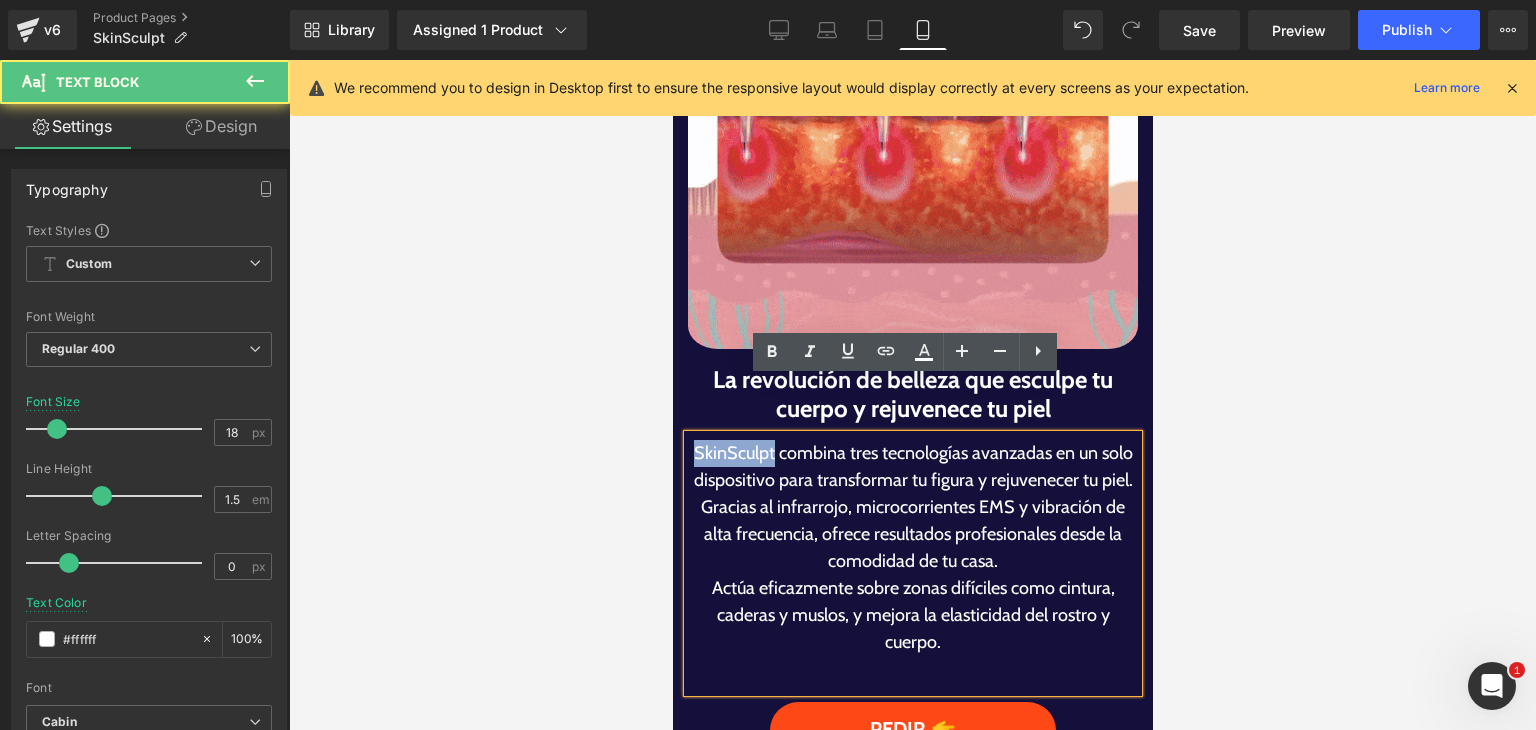 copy on "SkinSculpt" 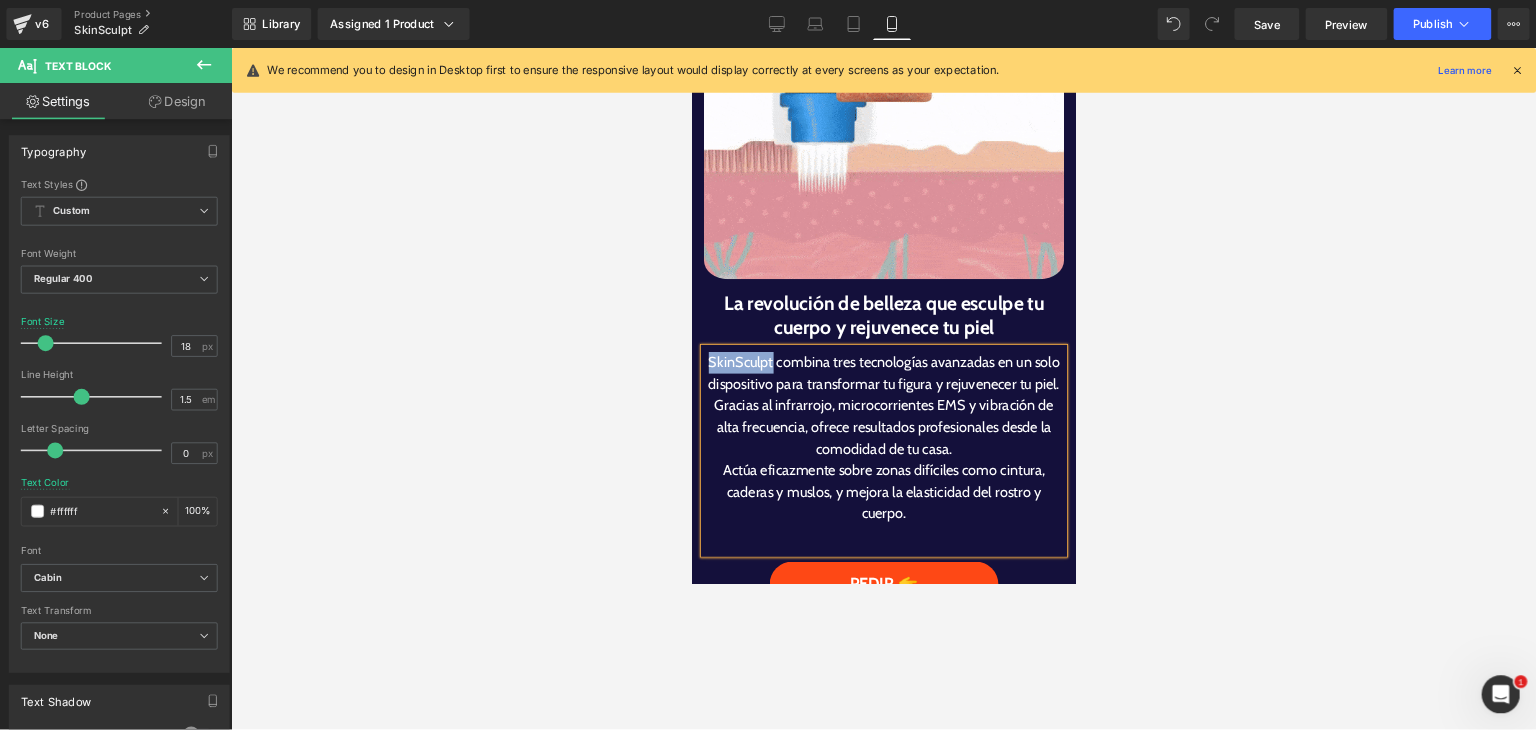 scroll, scrollTop: 2625, scrollLeft: 0, axis: vertical 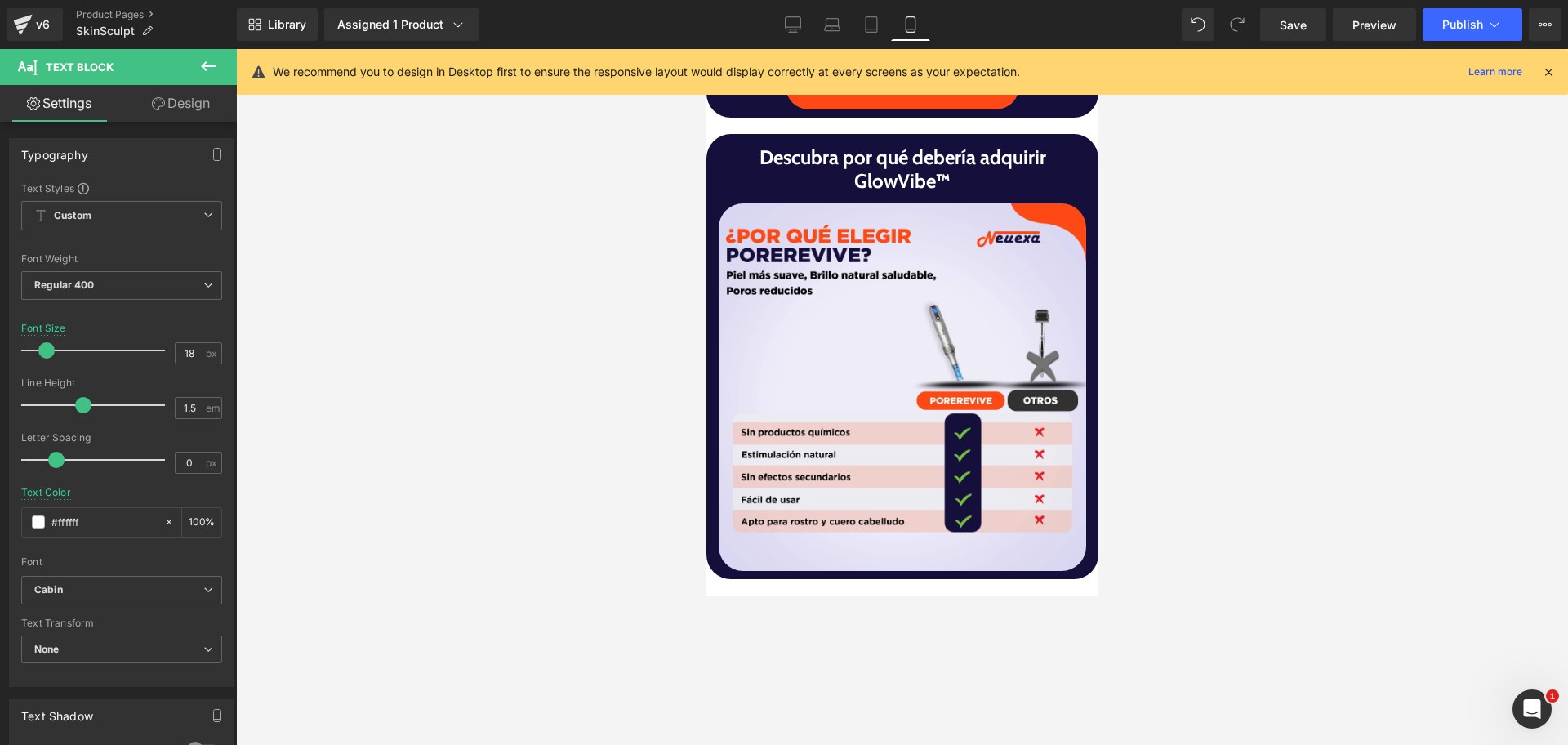 click on "Heading" at bounding box center (893, 171) 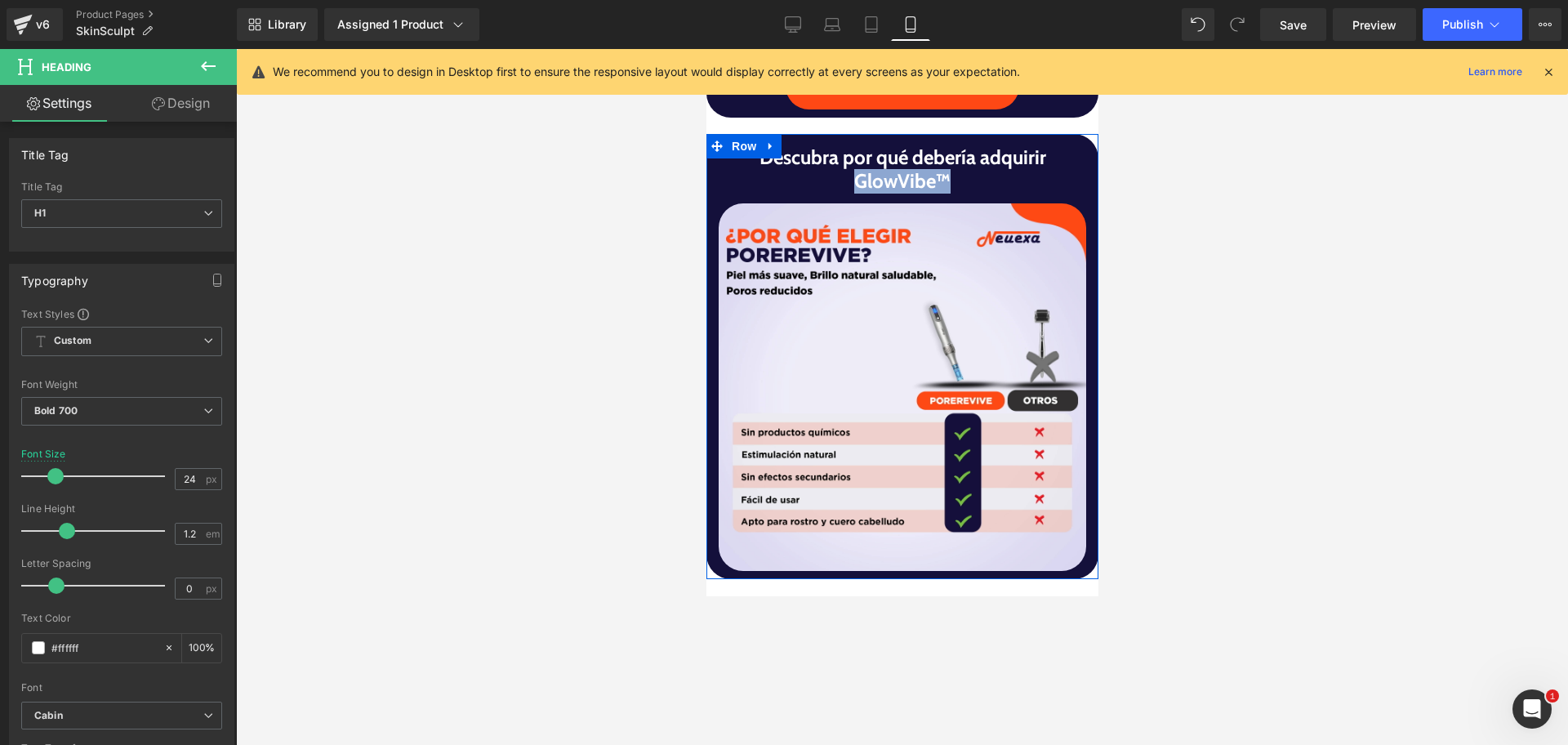 drag, startPoint x: 847, startPoint y: 147, endPoint x: 925, endPoint y: 155, distance: 78.409183 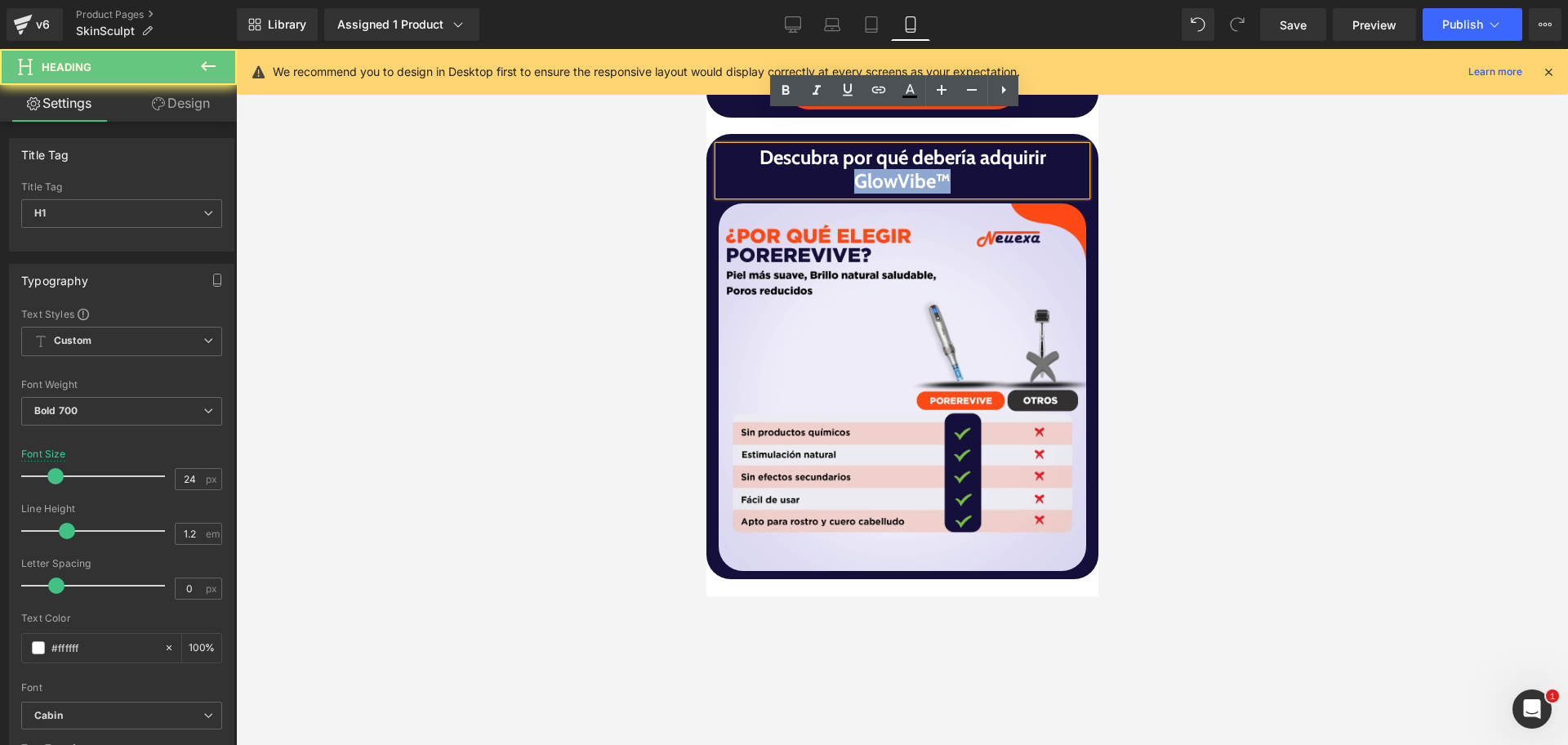 drag, startPoint x: 929, startPoint y: 154, endPoint x: 862, endPoint y: 155, distance: 67.00746 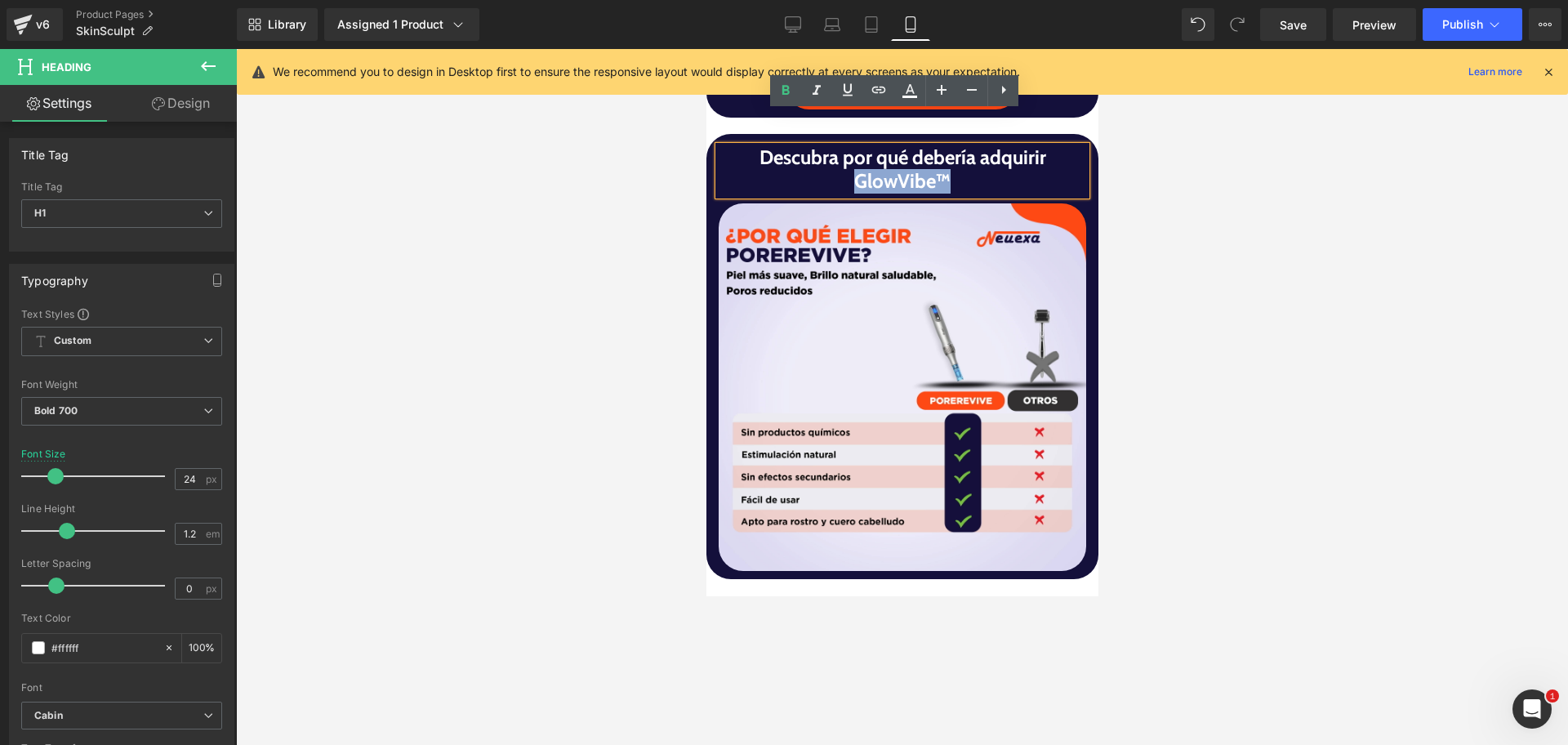 click on "Descubra por qué debería adquirir GlowVibe™" at bounding box center (902, 170) 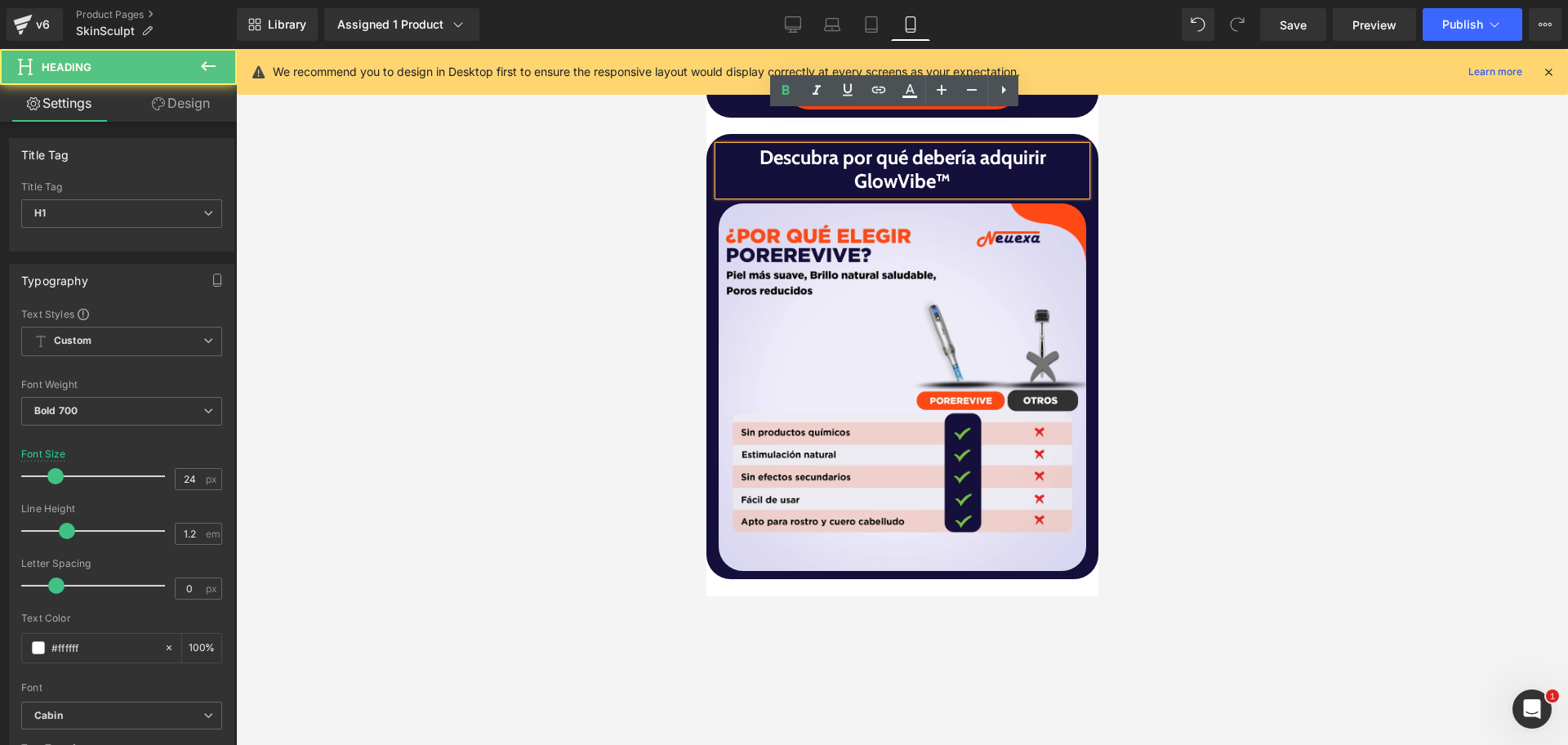 click on "Descubra por qué debería adquirir GlowVibe™" at bounding box center (902, 170) 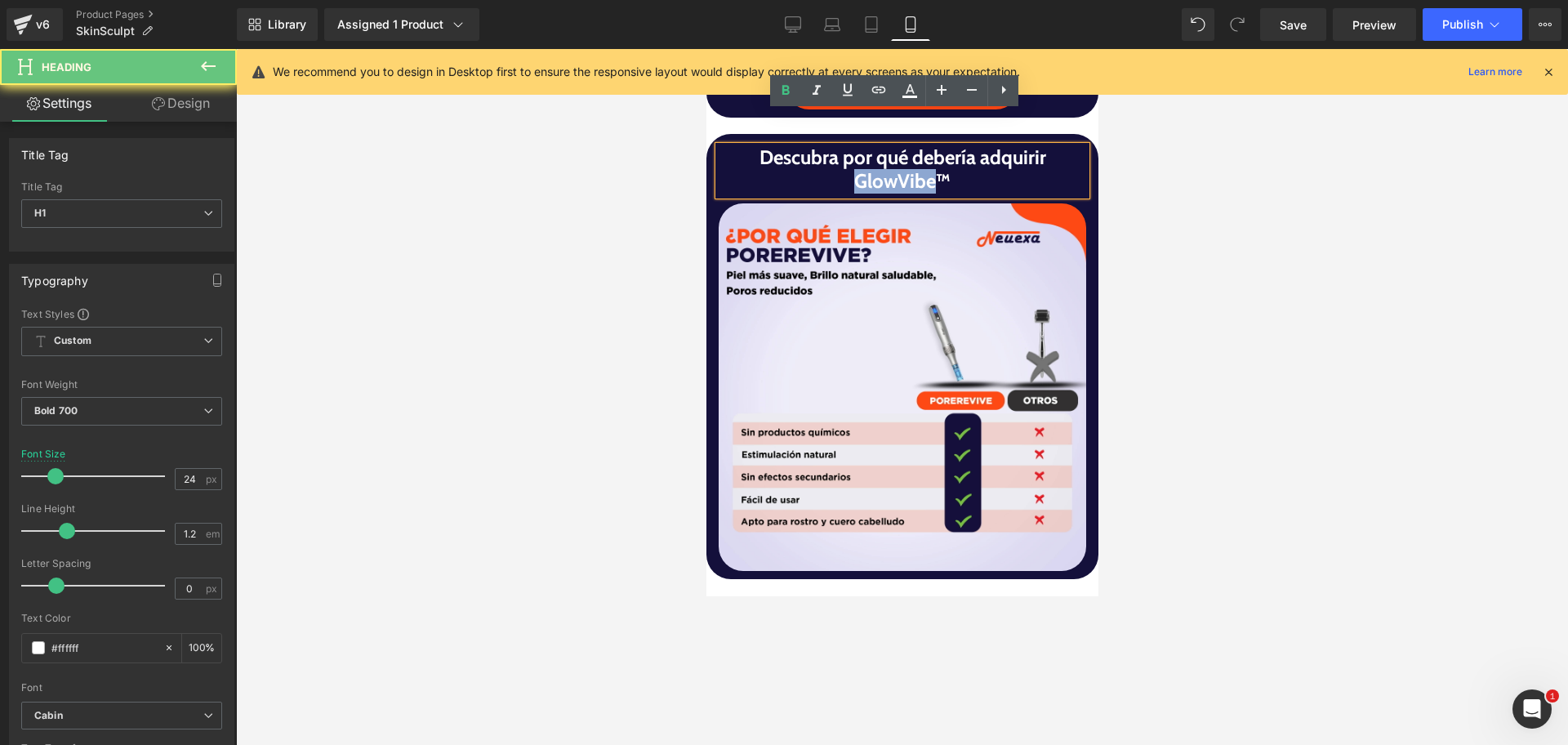 drag, startPoint x: 849, startPoint y: 149, endPoint x: 898, endPoint y: 159, distance: 50.01 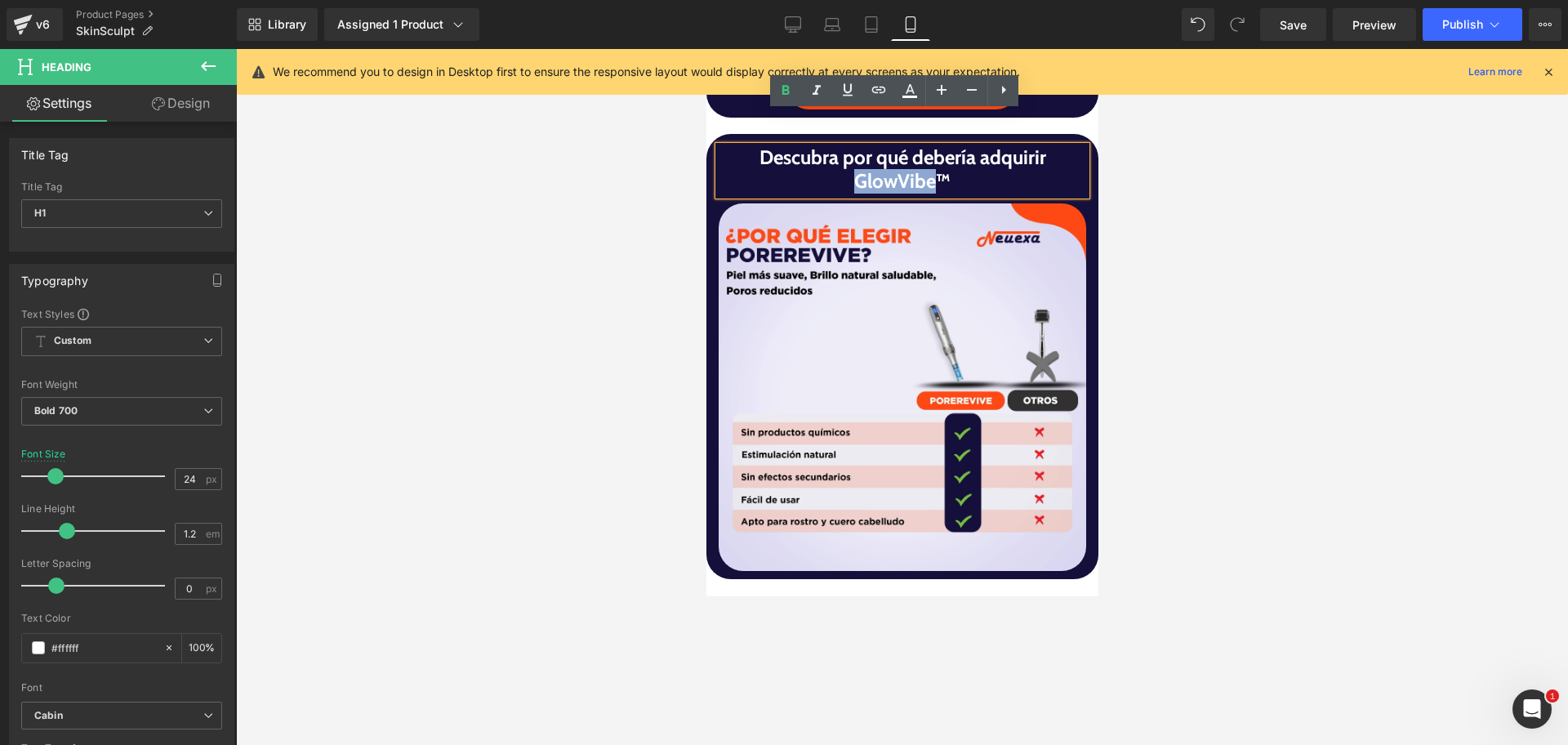 paste 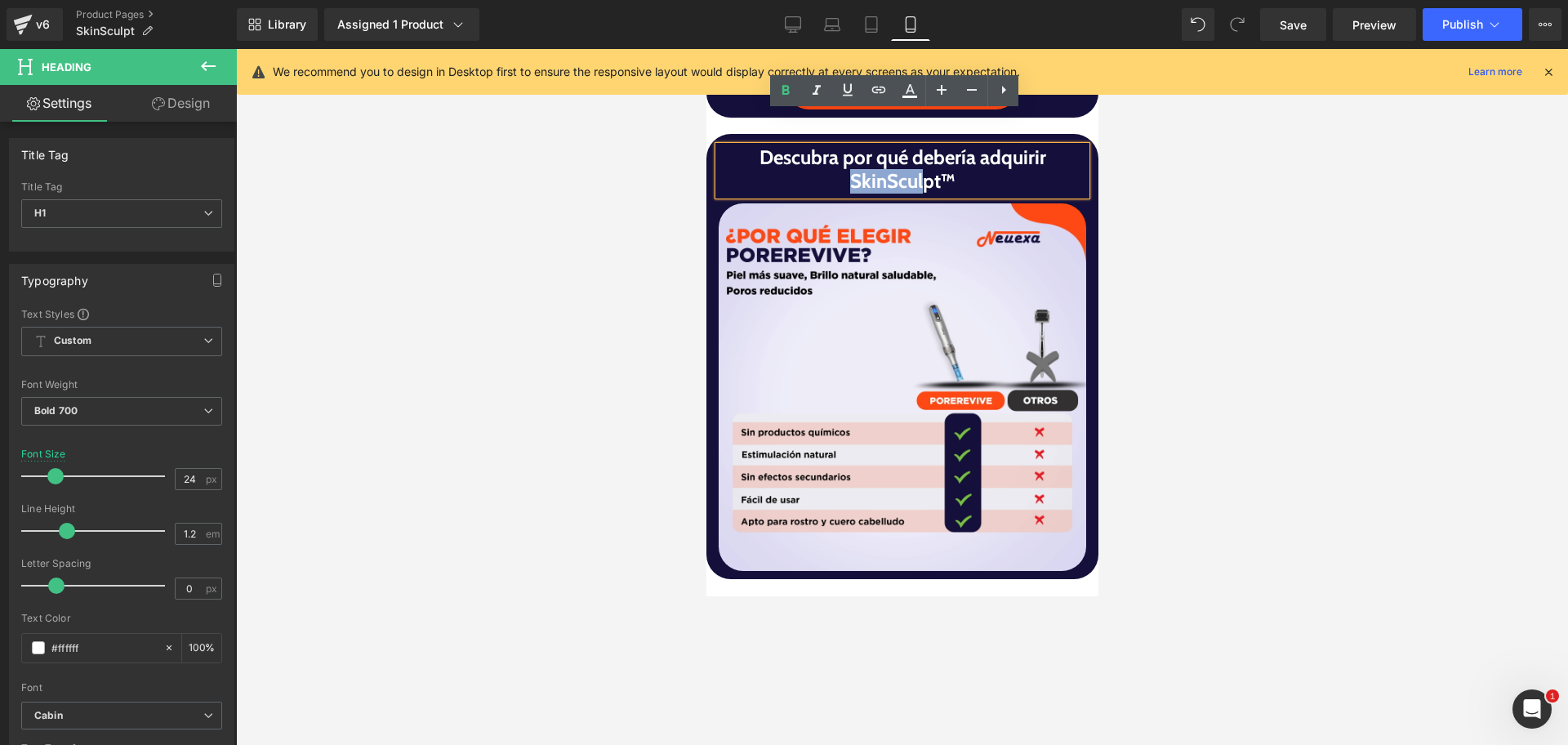 type 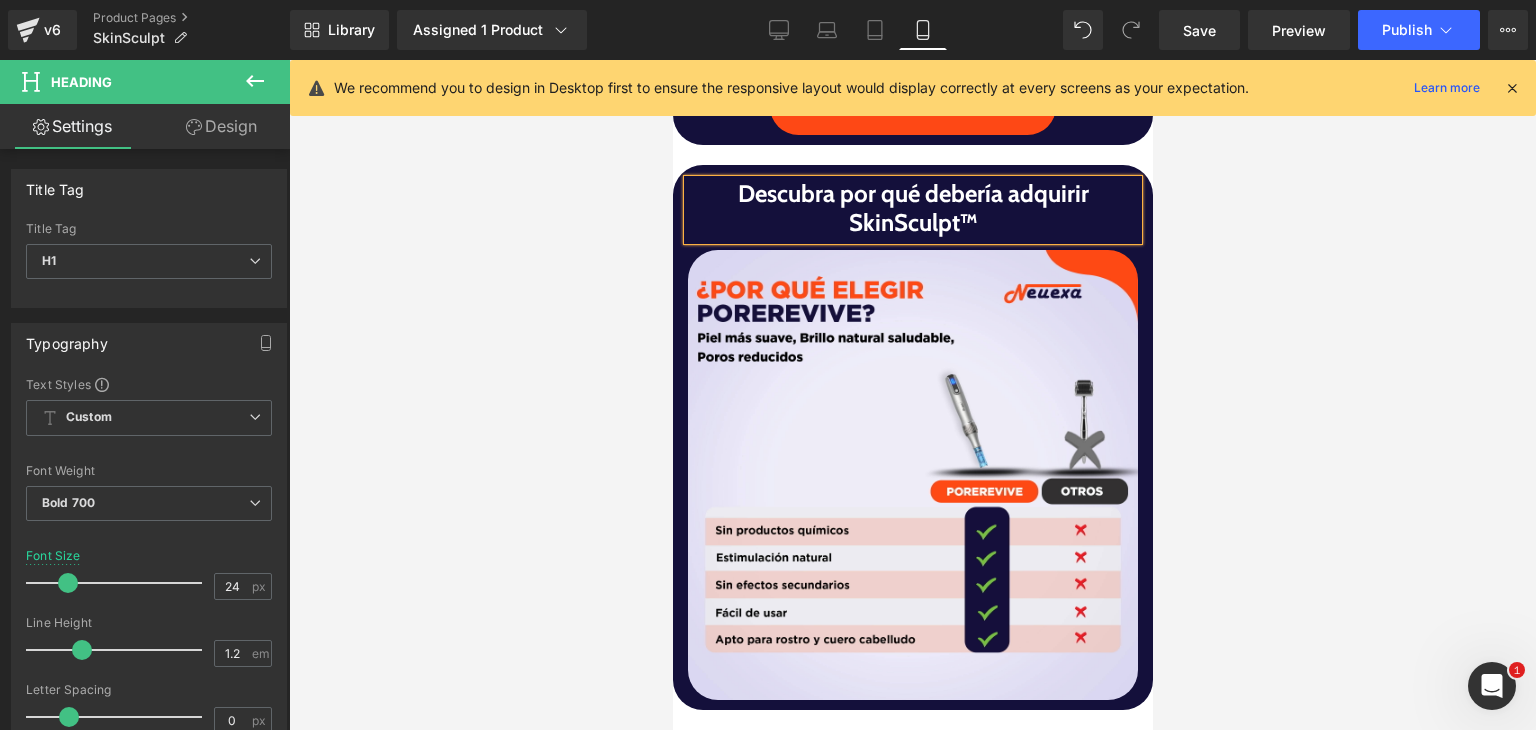 drag, startPoint x: 1832, startPoint y: 0, endPoint x: 581, endPoint y: 277, distance: 1281.3002 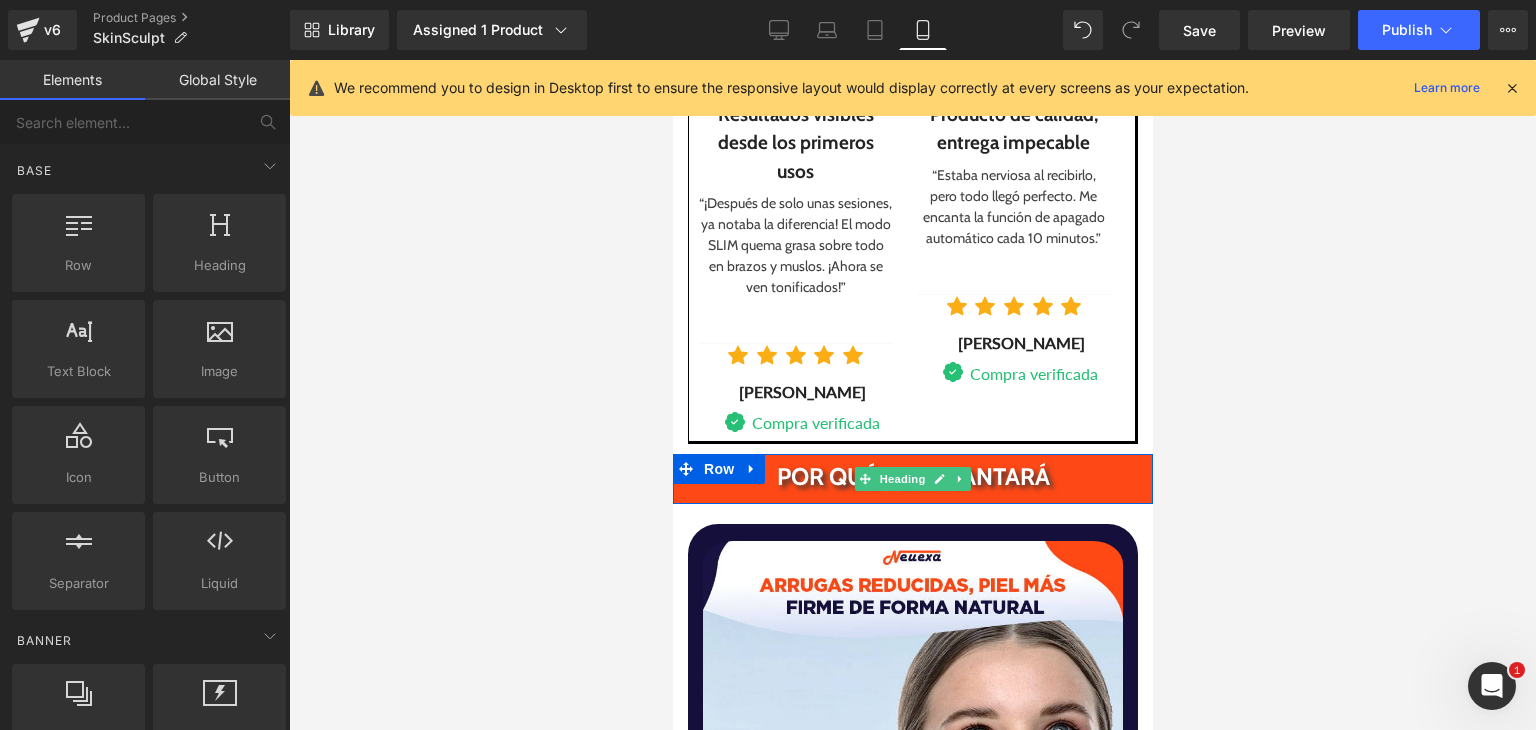 scroll, scrollTop: 3624, scrollLeft: 0, axis: vertical 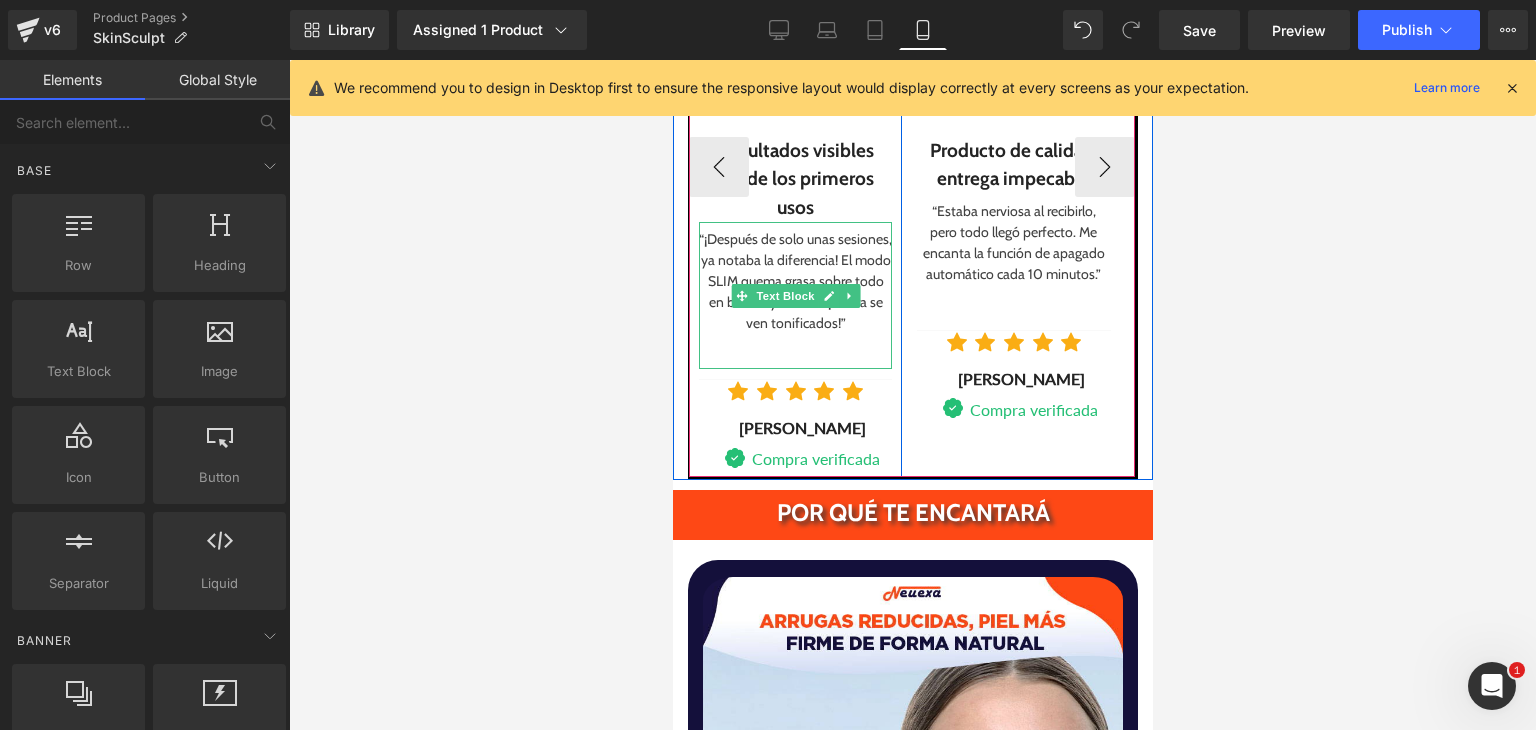 click at bounding box center [794, 344] 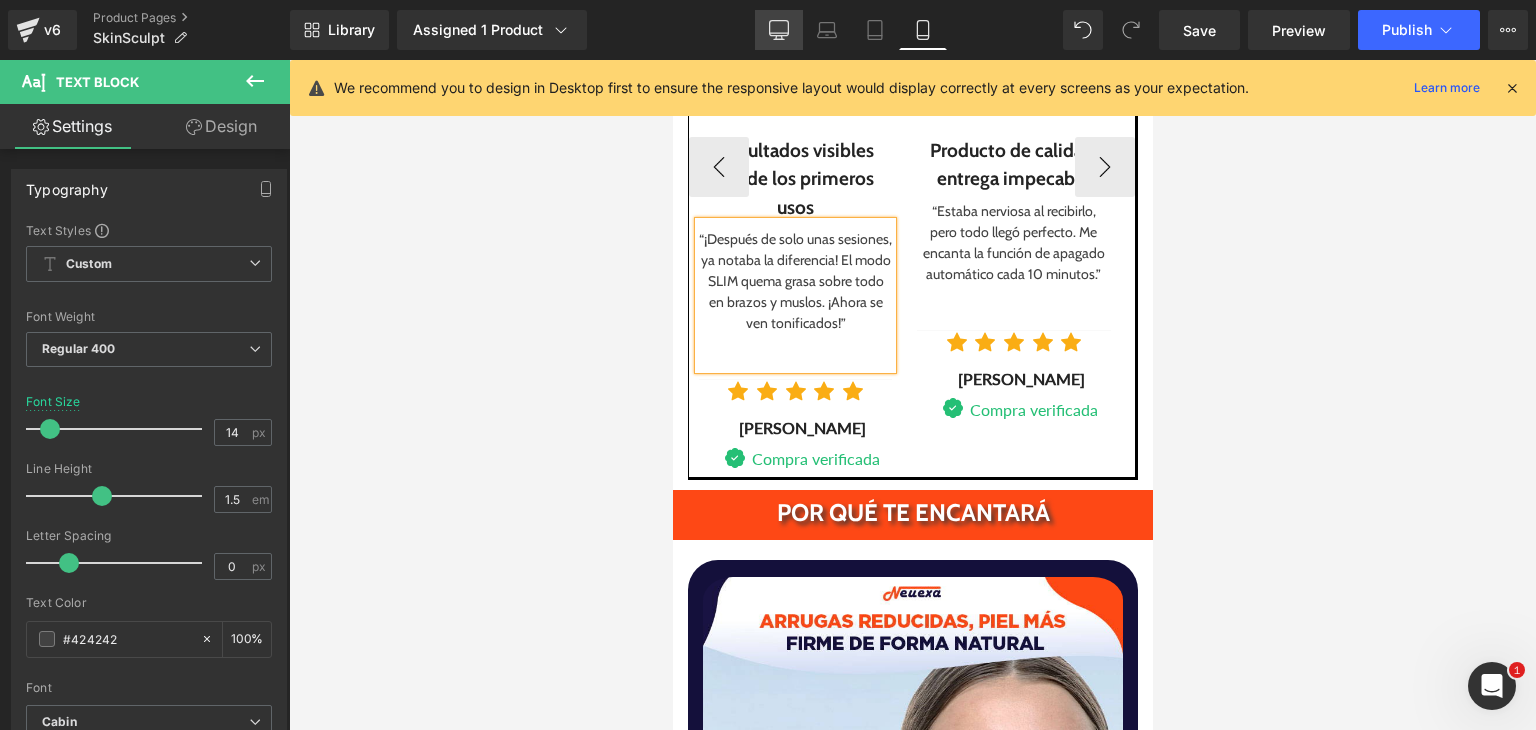 click 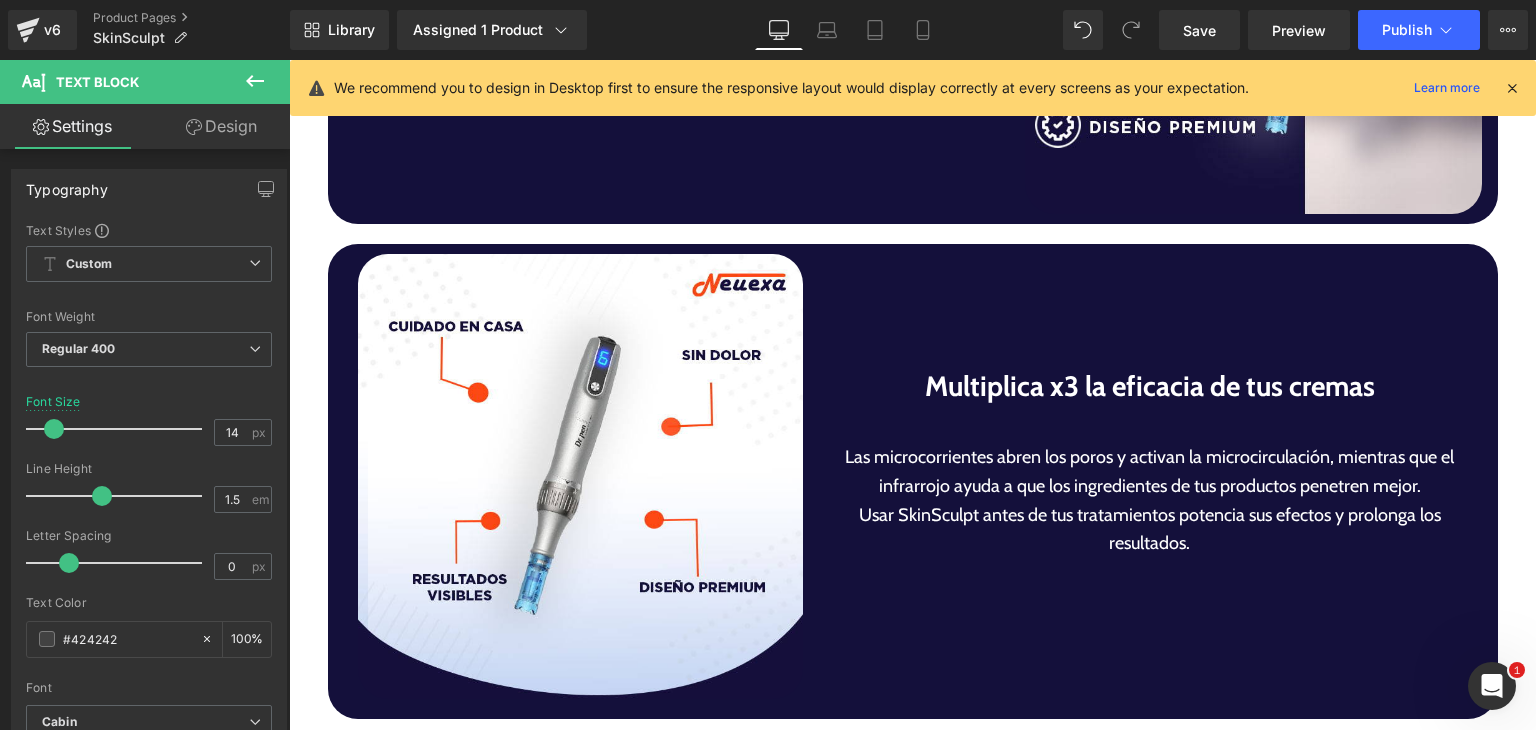 scroll, scrollTop: 4100, scrollLeft: 0, axis: vertical 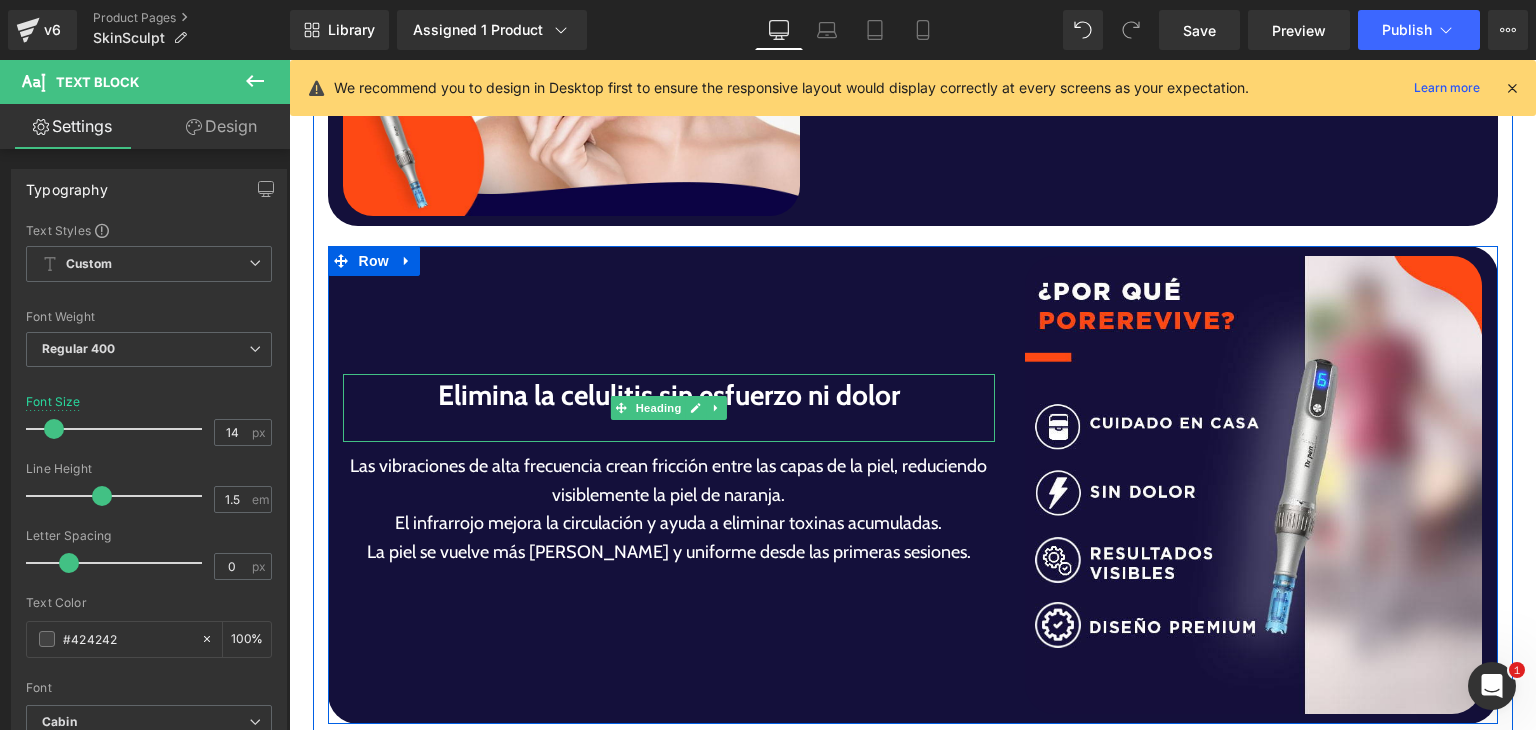 click at bounding box center (669, 429) 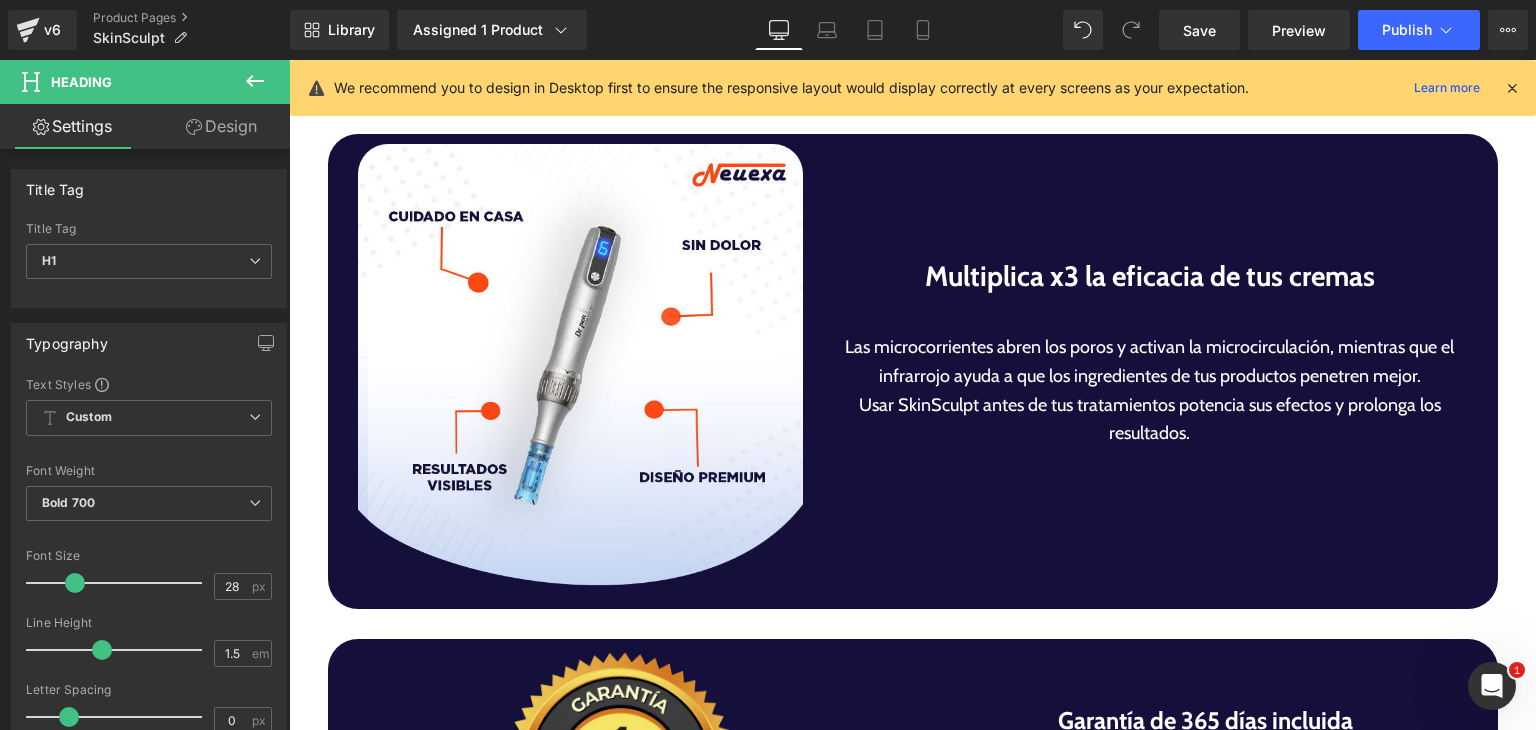 scroll, scrollTop: 4713, scrollLeft: 0, axis: vertical 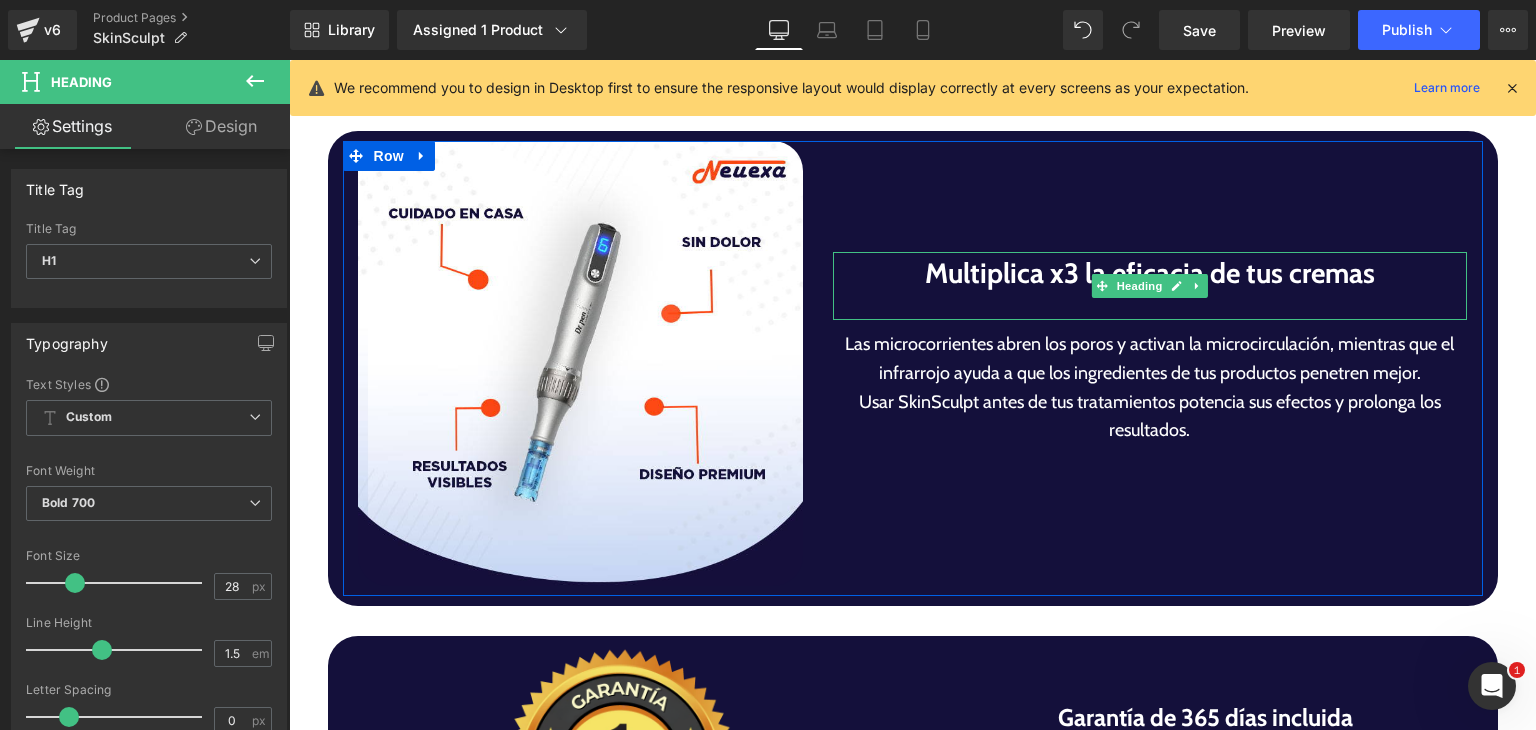 click at bounding box center (1150, 307) 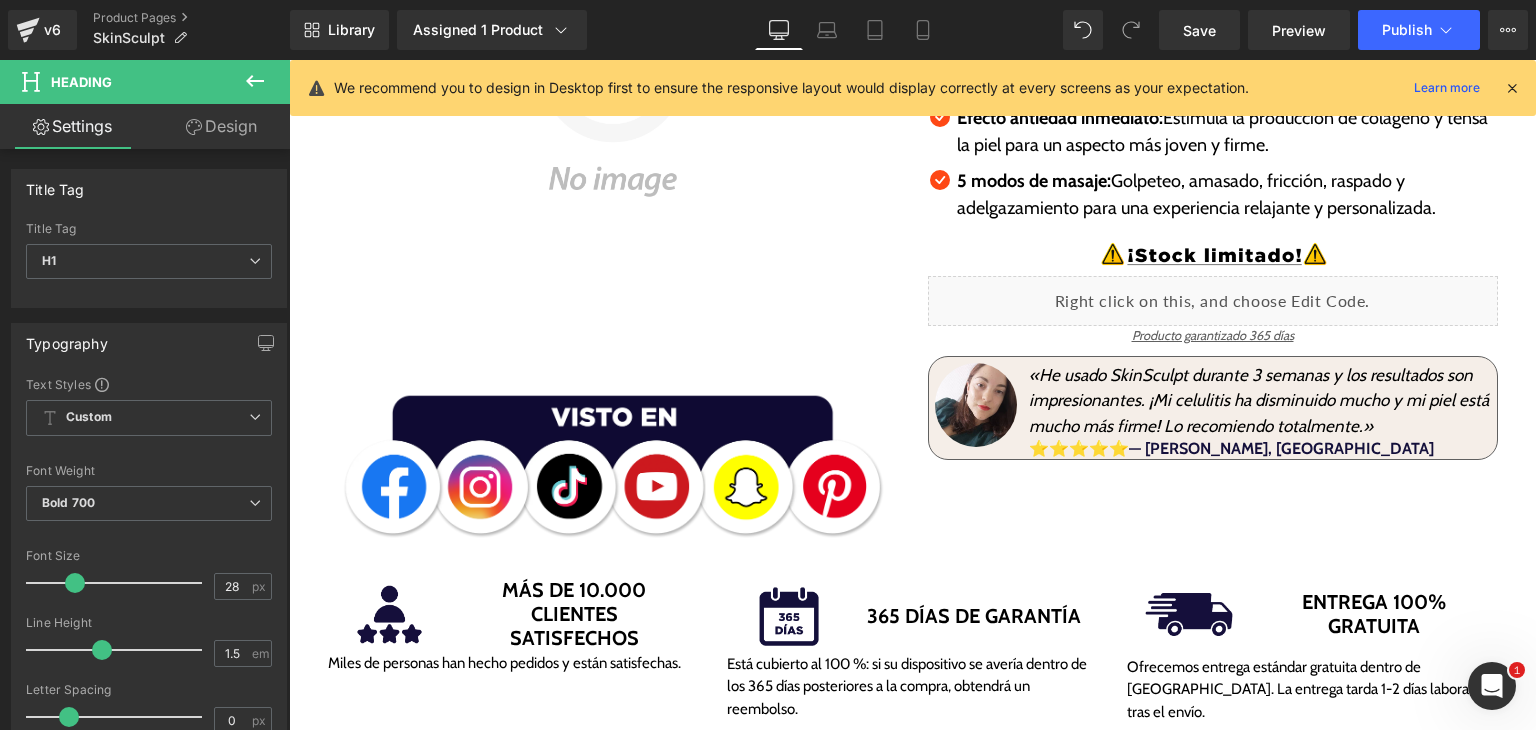 scroll, scrollTop: 26, scrollLeft: 0, axis: vertical 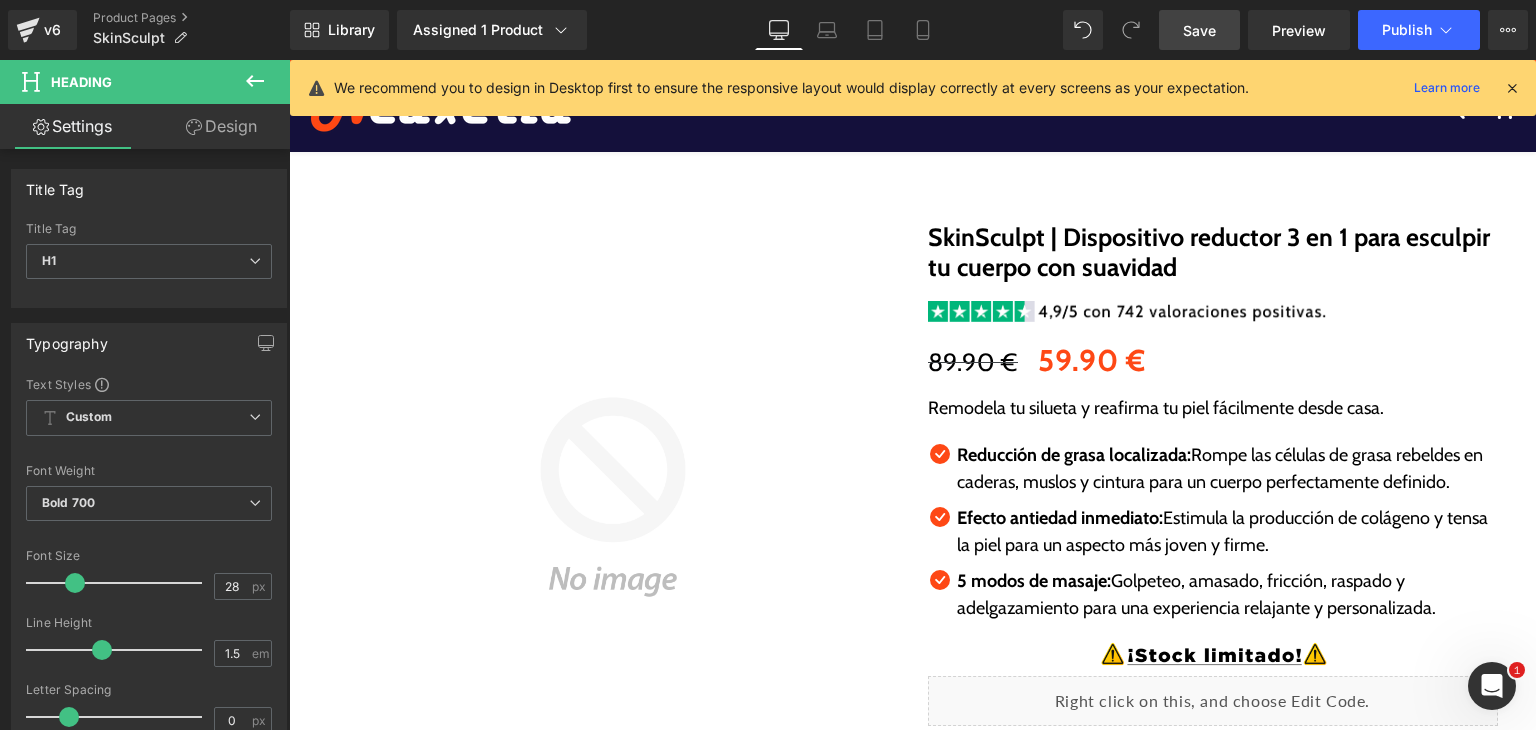 drag, startPoint x: 1171, startPoint y: 26, endPoint x: 514, endPoint y: 207, distance: 681.4763 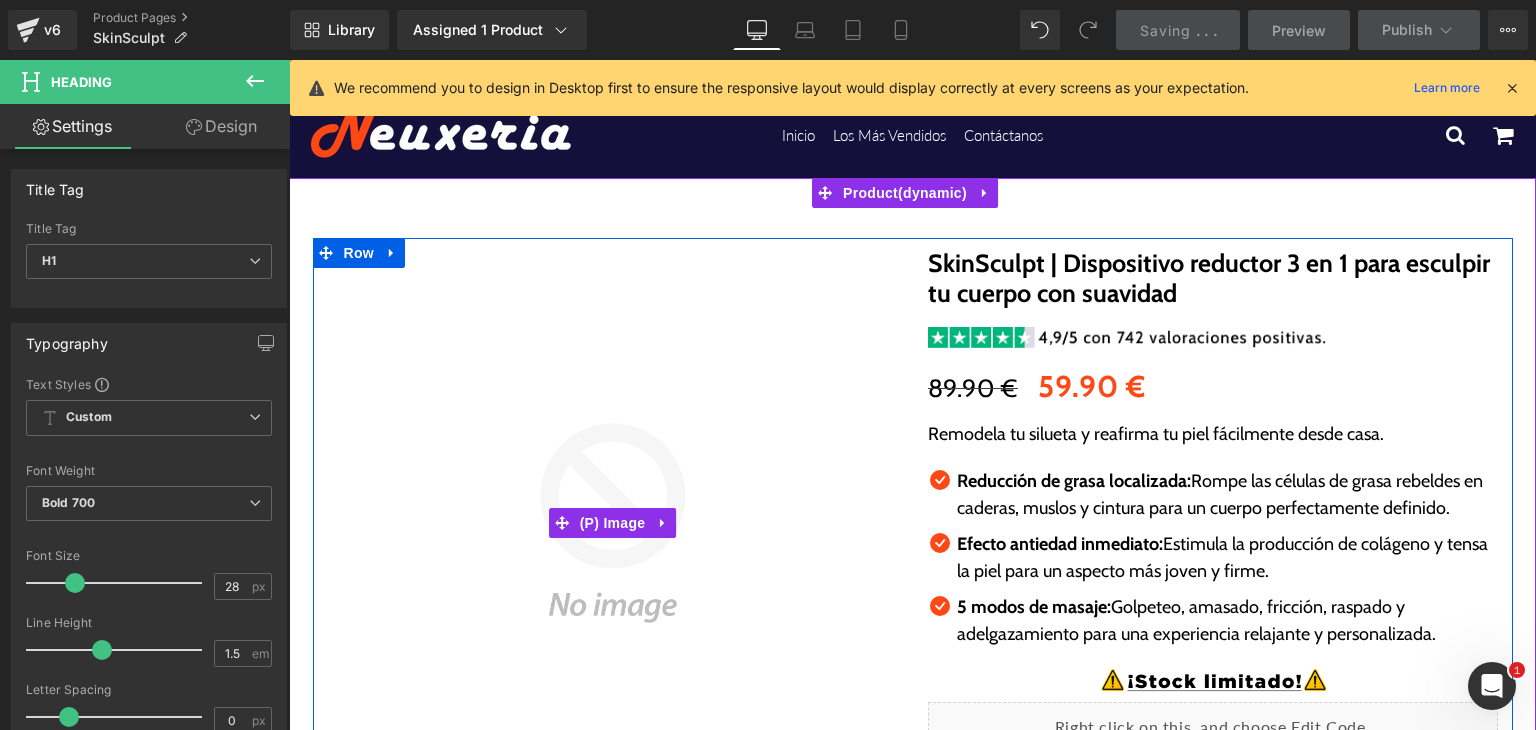 scroll, scrollTop: 26, scrollLeft: 0, axis: vertical 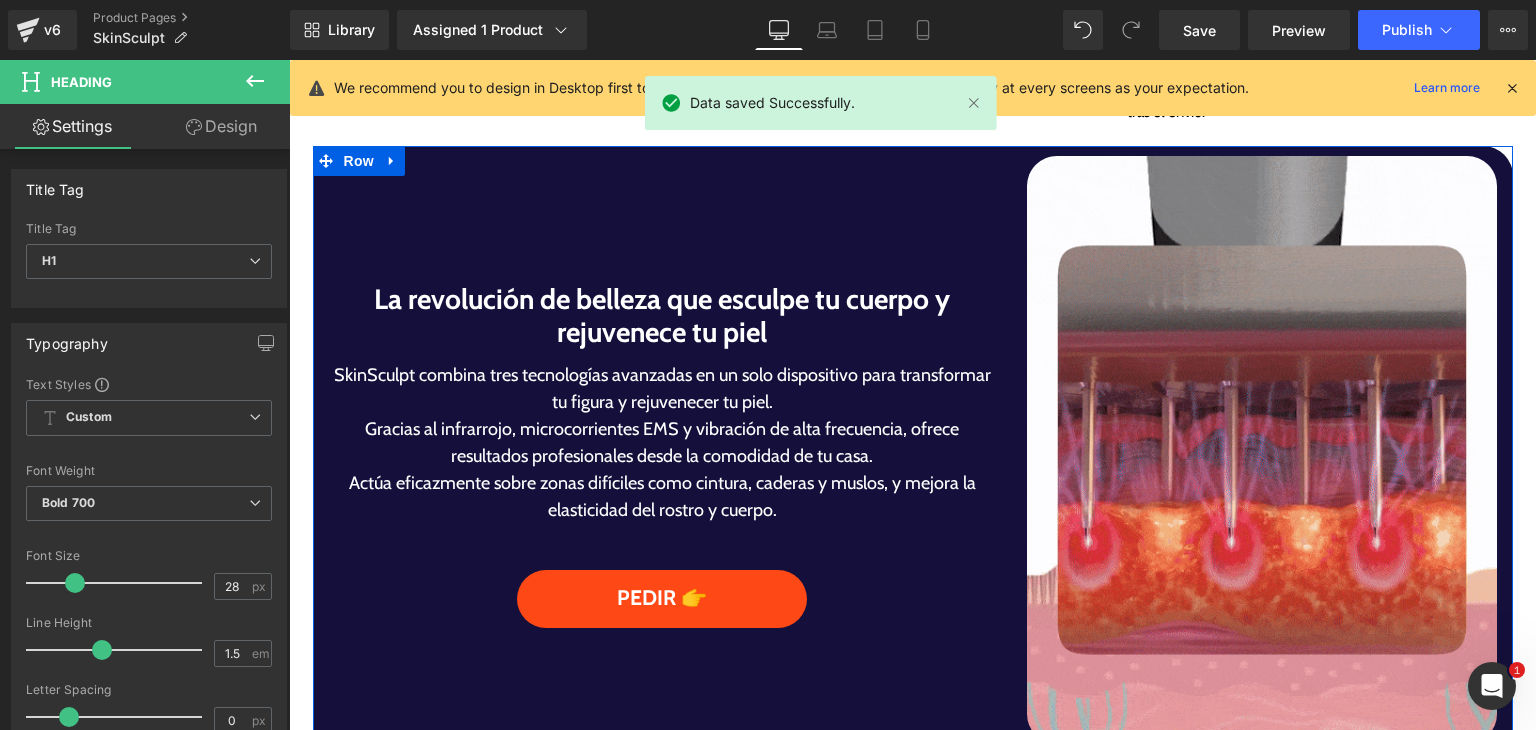 click on "SkinSculpt combina tres tecnologías avanzadas en un solo dispositivo para transformar tu figura y rejuvenecer tu piel." at bounding box center (663, 389) 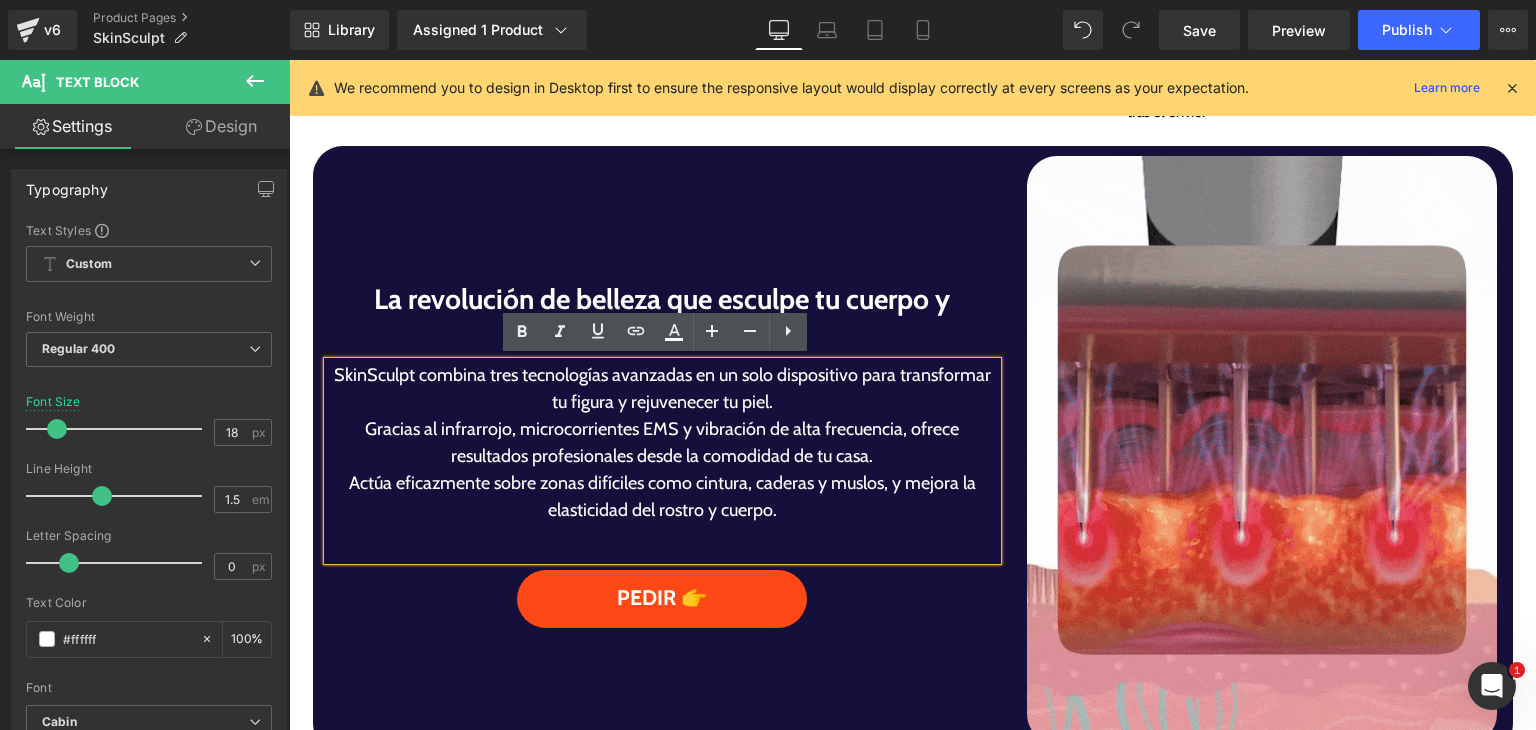 type 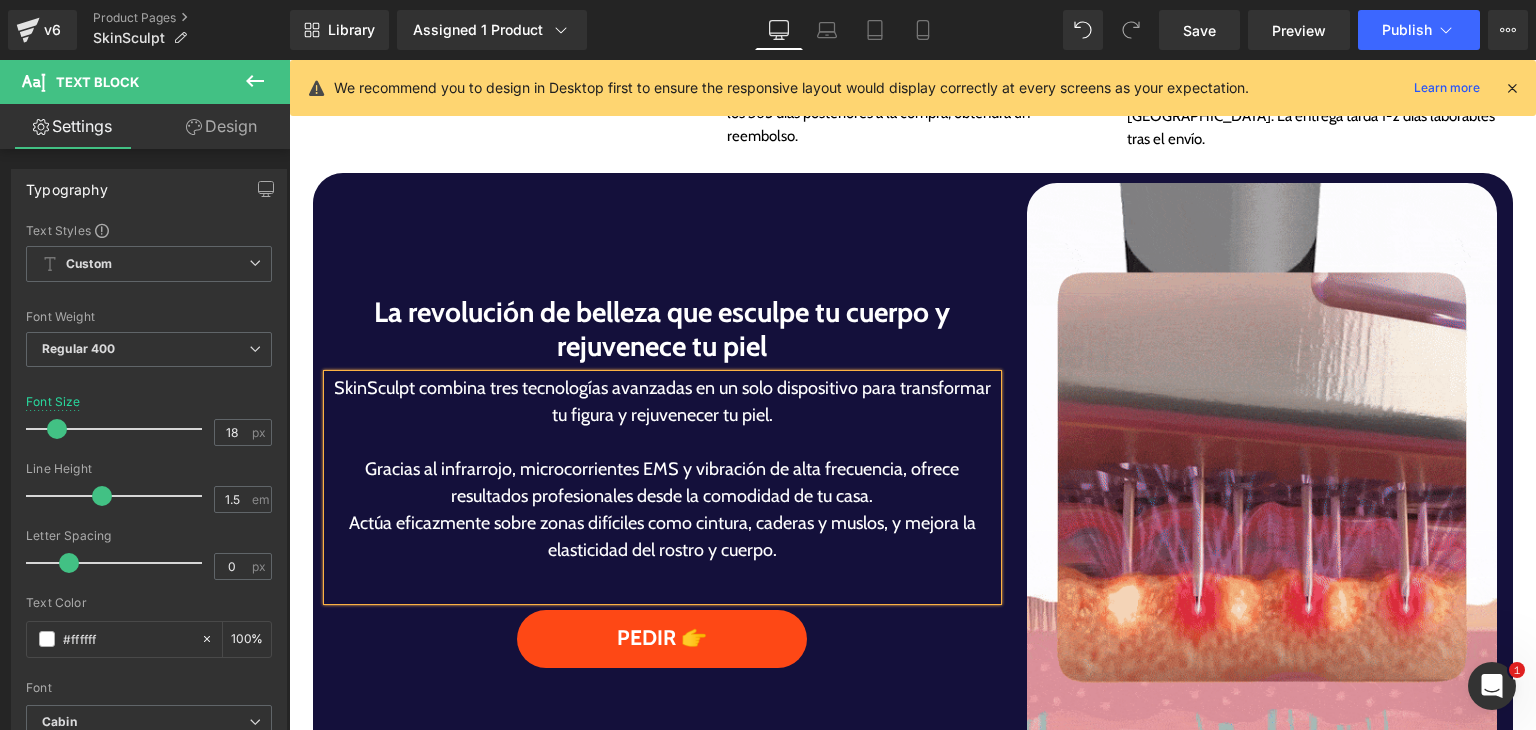 scroll, scrollTop: 1012, scrollLeft: 0, axis: vertical 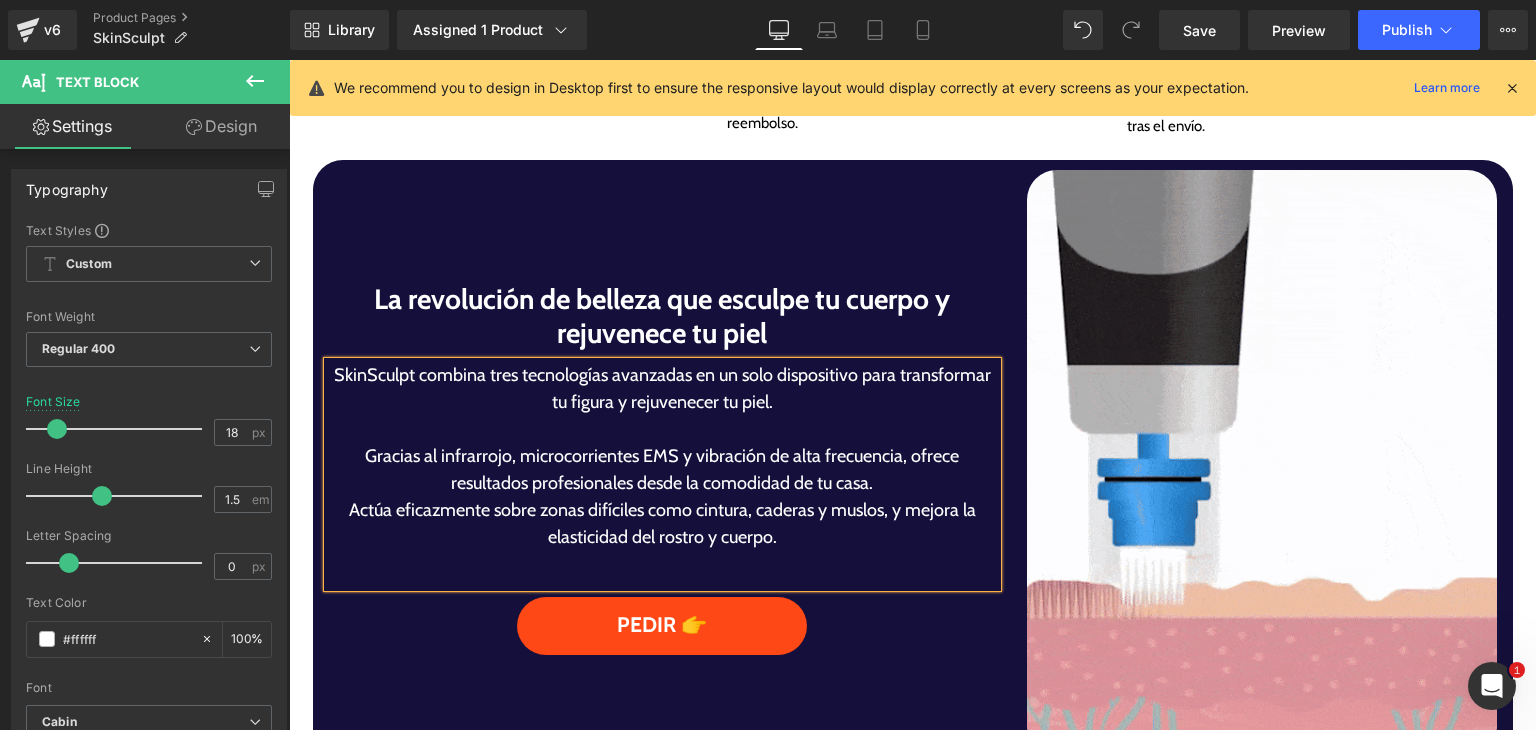 click on "Gracias al infrarrojo, microcorrientes EMS y vibración de alta frecuencia, ofrece resultados profesionales desde la comodidad de tu casa." at bounding box center [663, 470] 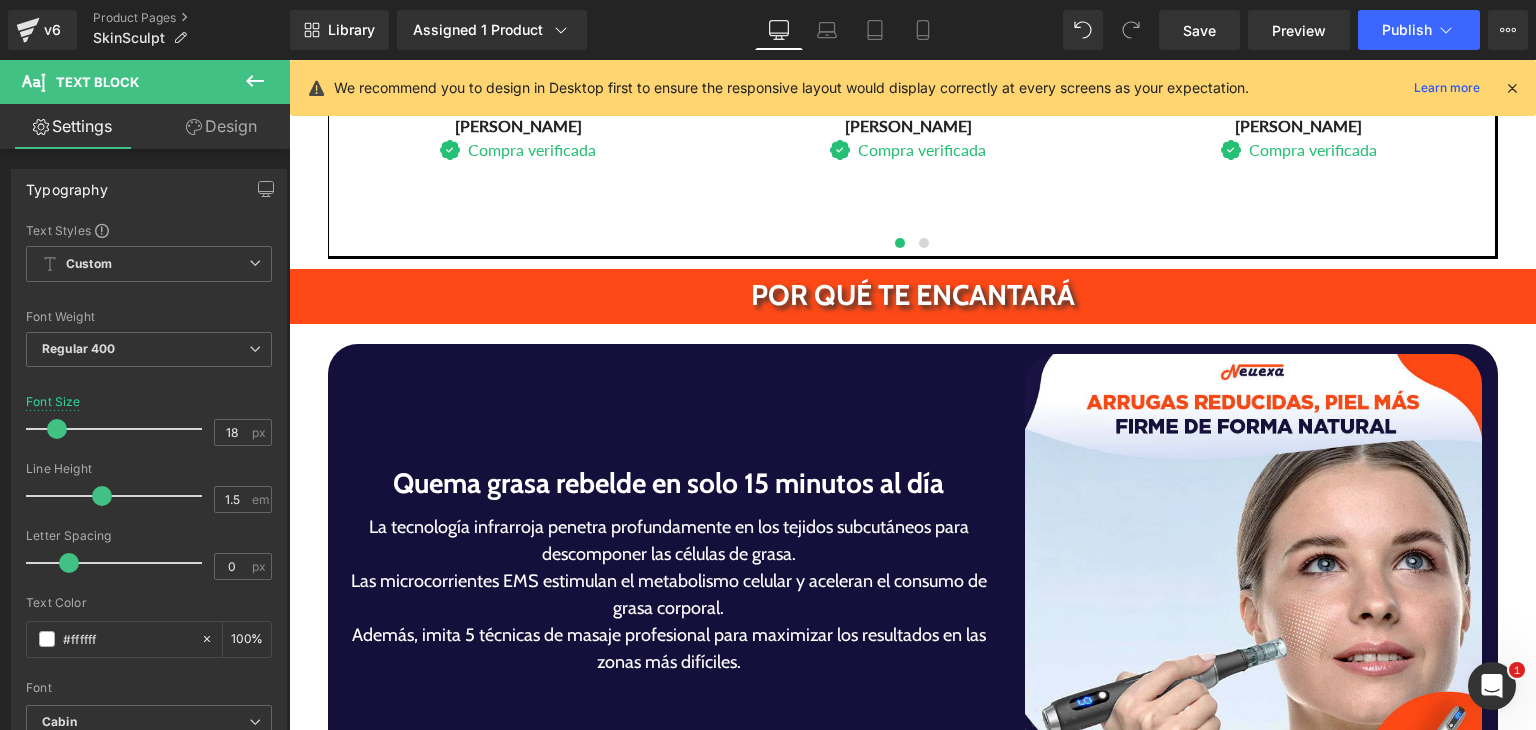 scroll, scrollTop: 3199, scrollLeft: 0, axis: vertical 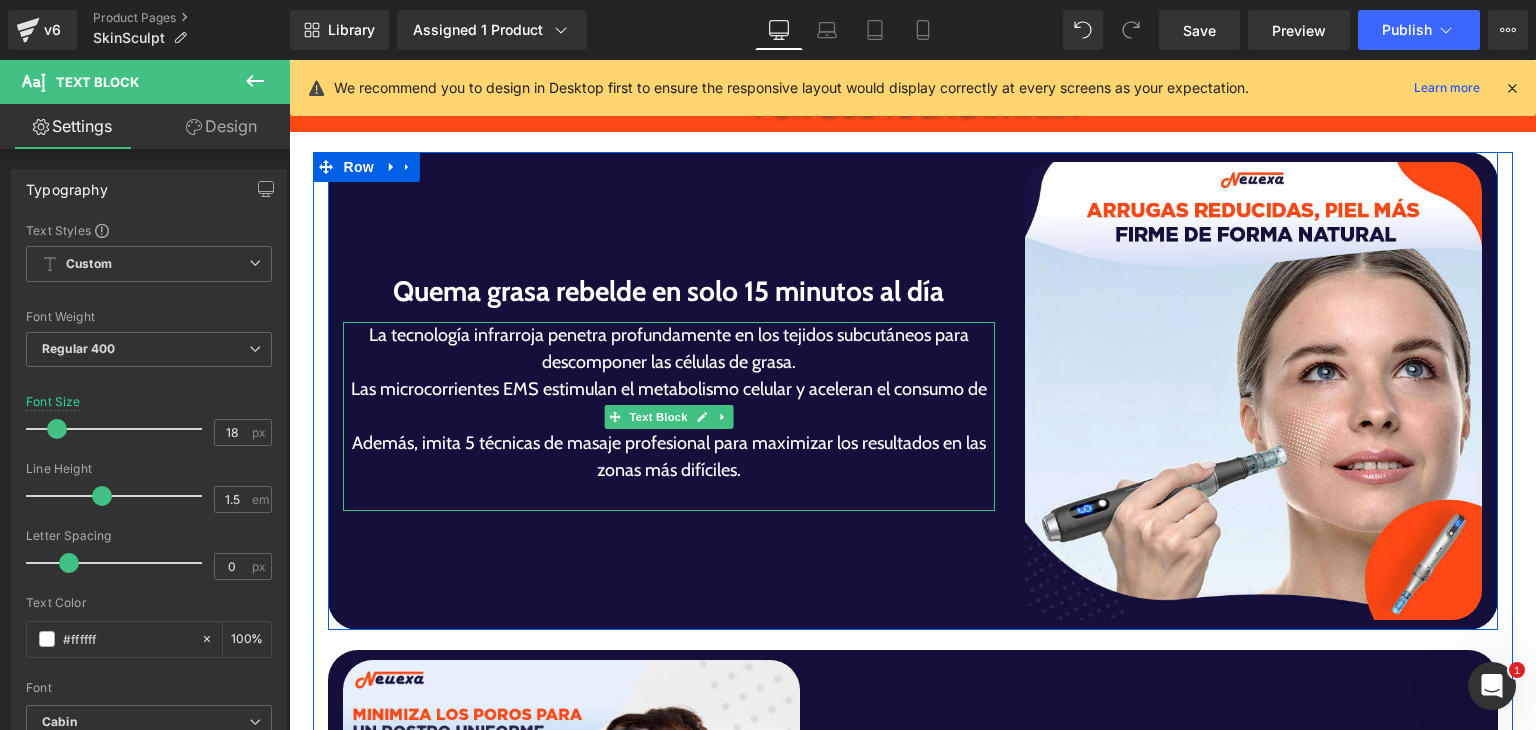 click on "La tecnología infrarroja penetra profundamente en los tejidos subcutáneos para descomponer las células de grasa." at bounding box center (669, 349) 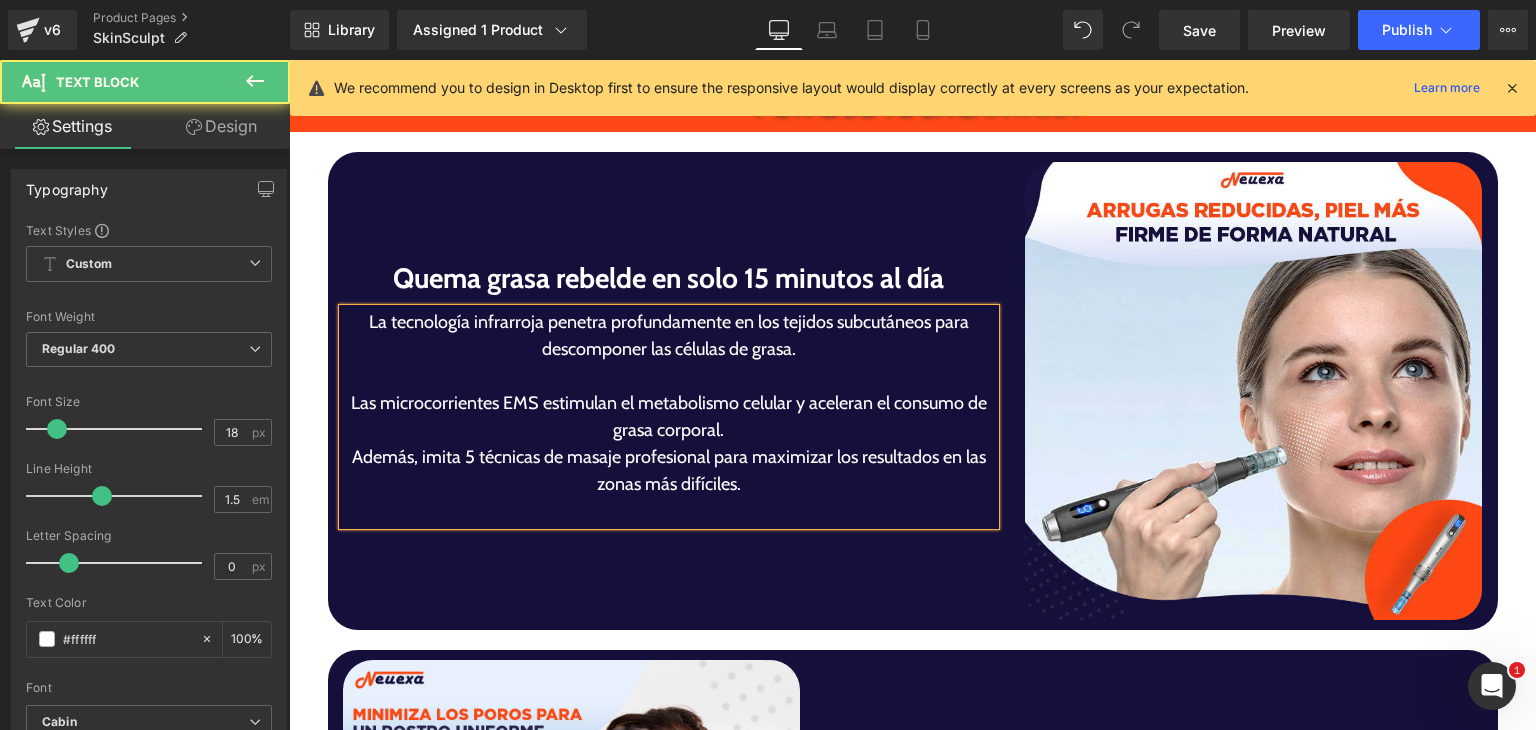 click at bounding box center (669, 376) 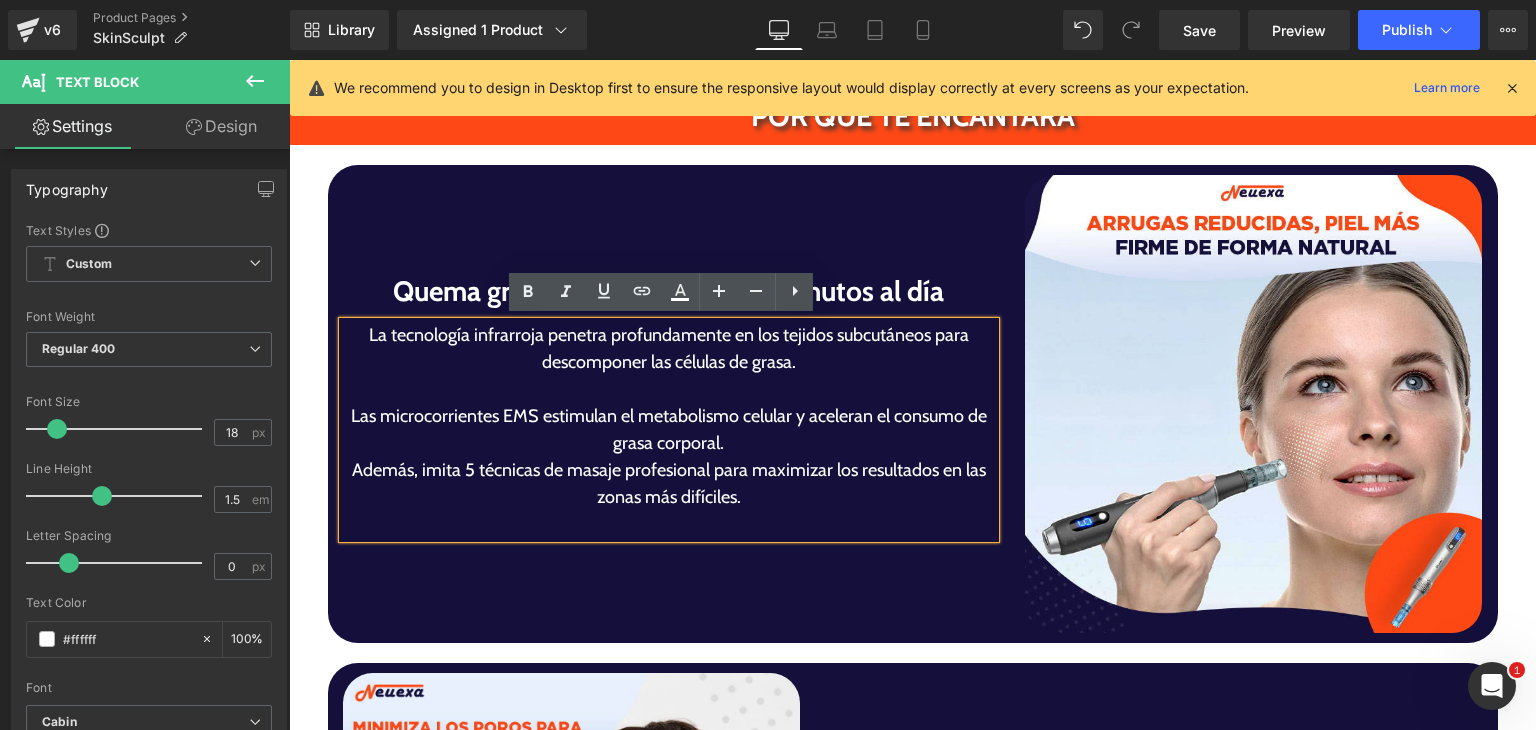 click on "Las microcorrientes EMS estimulan el metabolismo celular y aceleran el consumo de grasa corporal." at bounding box center [669, 430] 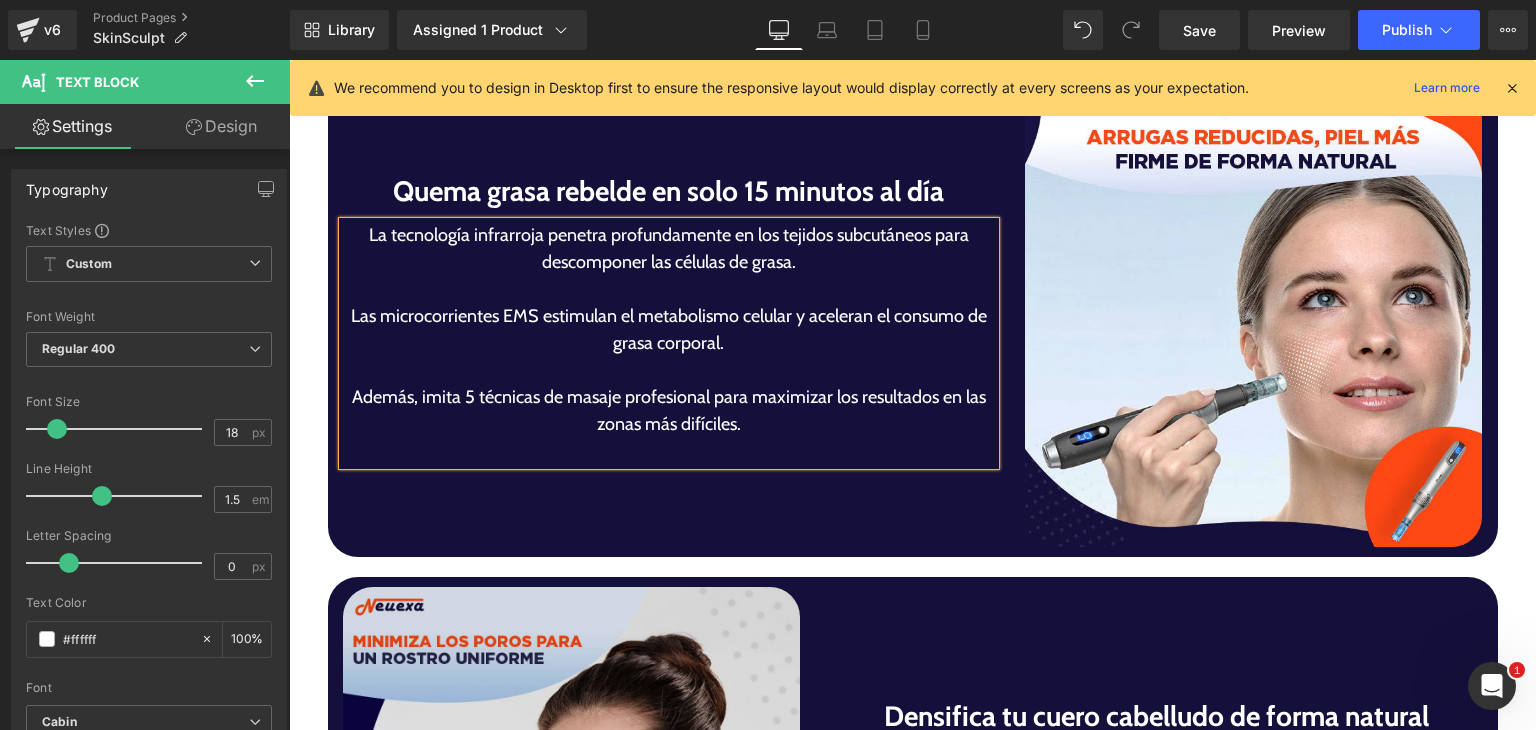 scroll, scrollTop: 3772, scrollLeft: 0, axis: vertical 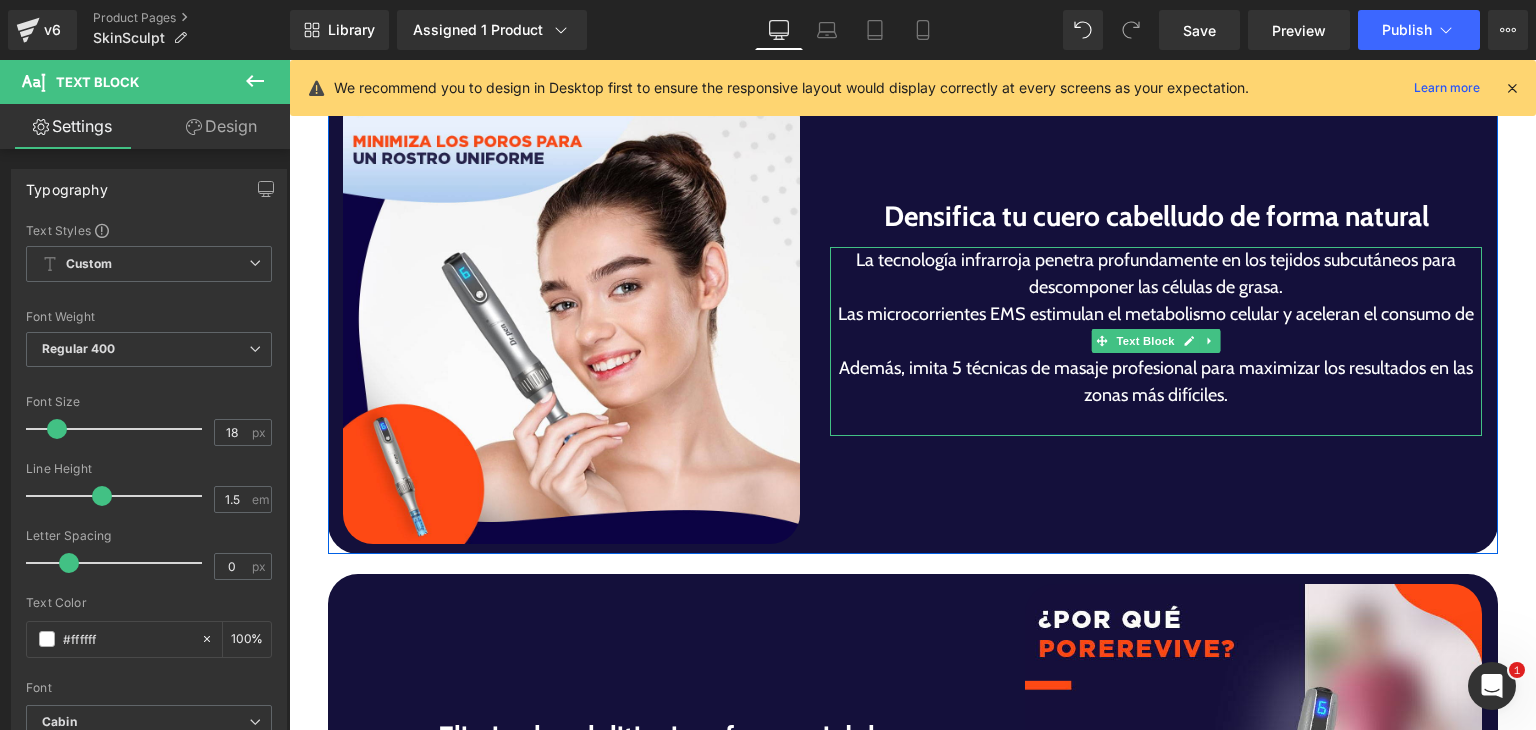 click on "La tecnología infrarroja penetra profundamente en los tejidos subcutáneos para descomponer las células de grasa." at bounding box center [1156, 274] 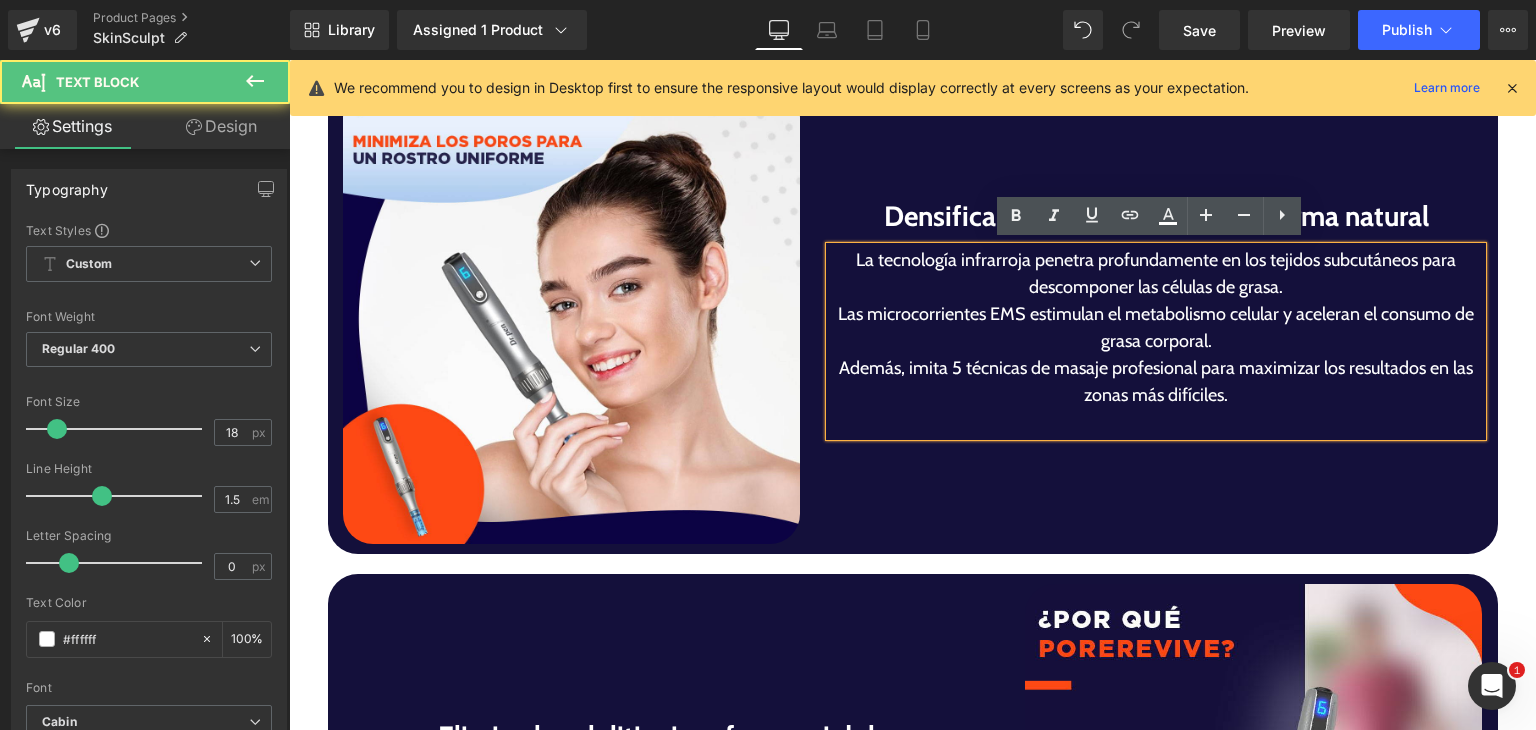 type 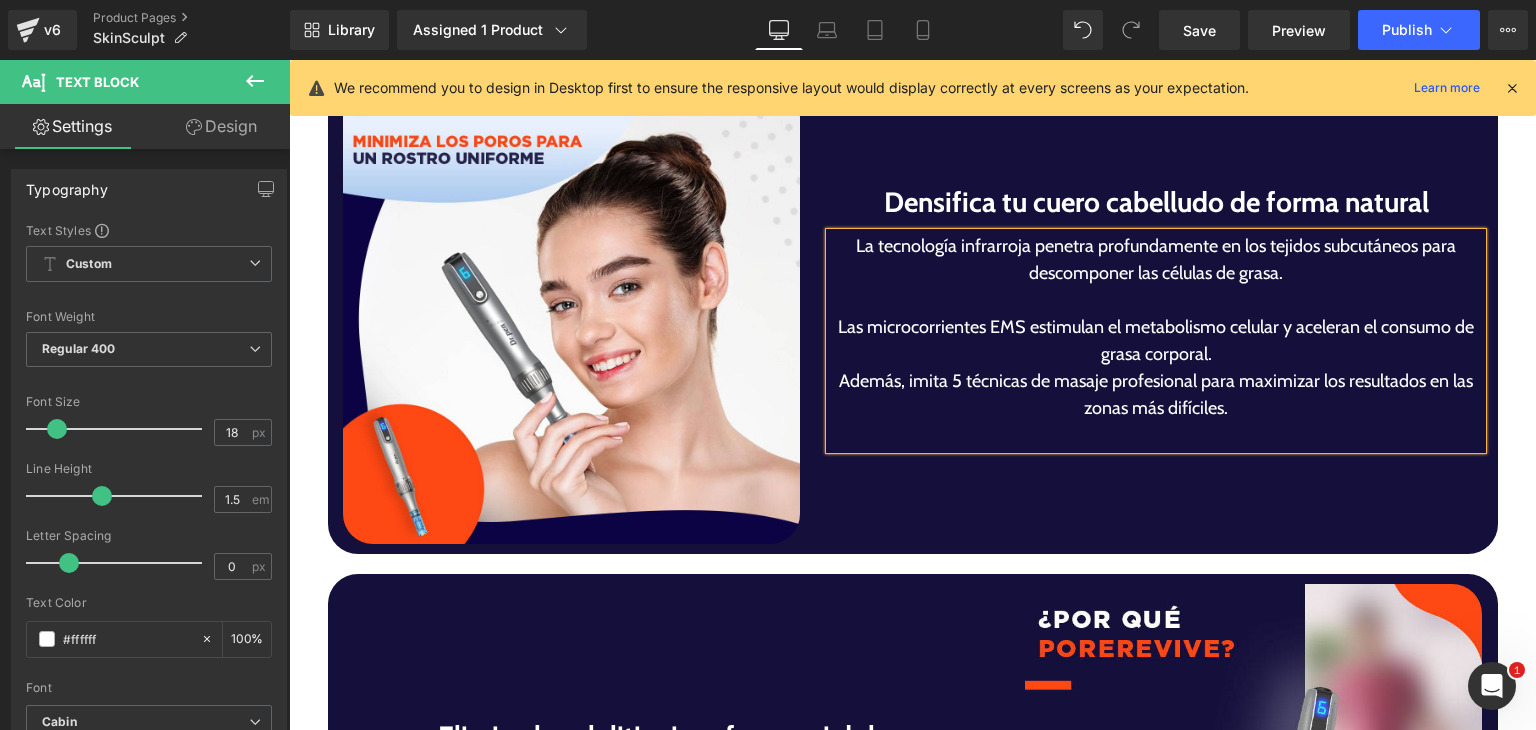 scroll, scrollTop: 3759, scrollLeft: 0, axis: vertical 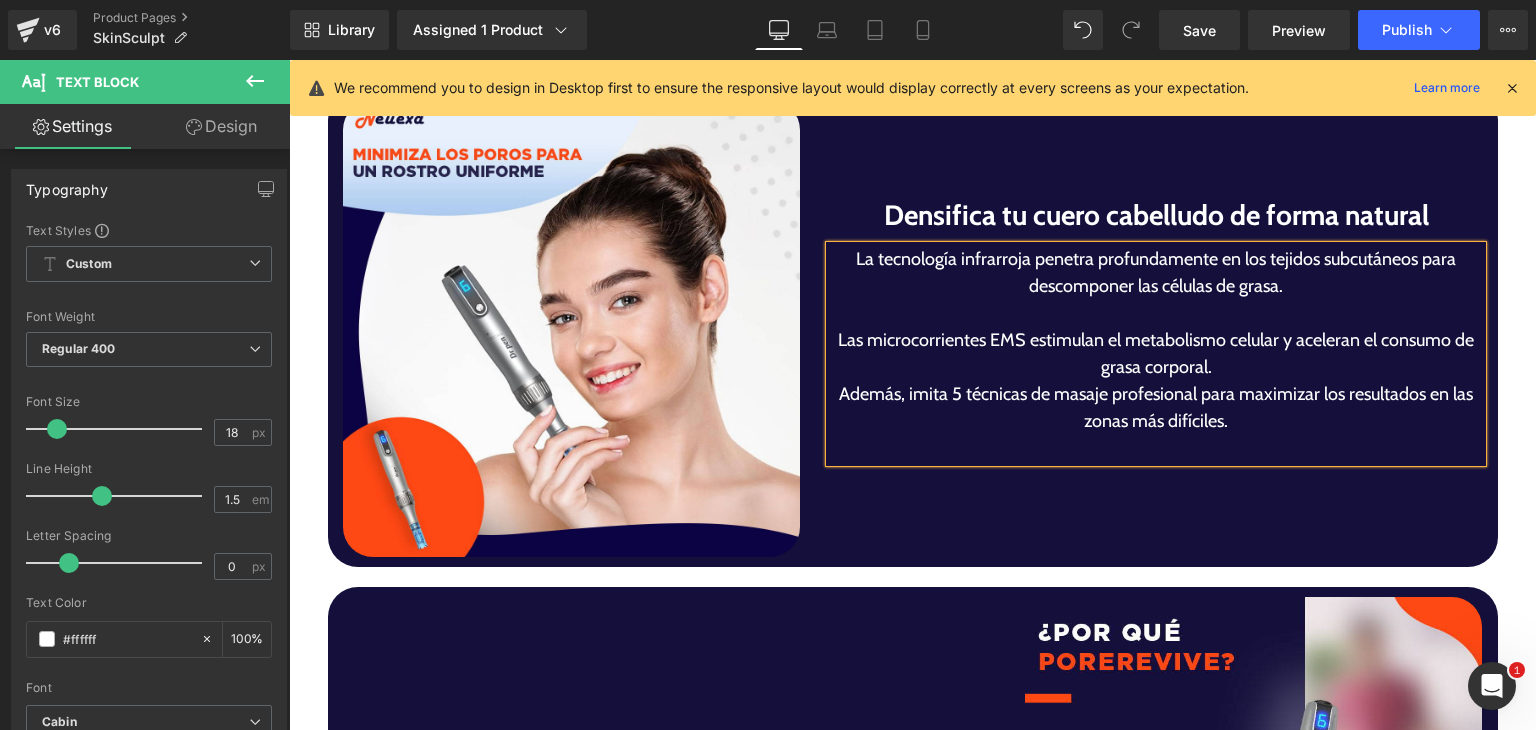 click on "Las microcorrientes EMS estimulan el metabolismo celular y aceleran el consumo de grasa corporal." at bounding box center [1156, 354] 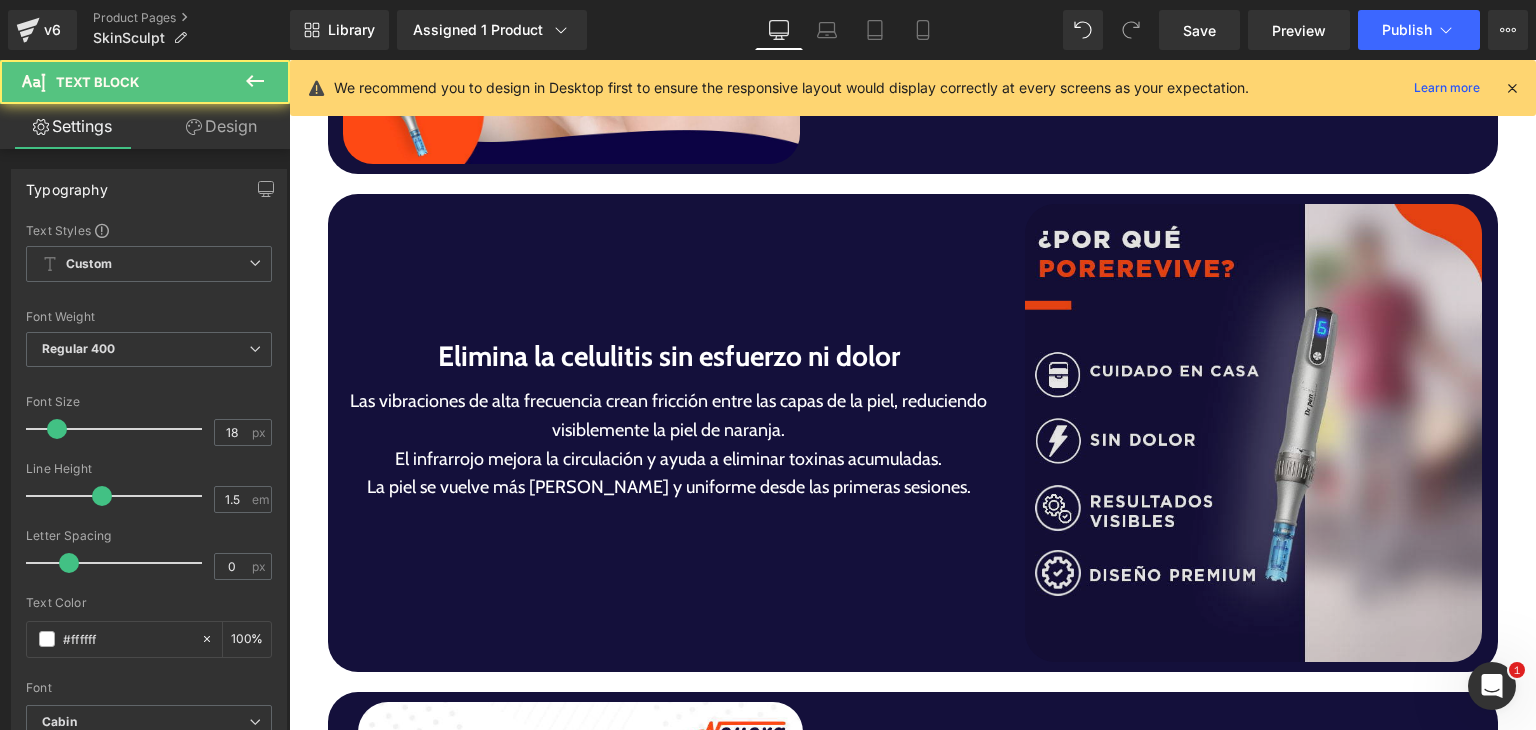 scroll, scrollTop: 4246, scrollLeft: 0, axis: vertical 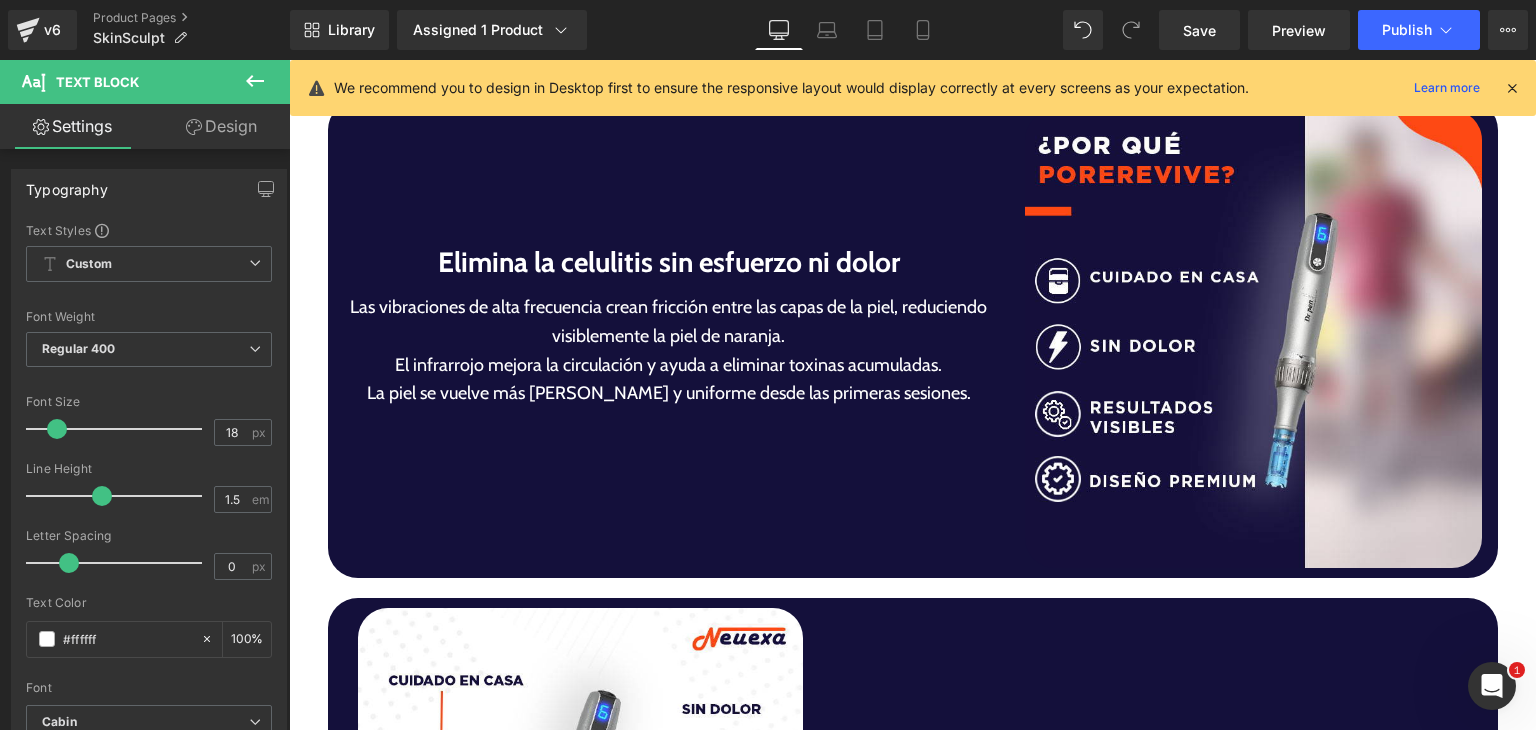 click on "Las vibraciones de alta frecuencia crean fricción entre las capas de la piel, reduciendo visiblemente la piel de naranja." at bounding box center (669, 322) 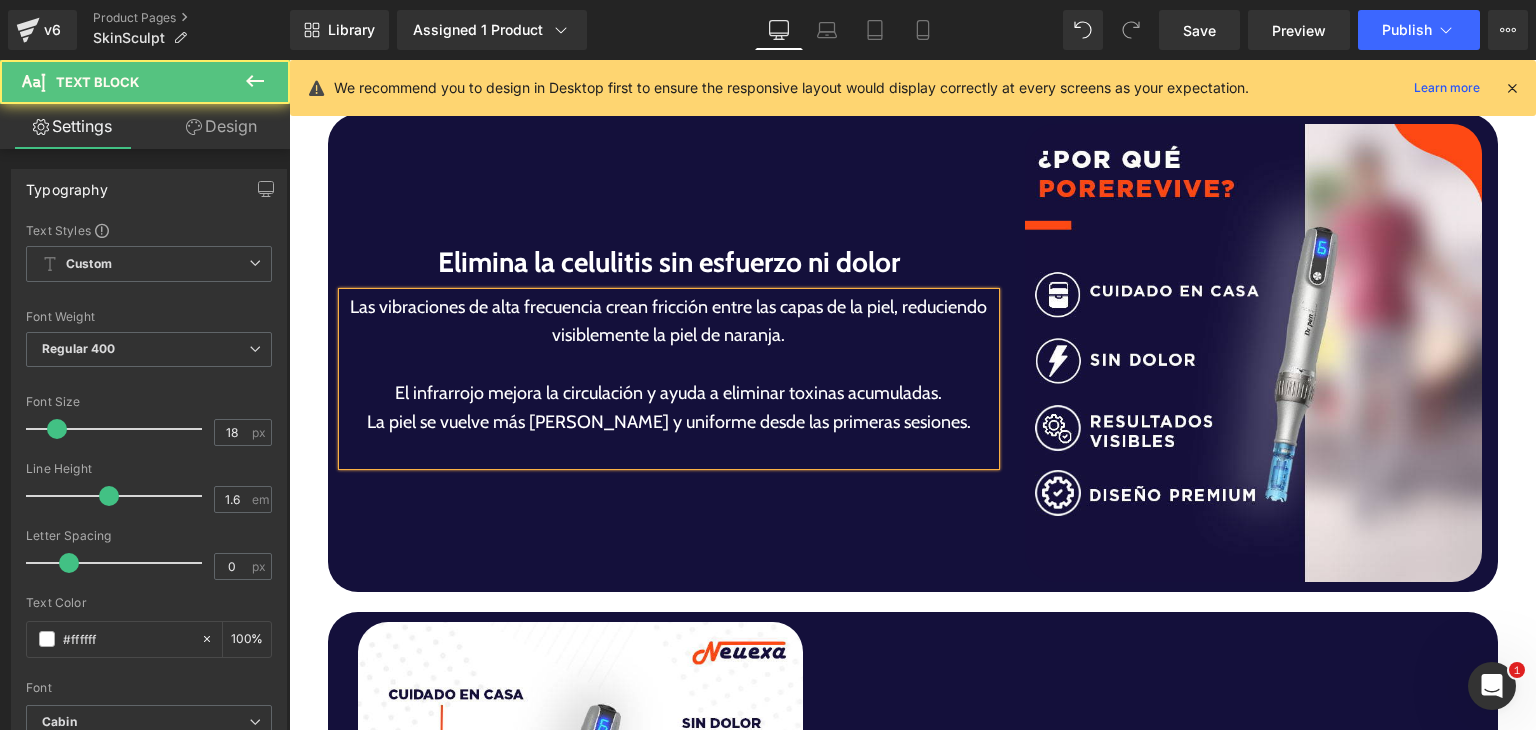 type 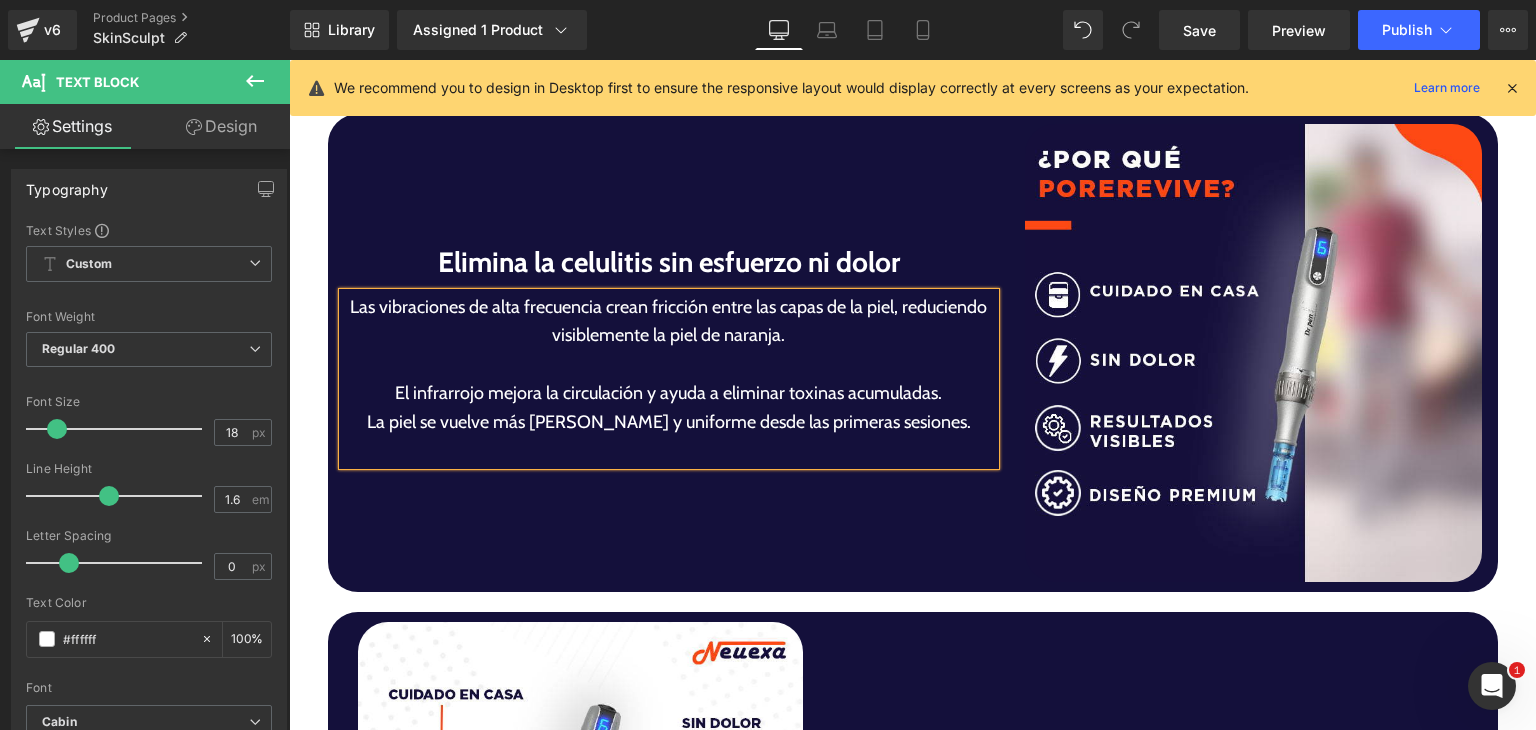 click at bounding box center [669, 364] 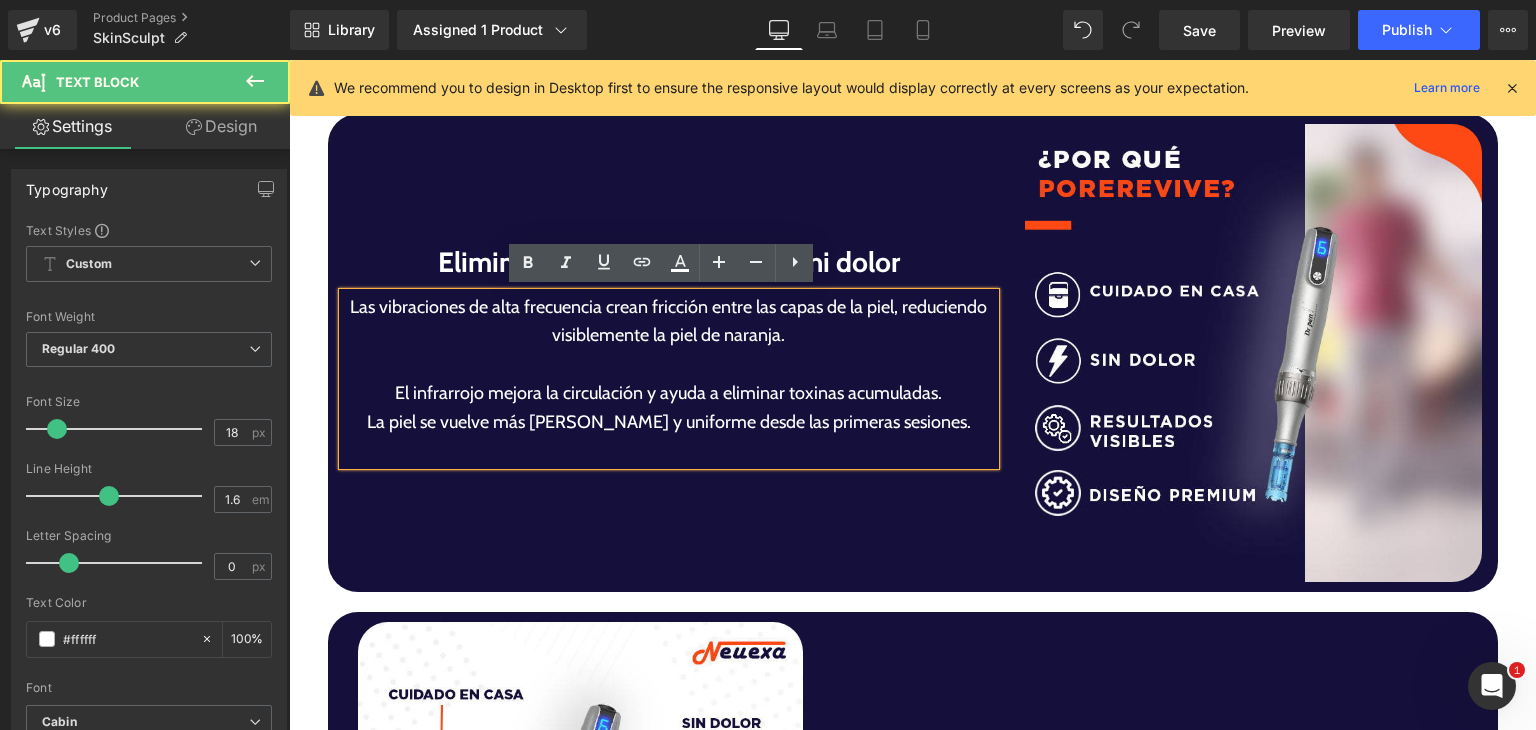 click on "El infrarrojo mejora la circulación y ayuda a eliminar toxinas acumuladas." at bounding box center (669, 393) 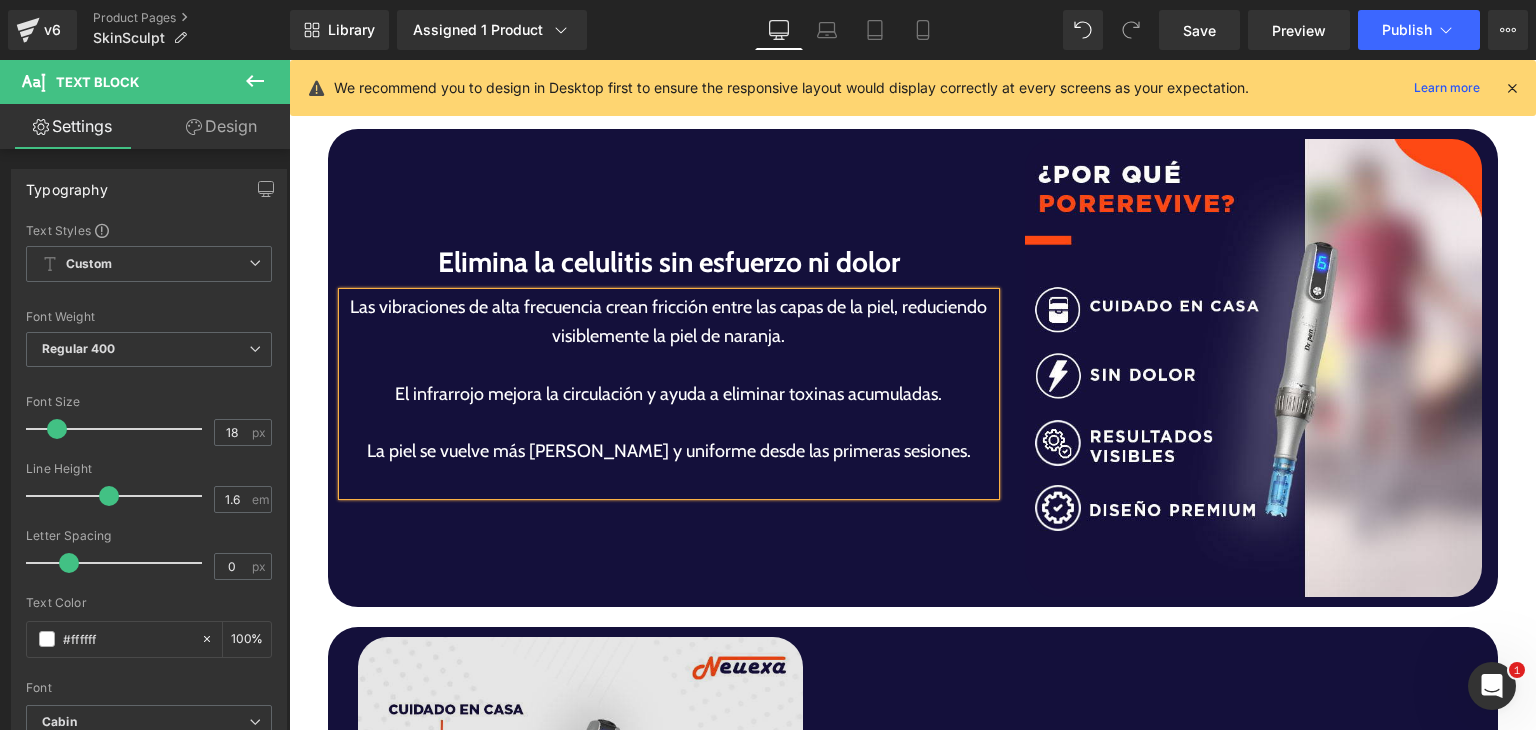 scroll, scrollTop: 4717, scrollLeft: 0, axis: vertical 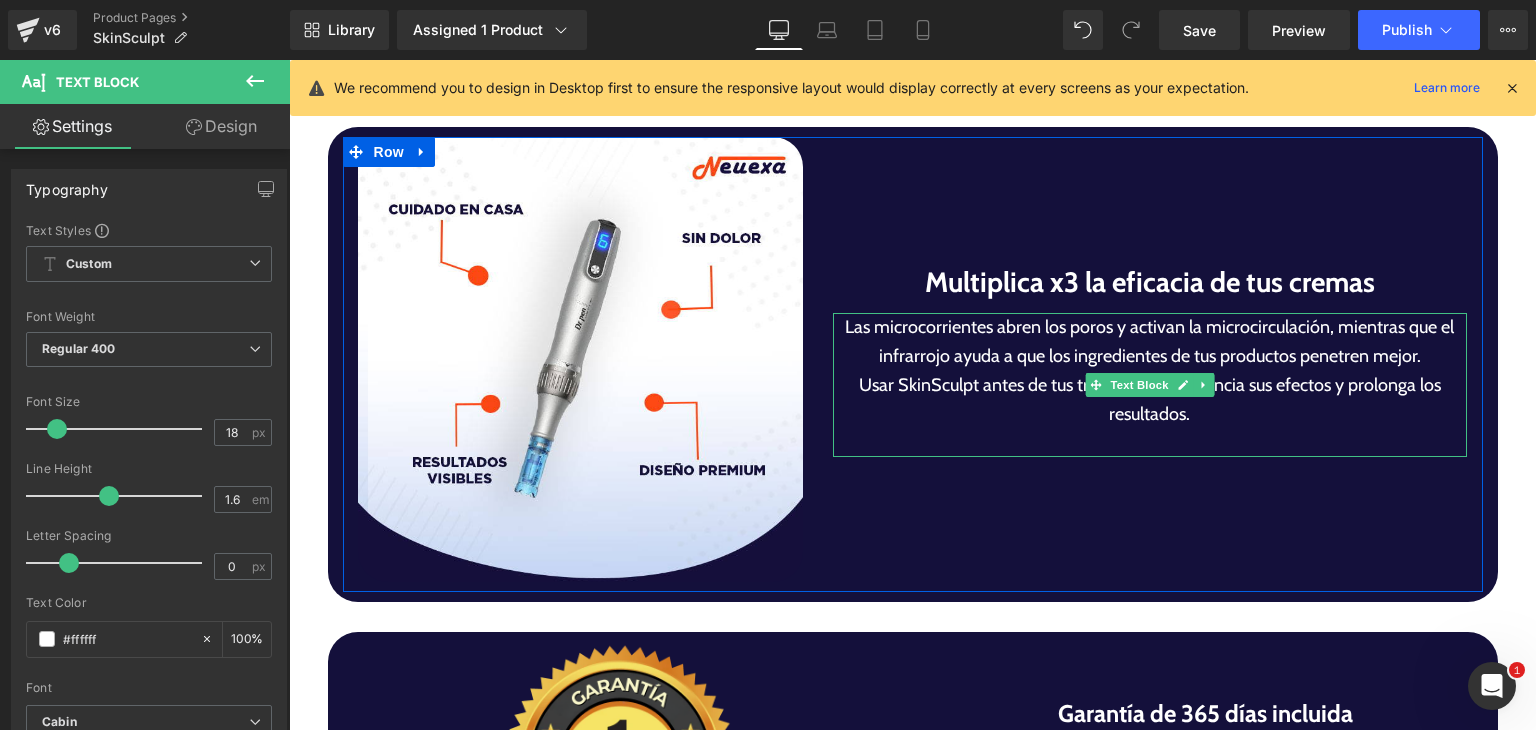 click on "Las microcorrientes abren los poros y activan la microcirculación, mientras que el infrarrojo ayuda a que los ingredientes de tus productos penetren mejor." at bounding box center [1150, 342] 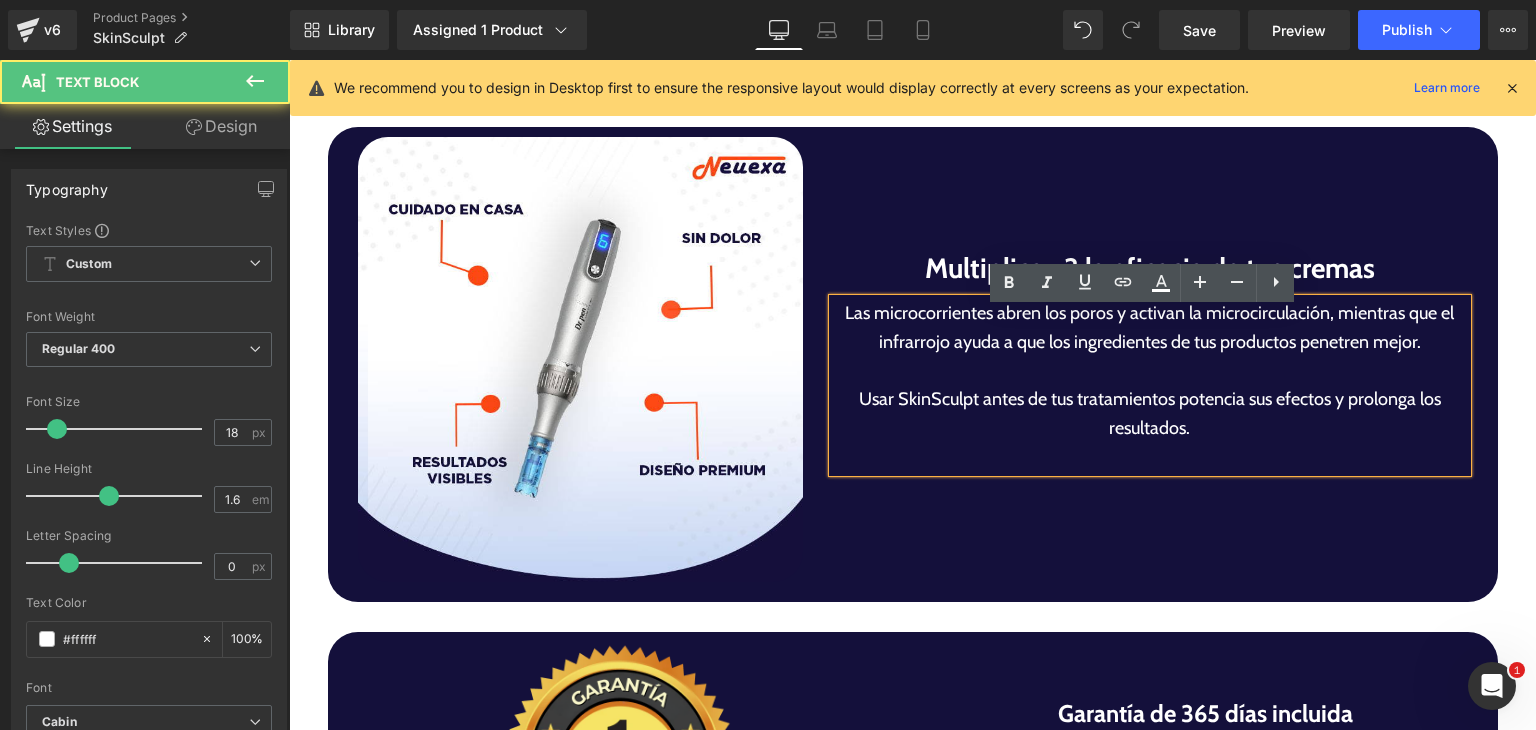type 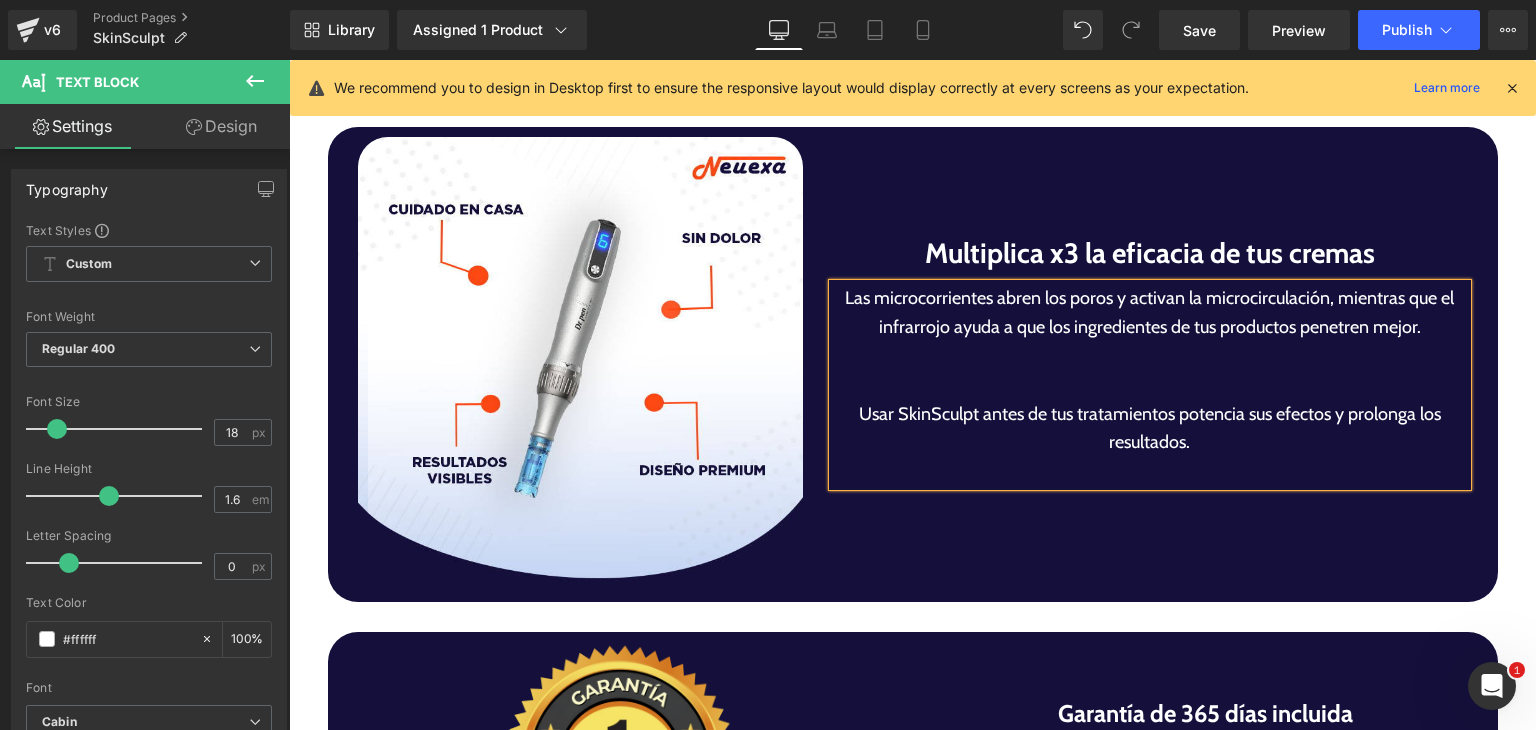 scroll, scrollTop: 4688, scrollLeft: 0, axis: vertical 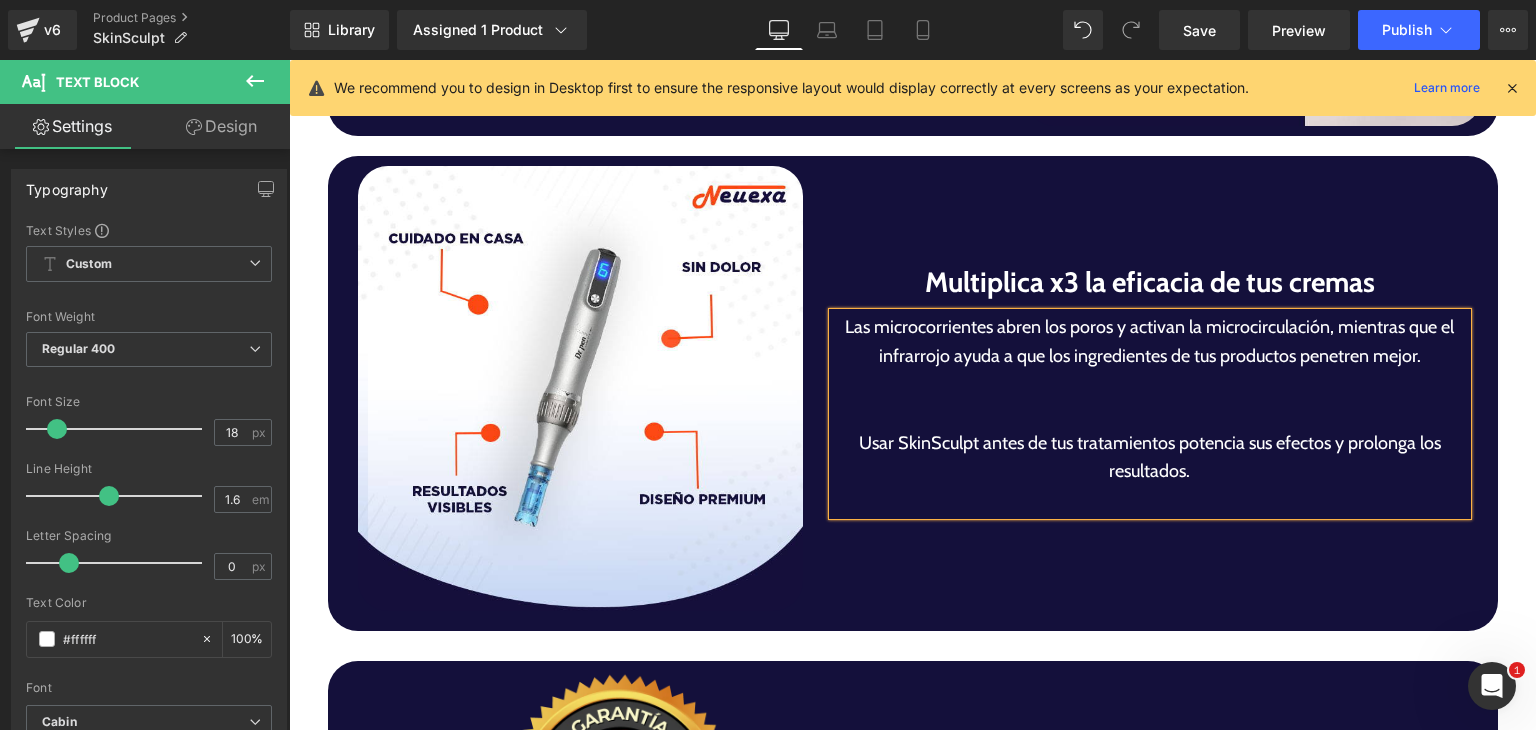 click at bounding box center [1150, 385] 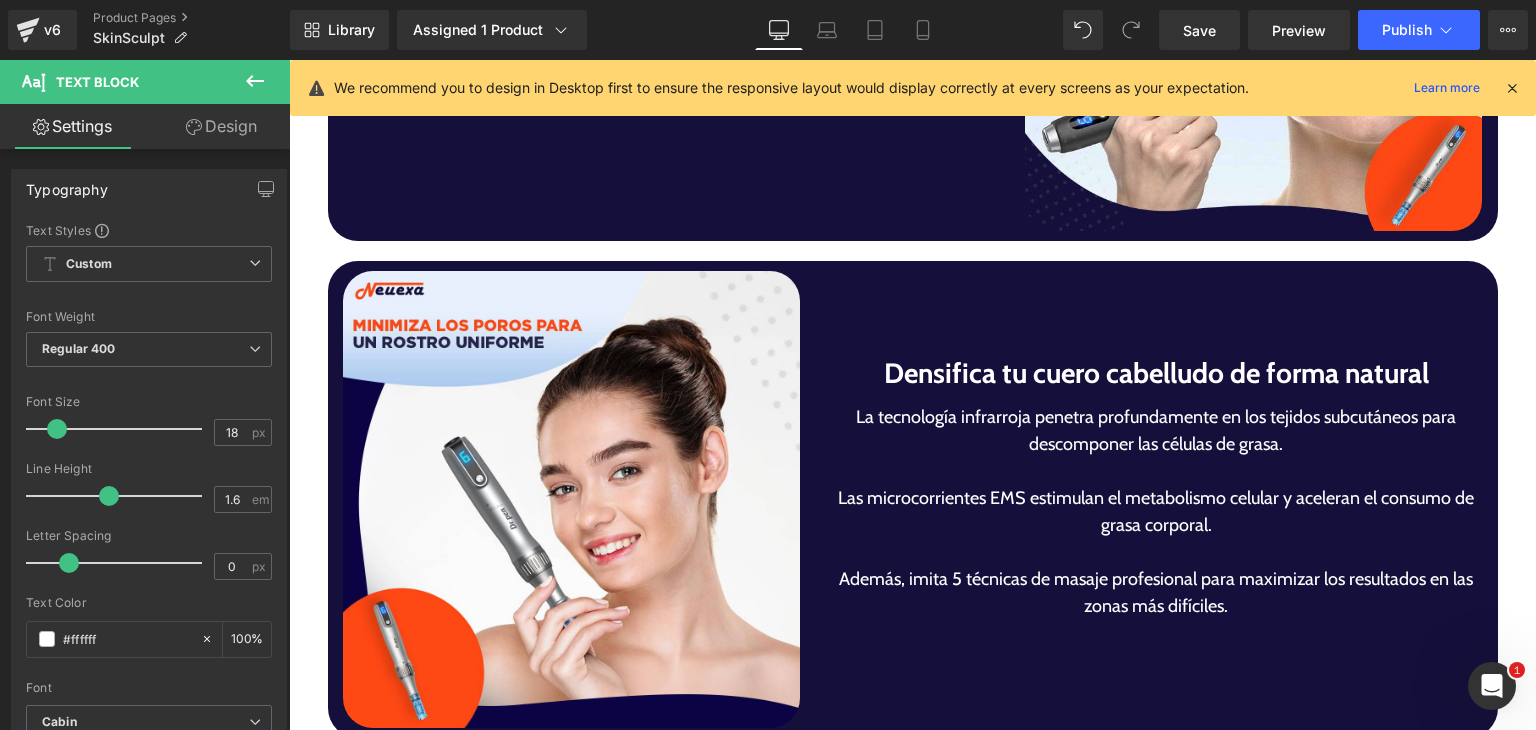 scroll, scrollTop: 1488, scrollLeft: 0, axis: vertical 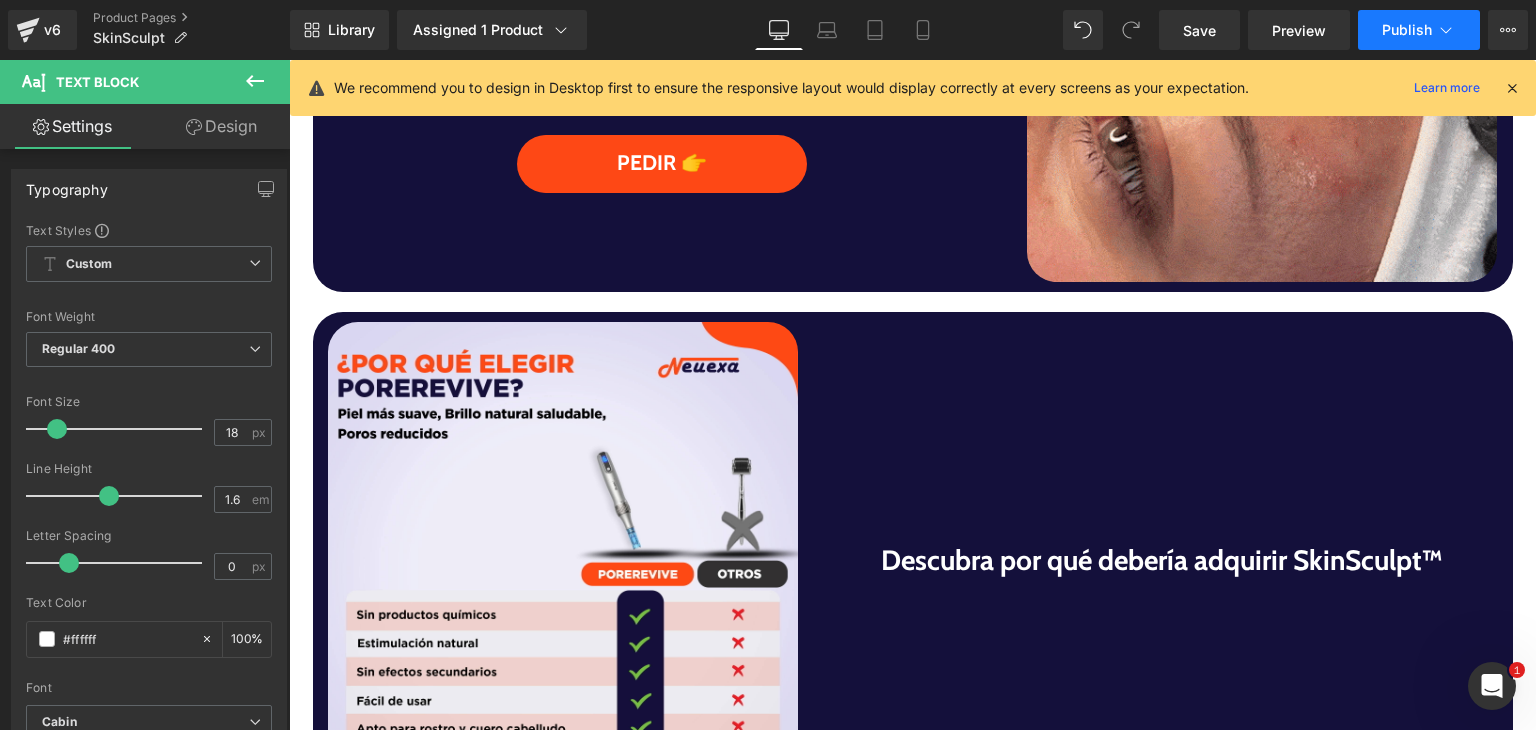 click on "Publish" at bounding box center (1419, 30) 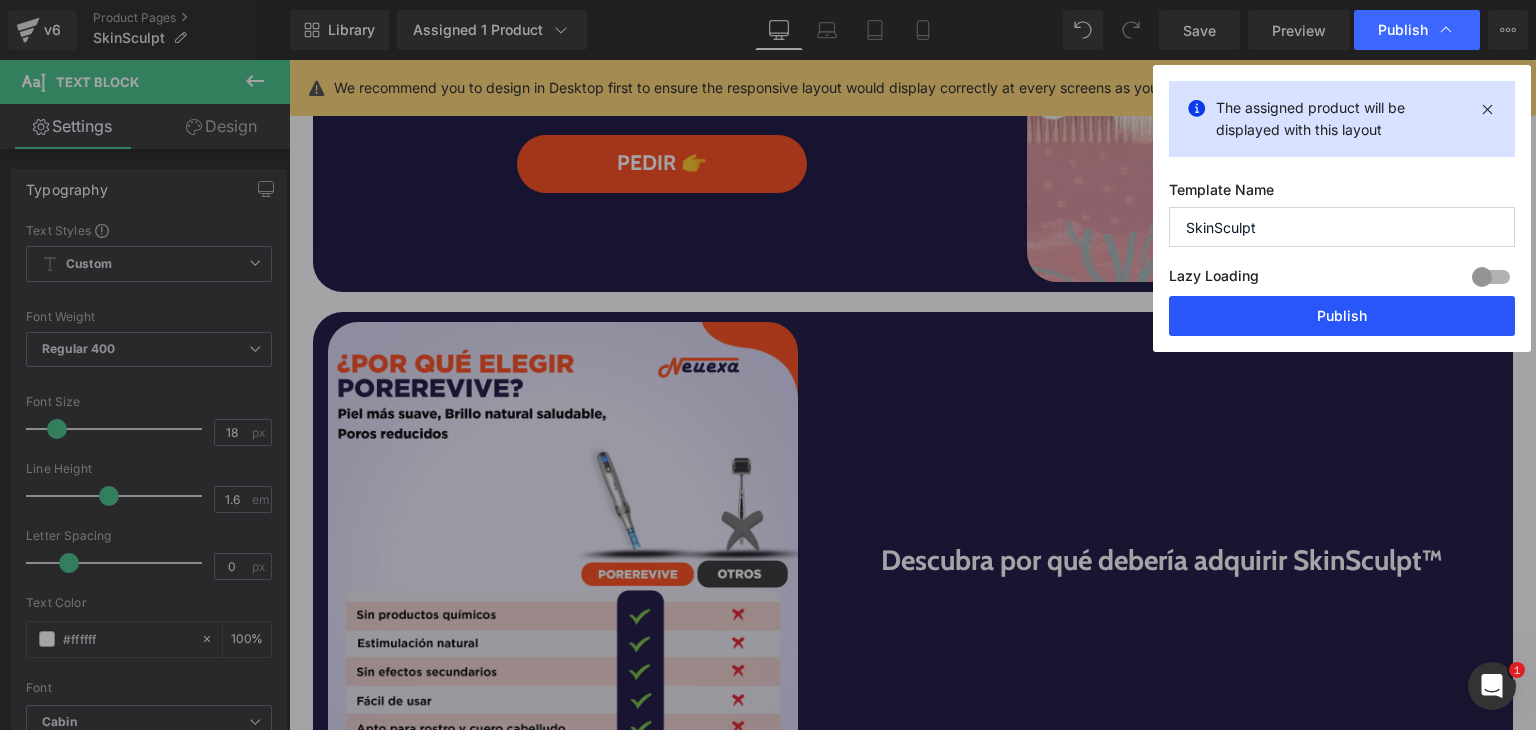 click on "Publish" at bounding box center [1342, 316] 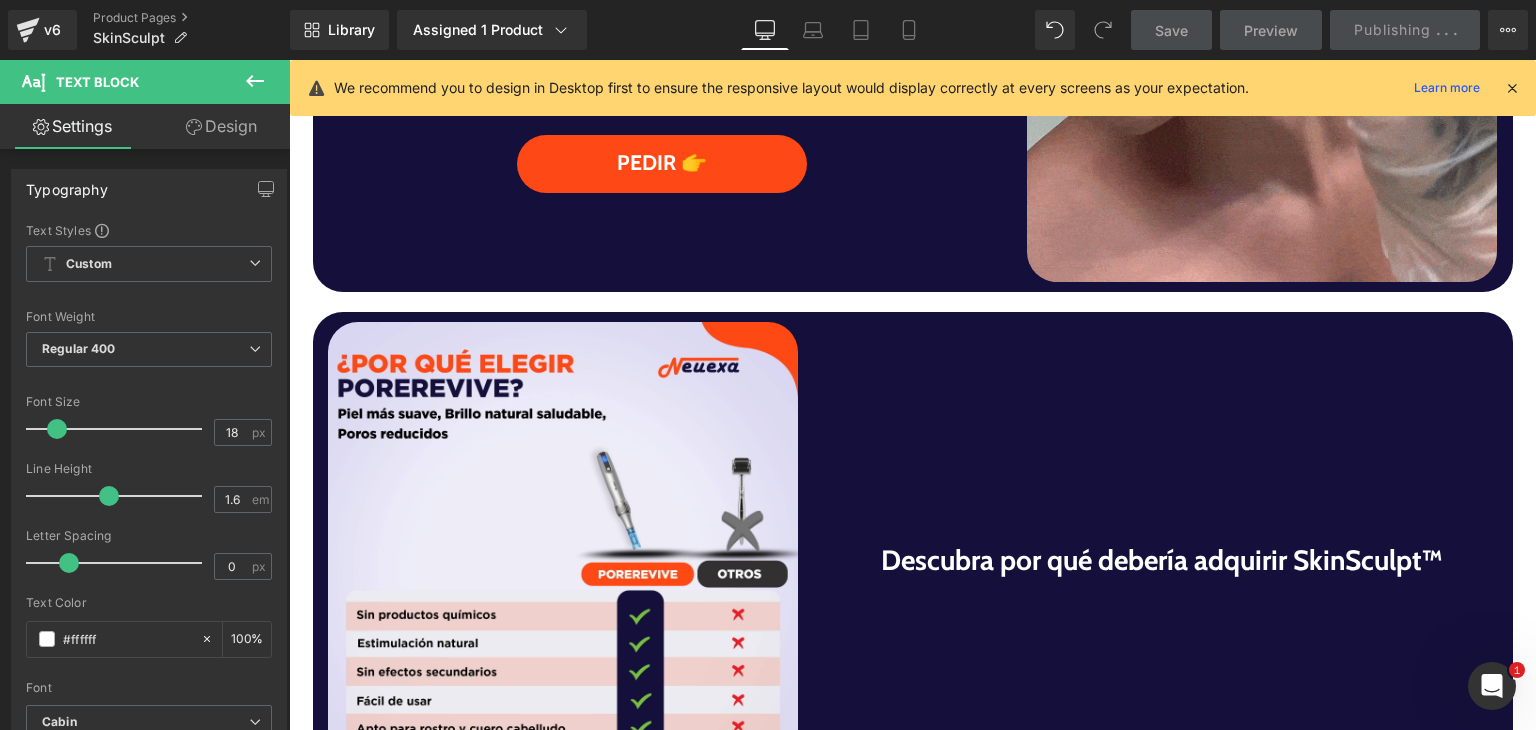 click on "Save" at bounding box center [1171, 30] 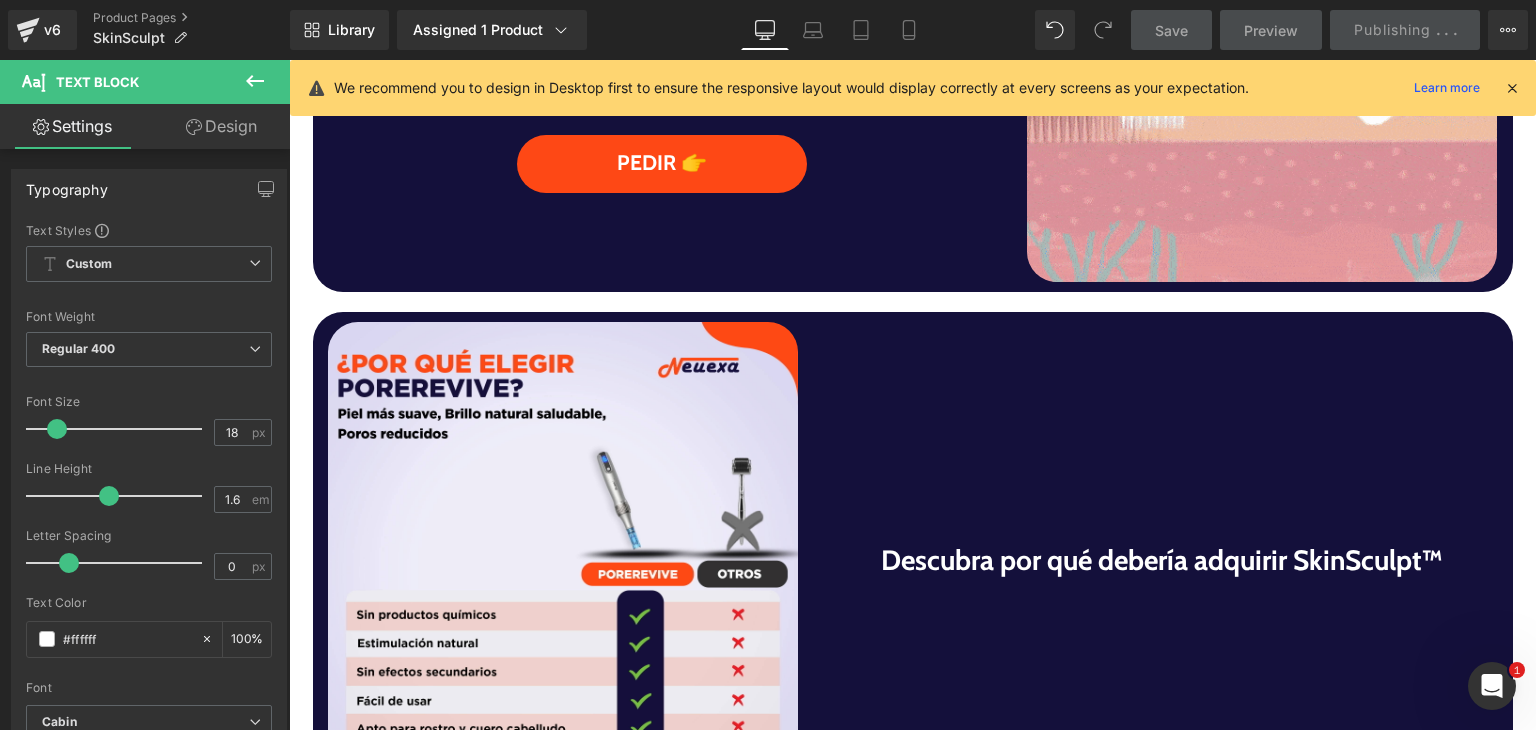 click at bounding box center [1512, 88] 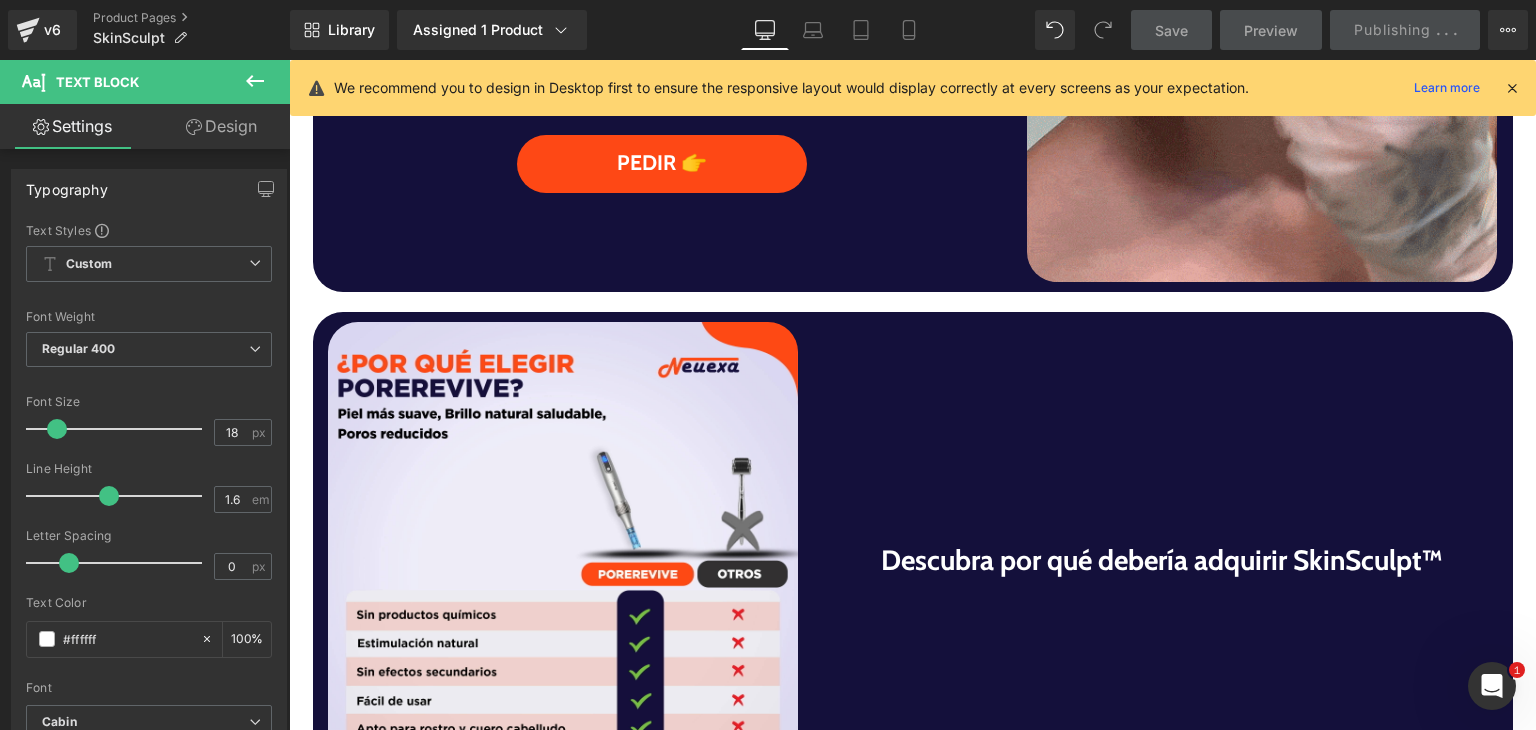 click on "Sale Off
(P) Image Image
SkinSculpt | Dispositivo reductor 3 en 1 para esculpir tu cuerpo con suavidad
(P) Title
Image
89.90 €
59.90 €
(P) Price
Remodela tu silueta y reafirma tu piel fácilmente desde casa.
Text Block
Icon
Reducción de grasa localizada:  Rompe las células de grasa rebeldes en caderas, muslos y cintura para un cuerpo perfectamente definido.
Text Block" at bounding box center (912, 1908) 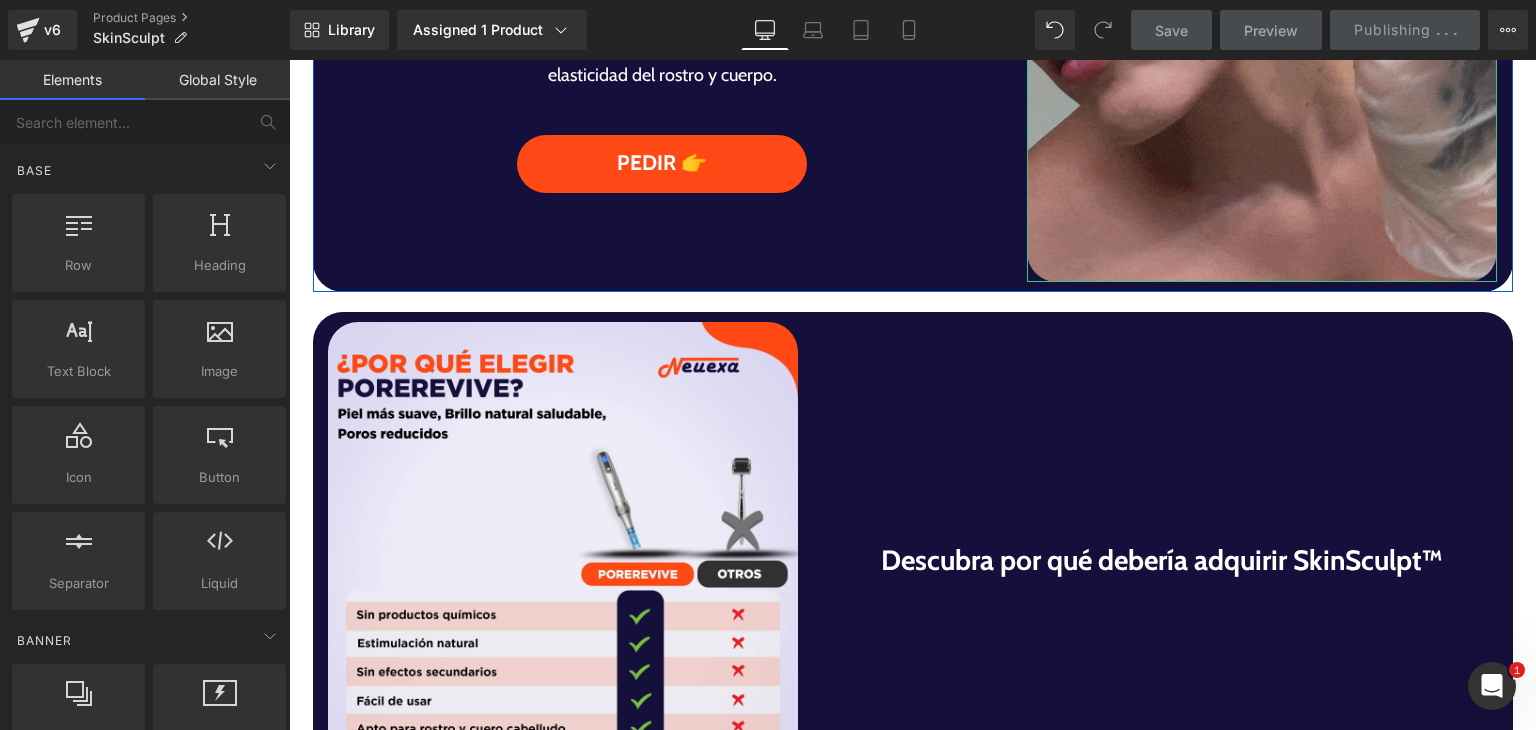 scroll, scrollTop: 1400, scrollLeft: 0, axis: vertical 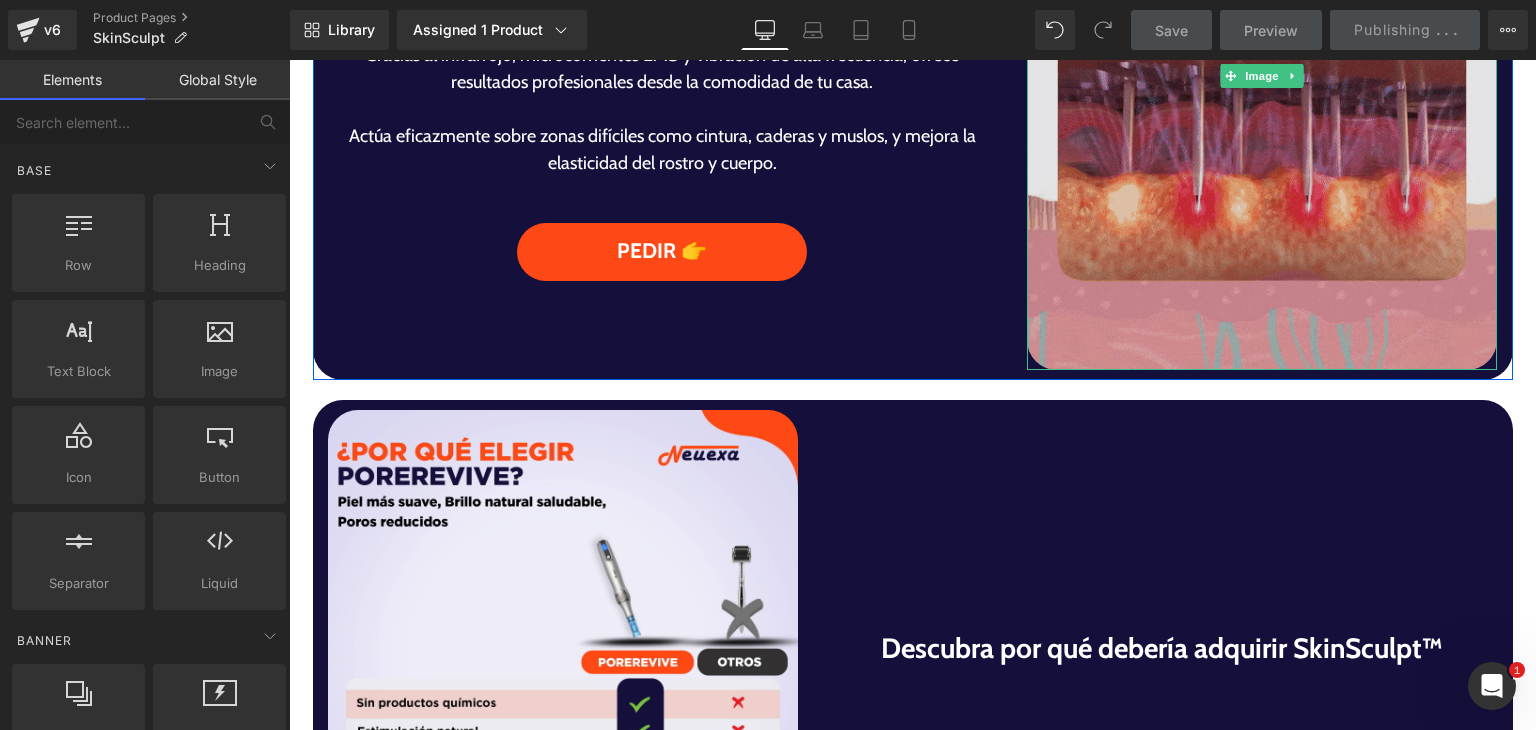 click at bounding box center [1262, 76] 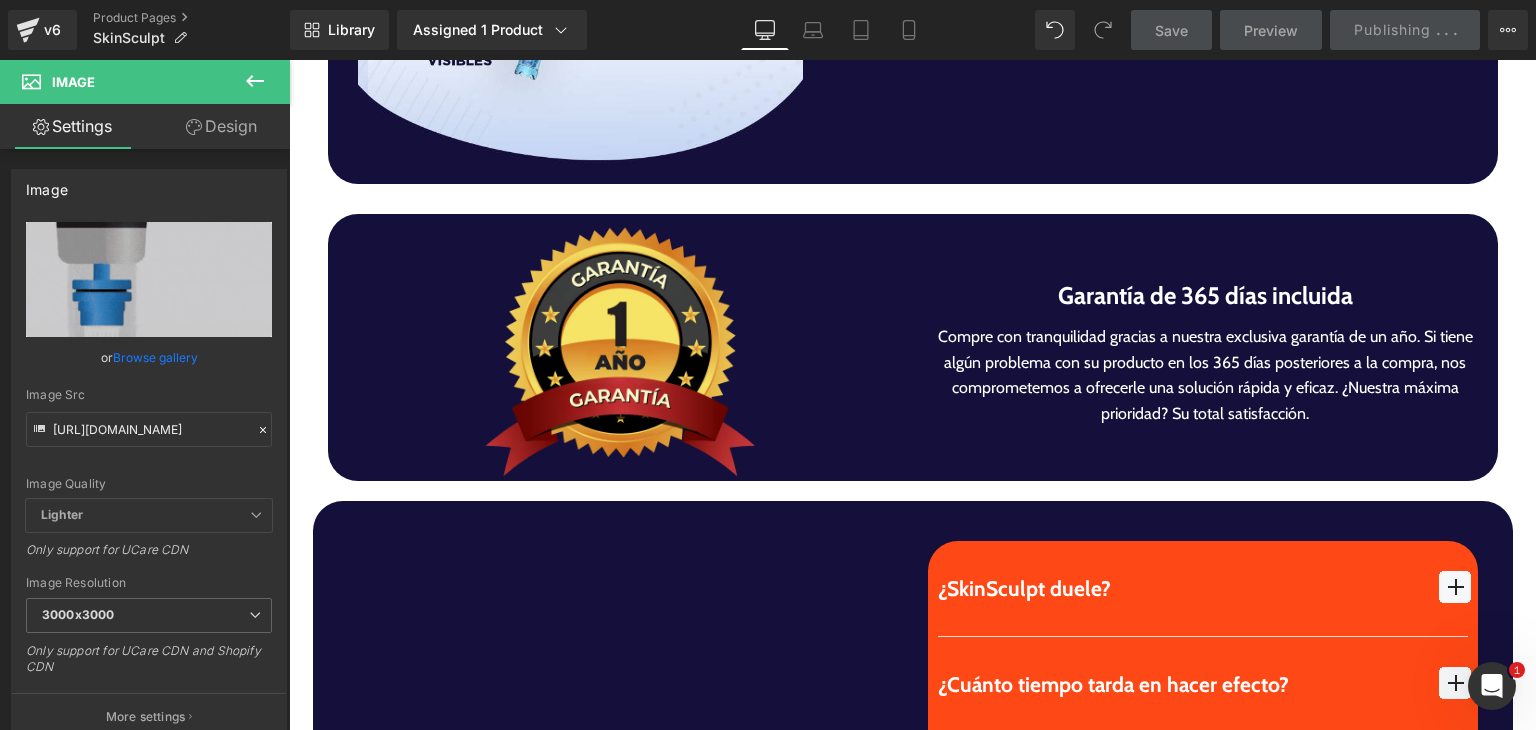 scroll, scrollTop: 5136, scrollLeft: 0, axis: vertical 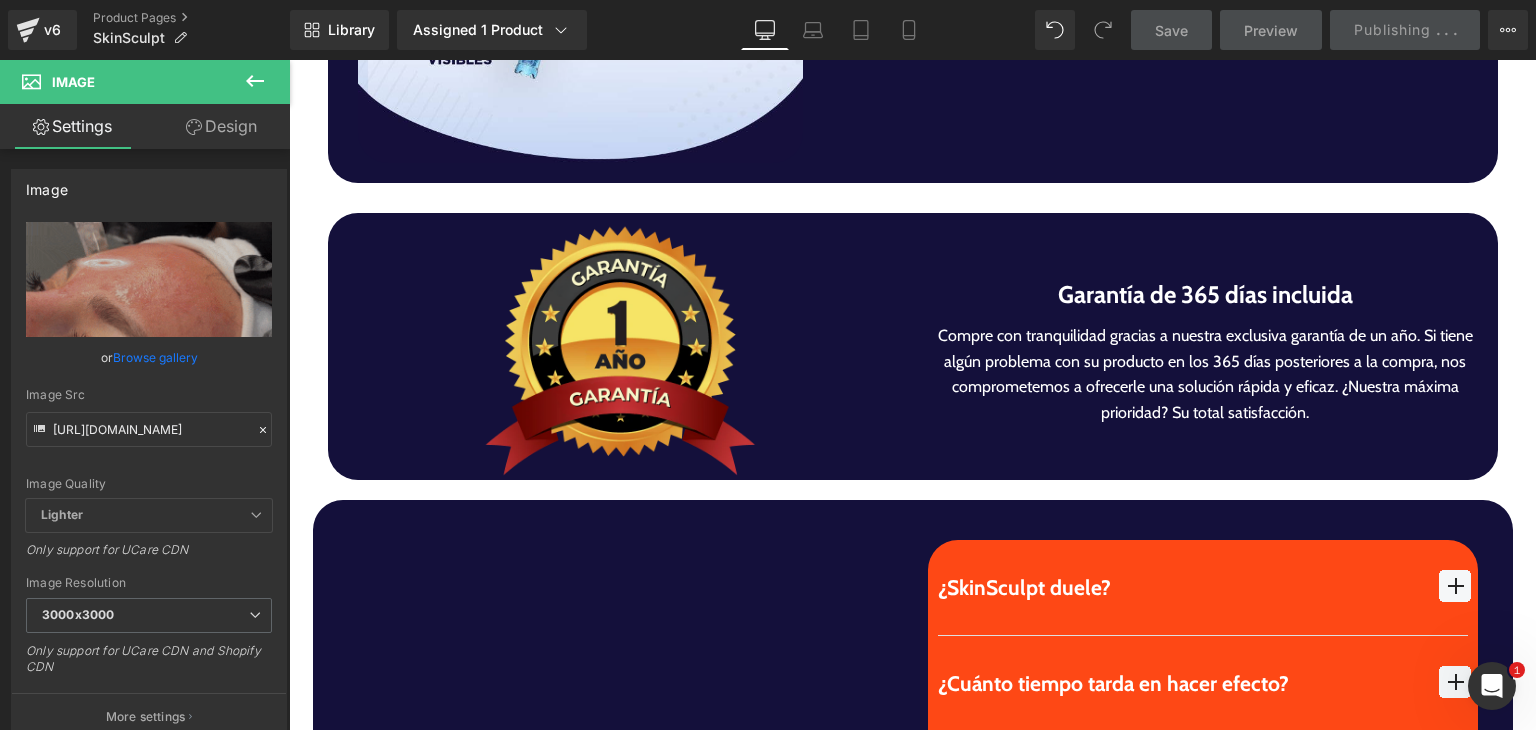 click on "Image         Garantía de 365 días incluida Heading         Compre con tranquilidad gracias a nuestra exclusiva garantía de un año. Si tiene algún problema con su producto en los 365 días posteriores a la compra, nos comprometemos a ofrecerle una solución rápida y eficaz. ¿Nuestra máxima prioridad? Su total satisfacción. Text Block         Row         Row" at bounding box center (913, 336) 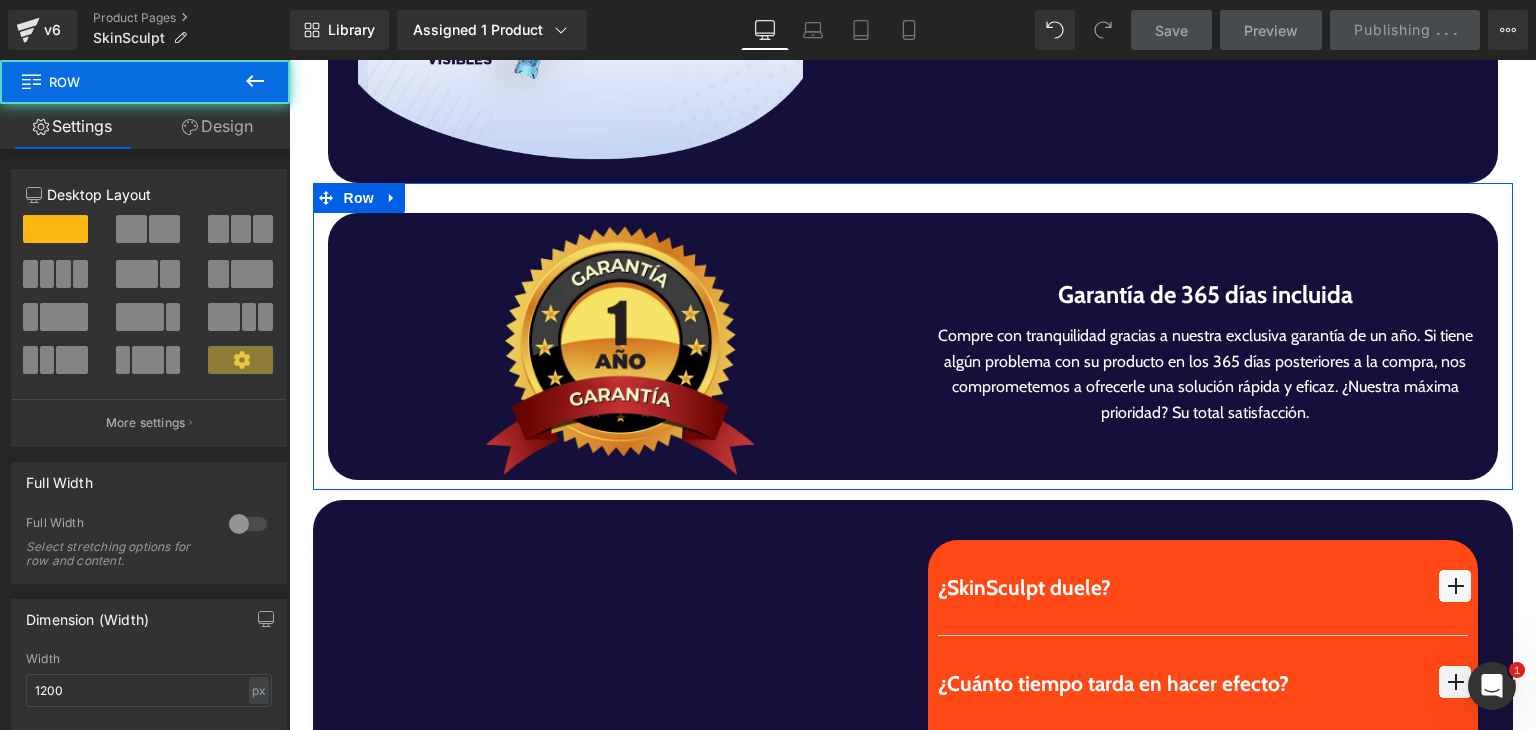 scroll, scrollTop: 5348, scrollLeft: 0, axis: vertical 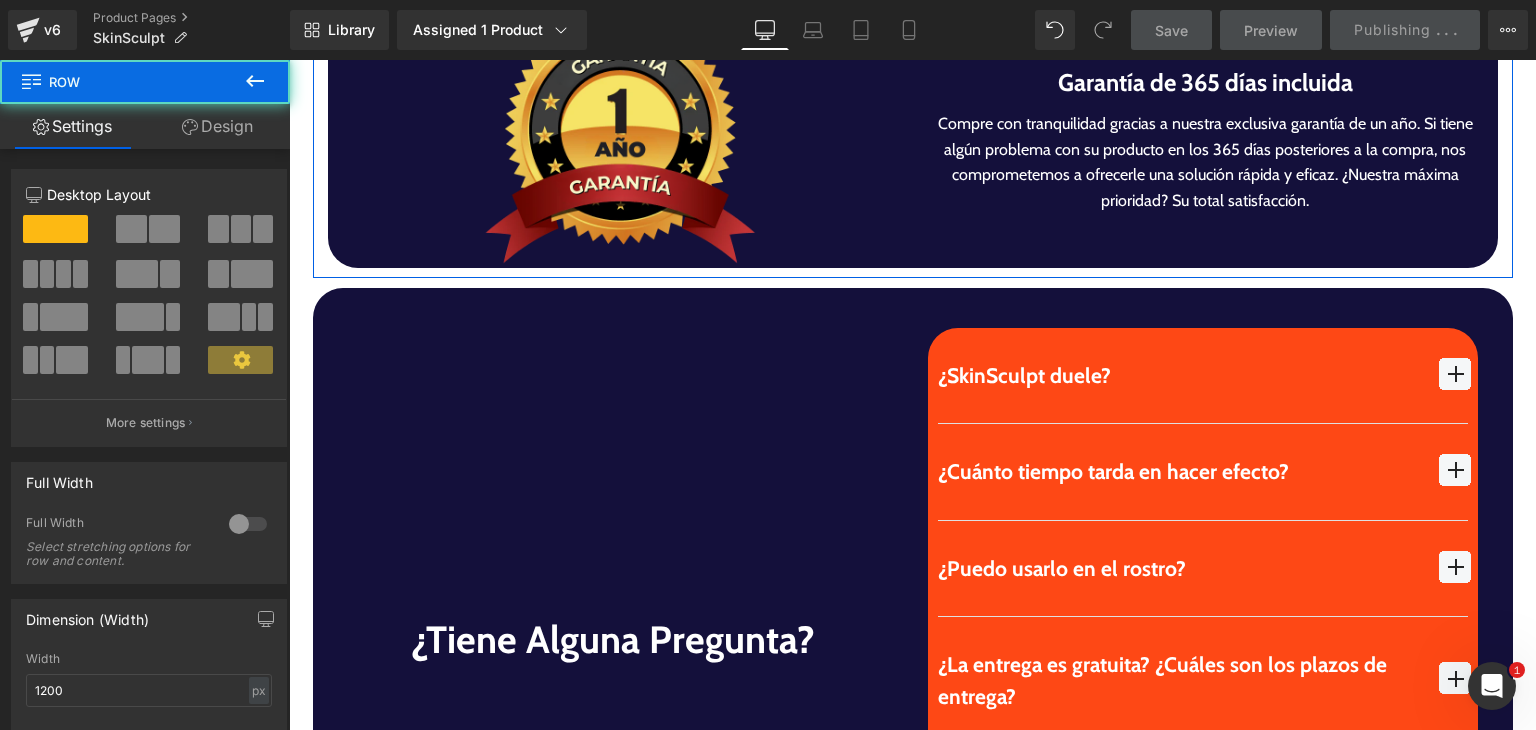 click on "Compre con tranquilidad gracias a nuestra exclusiva garantía de un año. Si tiene algún problema con su producto en los 365 días posteriores a la compra, nos comprometemos a ofrecerle una solución rápida y eficaz. ¿Nuestra máxima prioridad? Su total satisfacción." at bounding box center (1205, 162) 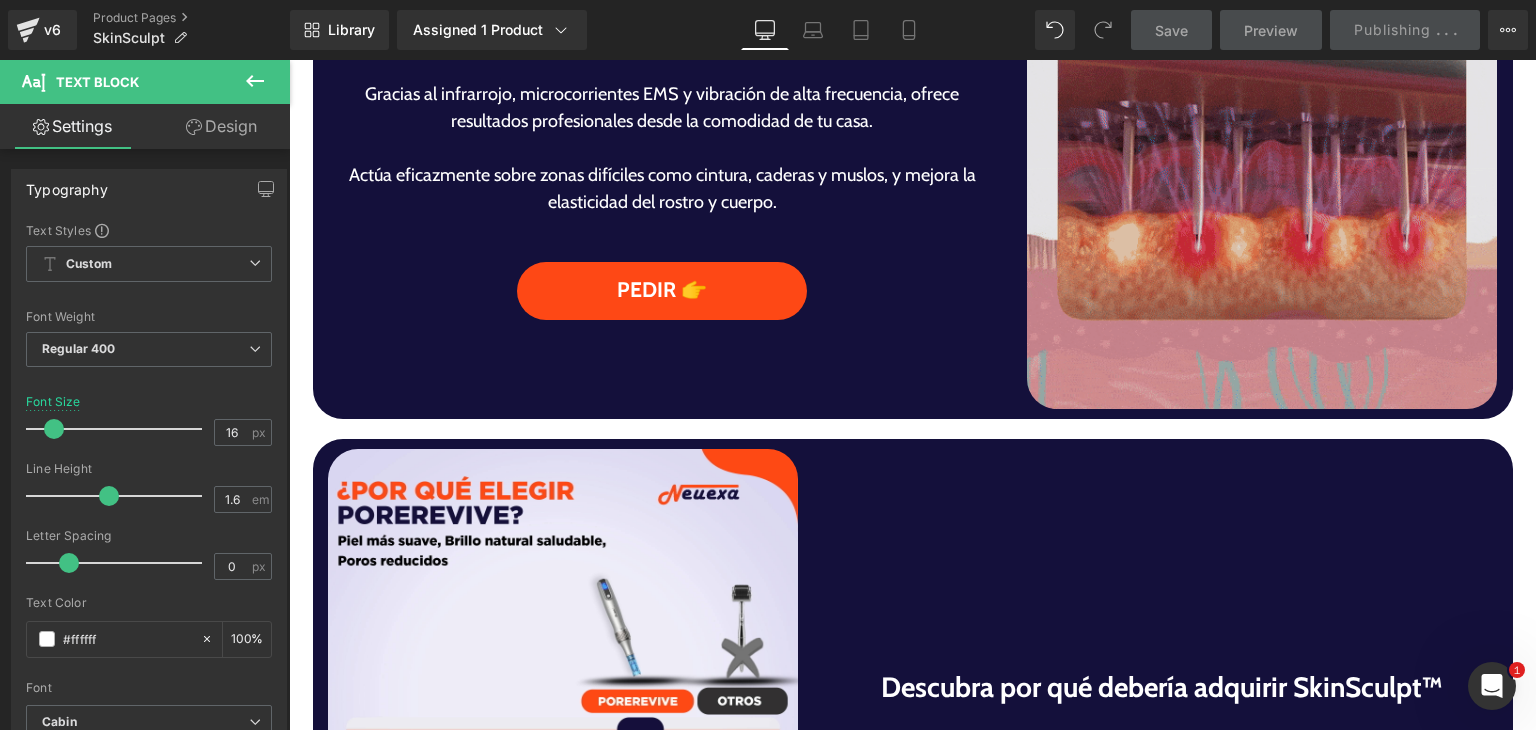 scroll, scrollTop: 1359, scrollLeft: 0, axis: vertical 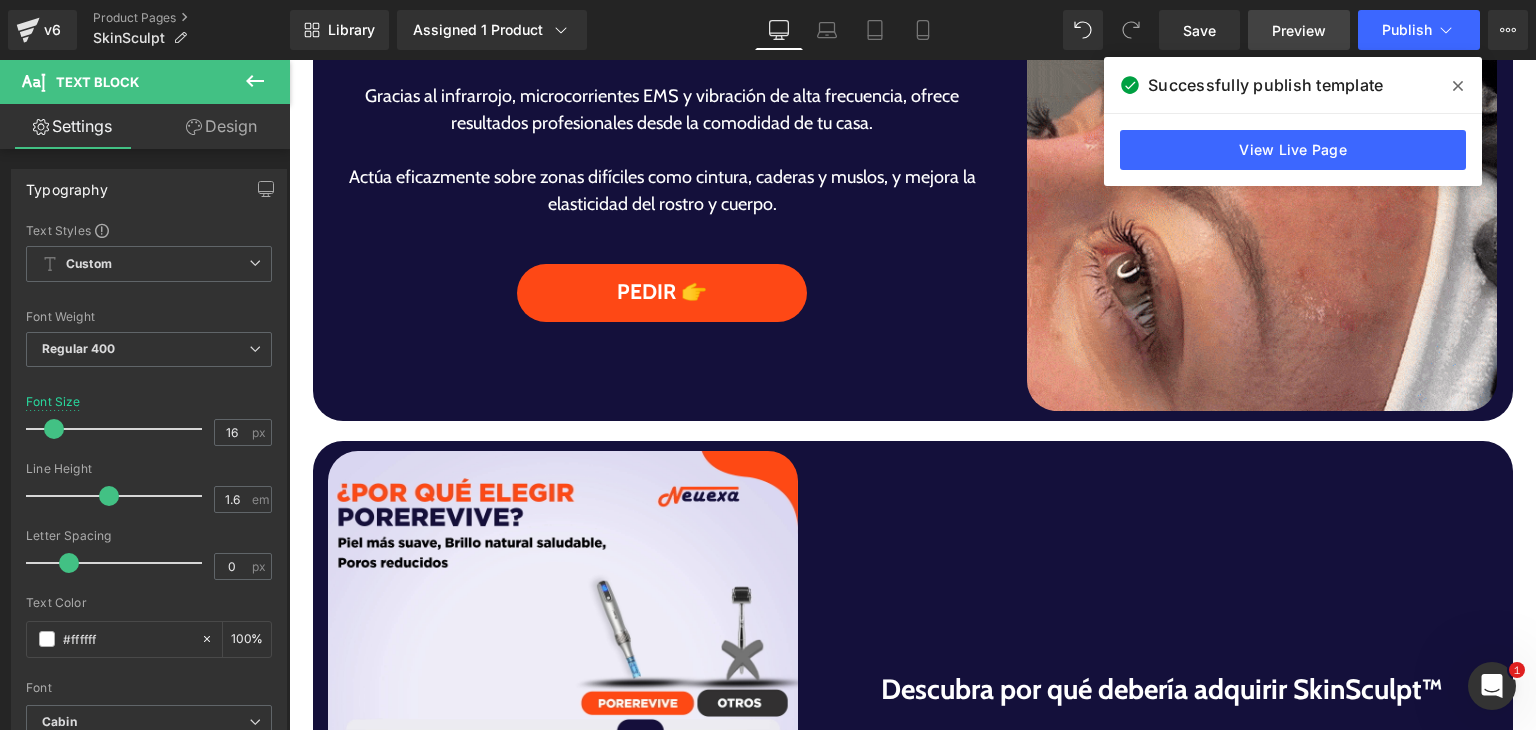 click on "Preview" at bounding box center (1299, 30) 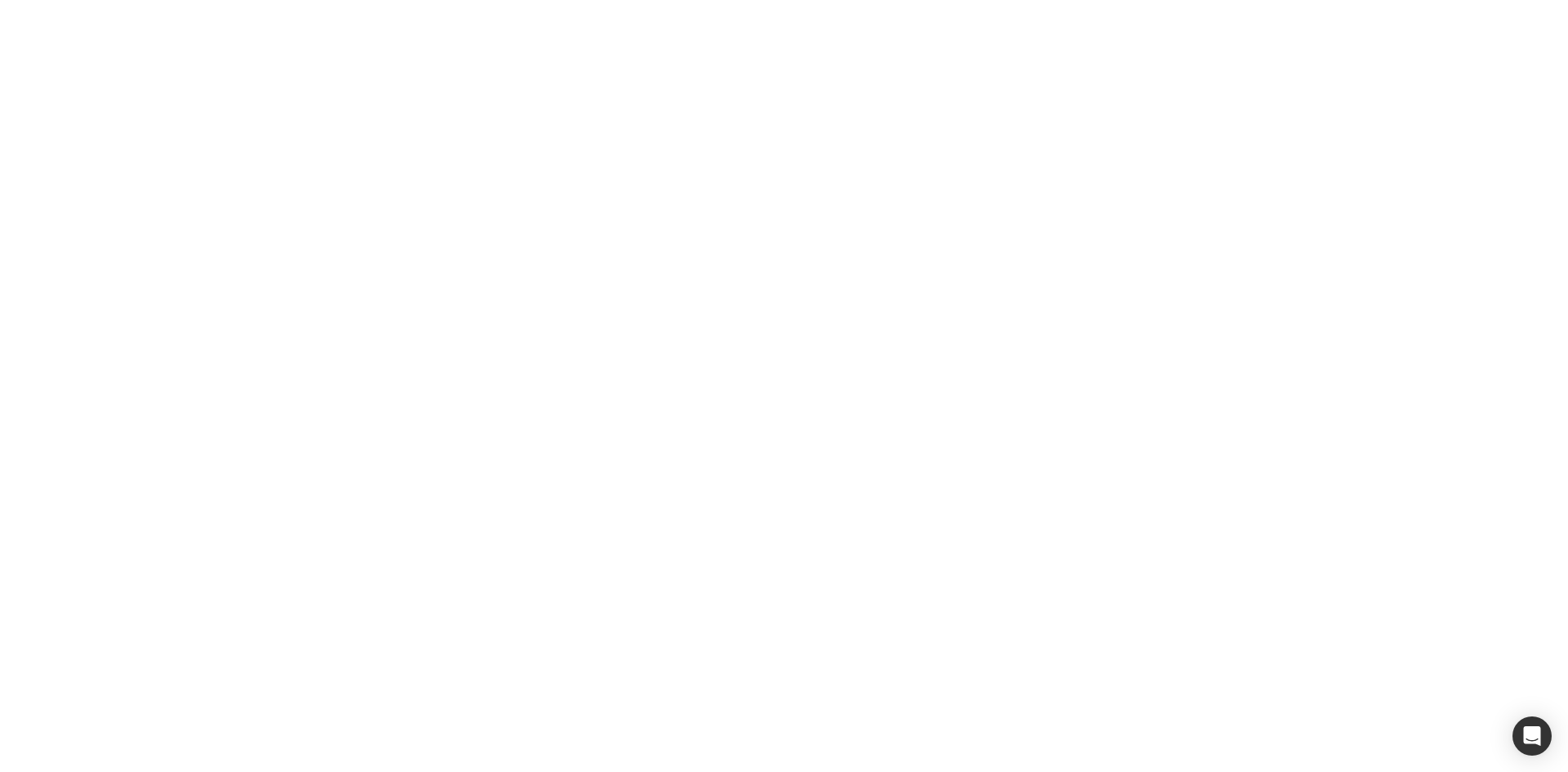 scroll, scrollTop: 0, scrollLeft: 0, axis: both 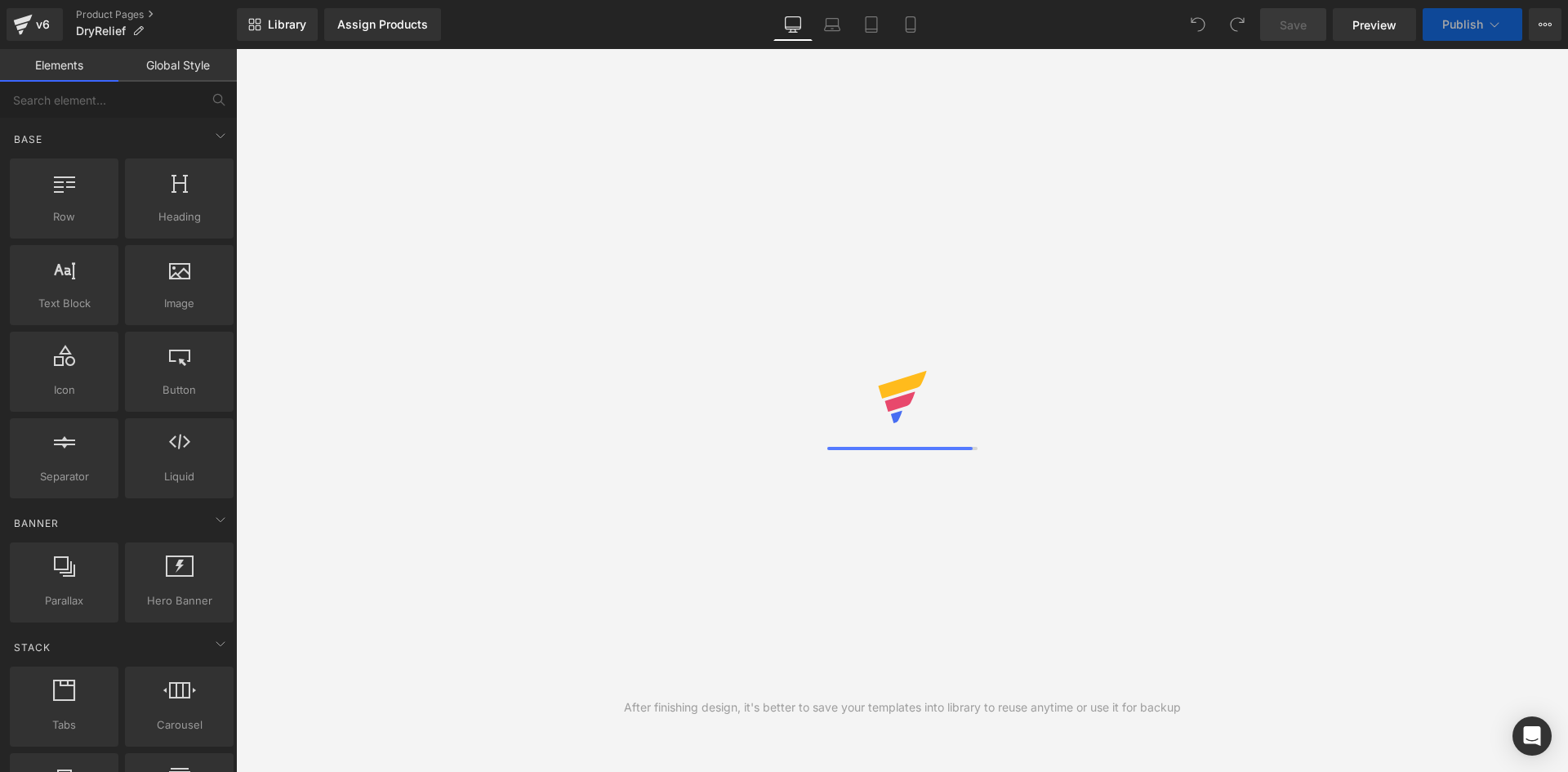 click on "After finishing design, it's better to save your templates into library to reuse anytime or use it for backup" at bounding box center [902, 410] 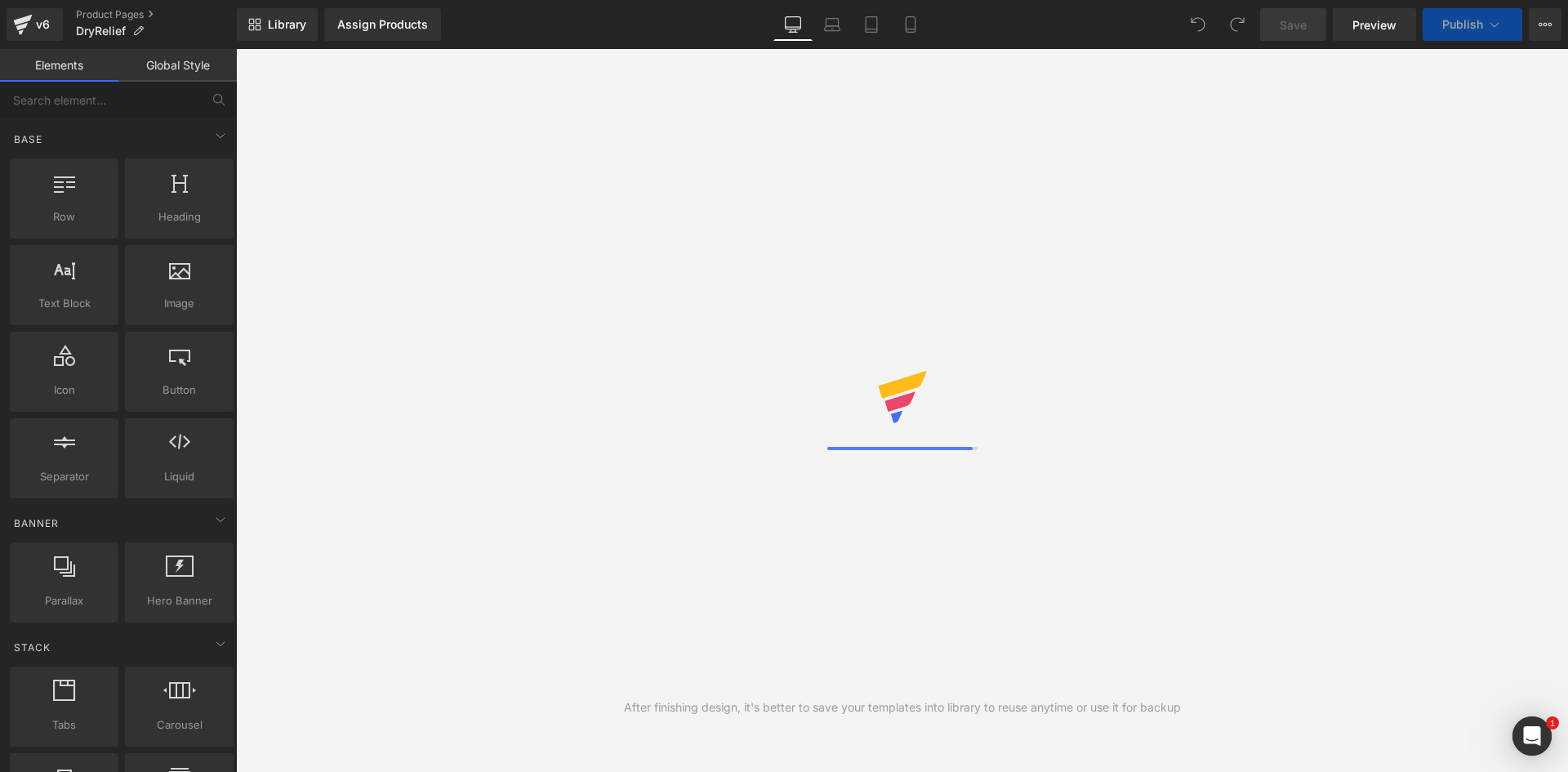 scroll, scrollTop: 0, scrollLeft: 0, axis: both 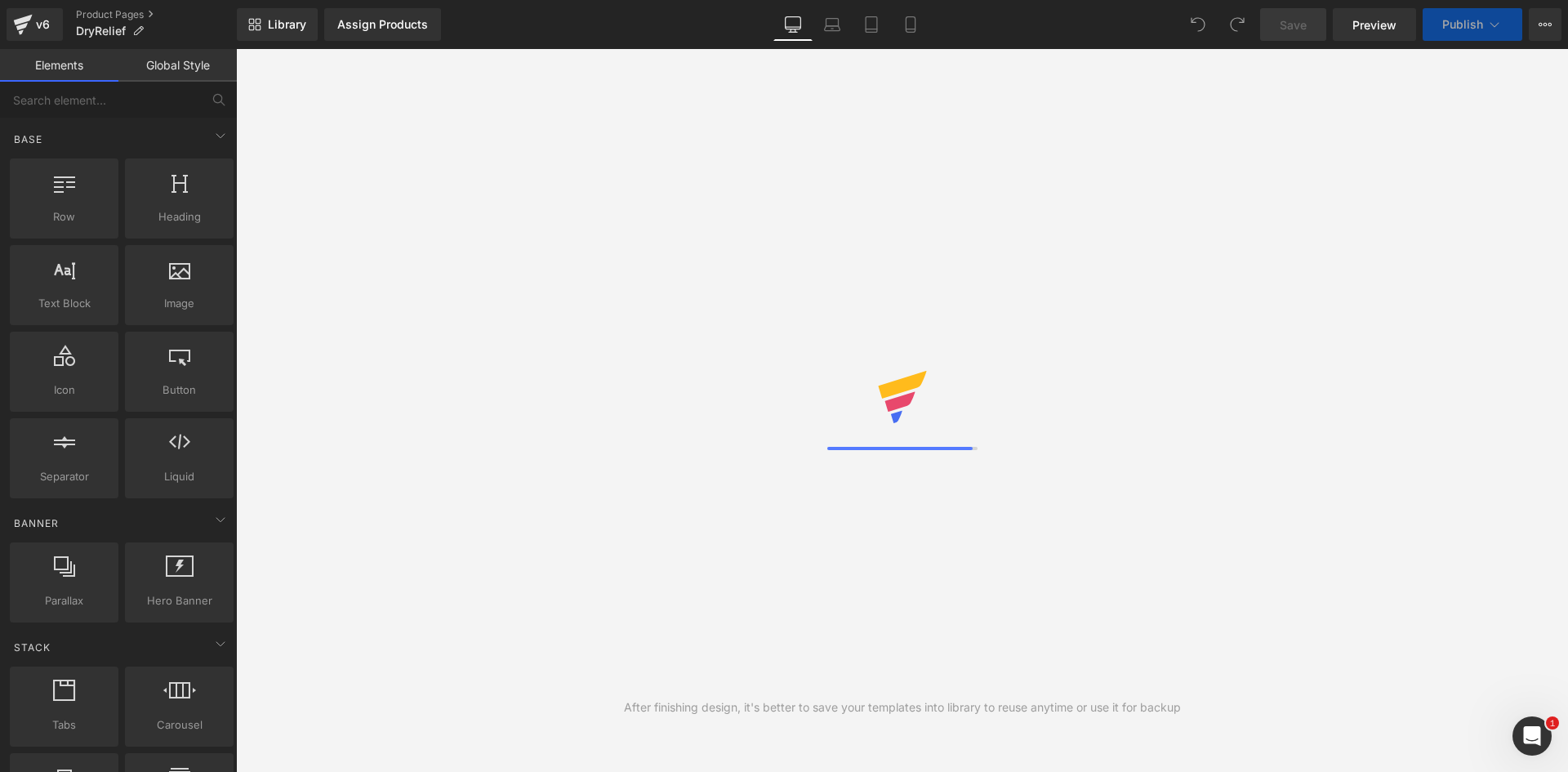drag, startPoint x: 870, startPoint y: 358, endPoint x: 917, endPoint y: 474, distance: 125.1599 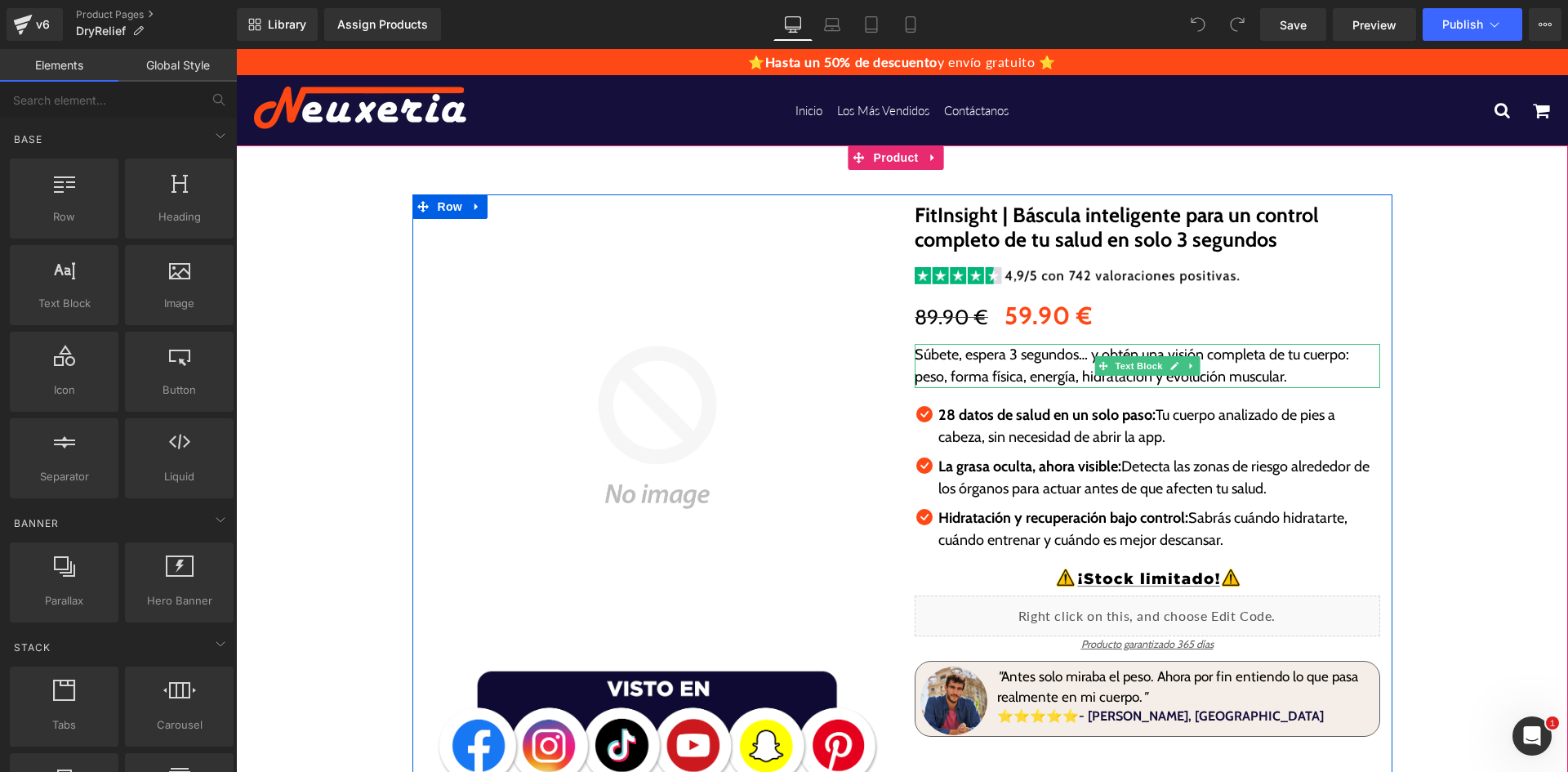 click on "Súbete, espera 3 segundos… y obtén una visión completa de tu cuerpo: peso, forma física, energía, hidratación y evolución muscular." at bounding box center [1147, 366] 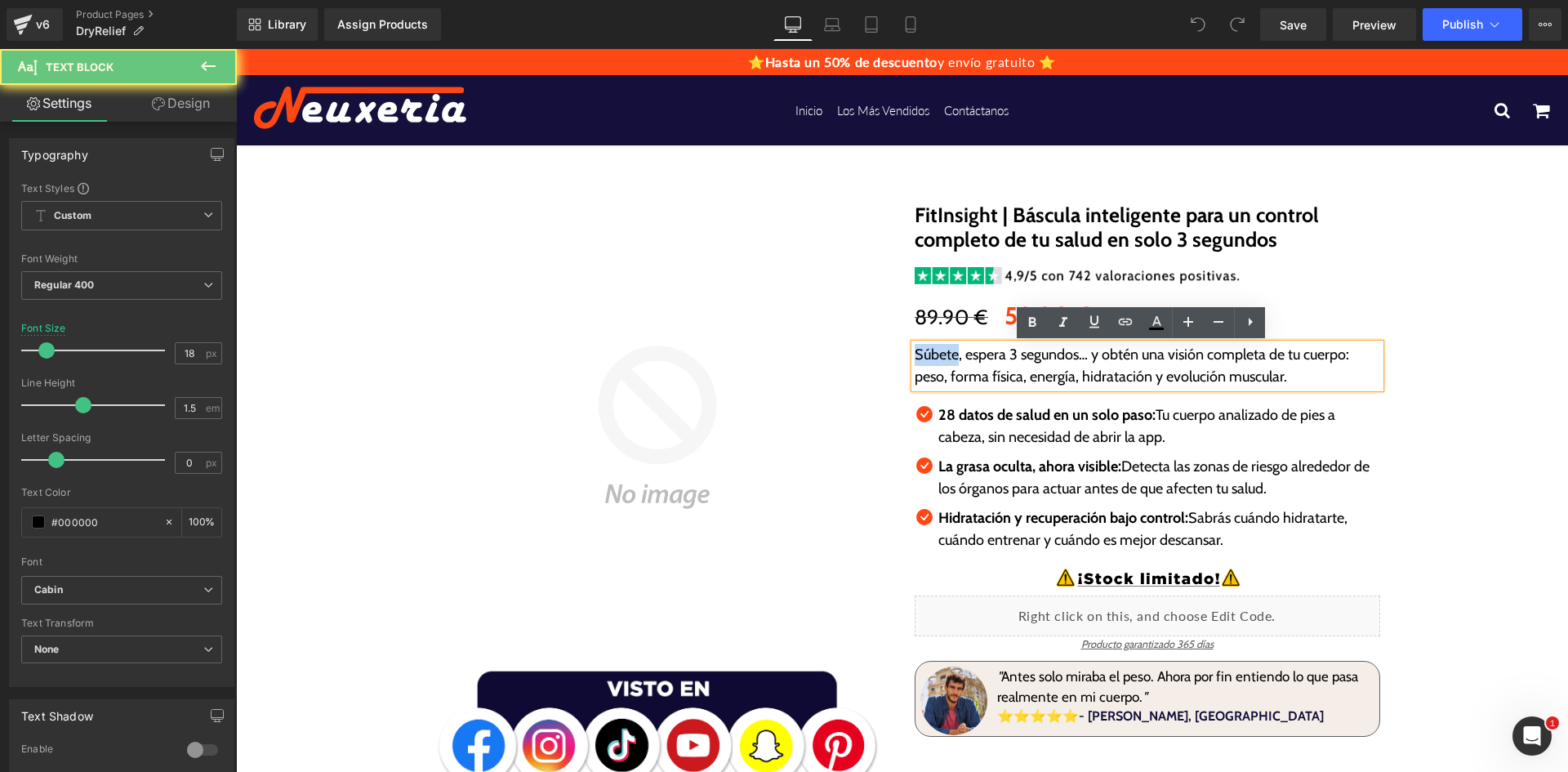 drag, startPoint x: 939, startPoint y: 360, endPoint x: 948, endPoint y: 362, distance: 9.21954 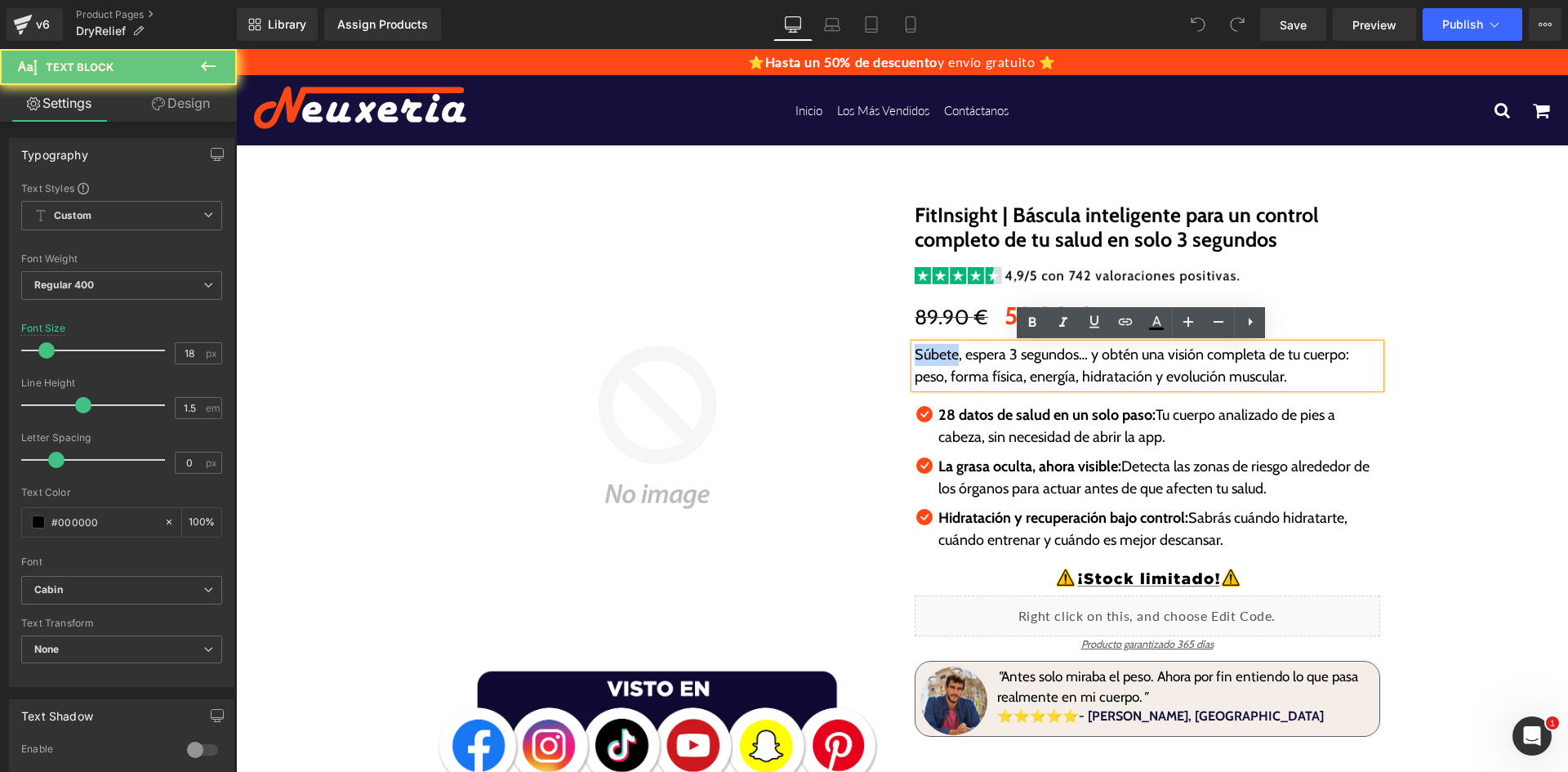 click on "Súbete, espera 3 segundos… y obtén una visión completa de tu cuerpo: peso, forma física, energía, hidratación y evolución muscular." at bounding box center (1147, 366) 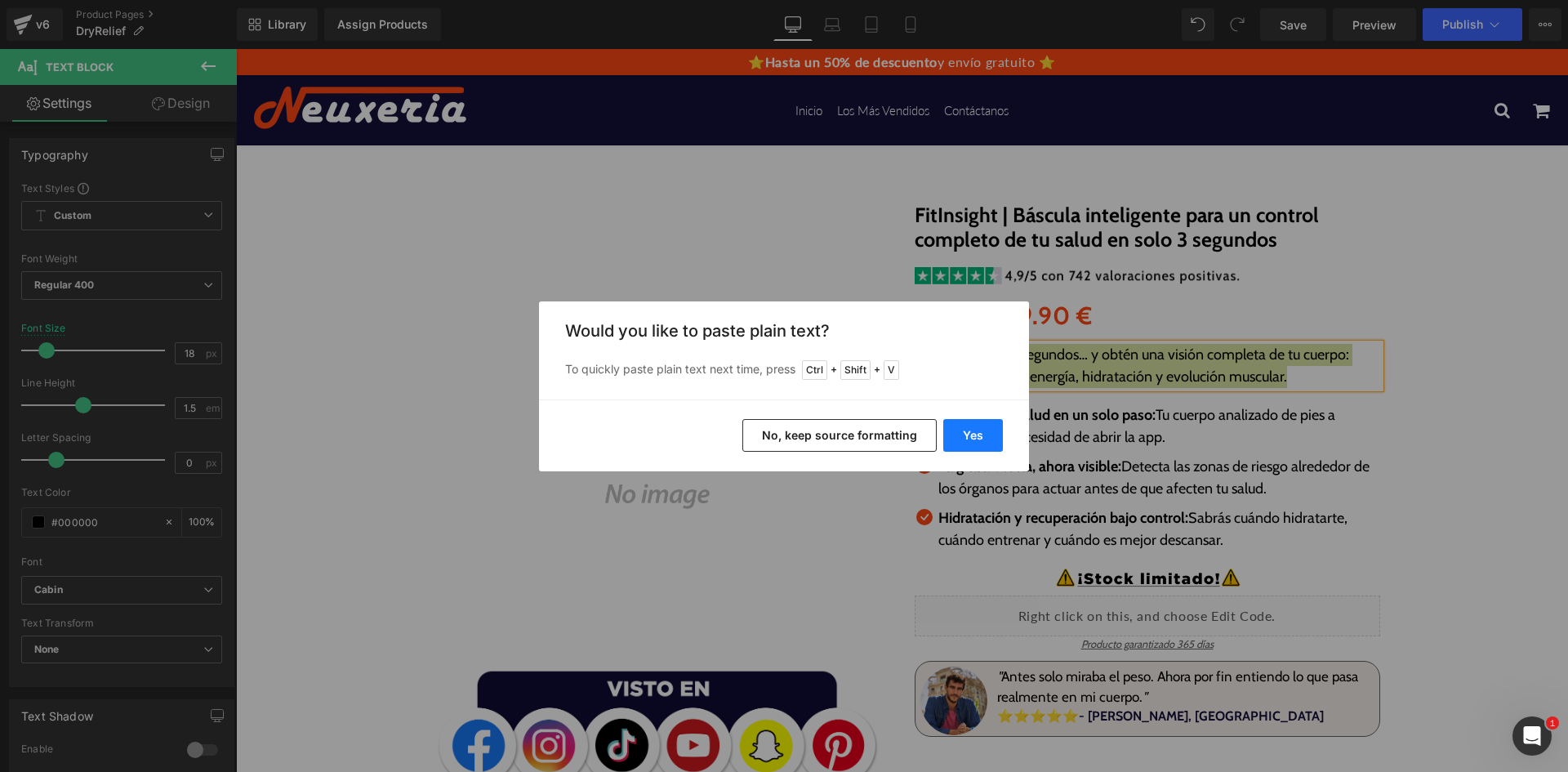 click on "Yes" at bounding box center (973, 435) 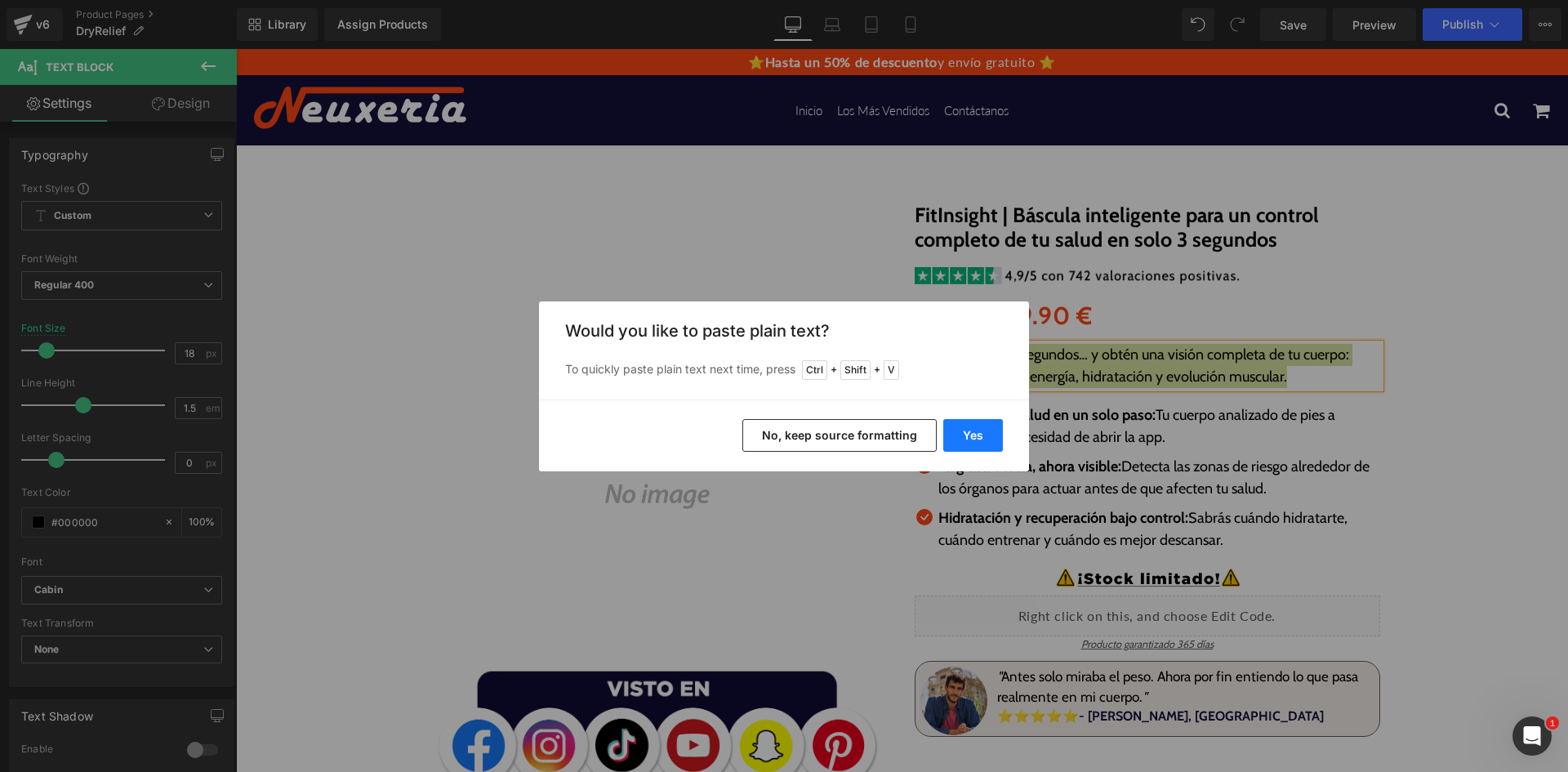 type 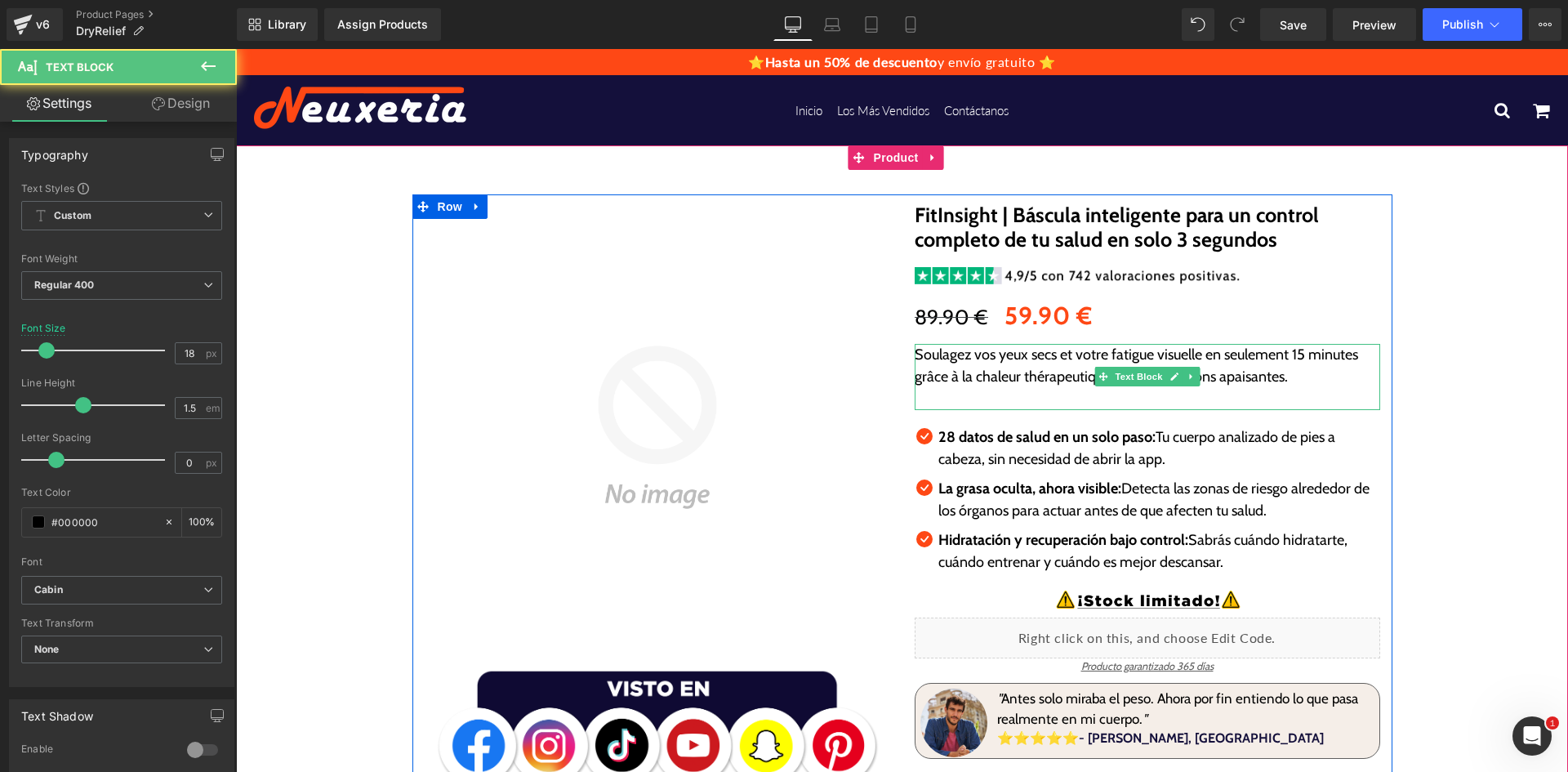 click at bounding box center [1147, 399] 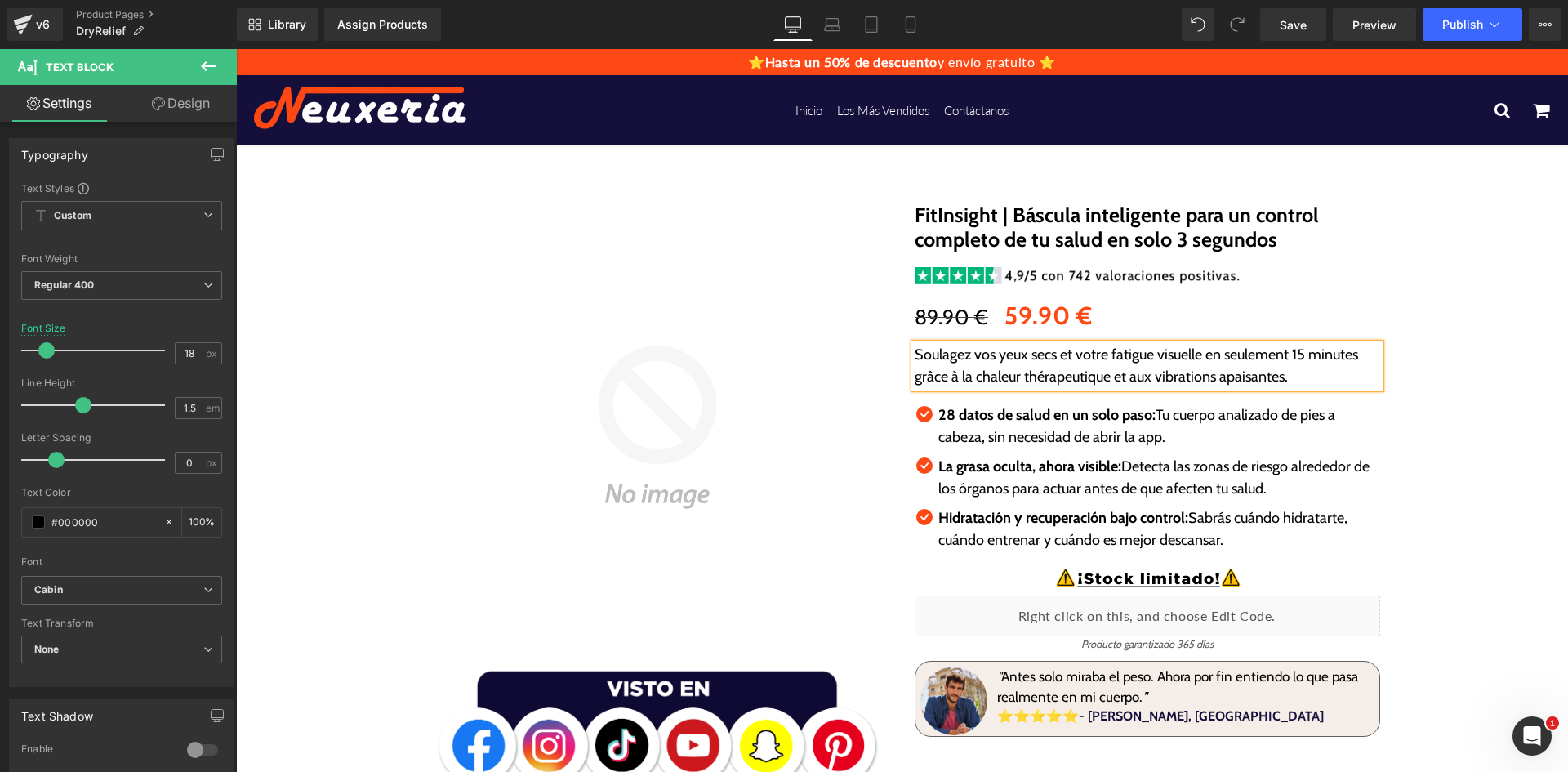 drag, startPoint x: 1046, startPoint y: 434, endPoint x: 996, endPoint y: 426, distance: 50.635956 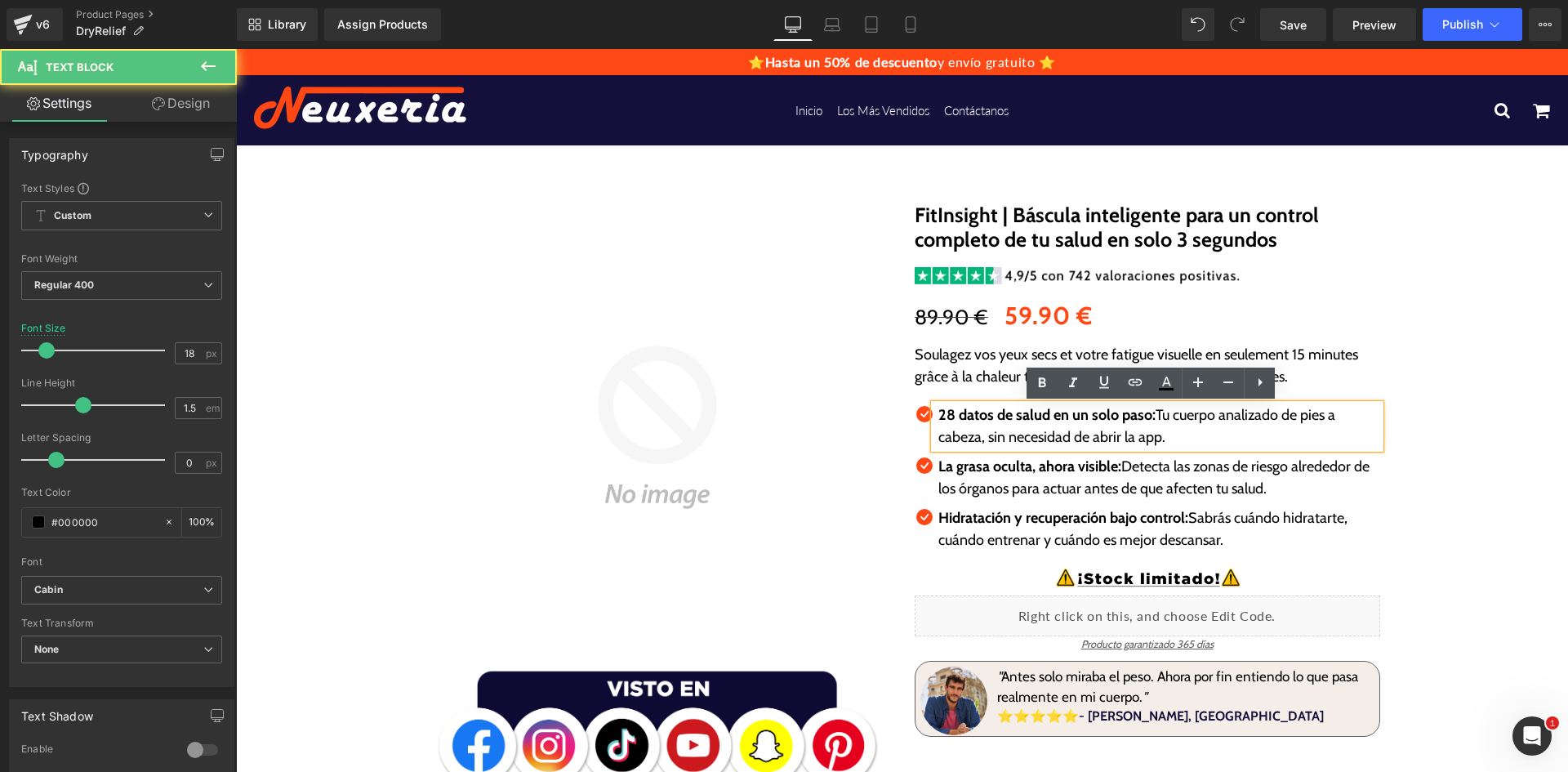 click on "28 datos de salud en un solo paso:  Tu cuerpo analizado de pies a cabeza, sin necesidad de abrir la app." at bounding box center (1159, 426) 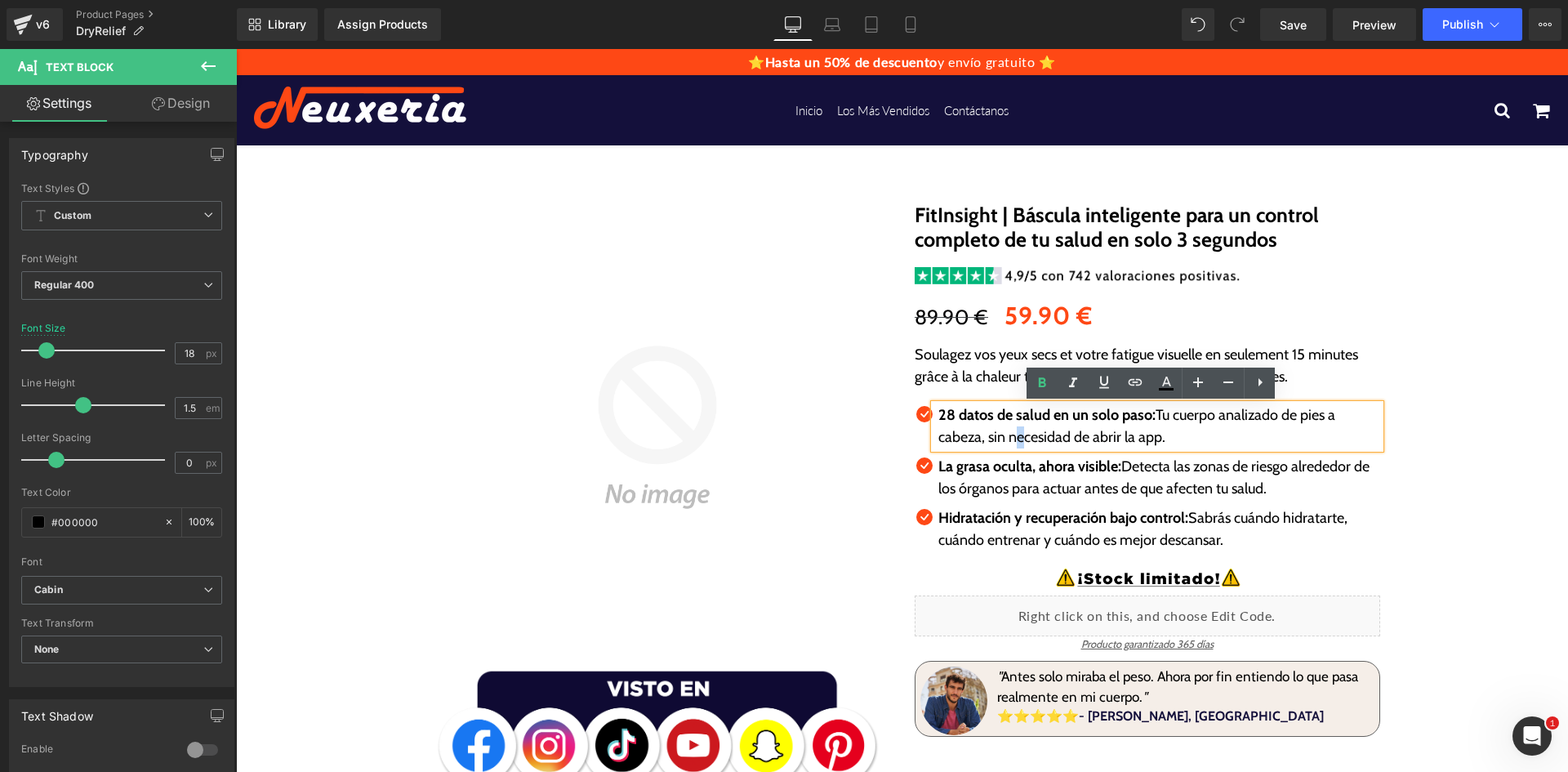 click on "Tu cuerpo analizado de pies a cabeza, sin necesidad de abrir la app." at bounding box center (1137, 426) 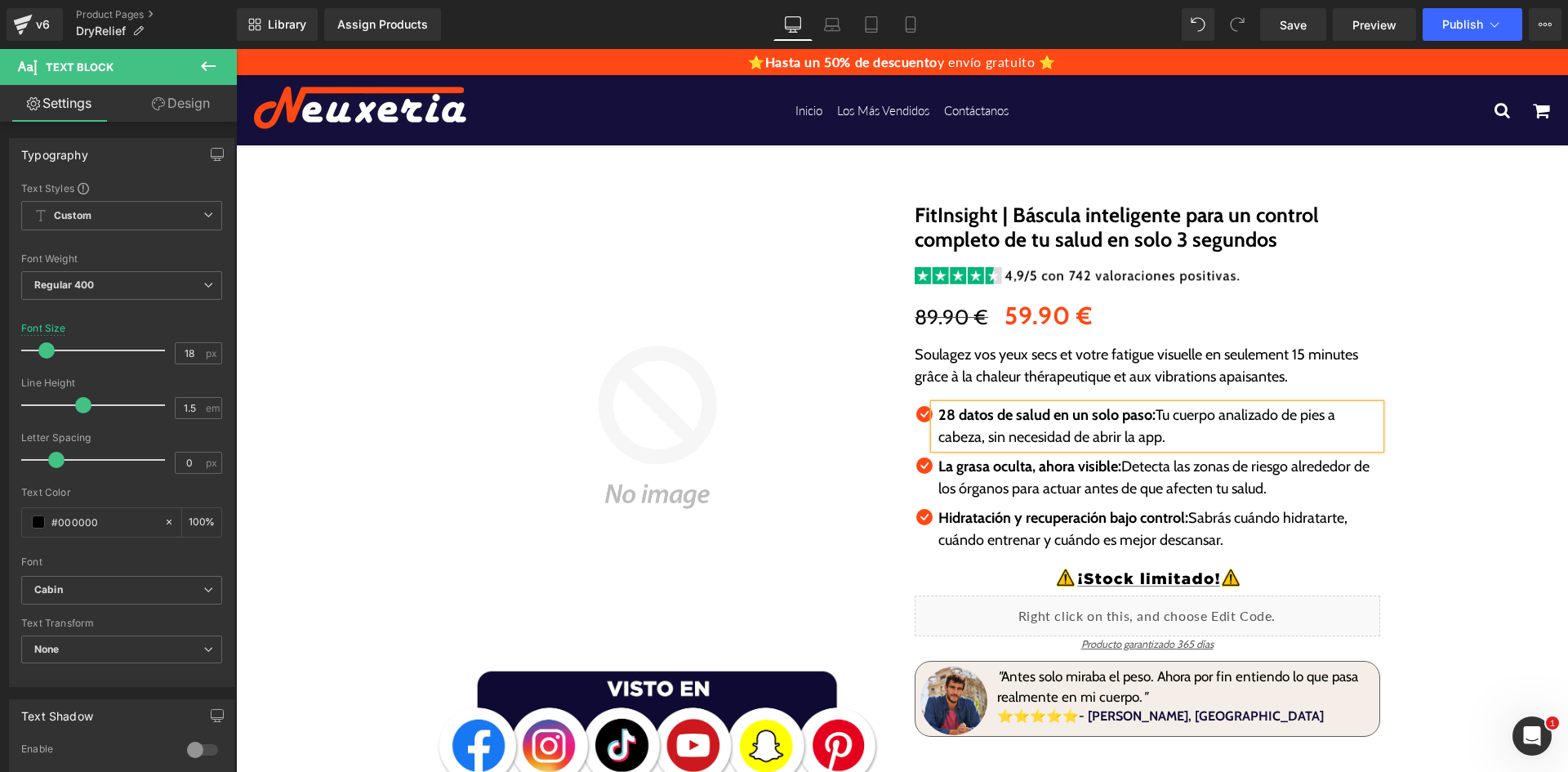 click on "28 datos de salud en un solo paso:" at bounding box center [1047, 415] 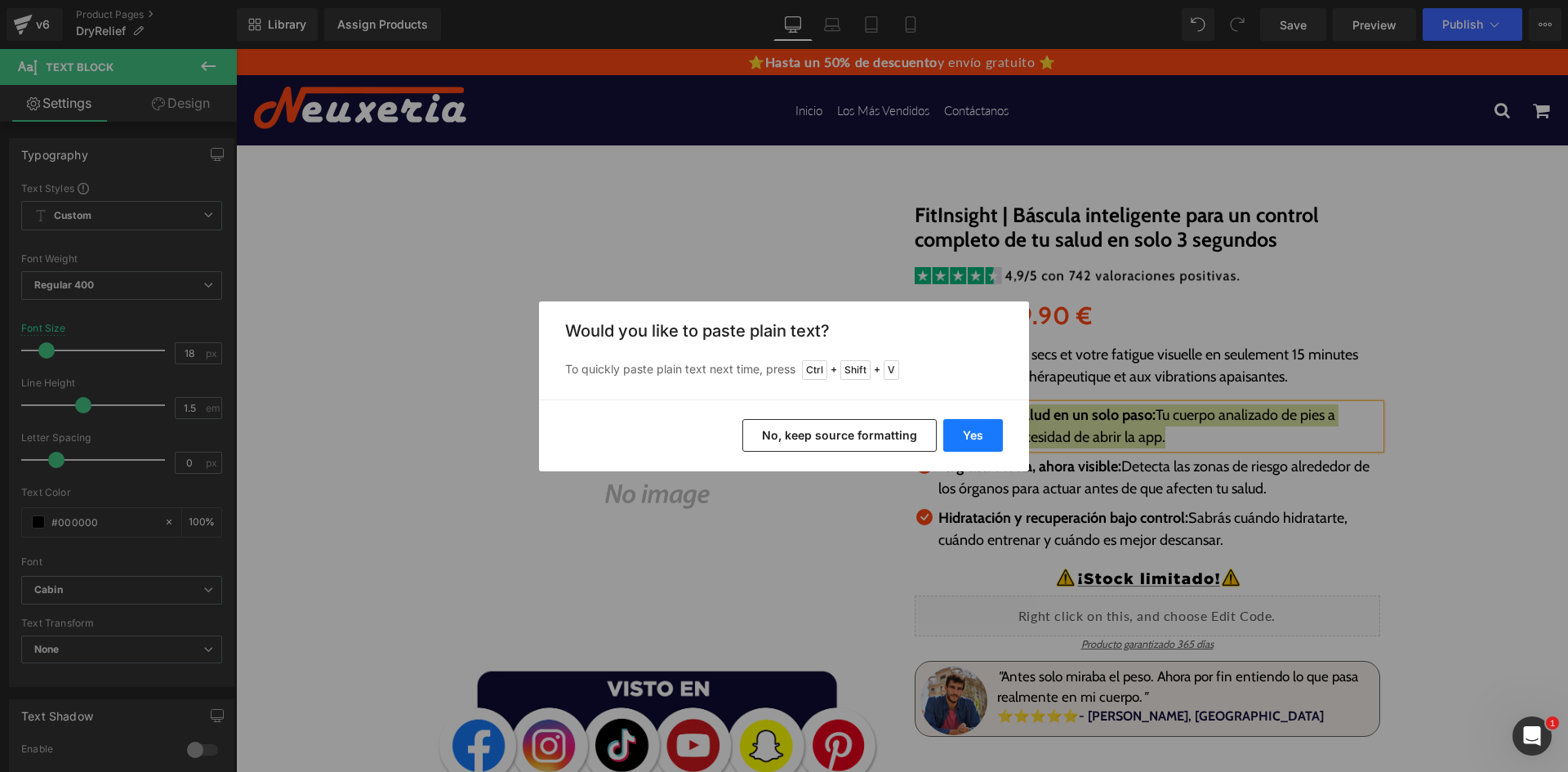 click on "Yes" at bounding box center (973, 435) 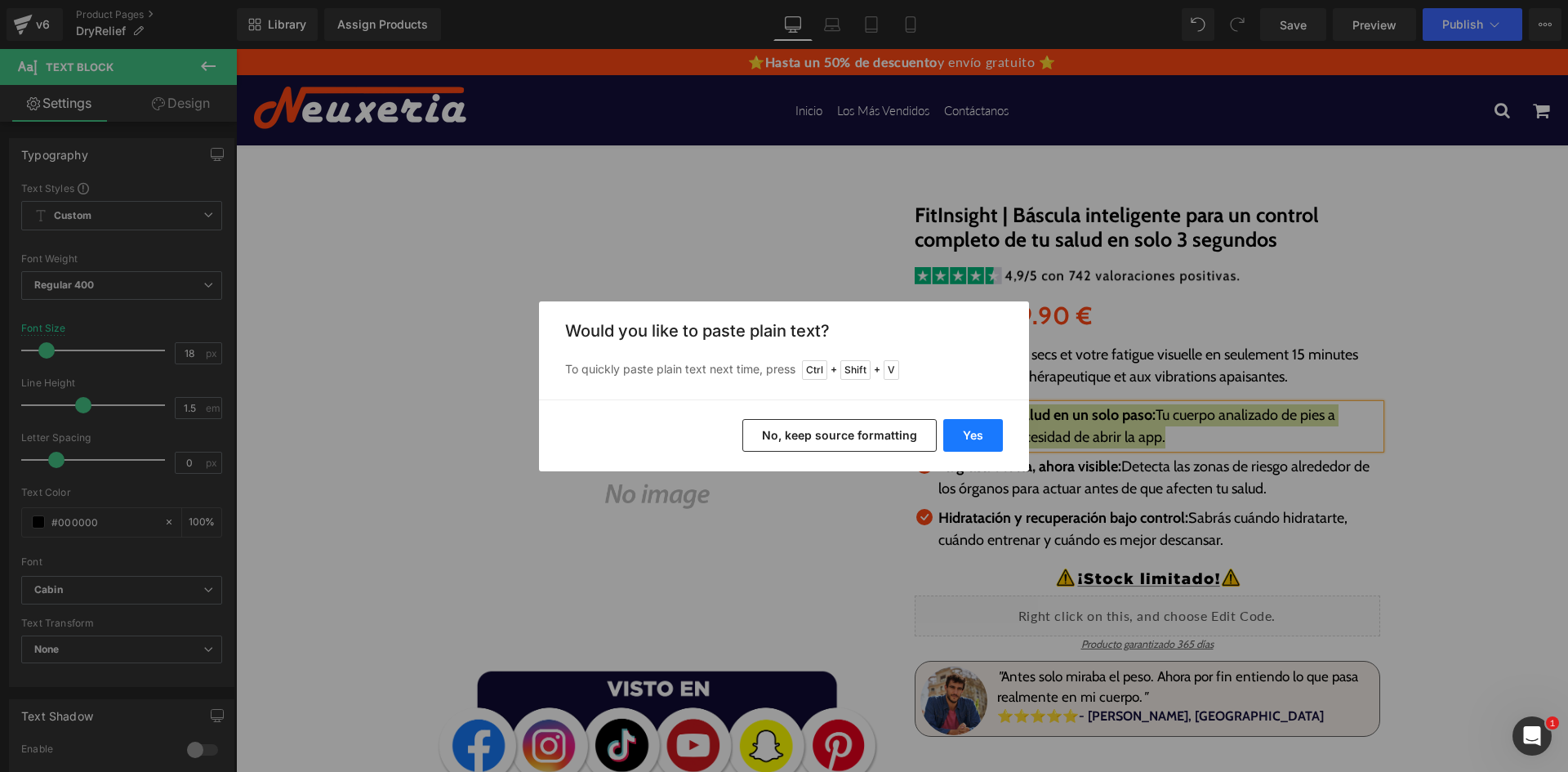 type 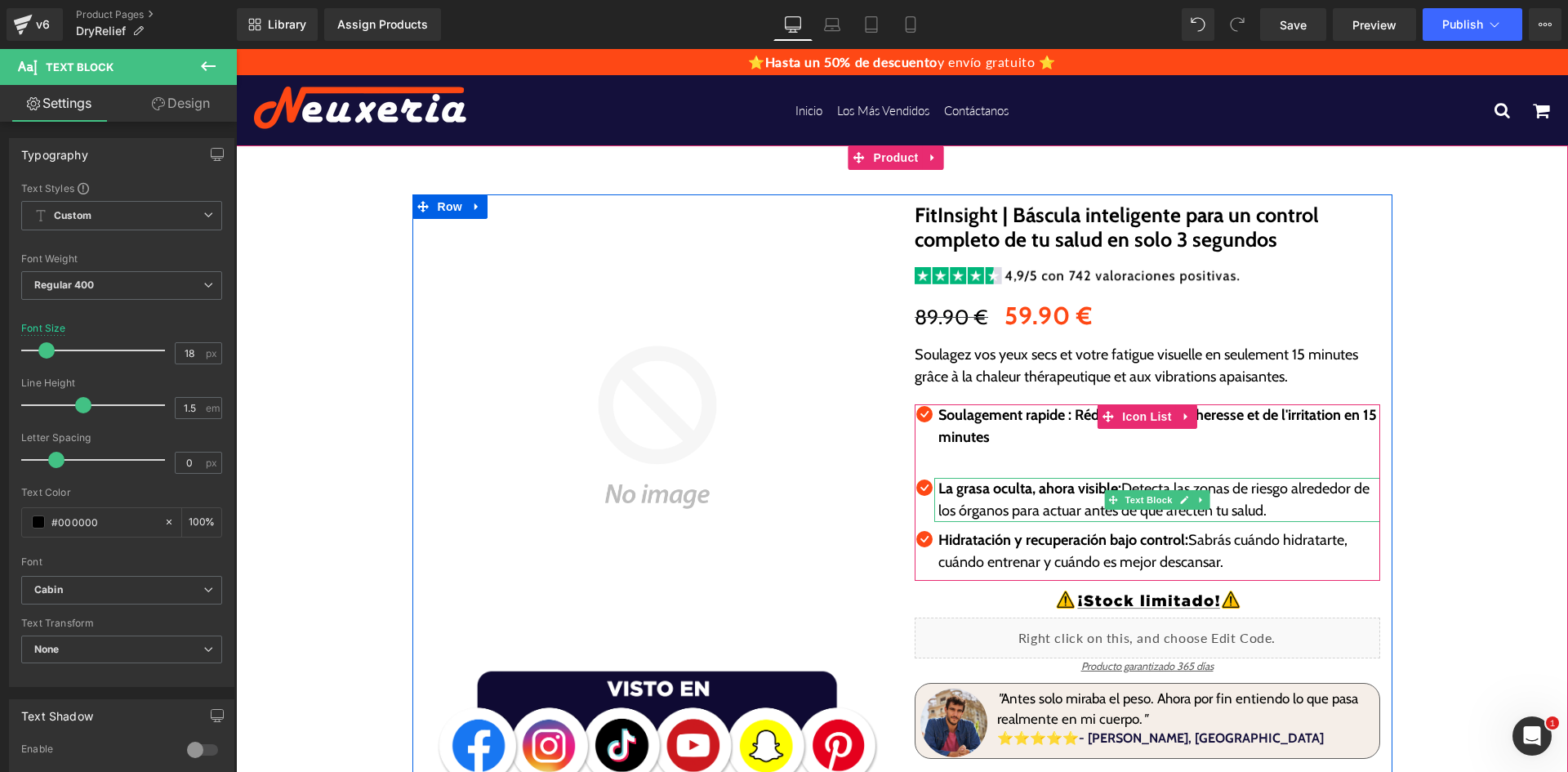 drag, startPoint x: 1034, startPoint y: 506, endPoint x: 1001, endPoint y: 506, distance: 33 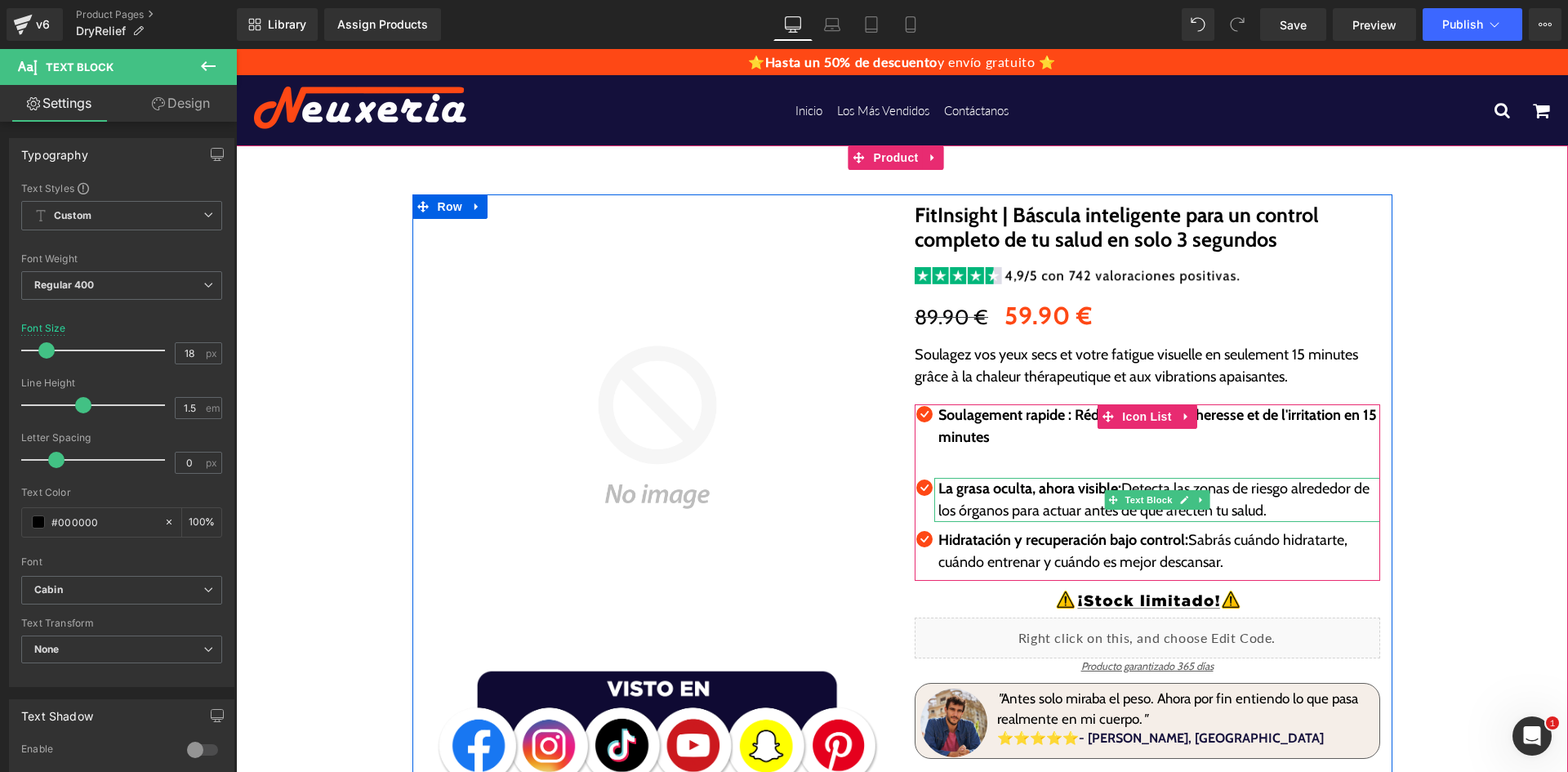 click on "Detecta las zonas de riesgo alrededor de los órganos para actuar antes de que afecten tu salud." at bounding box center [1154, 499] 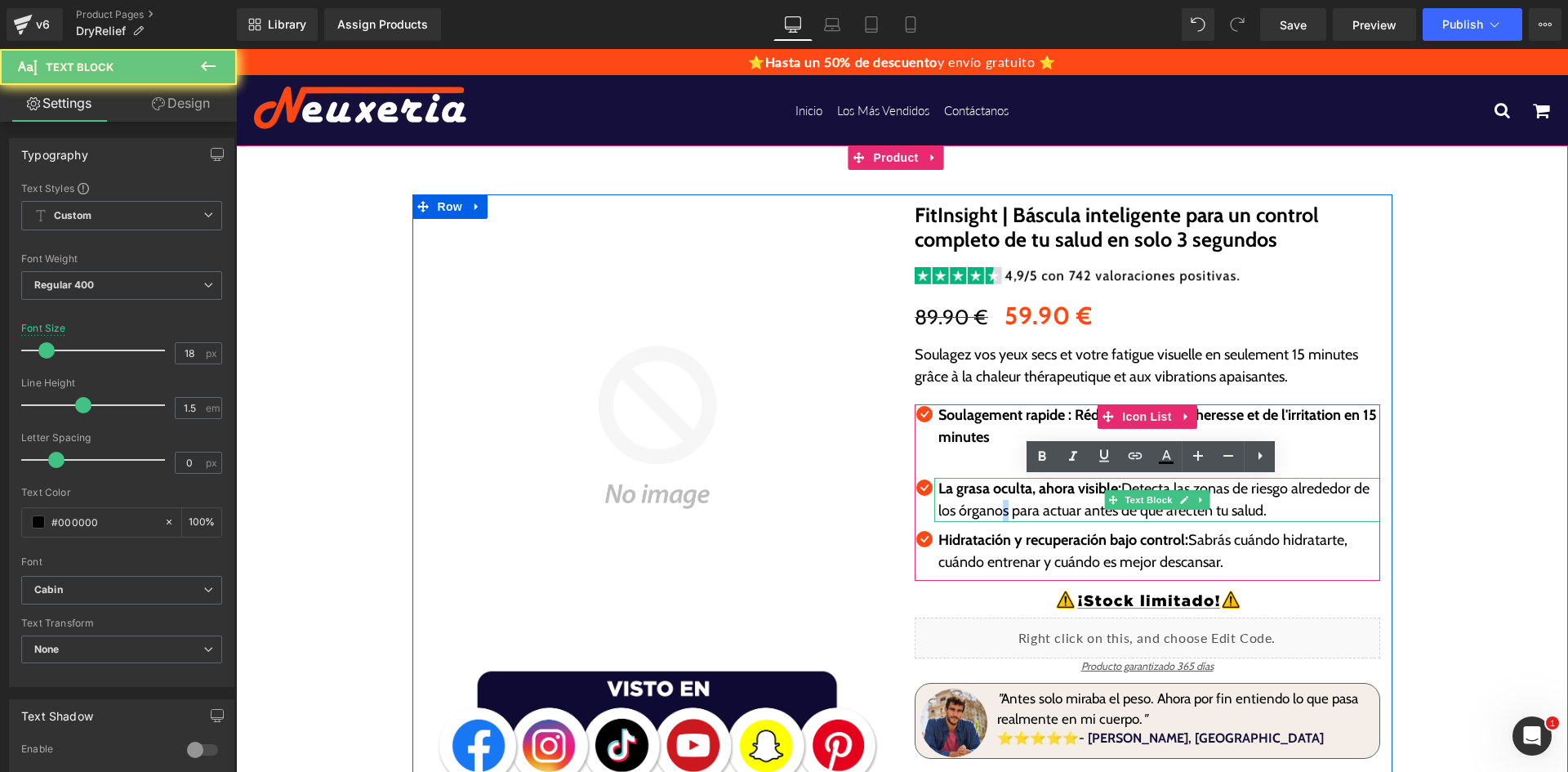 click on "Detecta las zonas de riesgo alrededor de los órganos para actuar antes de que afecten tu salud." at bounding box center (1154, 499) 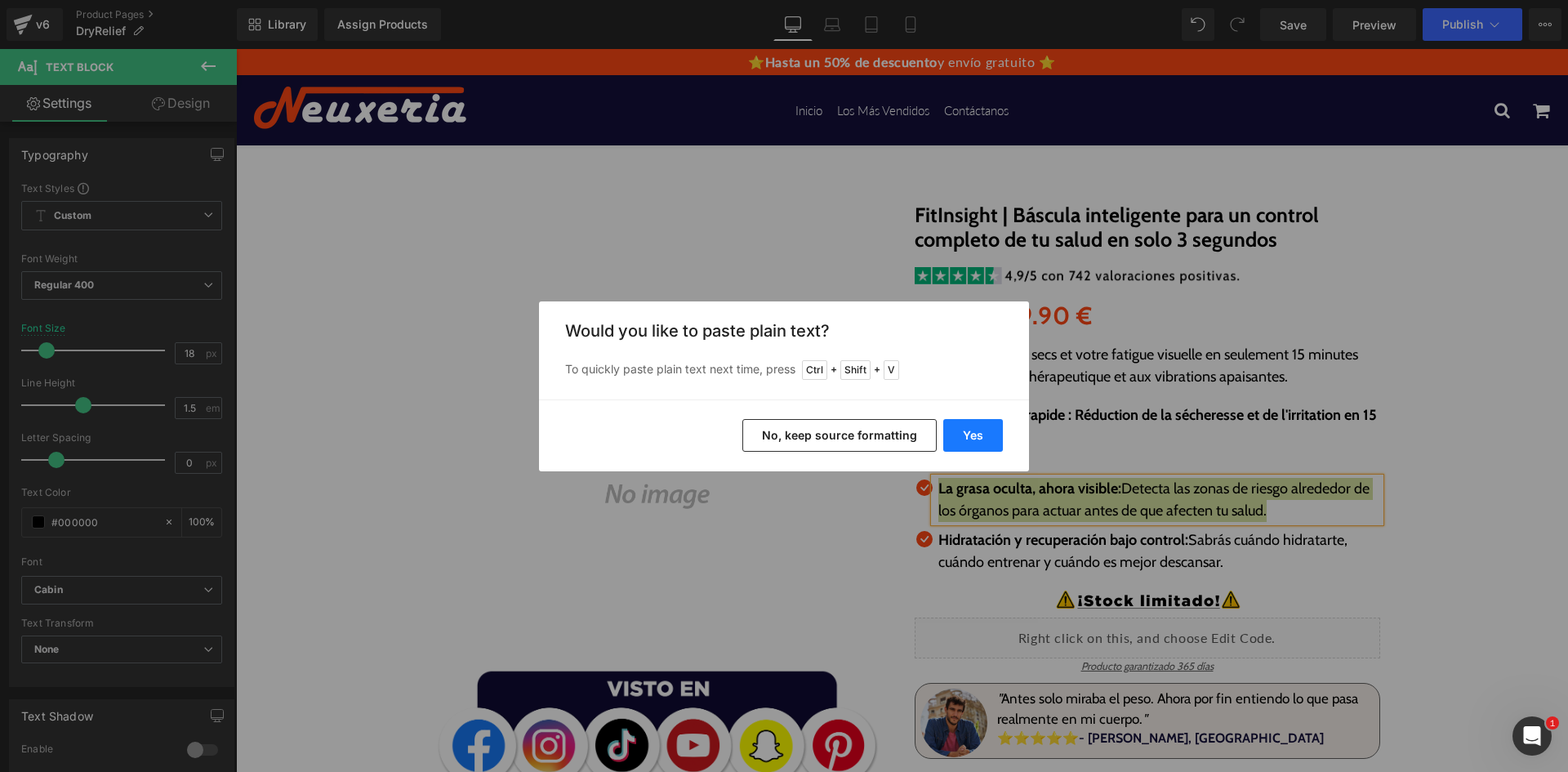 click on "Yes" at bounding box center (973, 435) 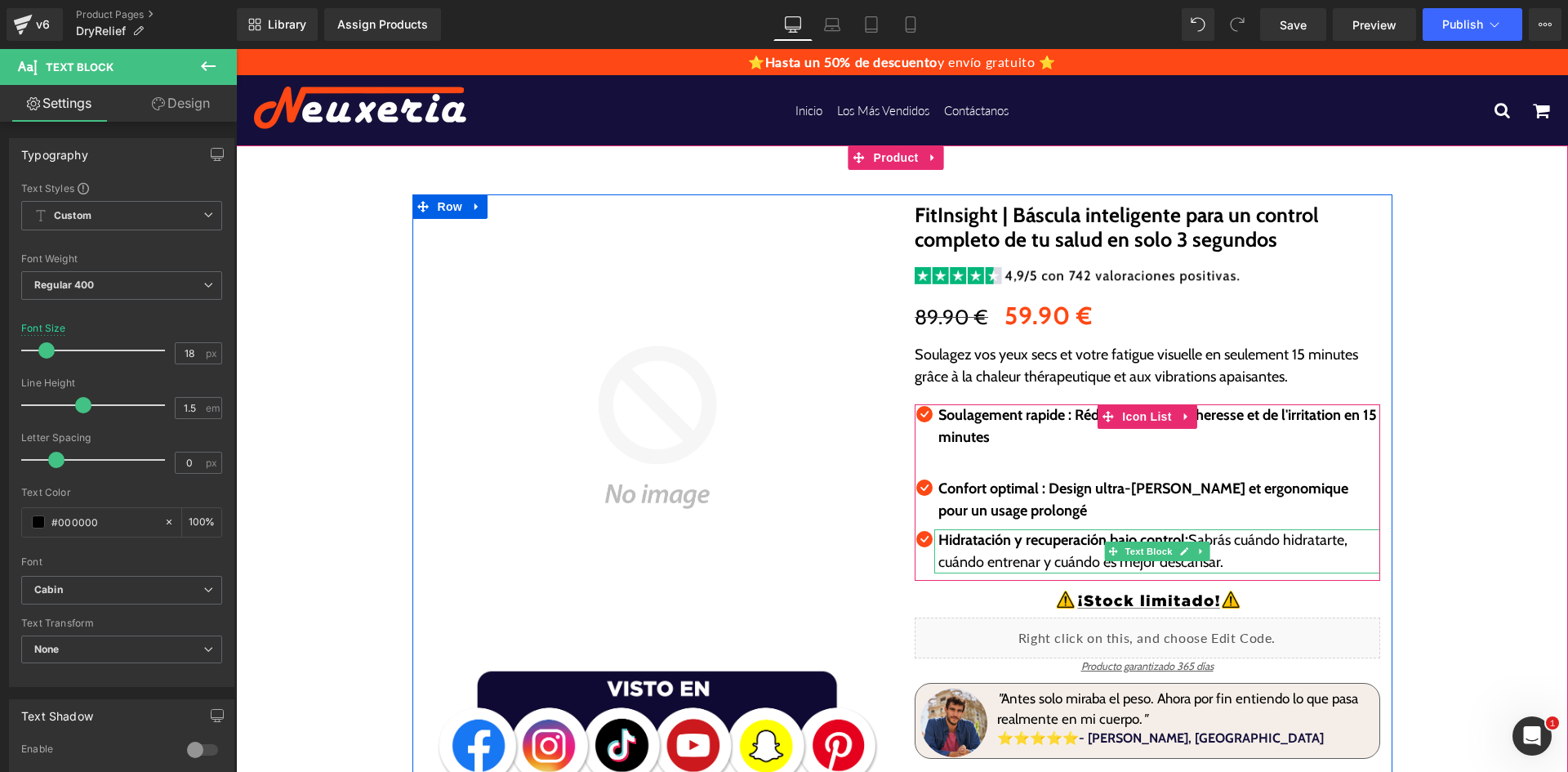 click on "Hidratación y recuperación bajo control:" at bounding box center (1063, 540) 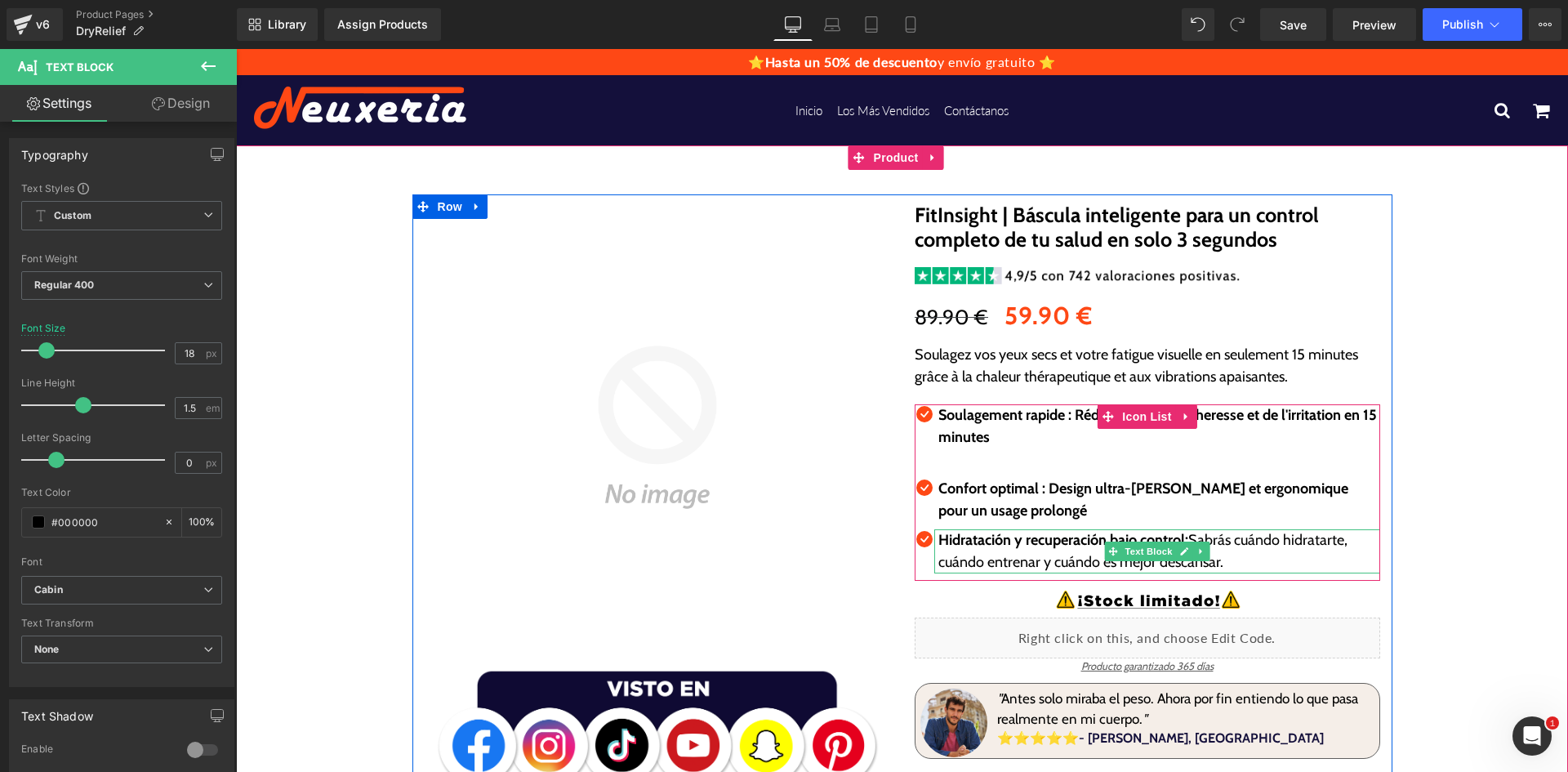 click on "Hidratación y recuperación bajo control:" at bounding box center [1063, 540] 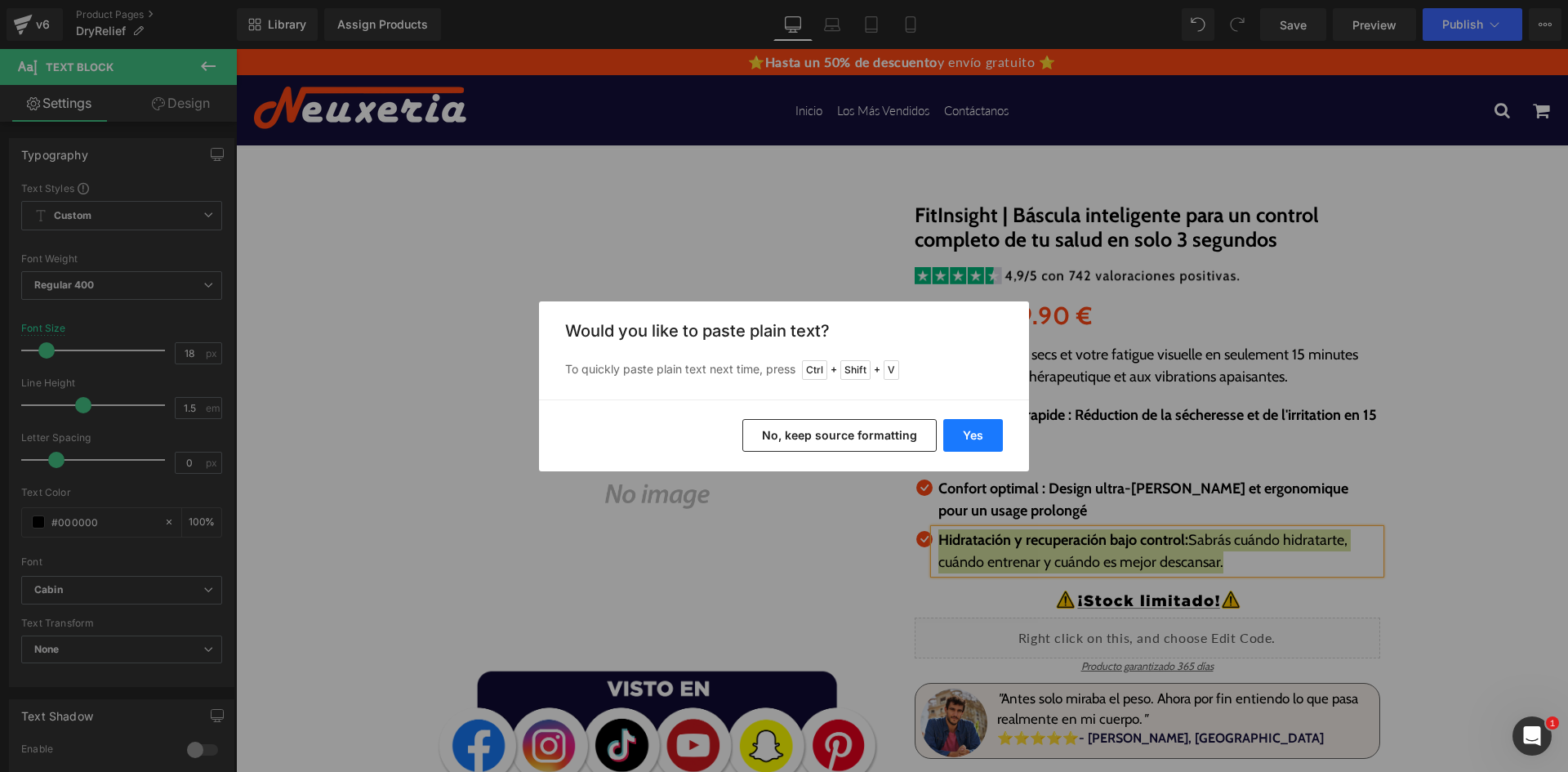 click on "Yes" at bounding box center (973, 435) 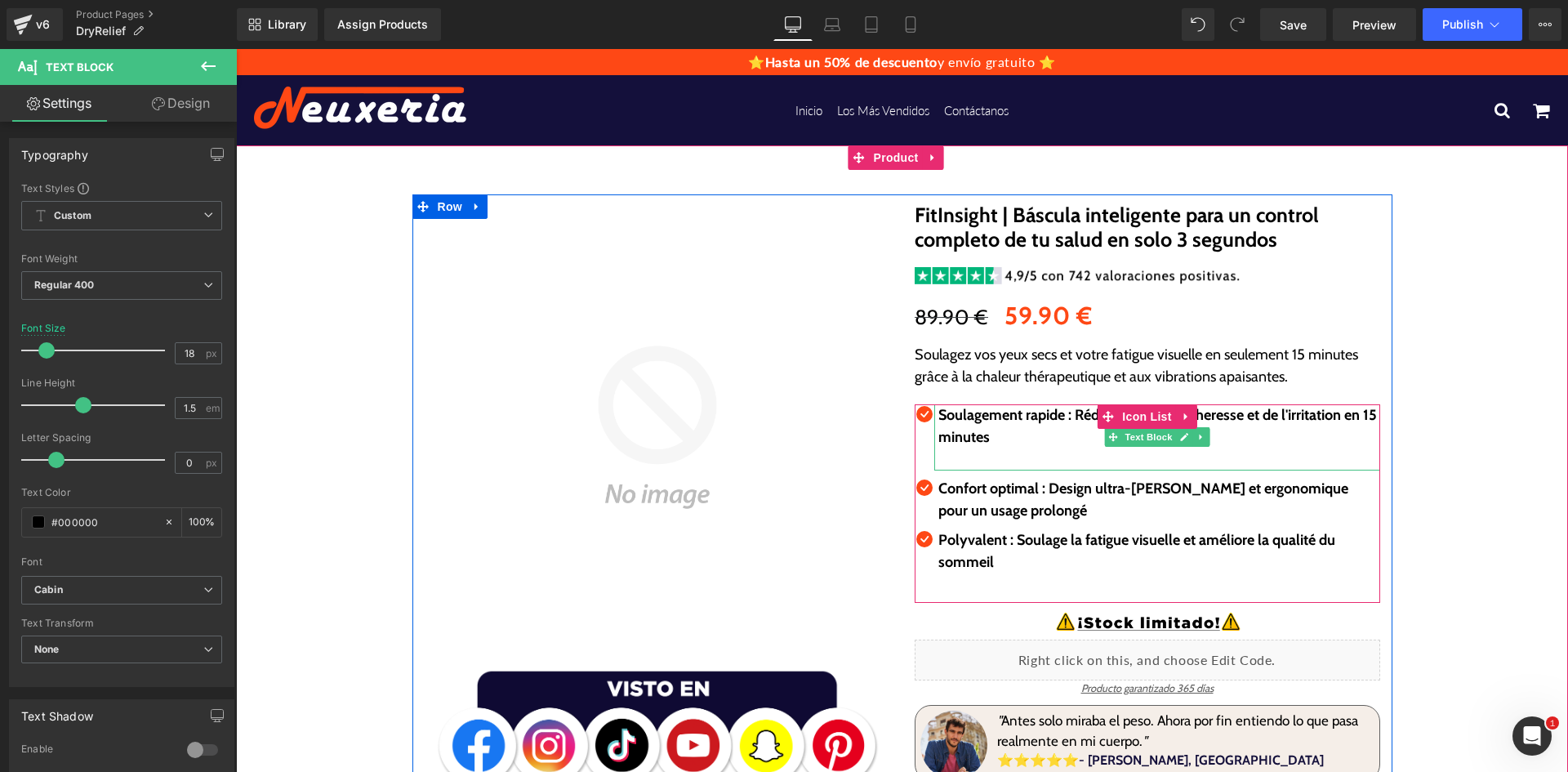click on "Soulagement rapide : Réduction de la sécheresse et de l'irritation en 15 minutes" at bounding box center [1159, 426] 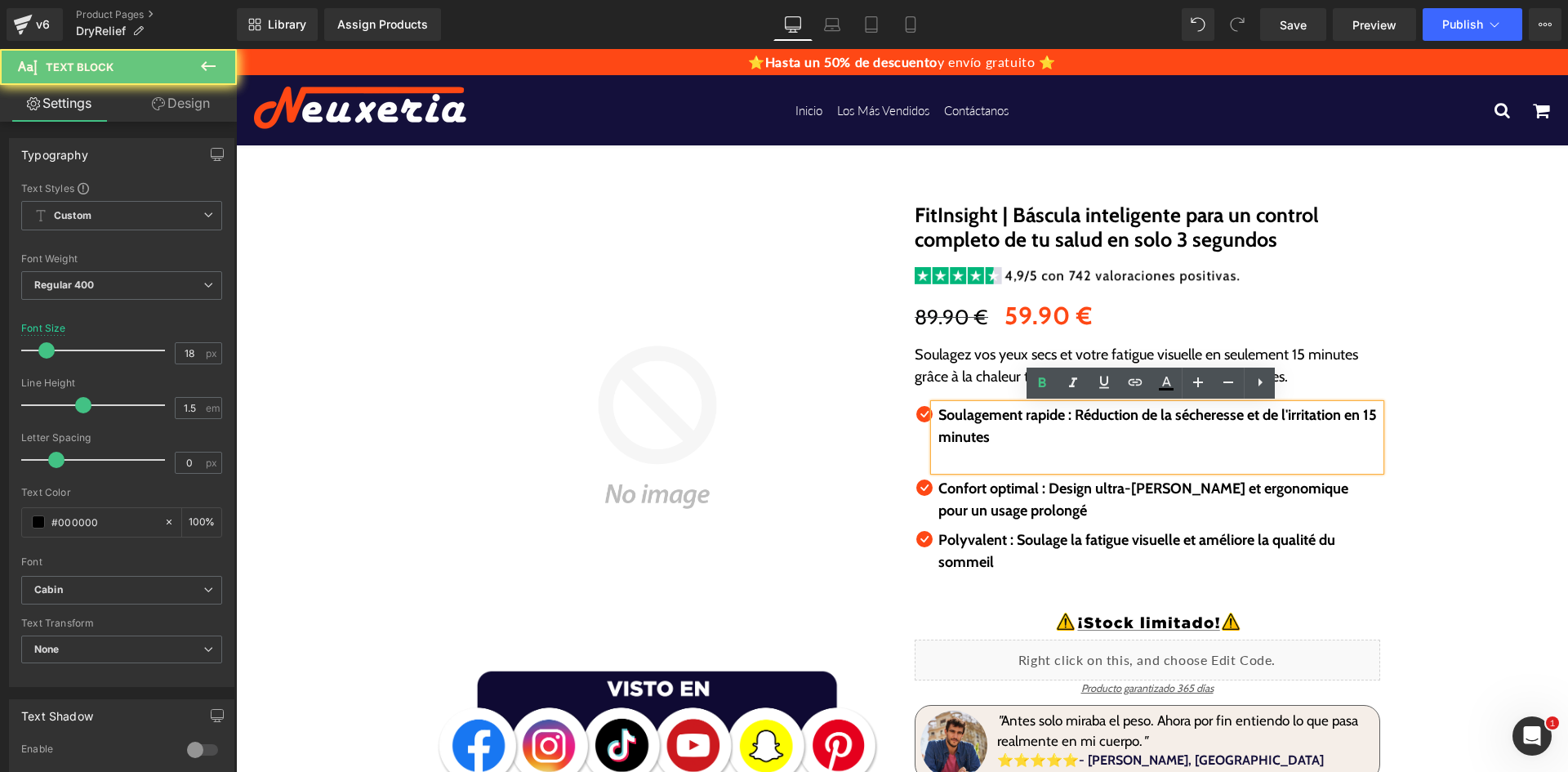 click at bounding box center (1159, 459) 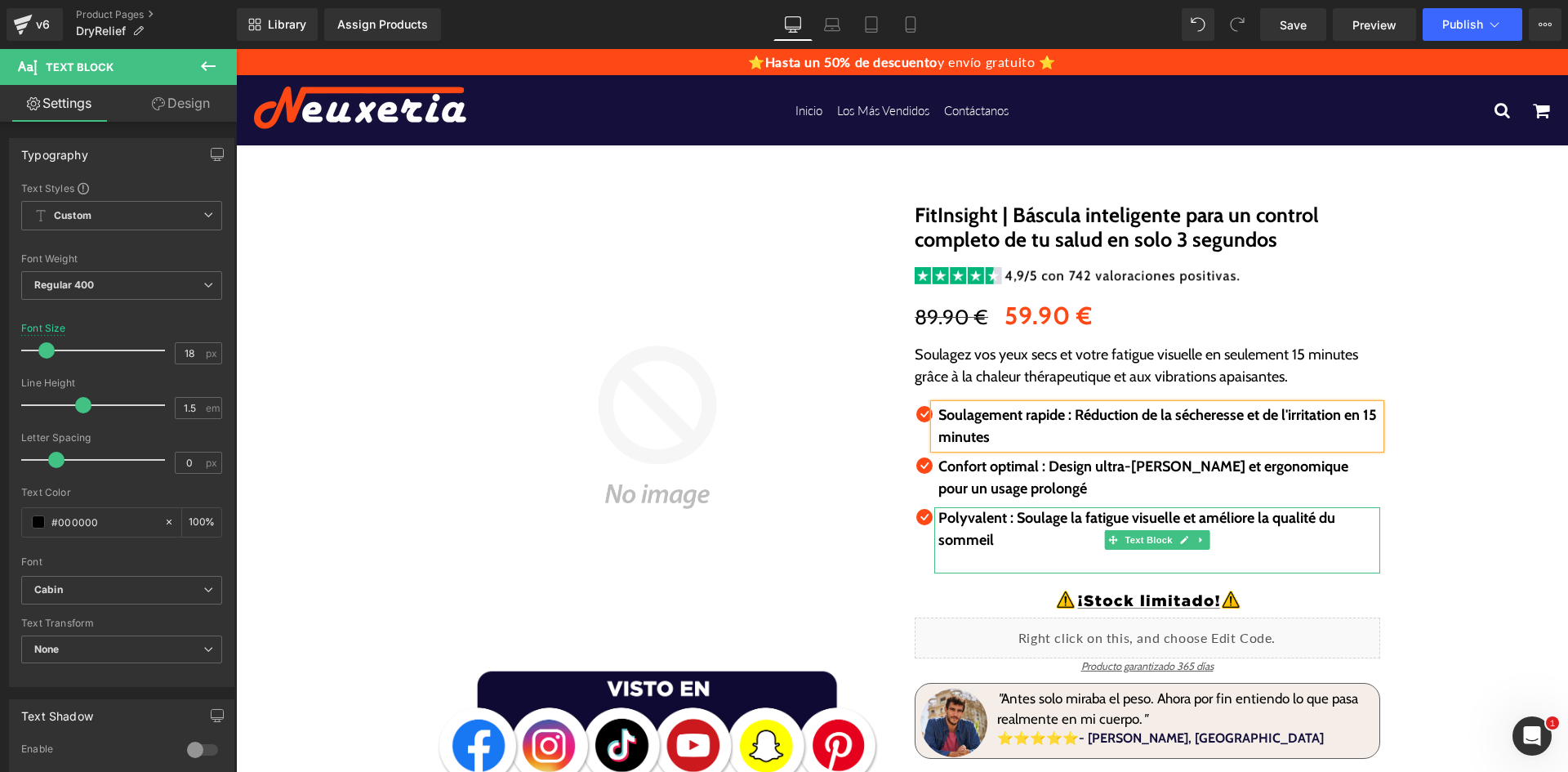 click at bounding box center [1159, 562] 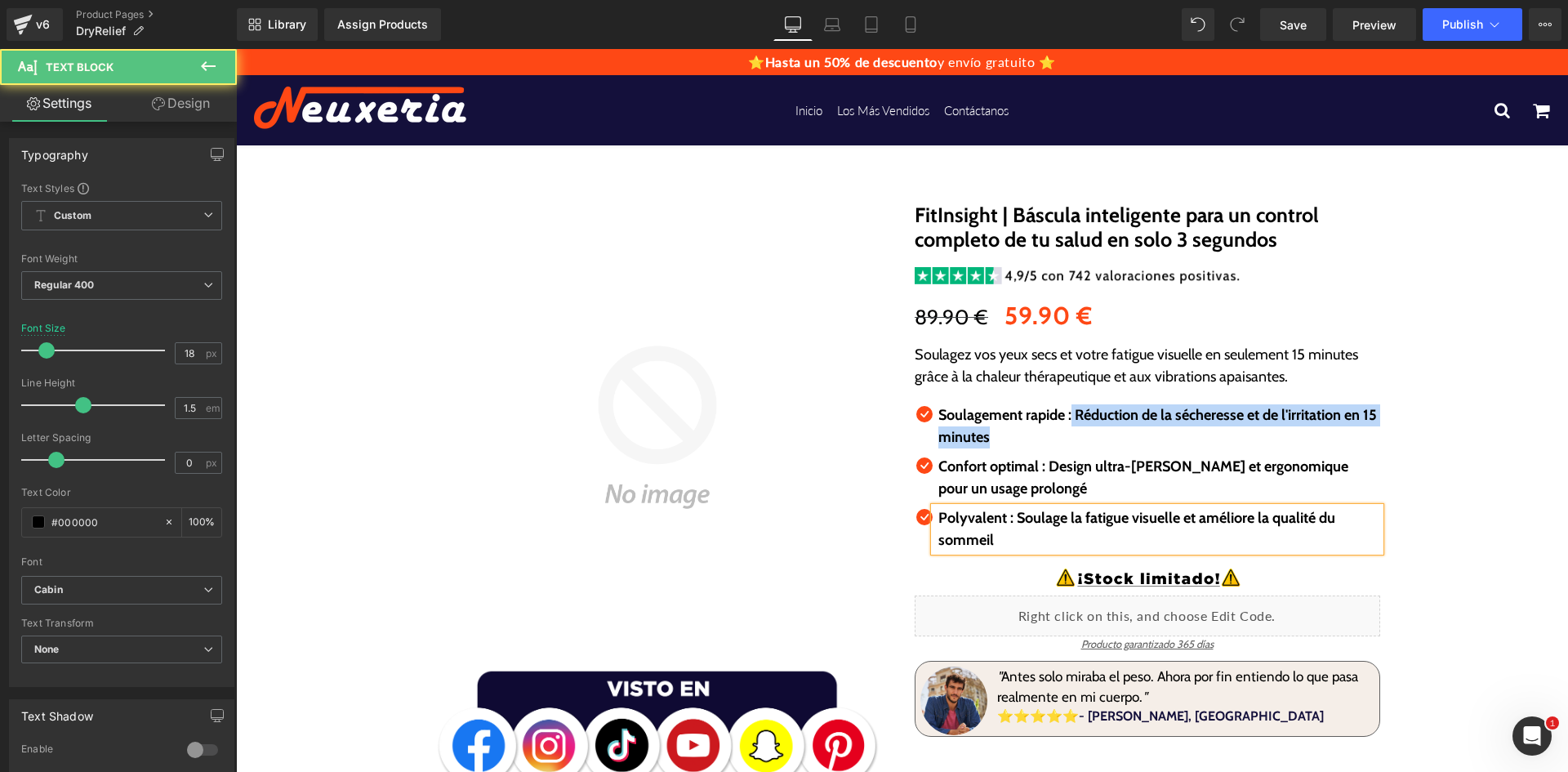 drag, startPoint x: 1066, startPoint y: 418, endPoint x: 1313, endPoint y: 454, distance: 249.6097 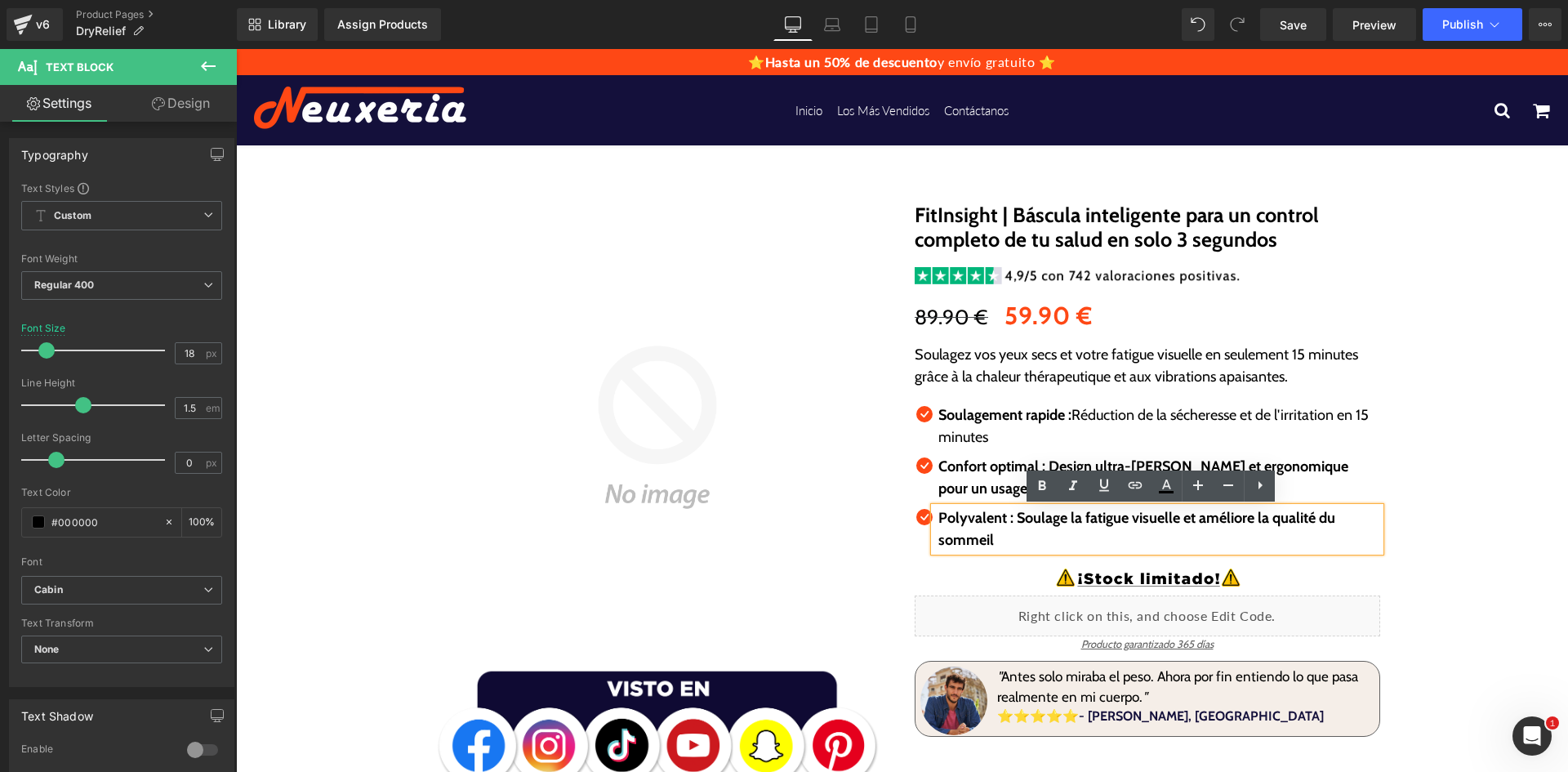 click on "Polyvalent : Soulage la fatigue visuelle et améliore la qualité du sommeil" at bounding box center (1137, 529) 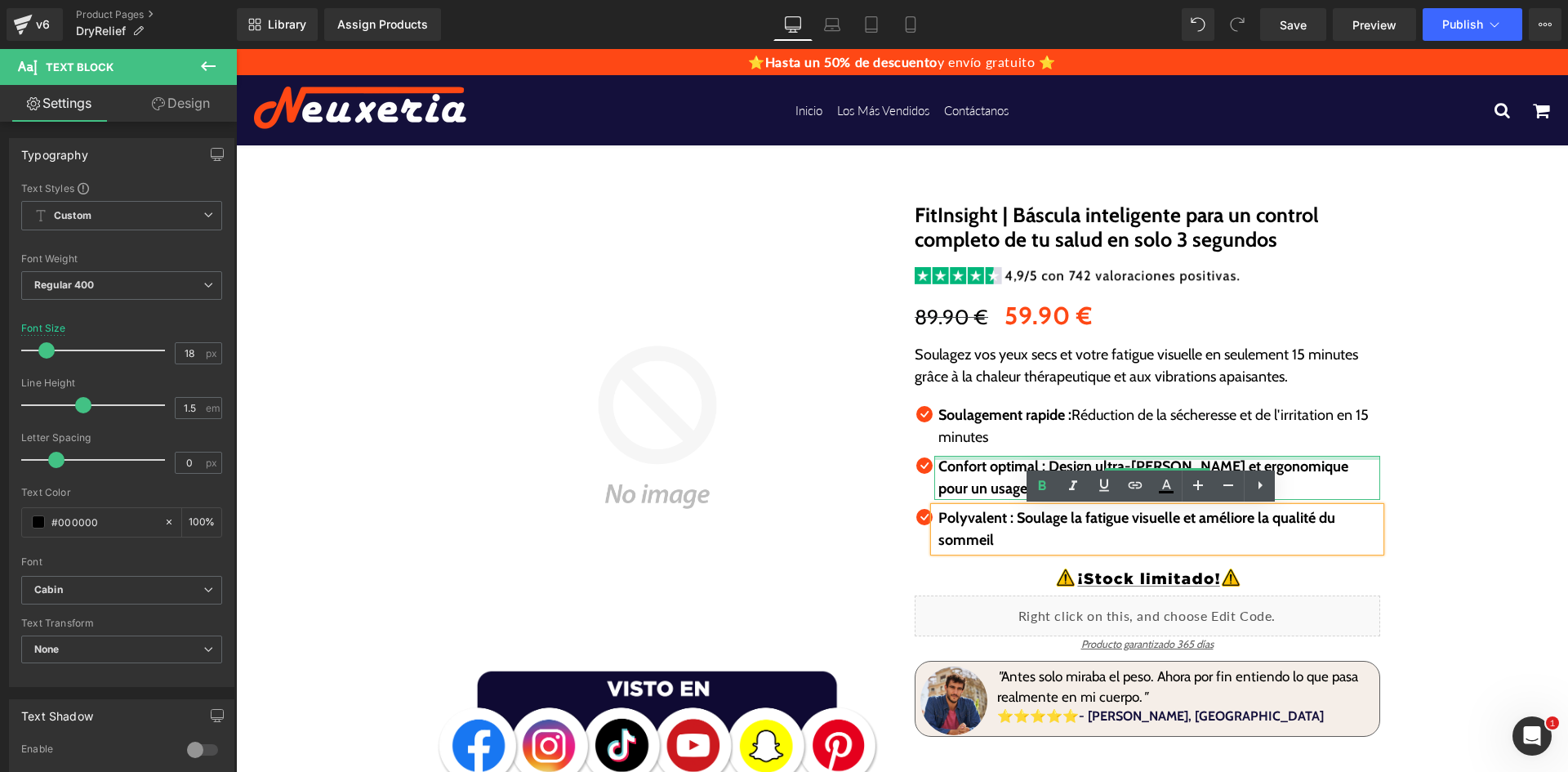 click on "Confort optimal : Design ultra-léger et ergonomique pour un usage prolongé" at bounding box center (1143, 477) 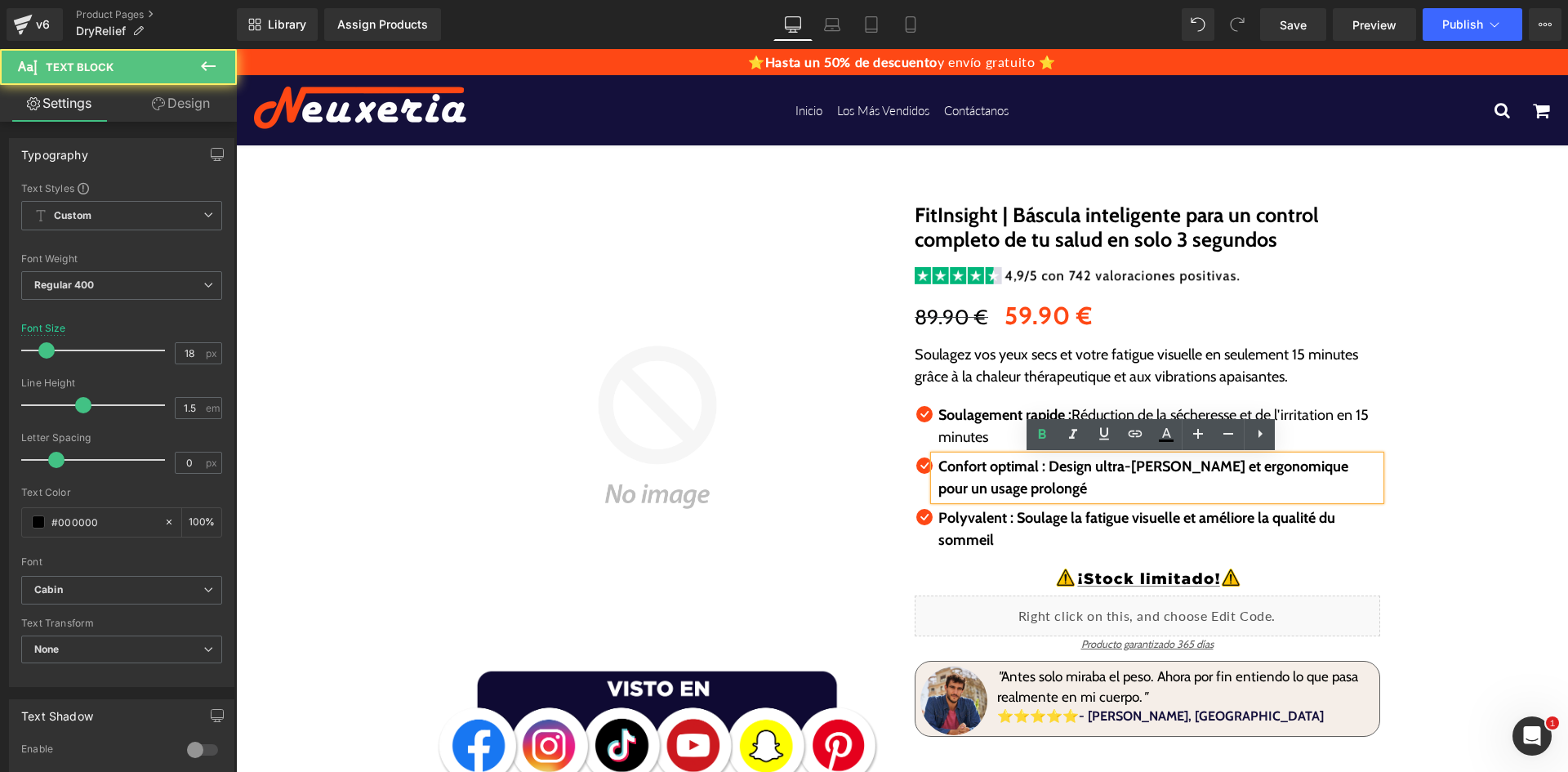 click on "Confort optimal : Design ultra-léger et ergonomique pour un usage prolongé" at bounding box center (1143, 477) 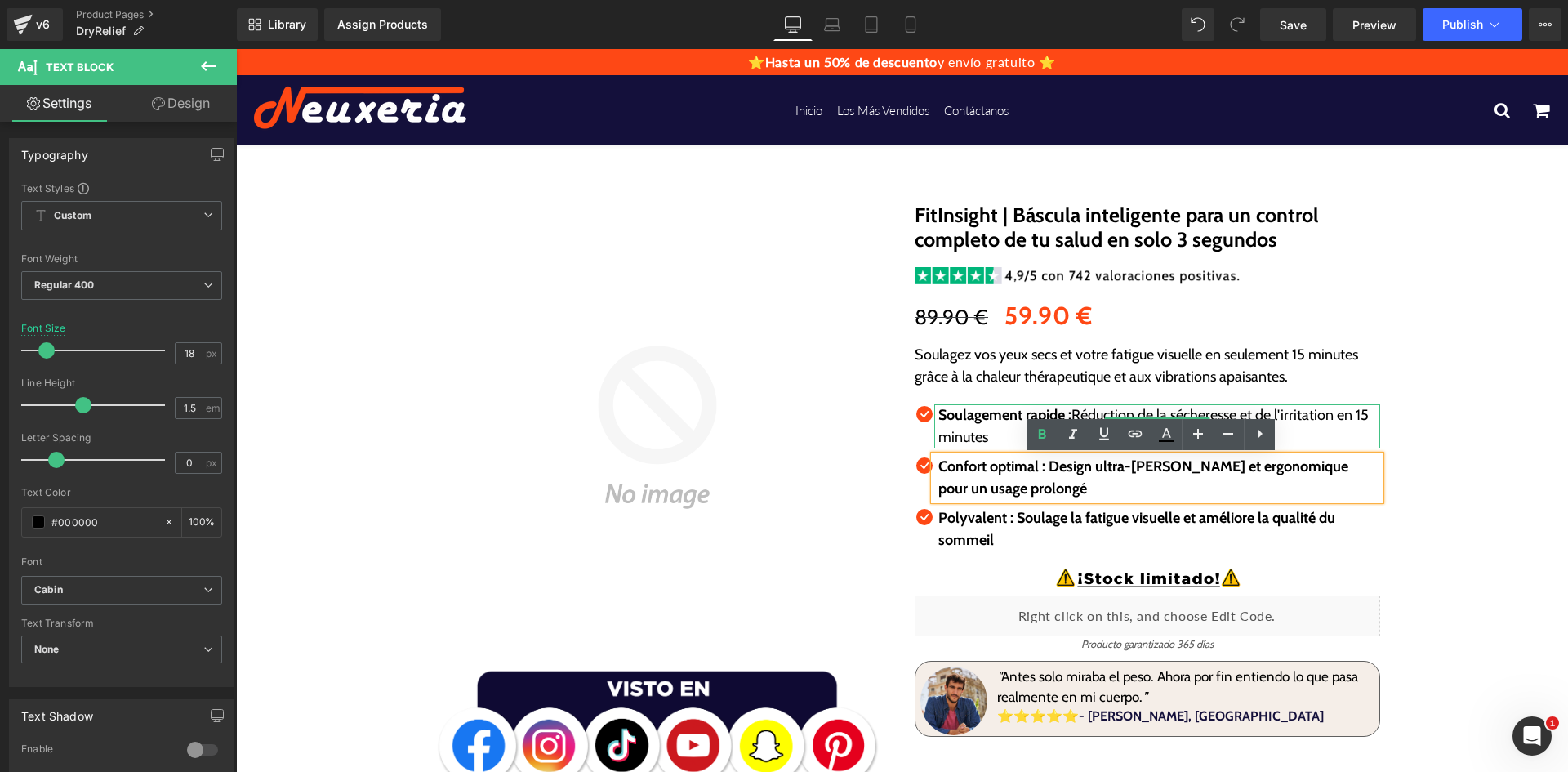 click on "Soulagement rapide :" at bounding box center (1004, 415) 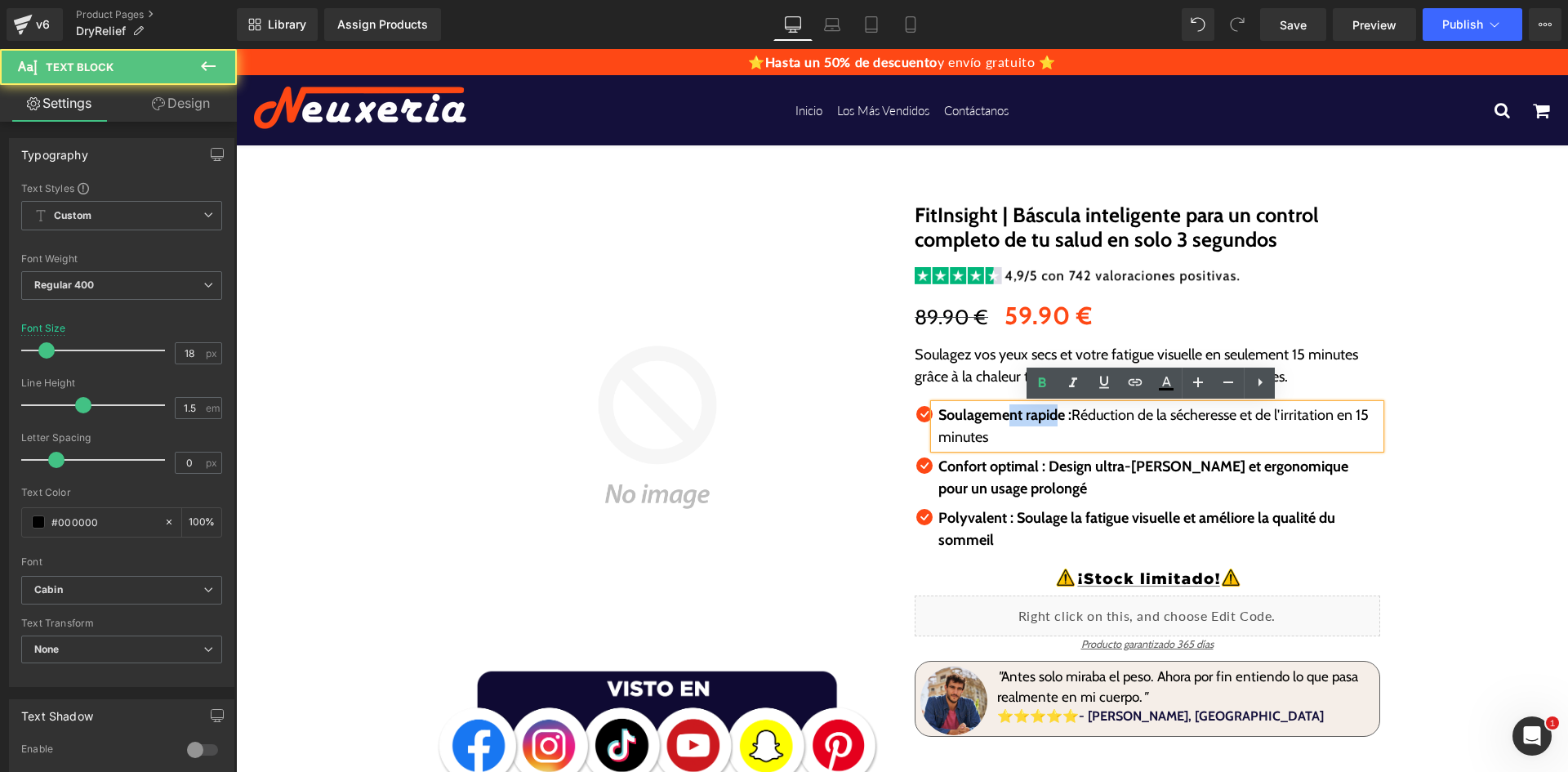 drag, startPoint x: 1055, startPoint y: 417, endPoint x: 1003, endPoint y: 426, distance: 52.7731 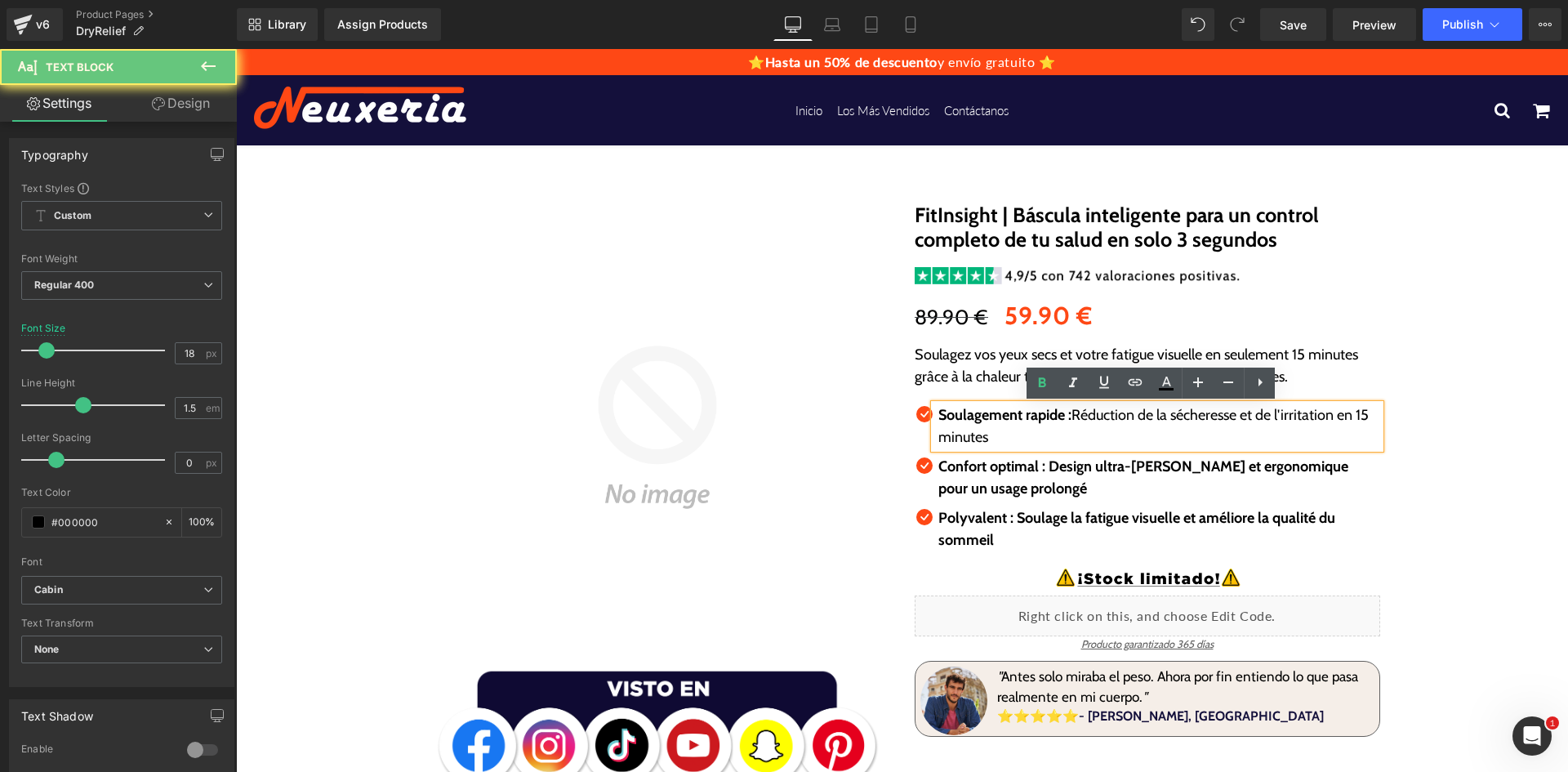 click on "Soulagement rapide :" at bounding box center (1004, 415) 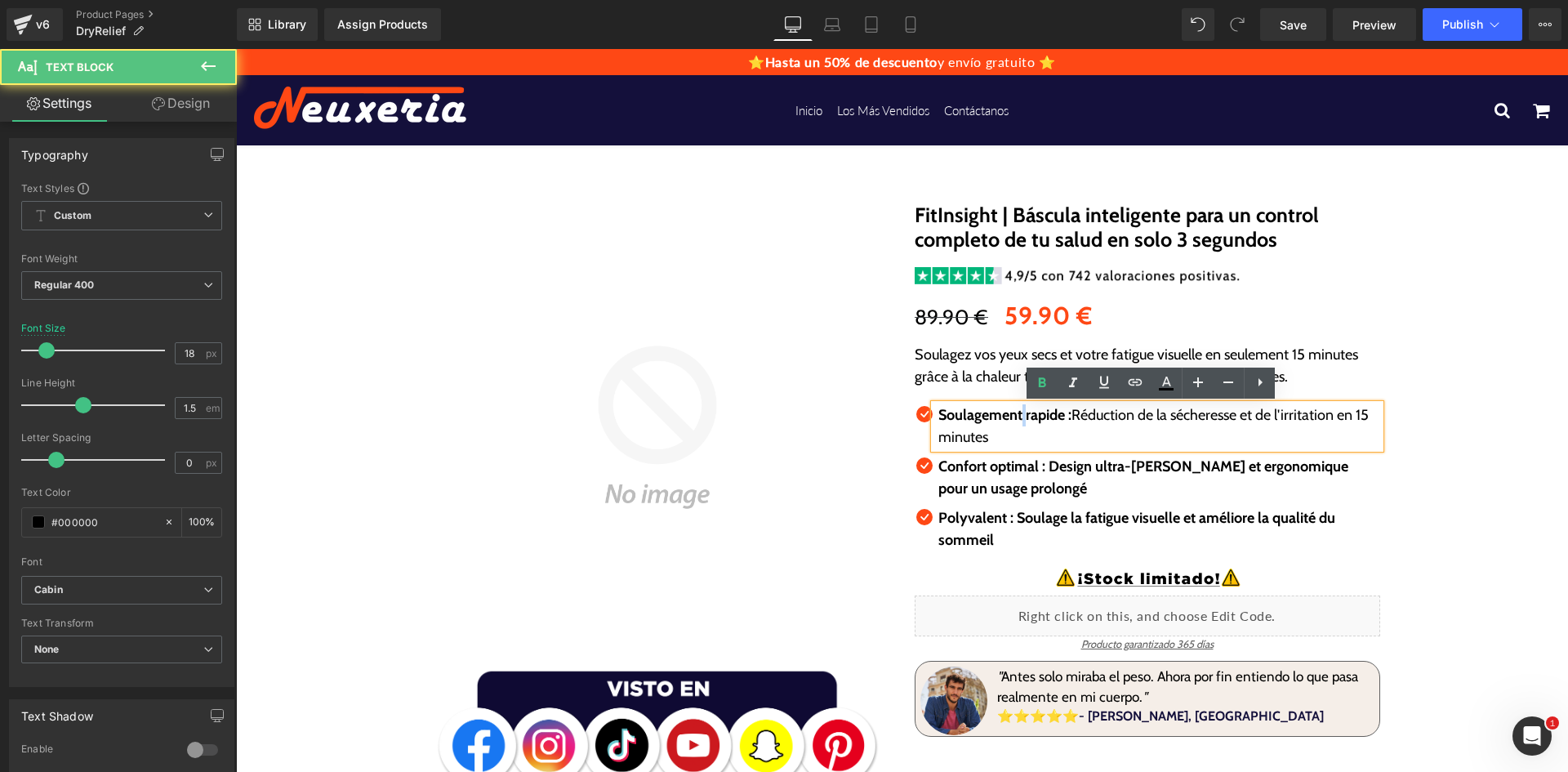 click on "Soulagement rapide :" at bounding box center (1004, 415) 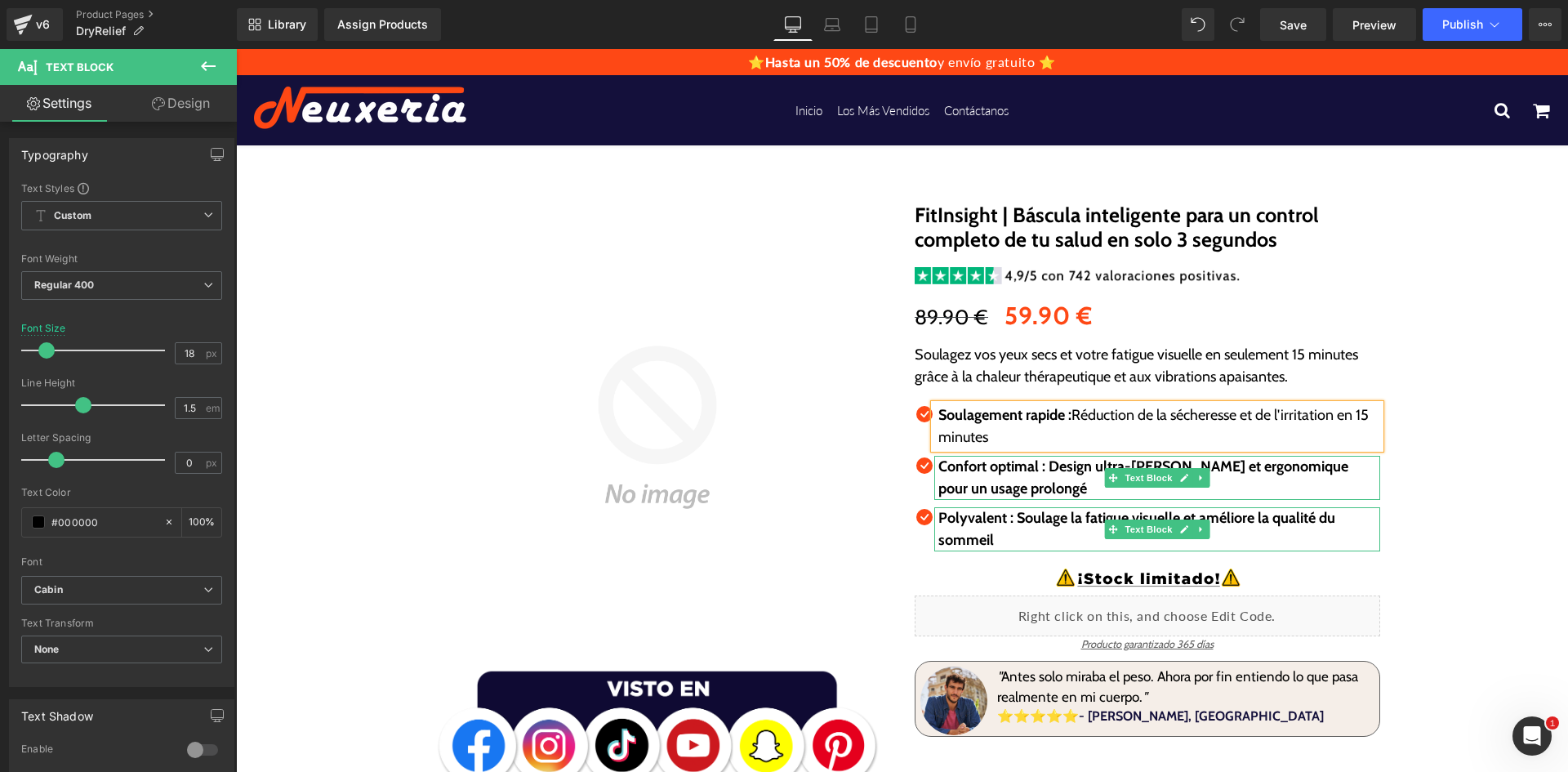 drag, startPoint x: 1107, startPoint y: 529, endPoint x: 1016, endPoint y: 520, distance: 91.44397 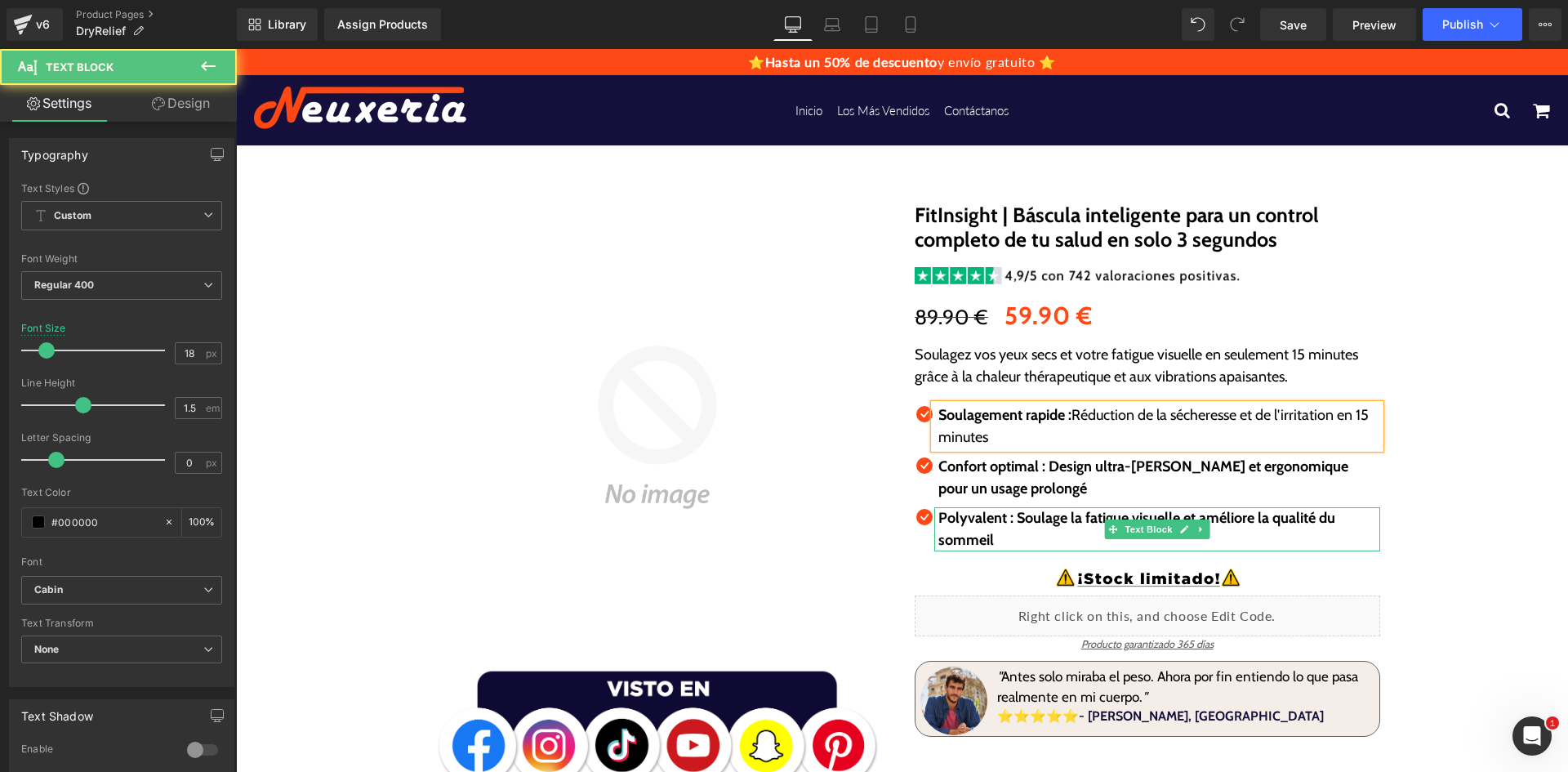 click on "Polyvalent : Soulage la fatigue visuelle et améliore la qualité du sommeil" at bounding box center [1137, 529] 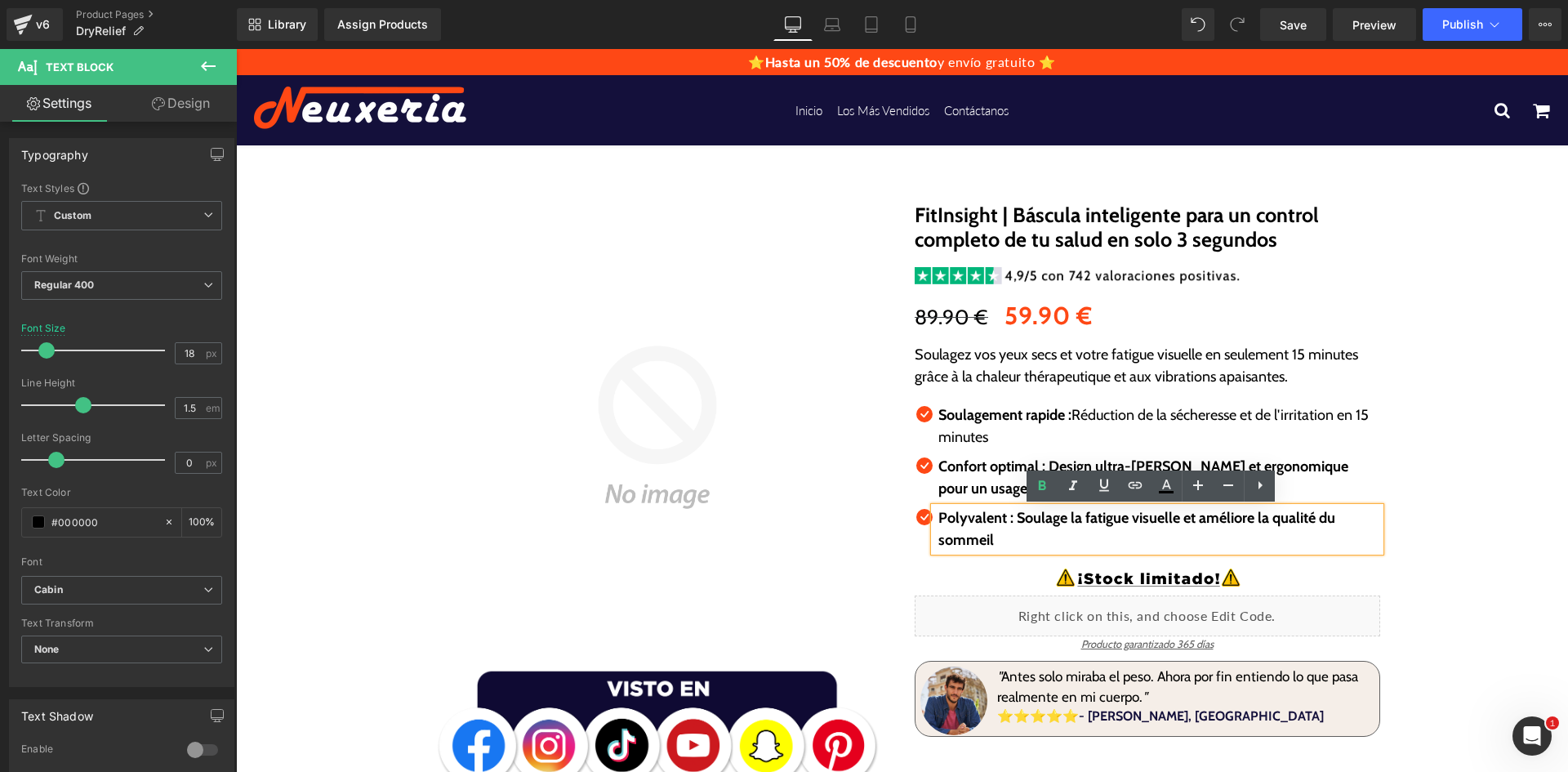 click on "Soulagement rapide :" at bounding box center [1004, 415] 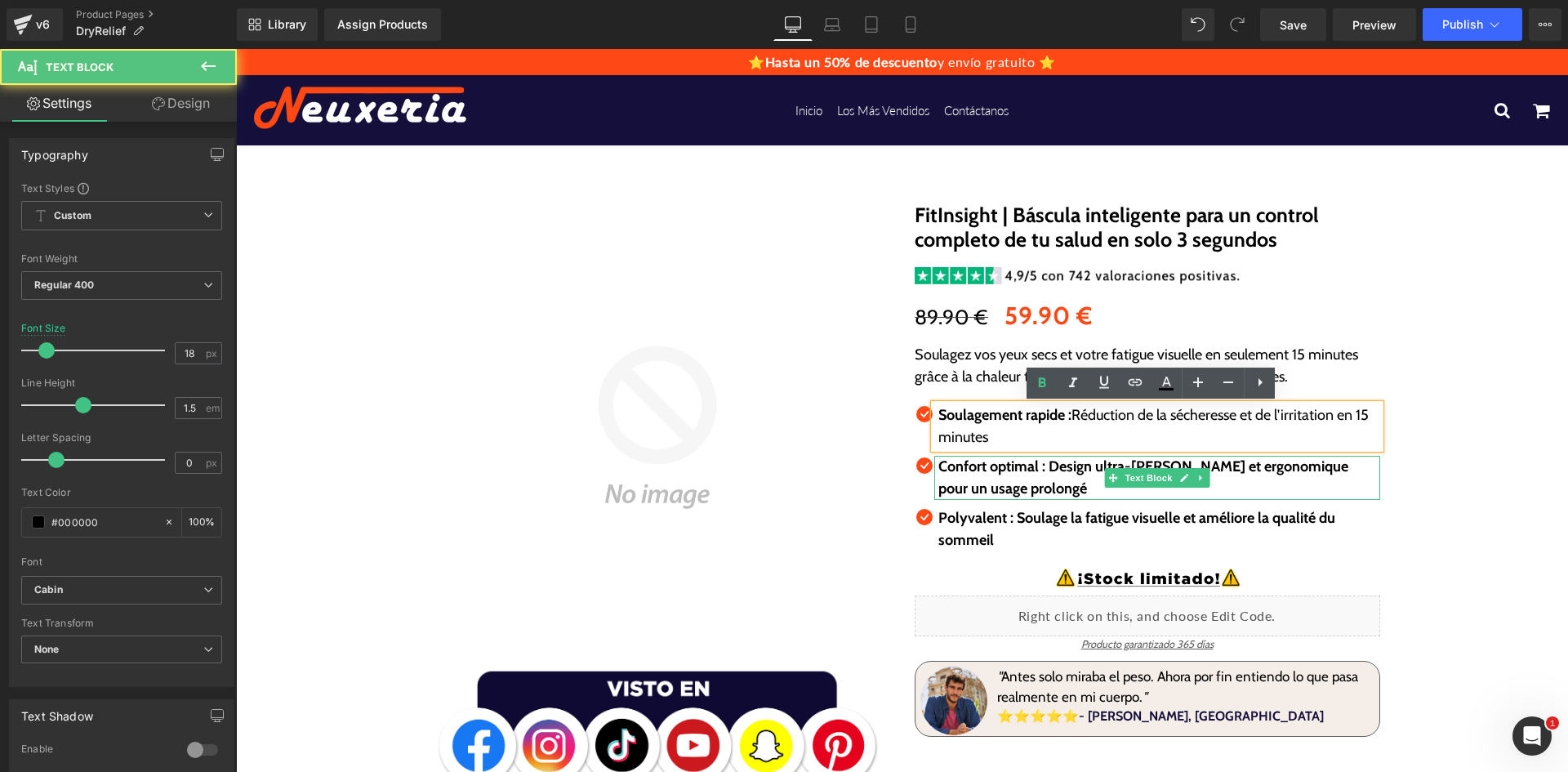 click on "Confort optimal : Design ultra-léger et ergonomique pour un usage prolongé" at bounding box center (1143, 477) 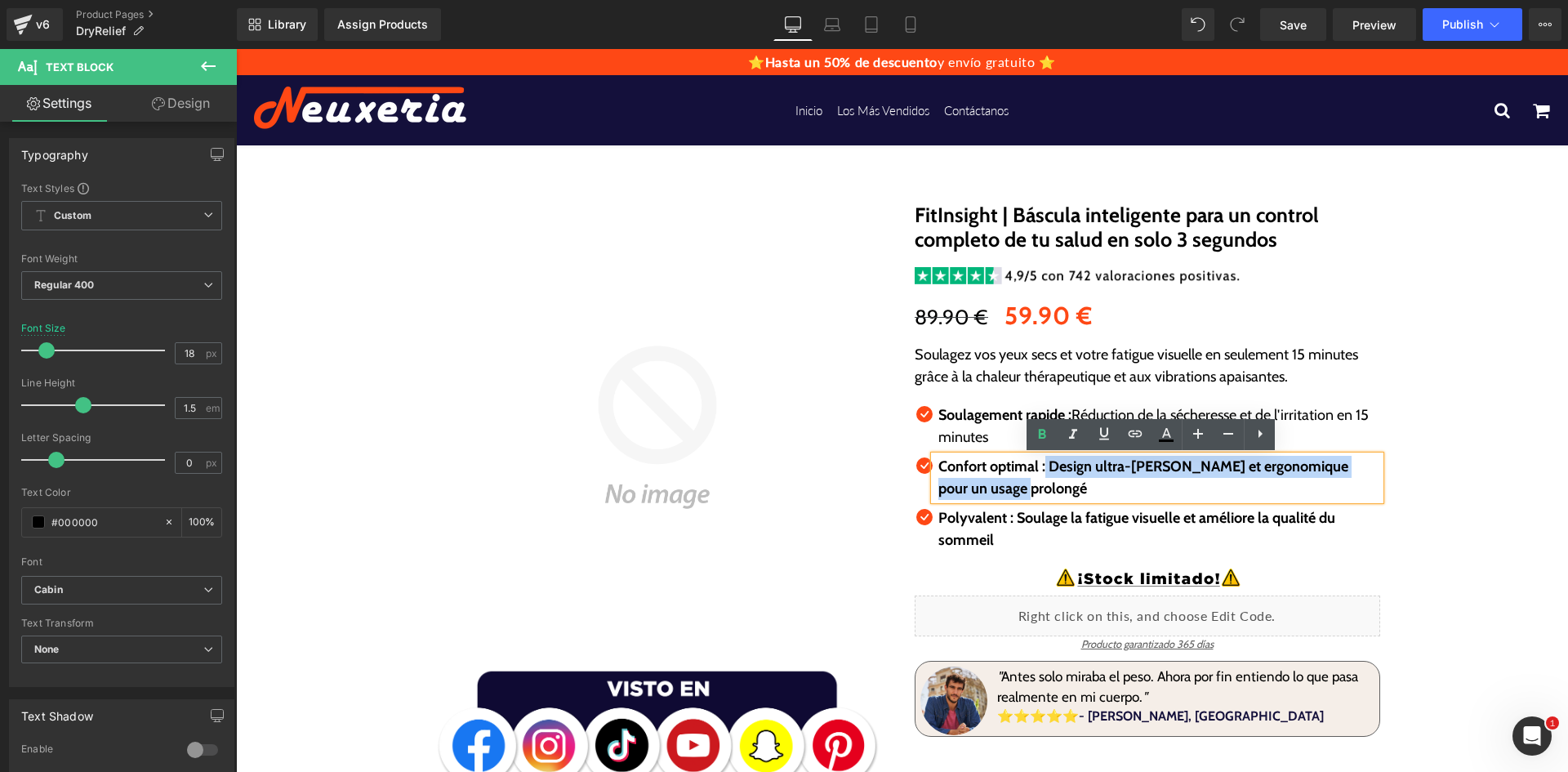 drag, startPoint x: 1040, startPoint y: 464, endPoint x: 1087, endPoint y: 489, distance: 53.235327 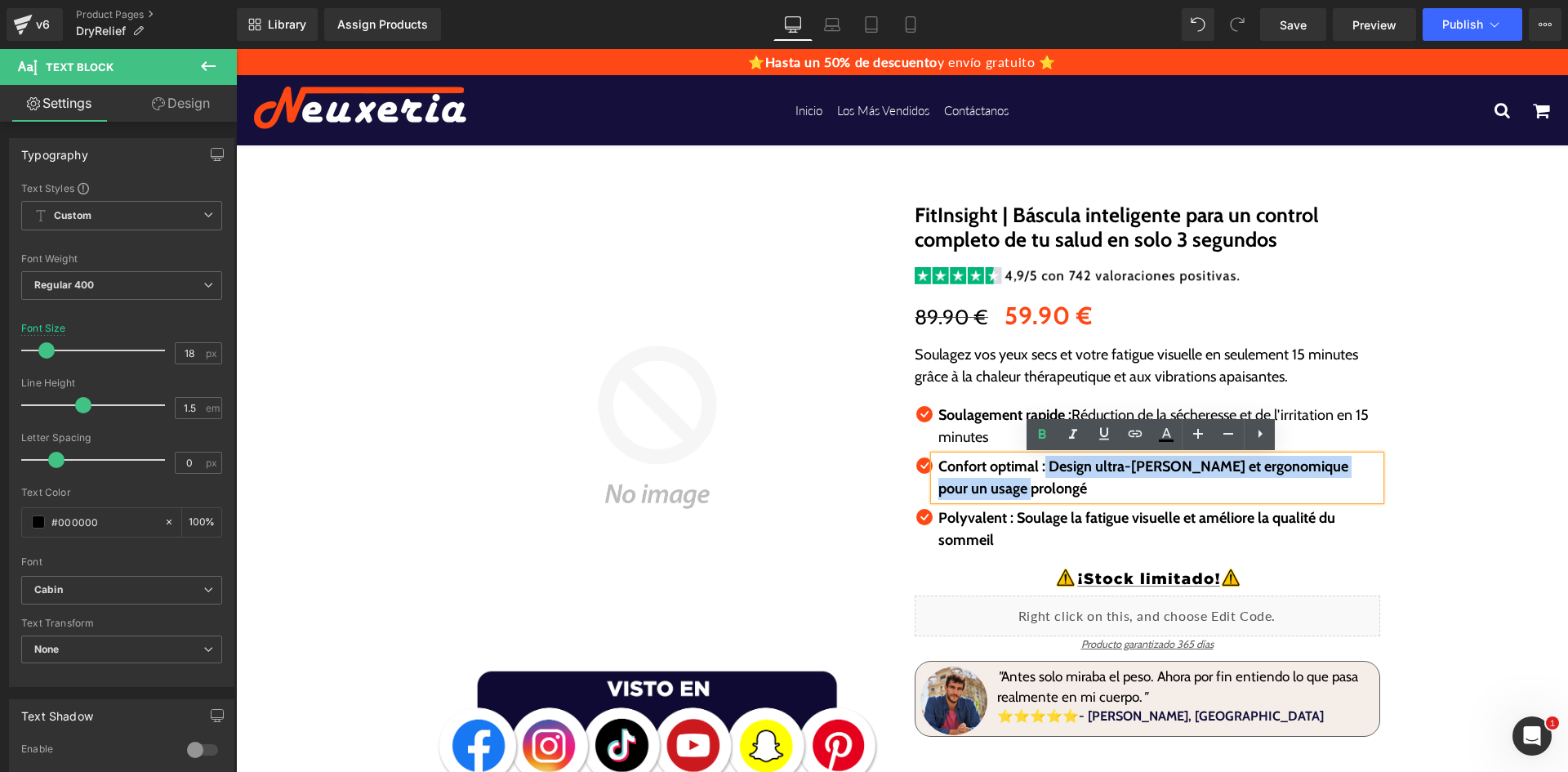 click on "Confort optimal : Design ultra-léger et ergonomique pour un usage prolongé" at bounding box center (1159, 478) 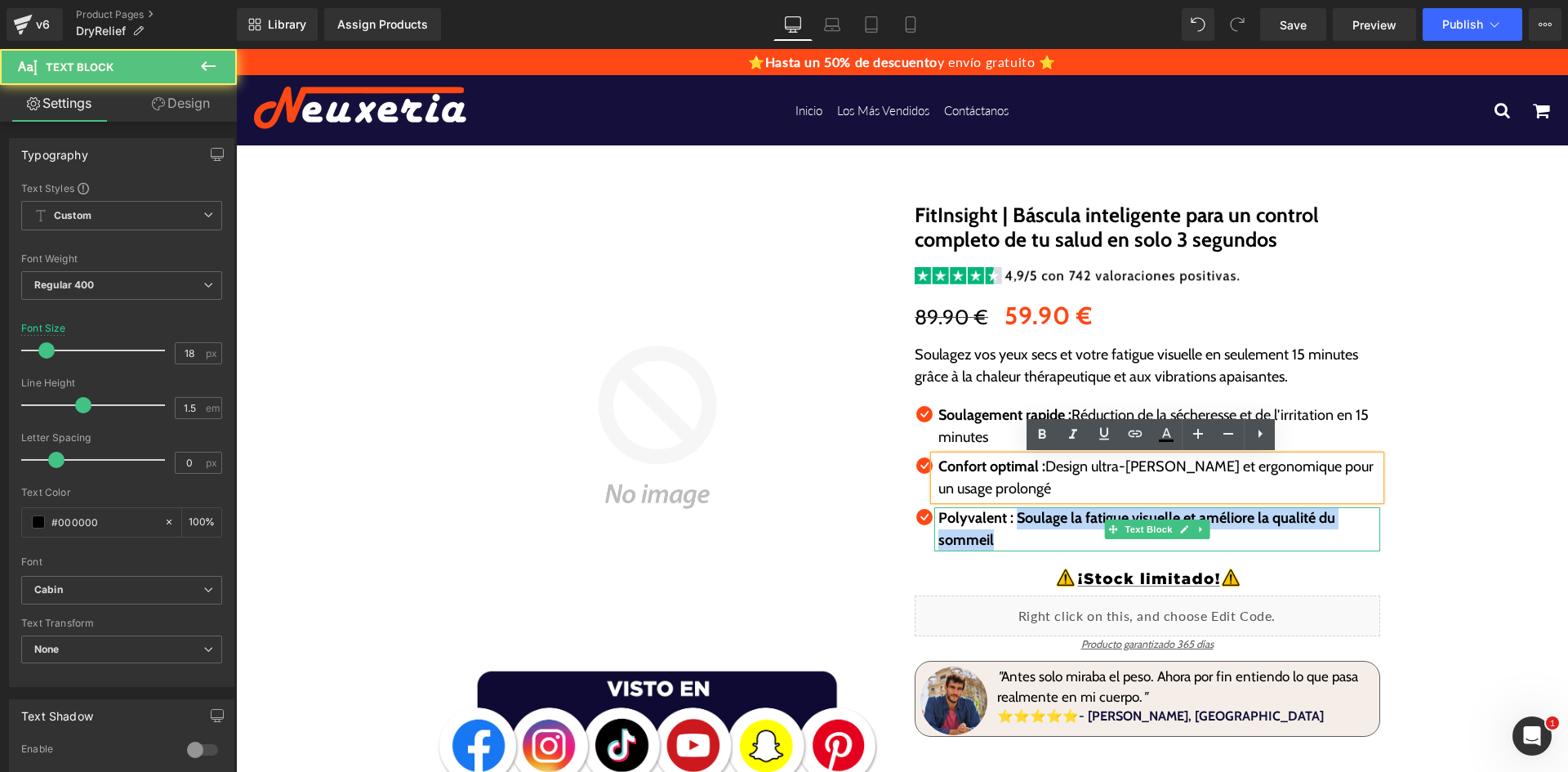 drag, startPoint x: 1009, startPoint y: 522, endPoint x: 1027, endPoint y: 542, distance: 26.907248 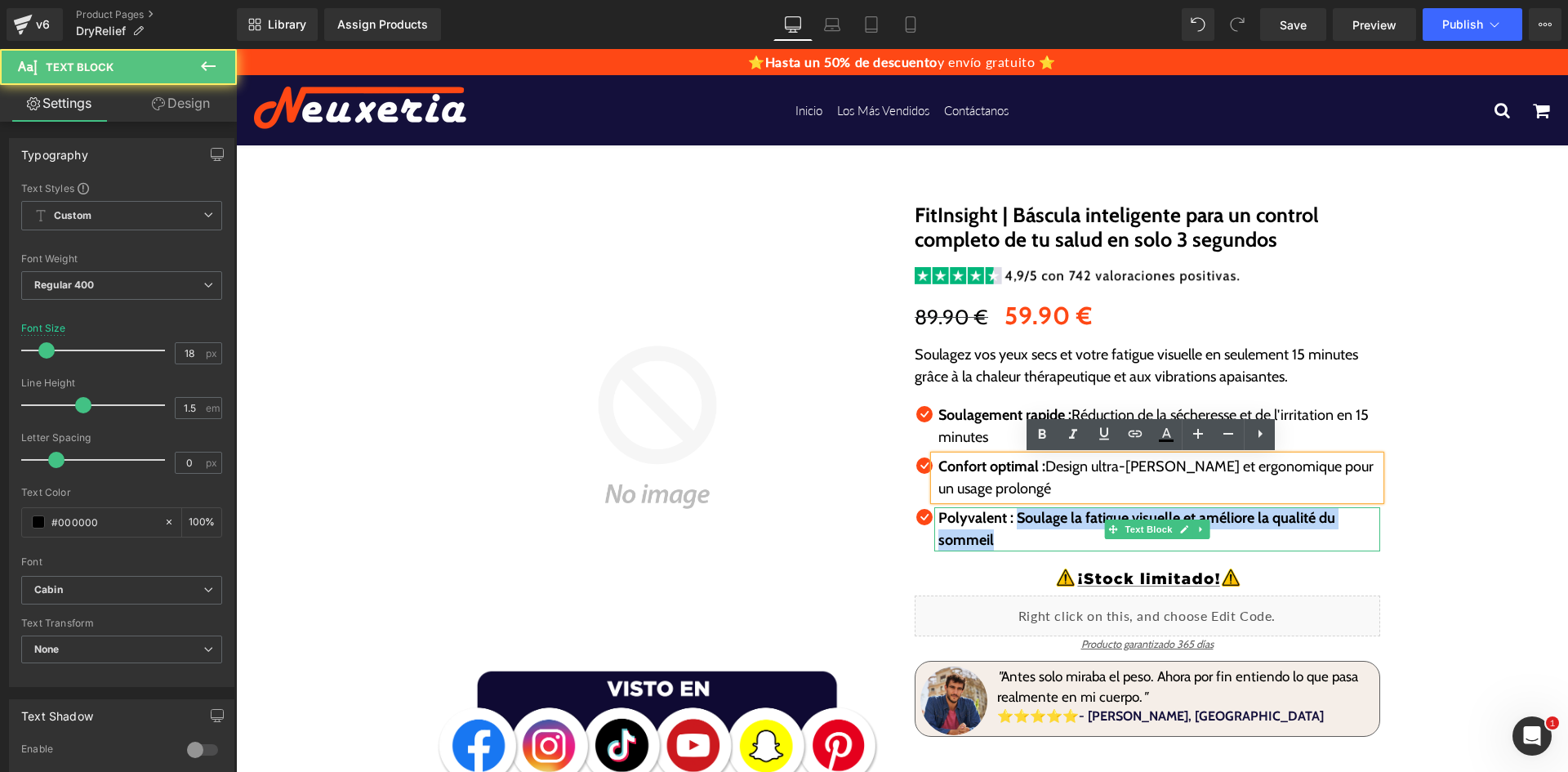 click on "Polyvalent : Soulage la fatigue visuelle et améliore la qualité du sommeil" at bounding box center (1159, 529) 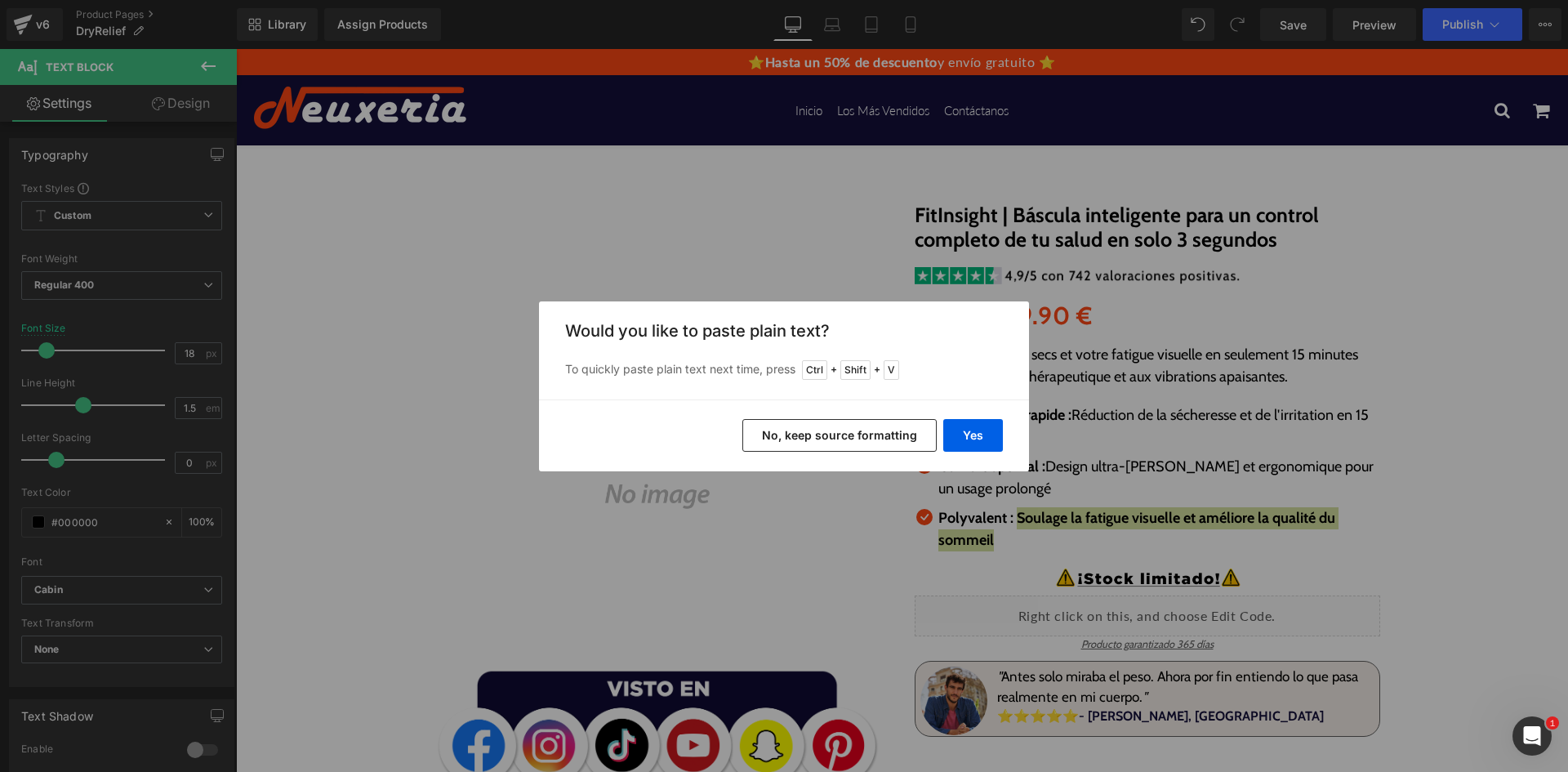 click on "Back to Library   Insert     Would you like to paste plain text? To quickly paste plain text next time, press  Ctrl   +   Shift   +   V     Yes No, keep source formatting" at bounding box center (784, 386) 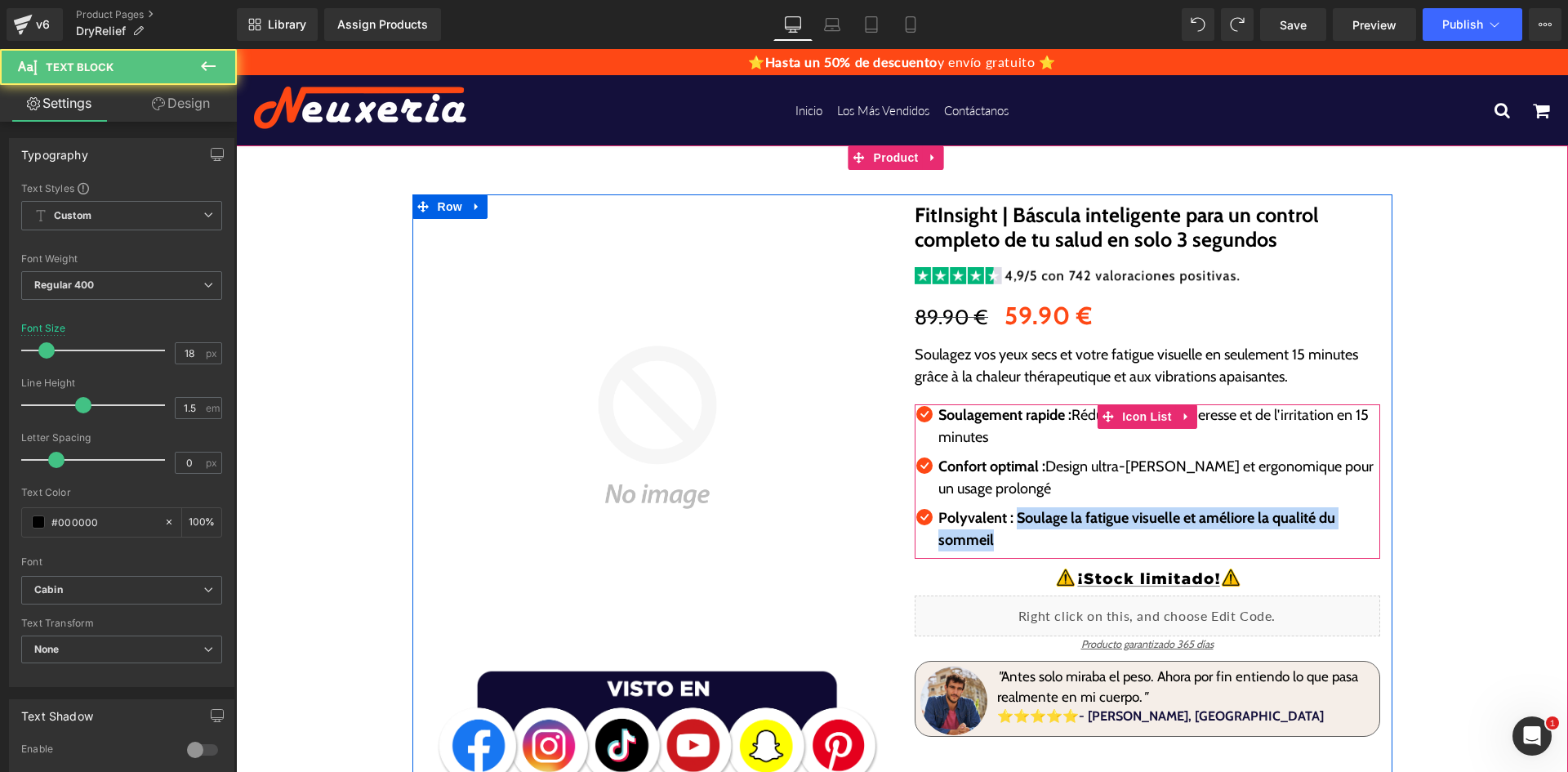 drag, startPoint x: 1010, startPoint y: 523, endPoint x: 1041, endPoint y: 544, distance: 37.44329 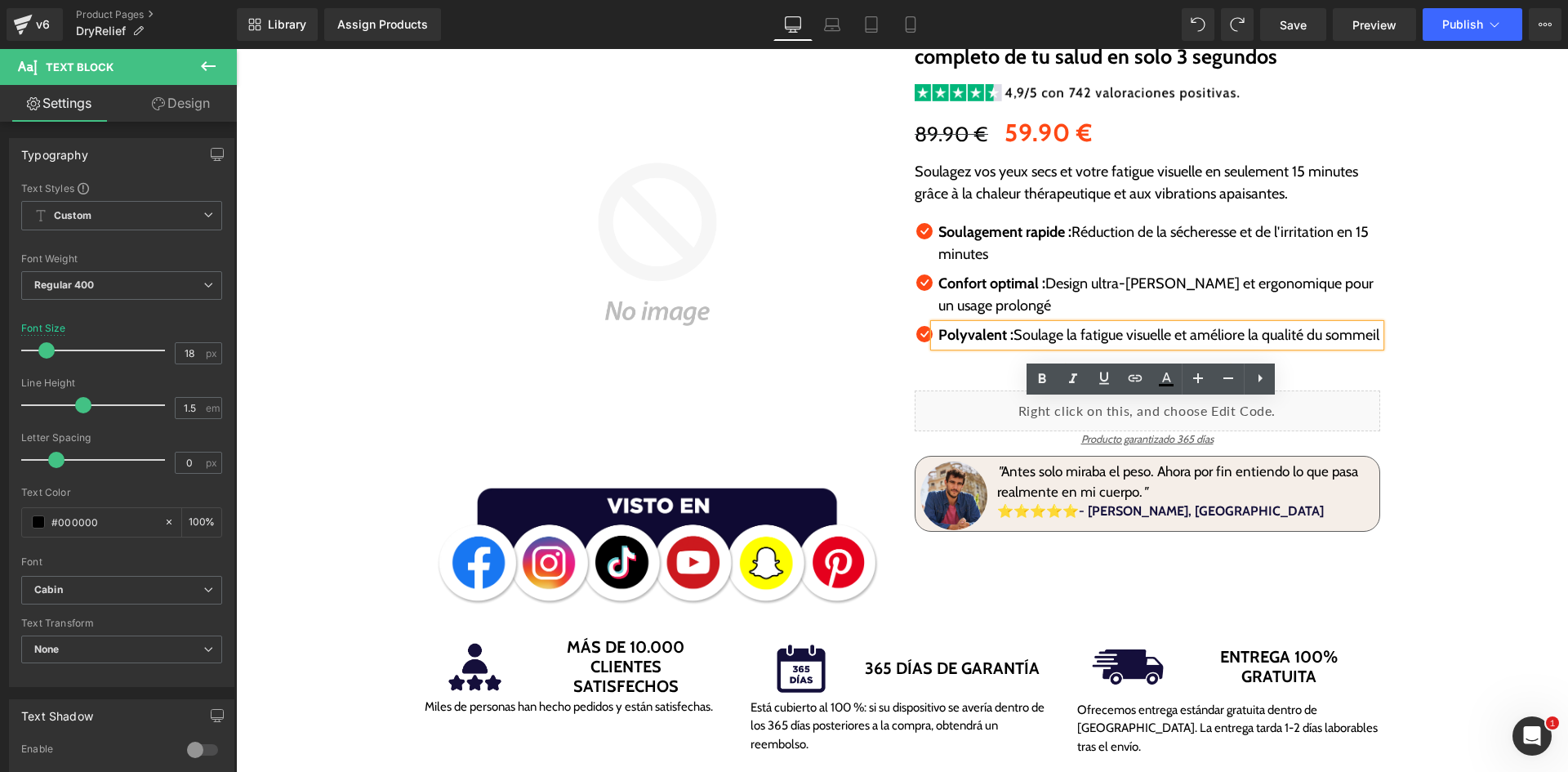 scroll, scrollTop: 327, scrollLeft: 0, axis: vertical 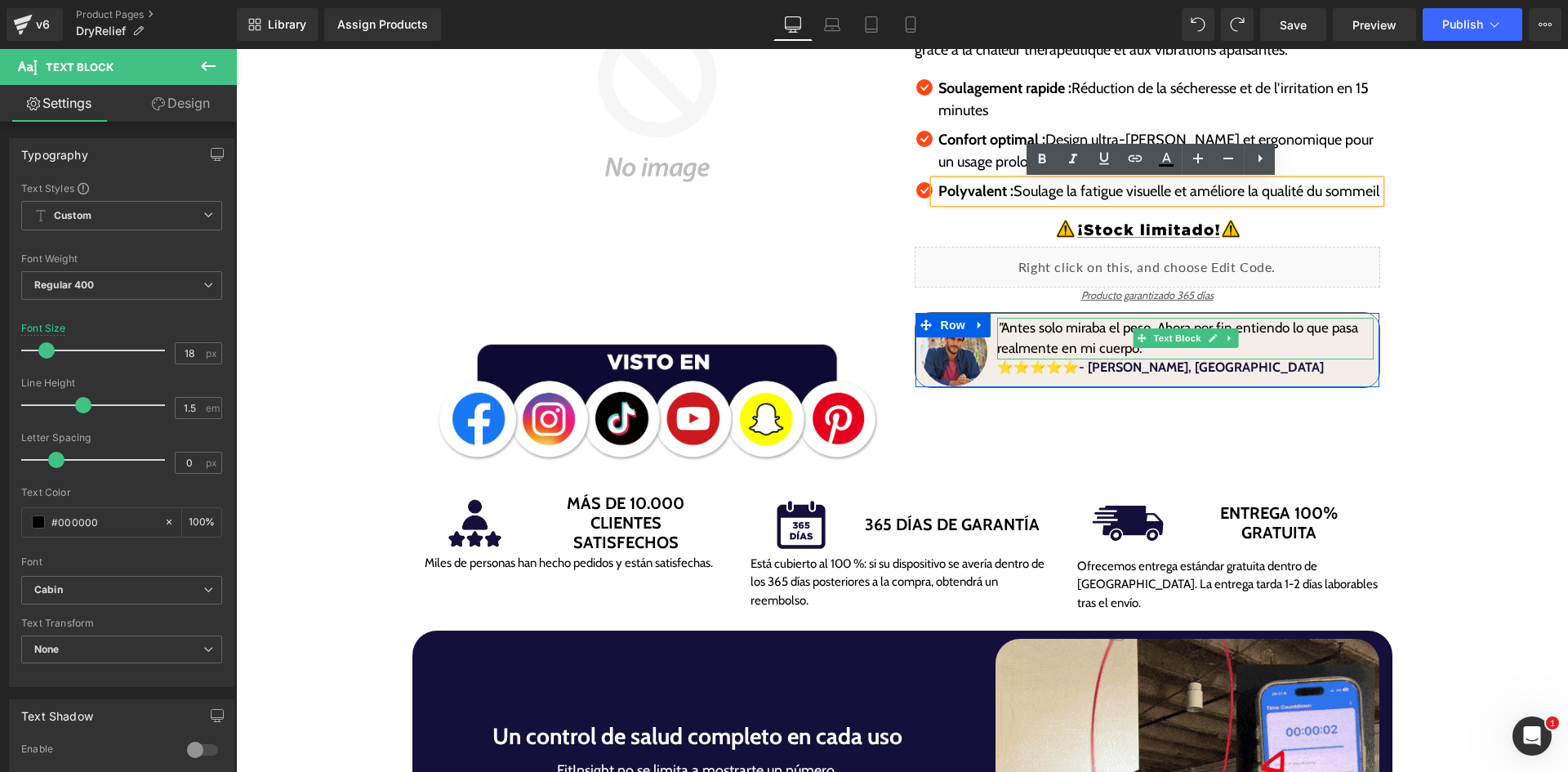 drag, startPoint x: 1012, startPoint y: 346, endPoint x: 1018, endPoint y: 359, distance: 14.317821 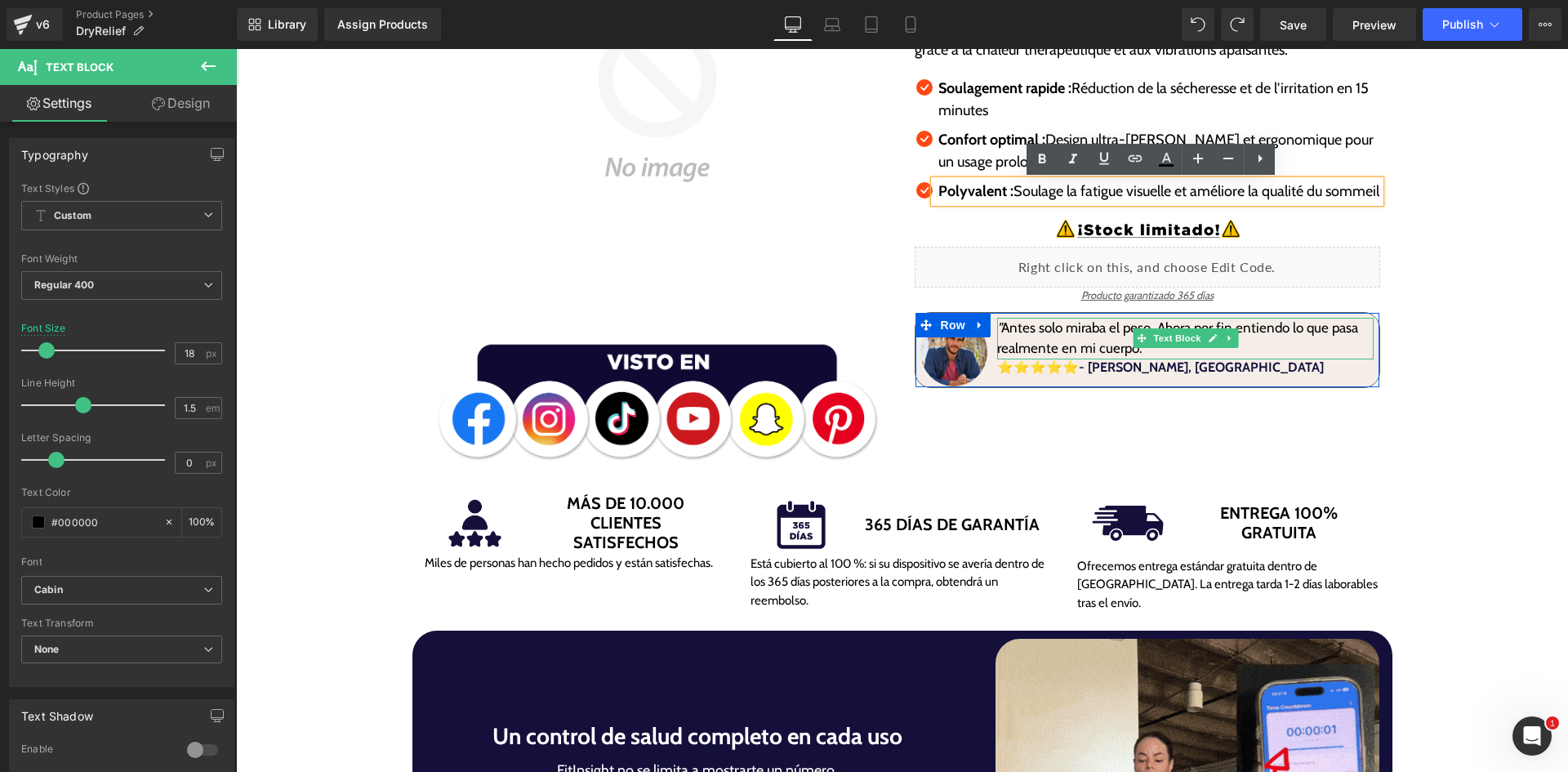 click on "" Antes solo miraba el peso. Ahora por fin entiendo lo que pasa realmente en mi cuerpo. "" at bounding box center [1185, 338] 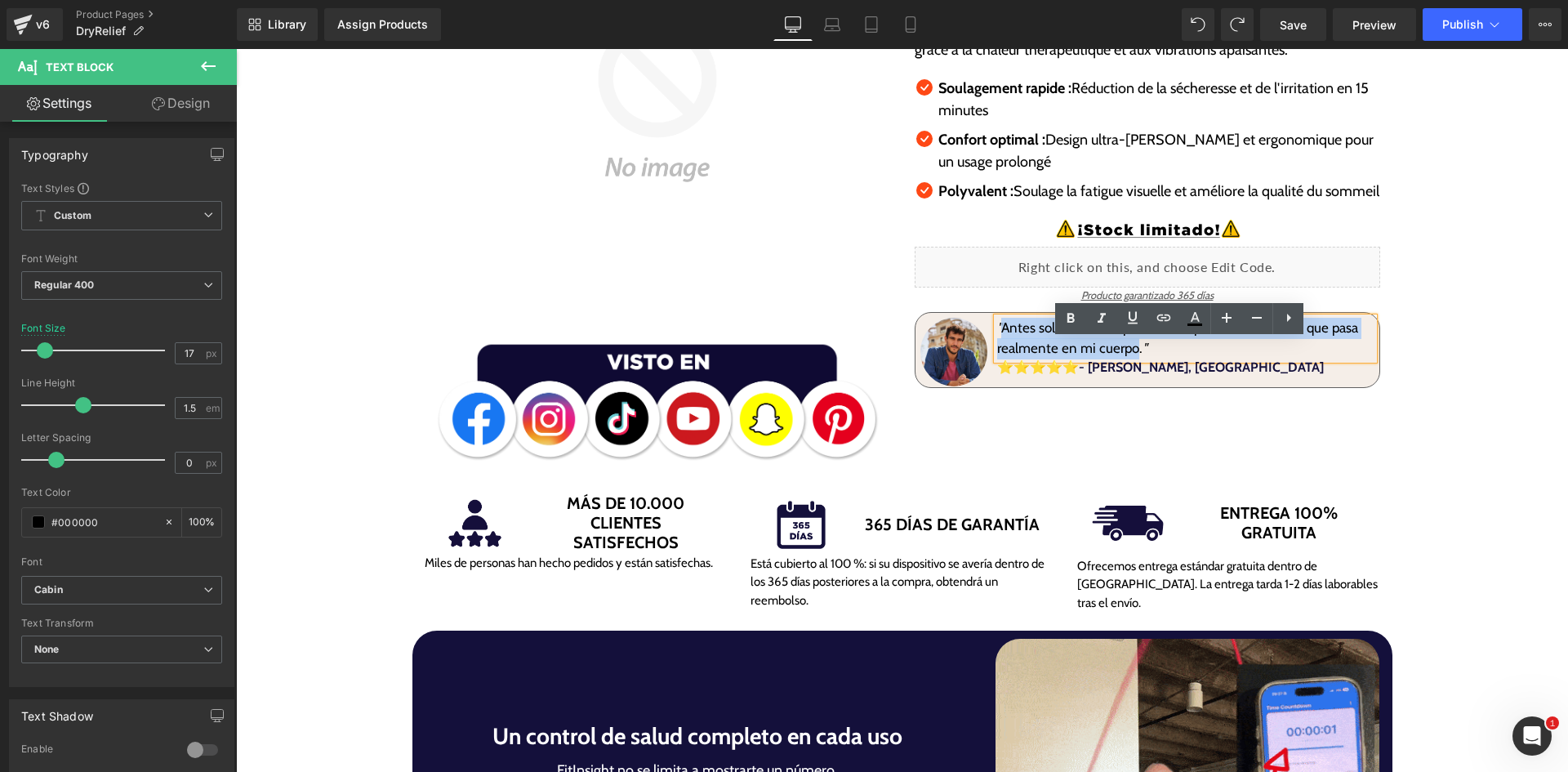 drag, startPoint x: 997, startPoint y: 350, endPoint x: 1131, endPoint y: 379, distance: 137.10215 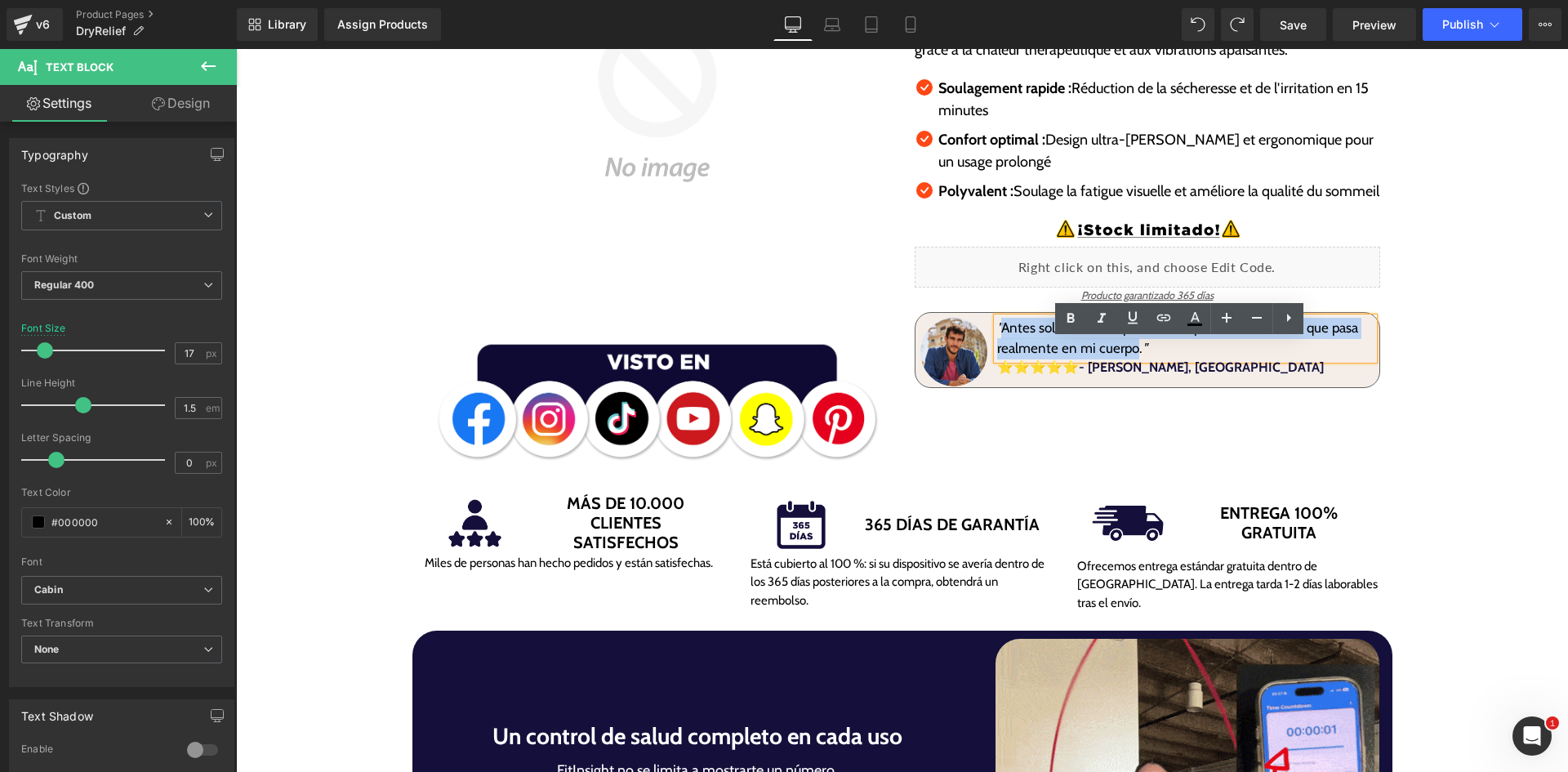 click on "" Antes solo miraba el peso. Ahora por fin entiendo lo que pasa realmente en mi cuerpo. "" at bounding box center [1185, 338] 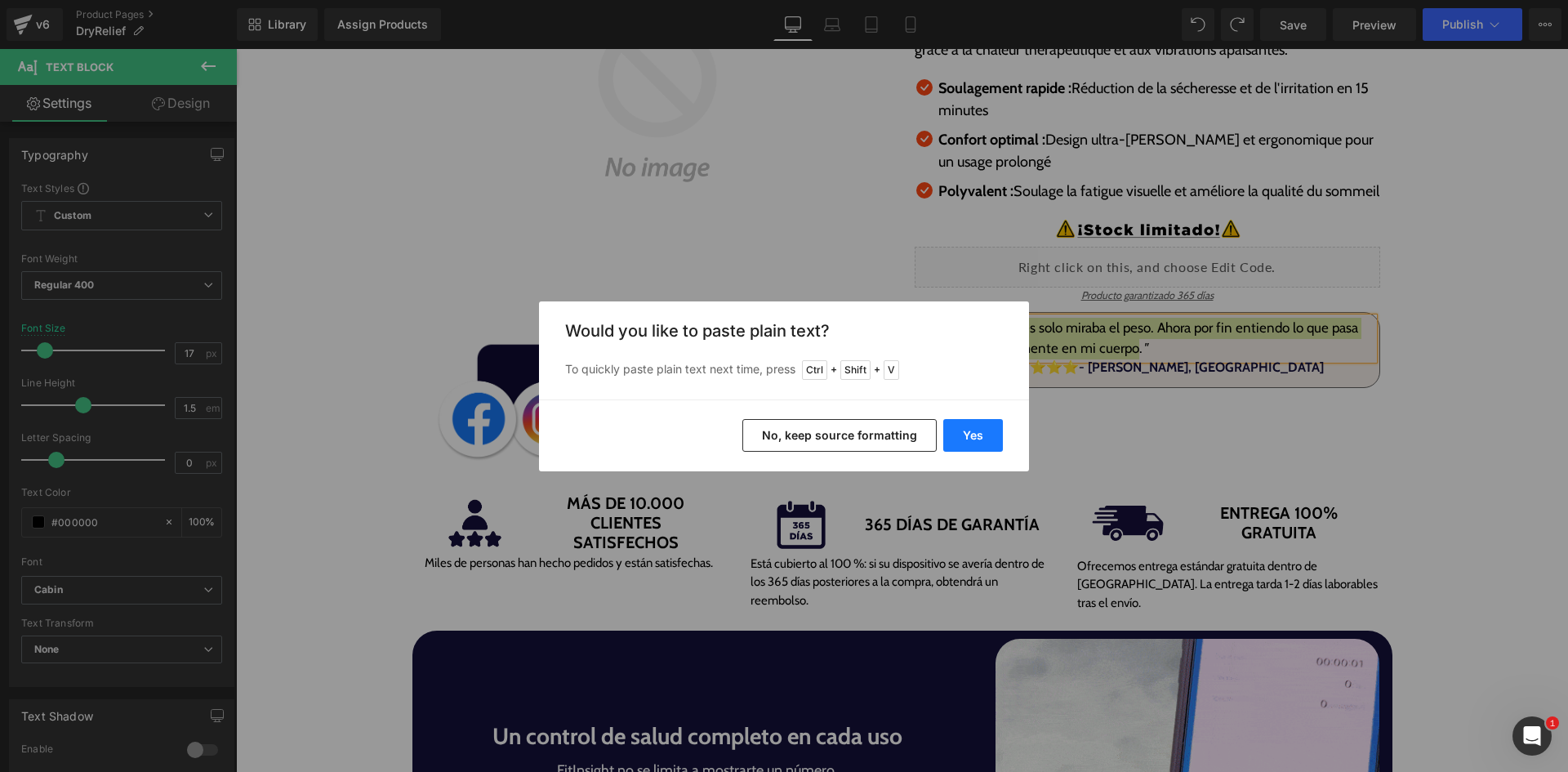click on "Yes" at bounding box center [973, 435] 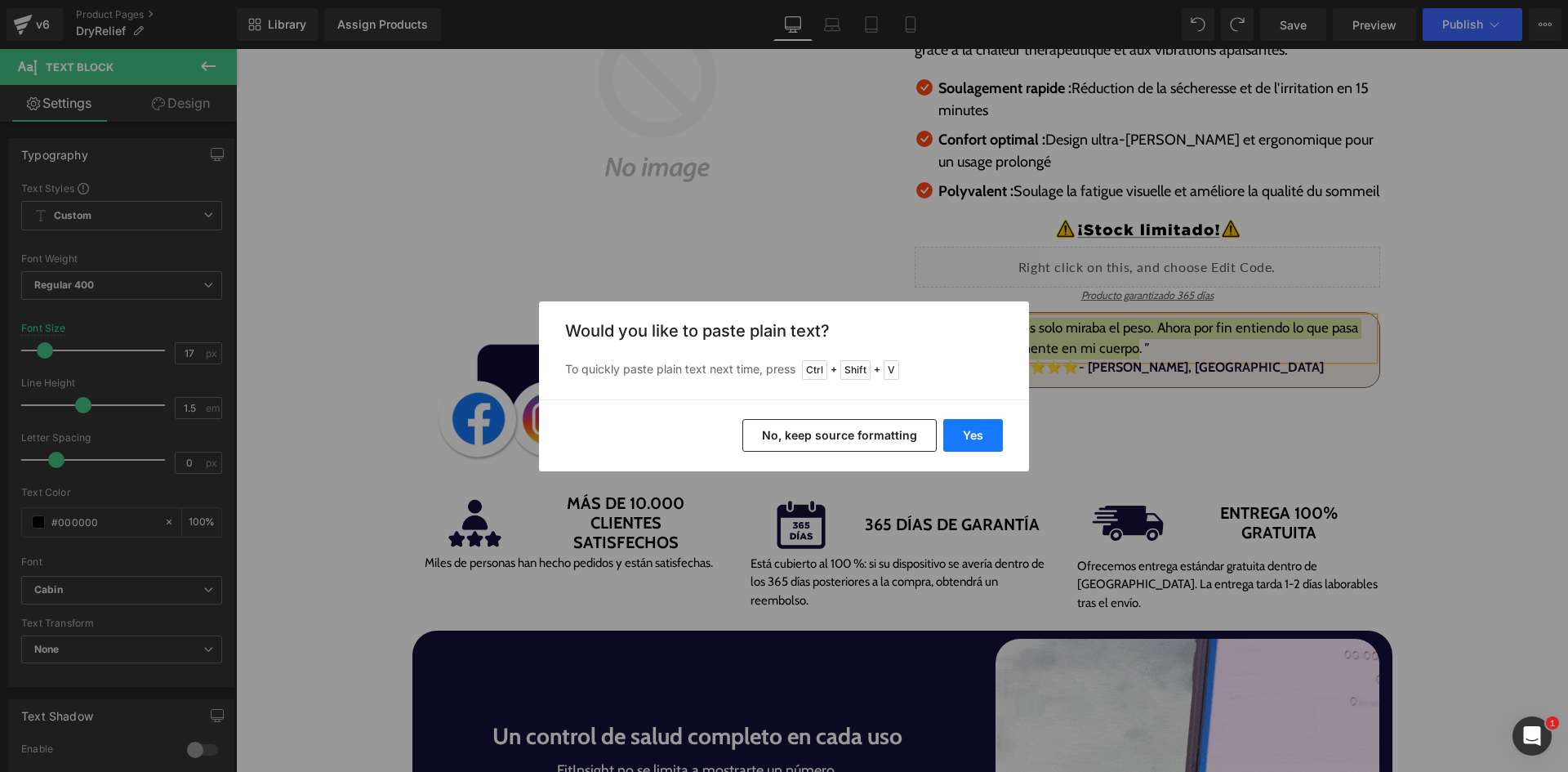 type 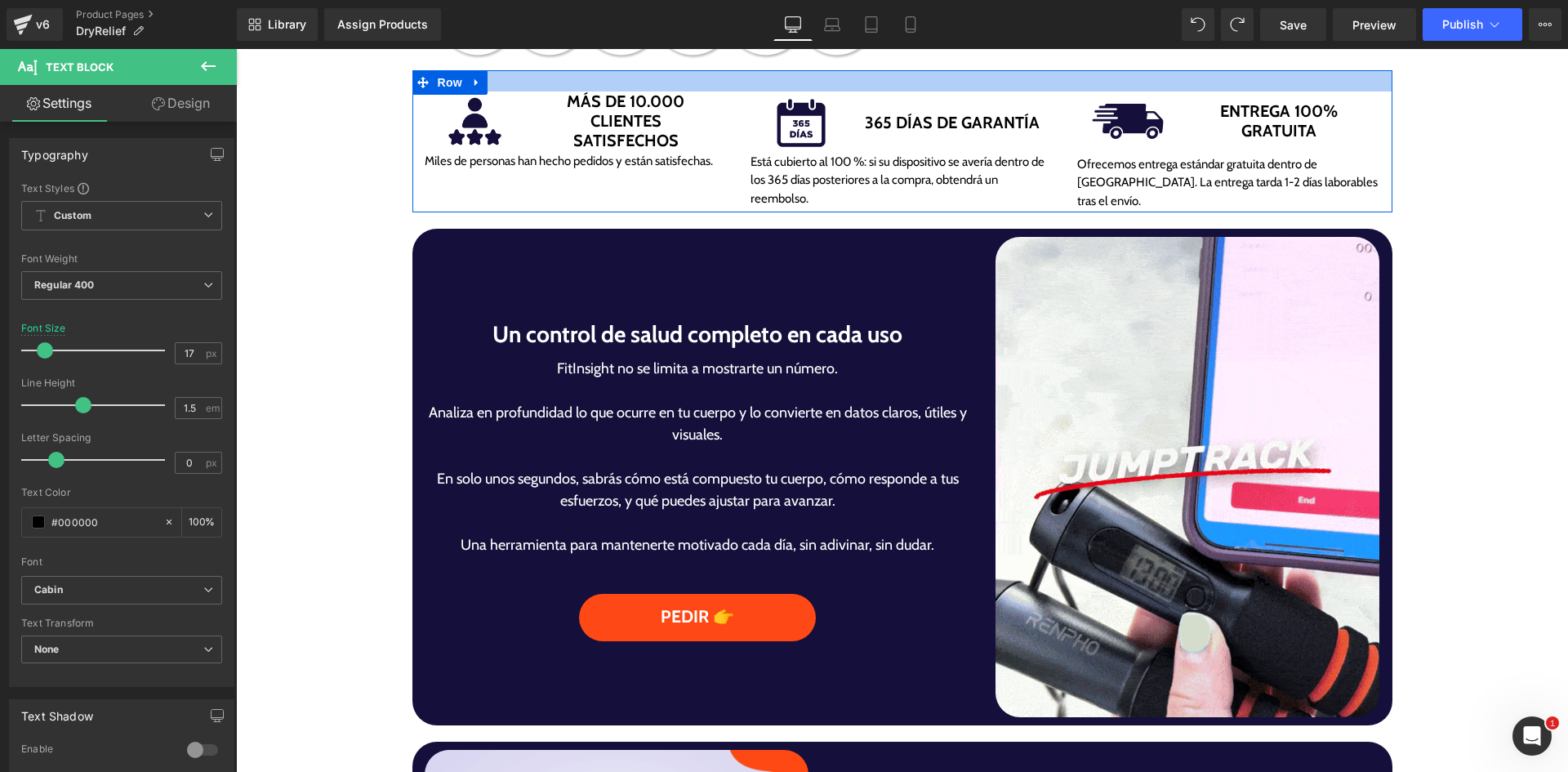 scroll, scrollTop: 735, scrollLeft: 0, axis: vertical 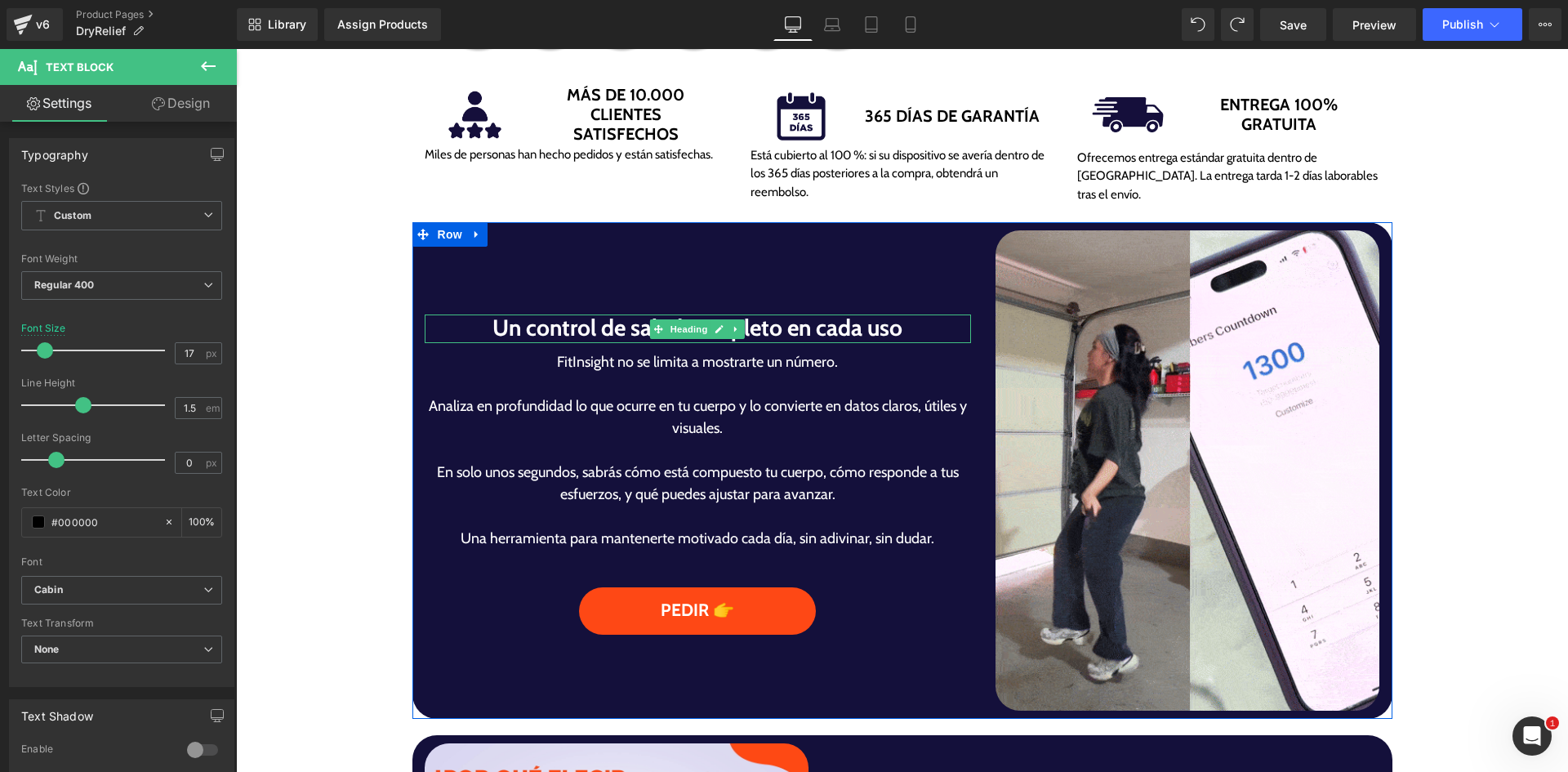 click on "Un control de salud completo en cada uso" at bounding box center [698, 328] 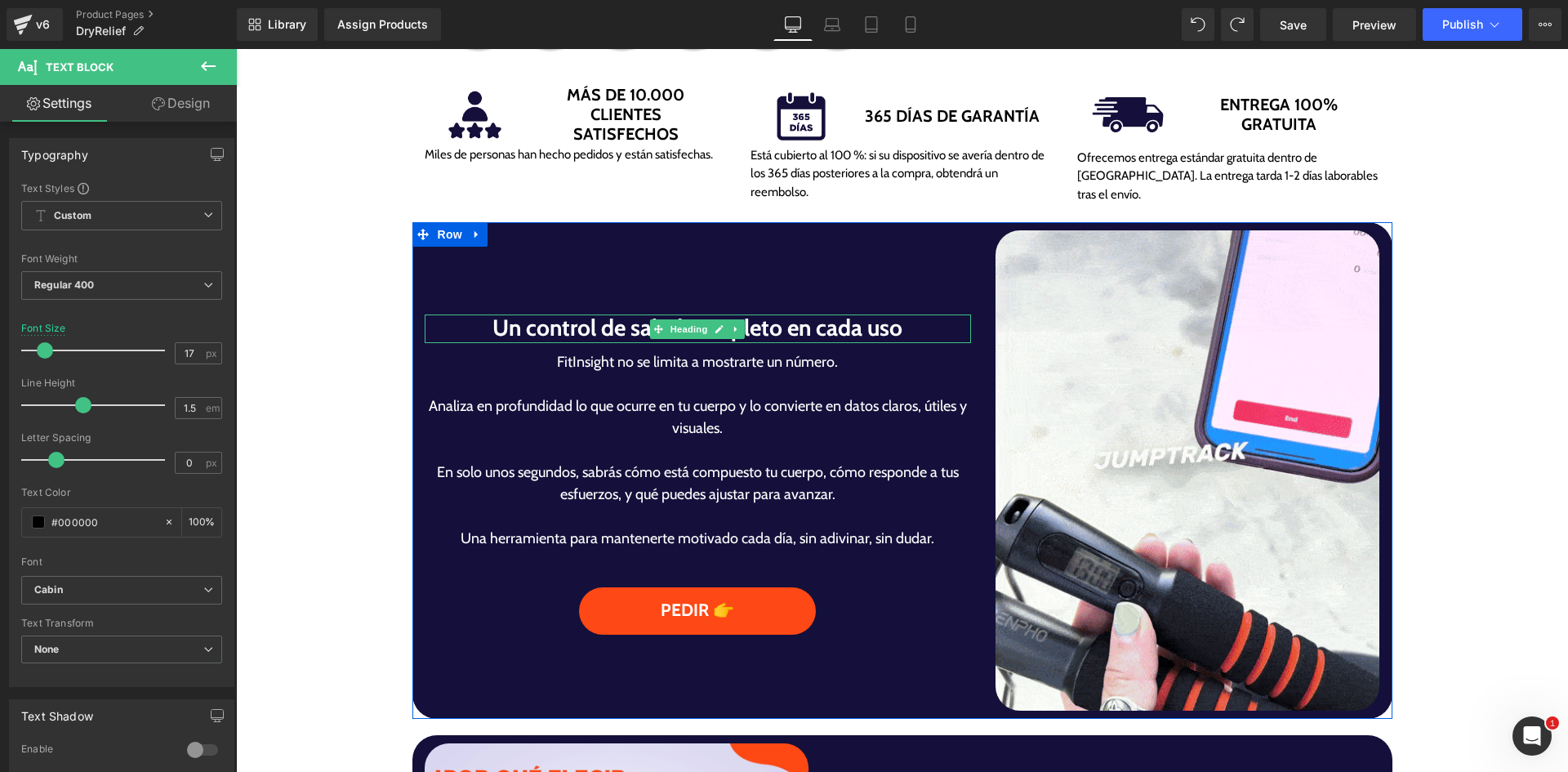 click on "Un control de salud completo en cada uso" at bounding box center (698, 328) 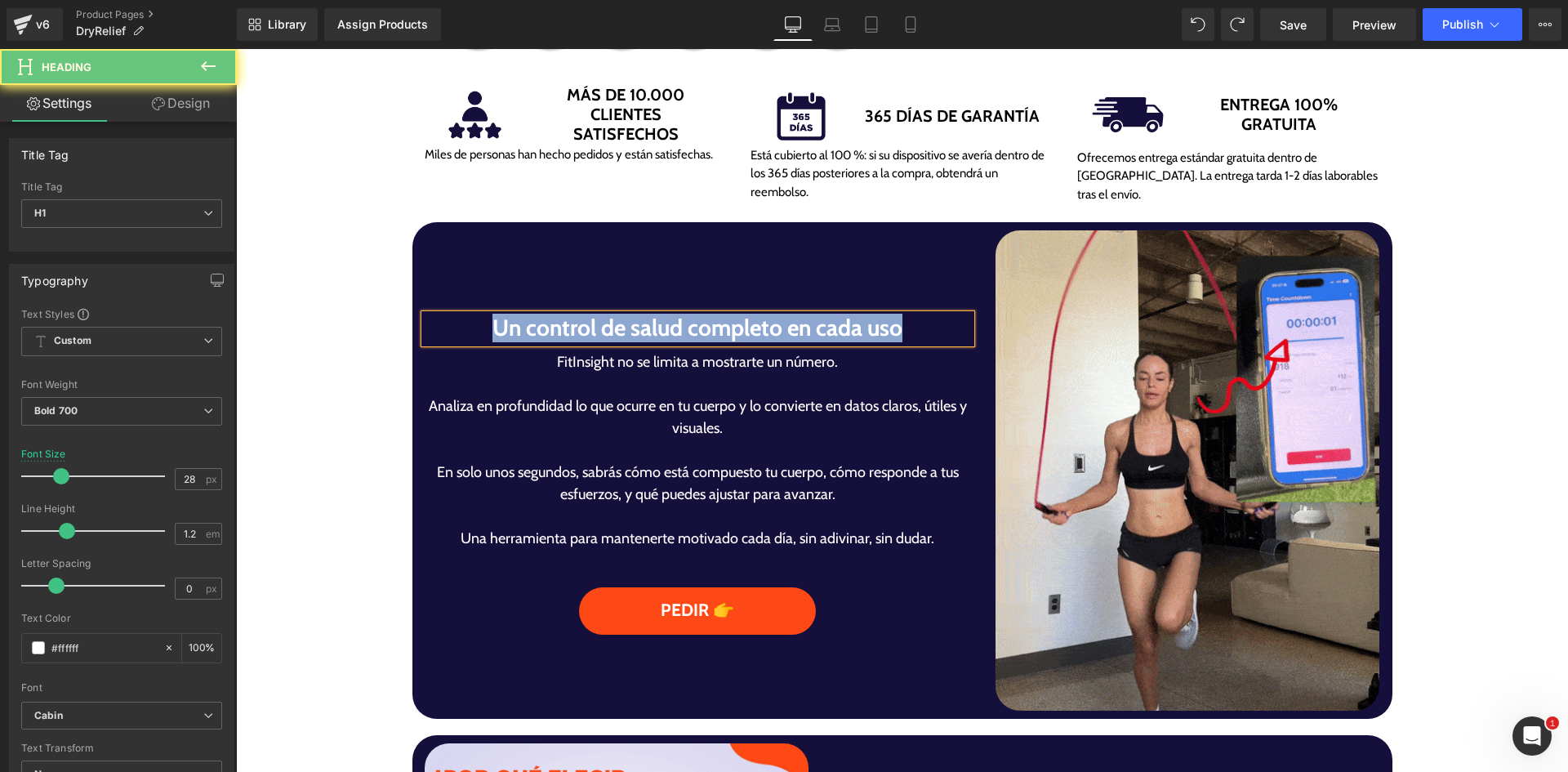 paste 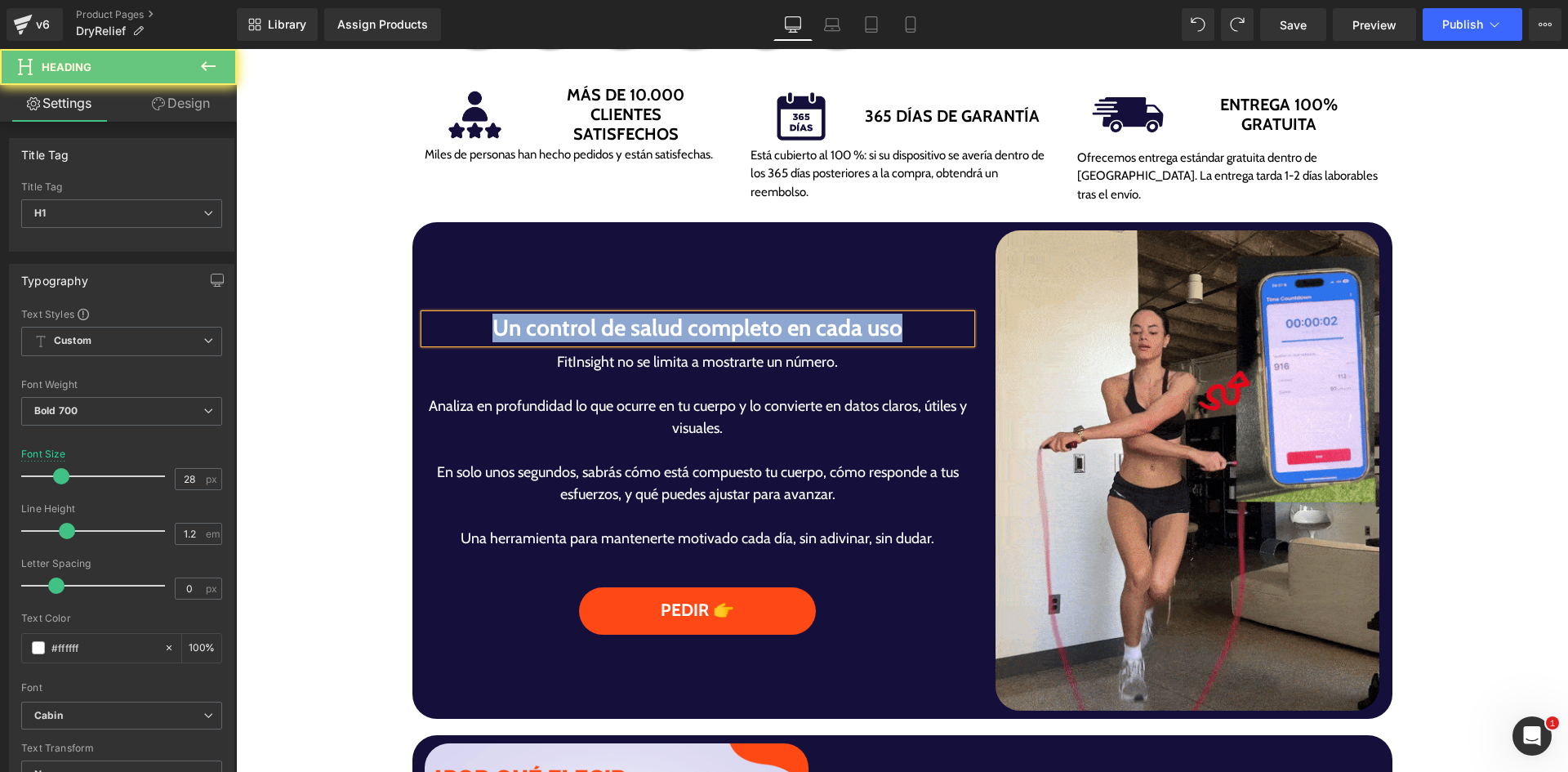 type 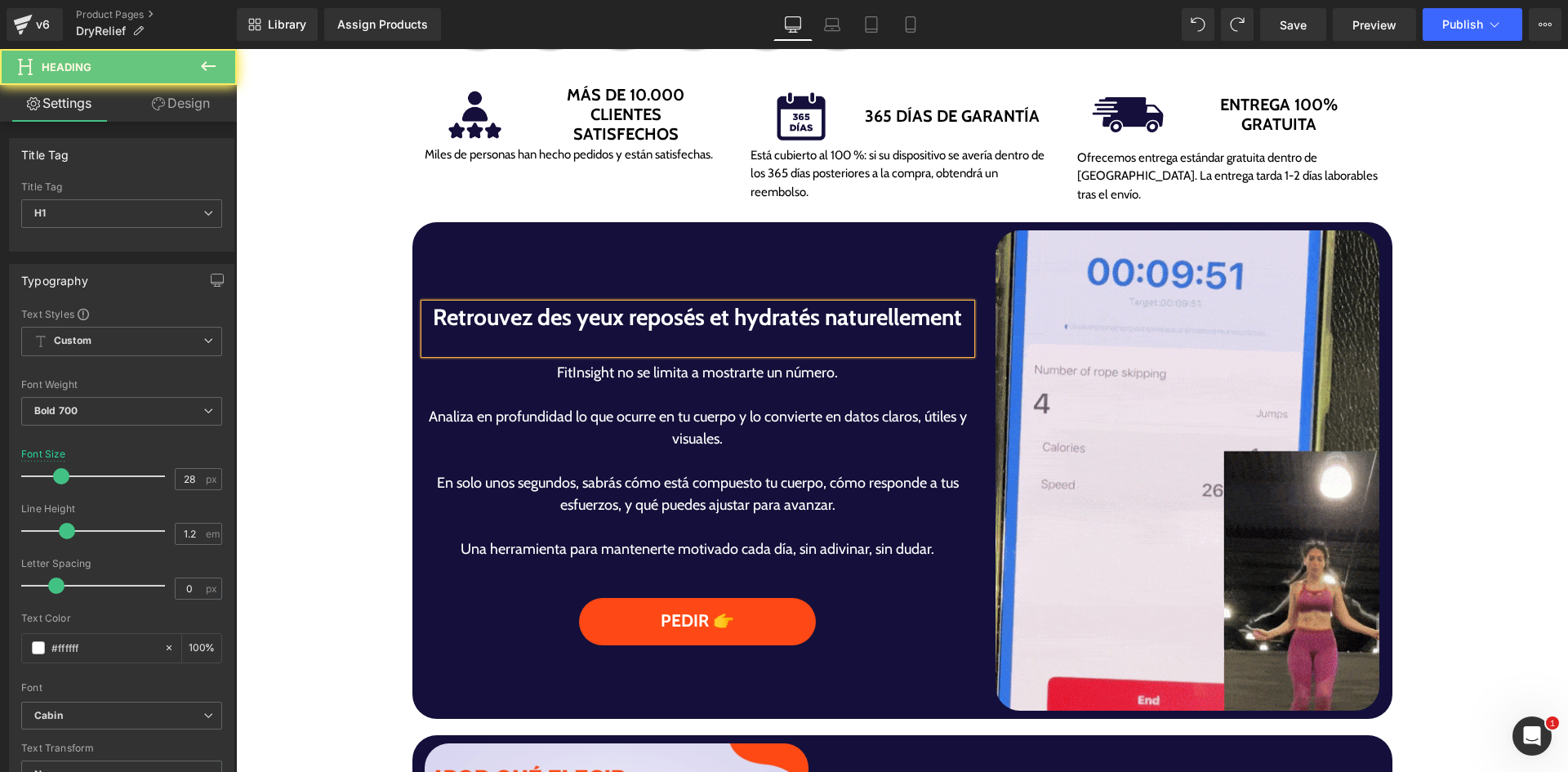 scroll, scrollTop: 725, scrollLeft: 0, axis: vertical 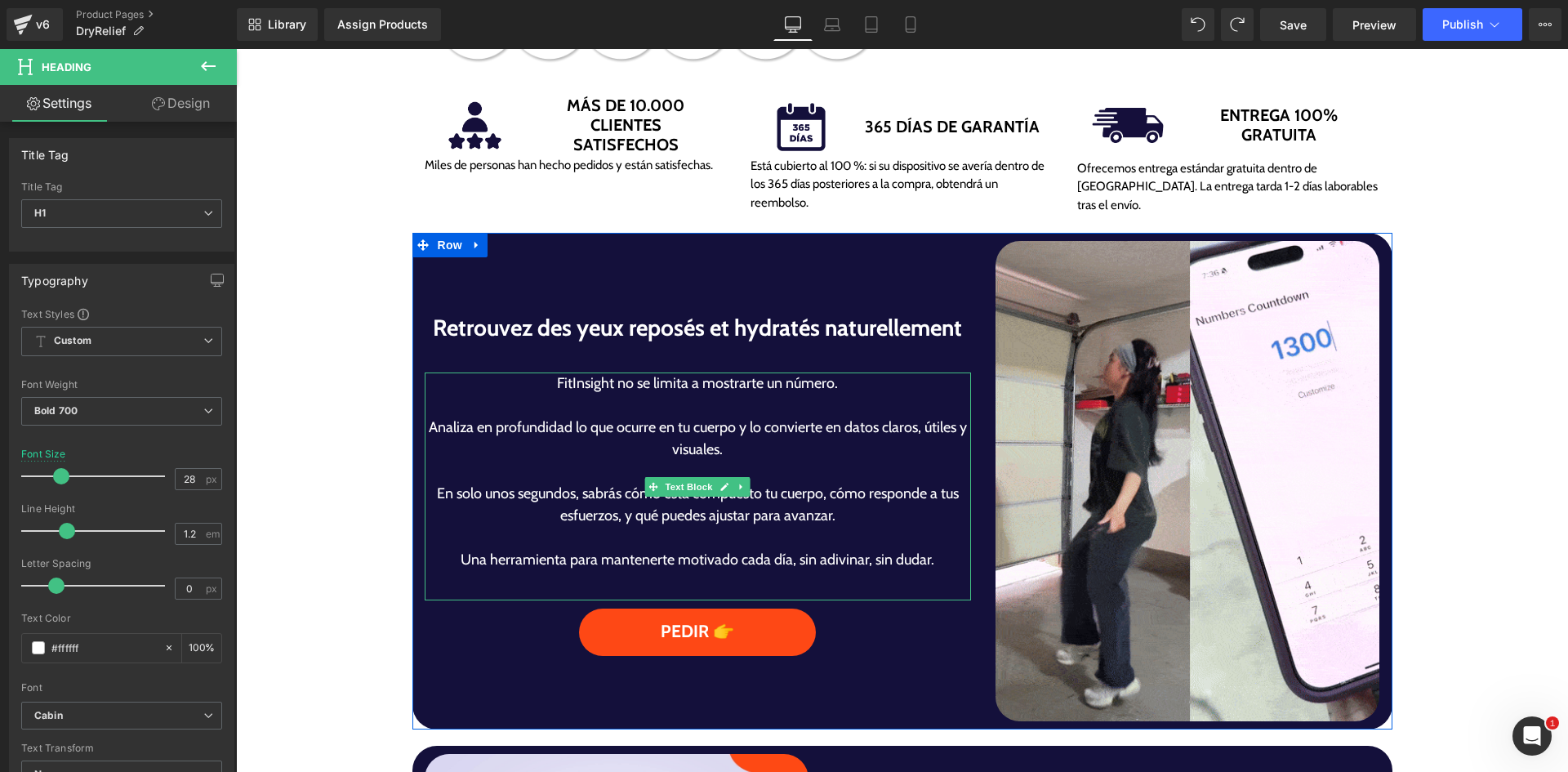 drag, startPoint x: 517, startPoint y: 402, endPoint x: 550, endPoint y: 424, distance: 39.661064 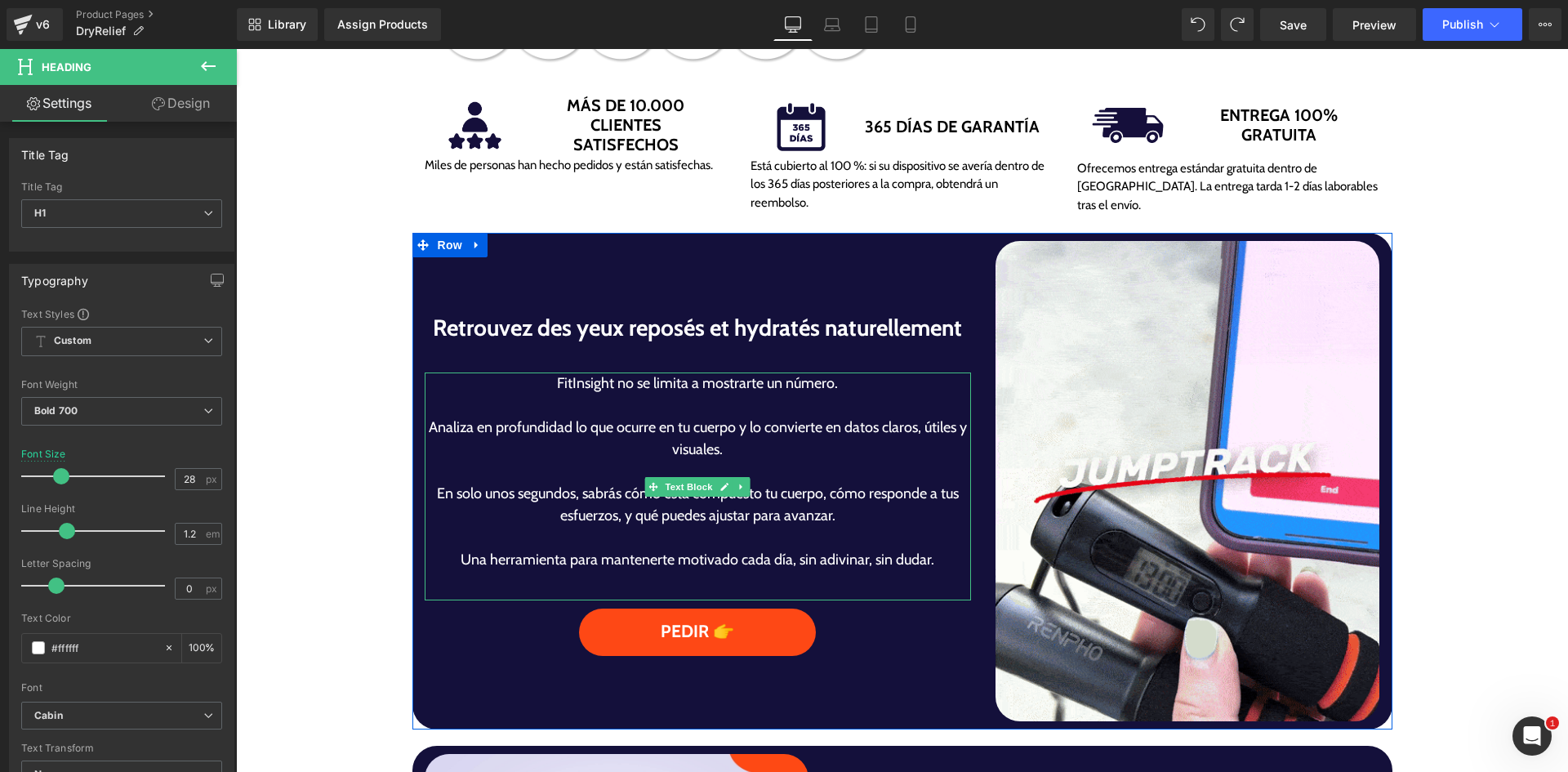 click at bounding box center [698, 405] 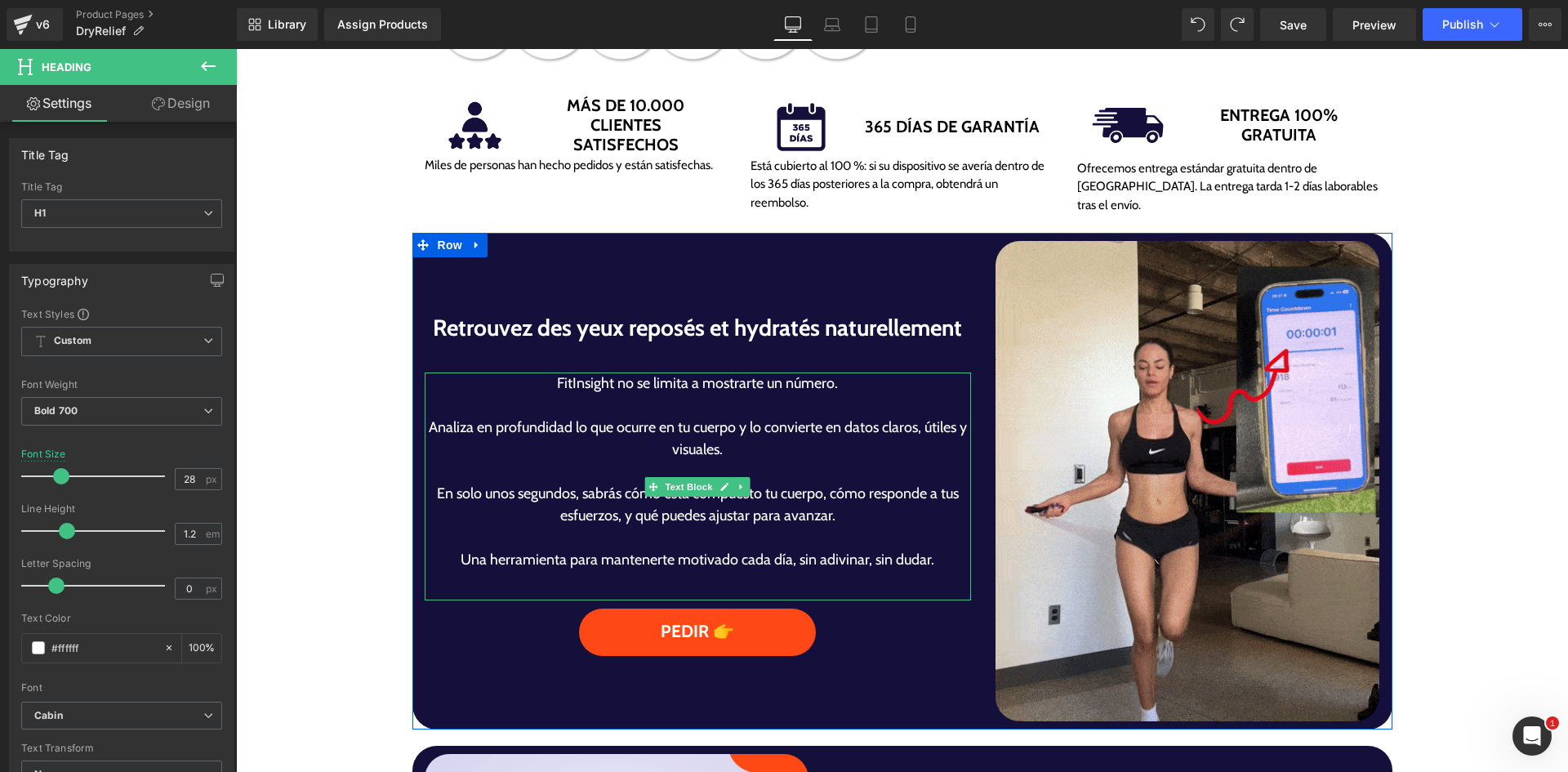 click on "Analiza en profundidad lo que ocurre en tu cuerpo y lo convierte en datos claros, útiles y visuales." at bounding box center (698, 439) 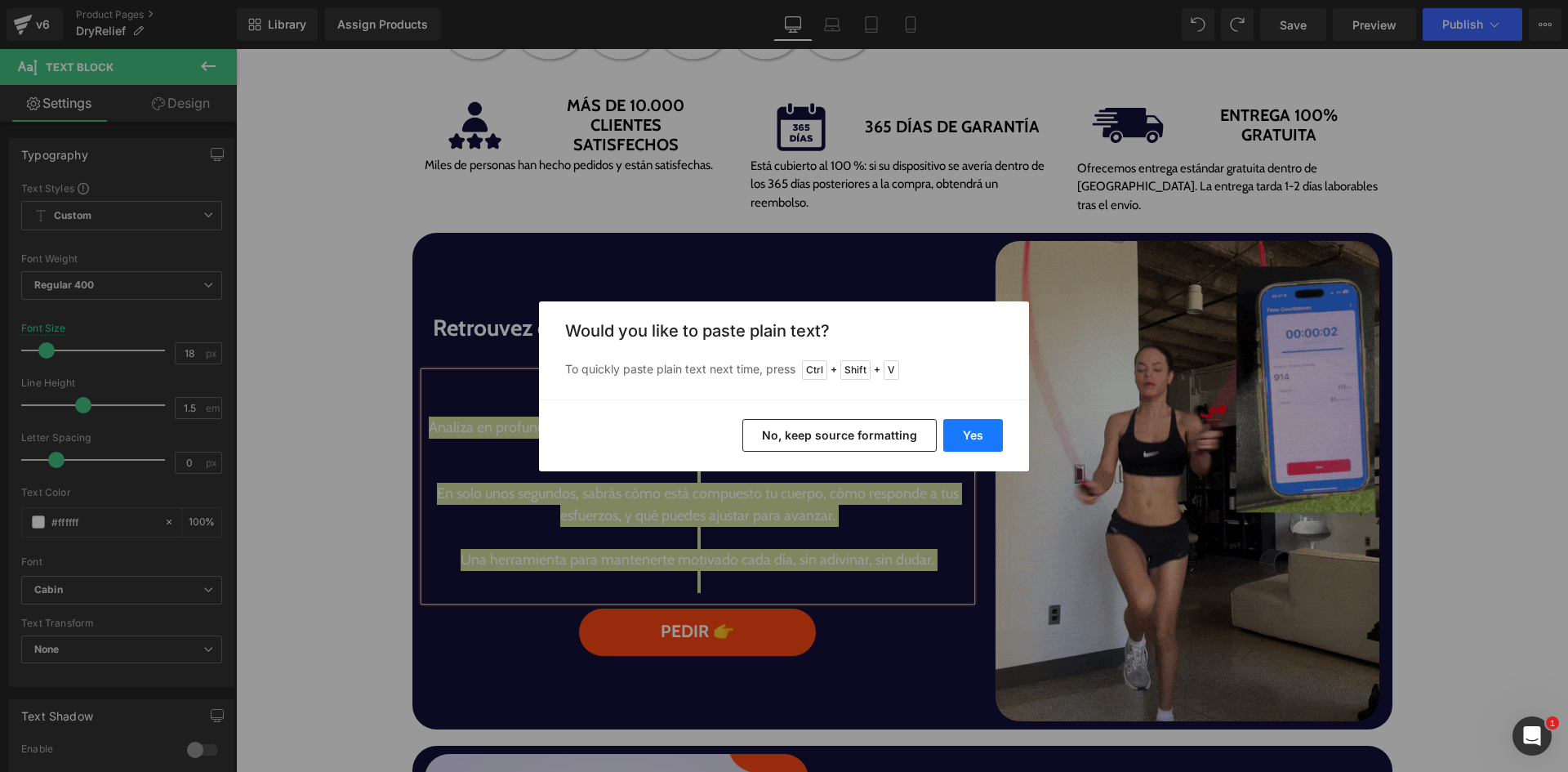 drag, startPoint x: 964, startPoint y: 449, endPoint x: 738, endPoint y: 361, distance: 242.5283 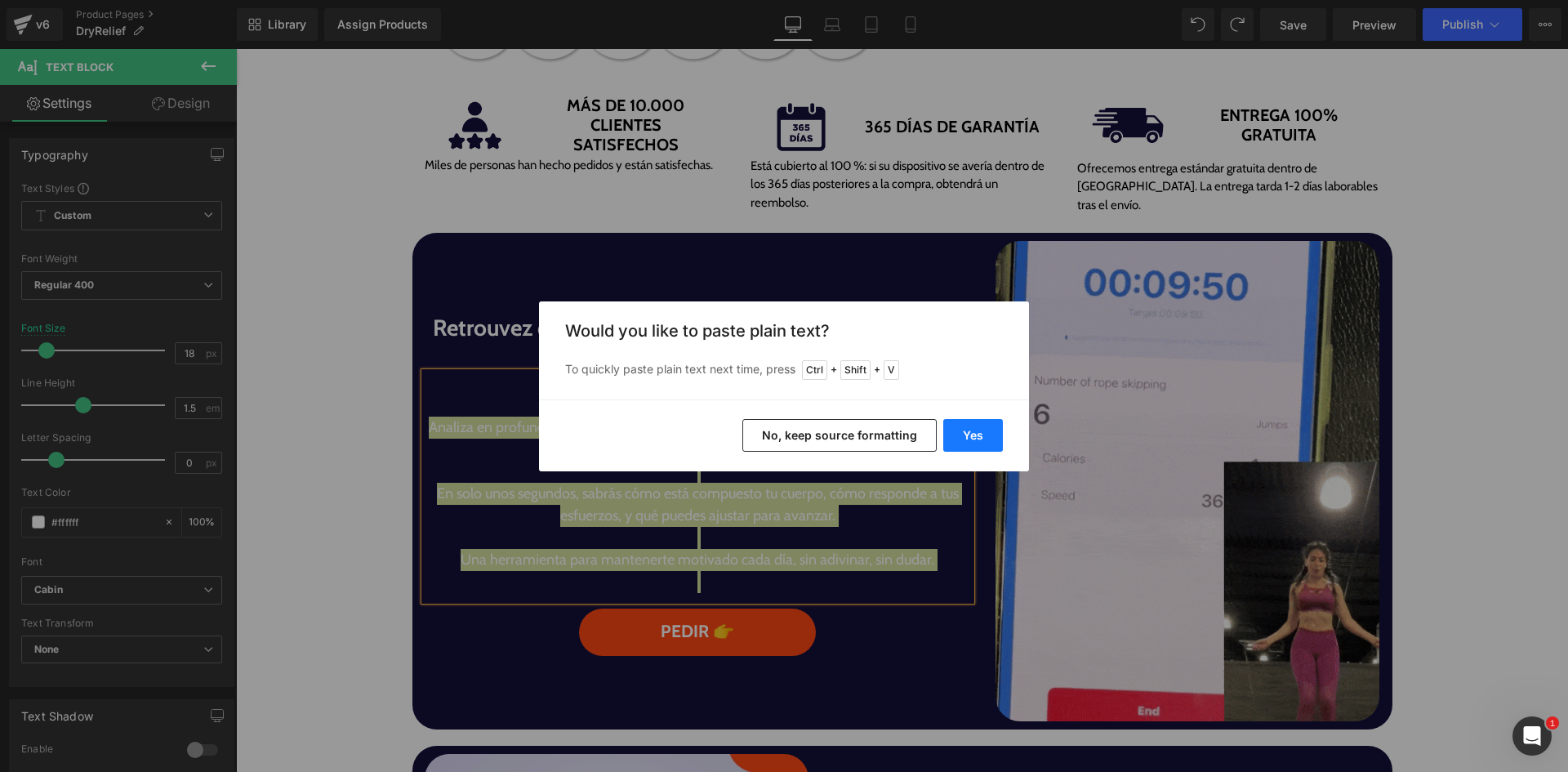 click on "Yes" at bounding box center (973, 435) 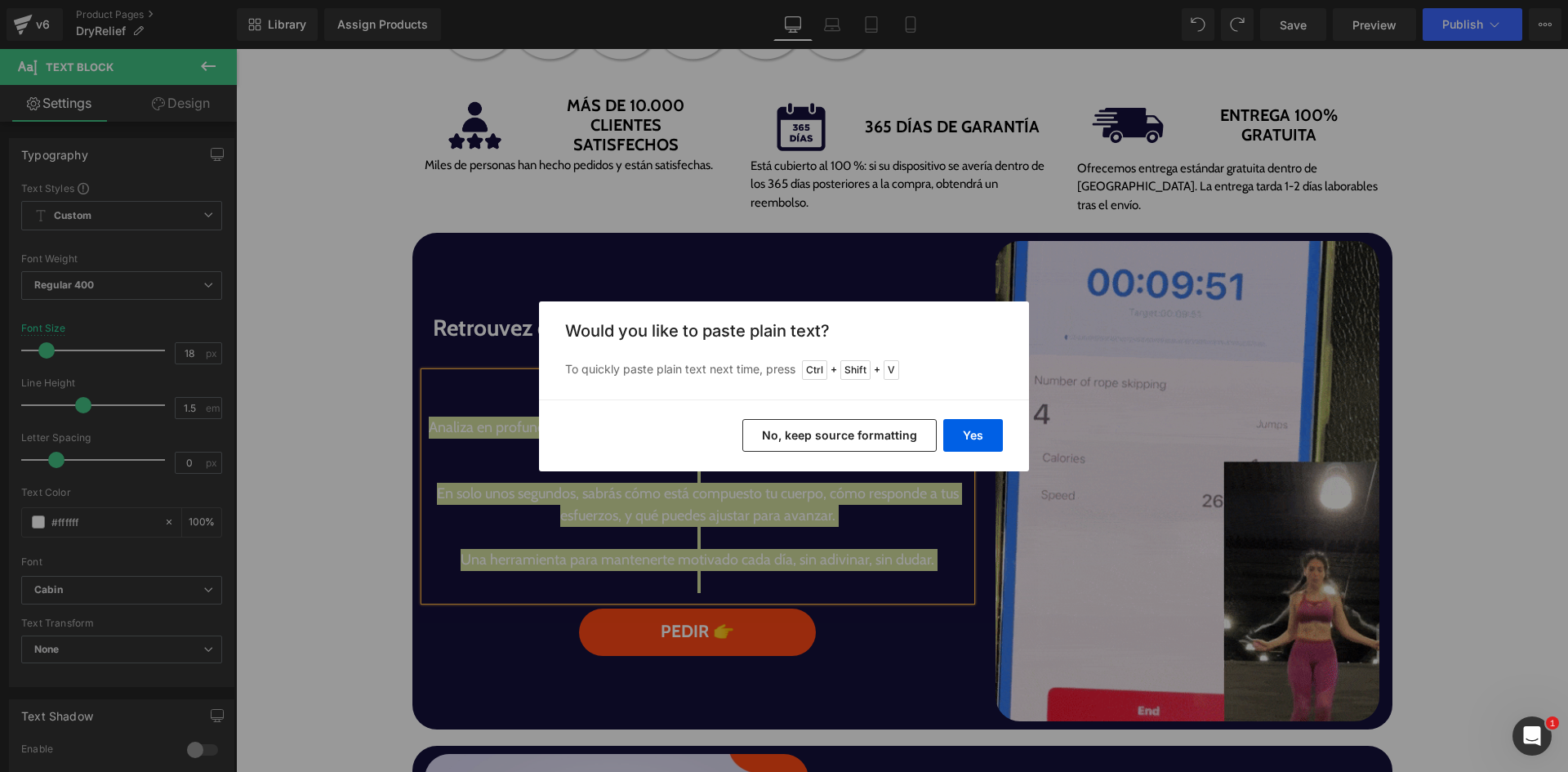 type 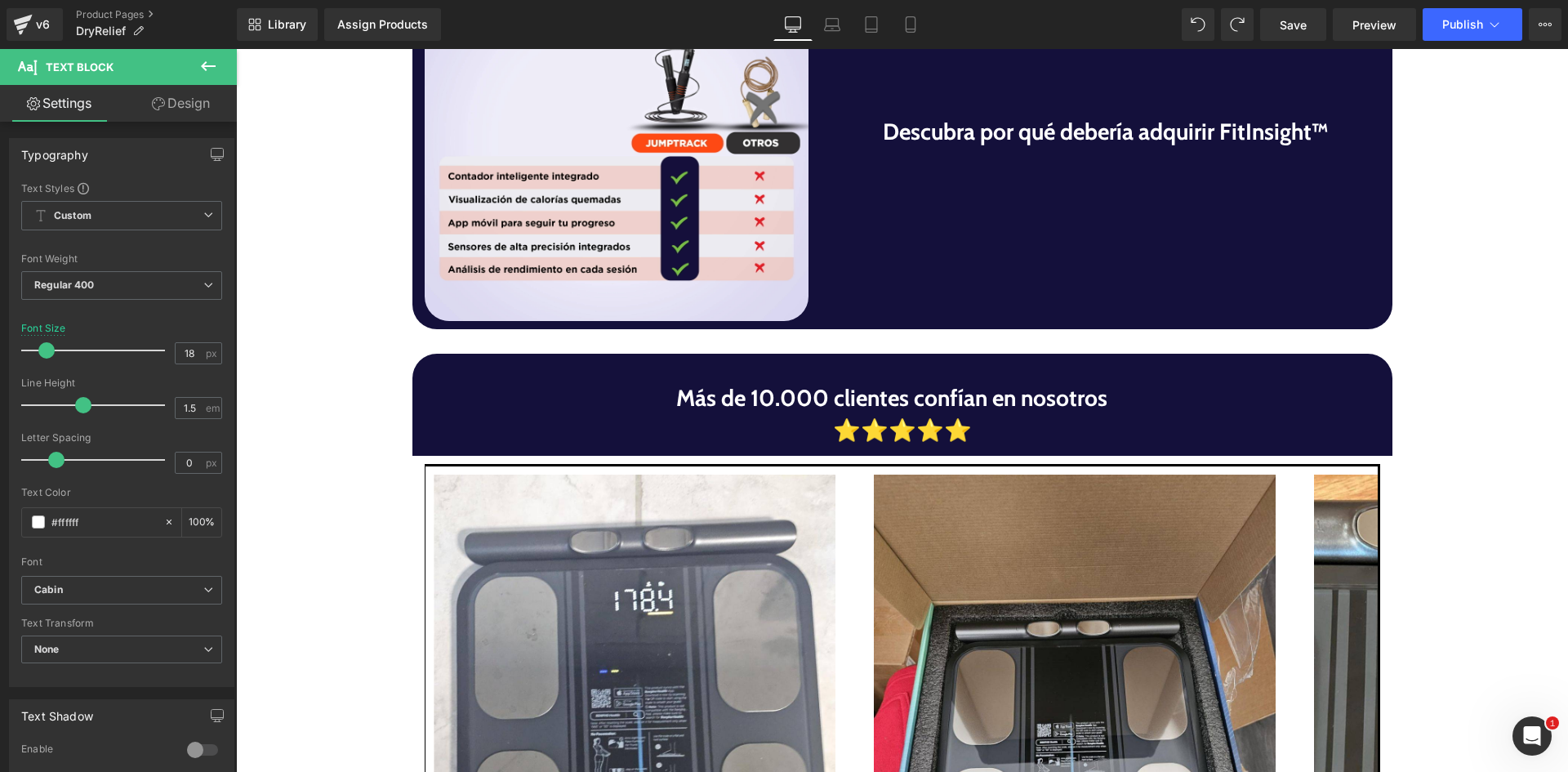scroll, scrollTop: 1378, scrollLeft: 0, axis: vertical 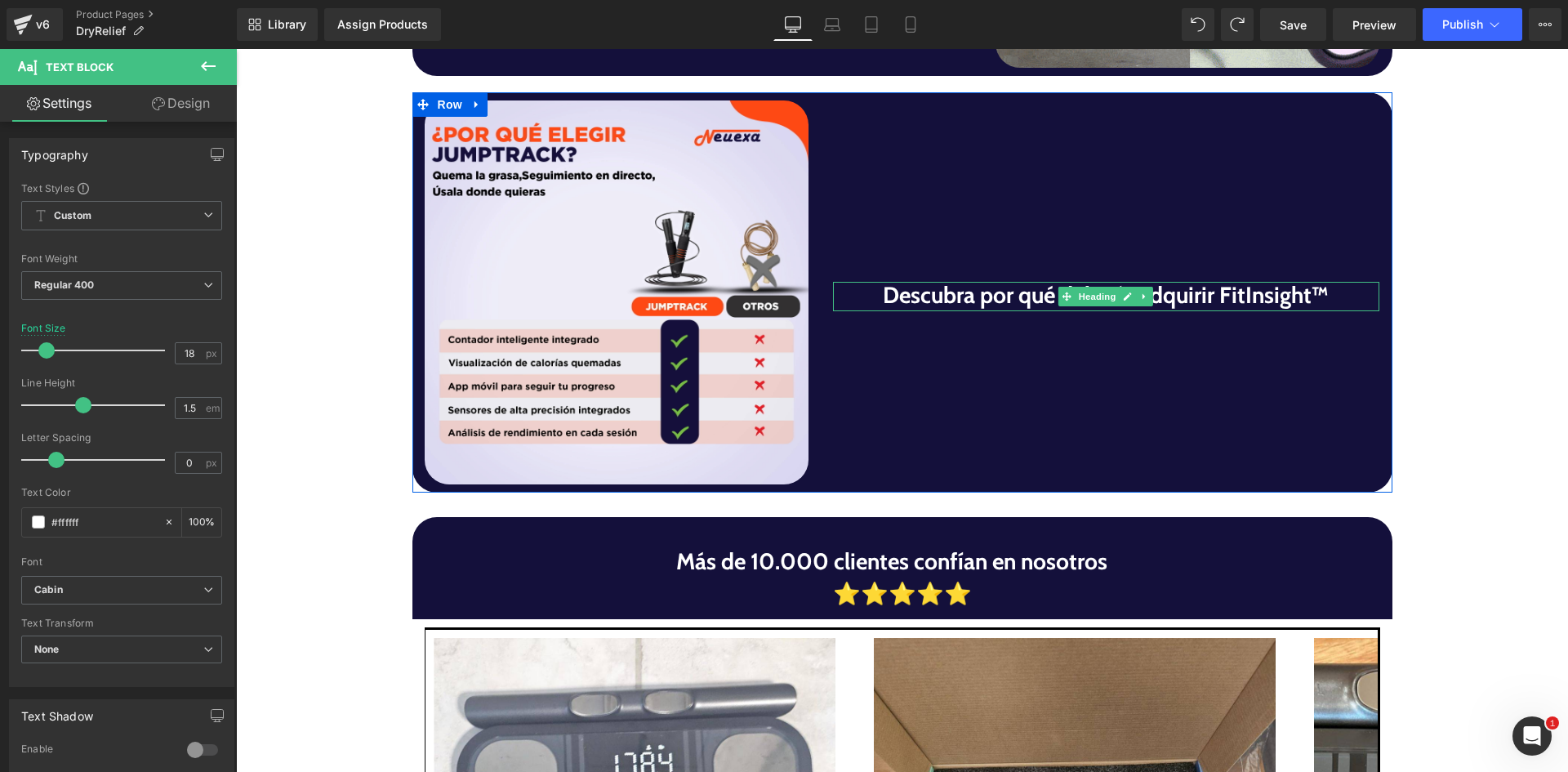 drag, startPoint x: 1221, startPoint y: 302, endPoint x: 1236, endPoint y: 302, distance: 15 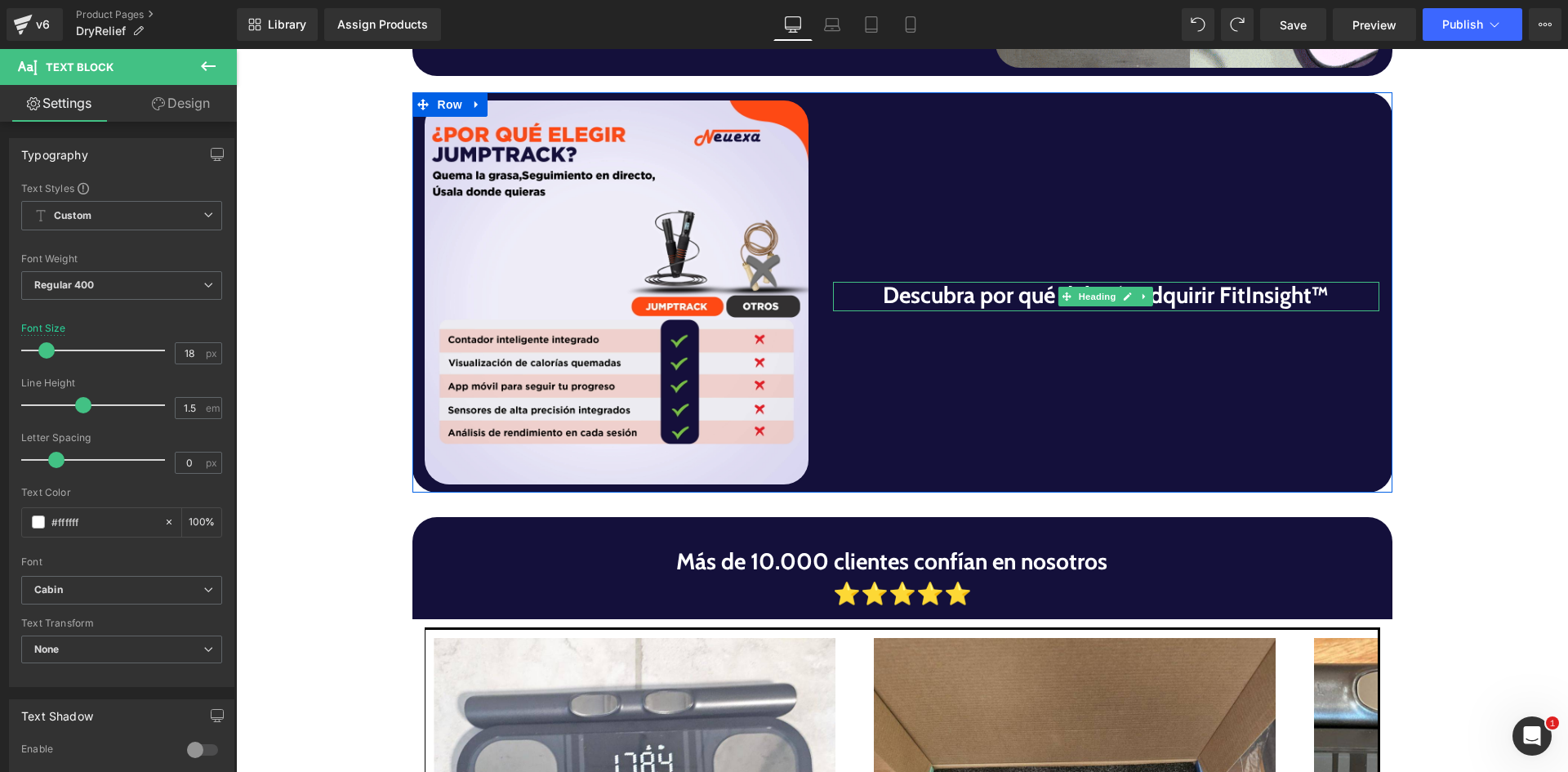 click on "Descubra por qué debería adquirir FitInsight™" at bounding box center [1107, 296] 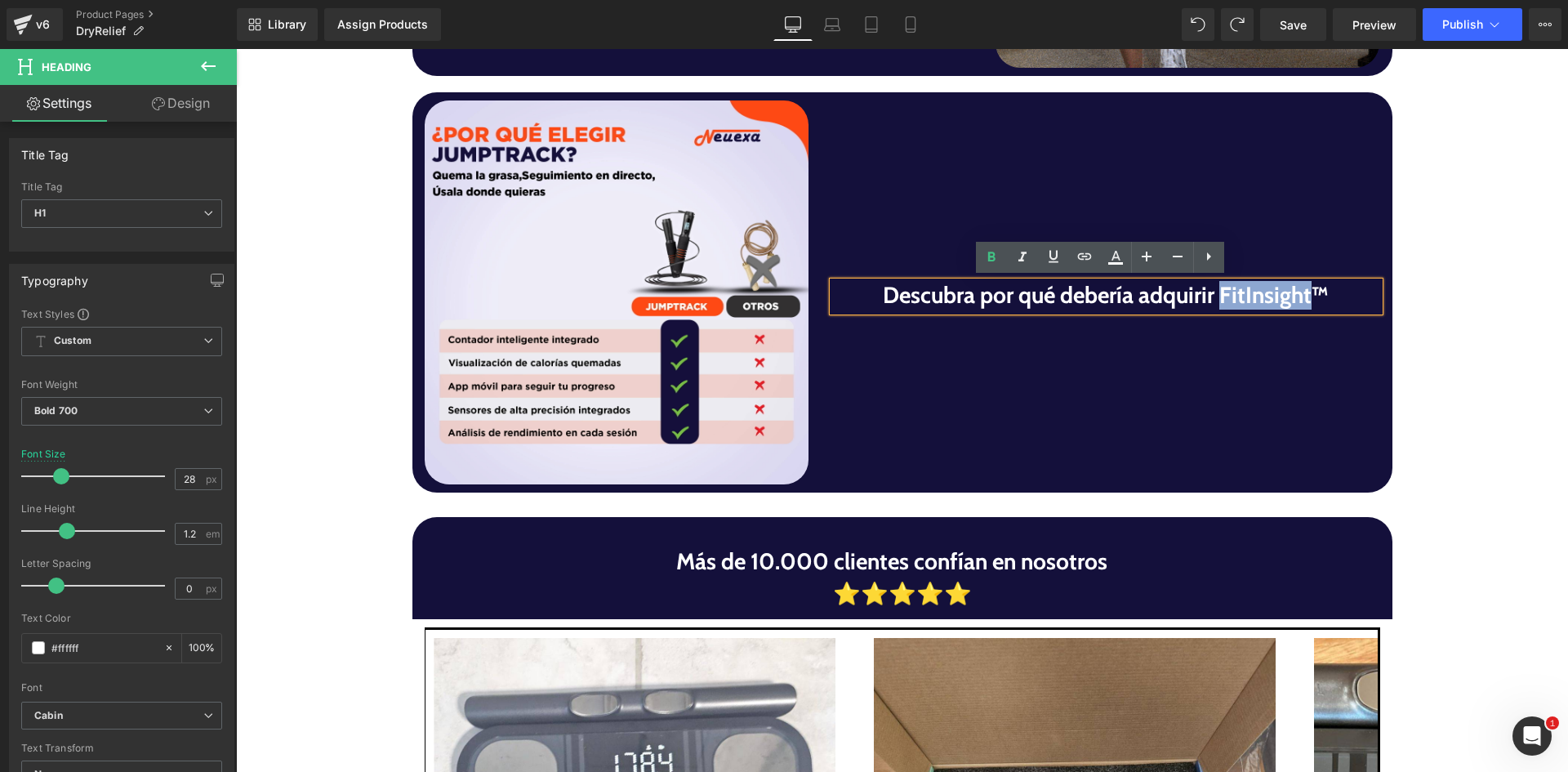 drag, startPoint x: 1236, startPoint y: 302, endPoint x: 1300, endPoint y: 299, distance: 64.07027 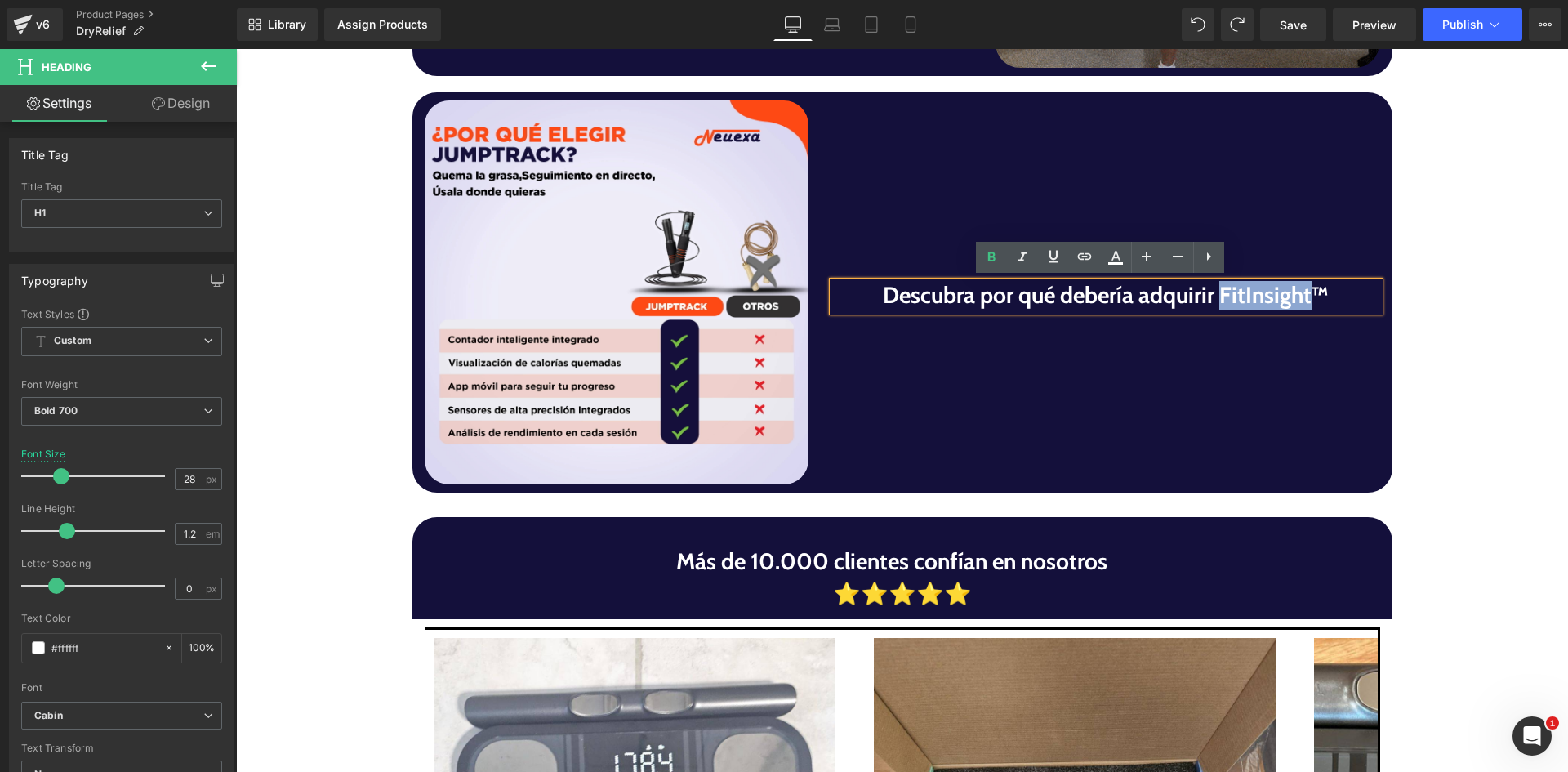 click on "Descubra por qué debería adquirir FitInsight™" at bounding box center [1107, 296] 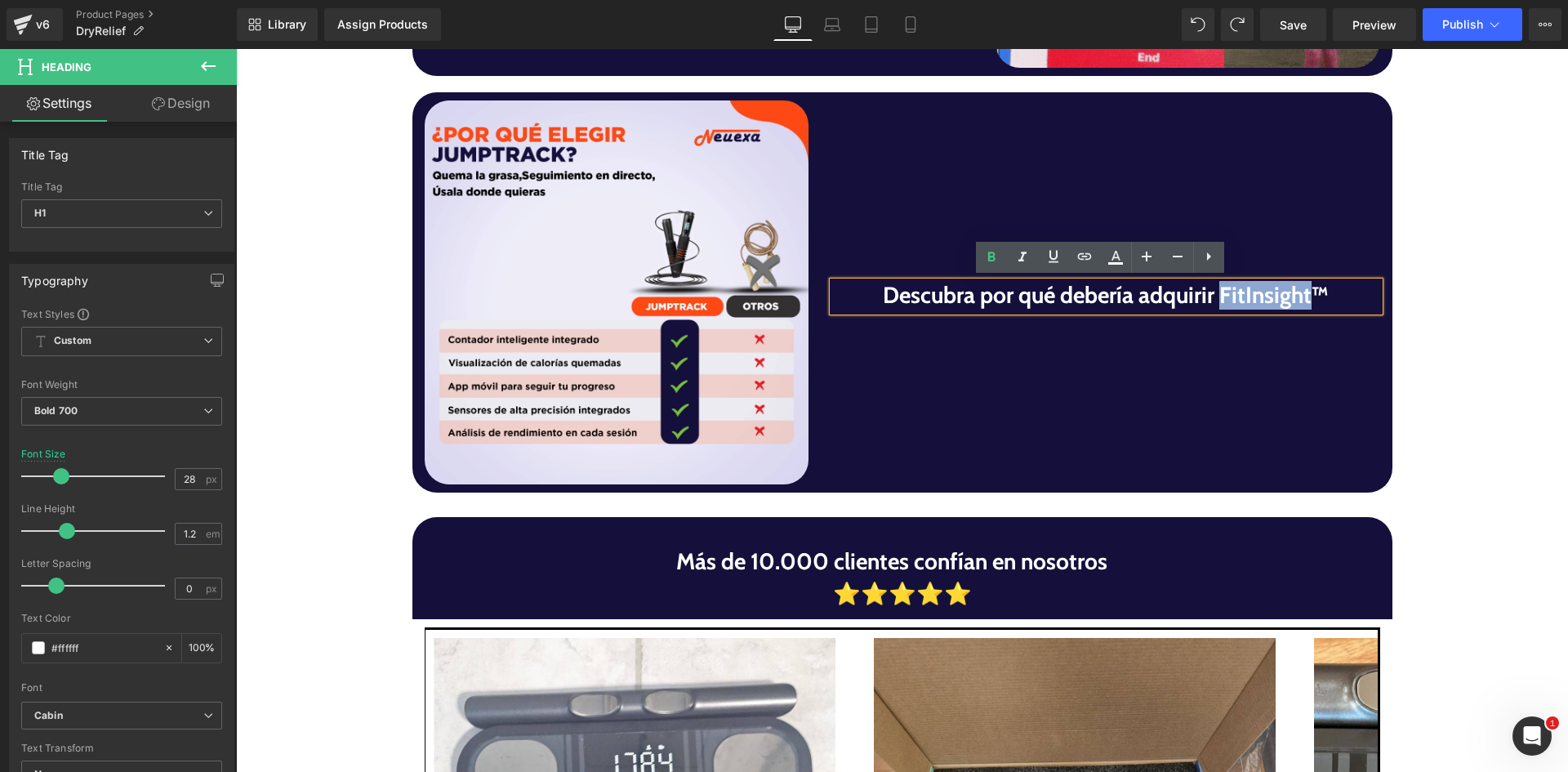 paste 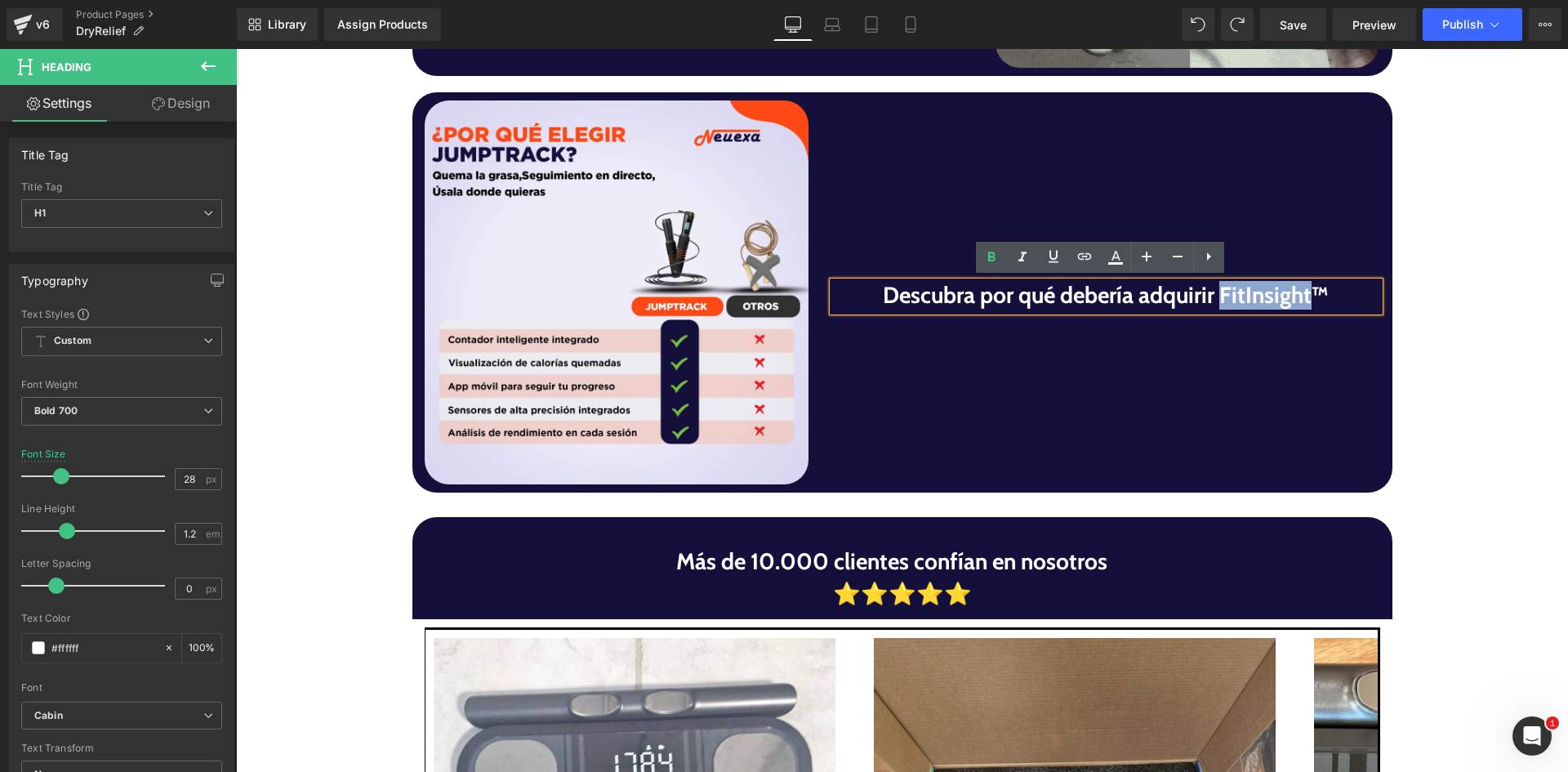 type 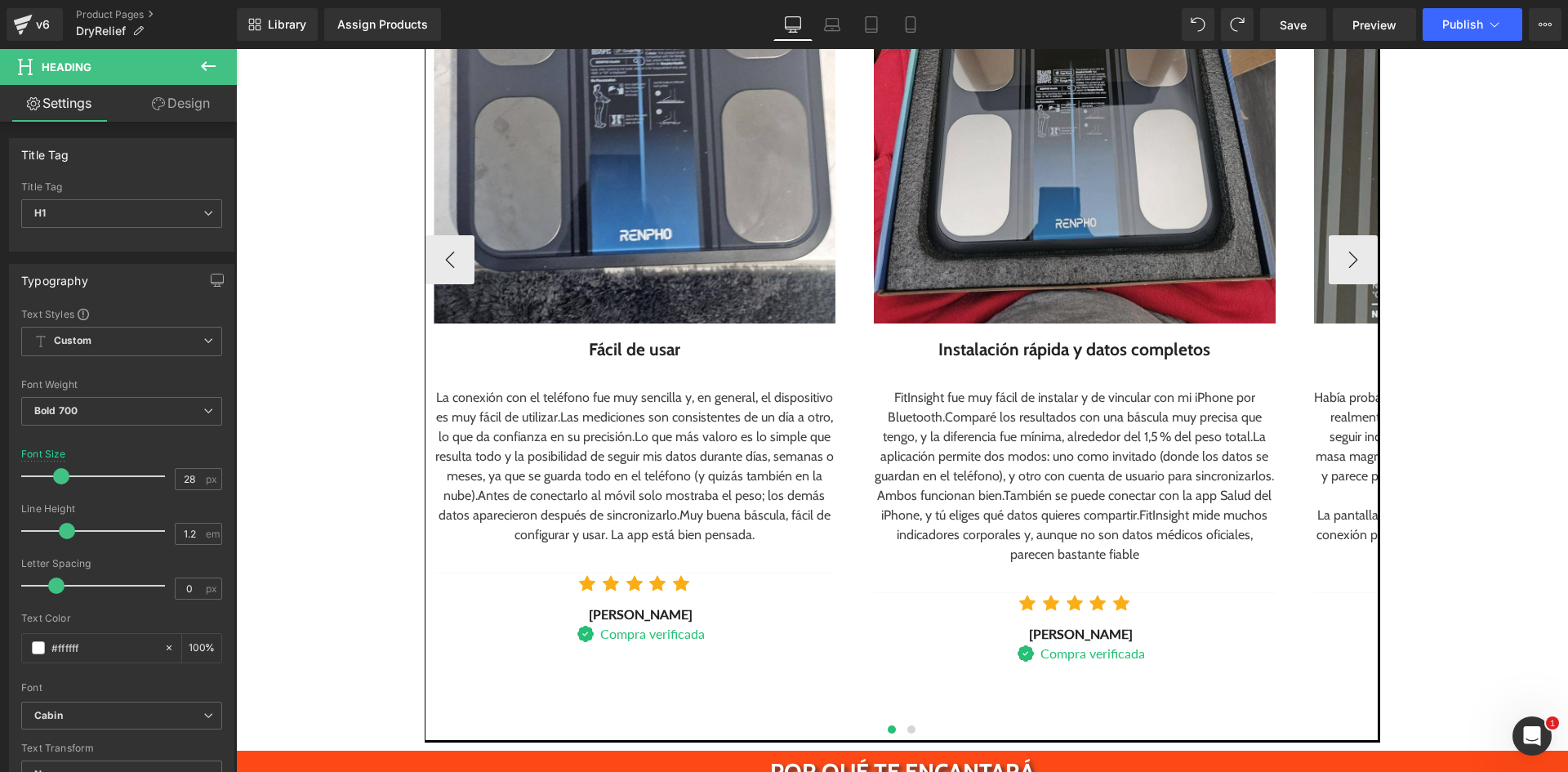 scroll, scrollTop: 2685, scrollLeft: 0, axis: vertical 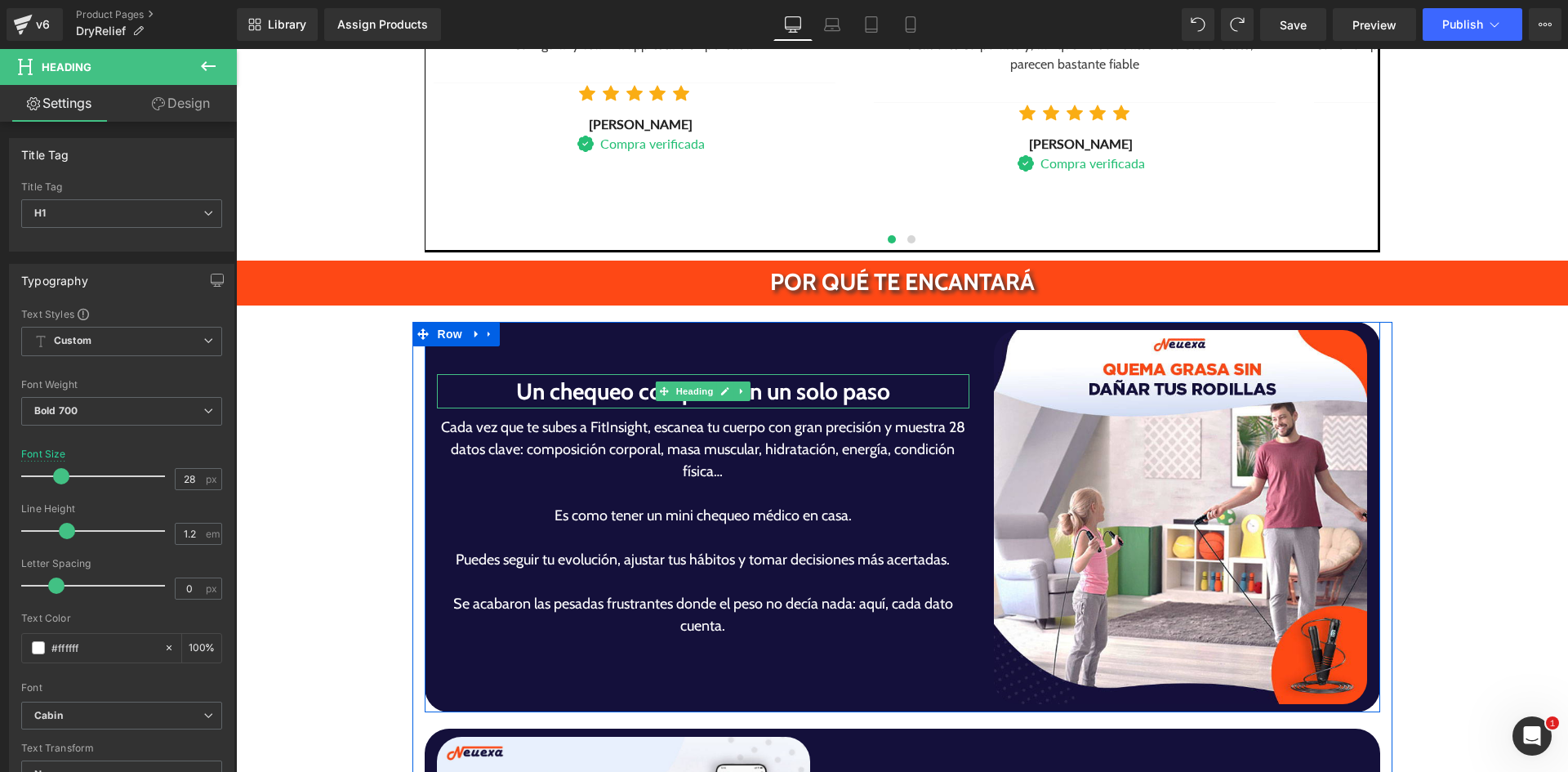 drag, startPoint x: 527, startPoint y: 403, endPoint x: 536, endPoint y: 394, distance: 12.727922 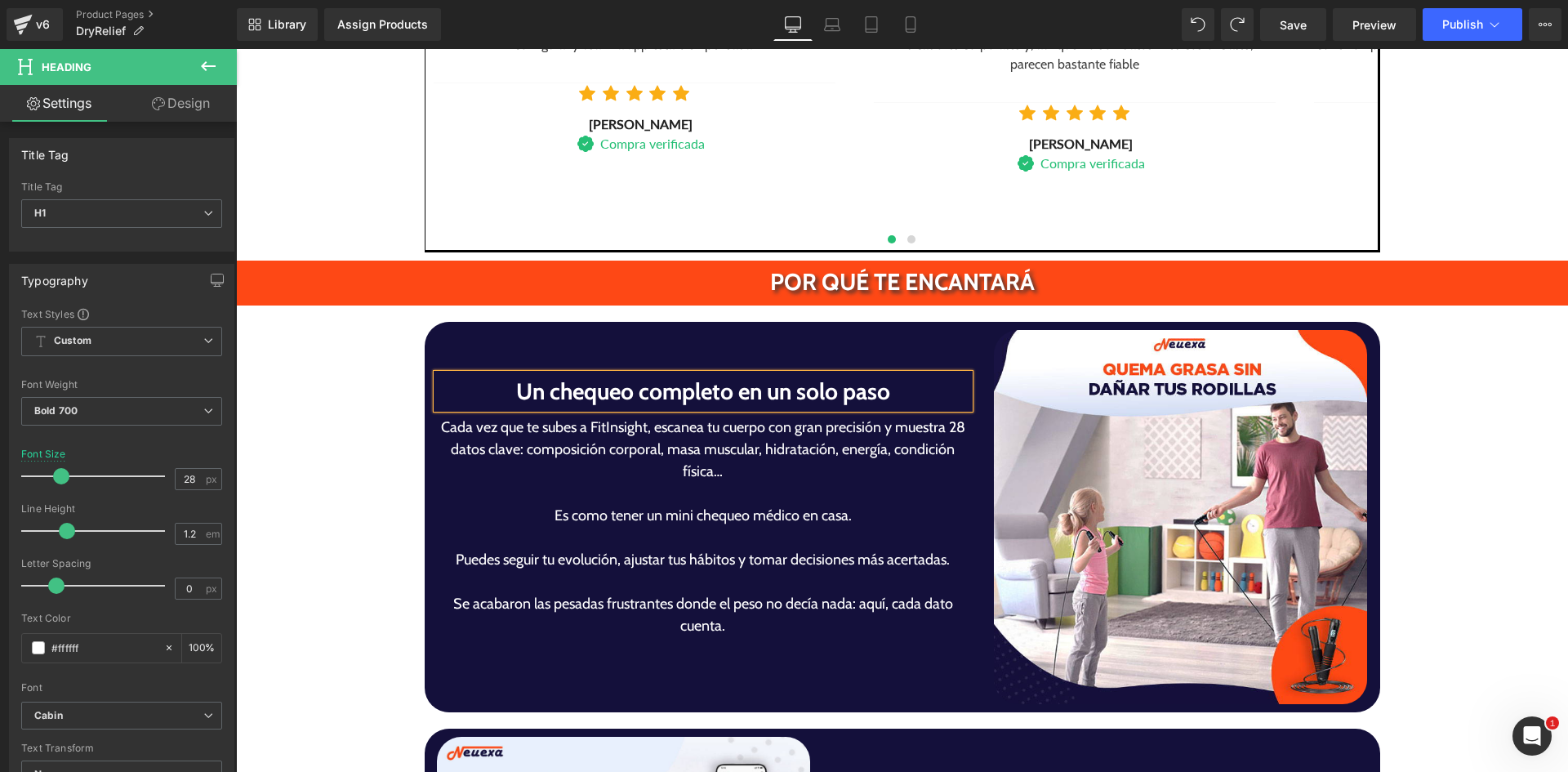 click on "Un chequeo completo en un solo paso" at bounding box center (703, 391) 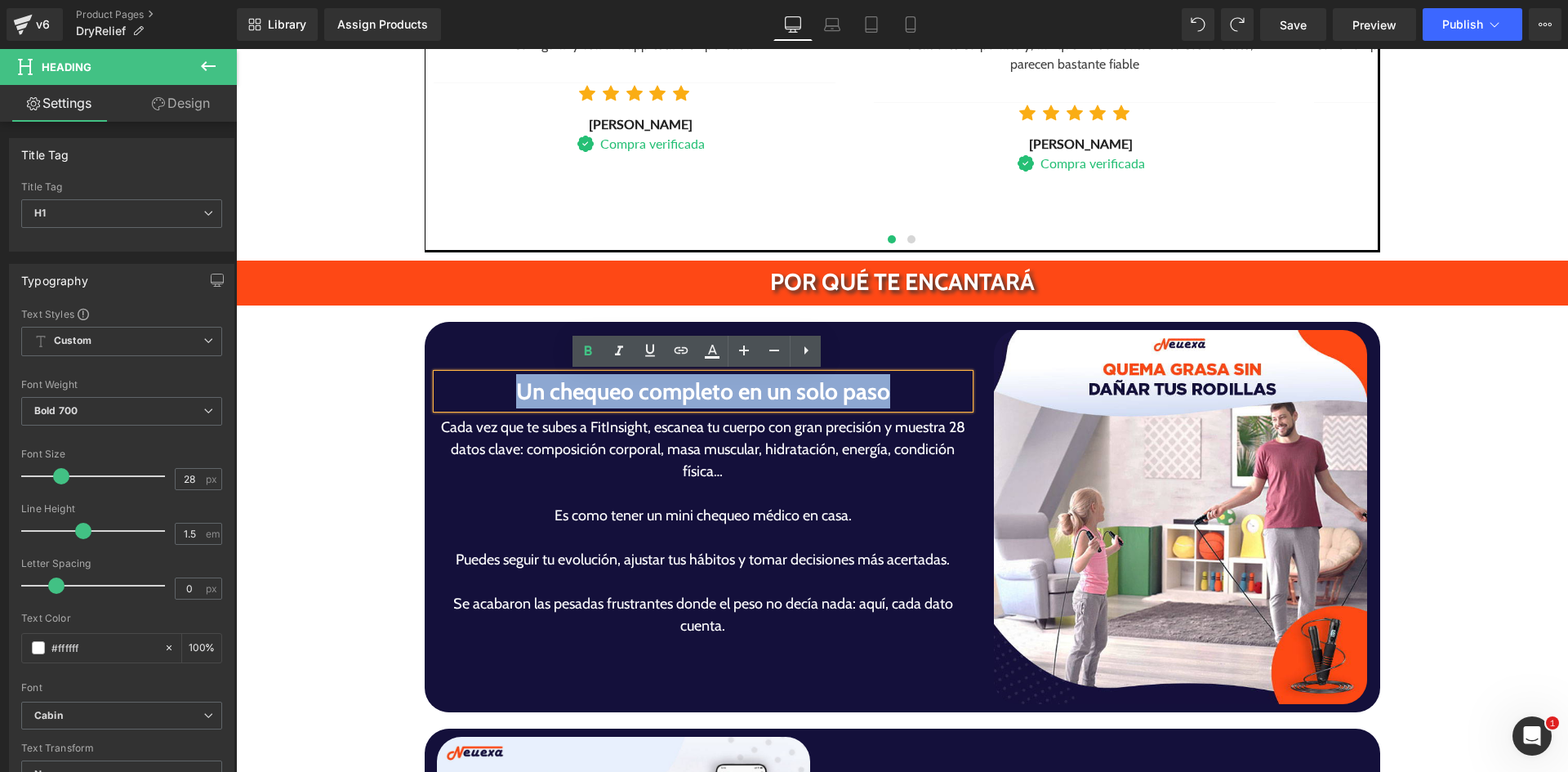 paste 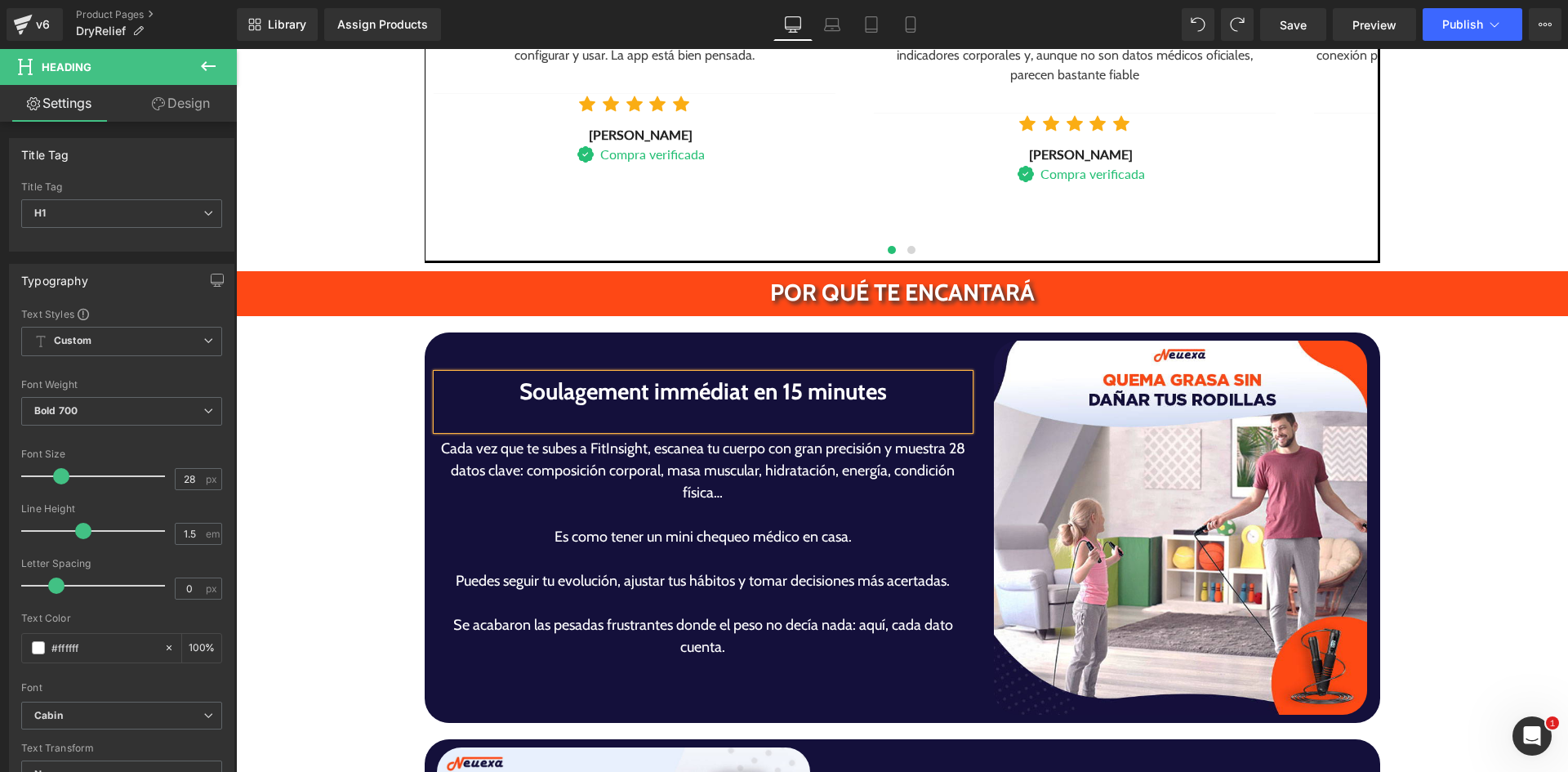 click at bounding box center [703, 419] 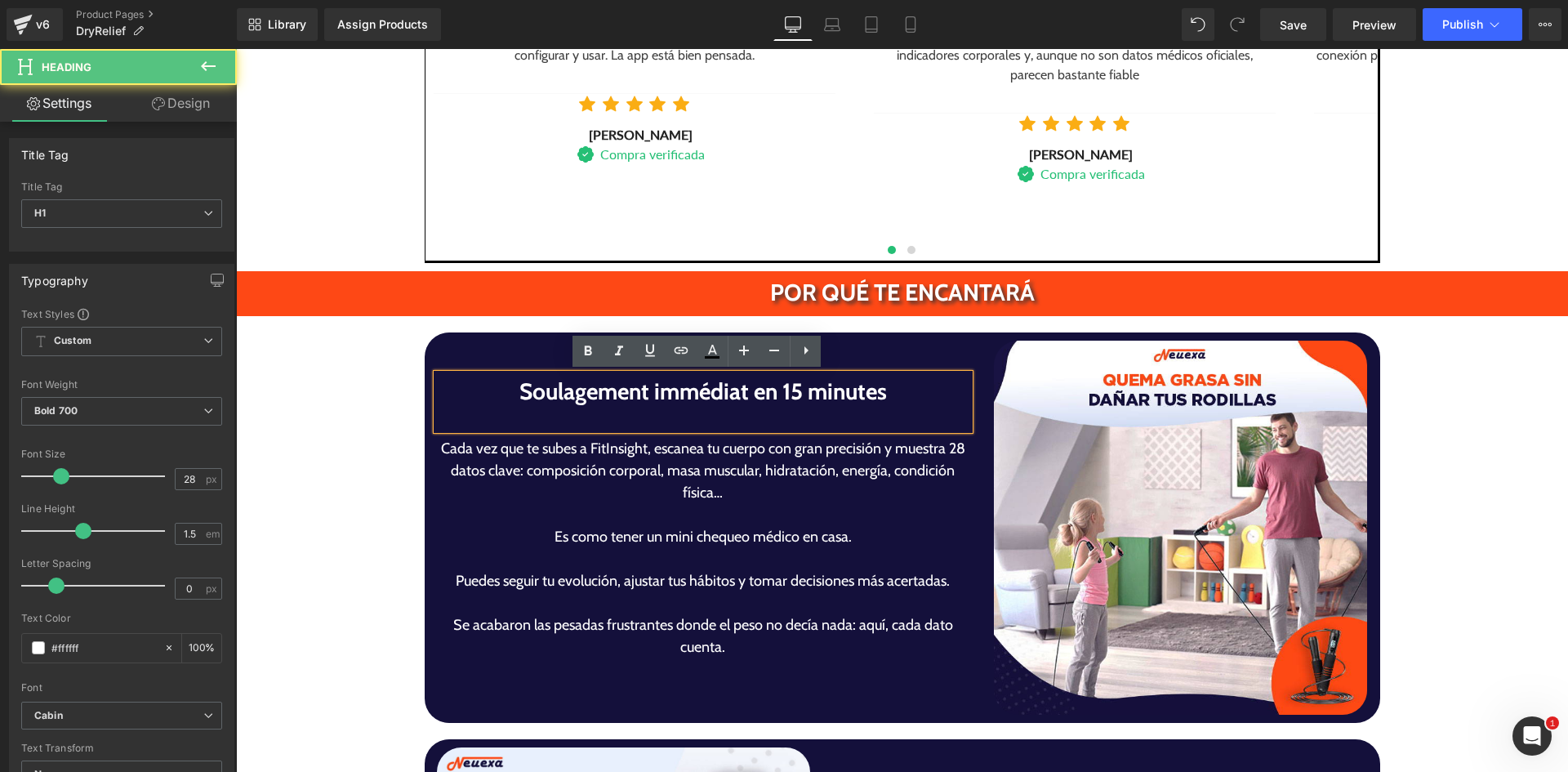 scroll, scrollTop: 2685, scrollLeft: 0, axis: vertical 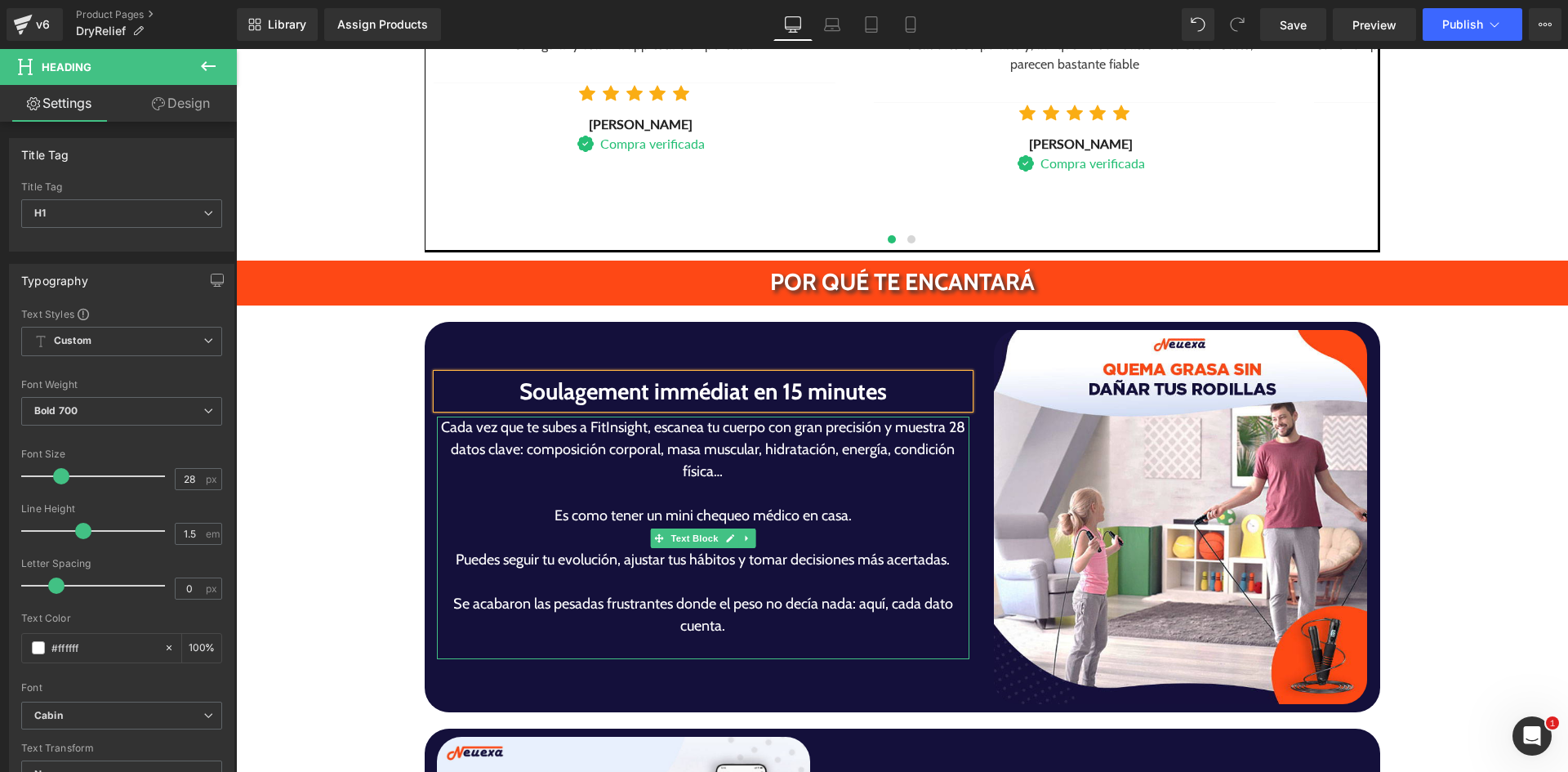 drag, startPoint x: 540, startPoint y: 447, endPoint x: 566, endPoint y: 447, distance: 26 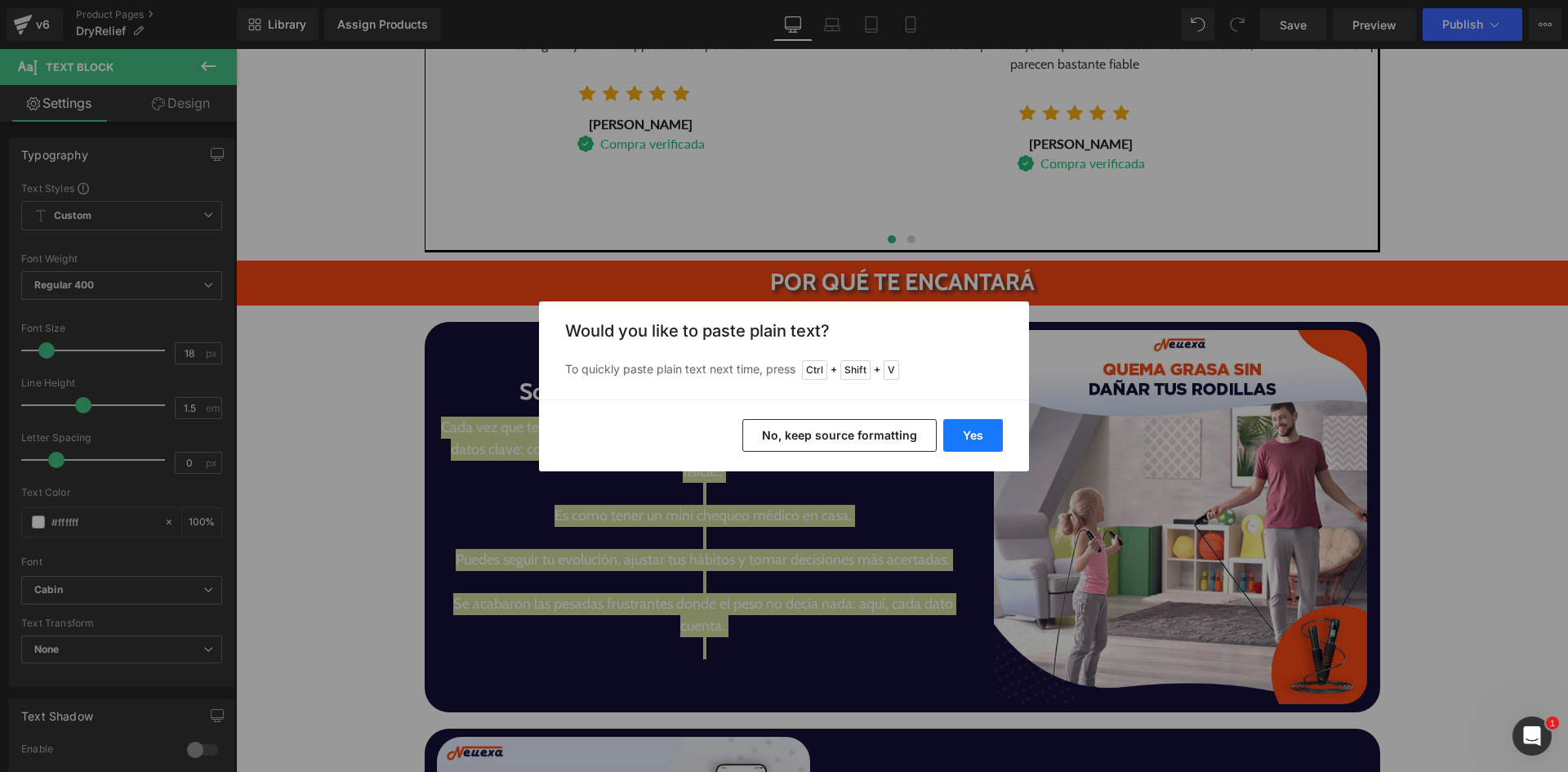 click on "Yes" at bounding box center [973, 435] 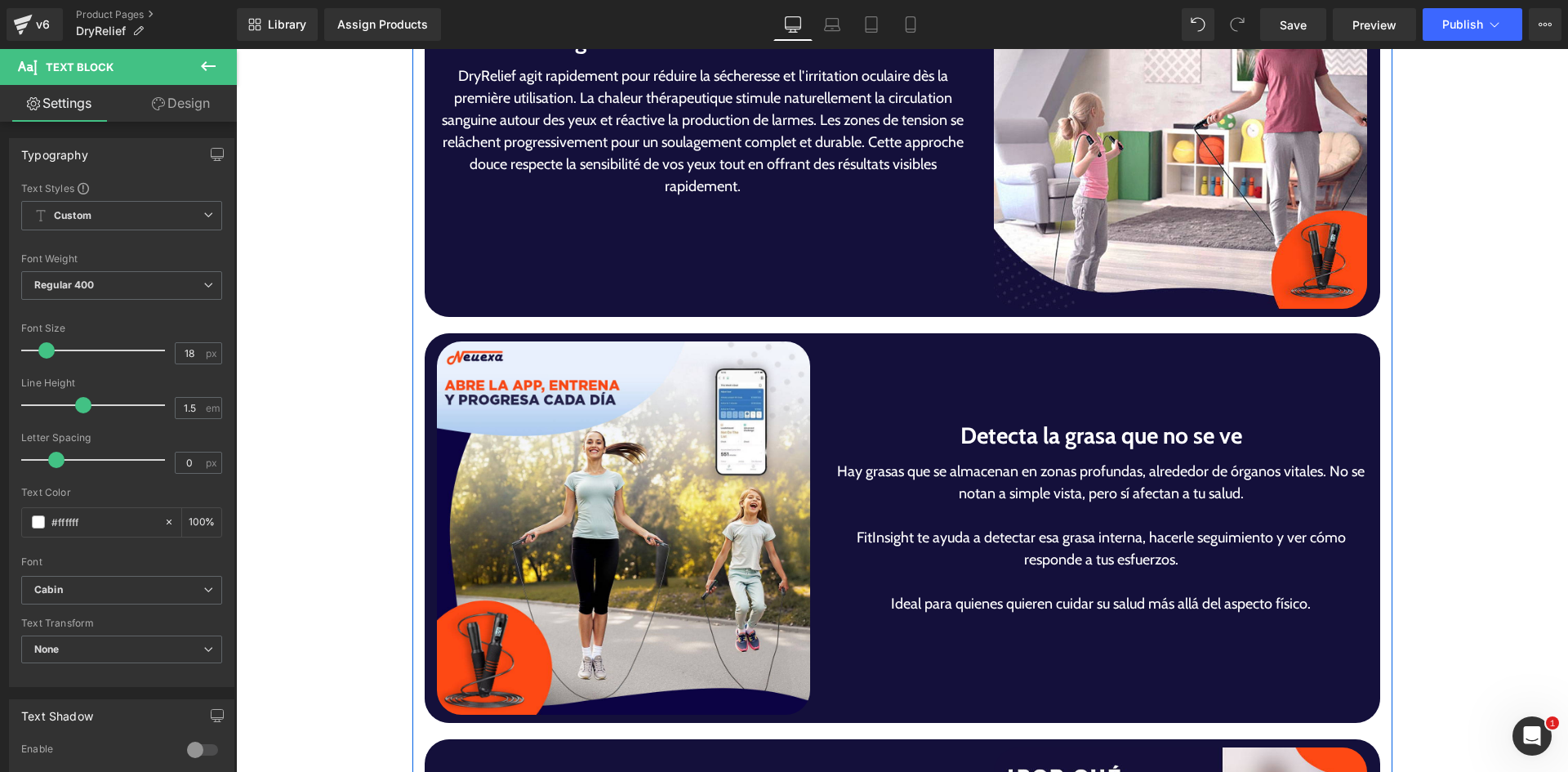 scroll, scrollTop: 3175, scrollLeft: 0, axis: vertical 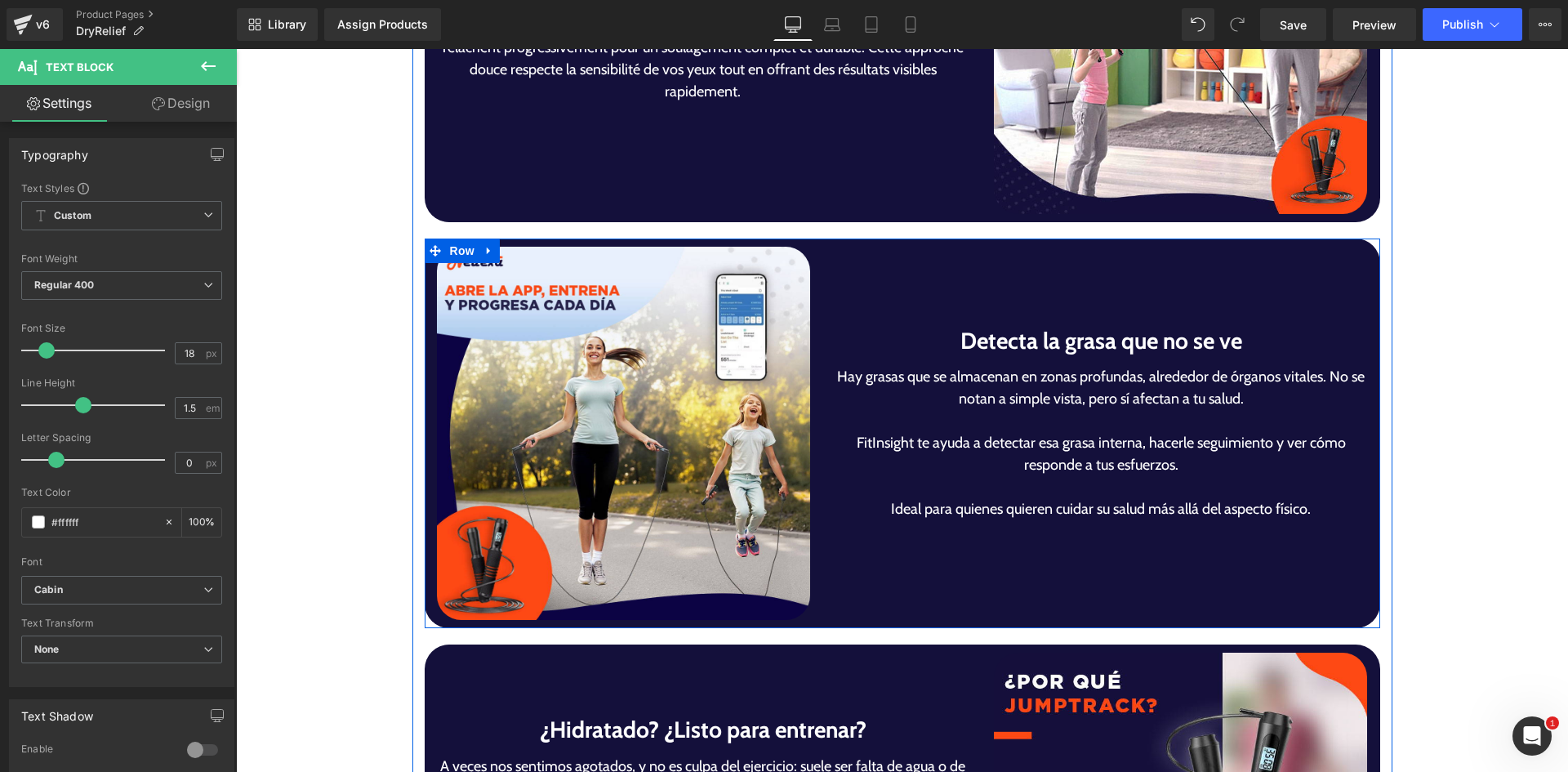 click on "Detecta la grasa que no se ve" at bounding box center (1101, 341) 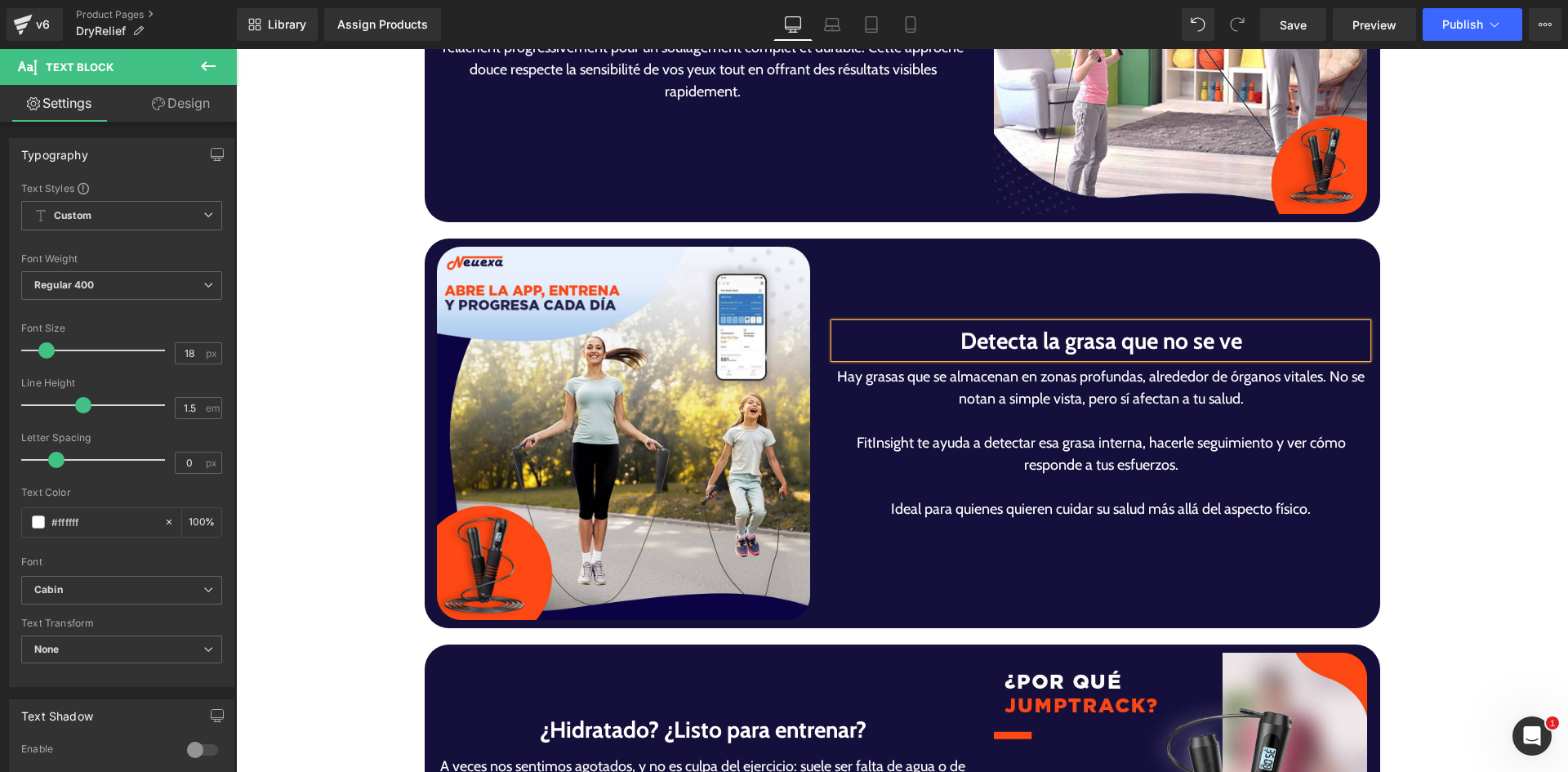 click on "Detecta la grasa que no se ve" at bounding box center (1101, 341) 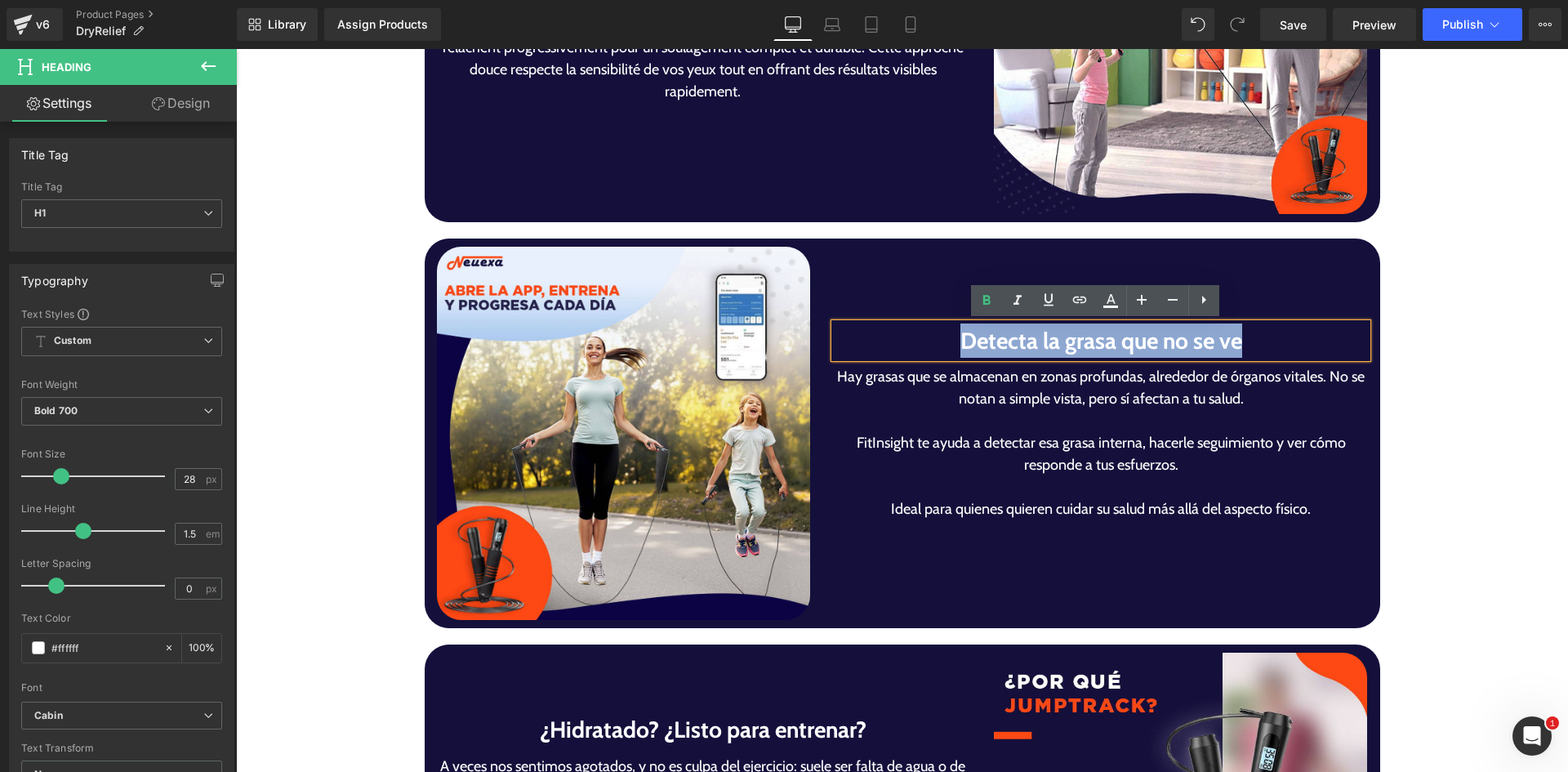 paste 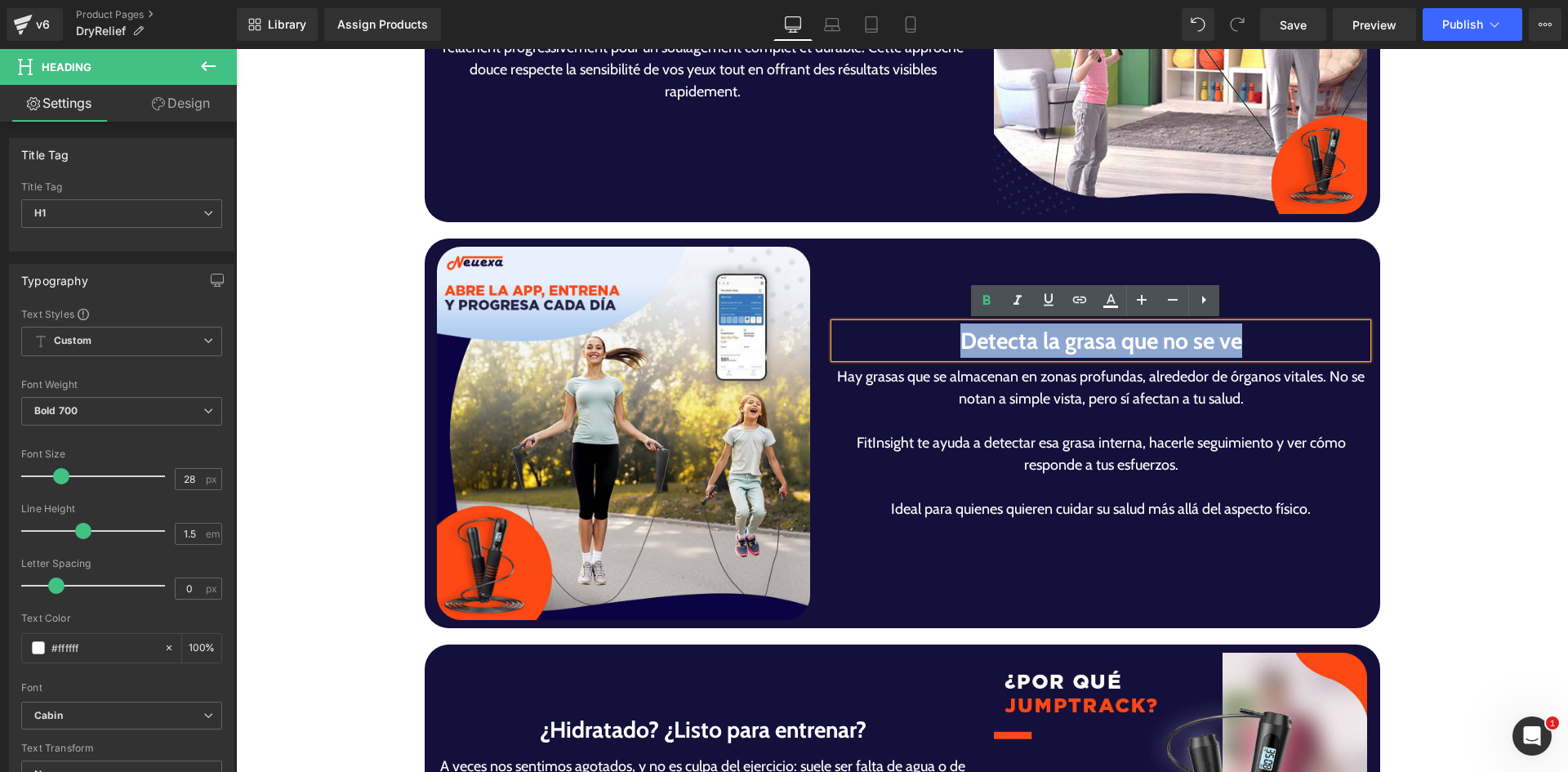 type 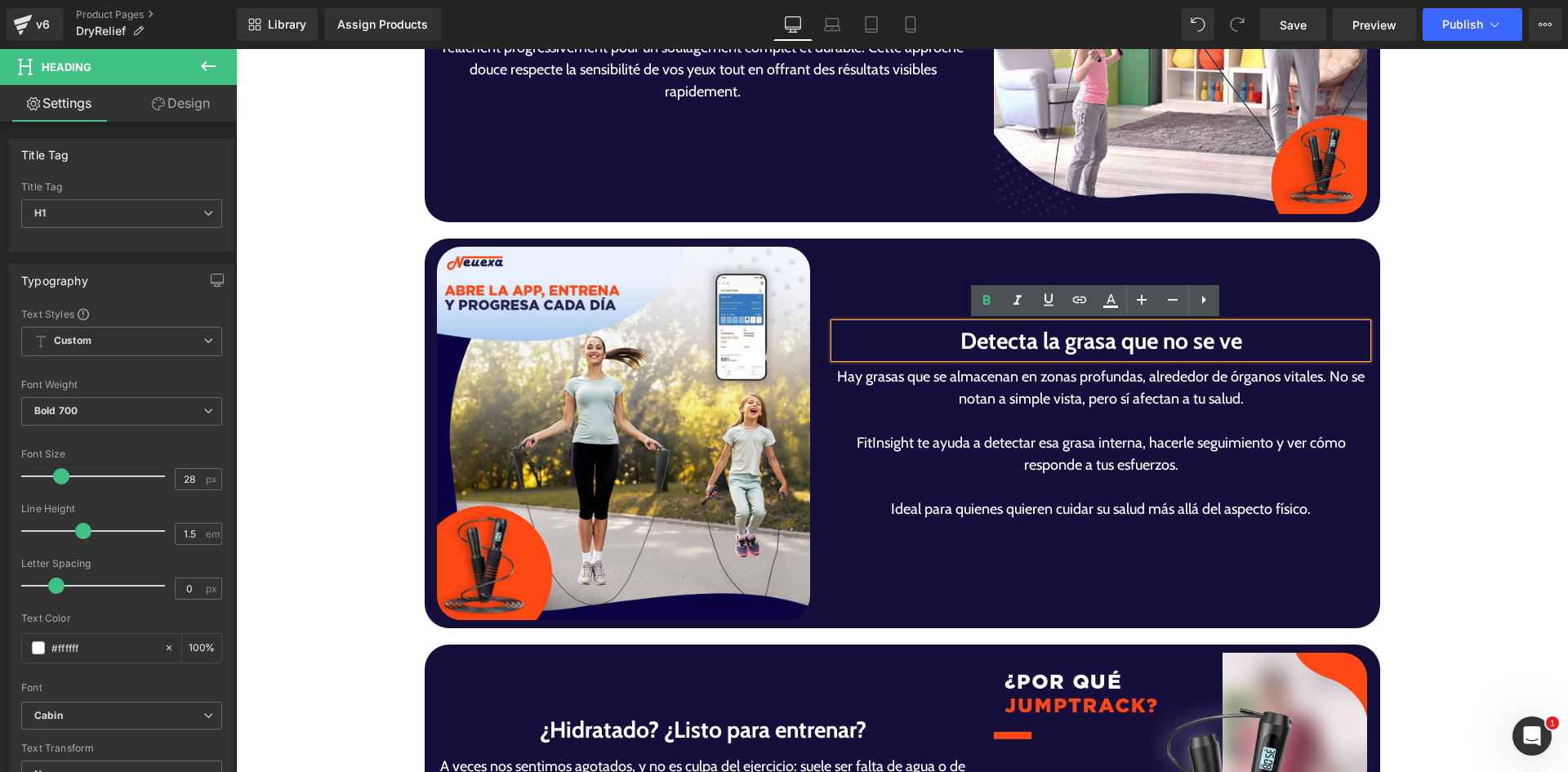 scroll, scrollTop: 3165, scrollLeft: 0, axis: vertical 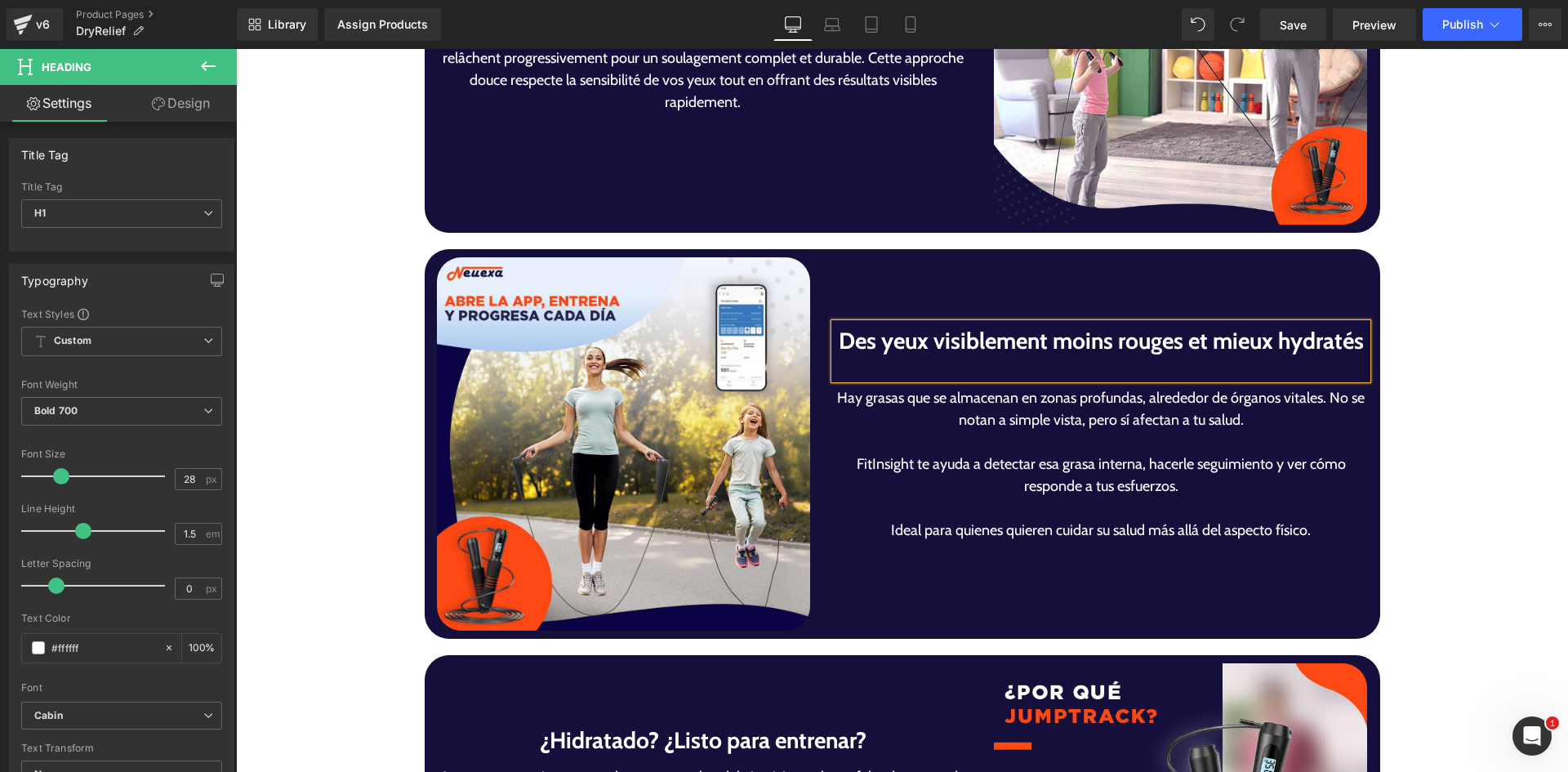 click on "Des yeux visiblement moins rouges et mieux hydratés" at bounding box center (1101, 341) 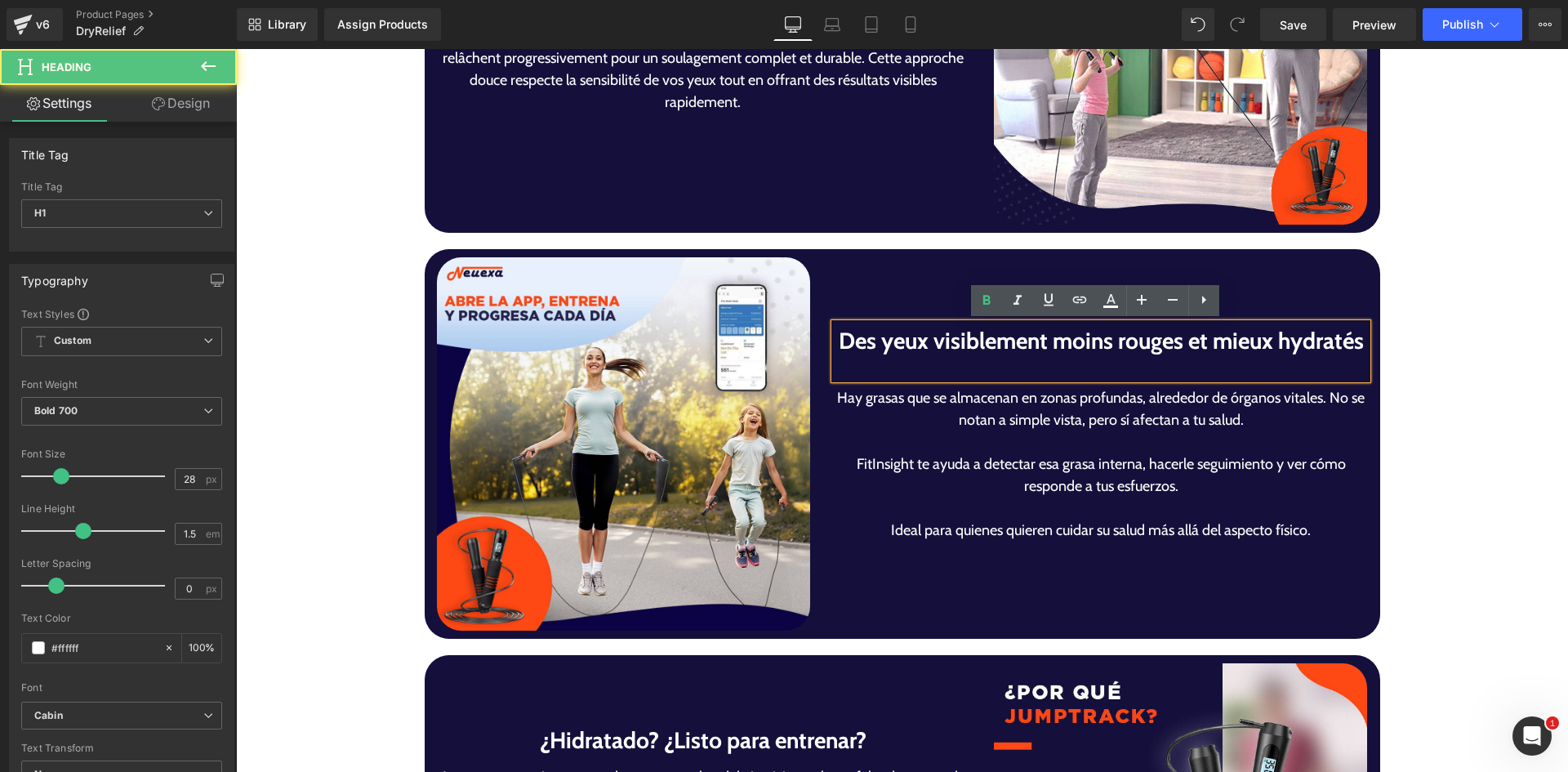 click at bounding box center (1101, 368) 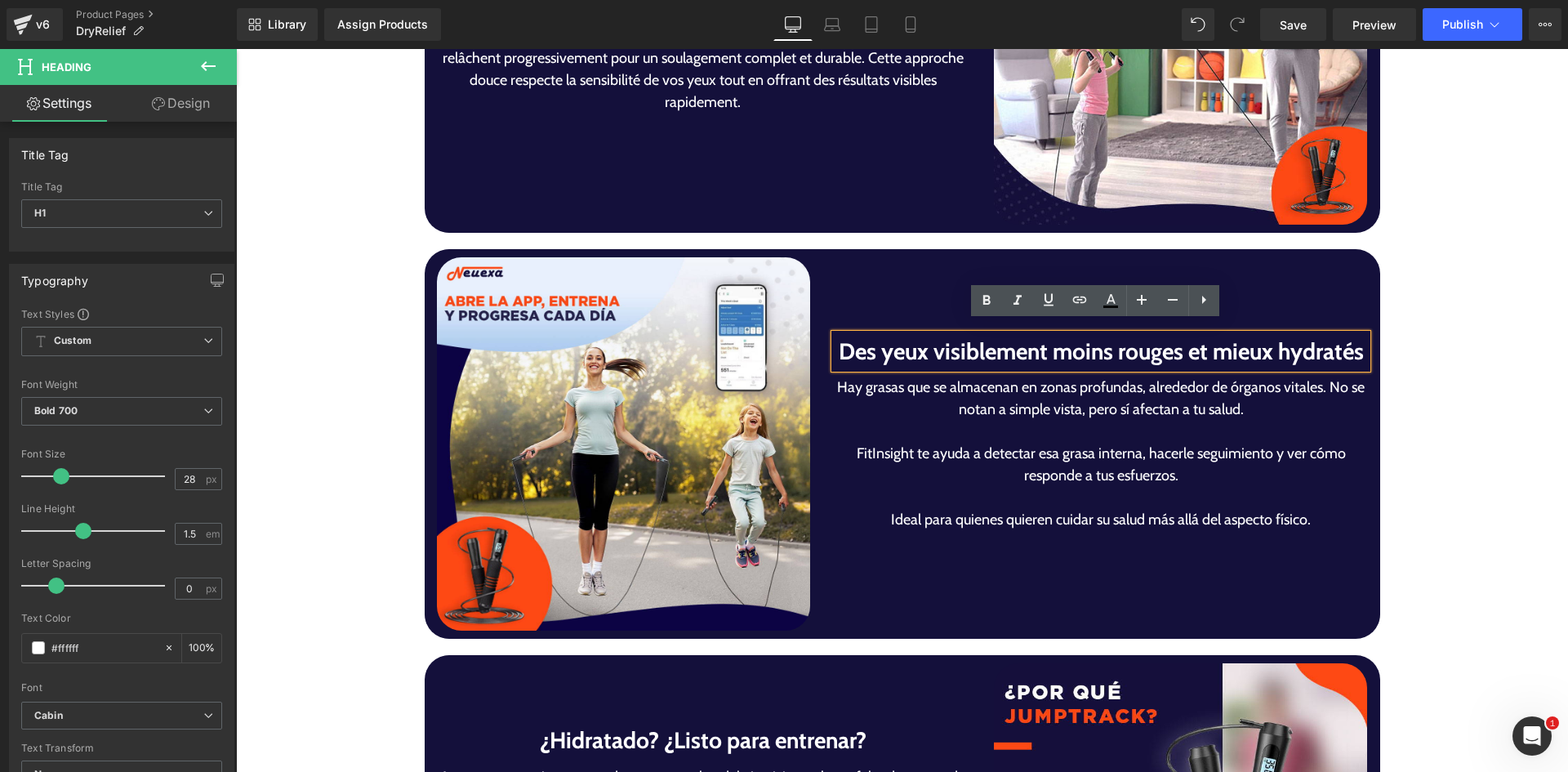 scroll, scrollTop: 3175, scrollLeft: 0, axis: vertical 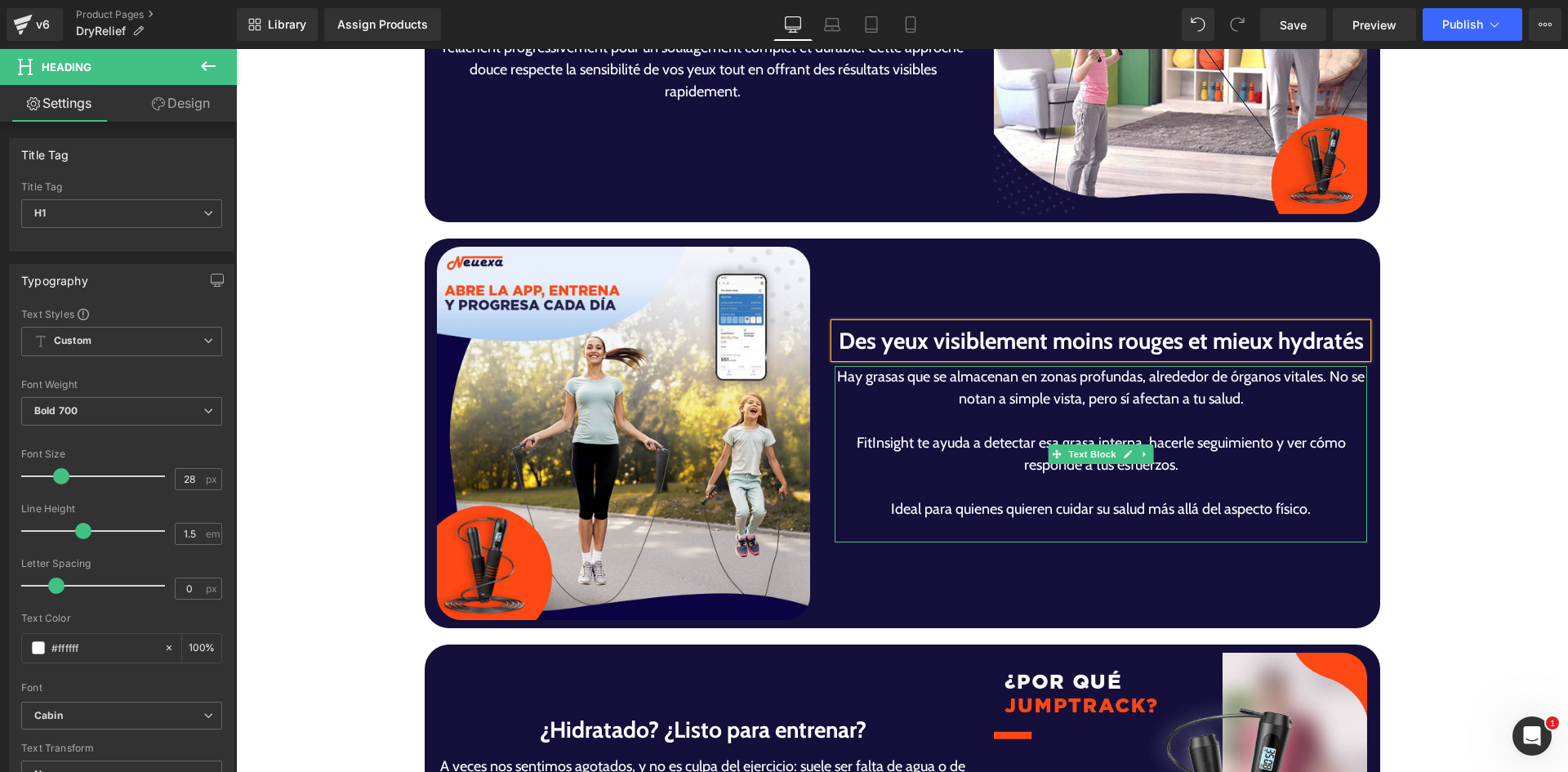 drag, startPoint x: 1013, startPoint y: 413, endPoint x: 1040, endPoint y: 402, distance: 29.154759 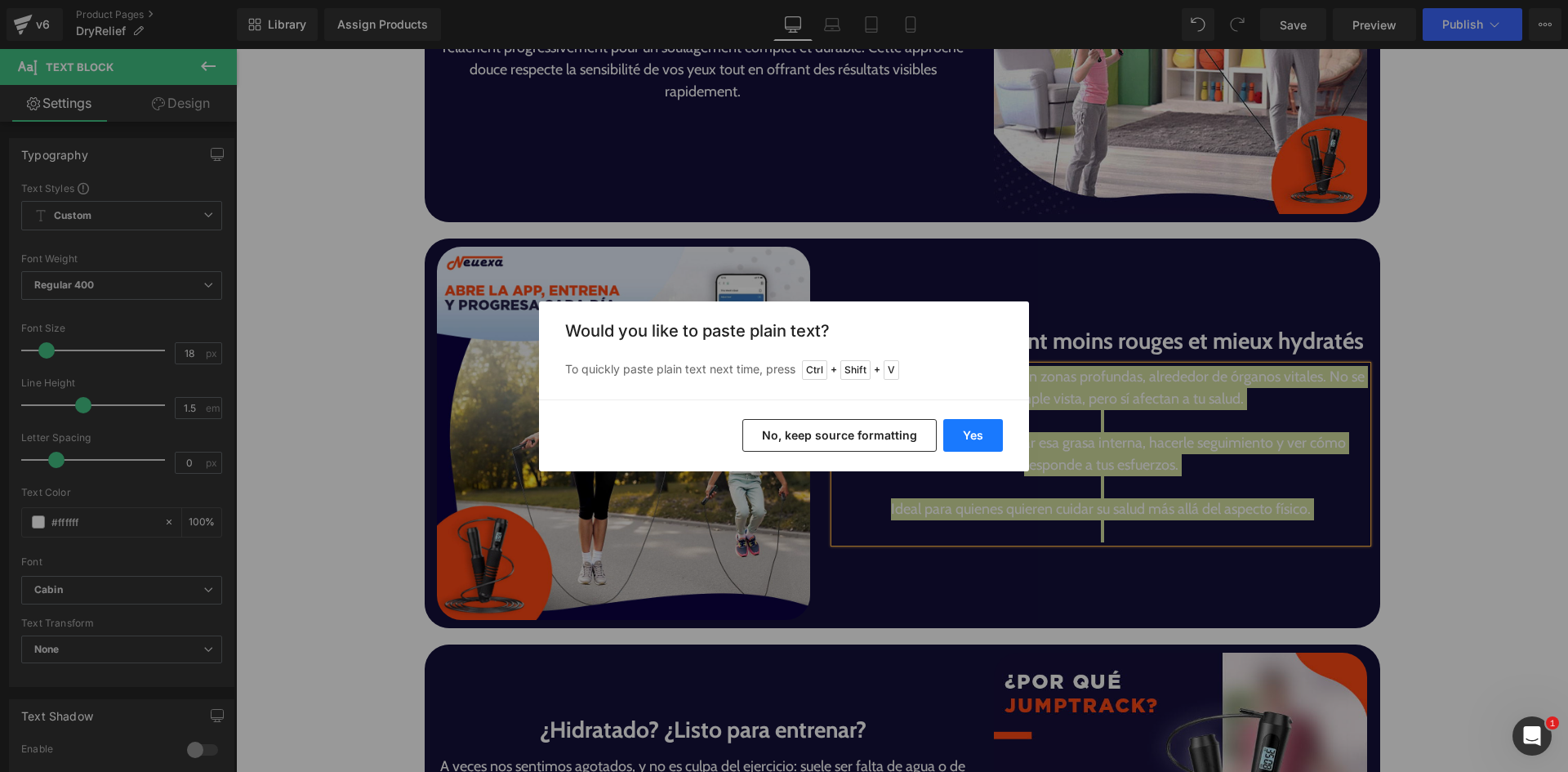 click on "Yes" at bounding box center [973, 435] 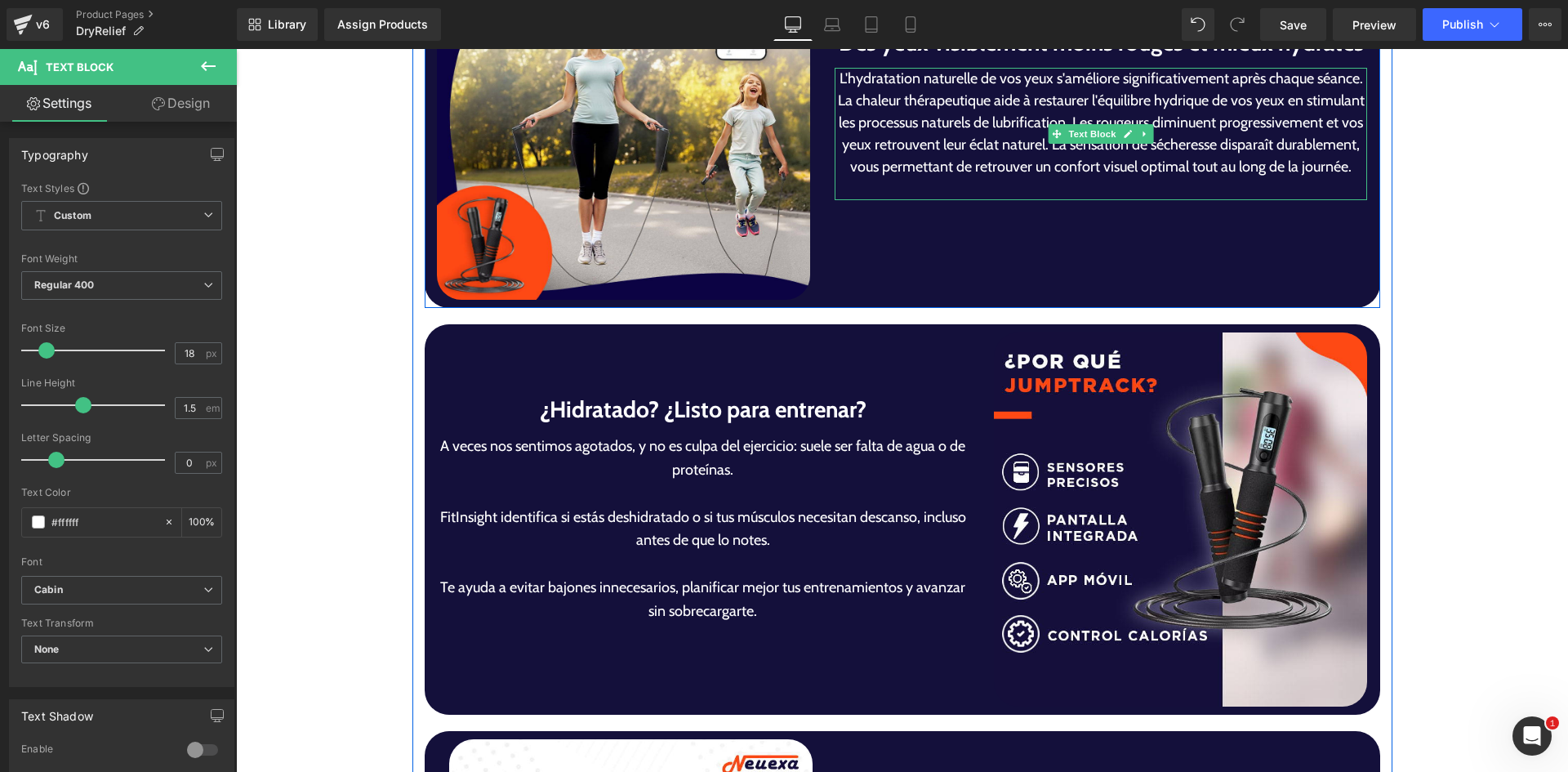 scroll, scrollTop: 3502, scrollLeft: 0, axis: vertical 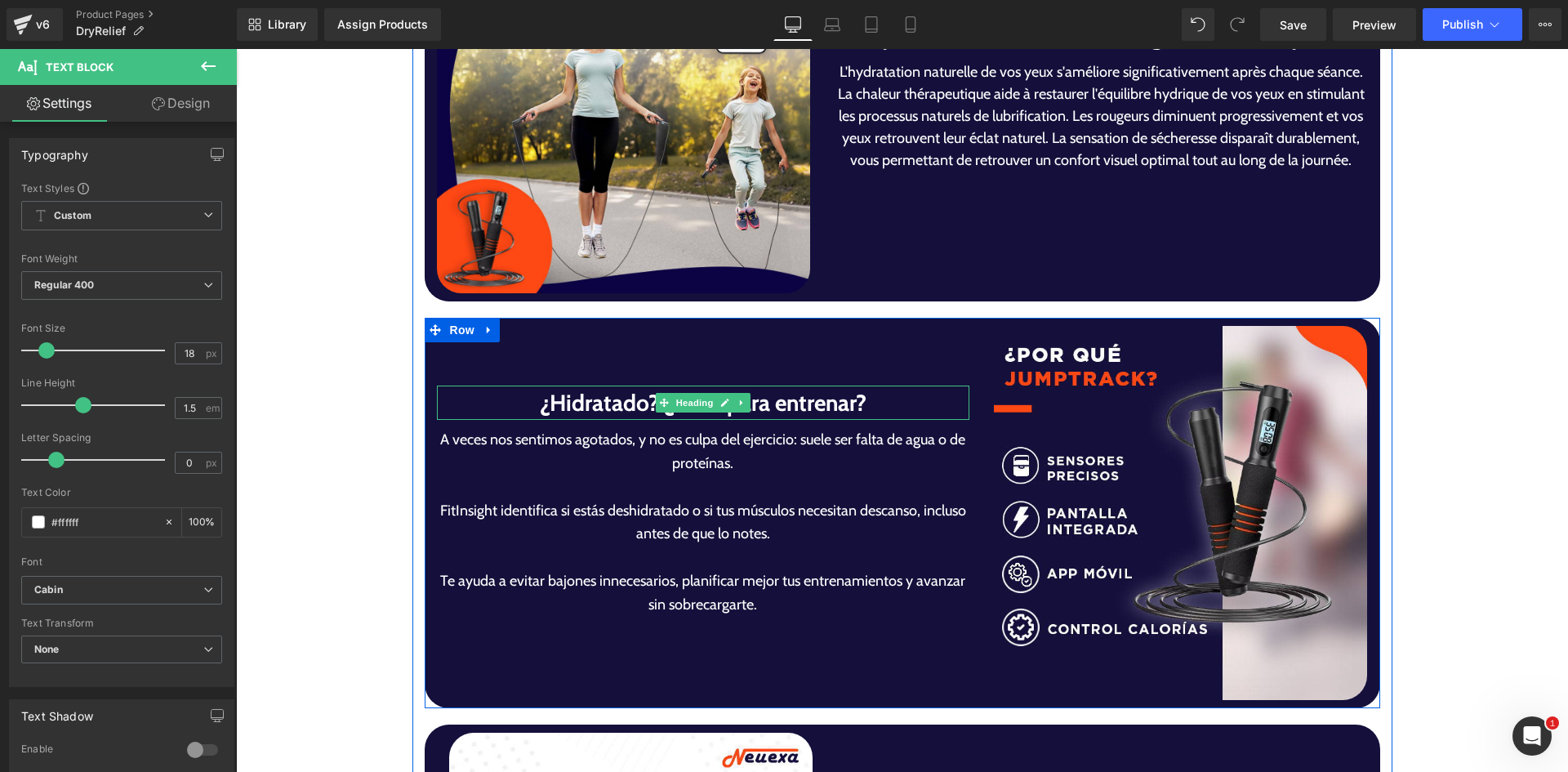 drag, startPoint x: 548, startPoint y: 403, endPoint x: 562, endPoint y: 405, distance: 14.142136 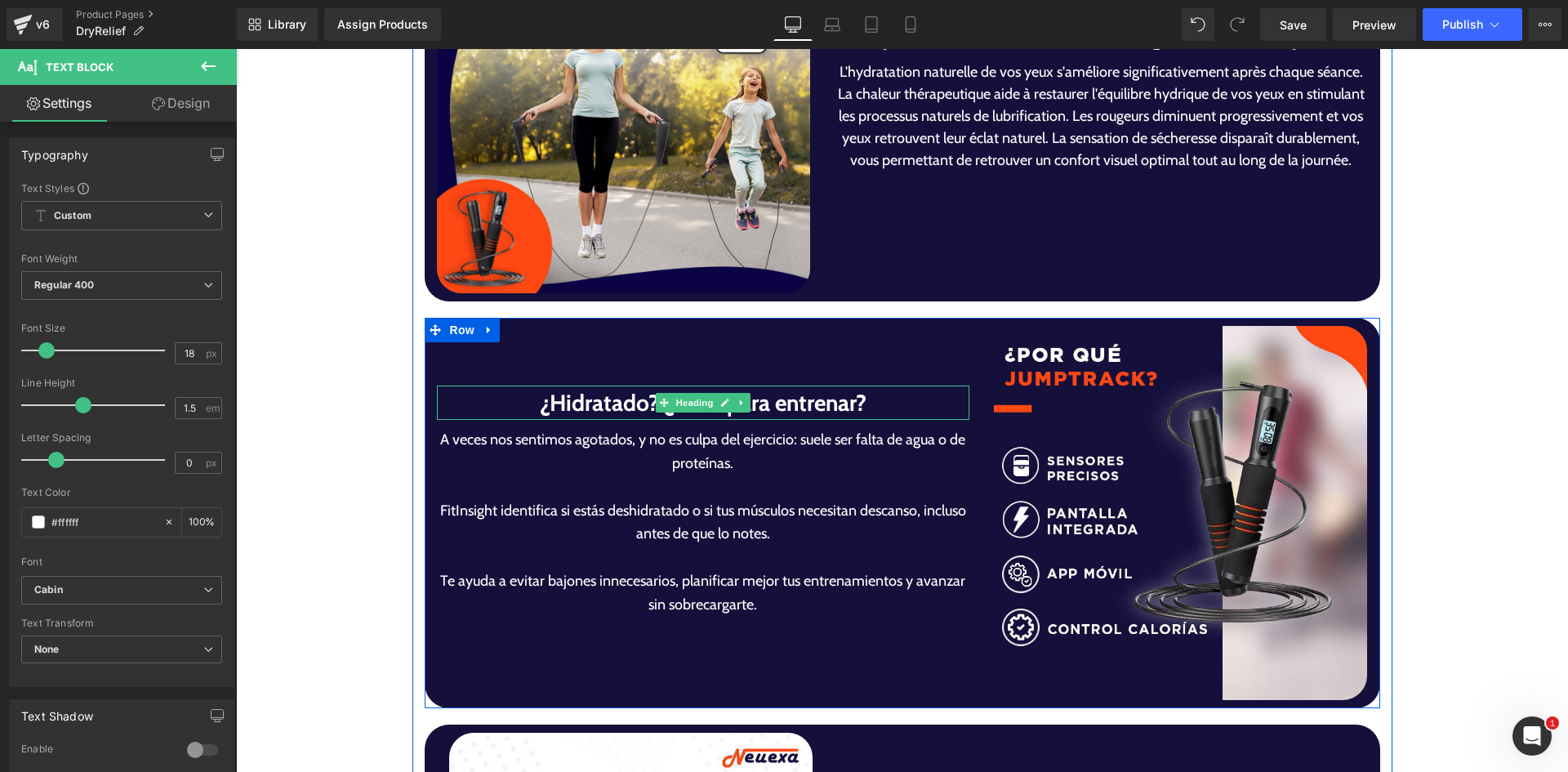 click on "¿Hidratado? ¿Listo para entrenar?" at bounding box center [703, 403] 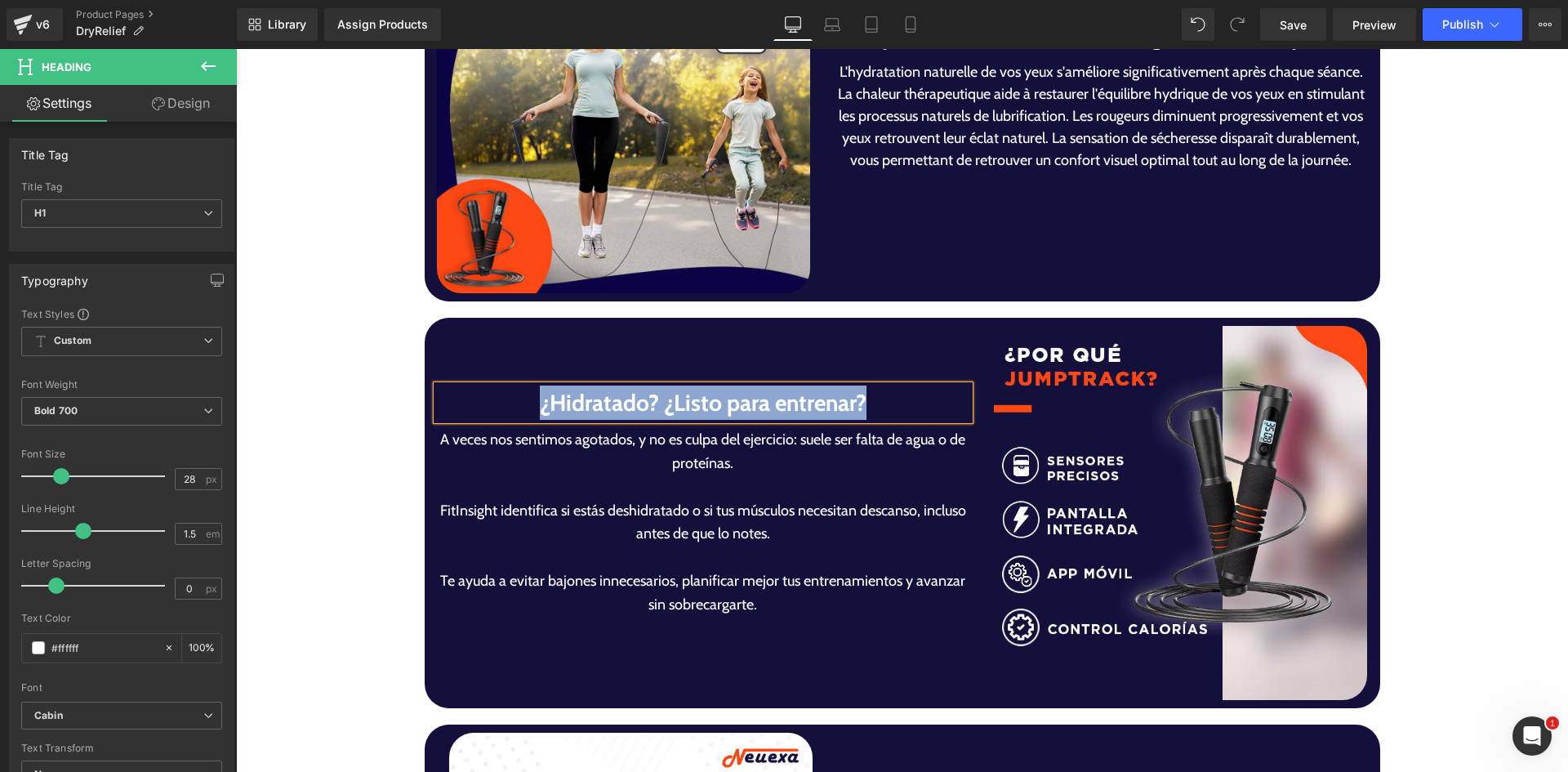 paste 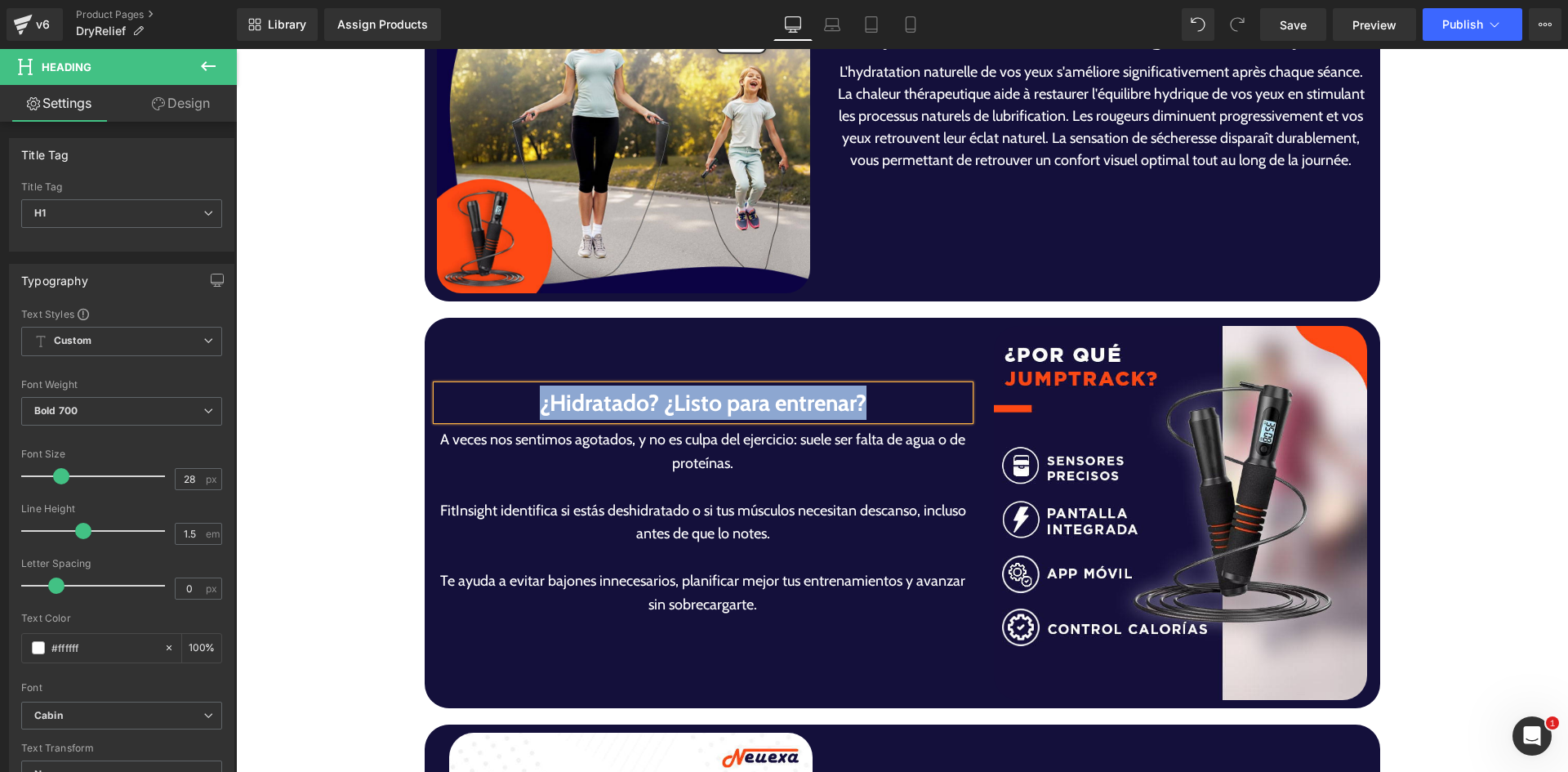 type 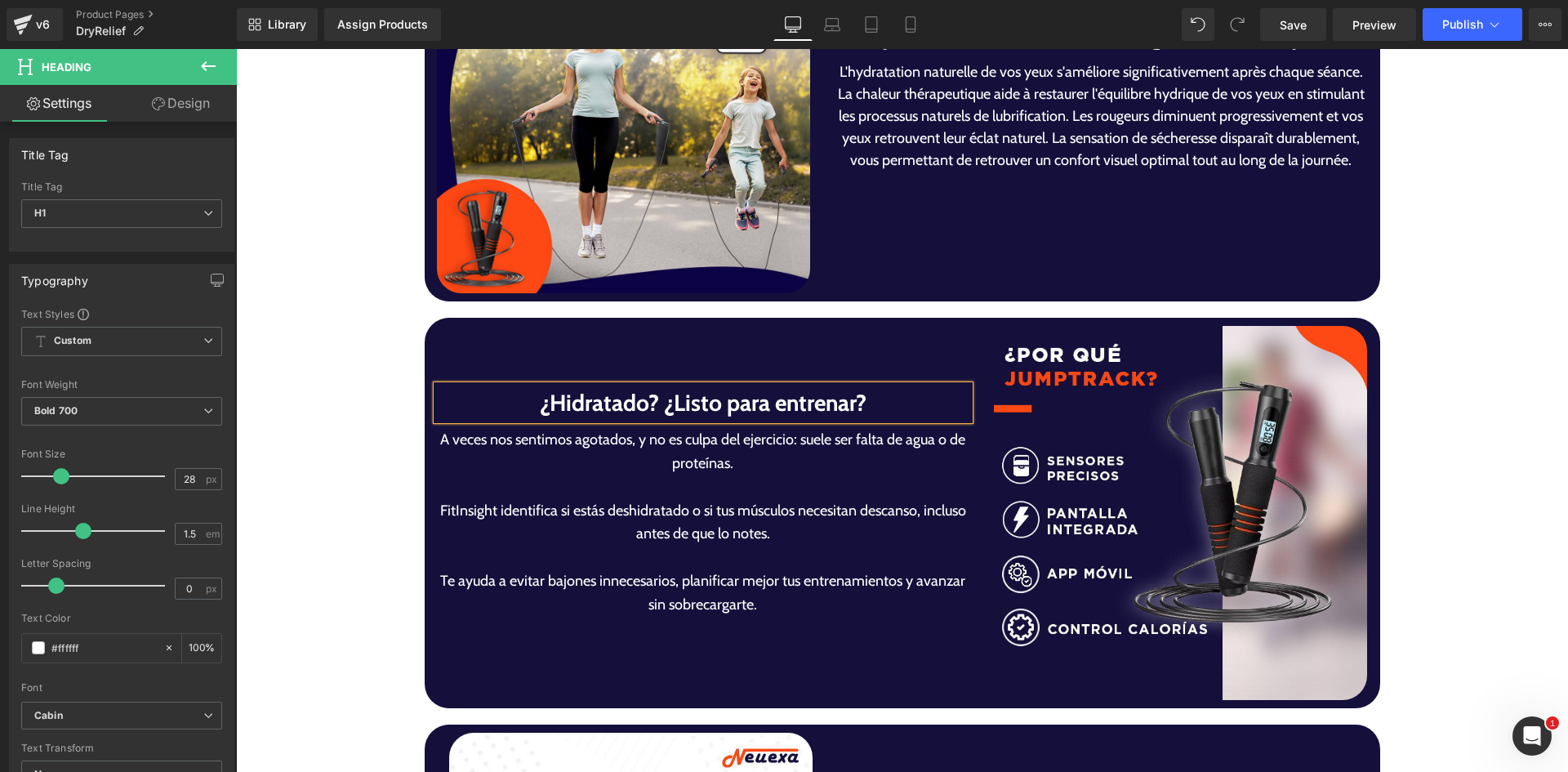 scroll, scrollTop: 3492, scrollLeft: 0, axis: vertical 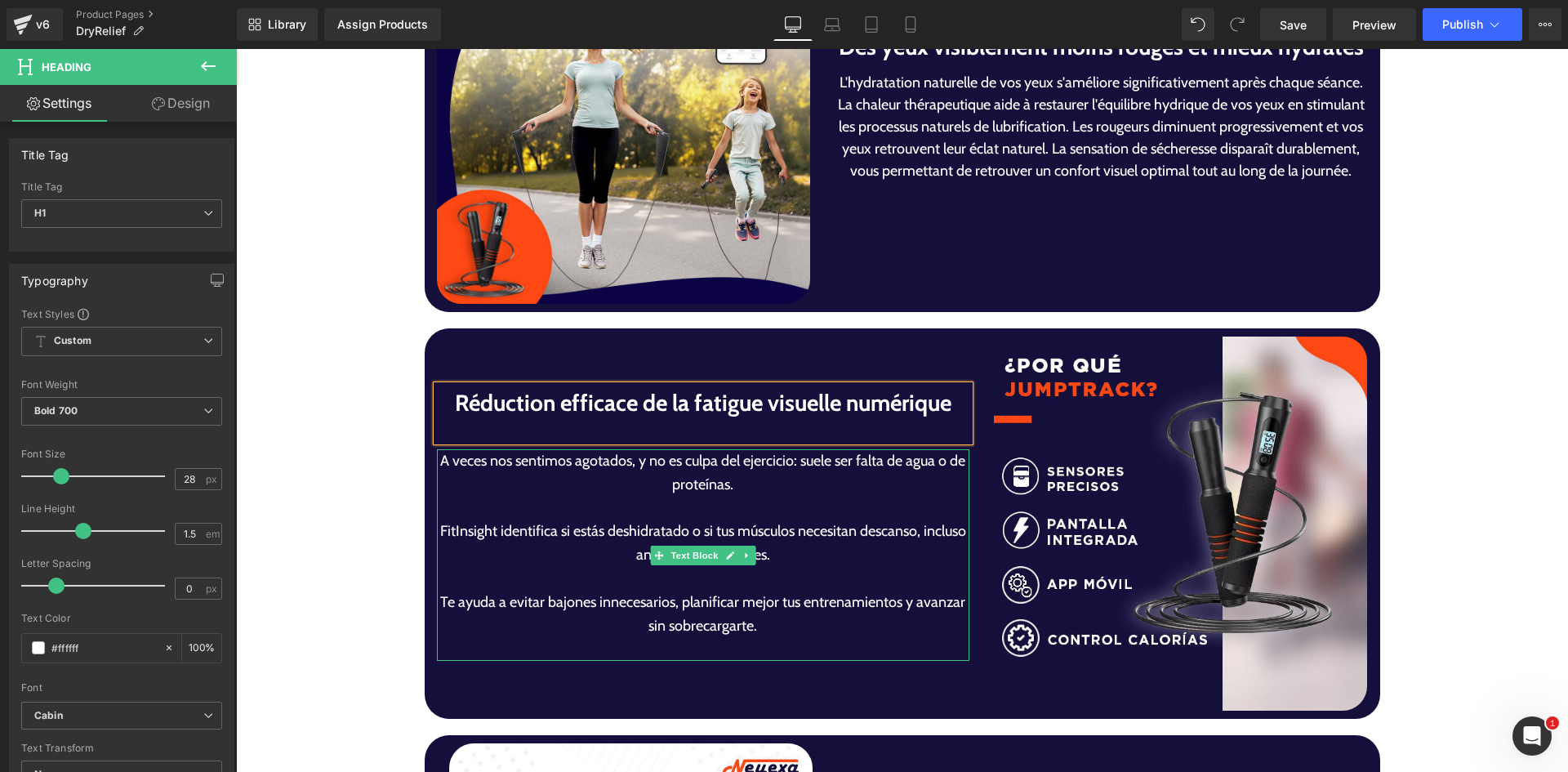 click on "FitInsight identifica si estás deshidratado o si tus músculos necesitan descanso, incluso antes de que lo notes." at bounding box center [703, 543] 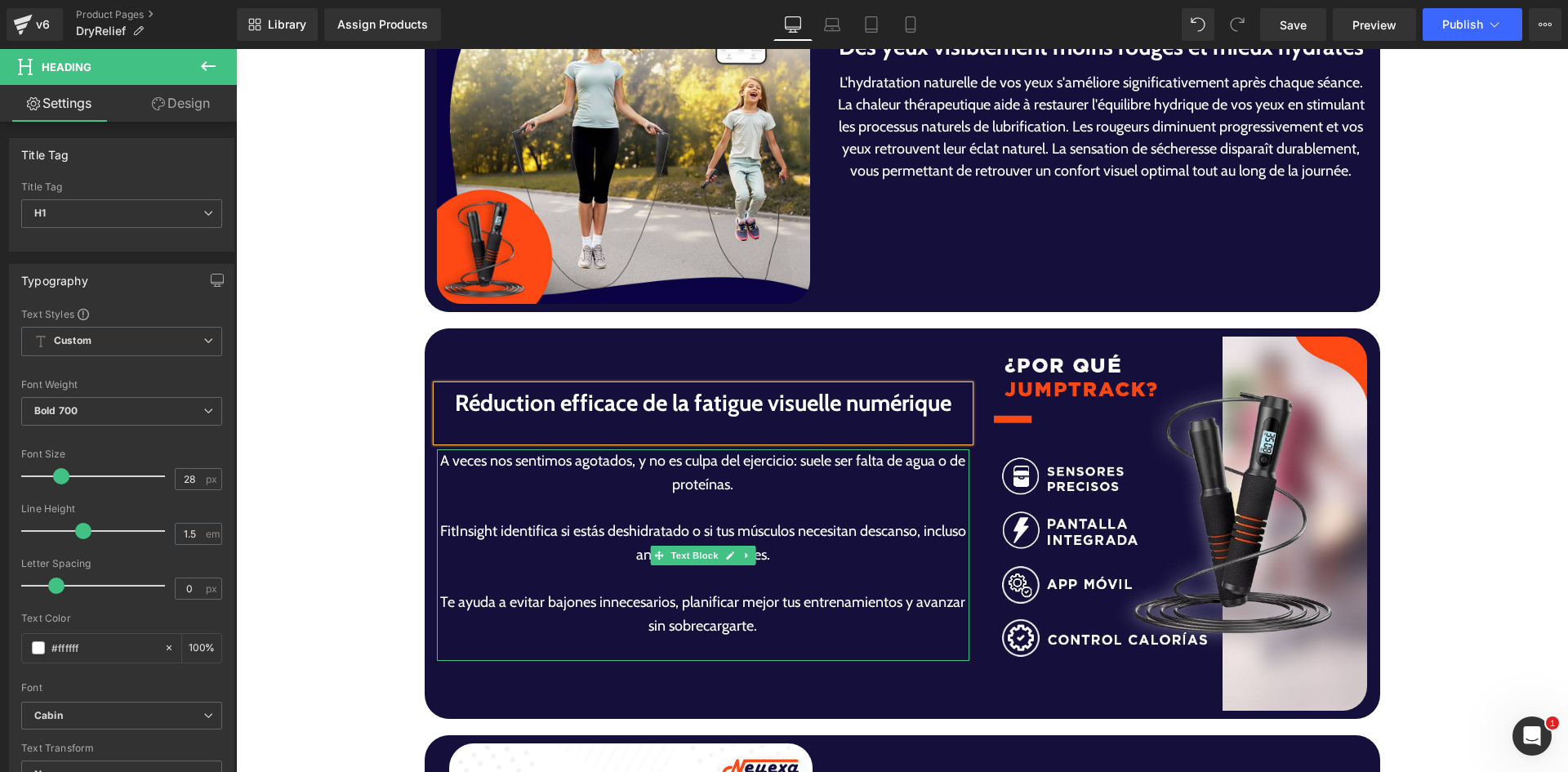 click on "FitInsight identifica si estás deshidratado o si tus músculos necesitan descanso, incluso antes de que lo notes." at bounding box center (703, 543) 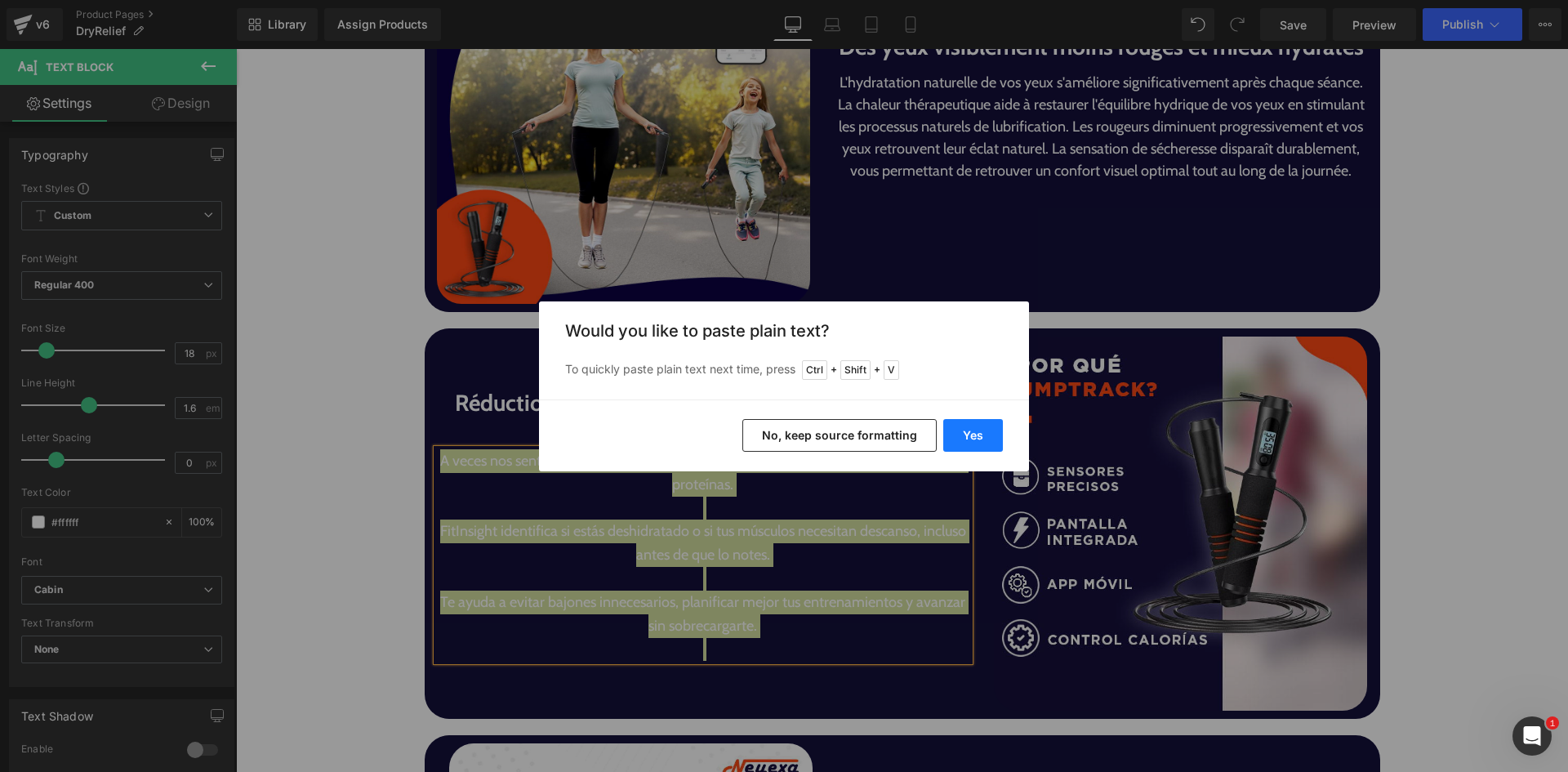 click on "Yes" at bounding box center (973, 435) 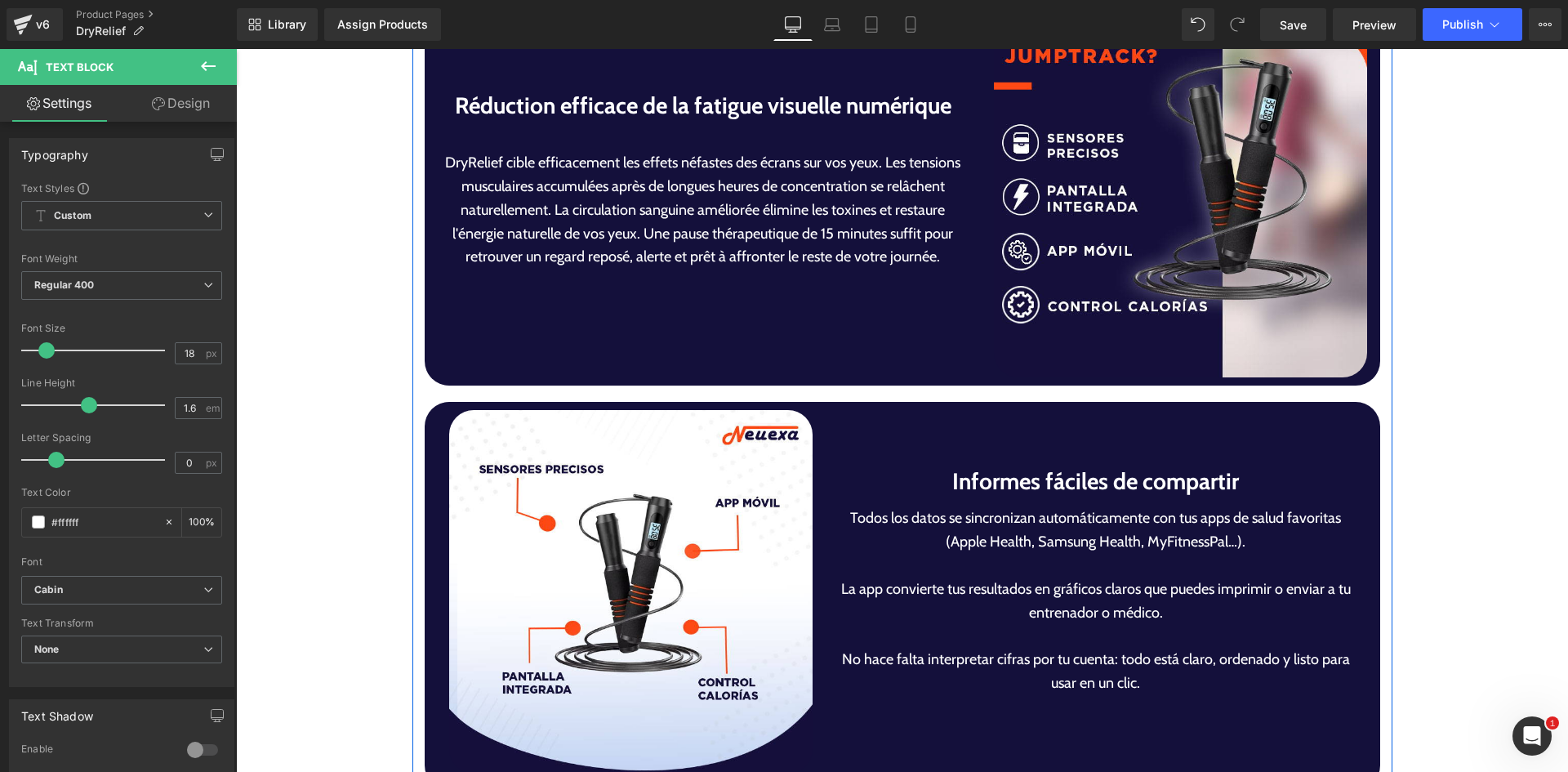 scroll, scrollTop: 3900, scrollLeft: 0, axis: vertical 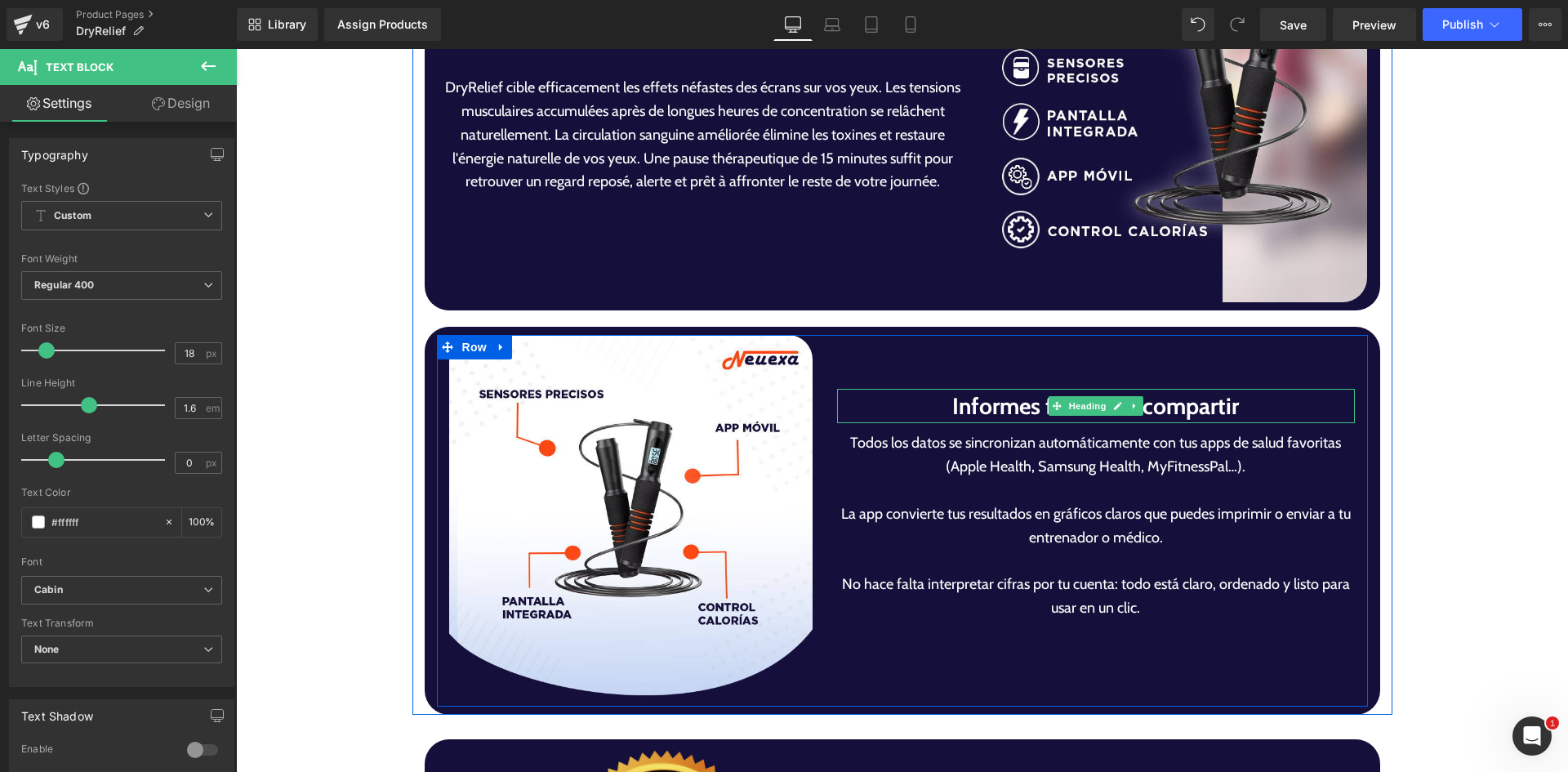 click on "Informes fáciles de compartir" at bounding box center (1096, 406) 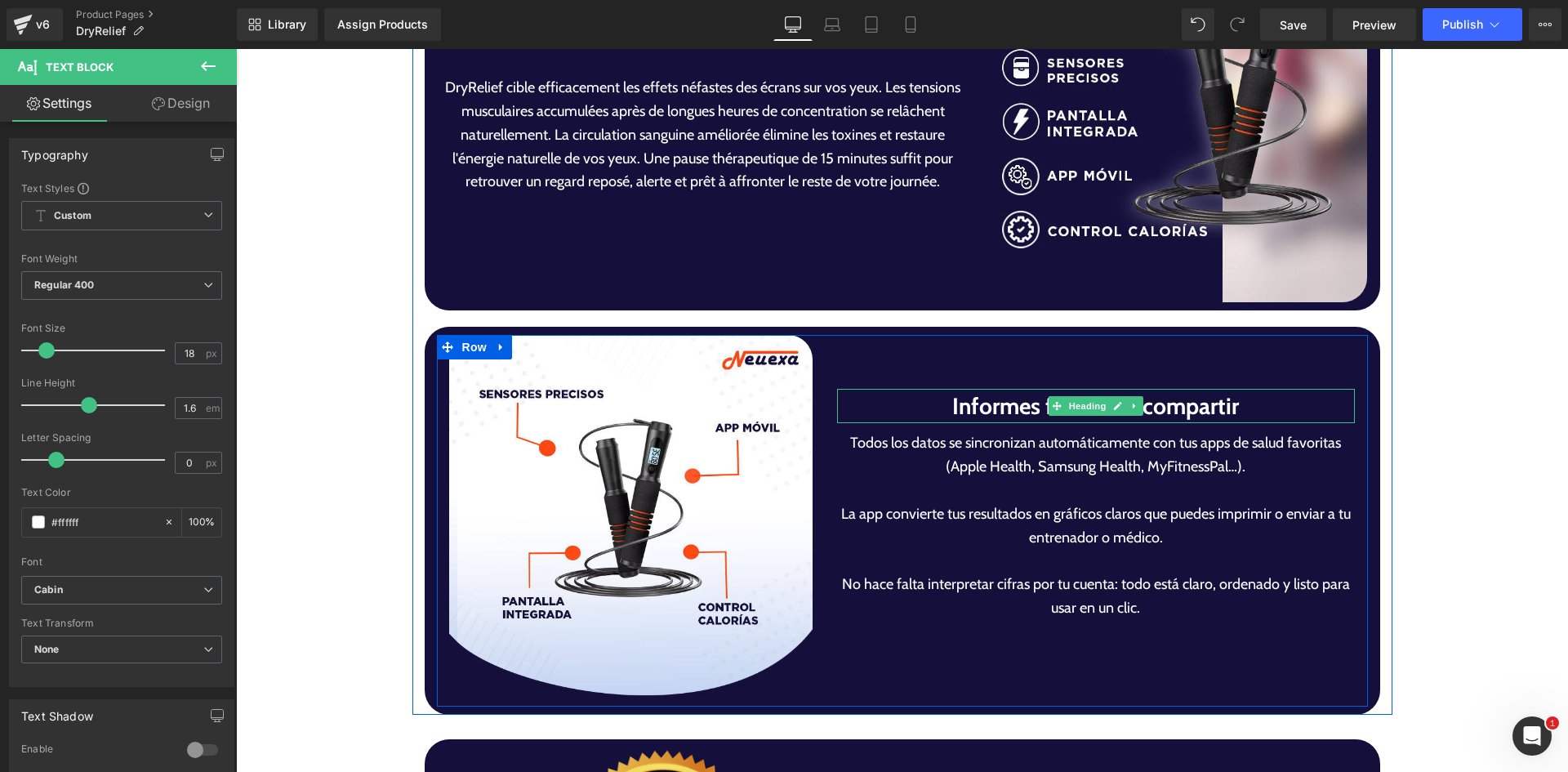 click on "Informes fáciles de compartir" at bounding box center [1096, 406] 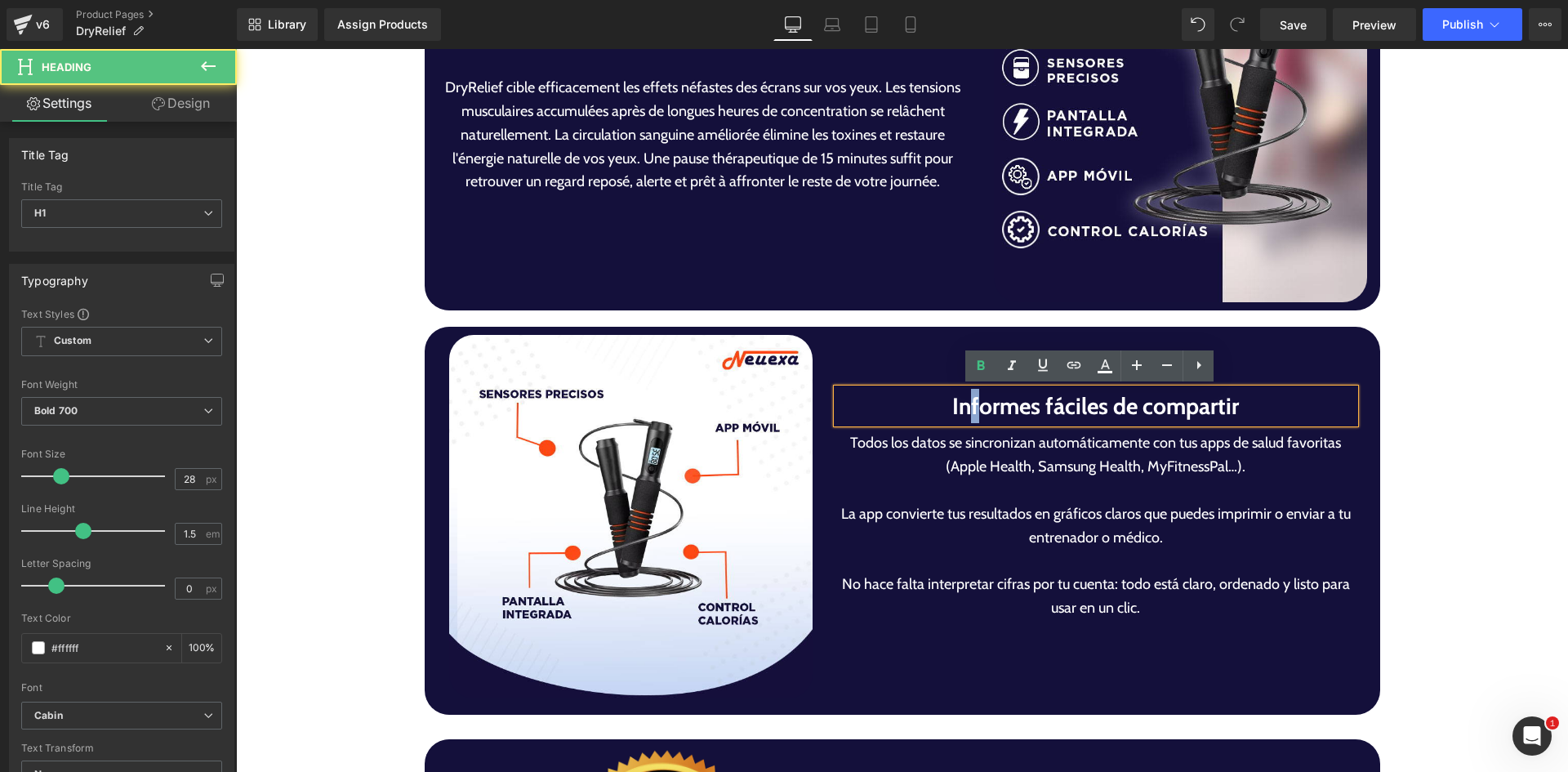 drag, startPoint x: 971, startPoint y: 407, endPoint x: 981, endPoint y: 404, distance: 10.440307 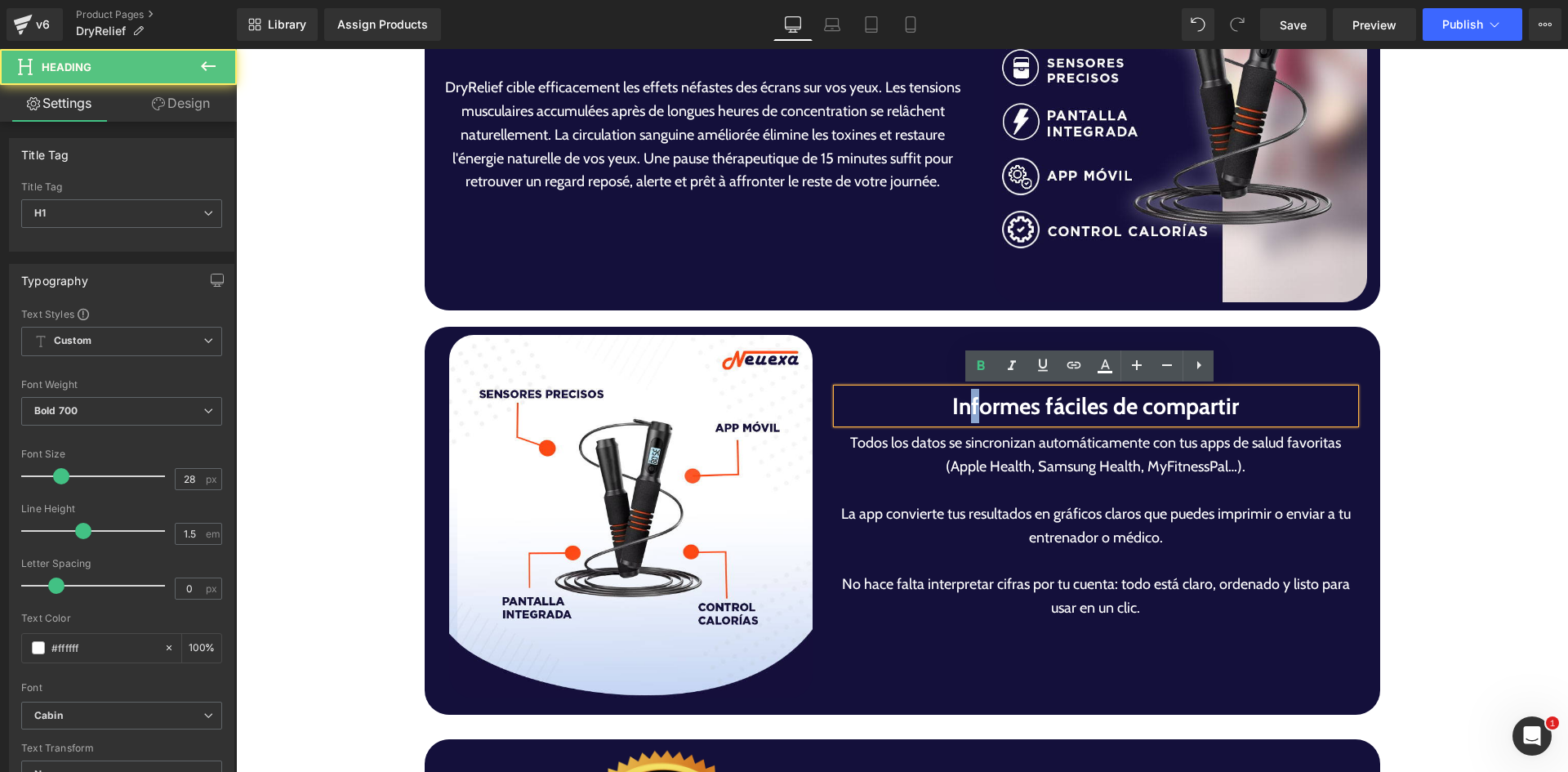 click on "Informes fáciles de compartir" at bounding box center (1096, 406) 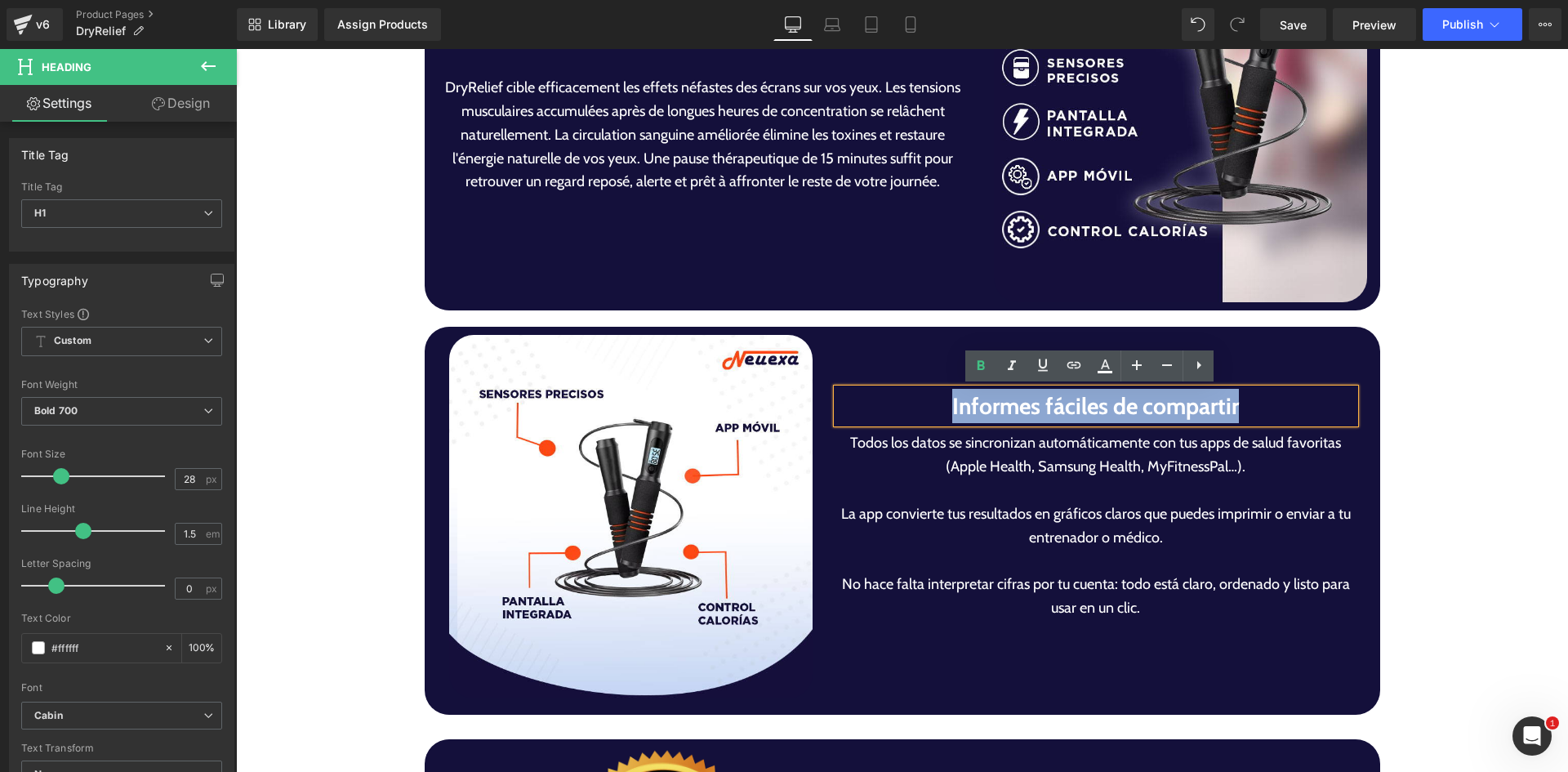 paste 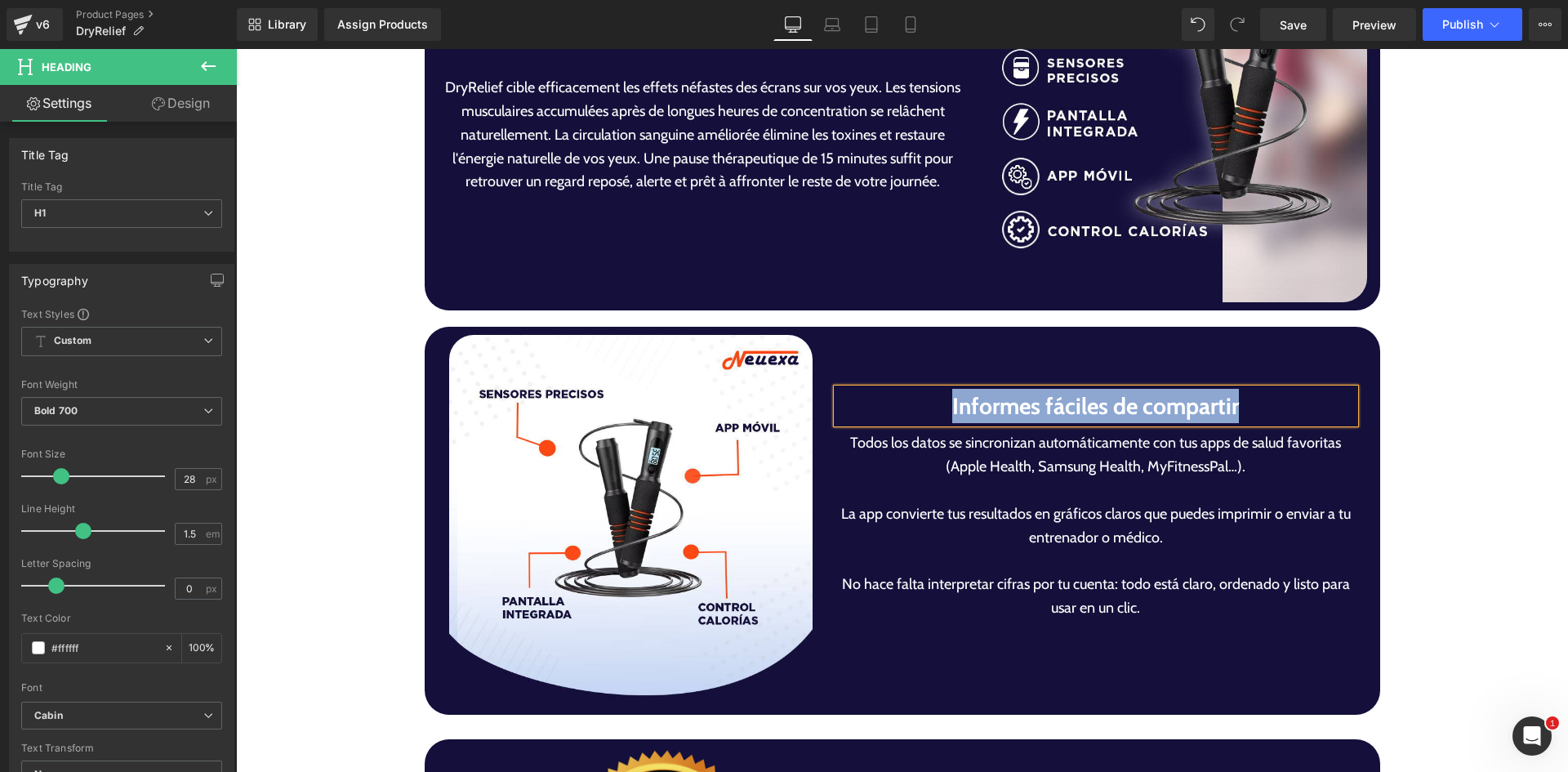 scroll, scrollTop: 3890, scrollLeft: 0, axis: vertical 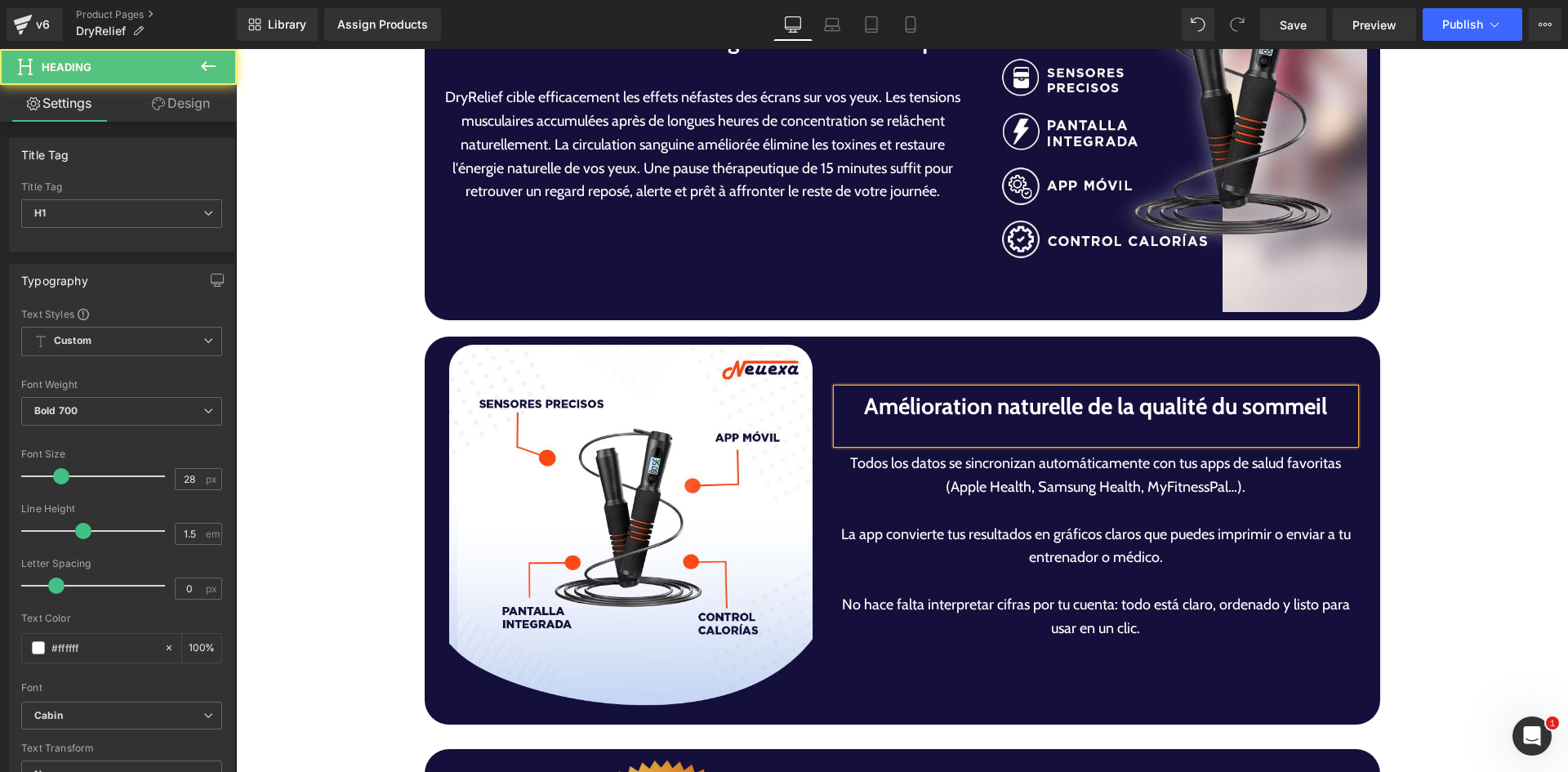 click at bounding box center (1096, 434) 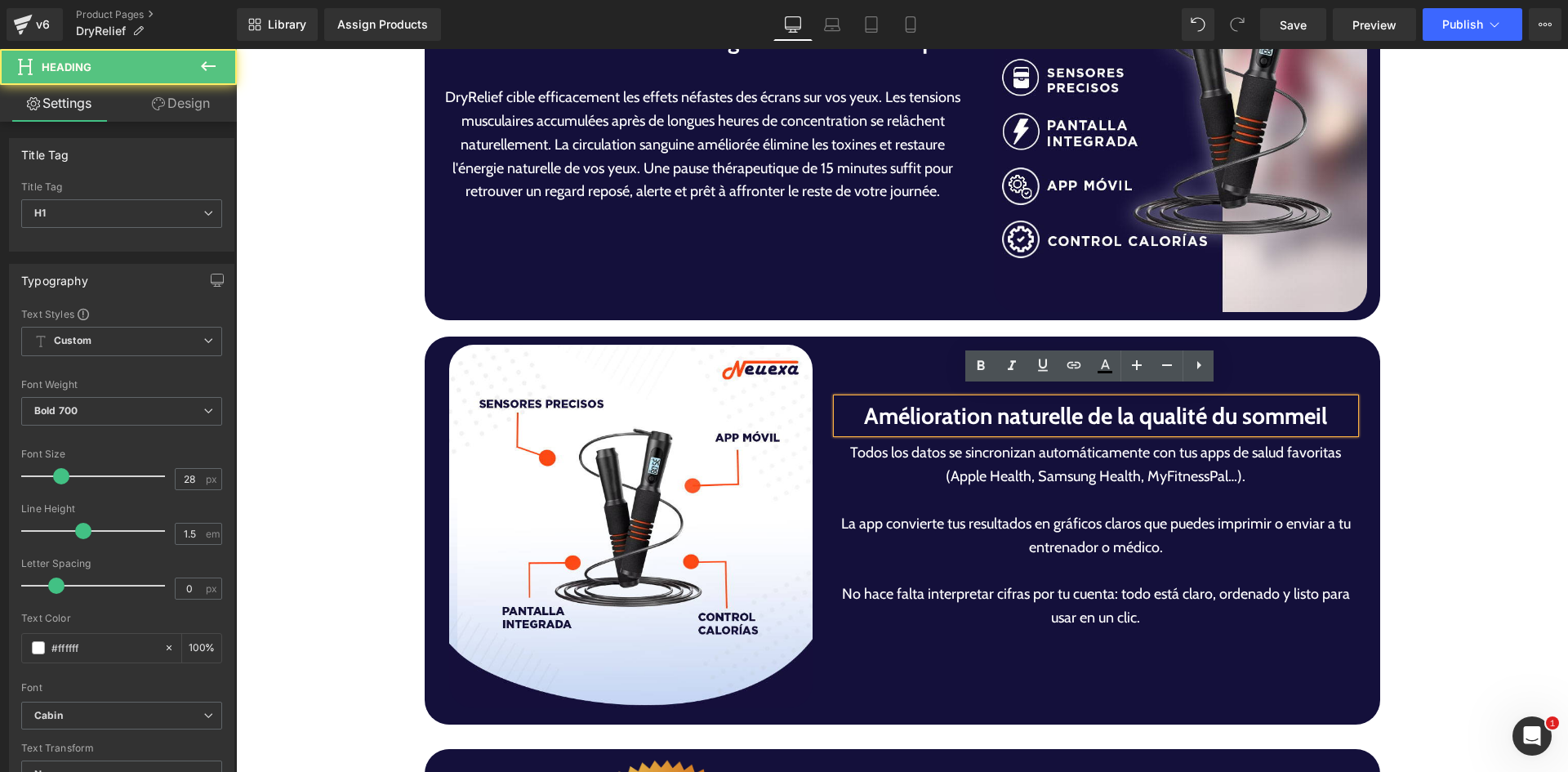 scroll, scrollTop: 3900, scrollLeft: 0, axis: vertical 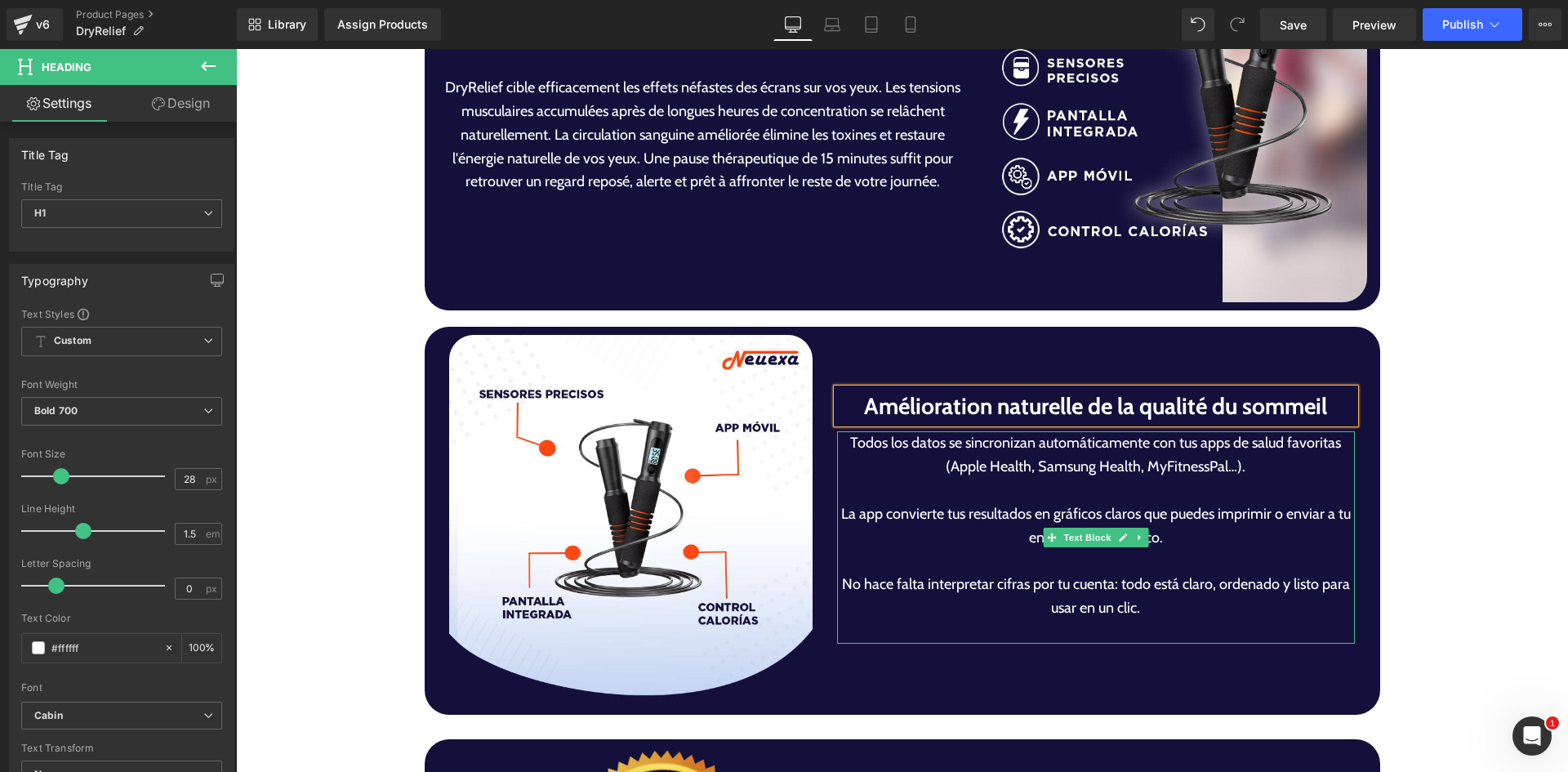click at bounding box center (1096, 490) 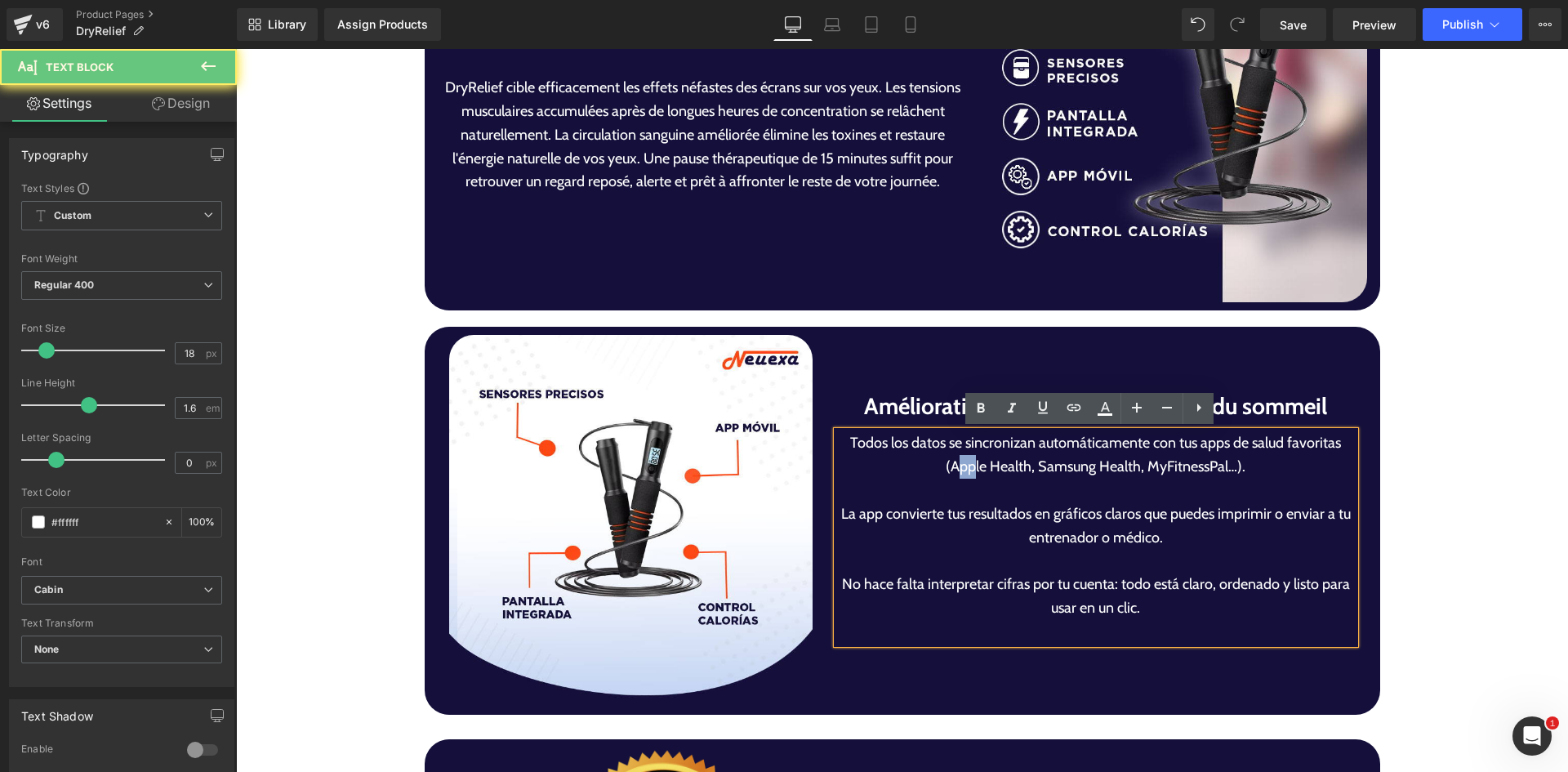 drag, startPoint x: 958, startPoint y: 464, endPoint x: 988, endPoint y: 471, distance: 30.80584 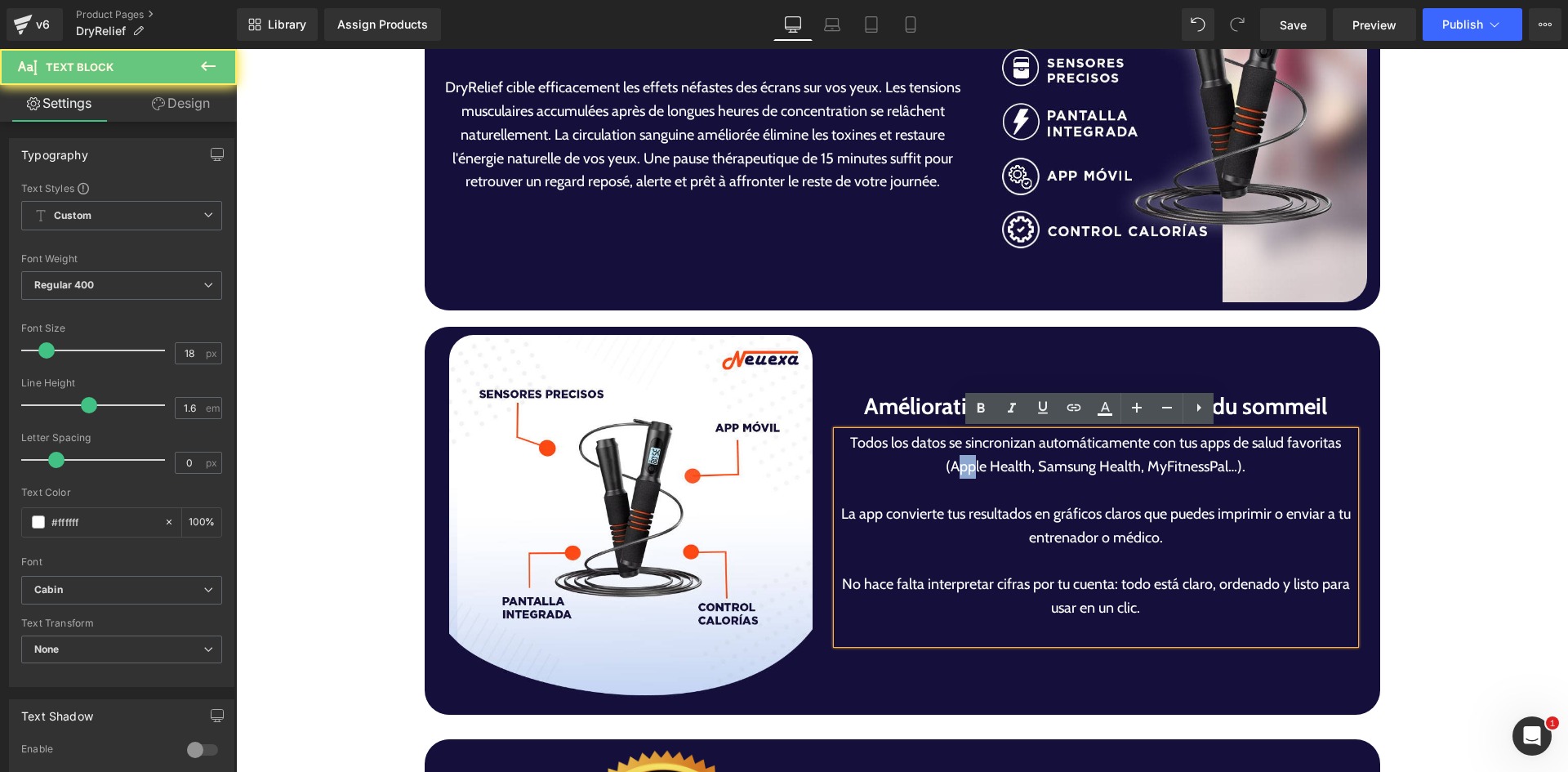 click on "Todos los datos se sincronizan automáticamente con tus apps de salud favoritas (Apple Health, Samsung Health, MyFitnessPal…)." at bounding box center (1096, 455) 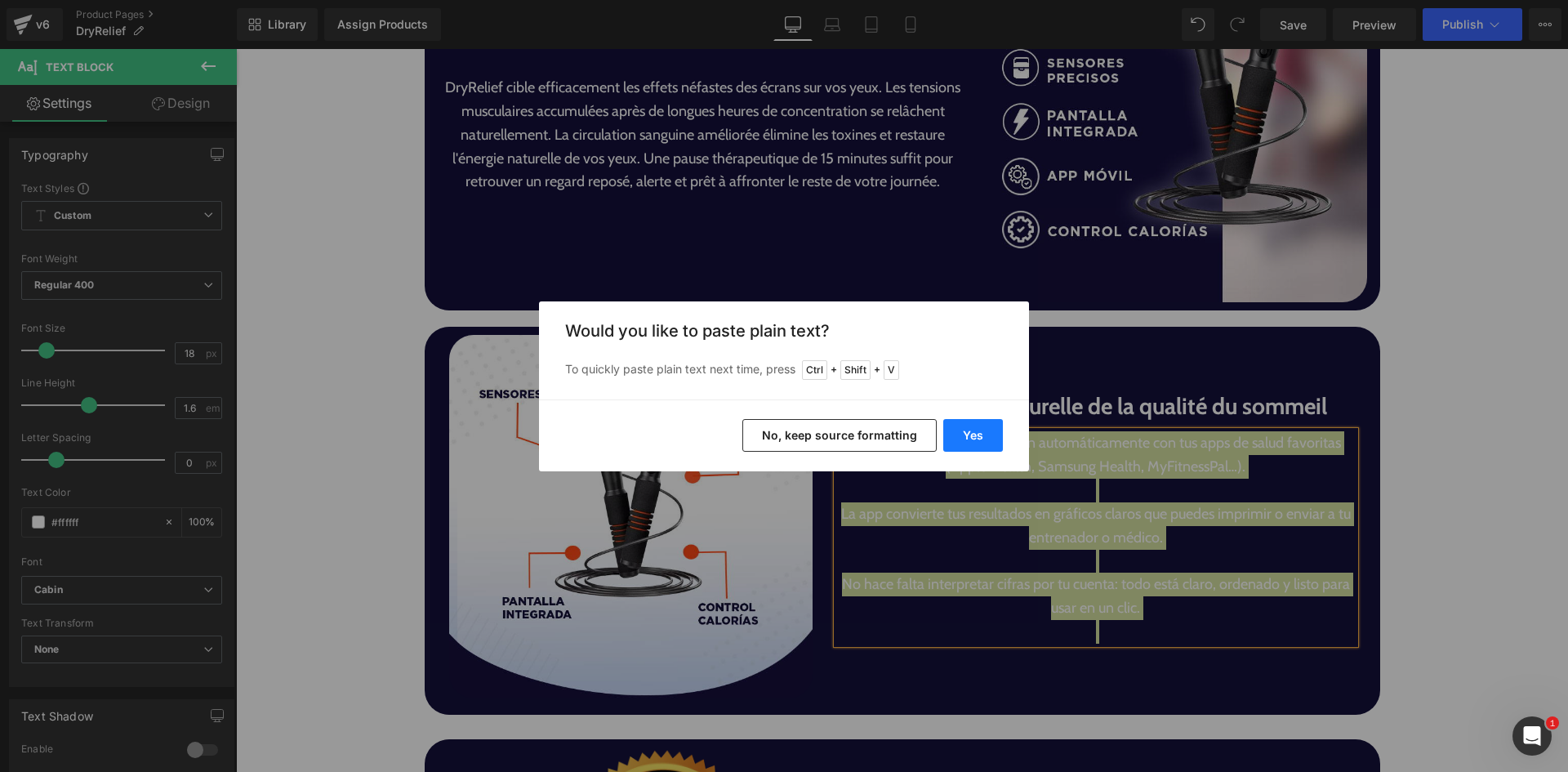 click on "Yes" at bounding box center [973, 435] 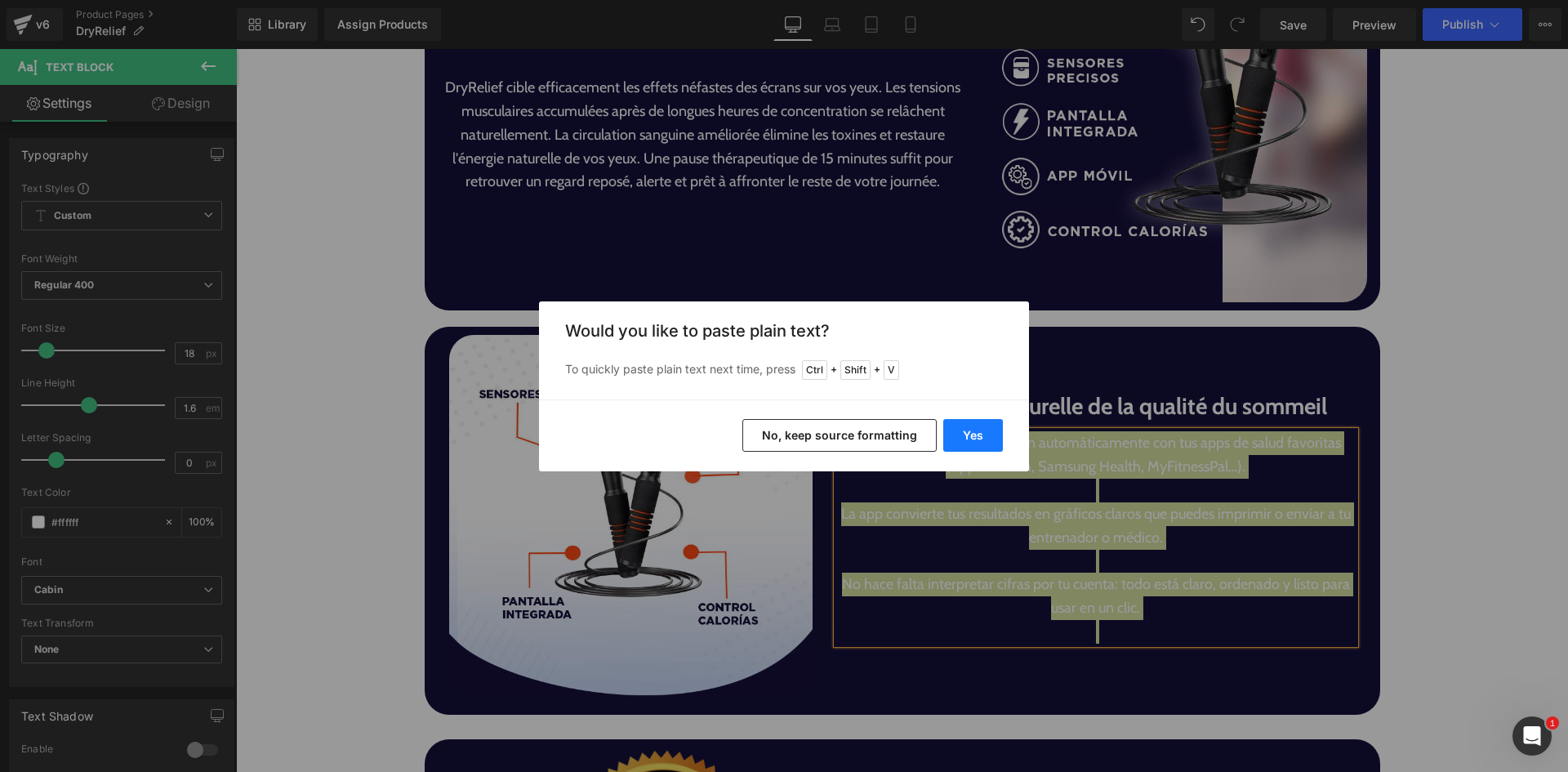 type 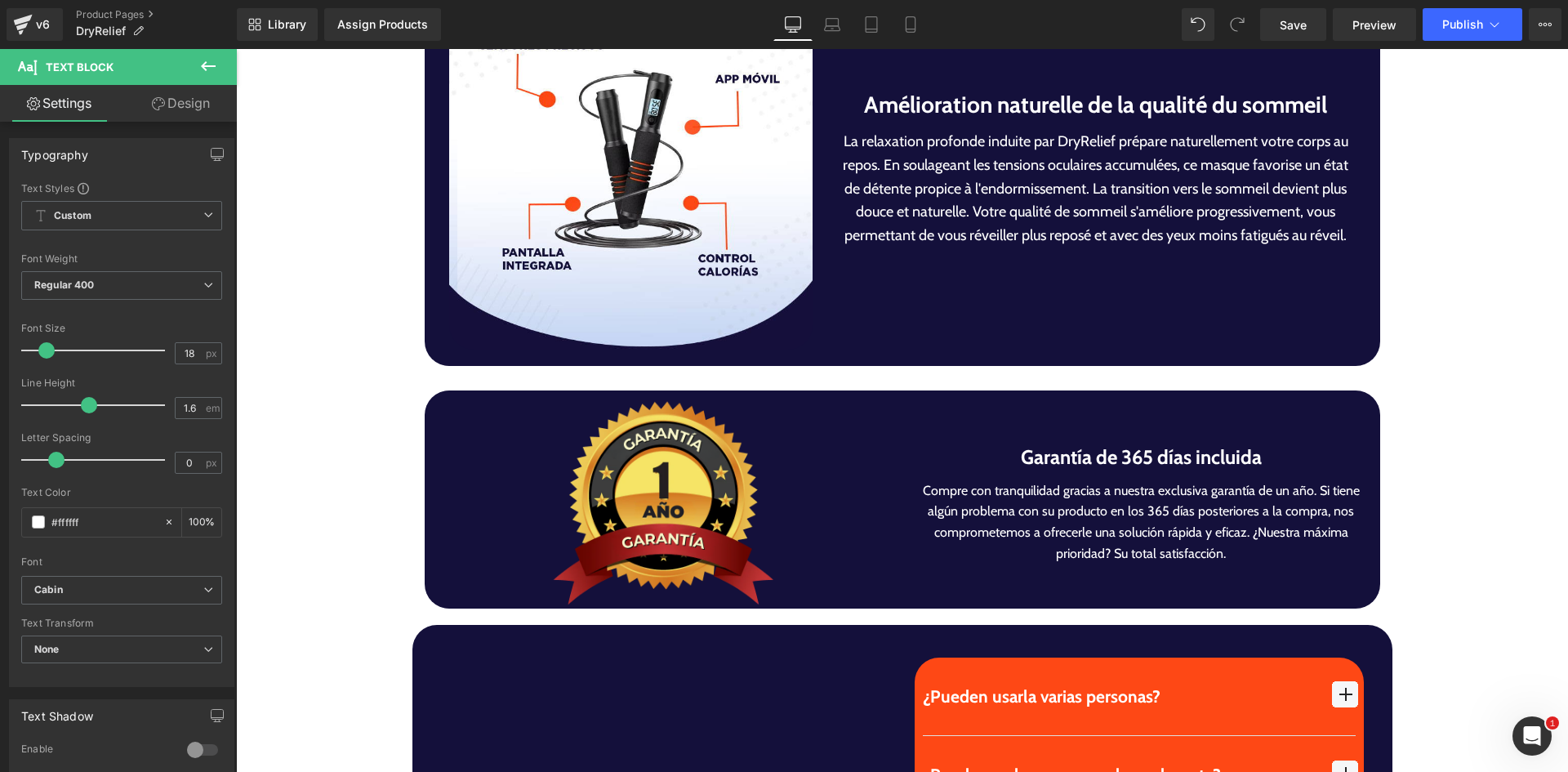 scroll, scrollTop: 4390, scrollLeft: 0, axis: vertical 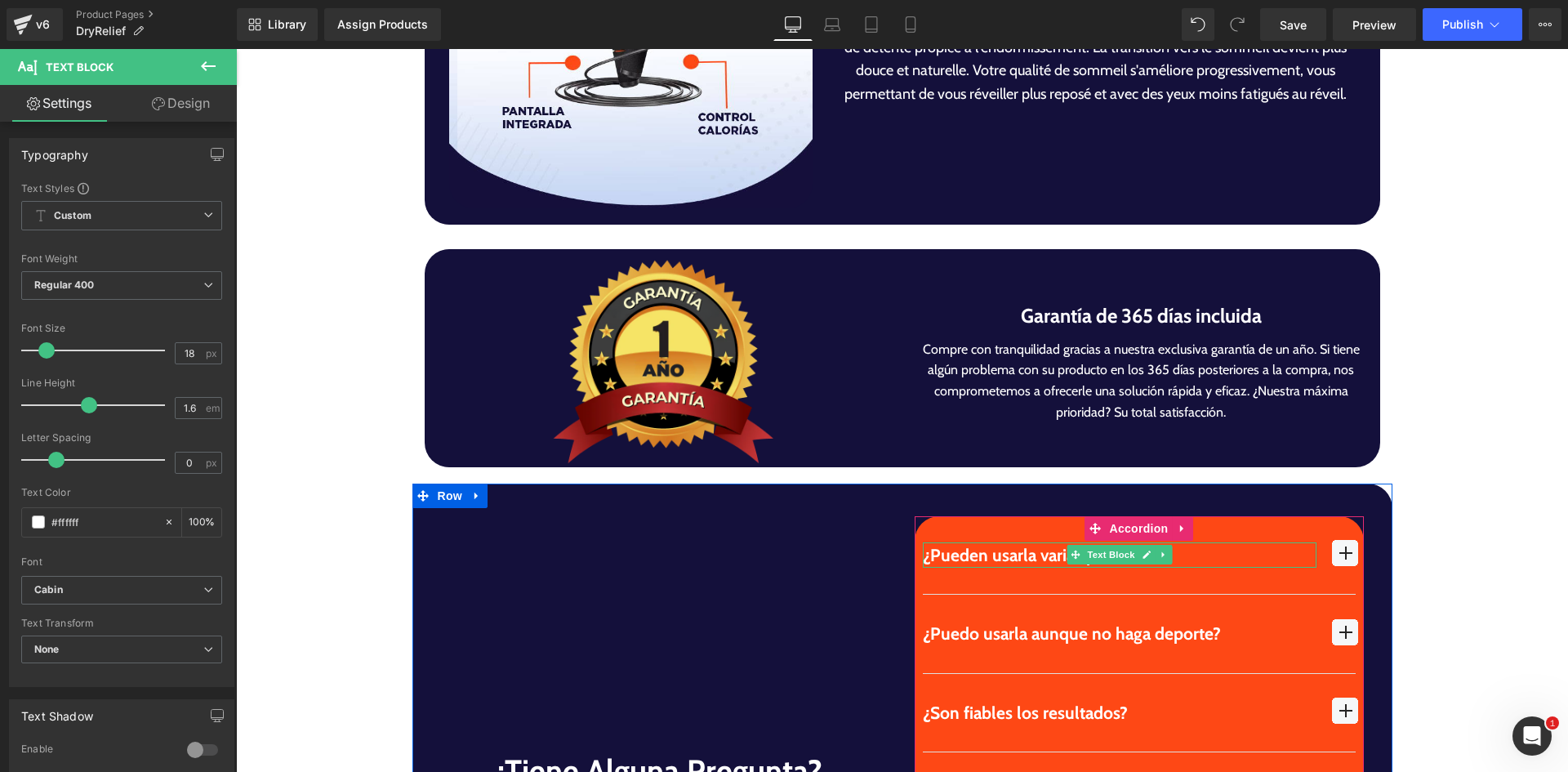 click on "¿Pueden usarla varias personas?" at bounding box center [1120, 556] 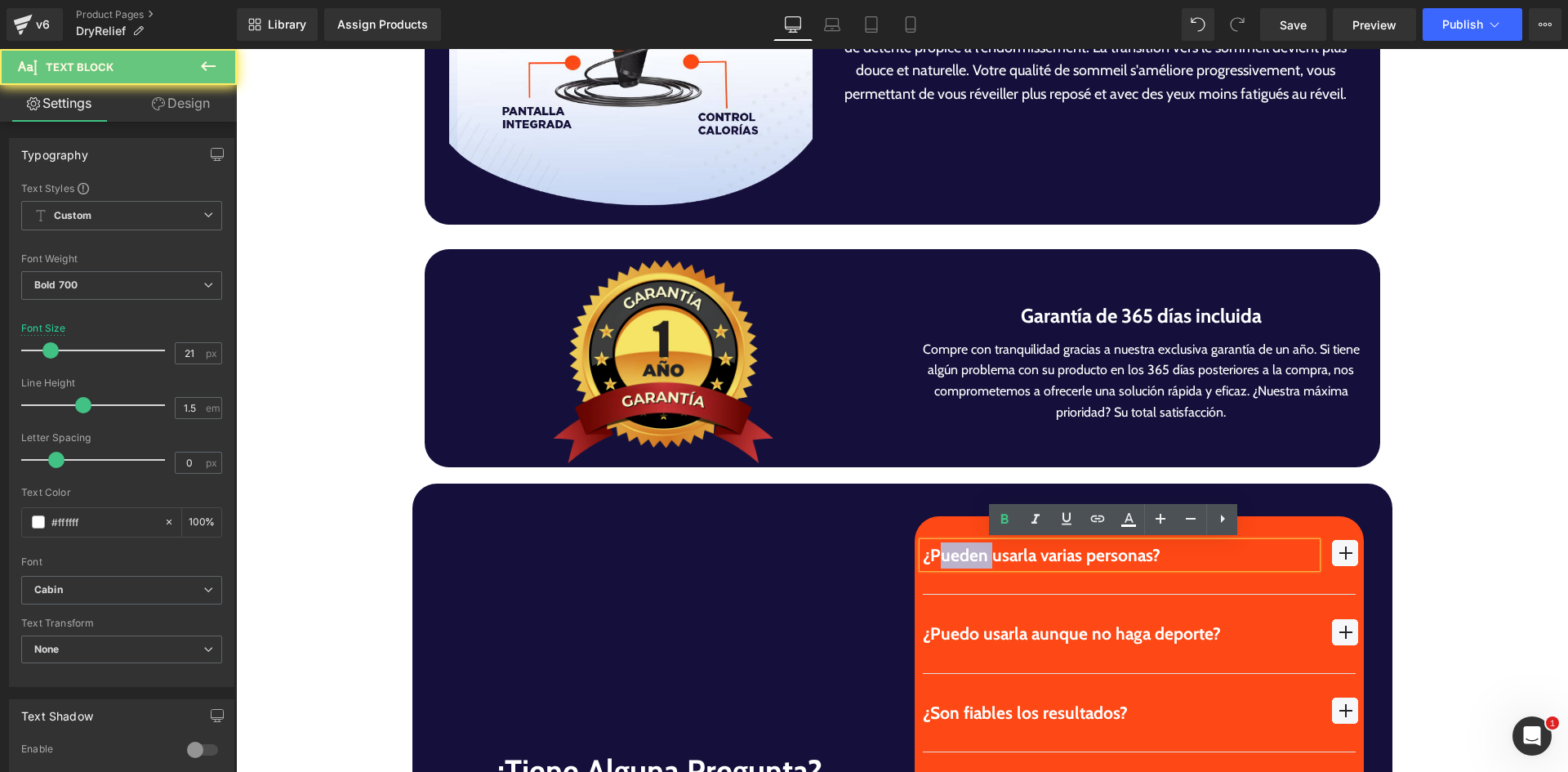 drag, startPoint x: 932, startPoint y: 556, endPoint x: 982, endPoint y: 548, distance: 50.63596 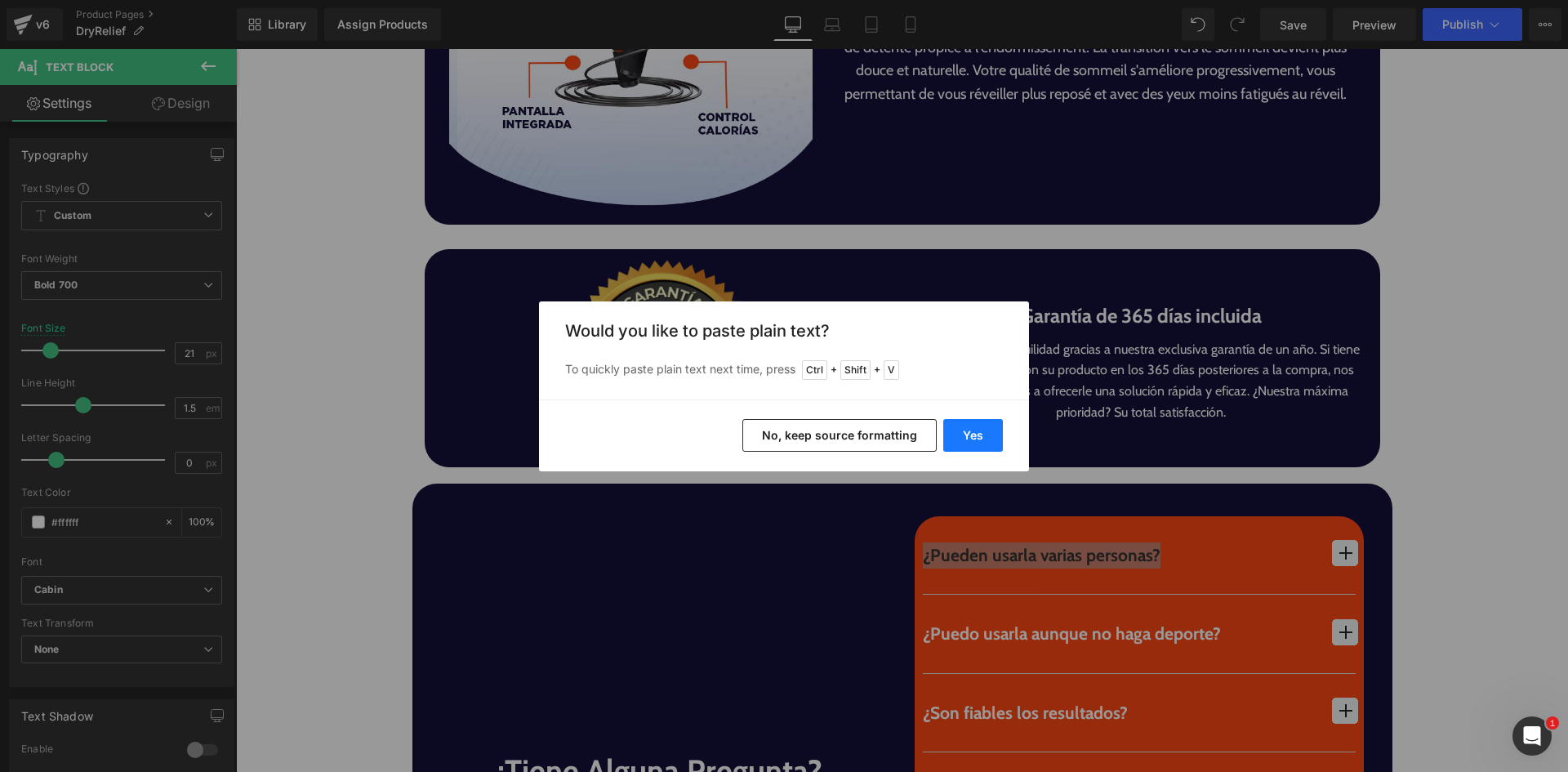 click on "Yes" at bounding box center (973, 435) 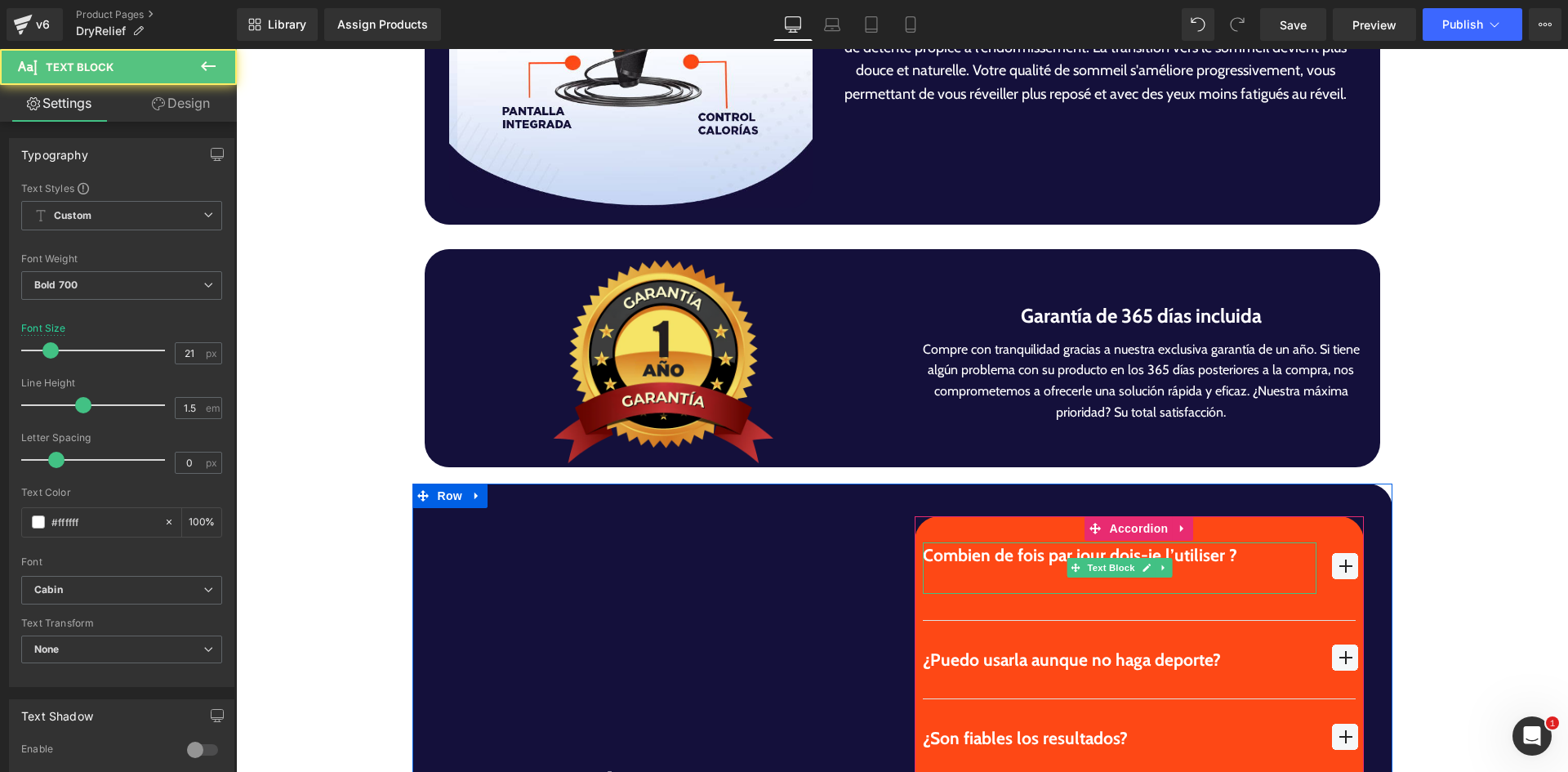click at bounding box center (1120, 581) 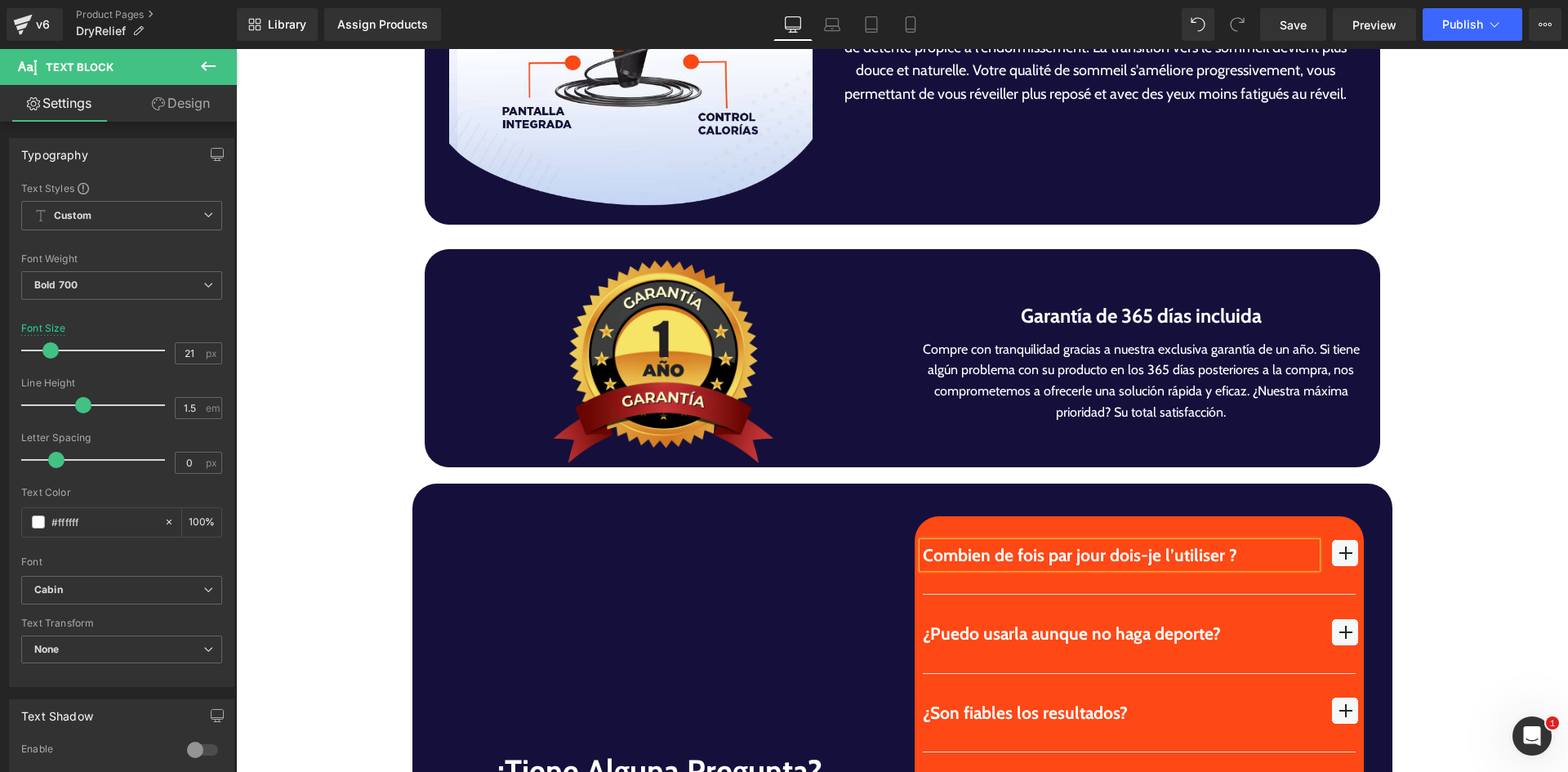 click at bounding box center [1345, 553] 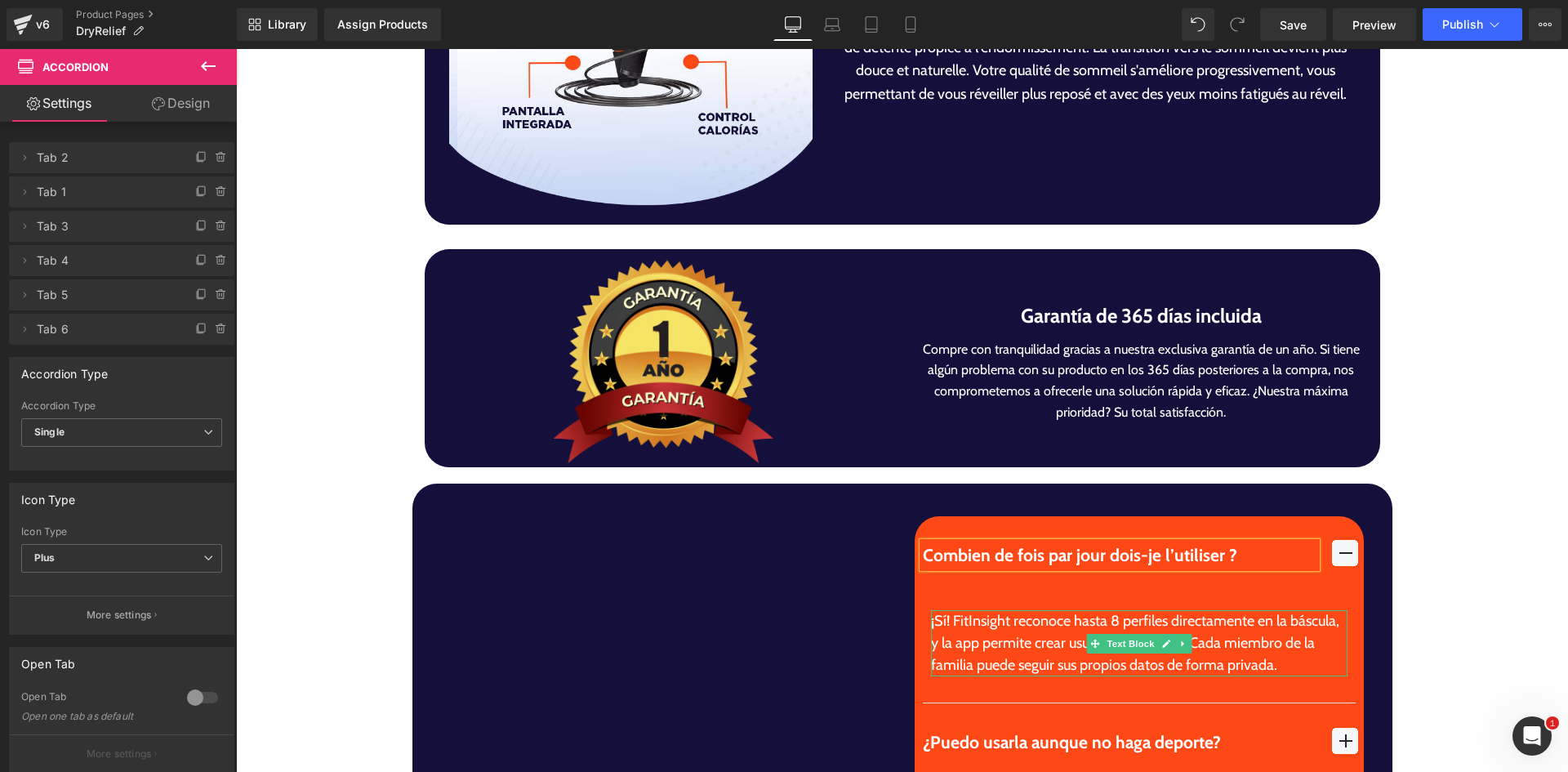 drag, startPoint x: 963, startPoint y: 630, endPoint x: 946, endPoint y: 631, distance: 17.029386 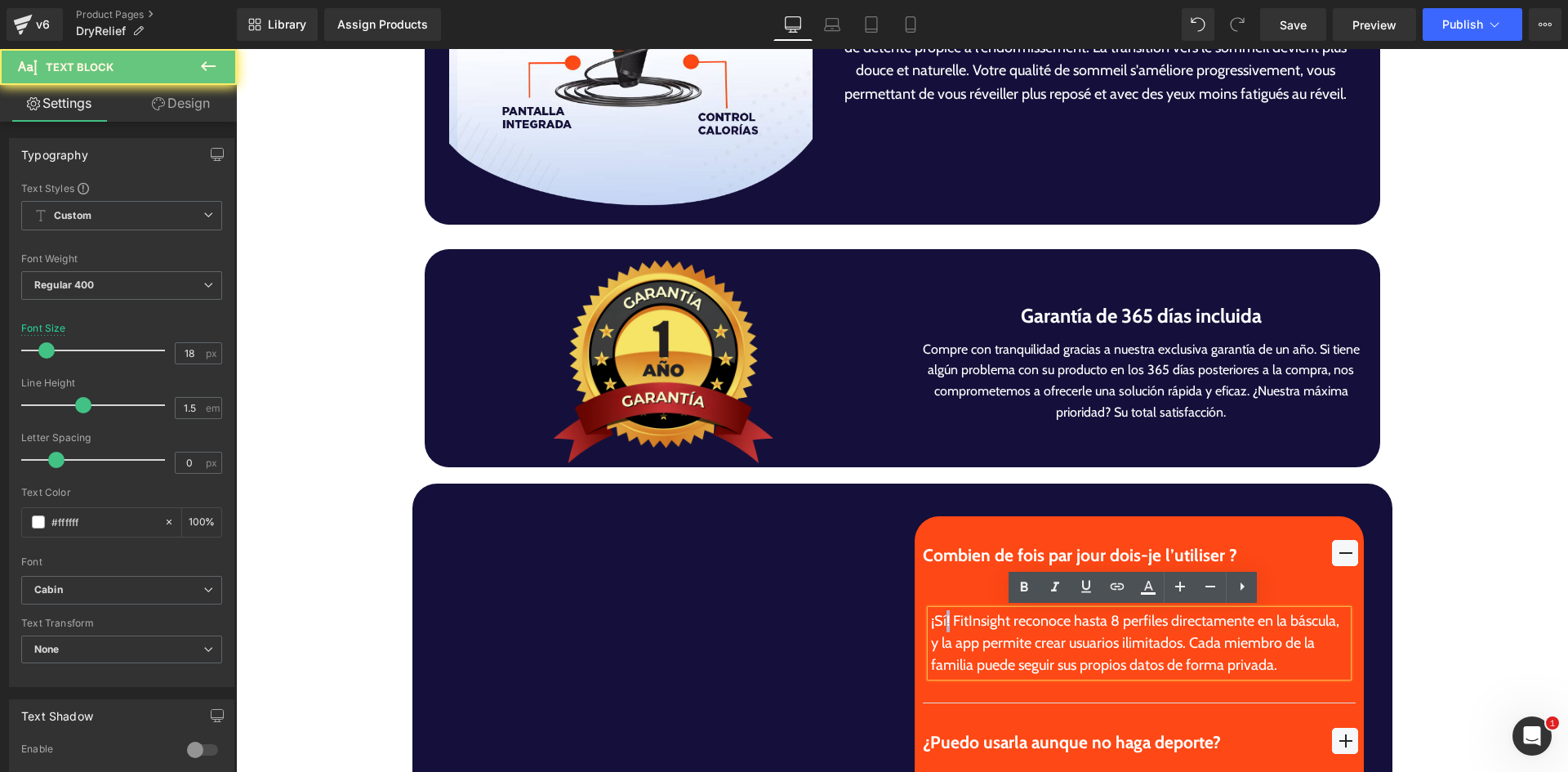 drag, startPoint x: 941, startPoint y: 631, endPoint x: 952, endPoint y: 636, distance: 12.083046 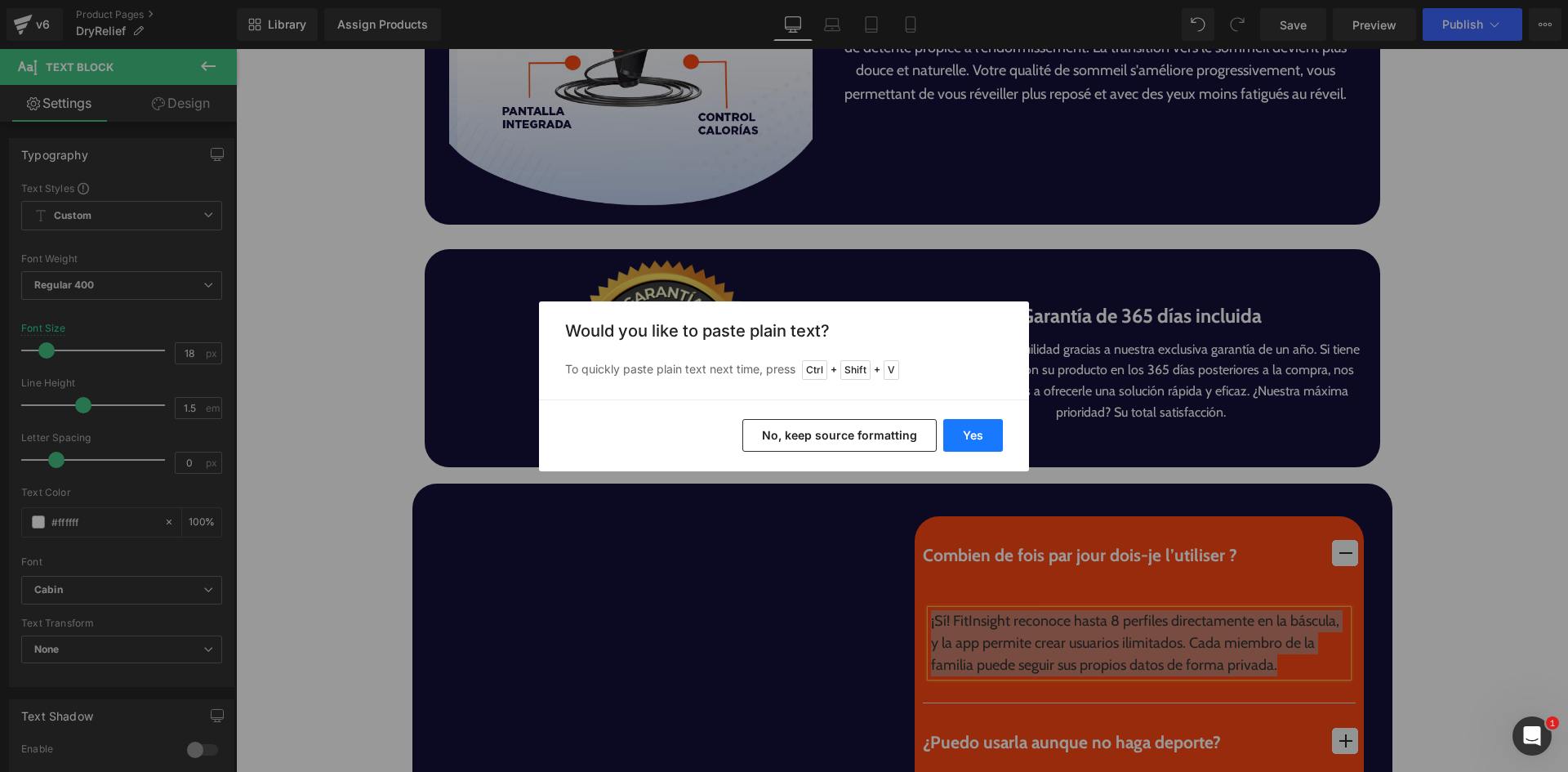 click on "Yes" at bounding box center (973, 435) 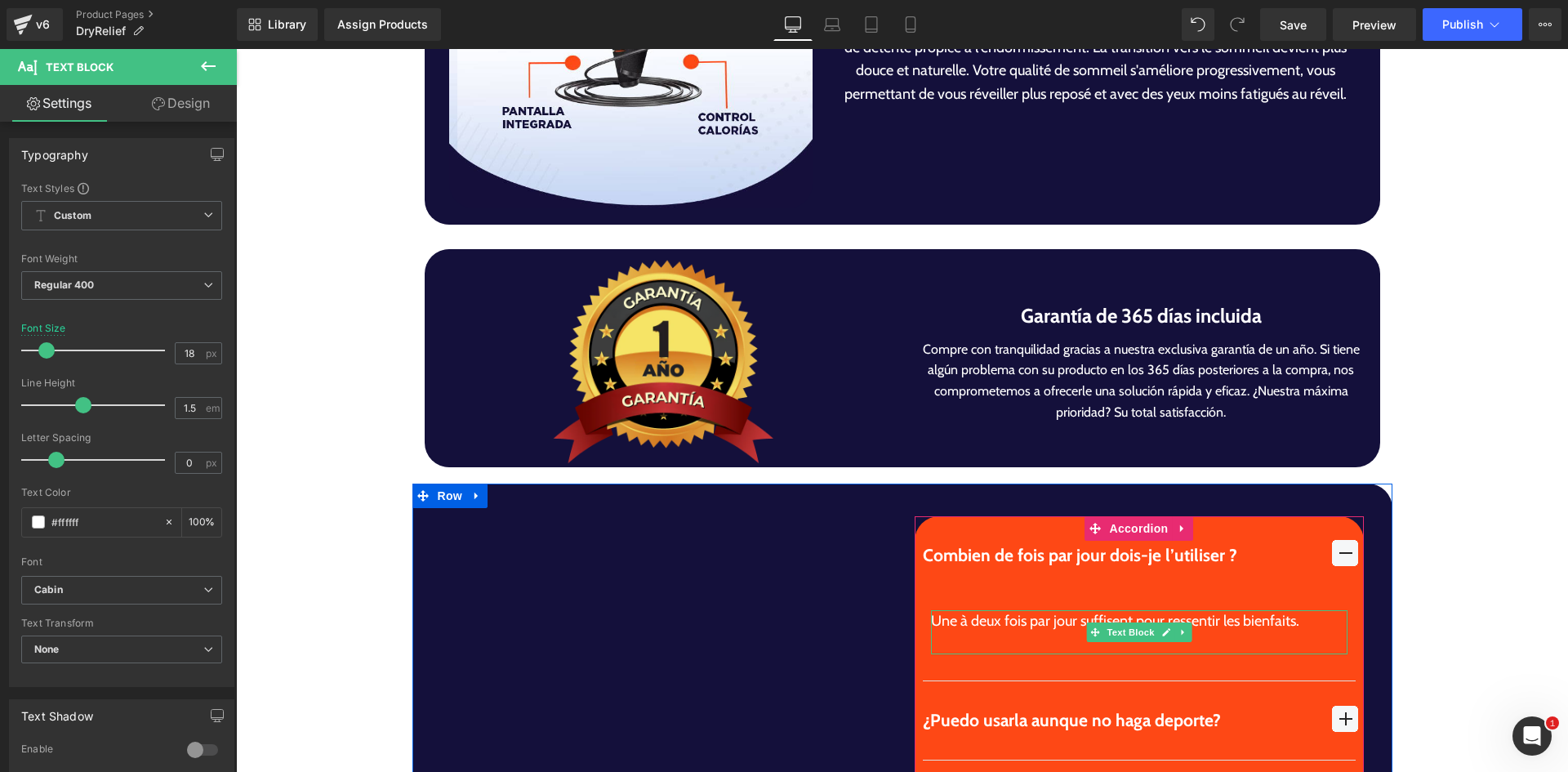 click at bounding box center (1139, 643) 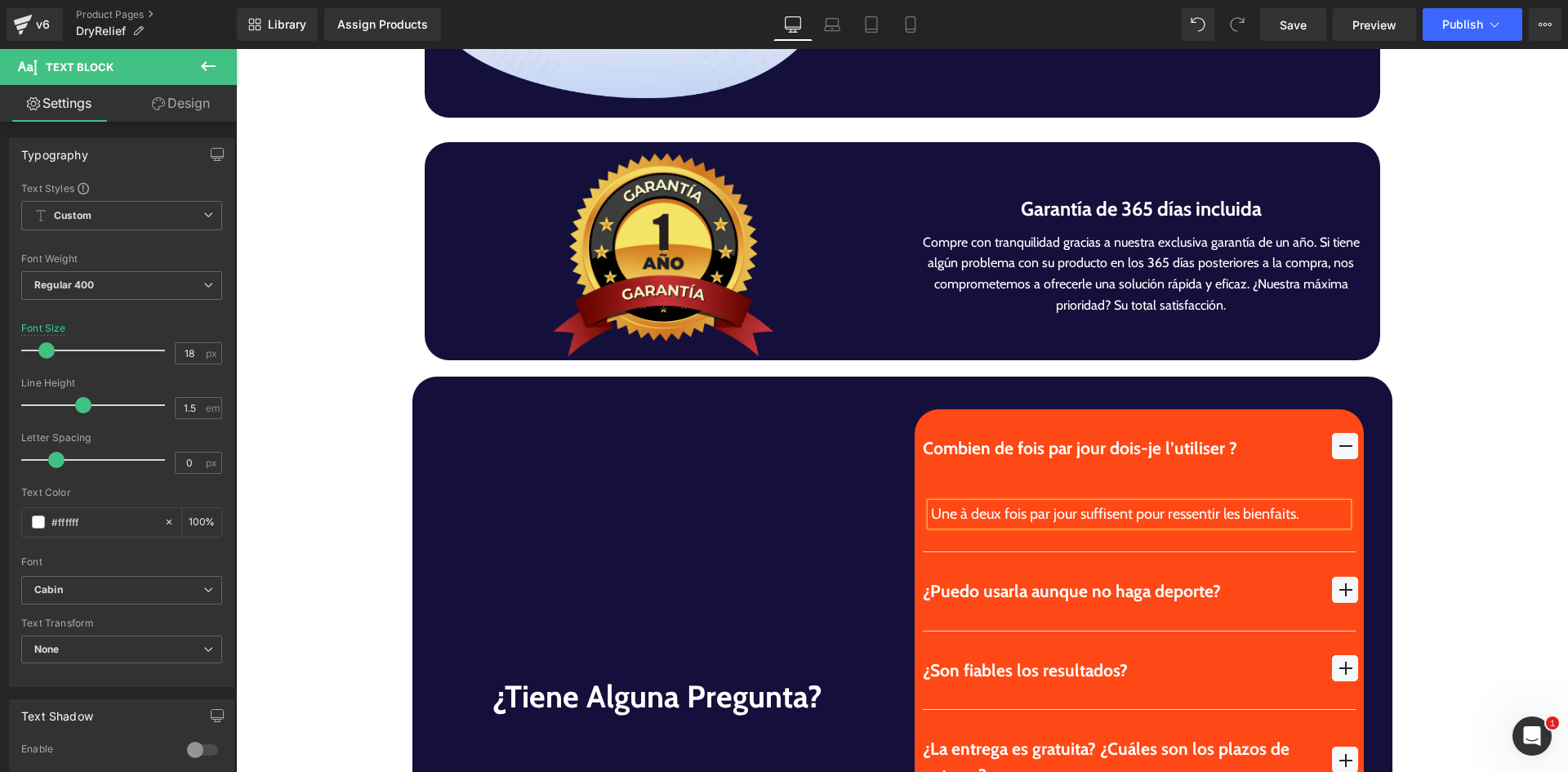 scroll, scrollTop: 4554, scrollLeft: 0, axis: vertical 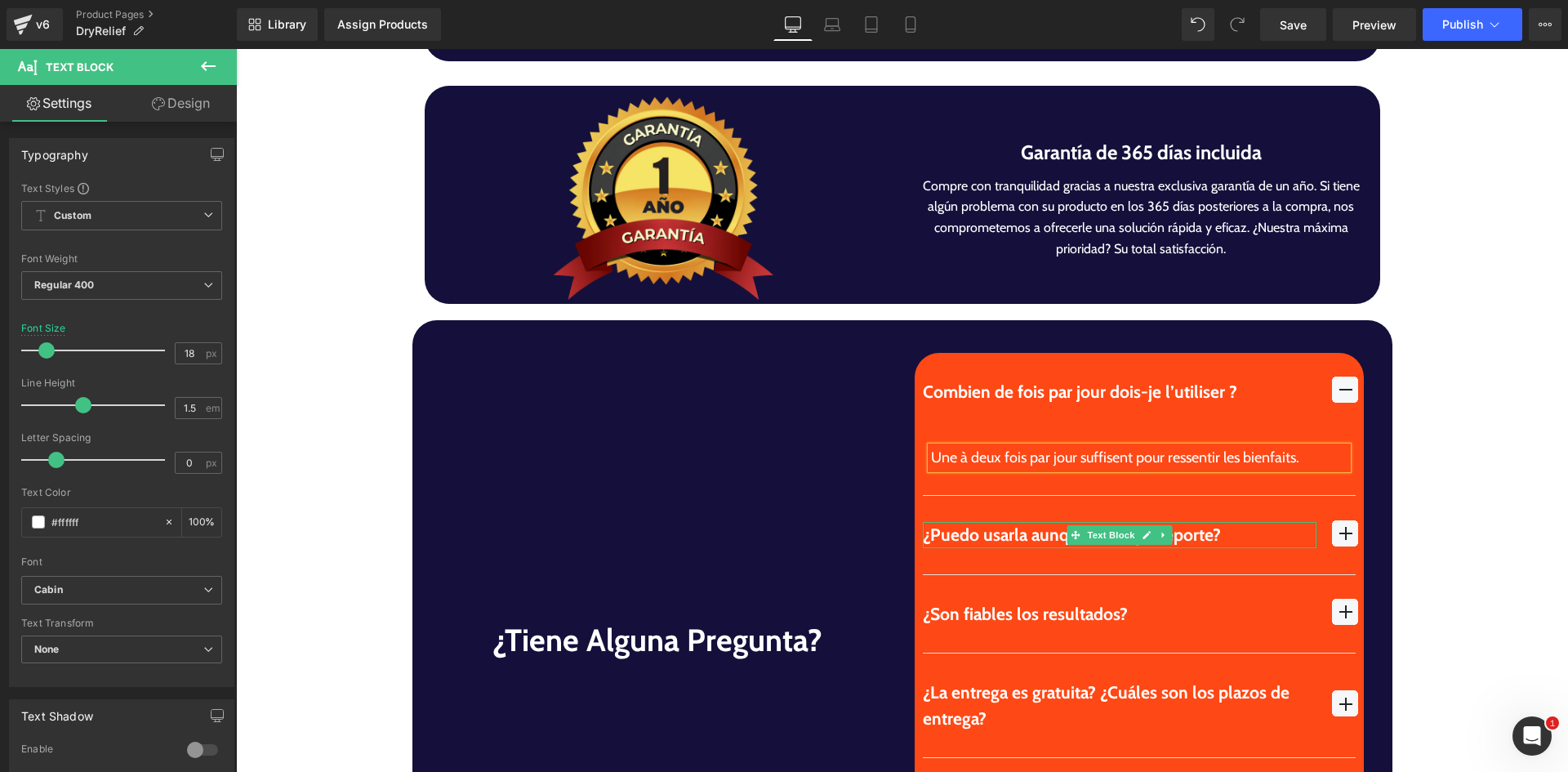 click on "¿Puedo usarla aunque no haga deporte?" at bounding box center (1120, 535) 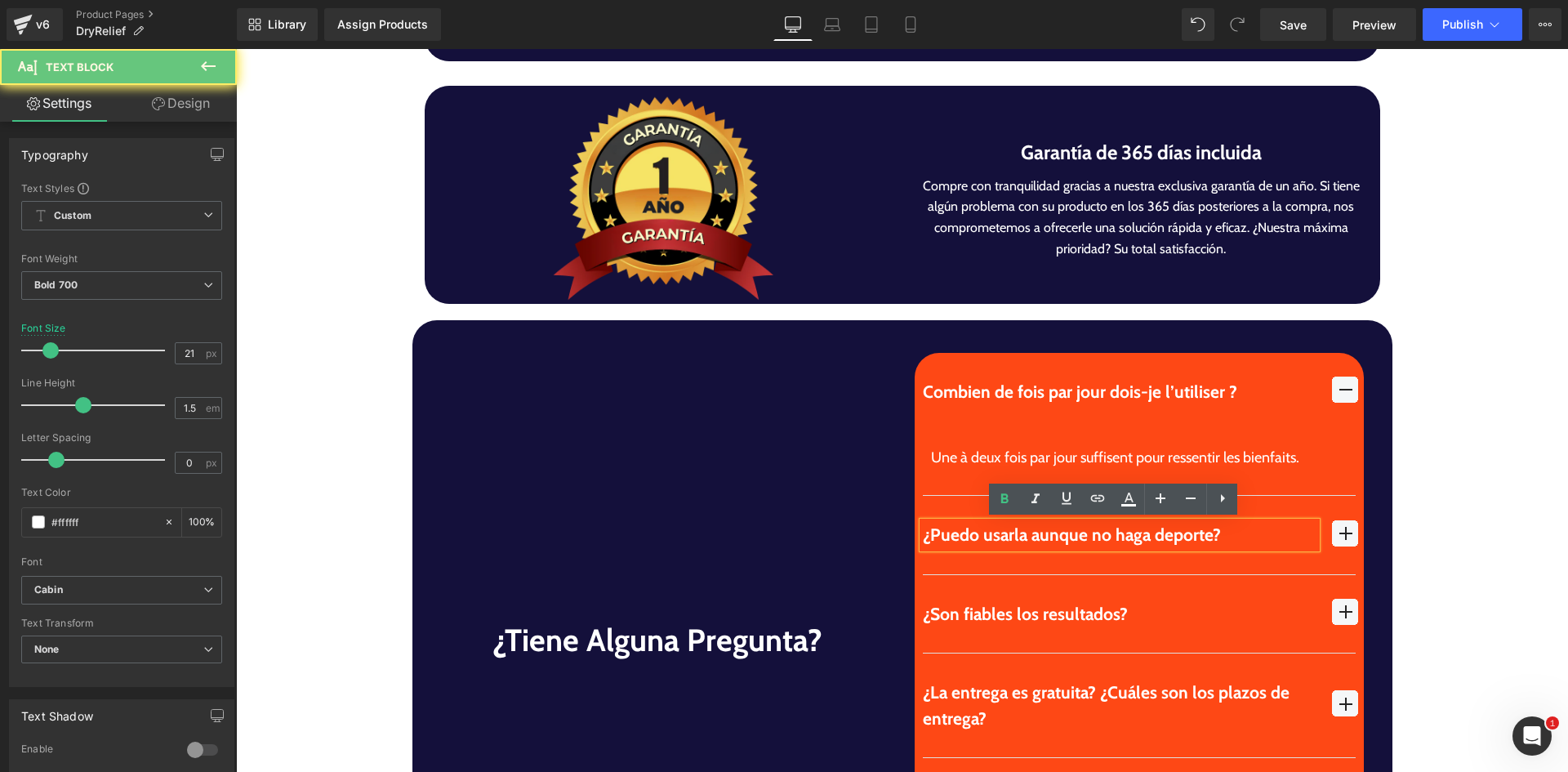click on "¿Puedo usarla aunque no haga deporte?" at bounding box center (1120, 535) 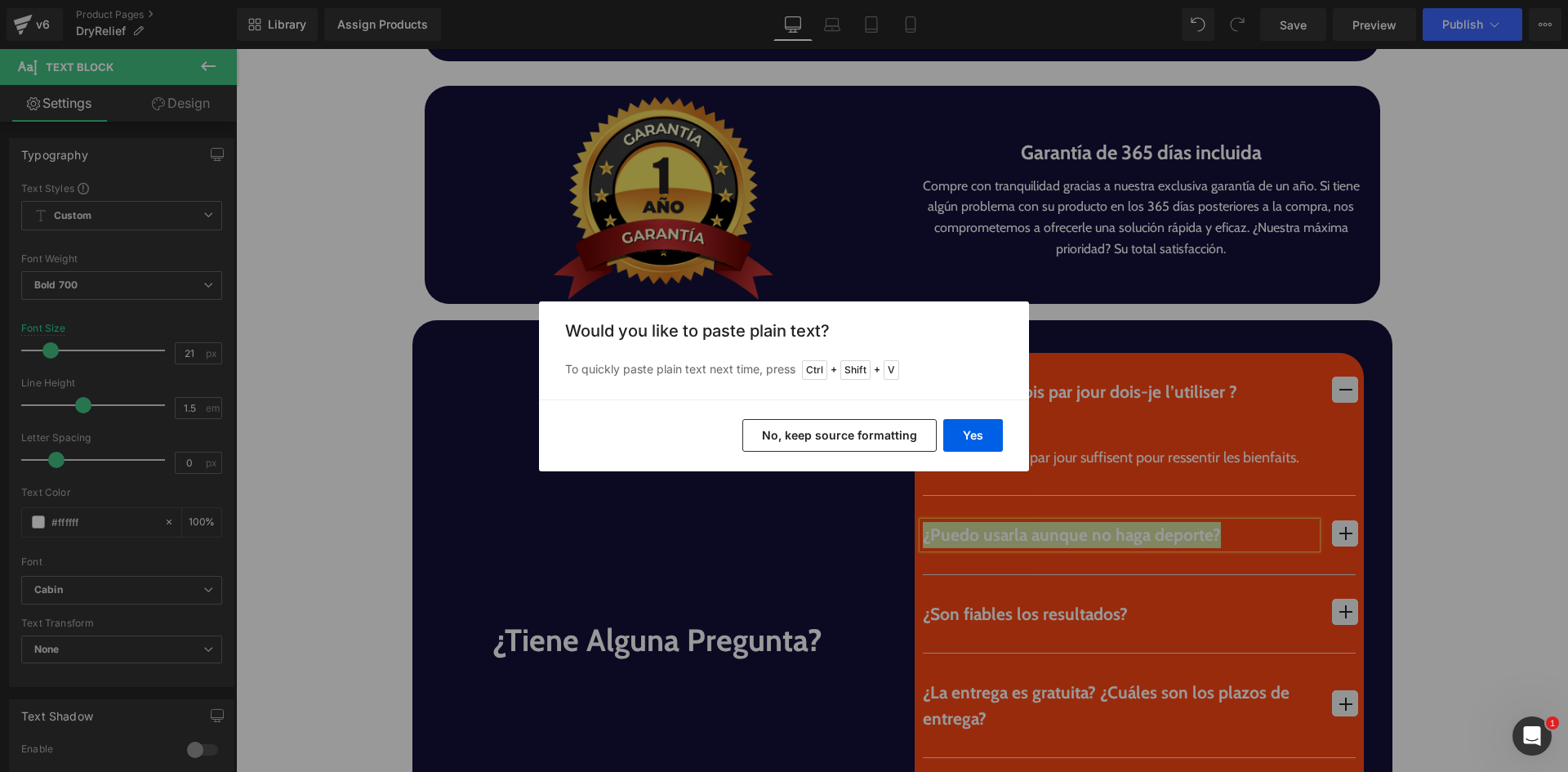 click on "Yes No, keep source formatting" at bounding box center (784, 435) 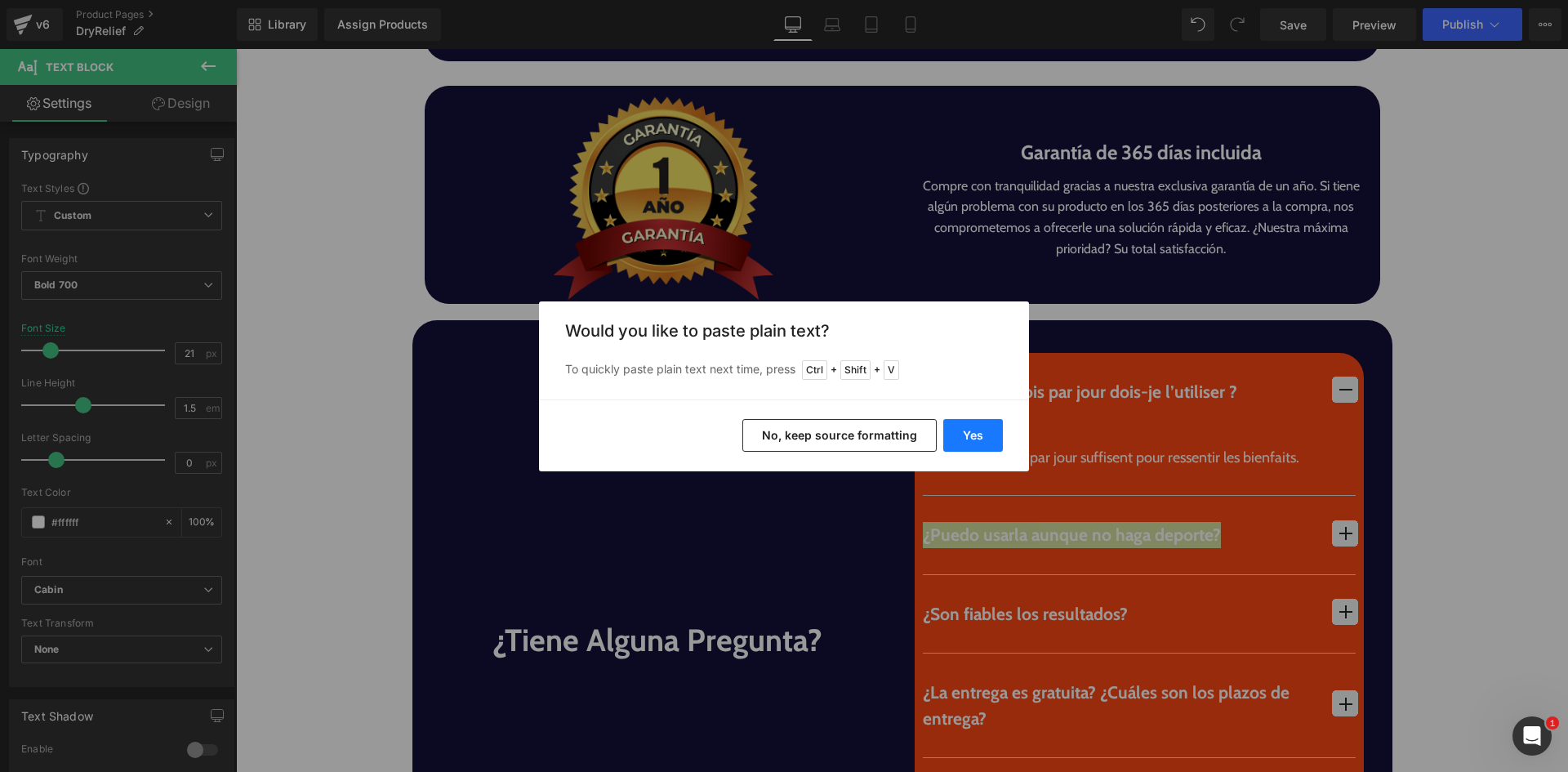 click on "Yes" at bounding box center (973, 435) 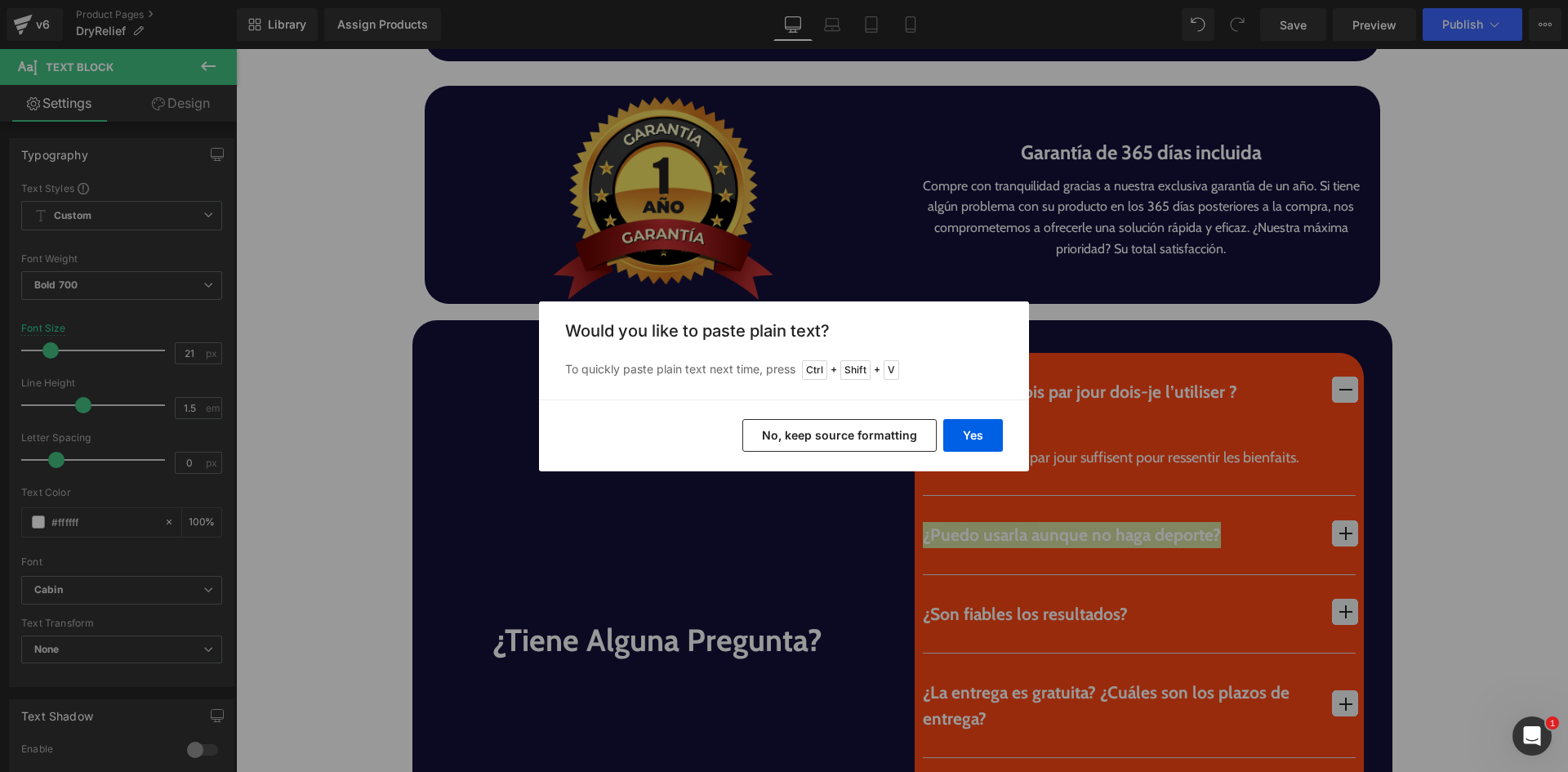 type 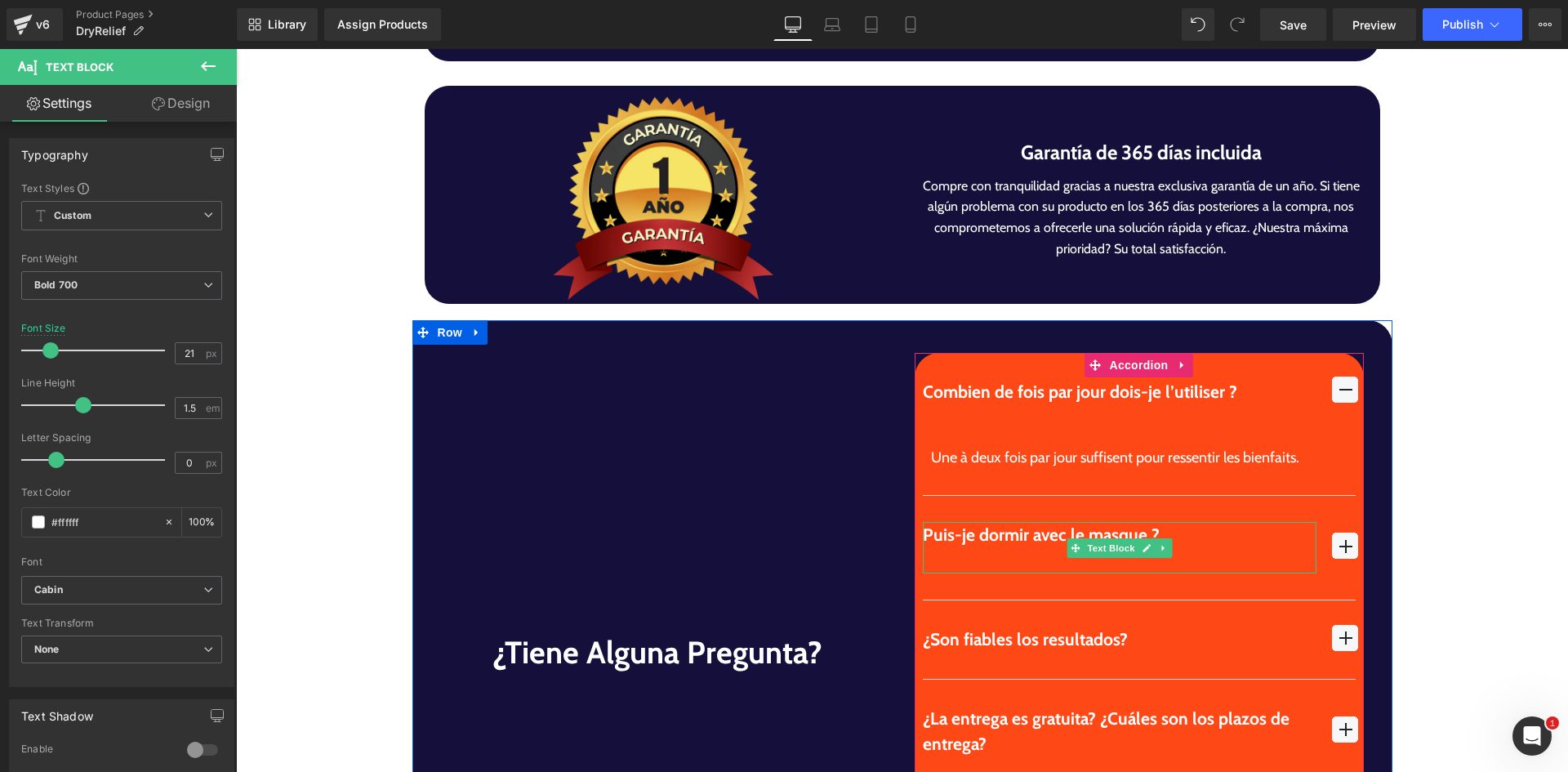 click at bounding box center (1120, 561) 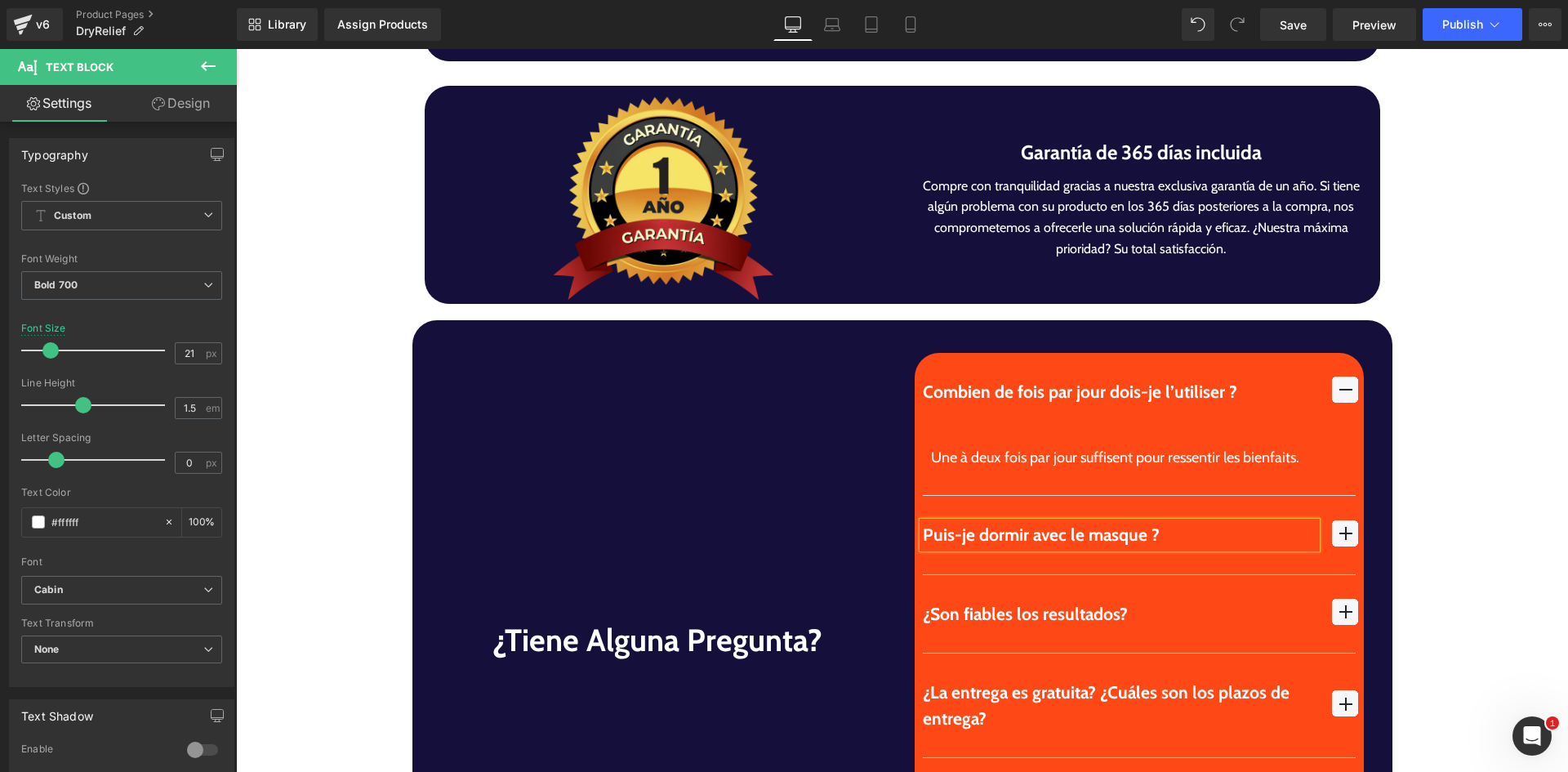 click at bounding box center (1345, 533) 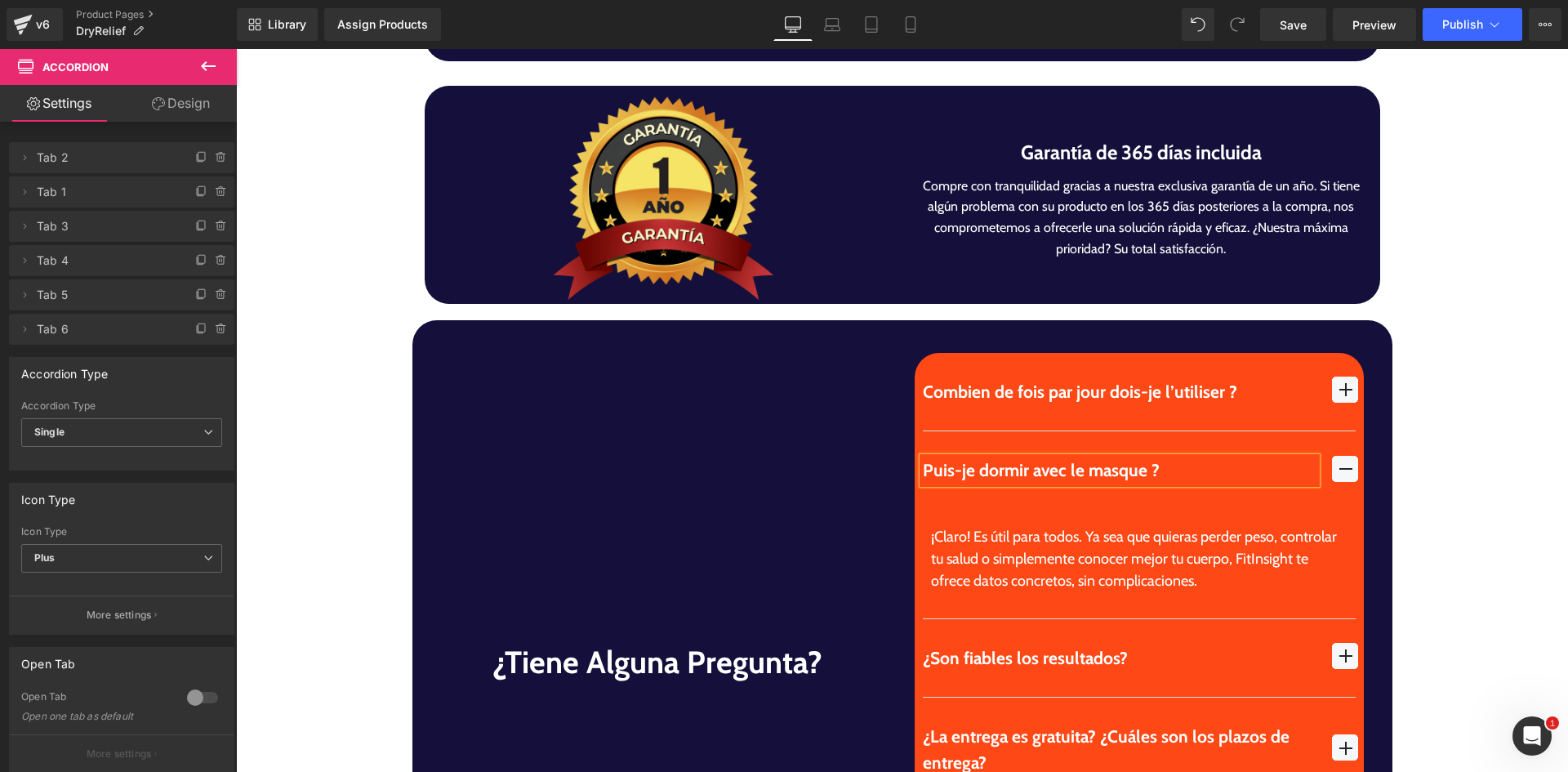 click on "¡Claro! Es útil para todos. Ya sea que quieras perder peso, controlar tu salud o simplemente conocer mejor tu cuerpo, FitInsight te ofrece datos concretos, sin complicaciones." at bounding box center (1139, 559) 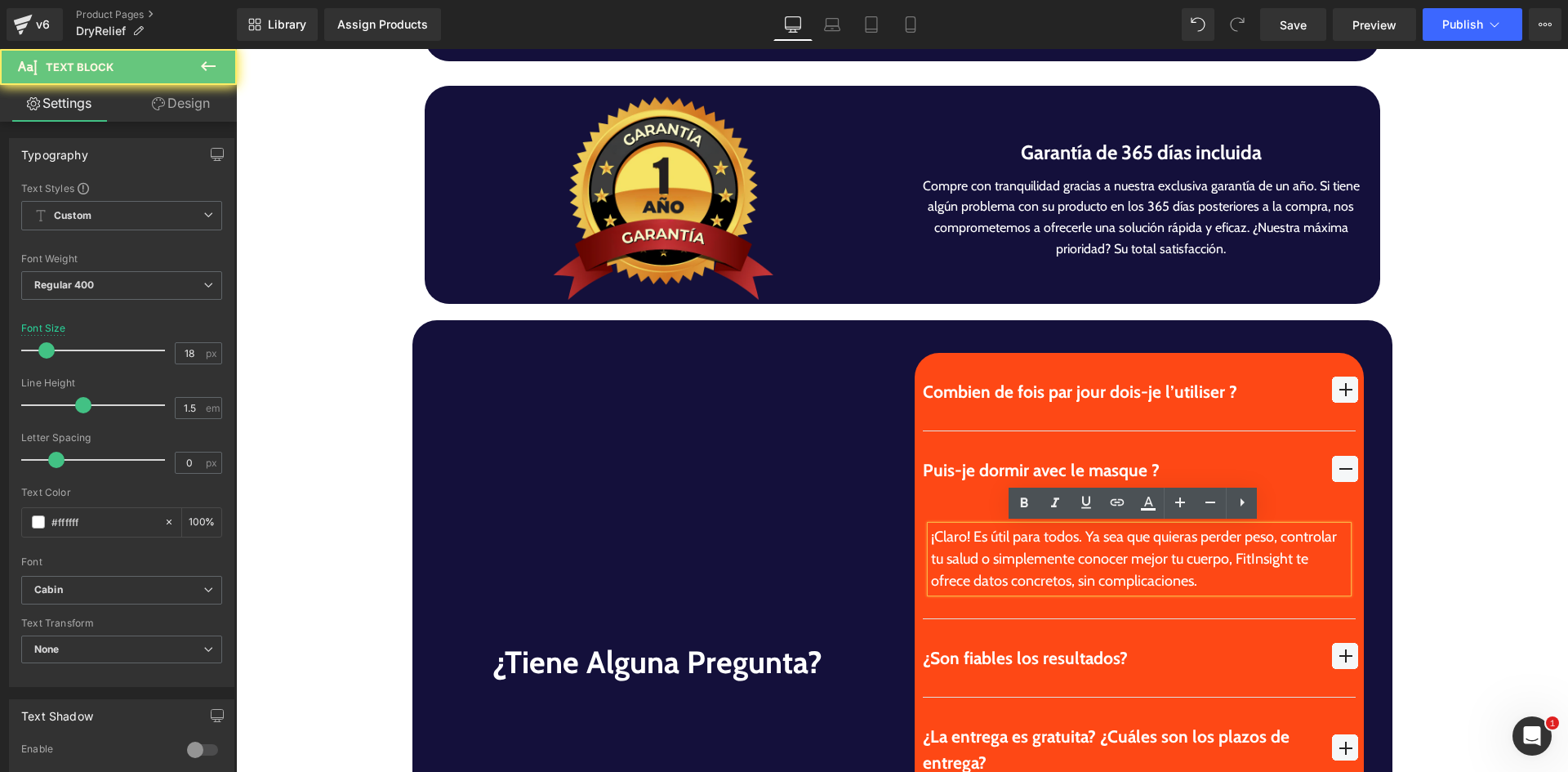 click on "¡Claro! Es útil para todos. Ya sea que quieras perder peso, controlar tu salud o simplemente conocer mejor tu cuerpo, FitInsight te ofrece datos concretos, sin complicaciones." at bounding box center [1139, 559] 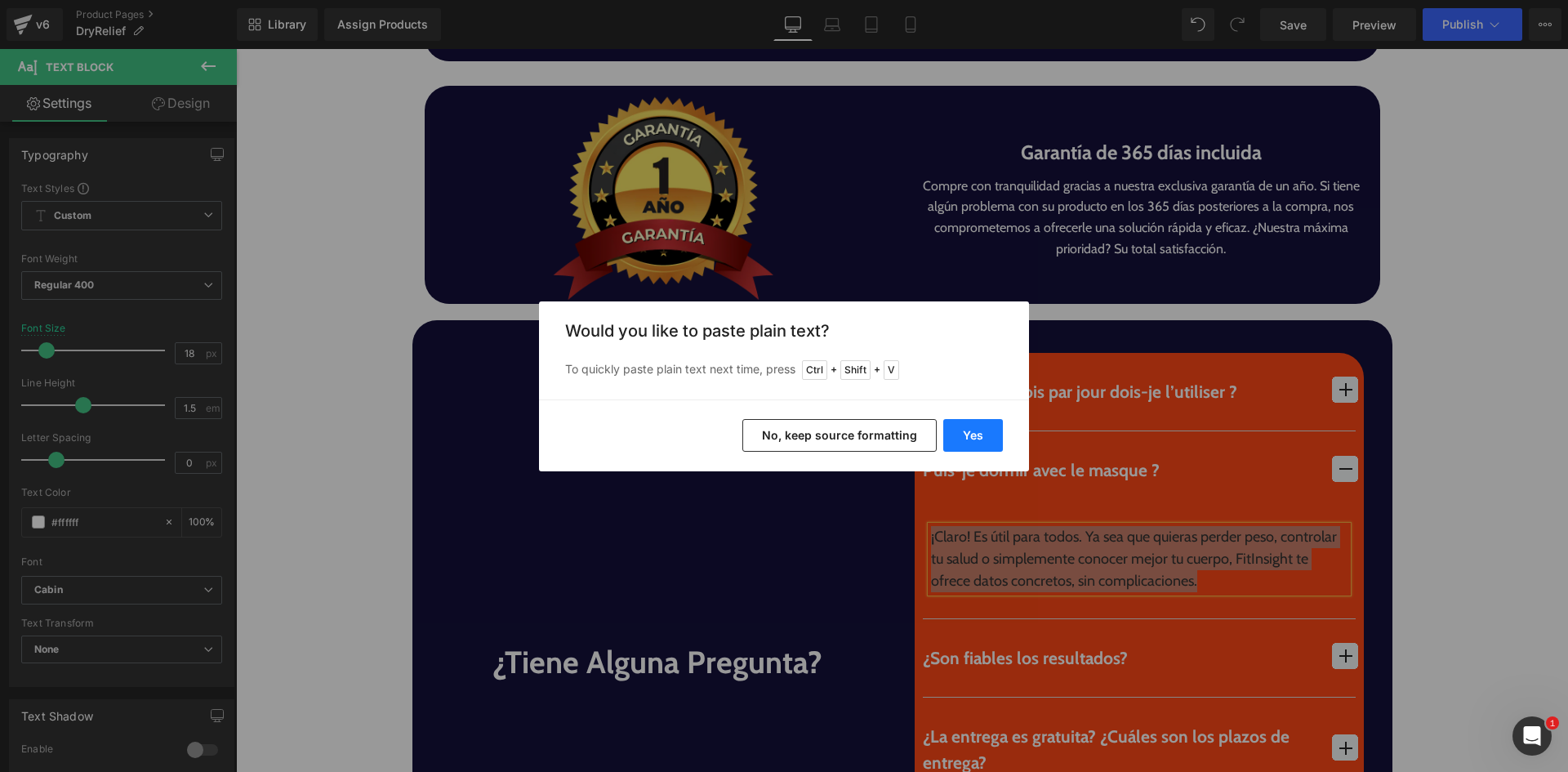 click on "Yes" at bounding box center (973, 435) 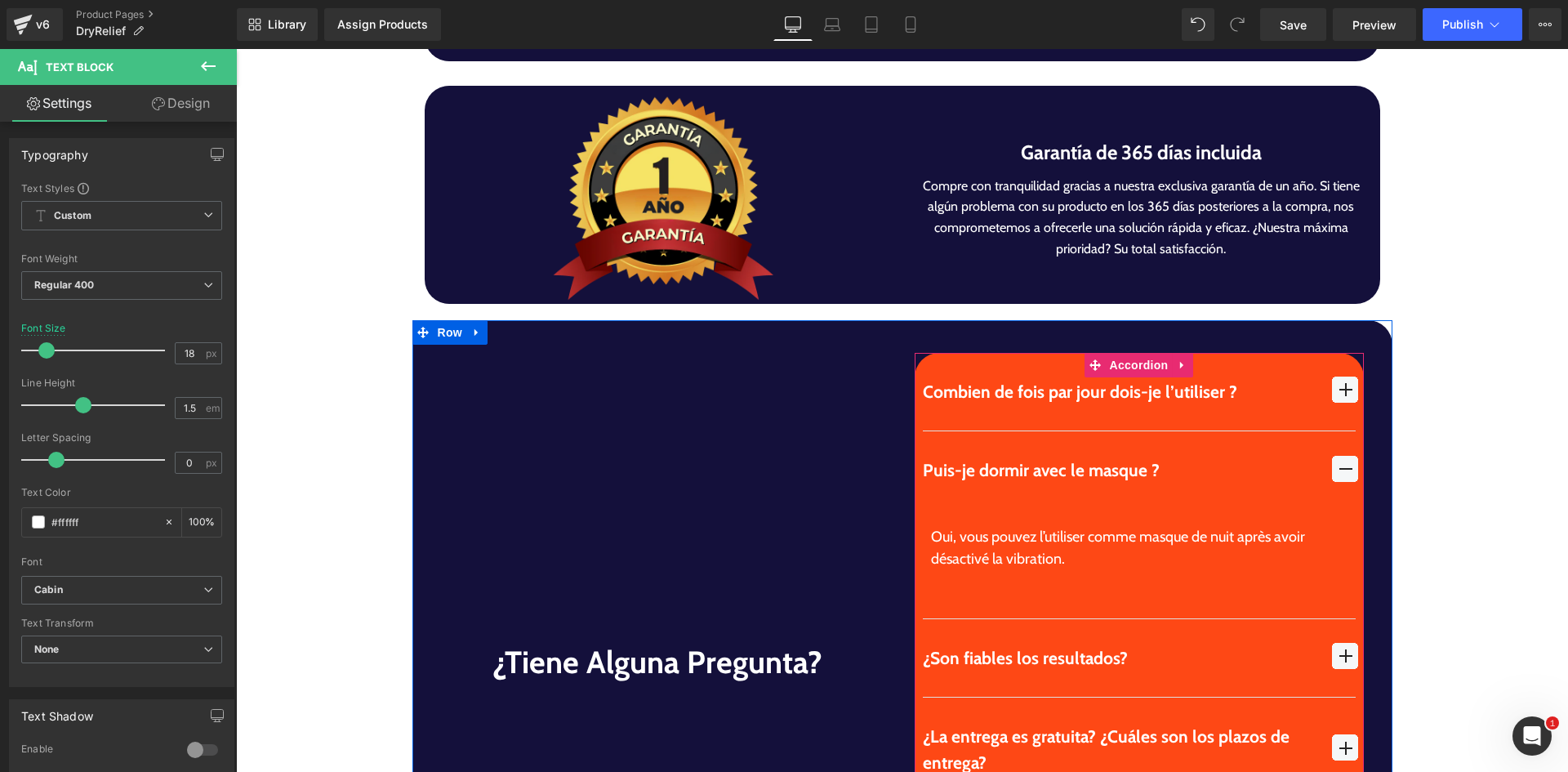 drag, startPoint x: 969, startPoint y: 593, endPoint x: 963, endPoint y: 580, distance: 14.317821 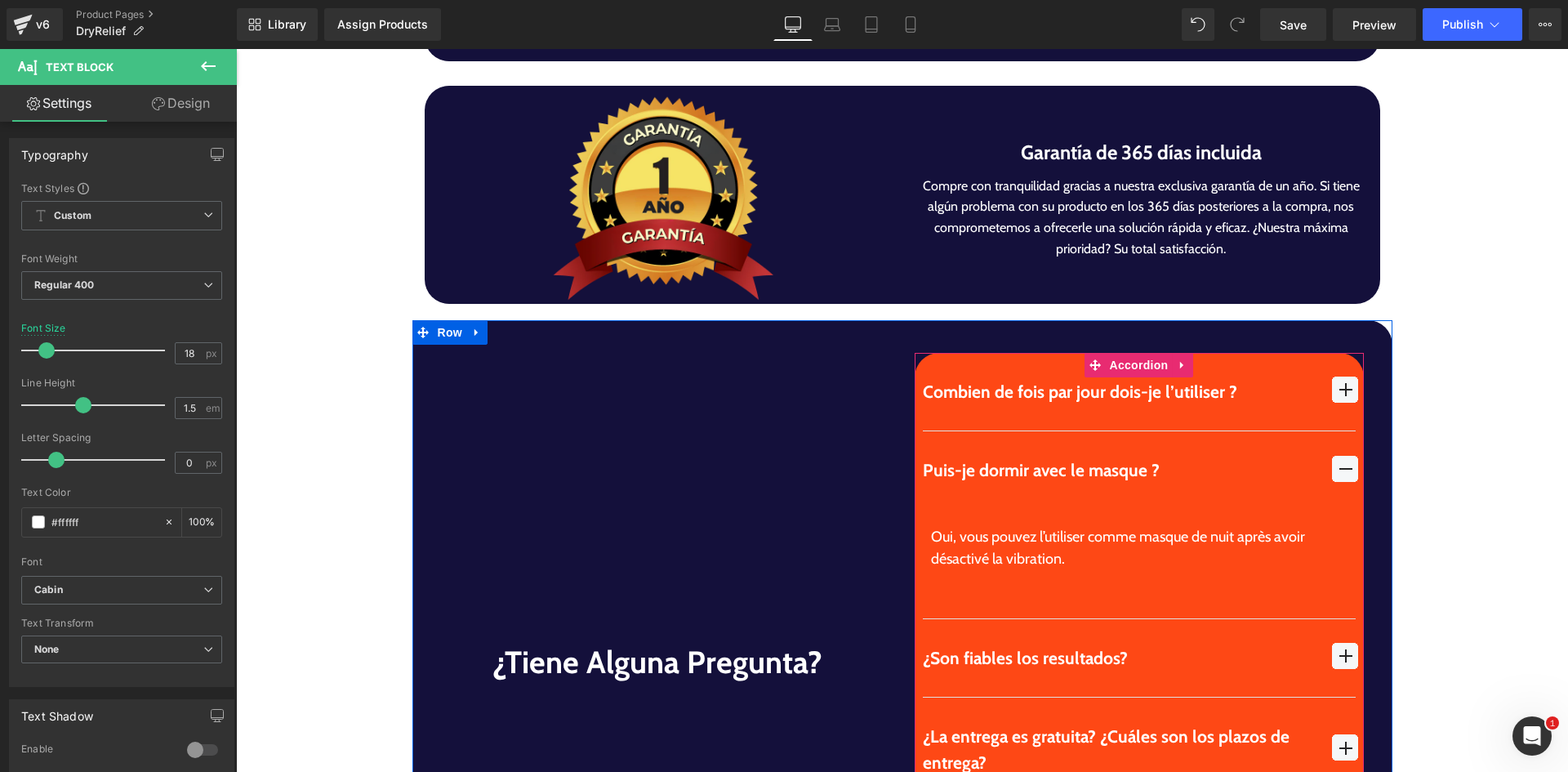 click on "Oui, vous pouvez l’utiliser comme masque de nuit après avoir désactivé la vibration.
Text Block" at bounding box center (1139, 564) 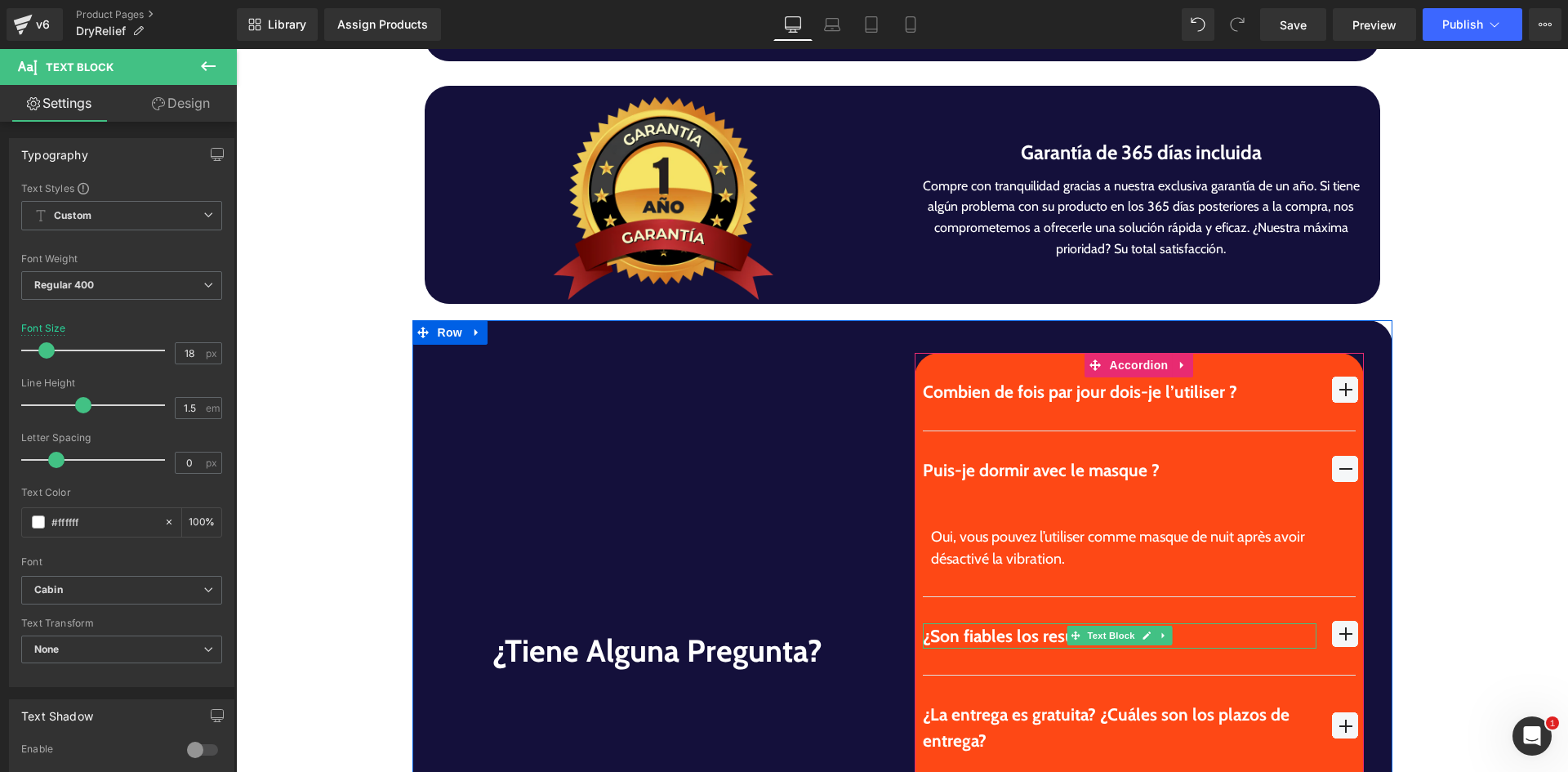 click on "¿Son fiables los resultados?" at bounding box center [1120, 636] 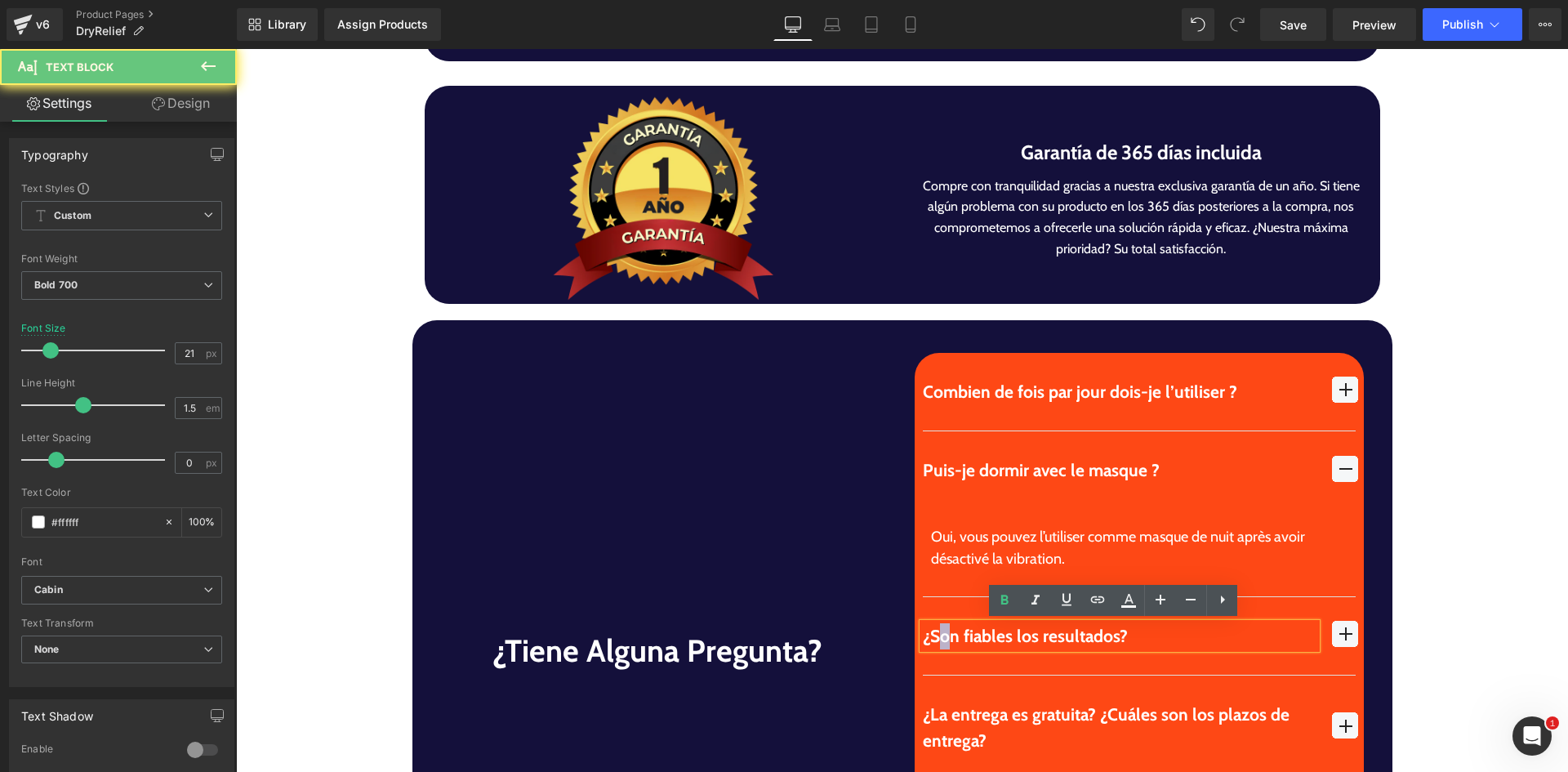 drag, startPoint x: 937, startPoint y: 633, endPoint x: 947, endPoint y: 635, distance: 10.198039 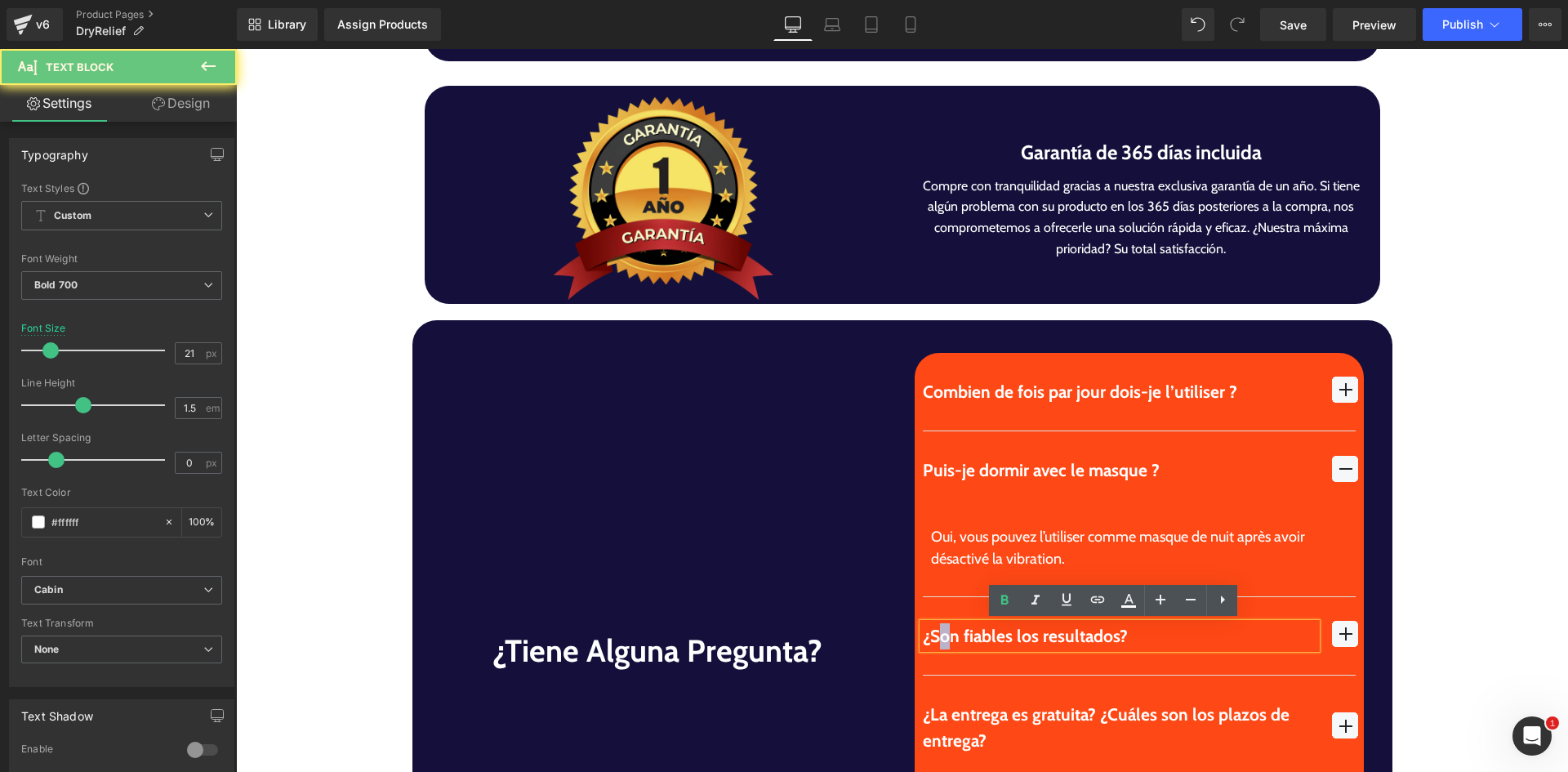 click on "¿Son fiables los resultados?" at bounding box center [1120, 636] 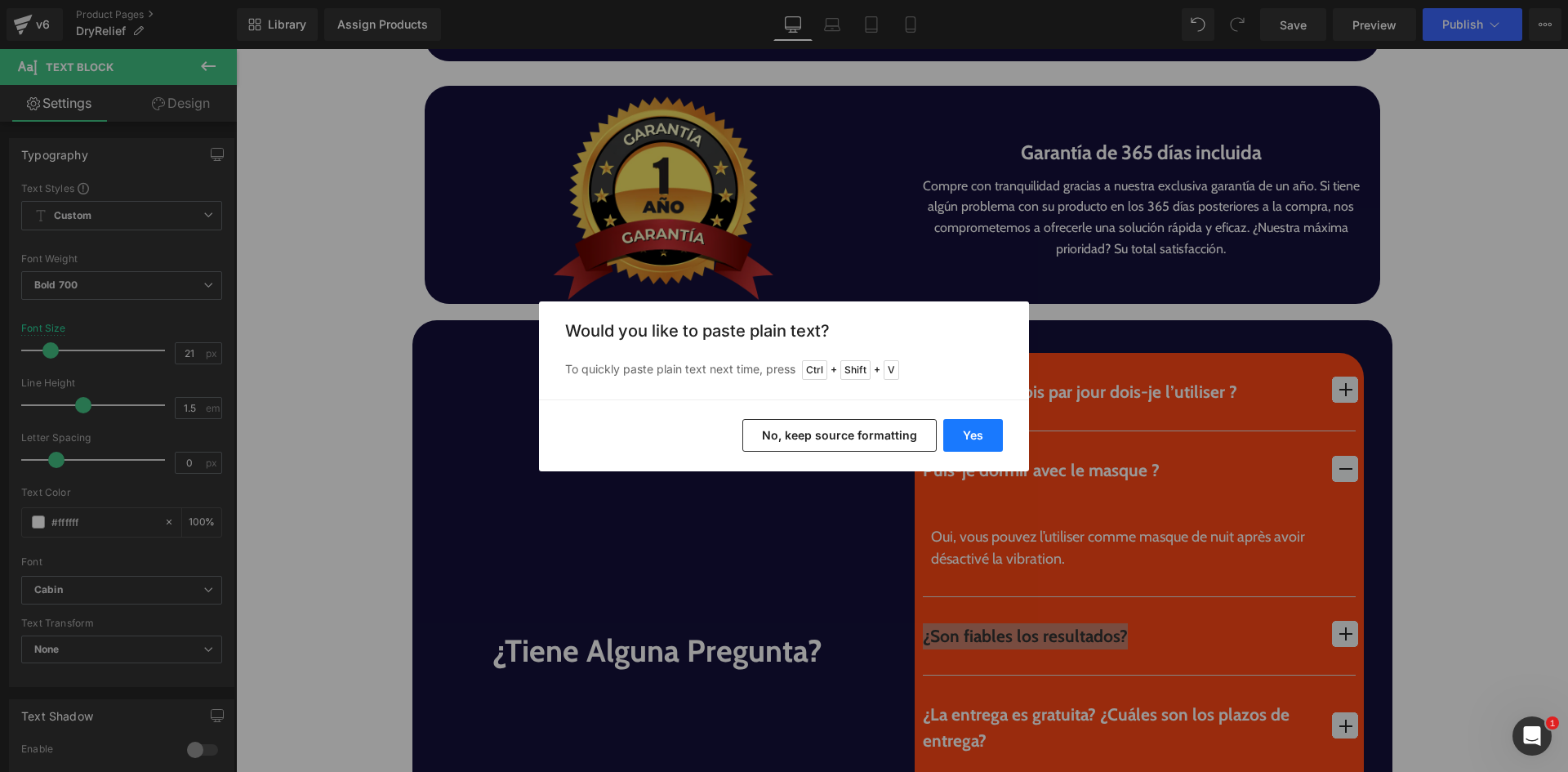 click on "Yes" at bounding box center [973, 435] 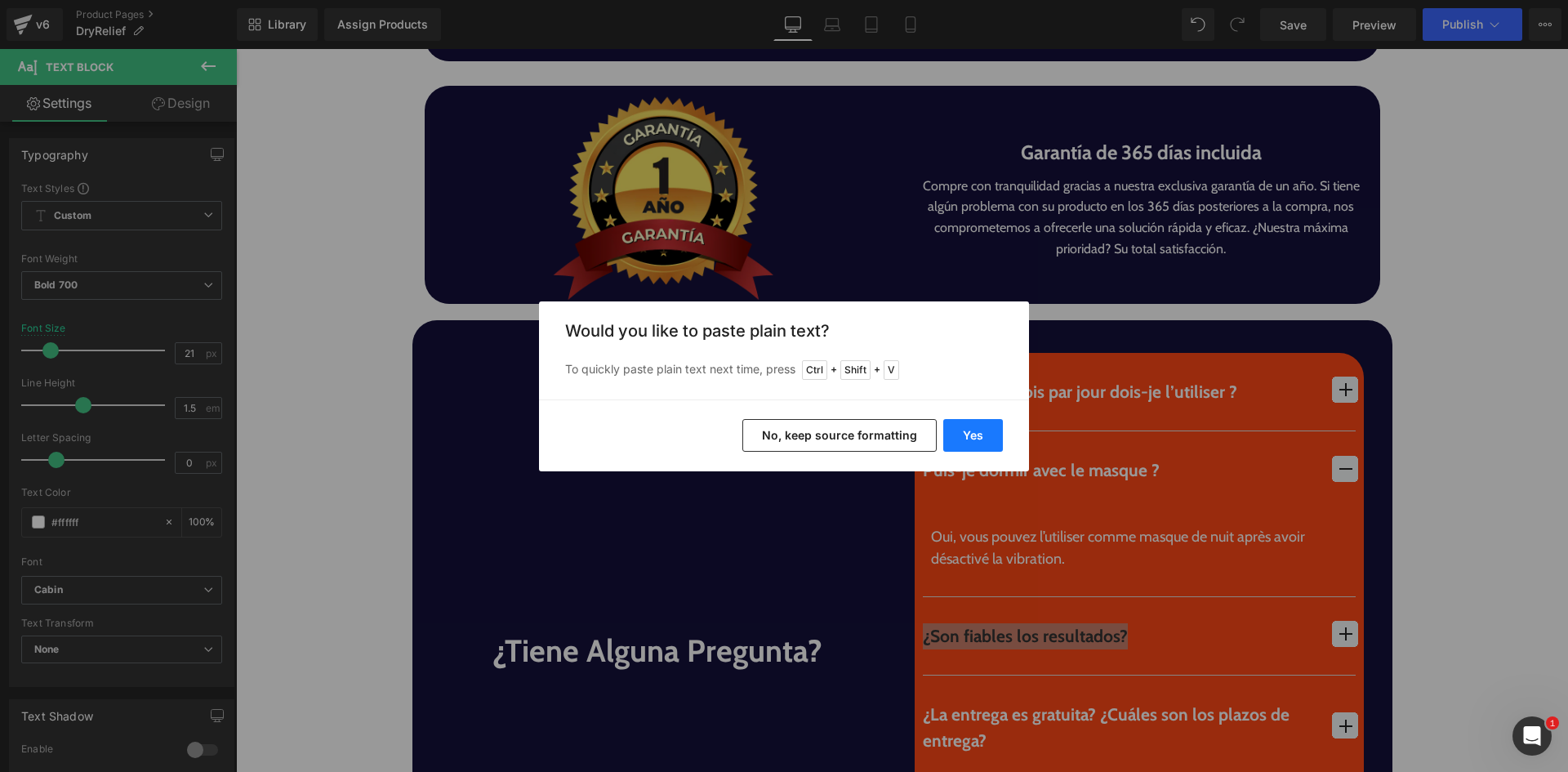 type 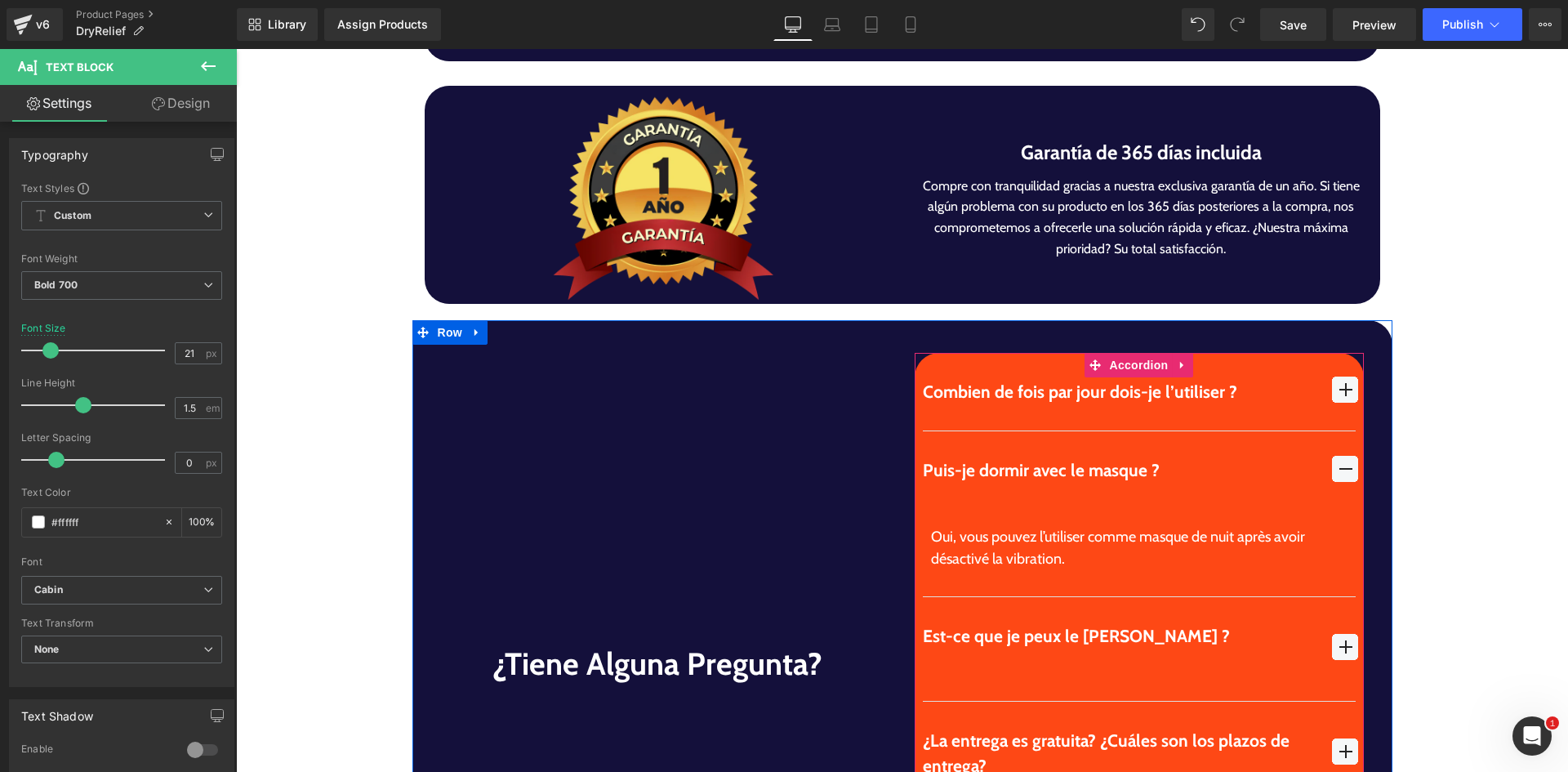 click at bounding box center [1345, 647] 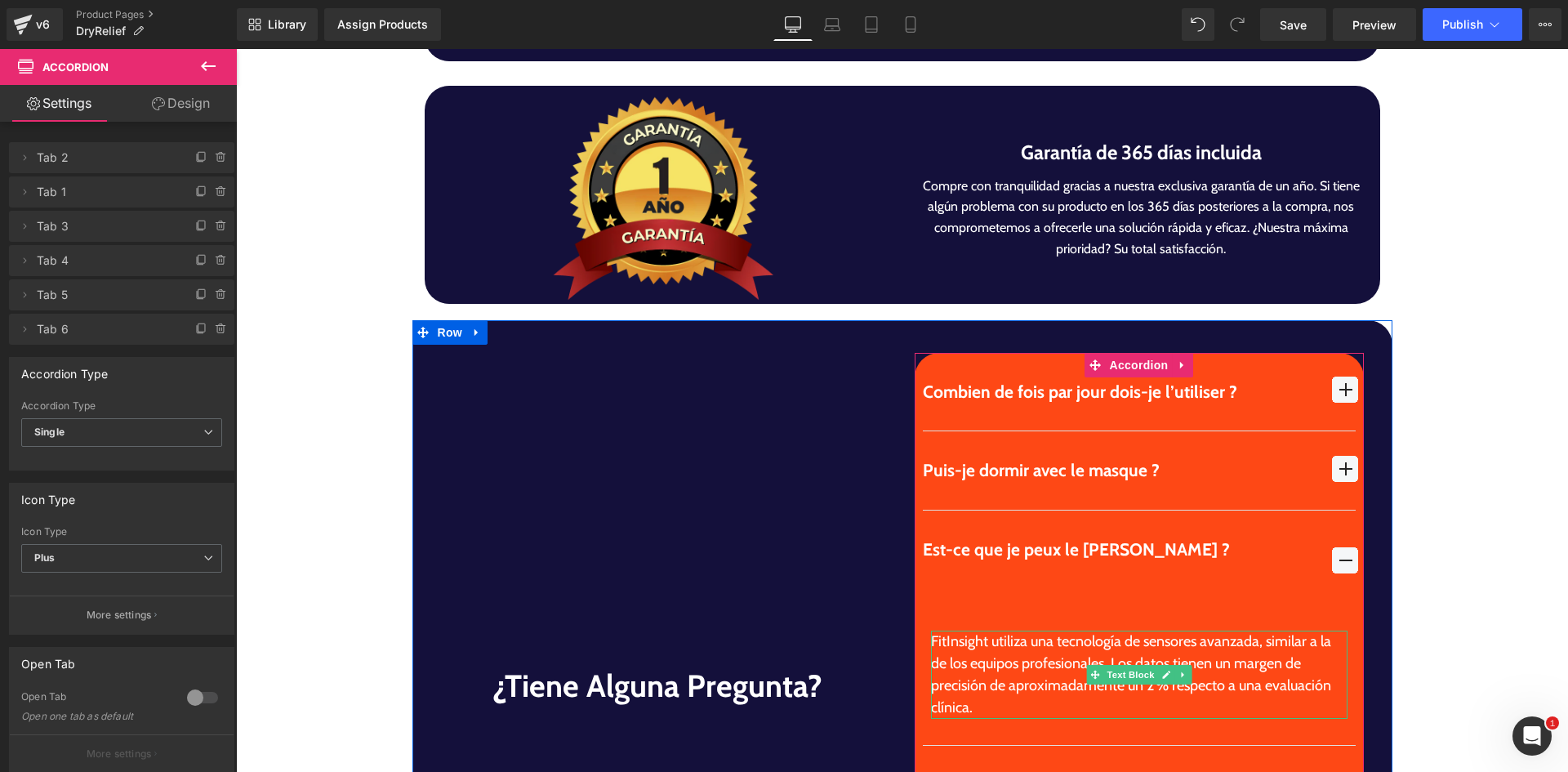 click on "FitInsight utiliza una tecnología de sensores avanzada, similar a la de los equipos profesionales. Los datos tienen un margen de precisión de aproximadamente un 2 % respecto a una evaluación clínica." at bounding box center [1139, 675] 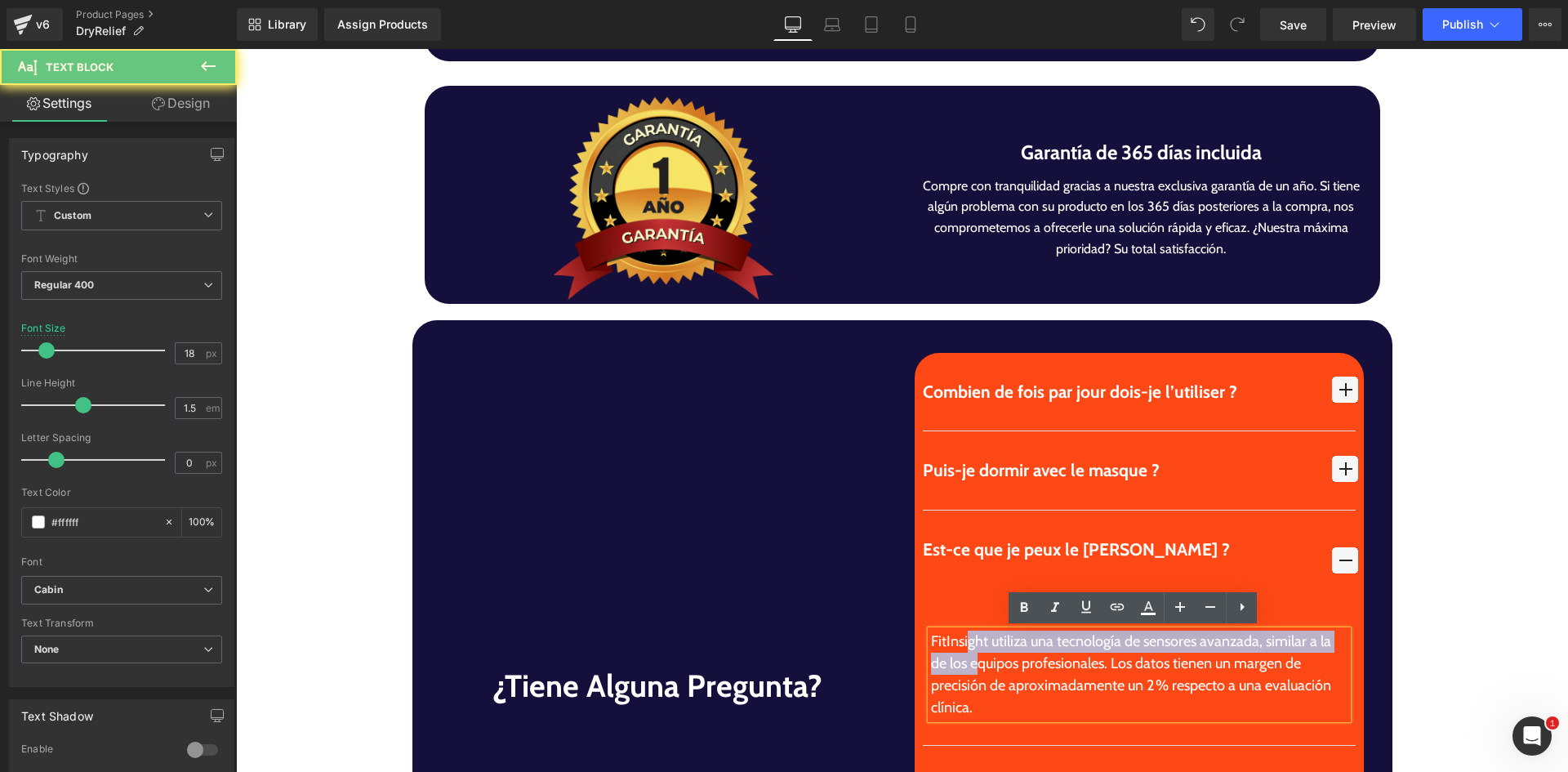 drag, startPoint x: 967, startPoint y: 649, endPoint x: 990, endPoint y: 659, distance: 25.079872 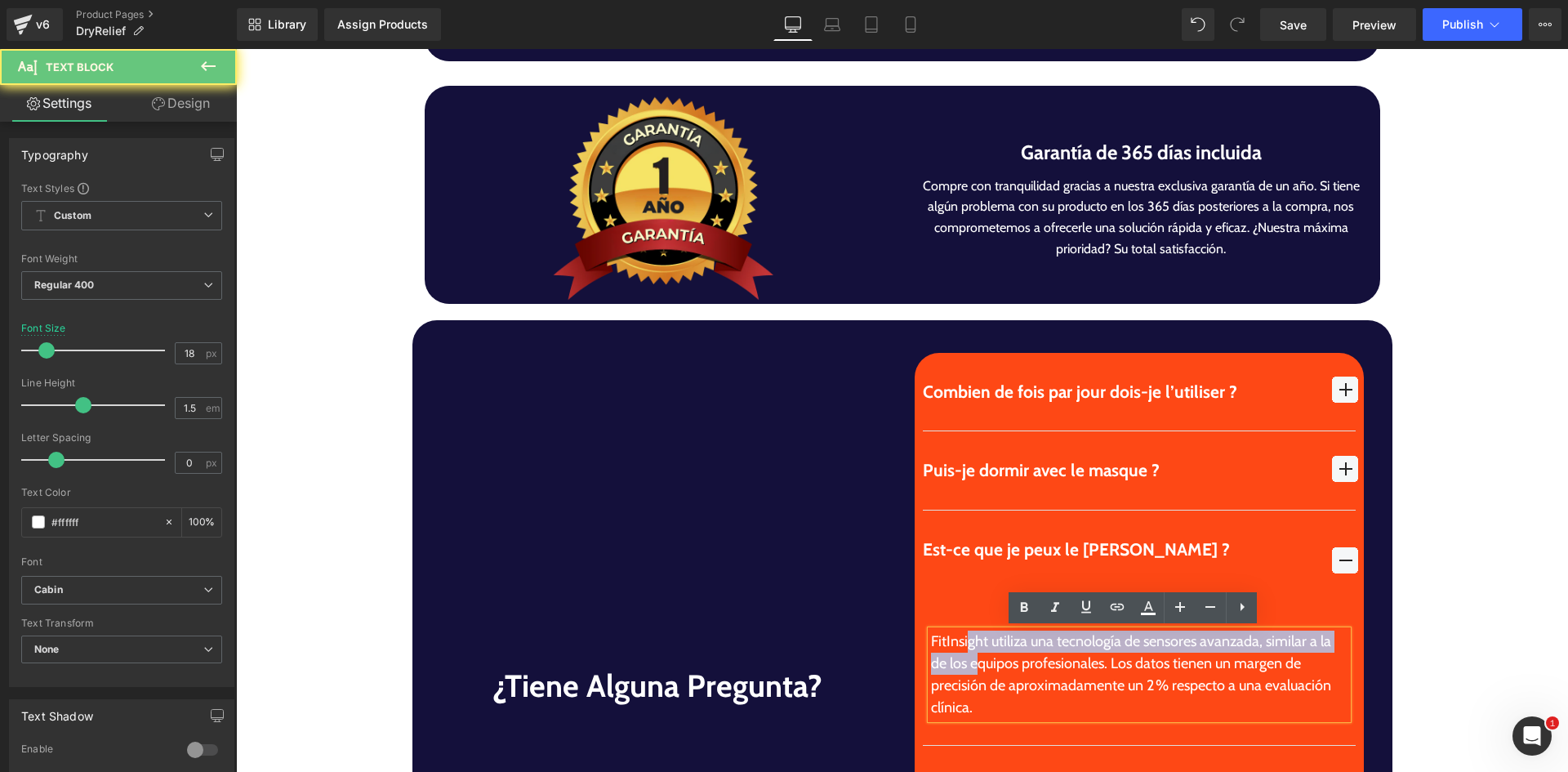 click on "FitInsight utiliza una tecnología de sensores avanzada, similar a la de los equipos profesionales. Los datos tienen un margen de precisión de aproximadamente un 2 % respecto a una evaluación clínica." at bounding box center (1139, 675) 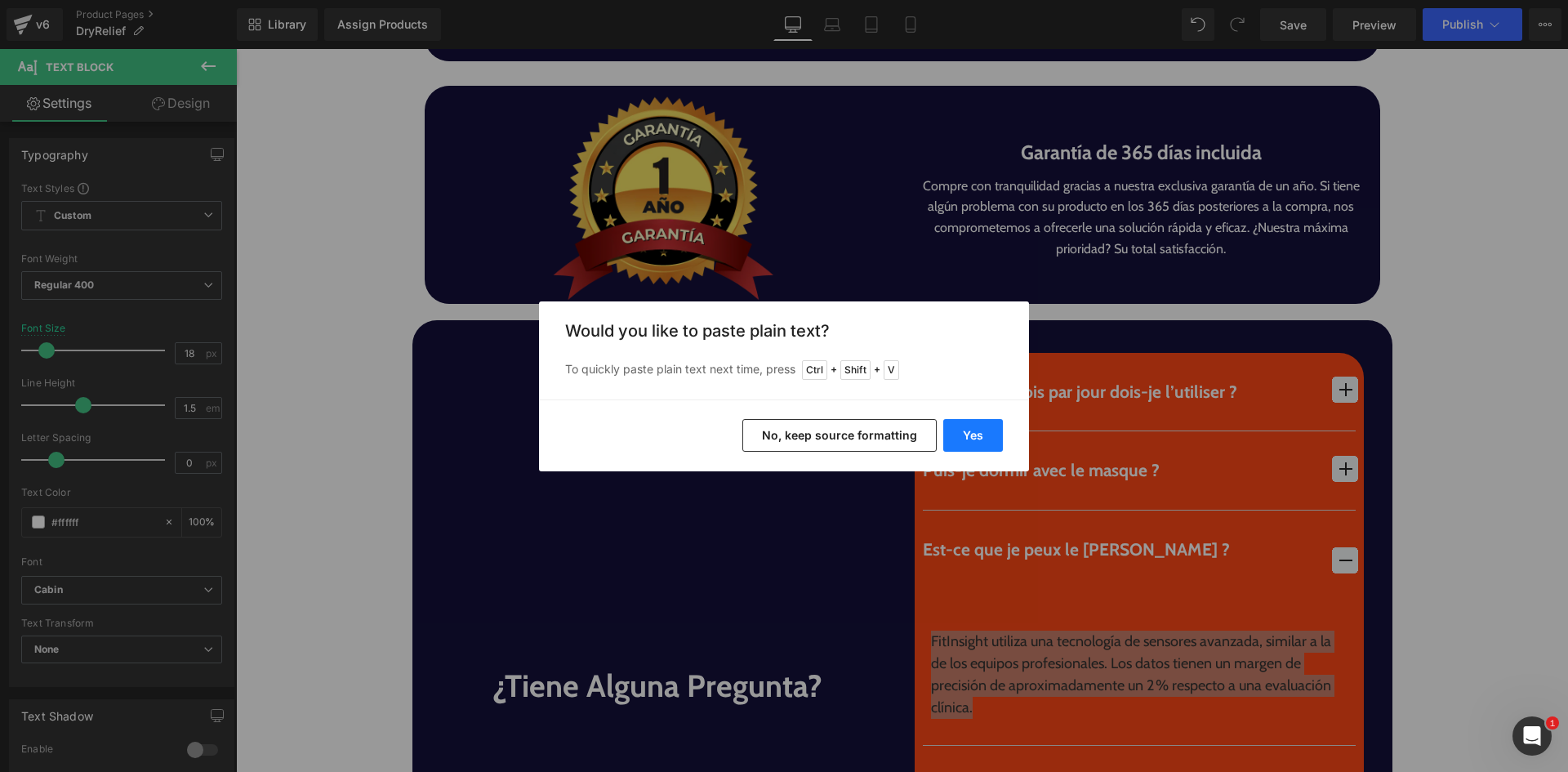 click on "Yes" at bounding box center (973, 435) 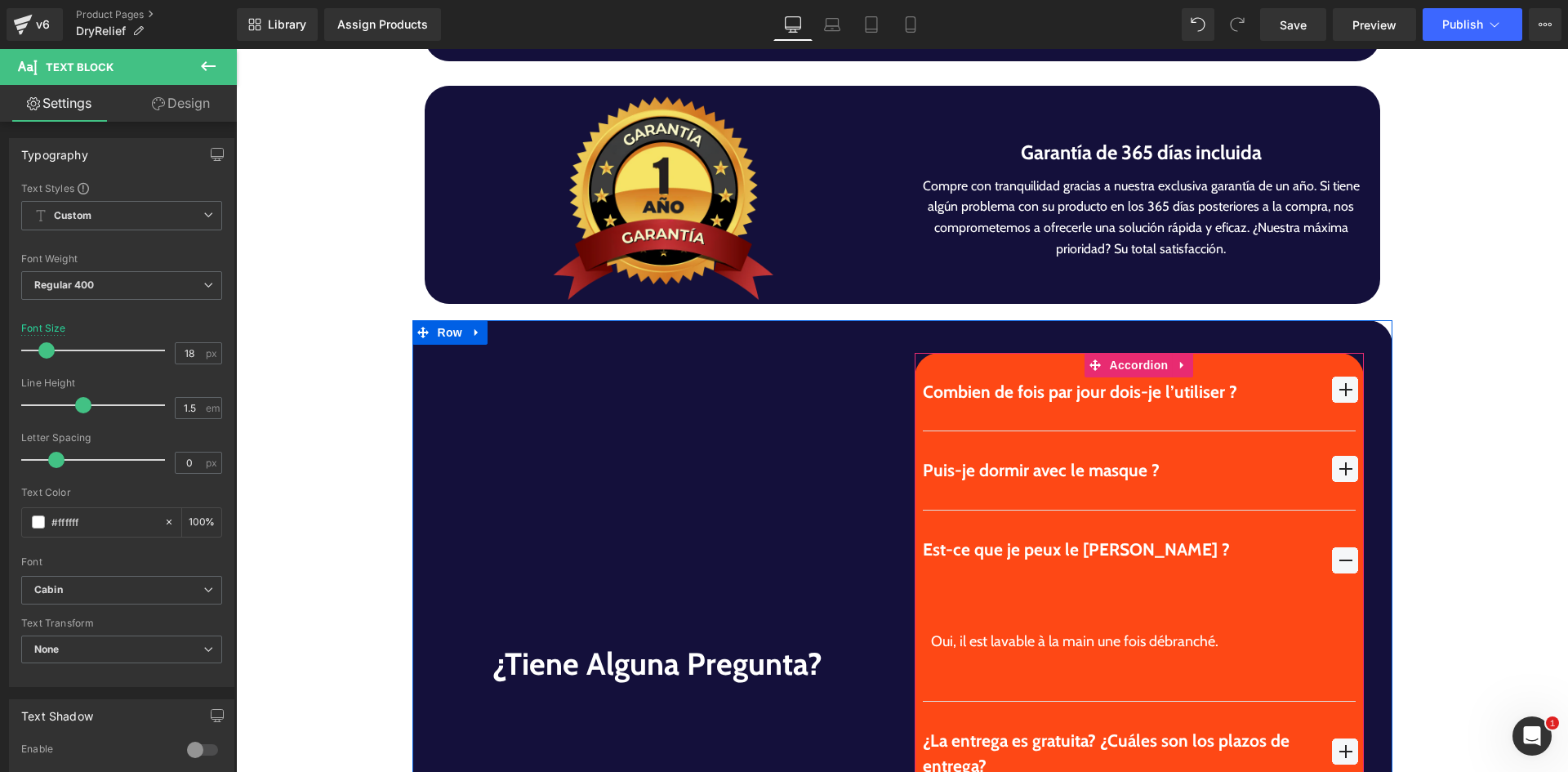 click at bounding box center (1120, 575) 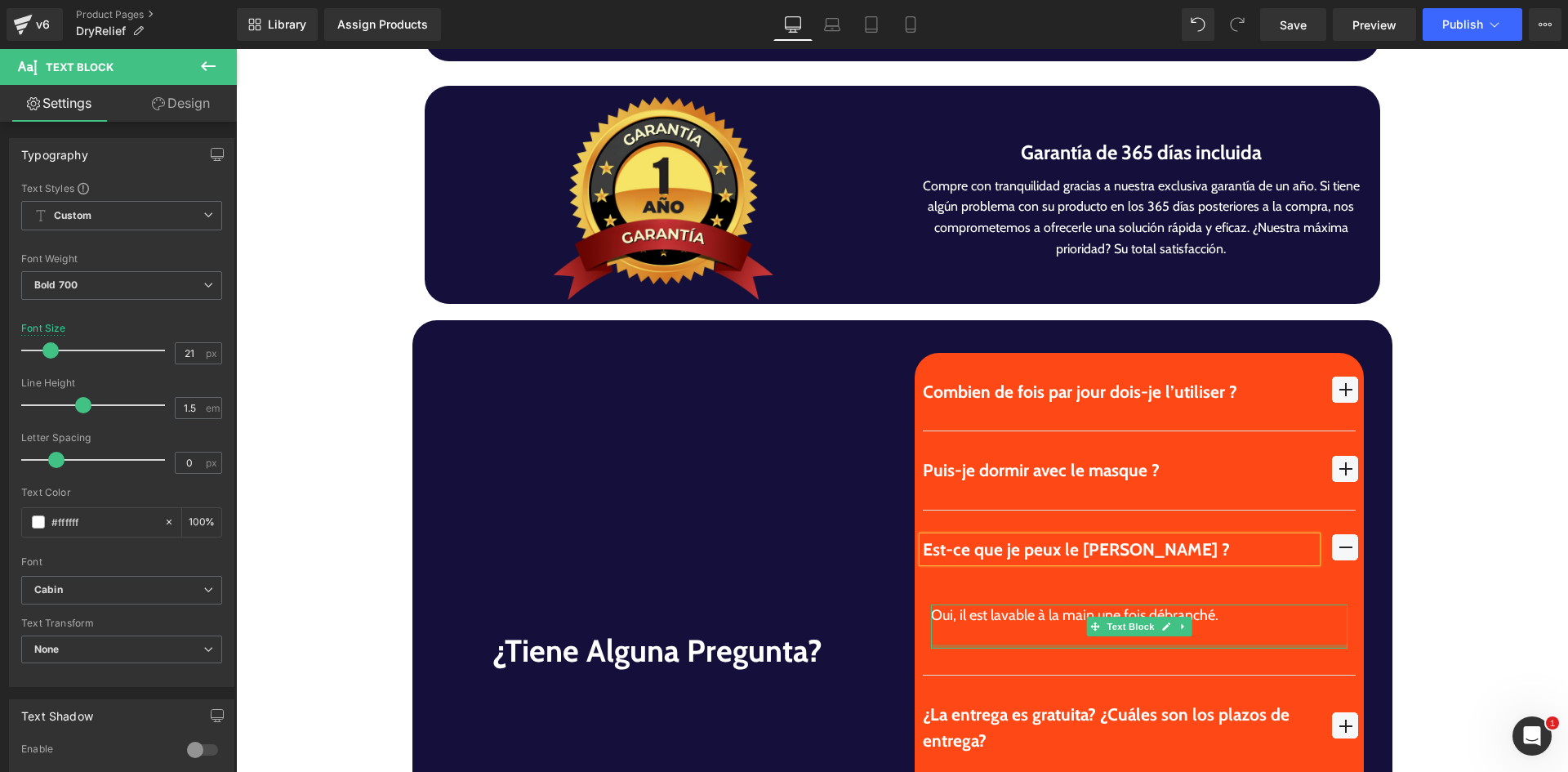 click at bounding box center (1139, 646) 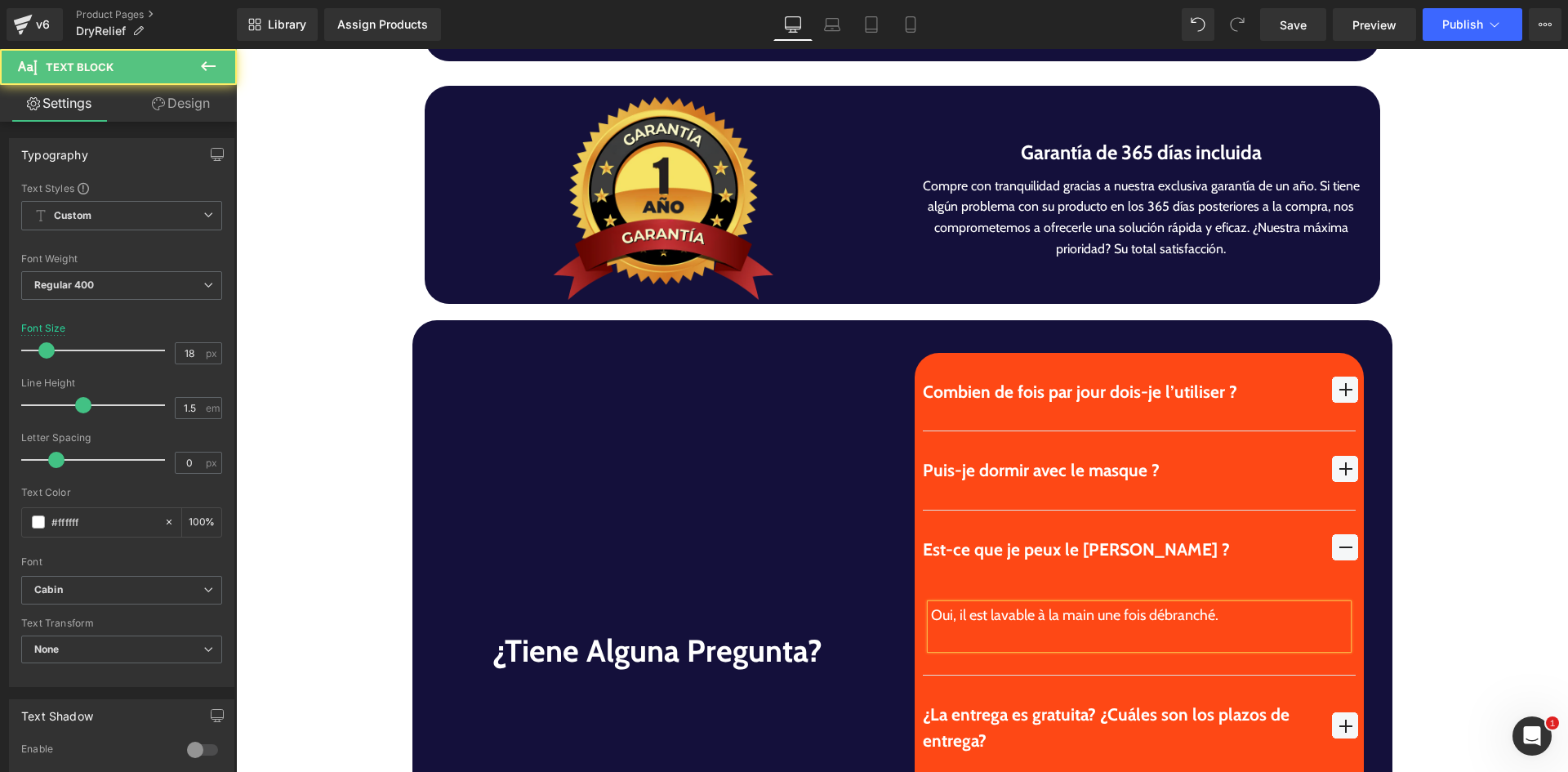 click at bounding box center (1139, 637) 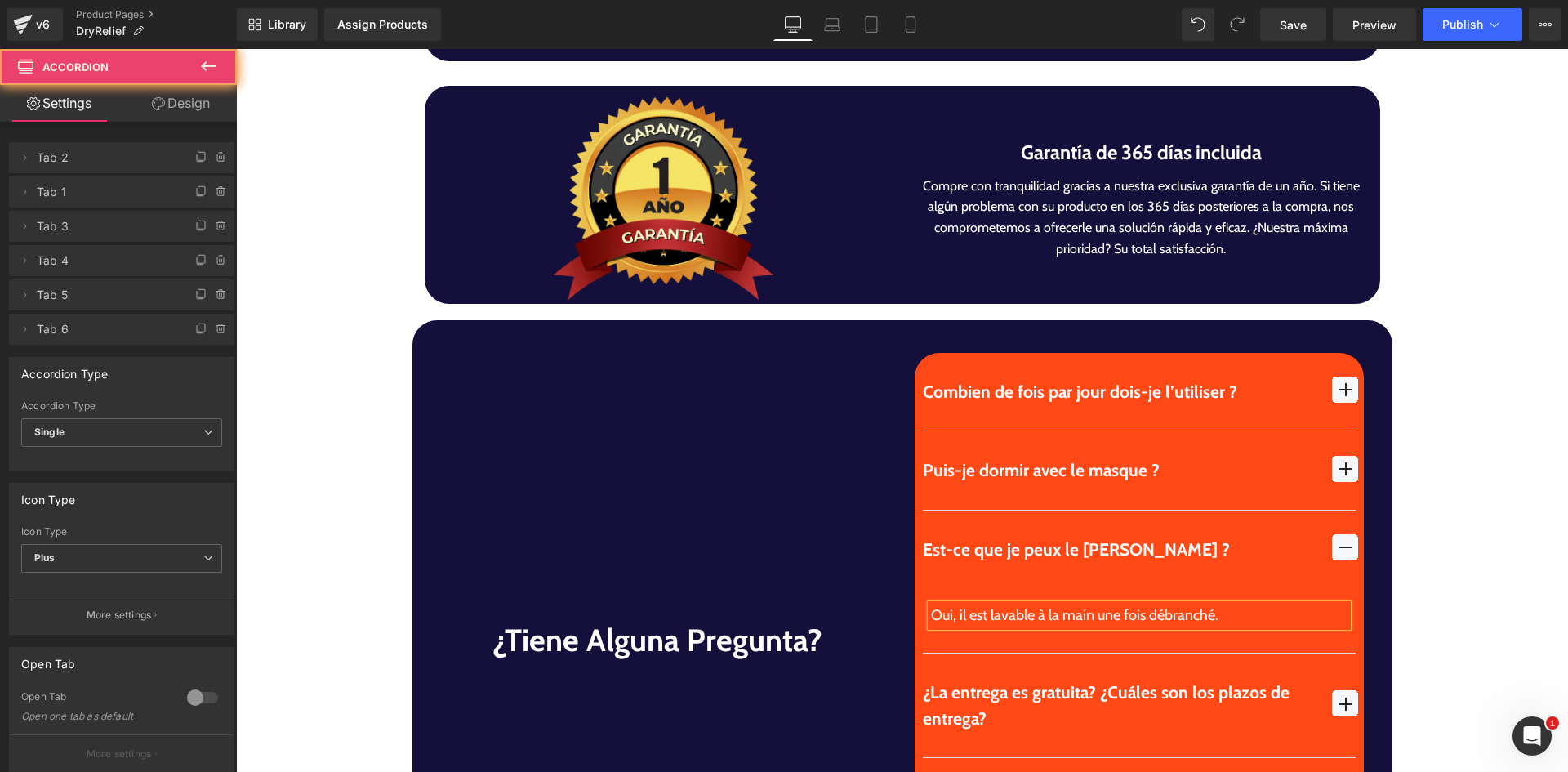 click on "Est-ce que je peux le laver ? Text Block" at bounding box center [1139, 550] 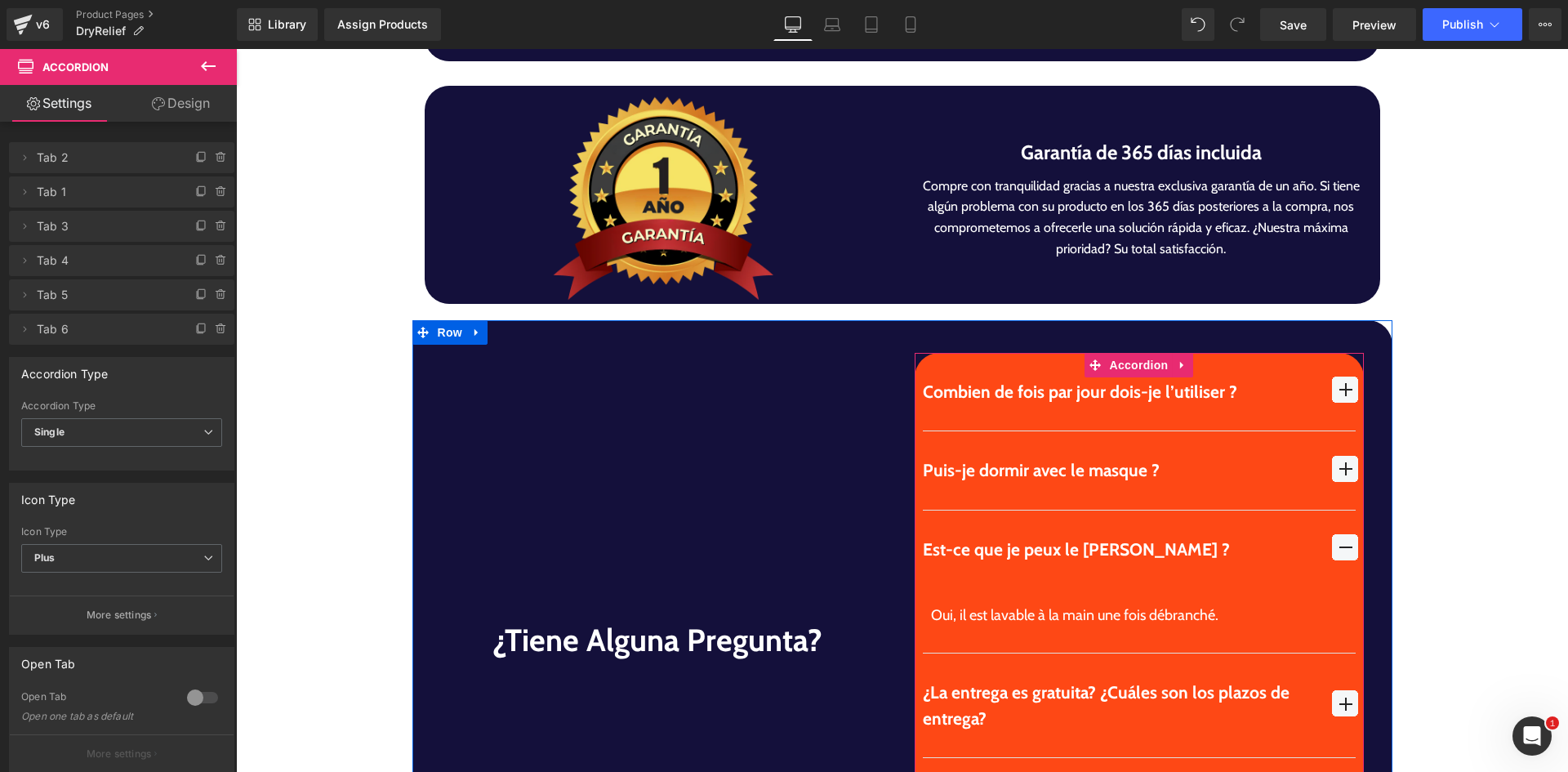 click at bounding box center [1345, 553] 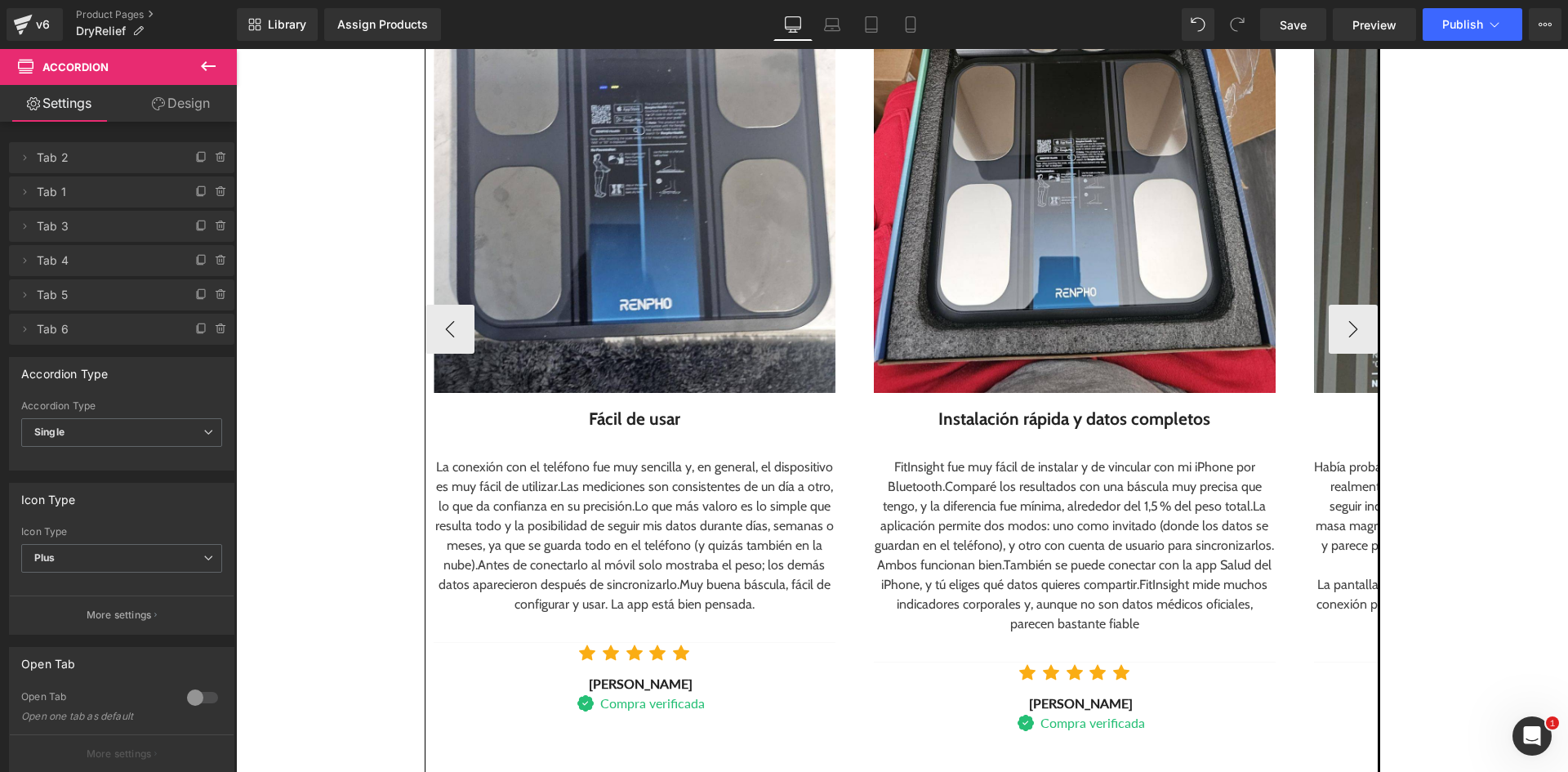 scroll, scrollTop: 2184, scrollLeft: 0, axis: vertical 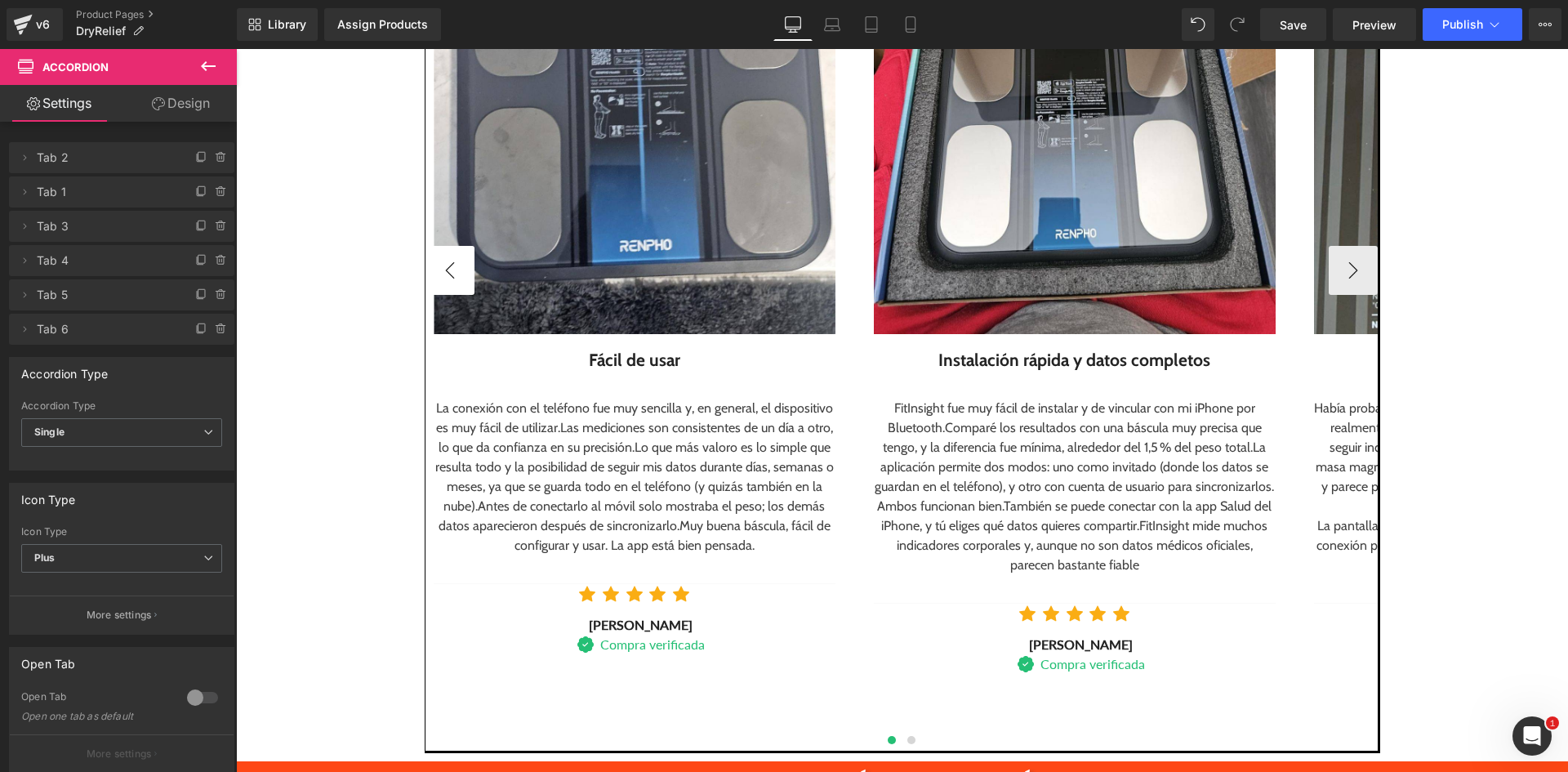 click at bounding box center (635, 83) 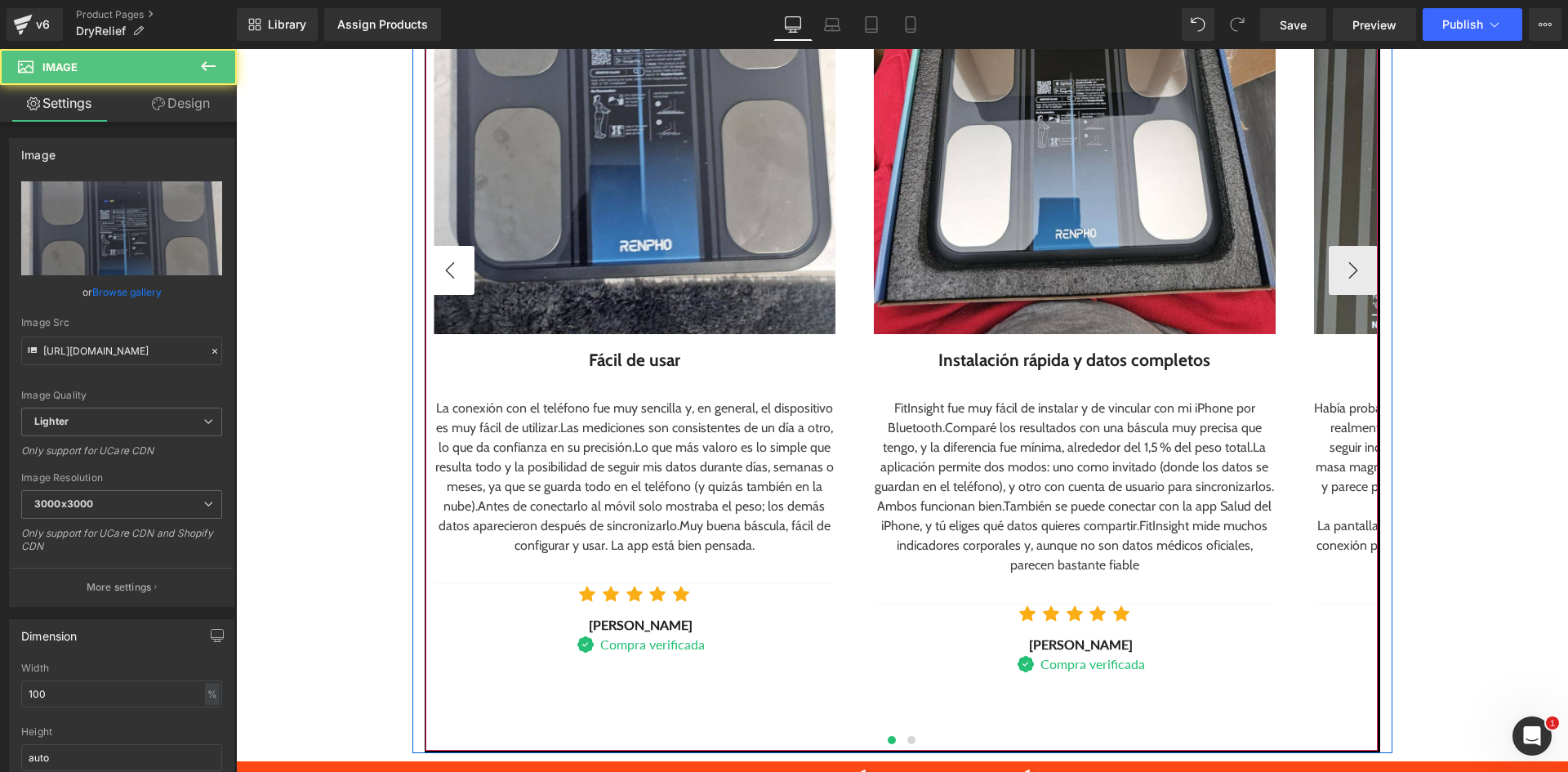 click on "‹" at bounding box center (450, 270) 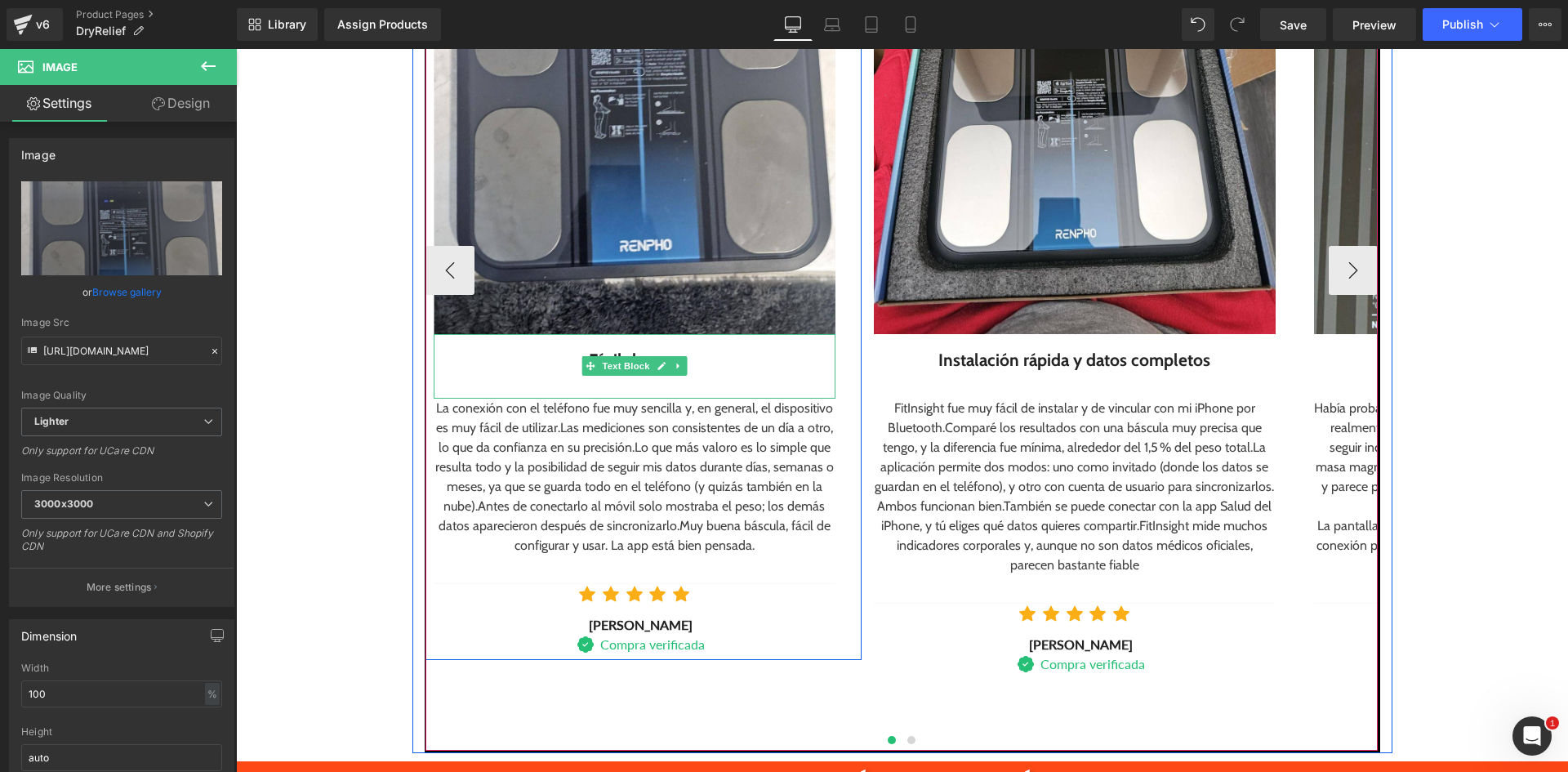click on "Fácil de usar" at bounding box center [635, 360] 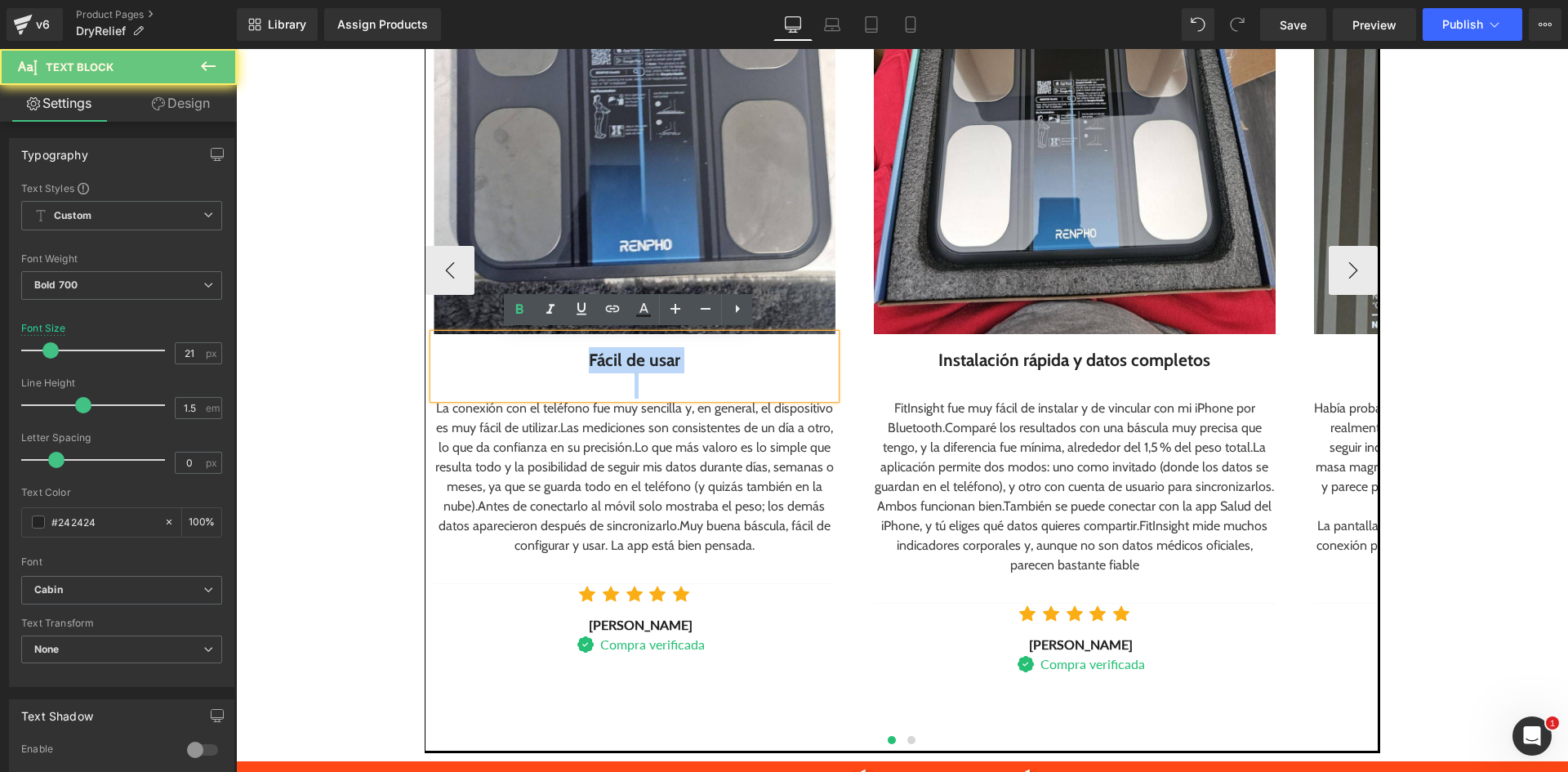 drag, startPoint x: 596, startPoint y: 364, endPoint x: 657, endPoint y: 373, distance: 61.66036 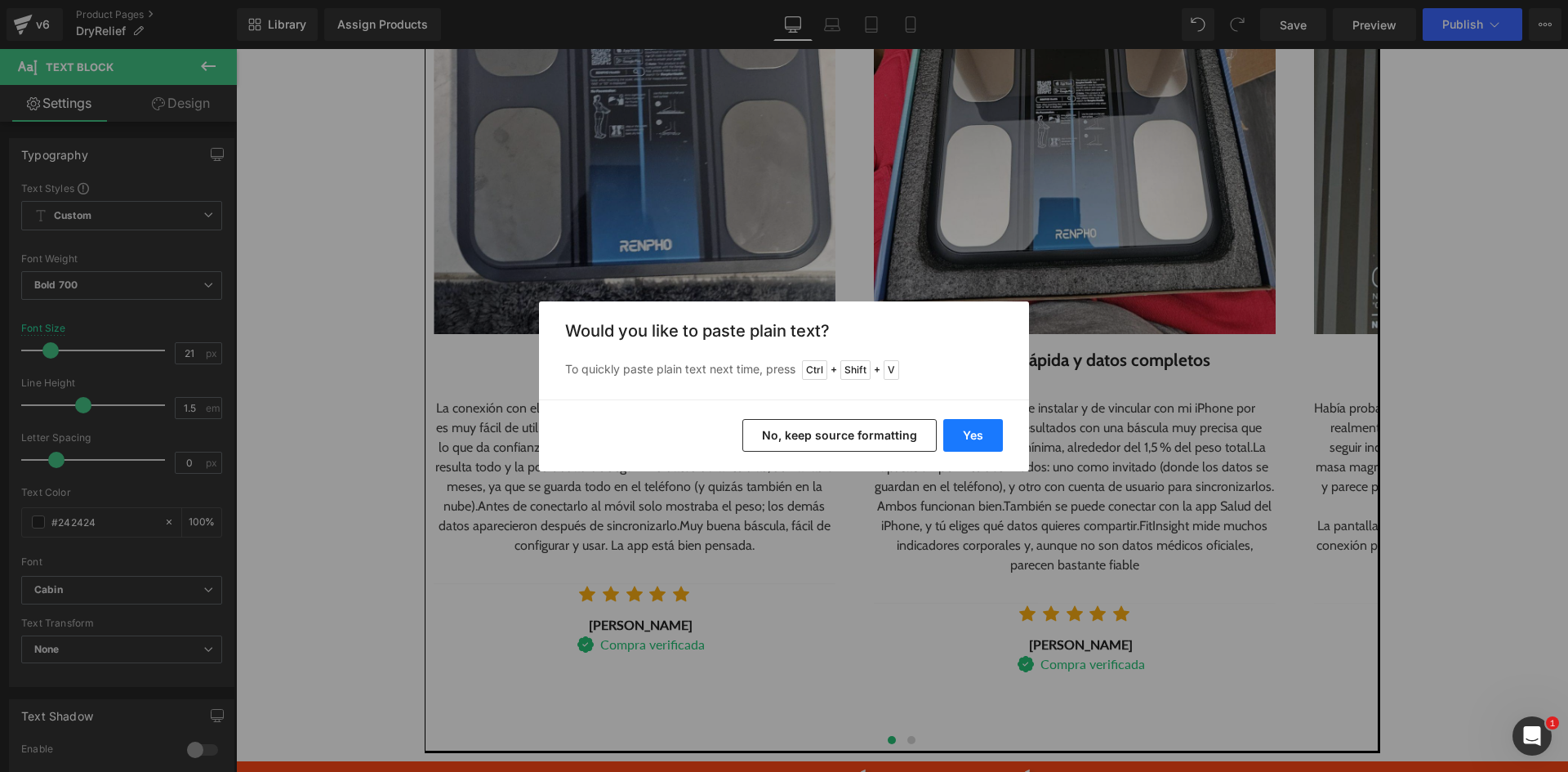 drag, startPoint x: 966, startPoint y: 426, endPoint x: 729, endPoint y: 381, distance: 241.23433 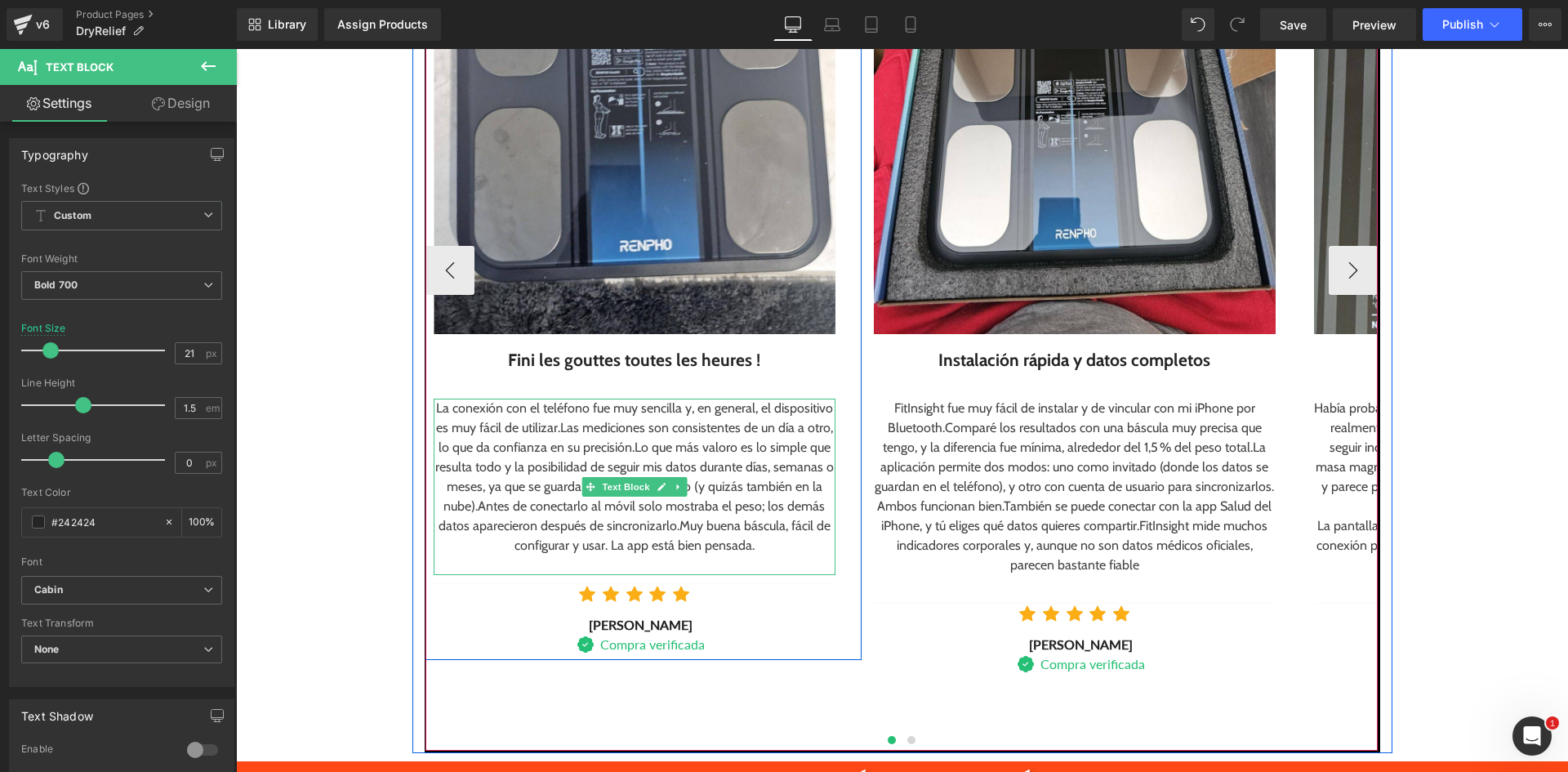 drag, startPoint x: 521, startPoint y: 483, endPoint x: 614, endPoint y: 463, distance: 95.126232 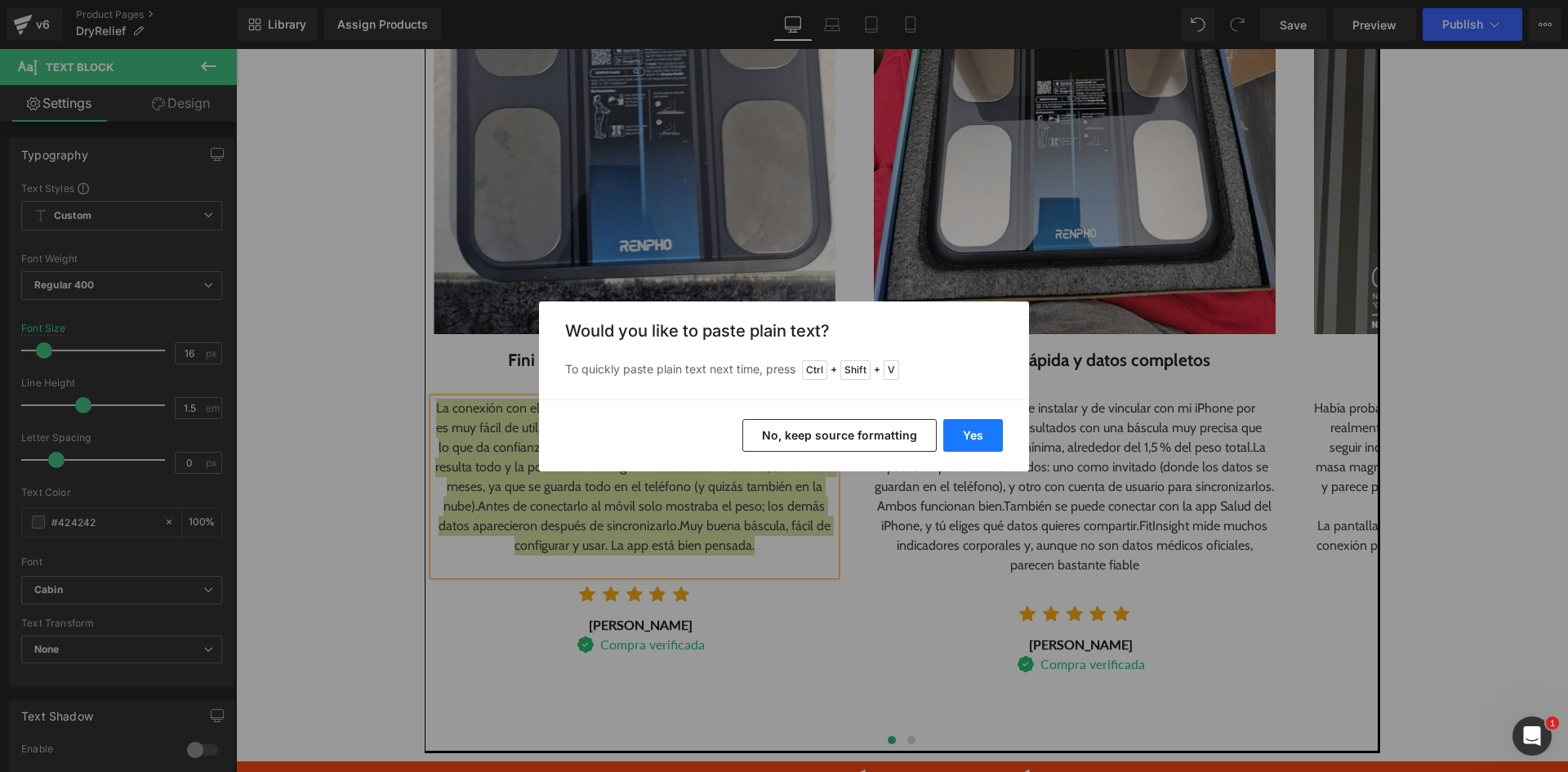 drag, startPoint x: 979, startPoint y: 425, endPoint x: 947, endPoint y: 401, distance: 40 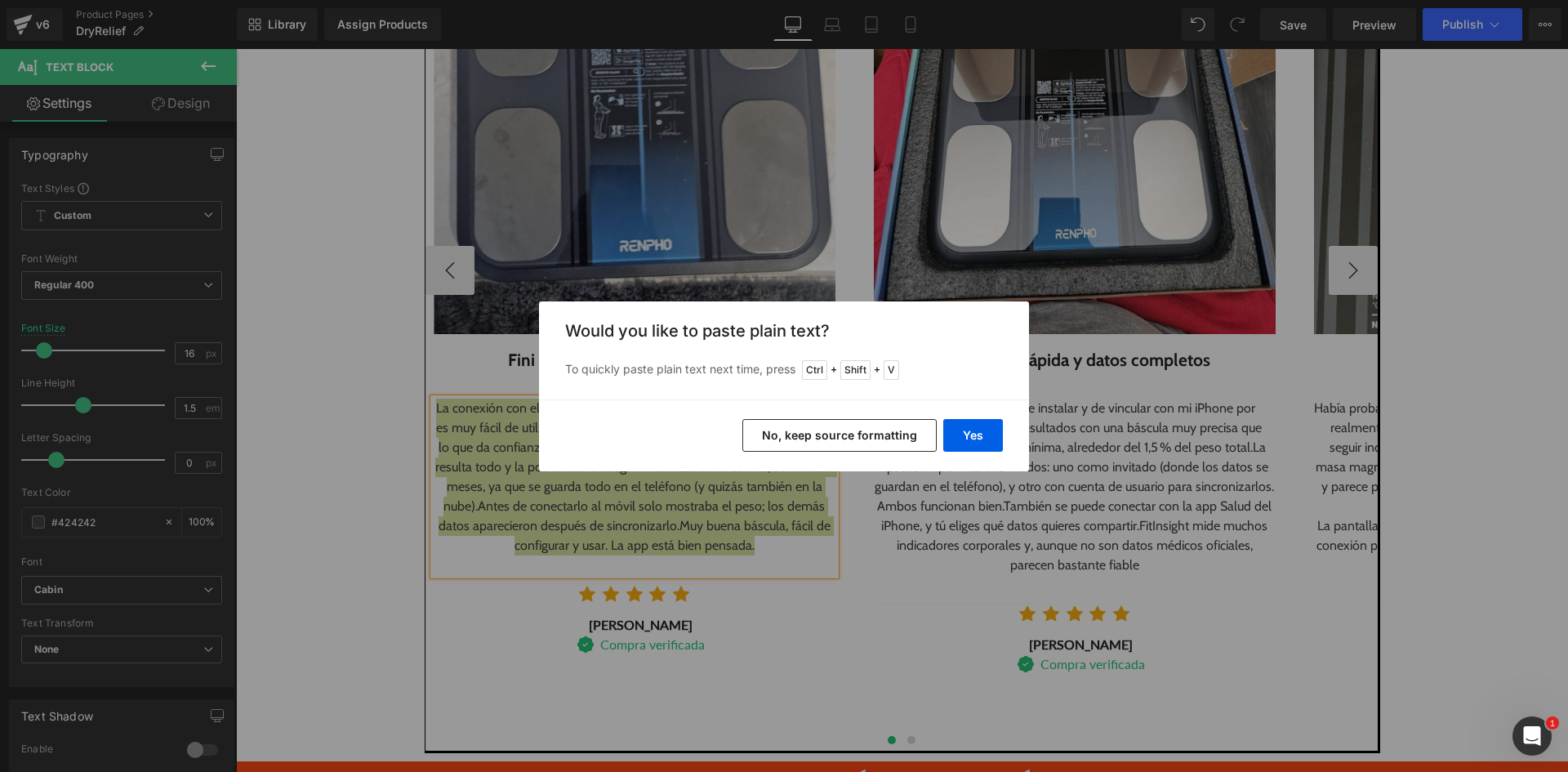 type 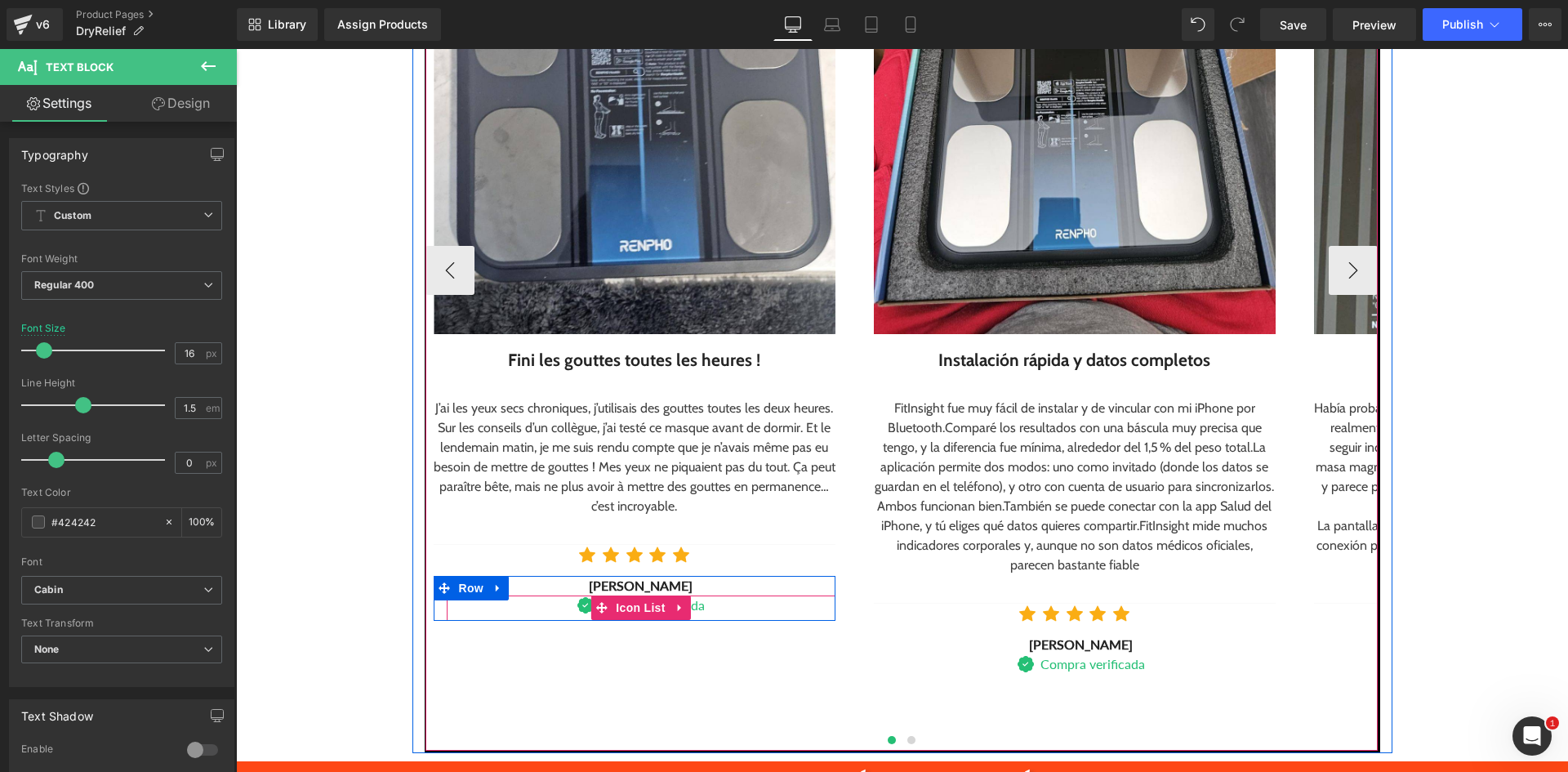 click on "Carlos Martínez" at bounding box center (641, 586) 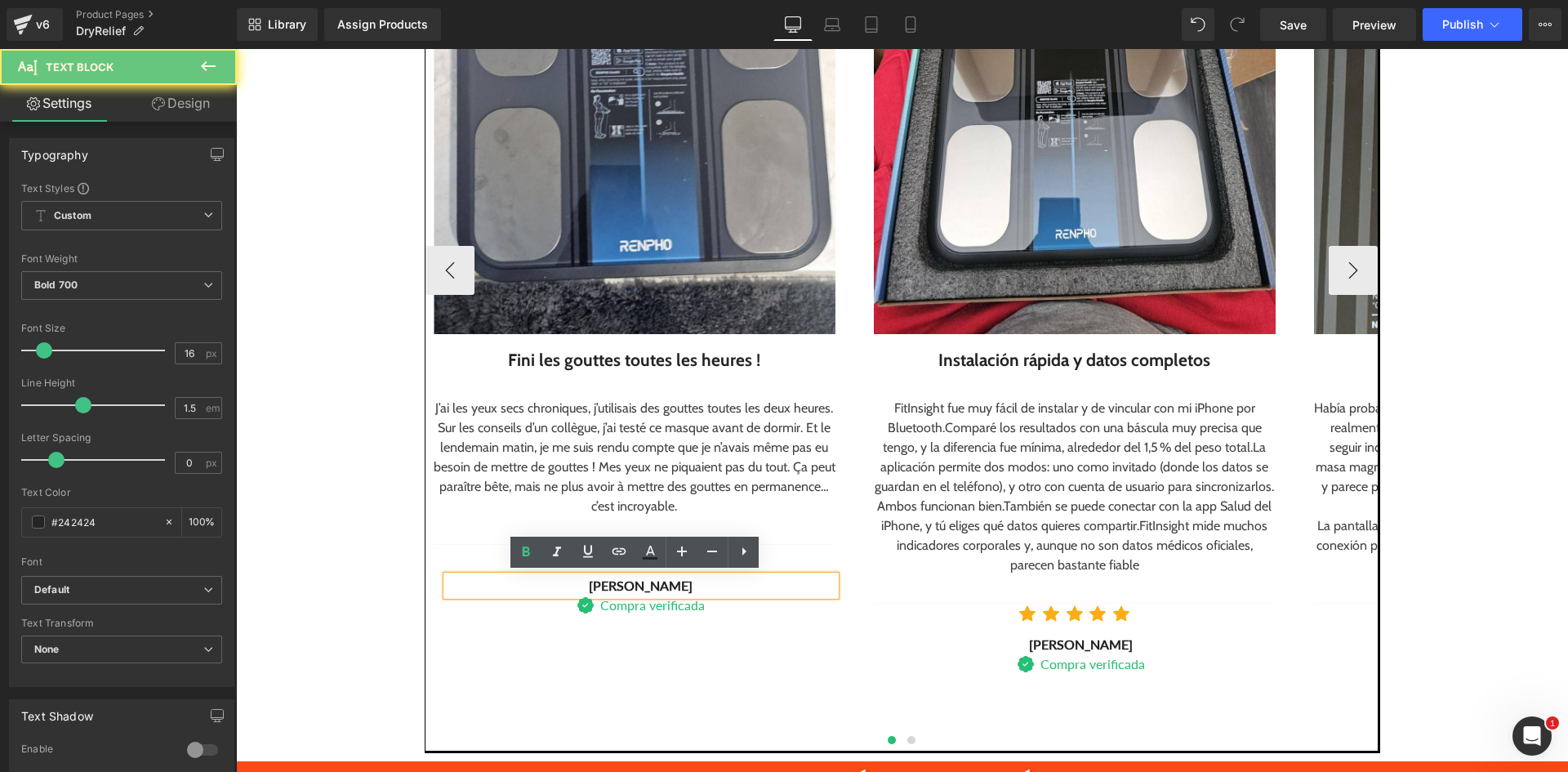 drag, startPoint x: 701, startPoint y: 586, endPoint x: 534, endPoint y: 586, distance: 167 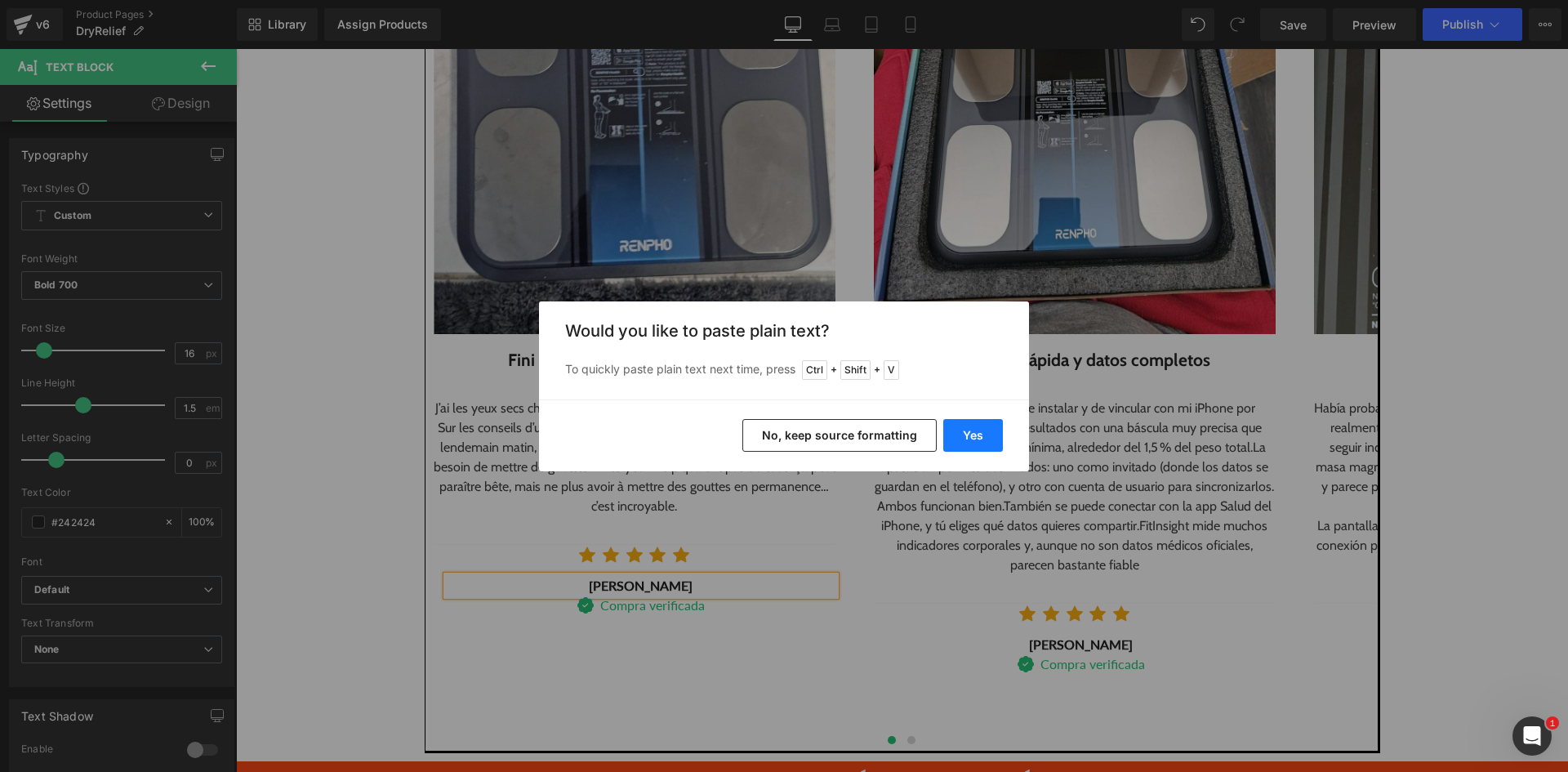click on "Yes" at bounding box center (973, 435) 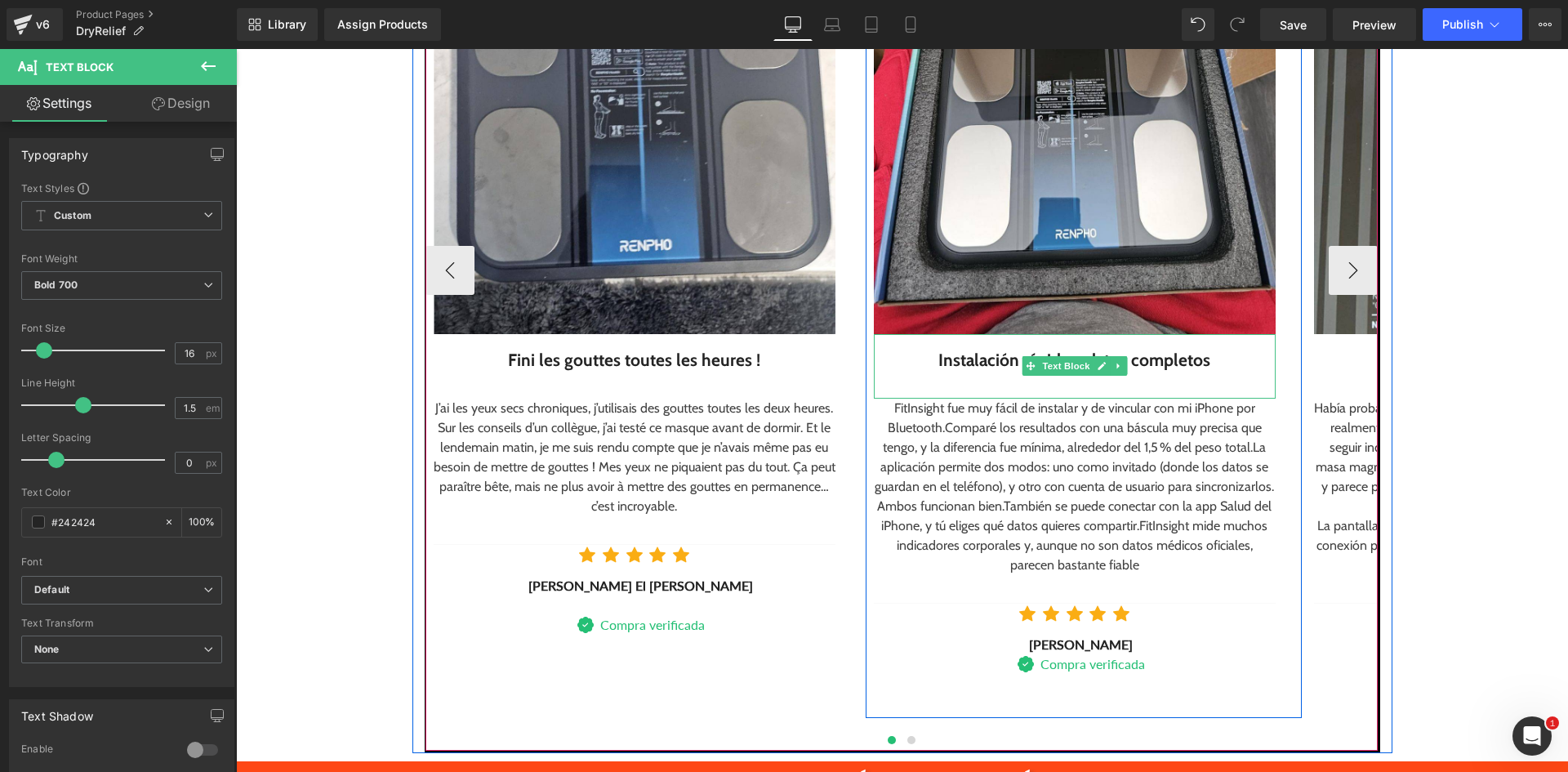 drag, startPoint x: 945, startPoint y: 363, endPoint x: 955, endPoint y: 366, distance: 10.440307 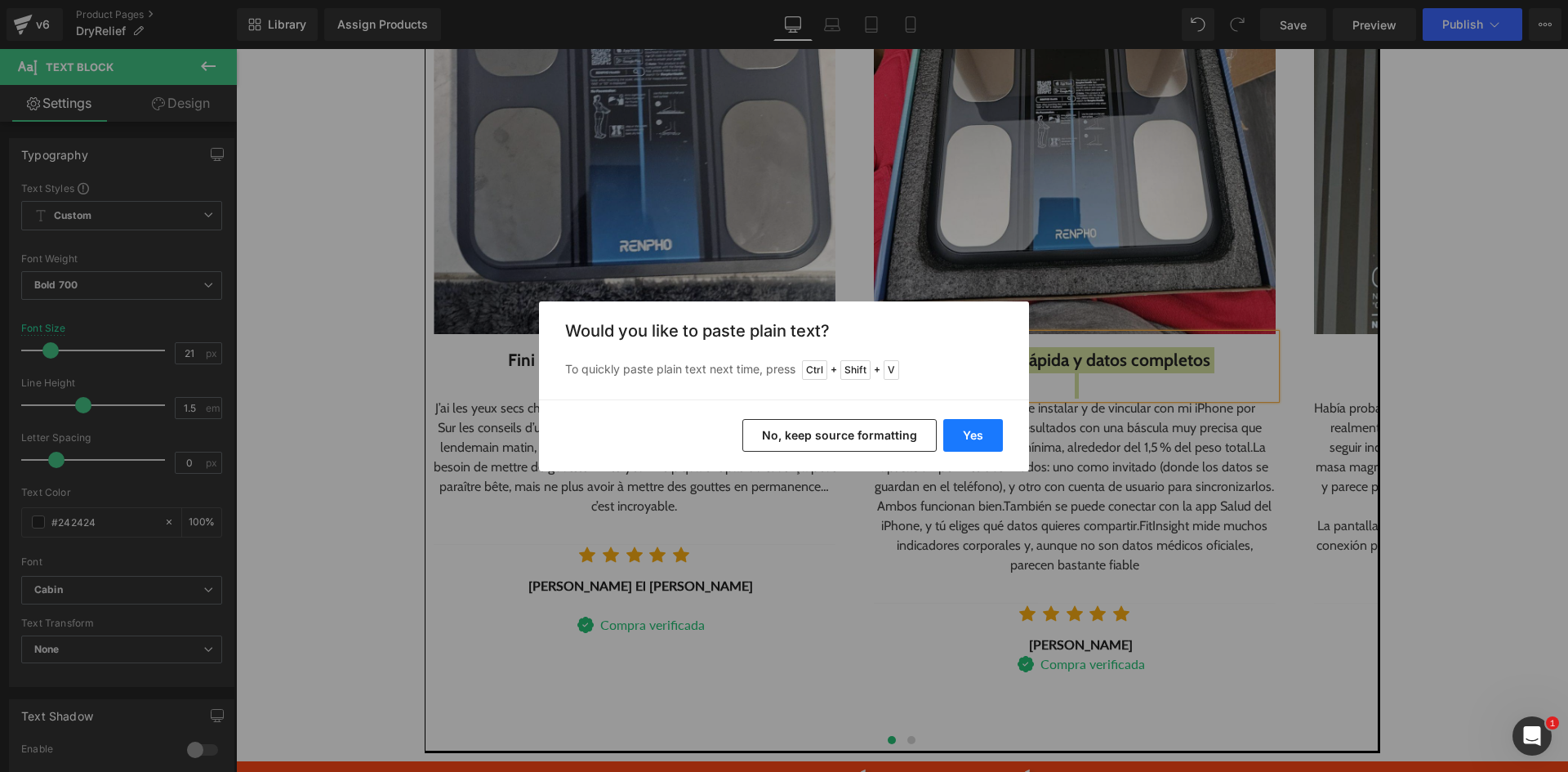 click on "Yes" at bounding box center (973, 435) 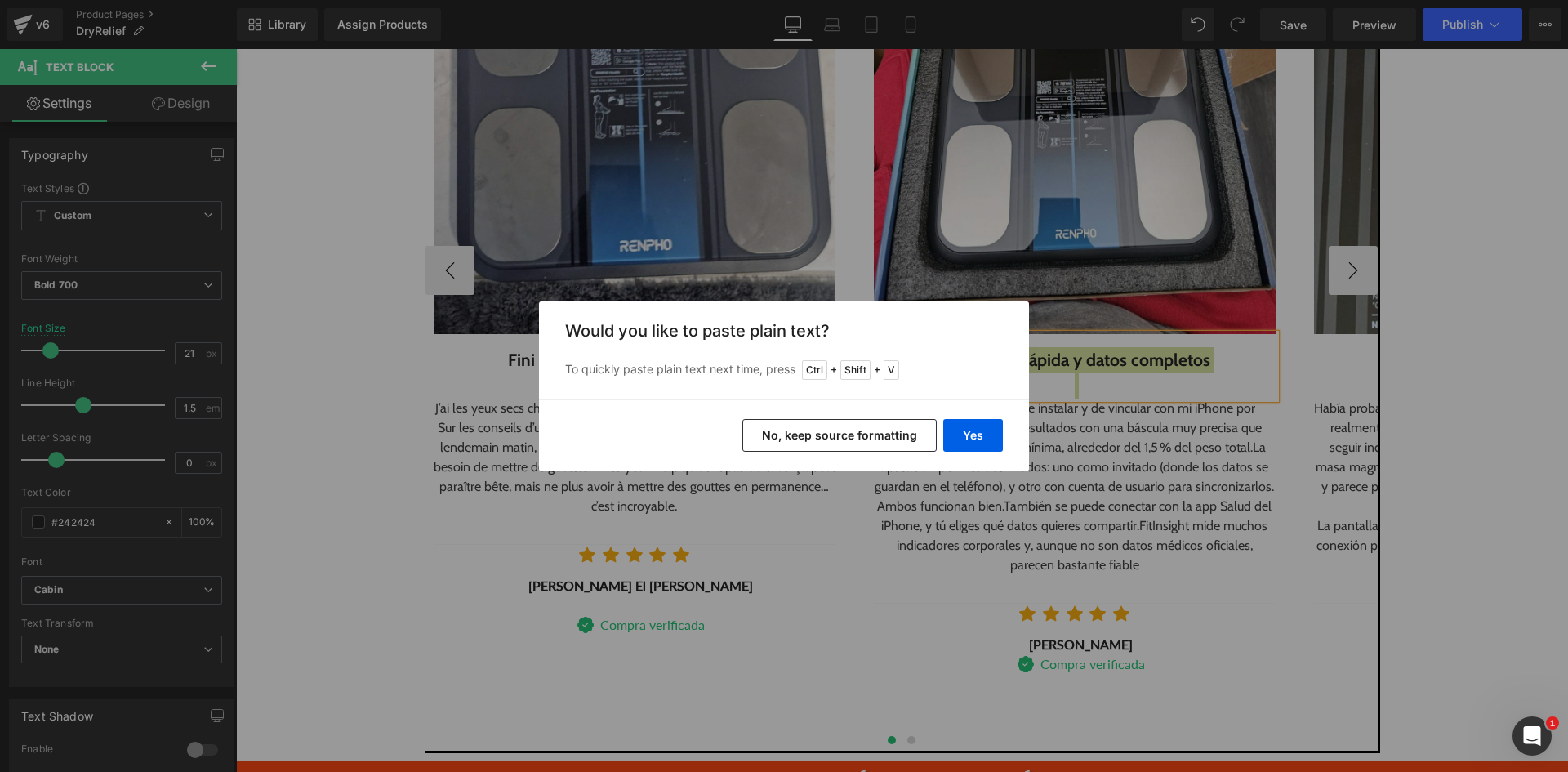 type 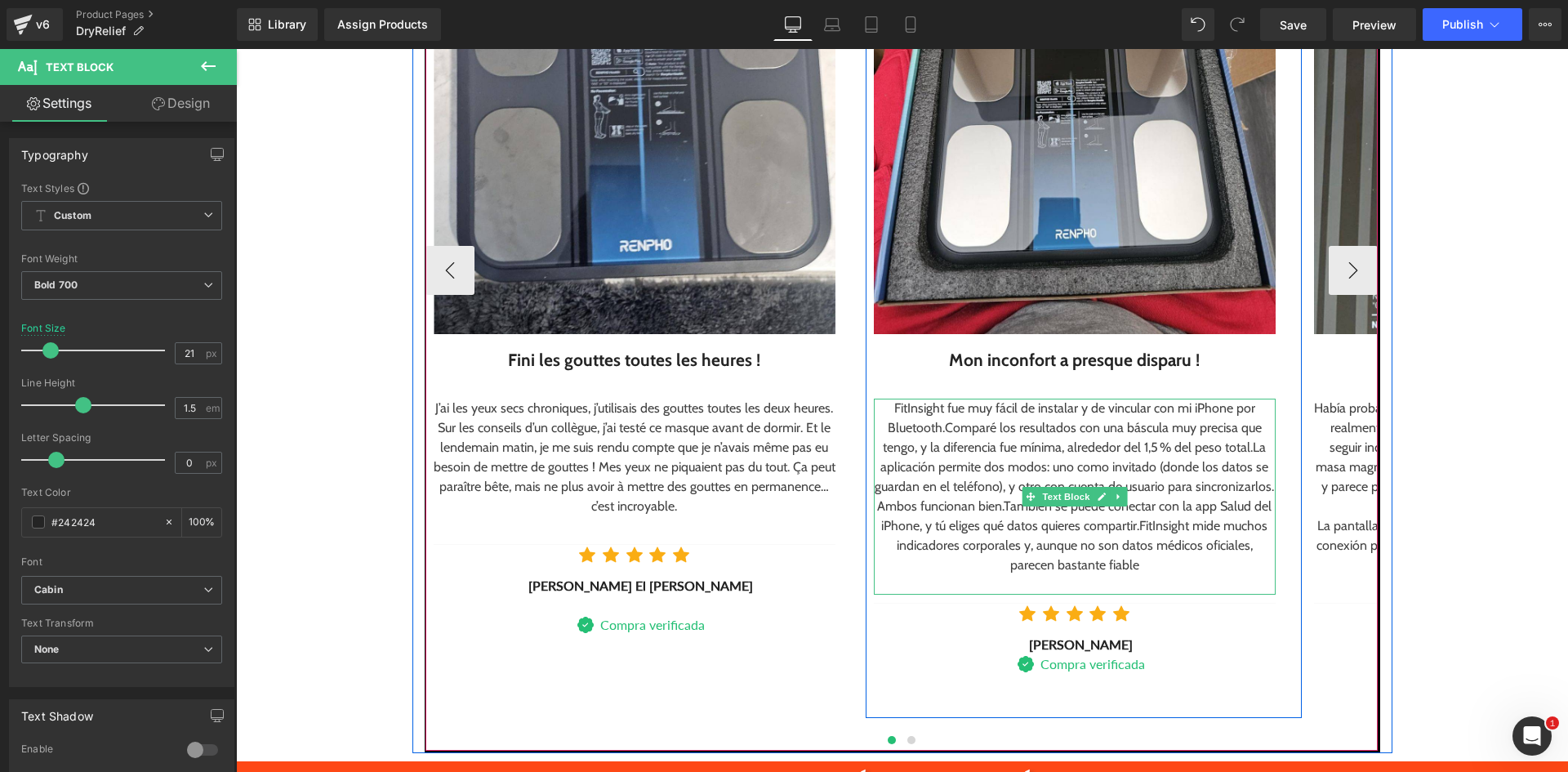 drag, startPoint x: 989, startPoint y: 437, endPoint x: 1011, endPoint y: 432, distance: 22.561028 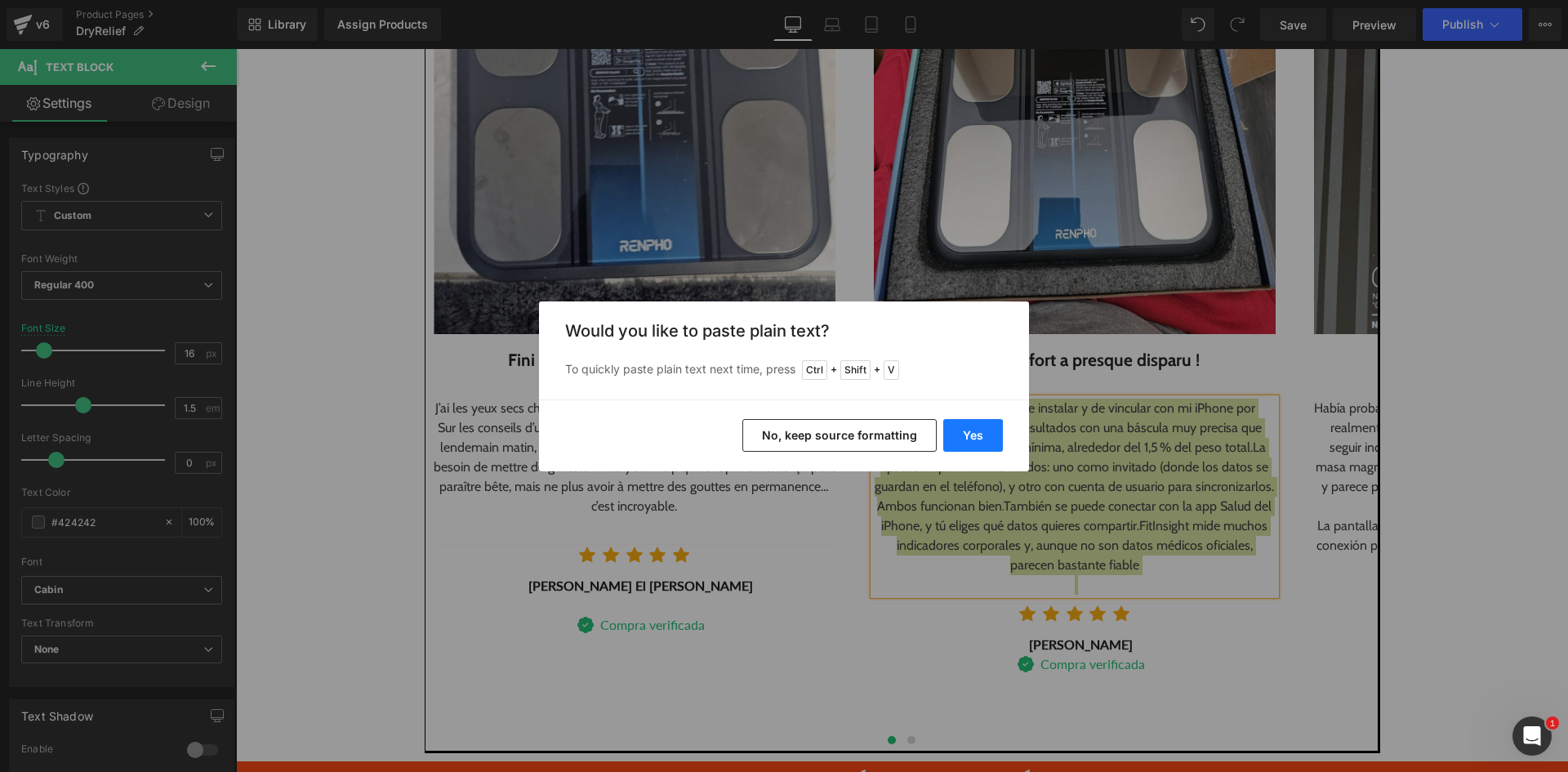click on "Yes" at bounding box center [973, 435] 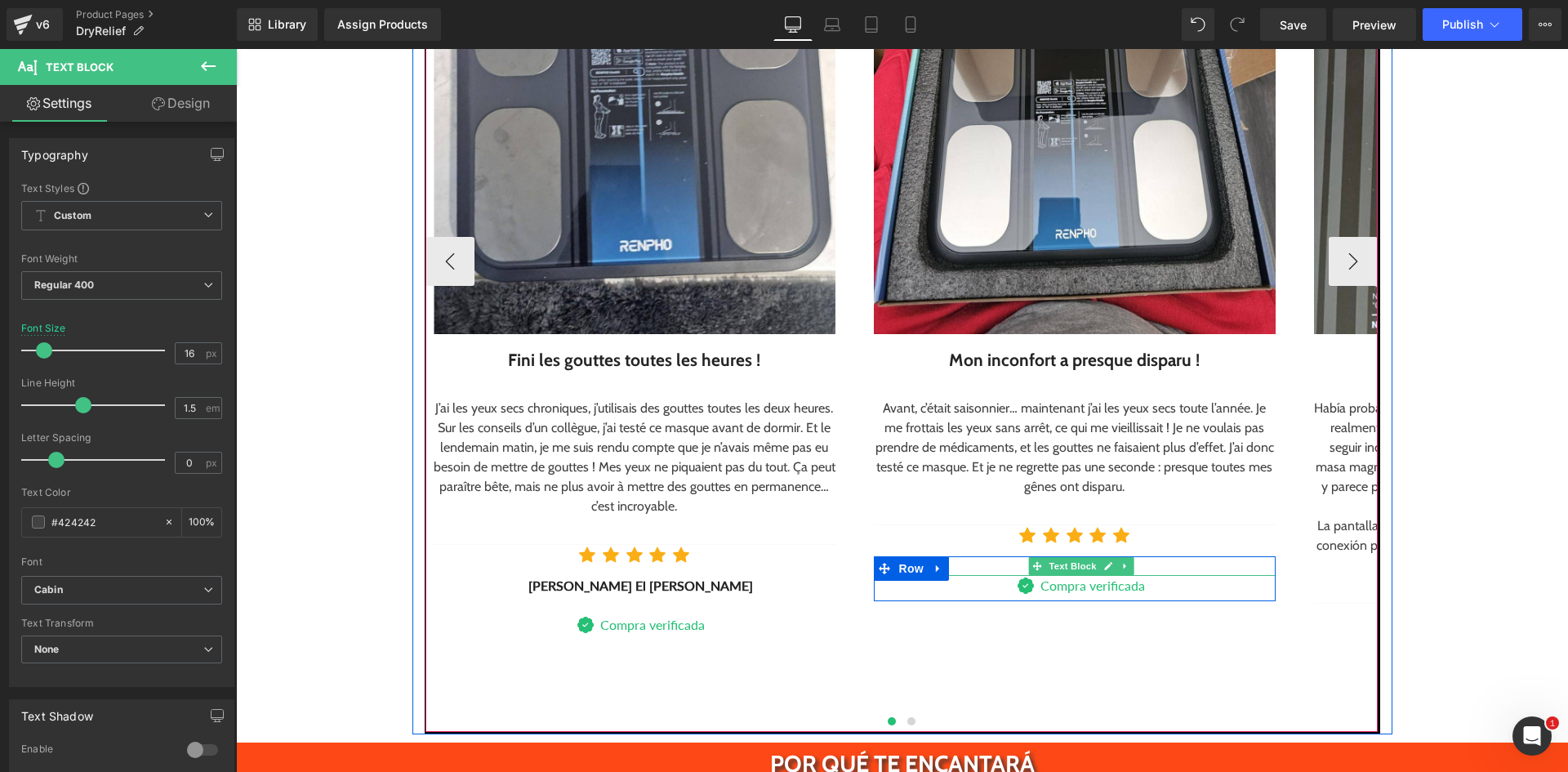 click on "Lucía Gómez" at bounding box center [1081, 566] 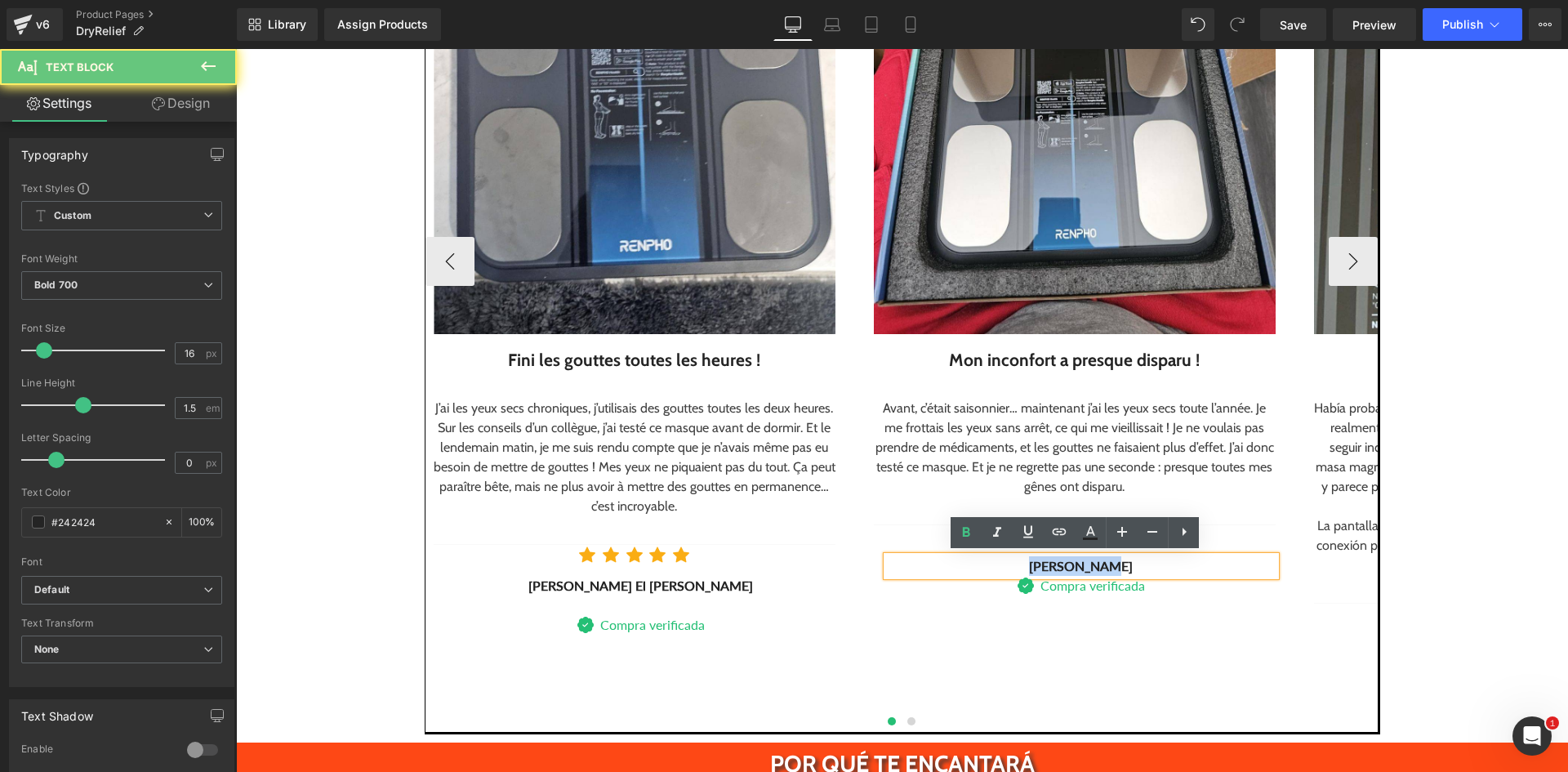 drag, startPoint x: 1145, startPoint y: 563, endPoint x: 1018, endPoint y: 565, distance: 127.01575 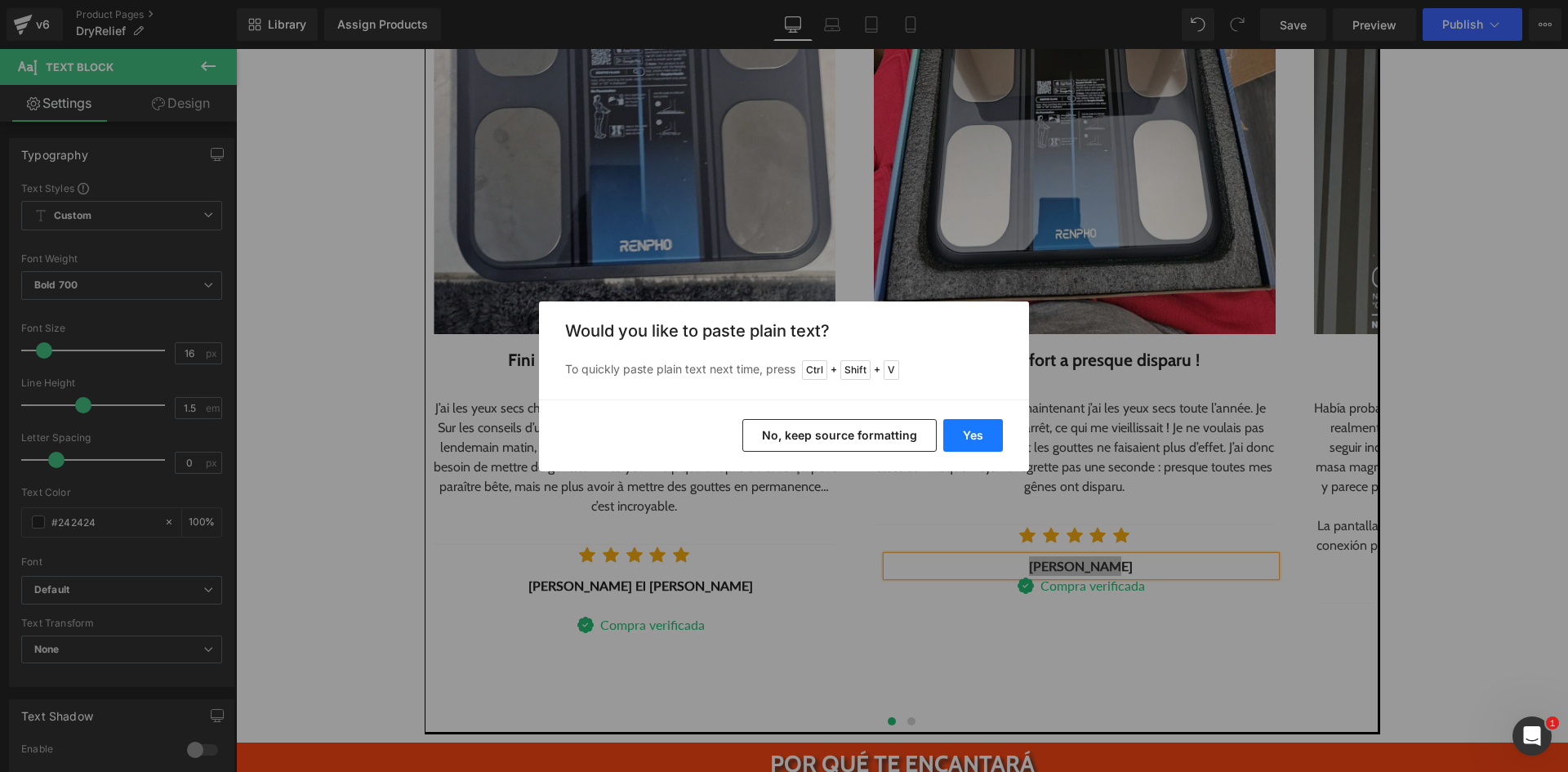drag, startPoint x: 983, startPoint y: 441, endPoint x: 786, endPoint y: 392, distance: 203.0025 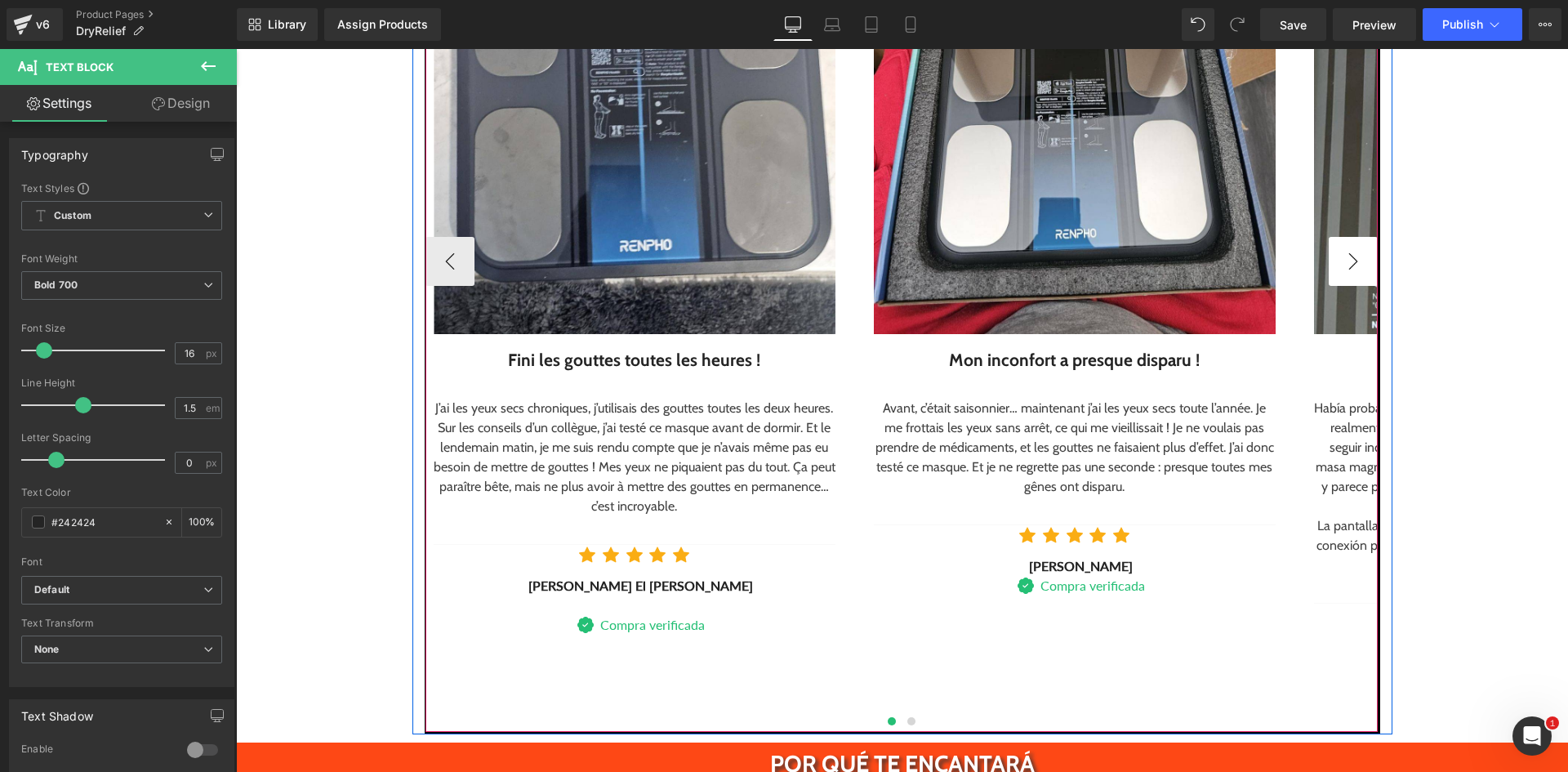 click on "›" at bounding box center (1353, 261) 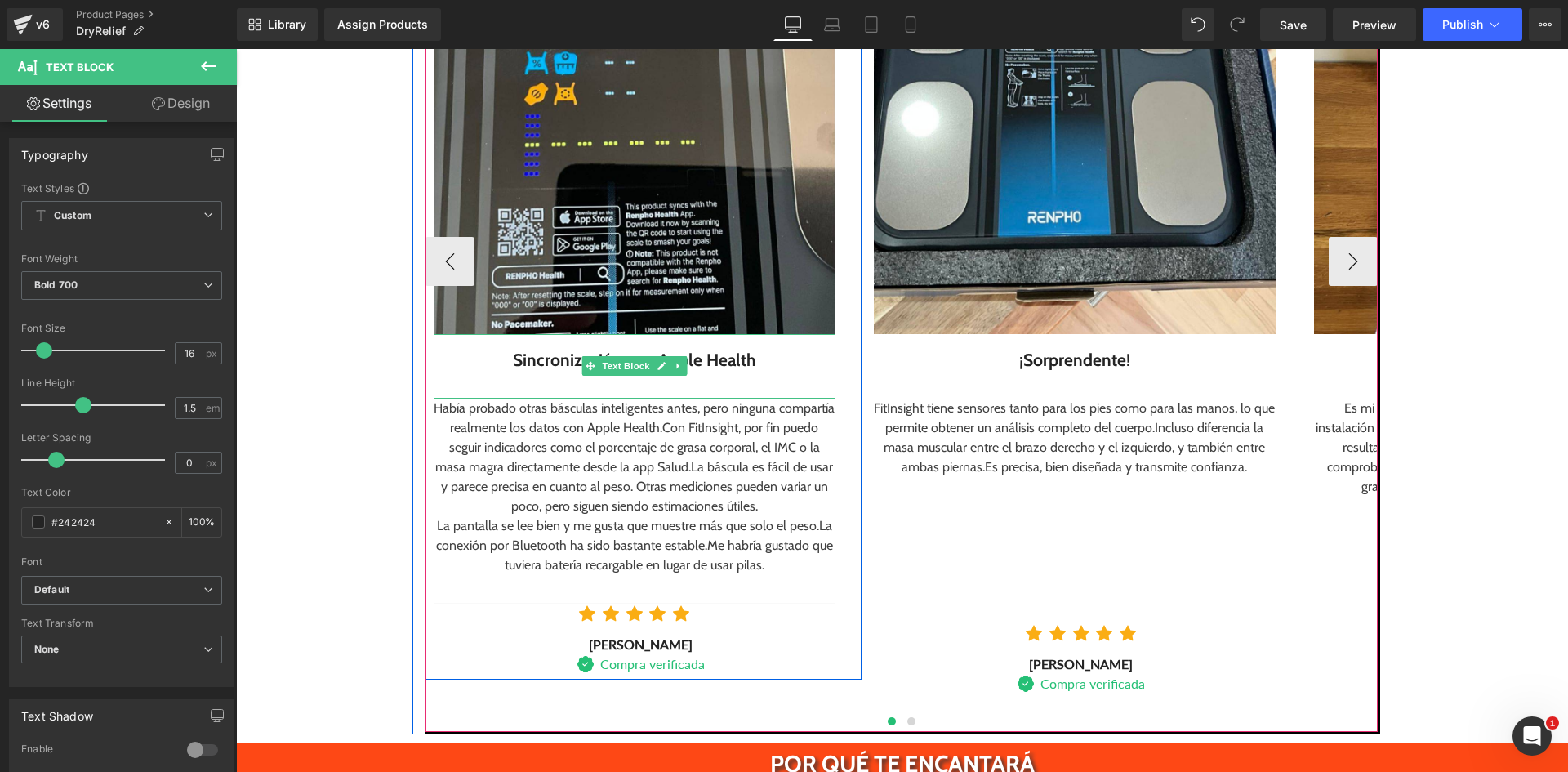 click on "Sincronización con Apple Health" at bounding box center (635, 360) 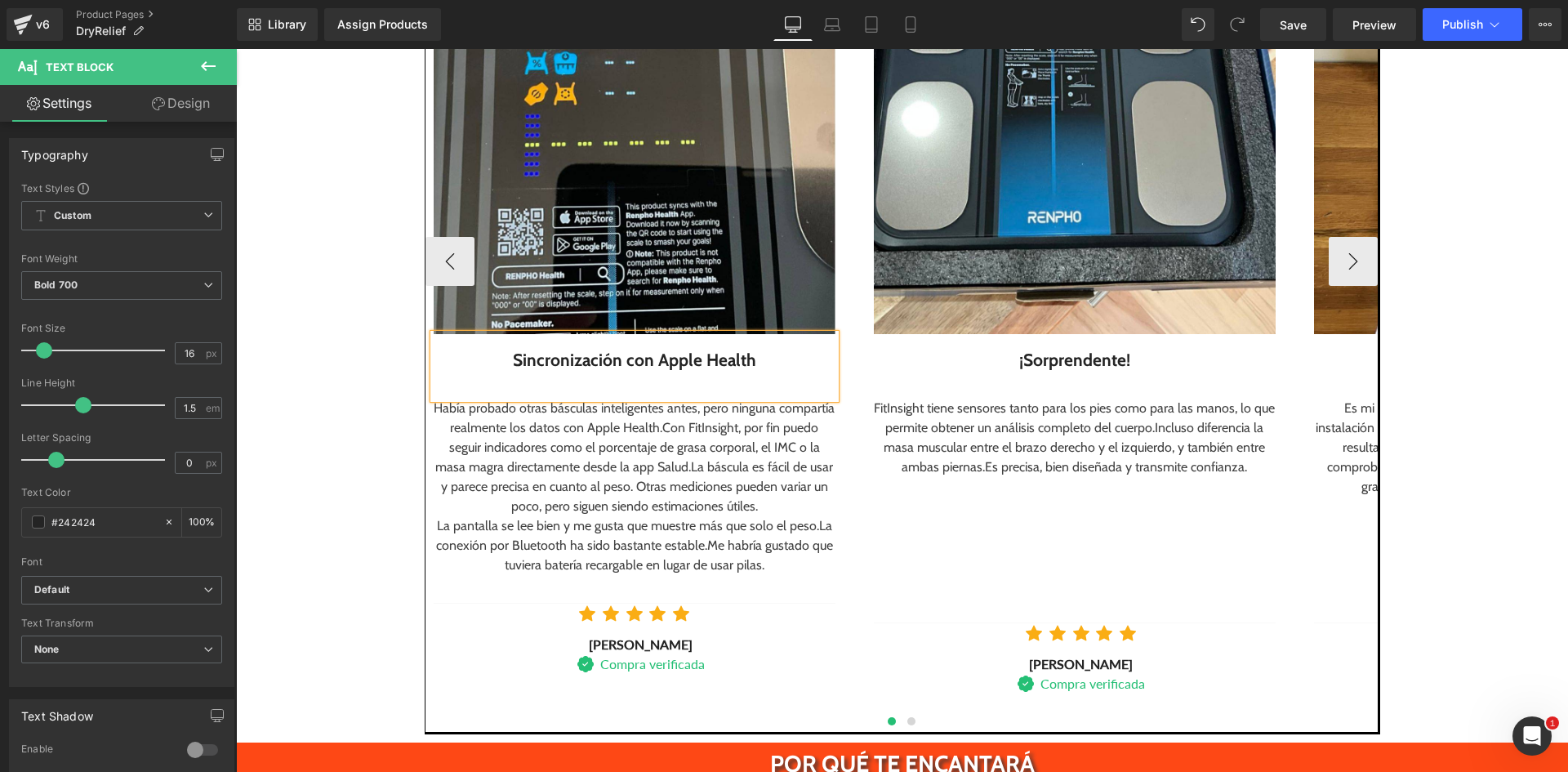 click on "Sincronización con Apple Health" at bounding box center (635, 360) 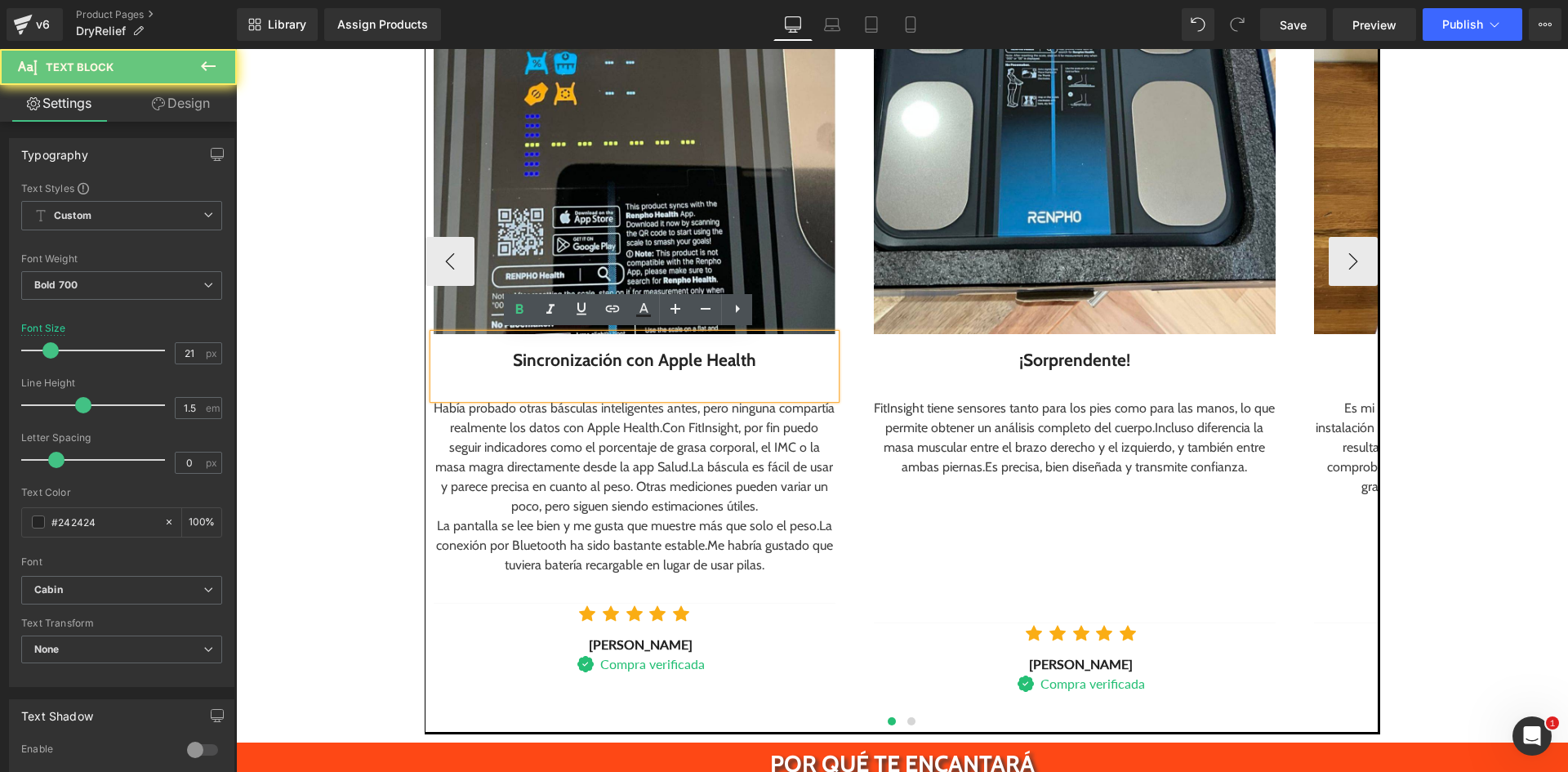drag, startPoint x: 559, startPoint y: 352, endPoint x: 577, endPoint y: 359, distance: 19.313208 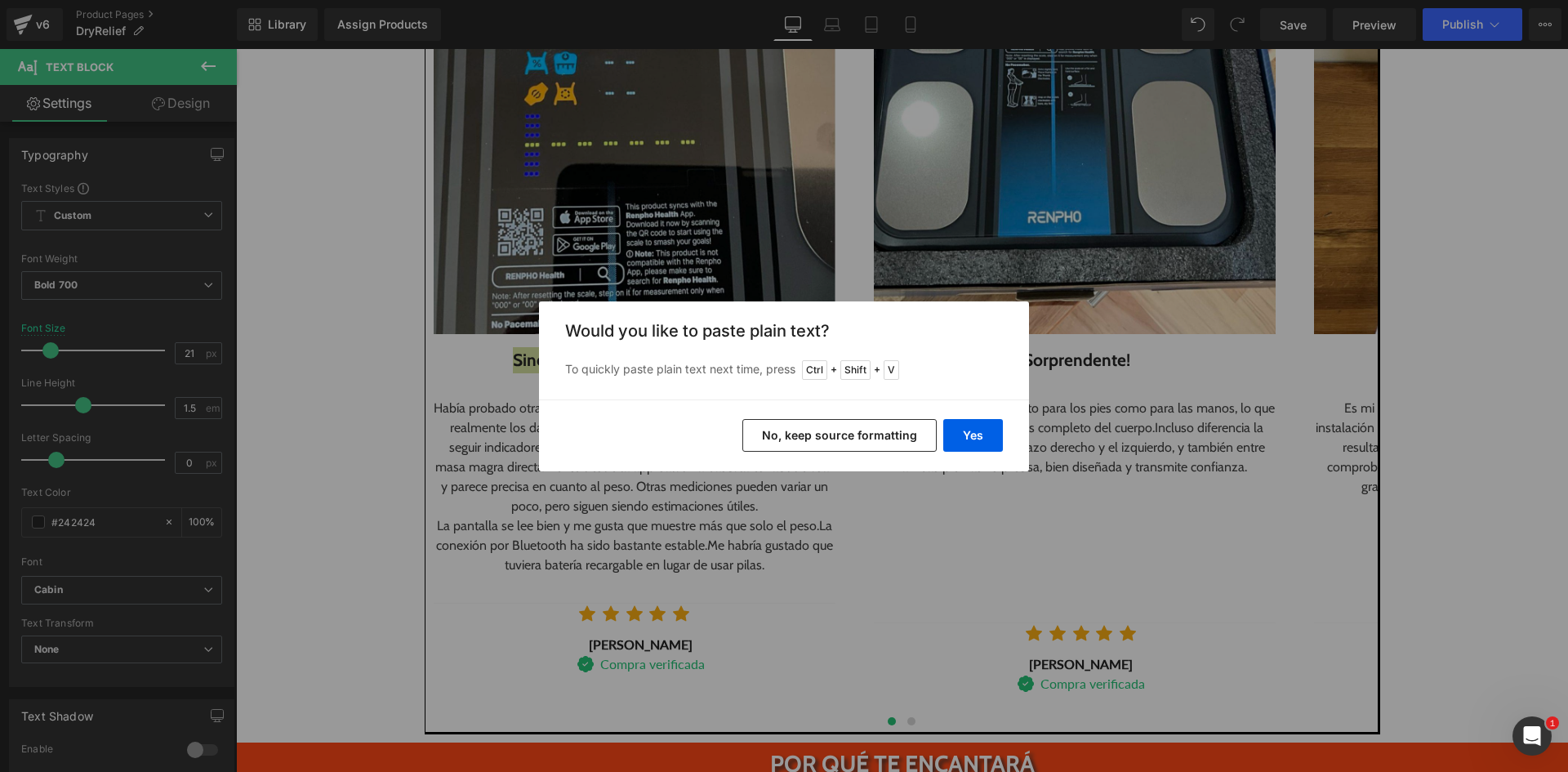 drag, startPoint x: 634, startPoint y: 371, endPoint x: 895, endPoint y: 412, distance: 264.2007 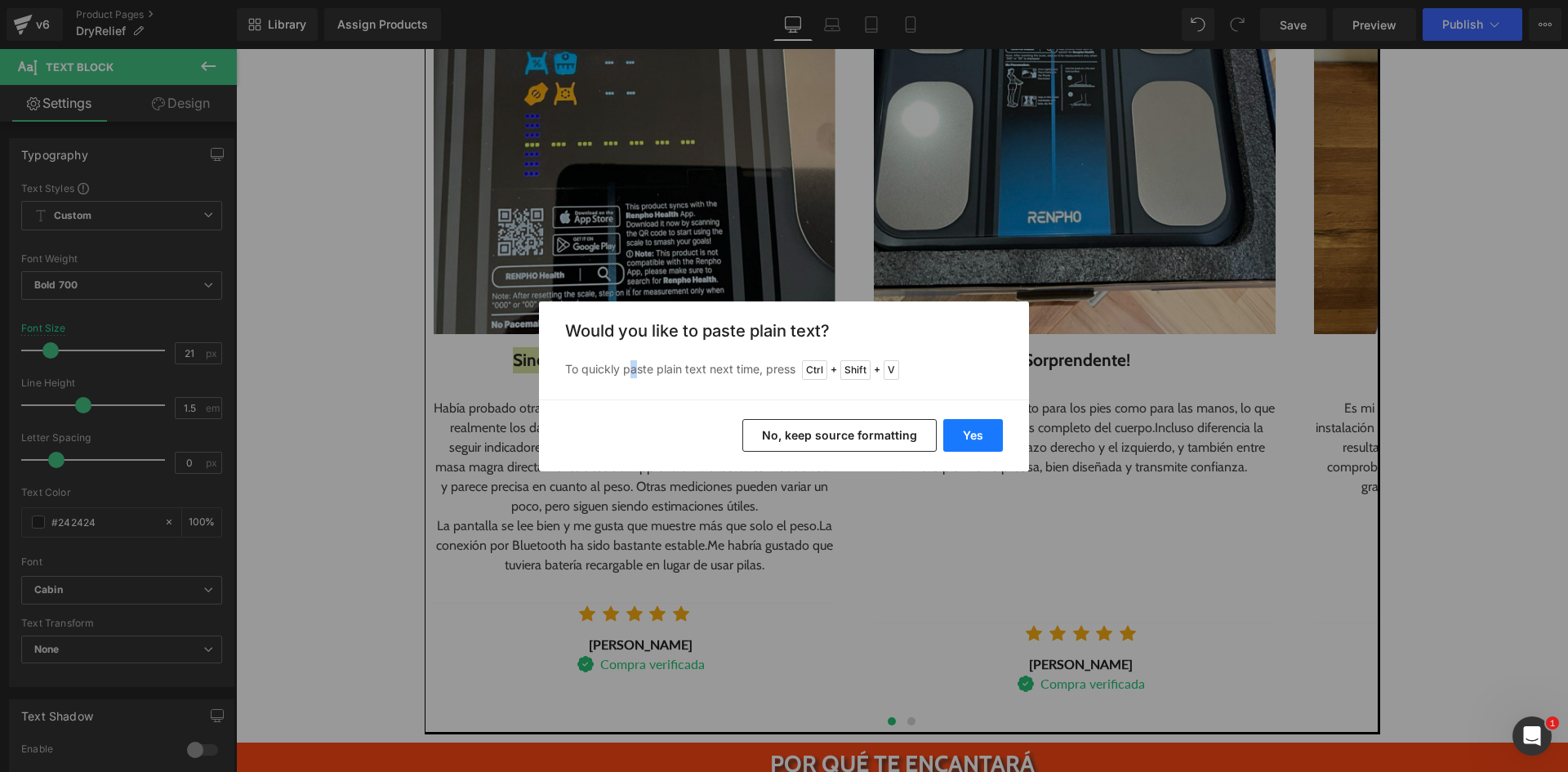 click on "Yes" at bounding box center (973, 435) 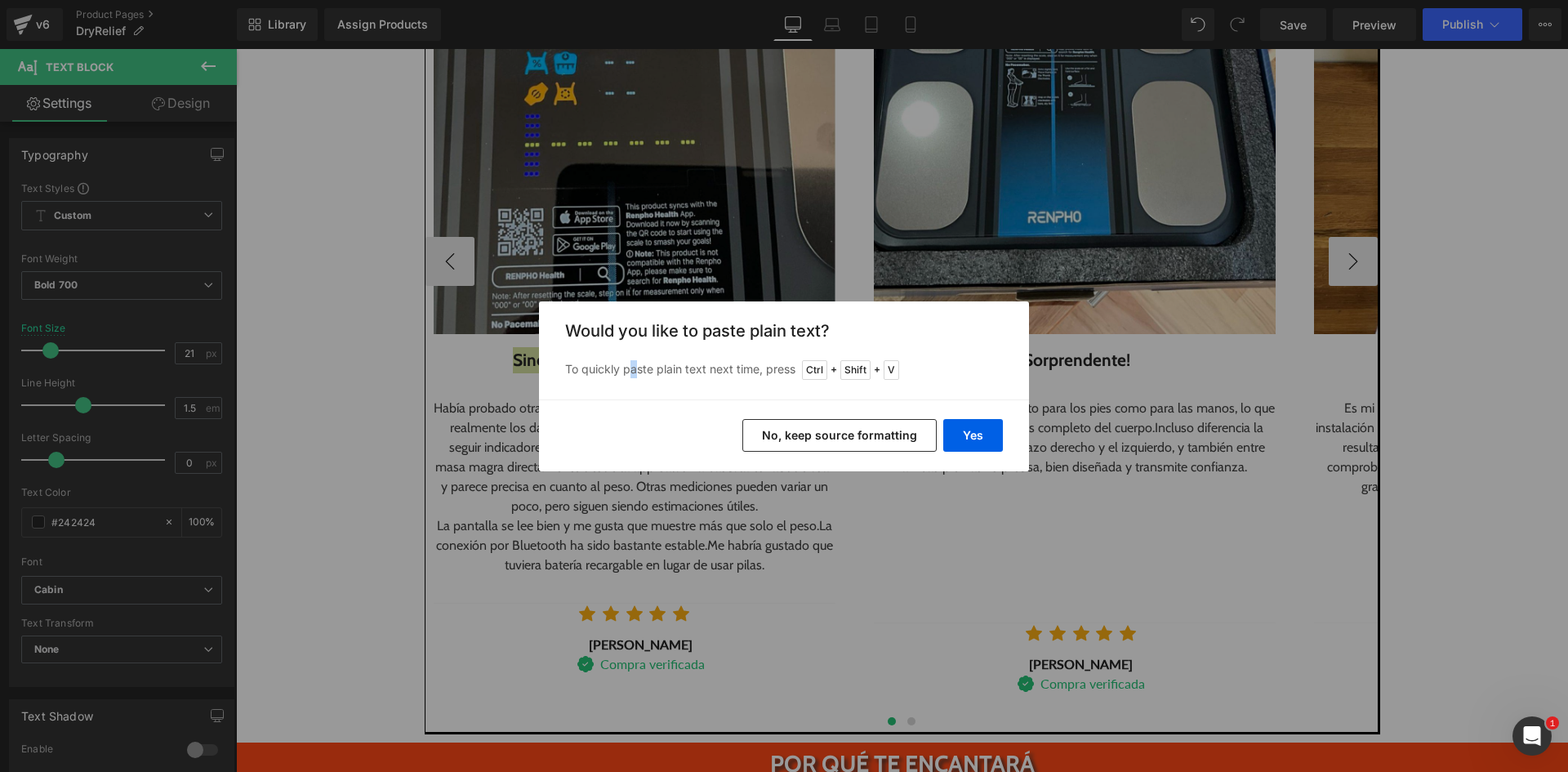 type 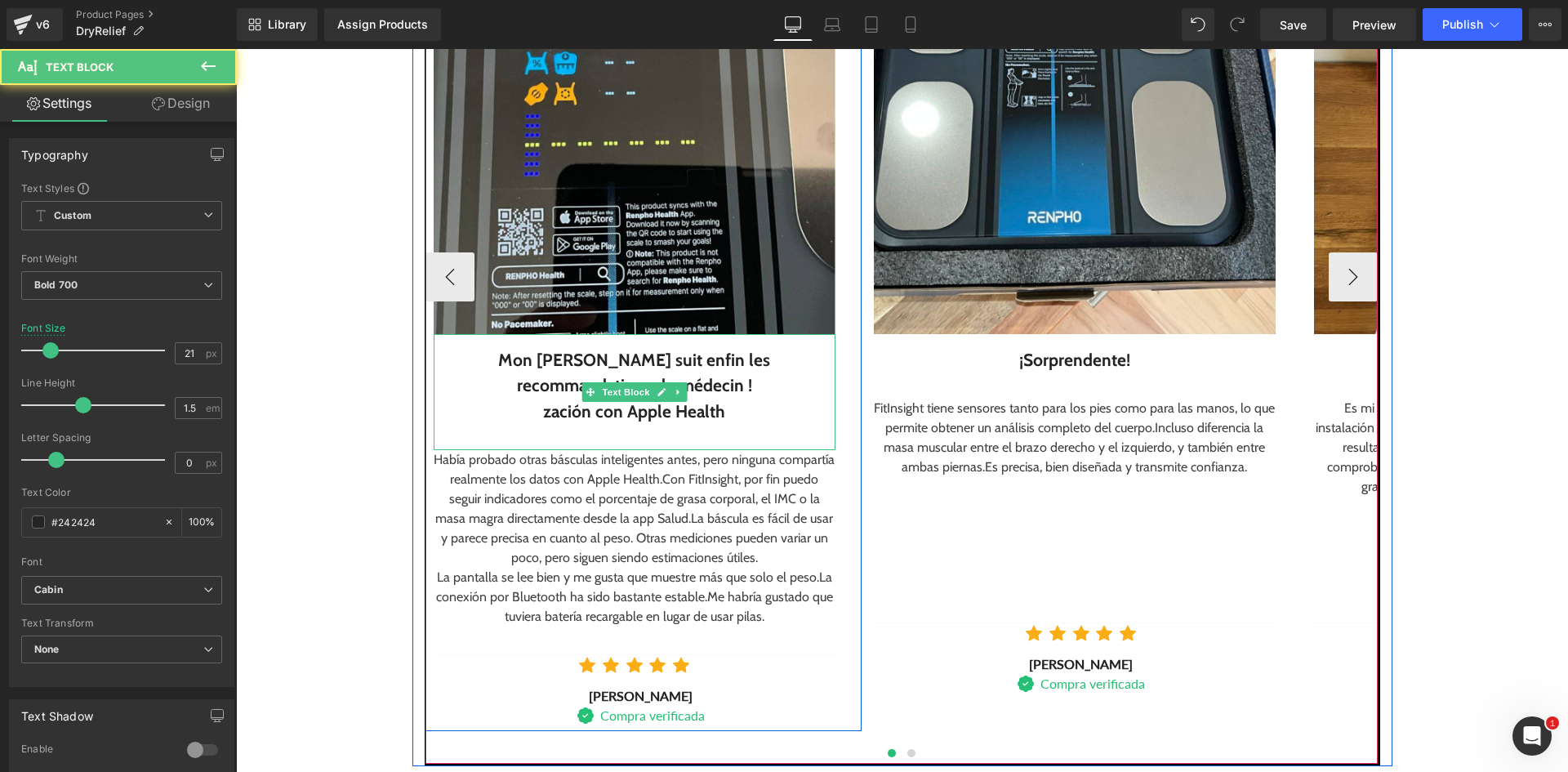click on "Mon mari suit enfin les recommandations du médecin !" at bounding box center (635, 373) 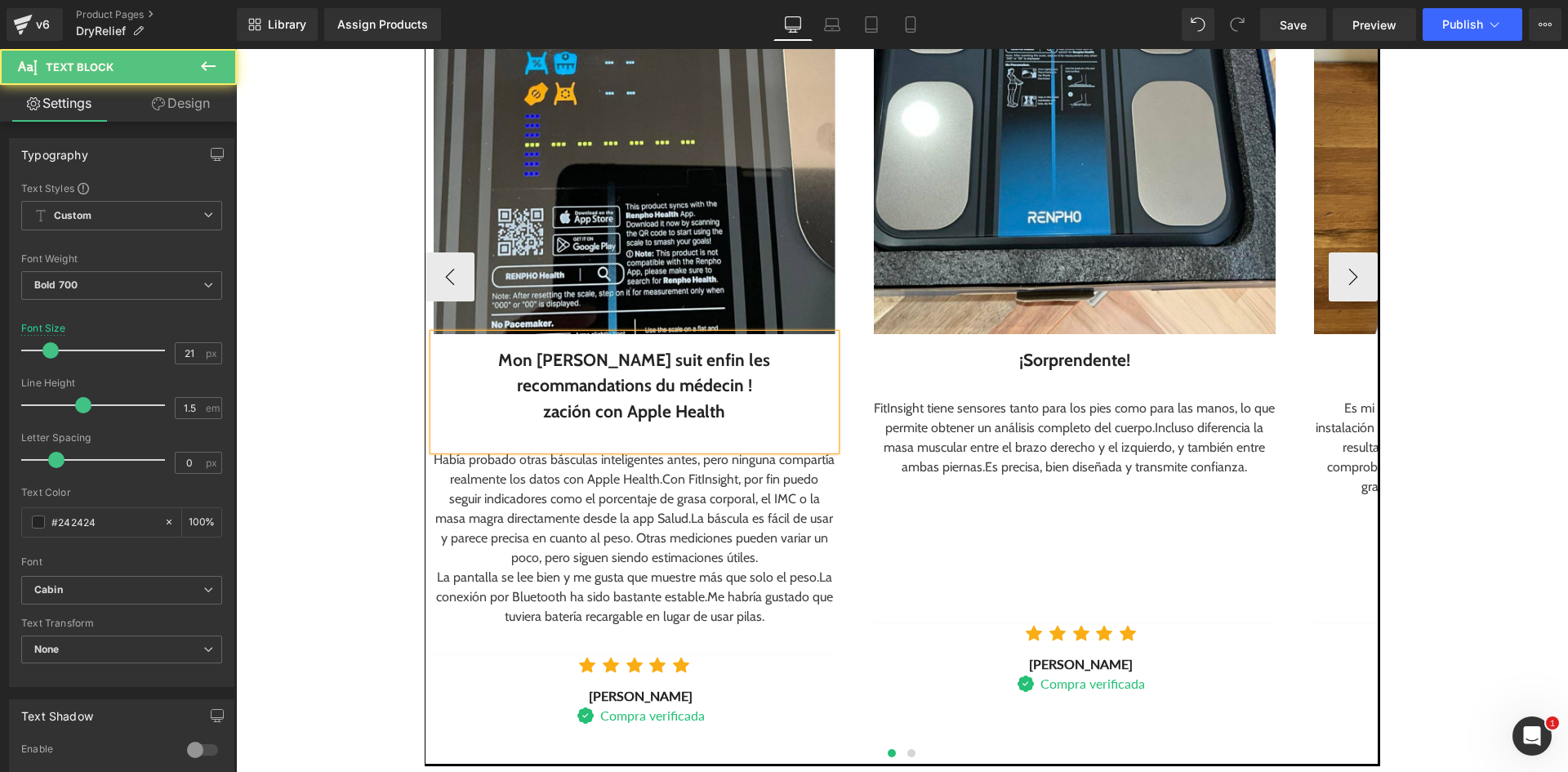 click on "Mon mari suit enfin les recommandations du médecin !" at bounding box center [635, 373] 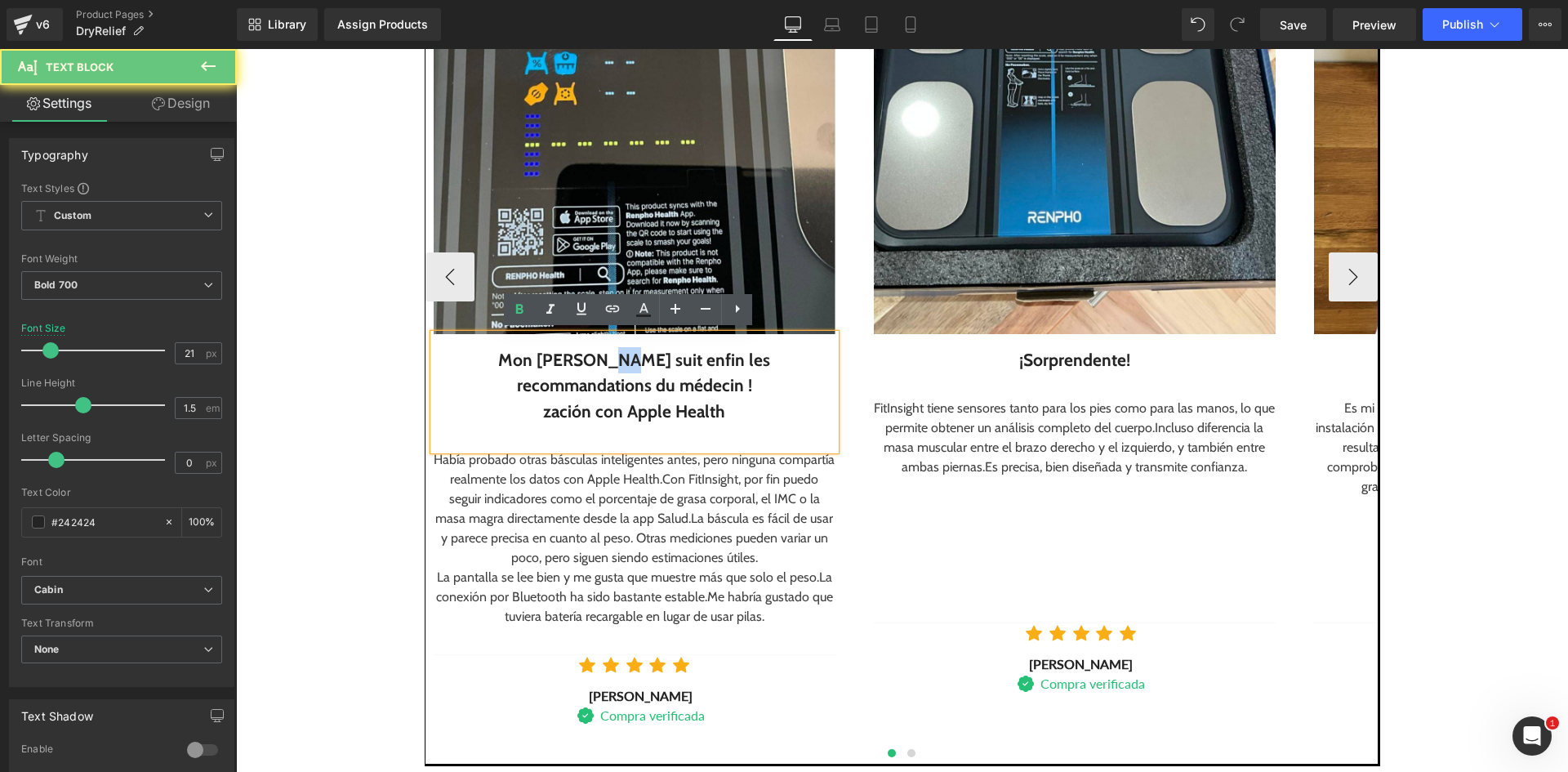 click on "Mon mari suit enfin les recommandations du médecin !" at bounding box center [635, 373] 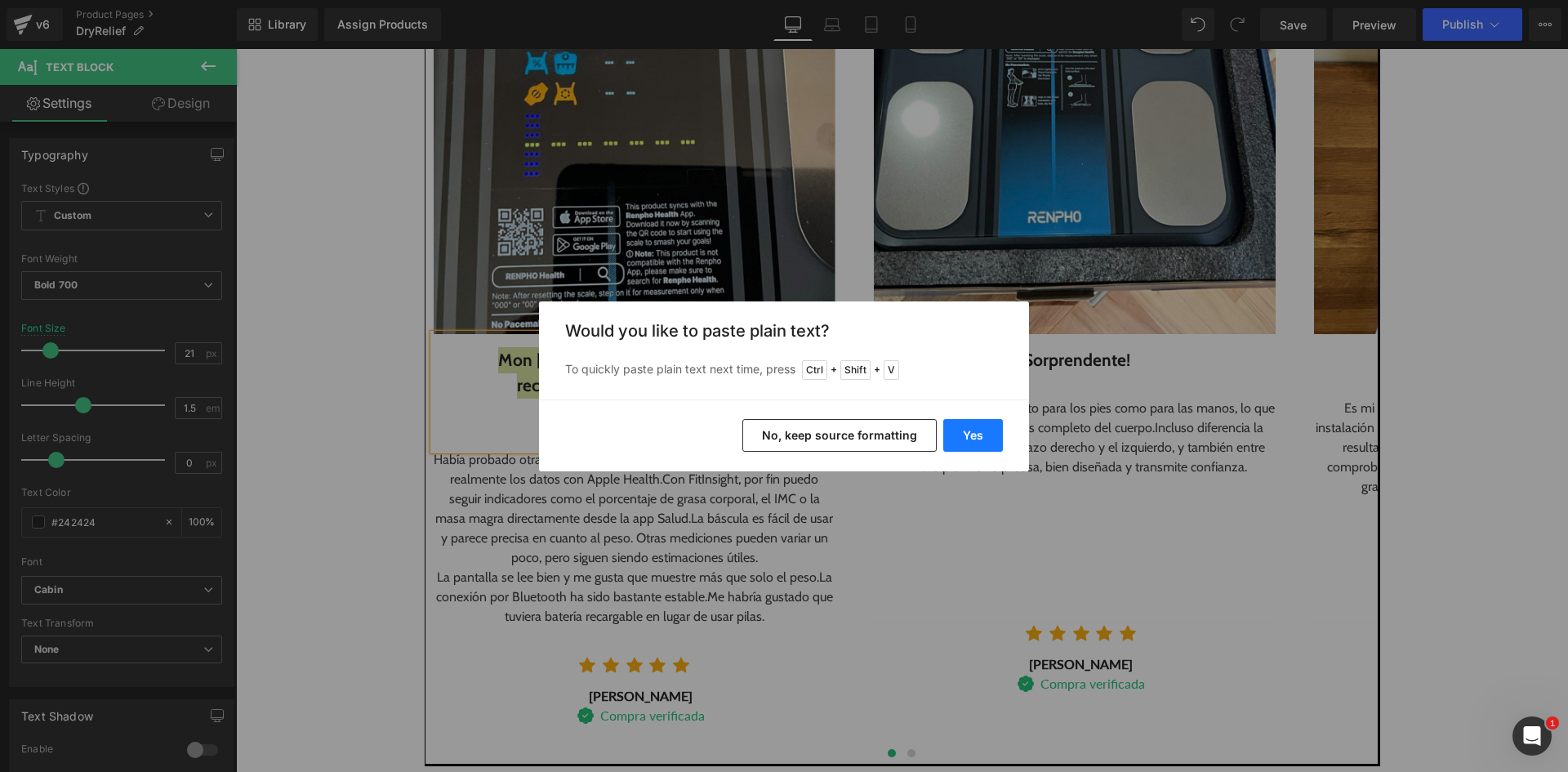 click on "Yes" at bounding box center (973, 435) 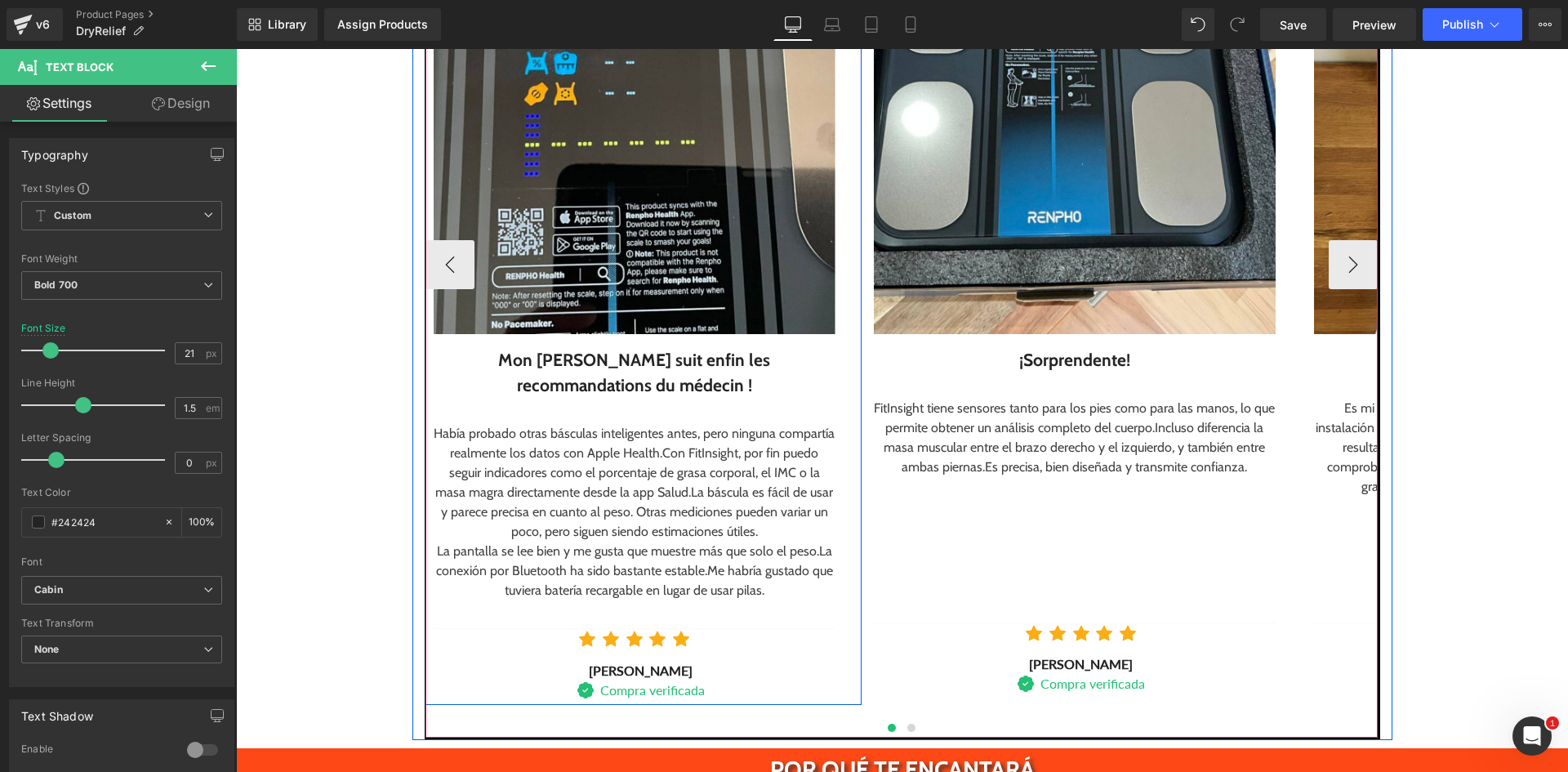 drag, startPoint x: 529, startPoint y: 474, endPoint x: 605, endPoint y: 507, distance: 82.855296 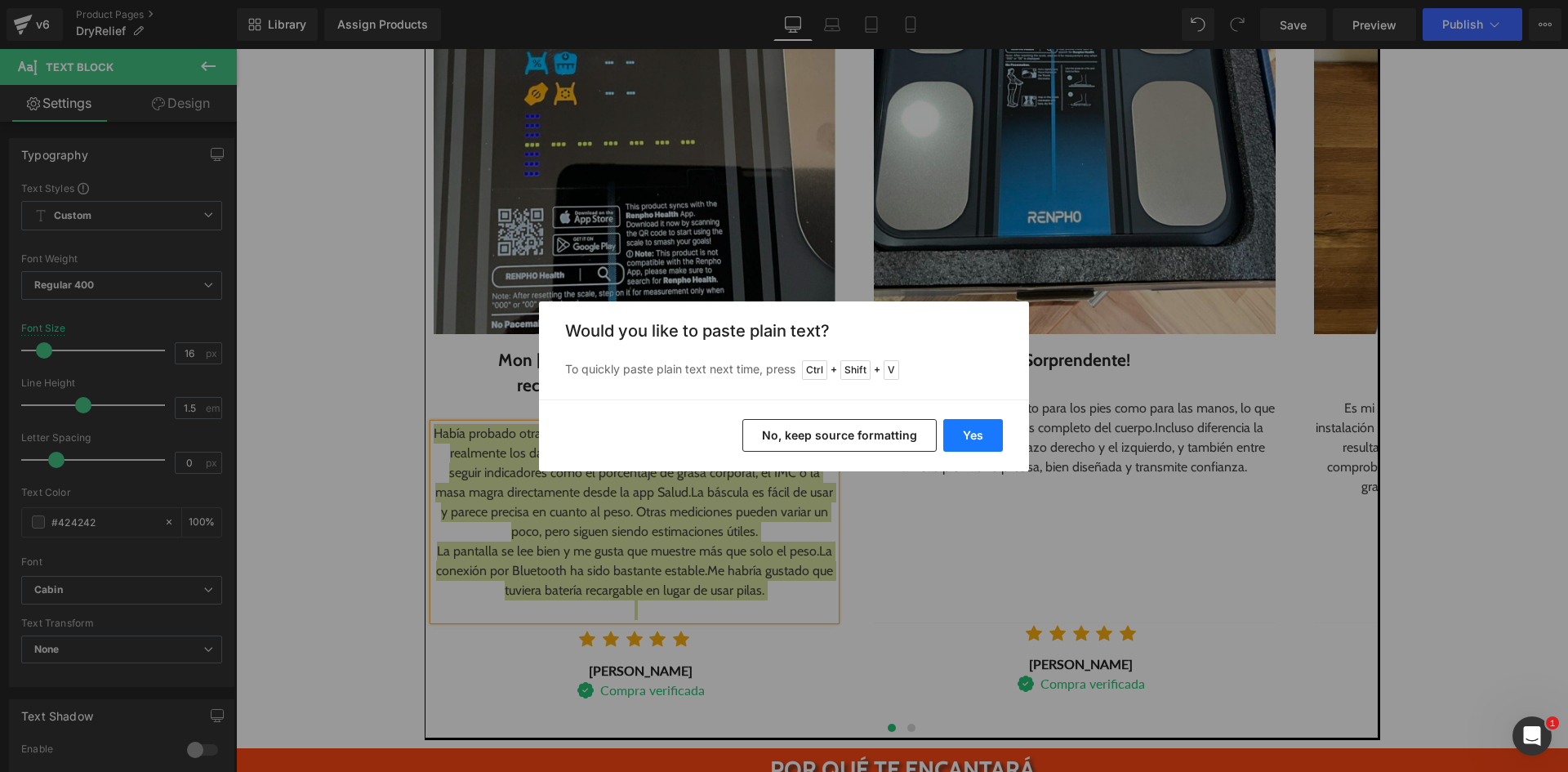 drag, startPoint x: 976, startPoint y: 436, endPoint x: 706, endPoint y: 378, distance: 276.15937 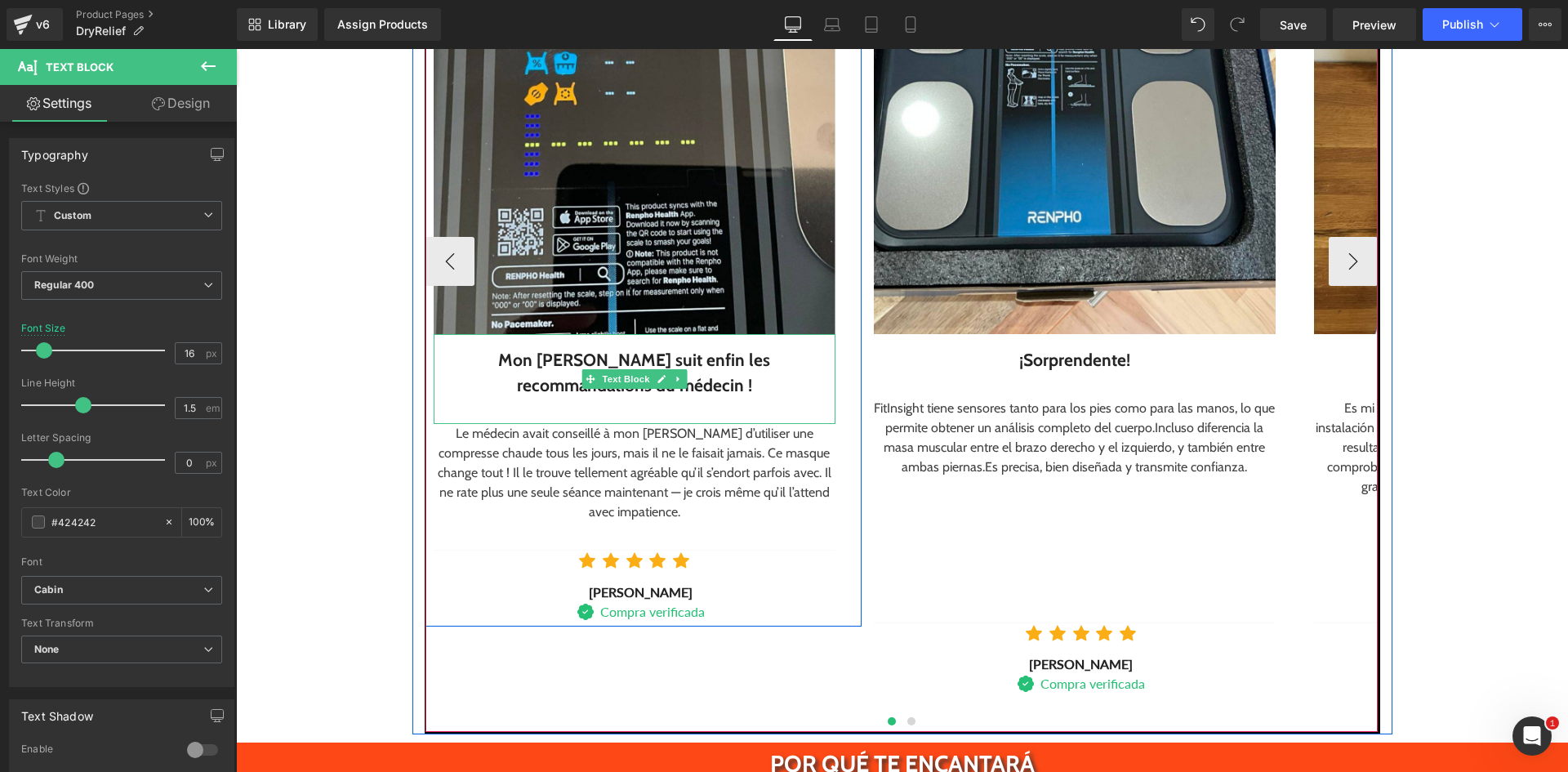 click at bounding box center [635, 412] 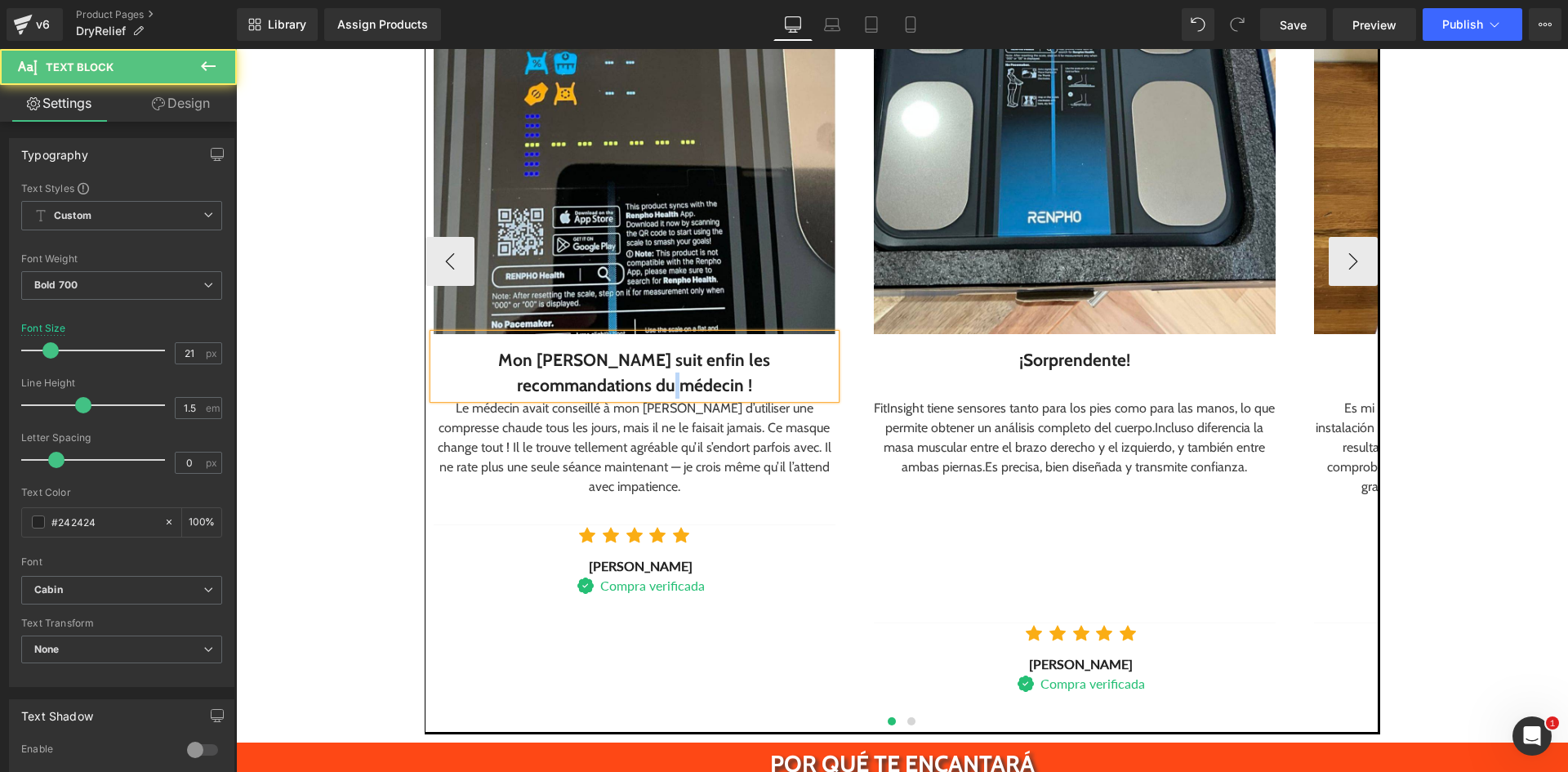 drag, startPoint x: 642, startPoint y: 383, endPoint x: 599, endPoint y: 383, distance: 43 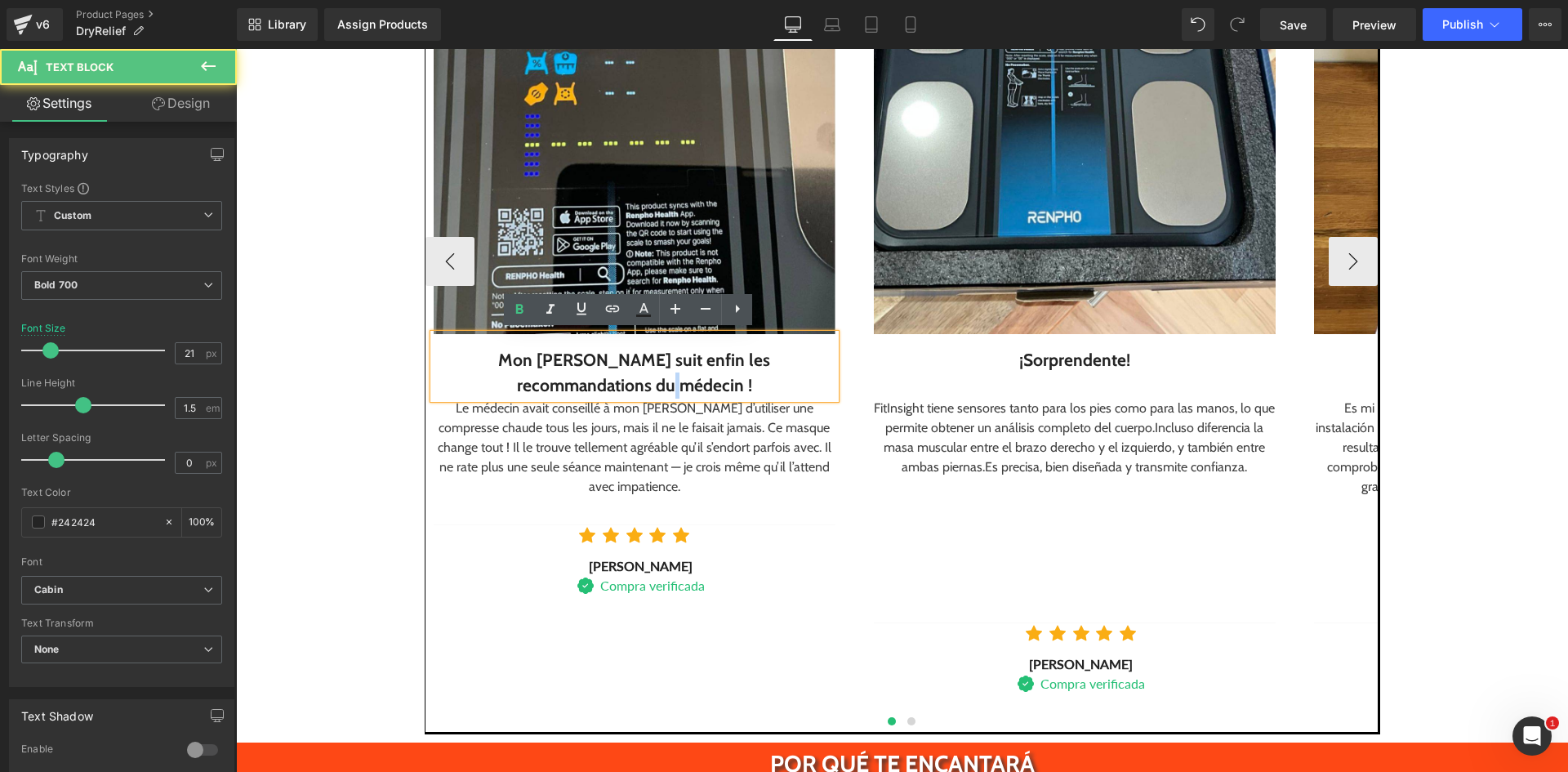 copy on "!" 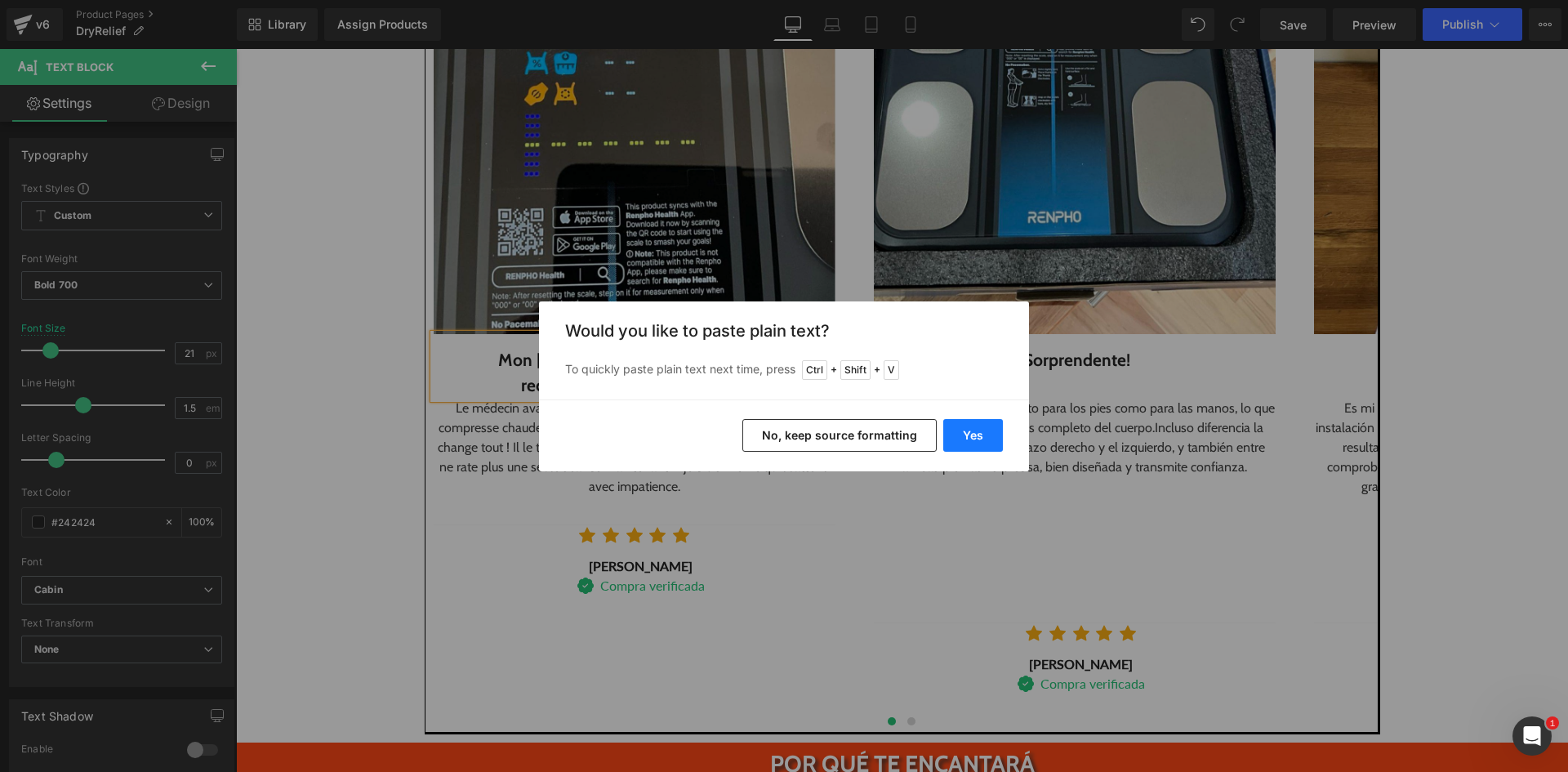 click on "Yes" at bounding box center [973, 435] 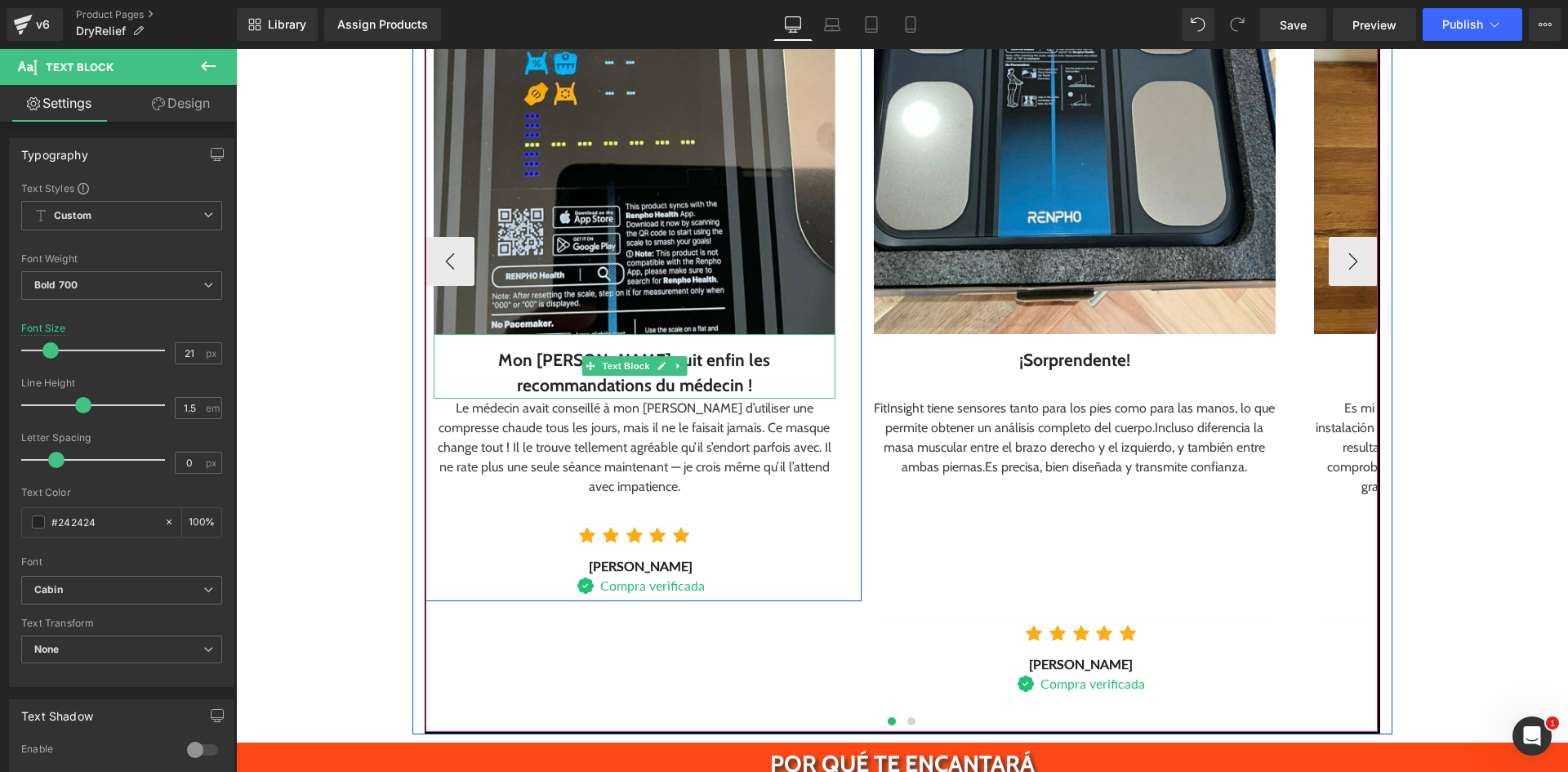 click on "Mon mari suit enfin les recommandations du médecin !" at bounding box center (635, 373) 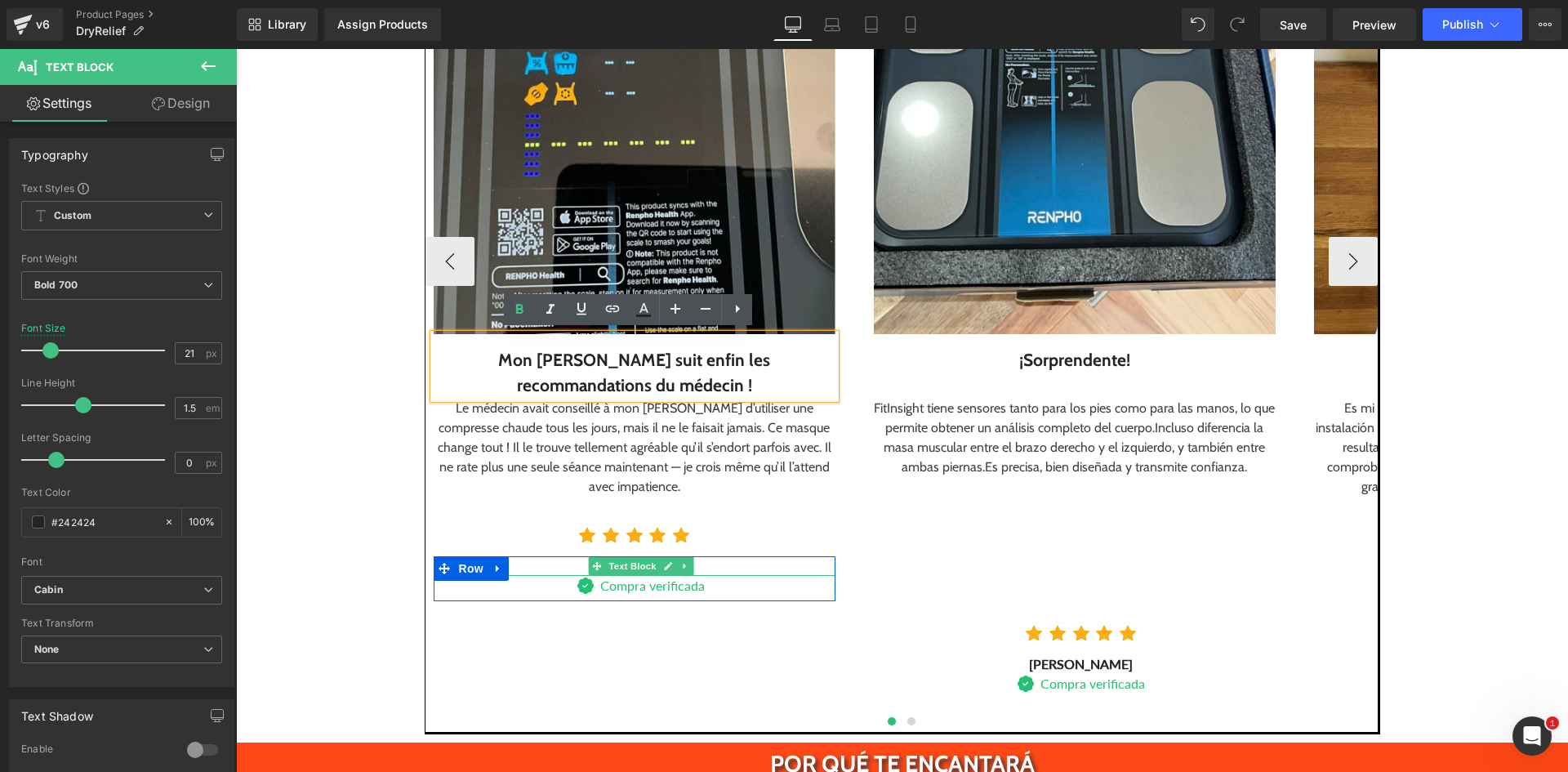 click on "Alejandro Sánchez" at bounding box center (641, 566) 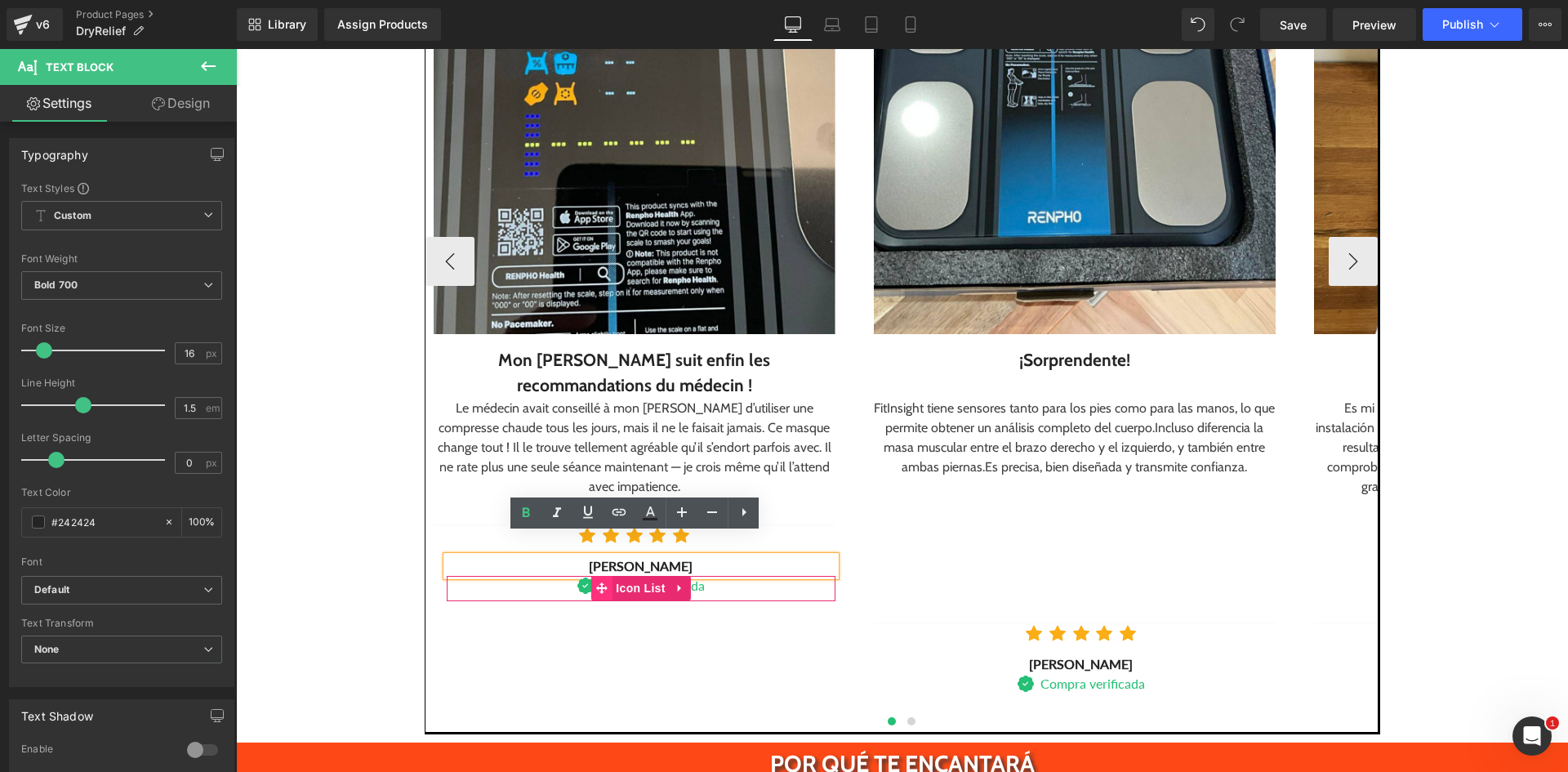 drag, startPoint x: 698, startPoint y: 546, endPoint x: 584, endPoint y: 567, distance: 115.91807 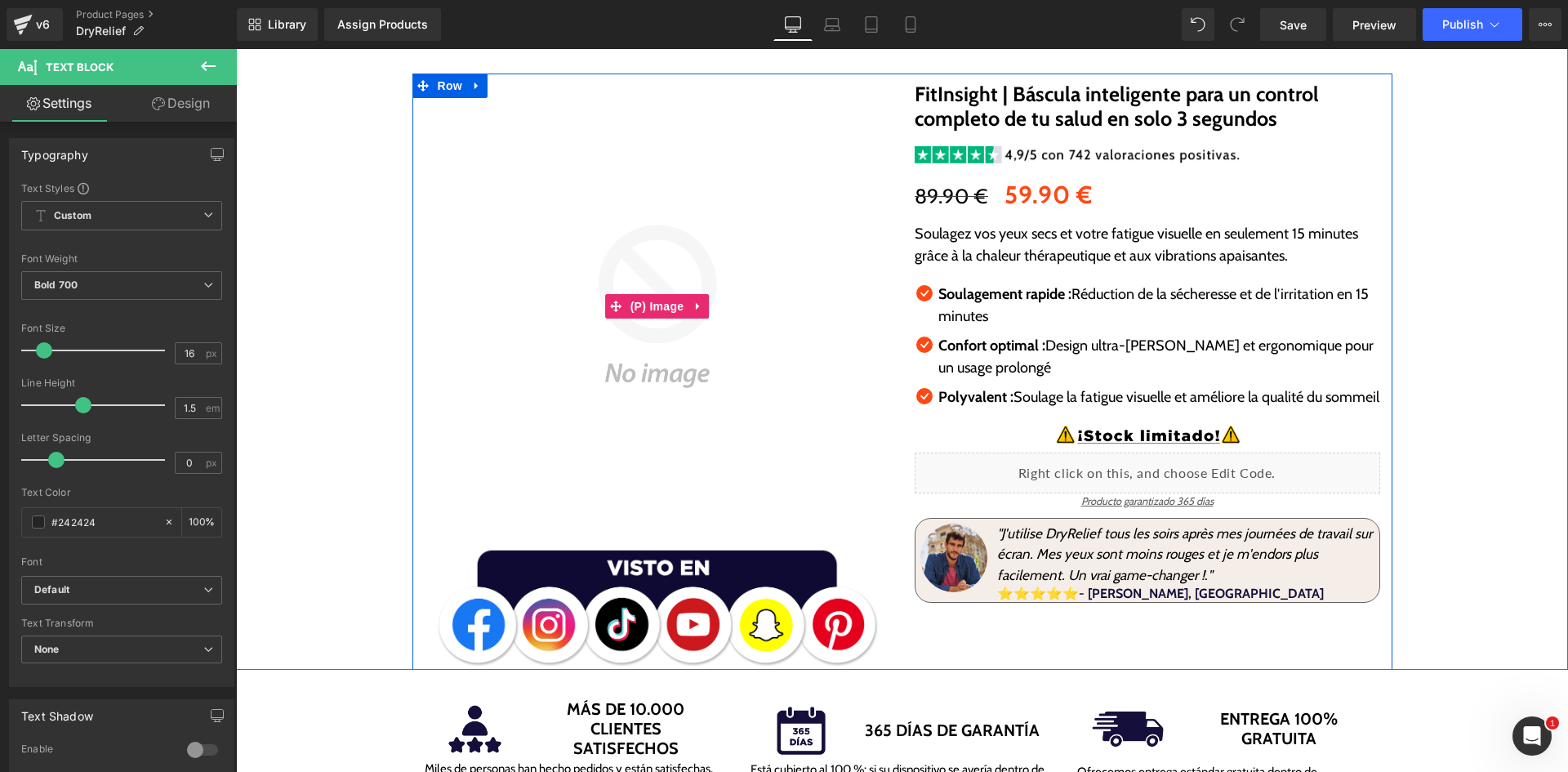 scroll, scrollTop: 82, scrollLeft: 0, axis: vertical 